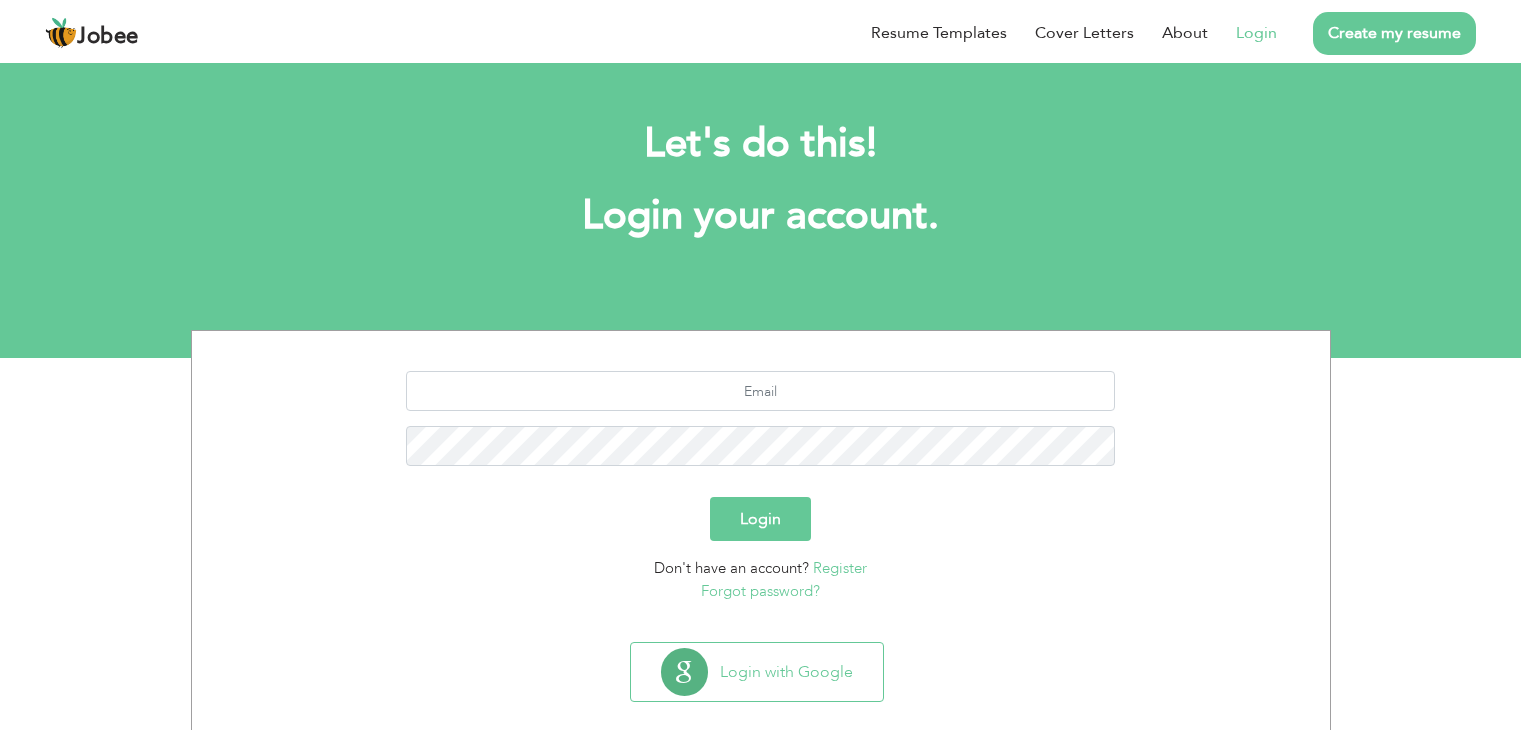 scroll, scrollTop: 0, scrollLeft: 0, axis: both 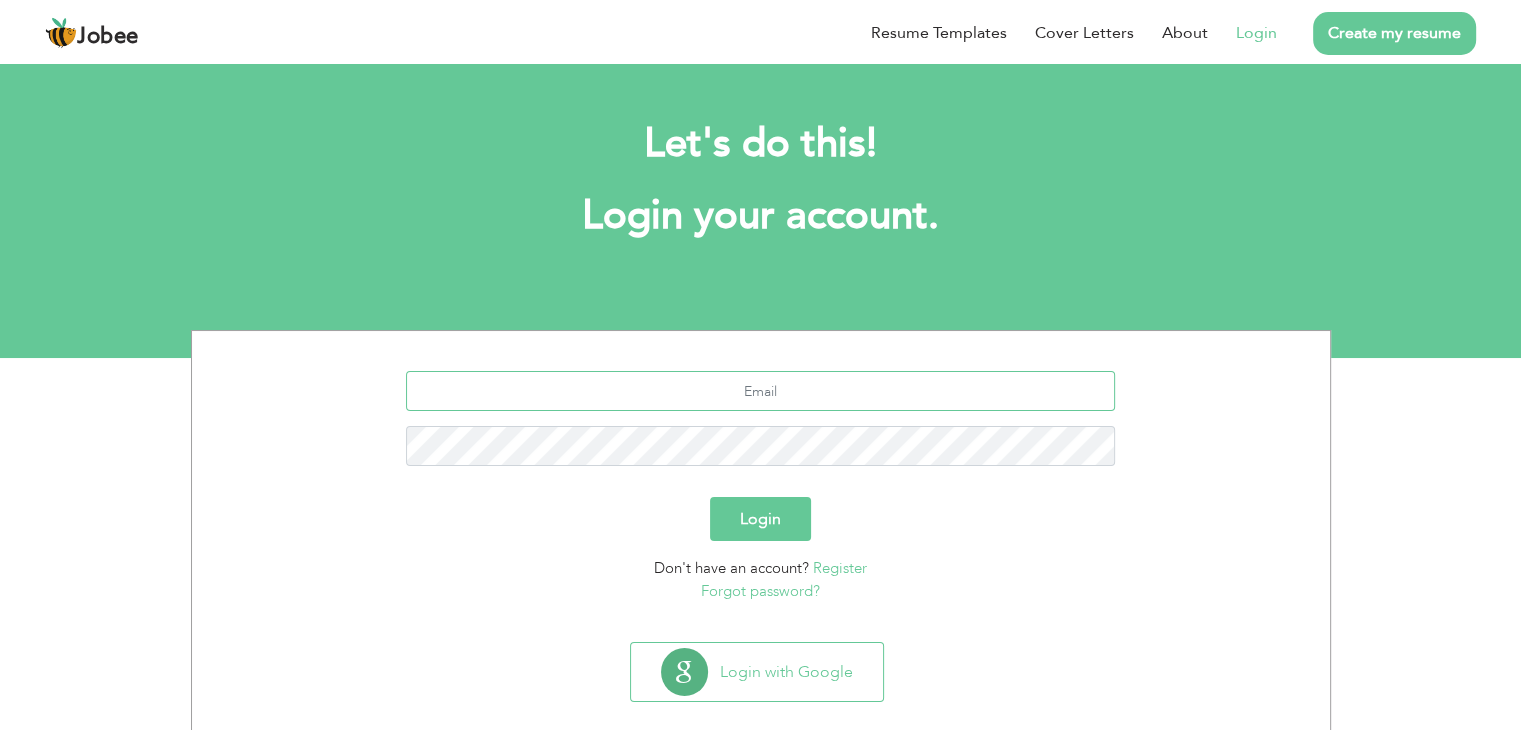type on "ayeshaiqbal1211@gmail.com" 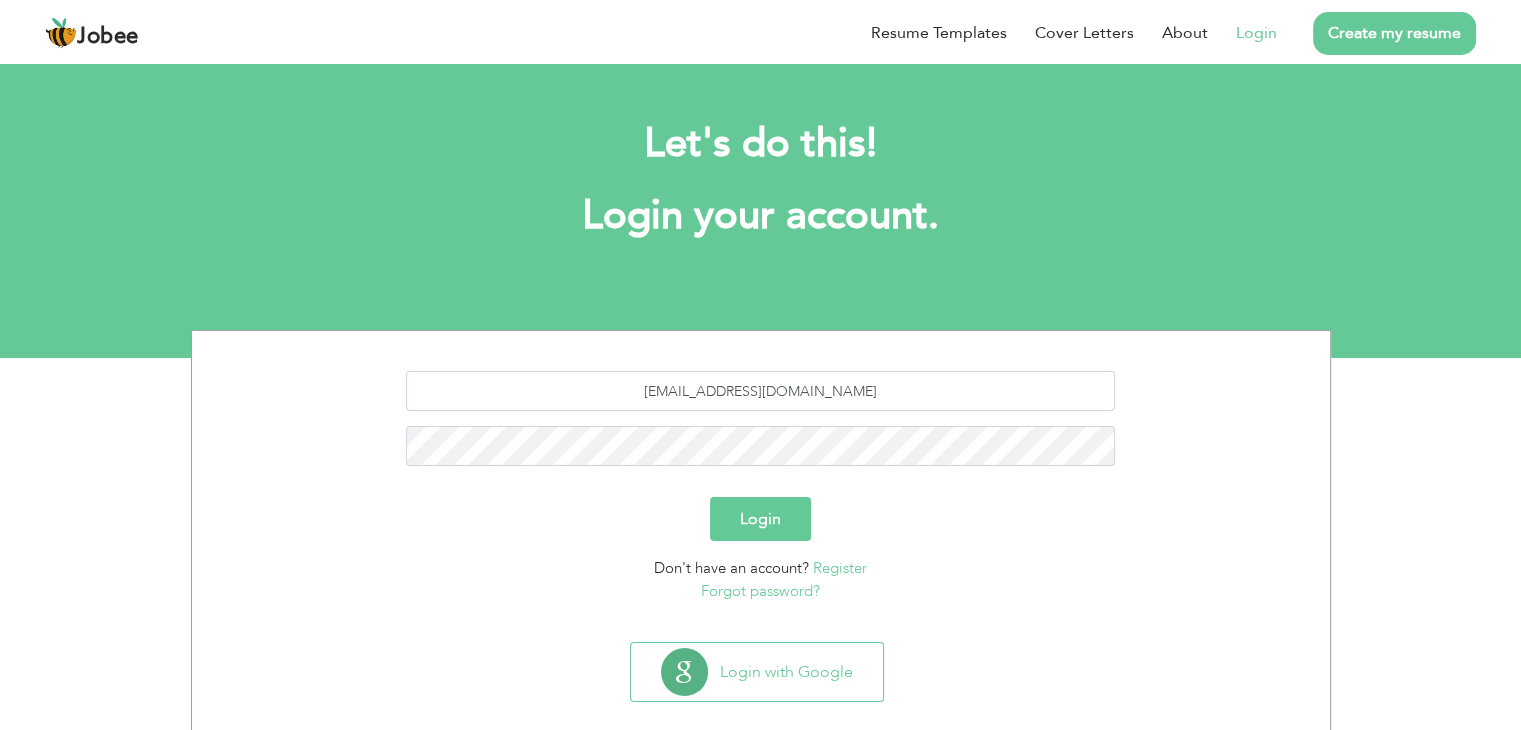 click on "Login" at bounding box center [760, 519] 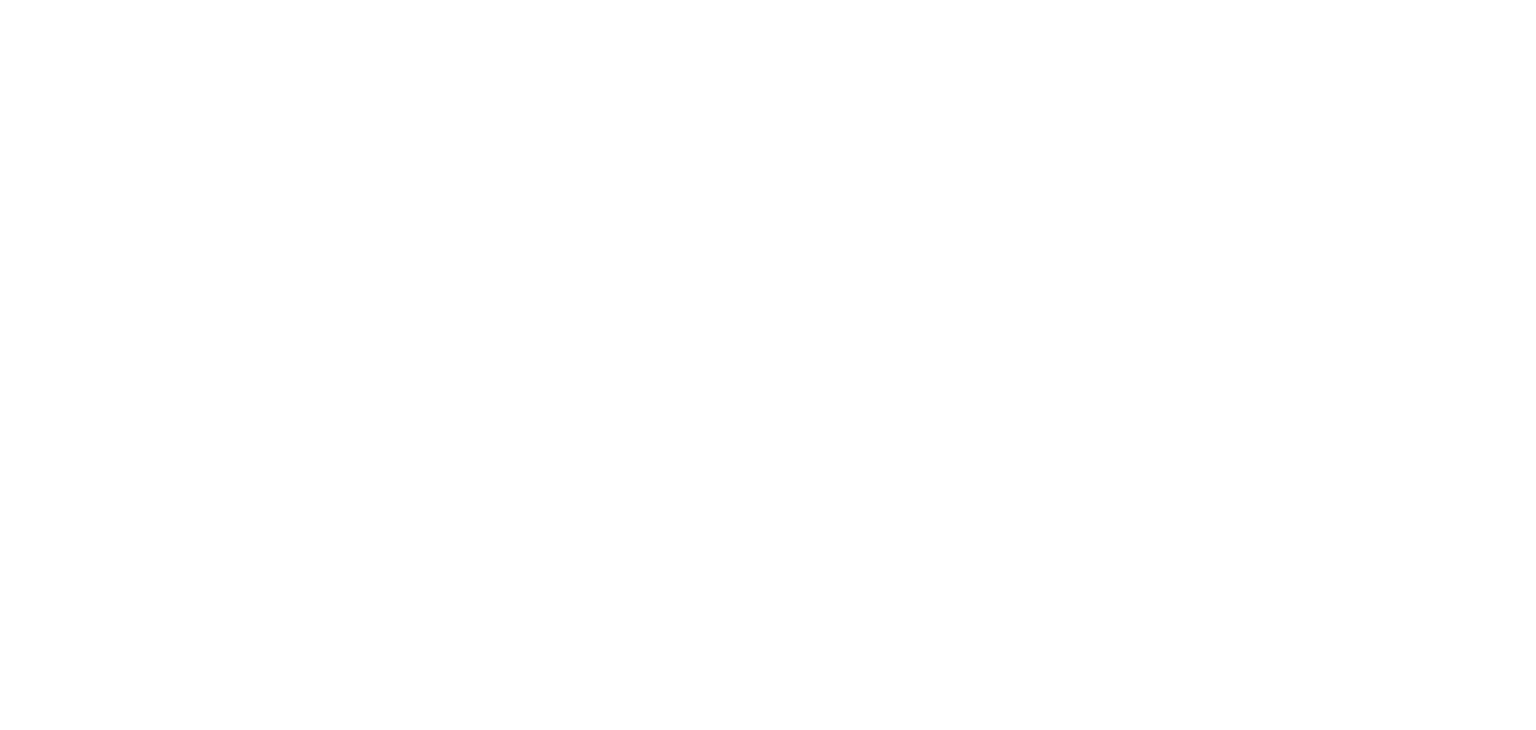 scroll, scrollTop: 0, scrollLeft: 0, axis: both 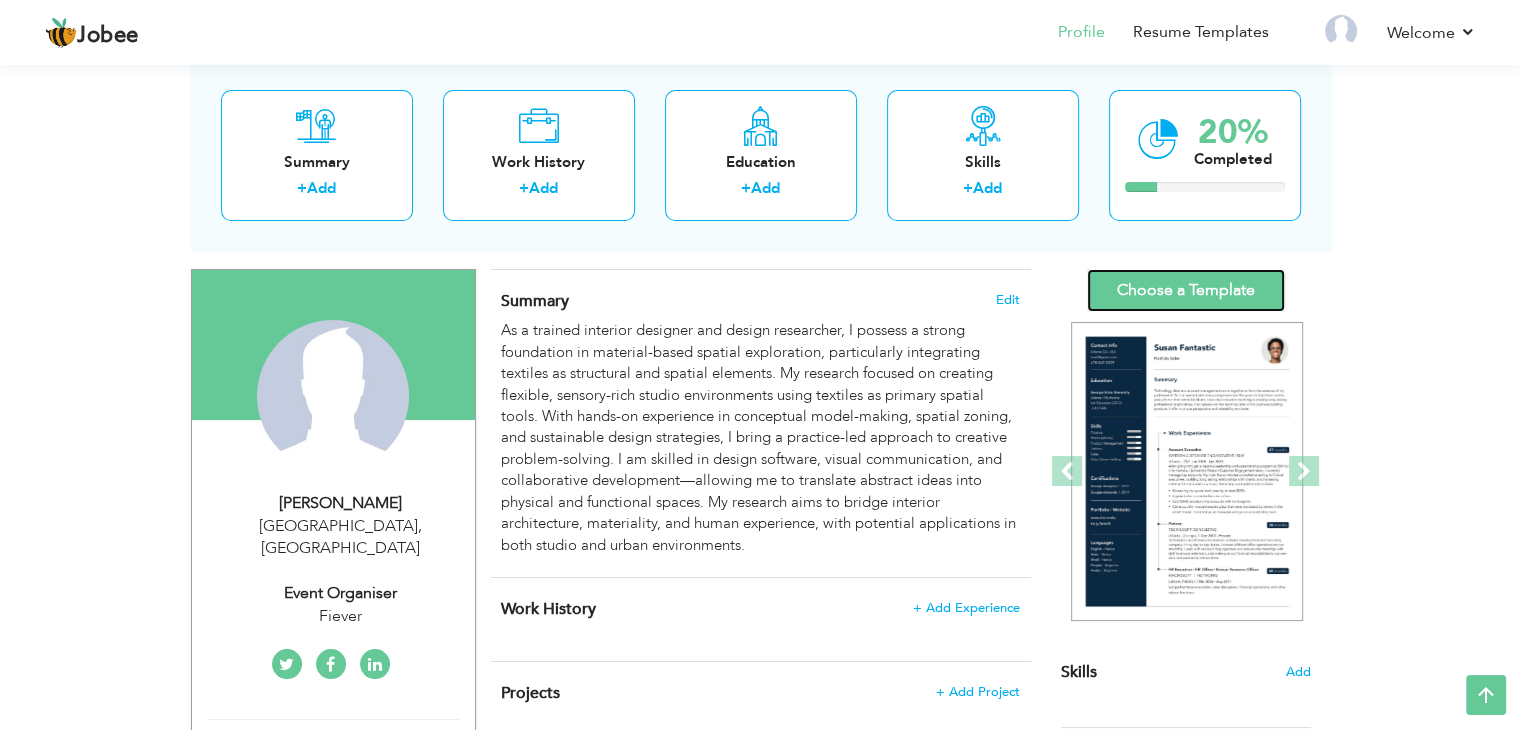 click on "Choose a Template" at bounding box center (1186, 290) 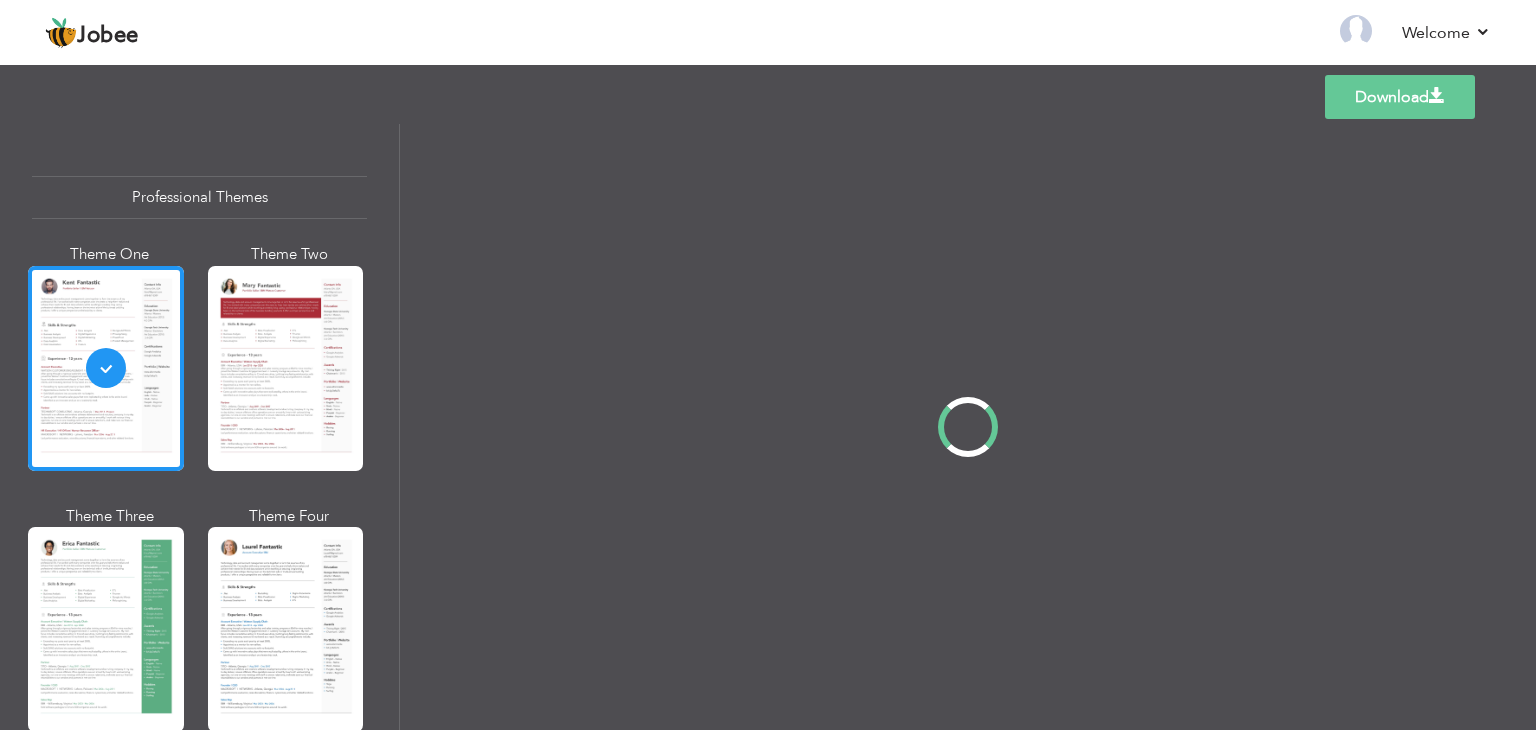 scroll, scrollTop: 0, scrollLeft: 0, axis: both 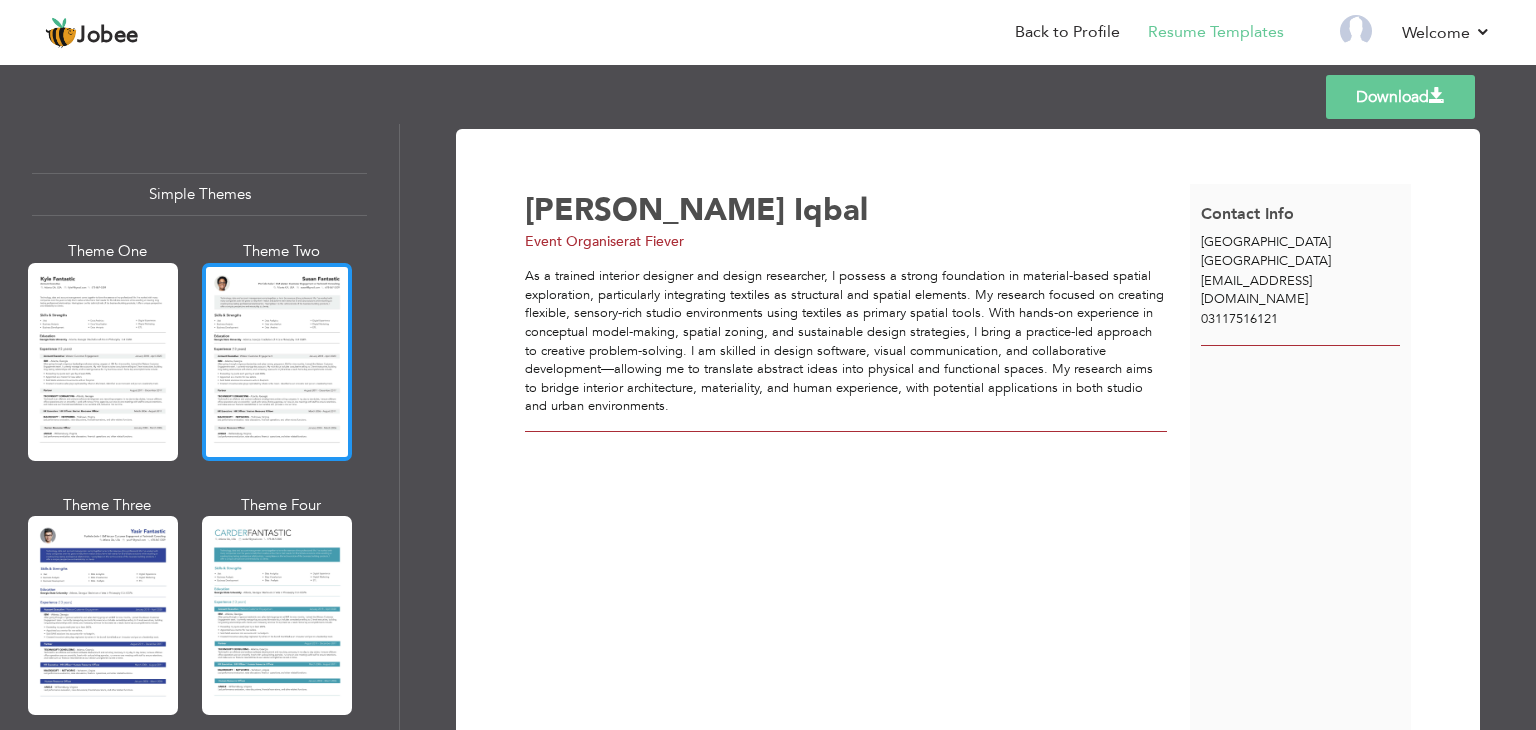 click at bounding box center (277, 362) 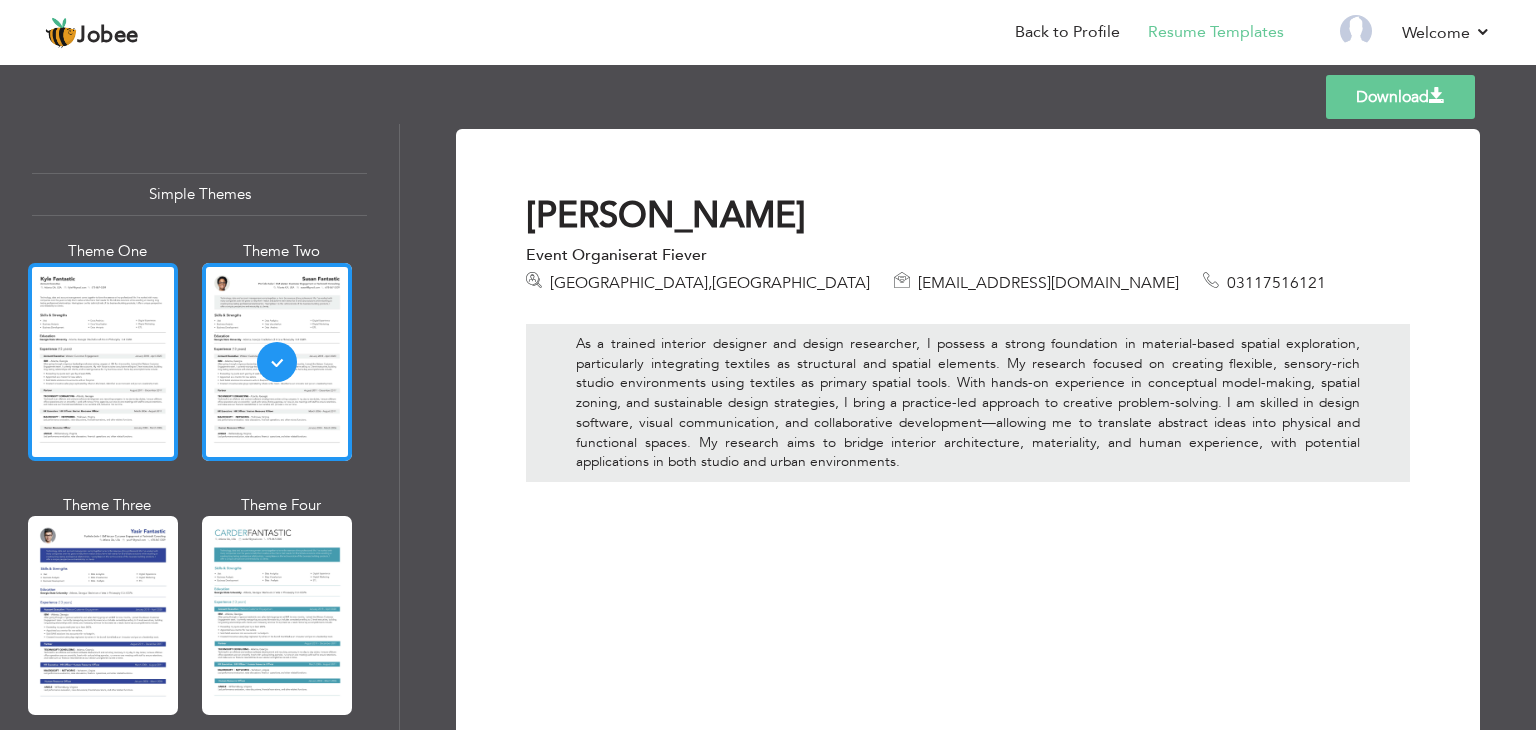 click at bounding box center [103, 362] 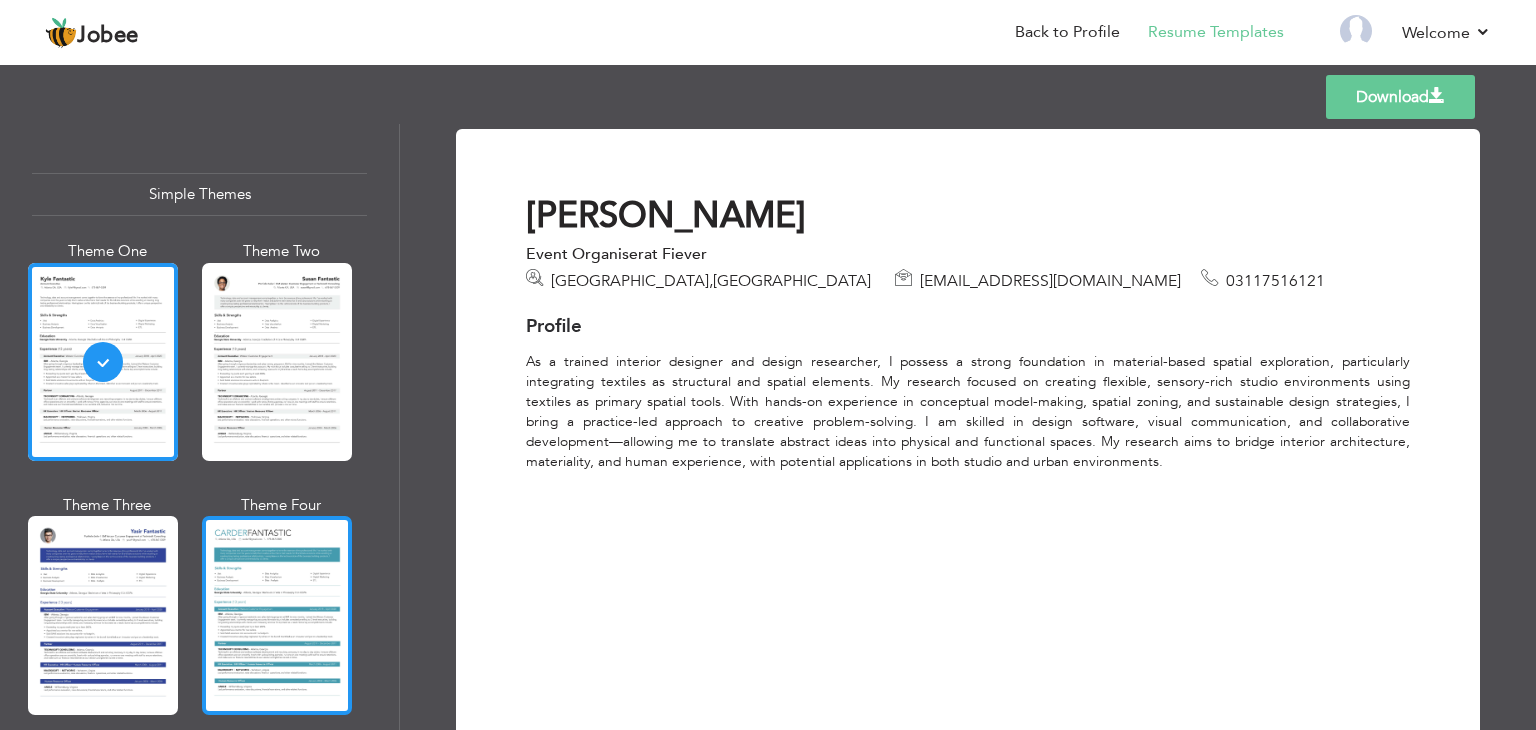click at bounding box center [277, 615] 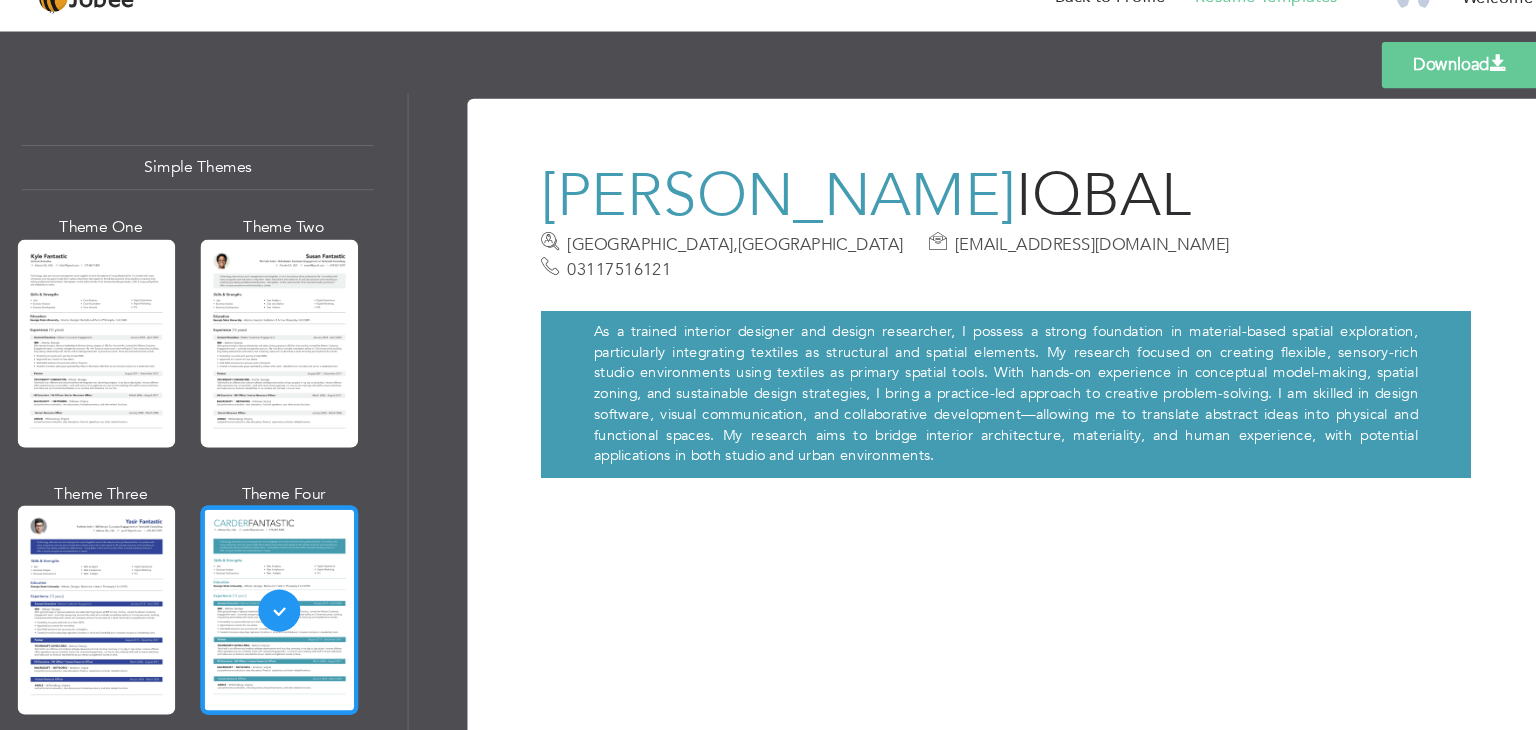 scroll, scrollTop: 0, scrollLeft: 0, axis: both 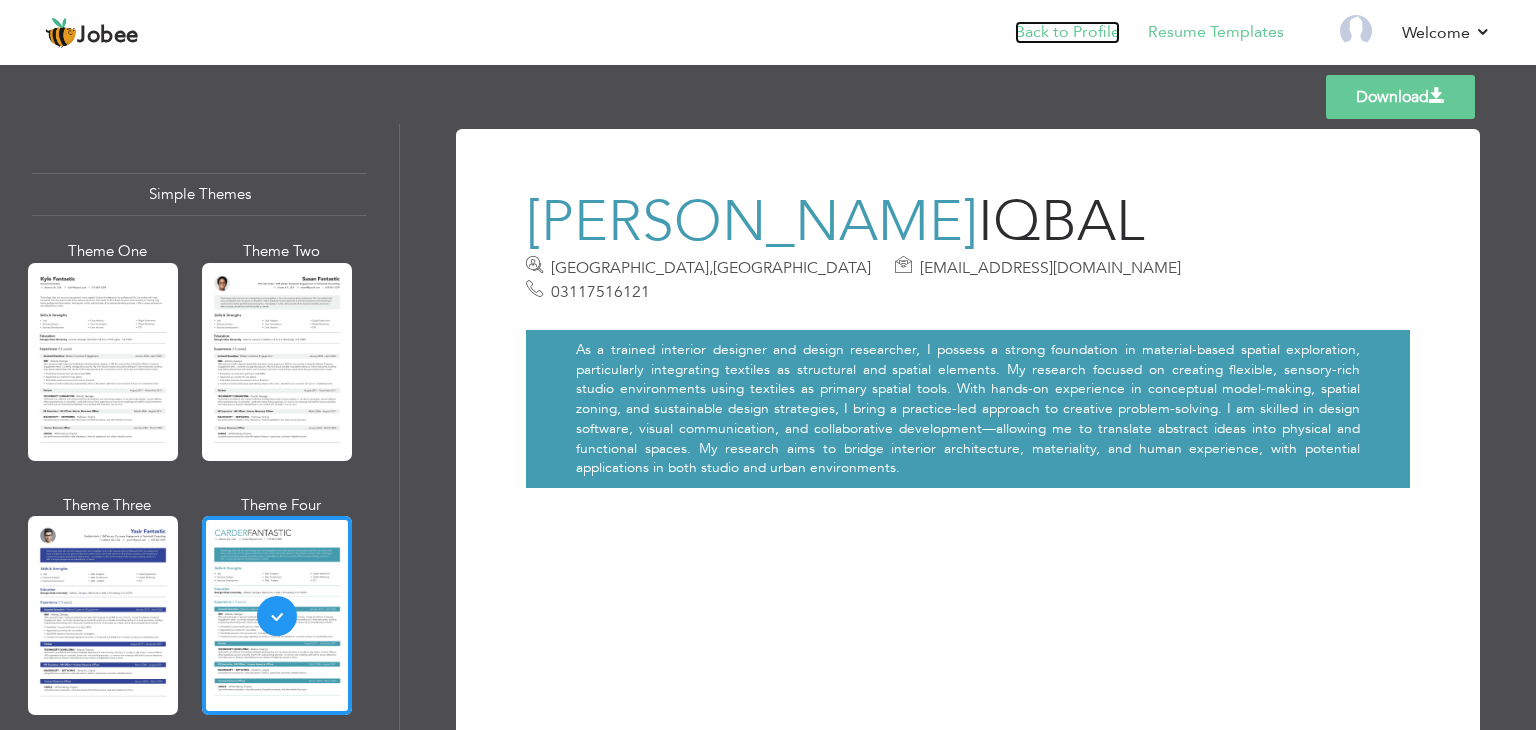 click on "Back to Profile" at bounding box center (1067, 32) 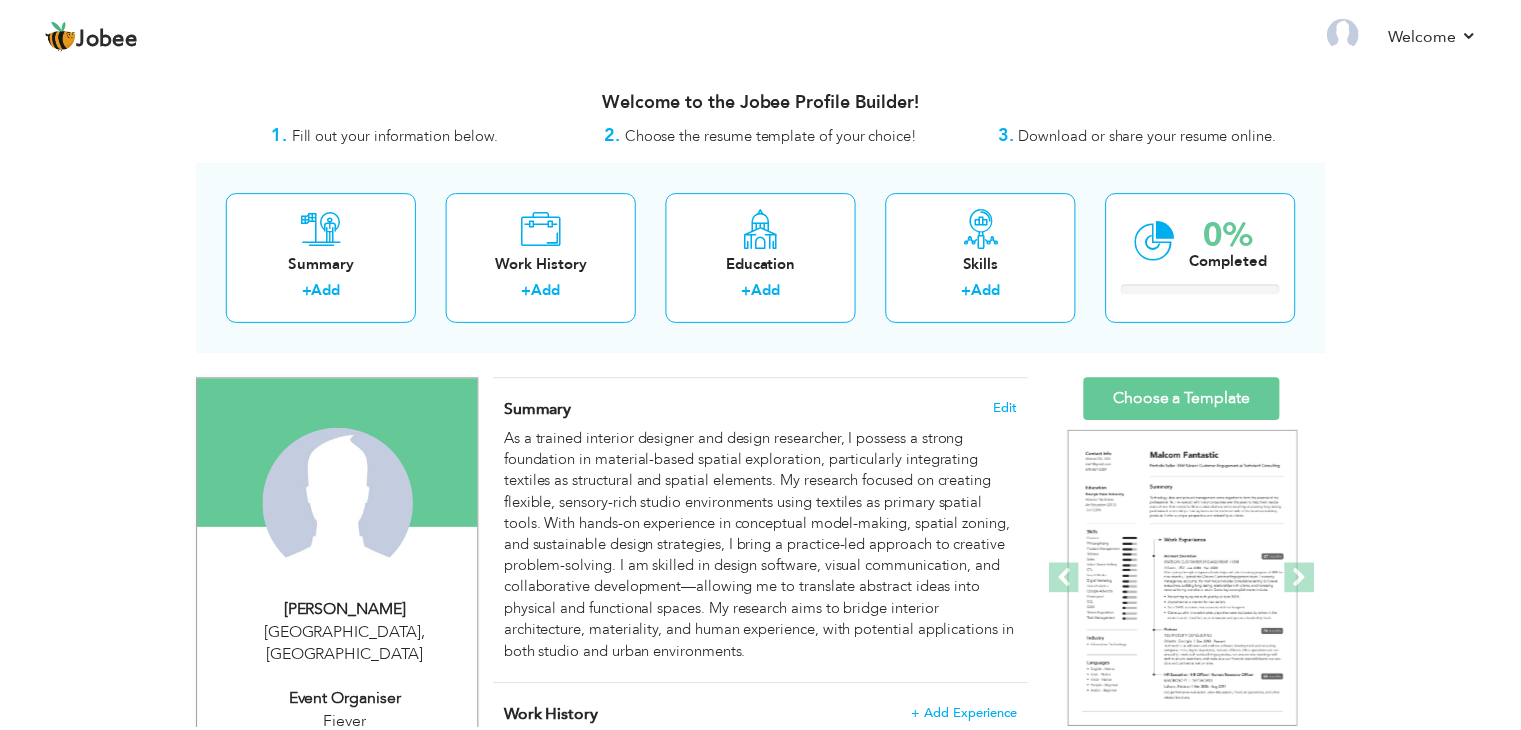 scroll, scrollTop: 0, scrollLeft: 0, axis: both 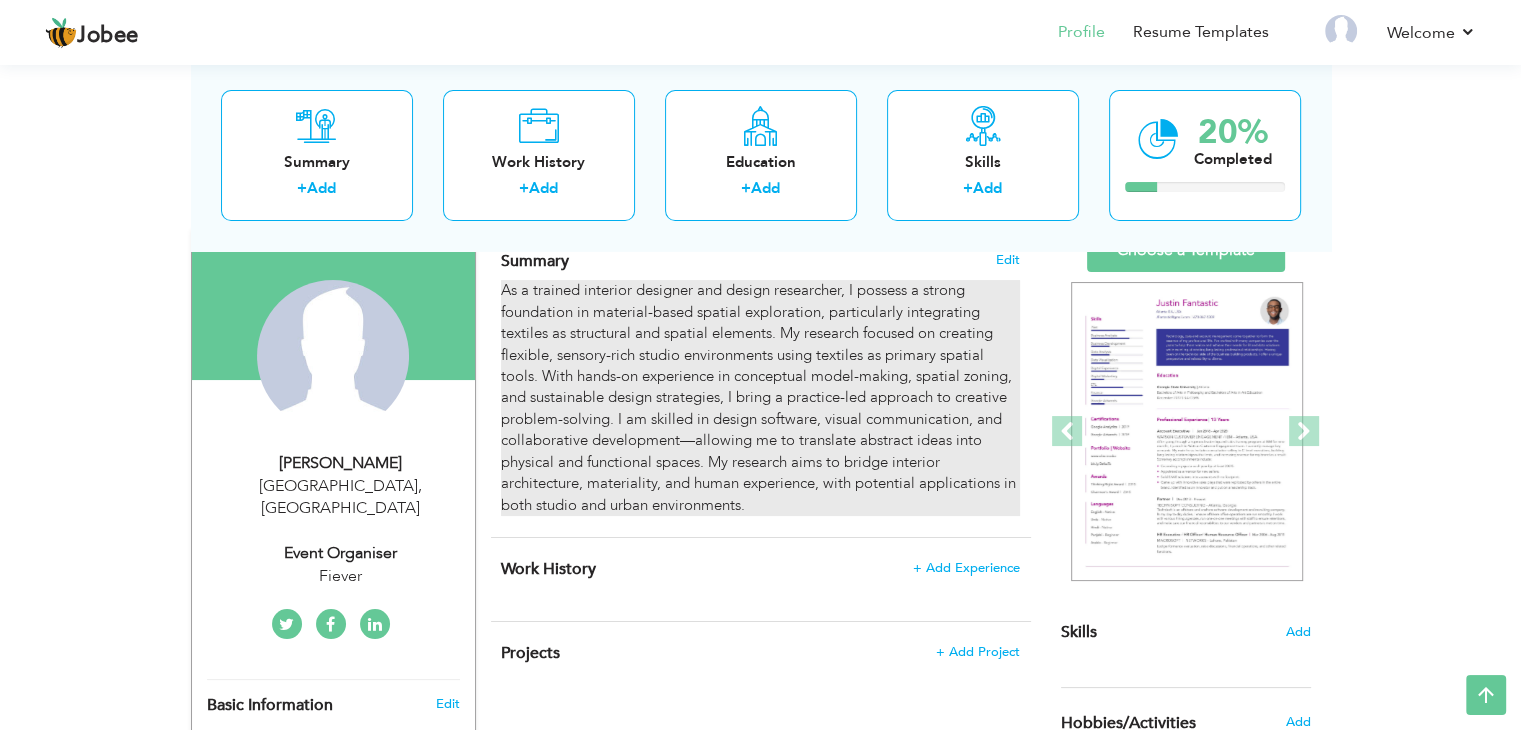 click on "As a trained interior designer and design researcher, I possess a strong foundation in material-based spatial exploration, particularly integrating textiles as structural and spatial elements. My research focused on creating flexible, sensory-rich studio environments using textiles as primary spatial tools. With hands-on experience in conceptual model-making, spatial zoning, and sustainable design strategies, I bring a practice-led approach to creative problem-solving. I am skilled in design software, visual communication, and collaborative development—allowing me to translate abstract ideas into physical and functional spaces. My research aims to bridge interior architecture, materiality, and human experience, with potential applications in both studio and urban environments." at bounding box center (760, 398) 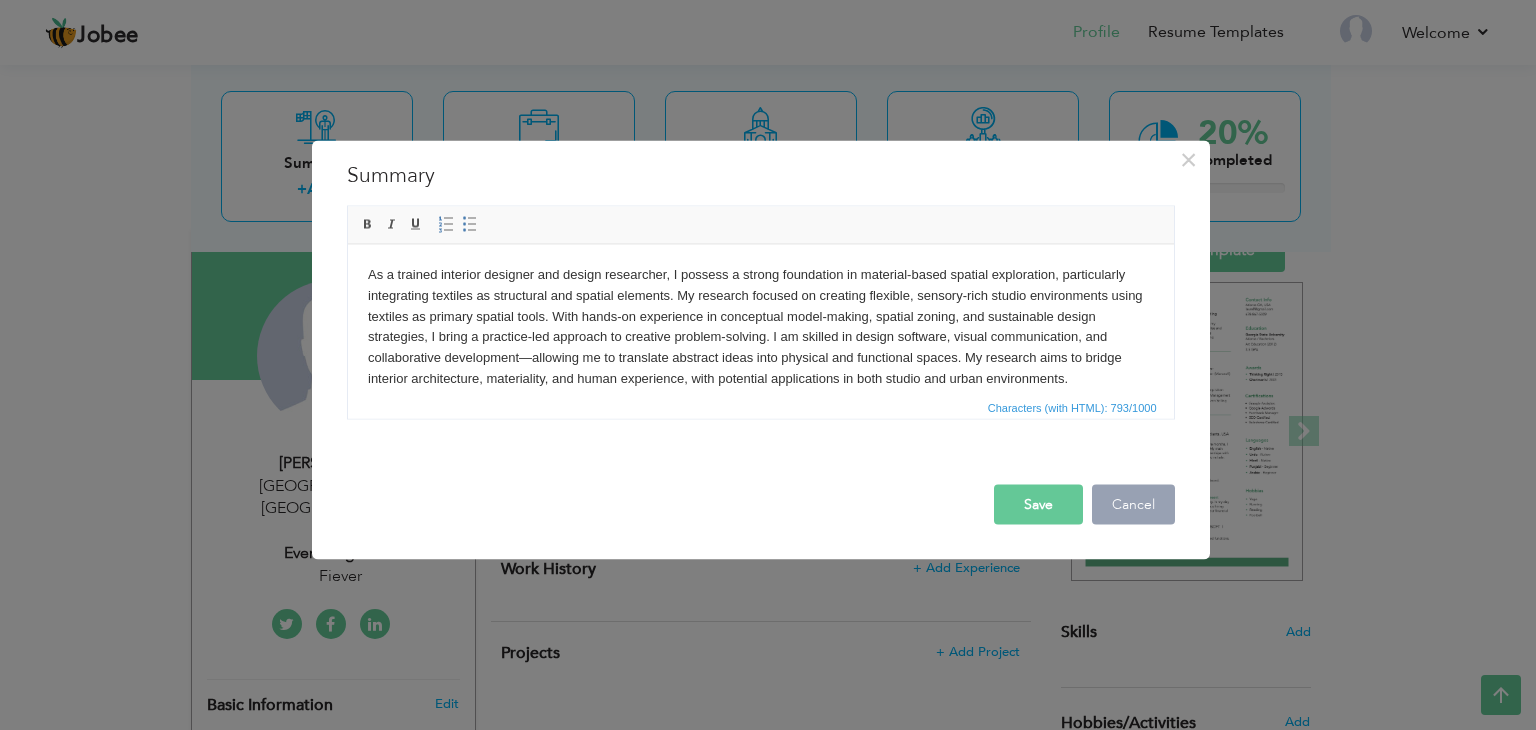 click on "Cancel" at bounding box center [1133, 505] 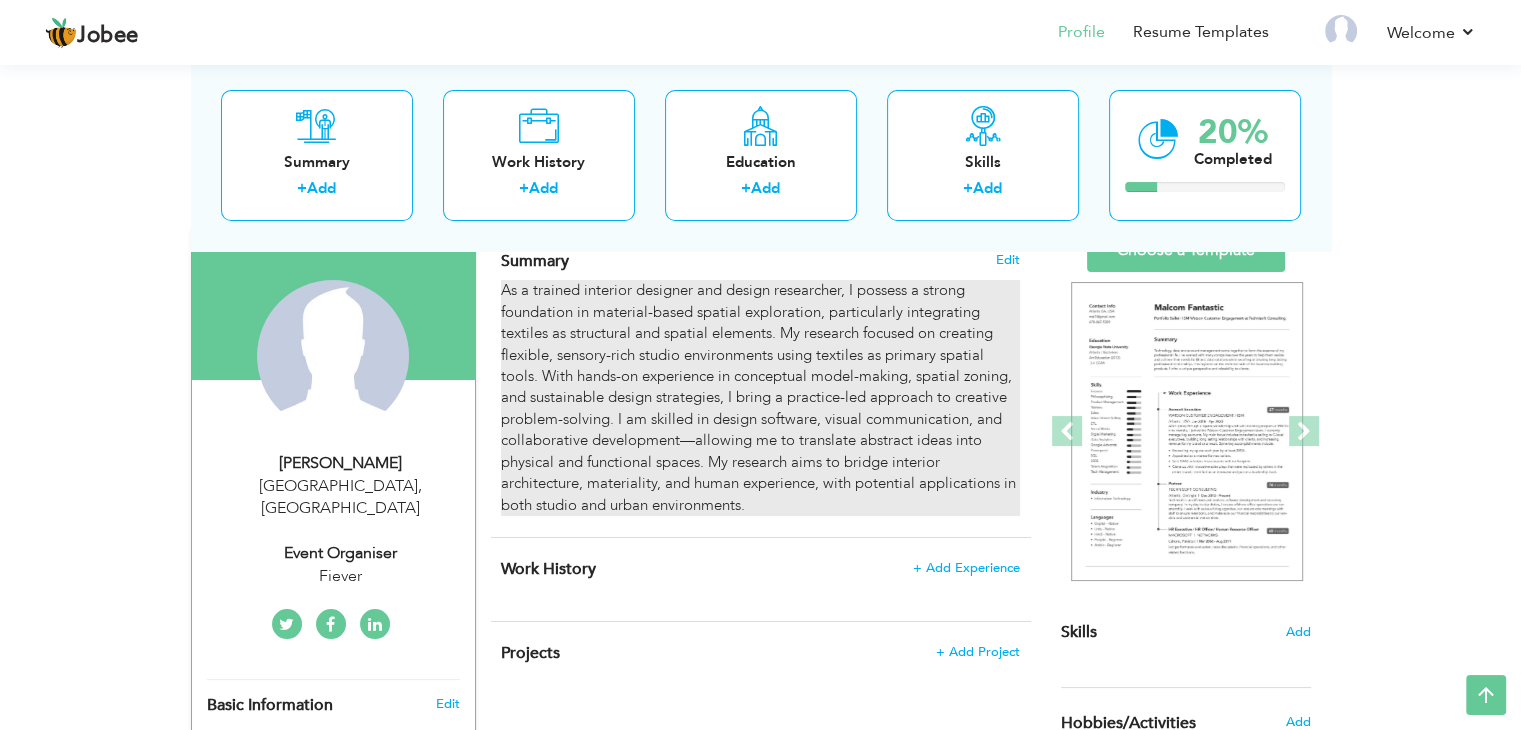 click on "As a trained interior designer and design researcher, I possess a strong foundation in material-based spatial exploration, particularly integrating textiles as structural and spatial elements. My research focused on creating flexible, sensory-rich studio environments using textiles as primary spatial tools. With hands-on experience in conceptual model-making, spatial zoning, and sustainable design strategies, I bring a practice-led approach to creative problem-solving. I am skilled in design software, visual communication, and collaborative development—allowing me to translate abstract ideas into physical and functional spaces. My research aims to bridge interior architecture, materiality, and human experience, with potential applications in both studio and urban environments." at bounding box center (760, 398) 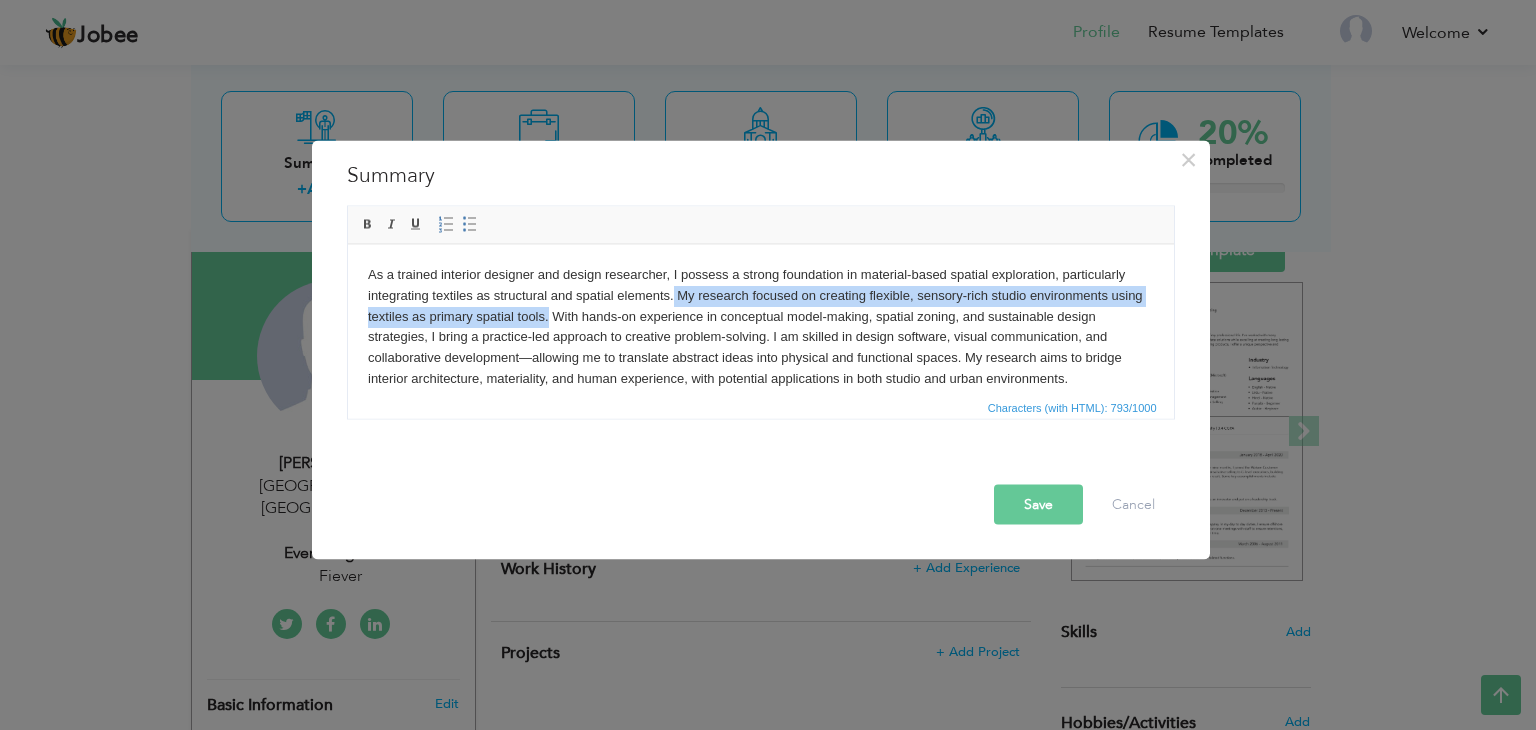 drag, startPoint x: 672, startPoint y: 291, endPoint x: 582, endPoint y: 319, distance: 94.254974 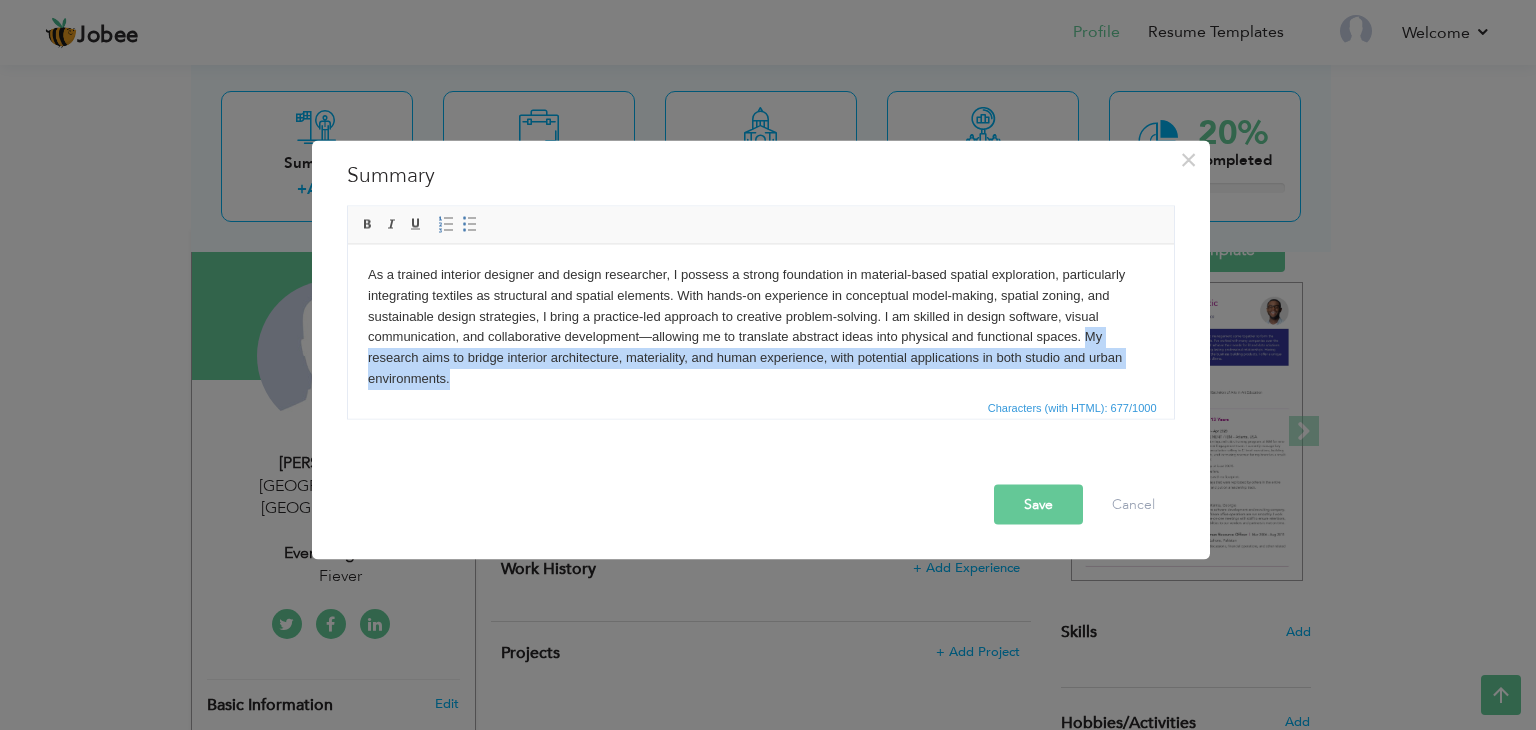 drag, startPoint x: 1083, startPoint y: 332, endPoint x: 1139, endPoint y: 374, distance: 70 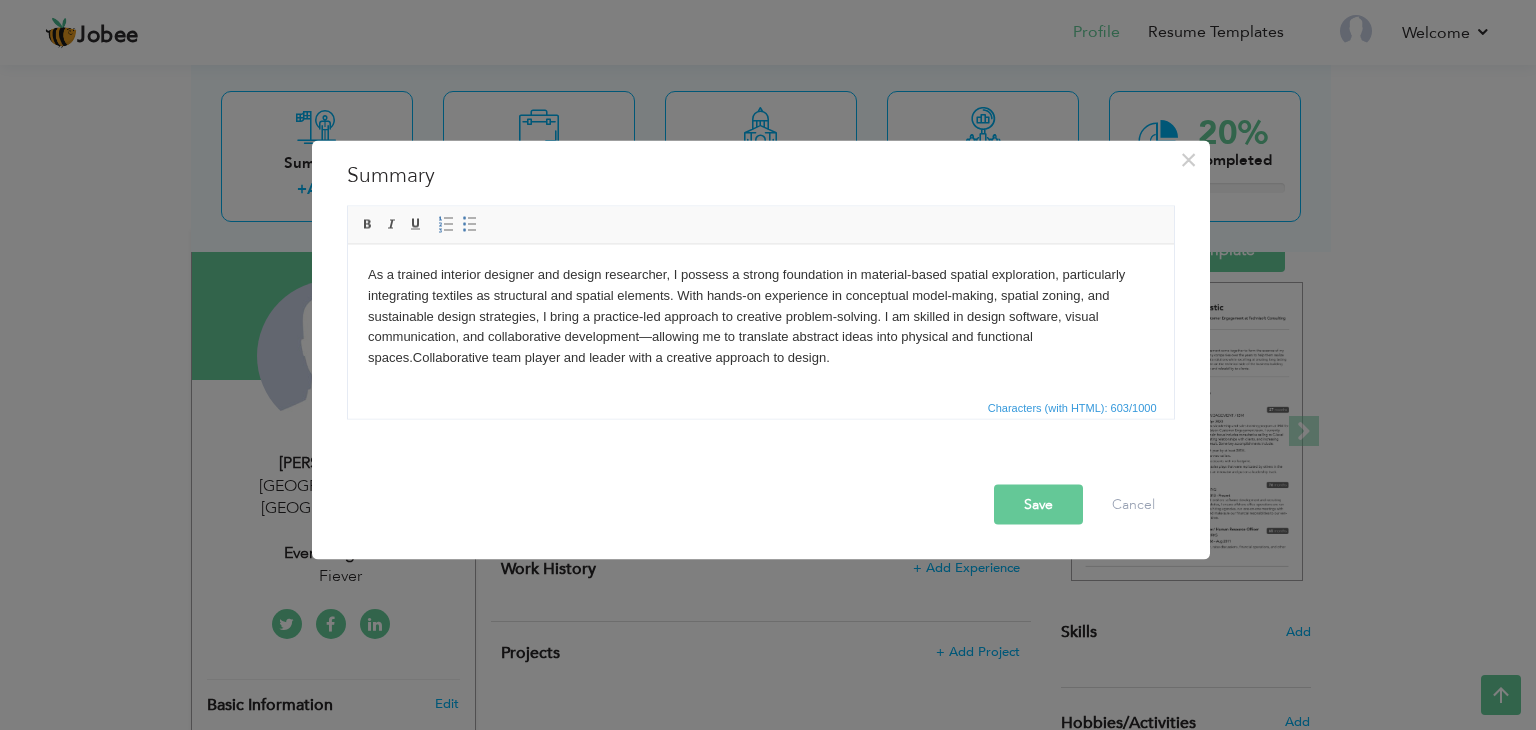 click on "As a trained interior designer and design researcher, I possess a strong foundation in material-based spatial exploration, particularly integrating textiles as structural and spatial elements. With hands-on experience in conceptual model-making, spatial zoning, and sustainable design strategies, I bring a practice-led approach to creative problem-solving. I am skilled in design software, visual communication, and collaborative development—allowing me to translate abstract ideas into physical and functional spaces.  Collaborative team player and leader with a creative approach to design." at bounding box center [760, 316] 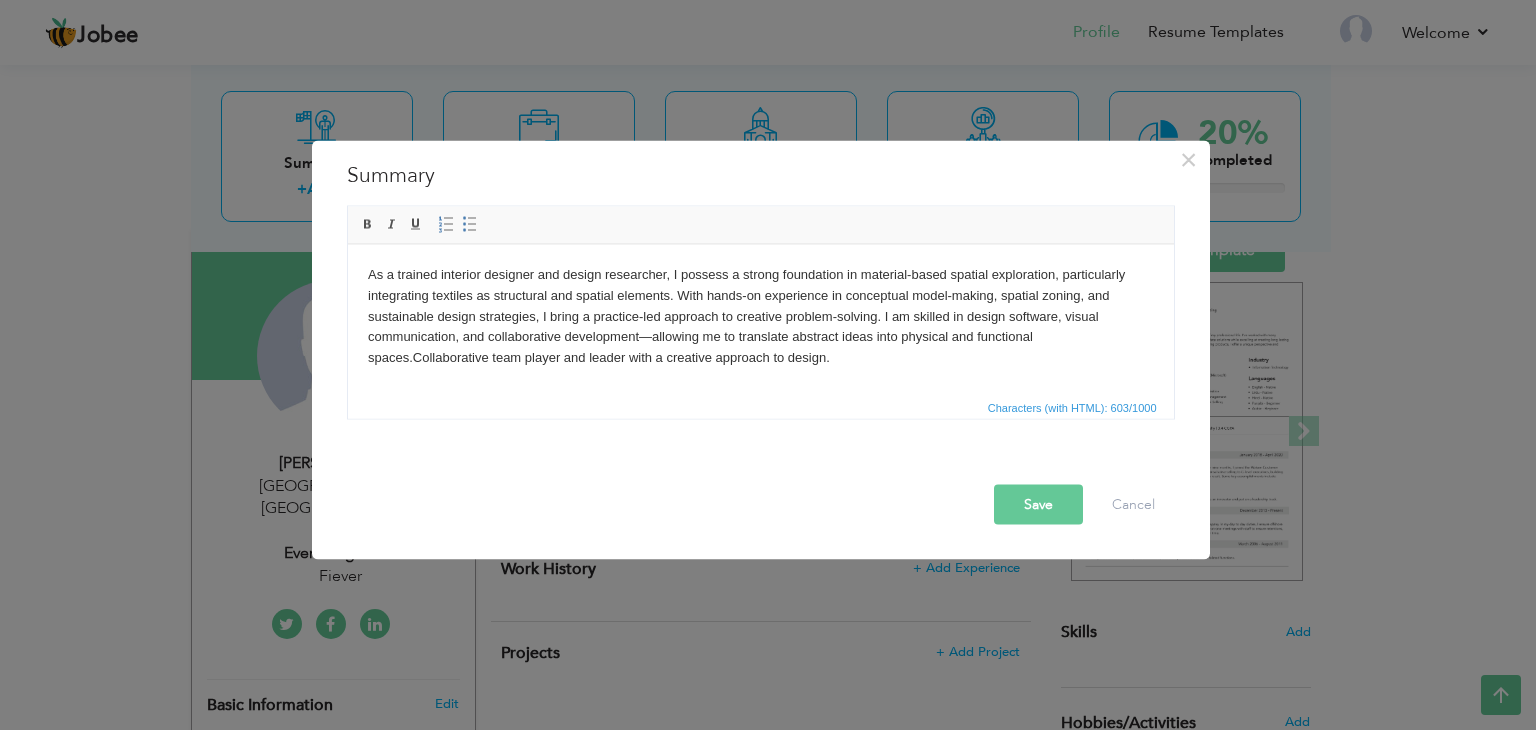 click on "Save" at bounding box center (1038, 505) 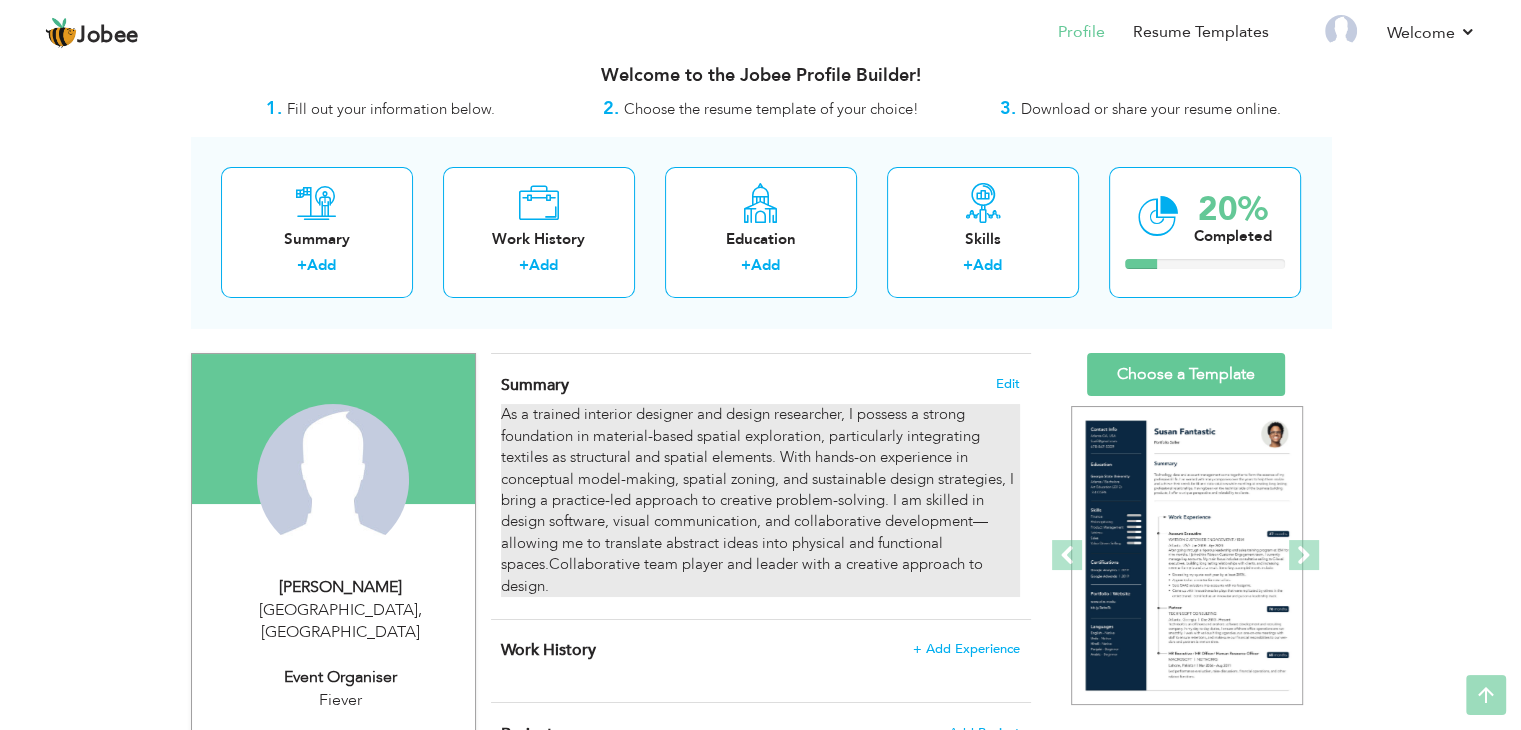 scroll, scrollTop: 0, scrollLeft: 0, axis: both 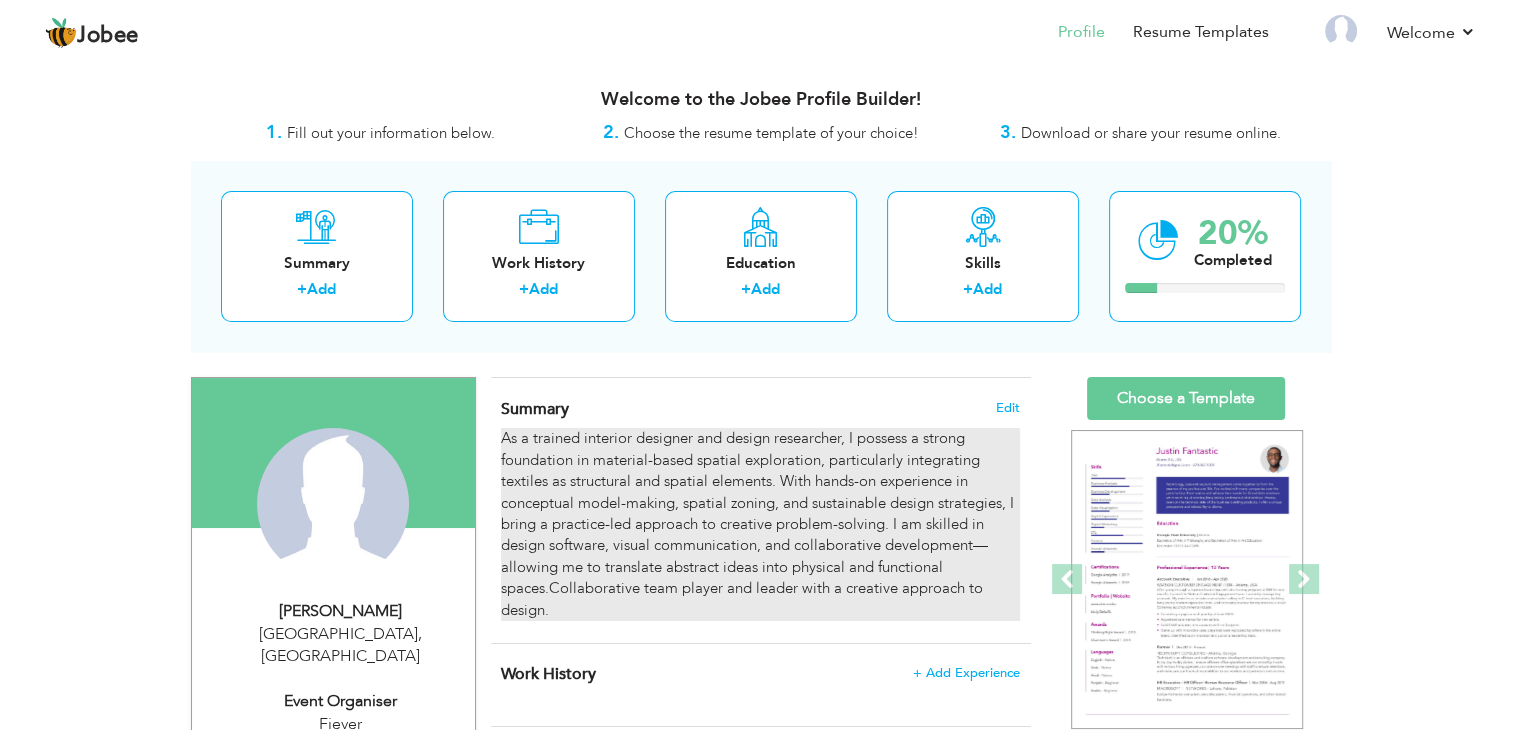click on "As a trained interior designer and design researcher, I possess a strong foundation in material-based spatial exploration, particularly integrating textiles as structural and spatial elements. With hands-on experience in conceptual model-making, spatial zoning, and sustainable design strategies, I bring a practice-led approach to creative problem-solving. I am skilled in design software, visual communication, and collaborative development—allowing me to translate abstract ideas into physical and functional spaces.Collaborative team player and leader with a creative approach to design." at bounding box center (760, 524) 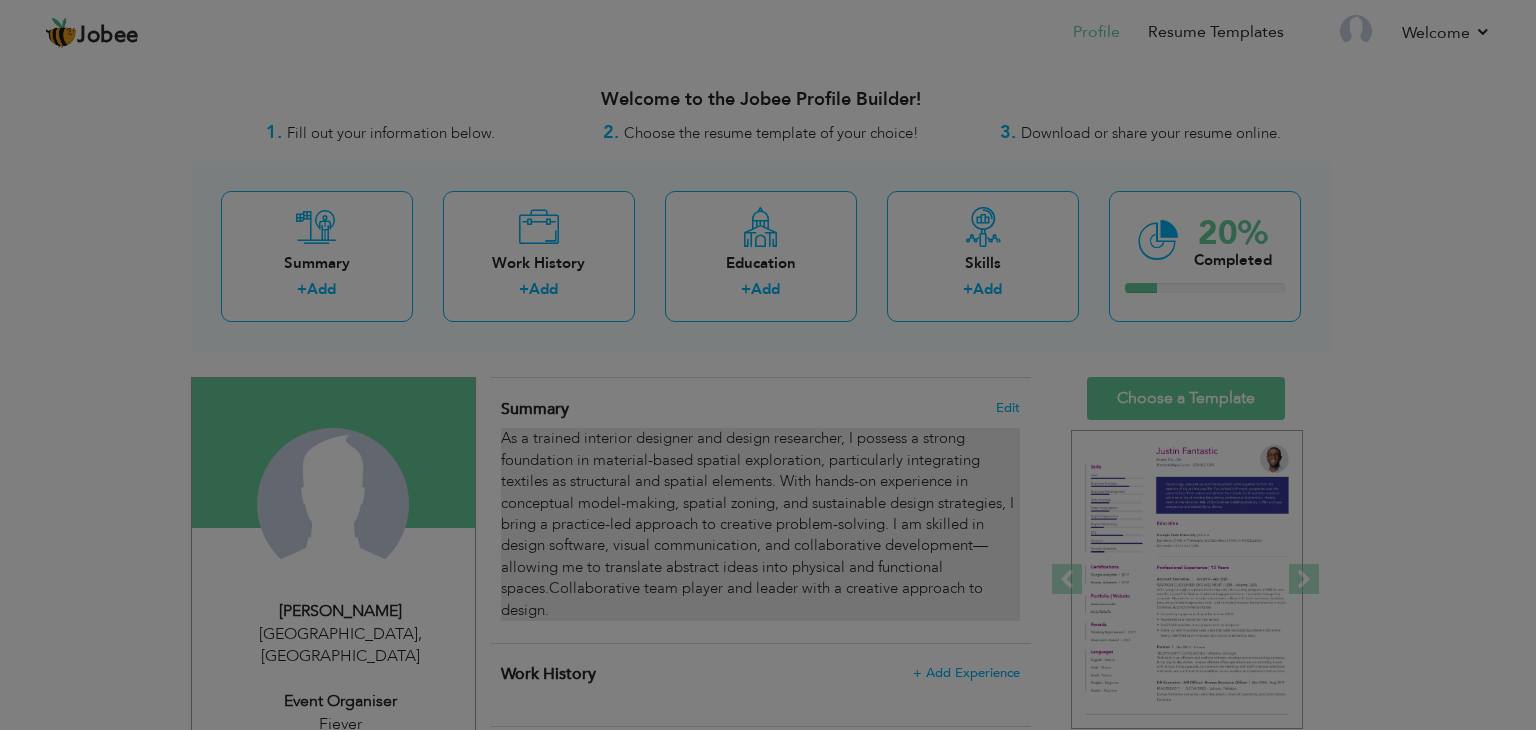 click on "Jobee
Profile
Resume Templates
Resume Templates
Cover Letters
About
My Resume
Welcome
Settings
Log off
Welcome" at bounding box center [768, 706] 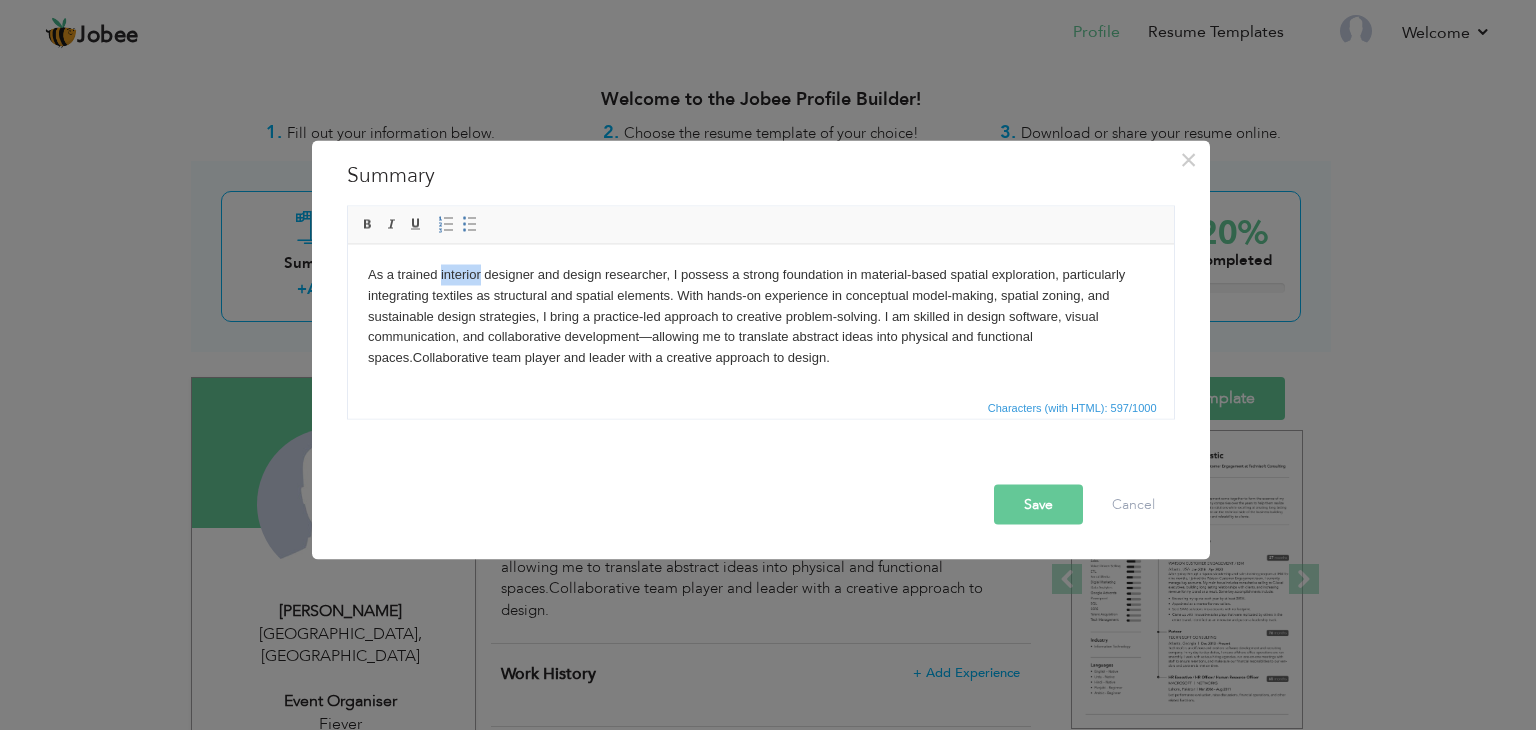 drag, startPoint x: 479, startPoint y: 273, endPoint x: 440, endPoint y: 273, distance: 39 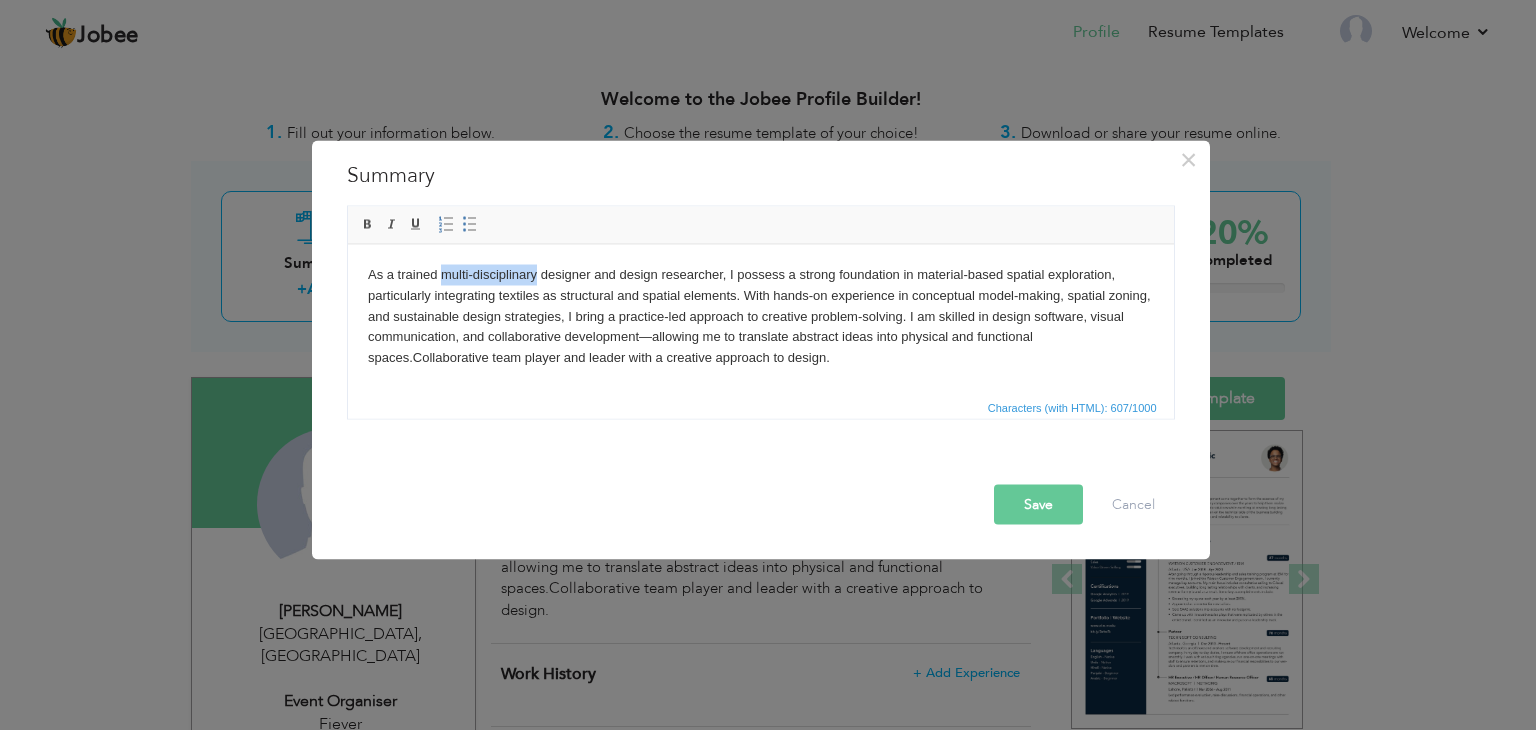 drag, startPoint x: 440, startPoint y: 273, endPoint x: 535, endPoint y: 272, distance: 95.005264 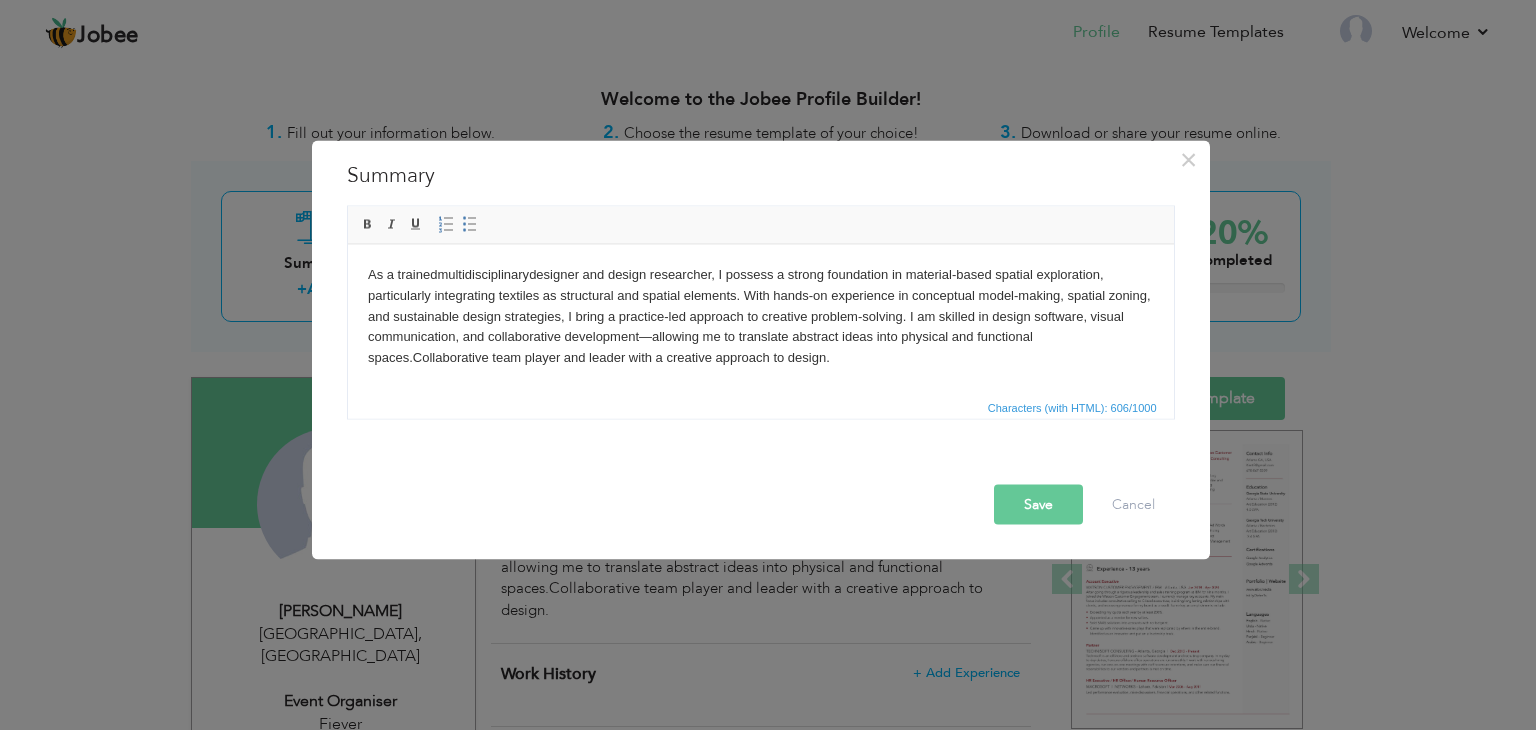 click on "As a trained  multidisciplinary  designer and design researcher, I possess a strong foundation in material-based spatial exploration, particularly integrating textiles as structural and spatial elements. With hands-on experience in conceptual model-making, spatial zoning, and sustainable design strategies, I bring a practice-led approach to creative problem-solving. I am skilled in design software, visual communication, and collaborative development—allowing me to translate abstract ideas into physical and functional spaces.Collaborative team player and leader with a creative approach to design." at bounding box center [760, 316] 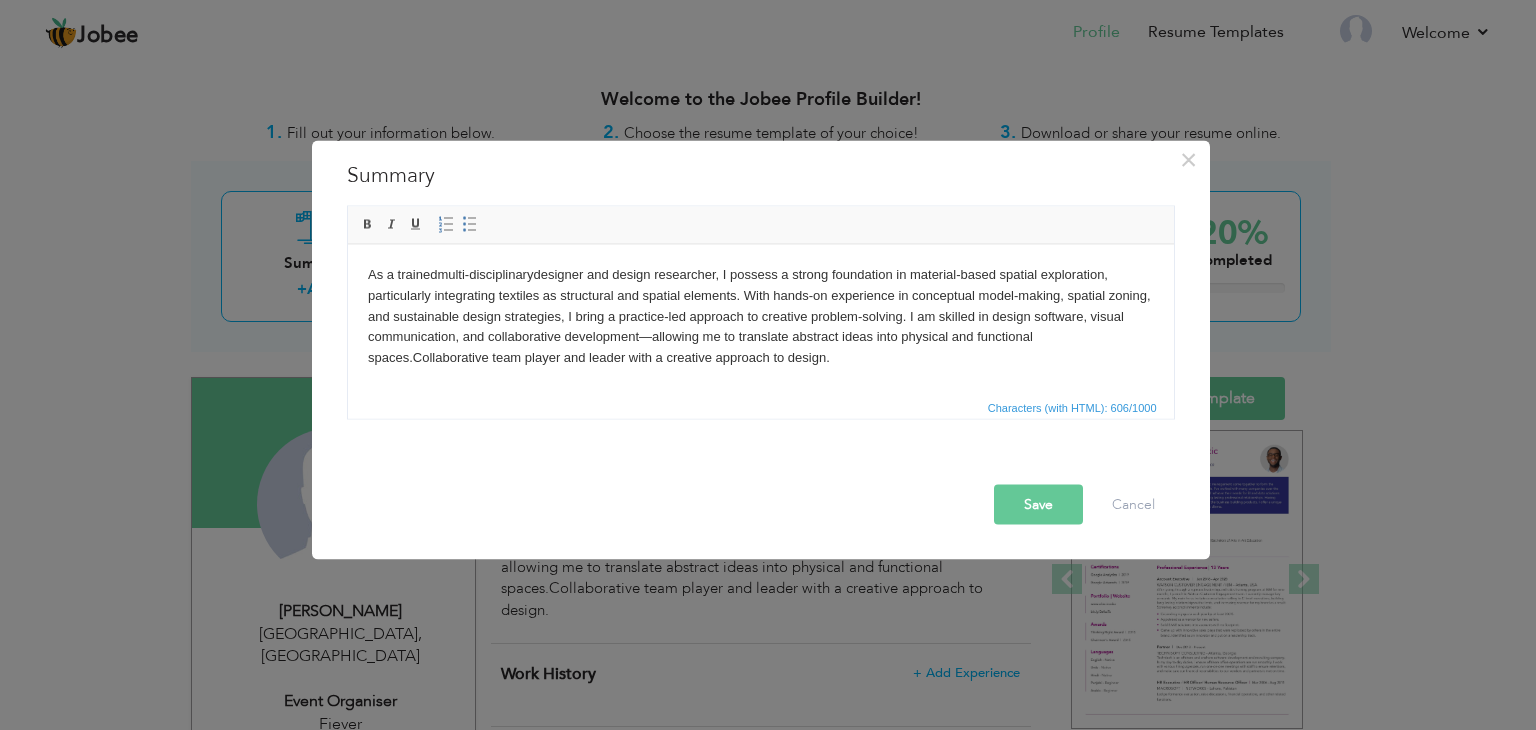 click on "Save" at bounding box center [1038, 505] 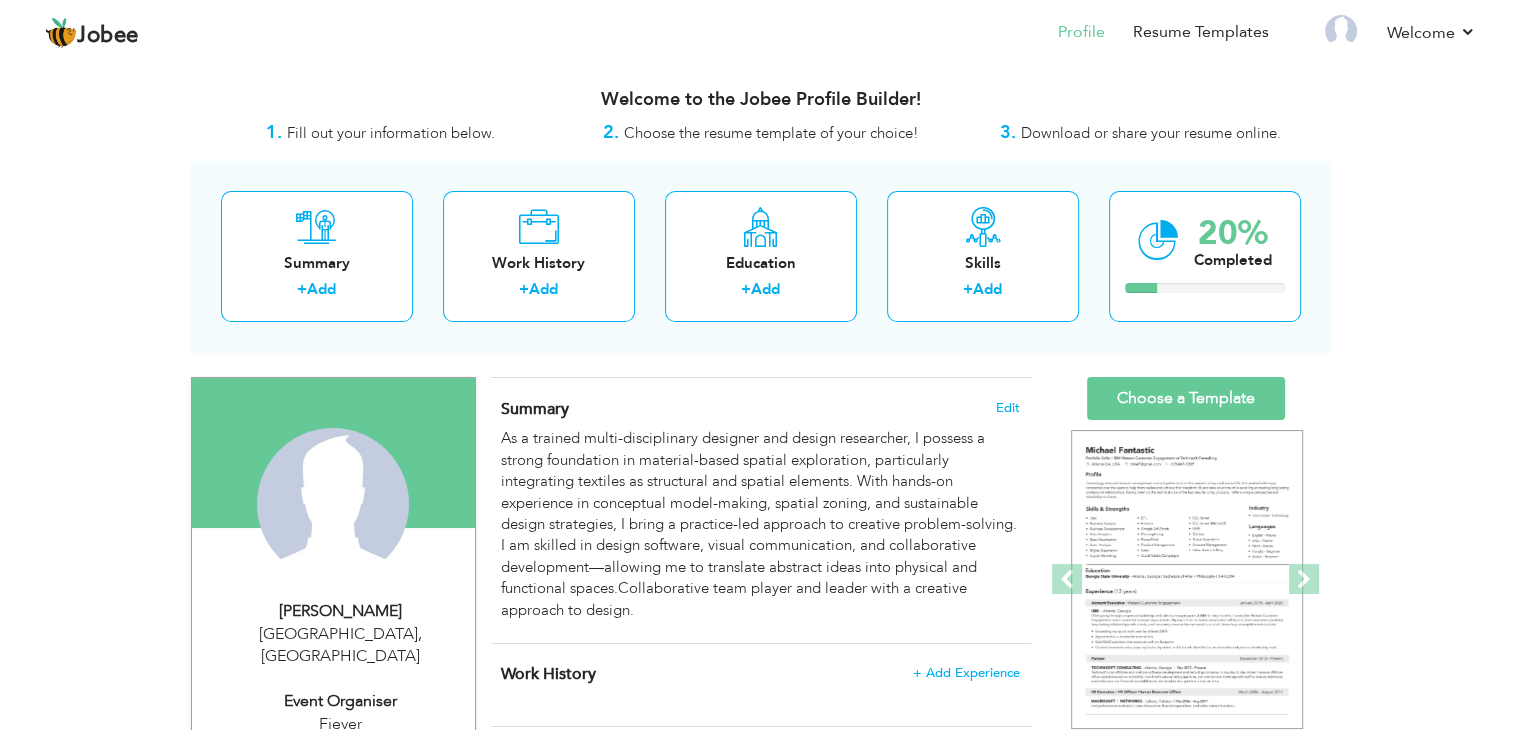 click on "Choose a Template
‹" at bounding box center [1188, 867] 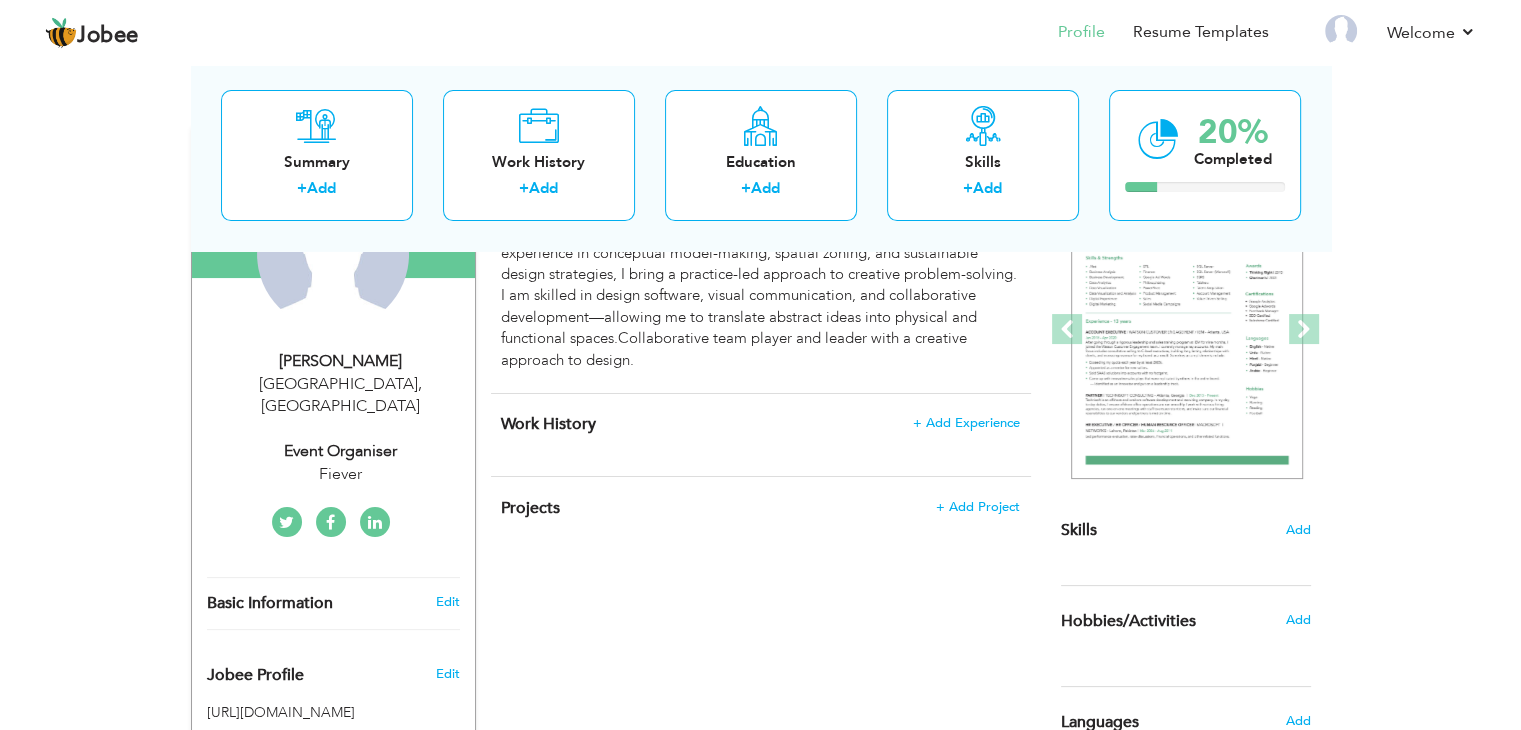 scroll, scrollTop: 267, scrollLeft: 0, axis: vertical 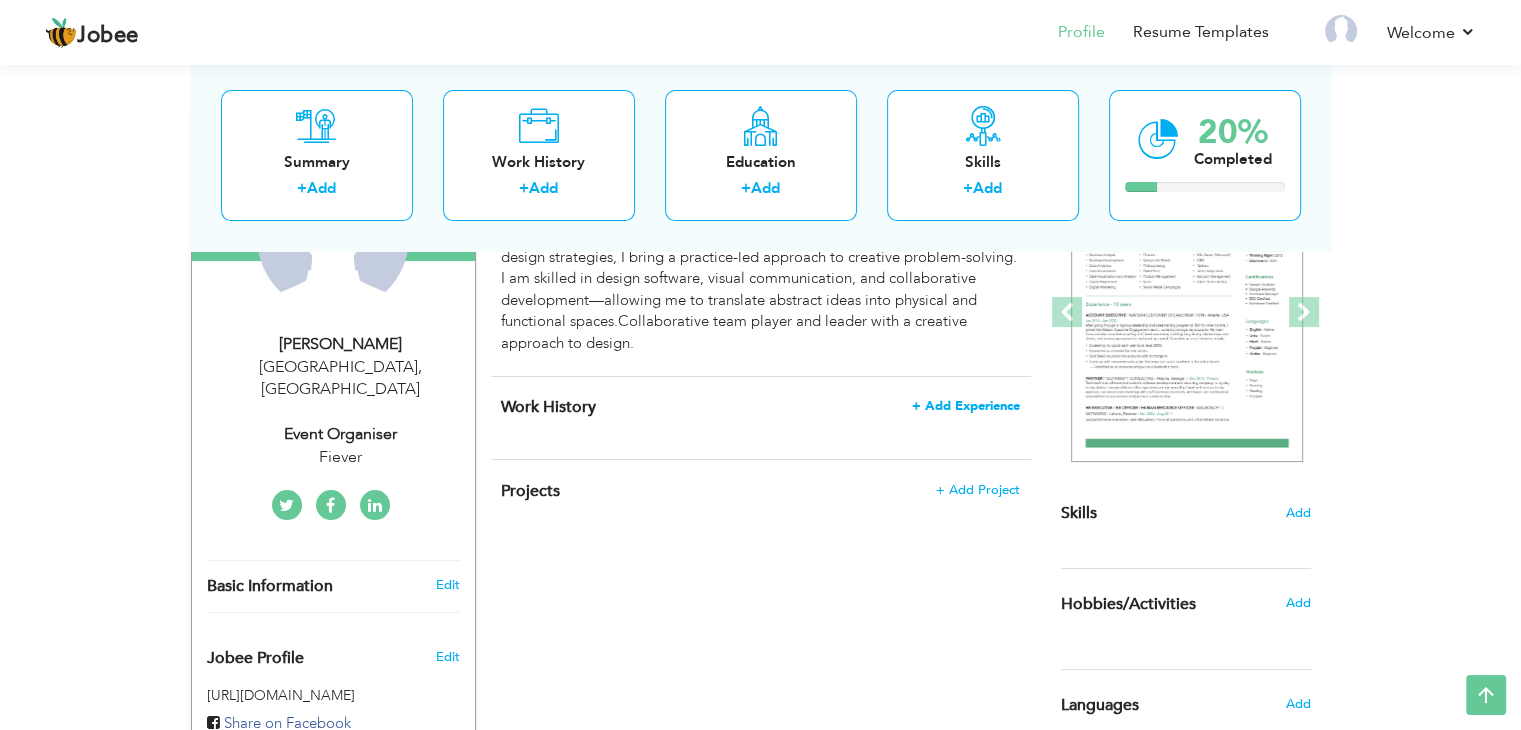 click on "+ Add Experience" at bounding box center [966, 406] 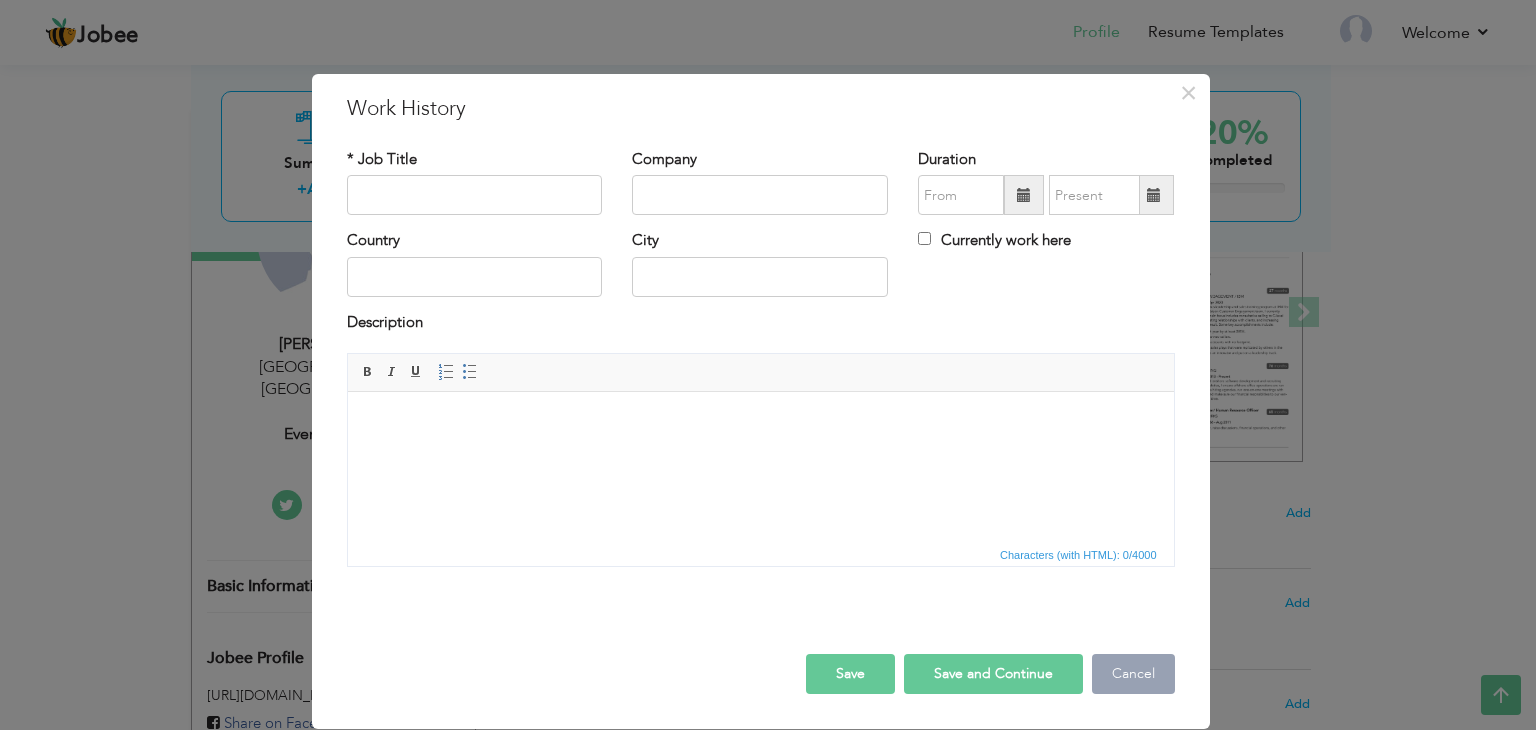 click on "Cancel" at bounding box center [1133, 674] 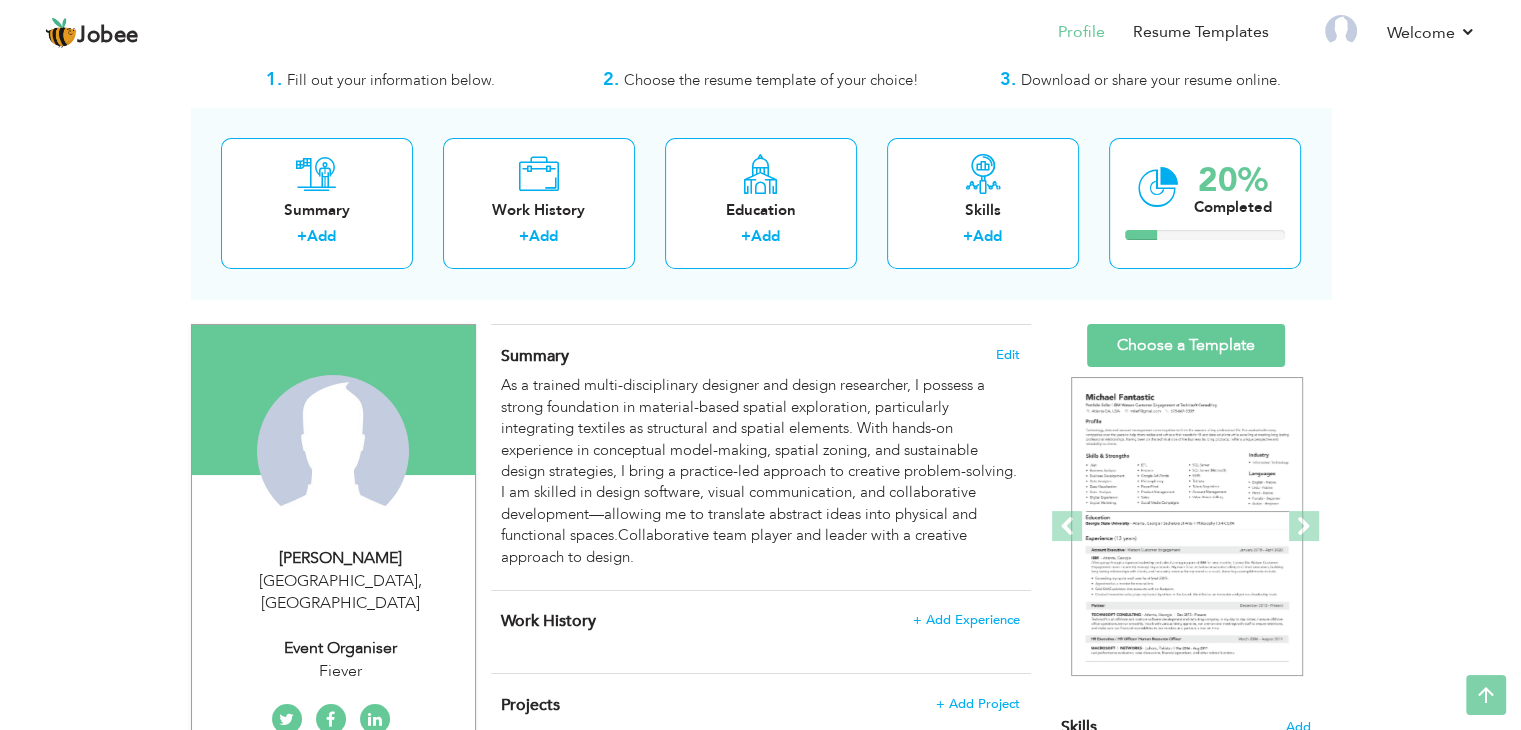 scroll, scrollTop: 0, scrollLeft: 0, axis: both 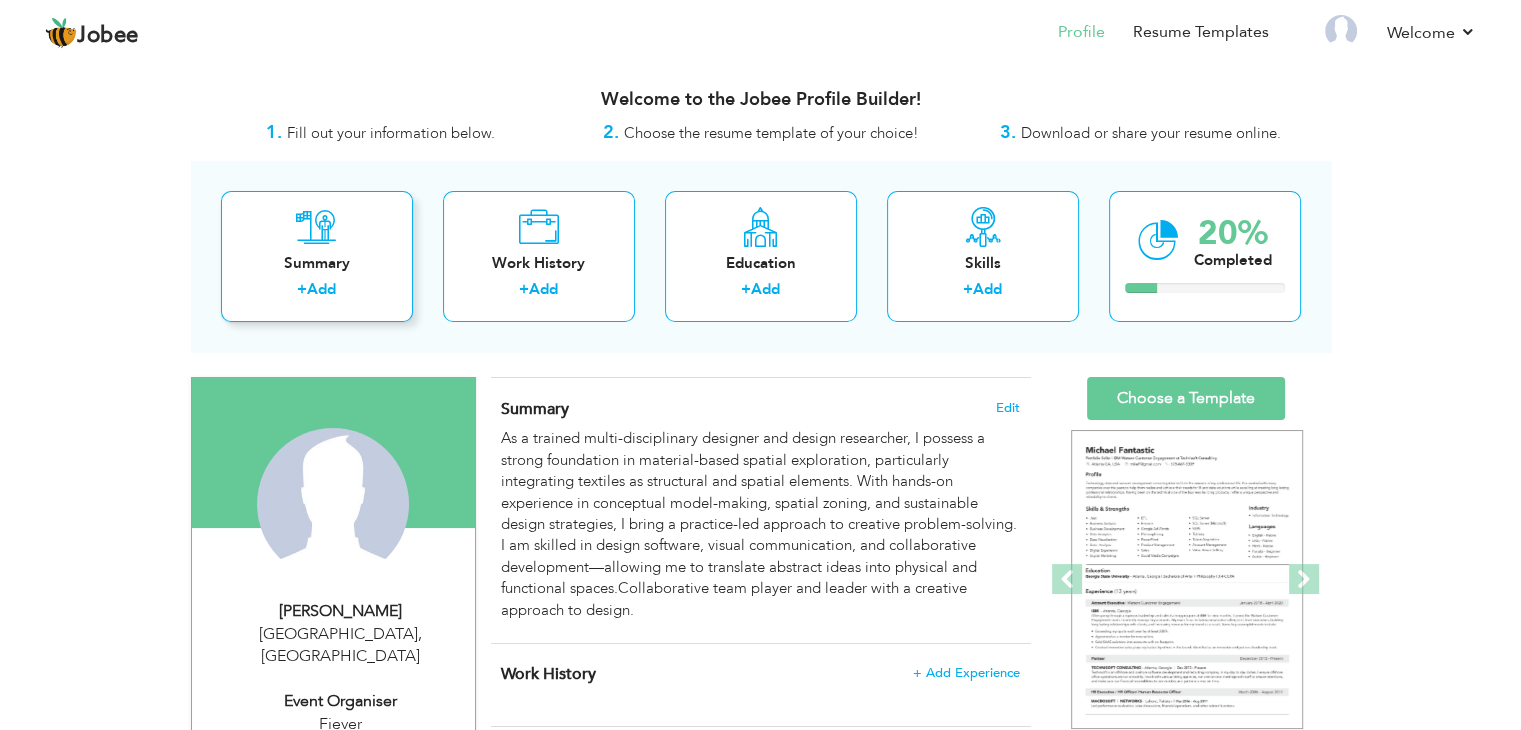 click on "Summary" at bounding box center (317, 263) 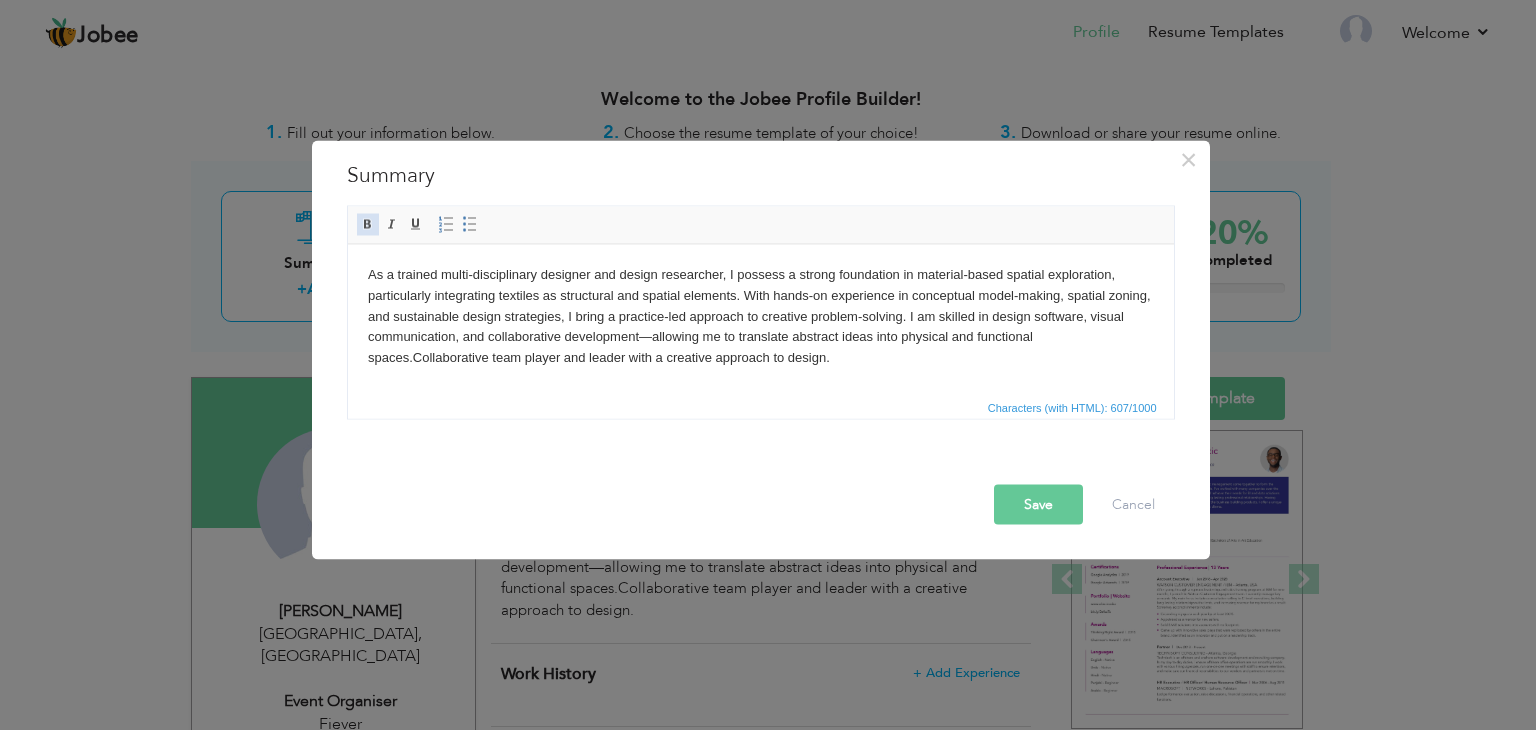 click at bounding box center (368, 225) 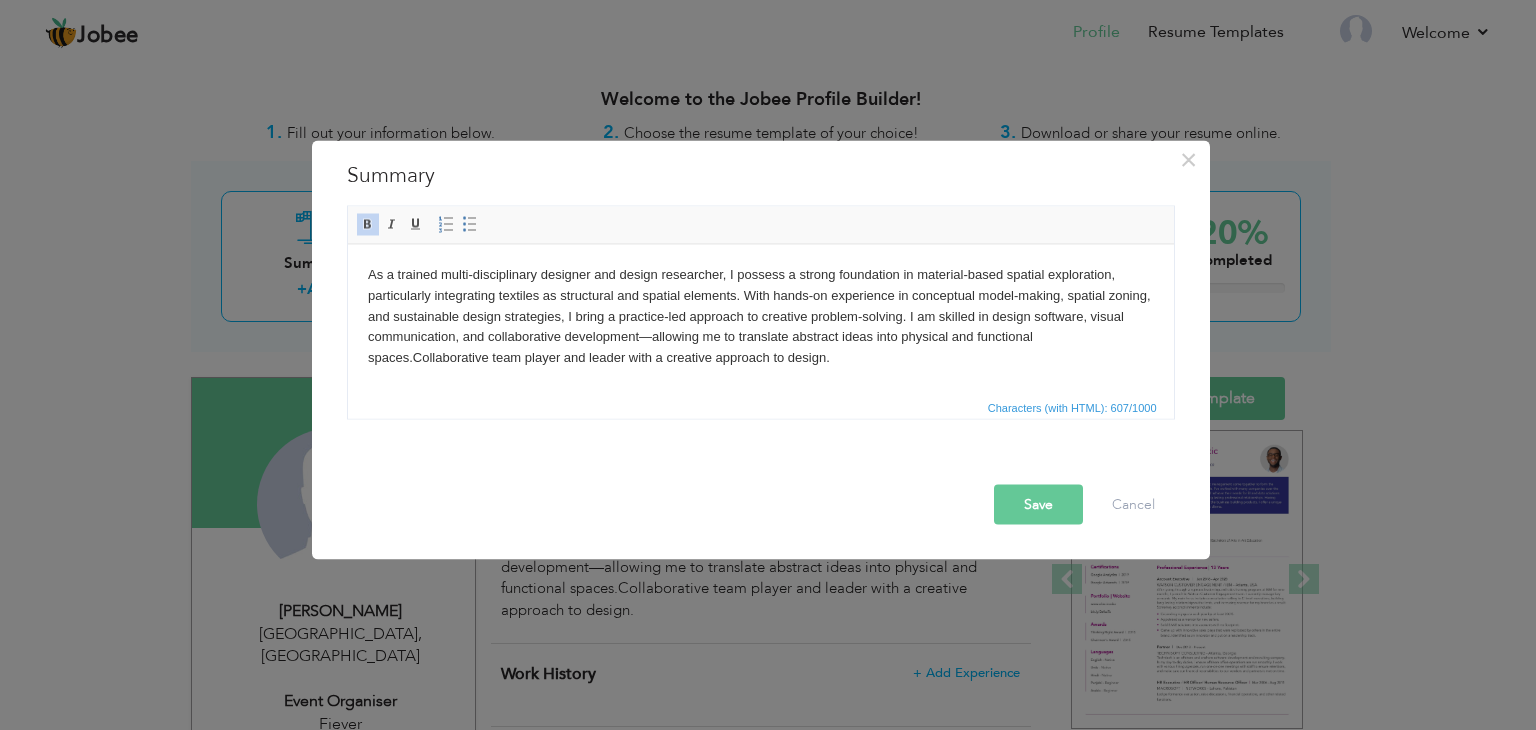 click at bounding box center (368, 225) 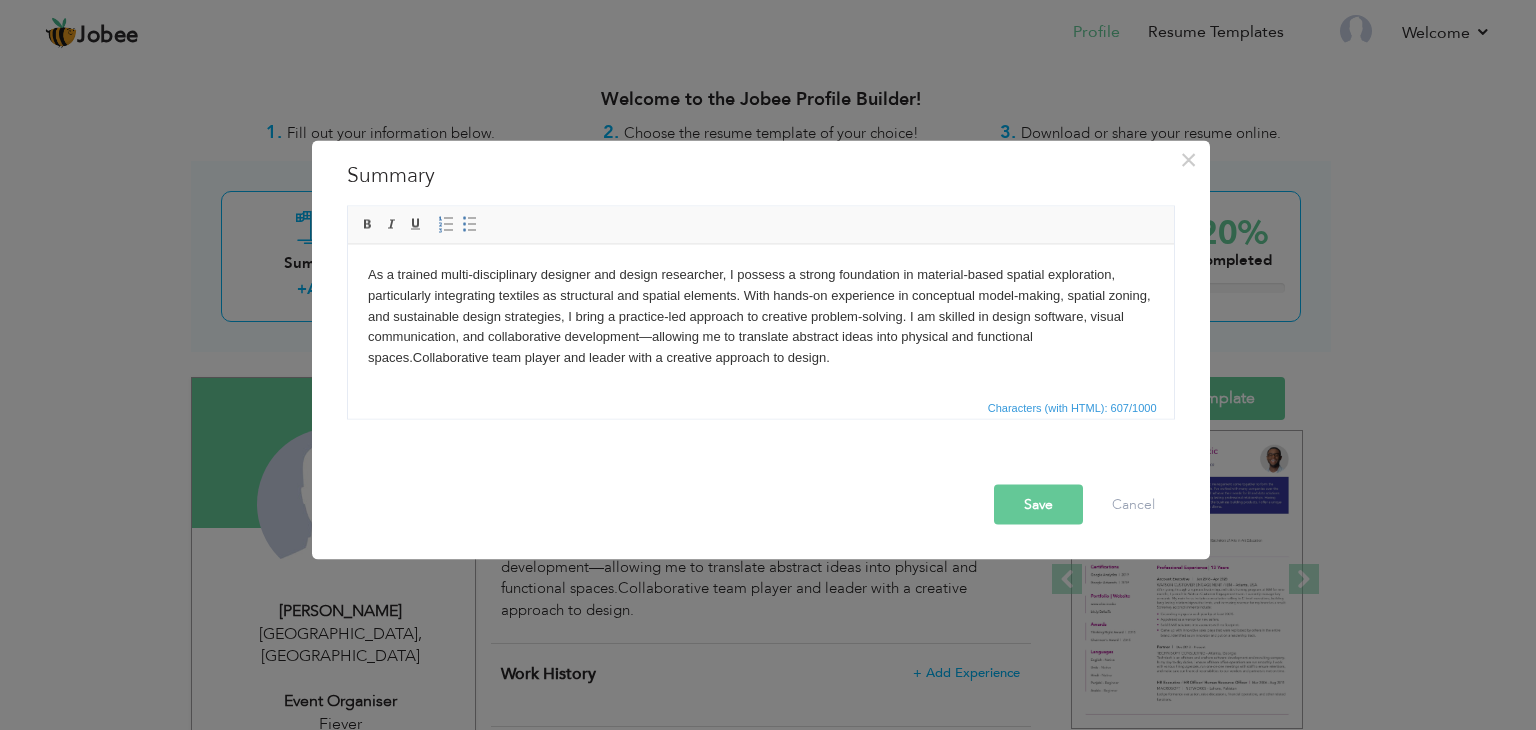 click on "×
Summary
Rich Text Editor, summaryEditor Editor toolbars Basic Styles   Bold   Italic   Underline Paragraph   Insert/Remove Numbered List   Insert/Remove Bulleted List Press ALT 0 for help Characters (with HTML): 607/1000
Save Cancel" at bounding box center [768, 365] 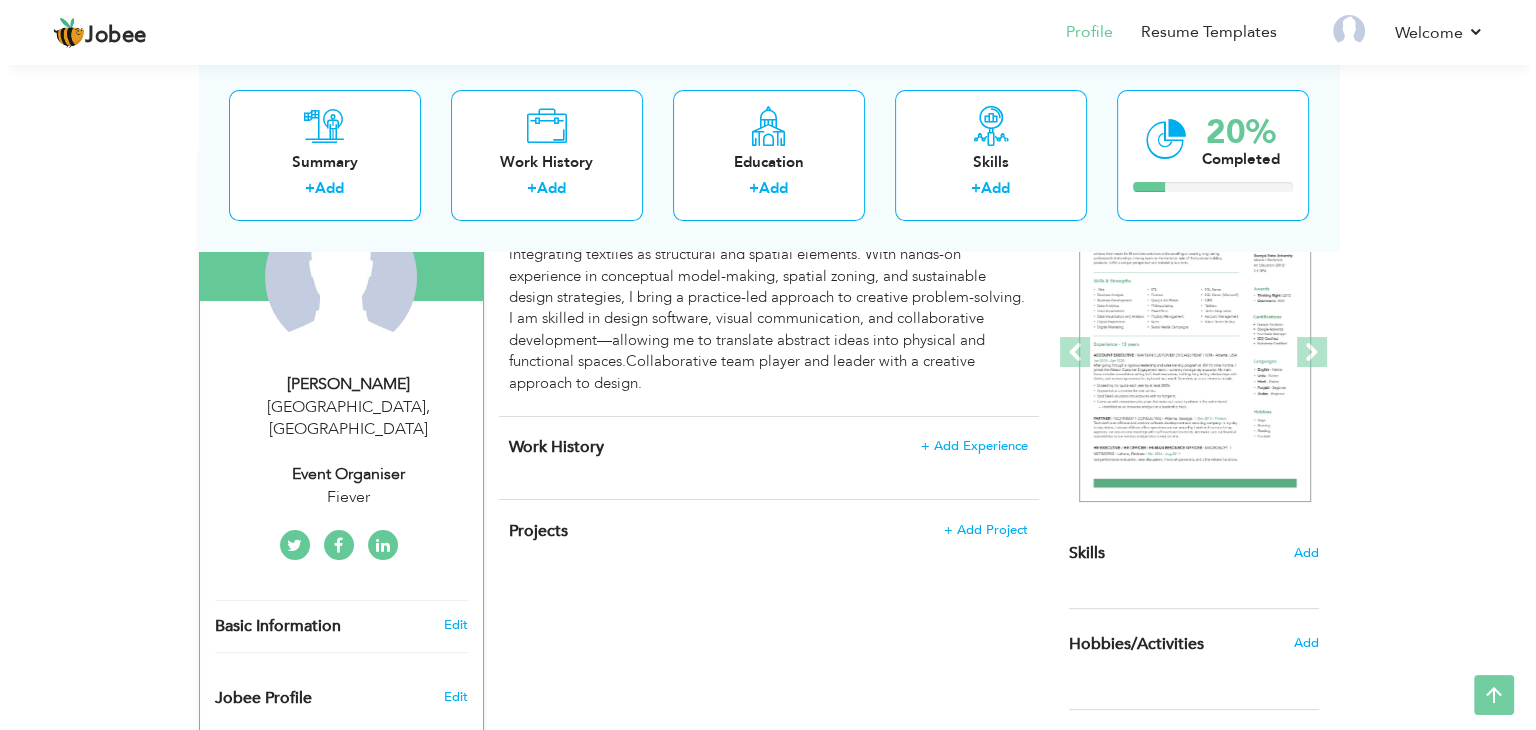 scroll, scrollTop: 228, scrollLeft: 0, axis: vertical 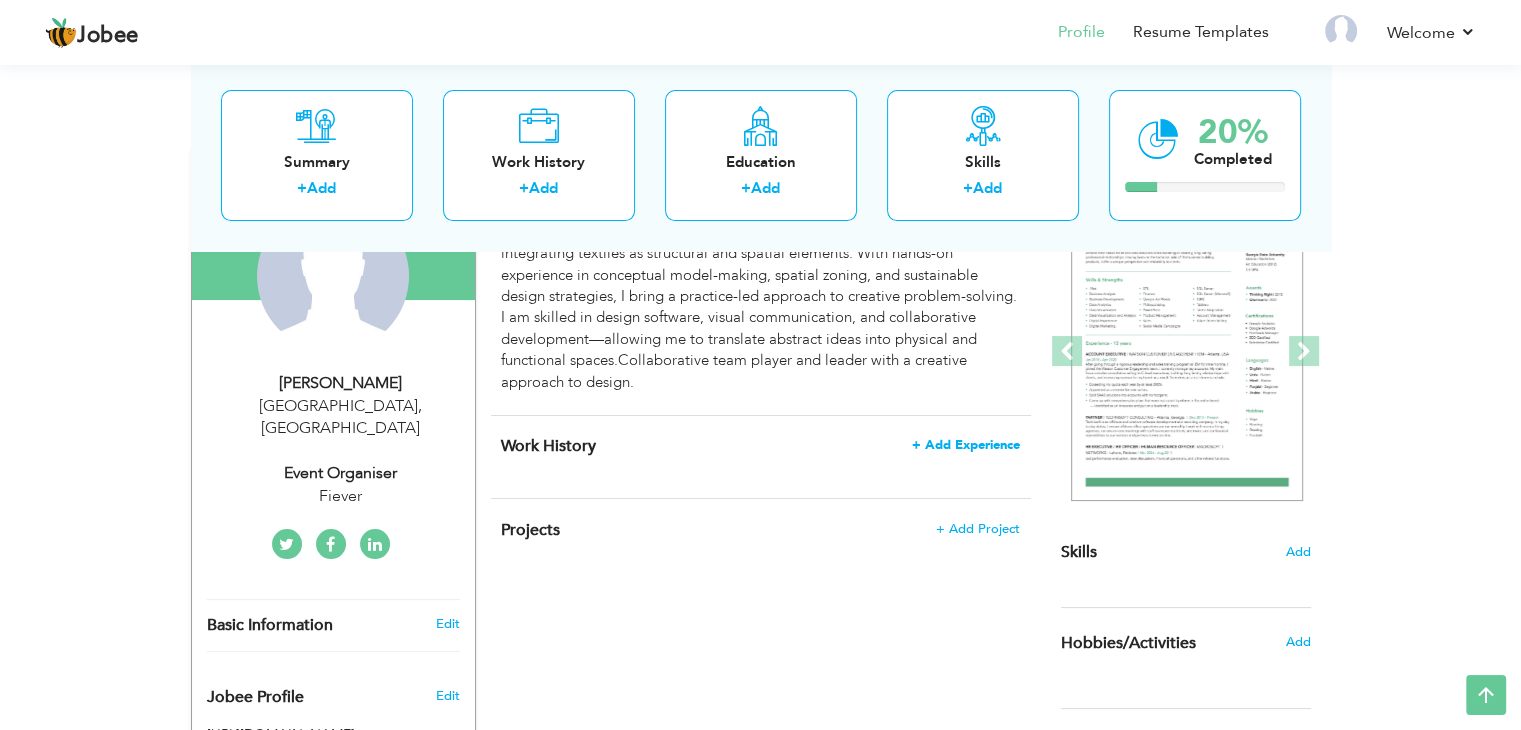 click on "+ Add Experience" at bounding box center [966, 445] 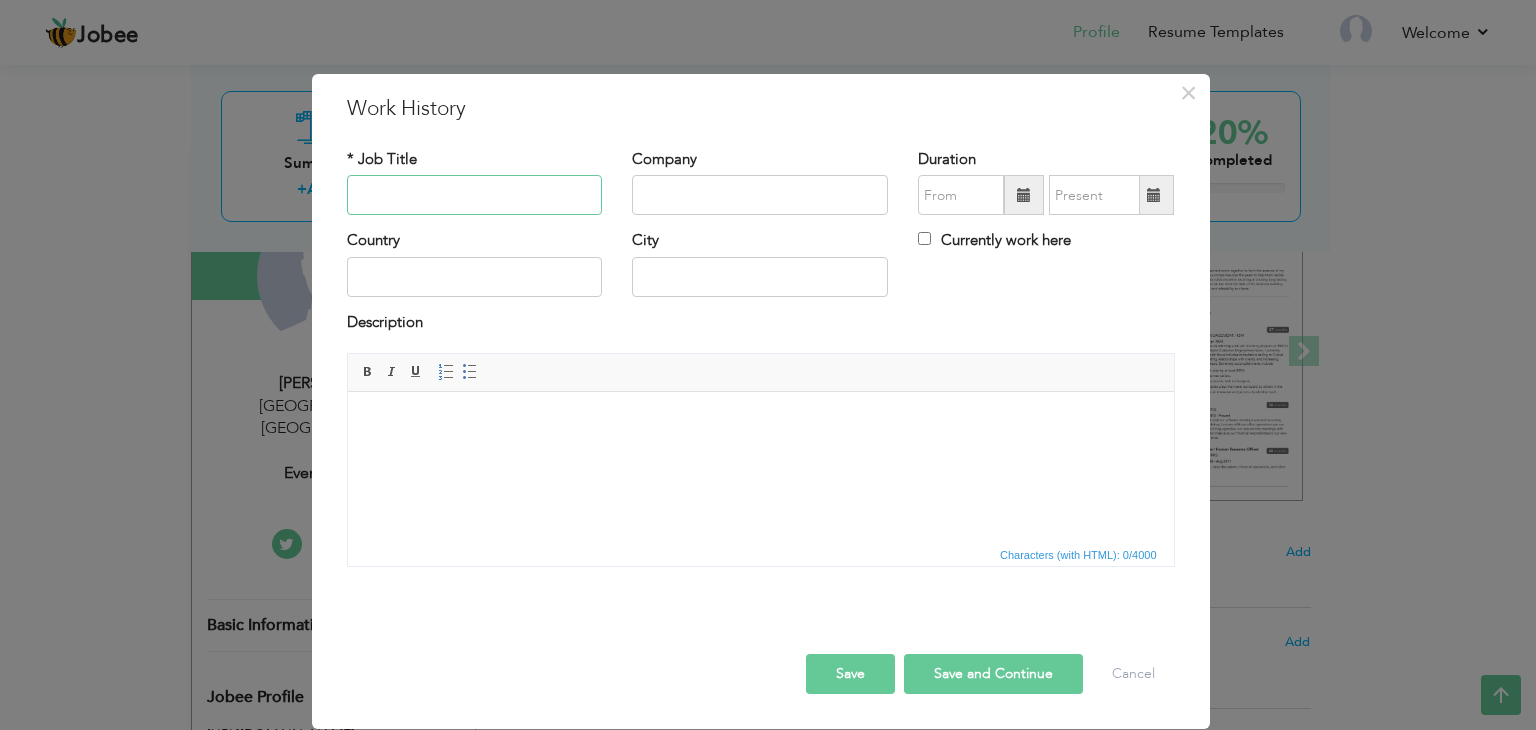 click at bounding box center (475, 195) 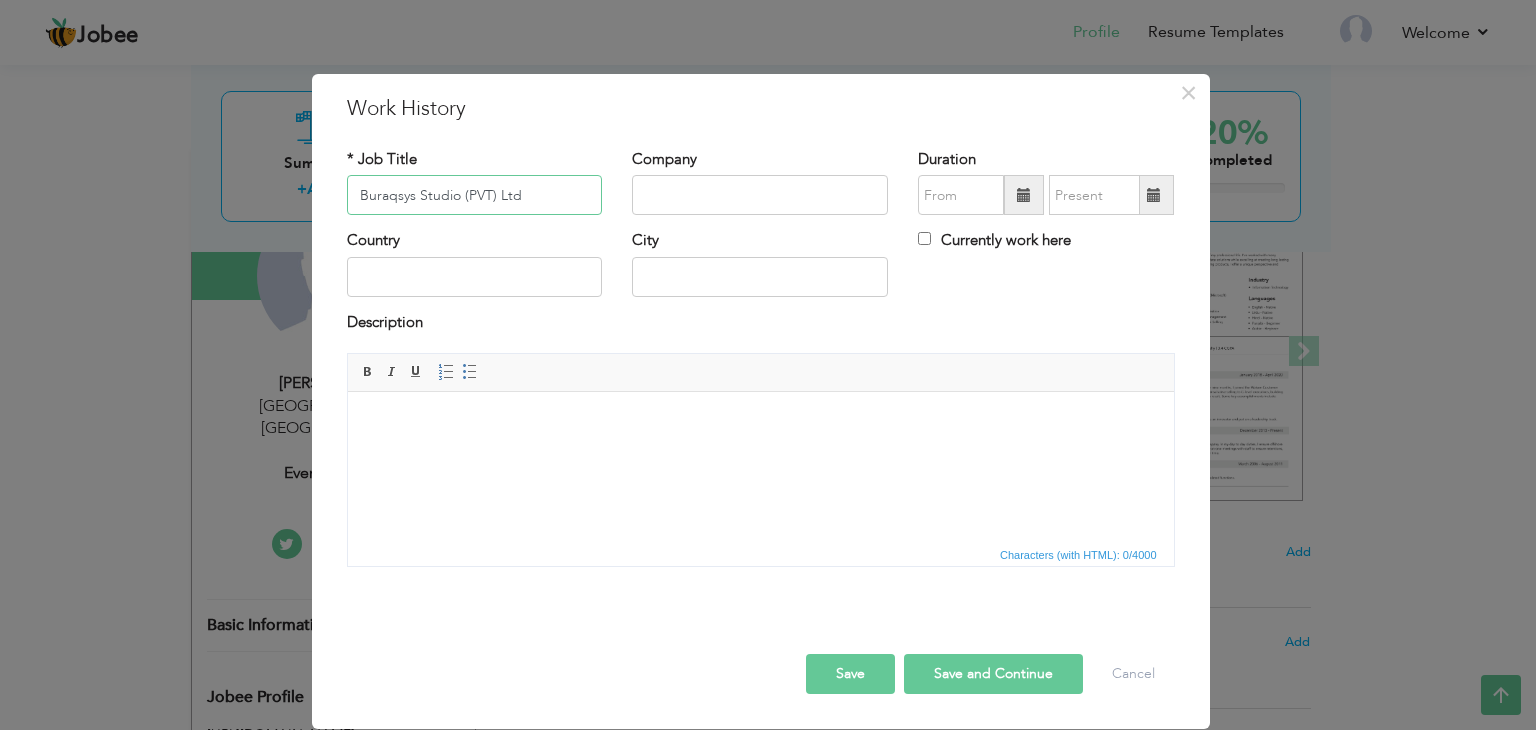 type on "Buraqsys Studio (PVT) Ltd" 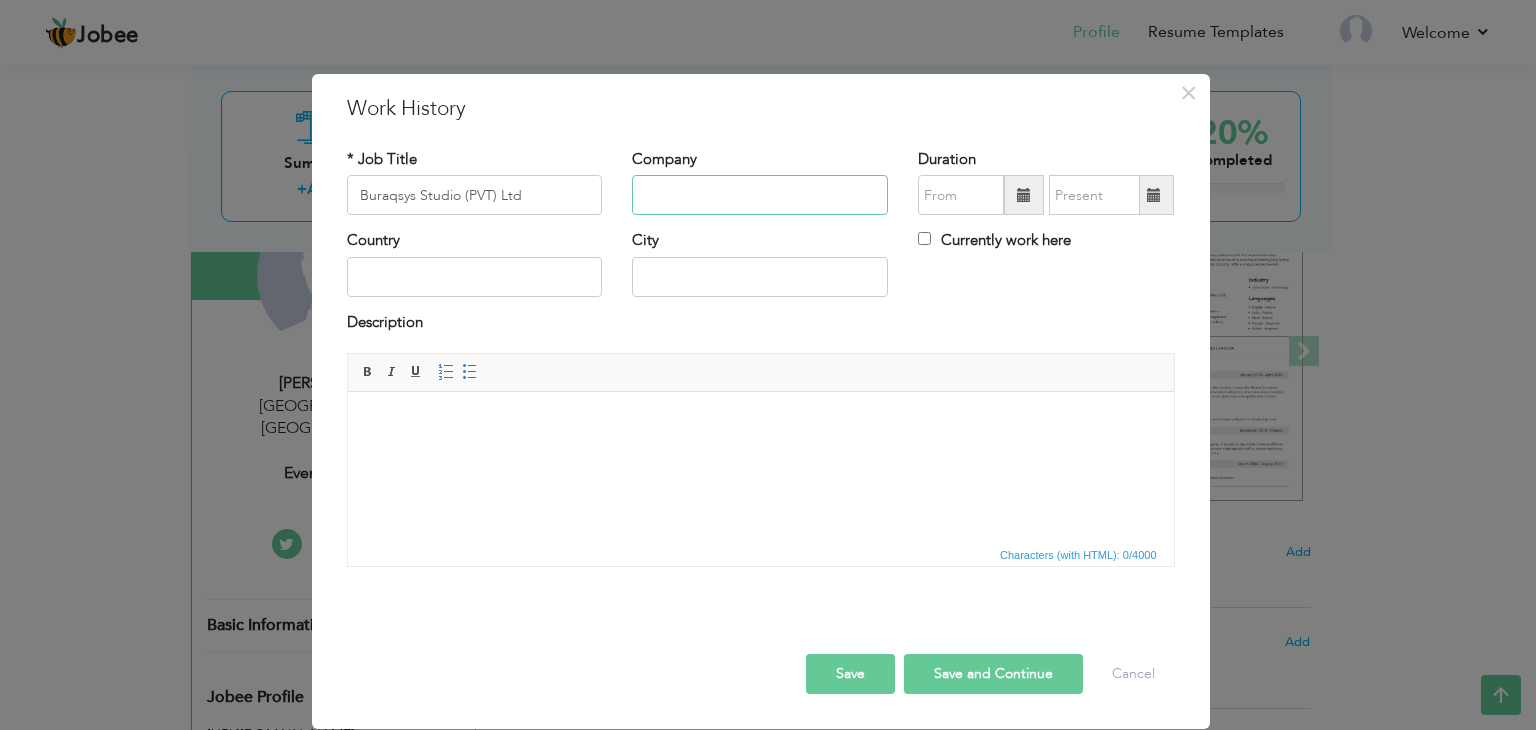 click at bounding box center [760, 195] 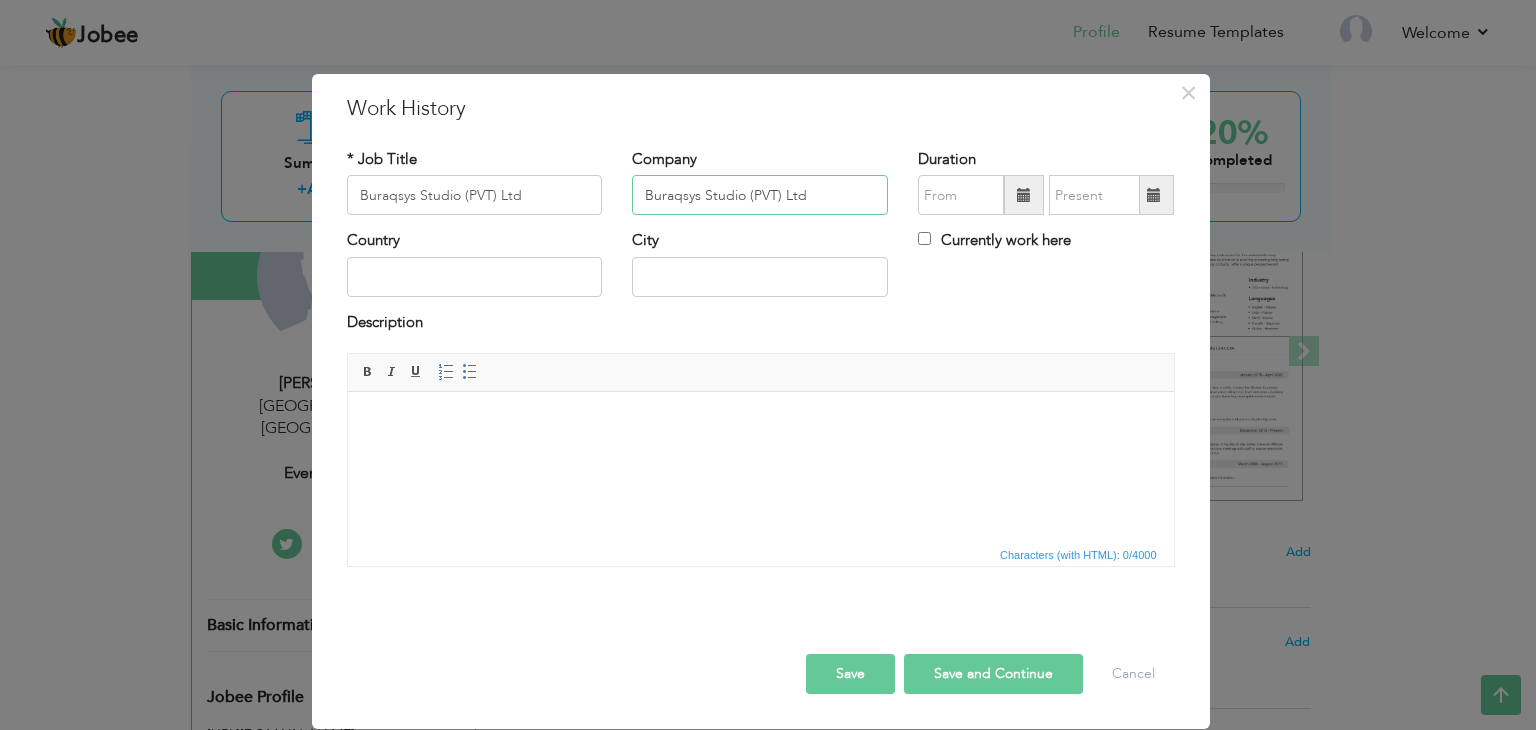 type on "Buraqsys Studio (PVT) Ltd" 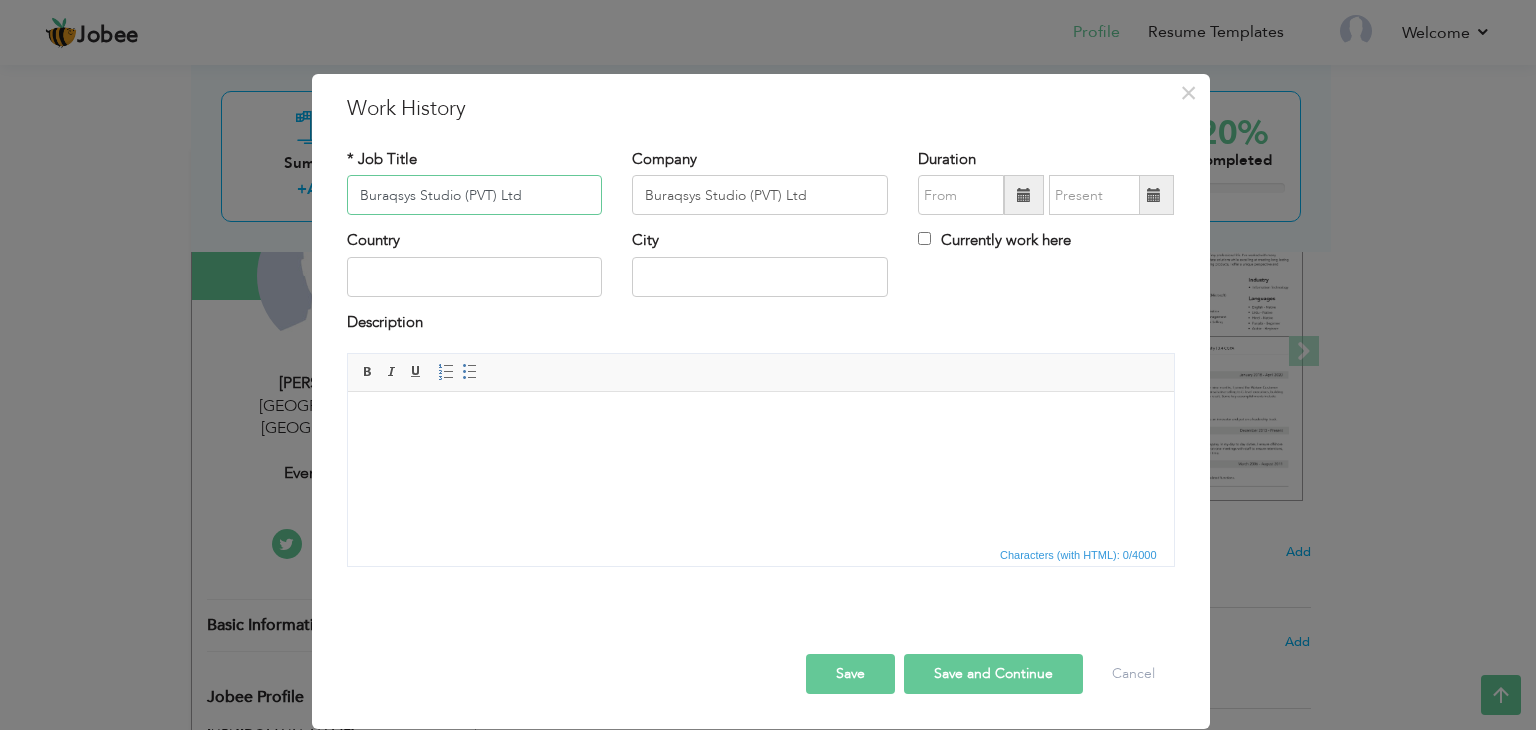 drag, startPoint x: 544, startPoint y: 188, endPoint x: 230, endPoint y: 197, distance: 314.12897 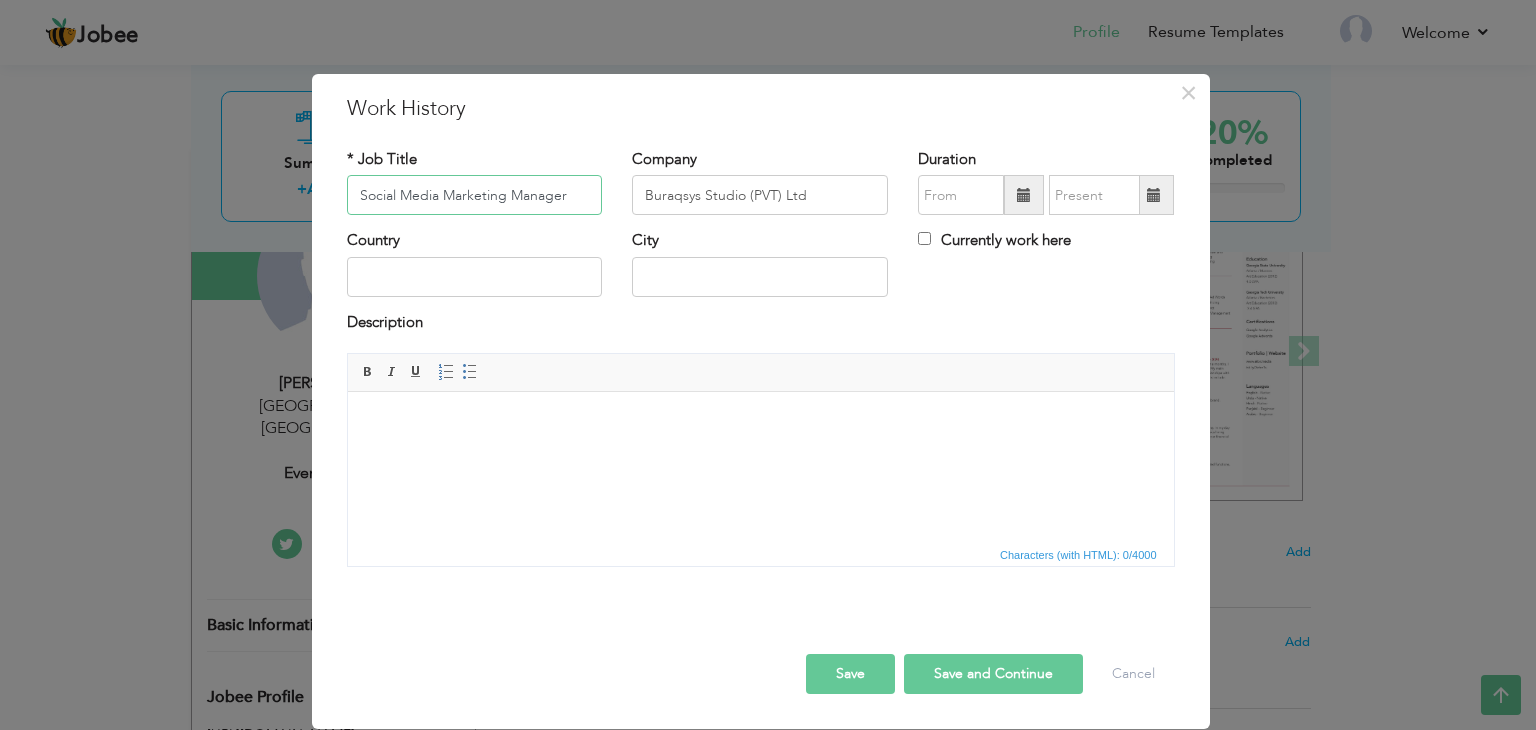 type on "Social Media Marketing Manager" 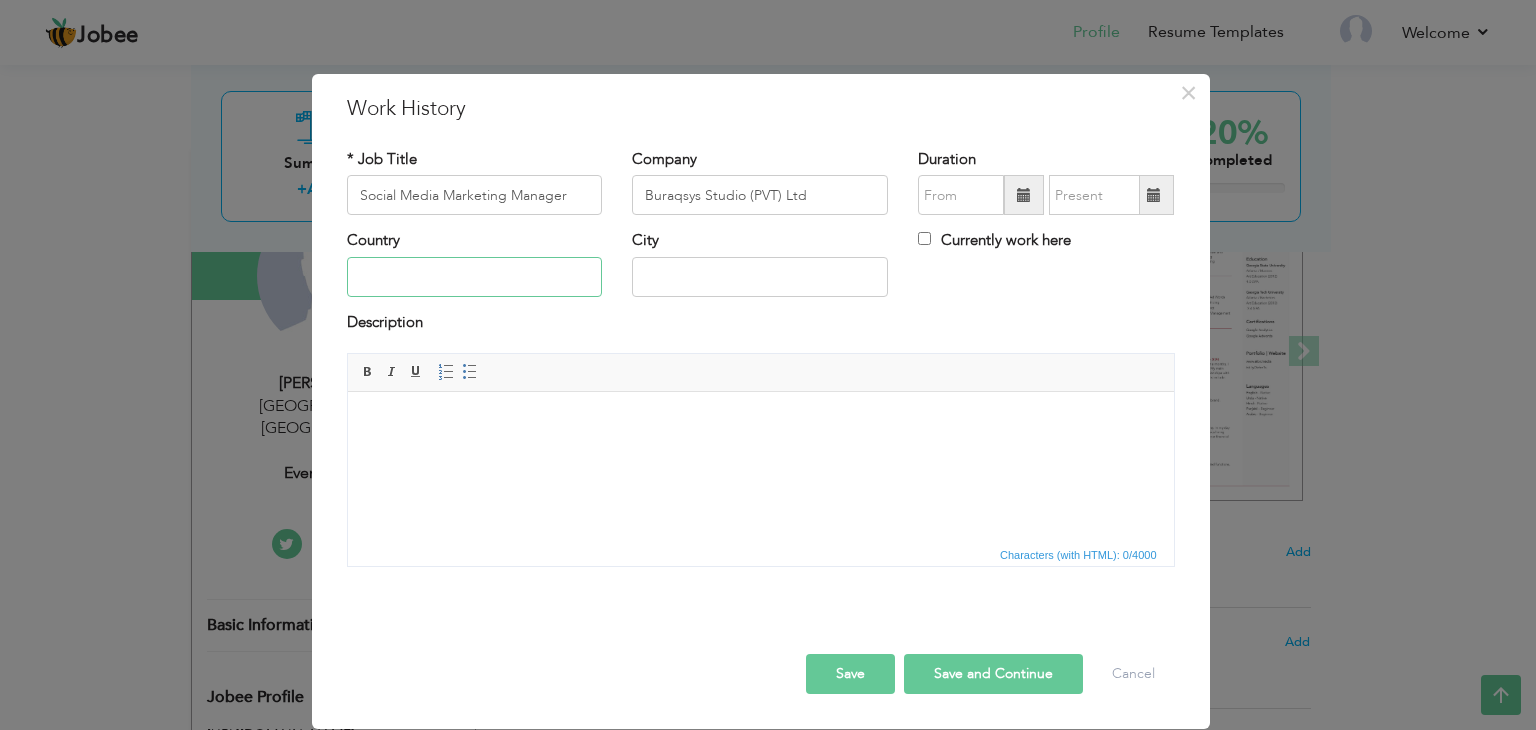 click at bounding box center (475, 277) 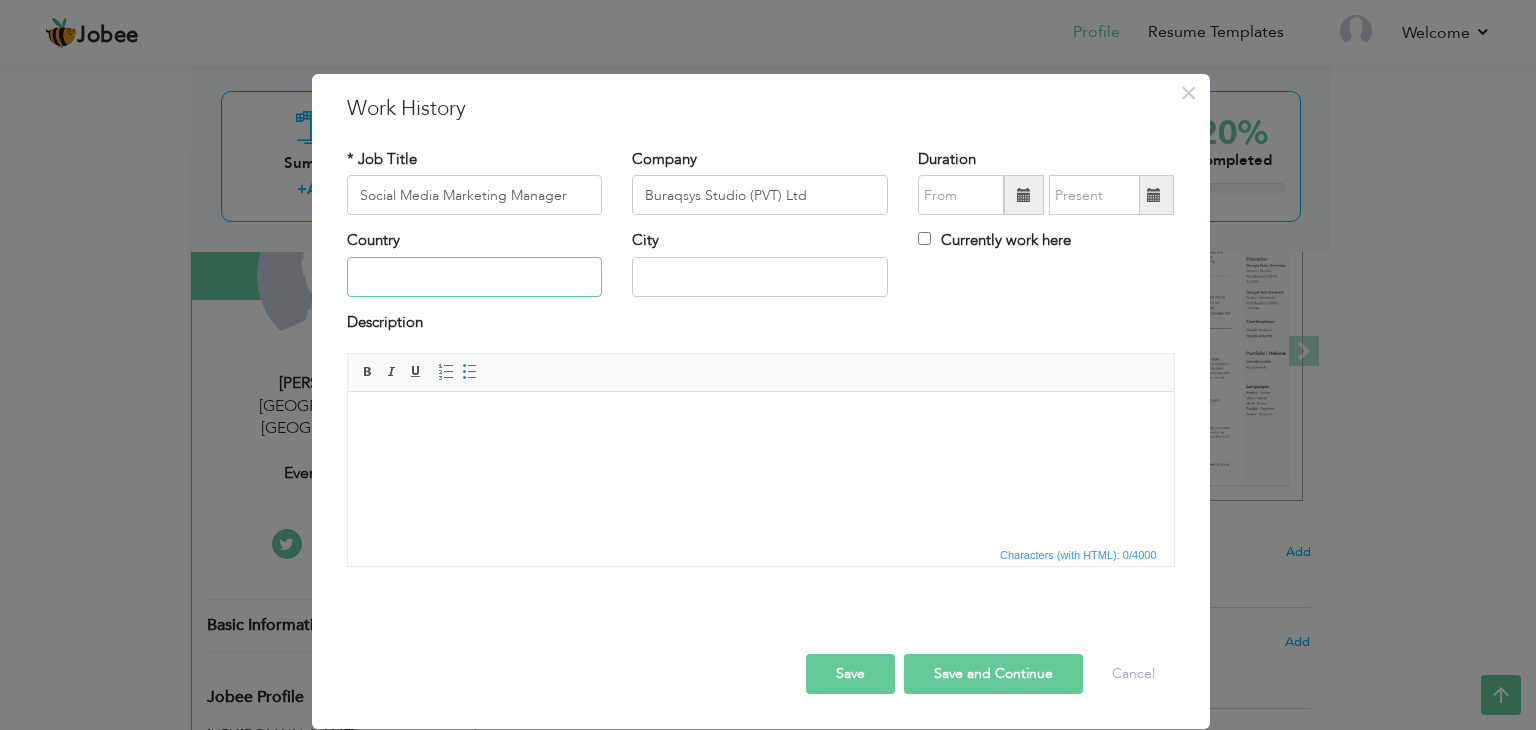 type on "[GEOGRAPHIC_DATA]" 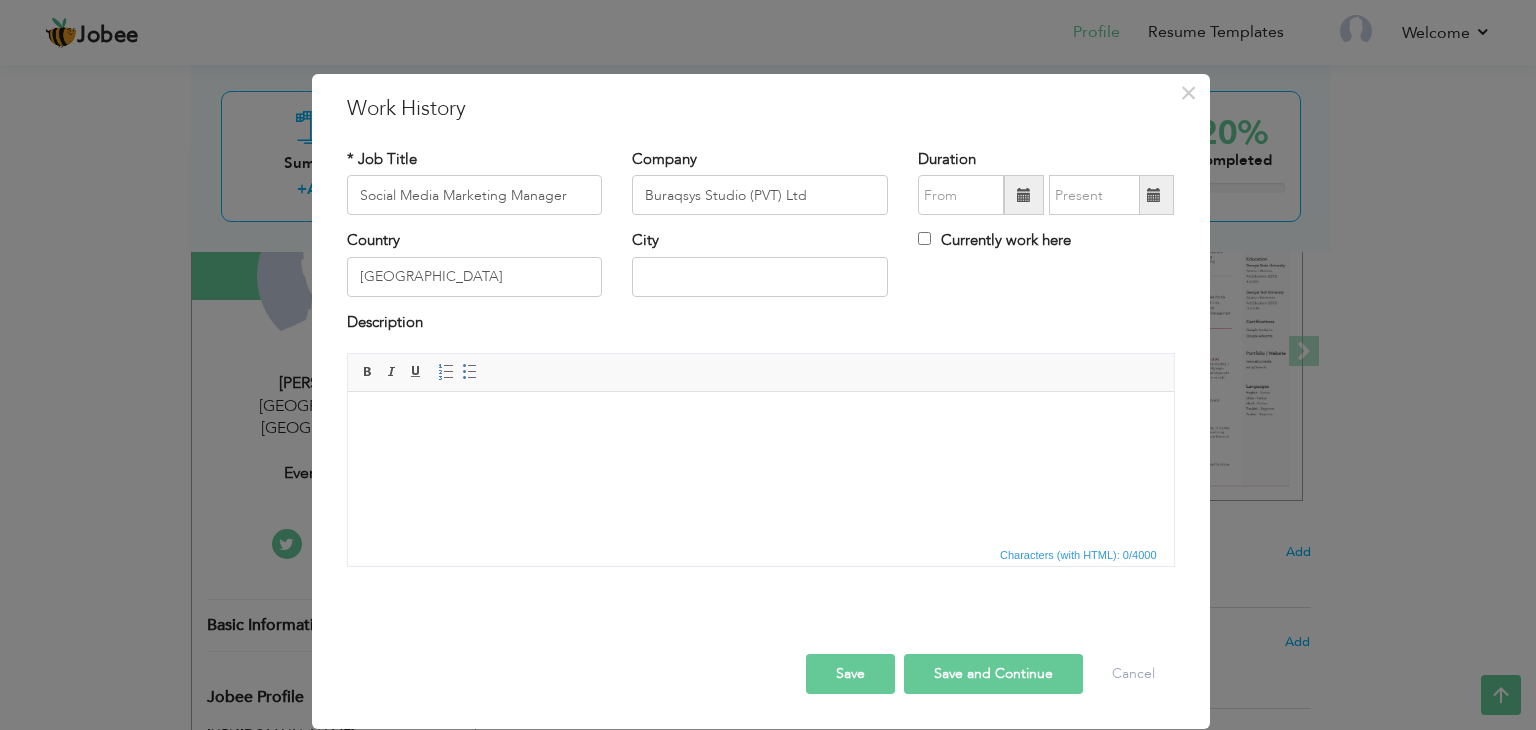 type on "[GEOGRAPHIC_DATA]" 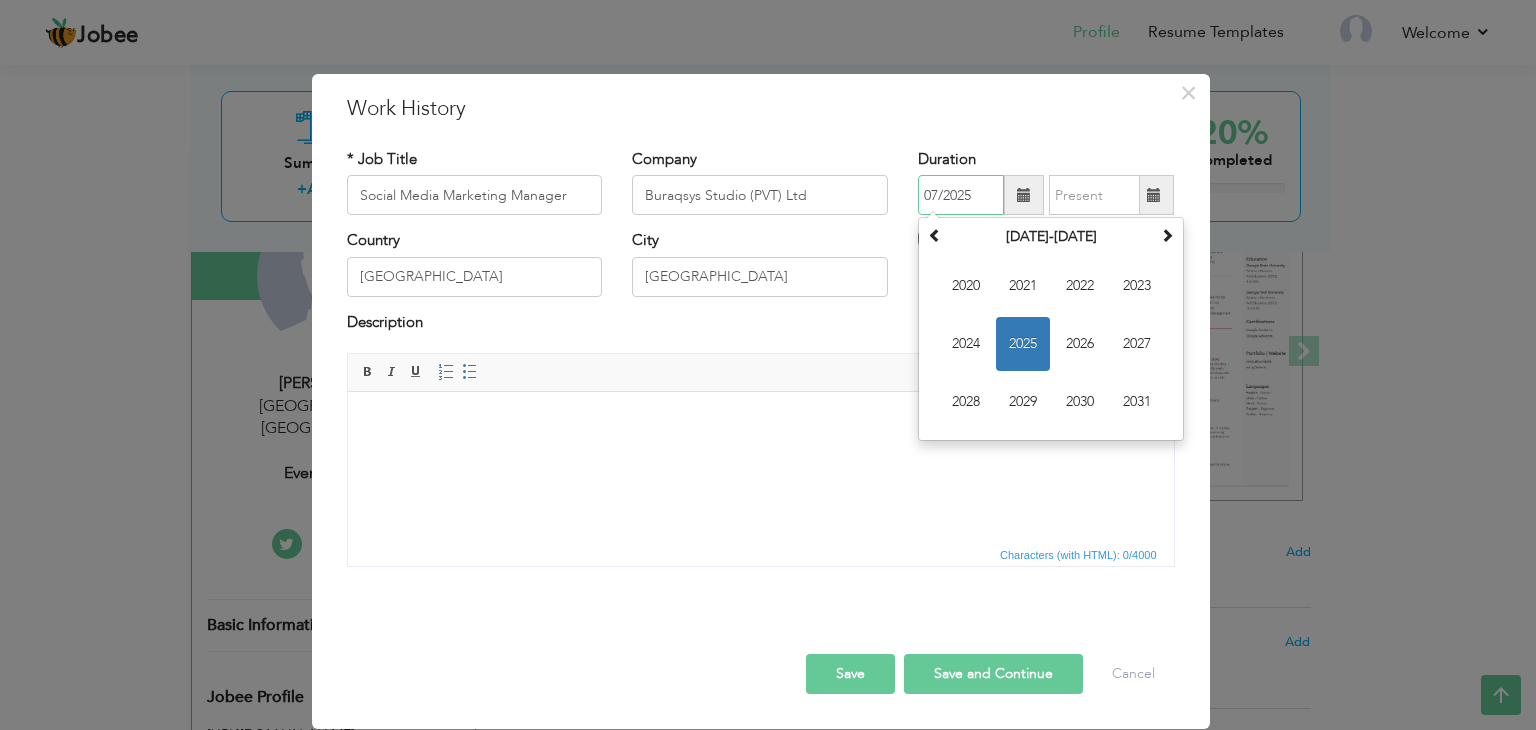 click on "07/2025" at bounding box center [961, 195] 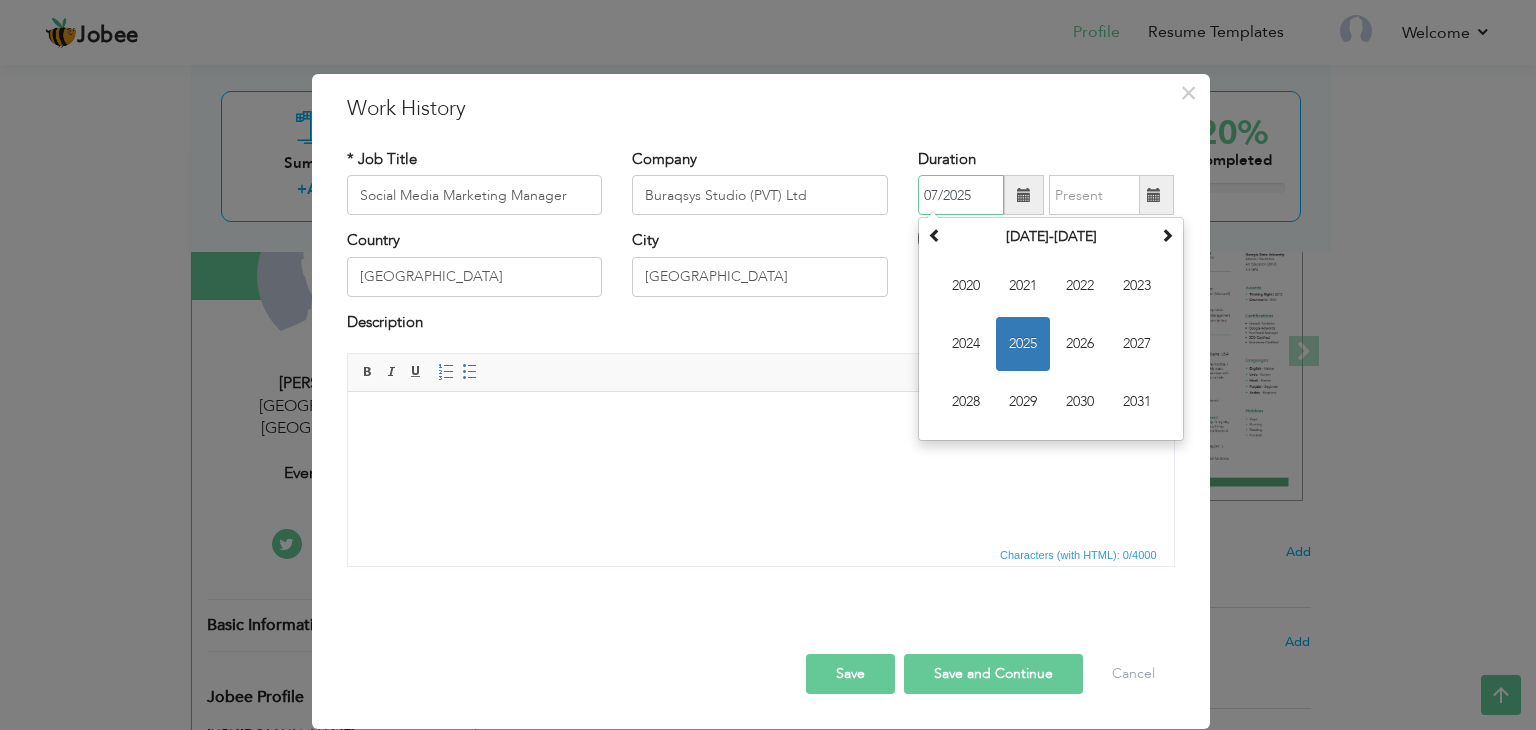click on "07/2025" at bounding box center (961, 195) 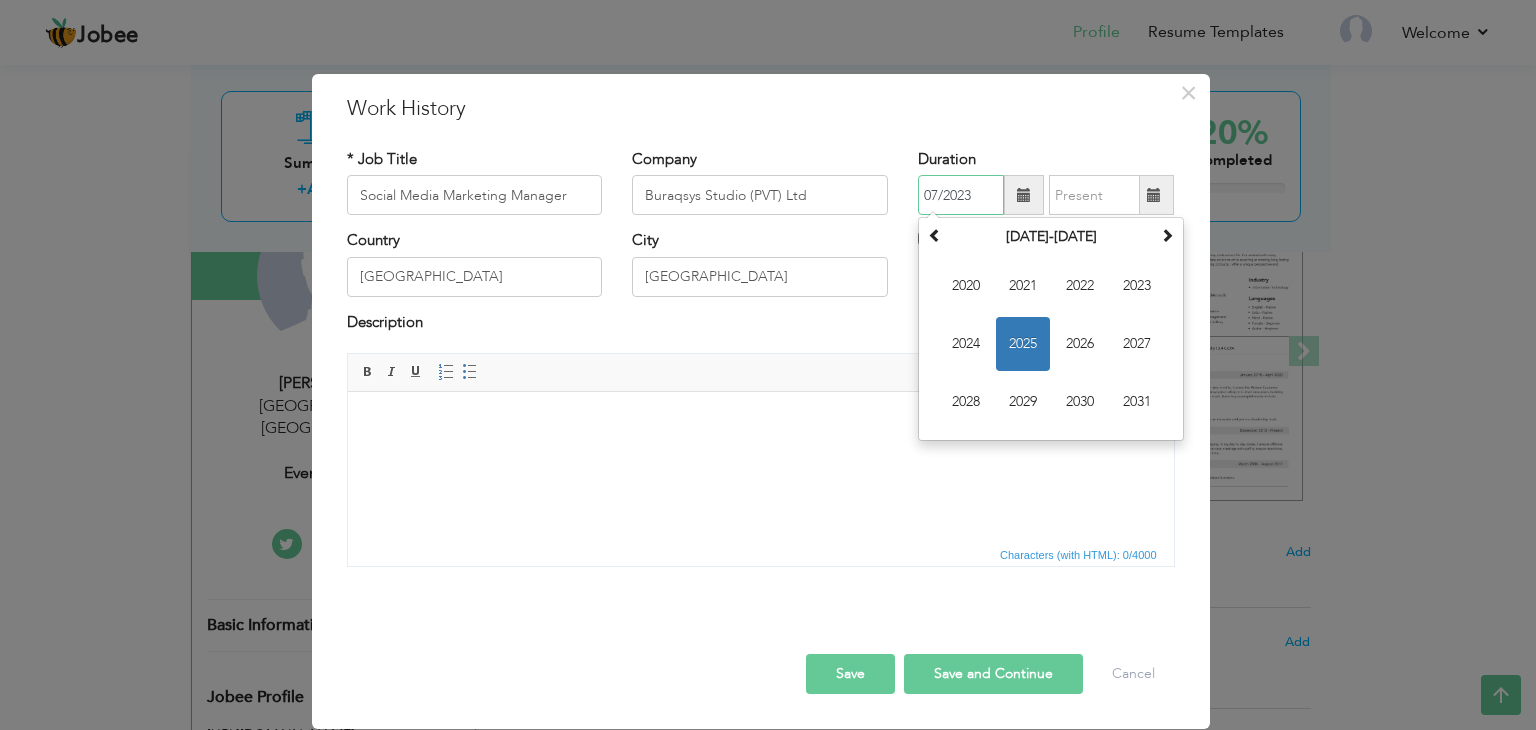 click on "07/2023" at bounding box center (961, 195) 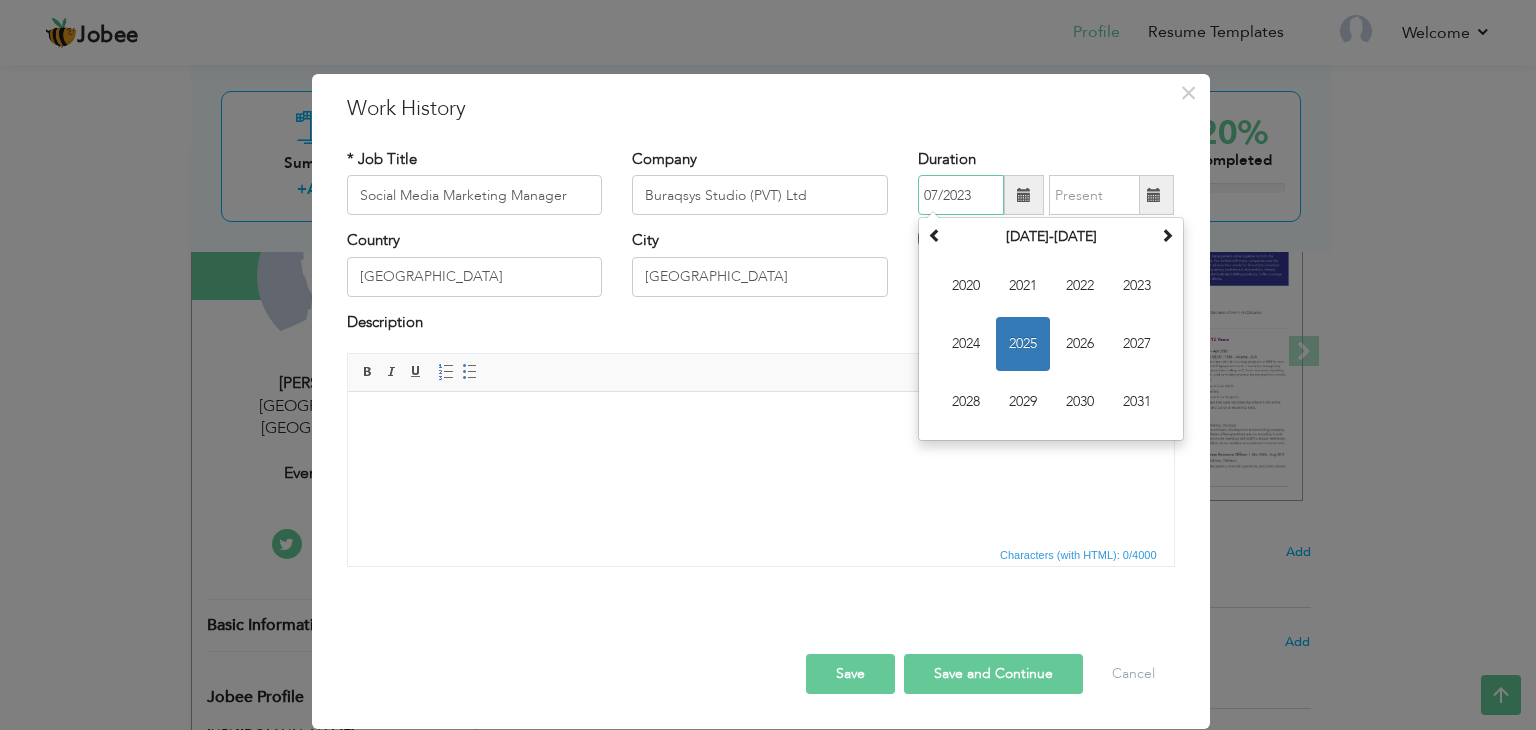 click on "07/2023" at bounding box center (961, 195) 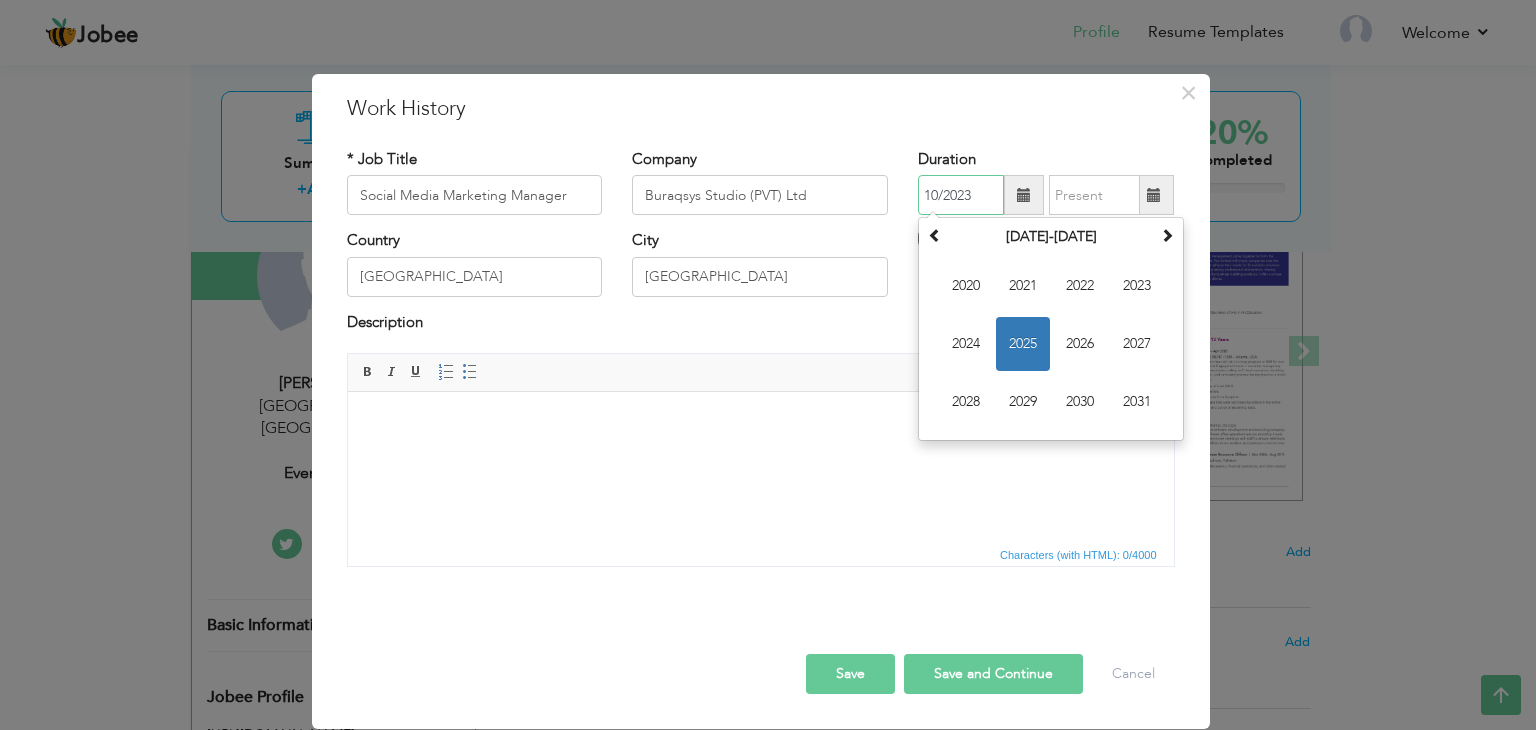 type on "10/2023" 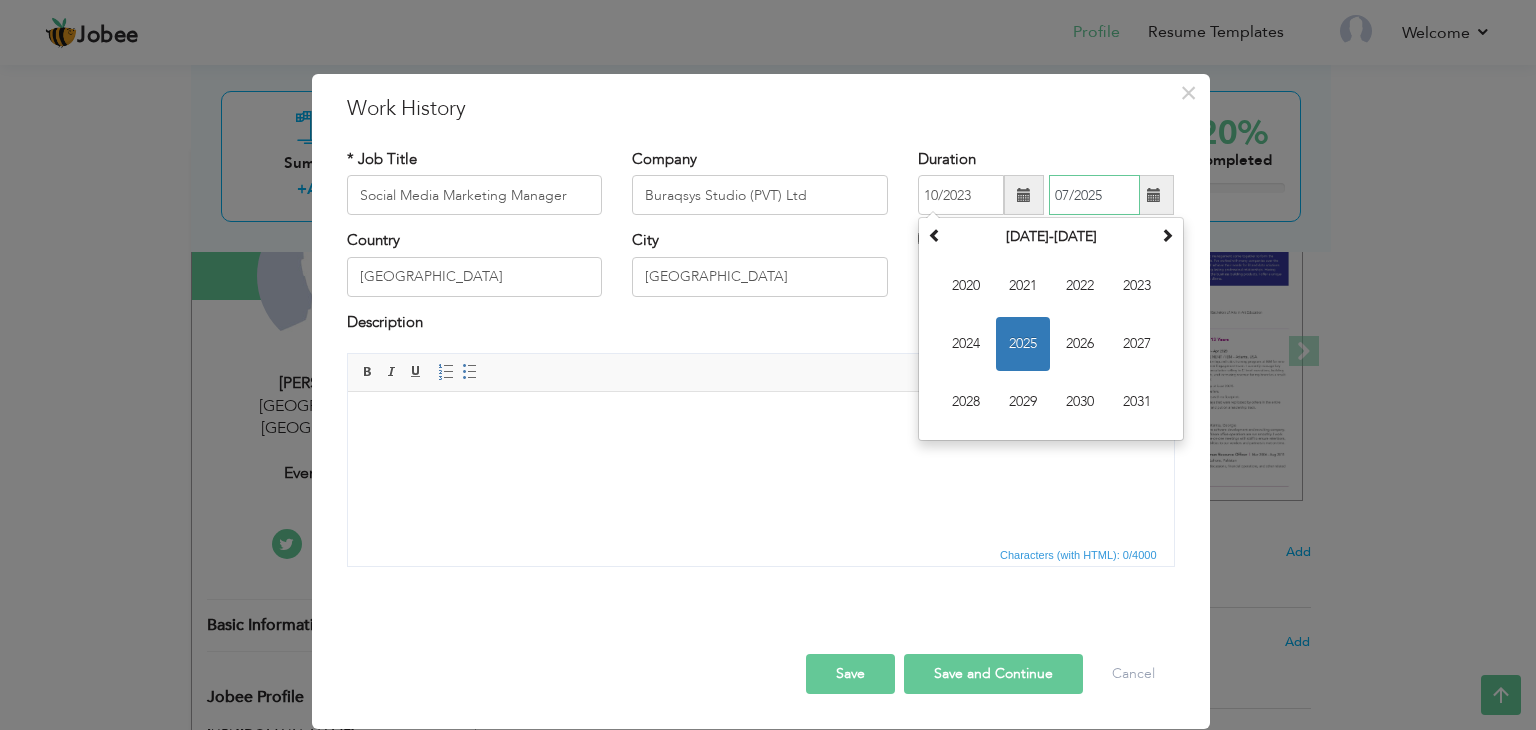 click on "07/2025" at bounding box center [1094, 195] 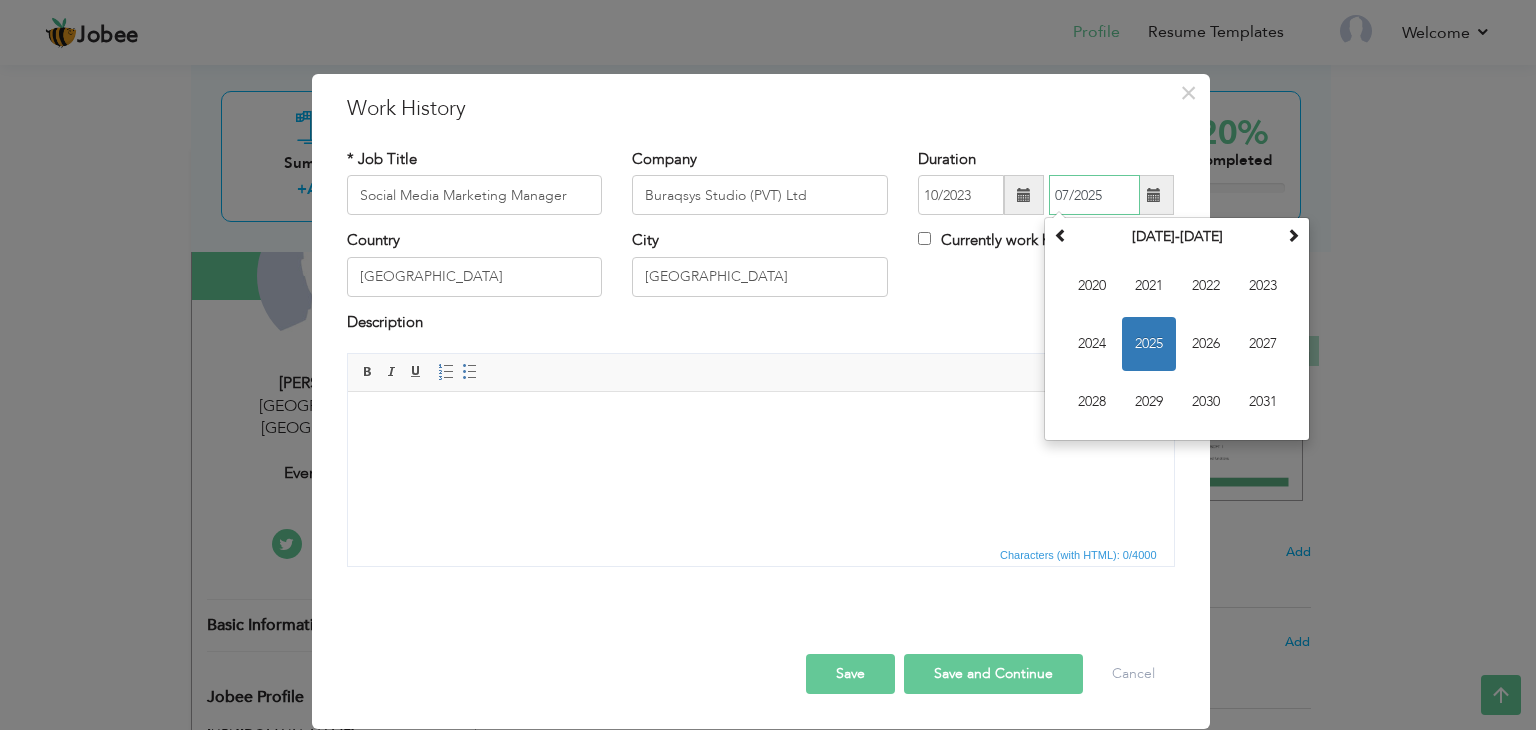 drag, startPoint x: 1071, startPoint y: 192, endPoint x: 1049, endPoint y: 200, distance: 23.409399 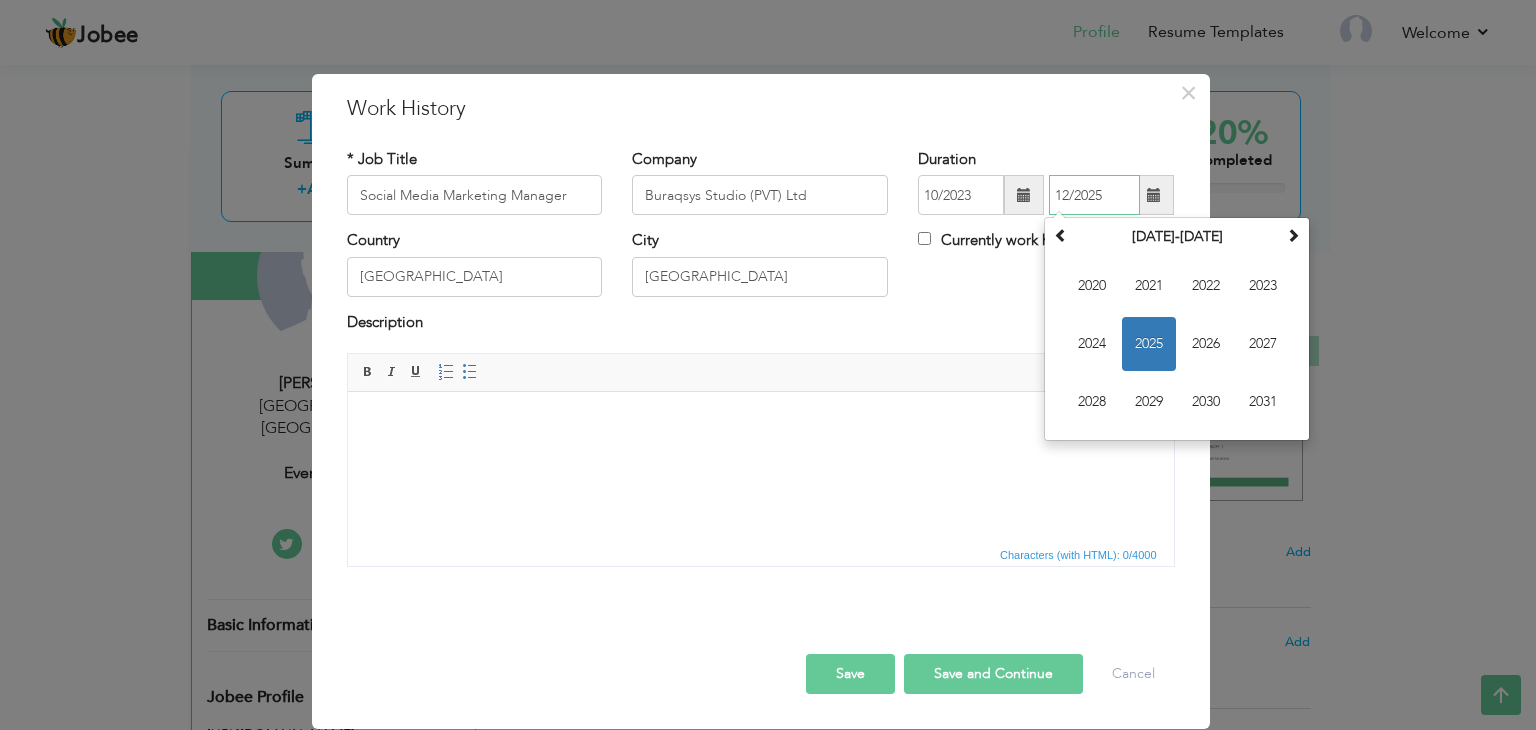 click on "12/2025" at bounding box center (1094, 195) 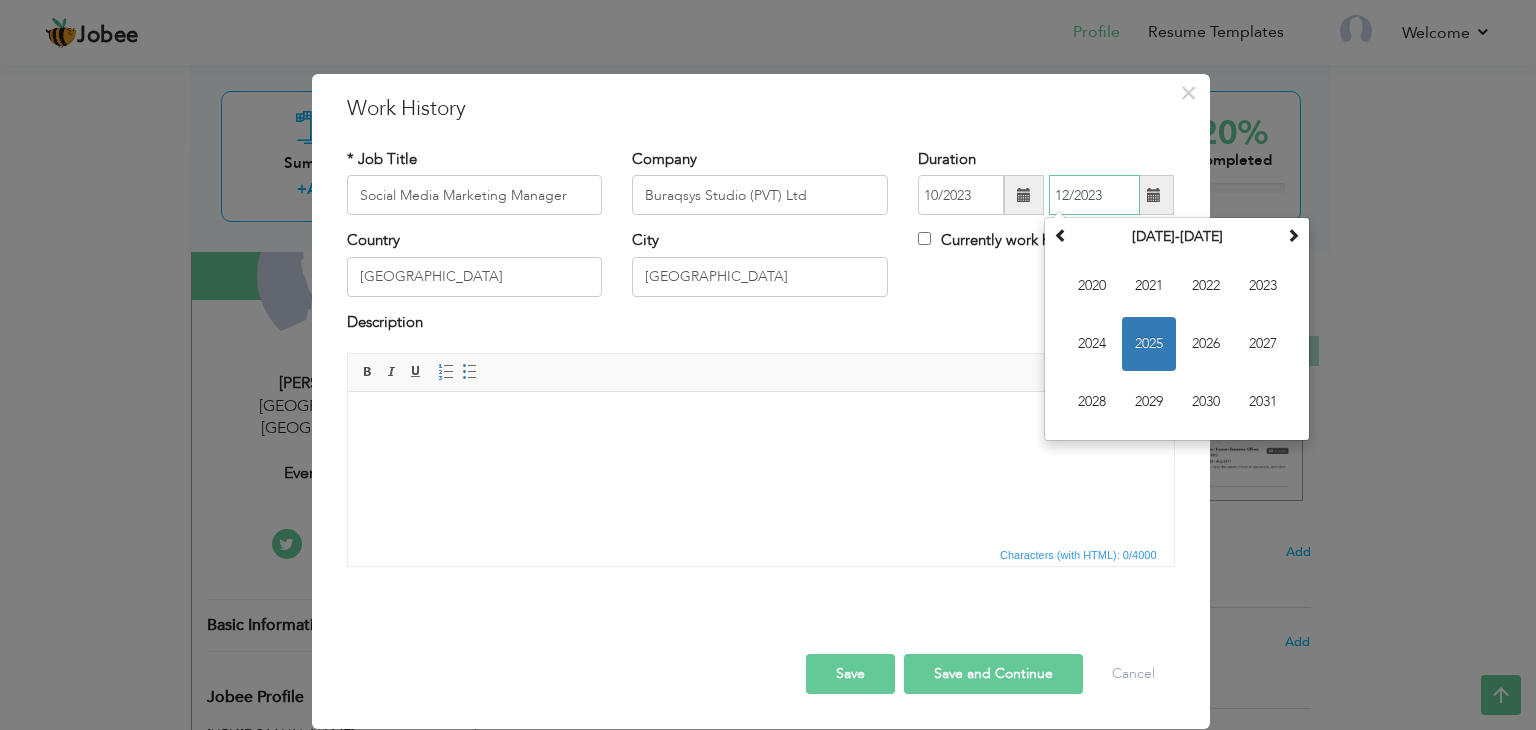 type on "12/2023" 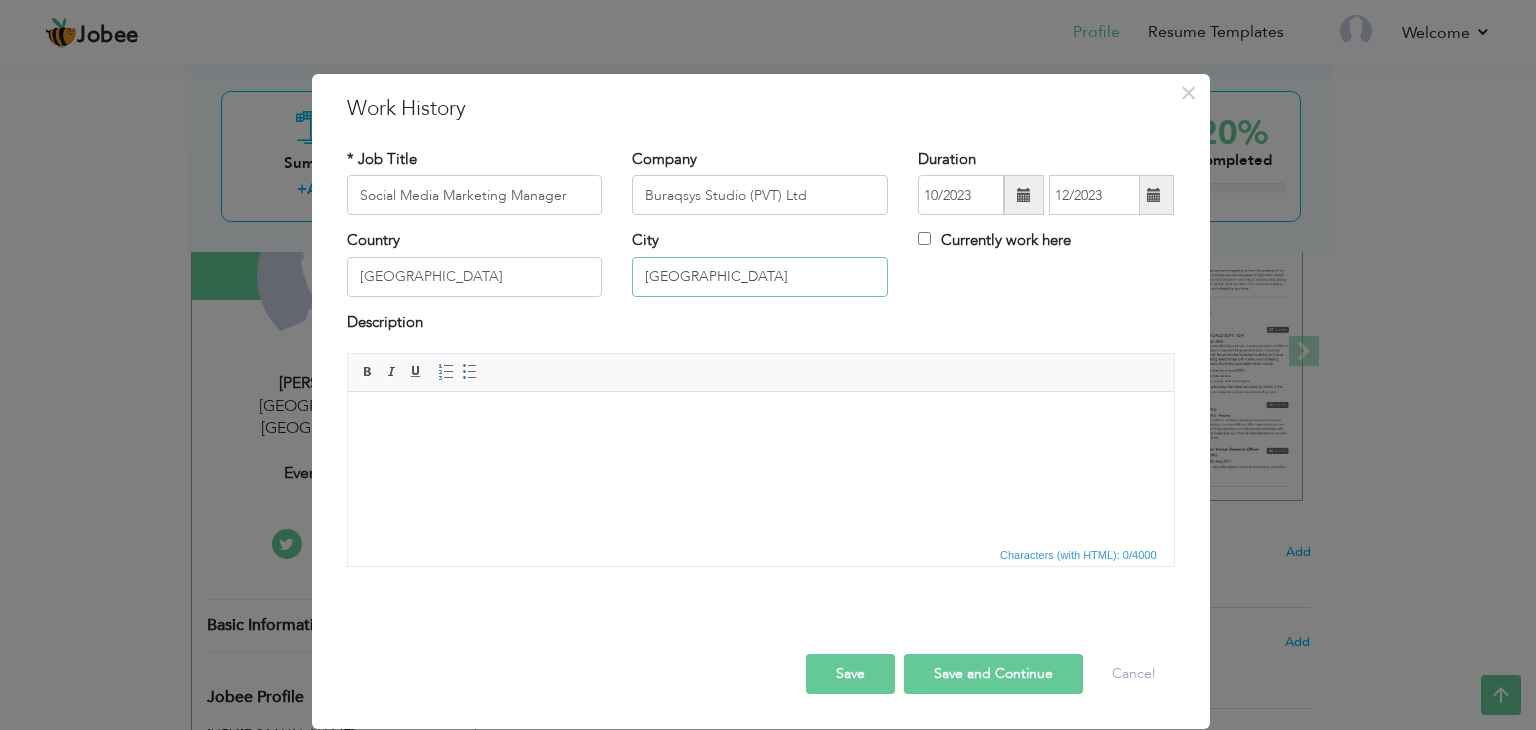 click on "[GEOGRAPHIC_DATA]" at bounding box center [760, 277] 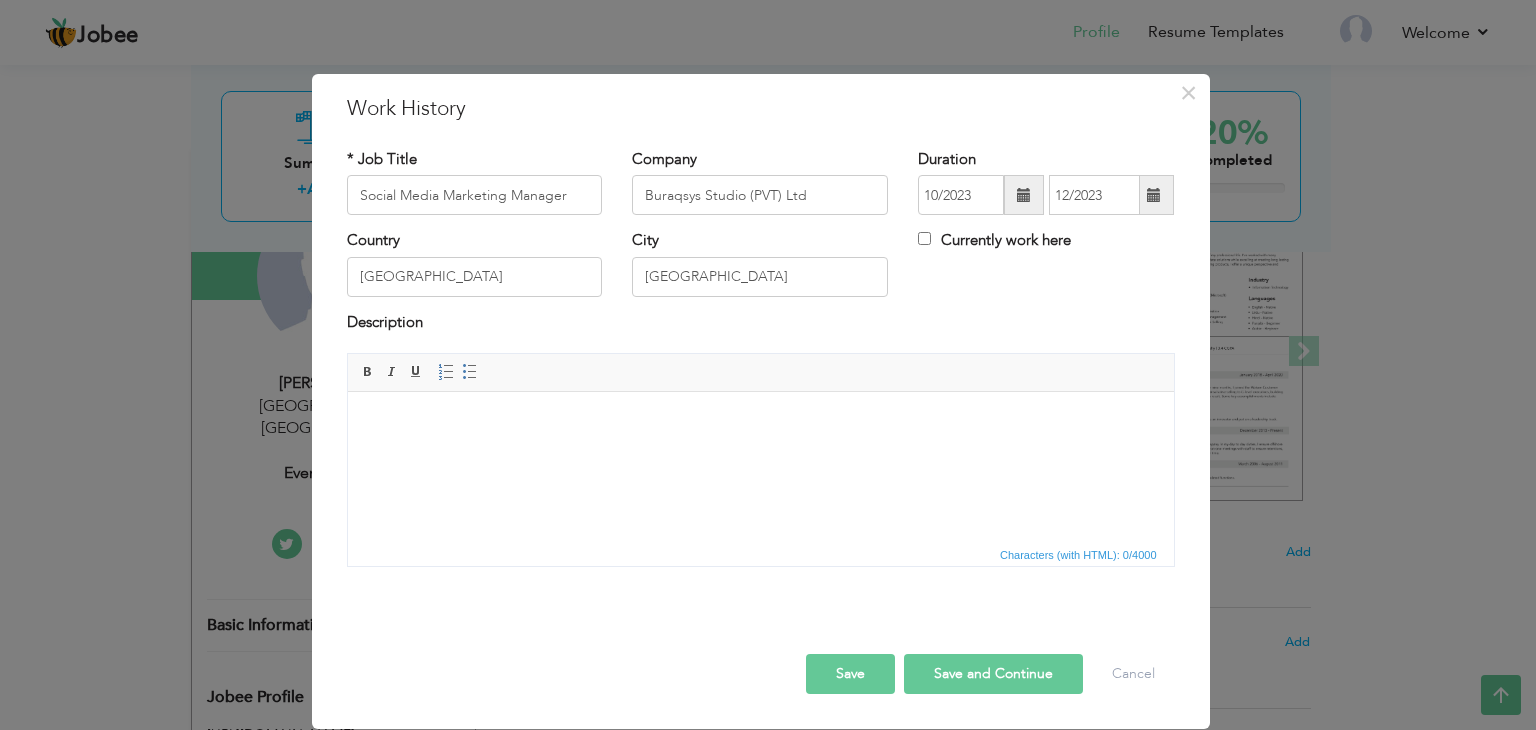 click at bounding box center (760, 422) 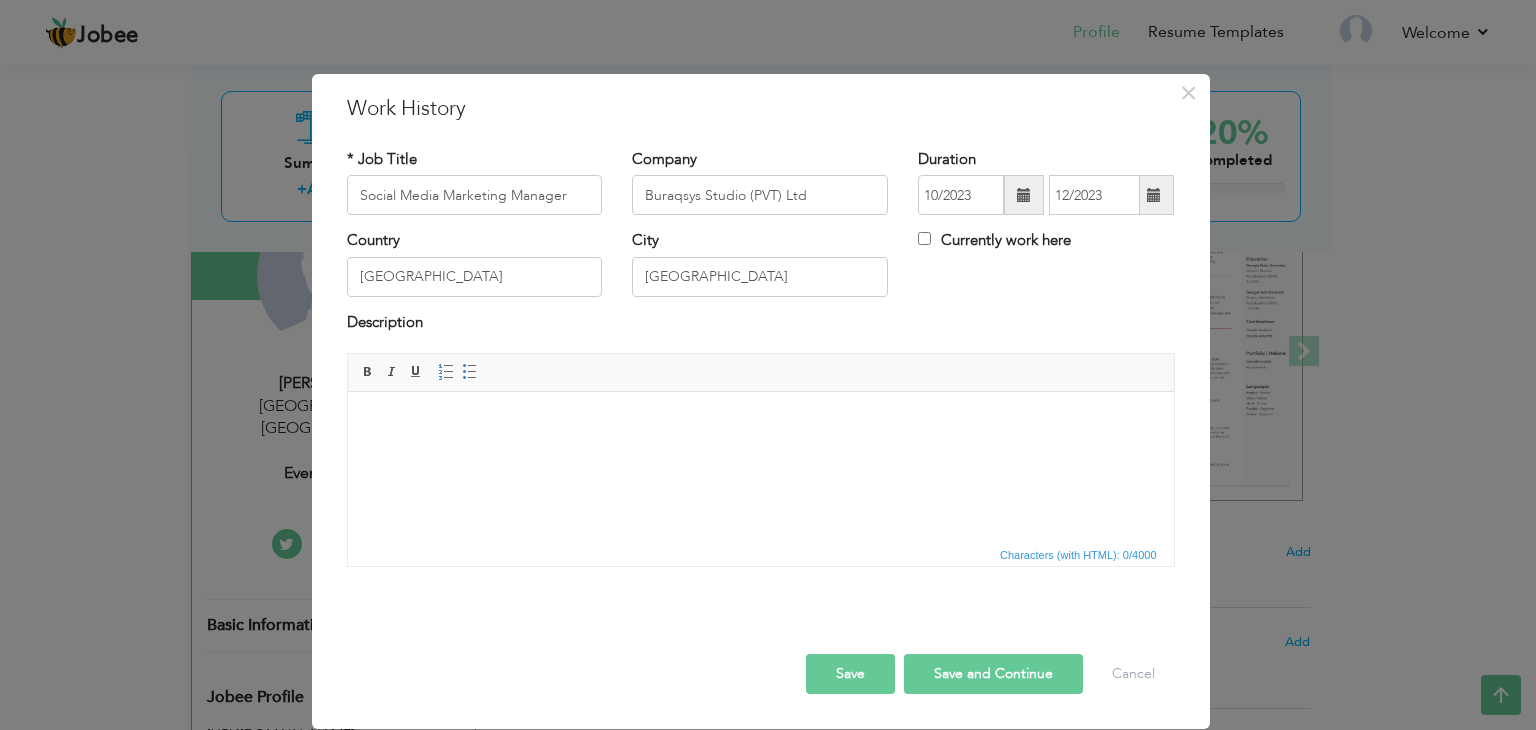 type 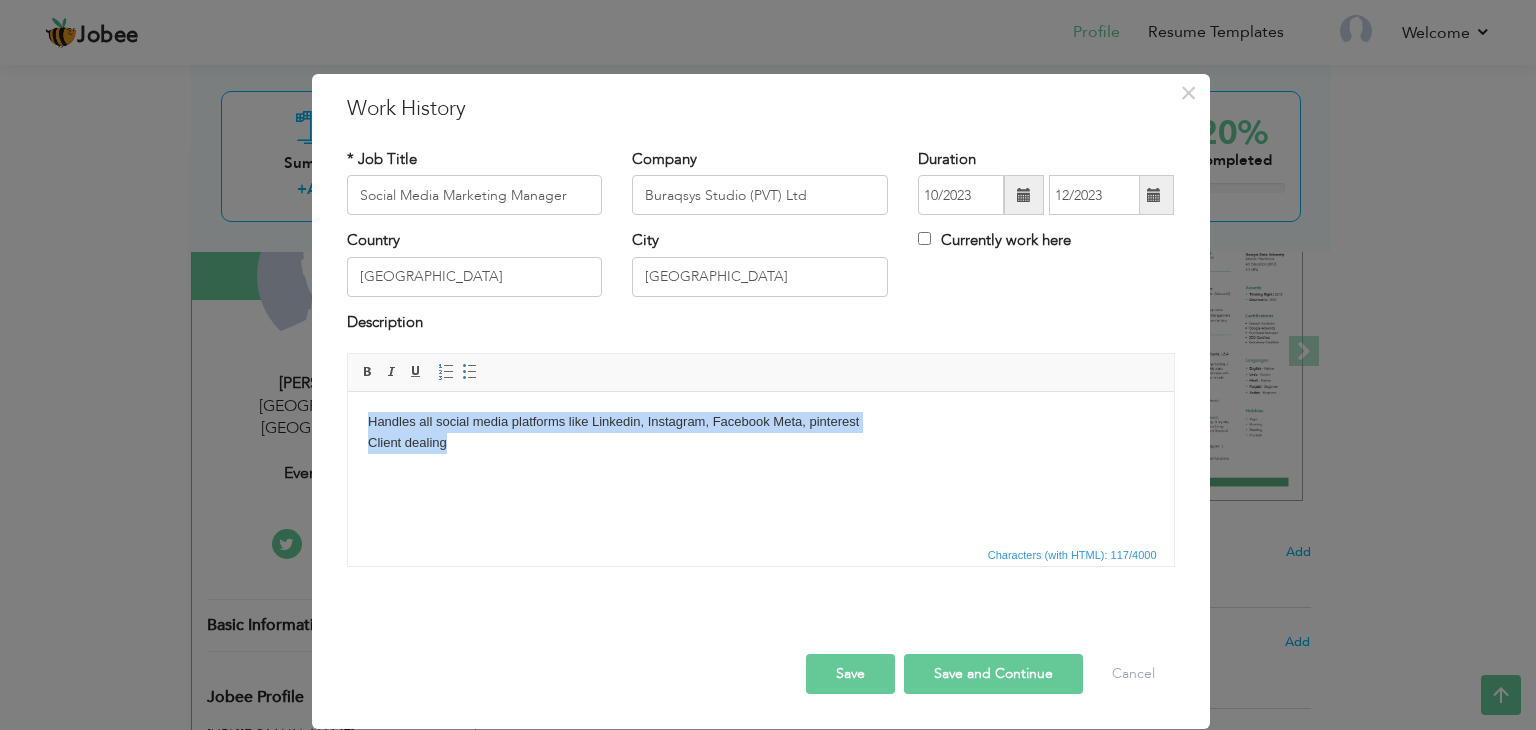 drag, startPoint x: 452, startPoint y: 441, endPoint x: 363, endPoint y: 416, distance: 92.44458 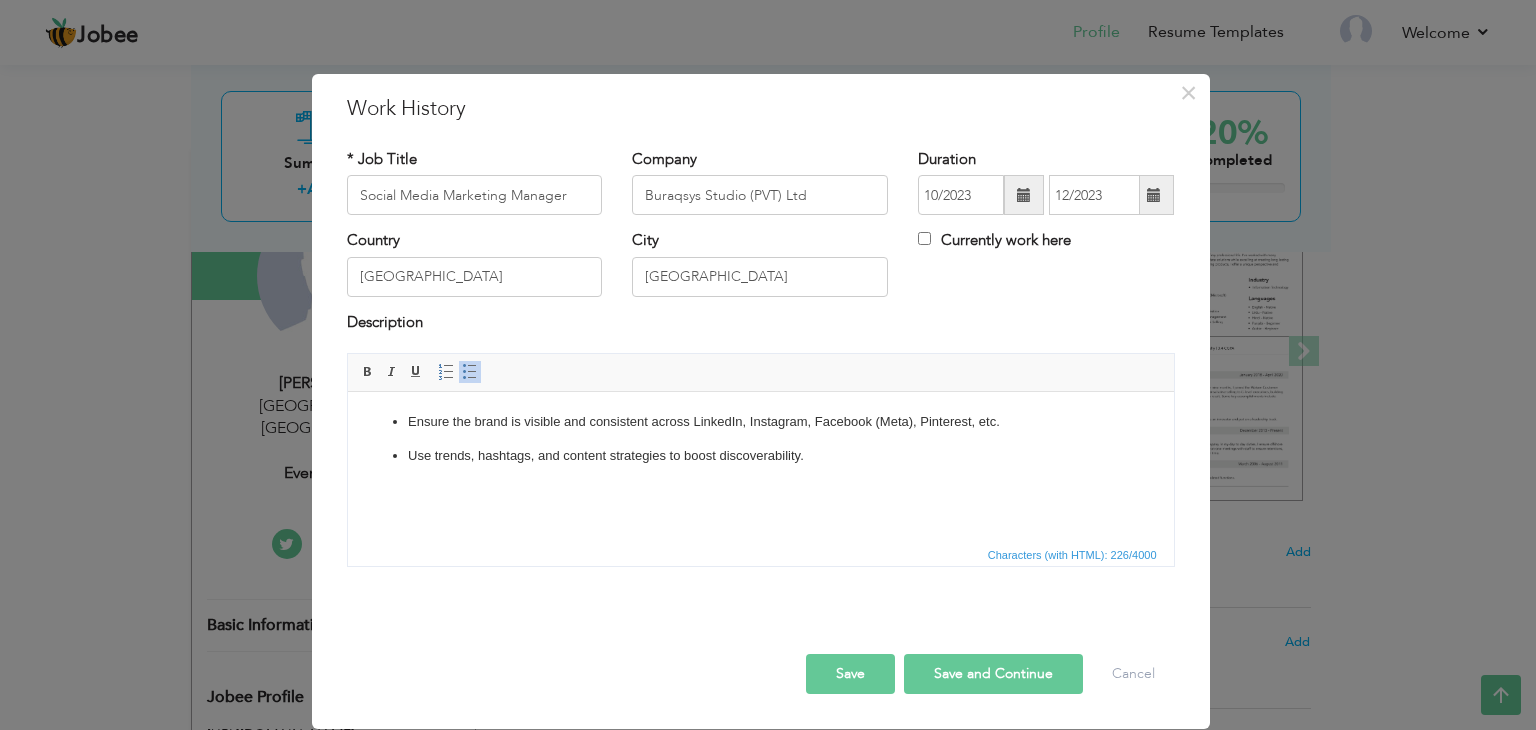 click on "Ensure the brand is visible and consistent across LinkedIn, Instagram, Facebook (Meta), Pinterest, etc. Use trends, hashtags, and content strategies to boost discoverability." at bounding box center [760, 439] 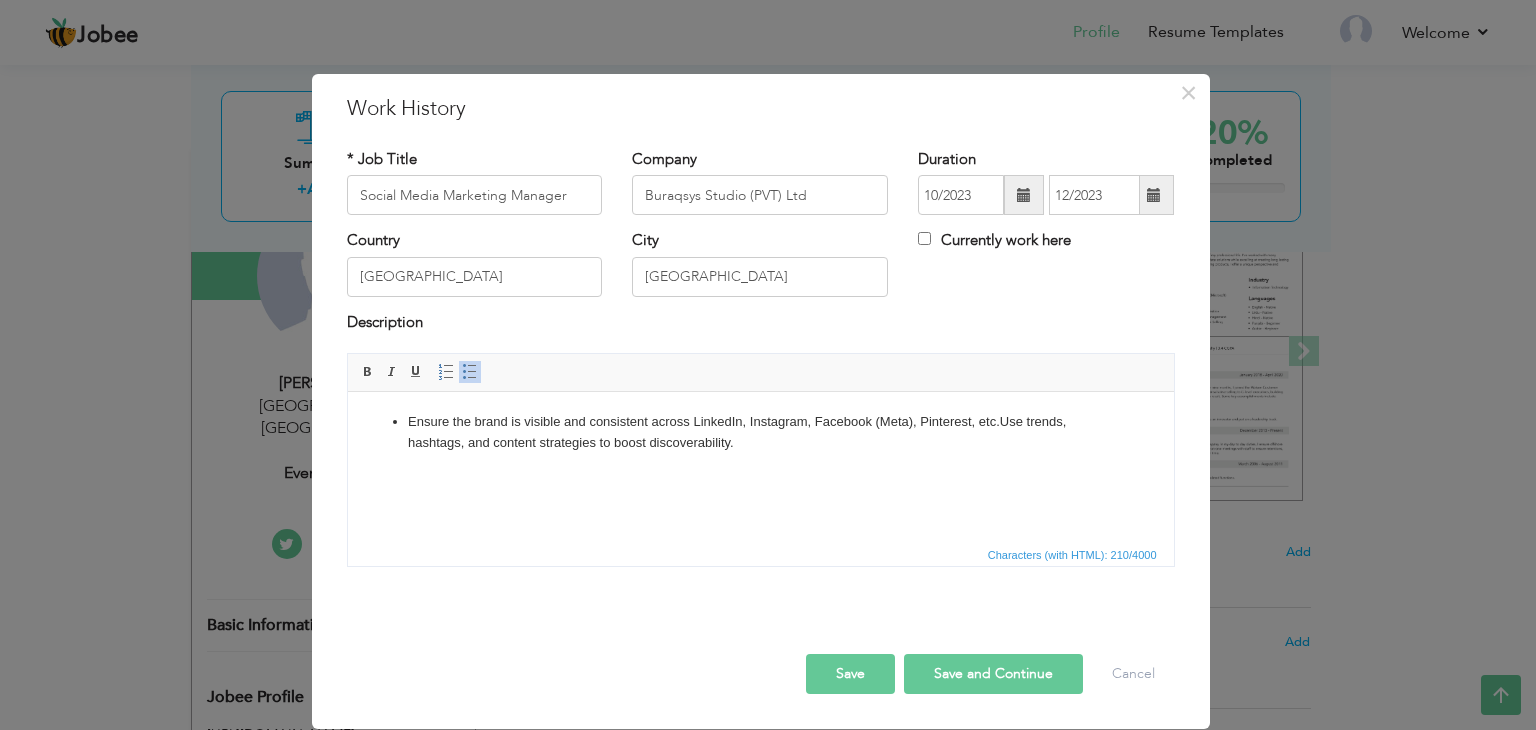 click on "Ensure the brand is visible and consistent across LinkedIn, Instagram, Facebook (Meta), Pinterest, etc. Use trends, hashtags, and content strategies to boost discoverability." at bounding box center [760, 433] 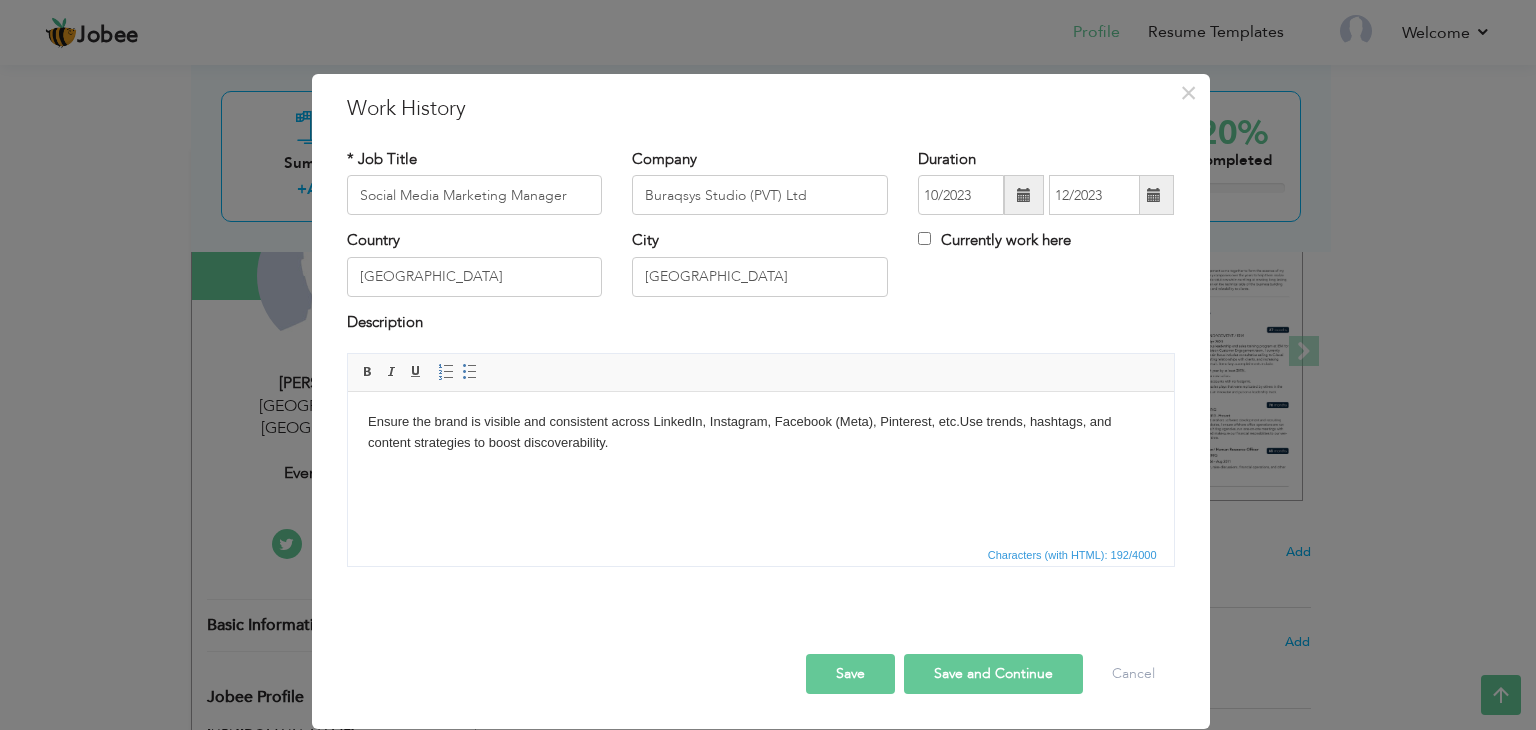 click on "Ensure the brand is visible and consistent across LinkedIn, Instagram, Facebook (Meta), Pinterest, etc. Use trends, hashtags, and content strategies to boost discoverability." at bounding box center (760, 433) 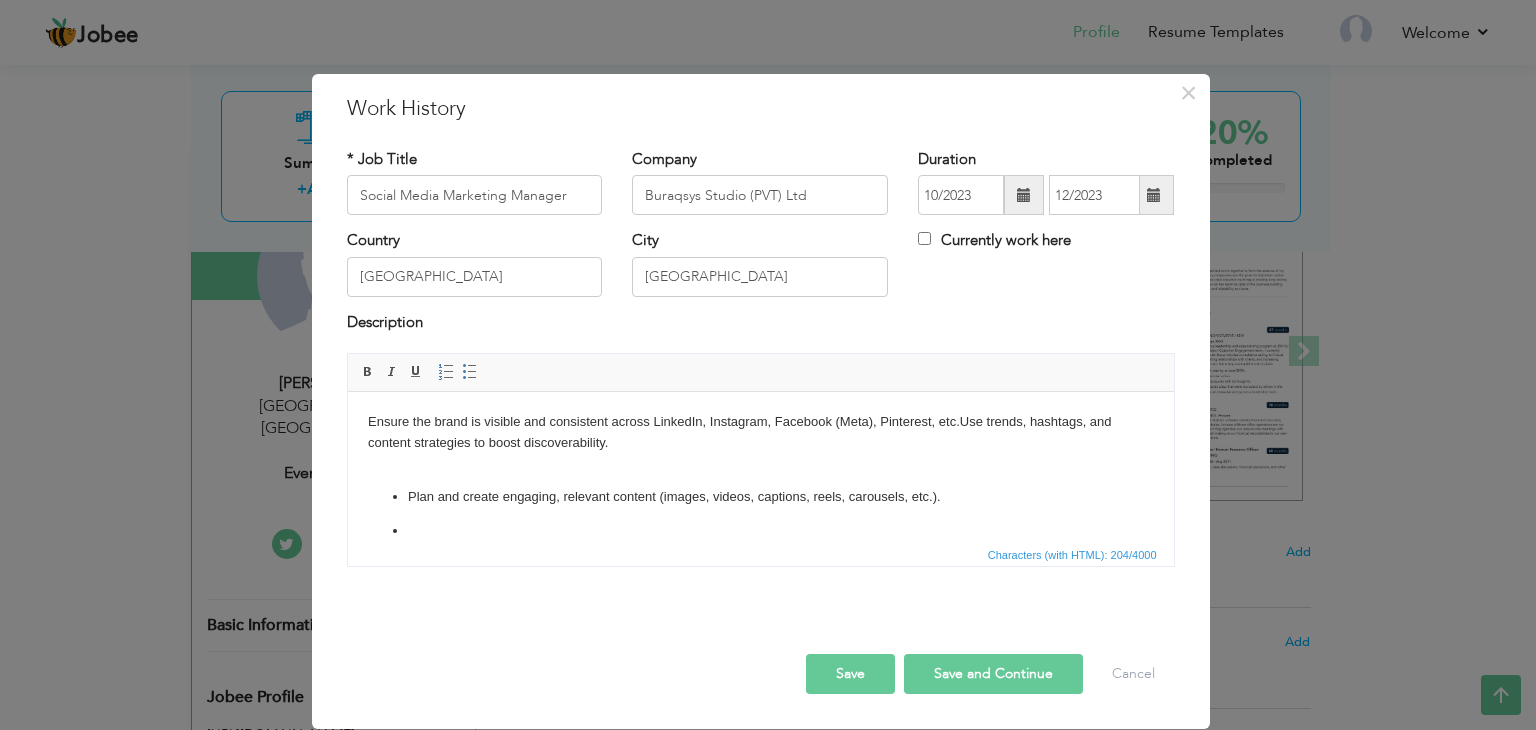 scroll, scrollTop: 16, scrollLeft: 0, axis: vertical 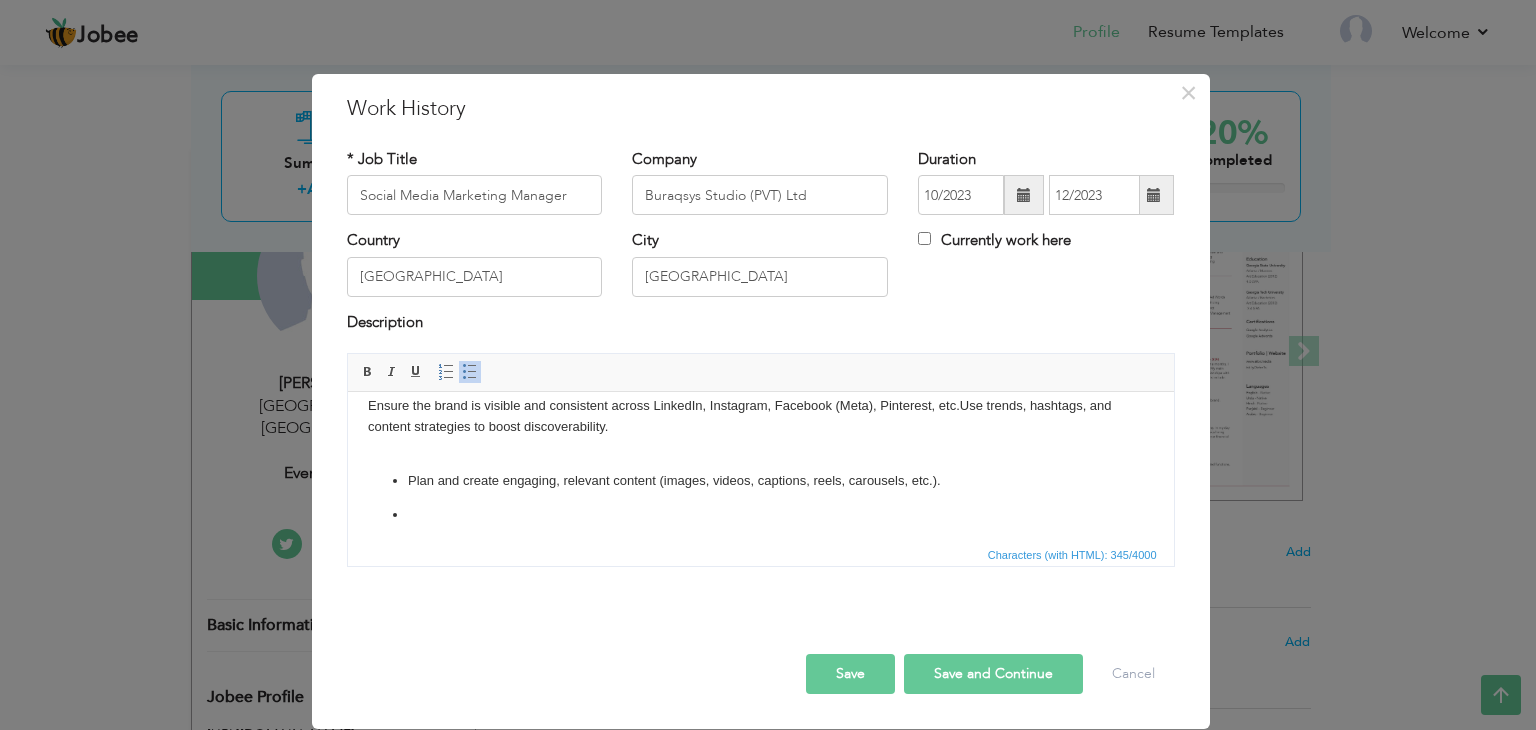 click on "Plan and create engaging, relevant content (images, videos, captions, reels, carousels, etc.)." at bounding box center (760, 498) 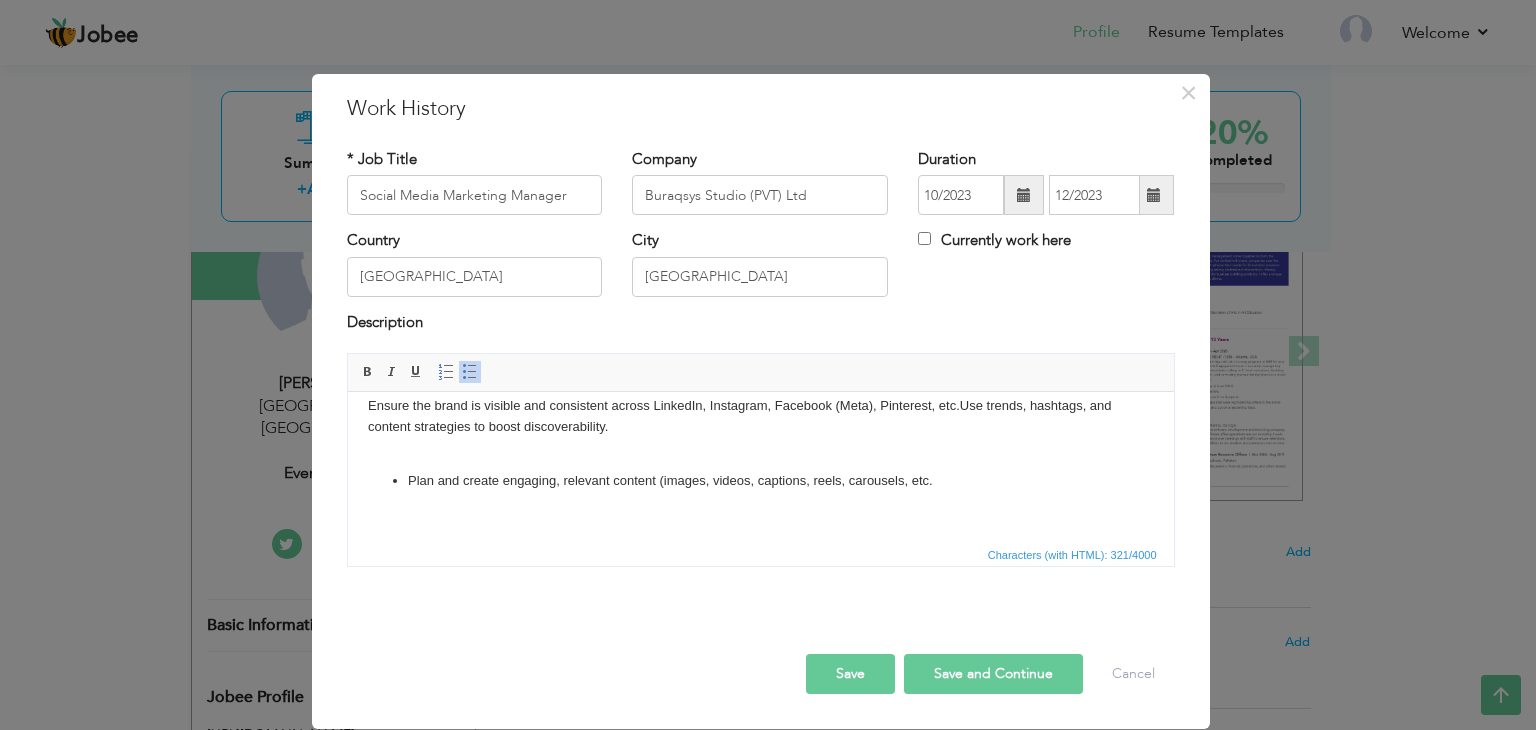 click on "Plan and create engaging, relevant content (images, videos, captions, reels, carousels, etc." at bounding box center [760, 481] 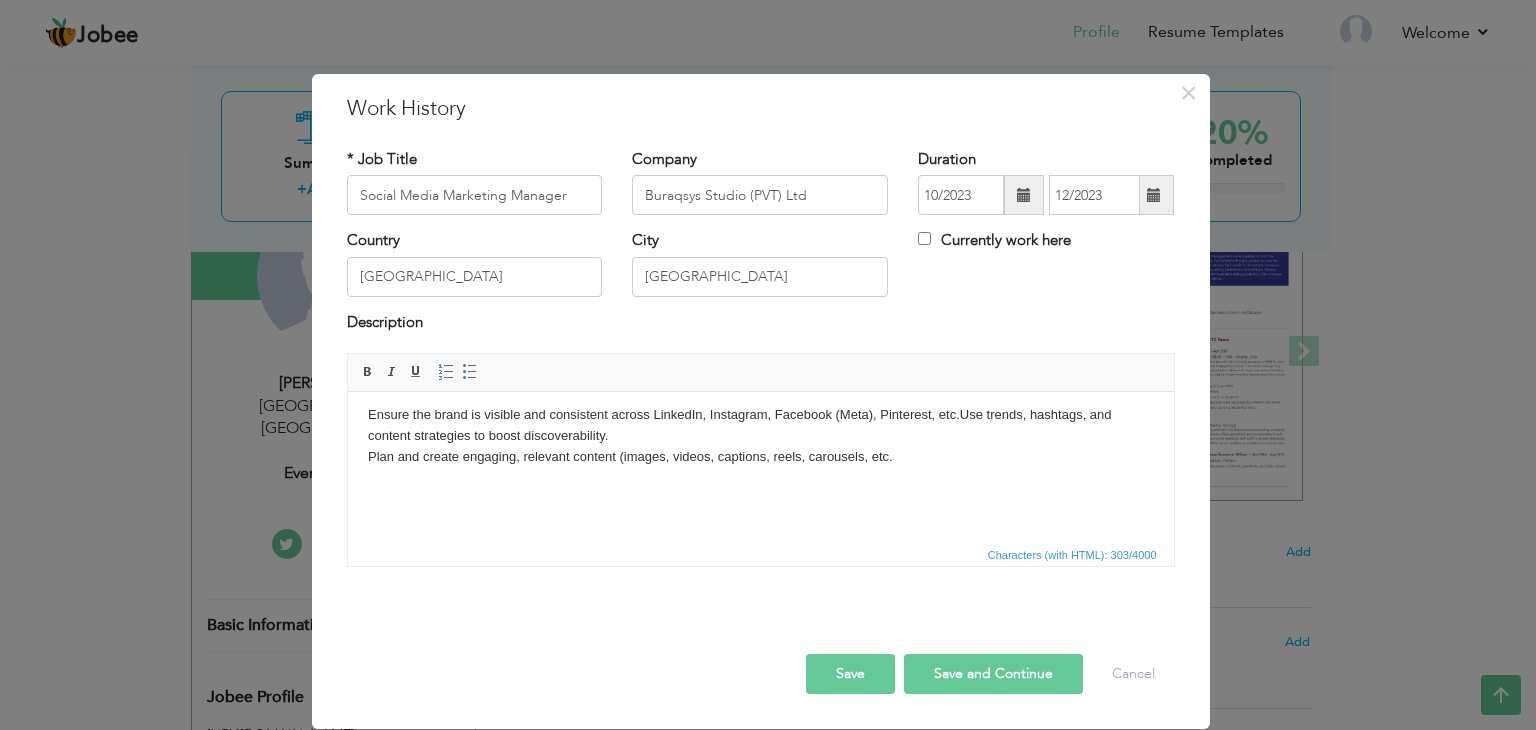 scroll, scrollTop: 6, scrollLeft: 0, axis: vertical 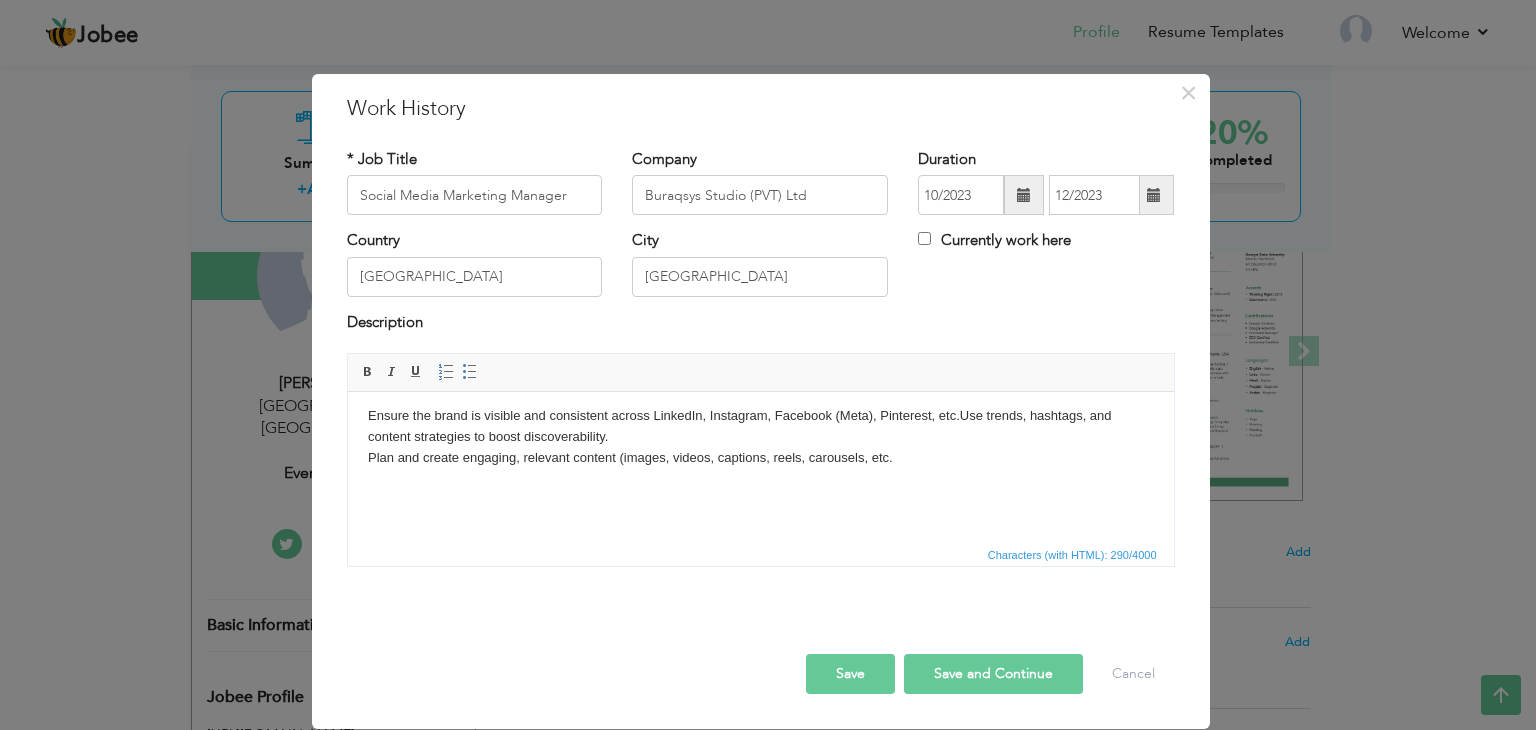 click on "Ensure the brand is visible and consistent across LinkedIn, Instagram, Facebook (Meta), Pinterest, etc. Use trends, hashtags, and content strategies to boost discoverability. Plan and create engaging, relevant content (images, videos, captions, reels, carousels, etc." at bounding box center (760, 437) 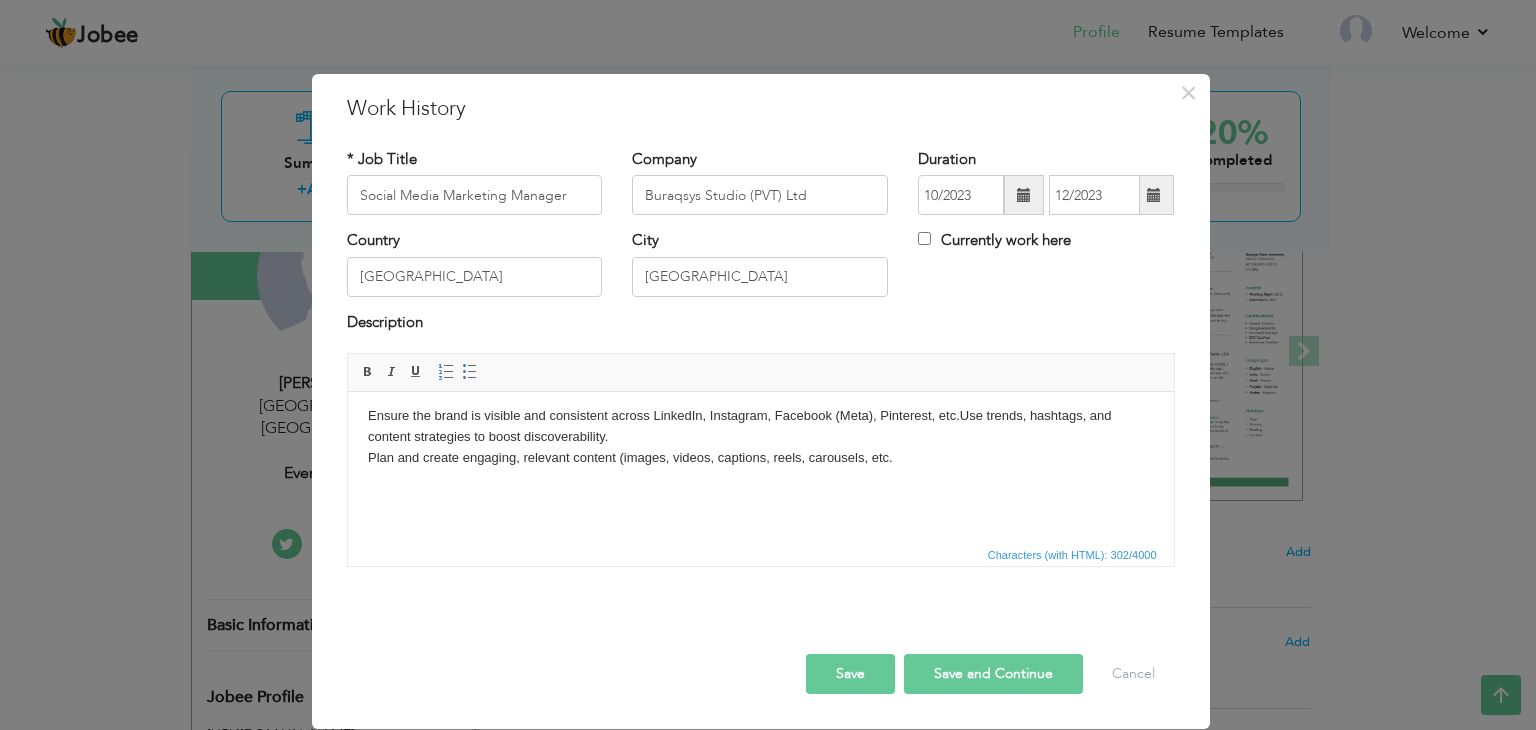 scroll, scrollTop: 16, scrollLeft: 0, axis: vertical 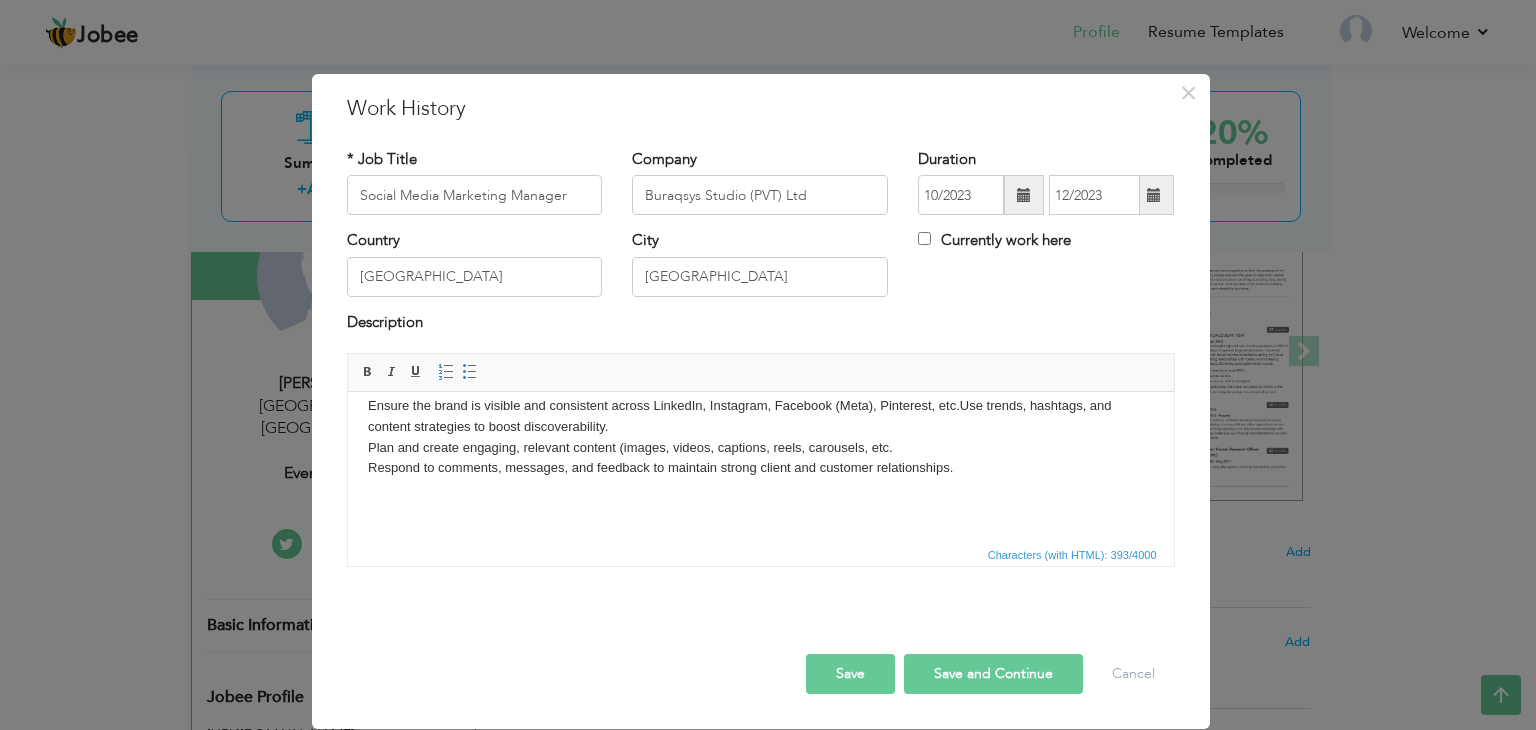 click on "Ensure the brand is visible and consistent across LinkedIn, Instagram, Facebook (Meta), Pinterest, etc. Use trends, hashtags, and content strategies to boost discoverability. Plan and create engaging, relevant content (images, videos, captions, reels, carousels, etc. ​​​​​​​ Respond to comments, messages, and feedback to maintain strong client and customer relationships." at bounding box center [760, 465] 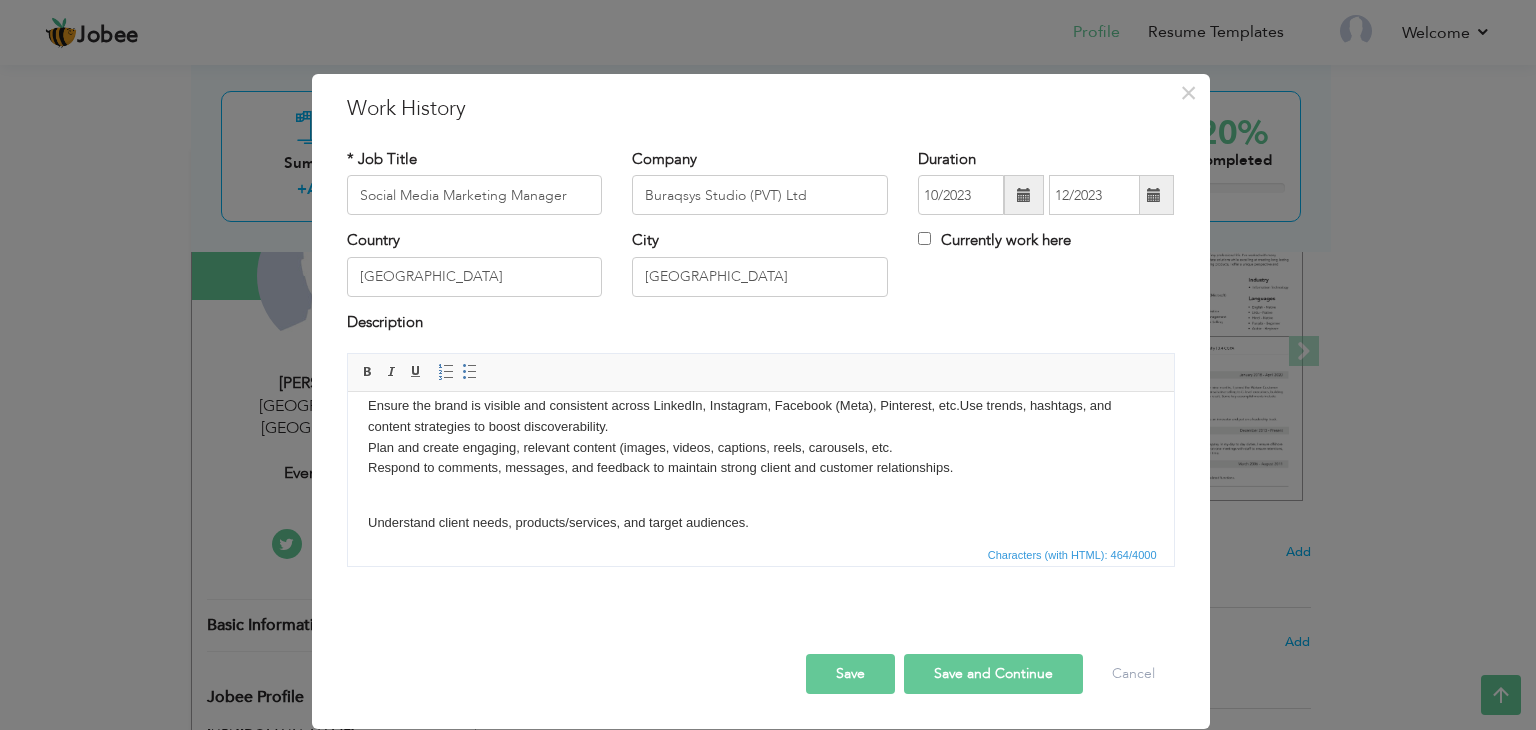 click on "Ensure the brand is visible and consistent across LinkedIn, Instagram, Facebook (Meta), Pinterest, etc. Use trends, hashtags, and content strategies to boost discoverability. Plan and create engaging, relevant content (images, videos, captions, reels, carousels, etc. Respond to comments, messages, and feedback to maintain strong client and customer relationships. ​​​​​​​ Understand client needs, products/services, and target audiences." at bounding box center (760, 475) 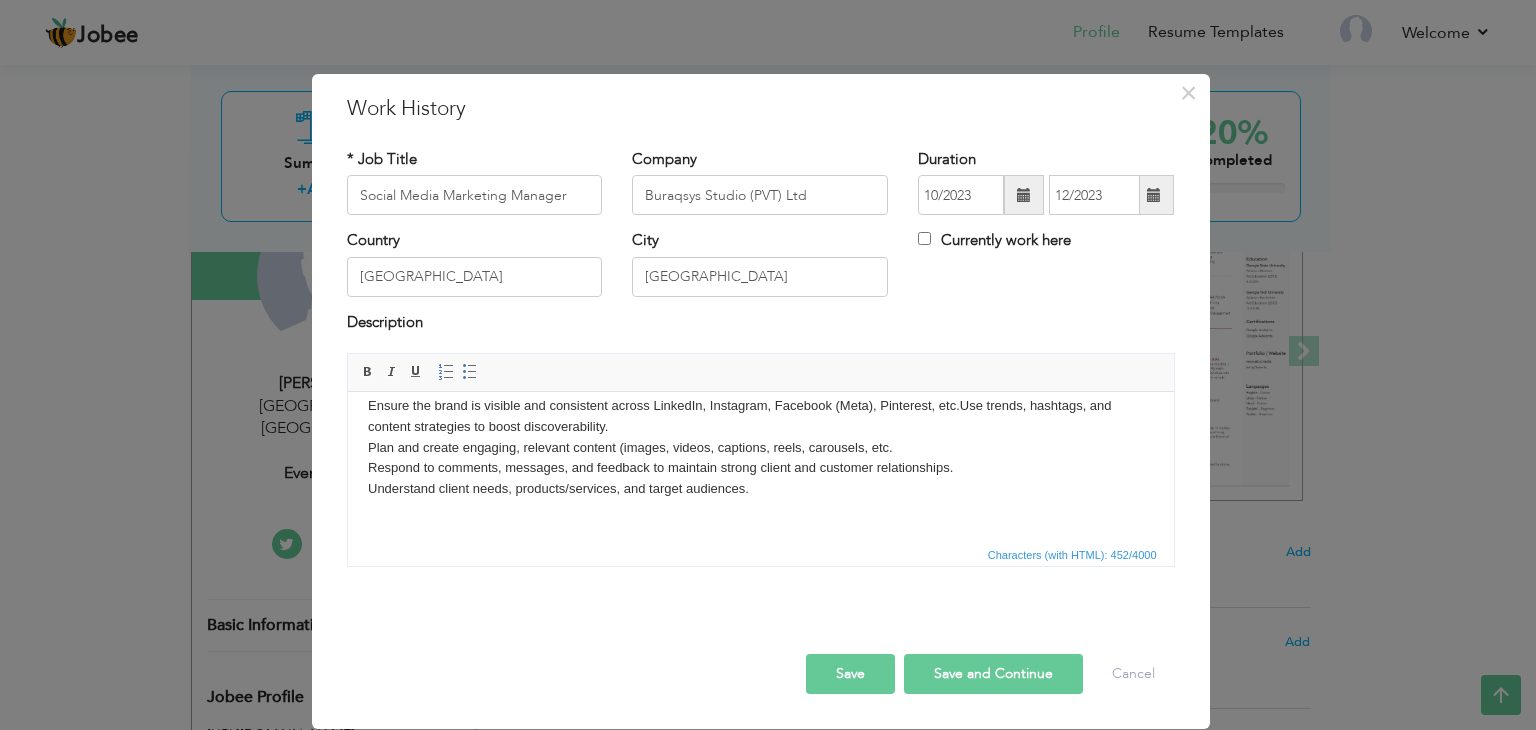 click on "Ensure the brand is visible and consistent across LinkedIn, Instagram, Facebook (Meta), Pinterest, etc. Use trends, hashtags, and content strategies to boost discoverability. Plan and create engaging, relevant content (images, videos, captions, reels, carousels, etc. Respond to comments, messages, and feedback to maintain strong client and customer relationships. ​​​​​​​ Understand client needs, products/services, and target audiences." at bounding box center (760, 448) 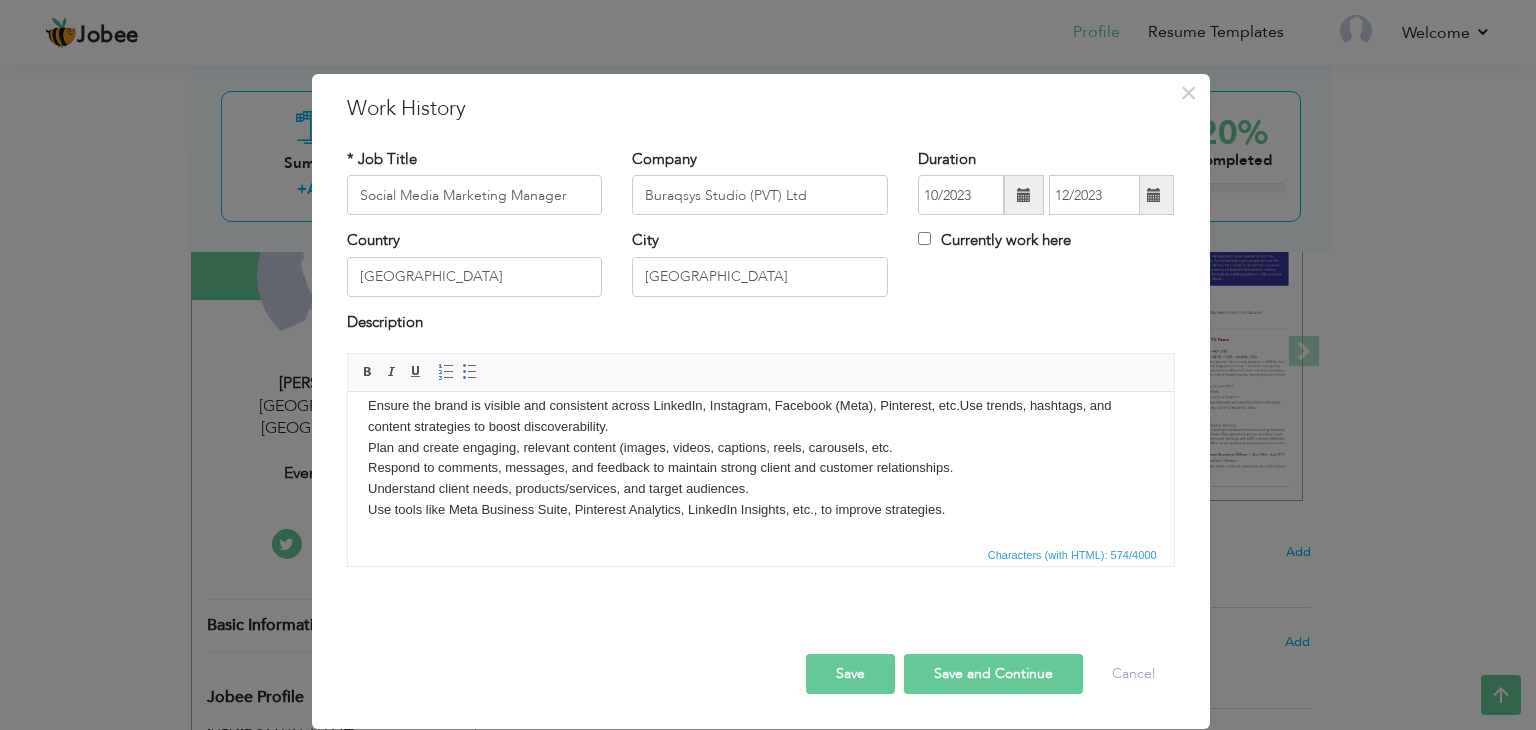 click on "Ensure the brand is visible and consistent across LinkedIn, Instagram, Facebook (Meta), Pinterest, etc. Use trends, hashtags, and content strategies to boost discoverability. Plan and create engaging, relevant content (images, videos, captions, reels, carousels, etc. Respond to comments, messages, and feedback to maintain strong client and customer relationships. Understand client needs, products/services, and target audiences. Use tools like Meta Business Suite, Pinterest Analytics, LinkedIn Insights, etc., to improve strategies. ​​​​​​​" at bounding box center [760, 469] 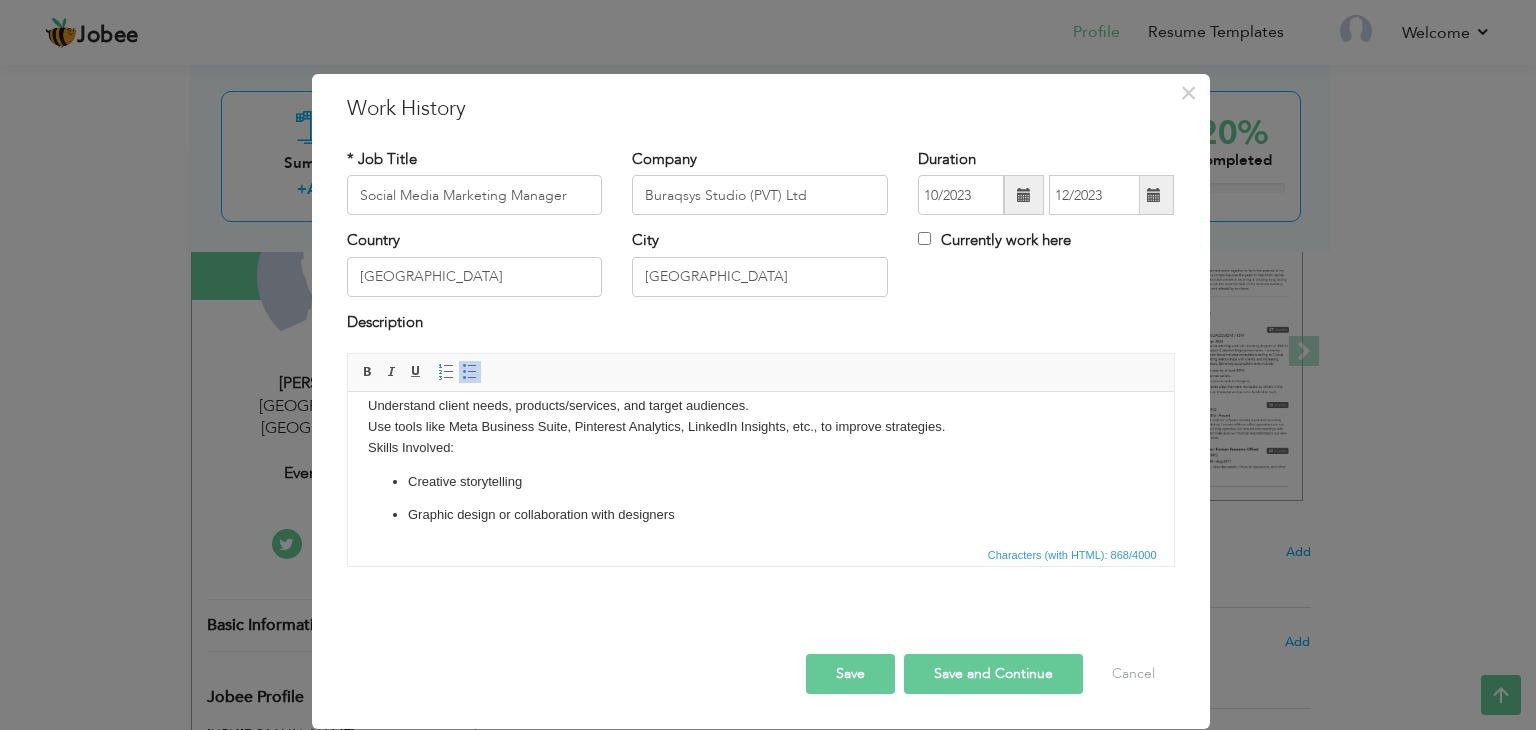 scroll, scrollTop: 92, scrollLeft: 0, axis: vertical 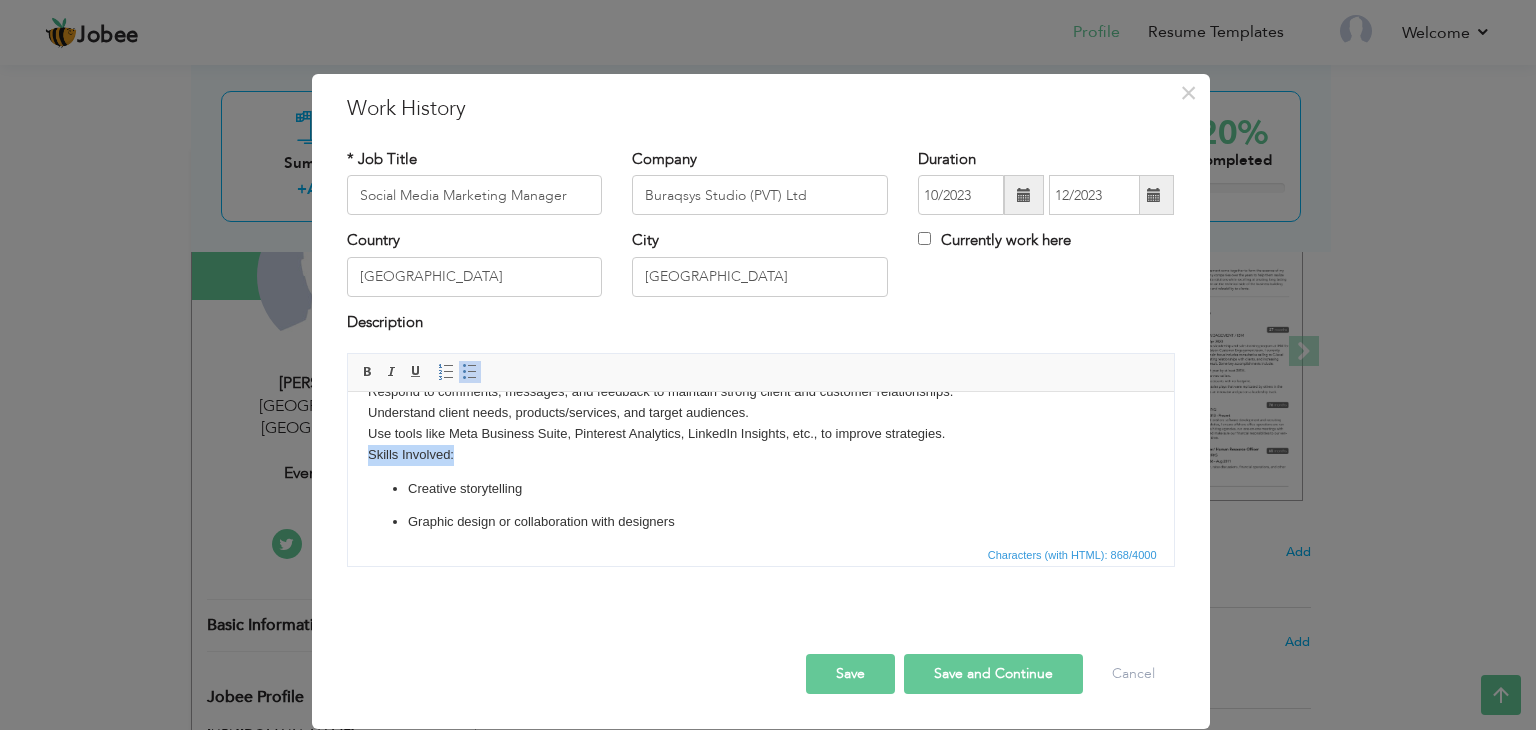 drag, startPoint x: 475, startPoint y: 448, endPoint x: 347, endPoint y: 458, distance: 128.39003 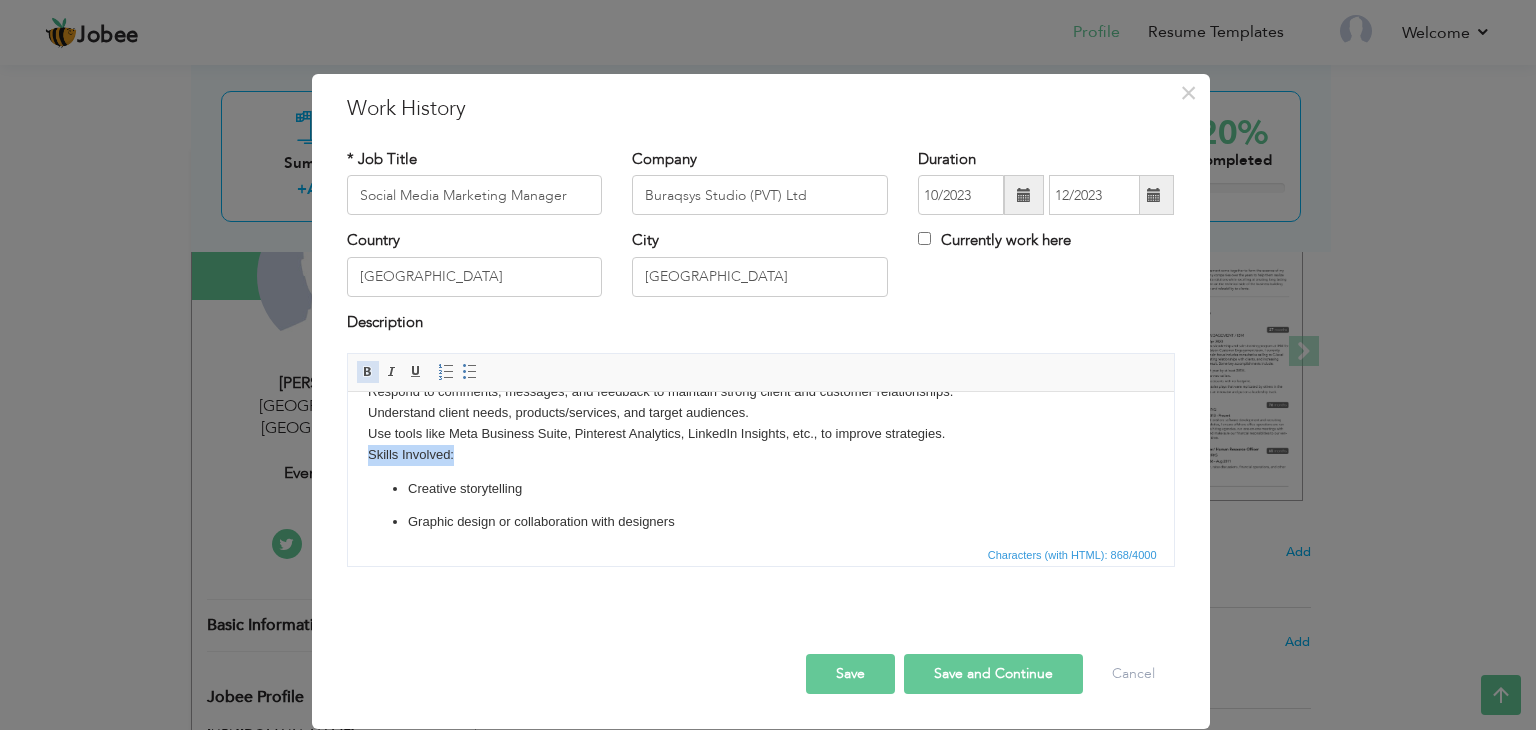 click on "Bold" at bounding box center (368, 372) 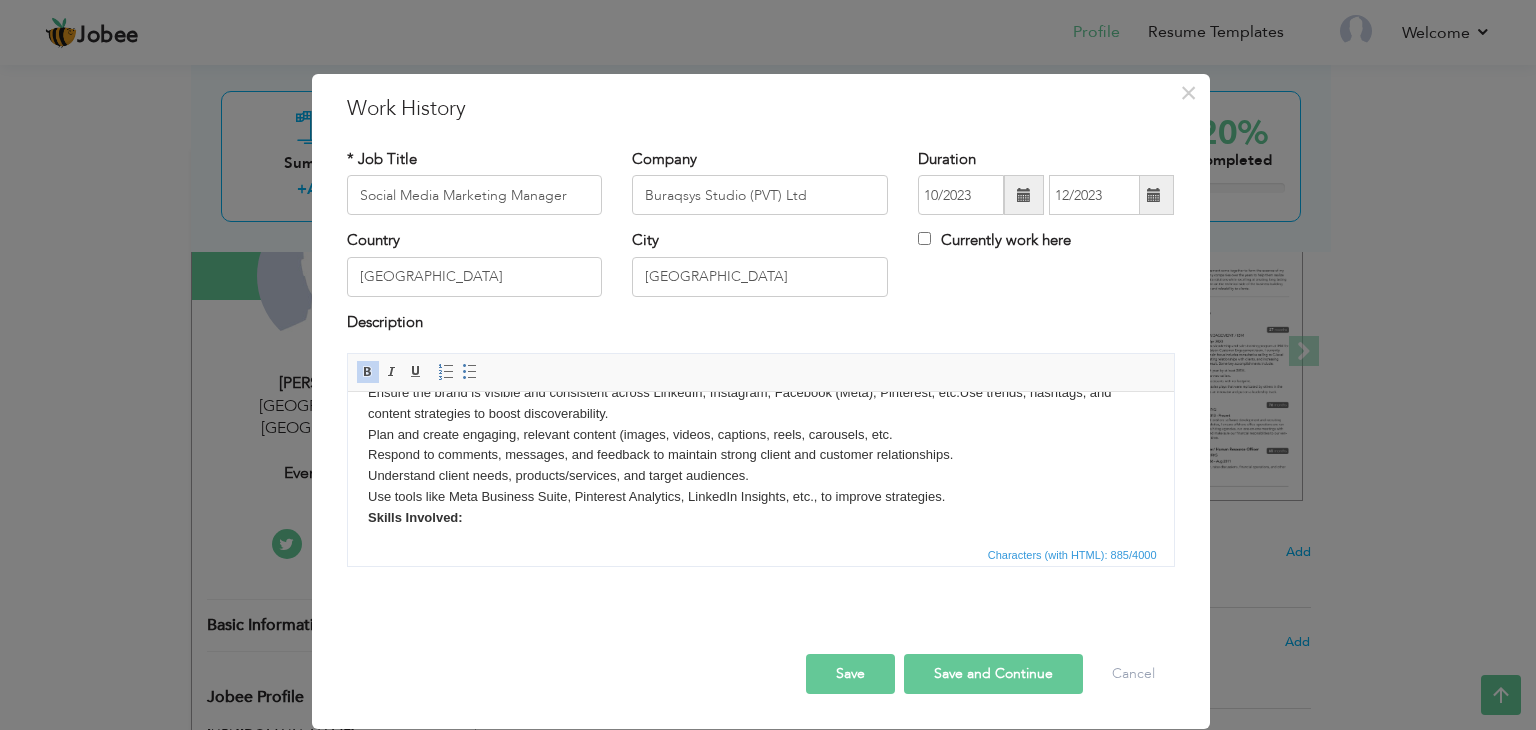 scroll, scrollTop: 24, scrollLeft: 0, axis: vertical 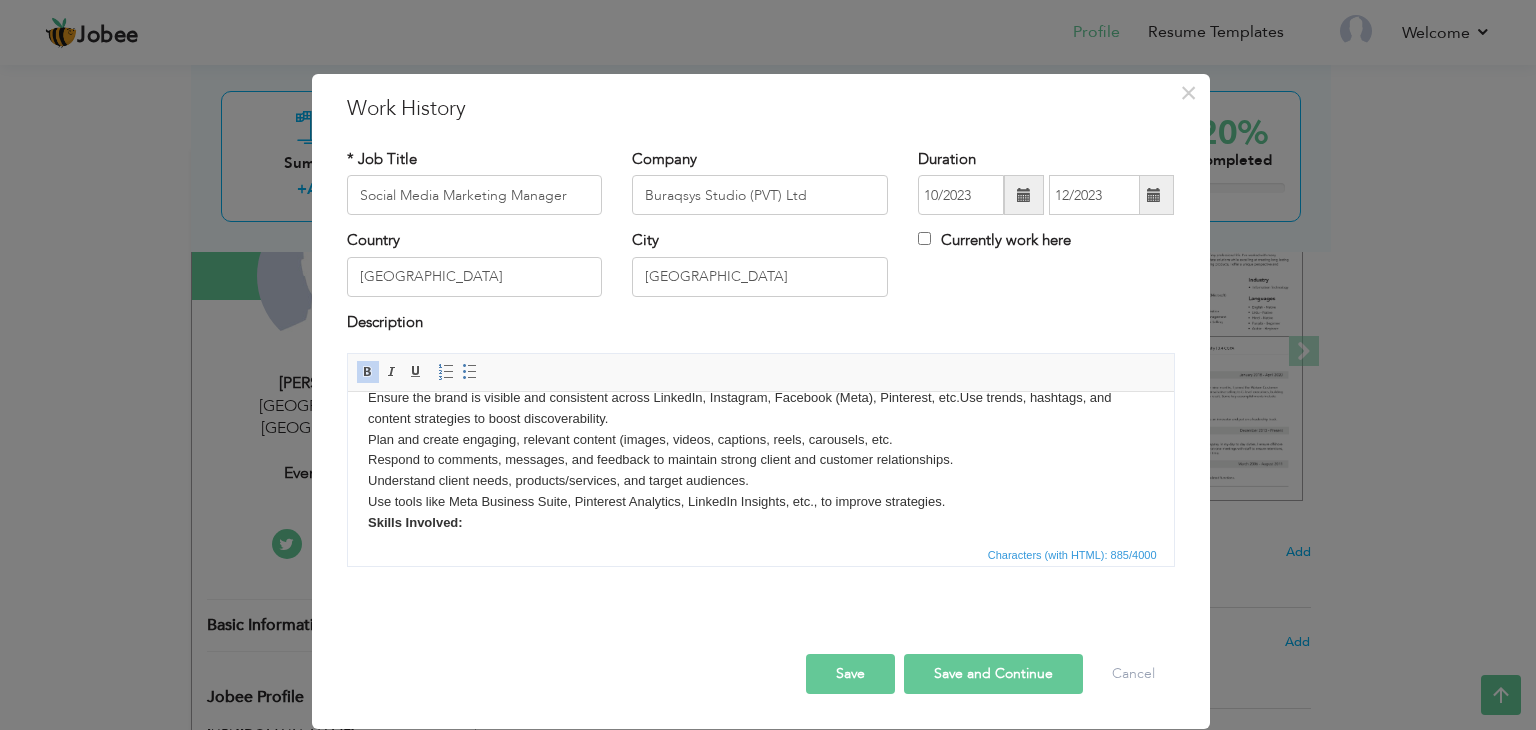 click on "Ensure the brand is visible and consistent across LinkedIn, Instagram, Facebook (Meta), Pinterest, etc. Use trends, hashtags, and content strategies to boost discoverability. Plan and create engaging, relevant content (images, videos, captions, reels, carousels, etc. Respond to comments, messages, and feedback to maintain strong client and customer relationships. Understand client needs, products/services, and target audiences. Use tools like Meta Business Suite, Pinterest Analytics, LinkedIn Insights, etc., to improve strategies. Skills Involved:" at bounding box center (760, 461) 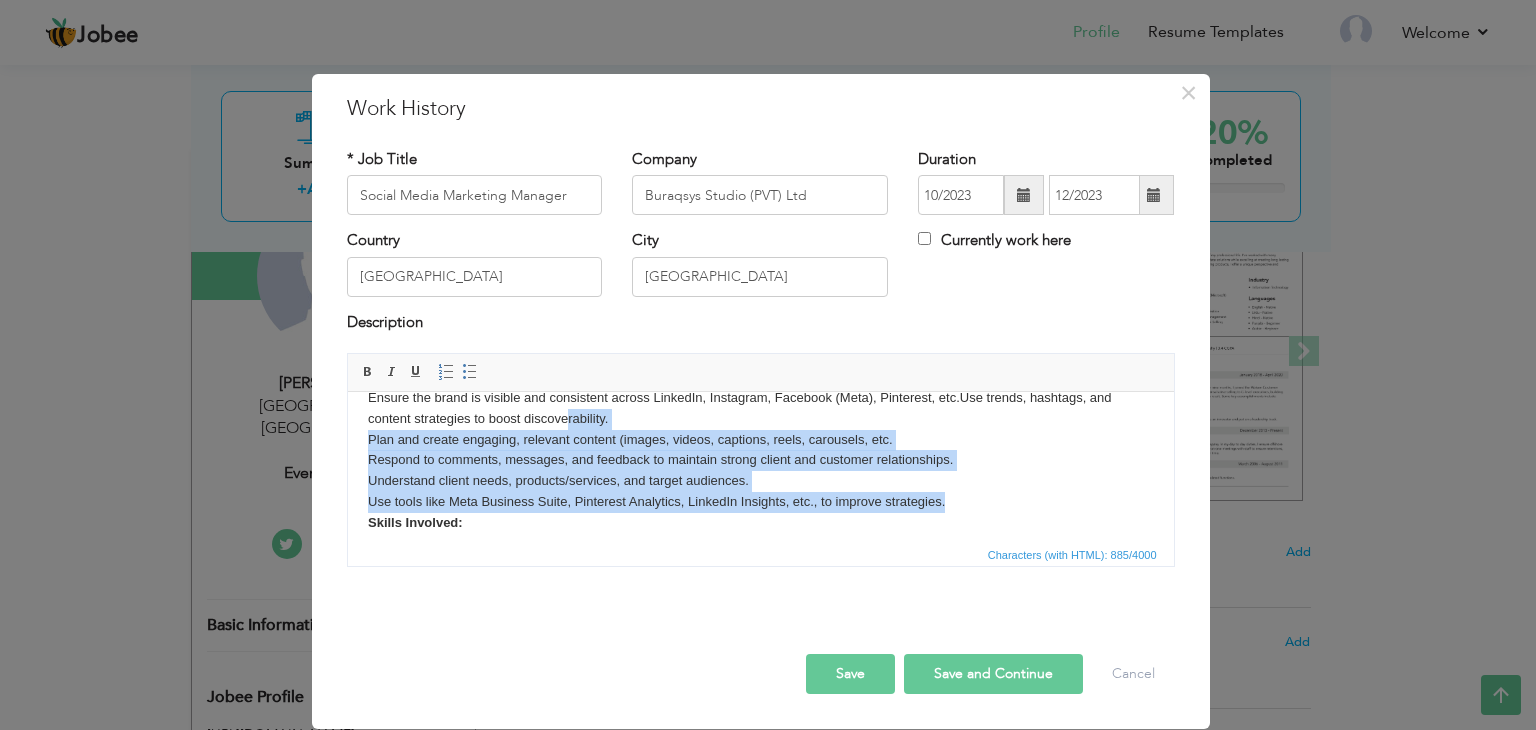 scroll, scrollTop: 0, scrollLeft: 0, axis: both 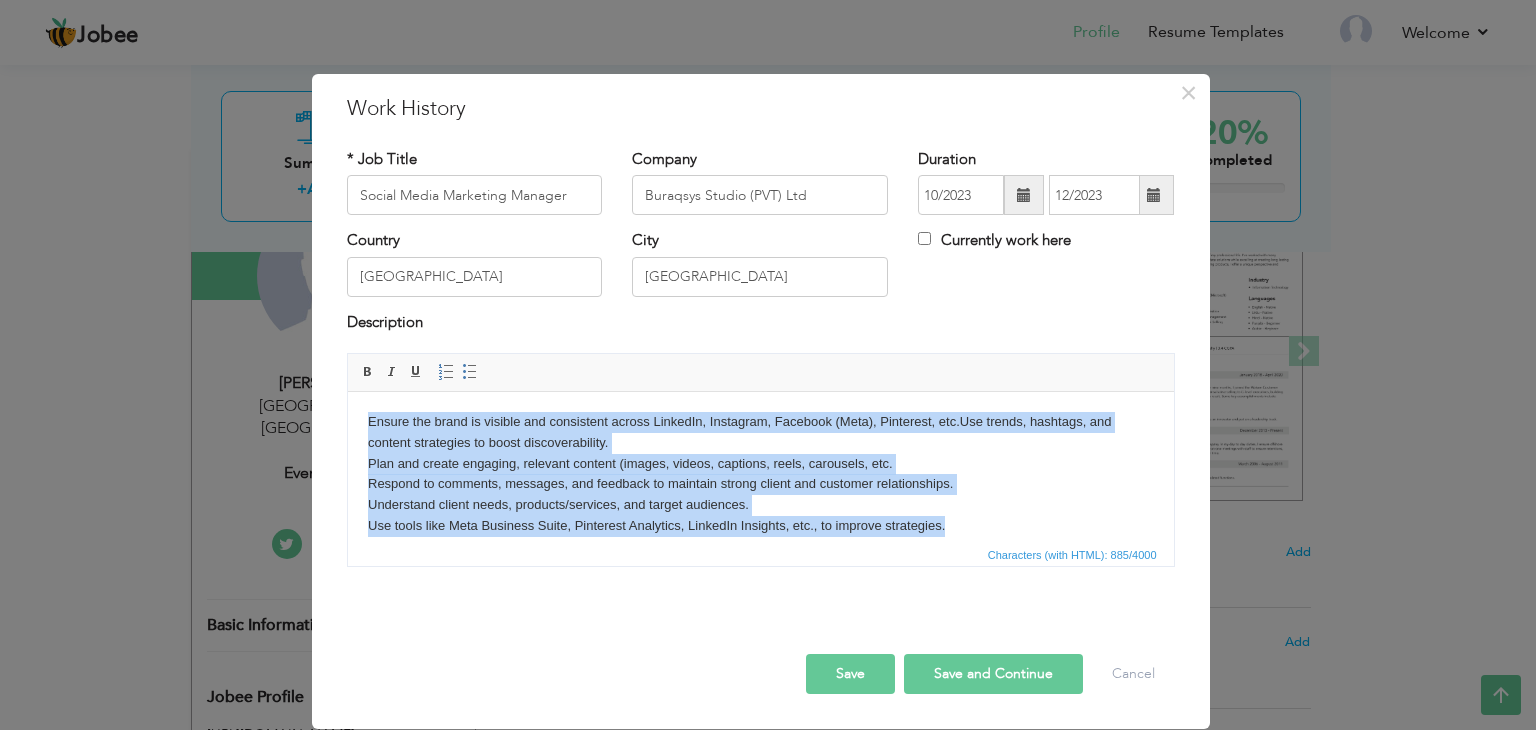 drag, startPoint x: 961, startPoint y: 497, endPoint x: 364, endPoint y: 429, distance: 600.8602 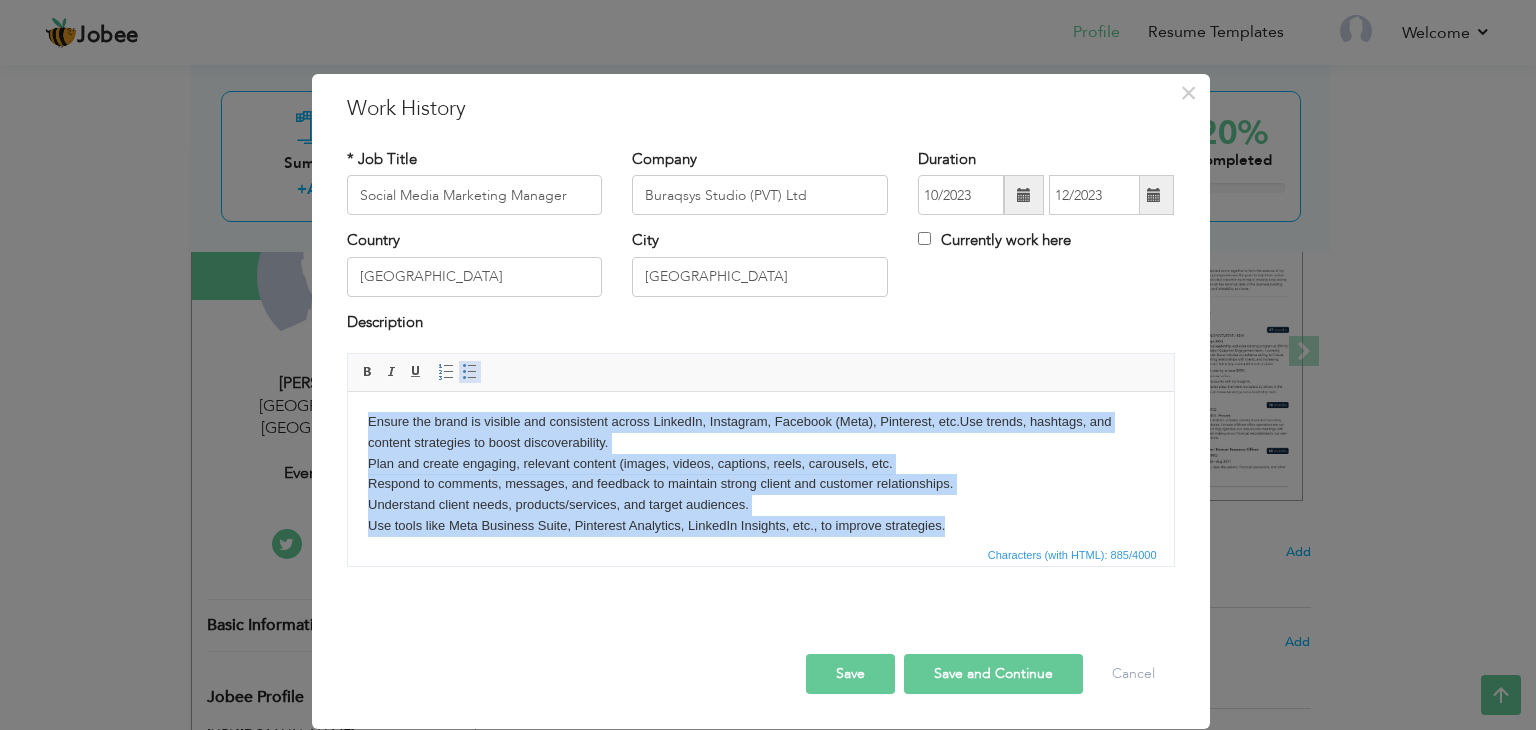click at bounding box center [470, 372] 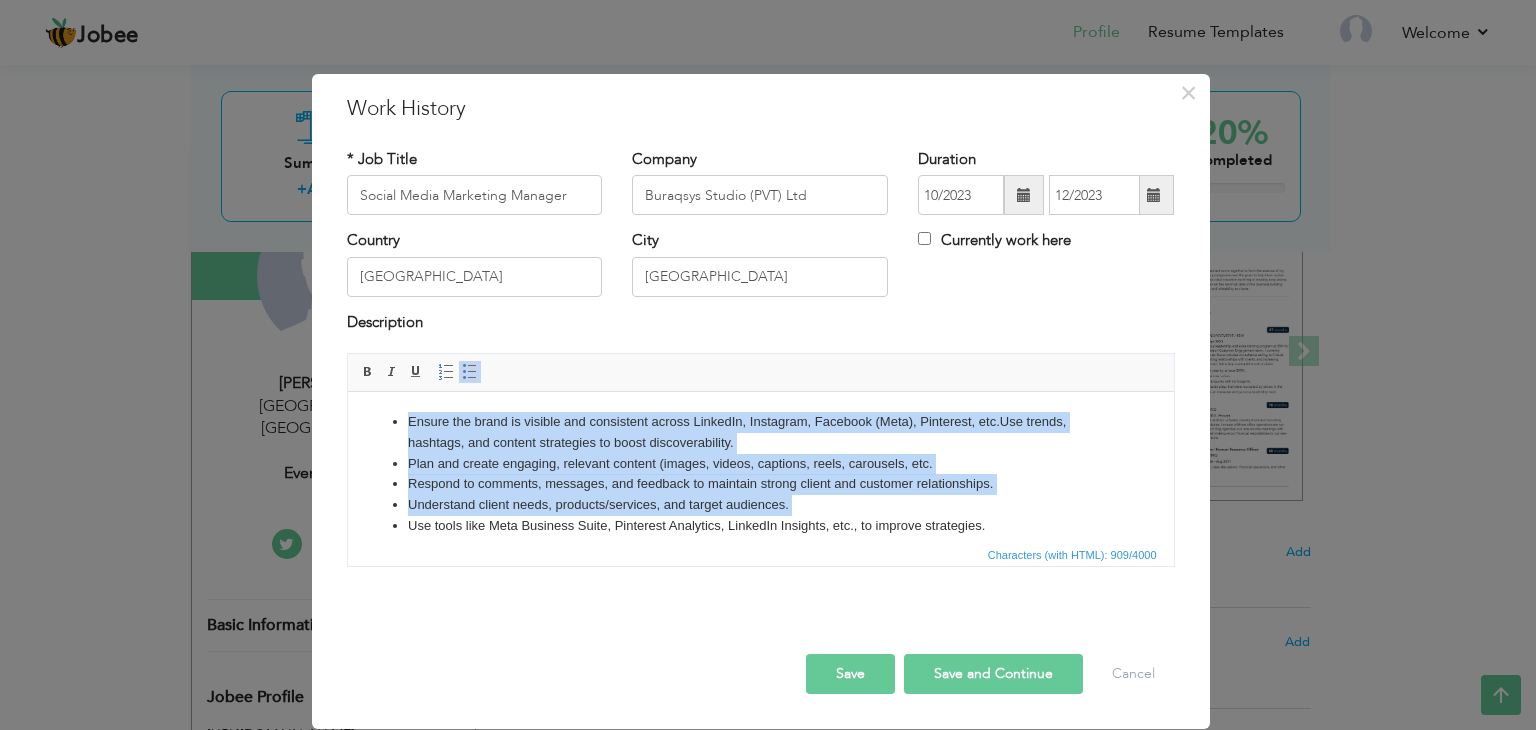 click on "Respond to comments, messages, and feedback to maintain strong client and customer relationships." at bounding box center (760, 484) 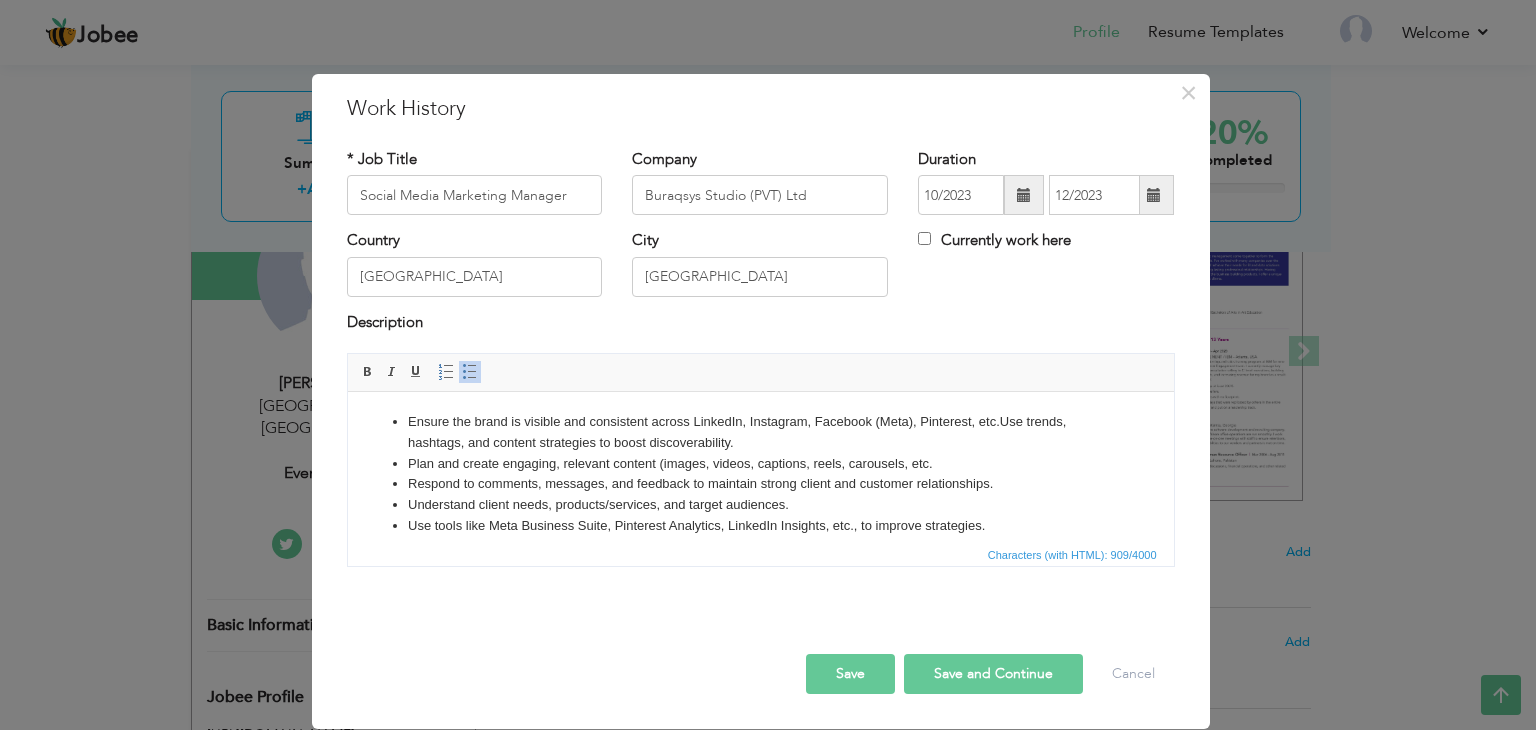 scroll, scrollTop: 318, scrollLeft: 0, axis: vertical 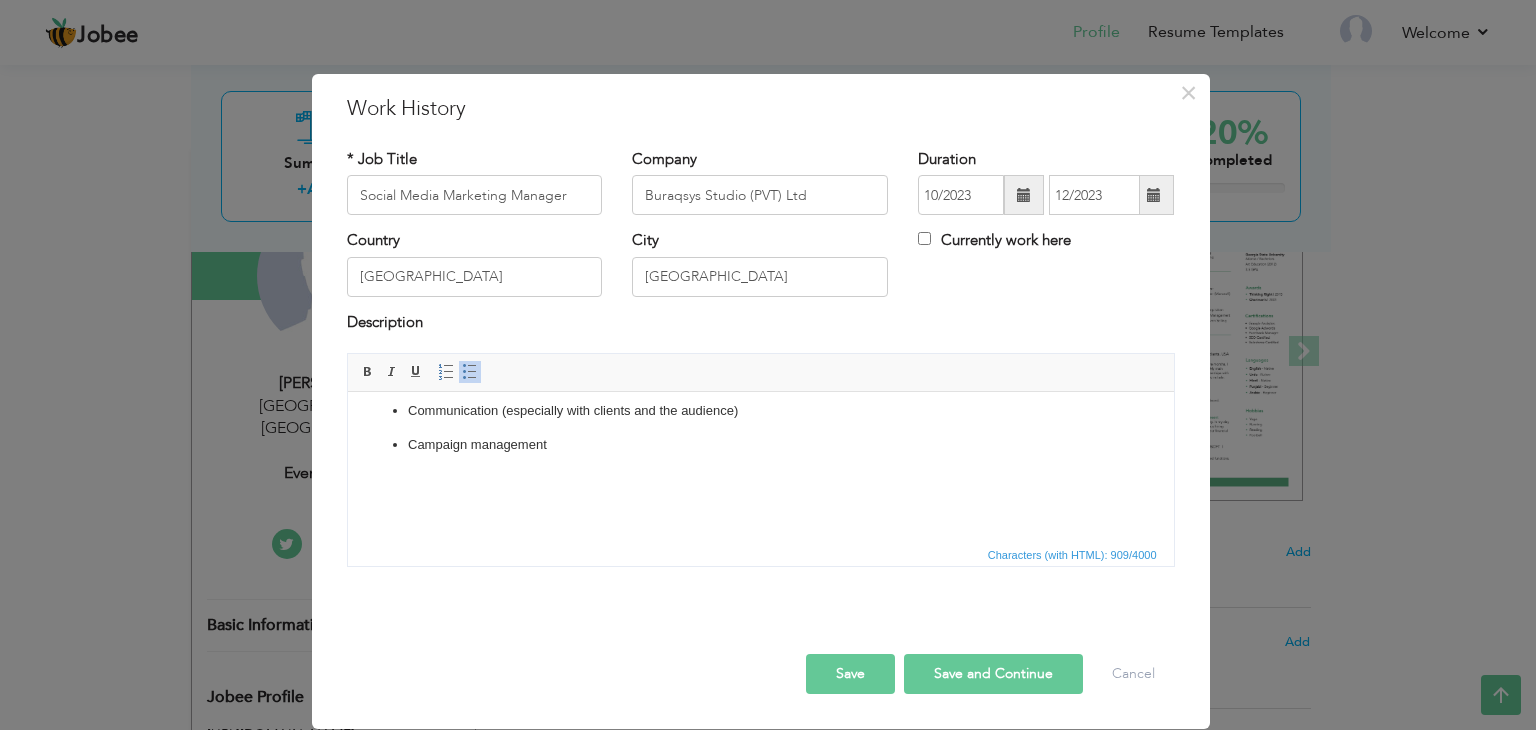 click on "Save" at bounding box center (850, 674) 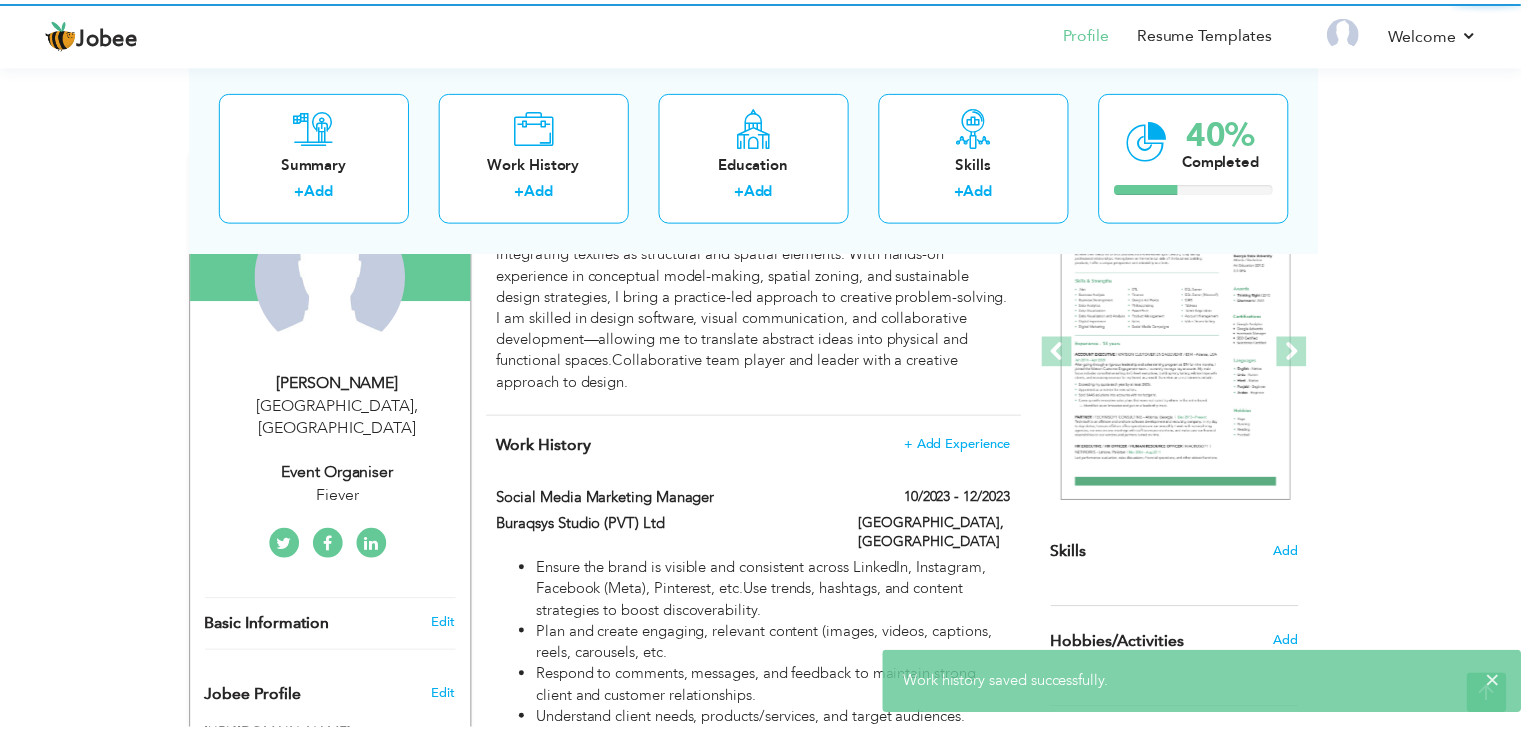 scroll, scrollTop: 0, scrollLeft: 0, axis: both 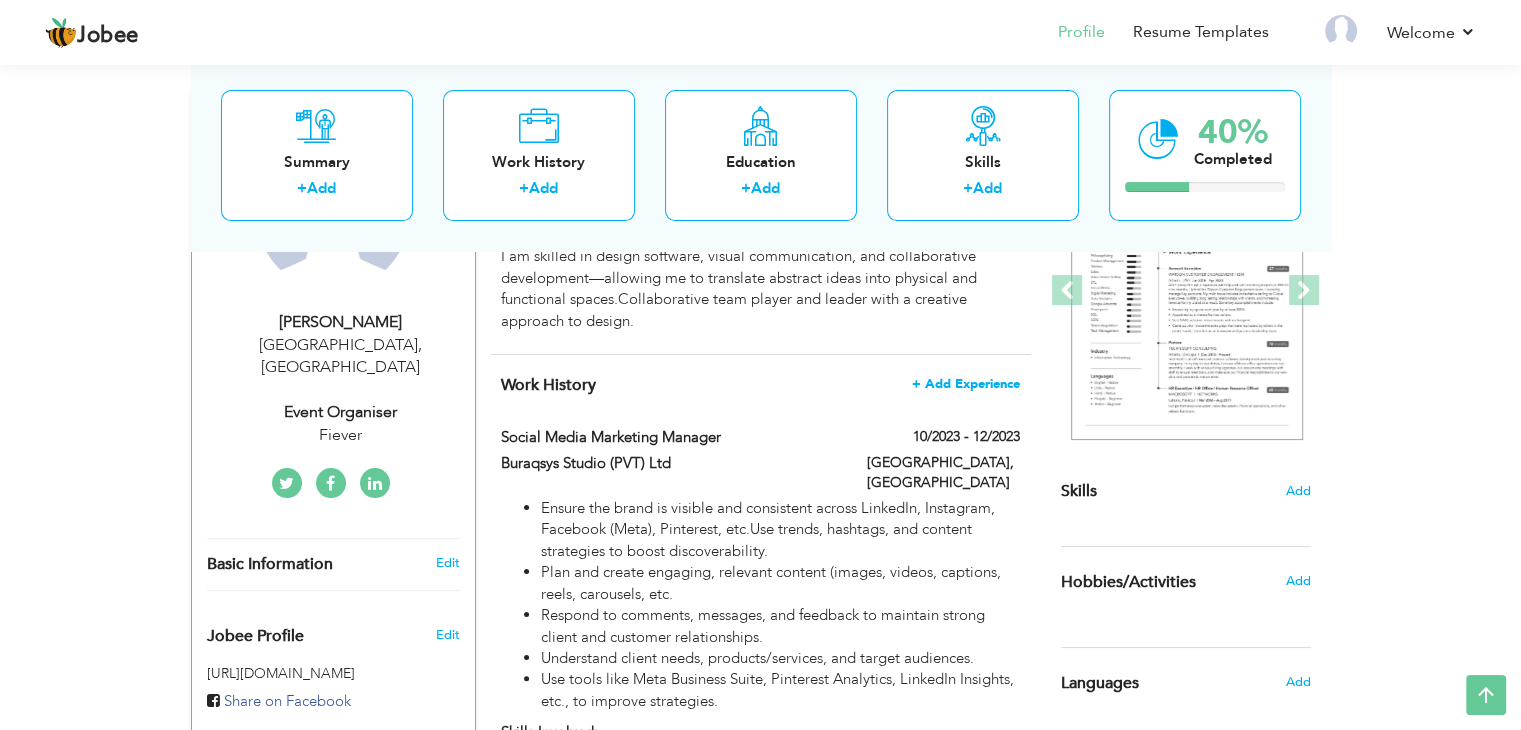 click on "+ Add Experience" at bounding box center [966, 384] 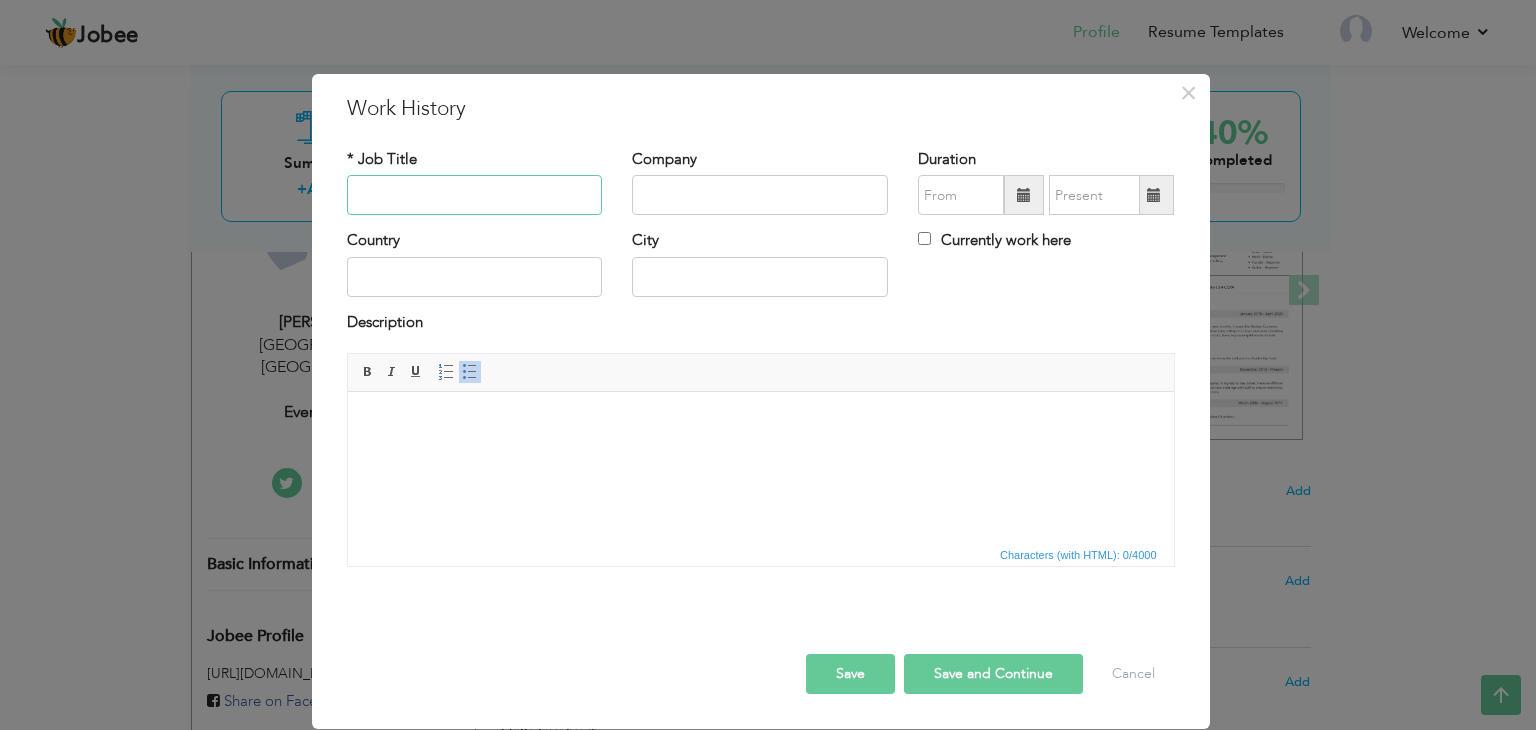click at bounding box center (475, 195) 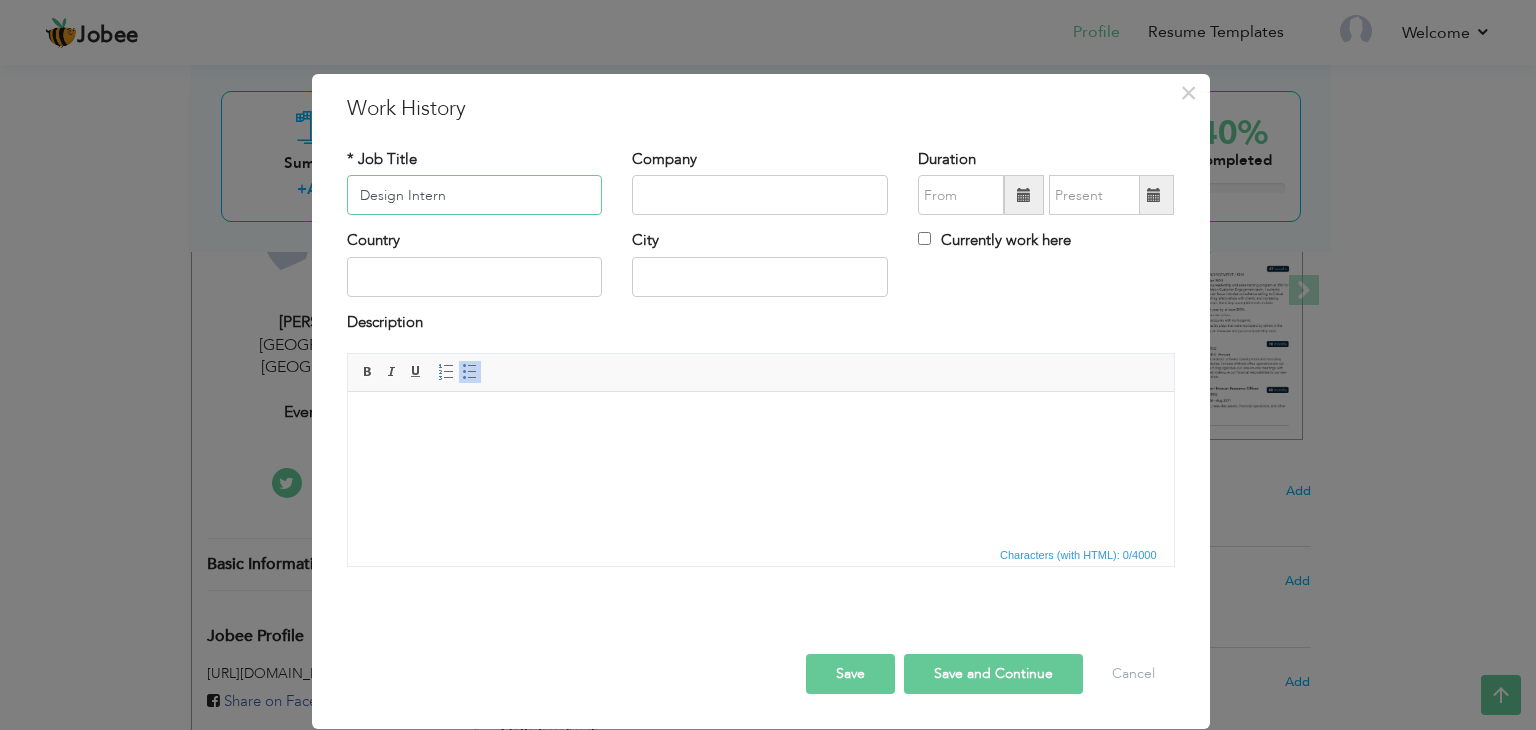 type on "Design Intern" 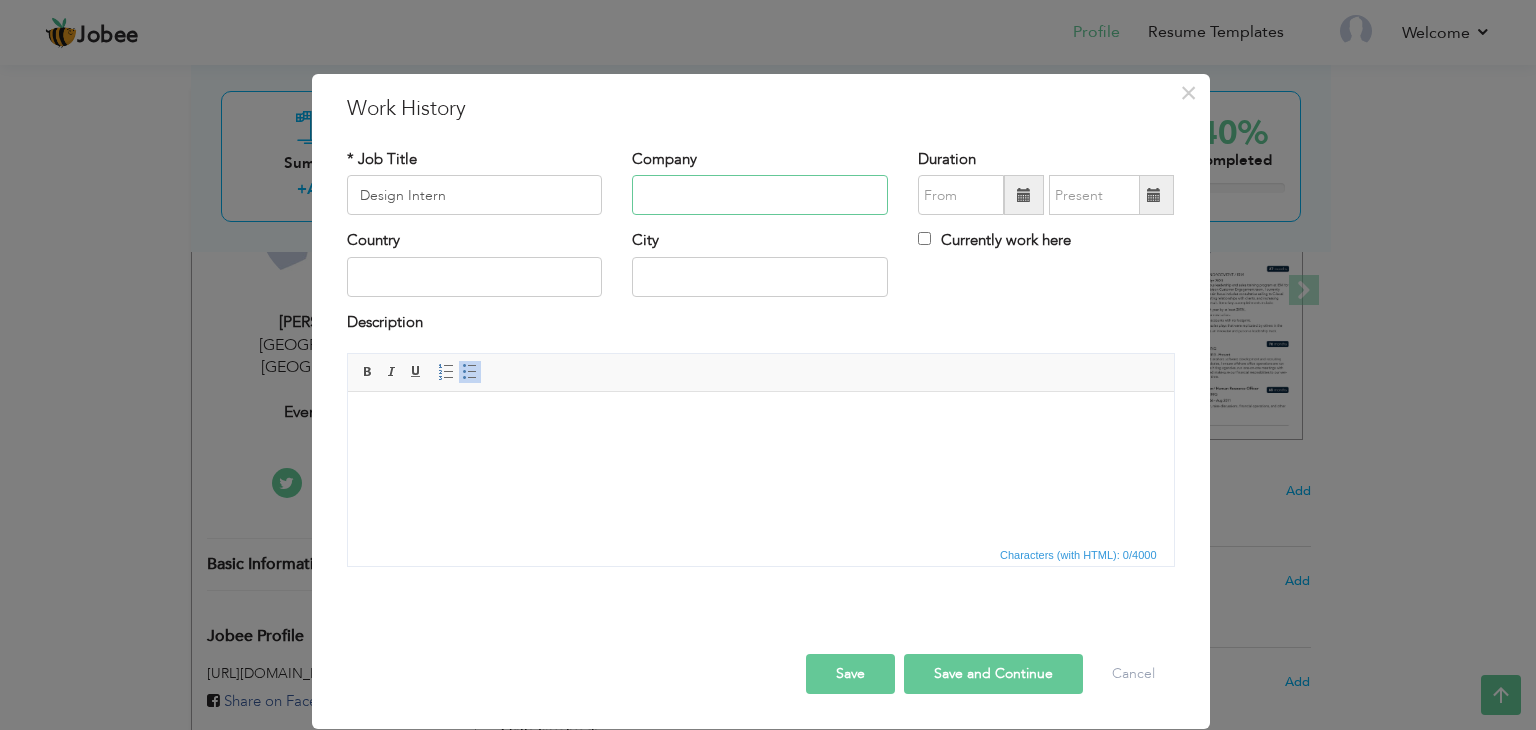 click at bounding box center [760, 195] 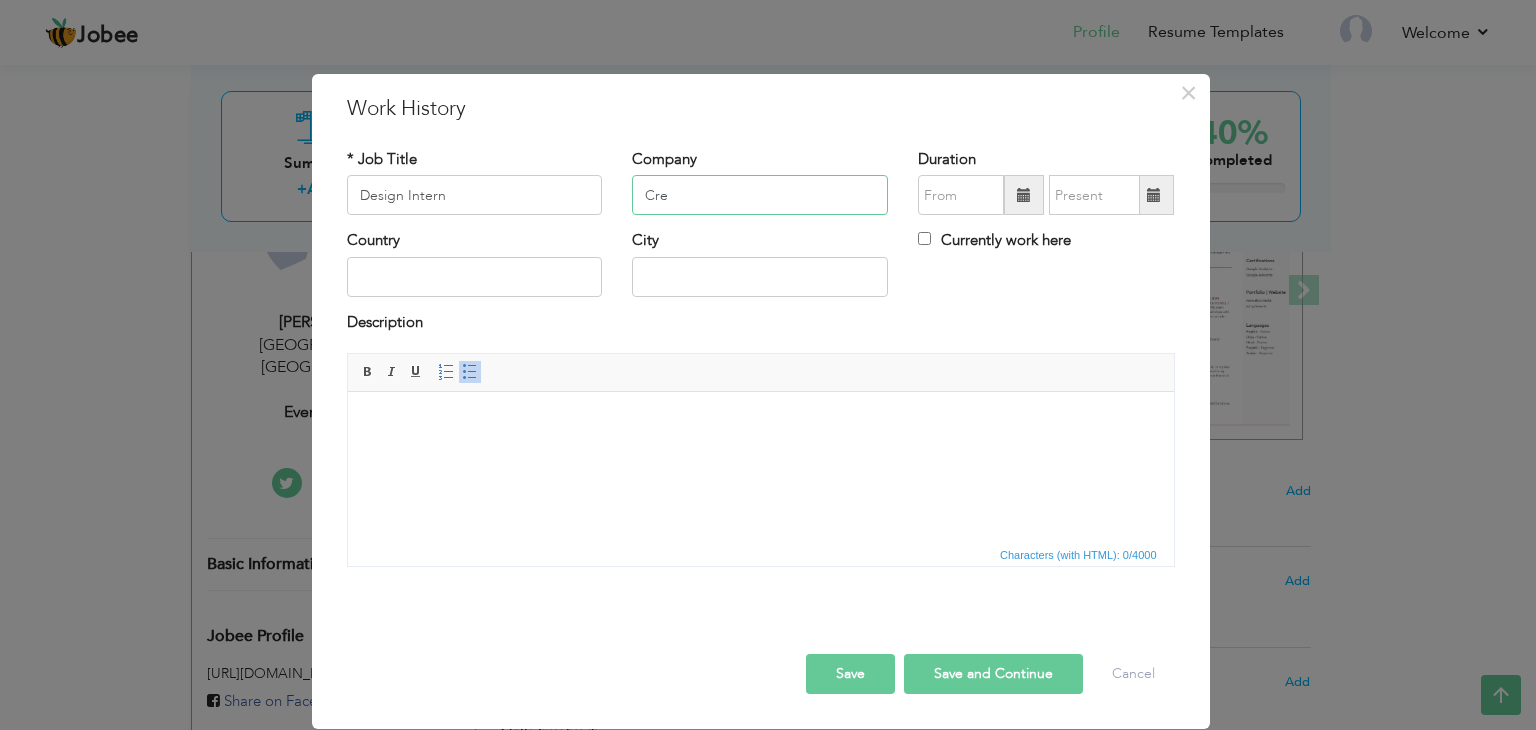 type on "Cre" 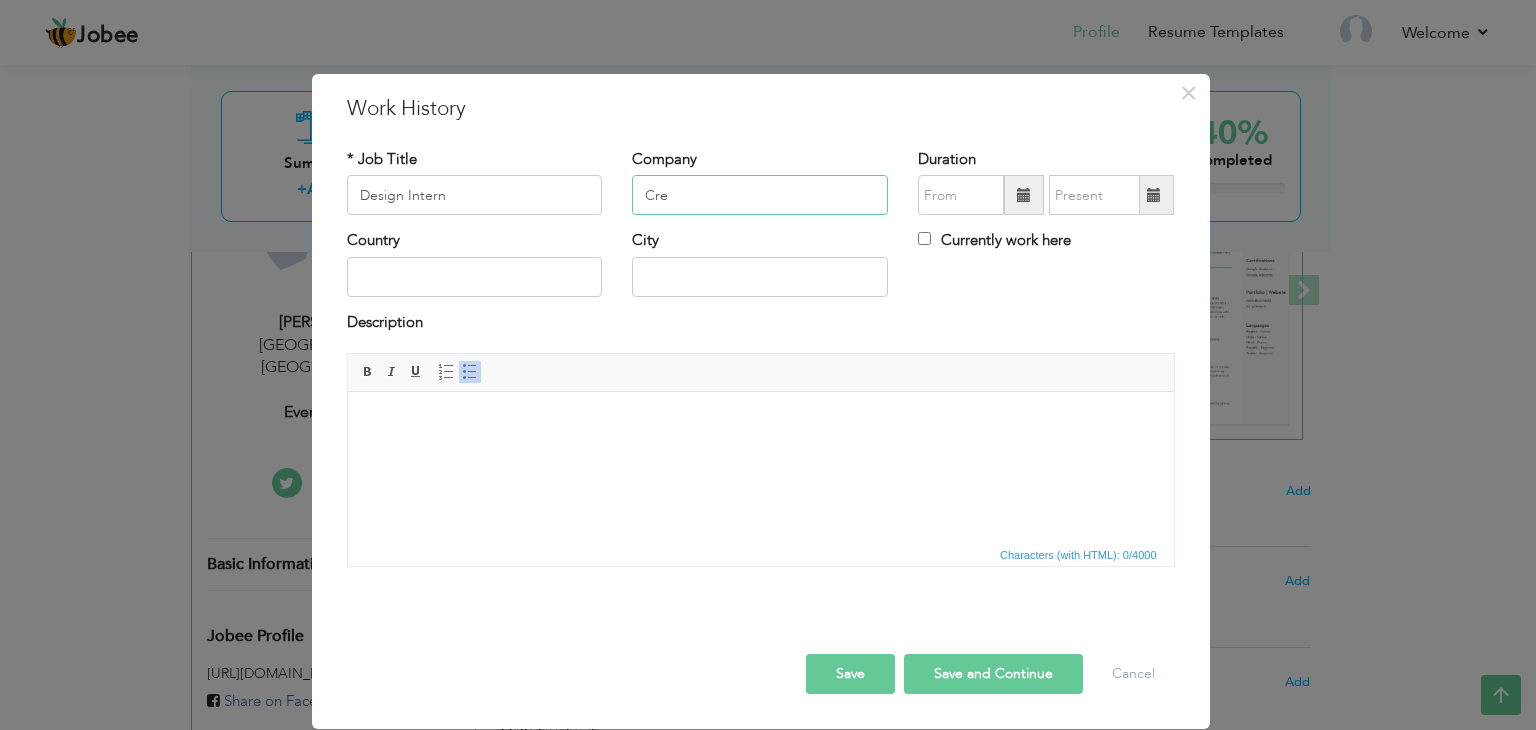 drag, startPoint x: 669, startPoint y: 198, endPoint x: 604, endPoint y: 198, distance: 65 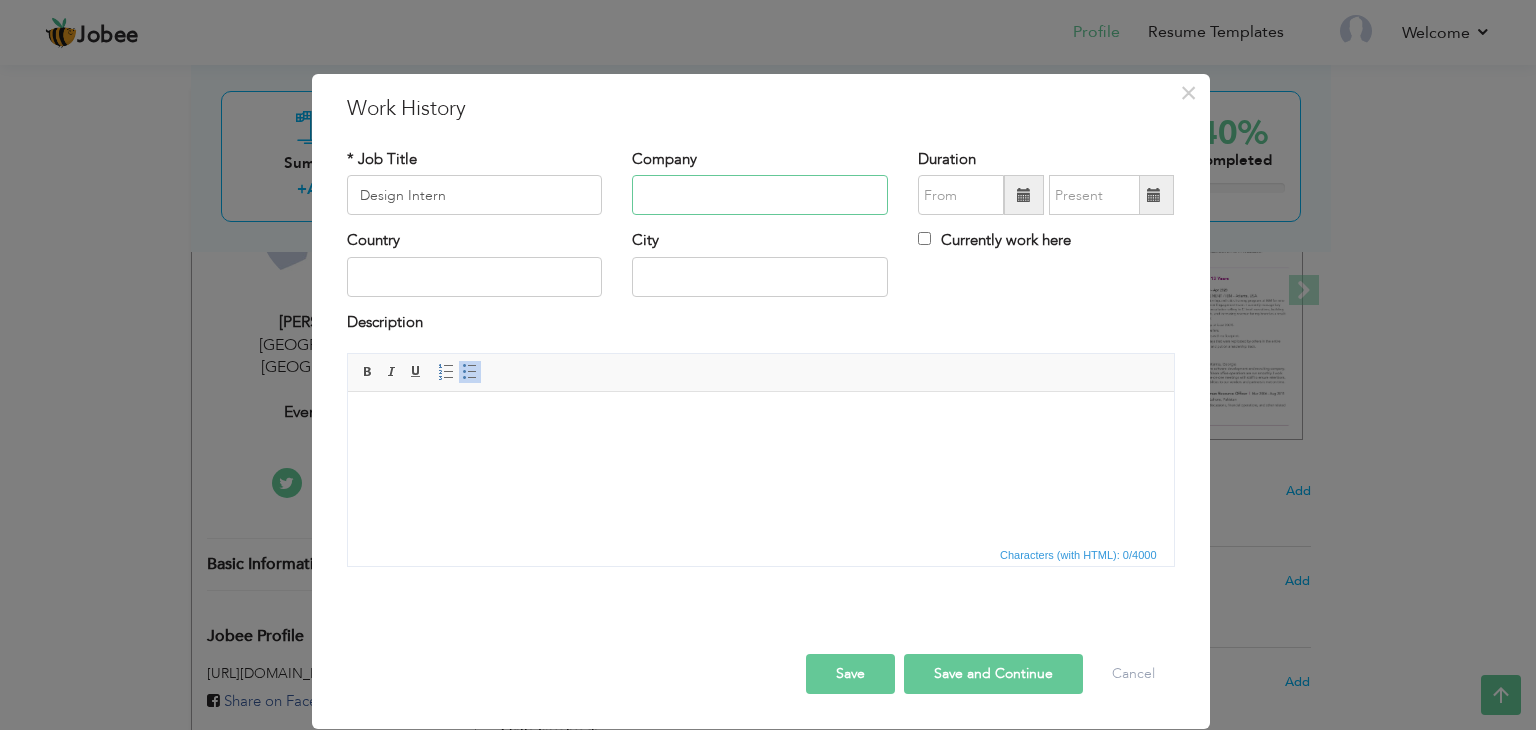 paste on "Crestex – The Crescent Textile [PERSON_NAME] Ltd." 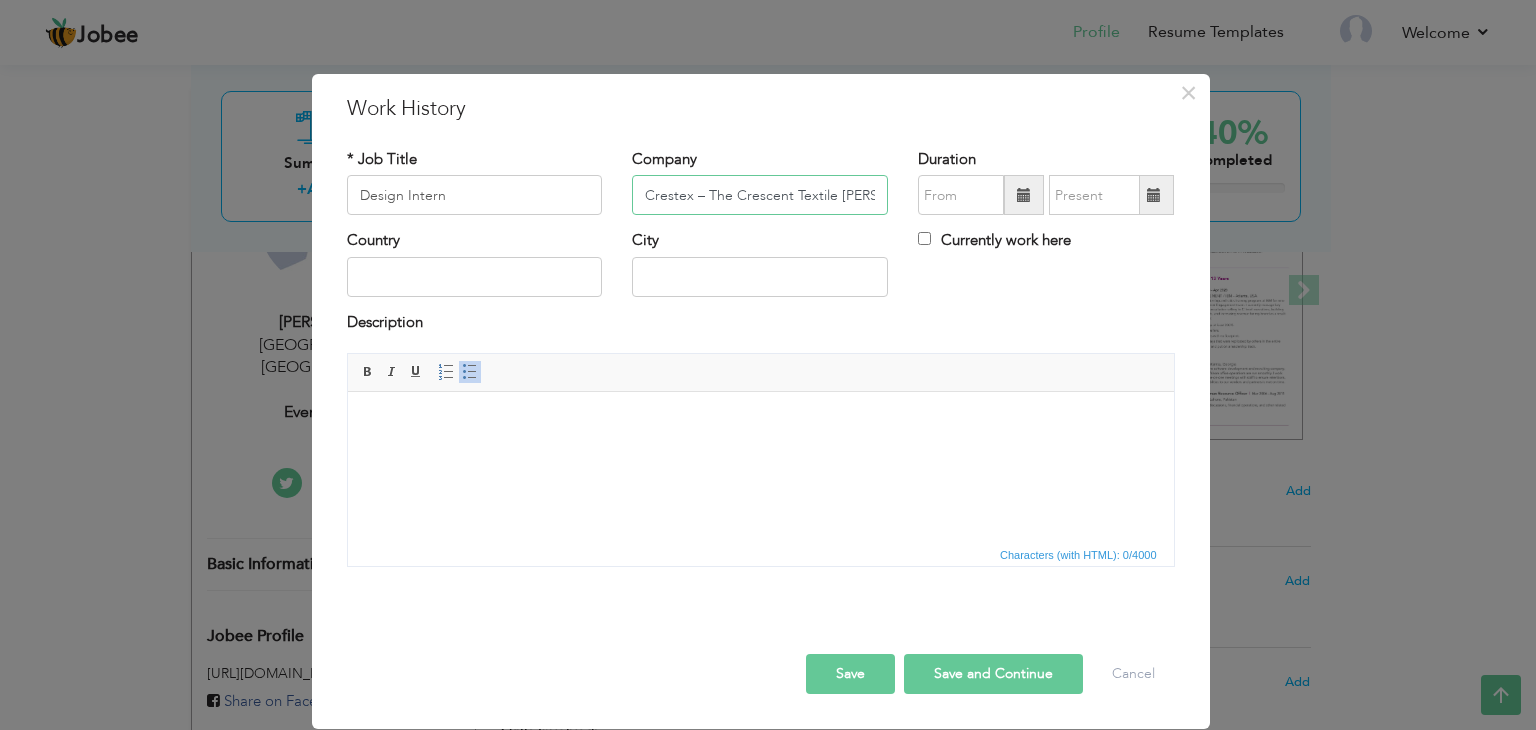 scroll, scrollTop: 0, scrollLeft: 16, axis: horizontal 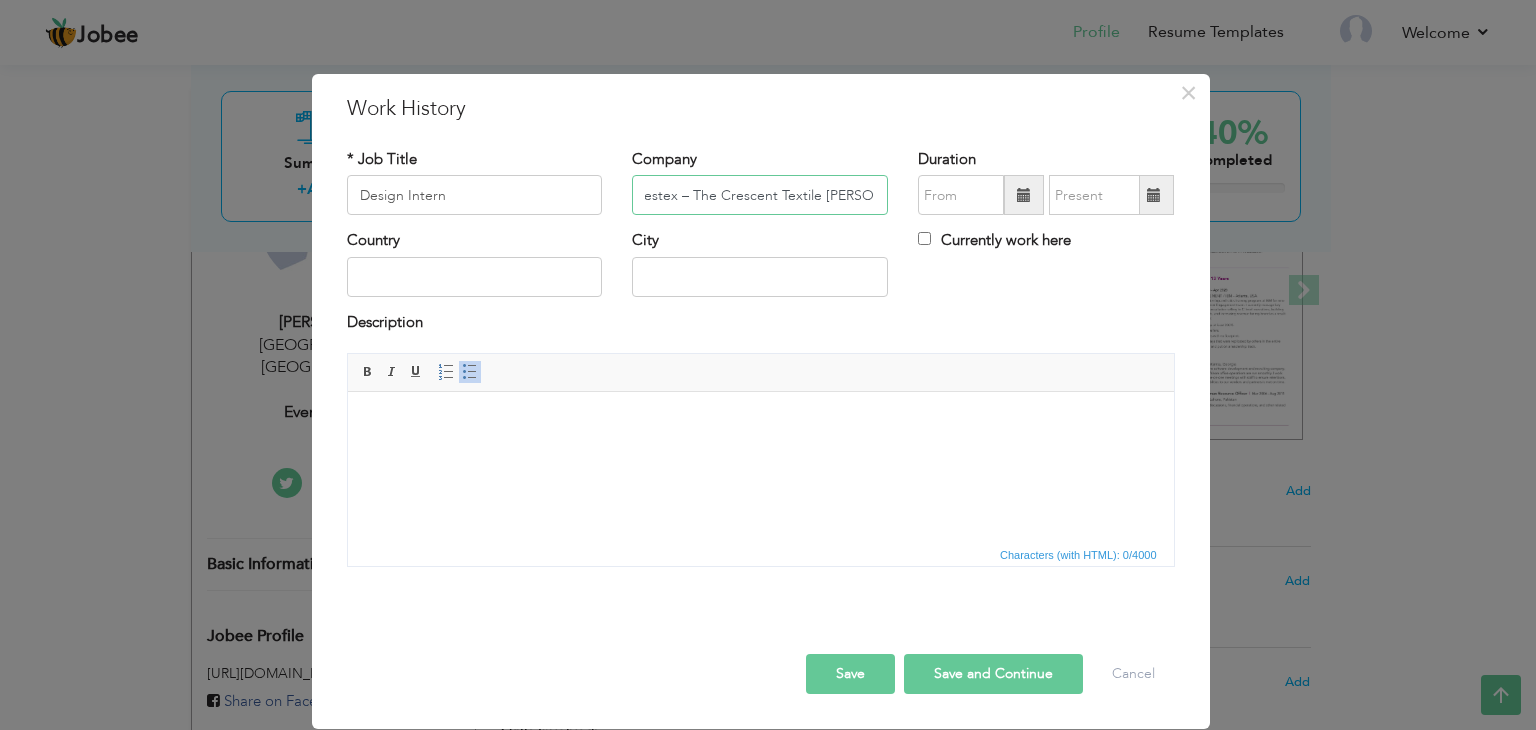 type on "Crestex – The Crescent Textile [PERSON_NAME] Ltd." 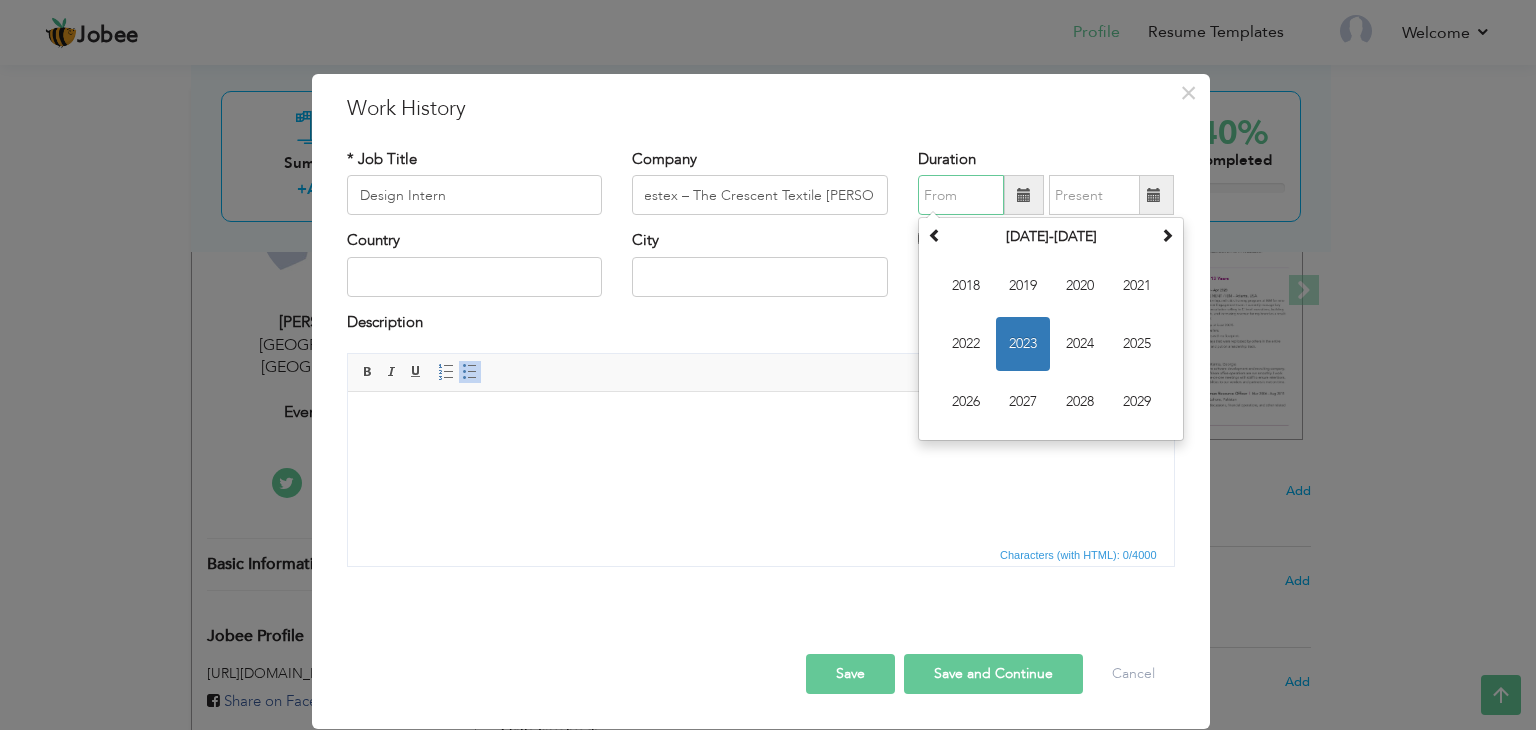 scroll, scrollTop: 0, scrollLeft: 0, axis: both 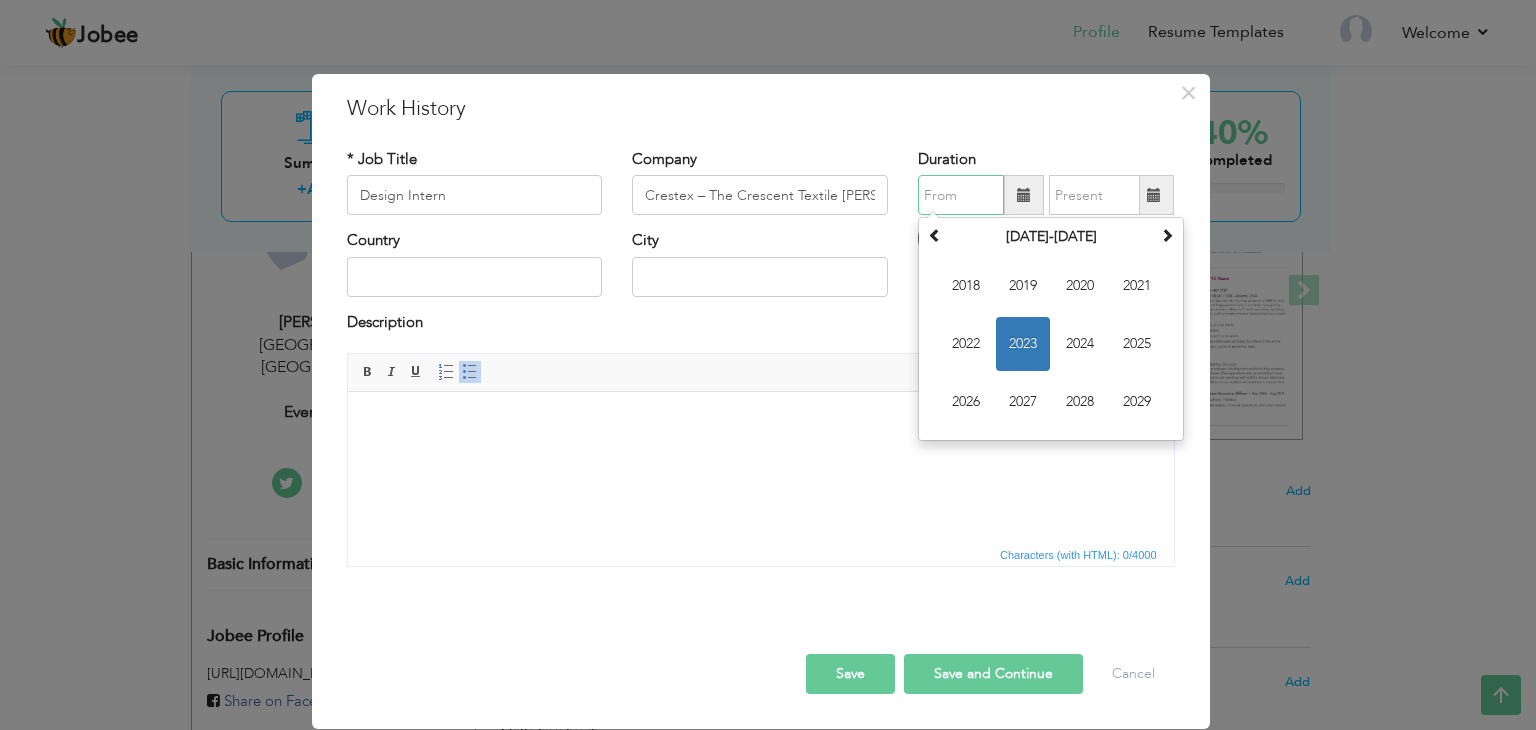 click at bounding box center (961, 195) 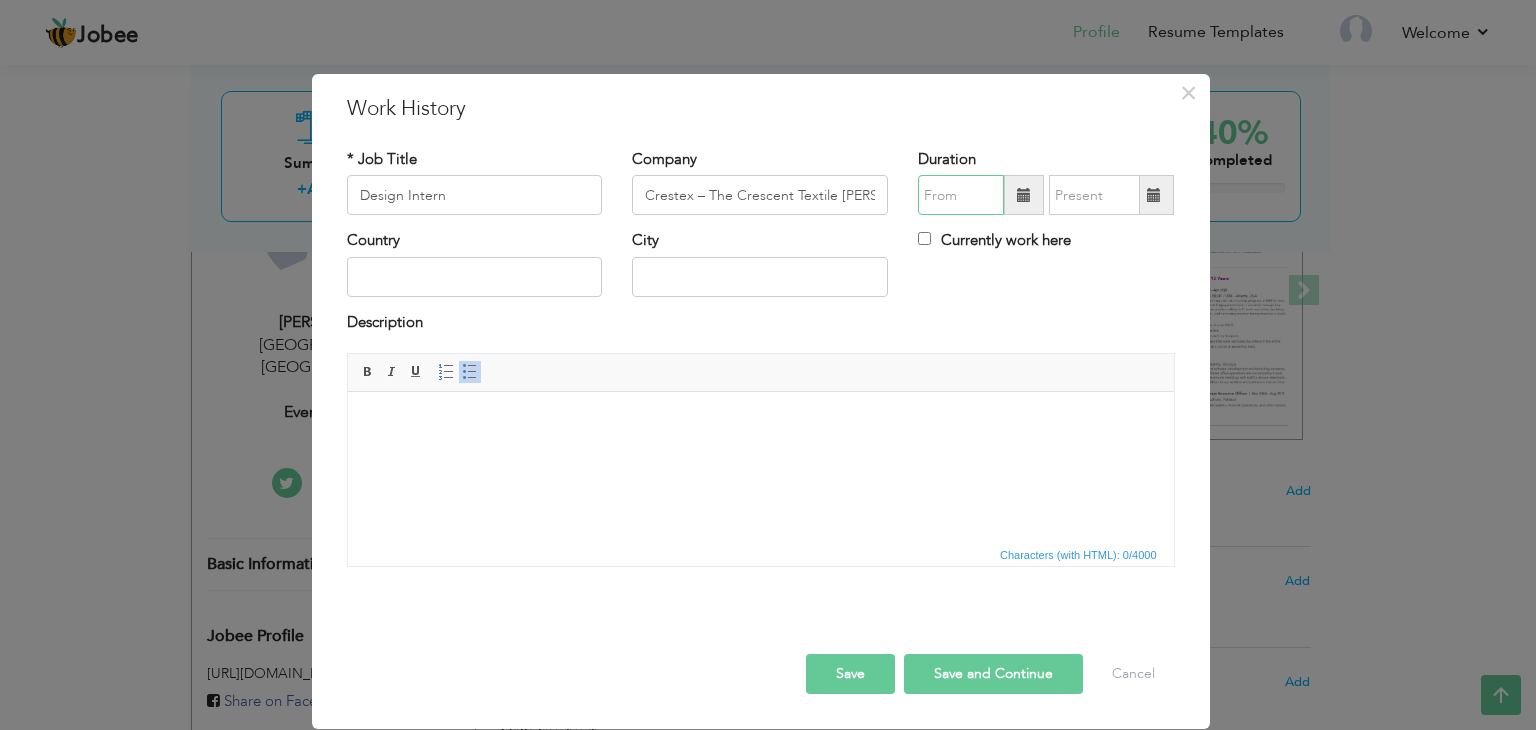 click at bounding box center [961, 195] 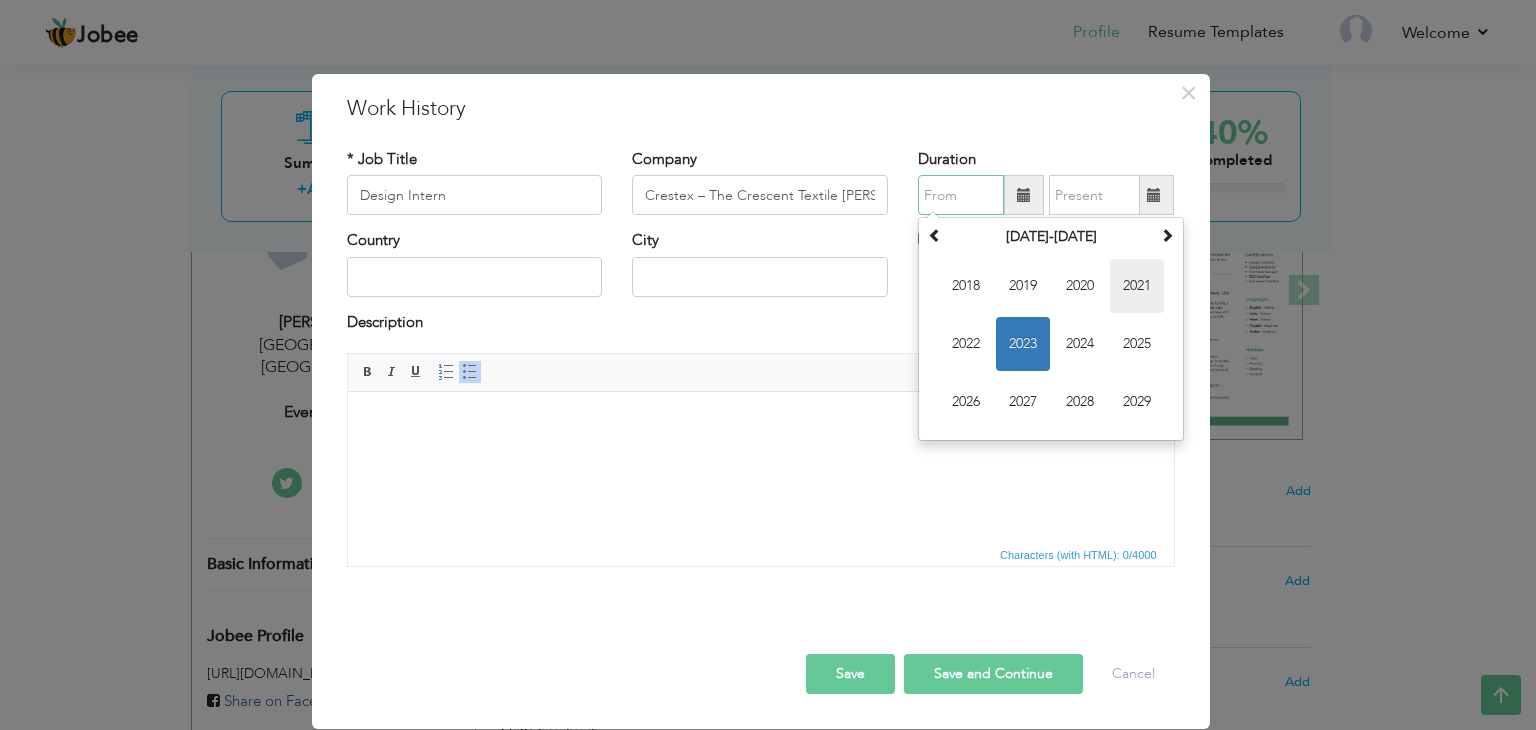 click on "2021" at bounding box center [1137, 286] 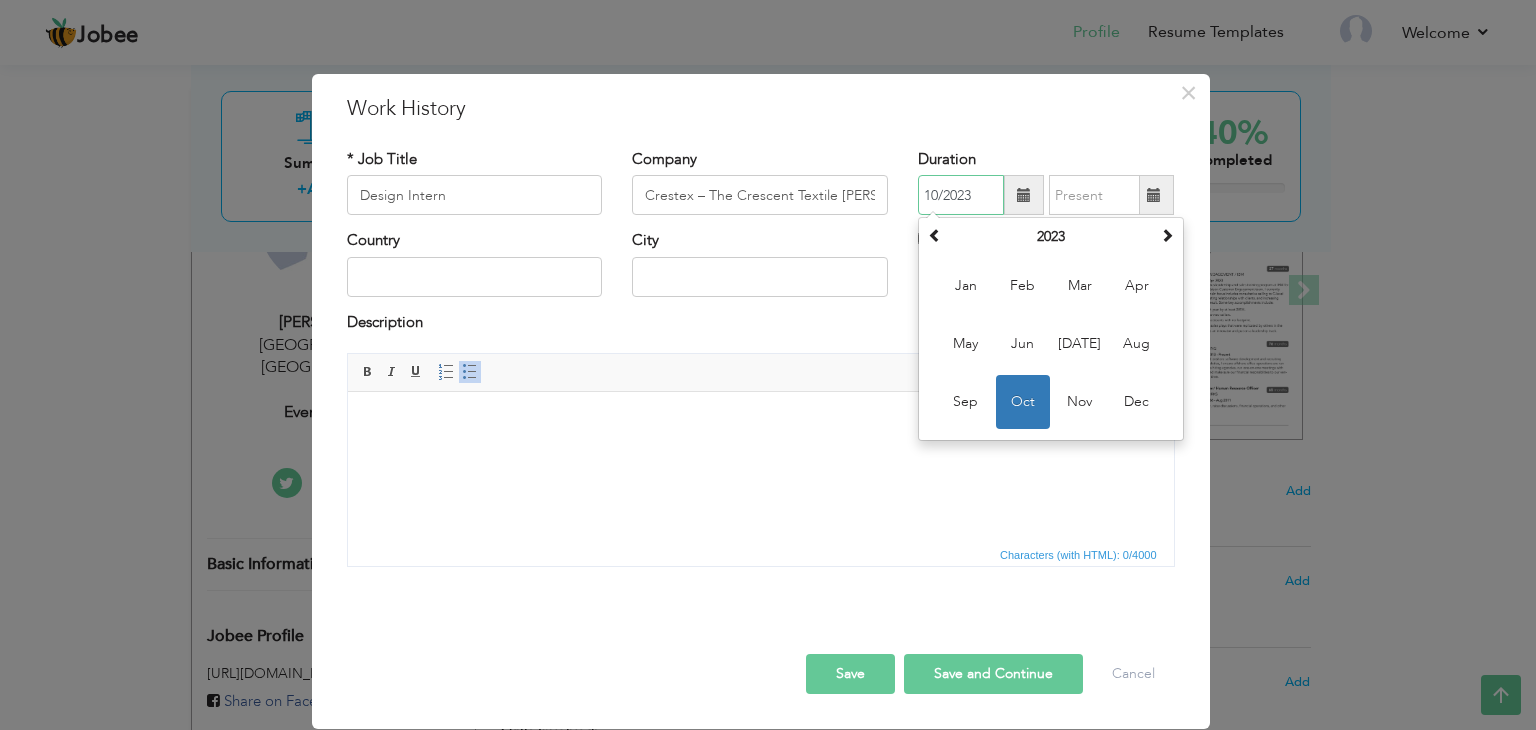 click on "10/2023" at bounding box center [961, 195] 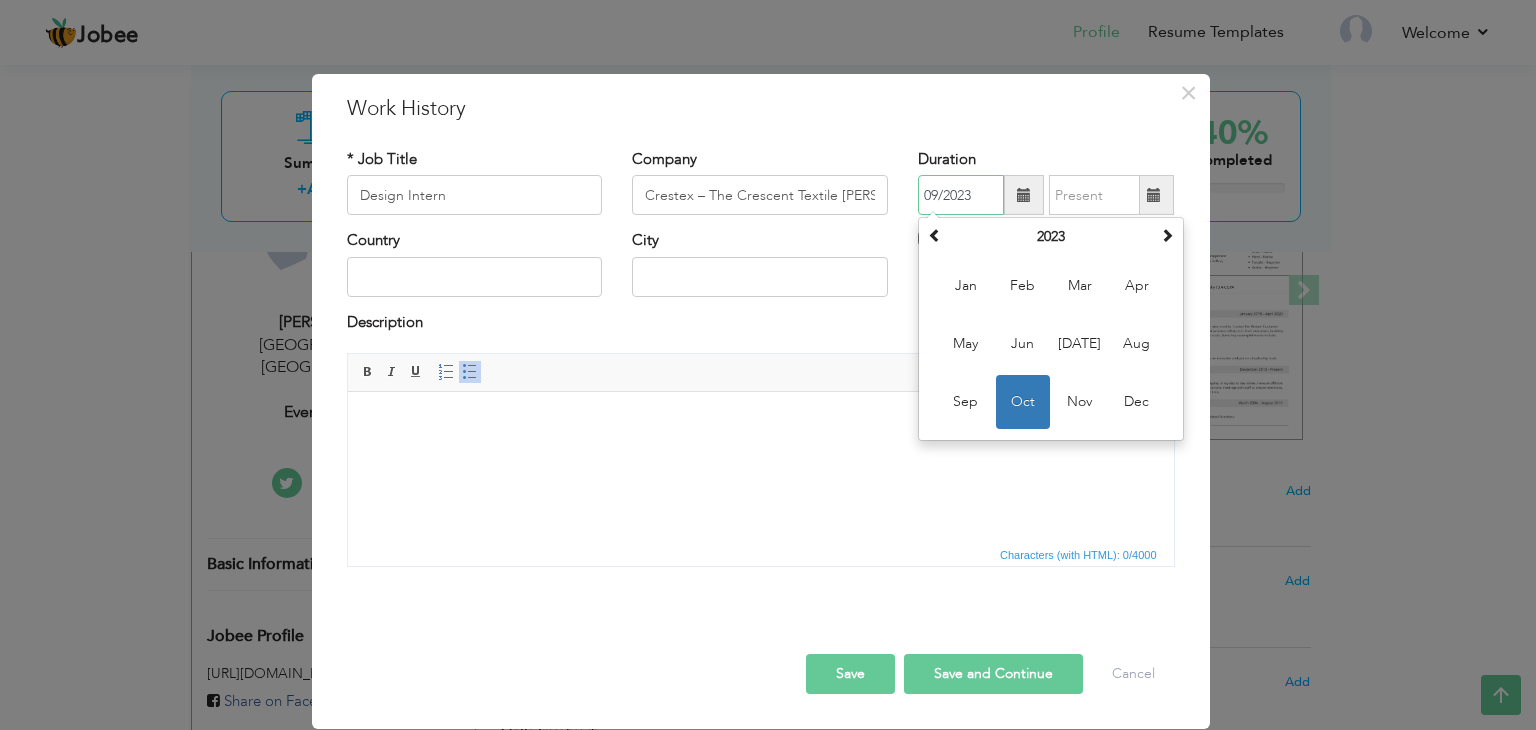 type on "09/2023" 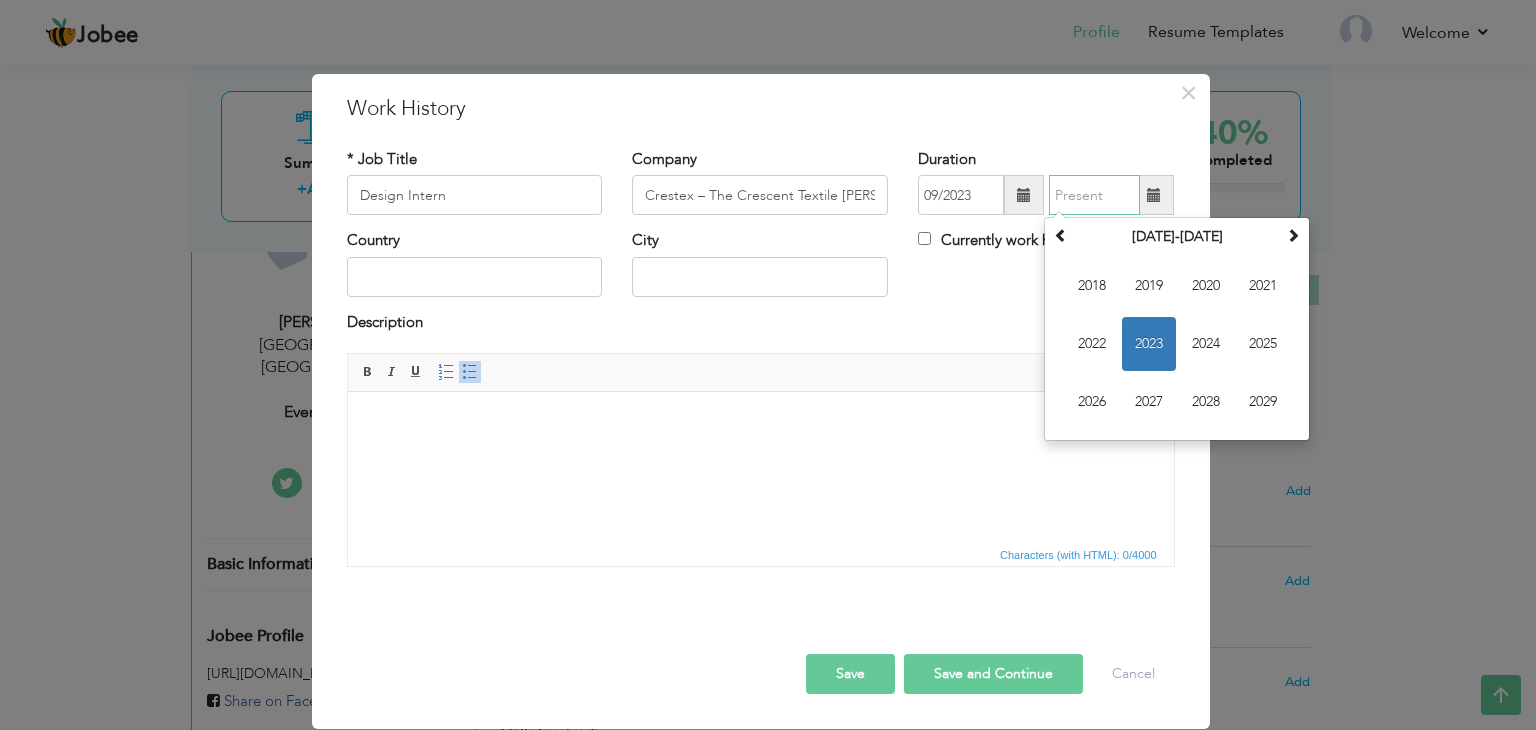 click at bounding box center [1094, 195] 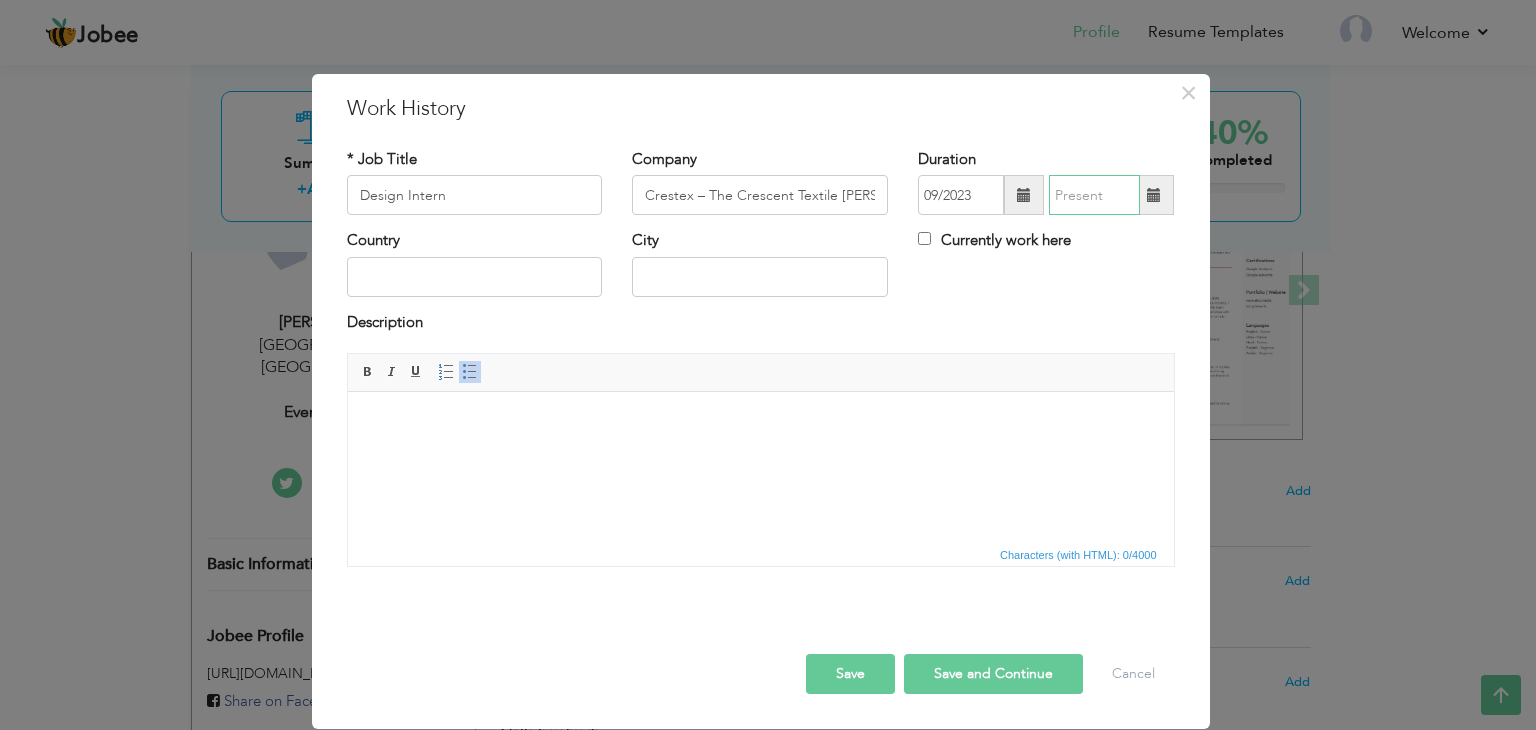 click at bounding box center (1094, 195) 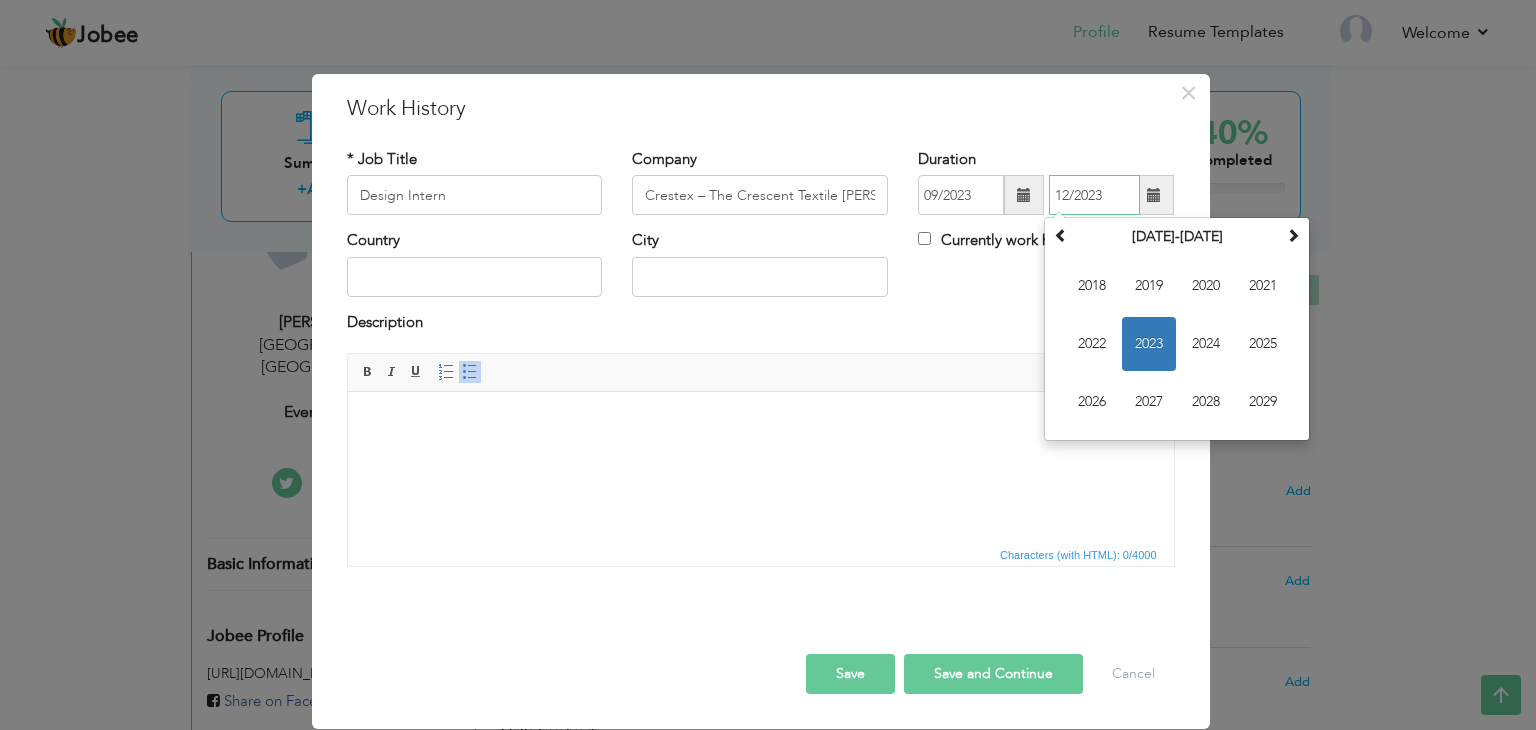 click on "12/2023" at bounding box center [1094, 195] 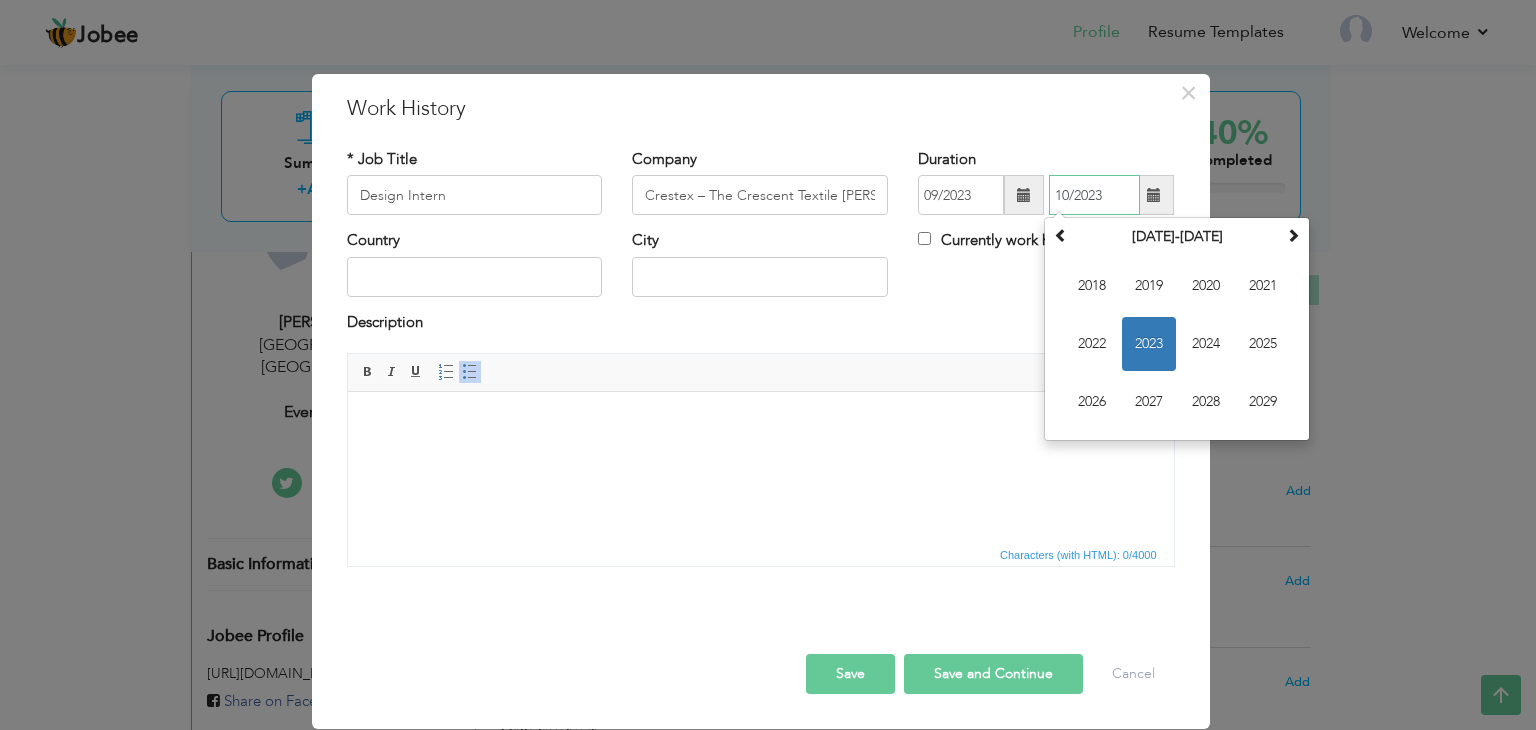 type on "10/2023" 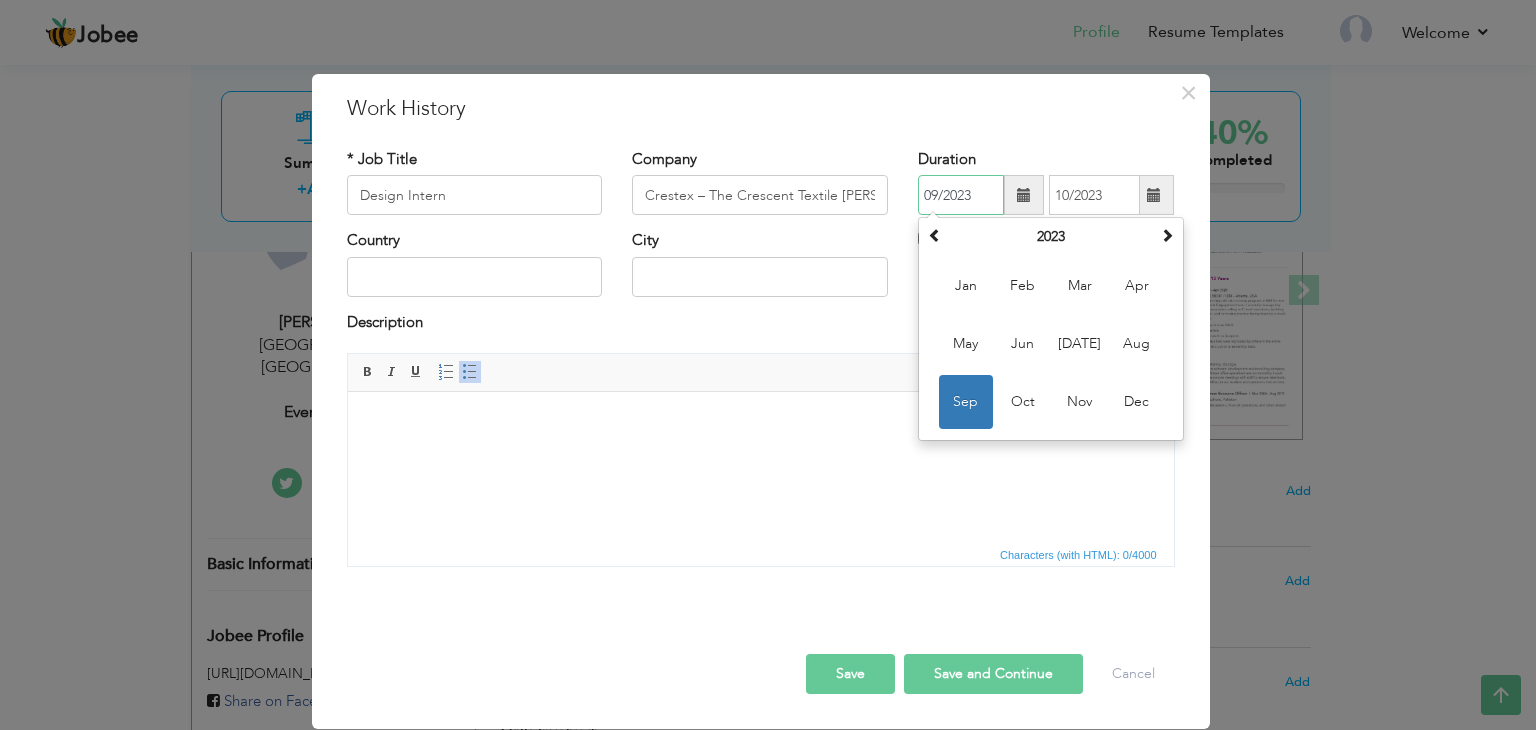 click on "09/2023" at bounding box center (961, 195) 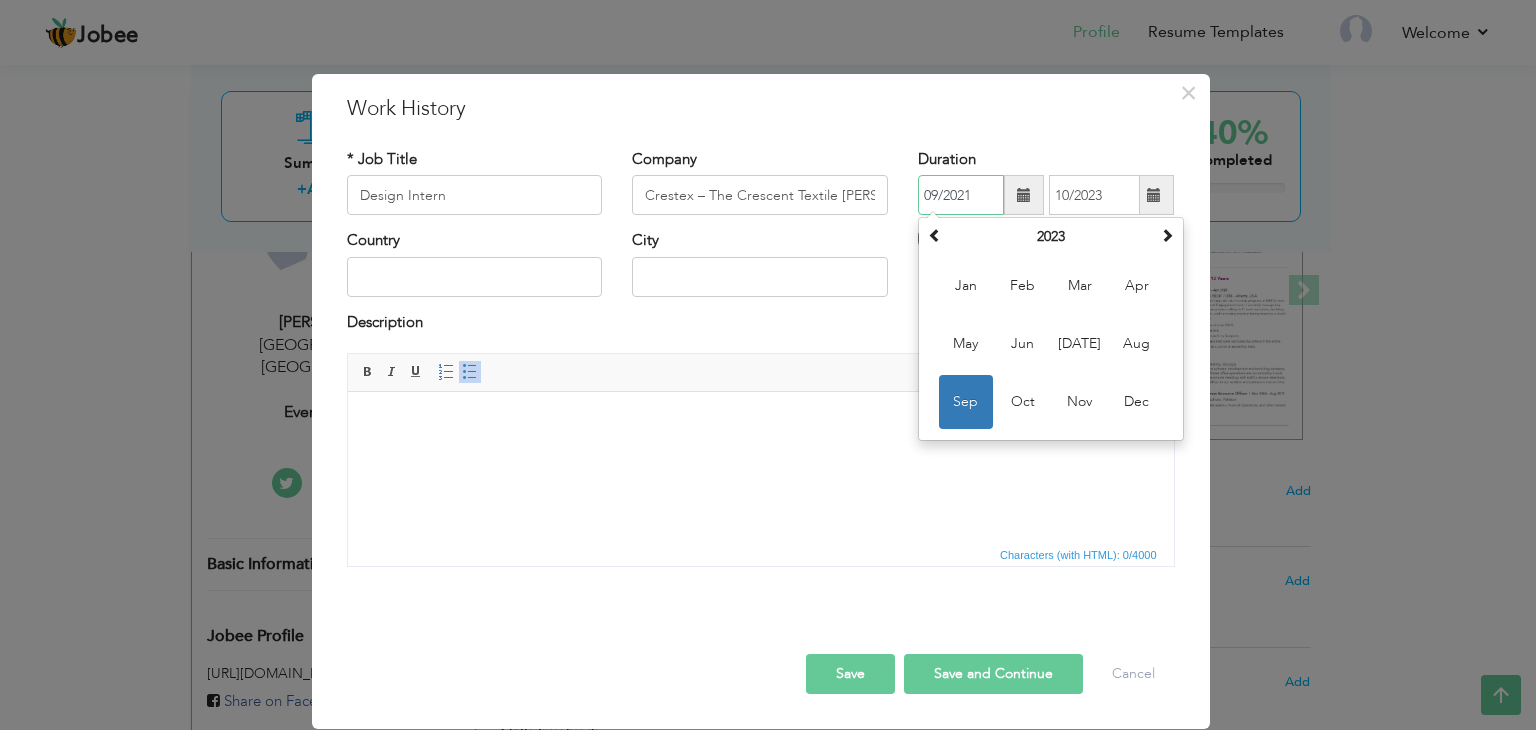 type on "09/2021" 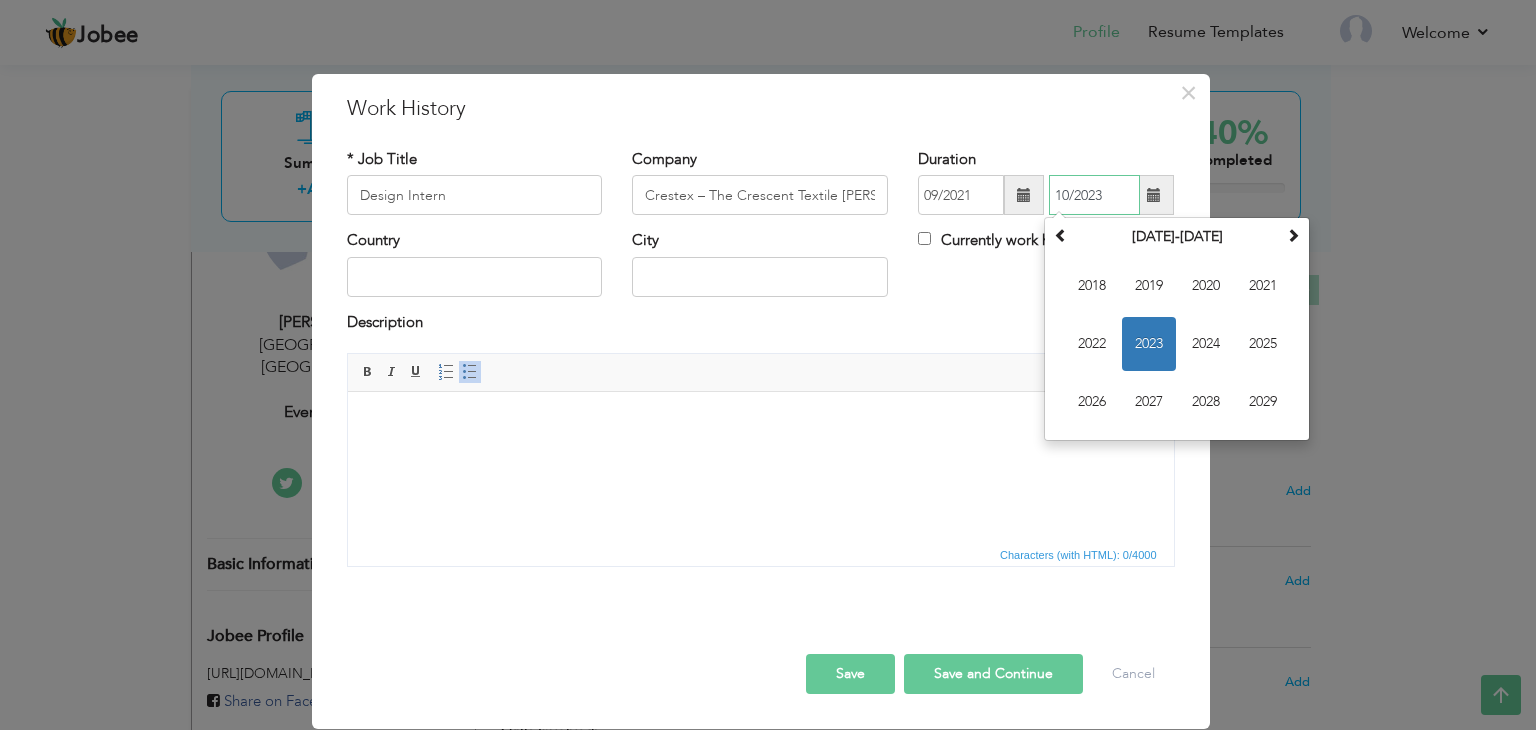 click on "10/2023" at bounding box center (1094, 195) 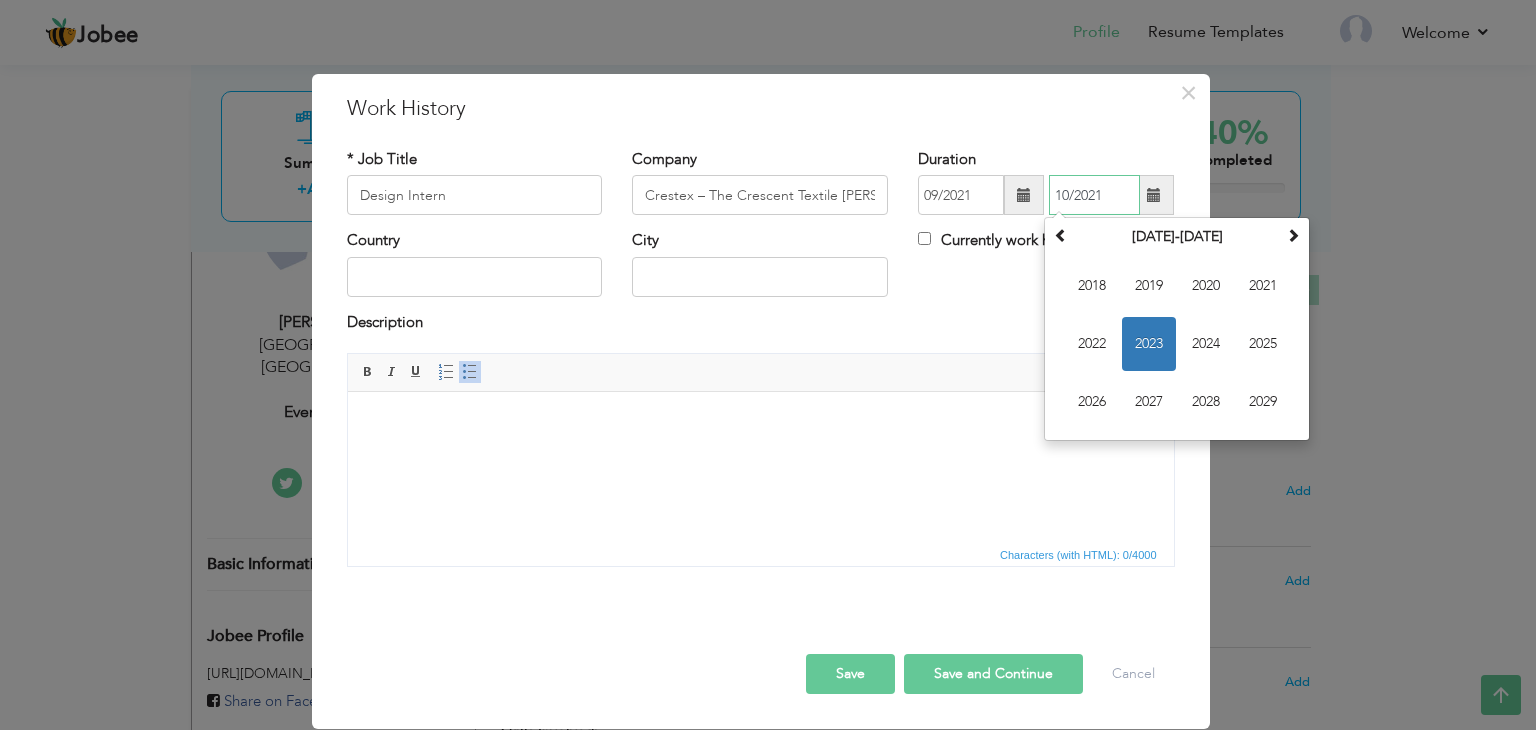 type on "10/2021" 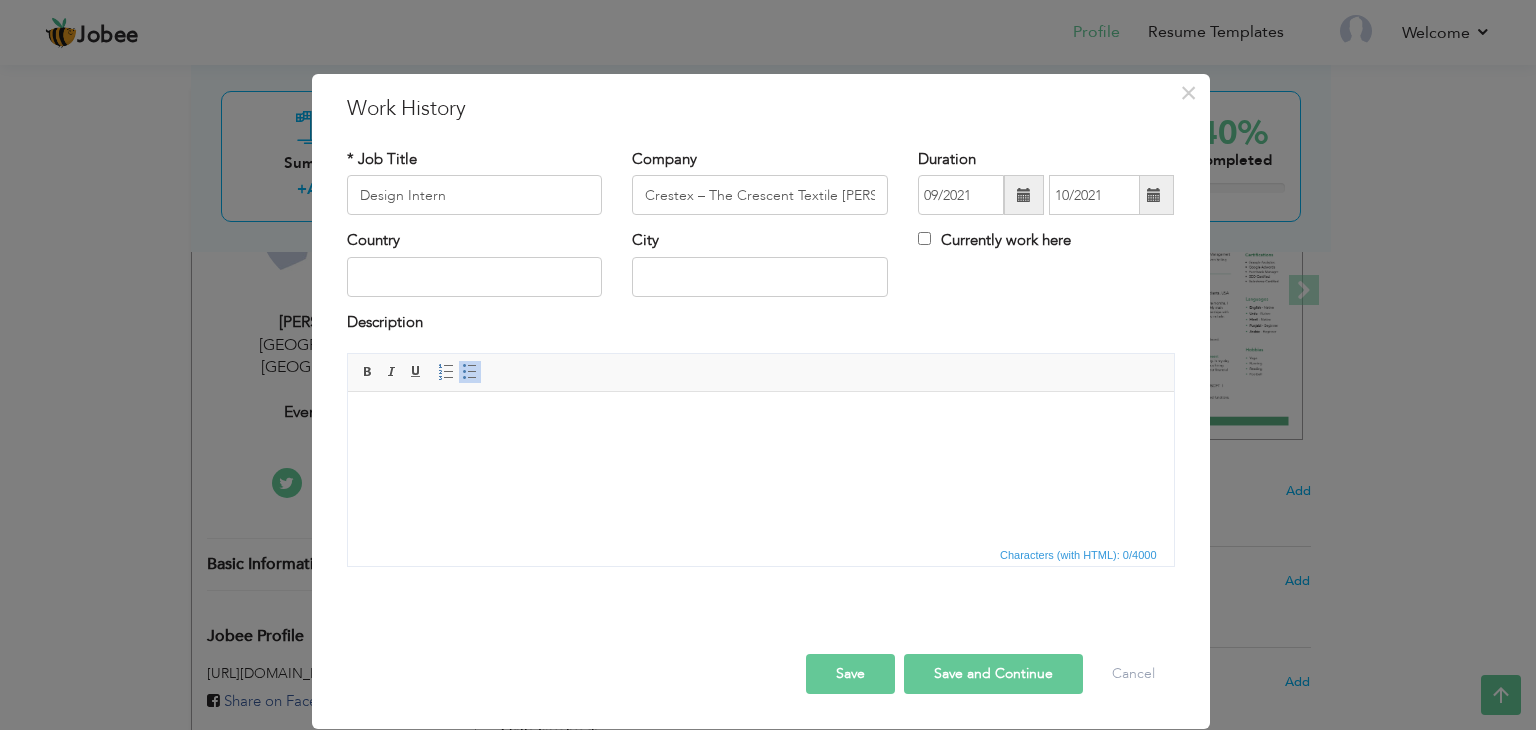 click on "Country
City
Currently work here" at bounding box center (761, 270) 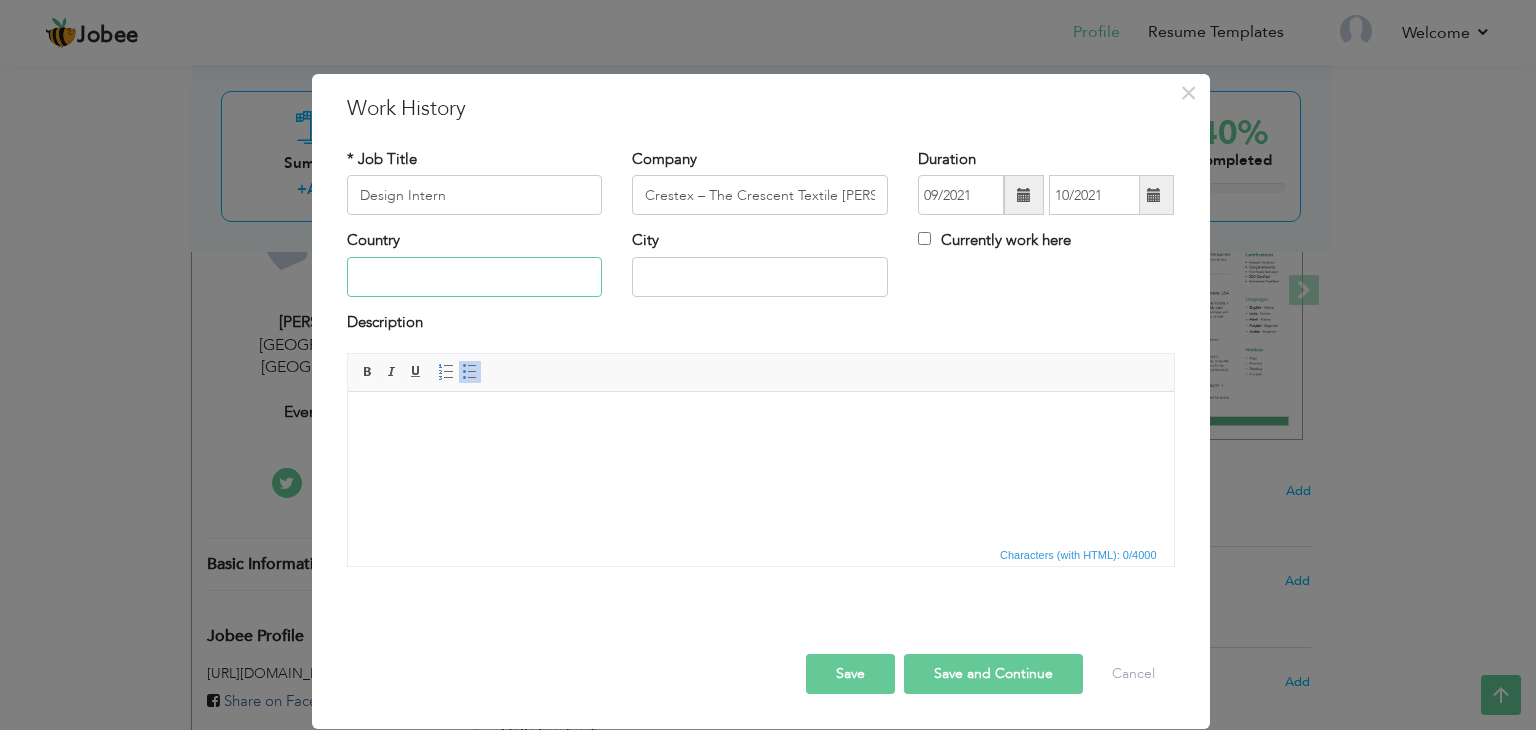 click at bounding box center (475, 277) 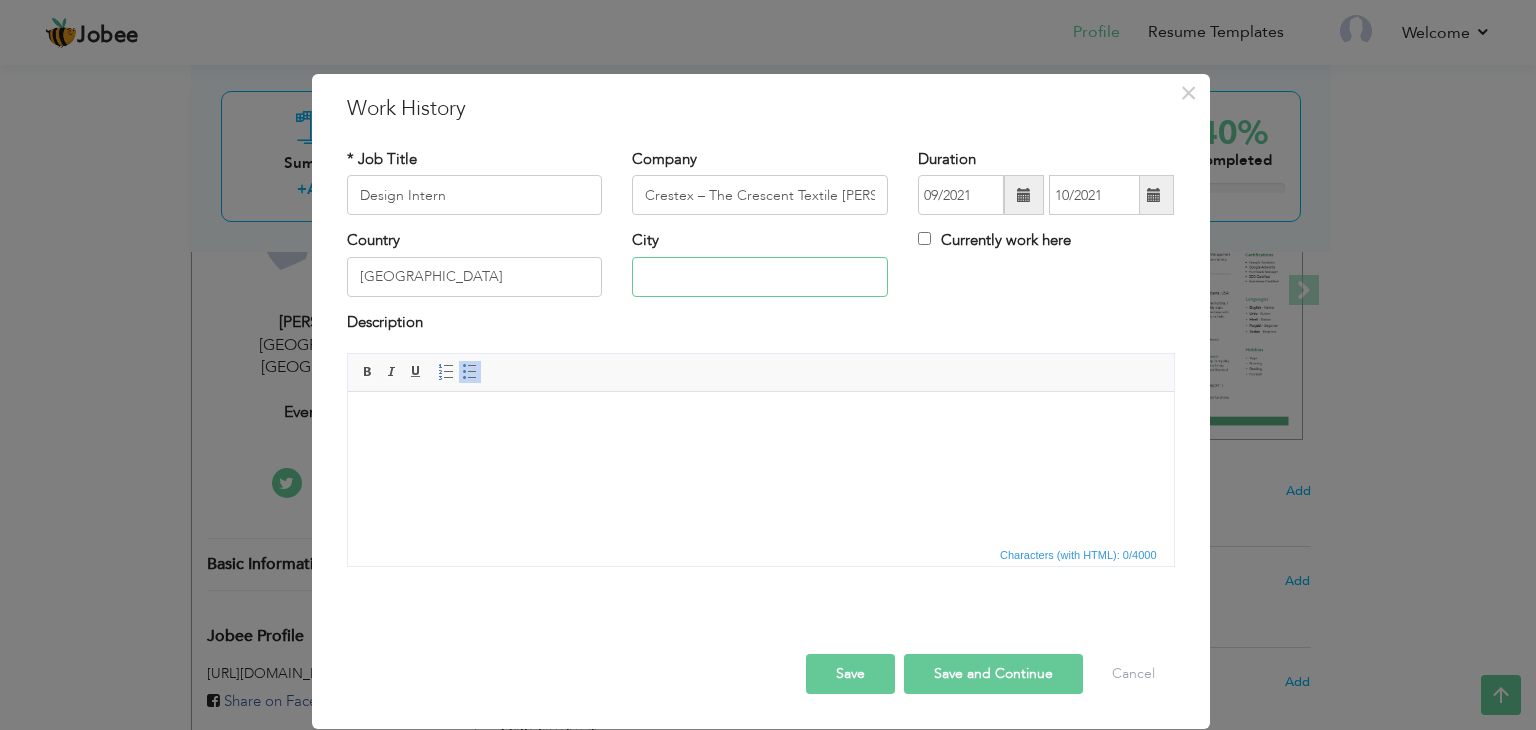 type on "[GEOGRAPHIC_DATA]" 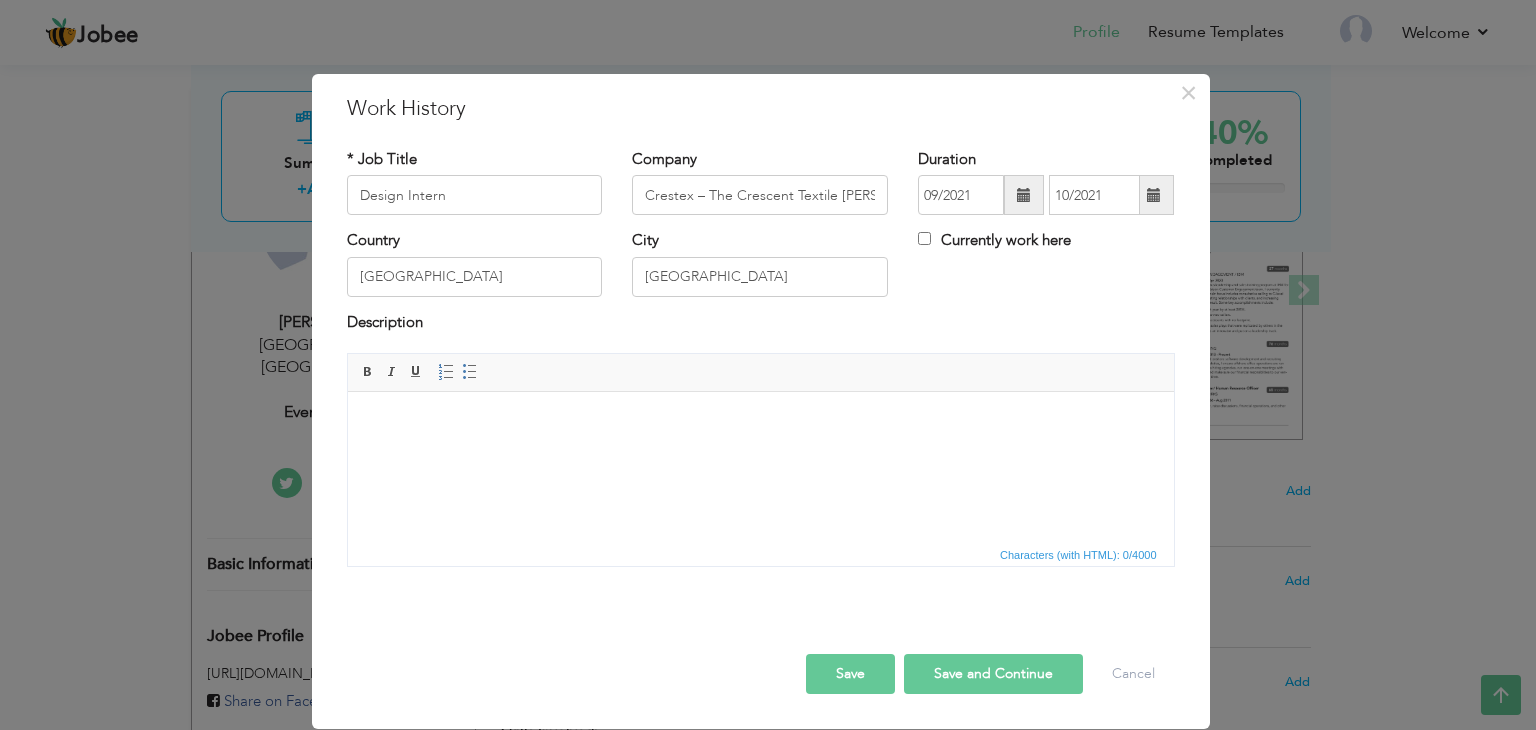 click at bounding box center (760, 422) 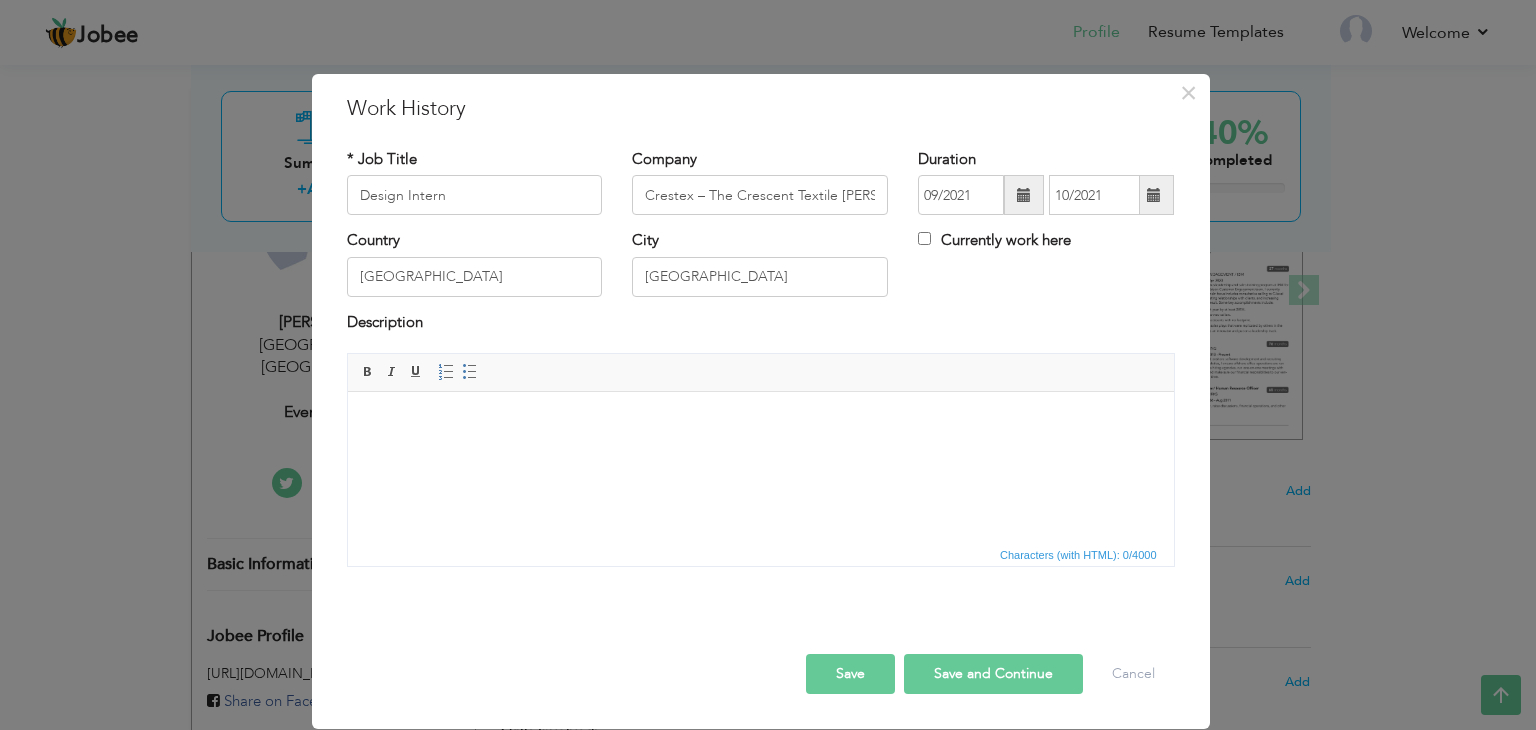 type 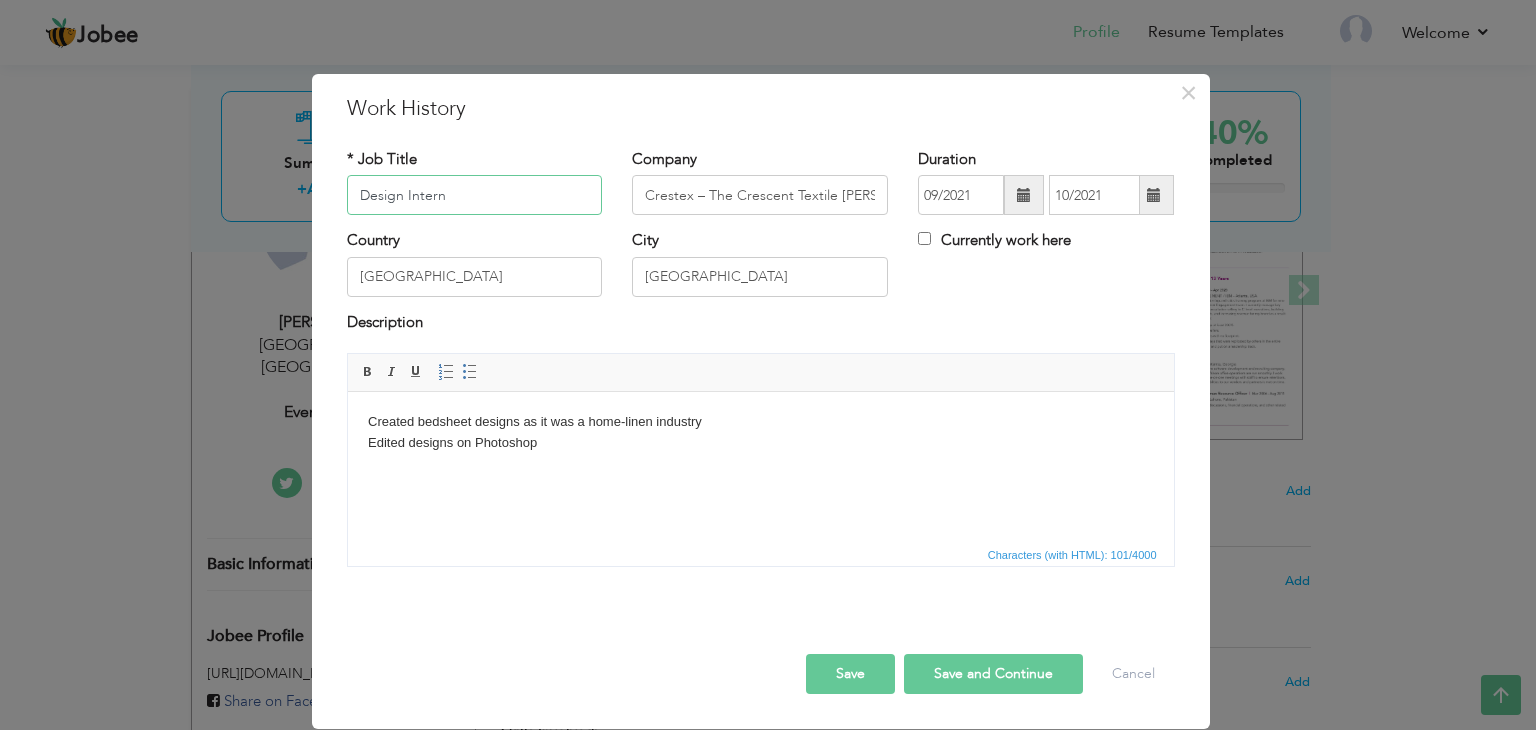 click on "Design Intern" at bounding box center [475, 195] 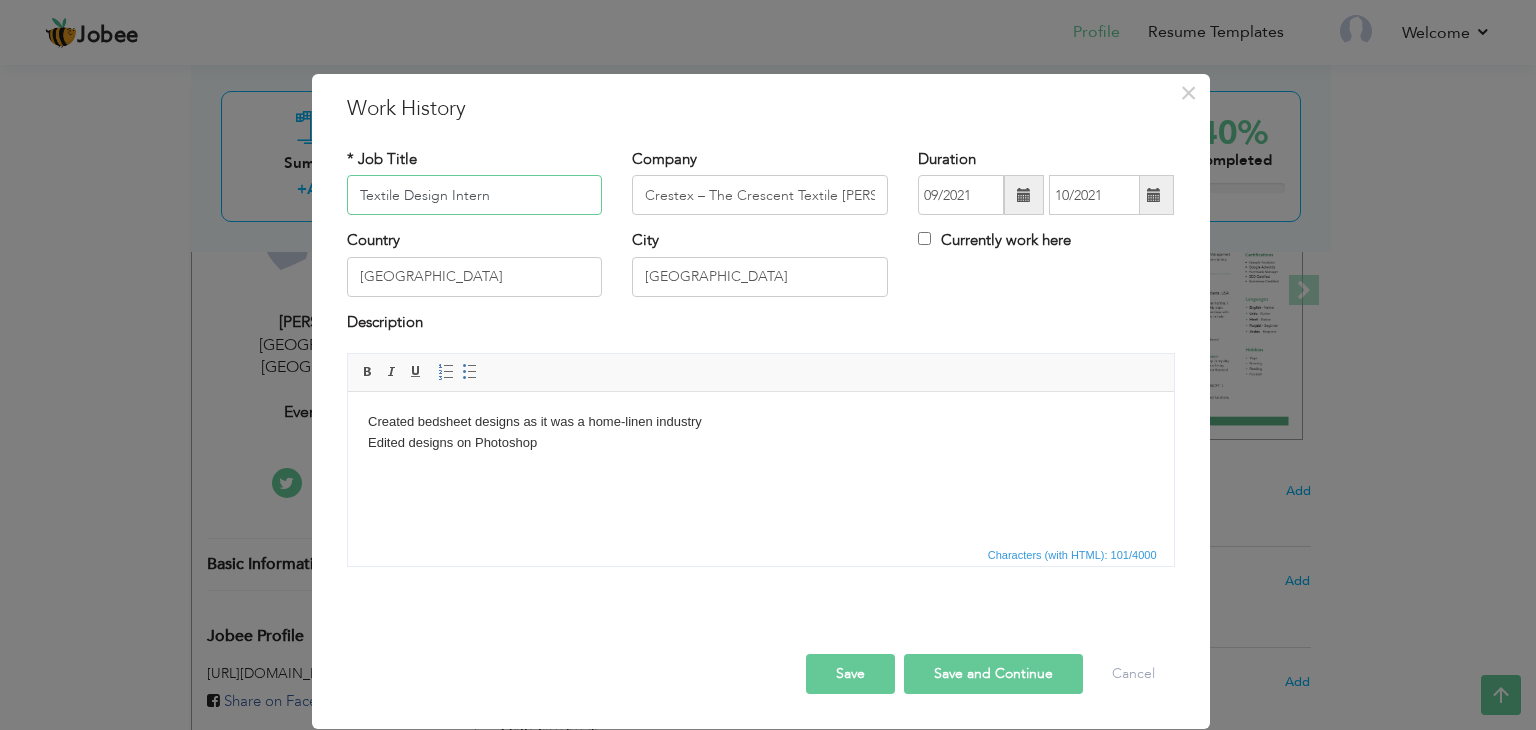 drag, startPoint x: 505, startPoint y: 191, endPoint x: 280, endPoint y: 192, distance: 225.00223 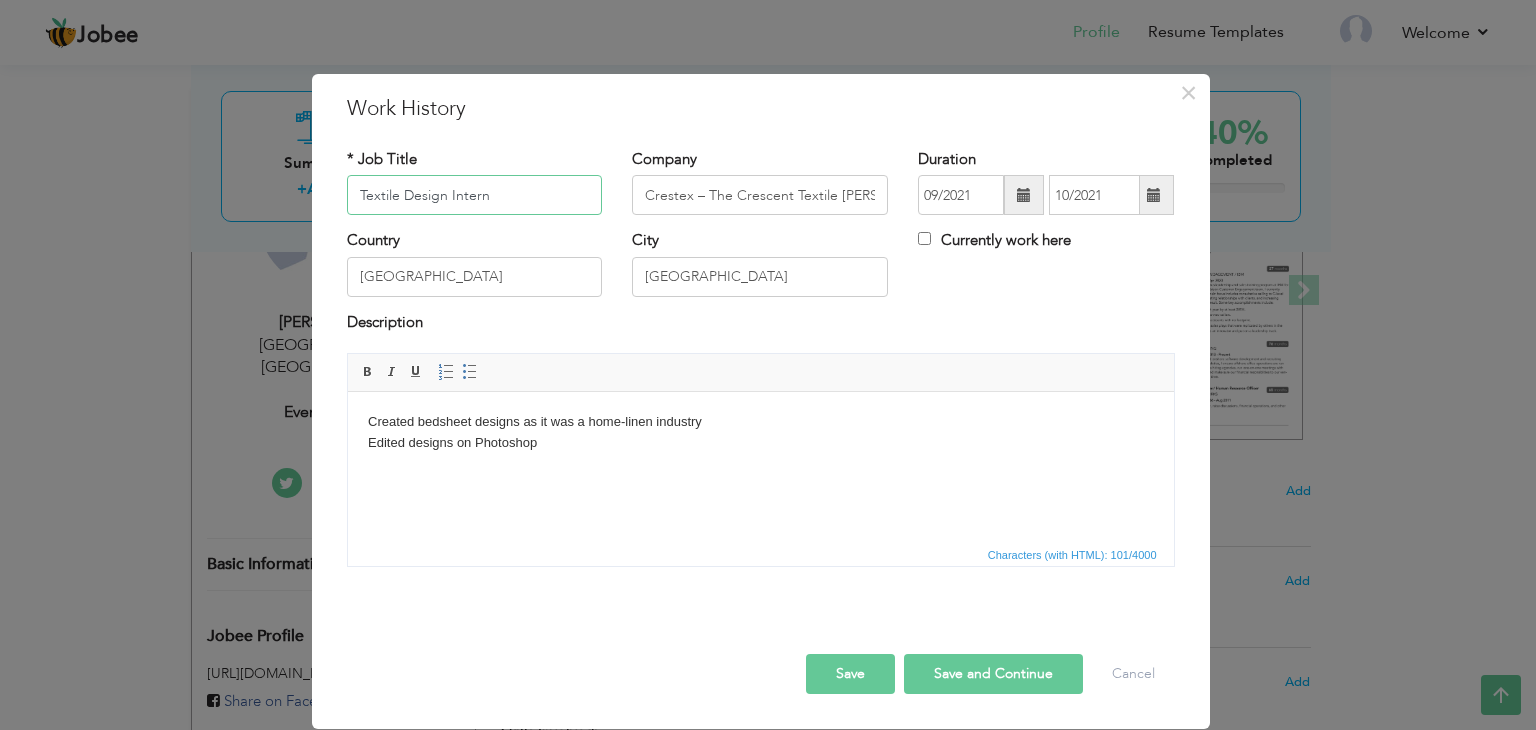 type on "Textile Design Intern" 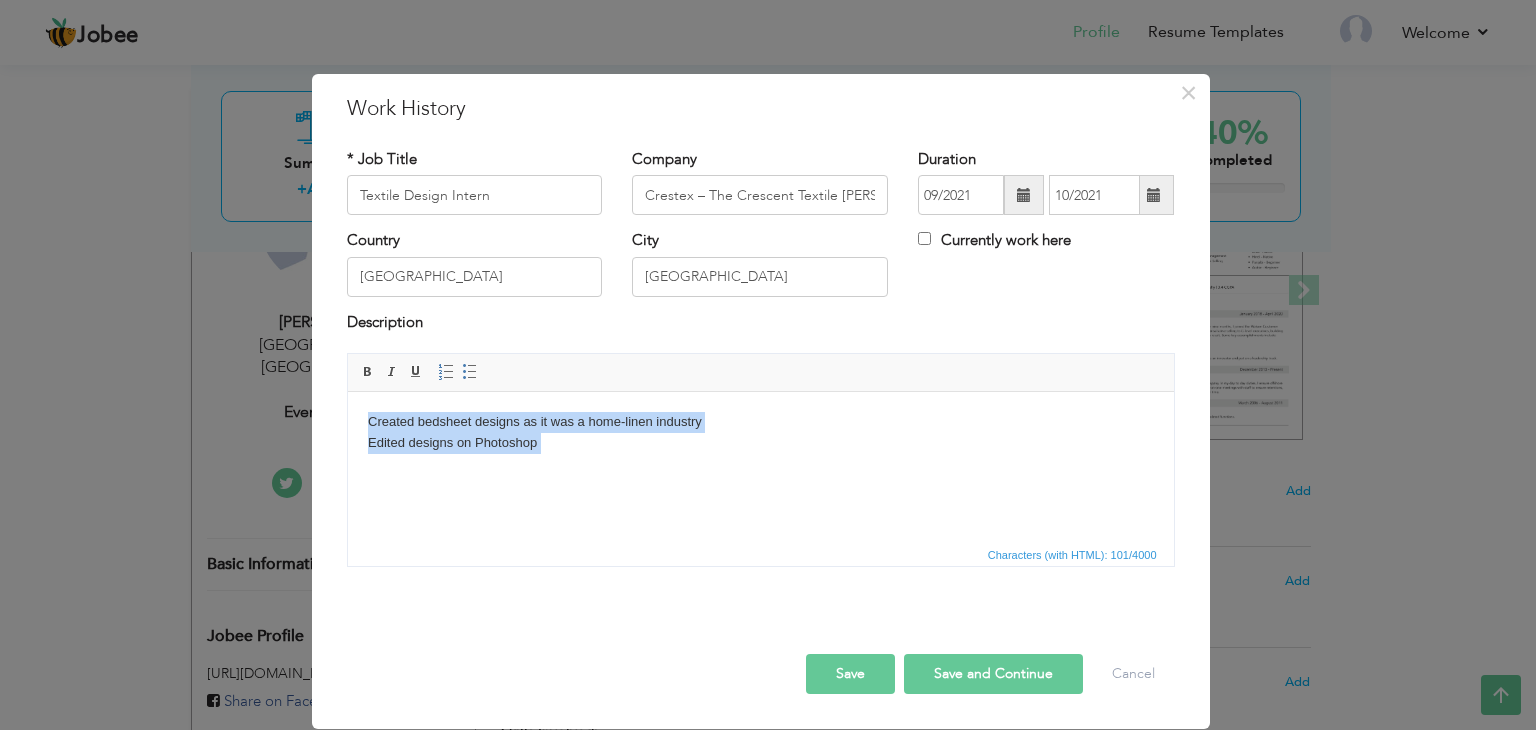 drag, startPoint x: 562, startPoint y: 458, endPoint x: 363, endPoint y: 413, distance: 204.0245 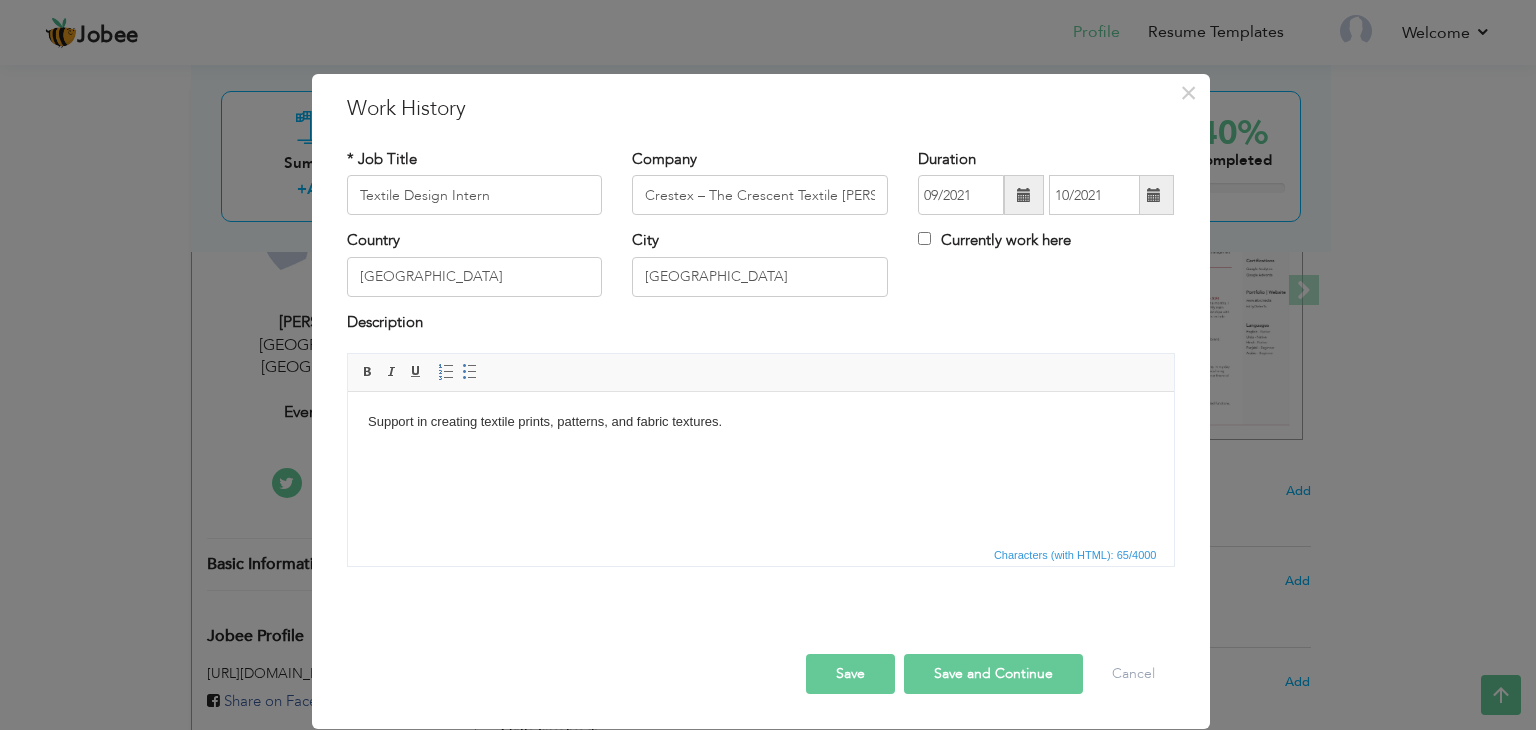 click on "Support in creating textile prints, patterns, and fabric textures." at bounding box center [760, 422] 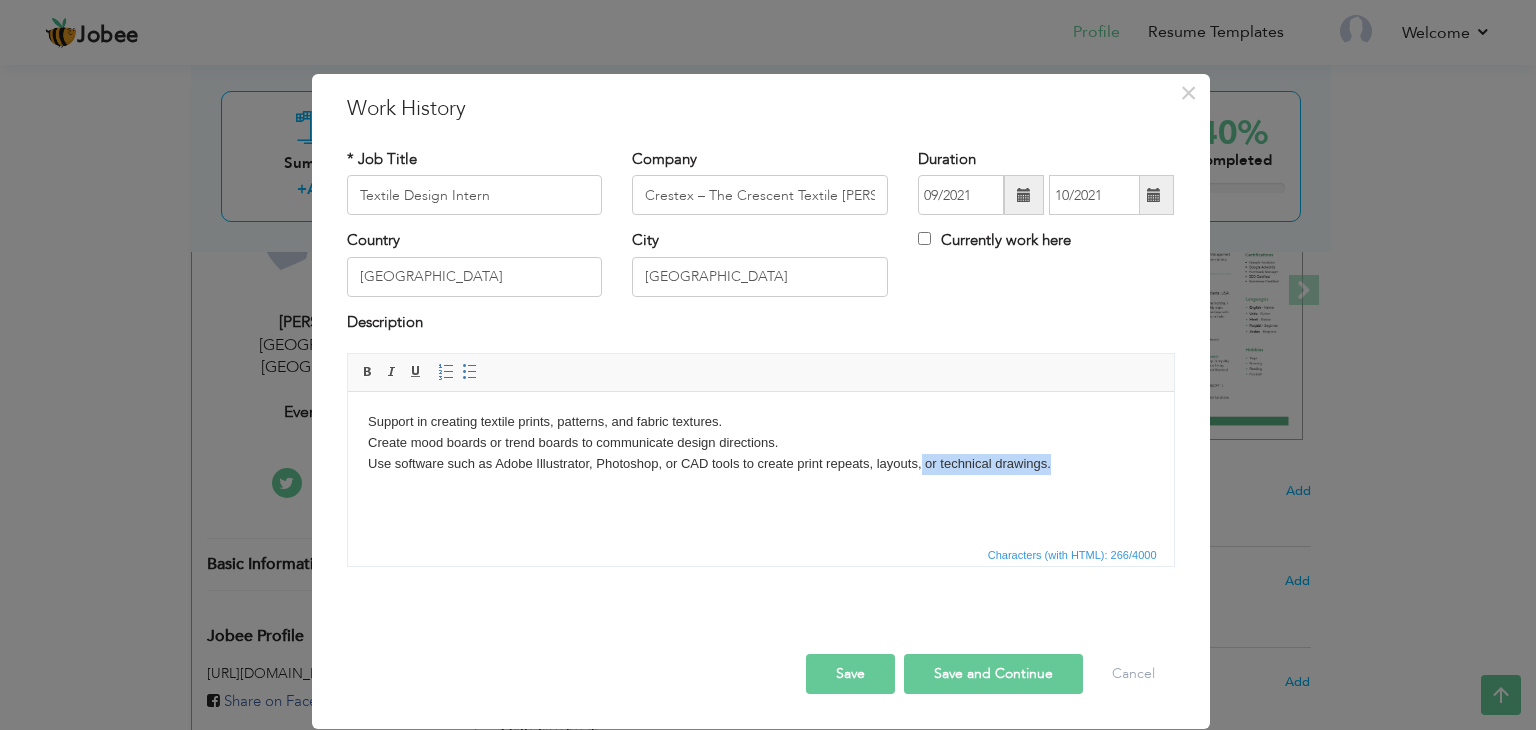drag, startPoint x: 921, startPoint y: 464, endPoint x: 1098, endPoint y: 466, distance: 177.01129 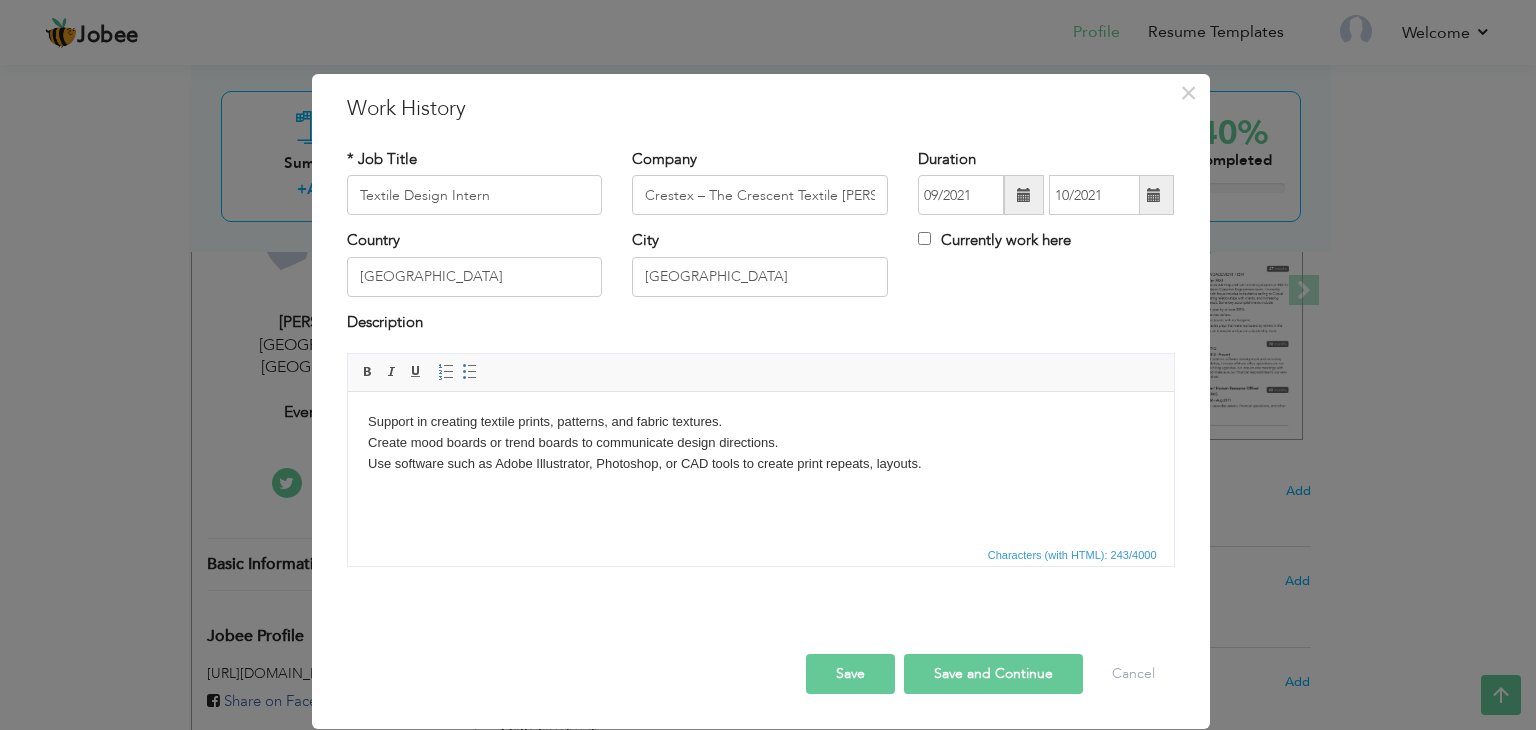 click on "Support in creating textile prints, patterns, and fabric textures. Create mood boards or trend boards to communicate design directions. Use software such as Adobe Illustrator, Photoshop, or CAD tools to create print repeats, layouts." at bounding box center (760, 443) 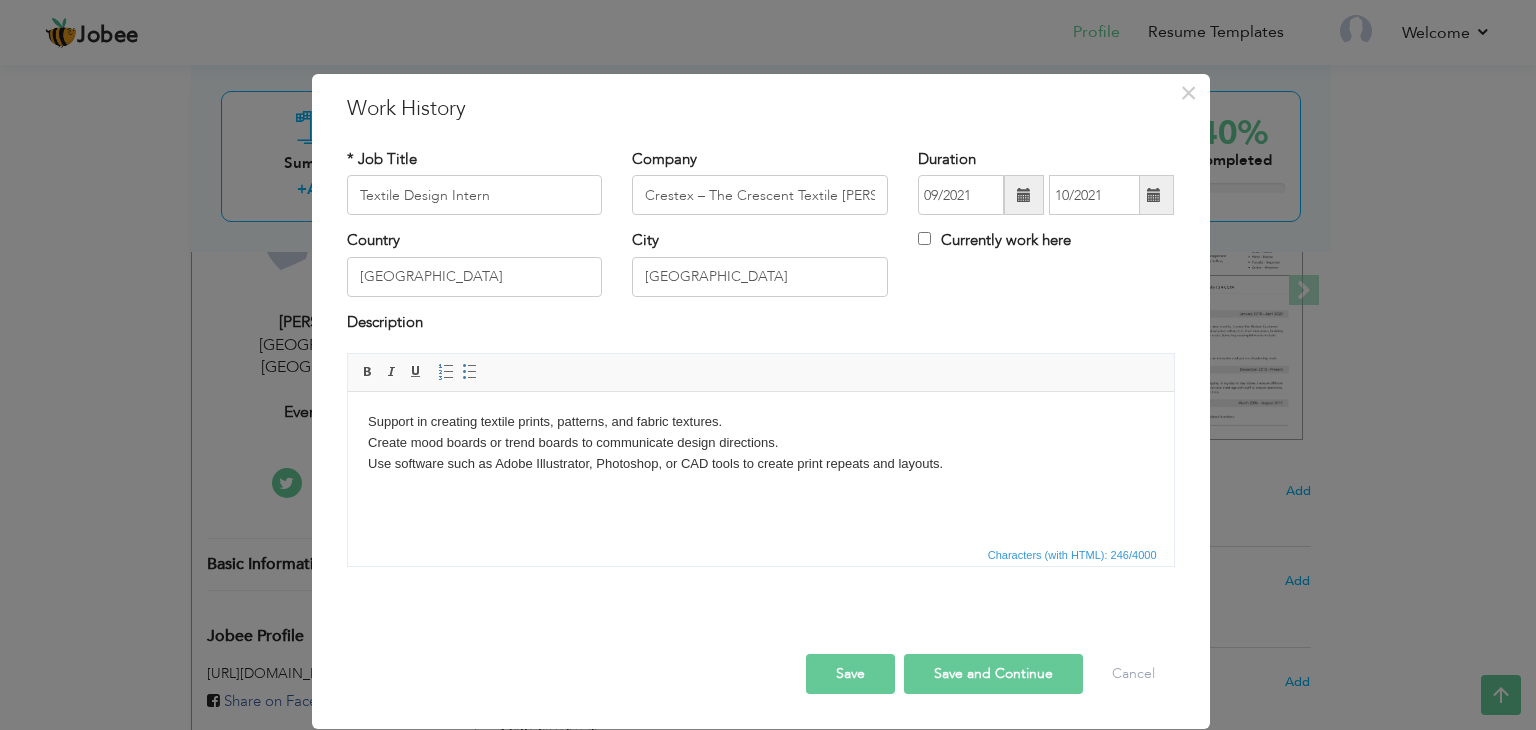 click on "Support in creating textile prints, patterns, and fabric textures. Create mood boards or trend boards to communicate design directions. Use software such as Adobe Illustrator, Photoshop, or CAD tools to create print repeats and layouts." at bounding box center (760, 443) 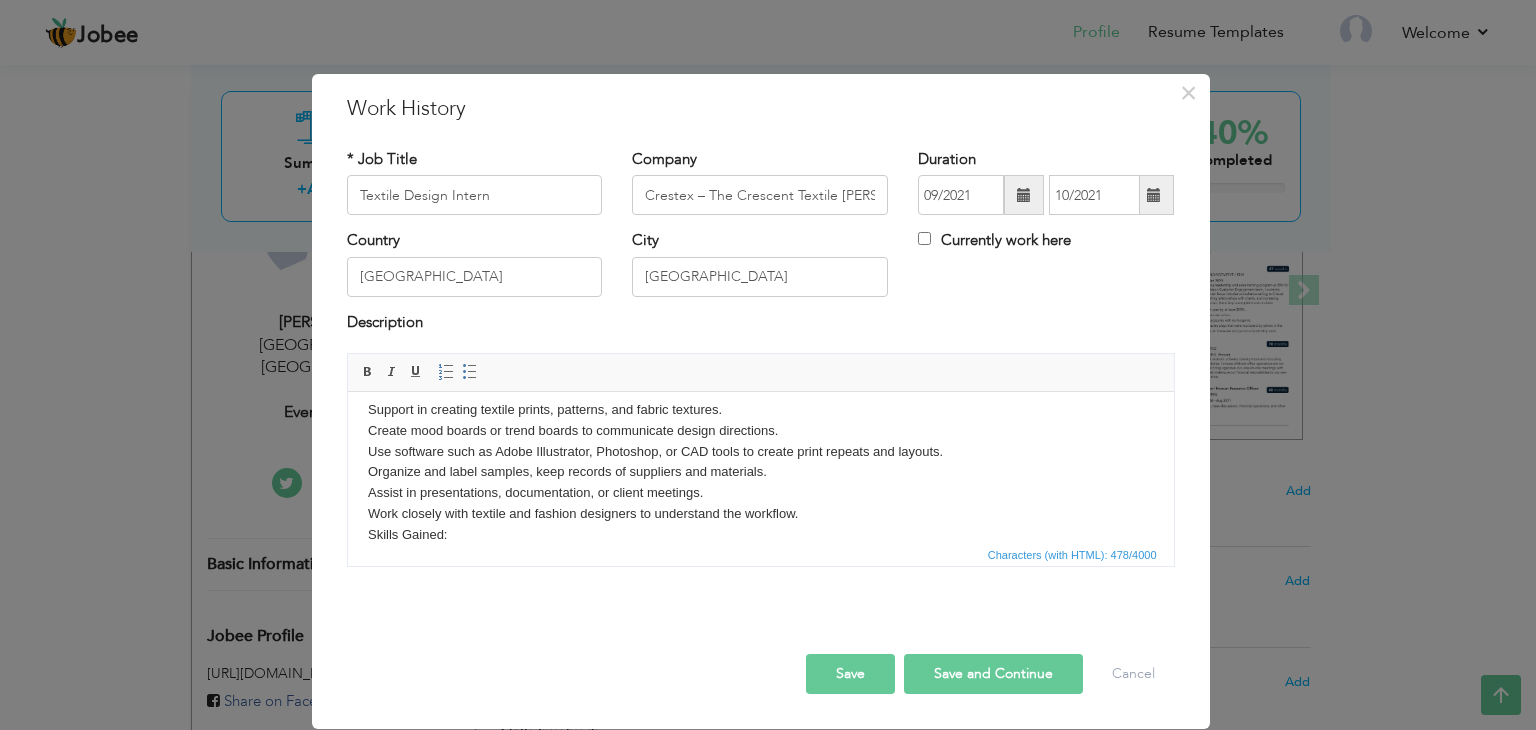 scroll, scrollTop: 147, scrollLeft: 0, axis: vertical 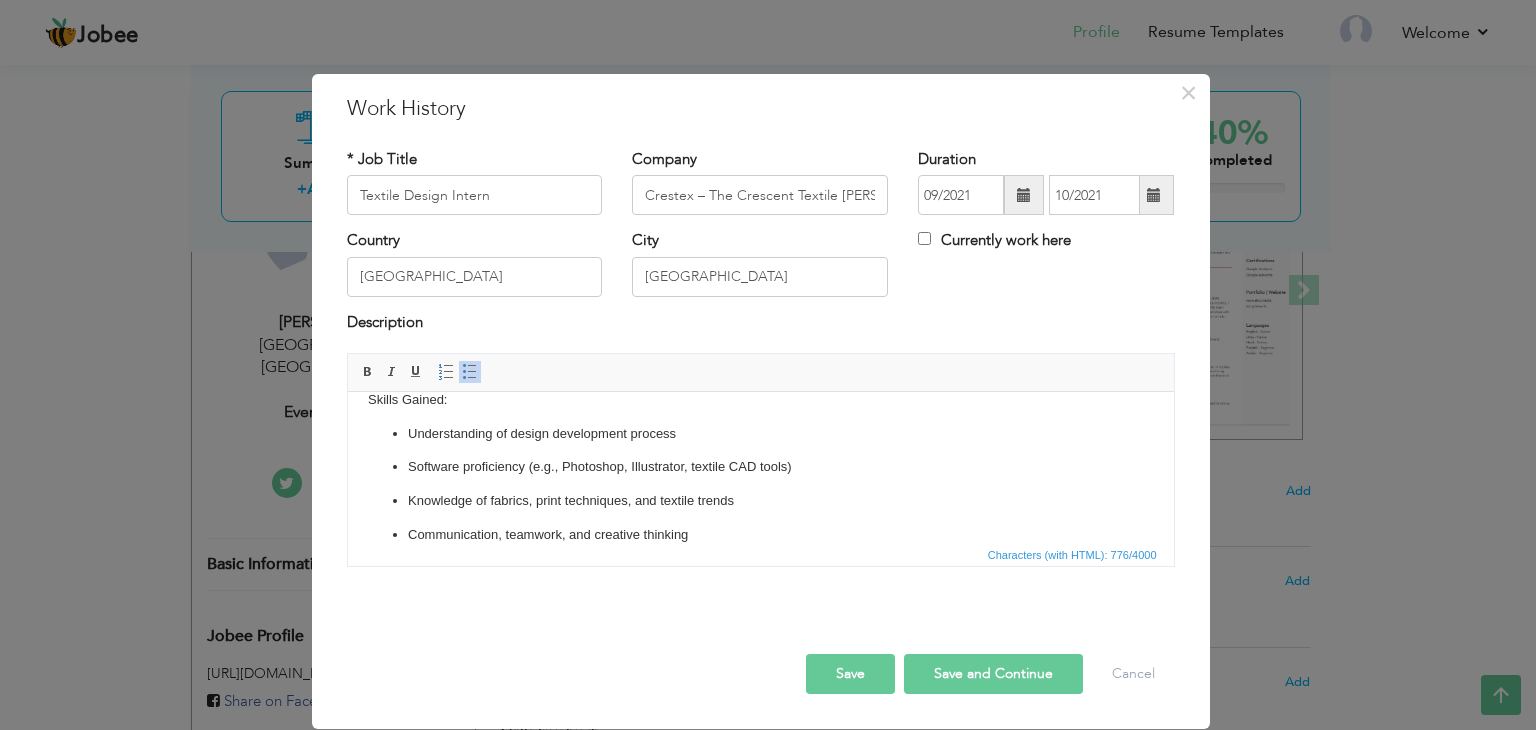 click on "Understanding of design development process" at bounding box center [760, 434] 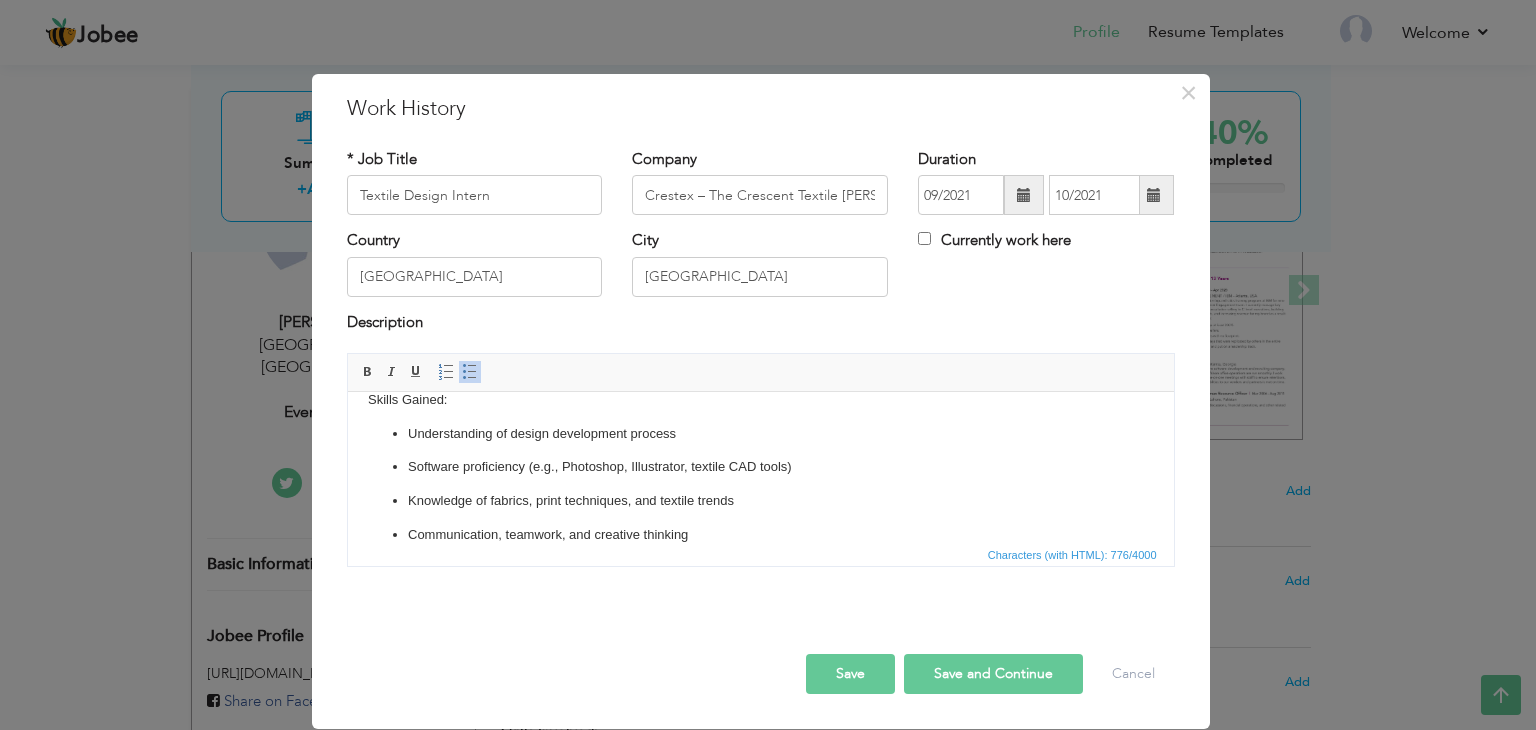 click on "Understanding of design development process" at bounding box center (760, 434) 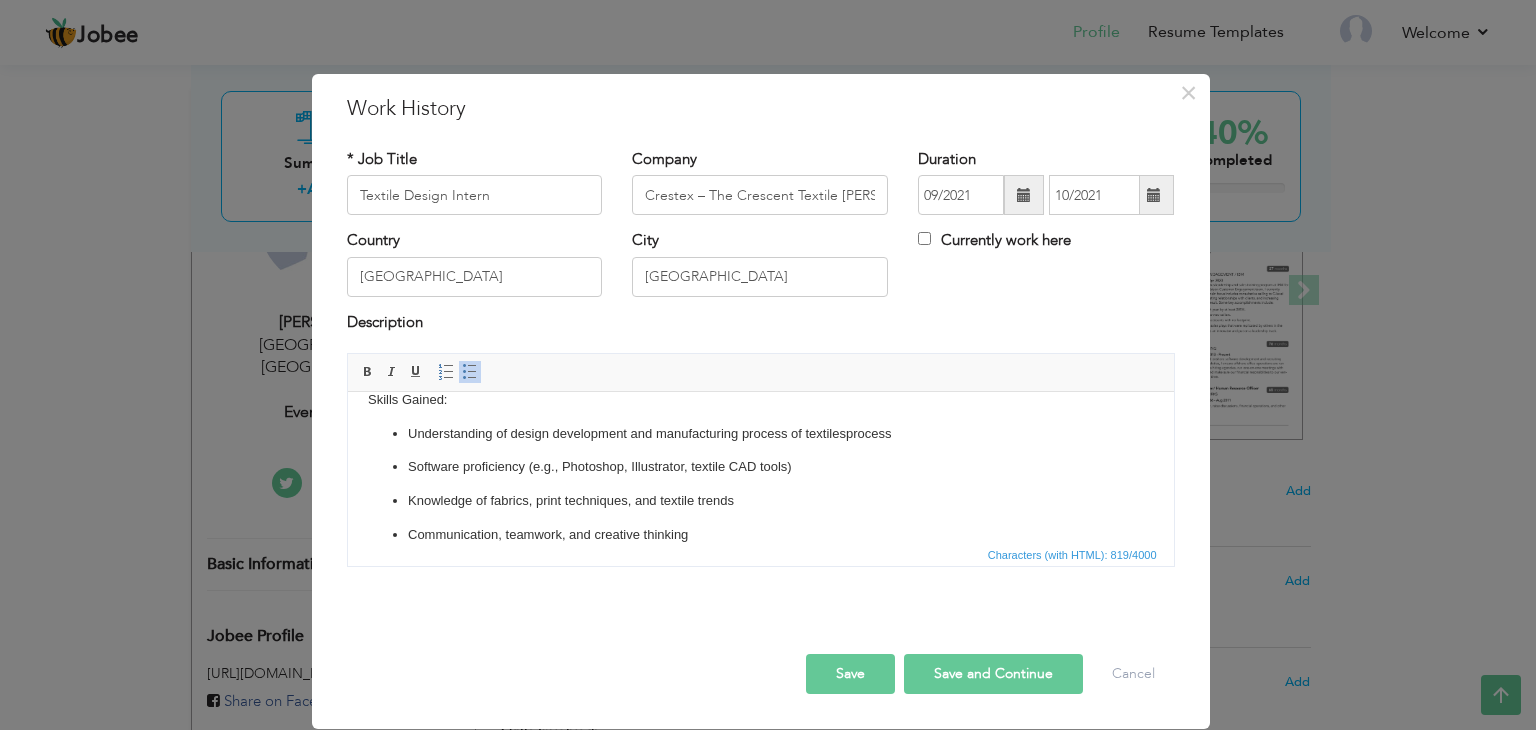 drag, startPoint x: 917, startPoint y: 428, endPoint x: 847, endPoint y: 434, distance: 70.256676 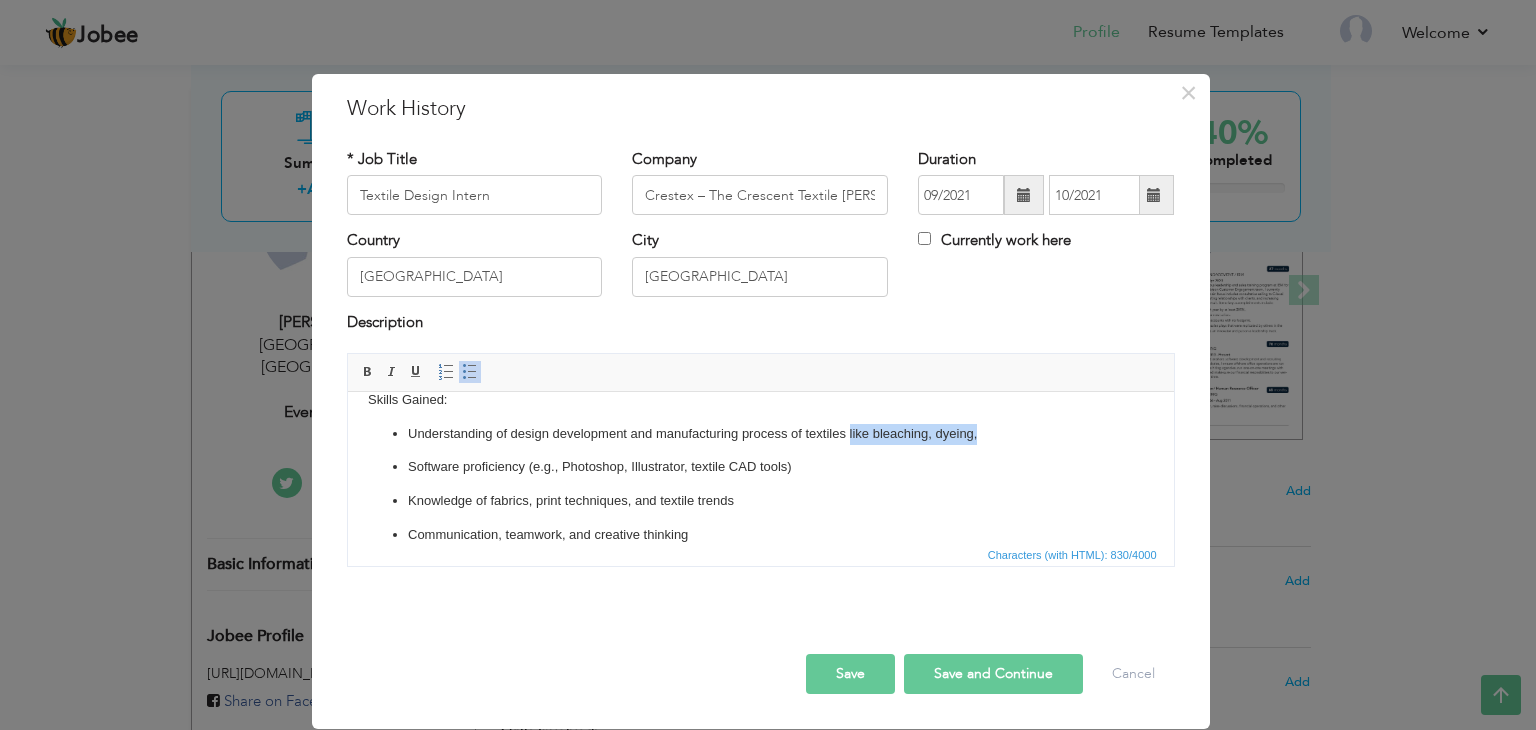 drag, startPoint x: 991, startPoint y: 432, endPoint x: 848, endPoint y: 433, distance: 143.0035 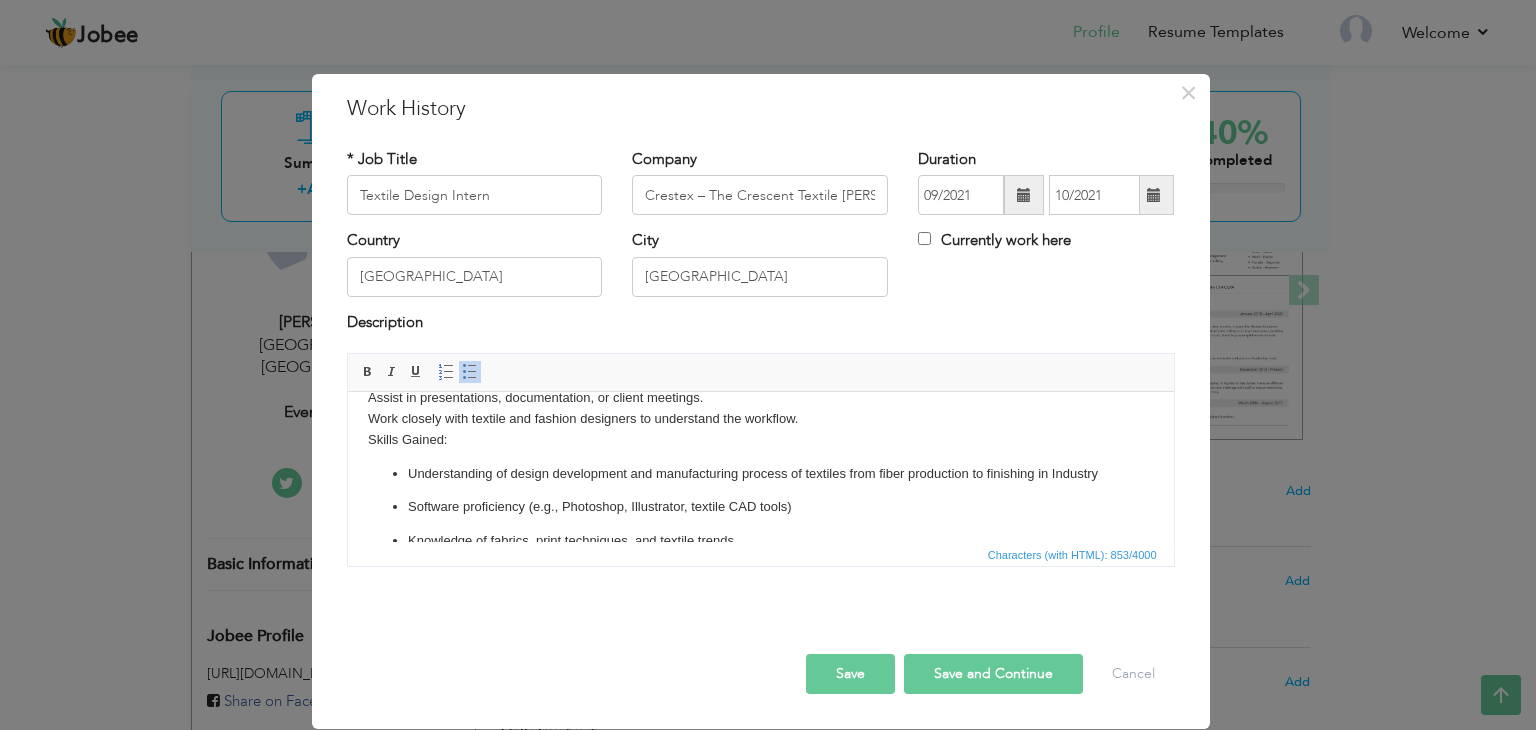 scroll, scrollTop: 89, scrollLeft: 0, axis: vertical 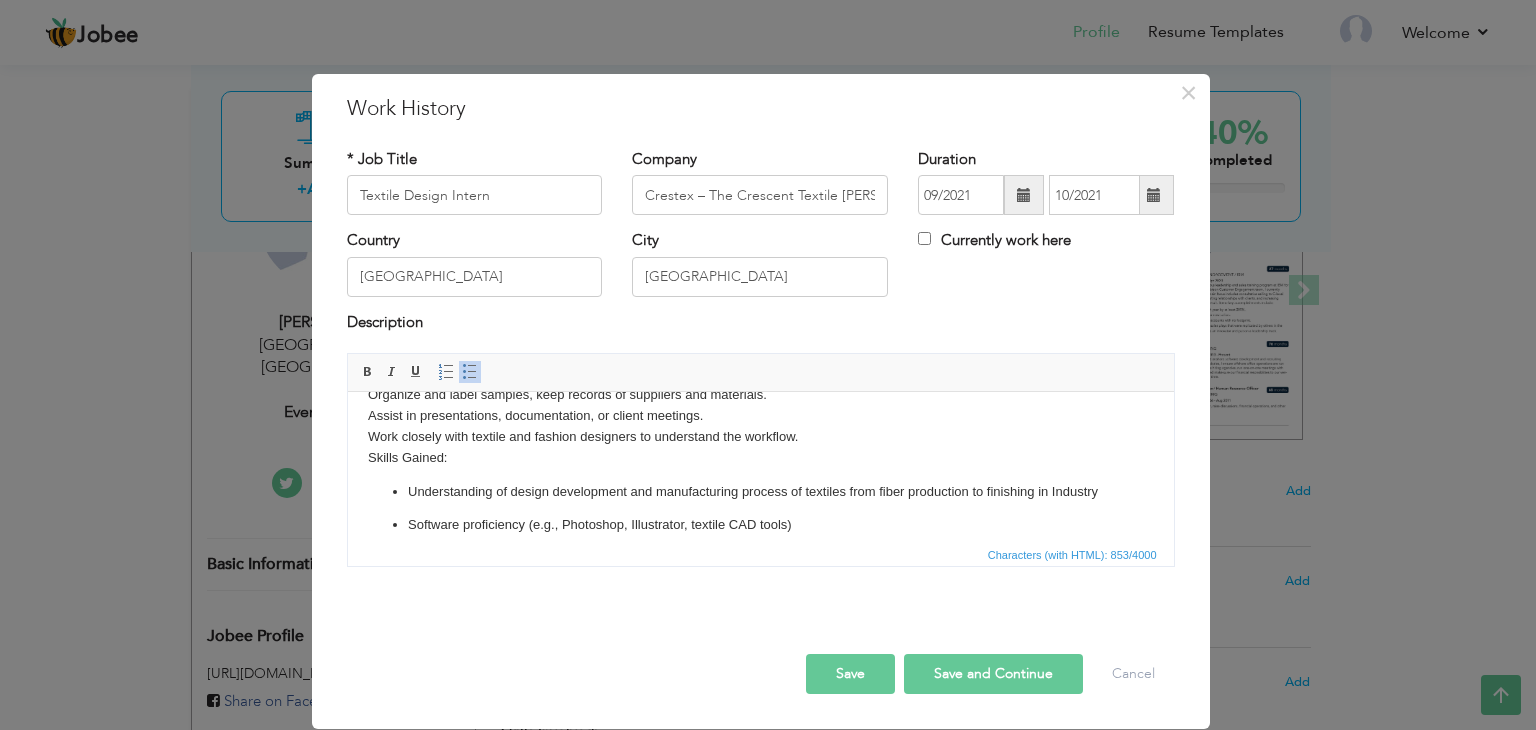 drag, startPoint x: 405, startPoint y: 482, endPoint x: 1101, endPoint y: 496, distance: 696.1408 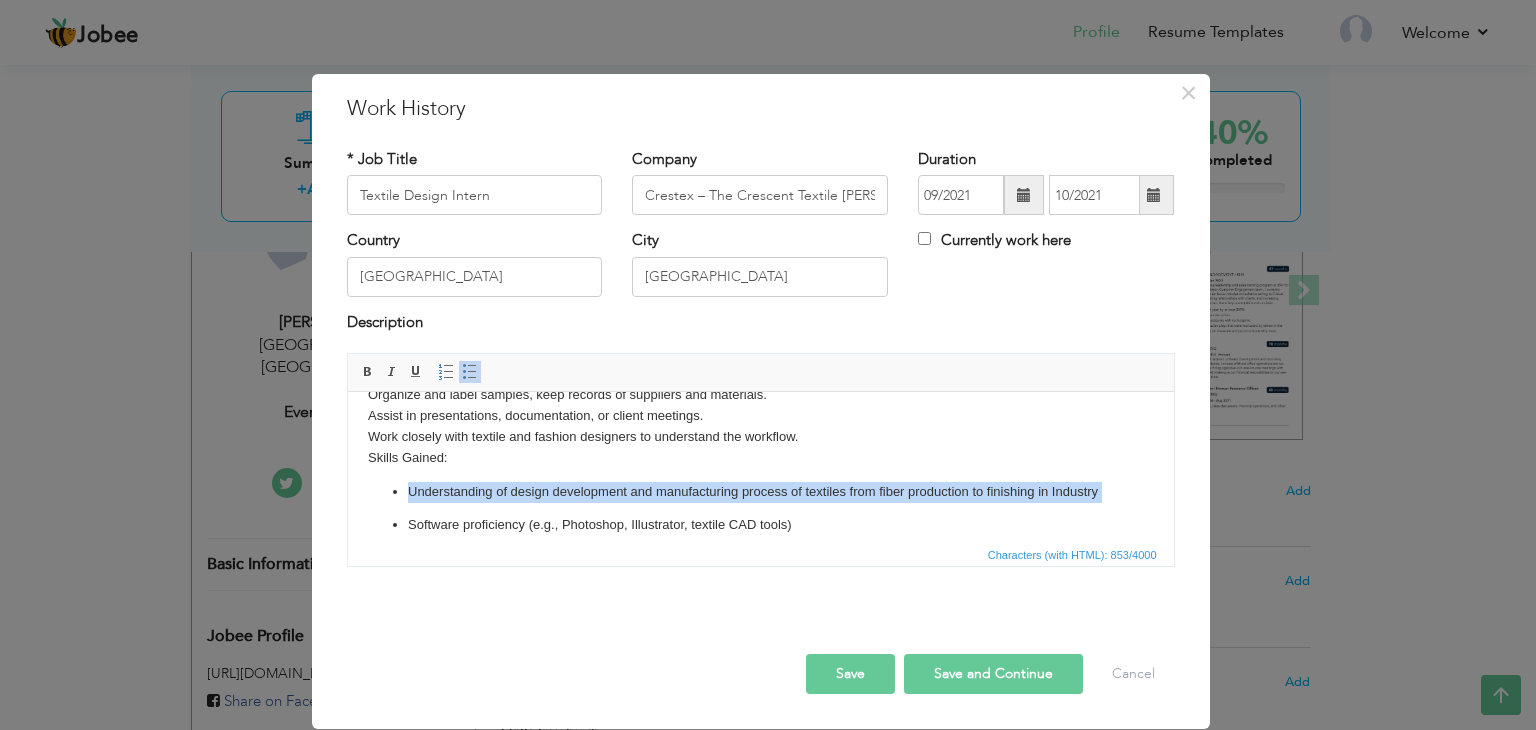drag, startPoint x: 1101, startPoint y: 496, endPoint x: 1099, endPoint y: 511, distance: 15.132746 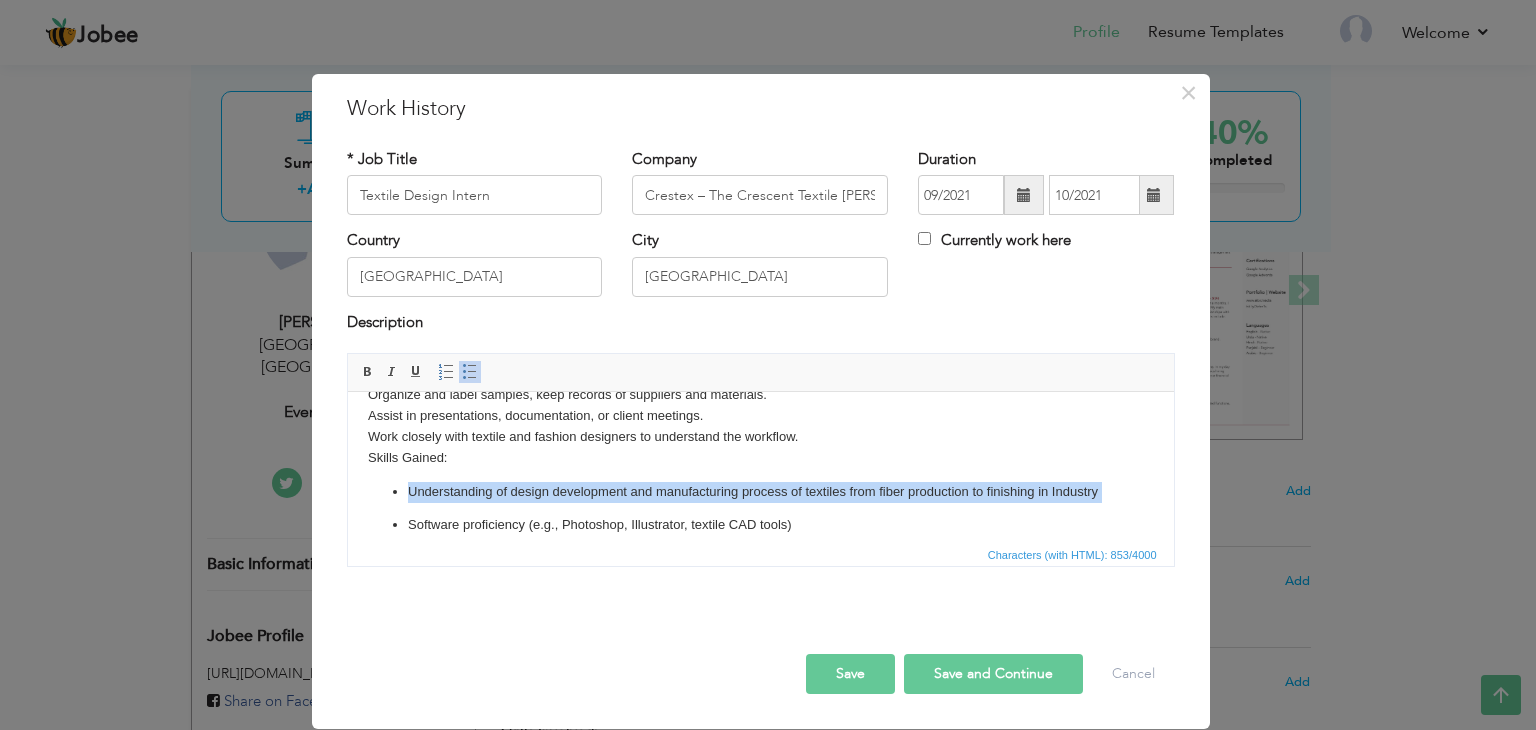 scroll, scrollTop: 0, scrollLeft: 0, axis: both 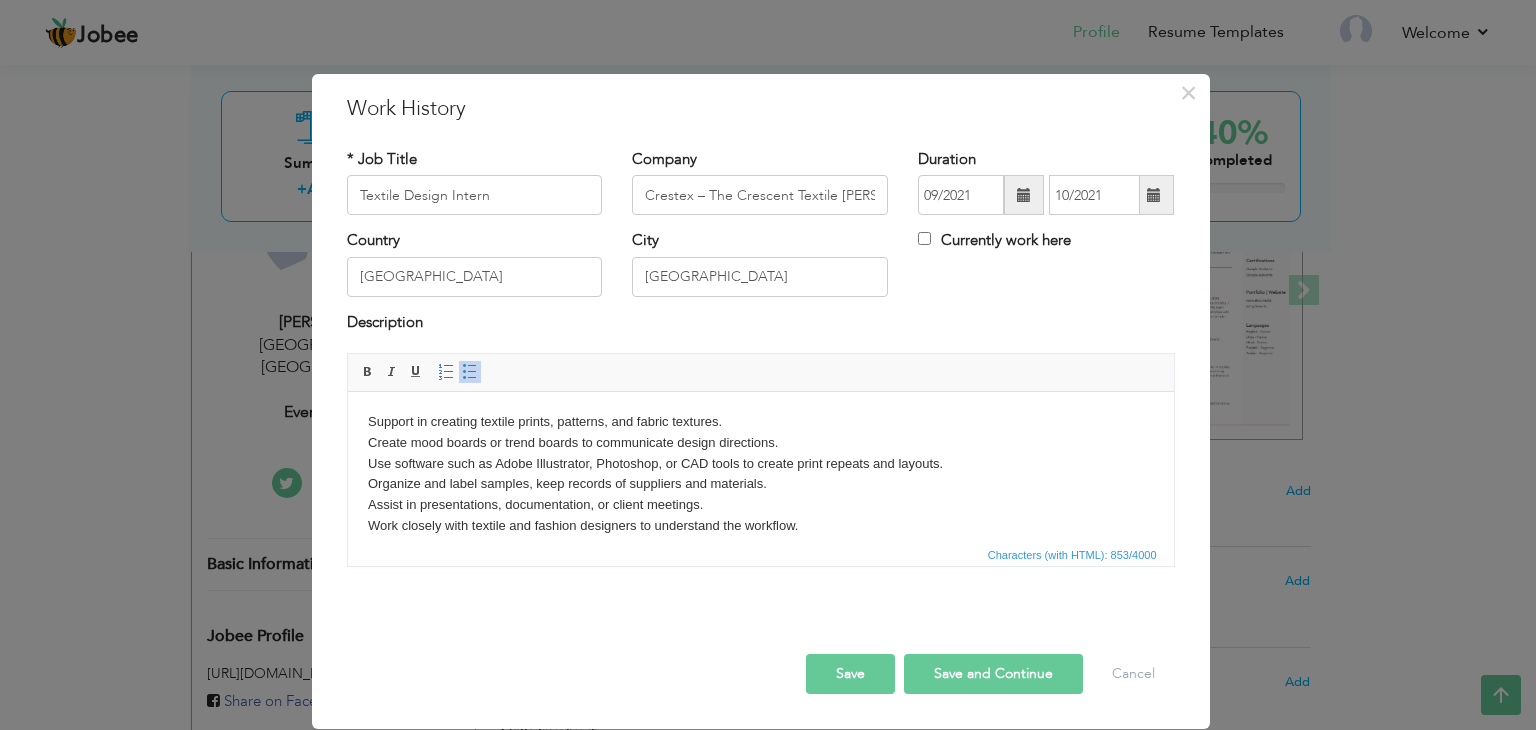 click on "Support in creating textile prints, patterns, and fabric textures. Create mood boards or trend boards to communicate design directions. Use software such as Adobe Illustrator, Photoshop, or CAD tools to create print repeats and layouts. Organize and label samples, keep records of suppliers and materials. Assist in presentations, documentation, or client meetings. Work closely with textile and fashion designers to understand the workflow. Skills Gained: Understanding of design development and manufacturing process of textiles from fiber production to finishing in Industry Software proficiency (e.g., Photoshop, Illustrator, textile CAD tools) Knowledge of fabrics, print techniques, and textile trends Communication, teamwork, and creative thinking" at bounding box center [760, 569] 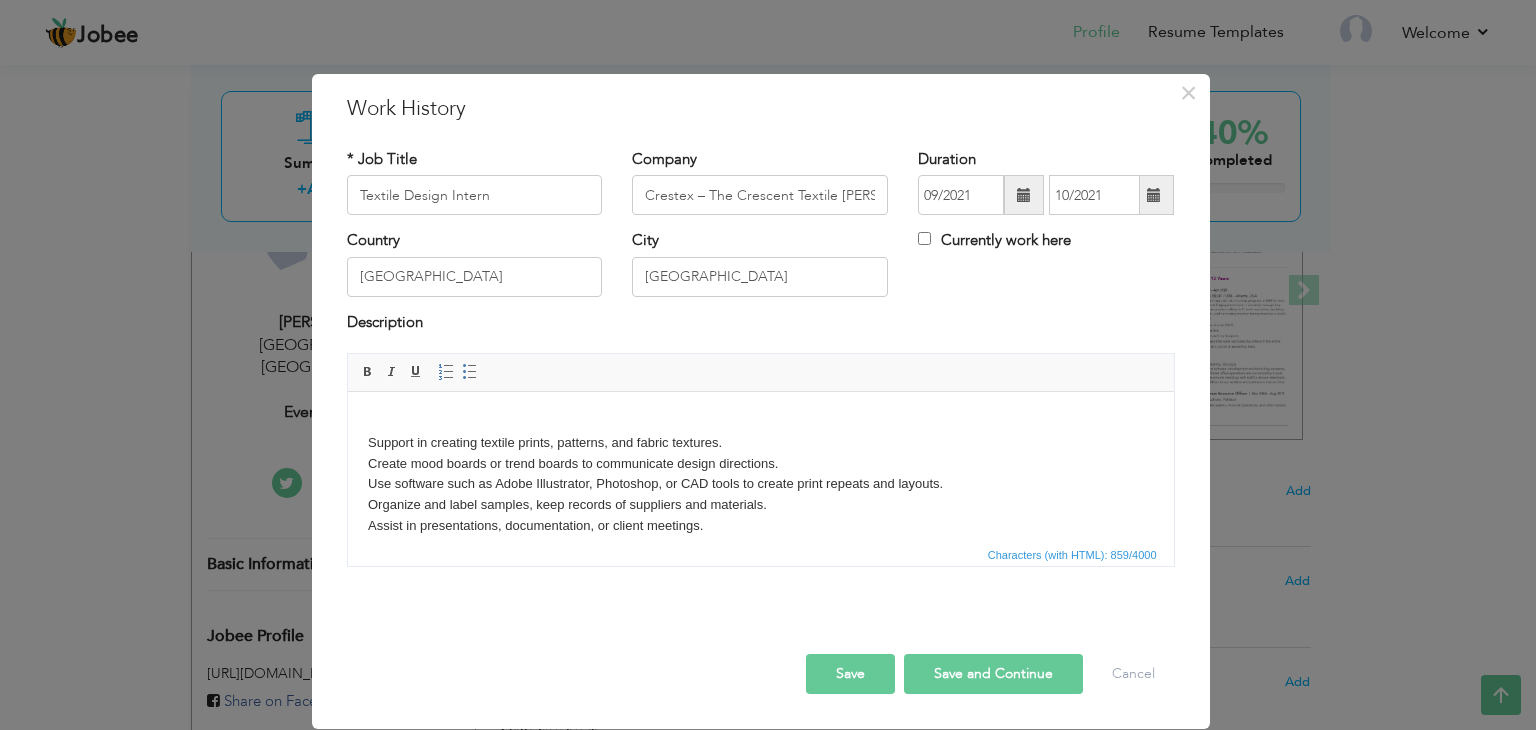click on "​​​​​​​ Support in creating textile prints, patterns, and fabric textures. Create mood boards or trend boards to communicate design directions. Use software such as Adobe Illustrator, Photoshop, or CAD tools to create print repeats and layouts. Organize and label samples, keep records of suppliers and materials. Assist in presentations, documentation, or client meetings. Work closely with textile and fashion designers to understand the workflow. Skills Gained: Understanding of design development and manufacturing process of textiles from fiber production to finishing in Industry Software proficiency (e.g., Photoshop, Illustrator, textile CAD tools) Knowledge of fabrics, print techniques, and textile trends Communication, teamwork, and creative thinking" at bounding box center [760, 579] 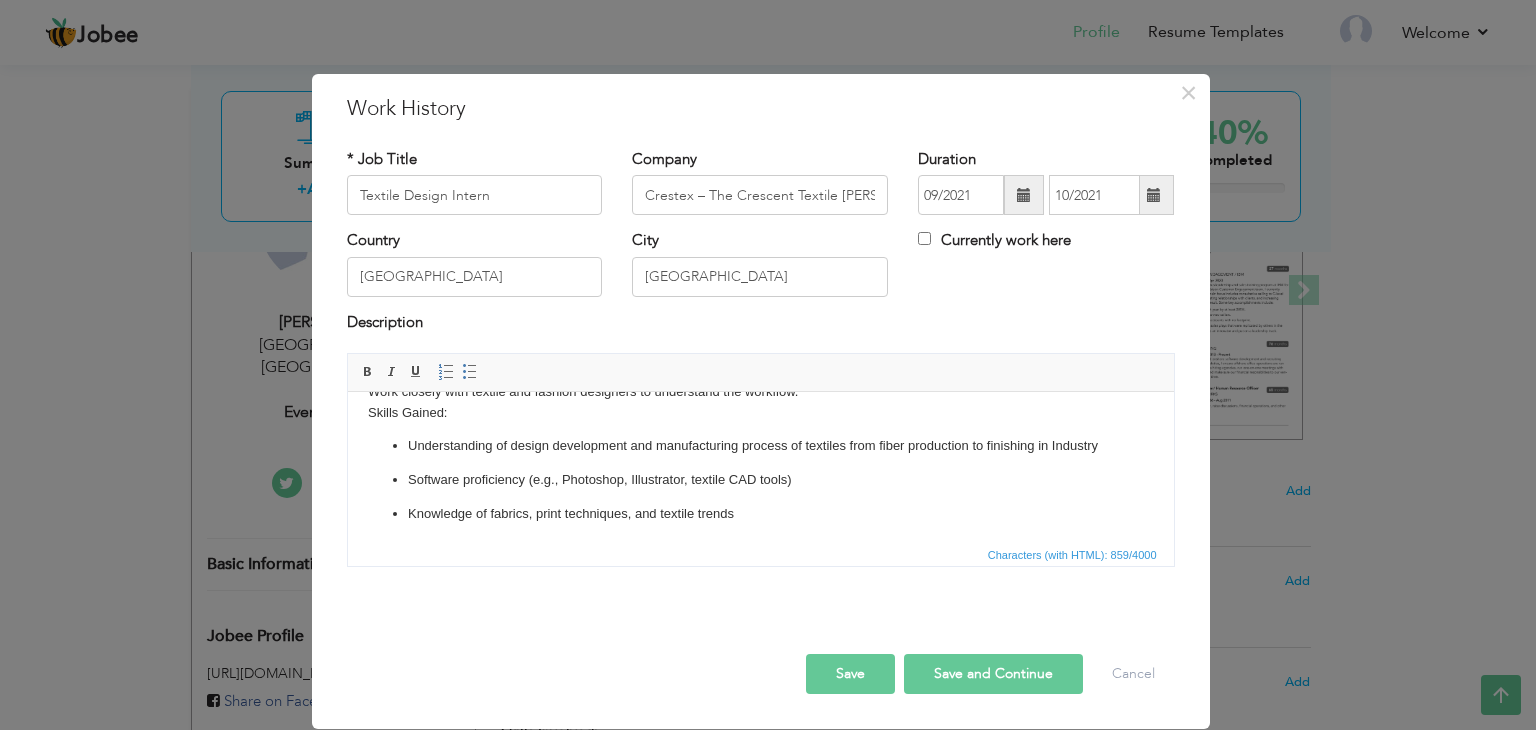 scroll, scrollTop: 156, scrollLeft: 0, axis: vertical 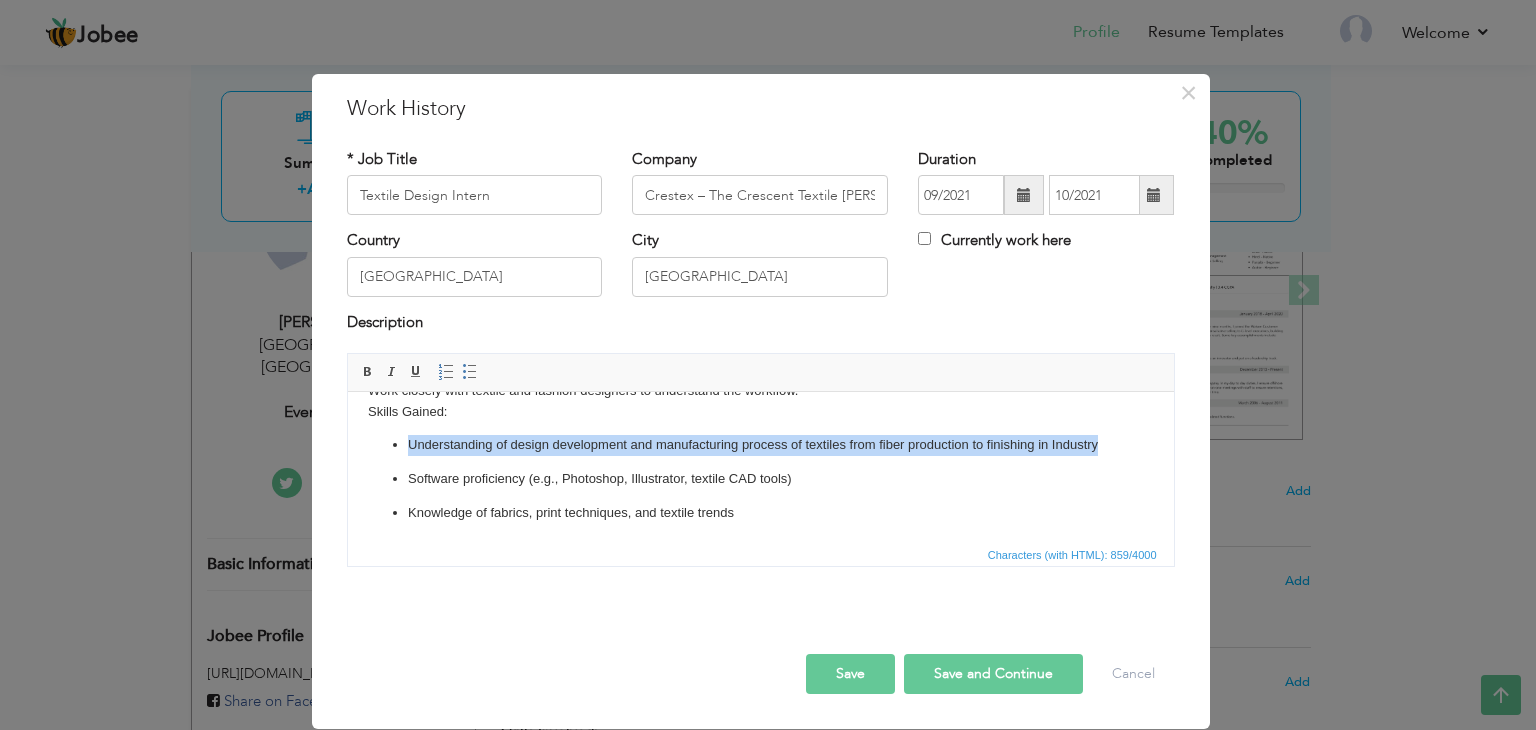 drag, startPoint x: 409, startPoint y: 444, endPoint x: 1096, endPoint y: 444, distance: 687 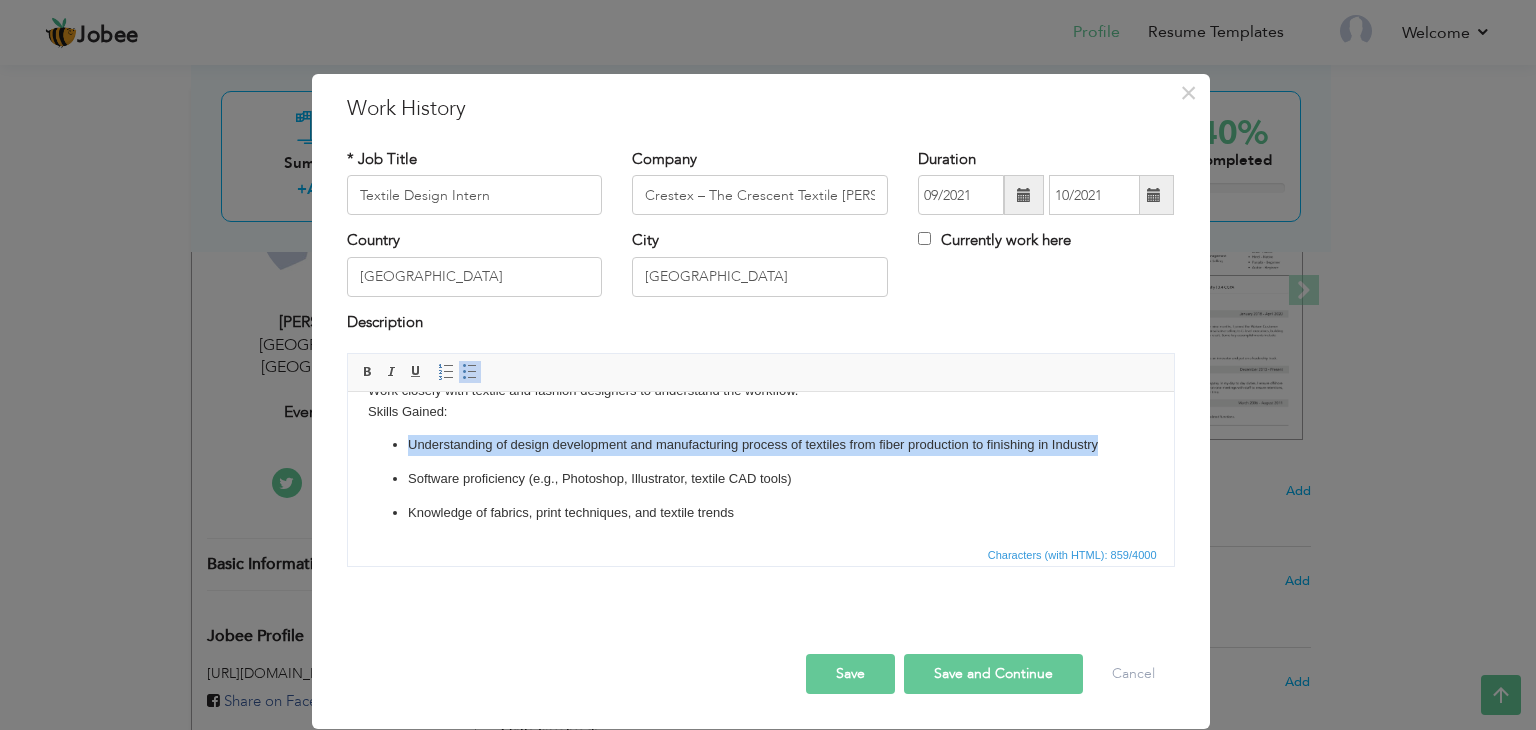 copy on "Understanding of design development and manufacturing process of textiles from fiber production to finishing in Industry" 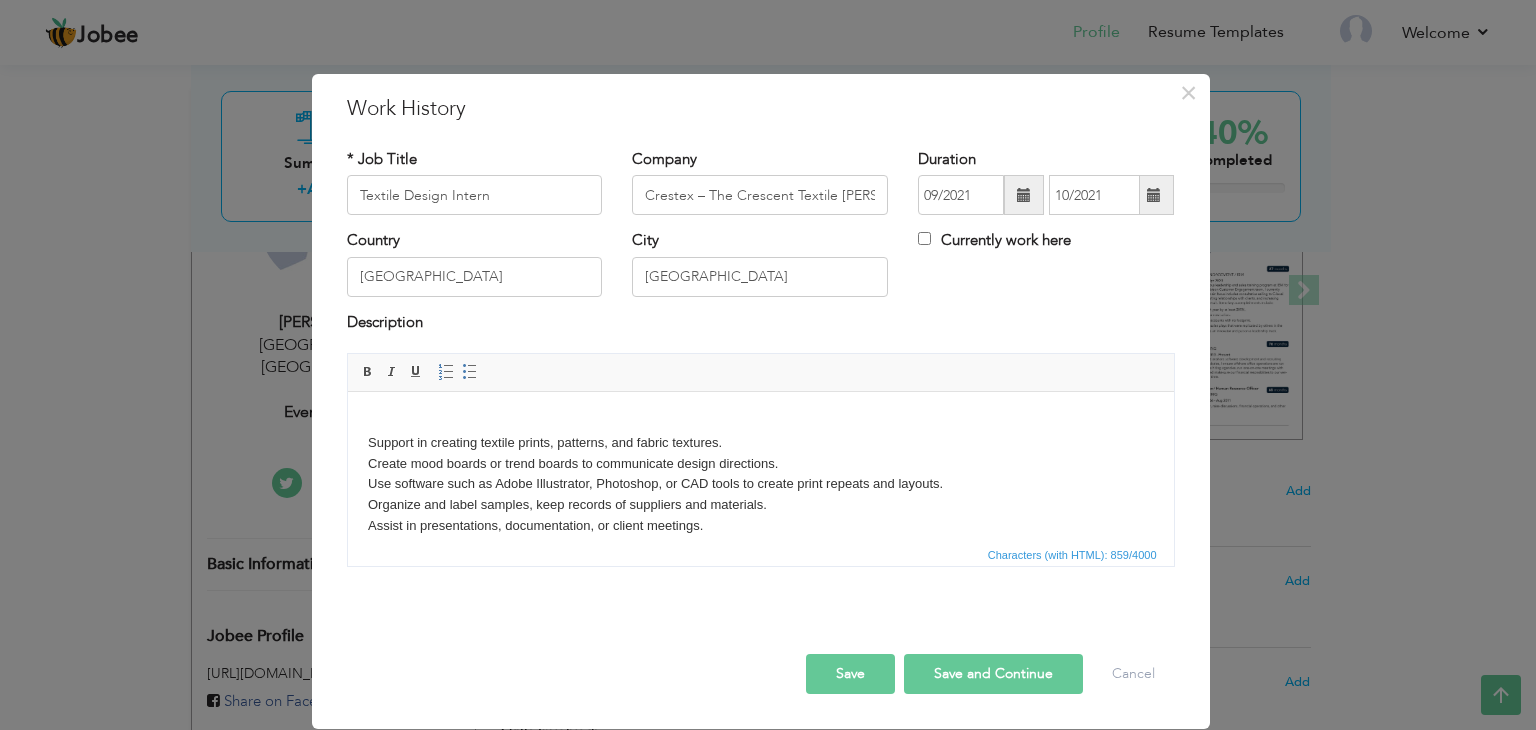 click on "Support in creating textile prints, patterns, and fabric textures. Create mood boards or trend boards to communicate design directions. Use software such as Adobe Illustrator, Photoshop, or CAD tools to create print repeats and layouts. Organize and label samples, keep records of suppliers and materials. Assist in presentations, documentation, or client meetings. Work closely with textile and fashion designers to understand the workflow. Skills Gained: Understanding of design development and manufacturing process of textiles from fiber production to finishing in Industry Software proficiency (e.g., Photoshop, Illustrator, textile CAD tools) Knowledge of fabrics, print techniques, and textile trends Communication, teamwork, and creative thinking" at bounding box center [760, 579] 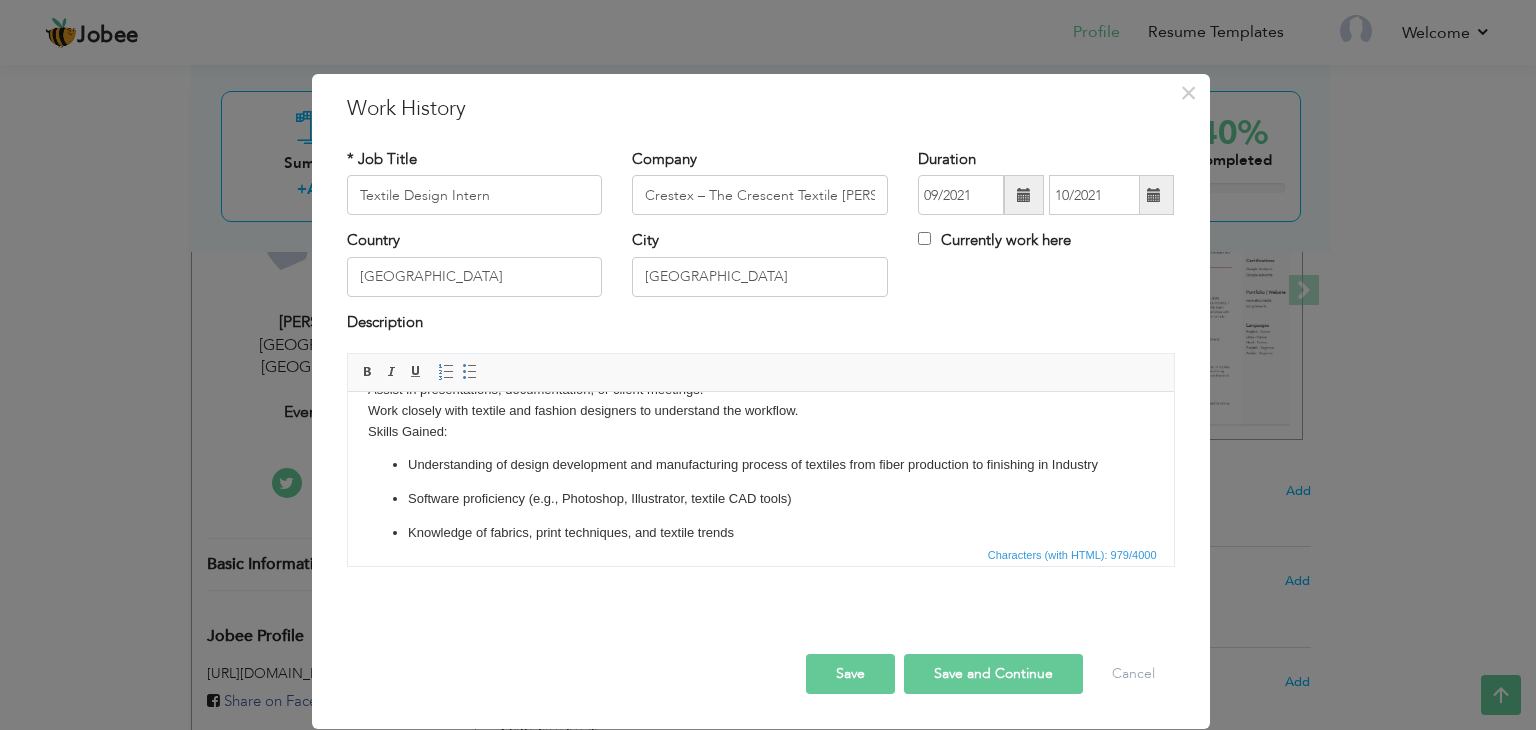 scroll, scrollTop: 136, scrollLeft: 0, axis: vertical 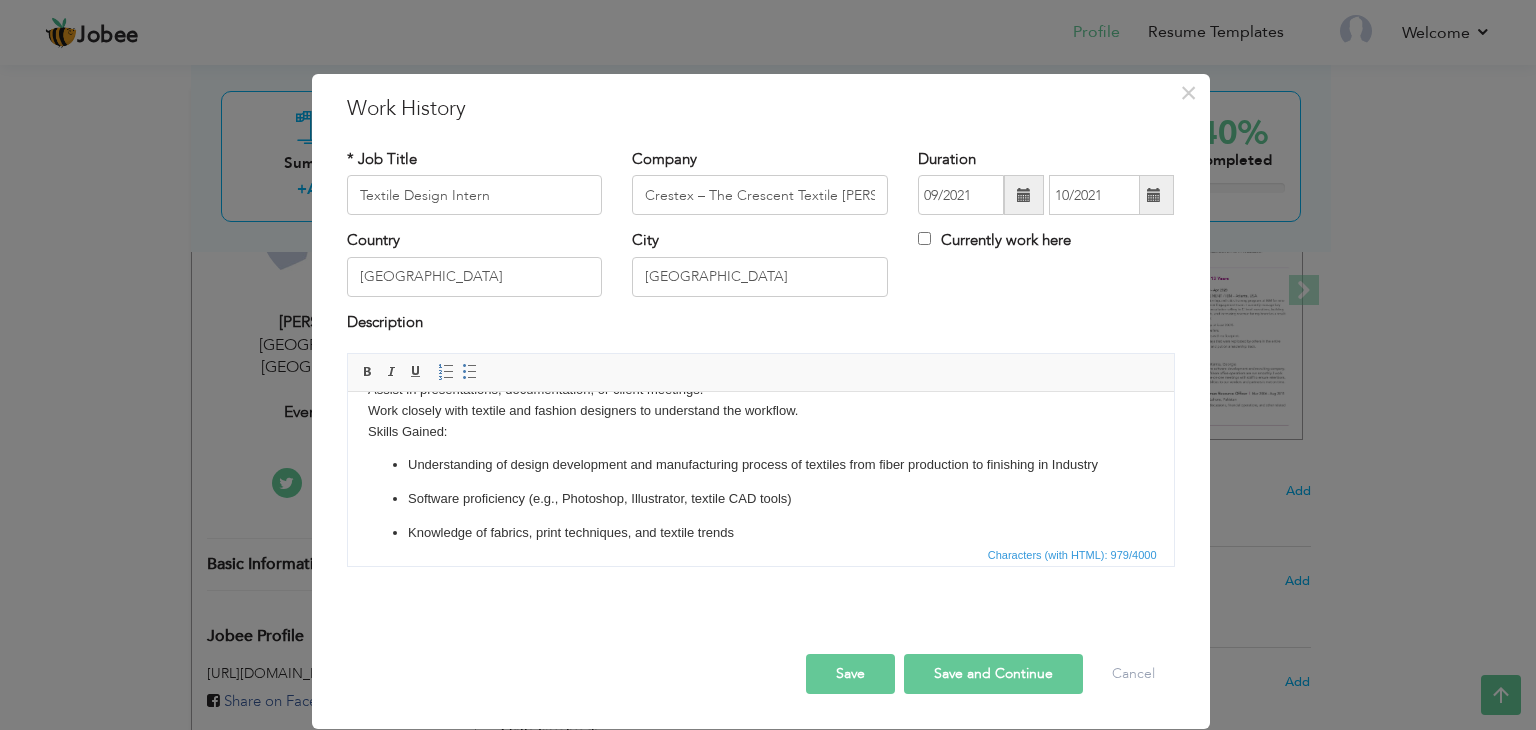 drag, startPoint x: 1107, startPoint y: 468, endPoint x: 1099, endPoint y: 460, distance: 11.313708 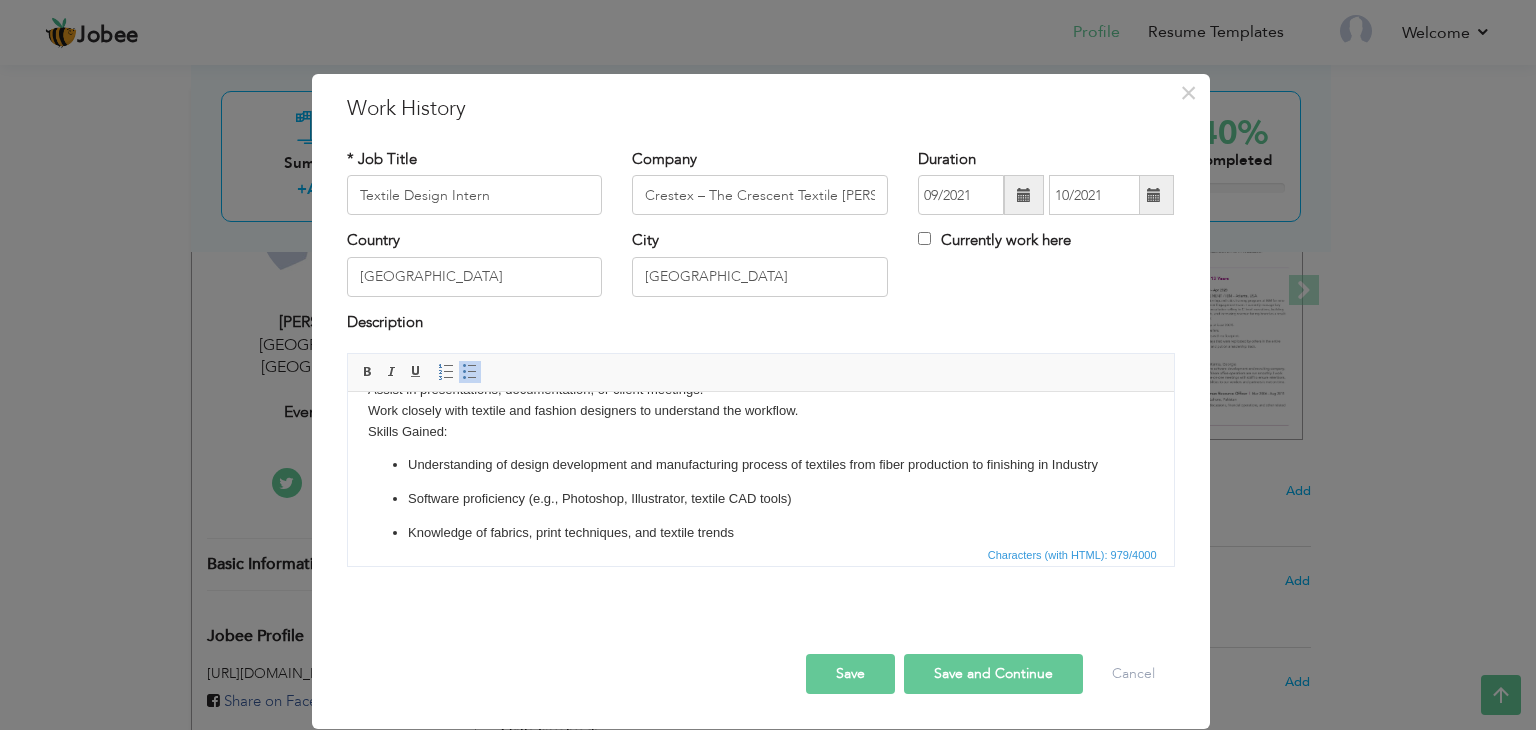 click on "Understanding of design development and manufacturing process of textiles from fiber production to finishing in Industry" at bounding box center [760, 465] 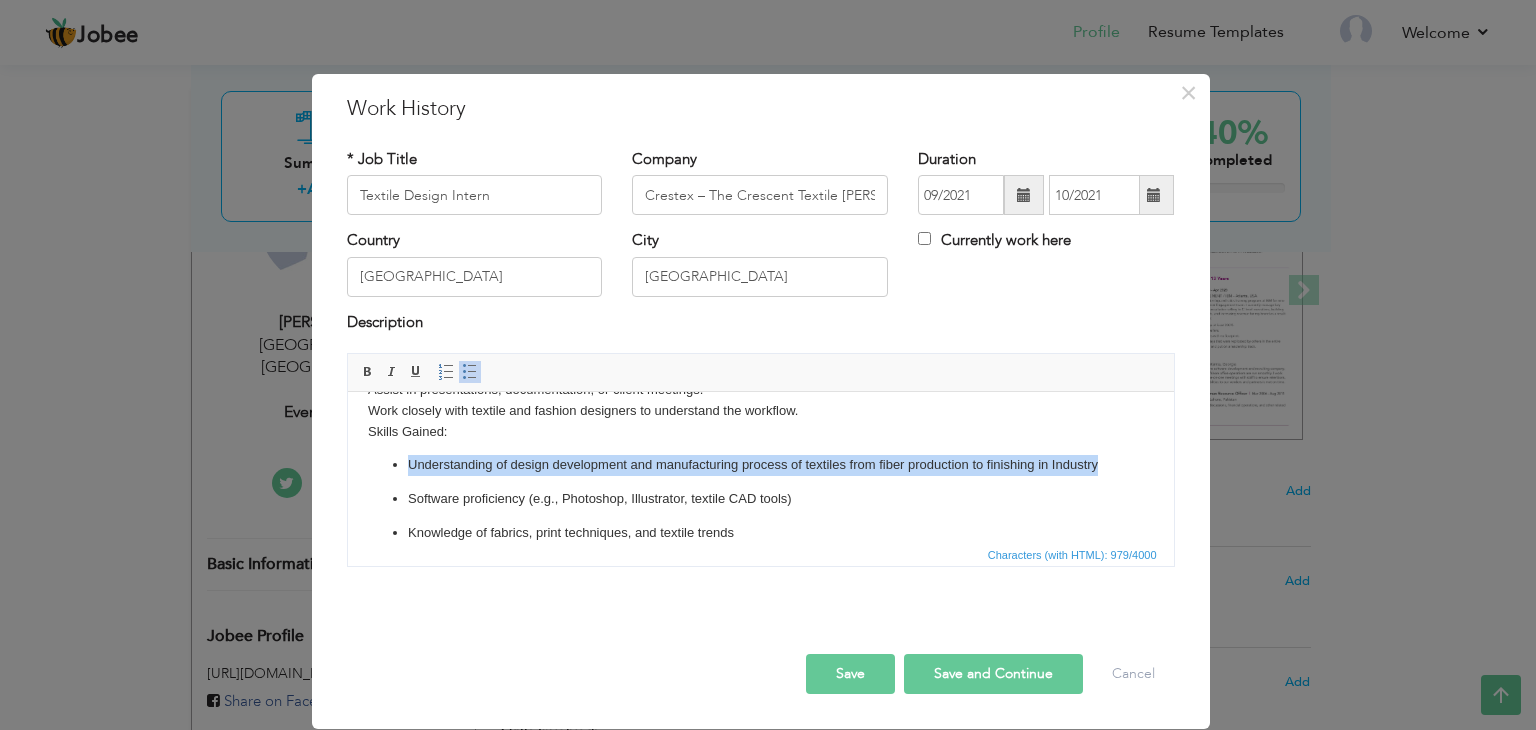 drag, startPoint x: 1094, startPoint y: 466, endPoint x: 405, endPoint y: 467, distance: 689.00073 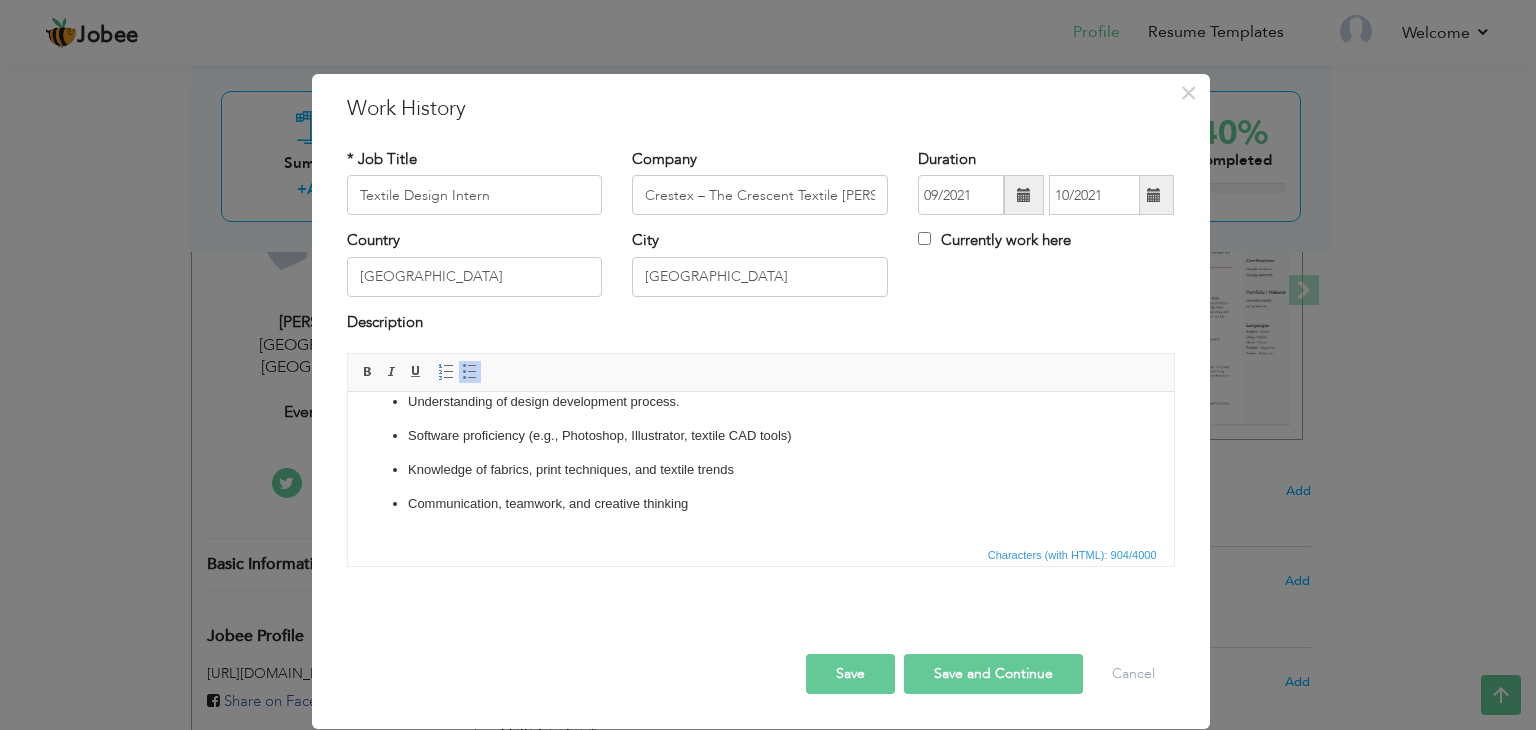 scroll, scrollTop: 224, scrollLeft: 0, axis: vertical 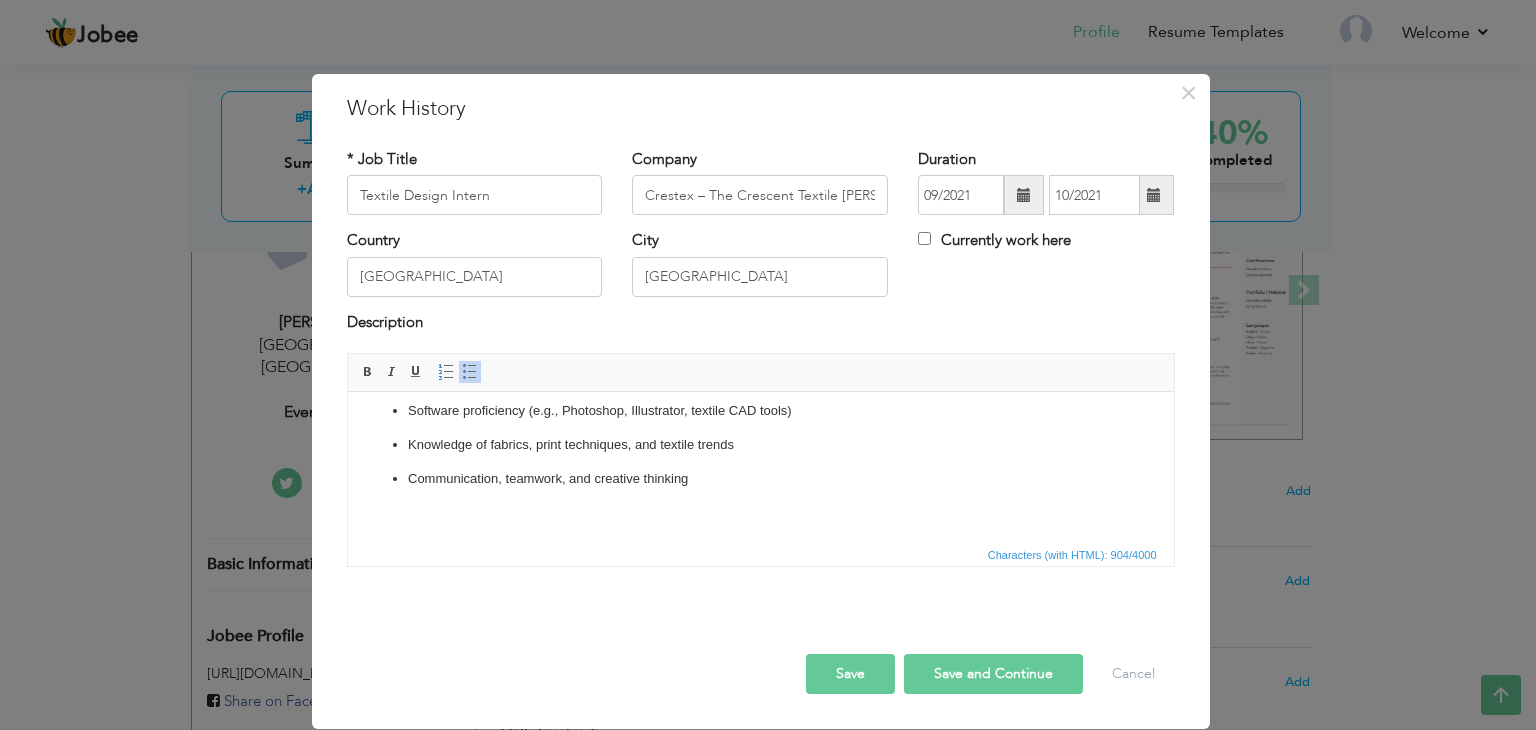 click on "Understanding of design development and manufacturing process of textiles from fiber production to finishing in Industry. Support in creating textile prints, patterns, and fabric textures. Create mood boards or trend boards to communicate design directions. Use software such as Adobe Illustrator, Photoshop, or CAD tools to create print repeats and layouts. Organize and label samples, keep records of suppliers and materials. Assist in presentations, documentation, or client meetings. Work closely with textile and fashion designers to understand the workflow. Skills Gained: Understanding of design development process. Software proficiency (e.g., Photoshop, Illustrator, textile CAD tools) Knowledge of fabrics, print techniques, and textile trends Communication, teamwork, and creative thinking" at bounding box center [760, 355] 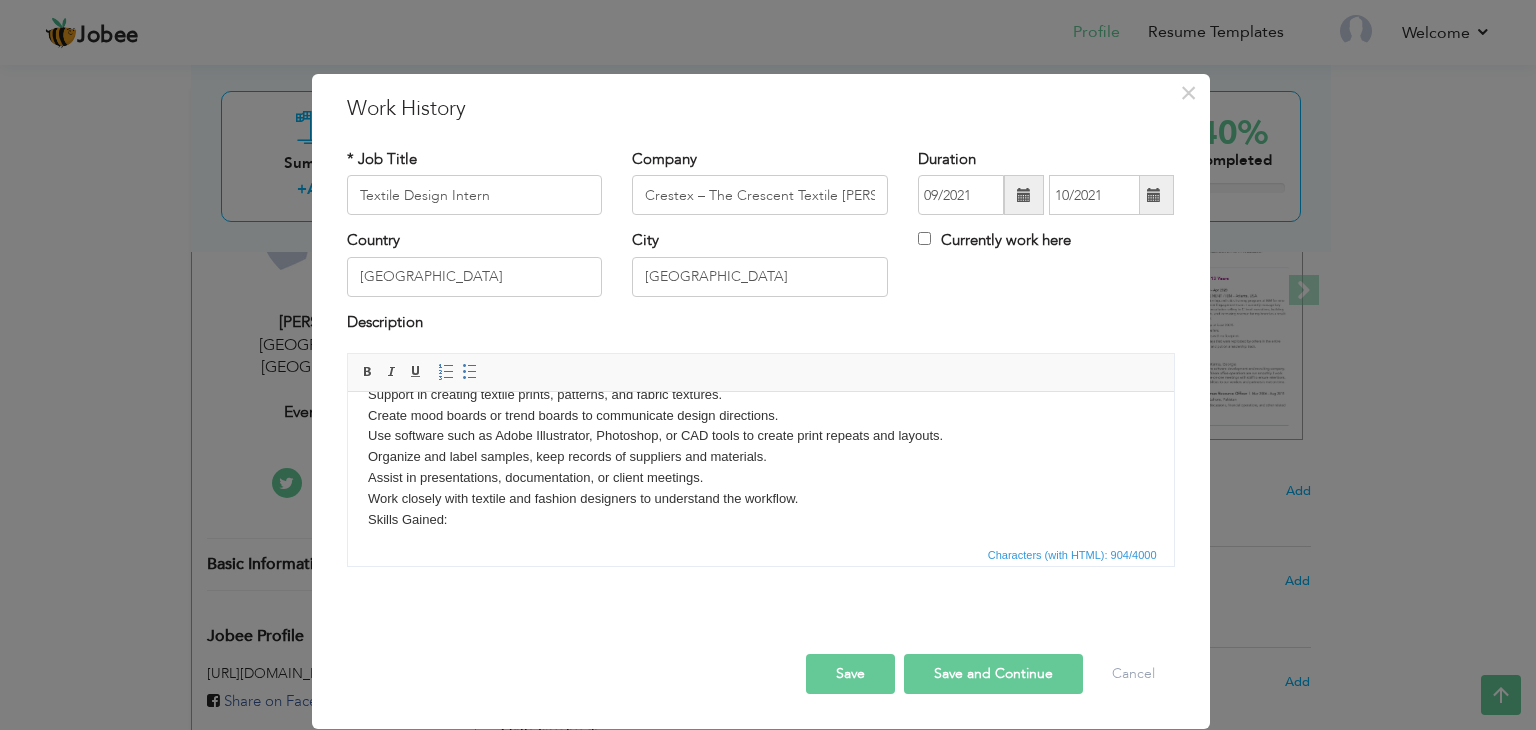 scroll, scrollTop: 50, scrollLeft: 0, axis: vertical 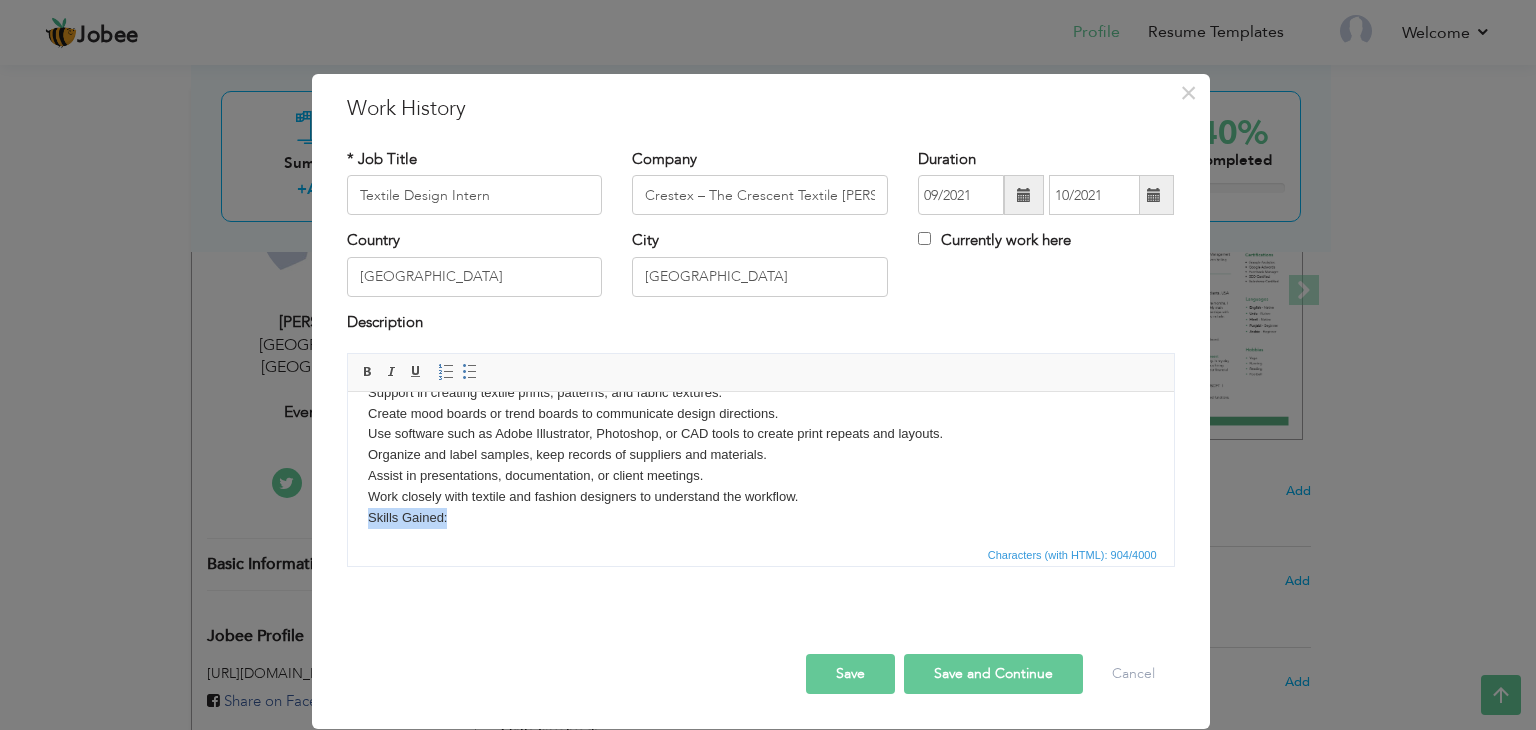 drag, startPoint x: 463, startPoint y: 518, endPoint x: 360, endPoint y: 517, distance: 103.00485 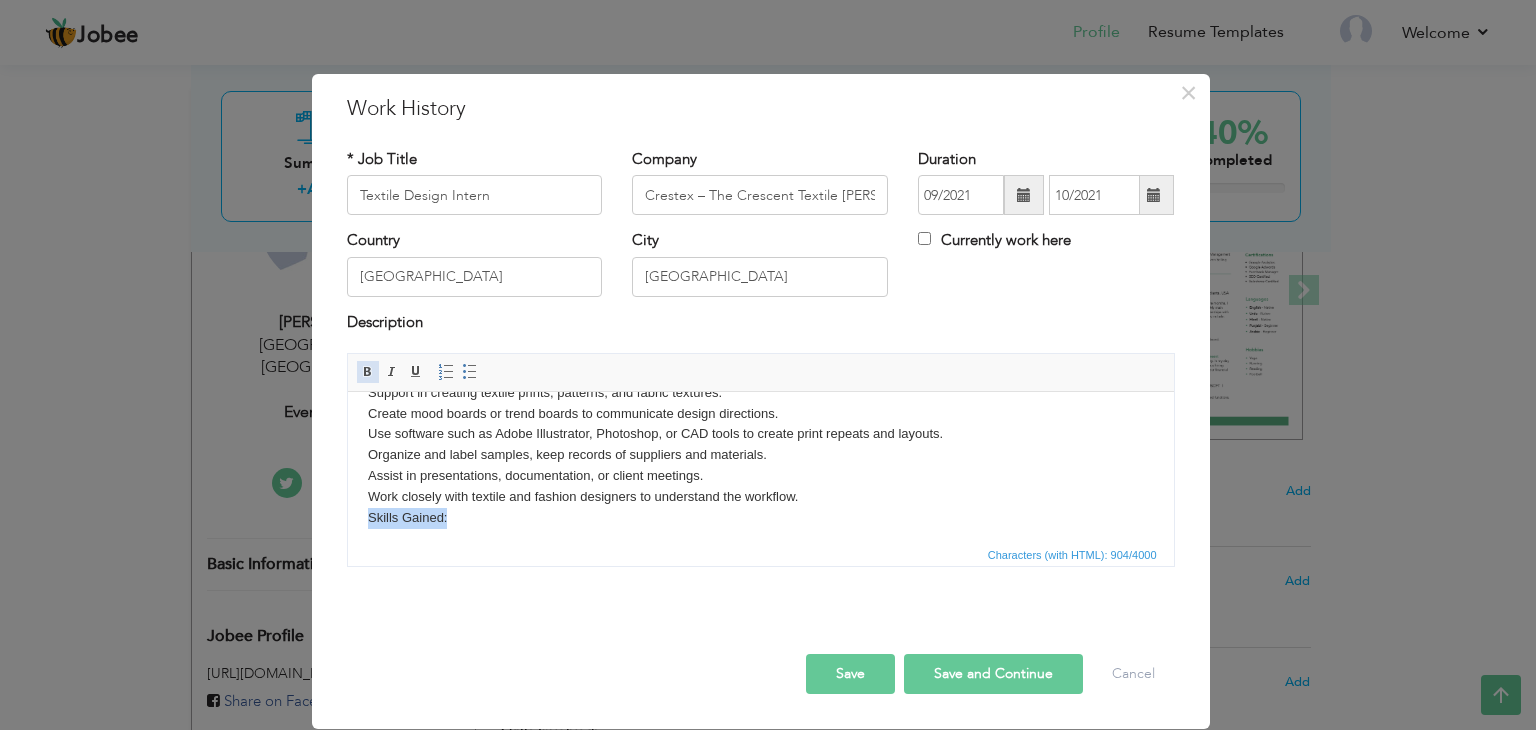 click at bounding box center [368, 372] 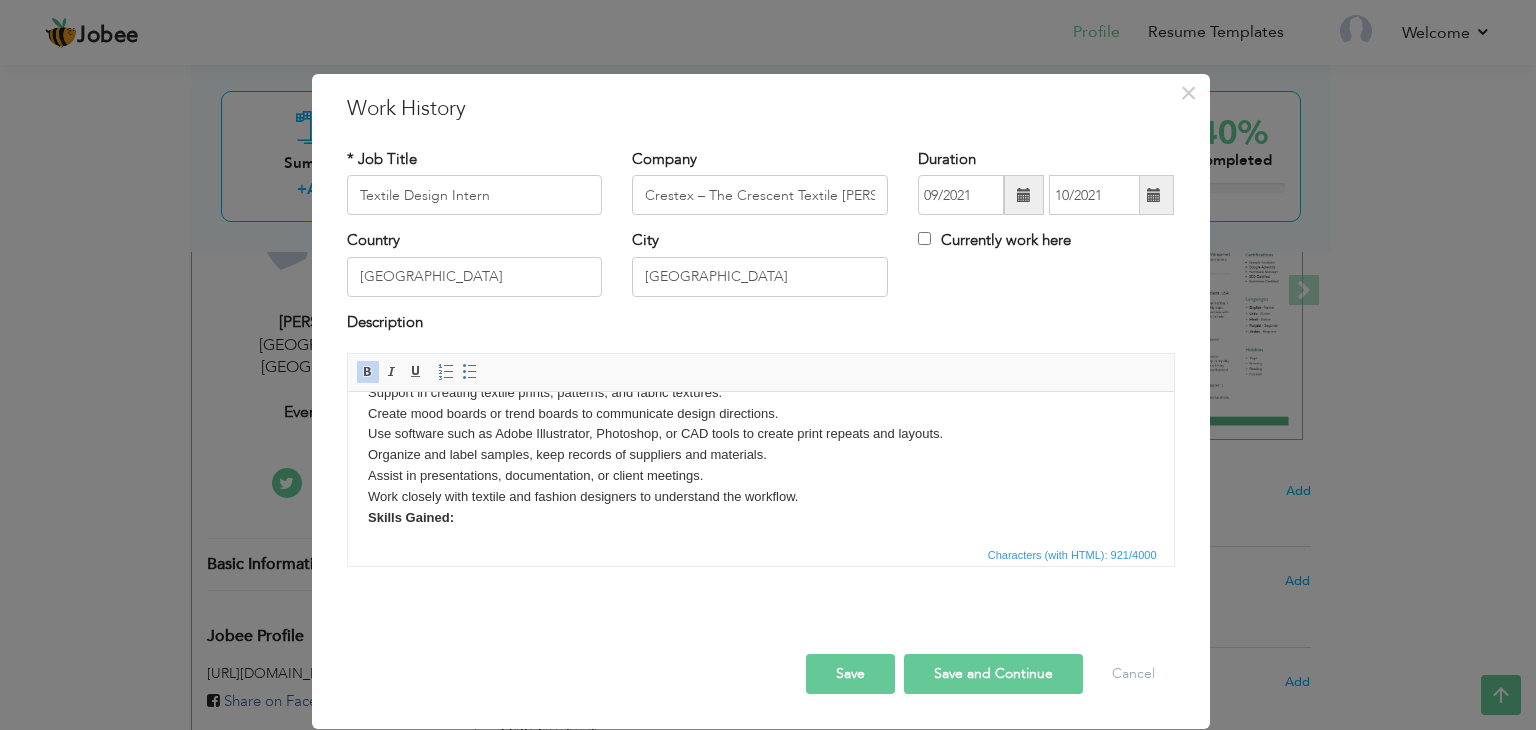 click on "Understanding of design development and manufacturing process of textiles from fiber production to finishing in Industry. Support in creating textile prints, patterns, and fabric textures. Create mood boards or trend boards to communicate design directions. Use software such as Adobe Illustrator, Photoshop, or CAD tools to create print repeats and layouts. Organize and label samples, keep records of suppliers and materials. Assist in presentations, documentation, or client meetings. Work closely with textile and fashion designers to understand the workflow. Skills Gained: Understanding of design development process. Software proficiency (e.g., Photoshop, Illustrator, textile CAD tools) Knowledge of fabrics, print techniques, and textile trends Communication, teamwork, and creative thinking" at bounding box center [760, 529] 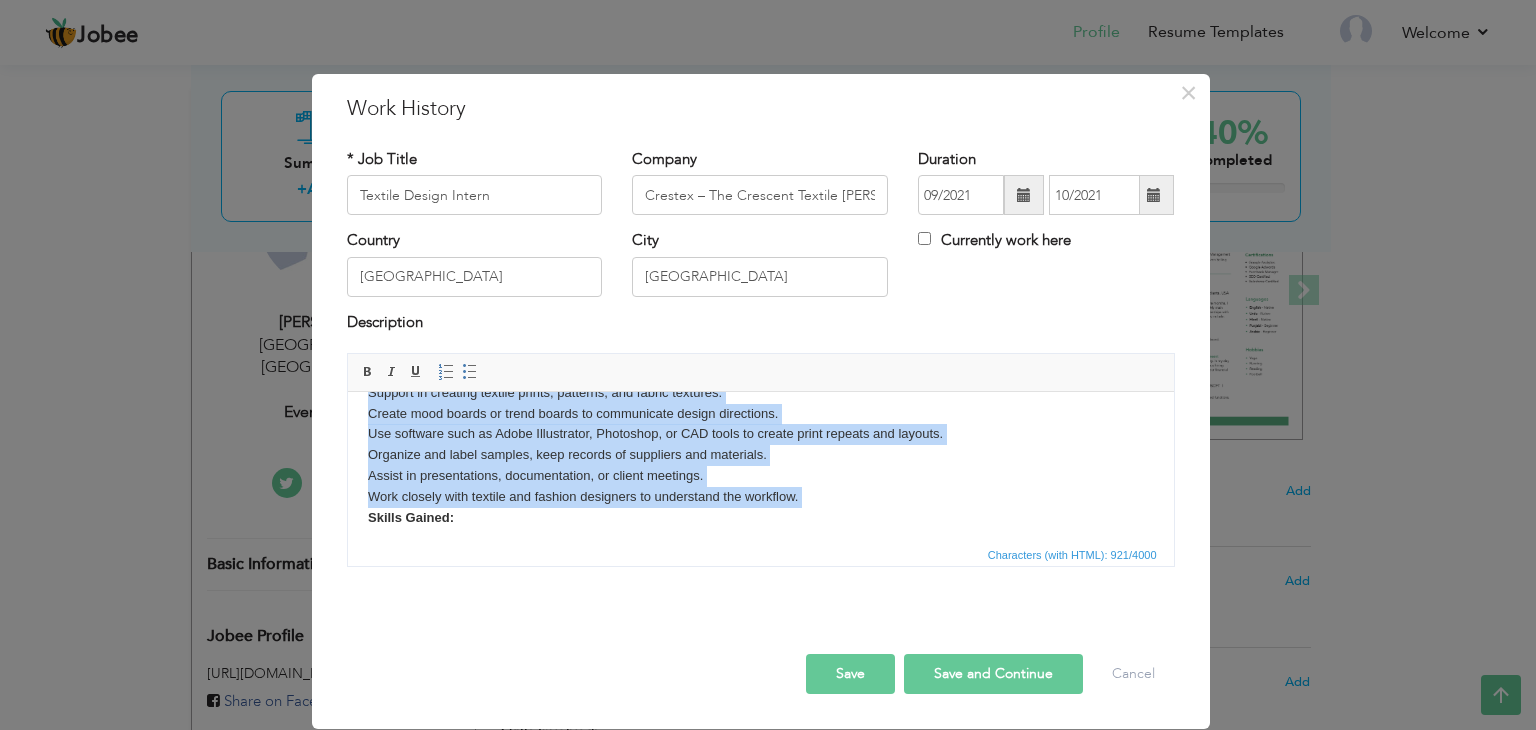 scroll, scrollTop: 0, scrollLeft: 0, axis: both 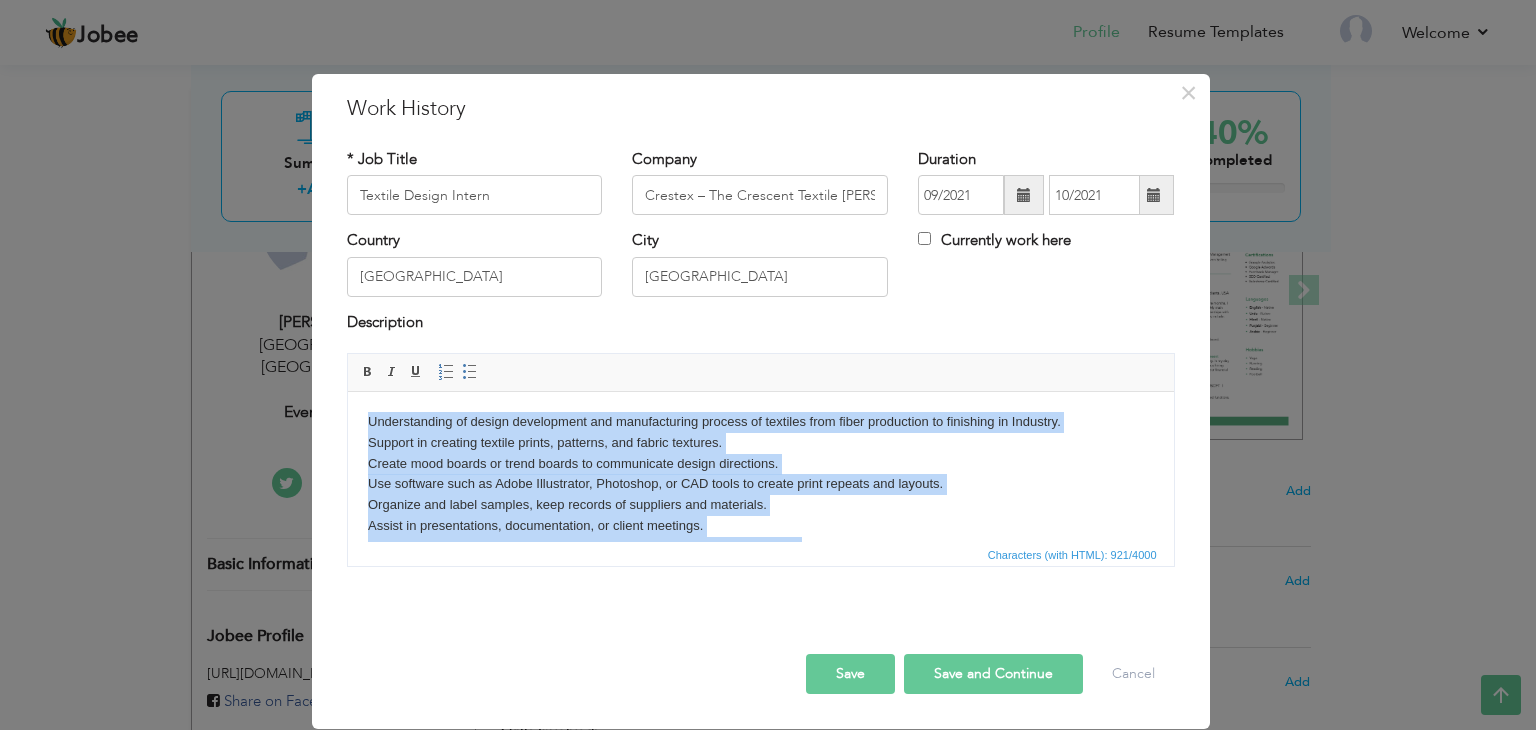drag, startPoint x: 819, startPoint y: 499, endPoint x: 367, endPoint y: 420, distance: 458.85184 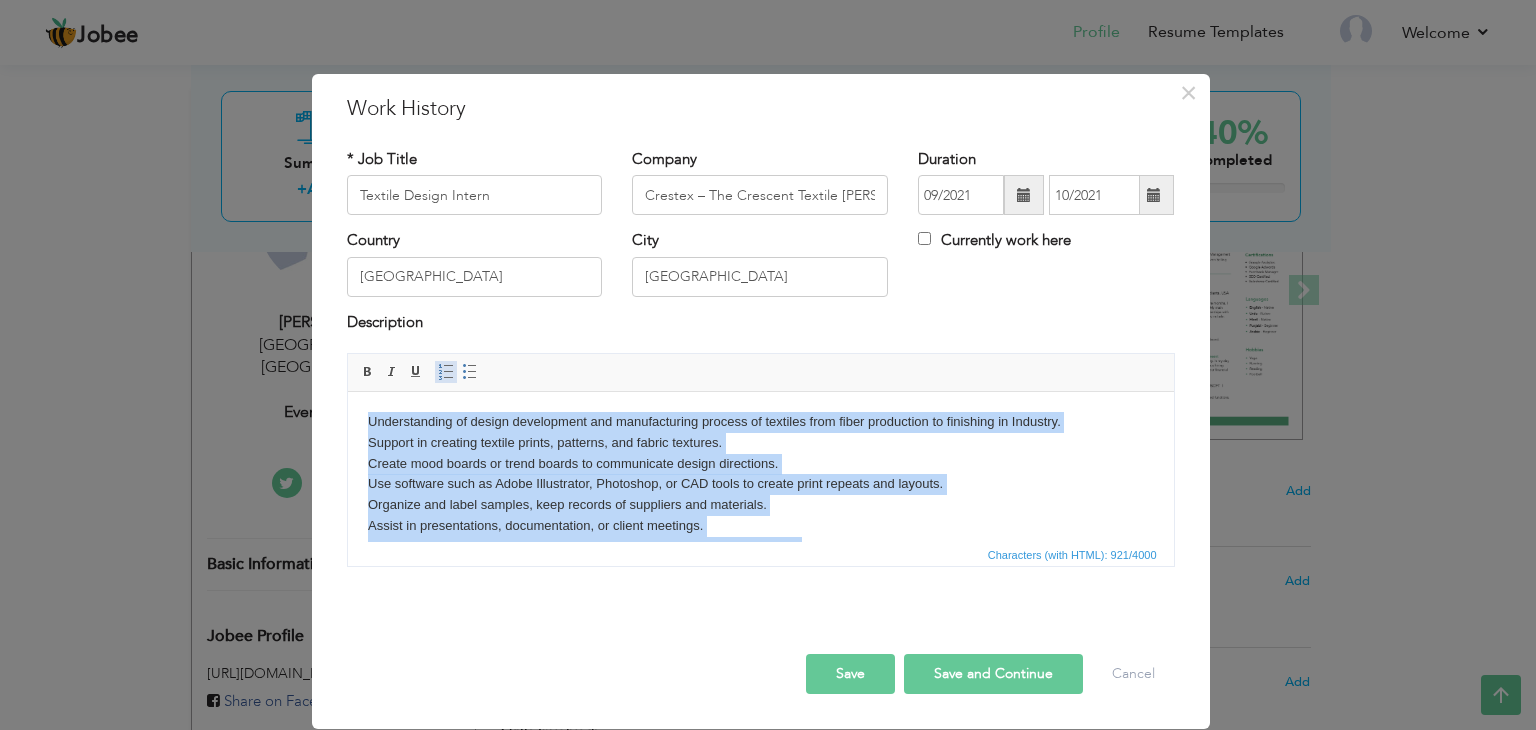 scroll, scrollTop: 0, scrollLeft: 0, axis: both 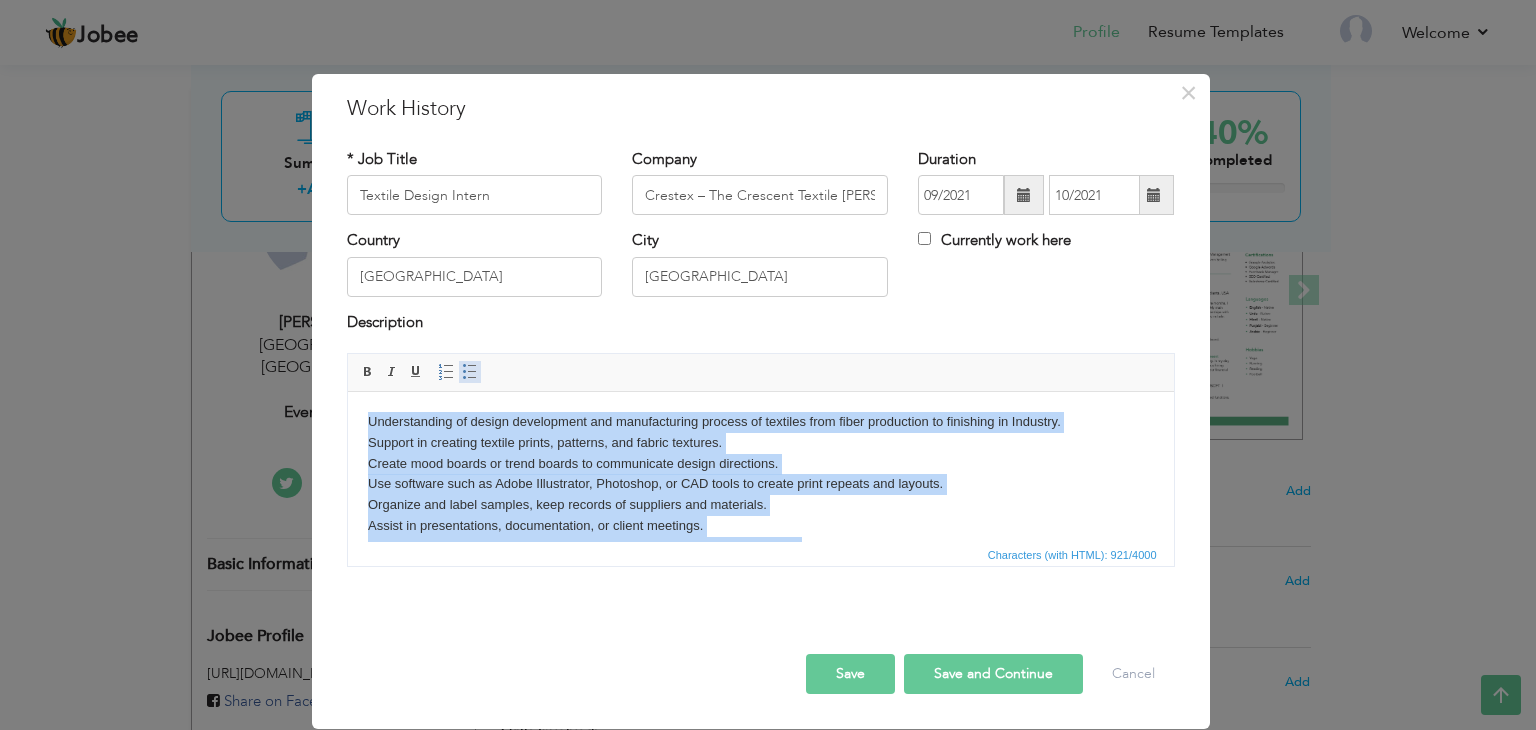 click at bounding box center (470, 372) 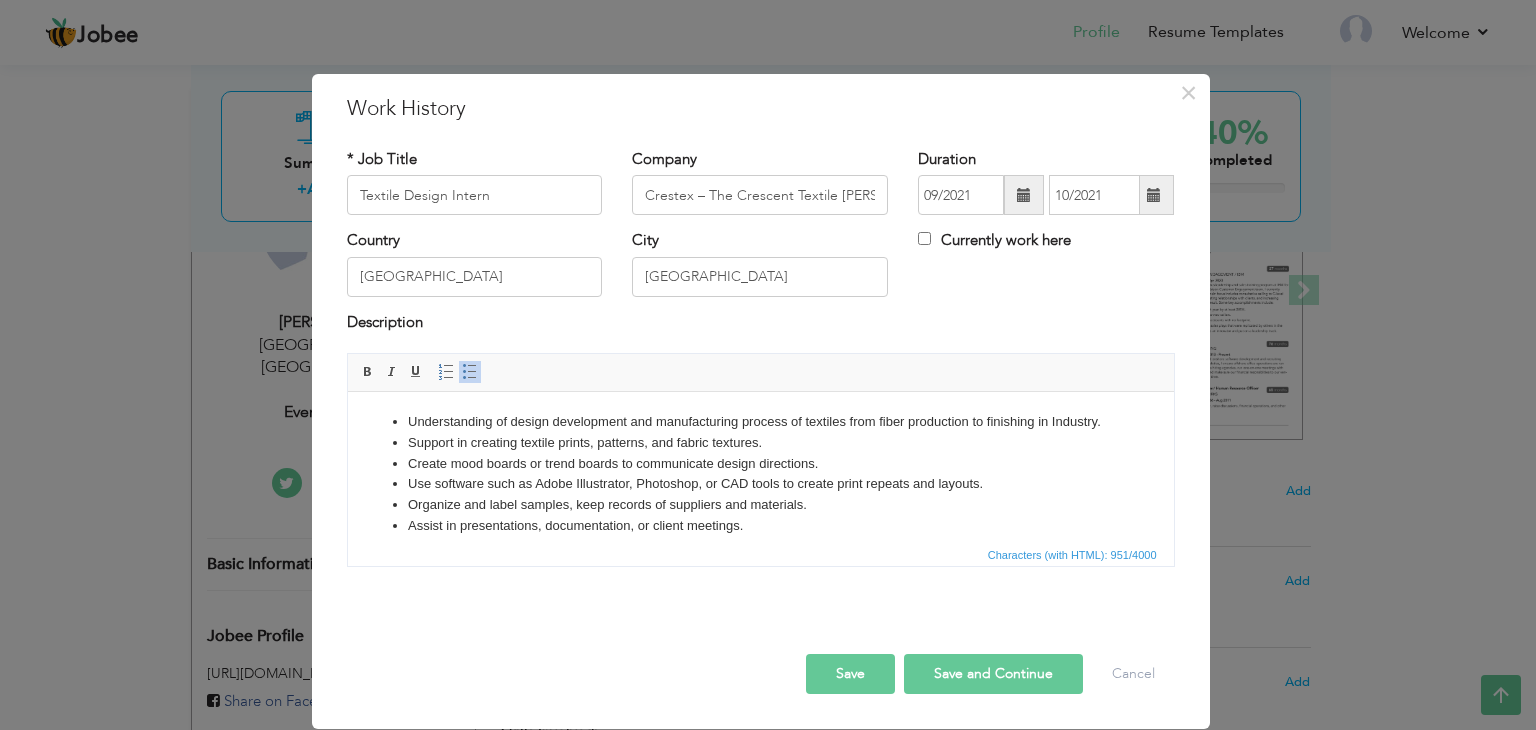 click on "Create mood boards or trend boards to communicate design directions." at bounding box center (760, 464) 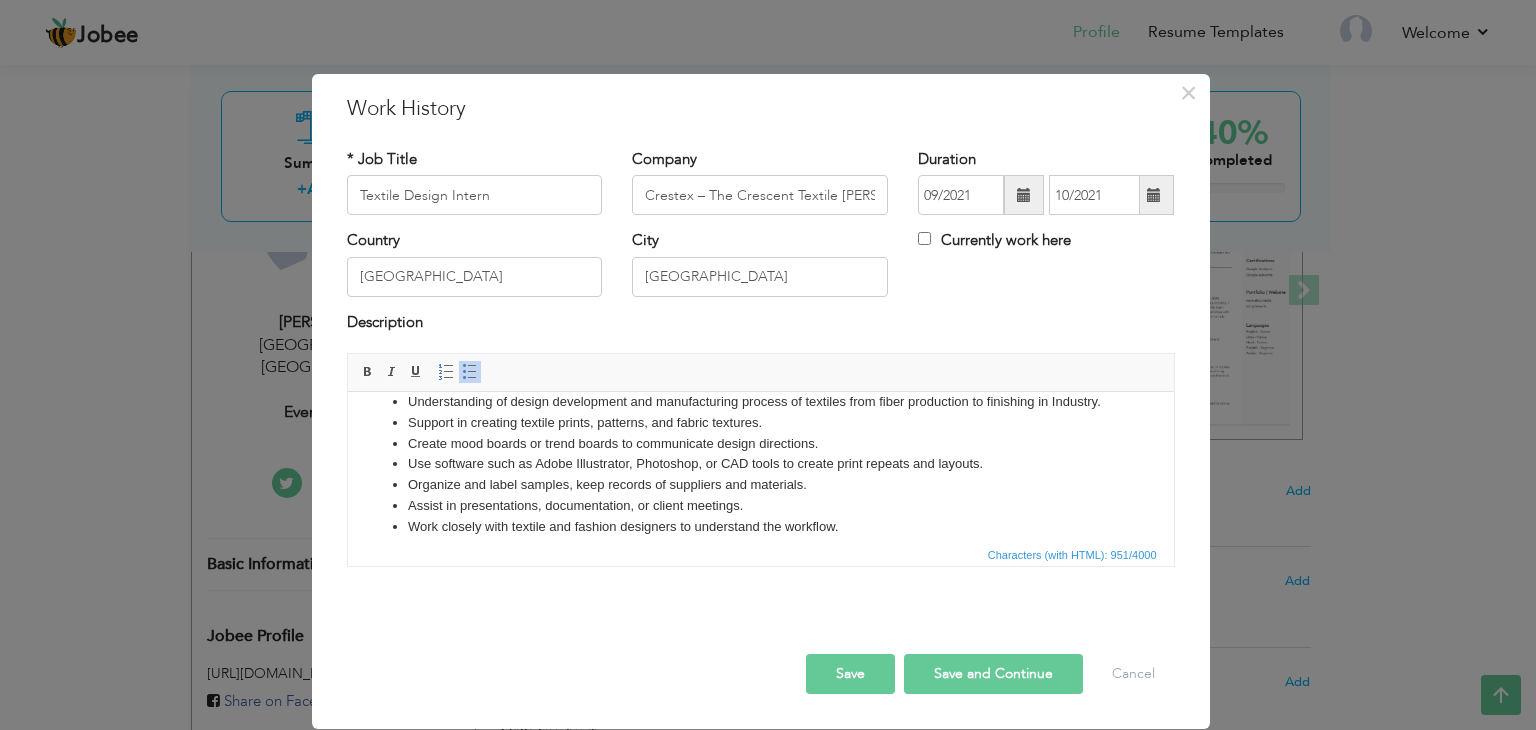 scroll, scrollTop: 23, scrollLeft: 0, axis: vertical 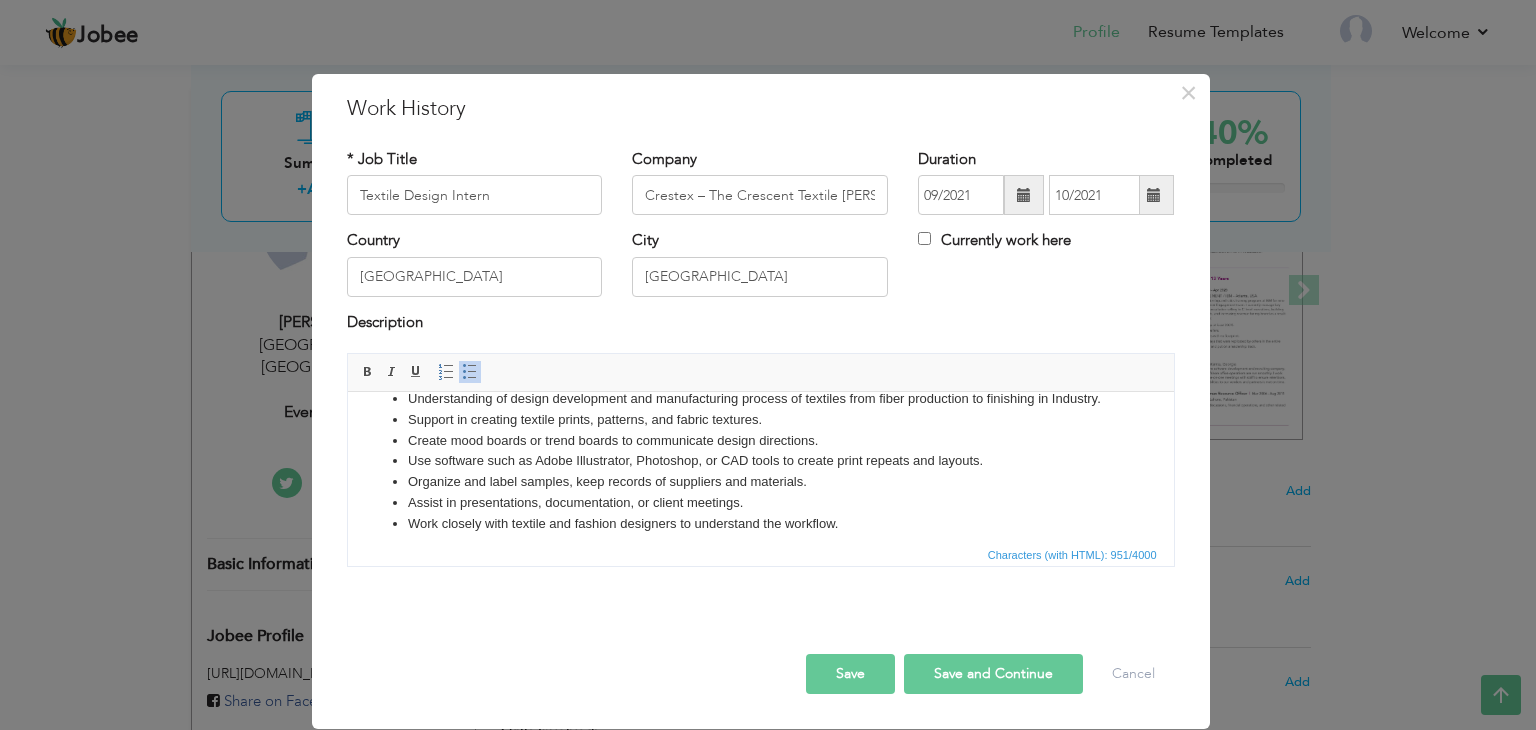 click on "Support in creating textile prints, patterns, and fabric textures." at bounding box center (760, 420) 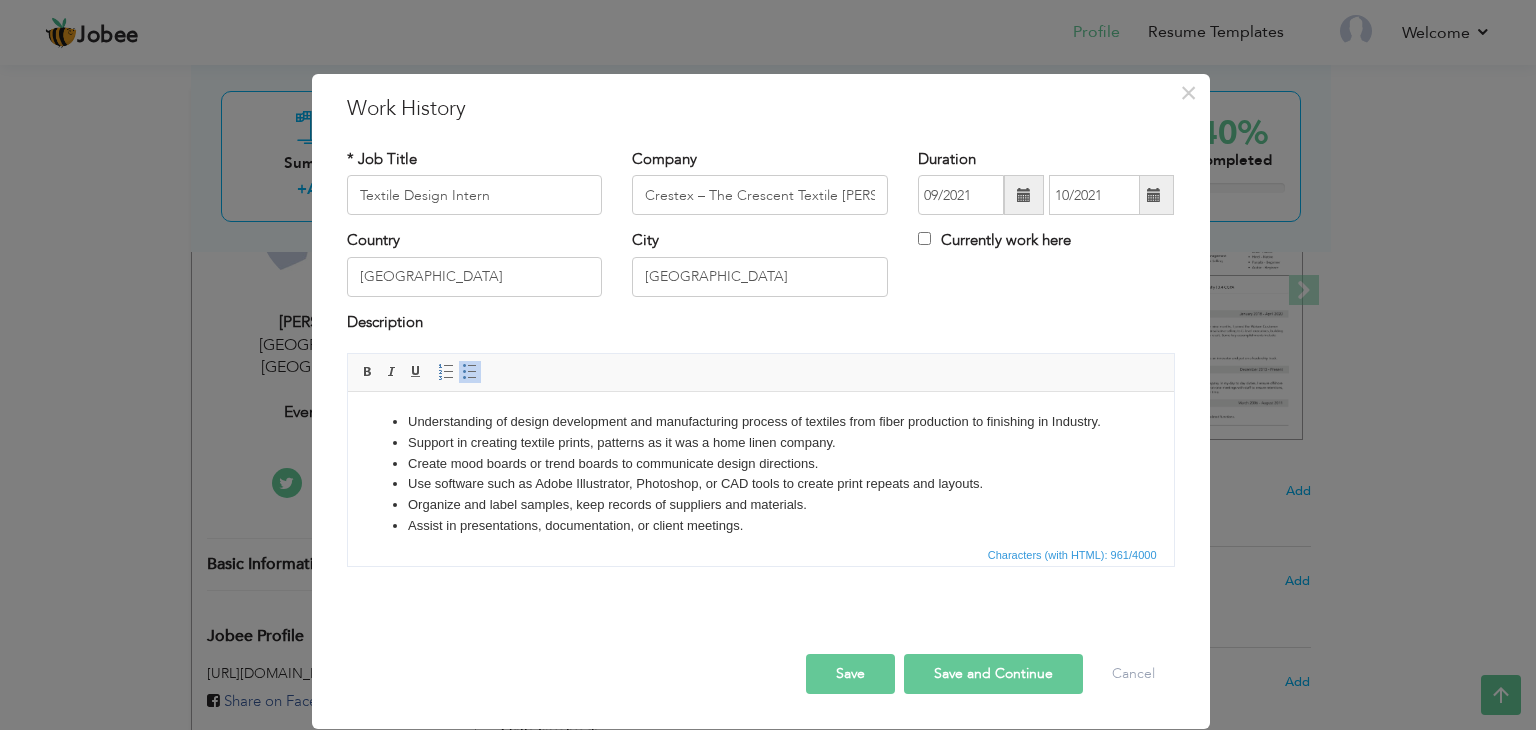scroll, scrollTop: 259, scrollLeft: 0, axis: vertical 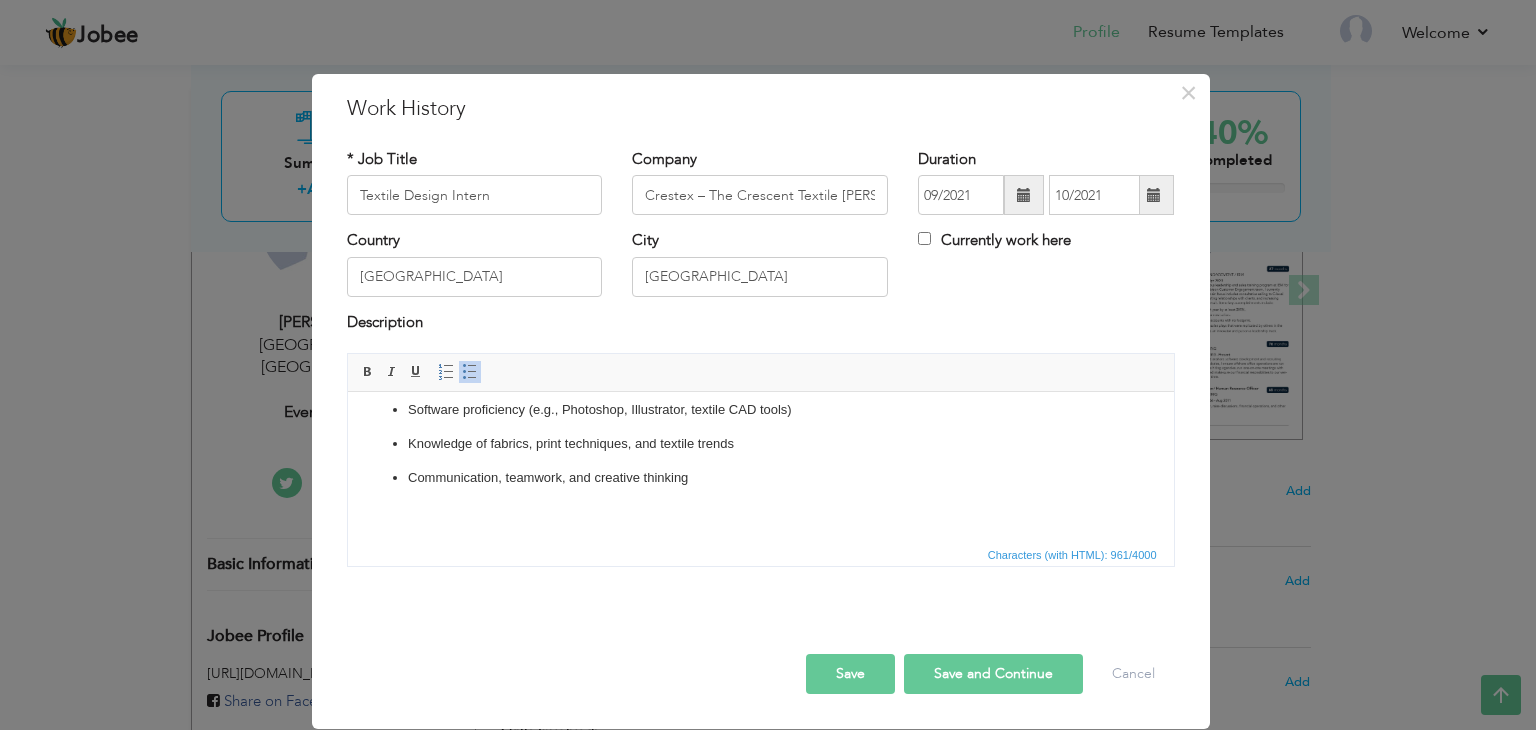 drag, startPoint x: 851, startPoint y: 668, endPoint x: 968, endPoint y: 664, distance: 117.06836 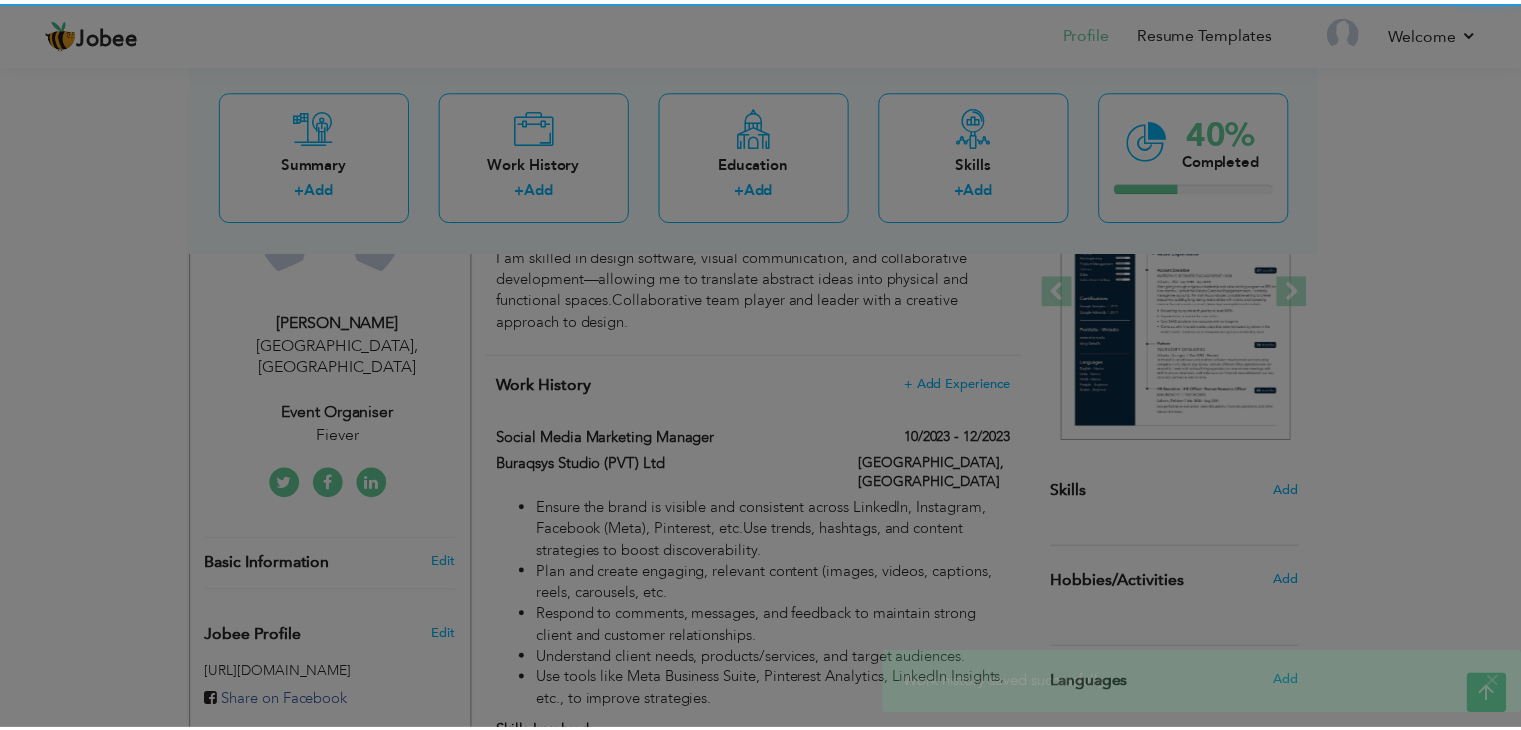 scroll, scrollTop: 0, scrollLeft: 0, axis: both 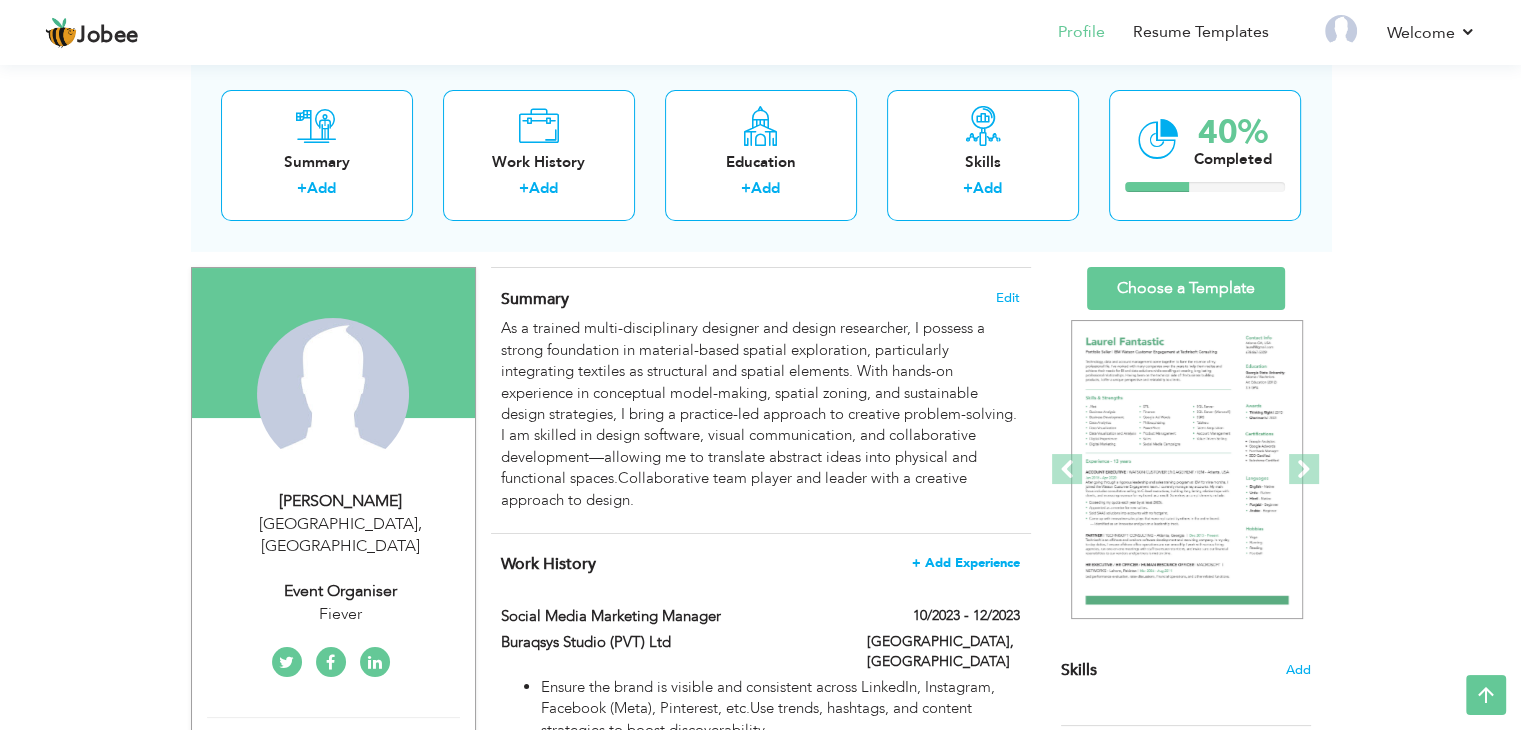 click on "+ Add Experience" at bounding box center (966, 563) 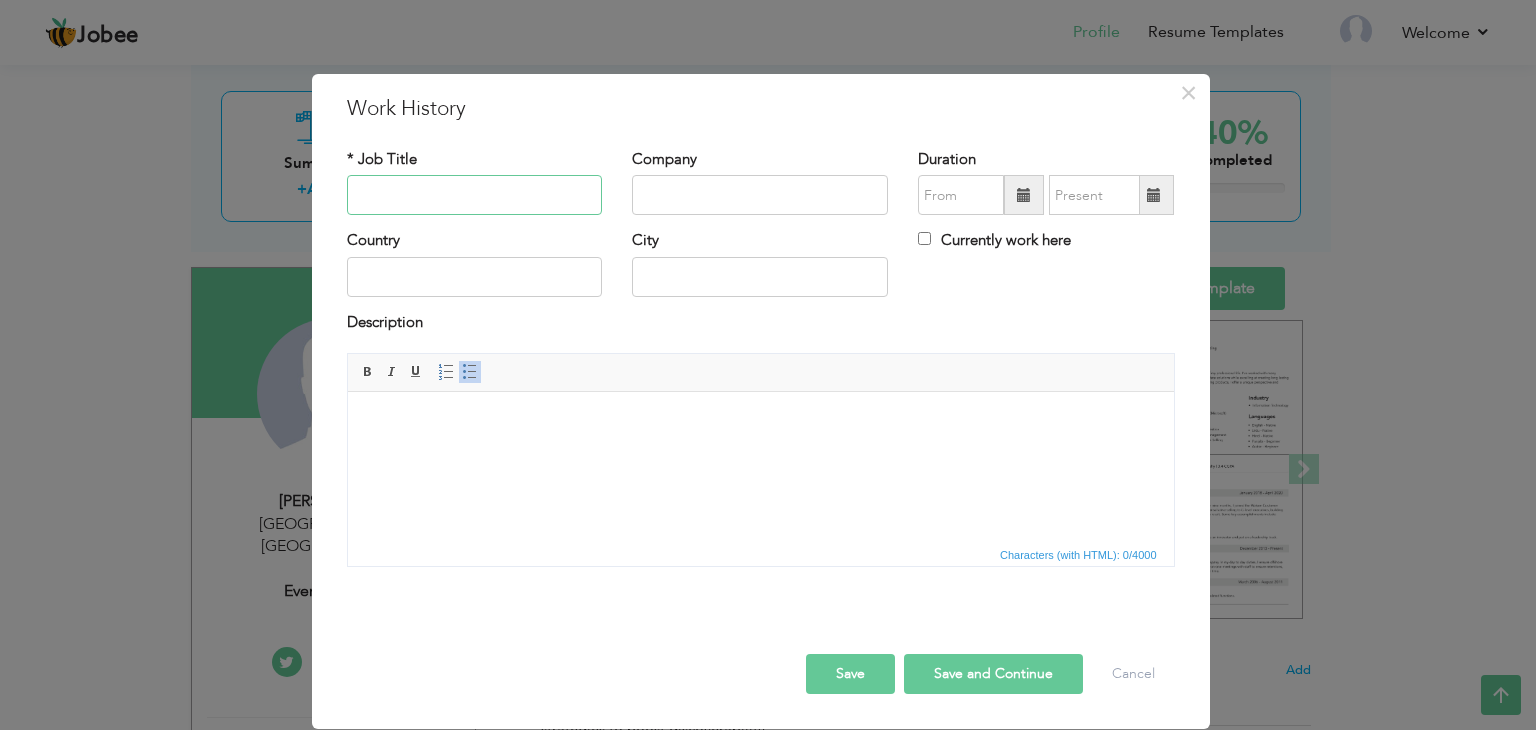 click at bounding box center (475, 195) 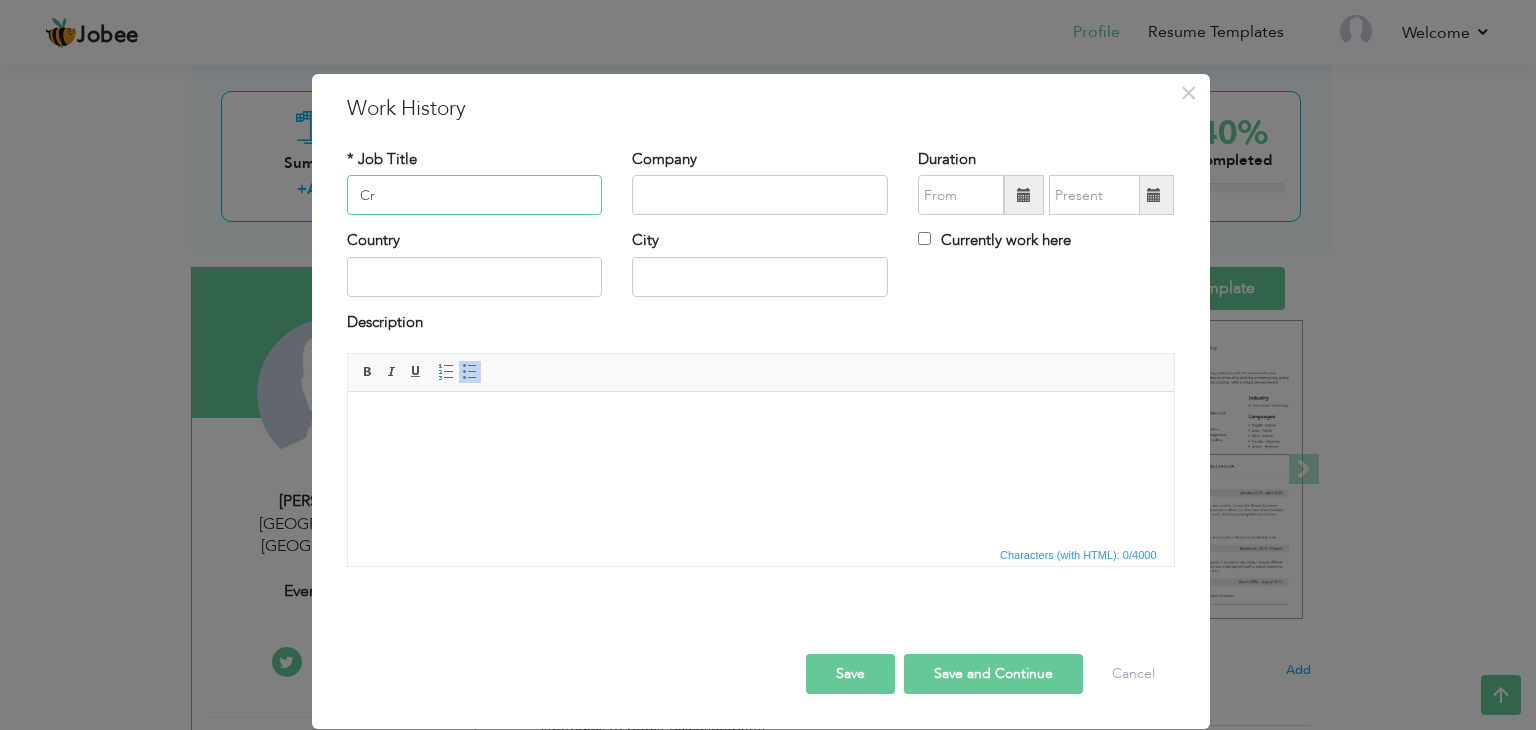 type on "C" 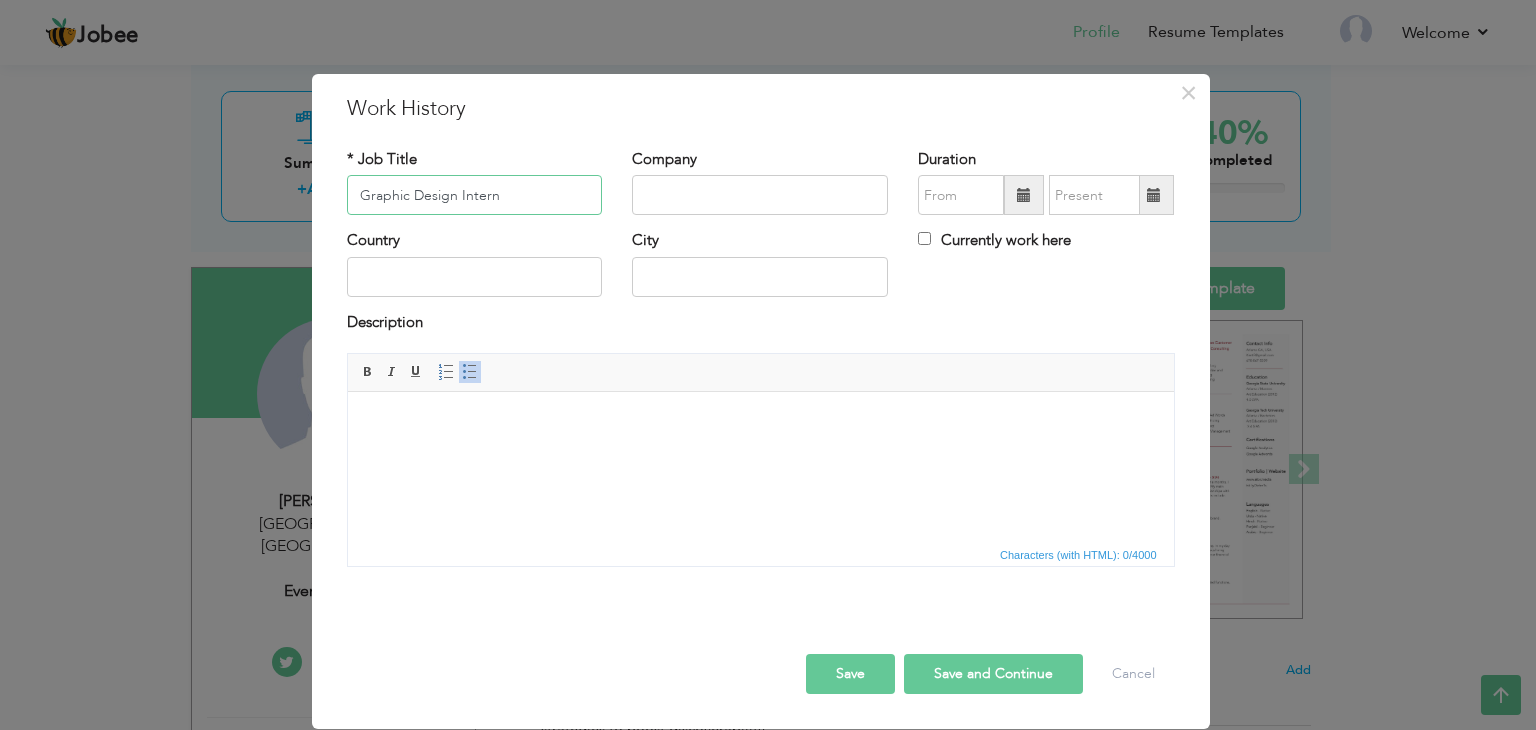 type on "Graphic Design Intern" 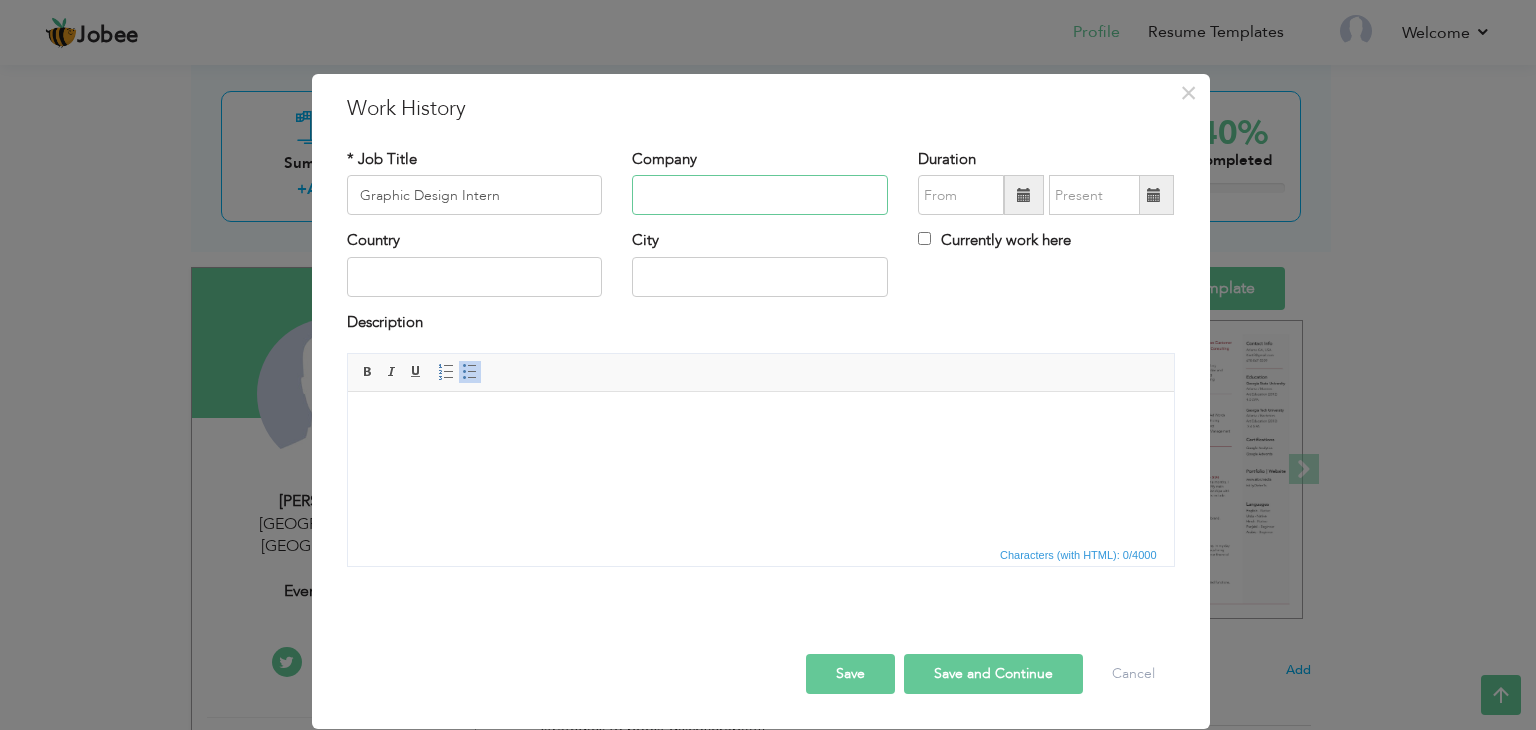 click at bounding box center (760, 195) 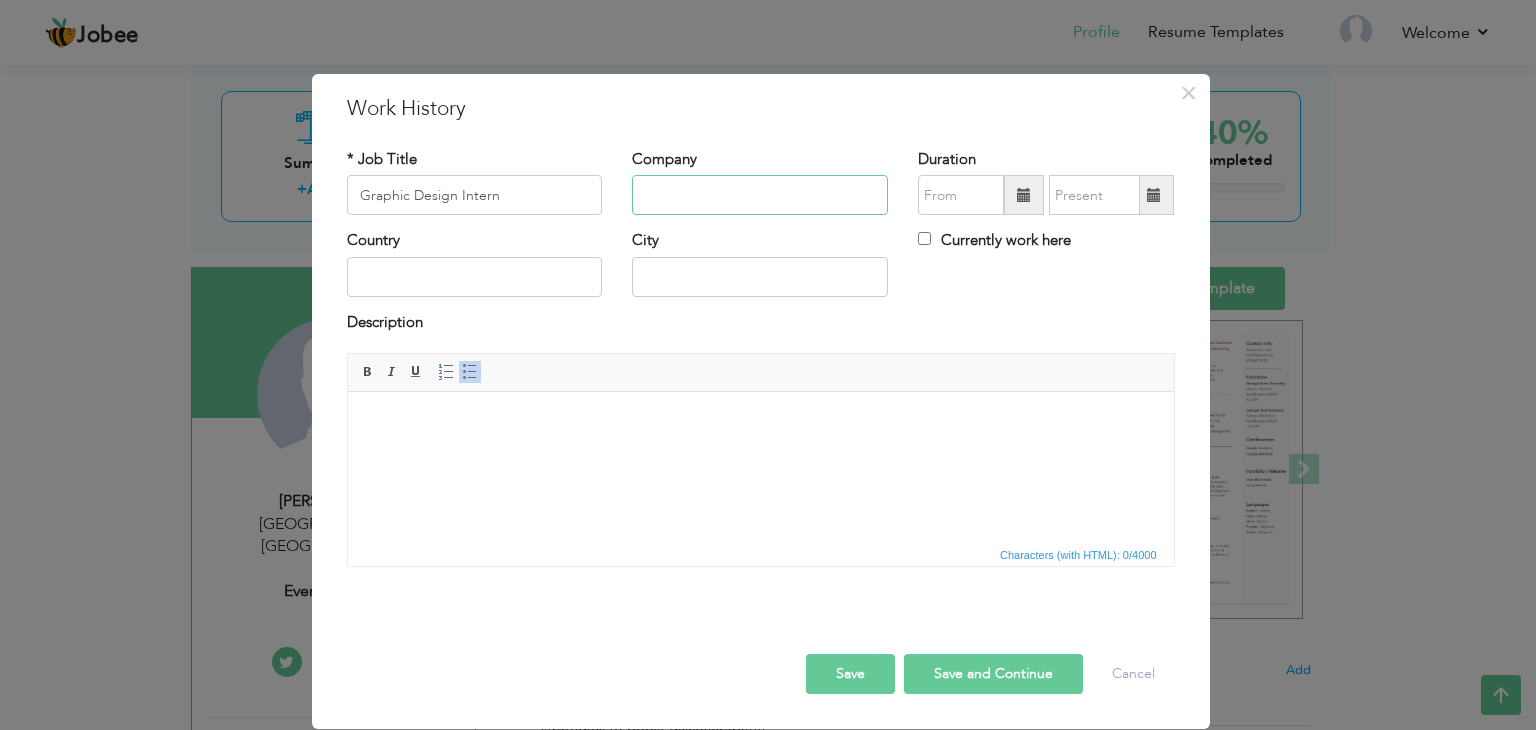 click at bounding box center [760, 195] 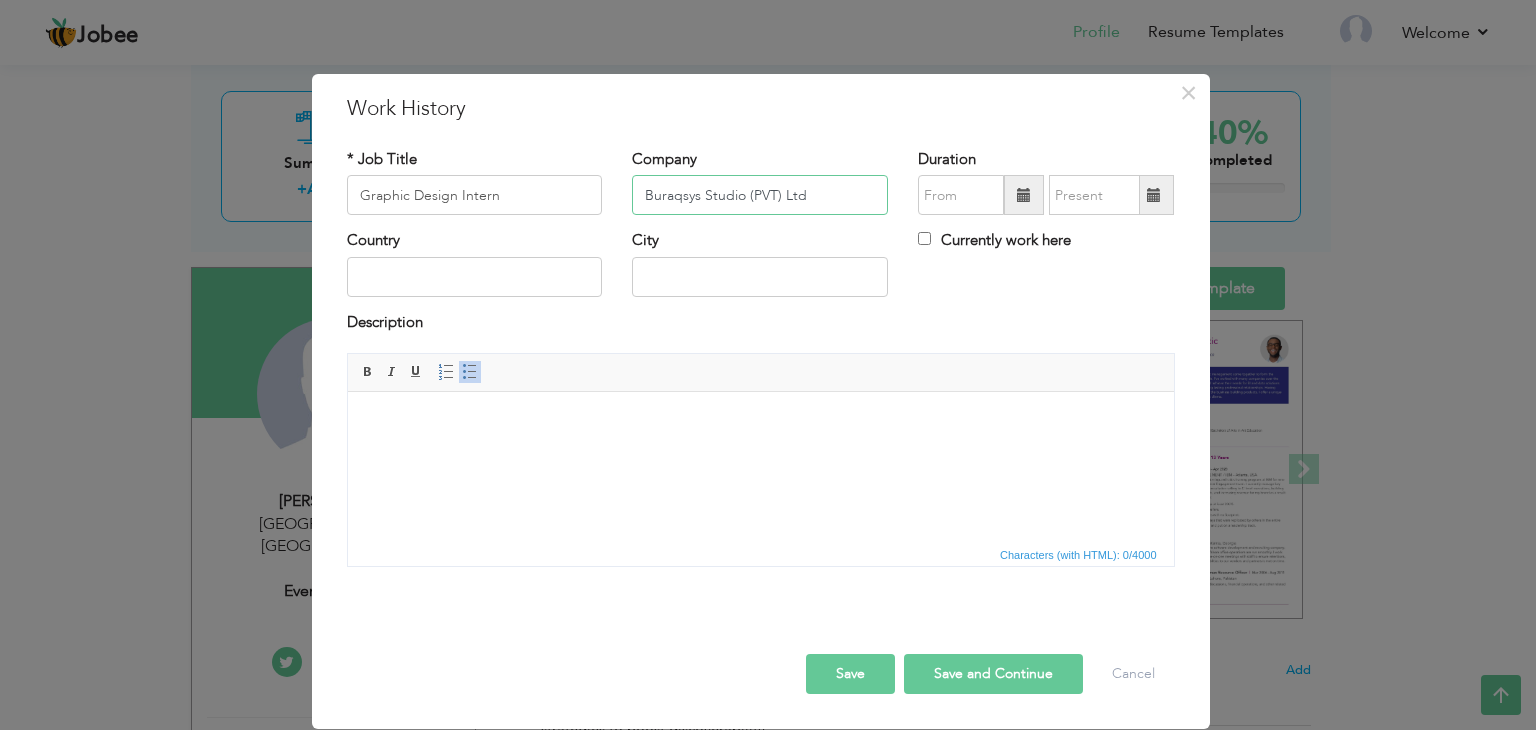 type on "Buraqsys Studio (PVT) Ltd" 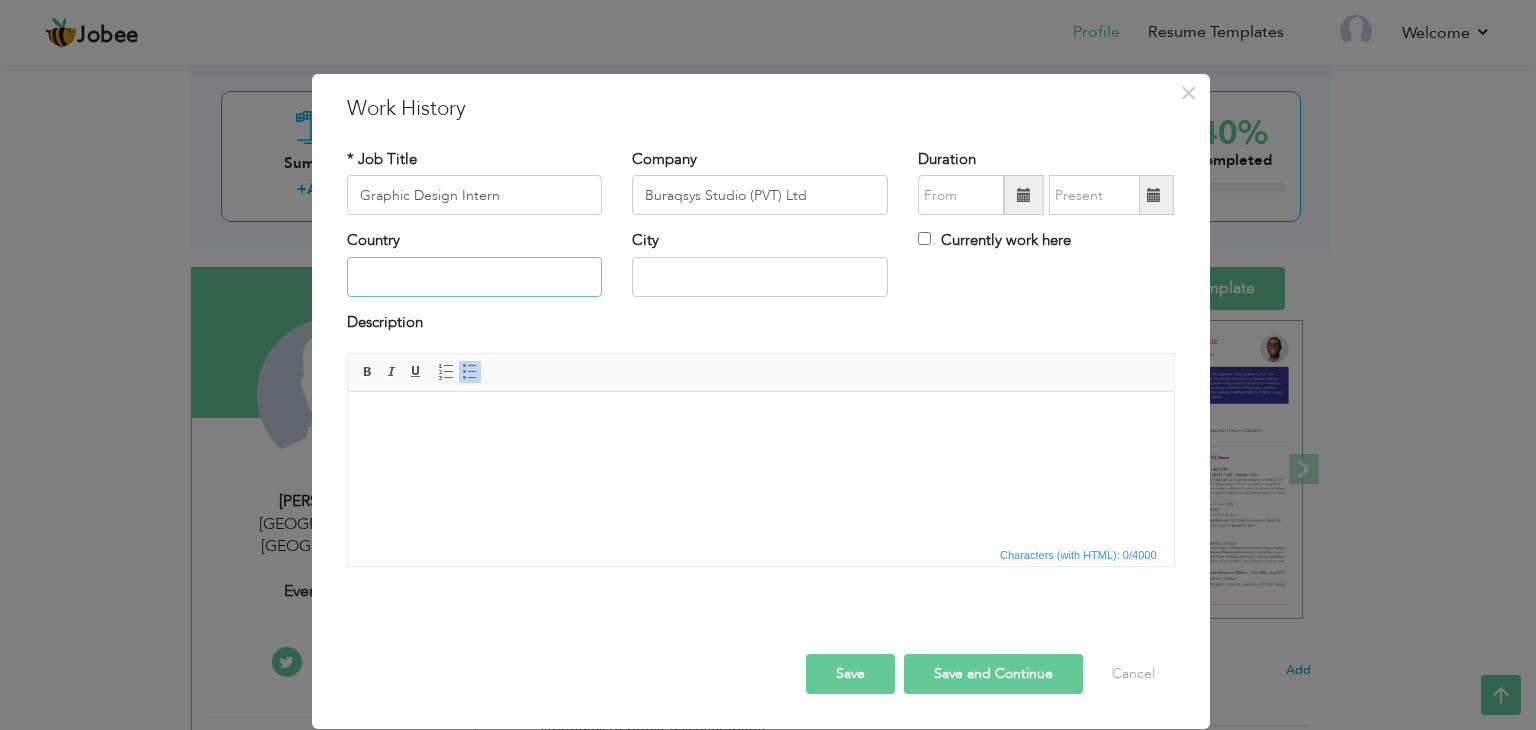 click at bounding box center (475, 277) 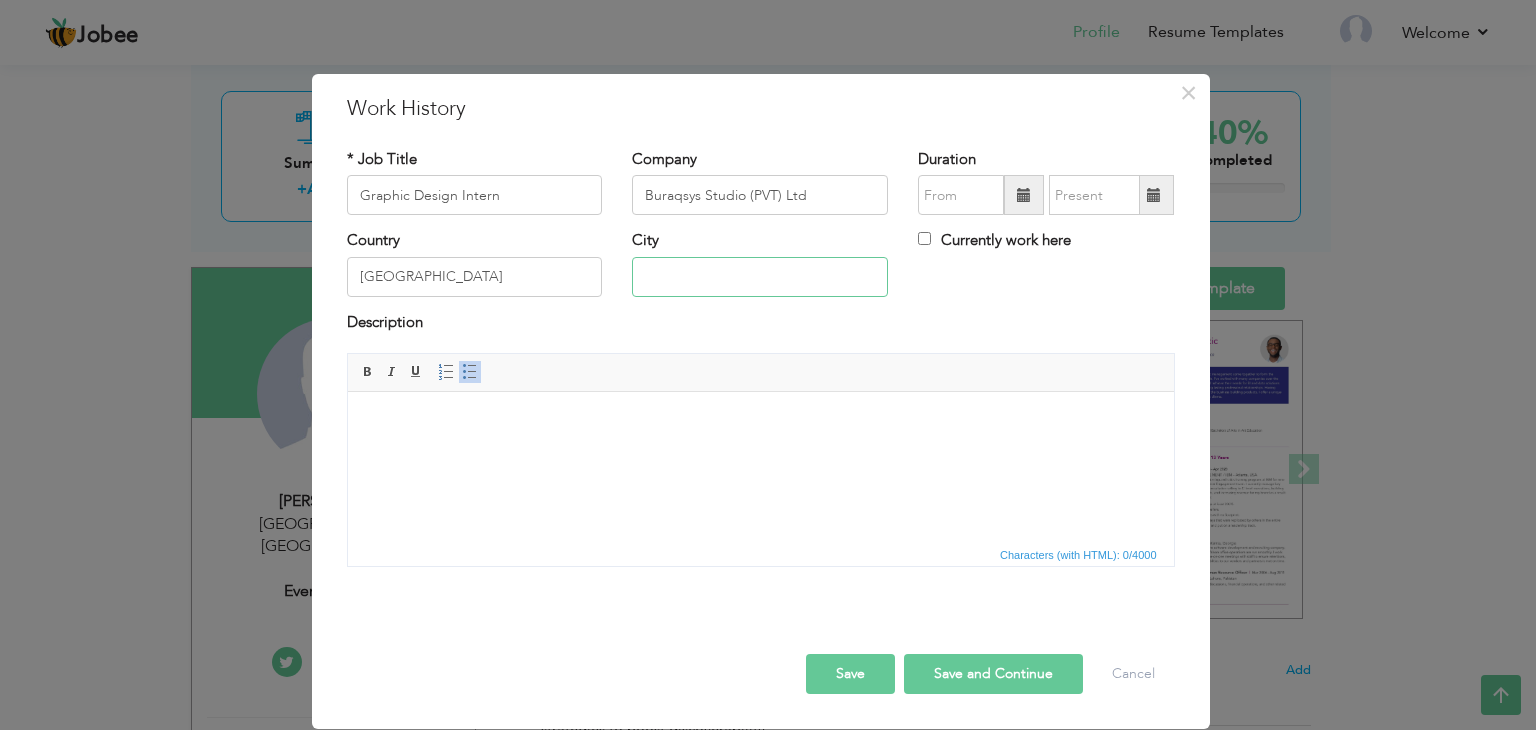 type on "[GEOGRAPHIC_DATA]" 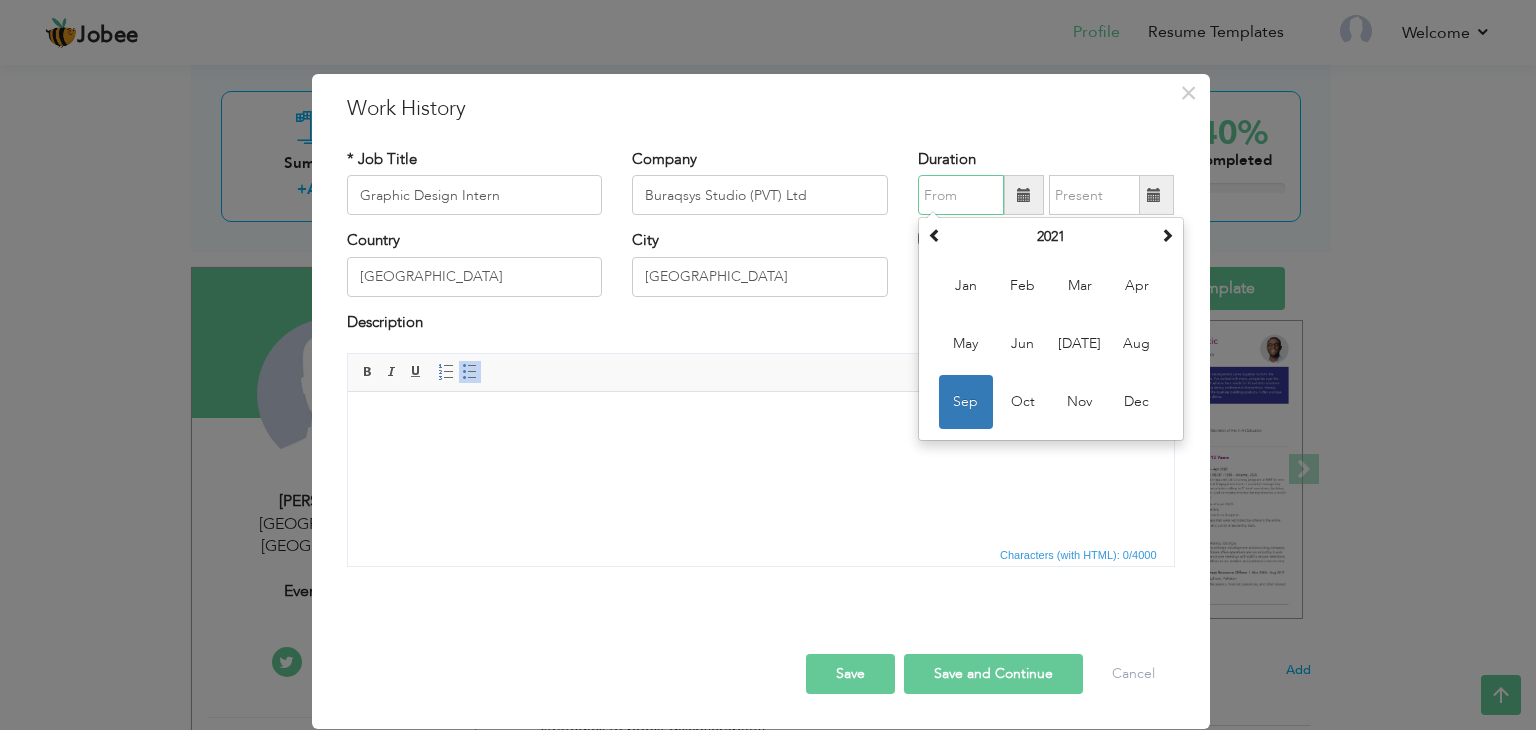 click at bounding box center (961, 195) 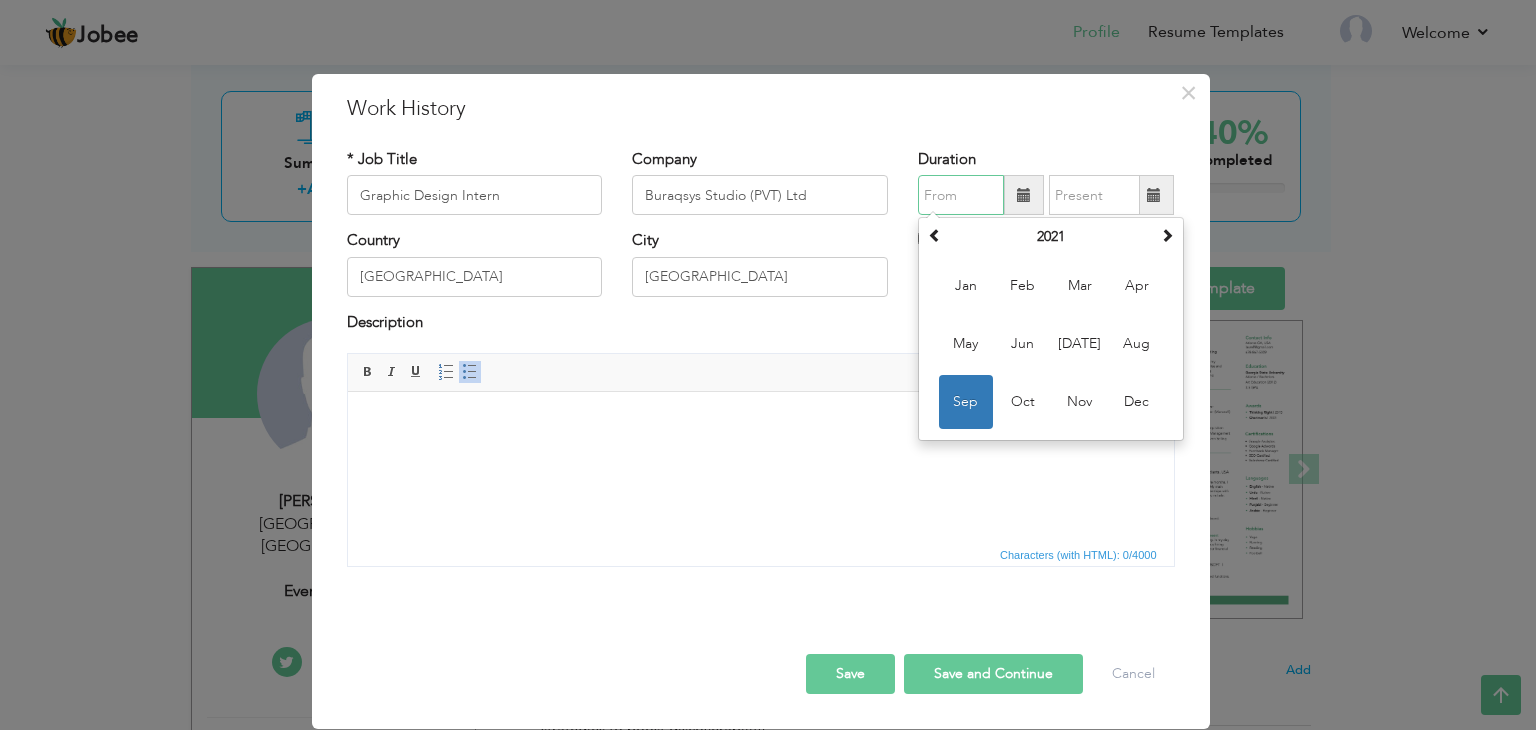 click at bounding box center [961, 195] 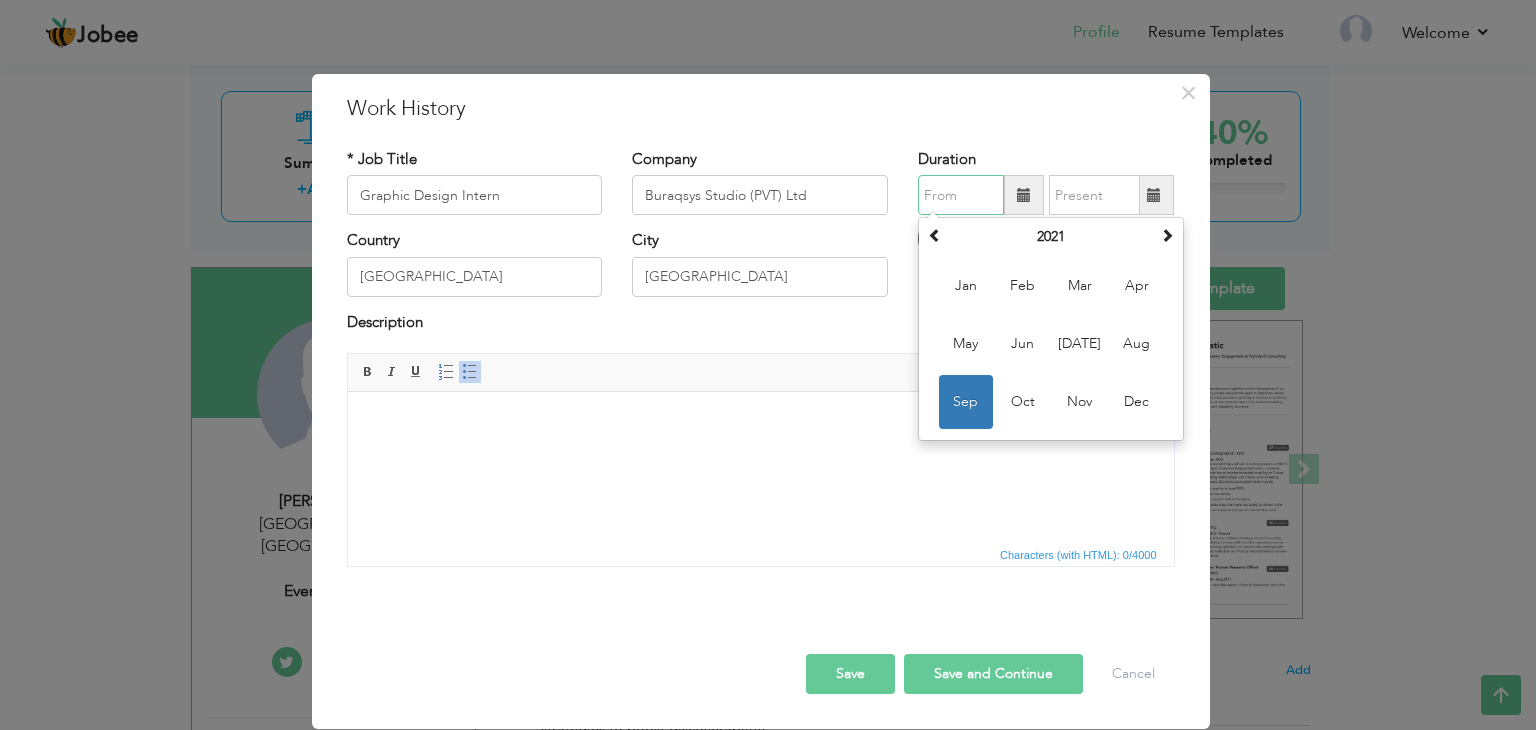 click on "Sep" at bounding box center (966, 402) 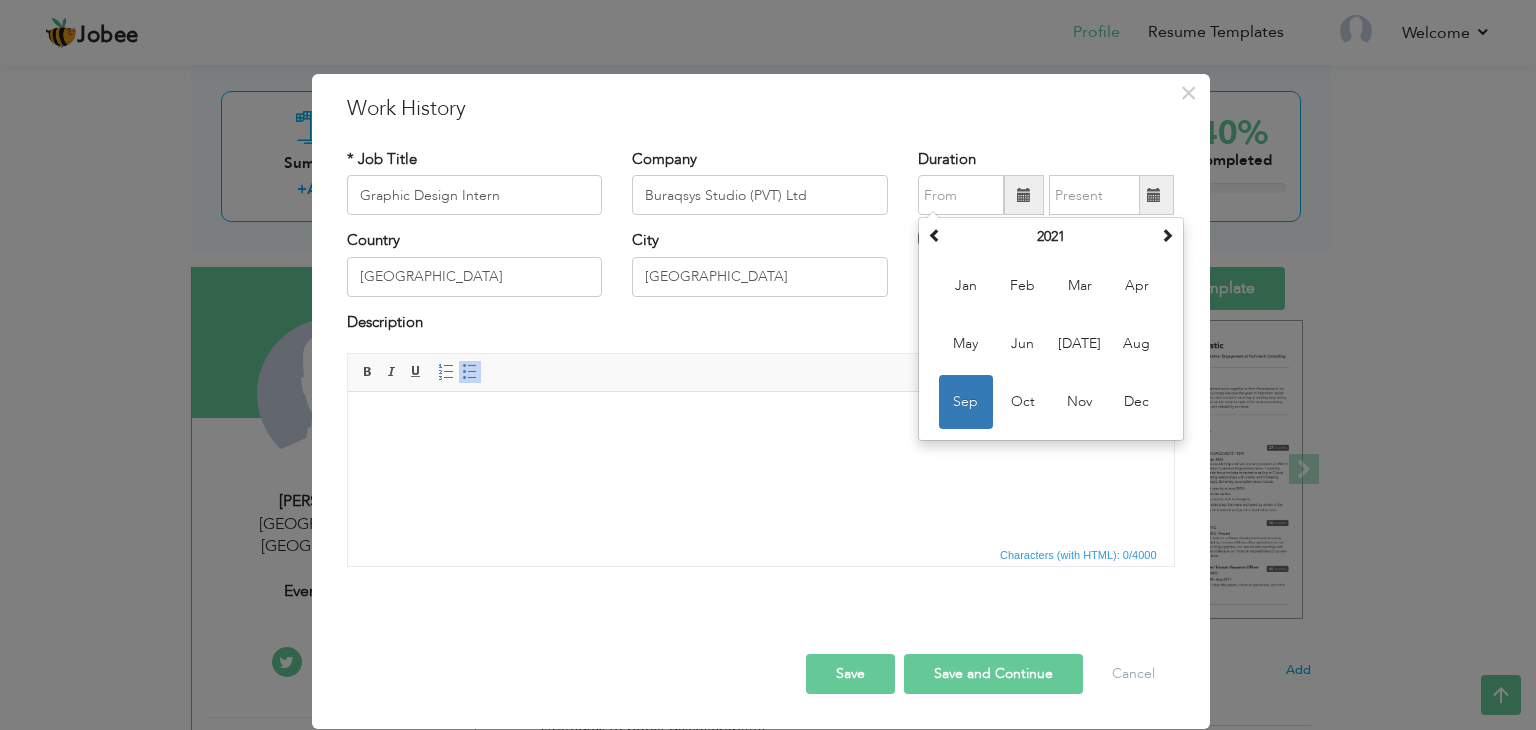type on "09/2021" 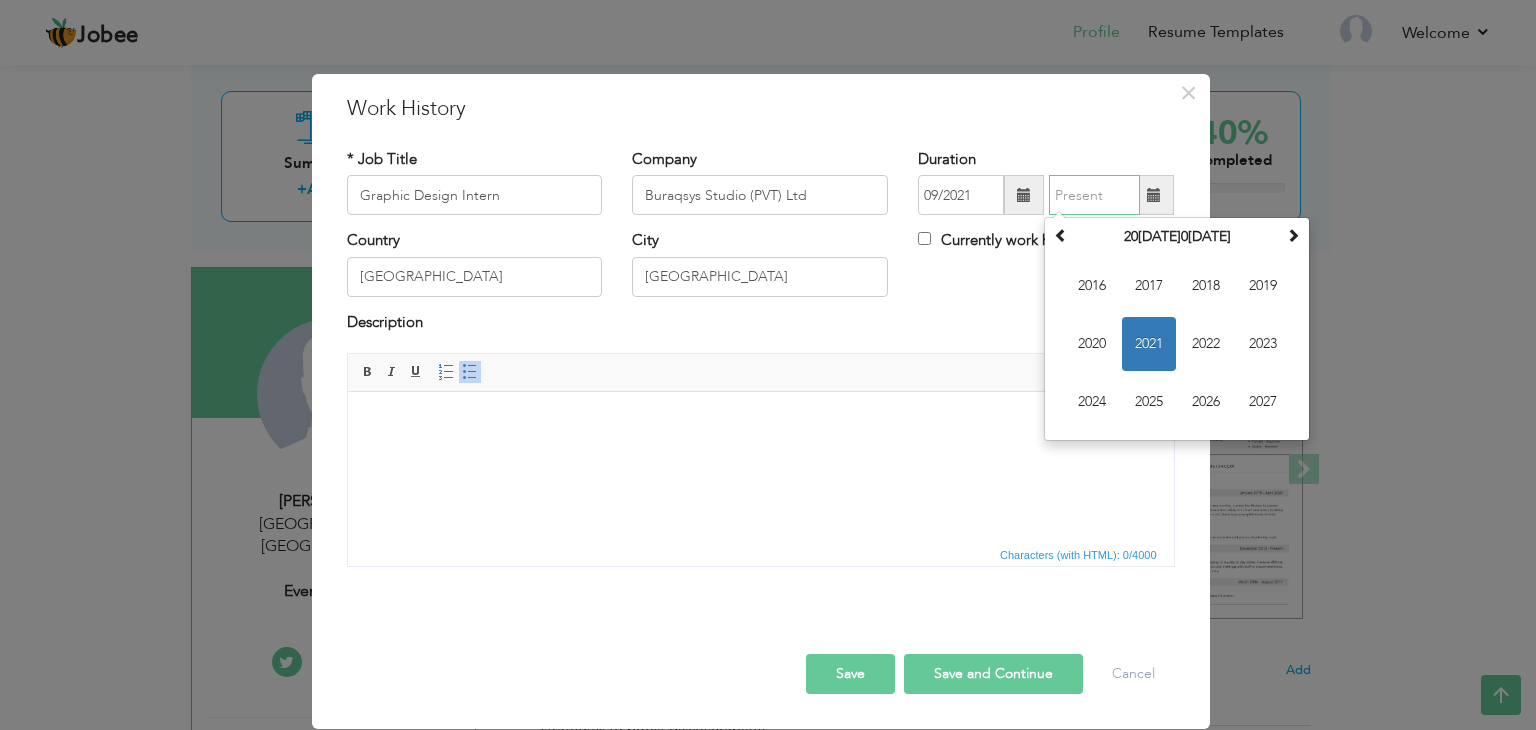 click at bounding box center (1094, 195) 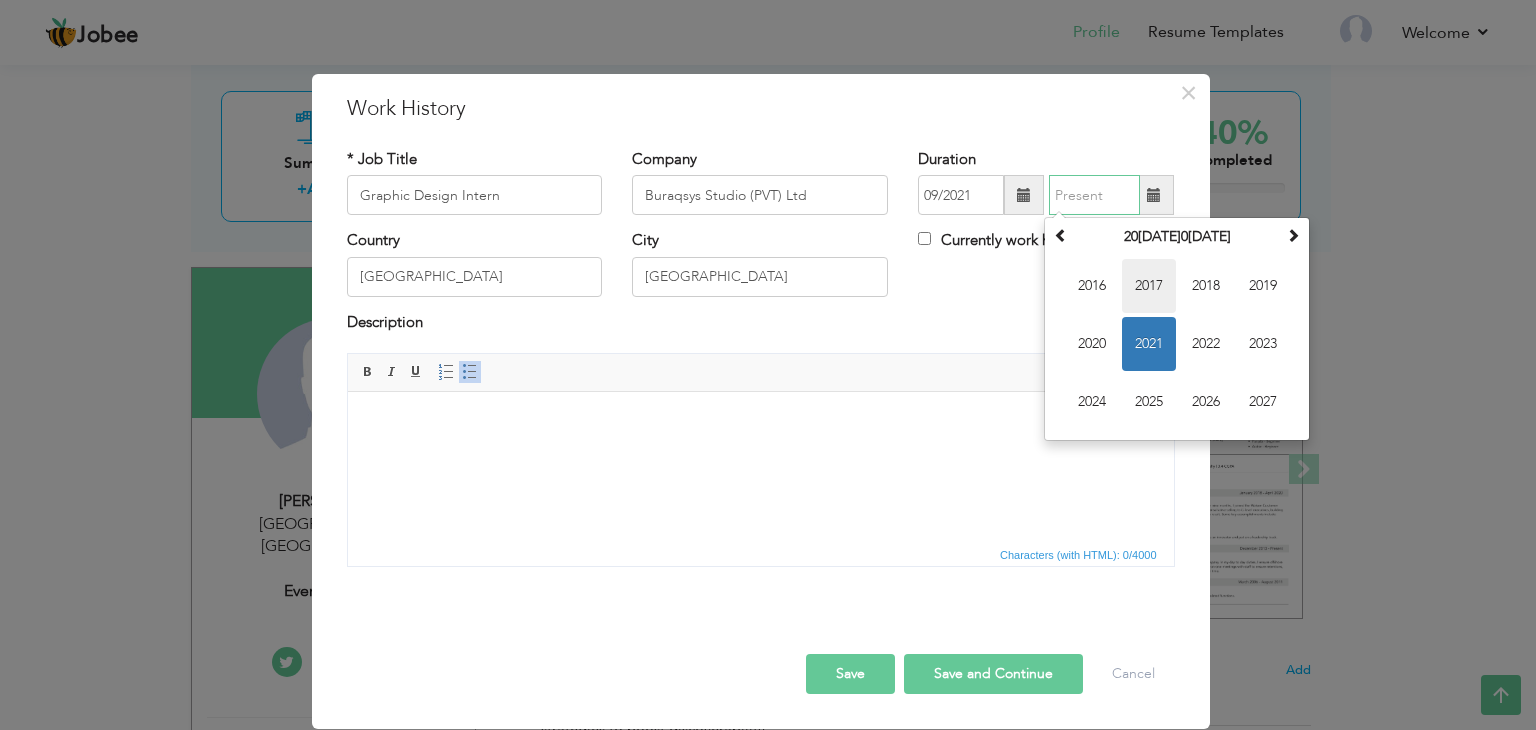 type on "10/2021" 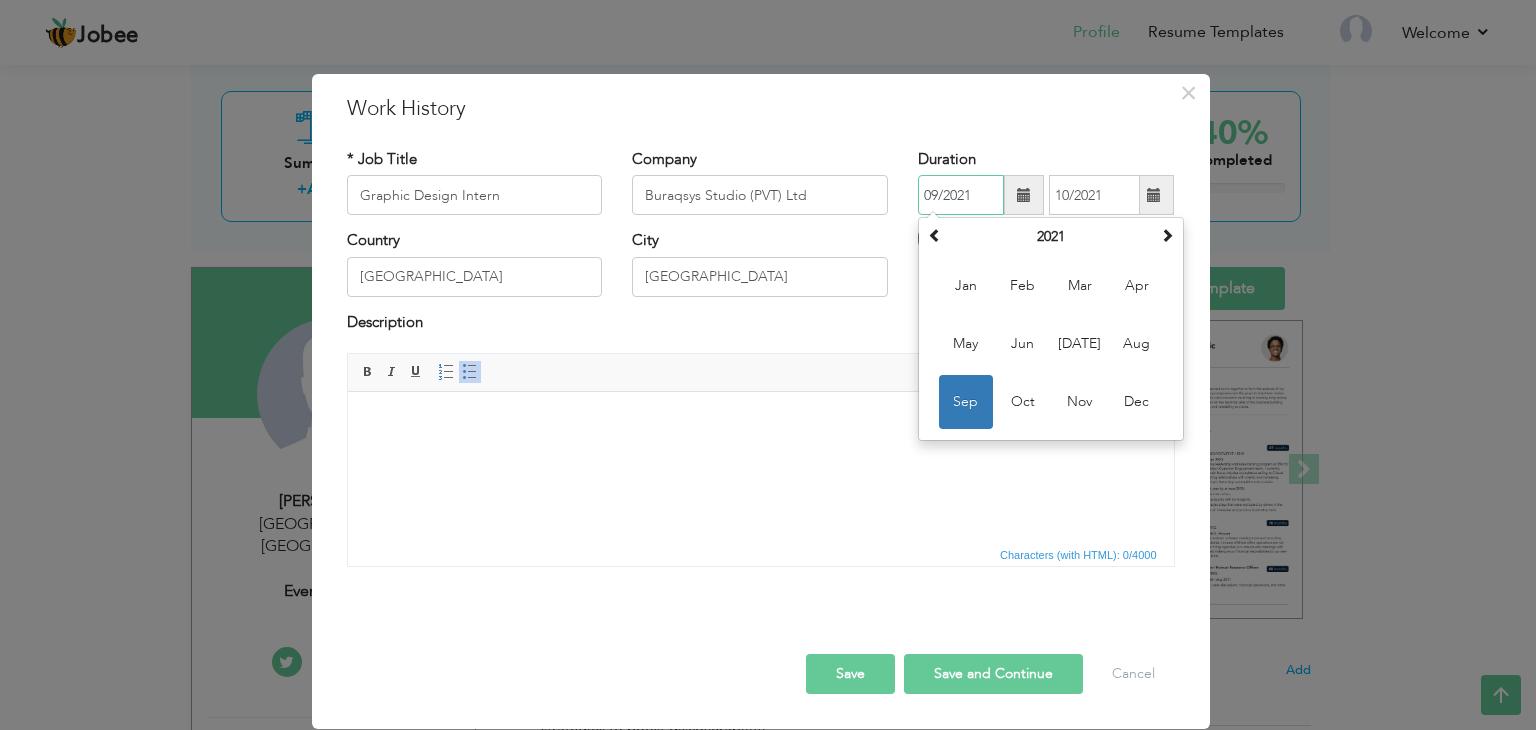 click on "09/2021" at bounding box center (961, 195) 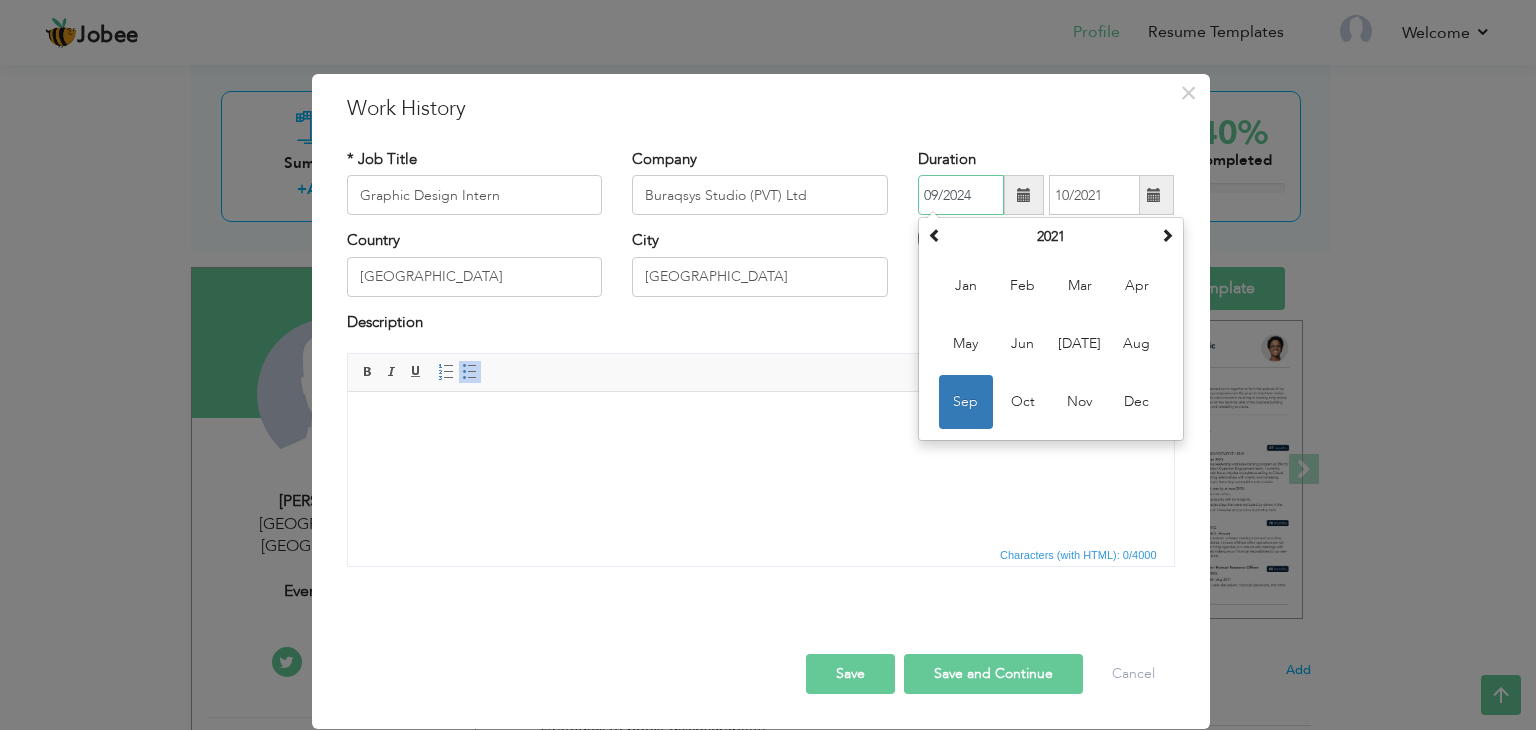 type on "09/2024" 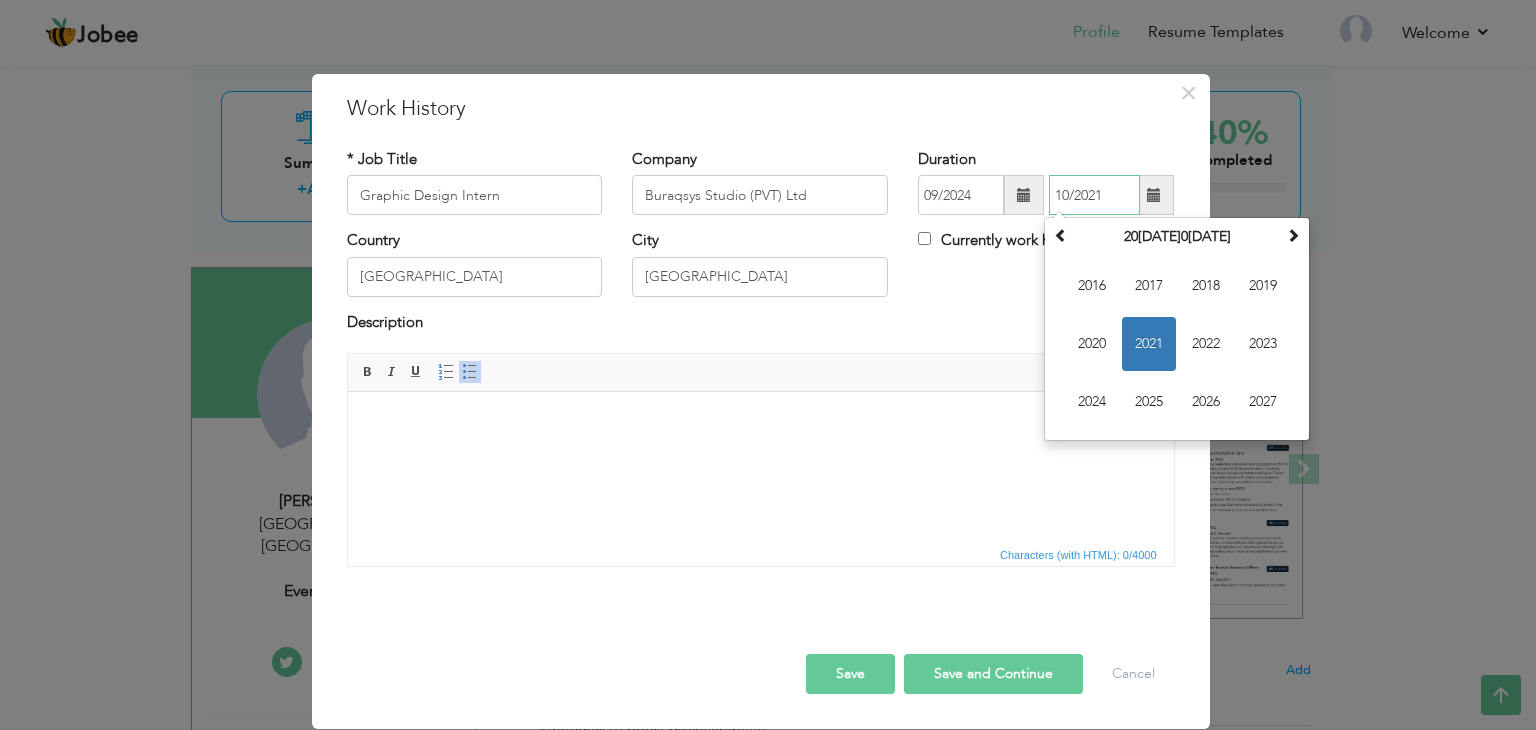 click on "10/2021" at bounding box center [1094, 195] 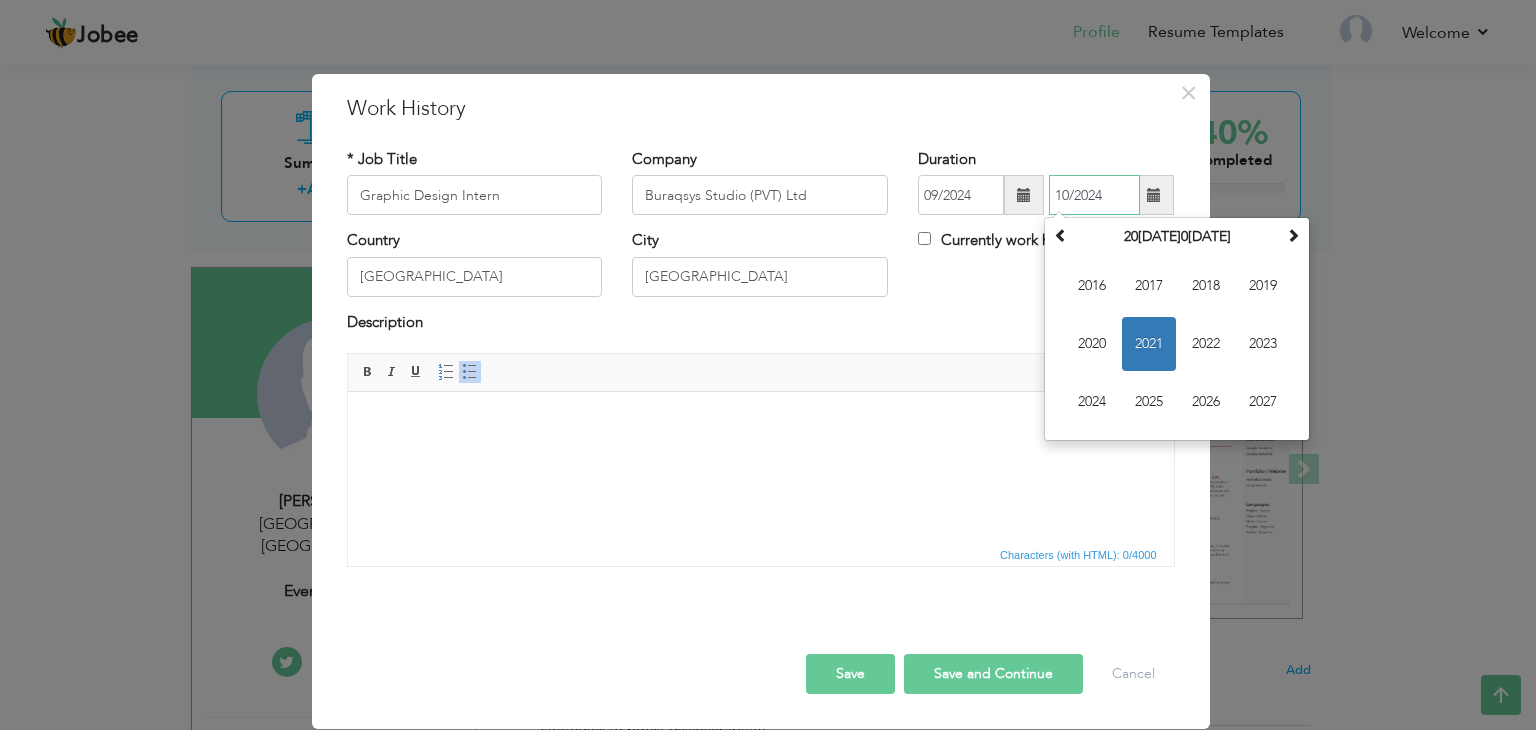 type on "10/2024" 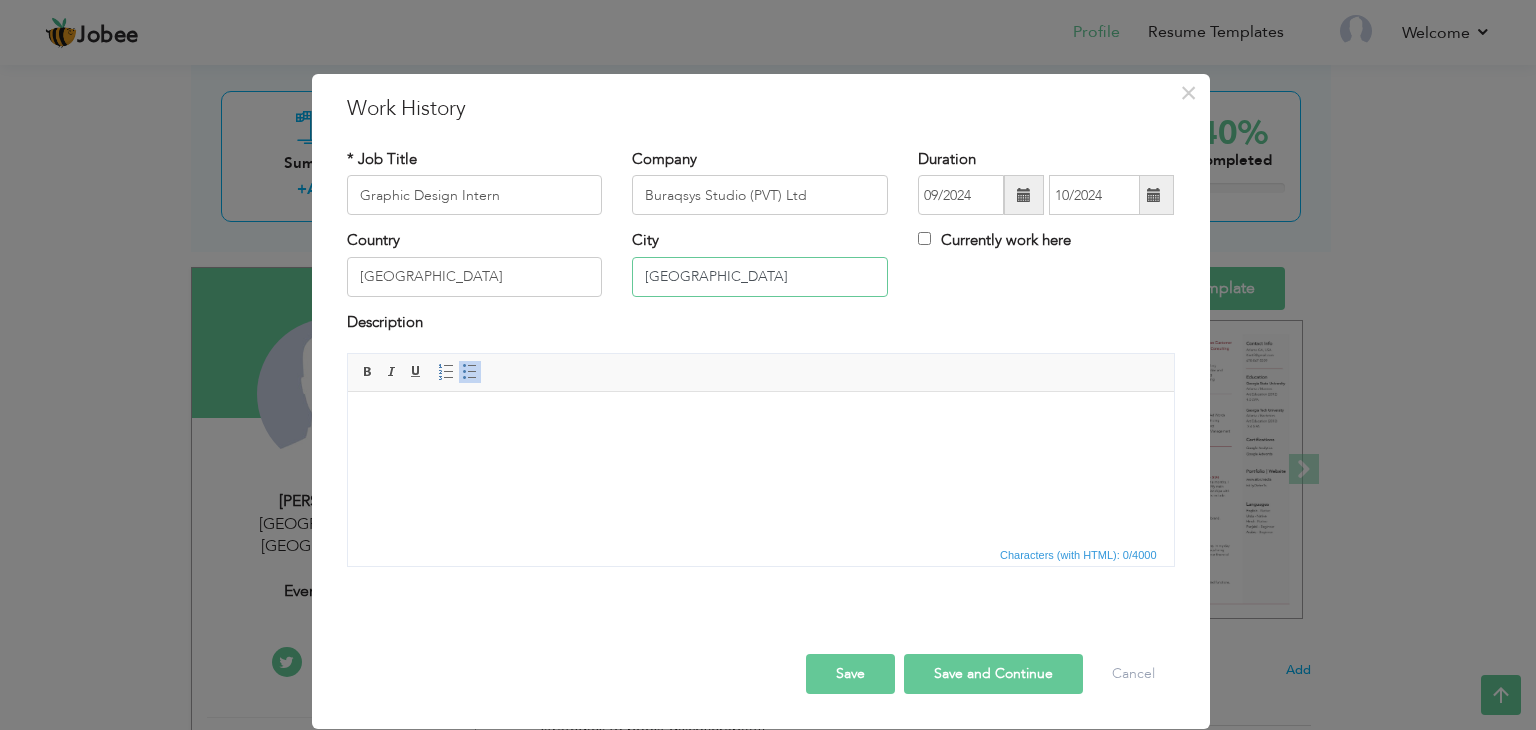 click on "[GEOGRAPHIC_DATA]" at bounding box center (760, 277) 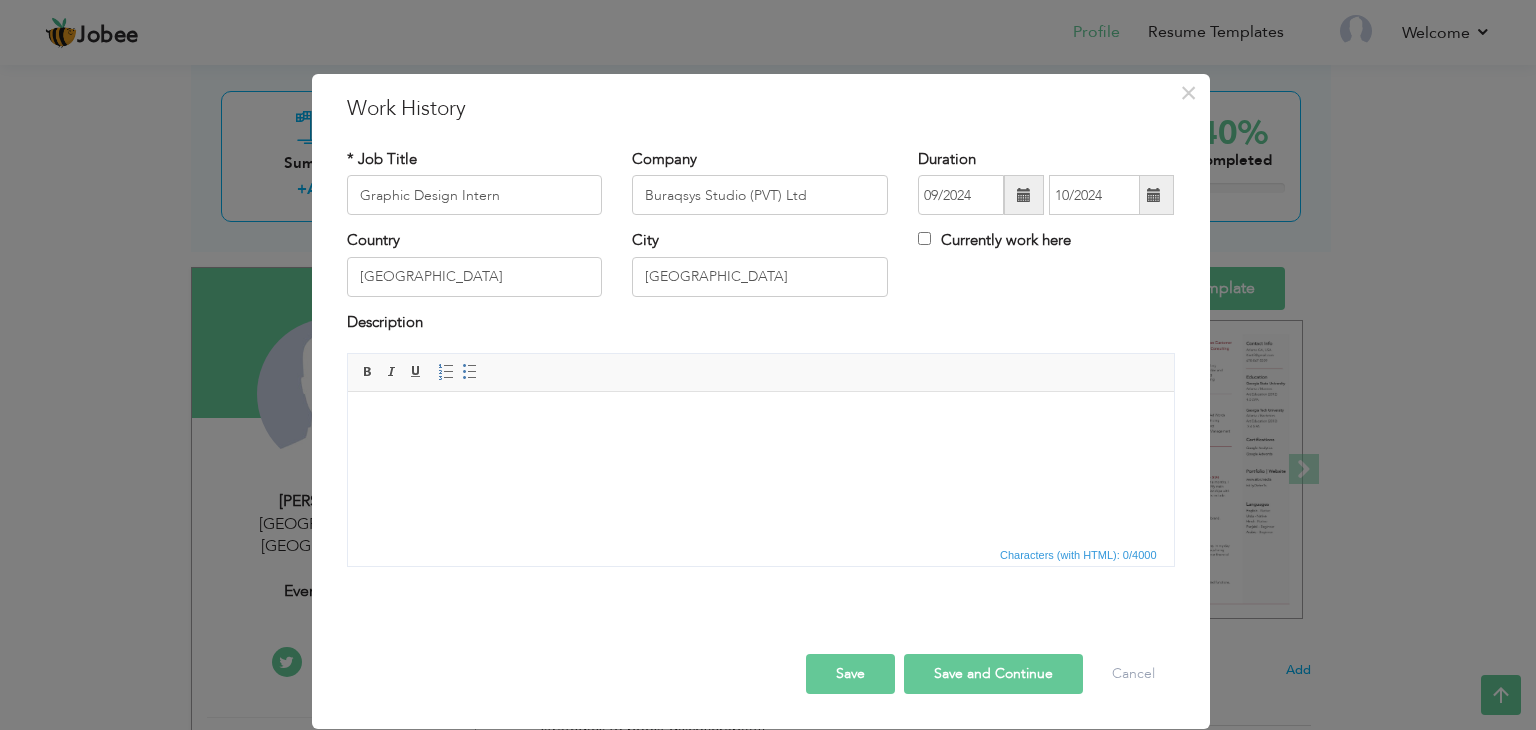 click at bounding box center (760, 422) 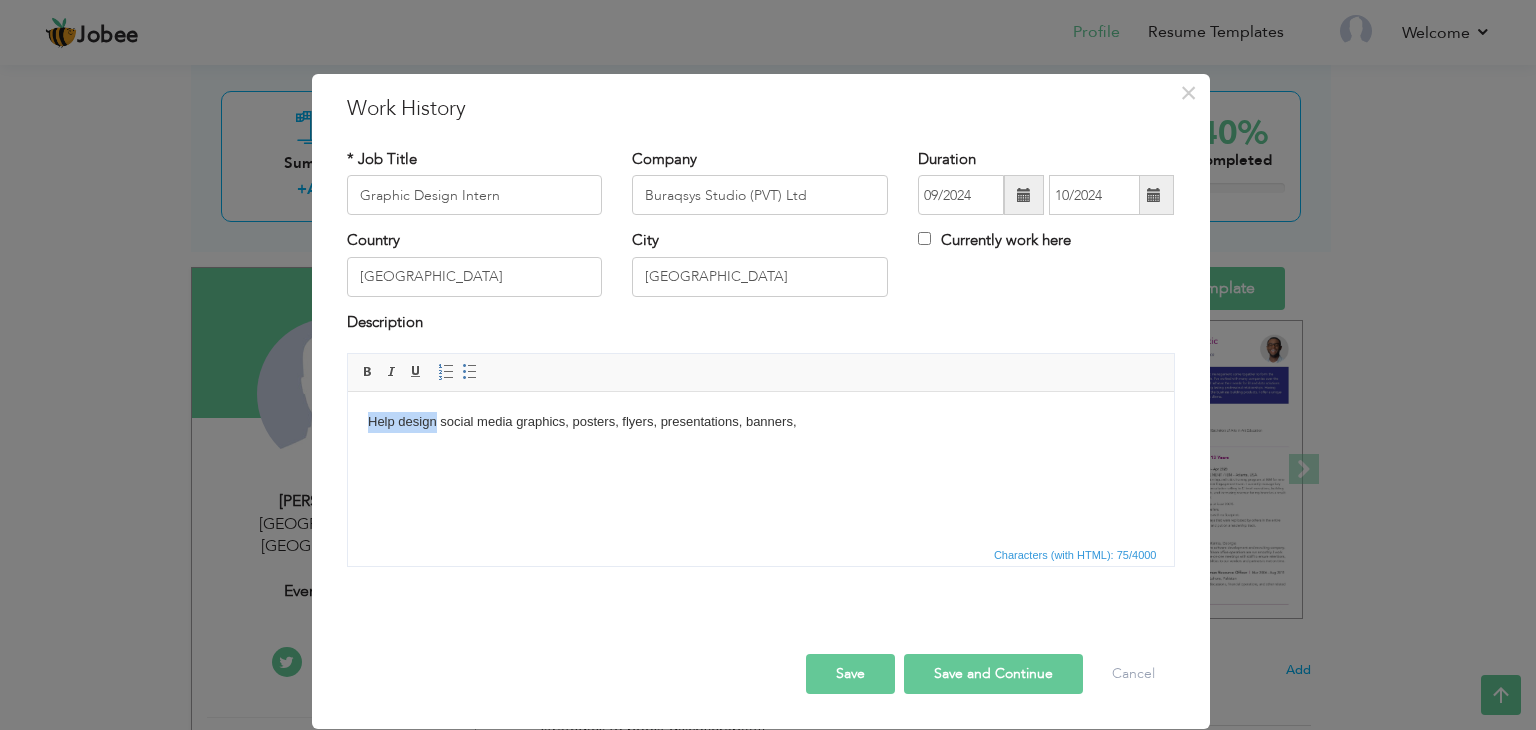 drag, startPoint x: 433, startPoint y: 420, endPoint x: 362, endPoint y: 428, distance: 71.44928 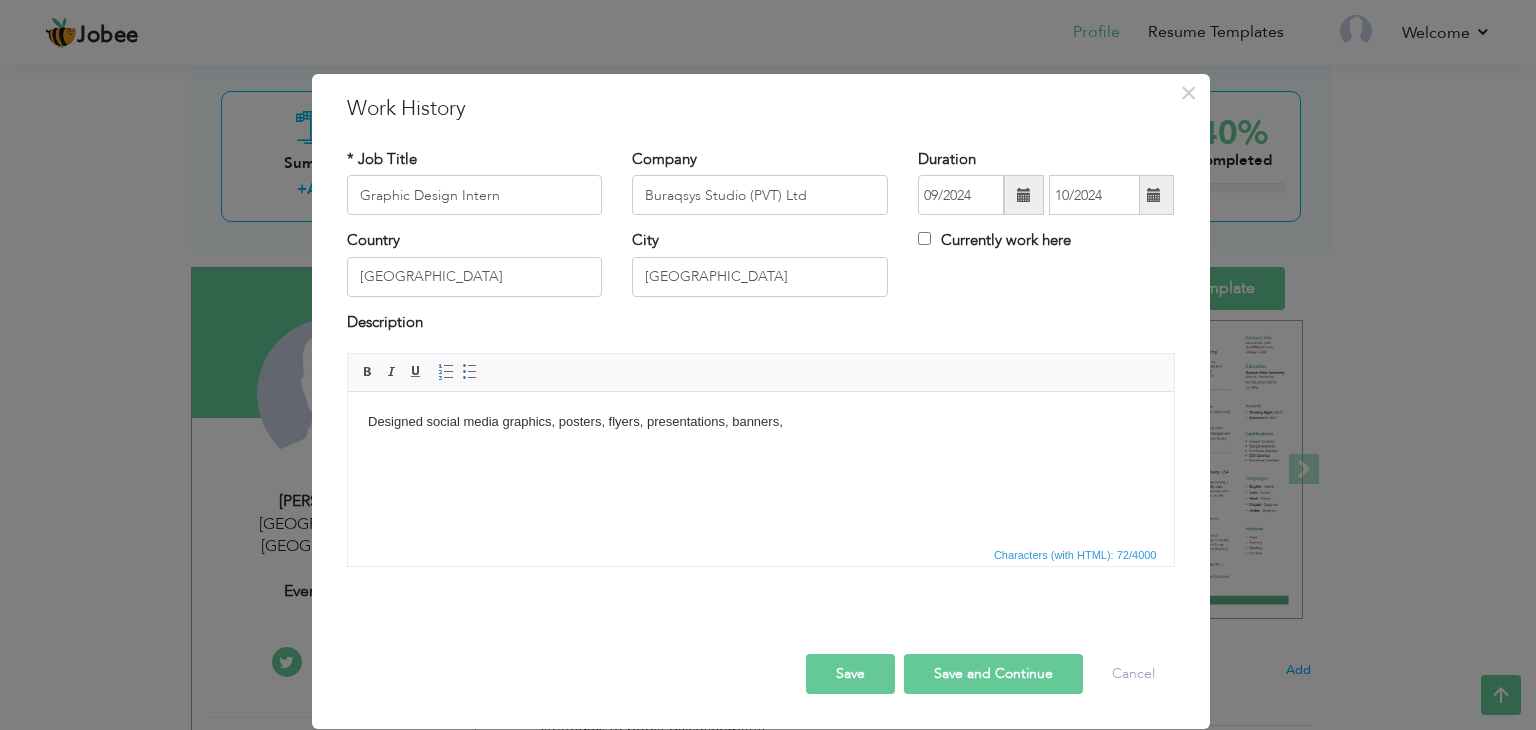 click on "Designed social media graphics, posters, flyers, presentations, banners," at bounding box center [760, 422] 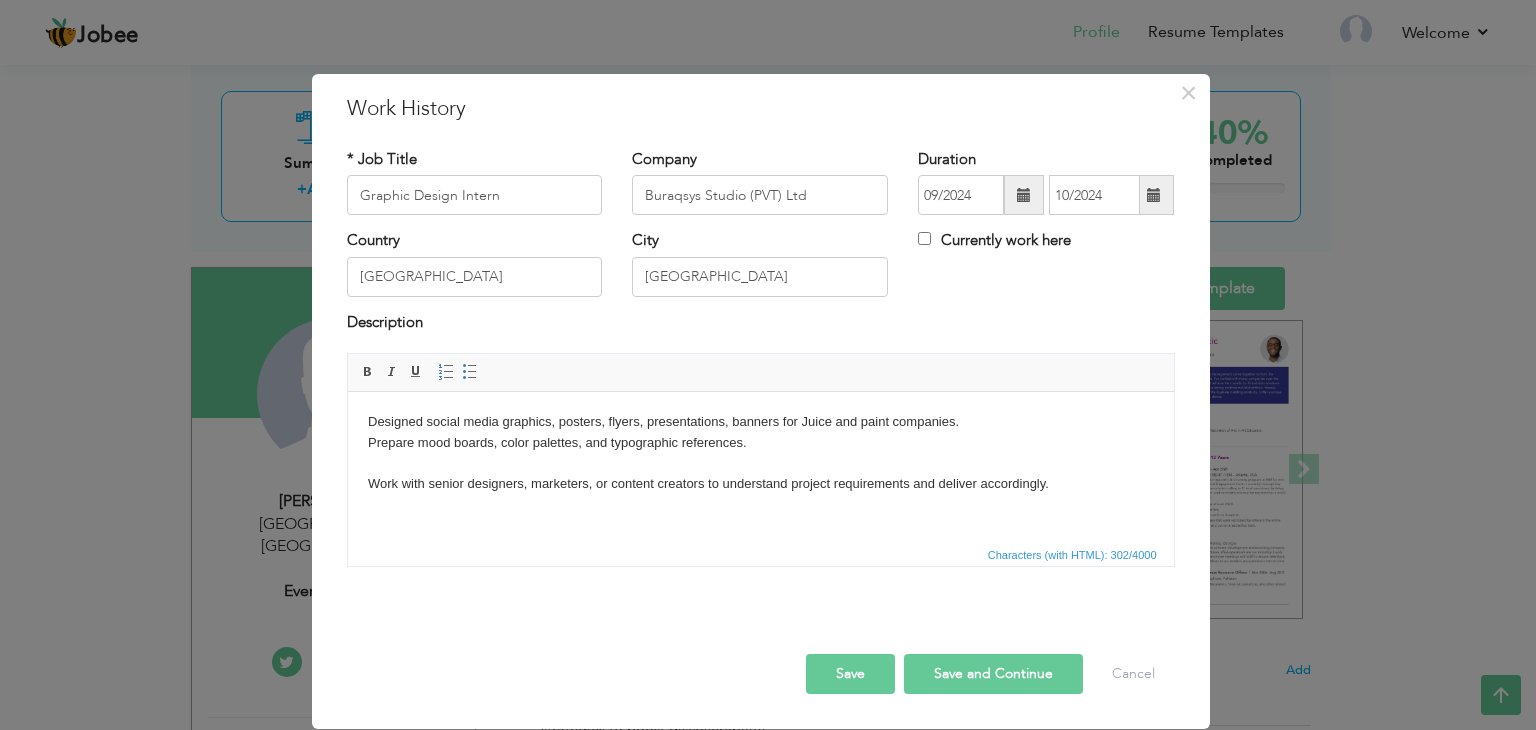click on "Designed social media graphics, posters, flyers, presentations, banners for Juice and paint companies. Prepare mood boards, color palettes, and typographic references. ​​​​​​​ Work with senior designers, marketers, or content creators to understand project requirements and deliver accordingly." at bounding box center [760, 453] 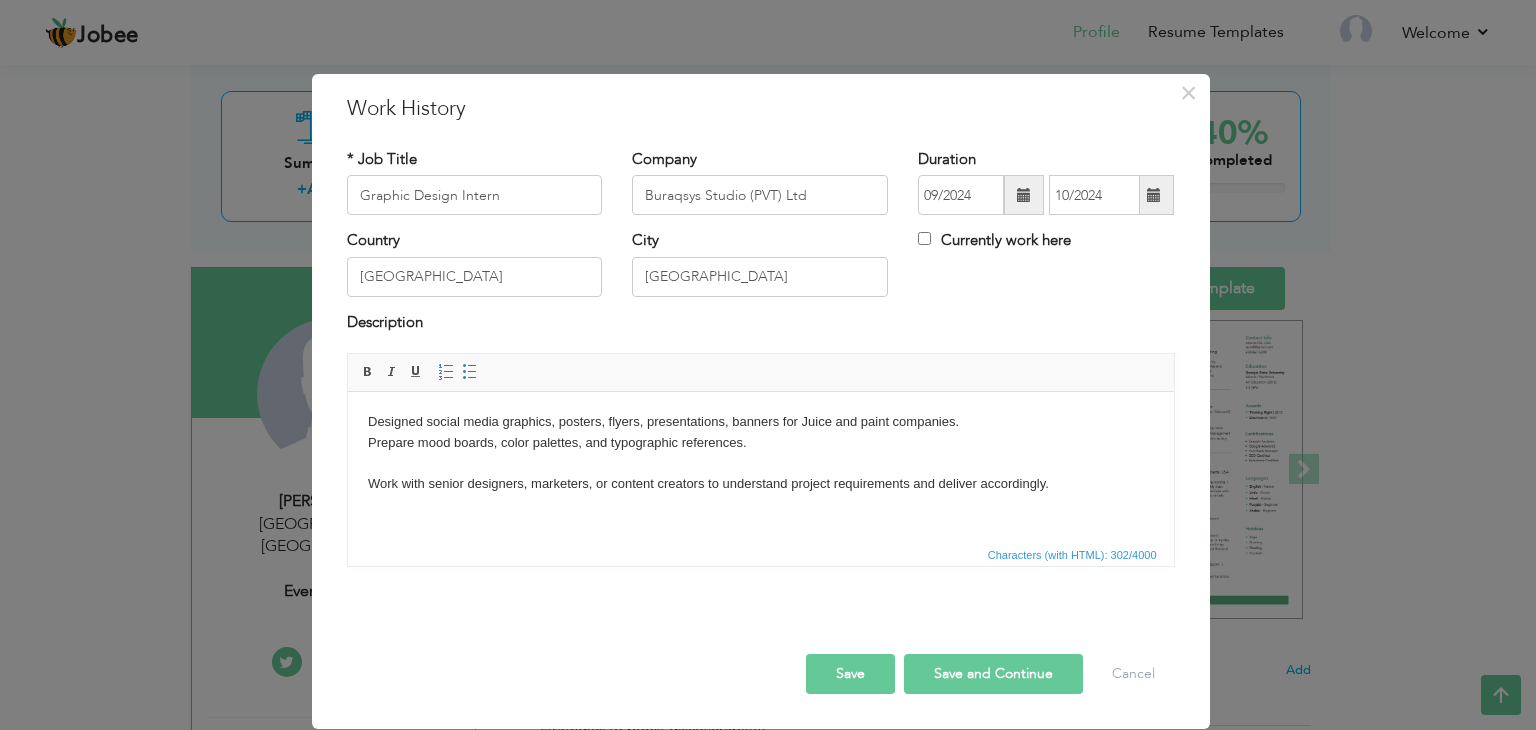 click on "Designed social media graphics, posters, flyers, presentations, banners for Juice and paint companies. Prepare mood boards, color palettes, and typographic references. Work with senior designers, marketers, or content creators to understand project requirements and deliver accordingly." at bounding box center [760, 453] 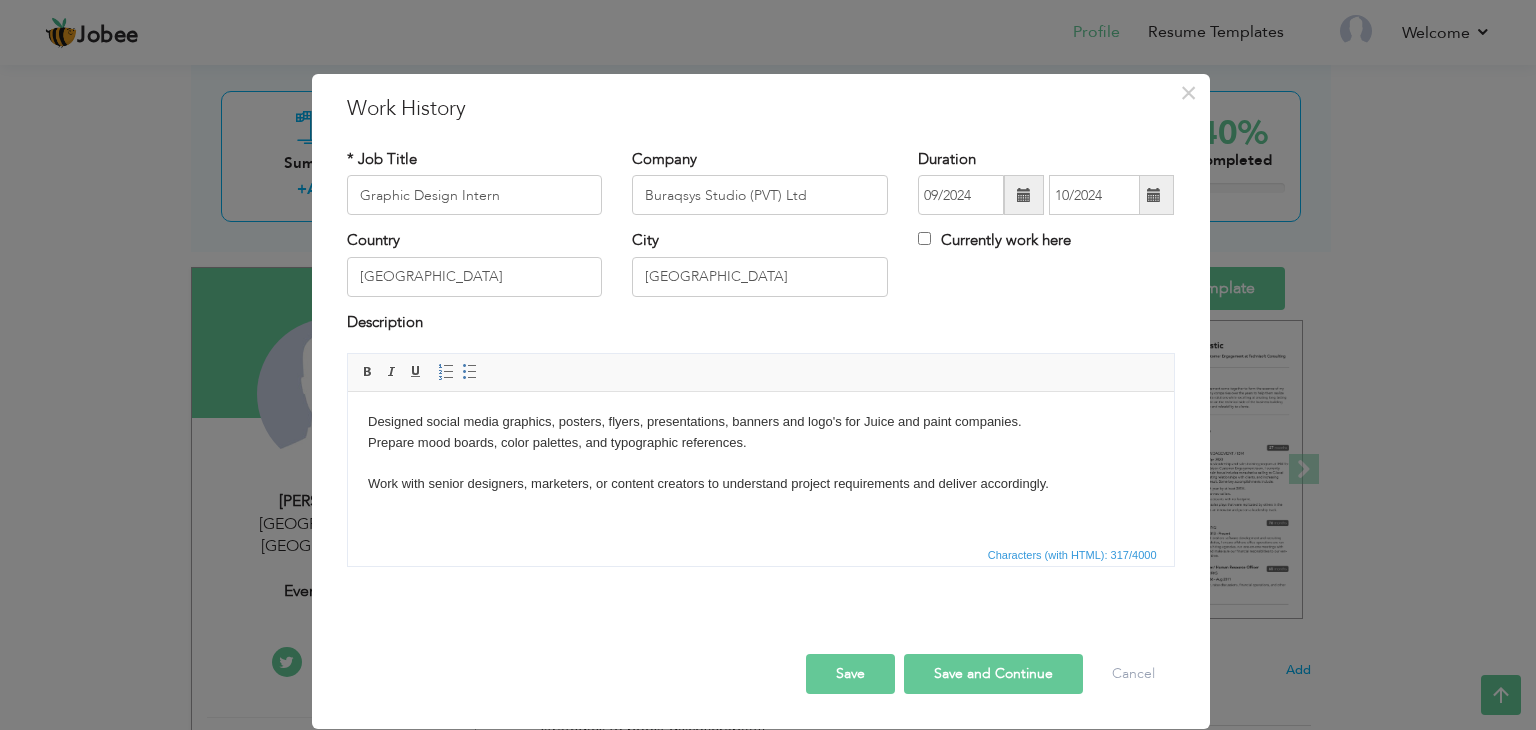 click on "Designed social media graphics, posters, flyers, presentations, banners and logo's for Juice and paint companies. Prepare mood boards, color palettes, and typographic references. Work with senior designers, marketers, or content creators to understand project requirements and deliver accordingly." at bounding box center [760, 453] 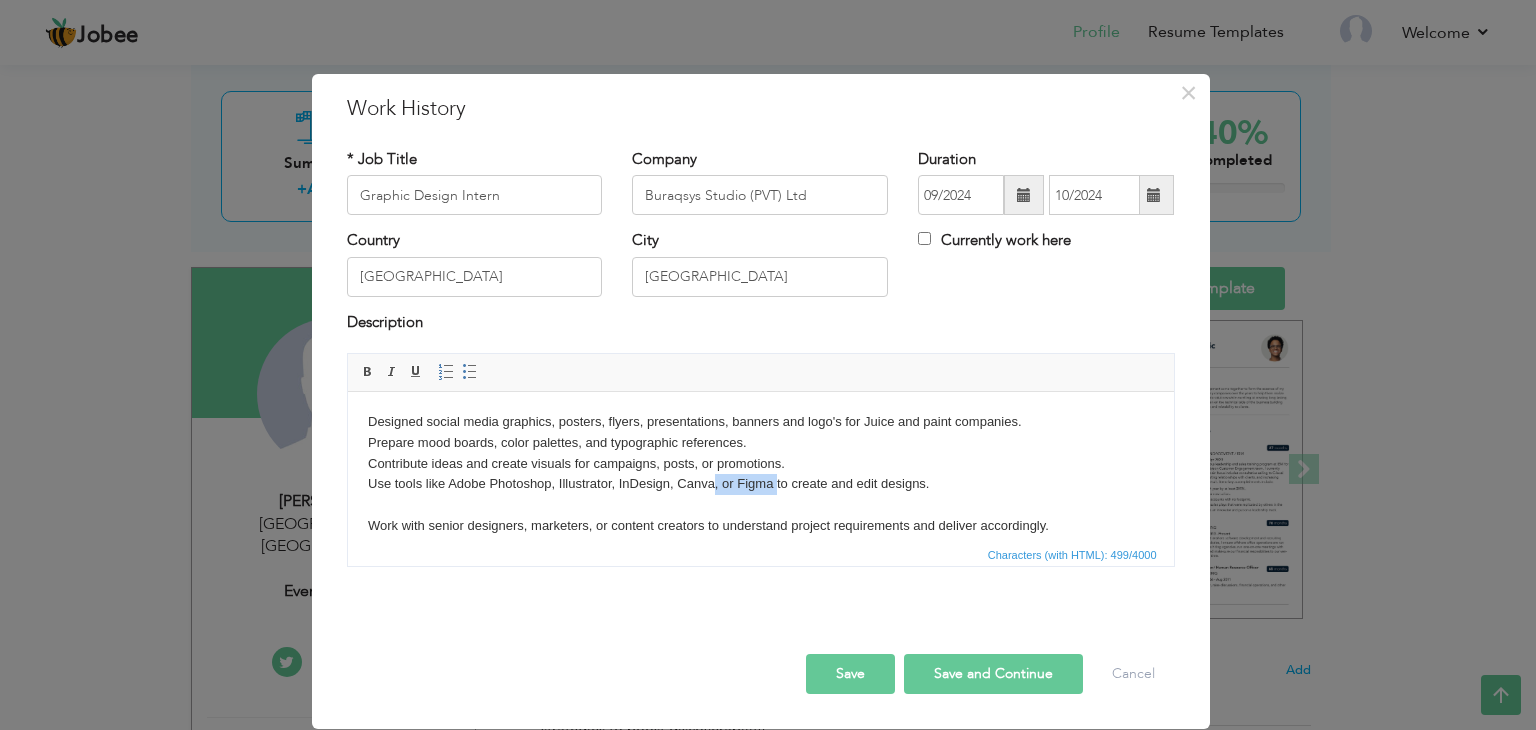 drag, startPoint x: 775, startPoint y: 485, endPoint x: 710, endPoint y: 487, distance: 65.03076 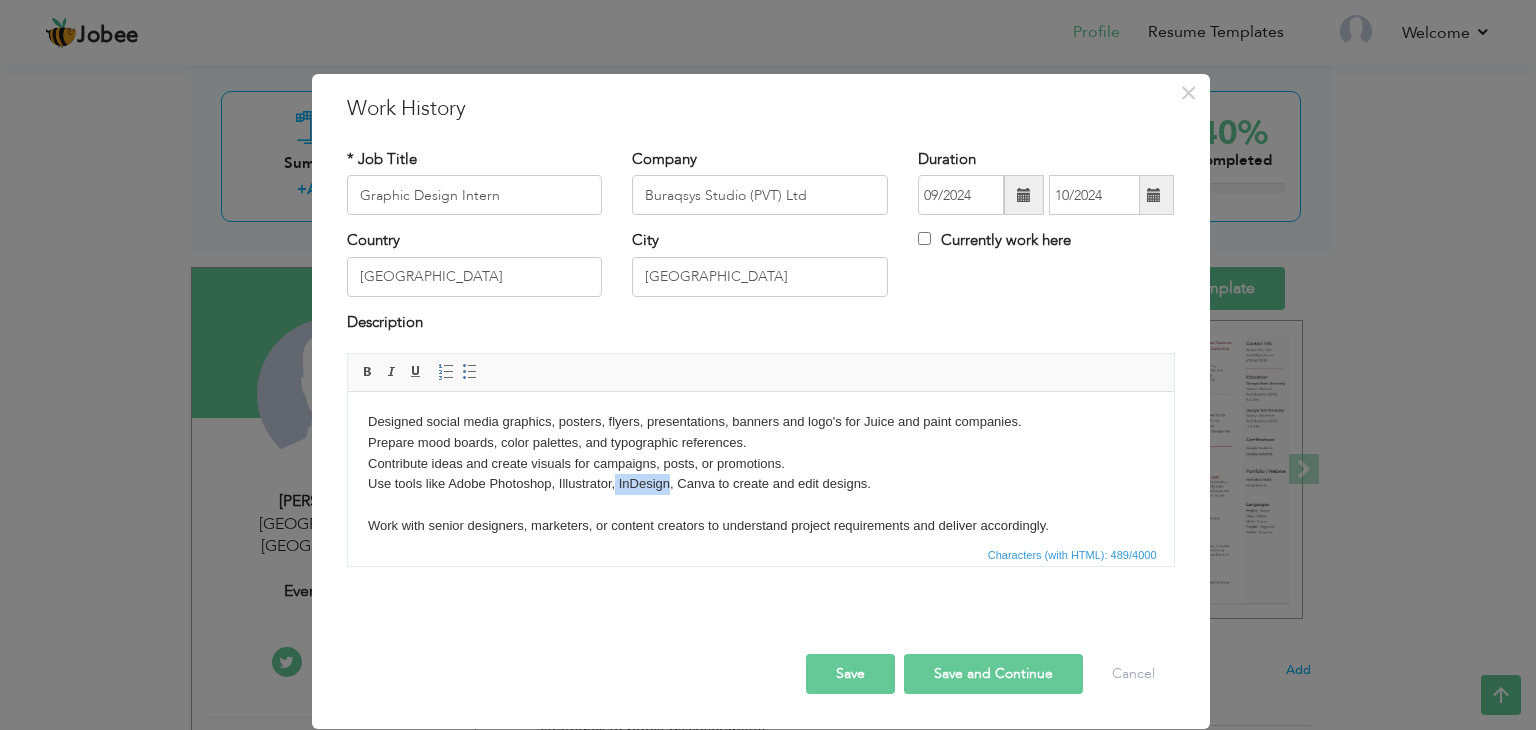 drag, startPoint x: 670, startPoint y: 483, endPoint x: 613, endPoint y: 491, distance: 57.558666 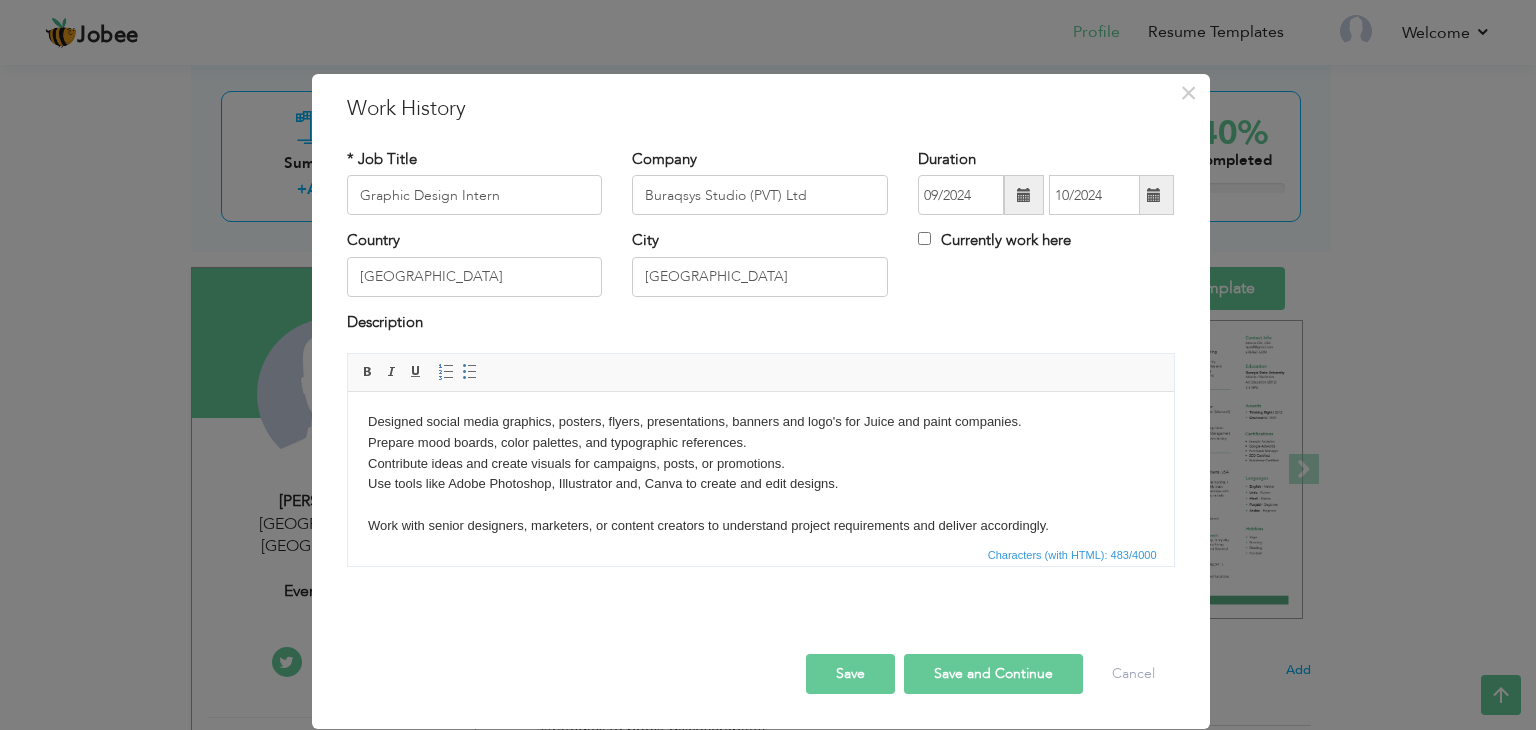 click on "Designed social media graphics, posters, flyers, presentations, banners and logo's for Juice and paint companies. Prepare mood boards, color palettes, and typographic references. Contribute ideas and create visuals for campaigns, posts, or promotions. Use tools like Adobe Photoshop, Illustrator and, Canva to create and edit designs. Work with senior designers, marketers, or content creators to understand project requirements and deliver accordingly." at bounding box center [760, 474] 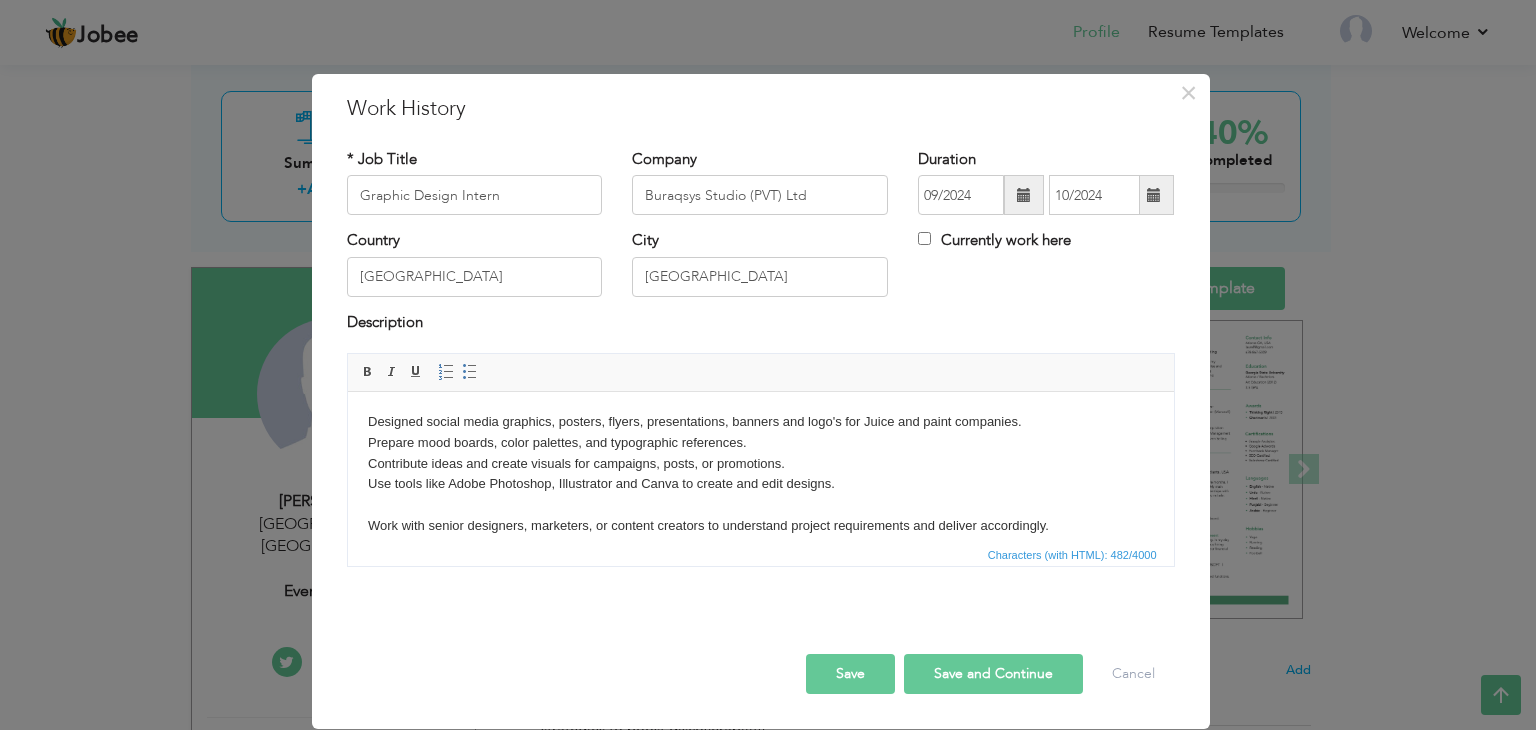 click on "Designed social media graphics, posters, flyers, presentations, banners and logo's for Juice and paint companies. Prepare mood boards, color palettes, and typographic references. Contribute ideas and create visuals for campaigns, posts, or promotions. Use tools like Adobe Photoshop, Illustrator and Canva to create and edit designs. Work with senior designers, marketers, or content creators to understand project requirements and deliver accordingly." at bounding box center (760, 474) 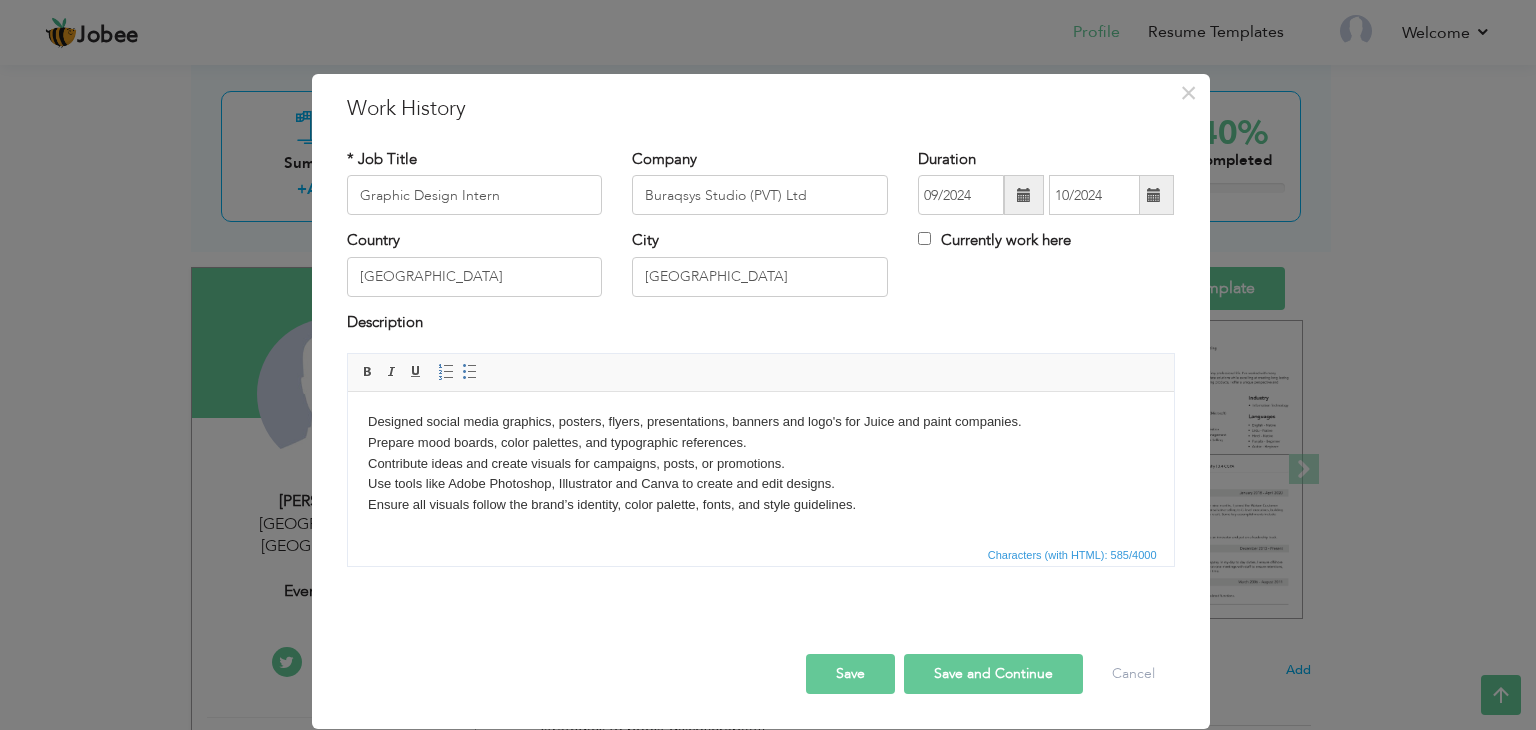 click on "Designed social media graphics, posters, flyers, presentations, banners and logo's for Juice and paint companies. Prepare mood boards, color palettes, and typographic references. Contribute ideas and create visuals for campaigns, posts, or promotions. Use tools like Adobe Photoshop, Illustrator and Canva to create and edit designs. ​​​​​​​ Ensure all visuals follow the brand’s identity, color palette, fonts, and style guidelines. Work with senior designers, marketers, or content creators to understand project requirements and deliver accordingly." at bounding box center [760, 485] 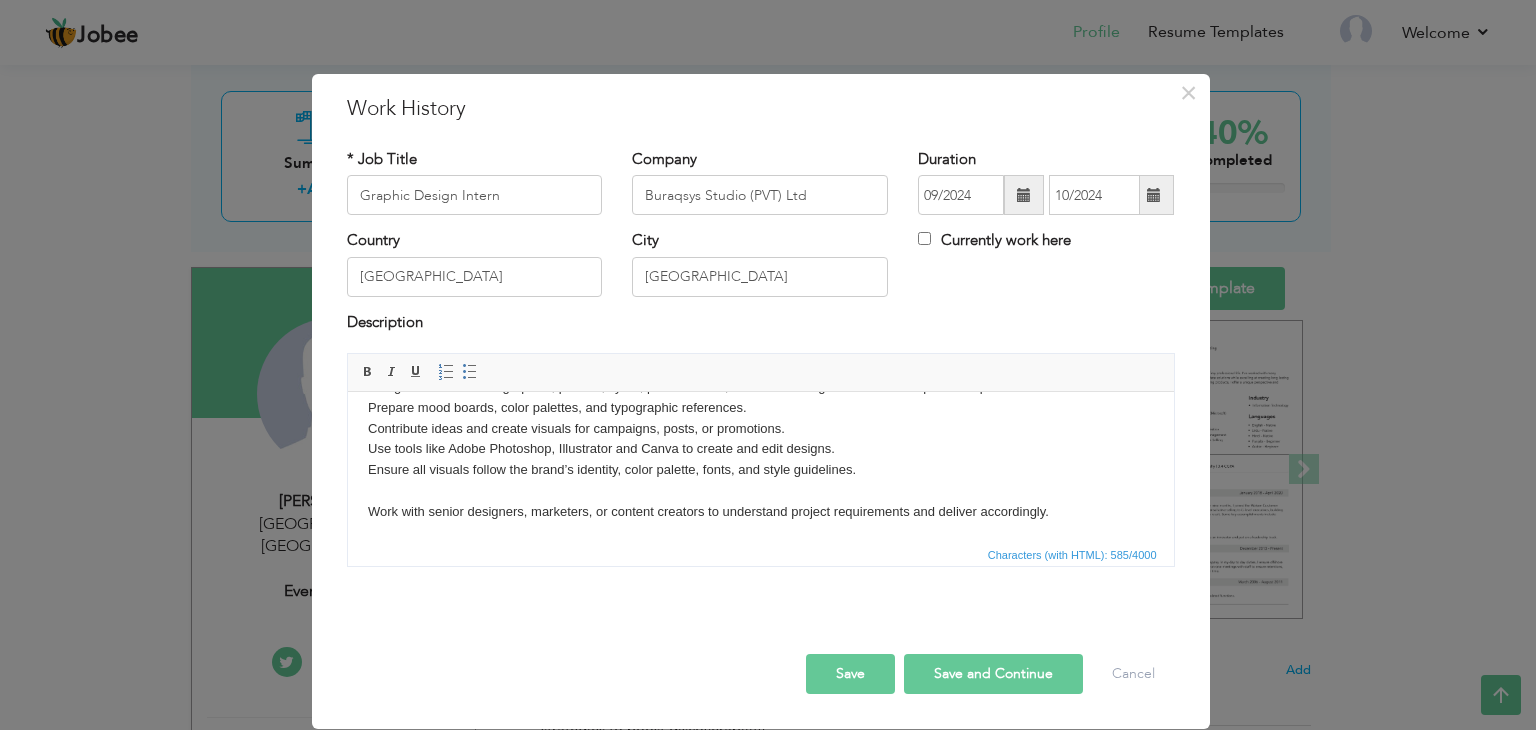 click on "Designed social media graphics, posters, flyers, presentations, banners and logo's for Juice and paint companies. Prepare mood boards, color palettes, and typographic references. Contribute ideas and create visuals for campaigns, posts, or promotions. Use tools like Adobe Photoshop, Illustrator and Canva to create and edit designs. Ensure all visuals follow the brand’s identity, color palette, fonts, and style guidelines. Work with senior designers, marketers, or content creators to understand project requirements and deliver accordingly." at bounding box center (760, 450) 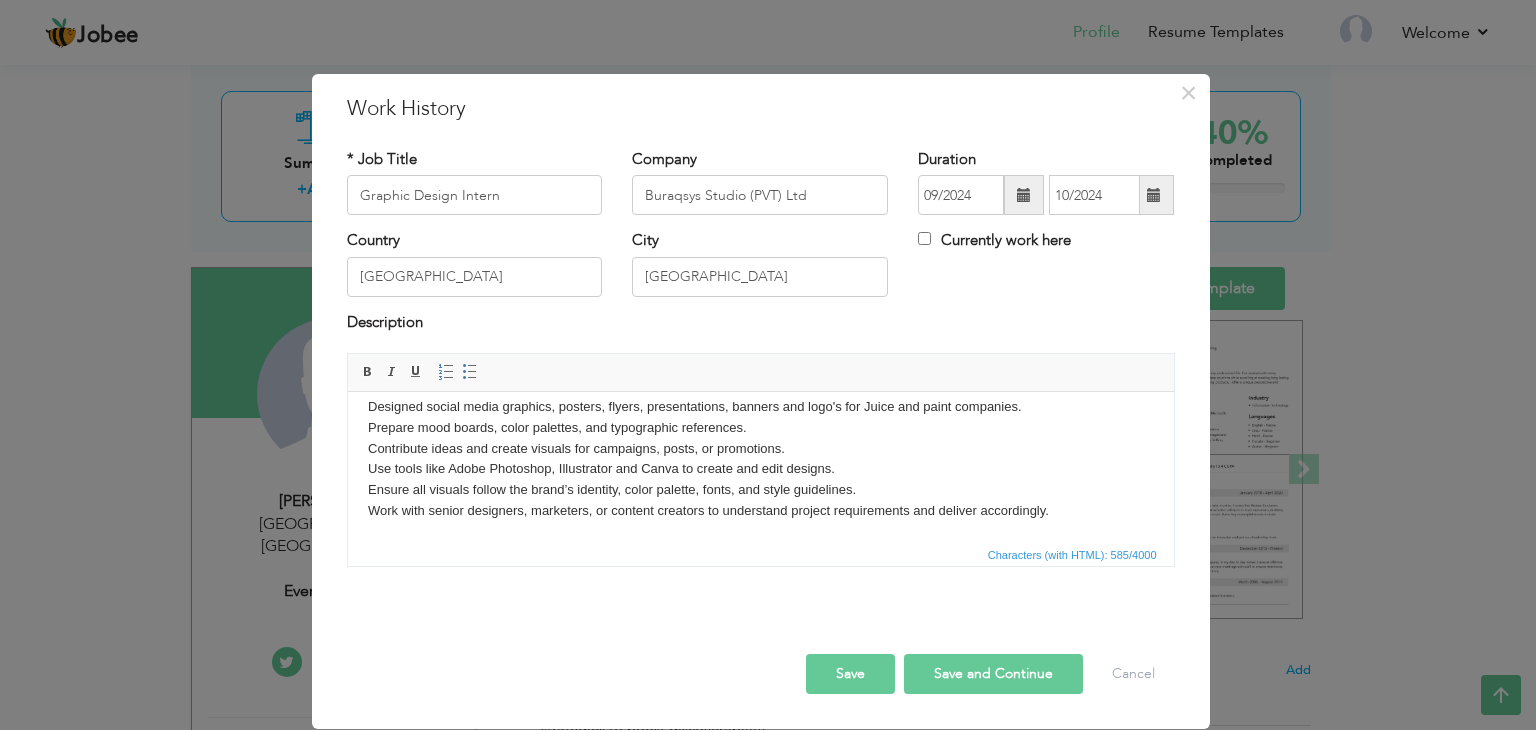 scroll, scrollTop: 14, scrollLeft: 0, axis: vertical 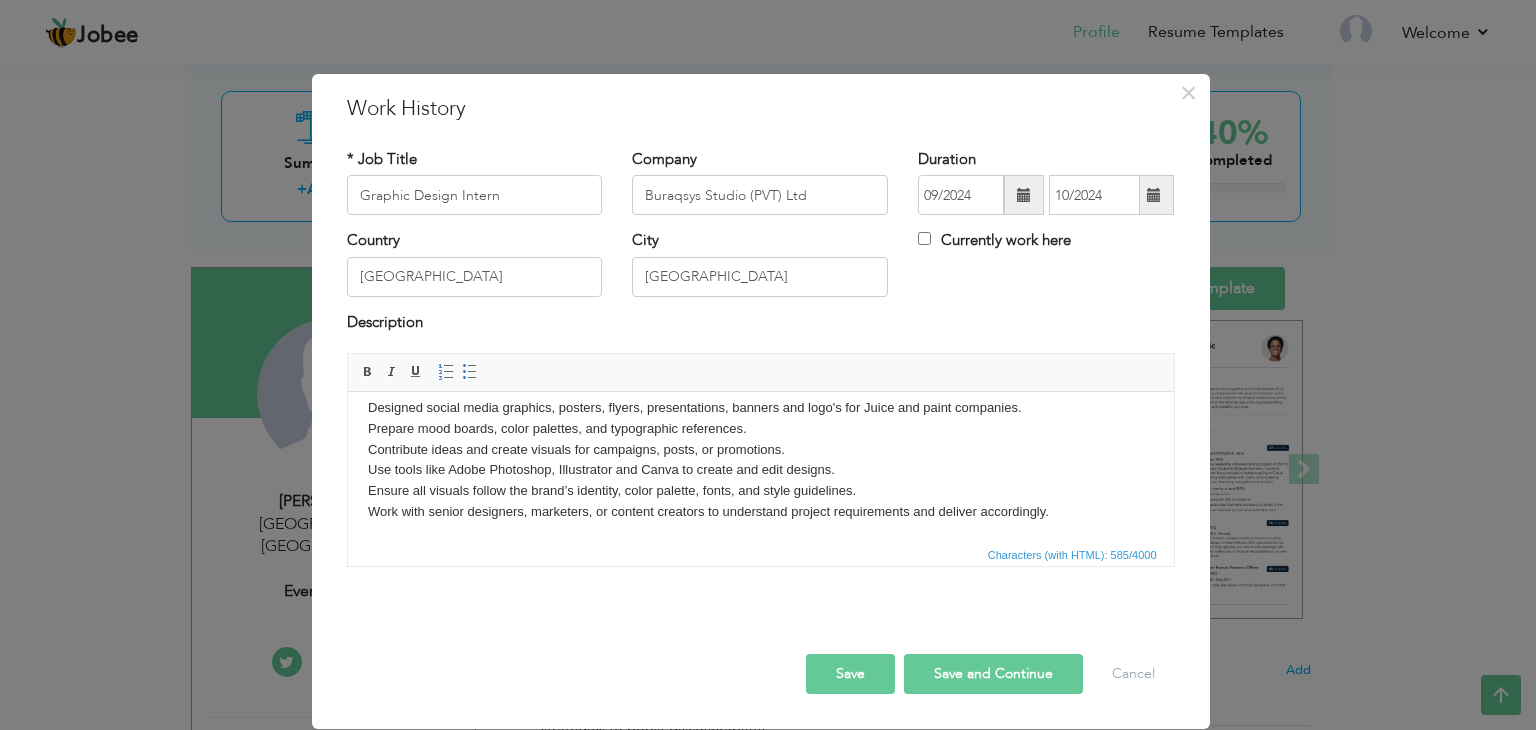 click on "Designed social media graphics, posters, flyers, presentations, banners and logo's for Juice and paint companies. Prepare mood boards, color palettes, and typographic references. Contribute ideas and create visuals for campaigns, posts, or promotions. Use tools like Adobe Photoshop, Illustrator and Canva to create and edit designs. Ensure all visuals follow the brand’s identity, color palette, fonts, and style guidelines. Work with senior designers, marketers, or content creators to understand project requirements and deliver accordingly." at bounding box center (760, 460) 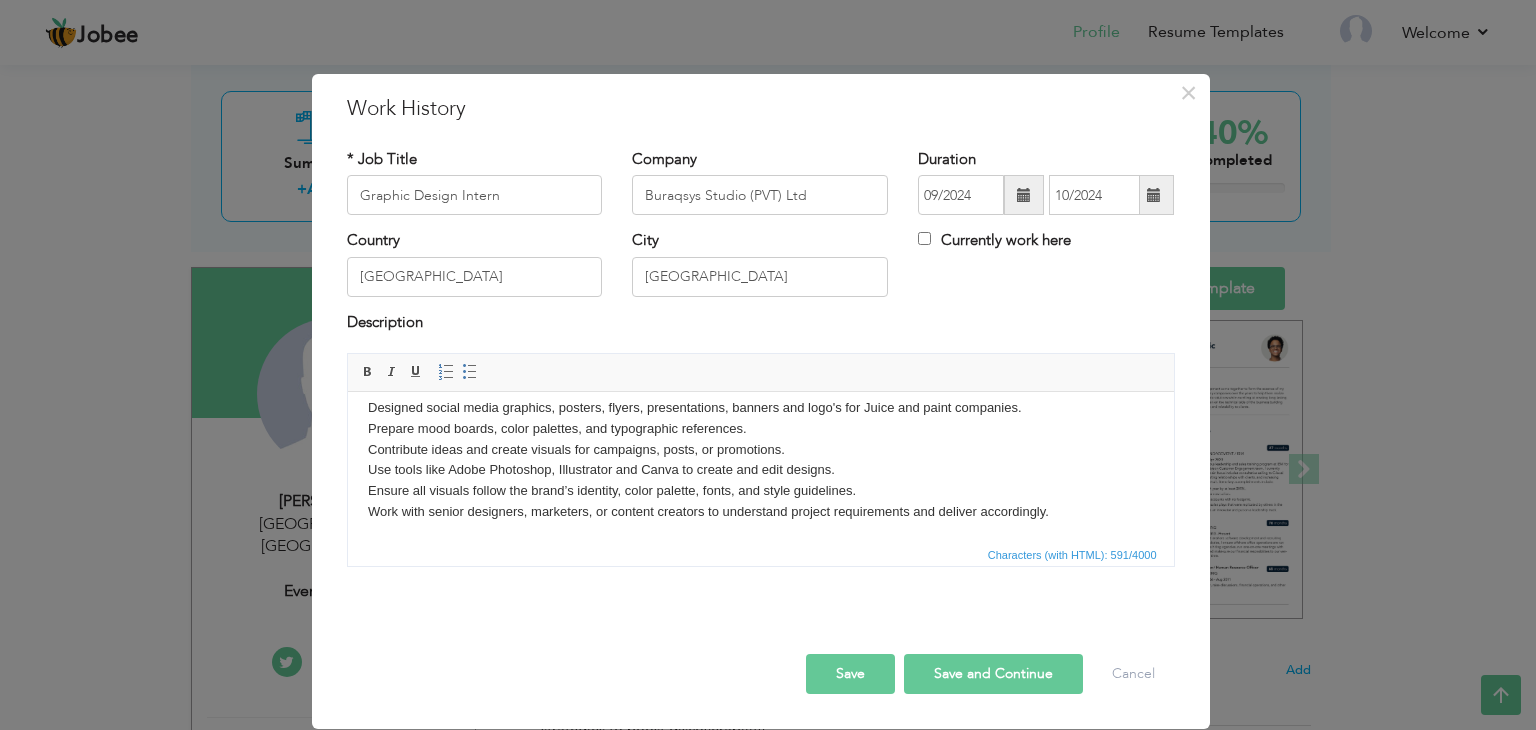 scroll, scrollTop: 35, scrollLeft: 0, axis: vertical 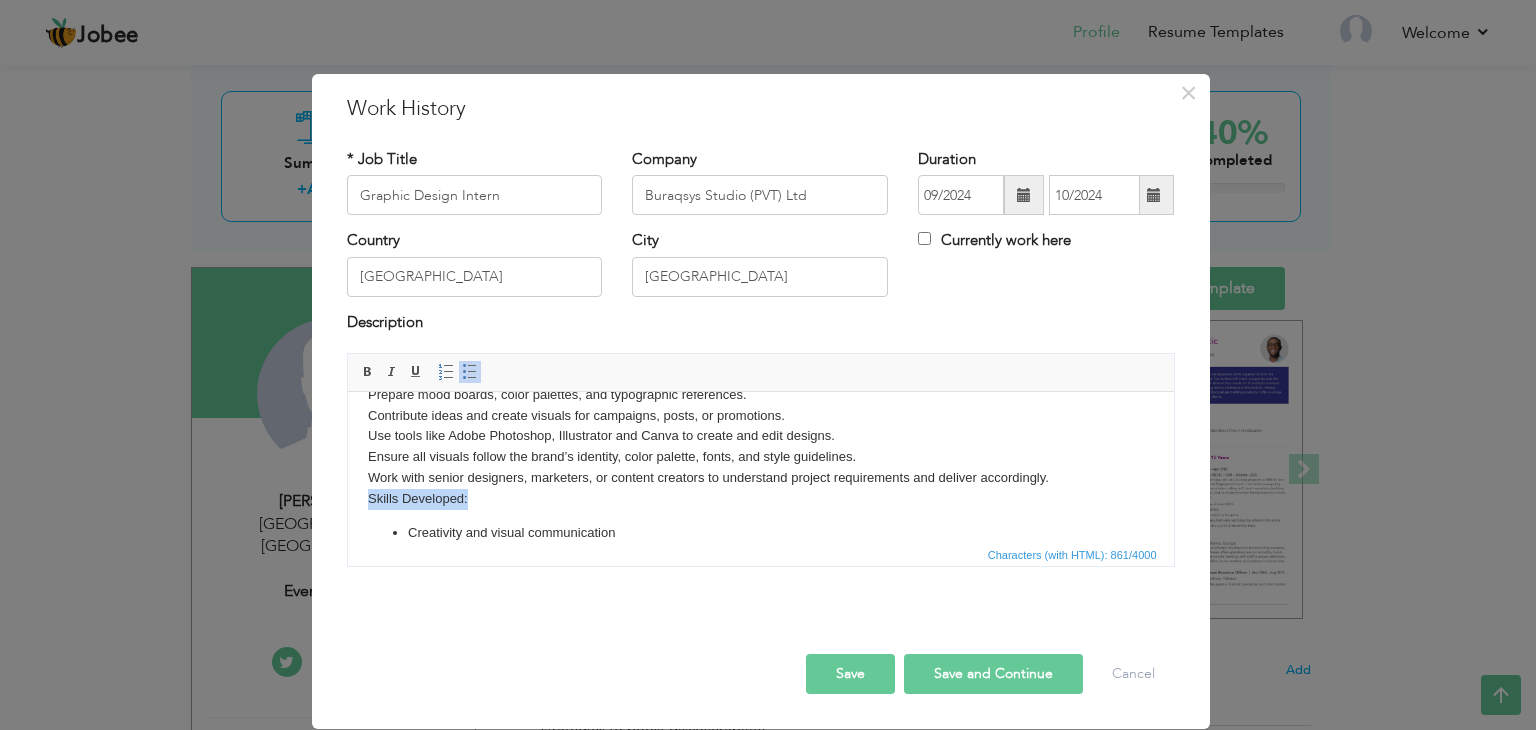 drag, startPoint x: 485, startPoint y: 502, endPoint x: 359, endPoint y: 509, distance: 126.1943 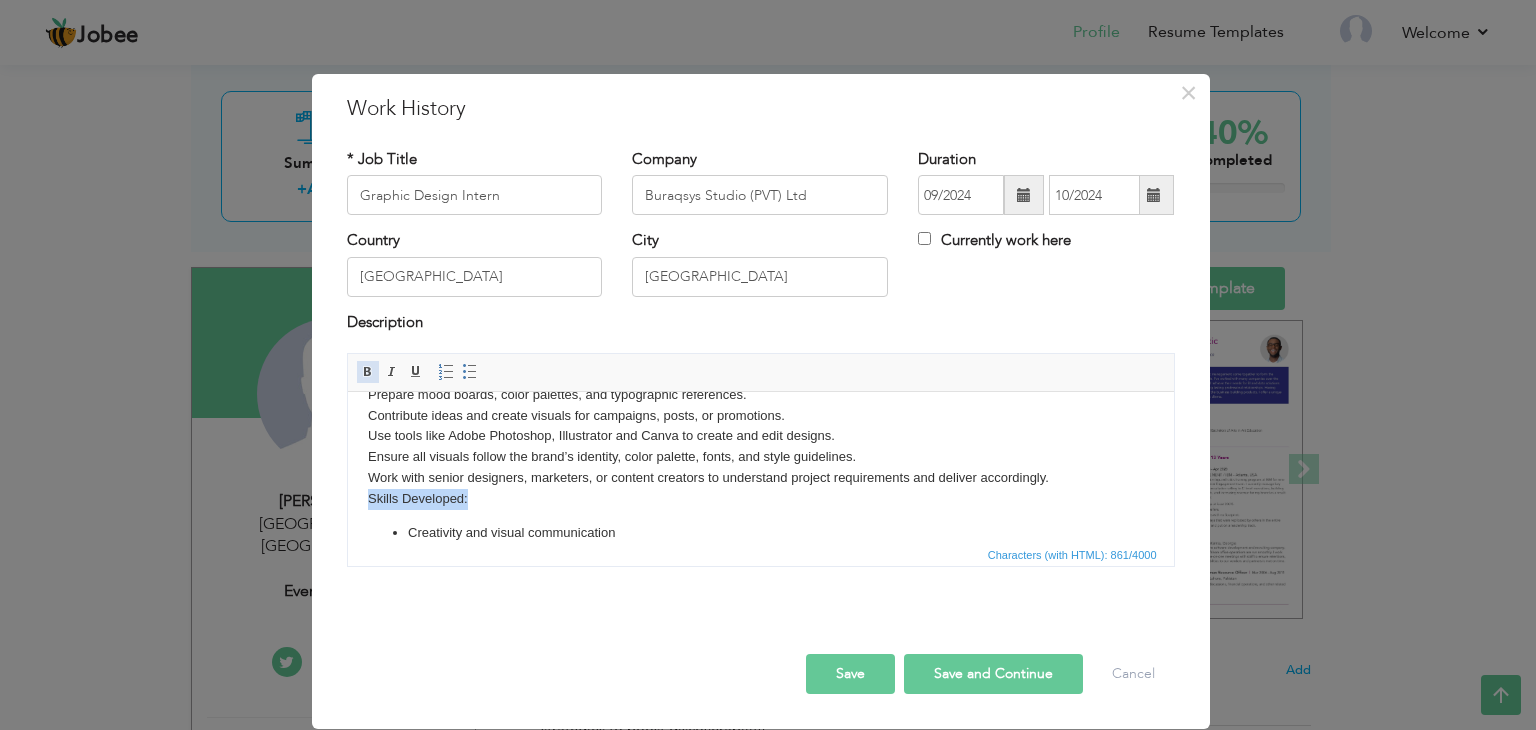 click at bounding box center (368, 372) 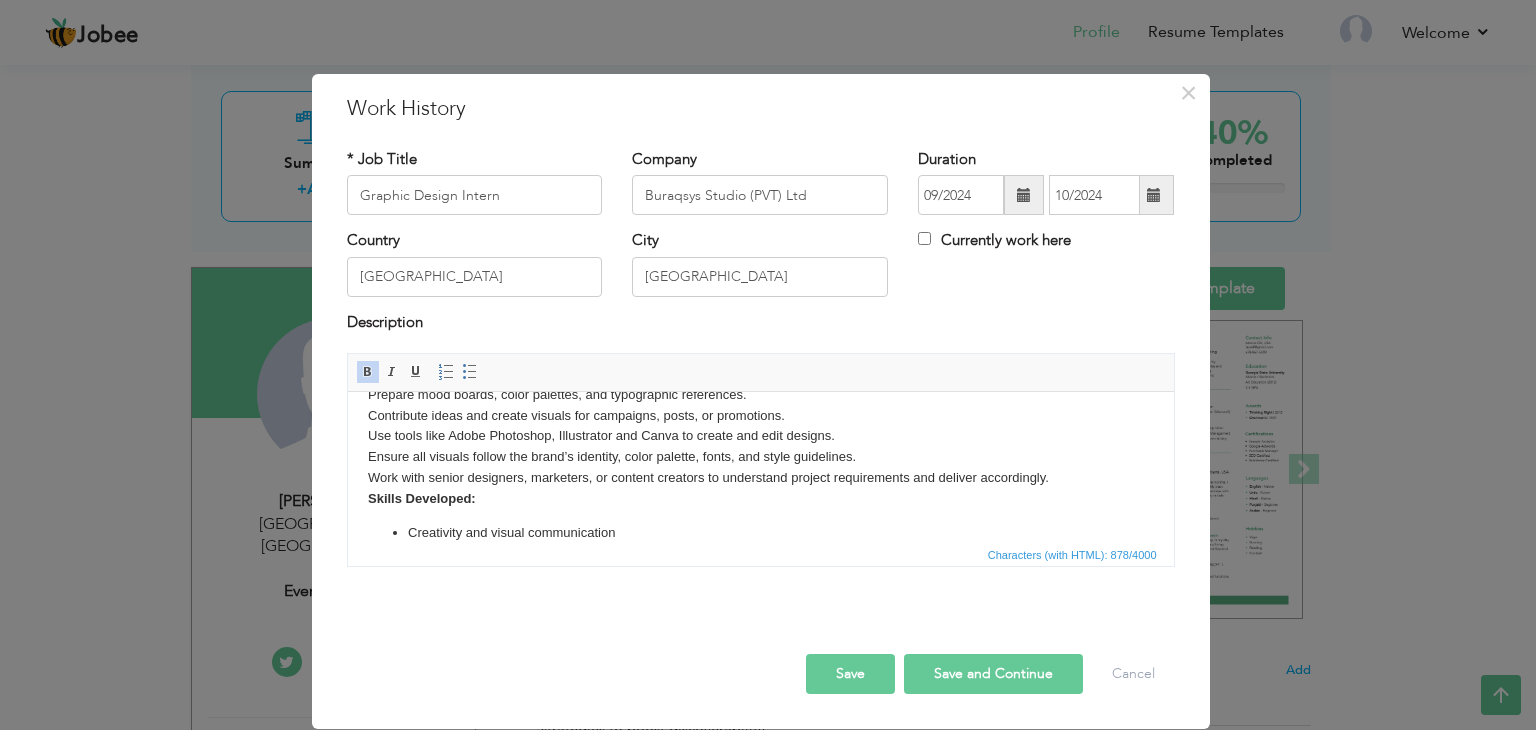 click on "Designed social media graphics, posters, flyers, presentations, banners and logo's for Juice and paint companies. Prepare mood boards, color palettes, and typographic references. Contribute ideas and create visuals for campaigns, posts, or promotions. Use tools like Adobe Photoshop, Illustrator and Canva to create and edit designs. Ensure all visuals follow the brand’s identity, color palette, fonts, and style guidelines. Work with senior designers, marketers, or content creators to understand project requirements and deliver accordingly. Skills Developed: Creativity and visual communication Mastery of design tools Understanding of branding and marketing Team collaboration and communication Time management and meeting deadlines" at bounding box center [760, 538] 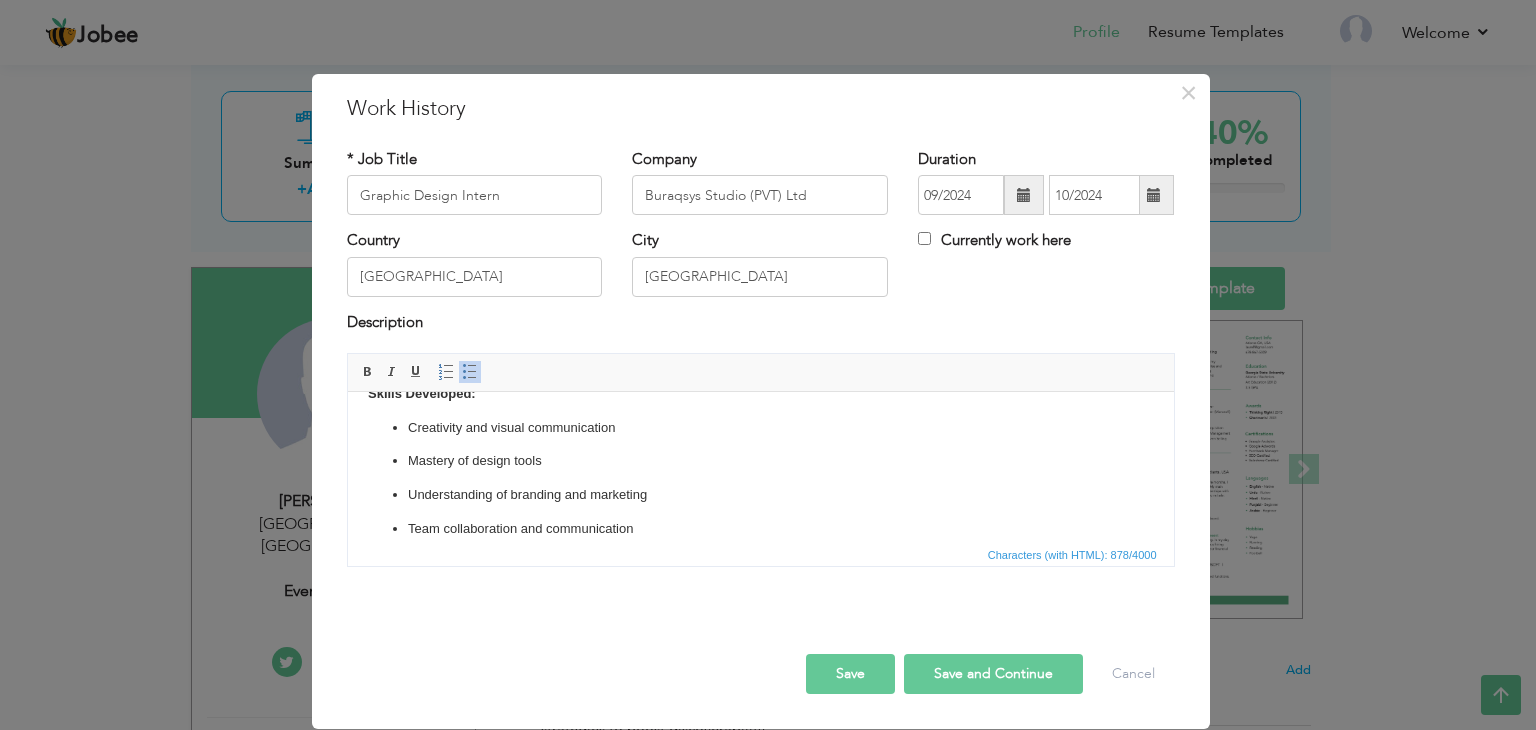 scroll, scrollTop: 156, scrollLeft: 0, axis: vertical 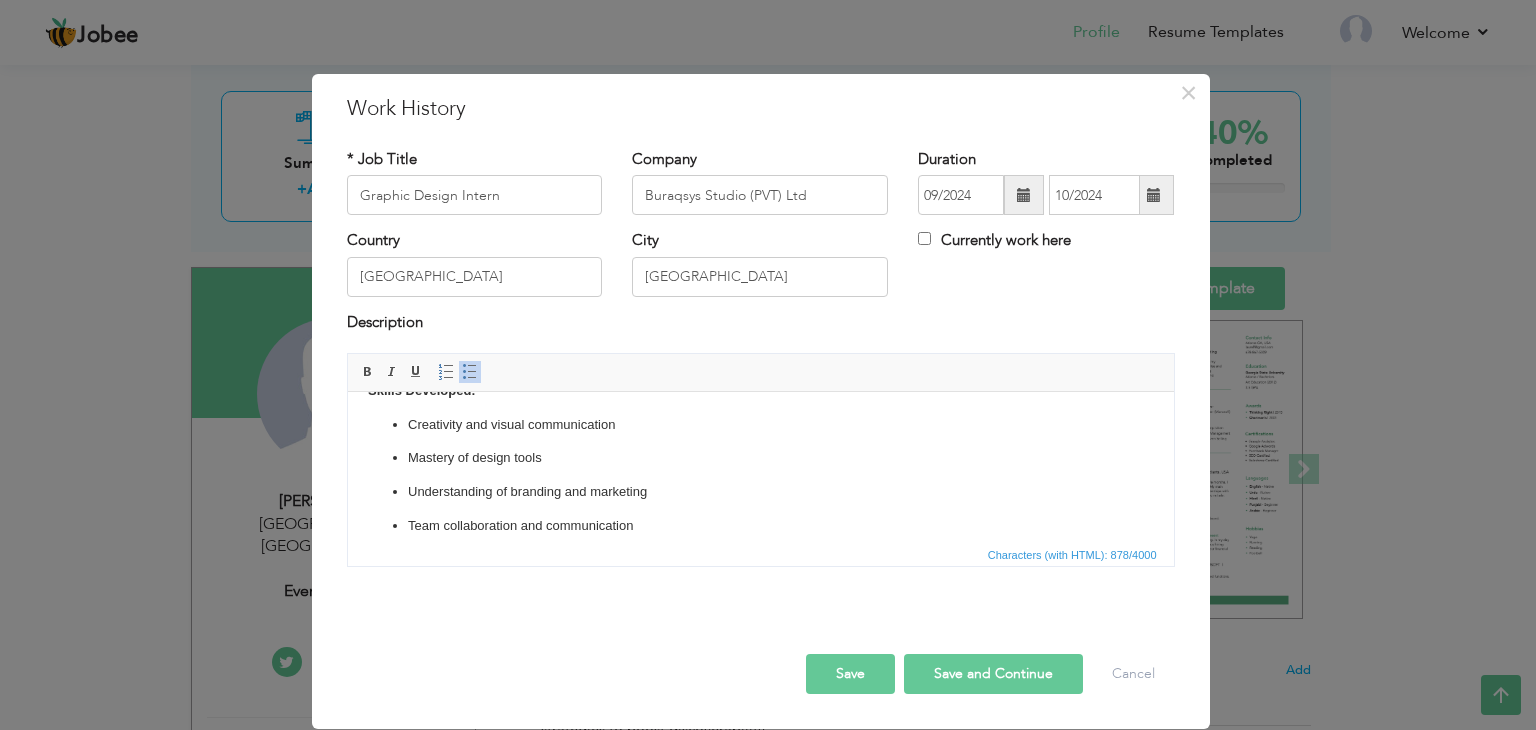 click on "Save" at bounding box center (850, 674) 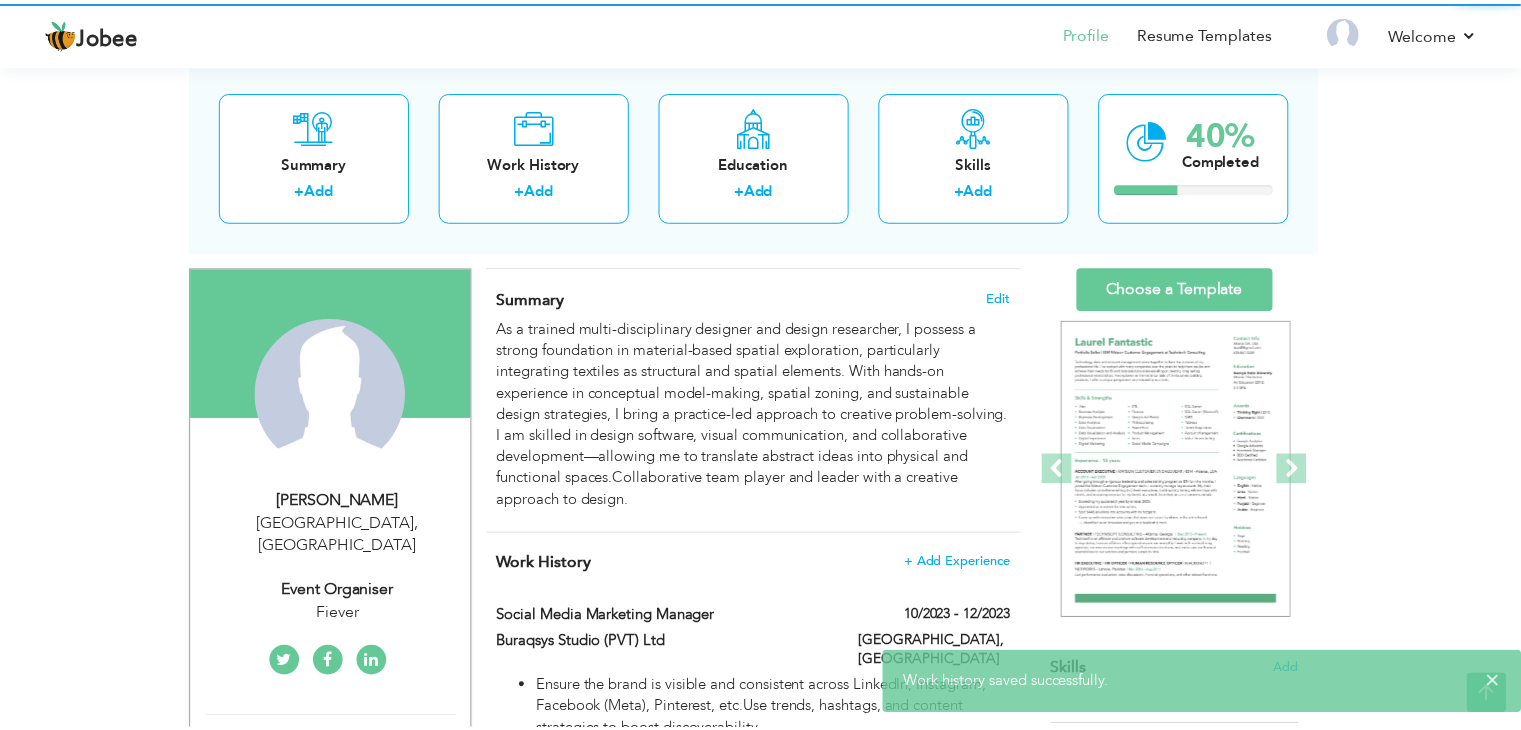 scroll, scrollTop: 0, scrollLeft: 0, axis: both 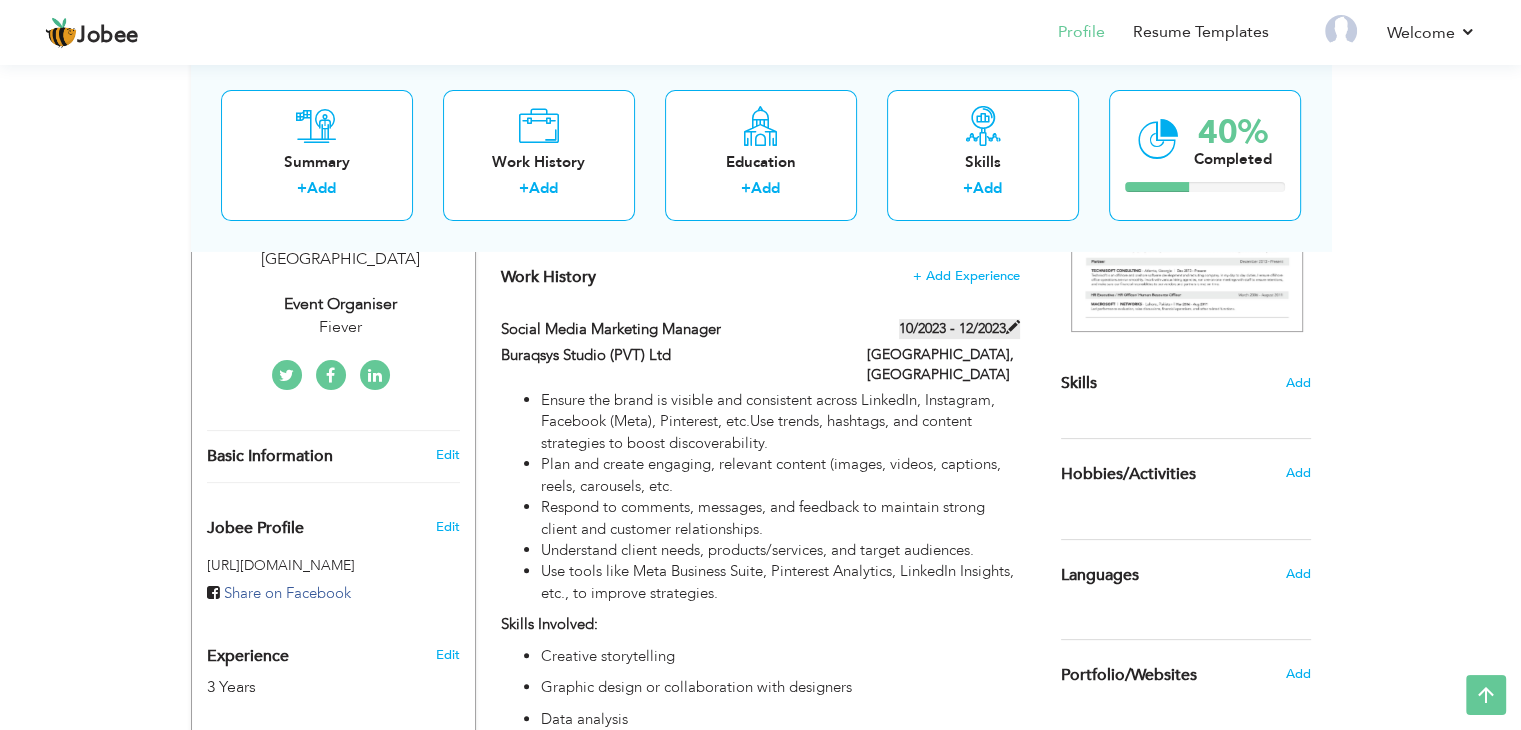 click on "10/2023 - 12/2023" at bounding box center (959, 329) 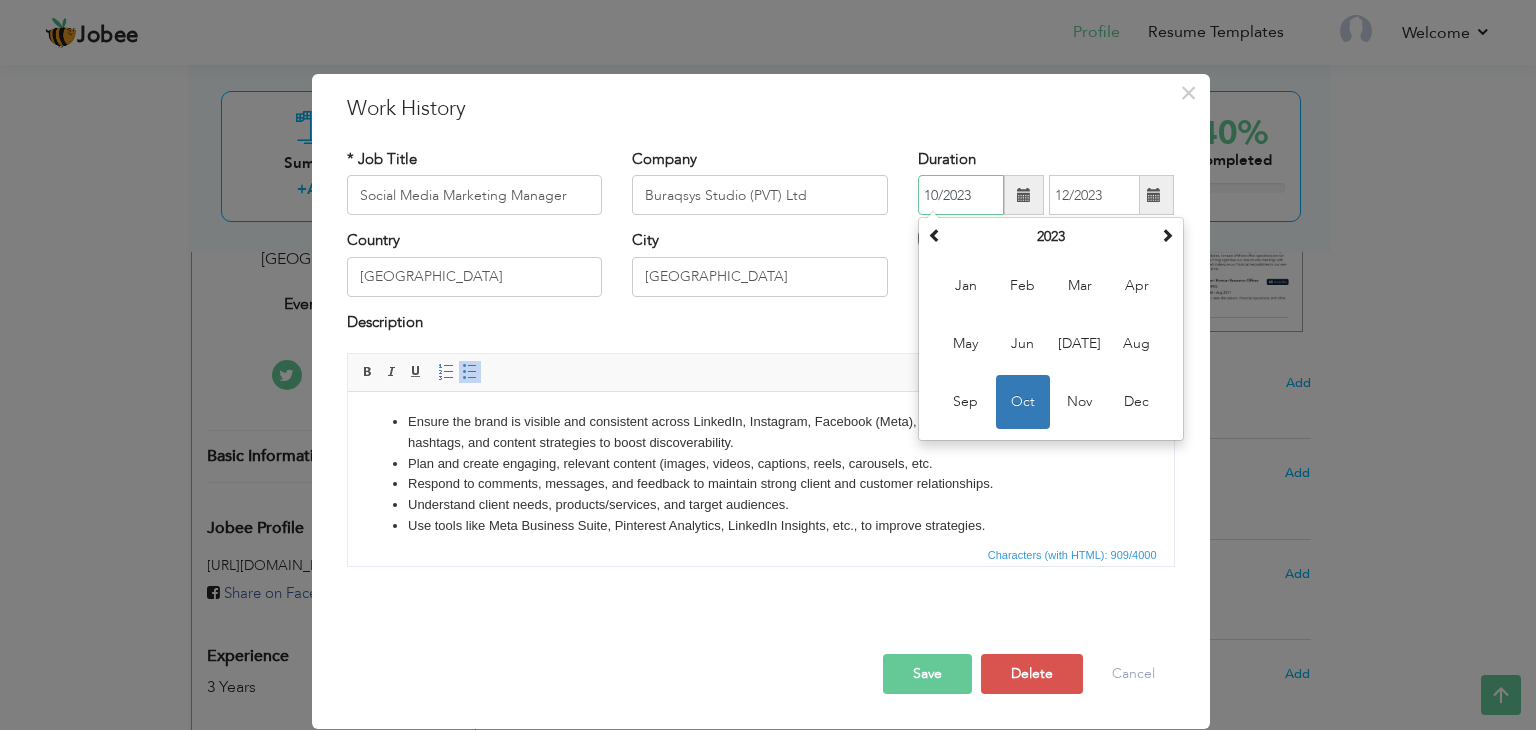 click on "10/2023" at bounding box center (961, 195) 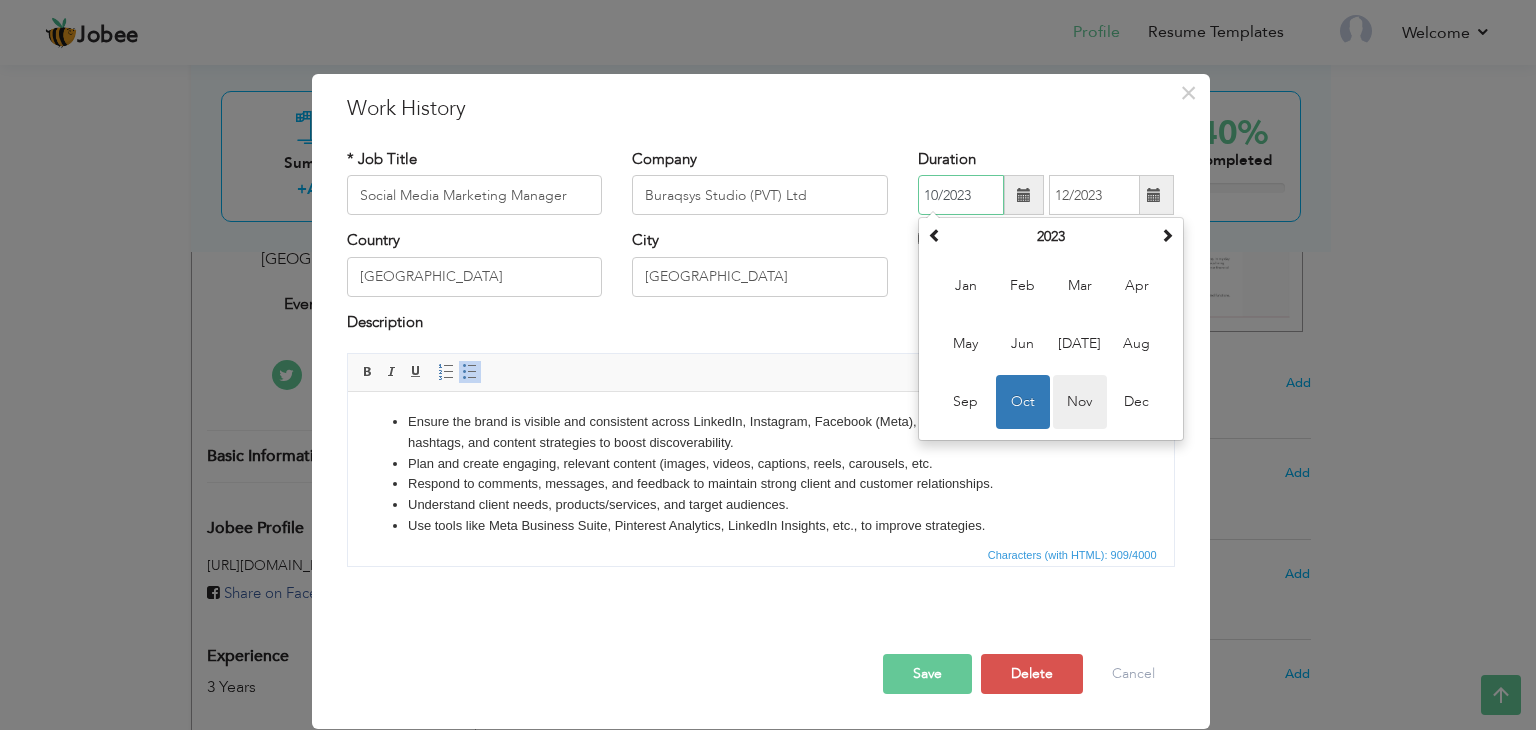 click on "Nov" at bounding box center [1080, 402] 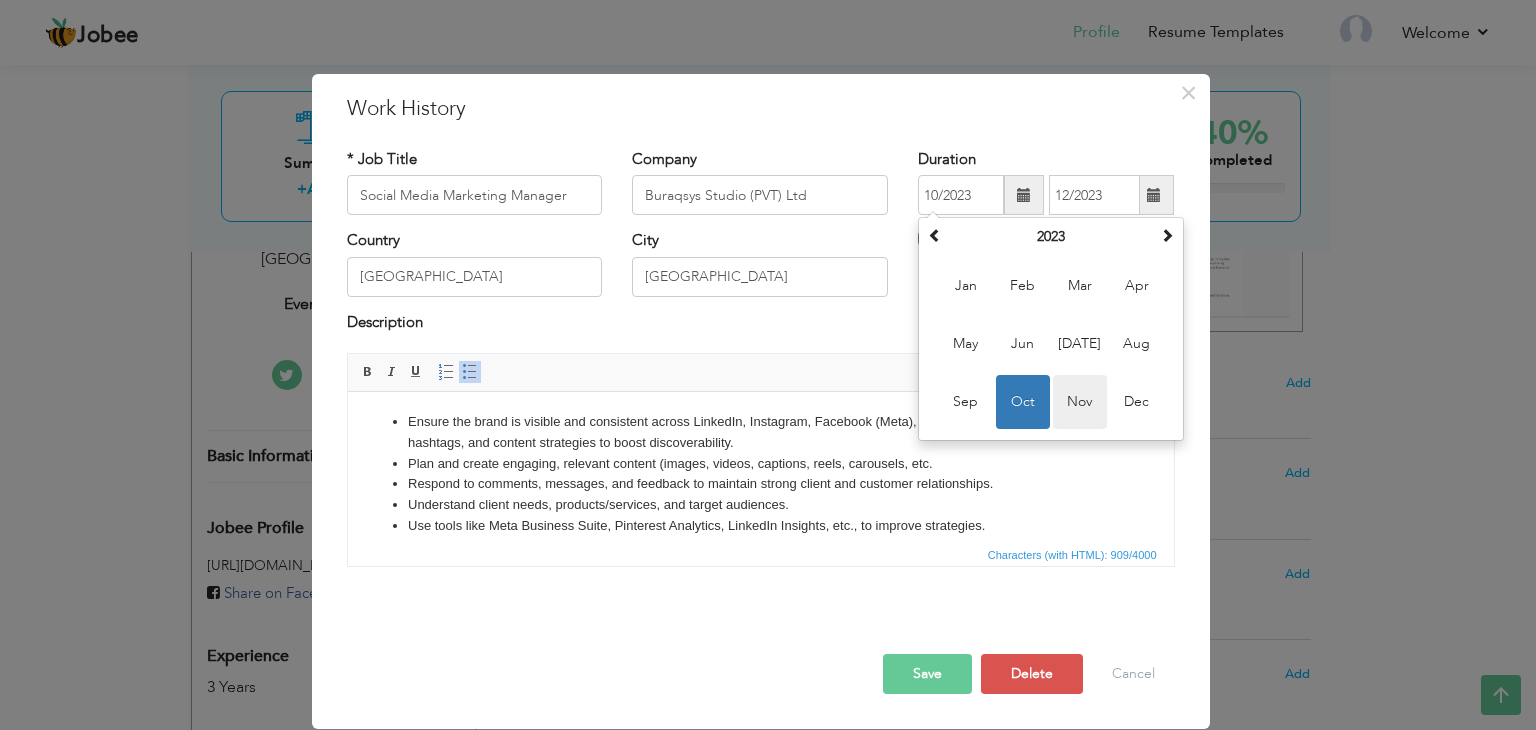 type on "11/2023" 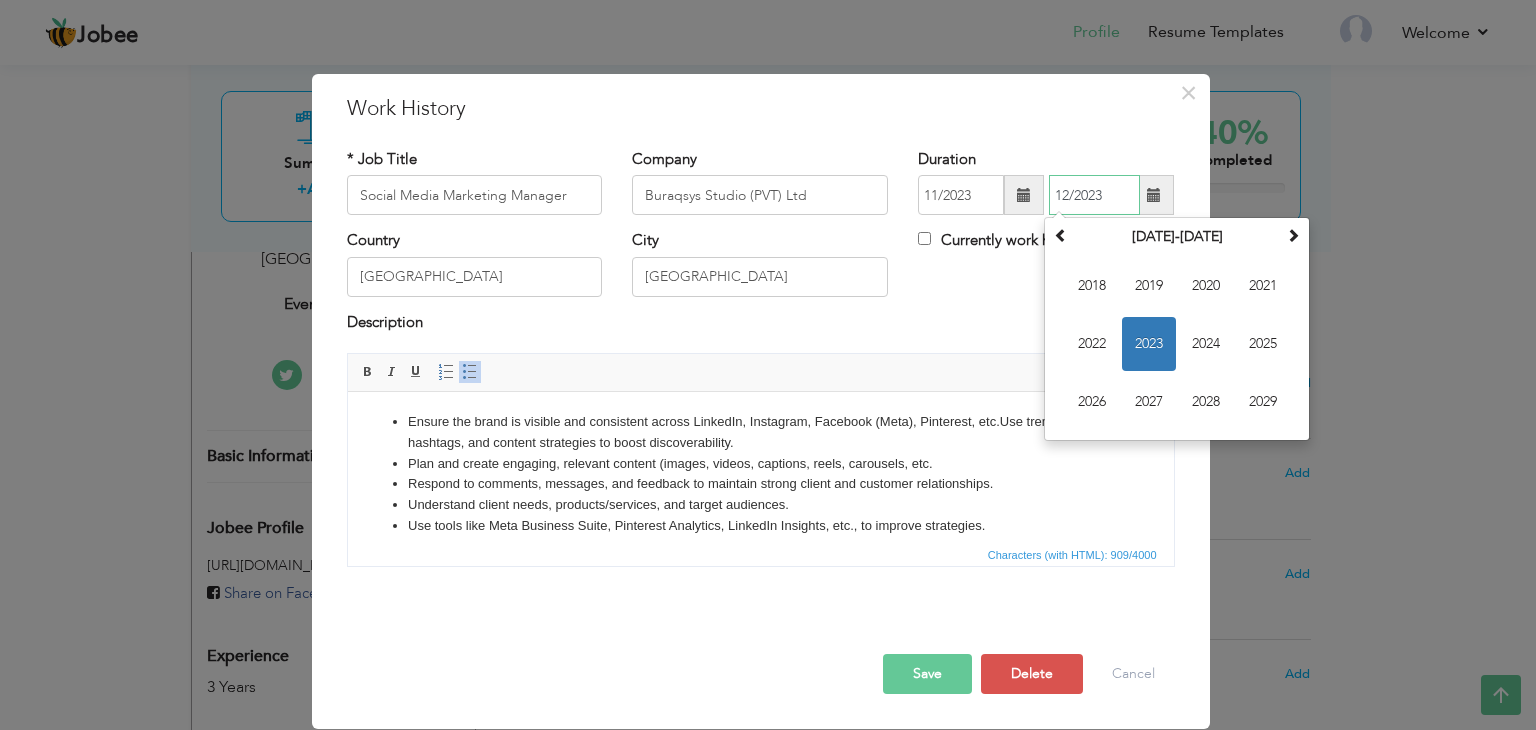 click on "12/2023" at bounding box center (1094, 195) 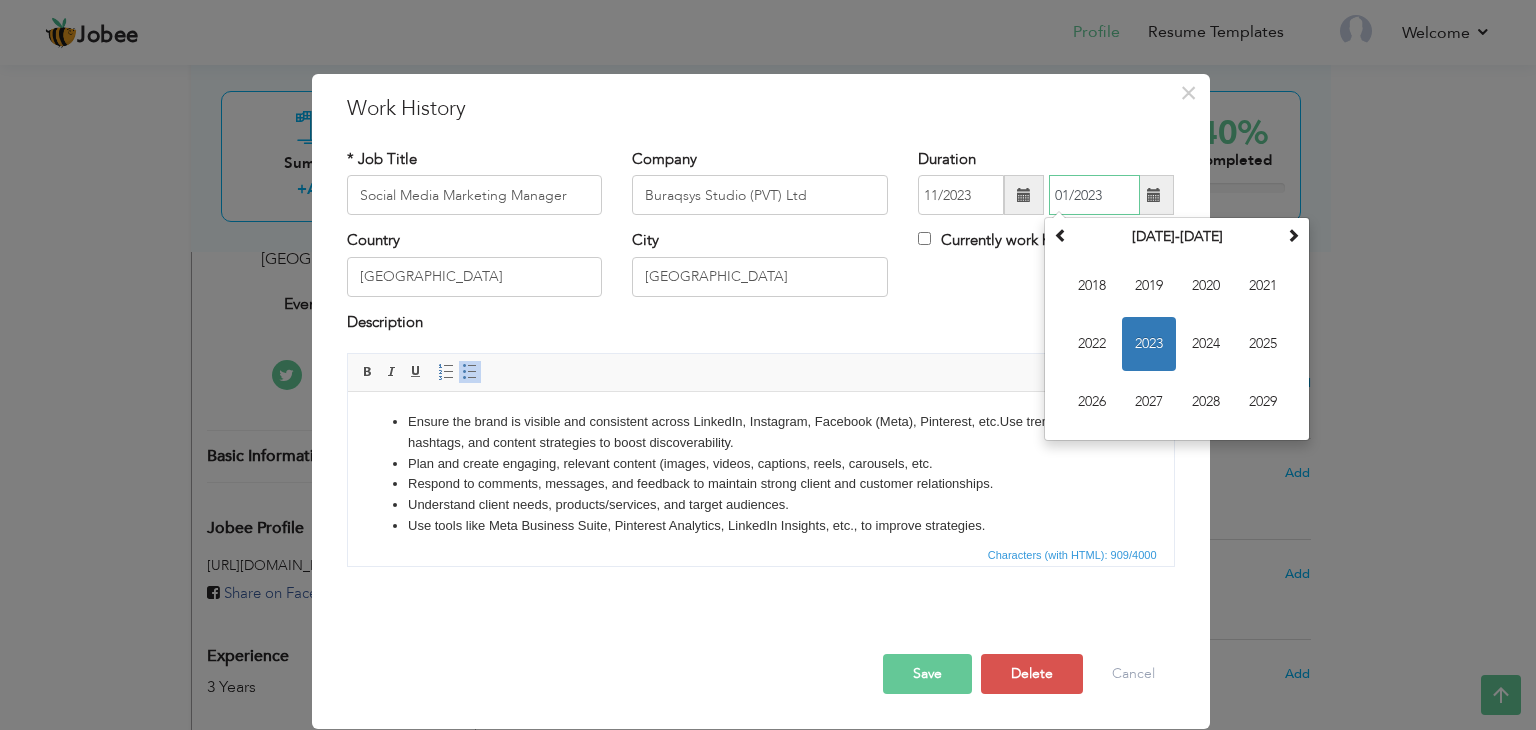 click on "01/2023" at bounding box center (1094, 195) 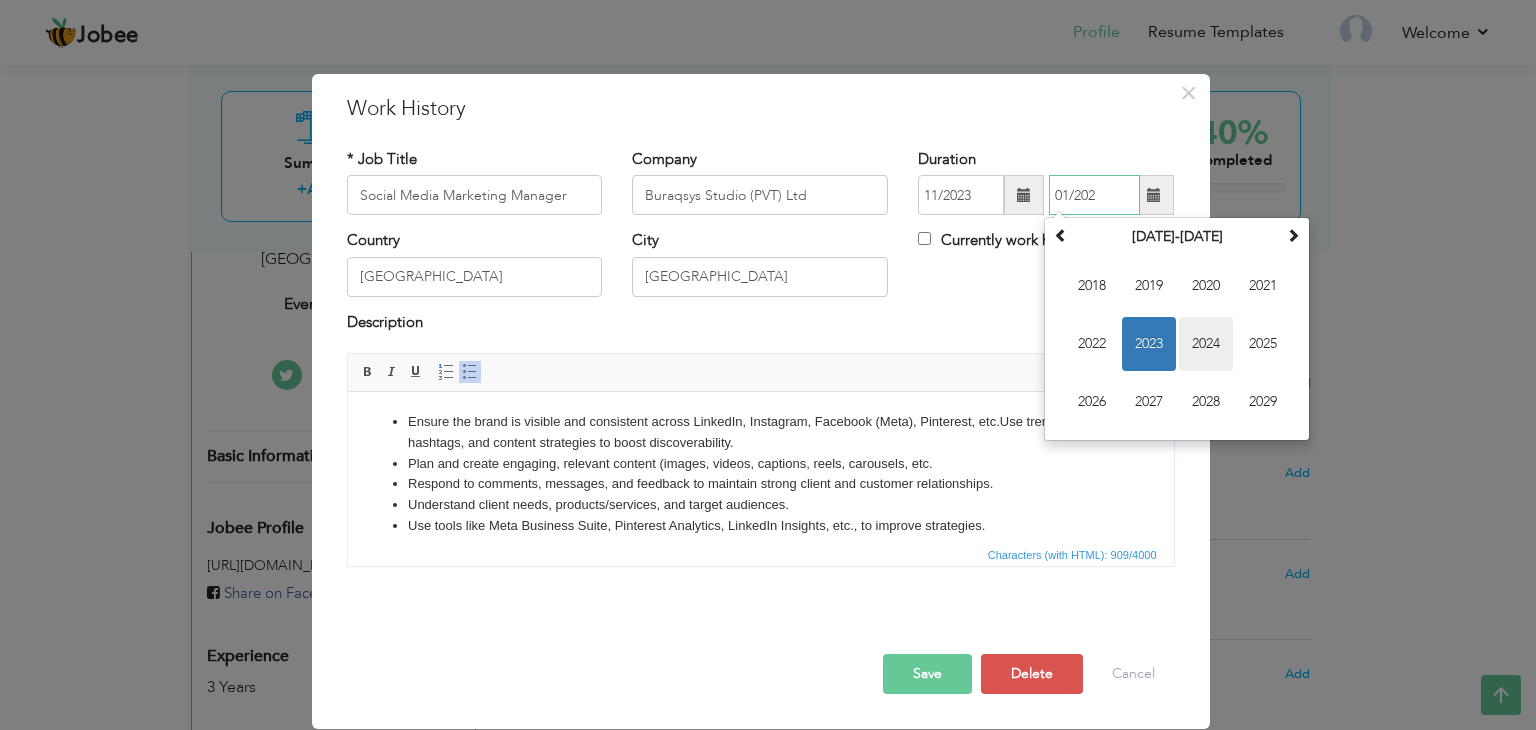 click on "2024" at bounding box center (1206, 344) 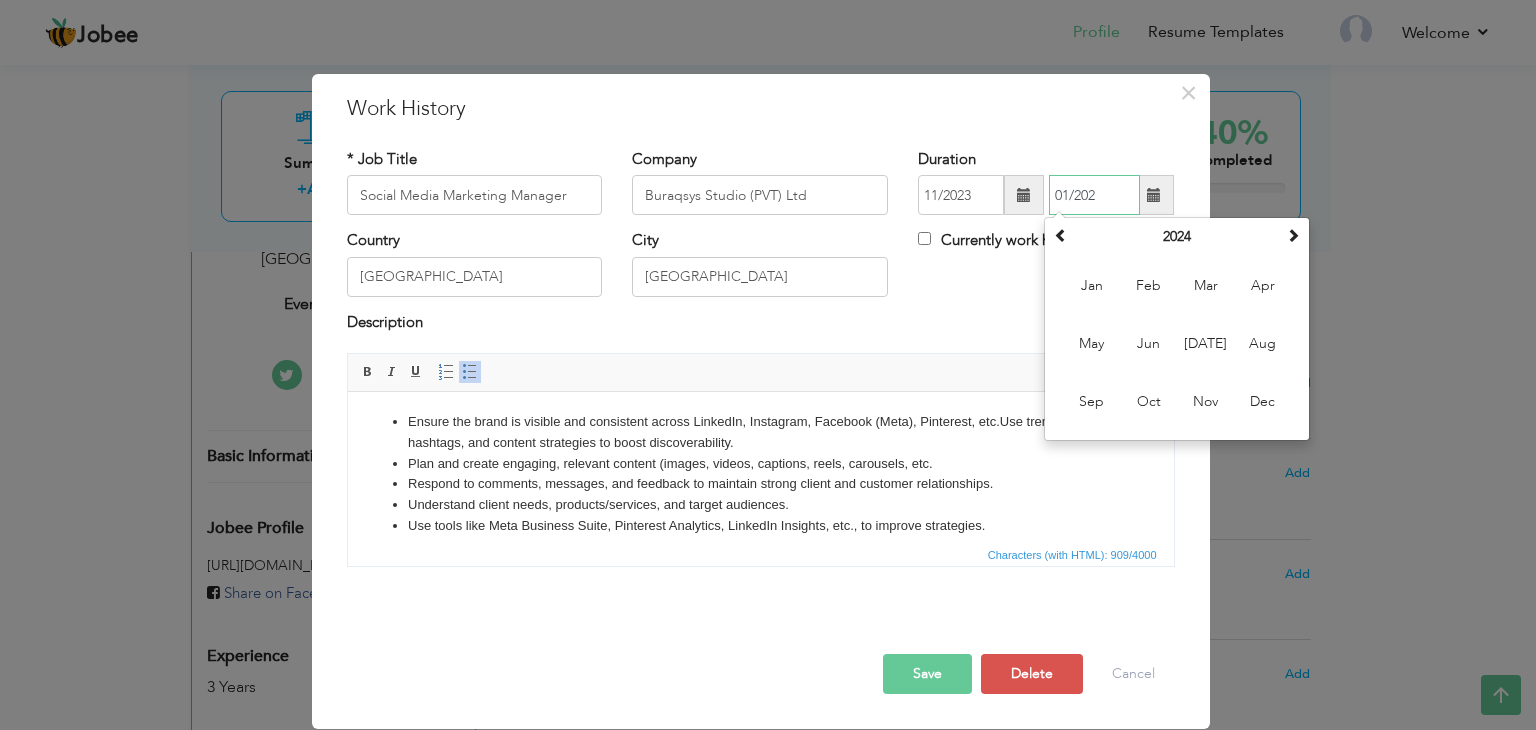 click on "01/202" at bounding box center [1094, 195] 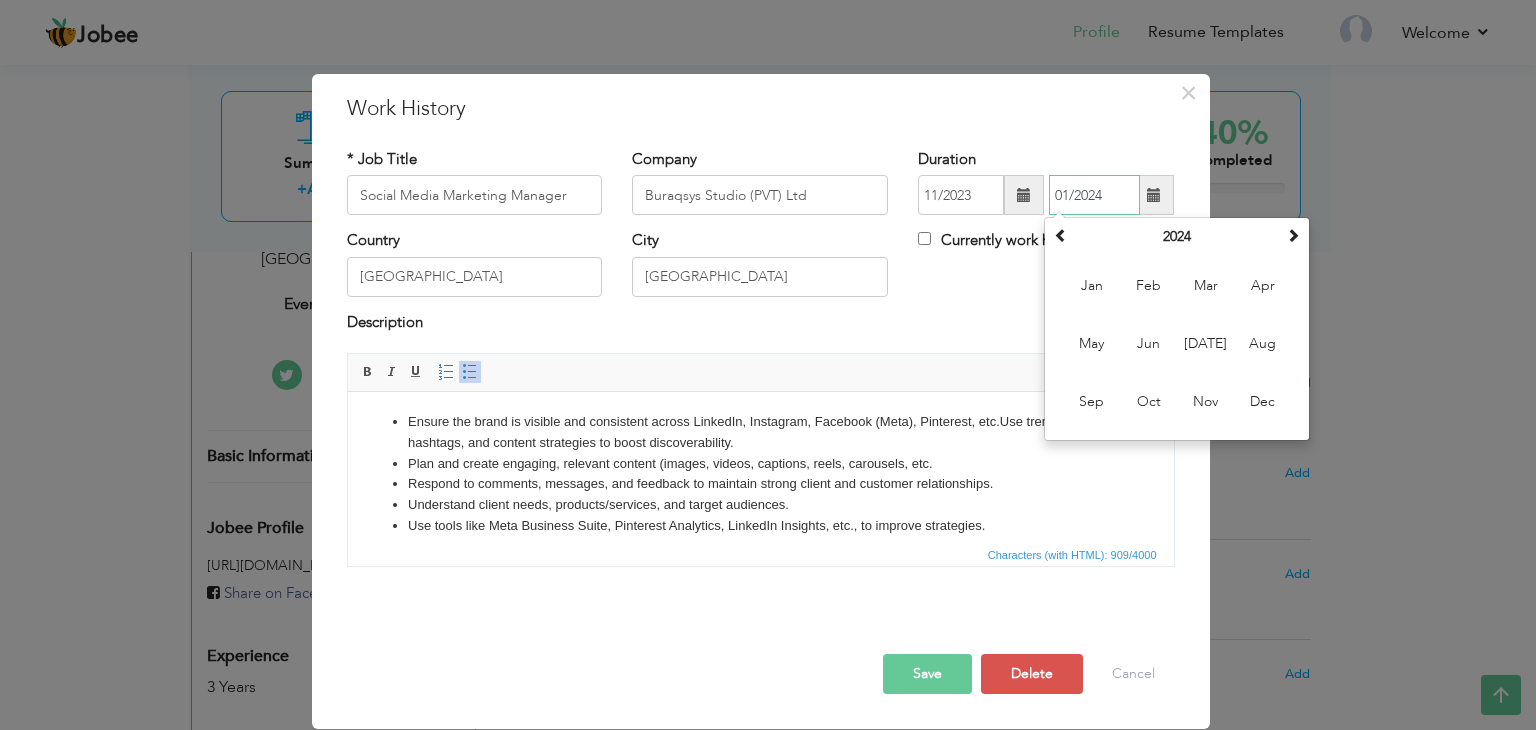 type on "01/2024" 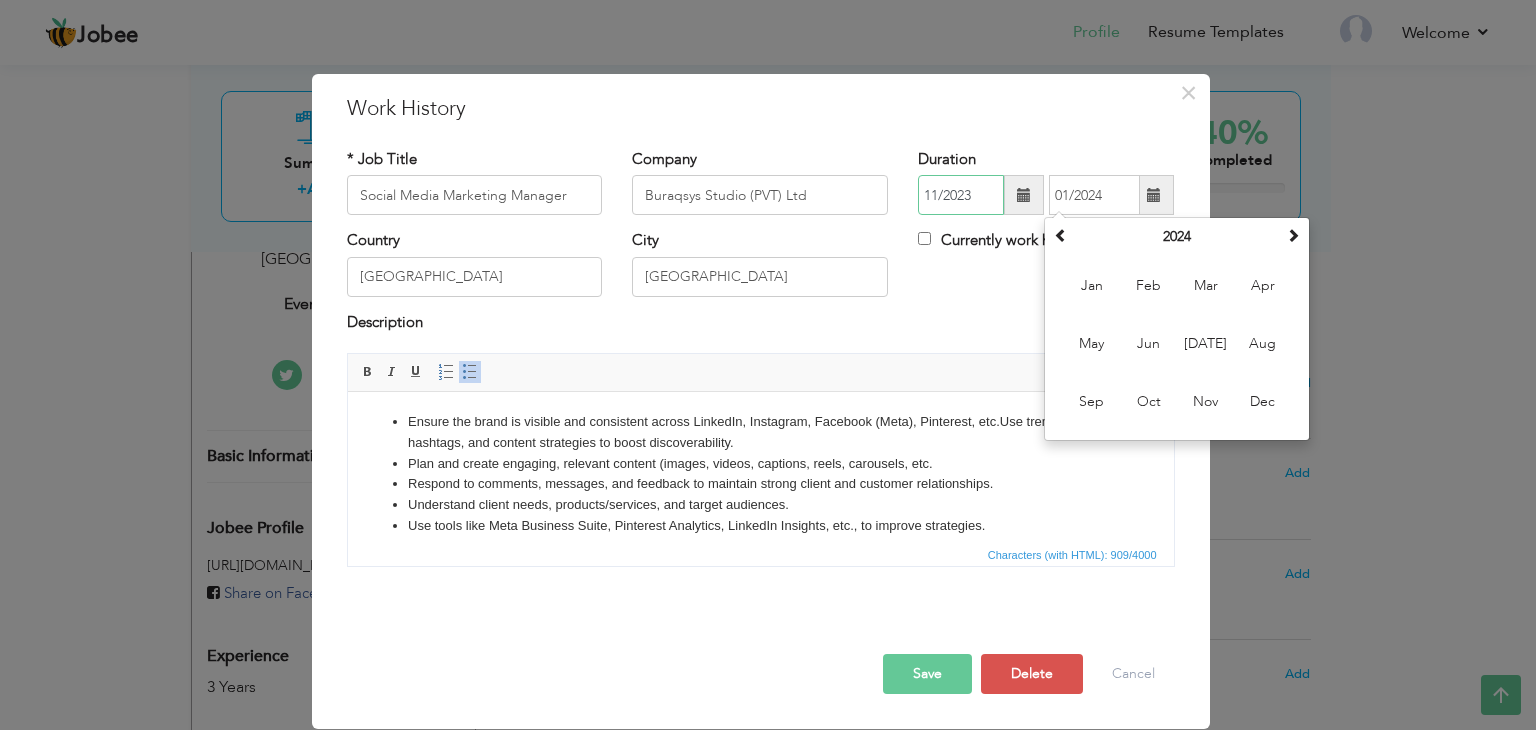 click on "11/2023" at bounding box center [961, 195] 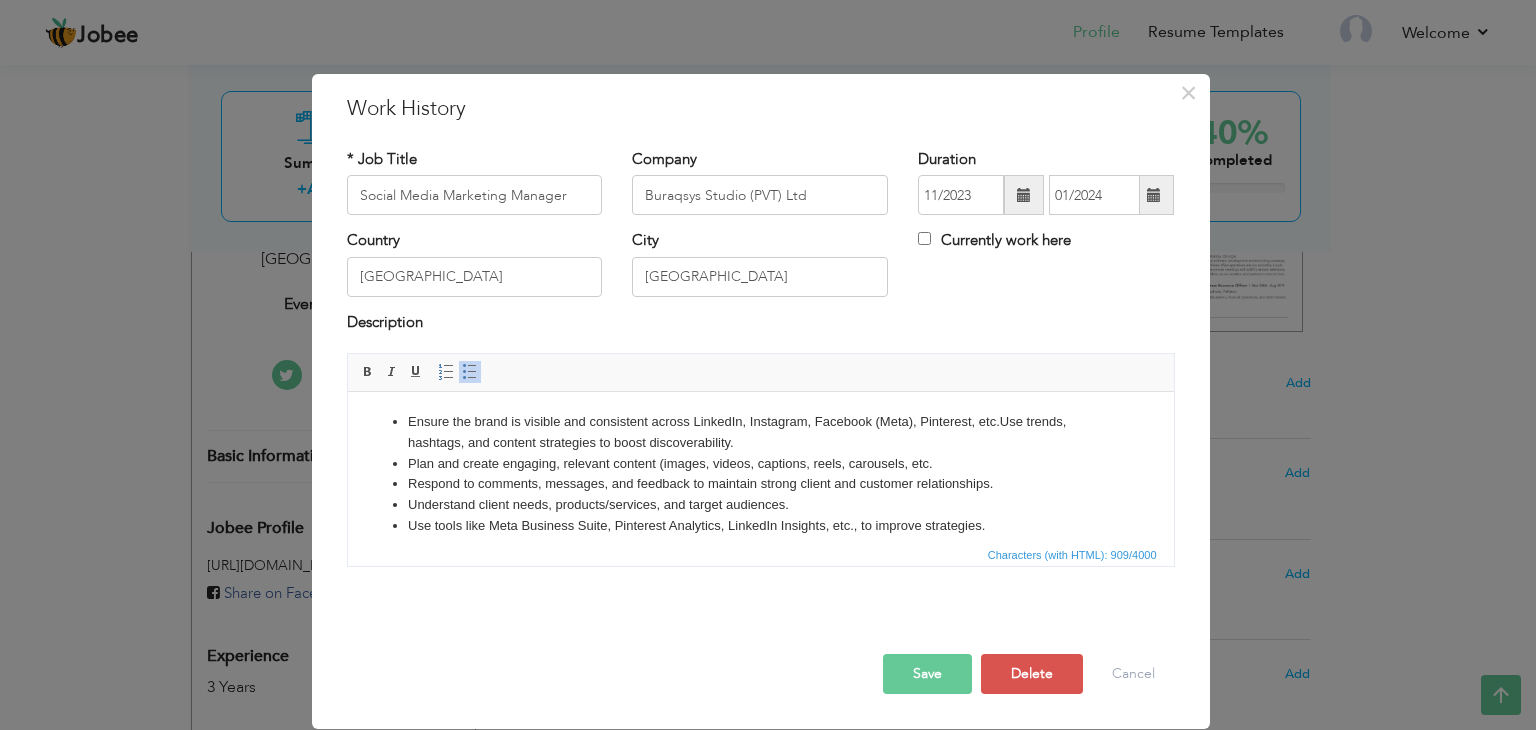 click on "Save" at bounding box center [927, 674] 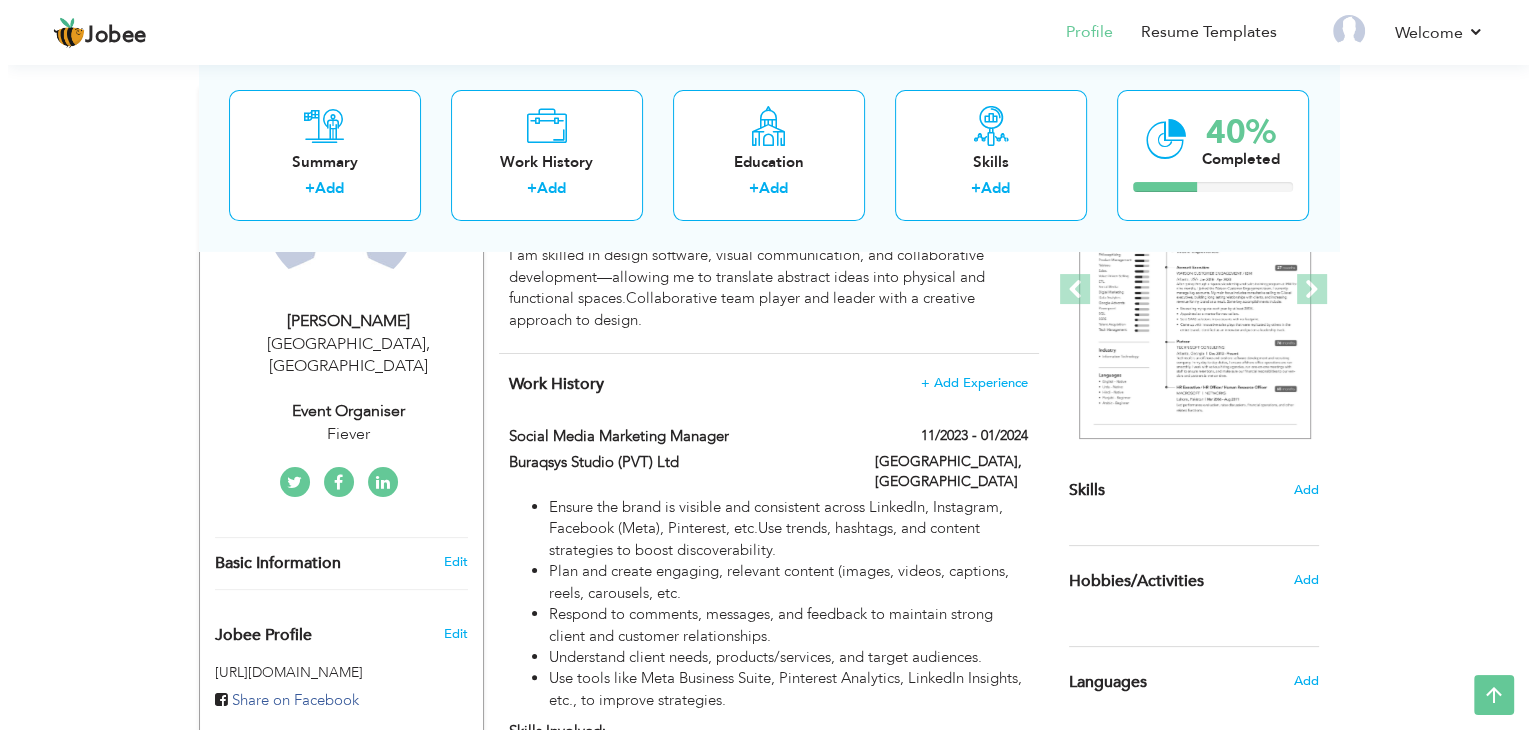 scroll, scrollTop: 289, scrollLeft: 0, axis: vertical 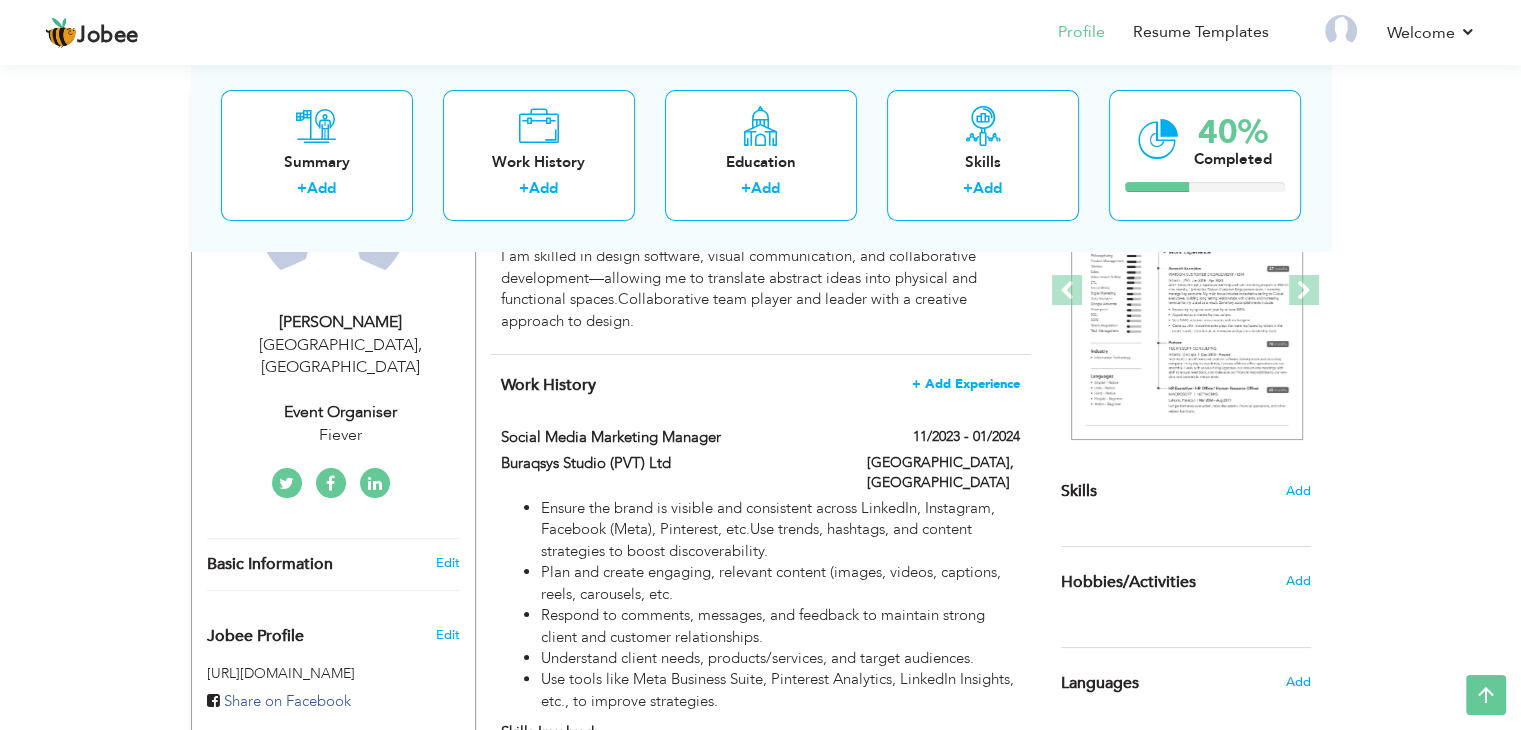 click on "+ Add Experience" at bounding box center (966, 384) 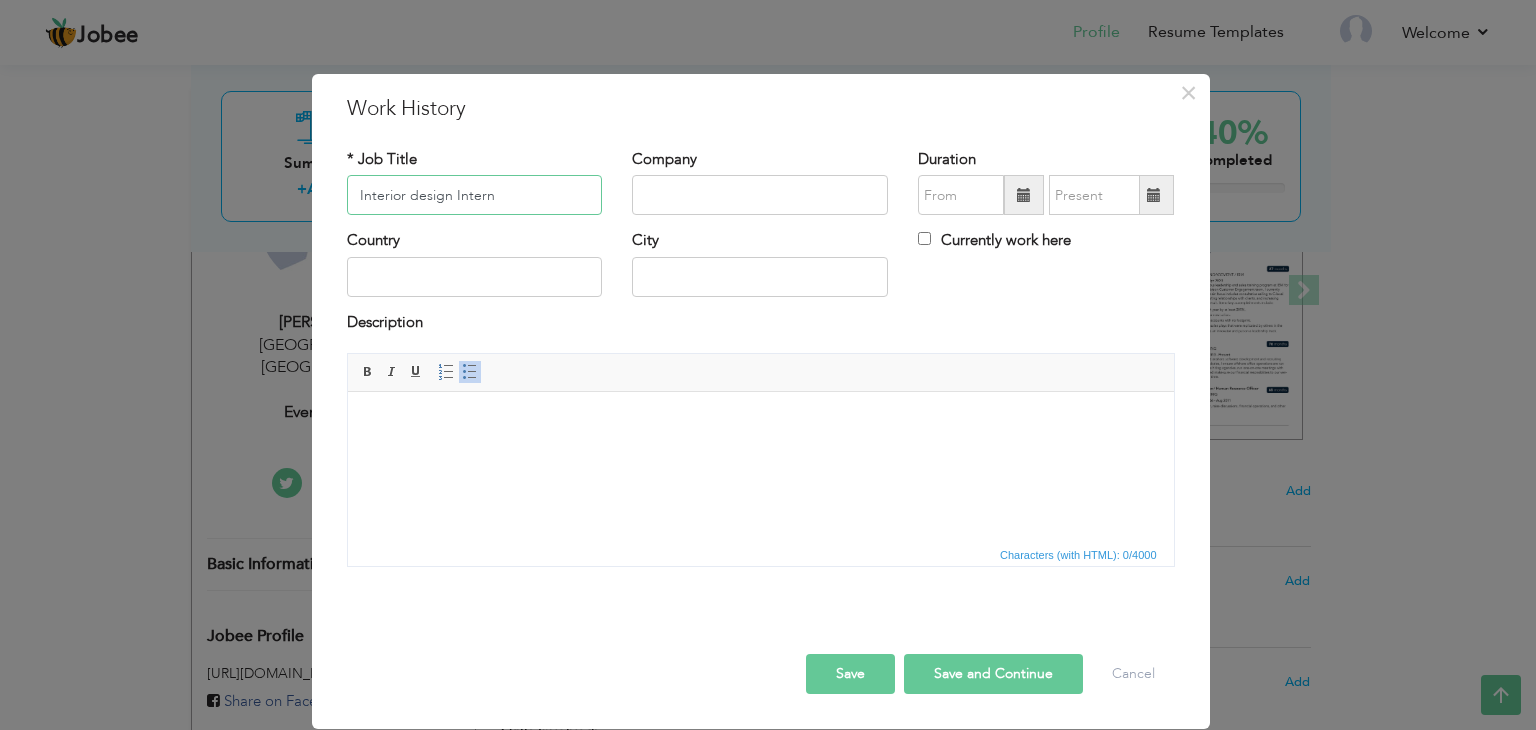 type on "Interior design Intern" 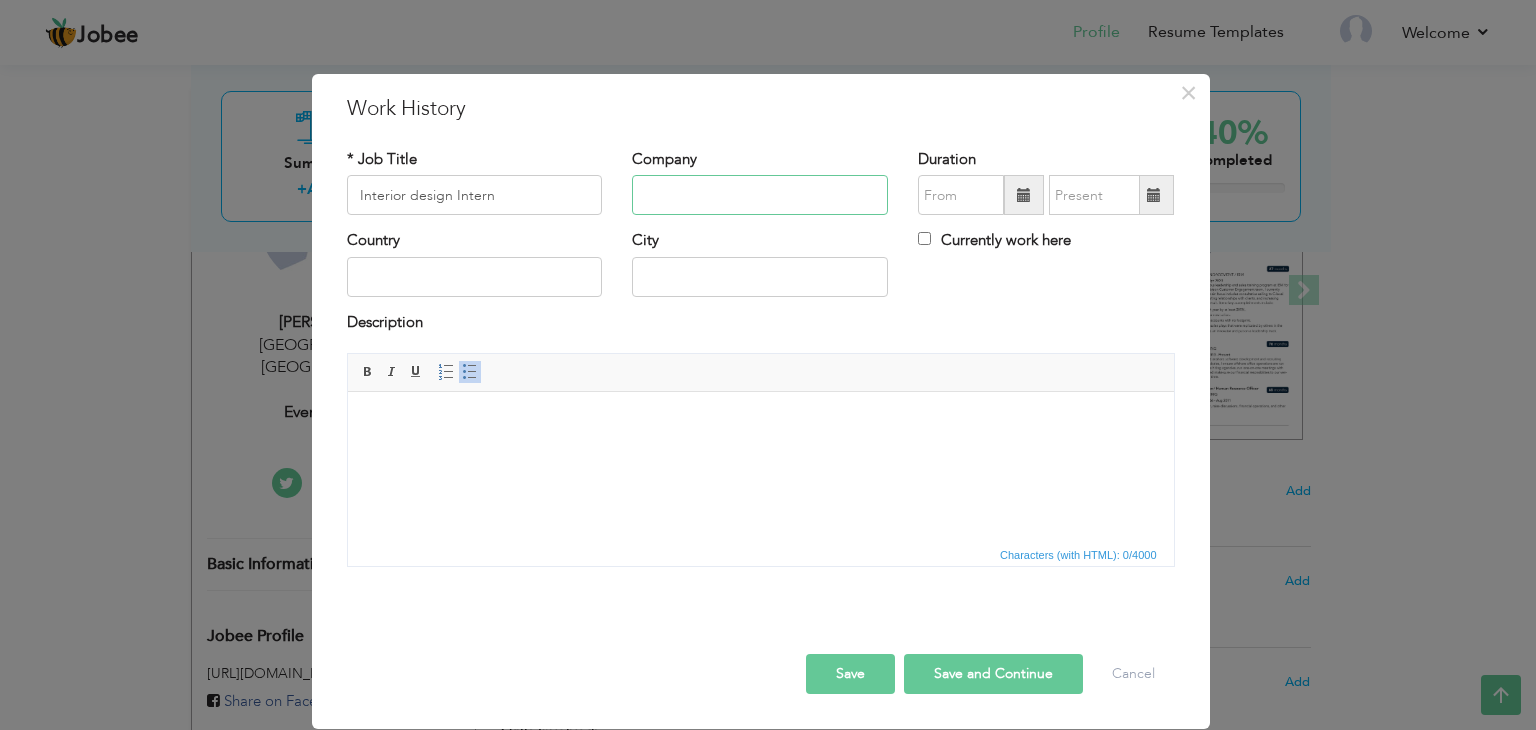 click at bounding box center (760, 195) 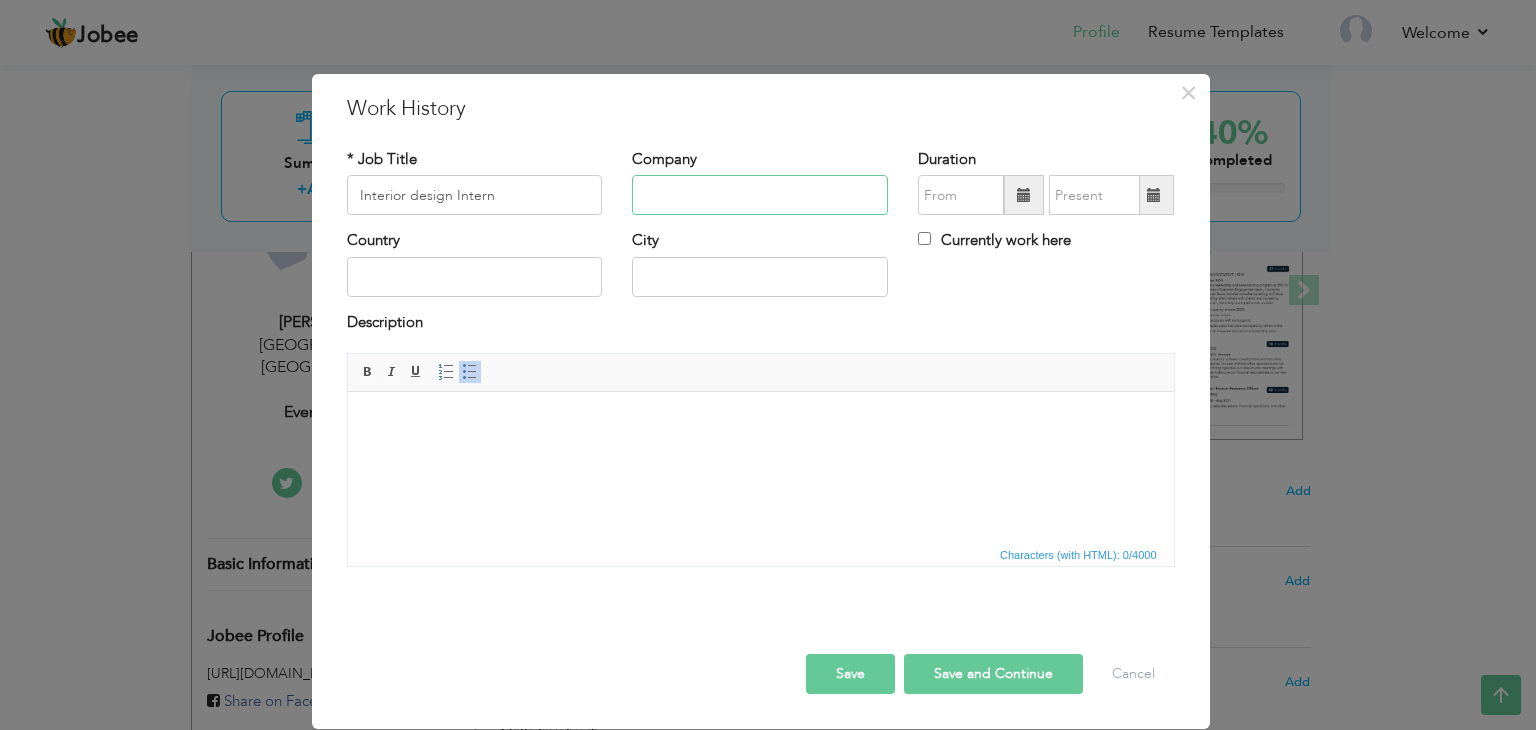 click at bounding box center [760, 195] 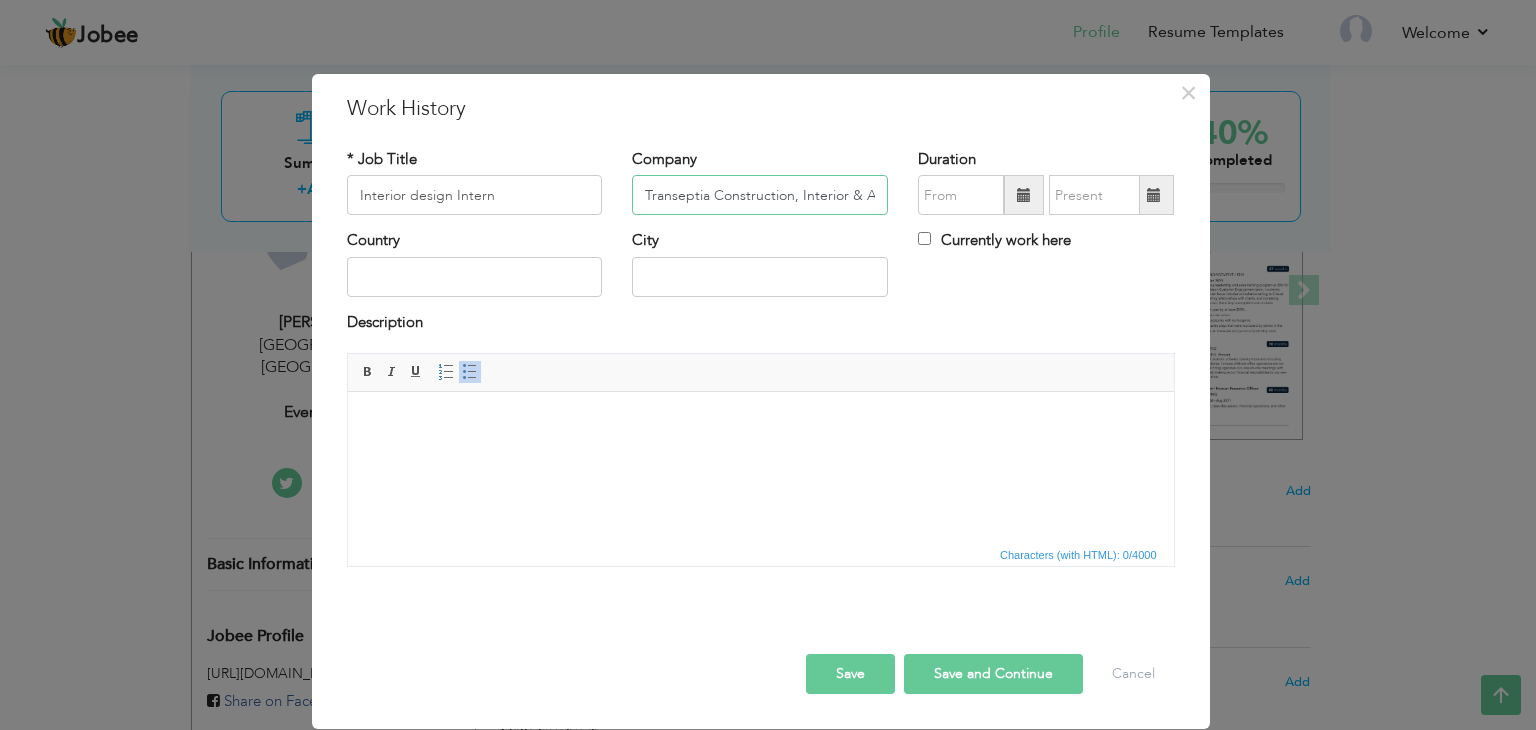 scroll, scrollTop: 0, scrollLeft: 84, axis: horizontal 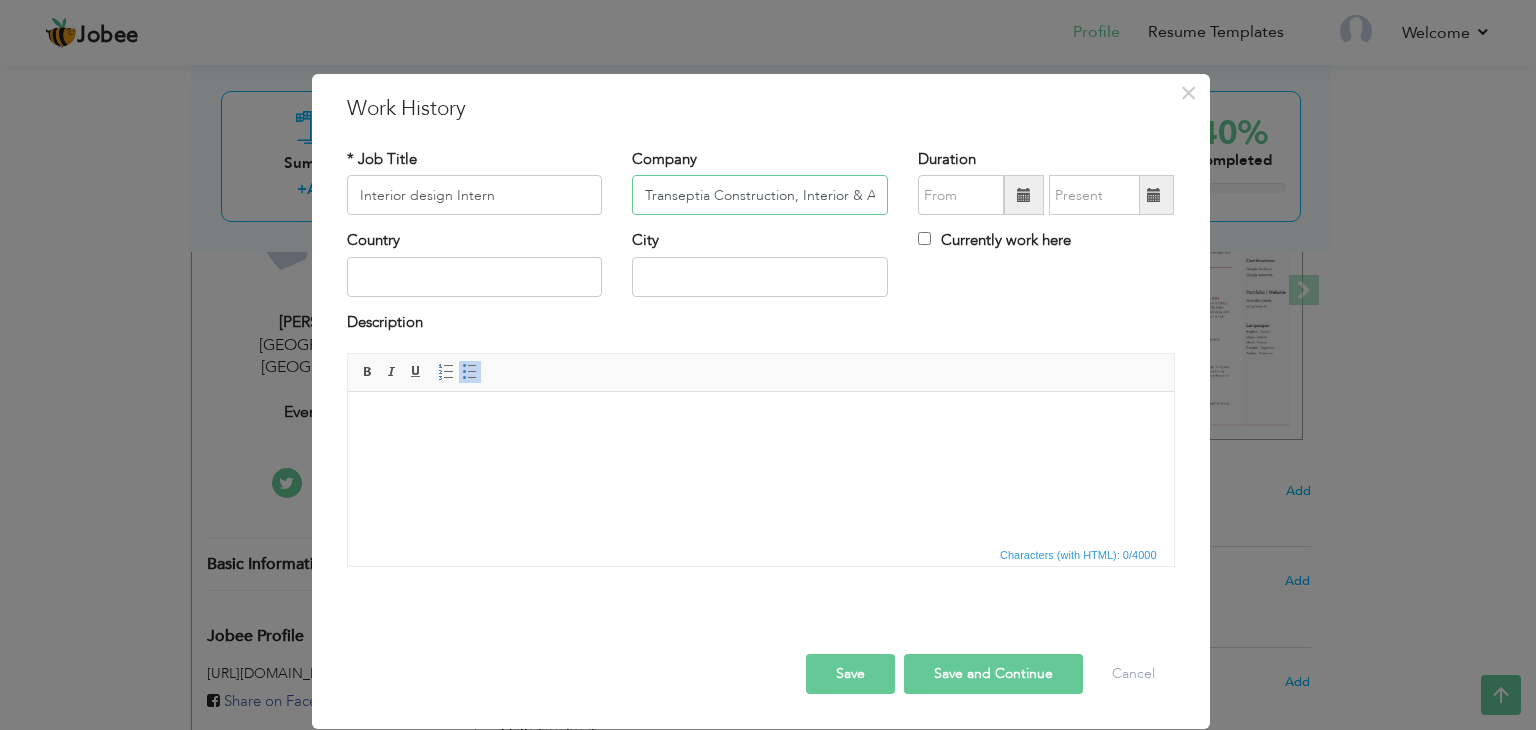 drag, startPoint x: 719, startPoint y: 207, endPoint x: 601, endPoint y: 197, distance: 118.42297 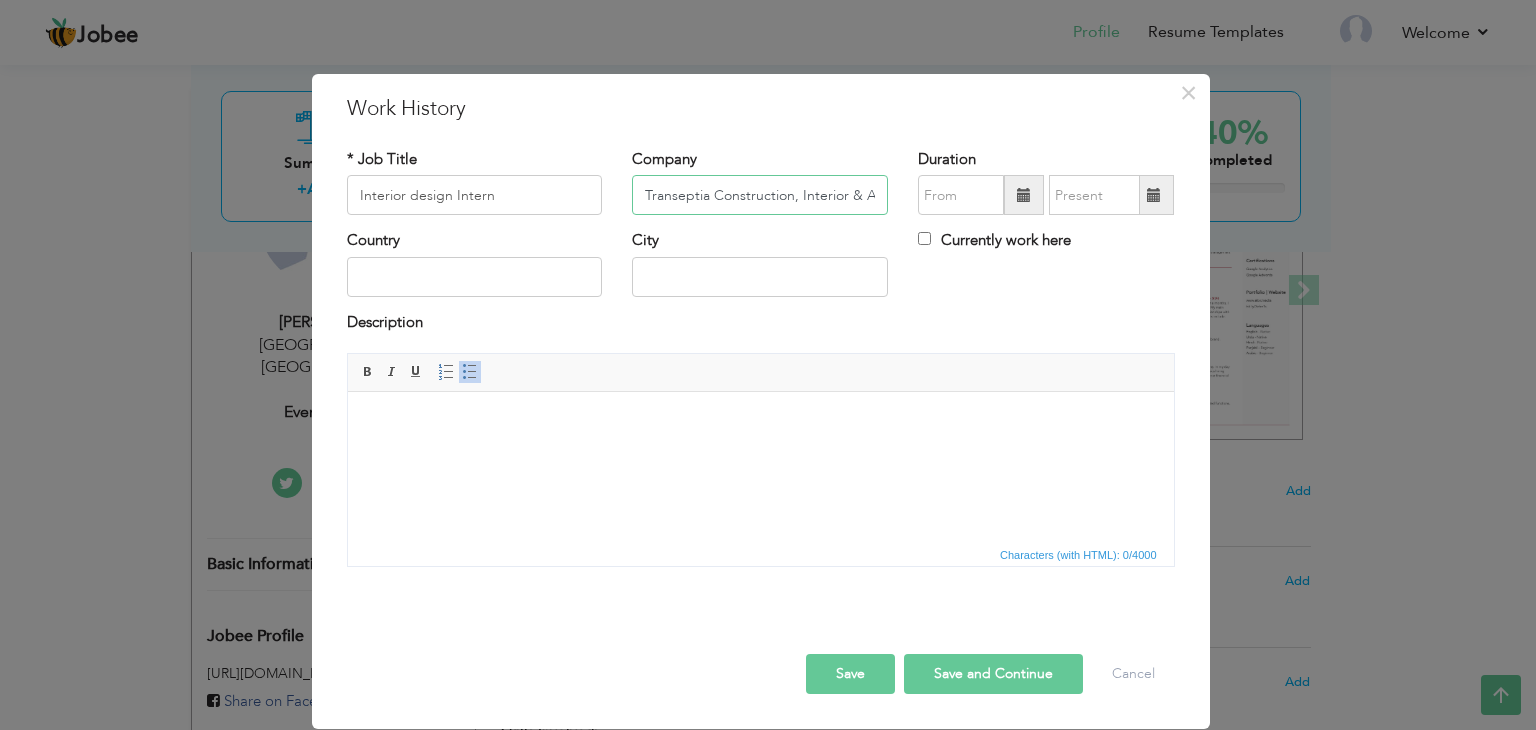 type on "Transeptia Construction, Interior & Architect (TCIA)" 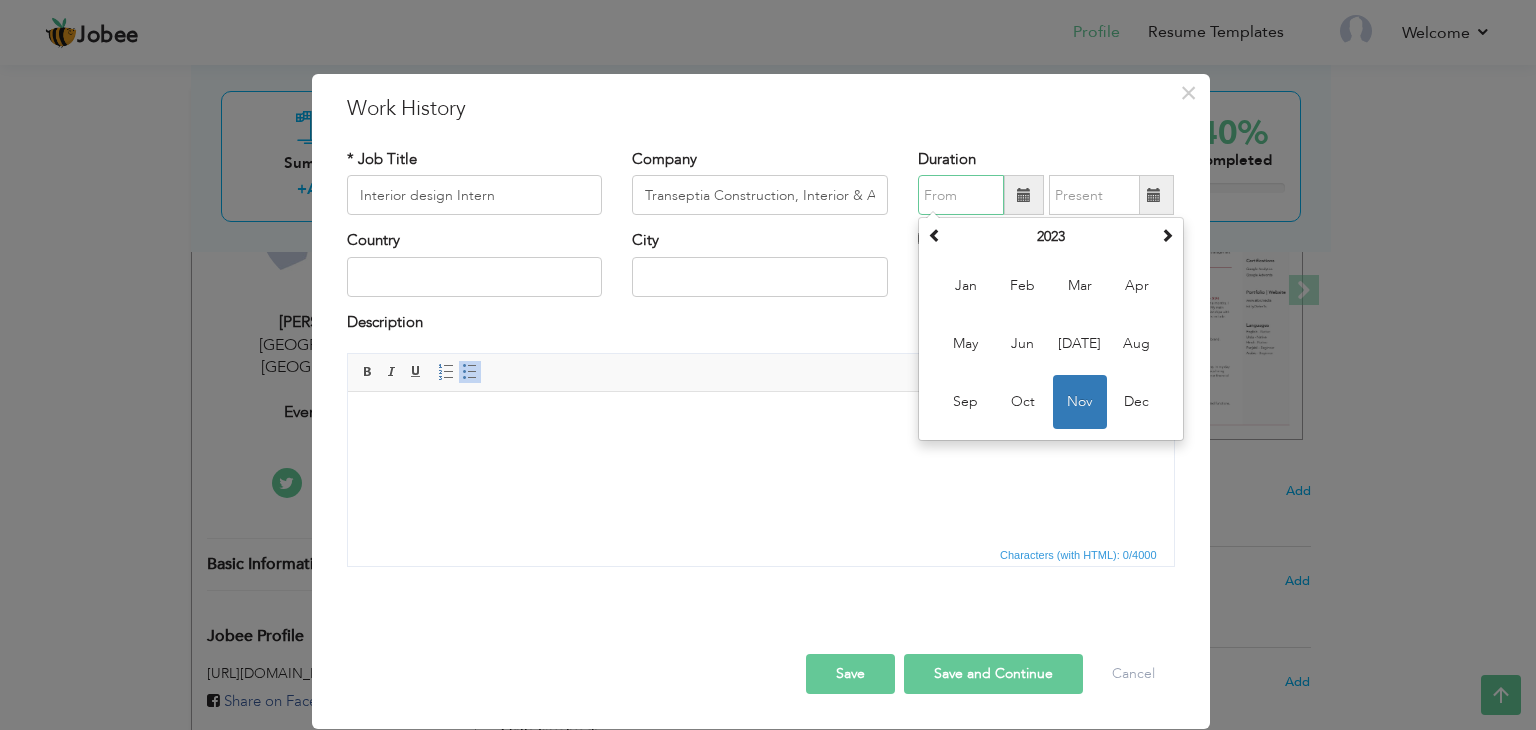 click at bounding box center [961, 195] 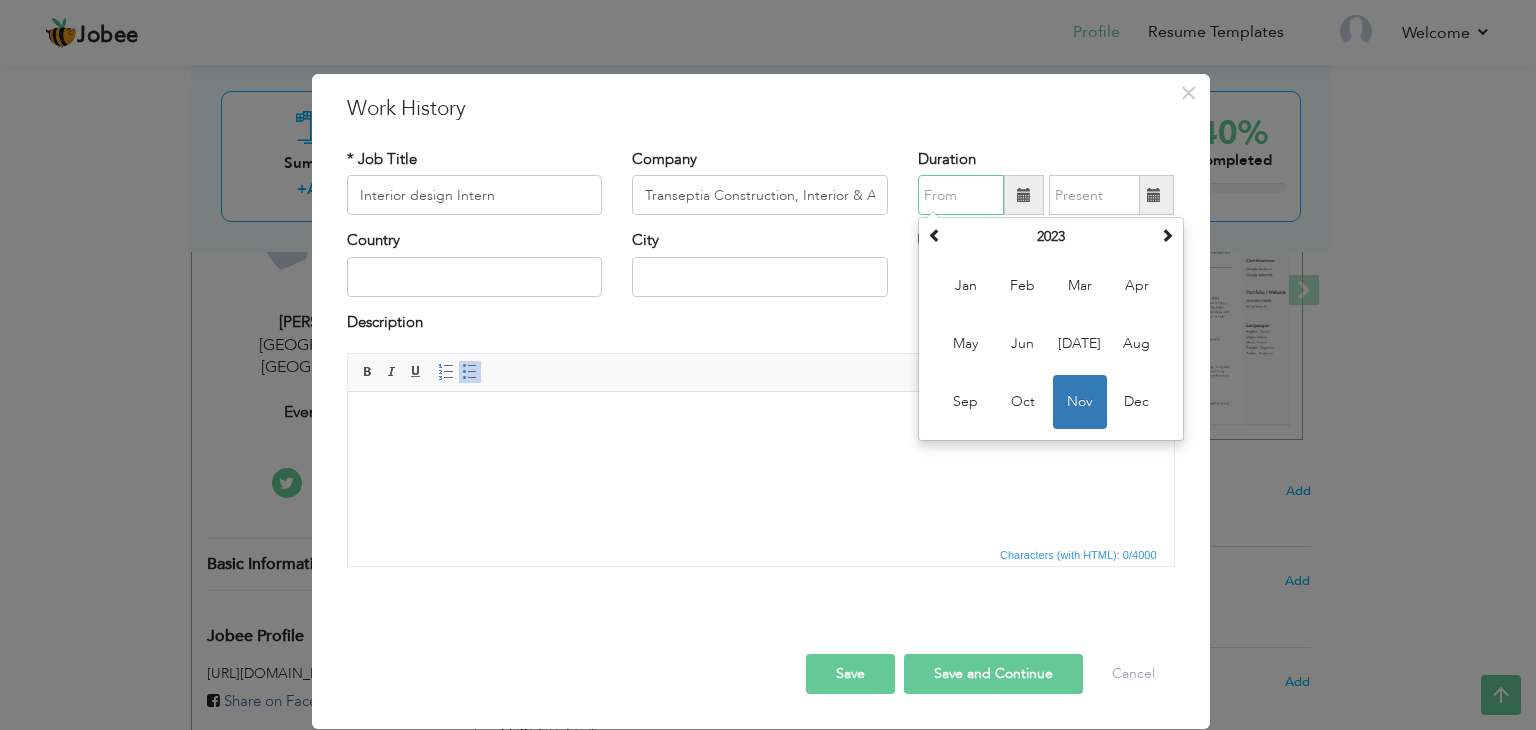 click at bounding box center [961, 195] 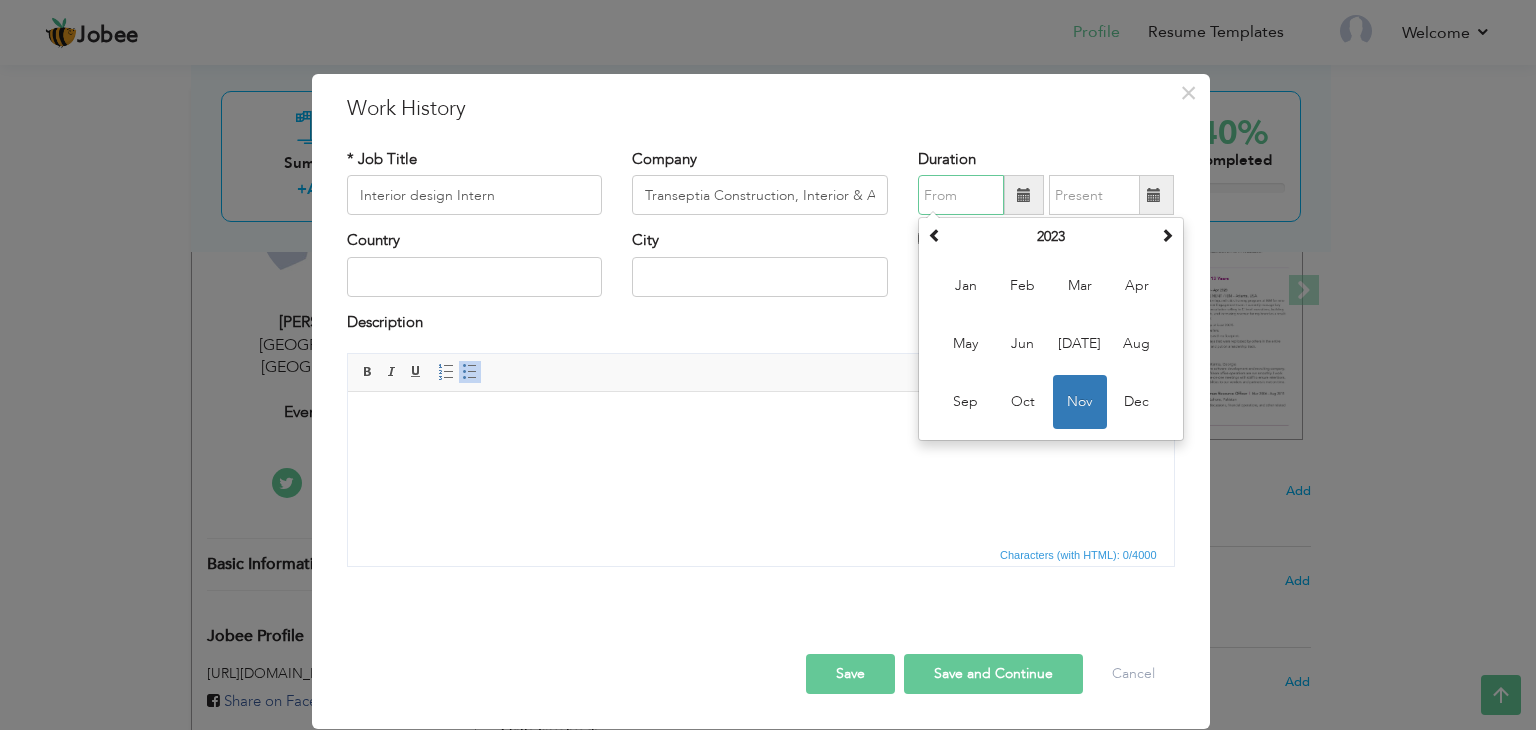 click at bounding box center [961, 195] 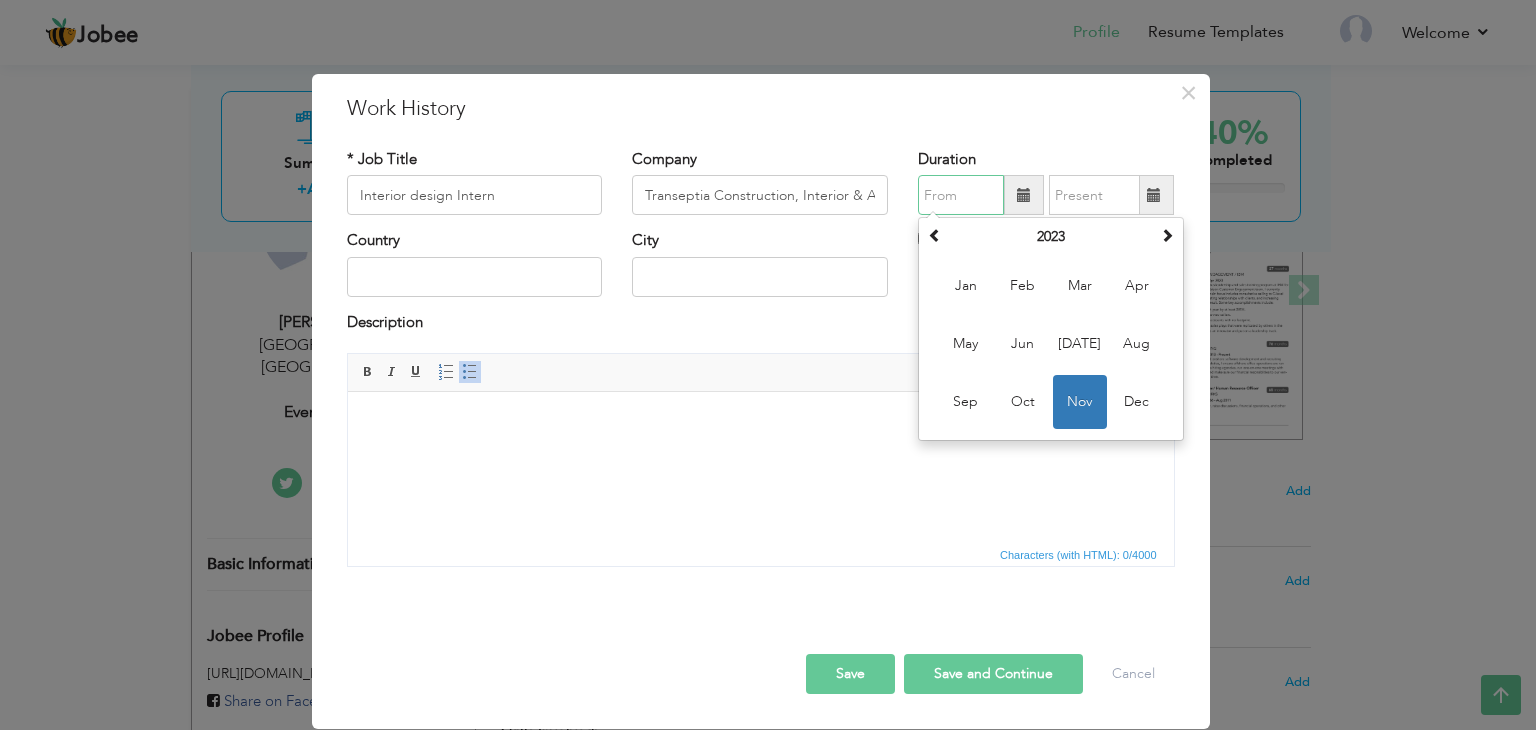 click at bounding box center [961, 195] 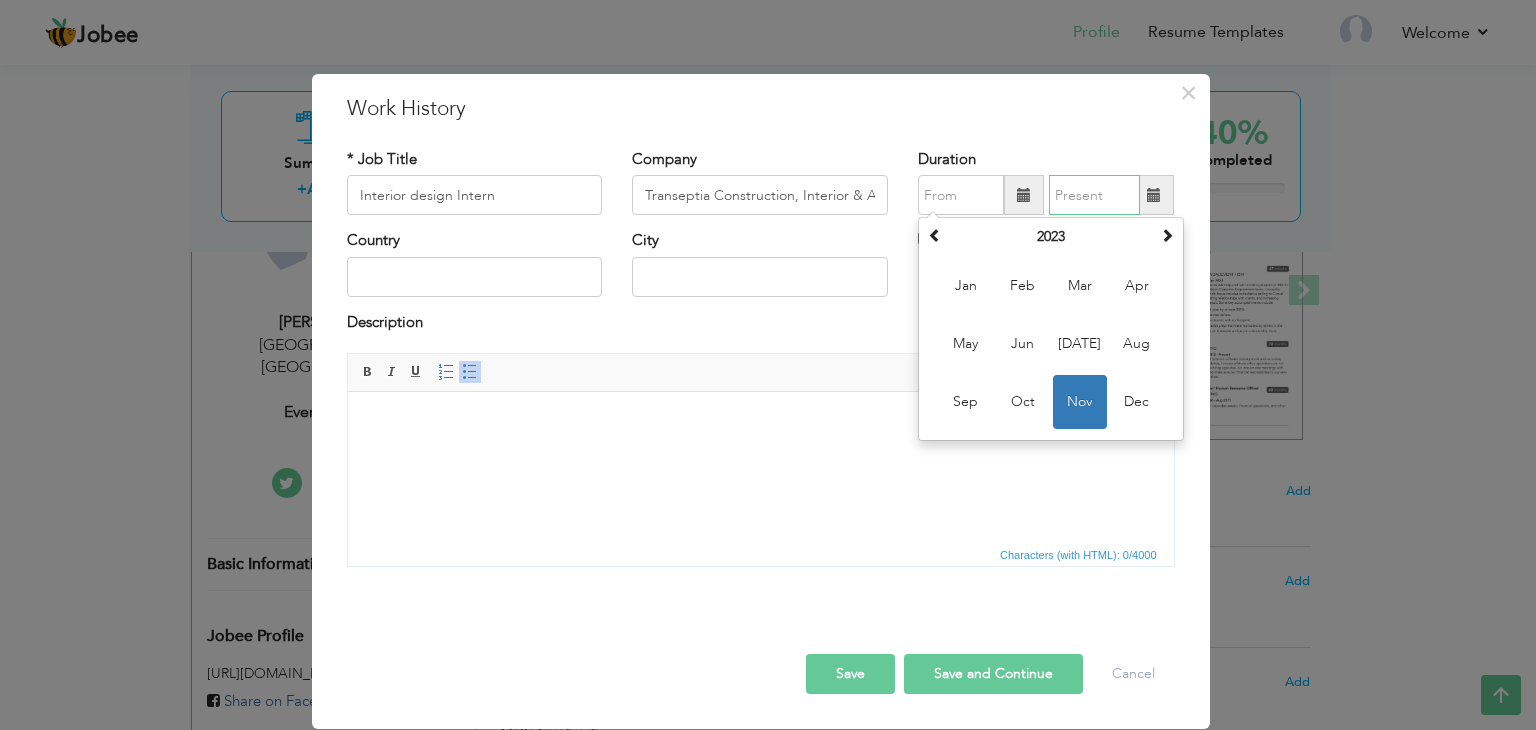 click at bounding box center [1094, 195] 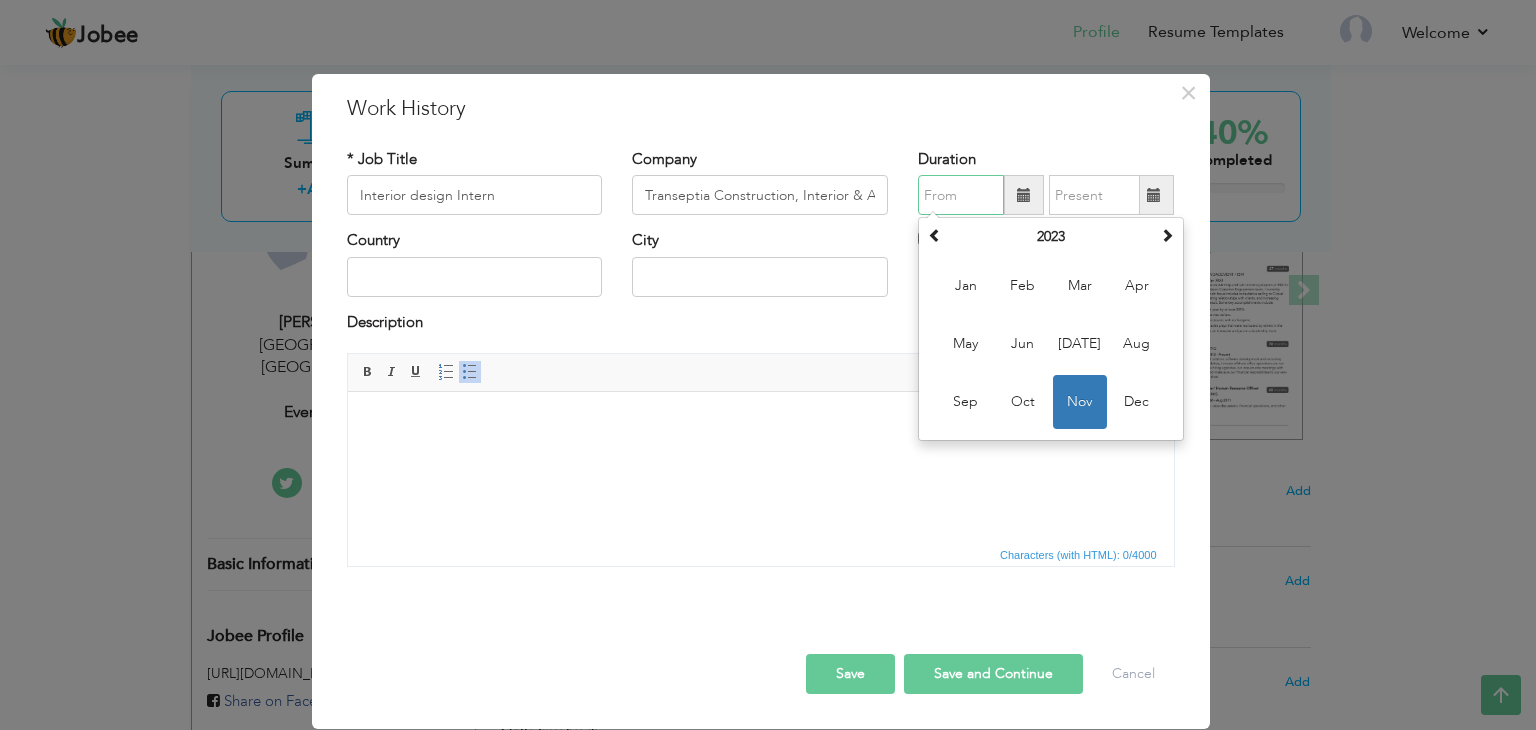 click at bounding box center (961, 195) 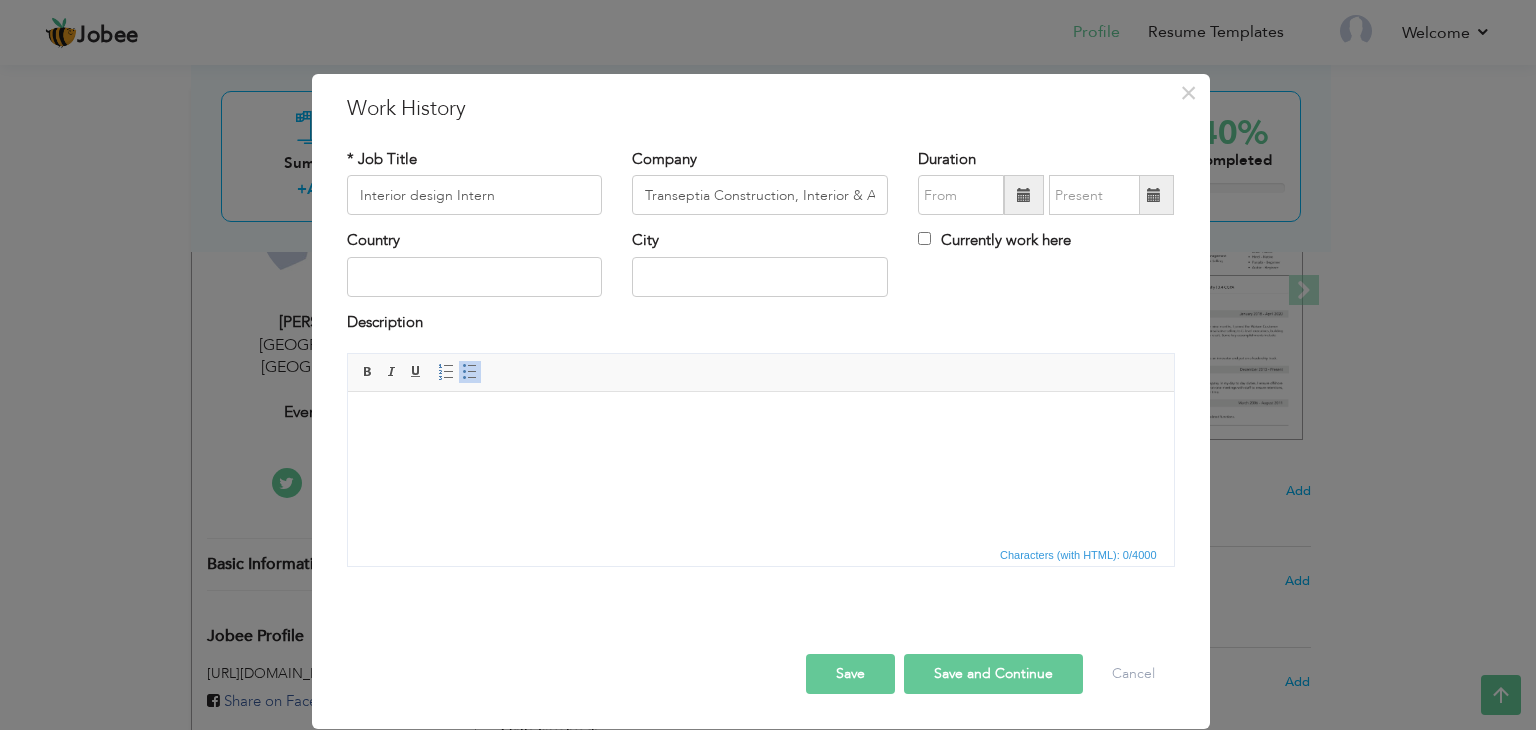 click on "Country
City
Currently work here" at bounding box center (761, 270) 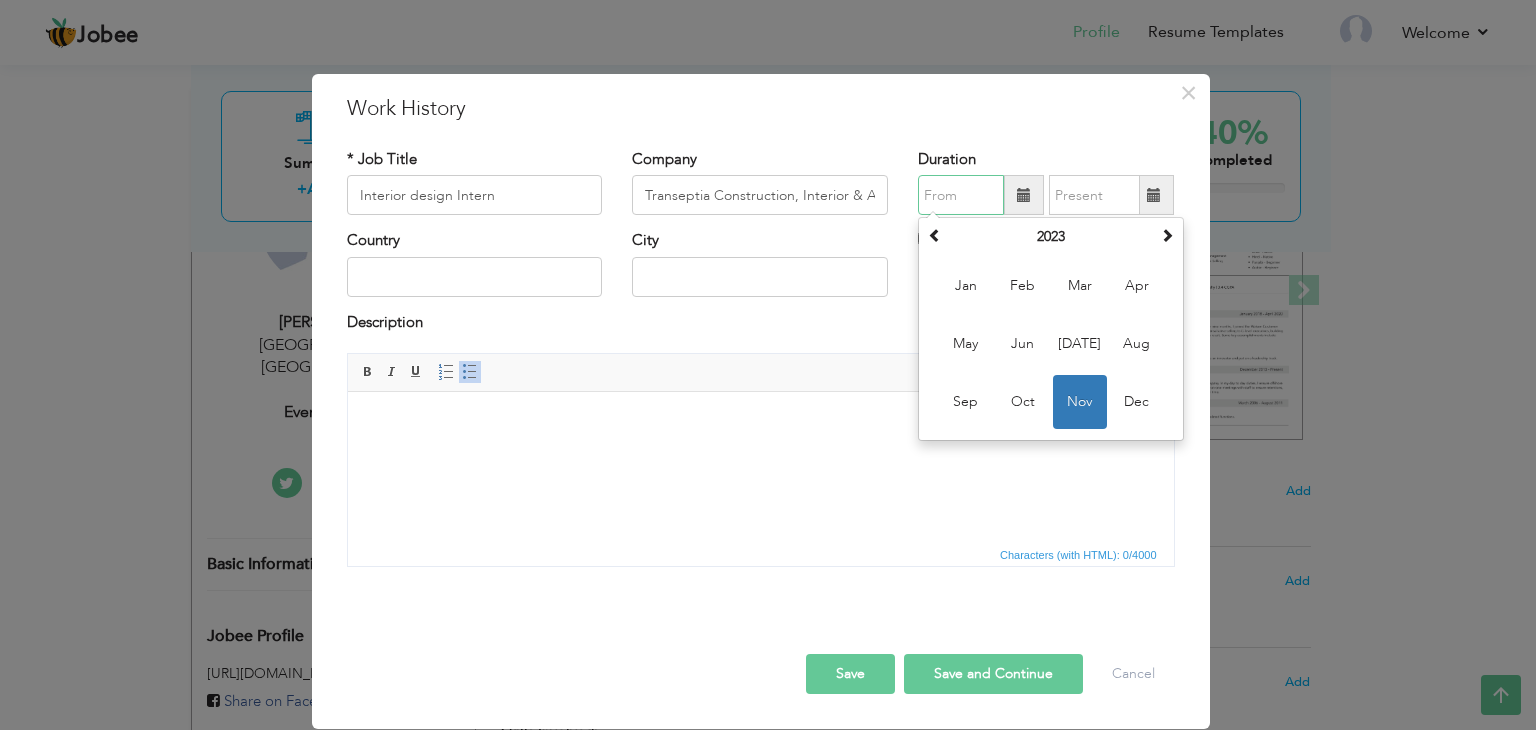 click at bounding box center (961, 195) 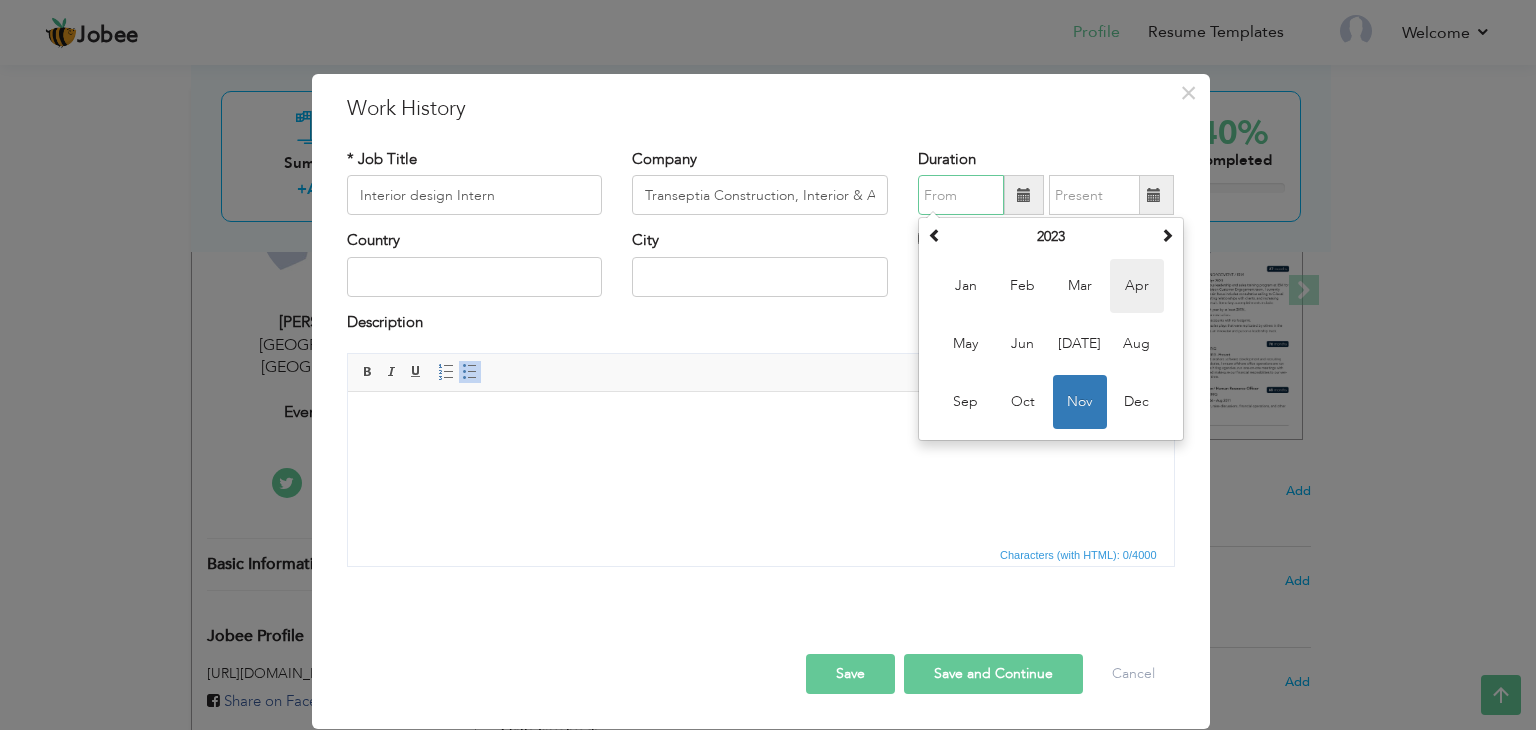 click on "Apr" at bounding box center [1137, 286] 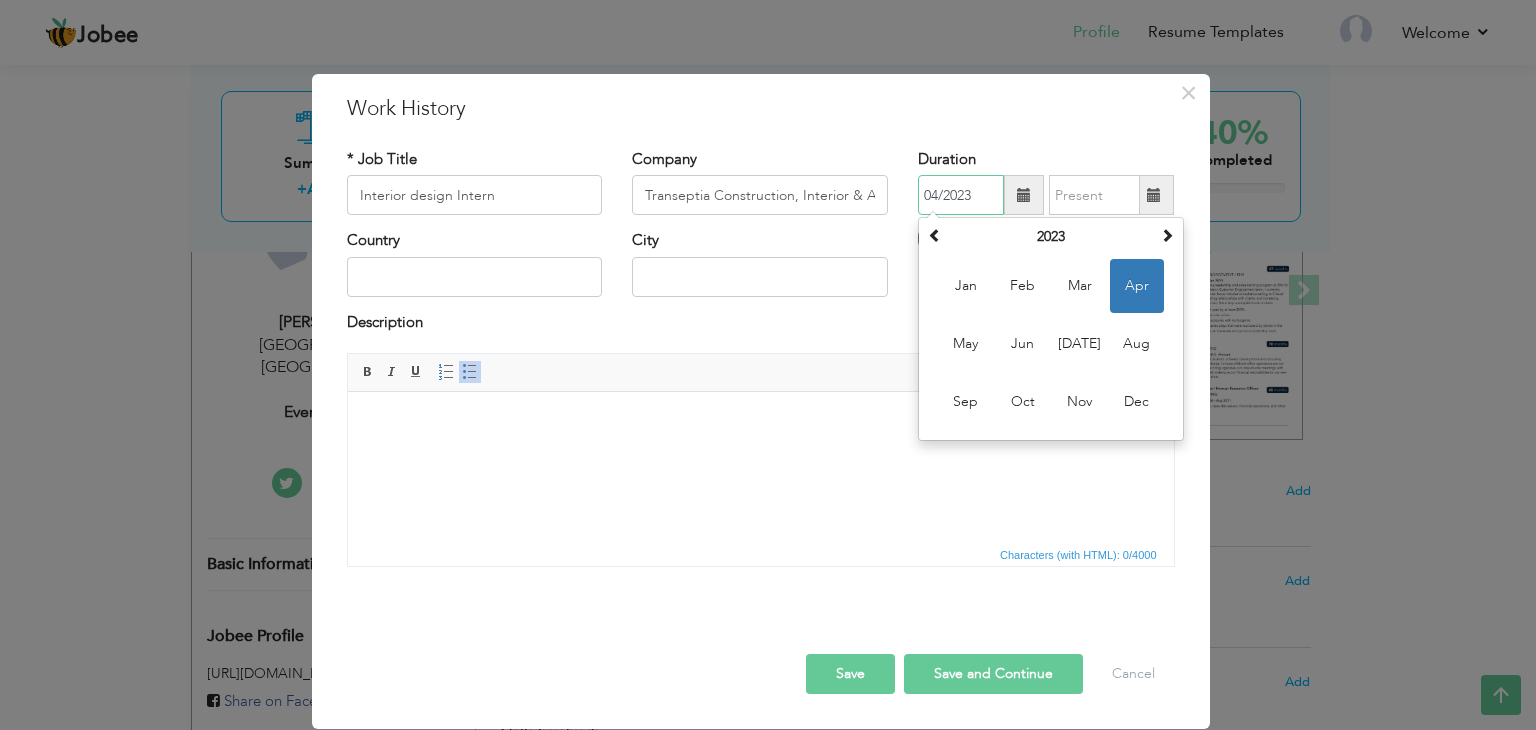 click on "04/2023" at bounding box center (961, 195) 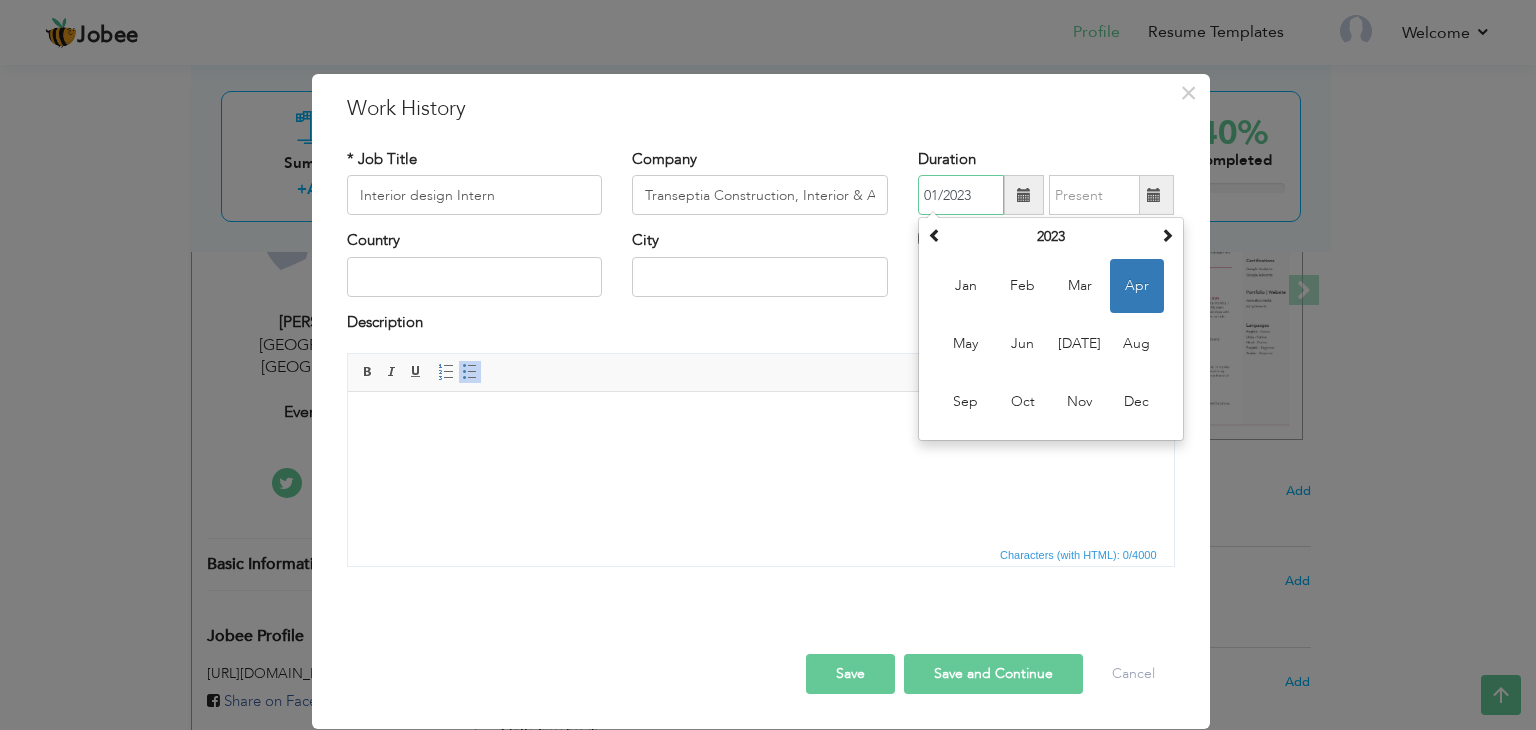 click on "01/2023" at bounding box center [961, 195] 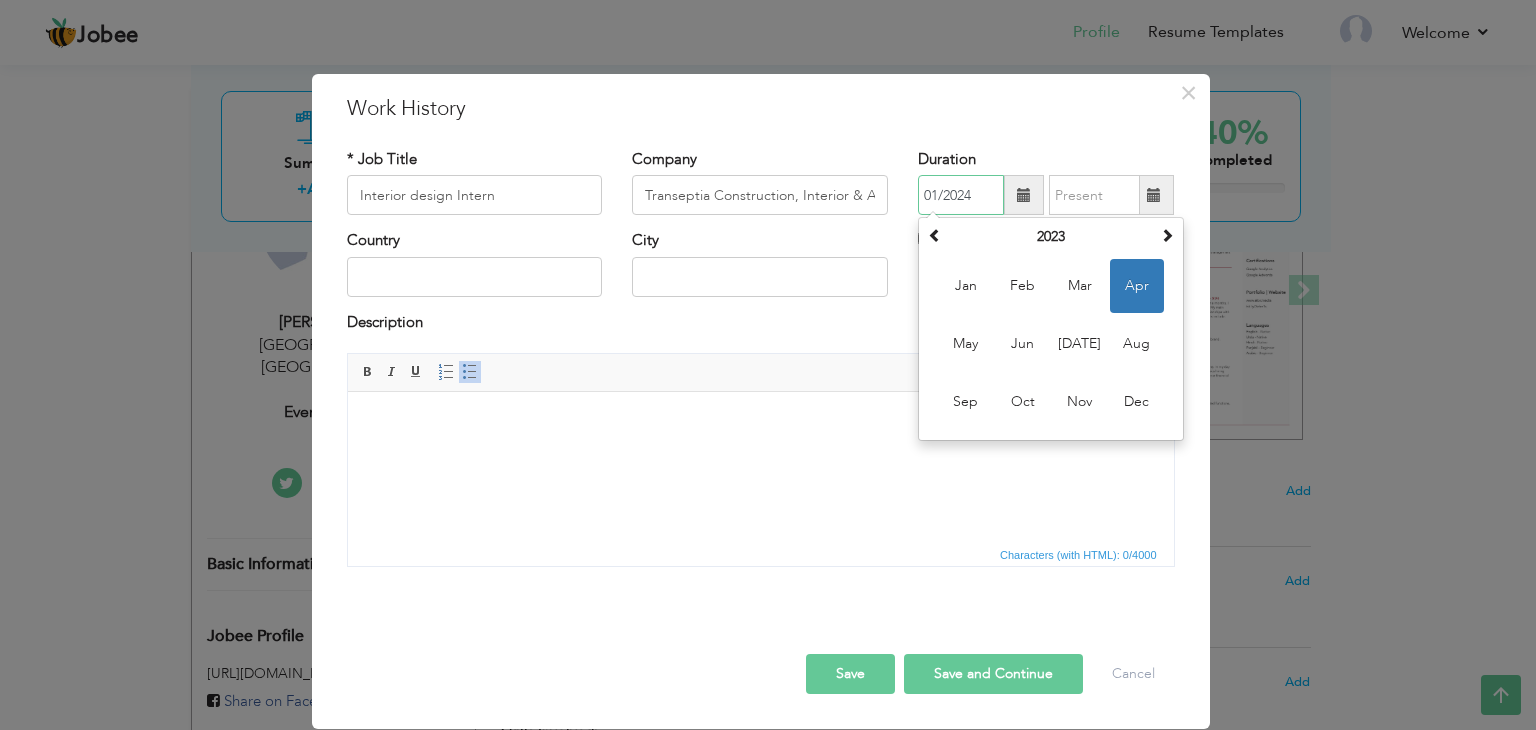 type on "01/2024" 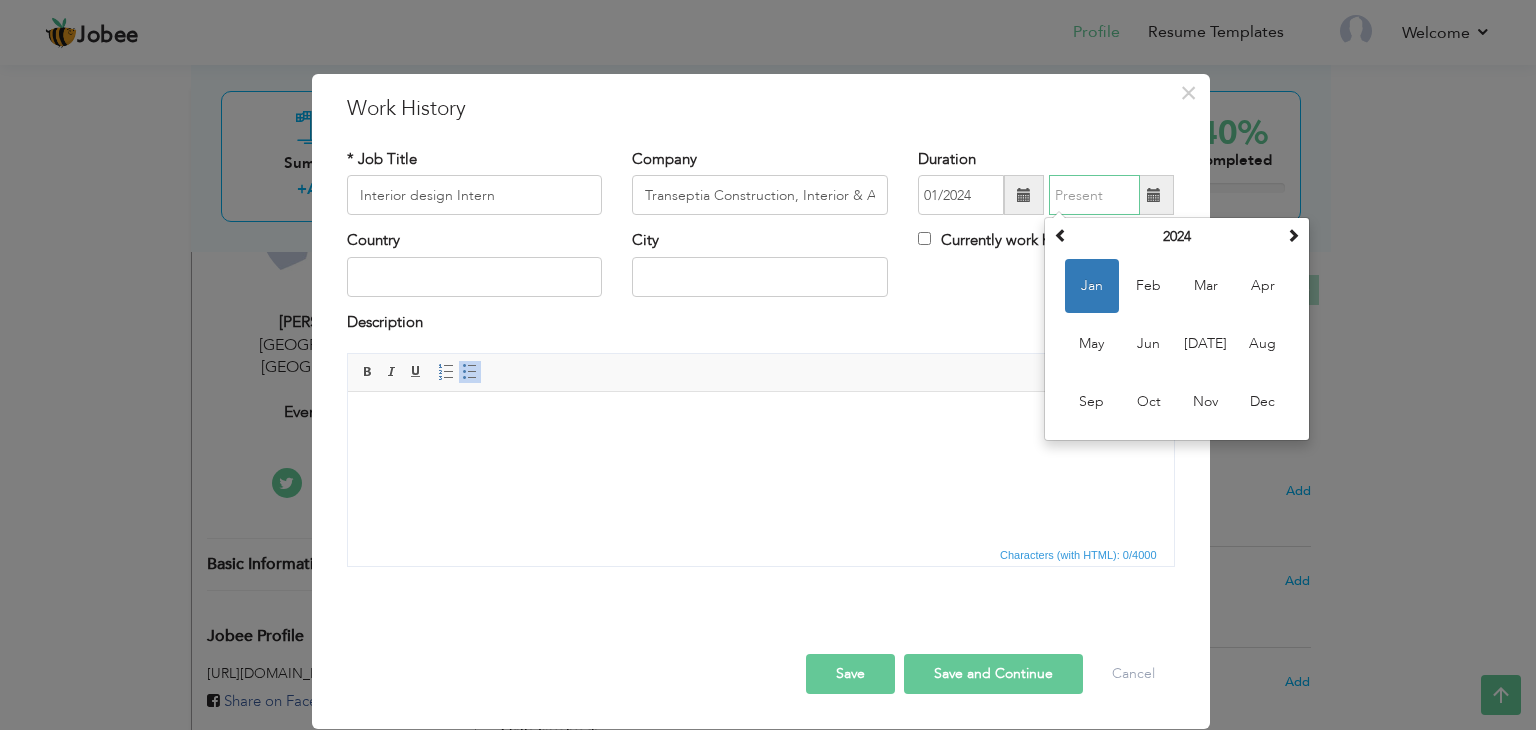 click at bounding box center (1094, 195) 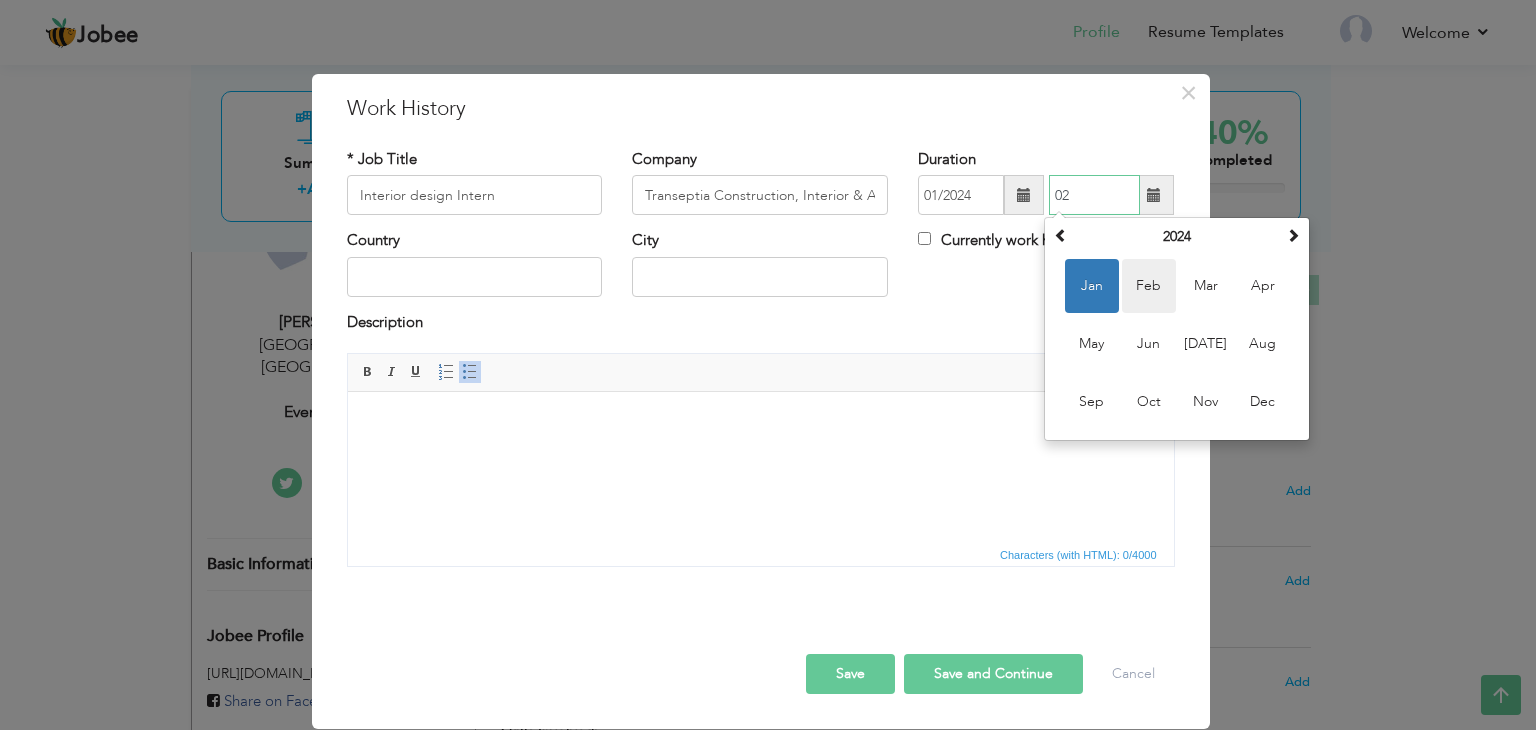 click on "Feb" at bounding box center [1149, 286] 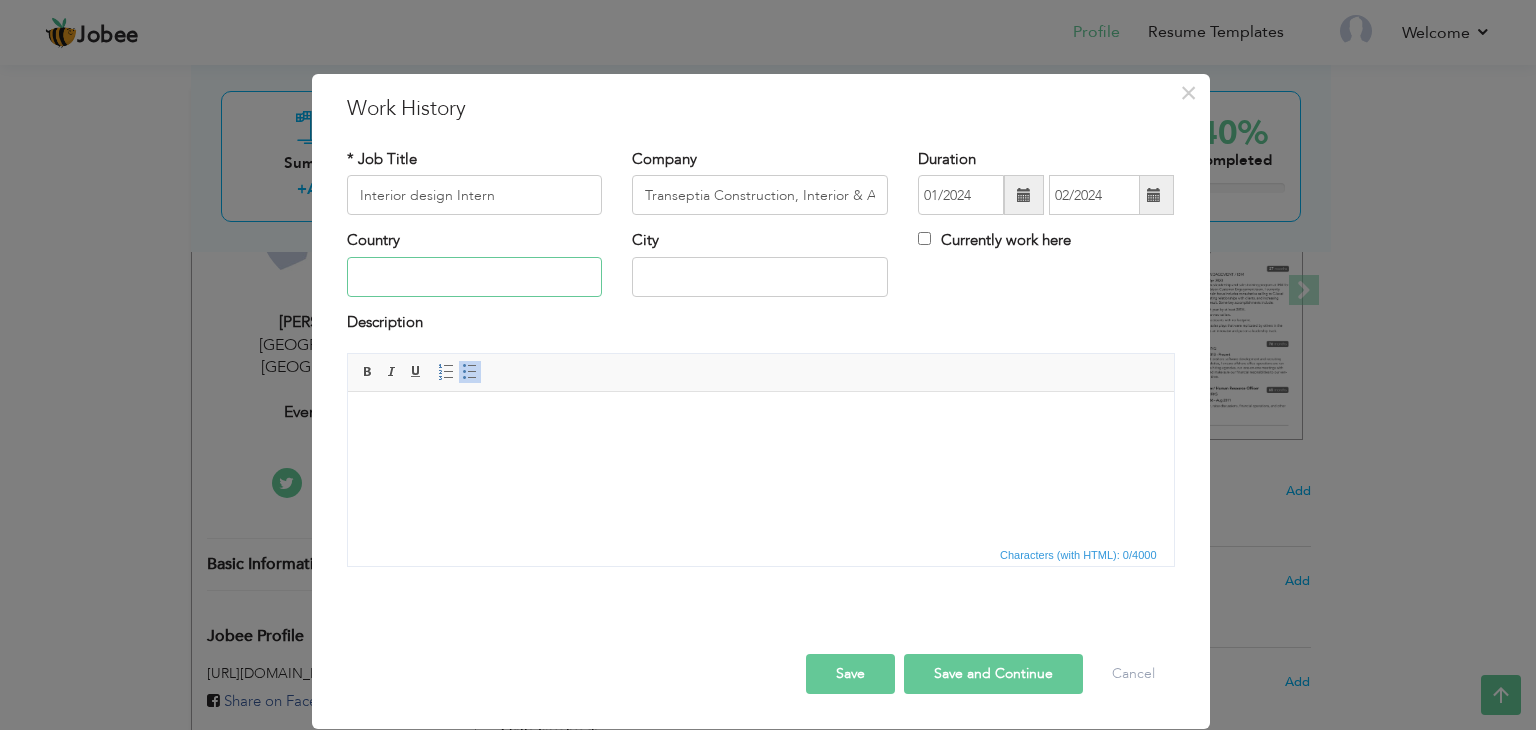 click at bounding box center [475, 277] 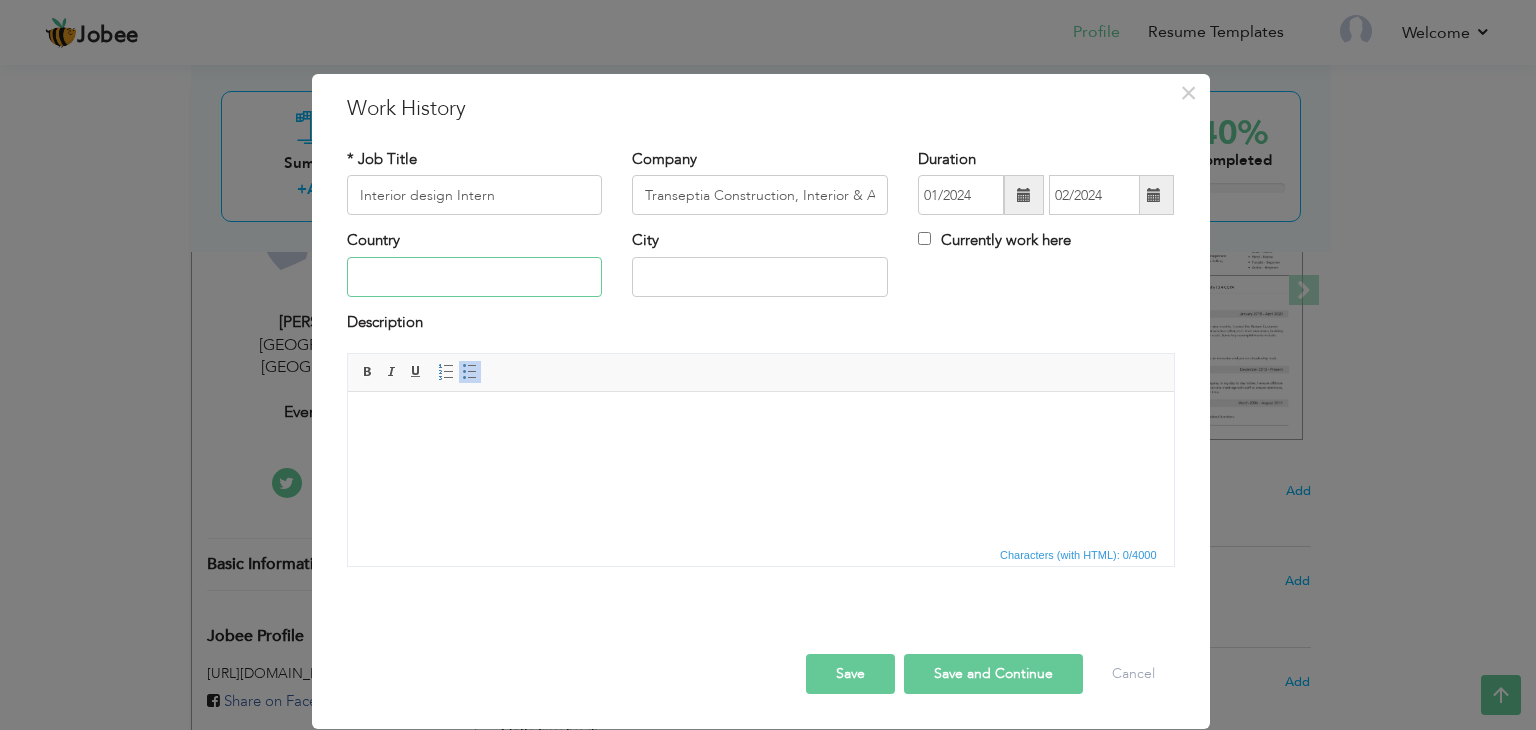 type on "[GEOGRAPHIC_DATA]" 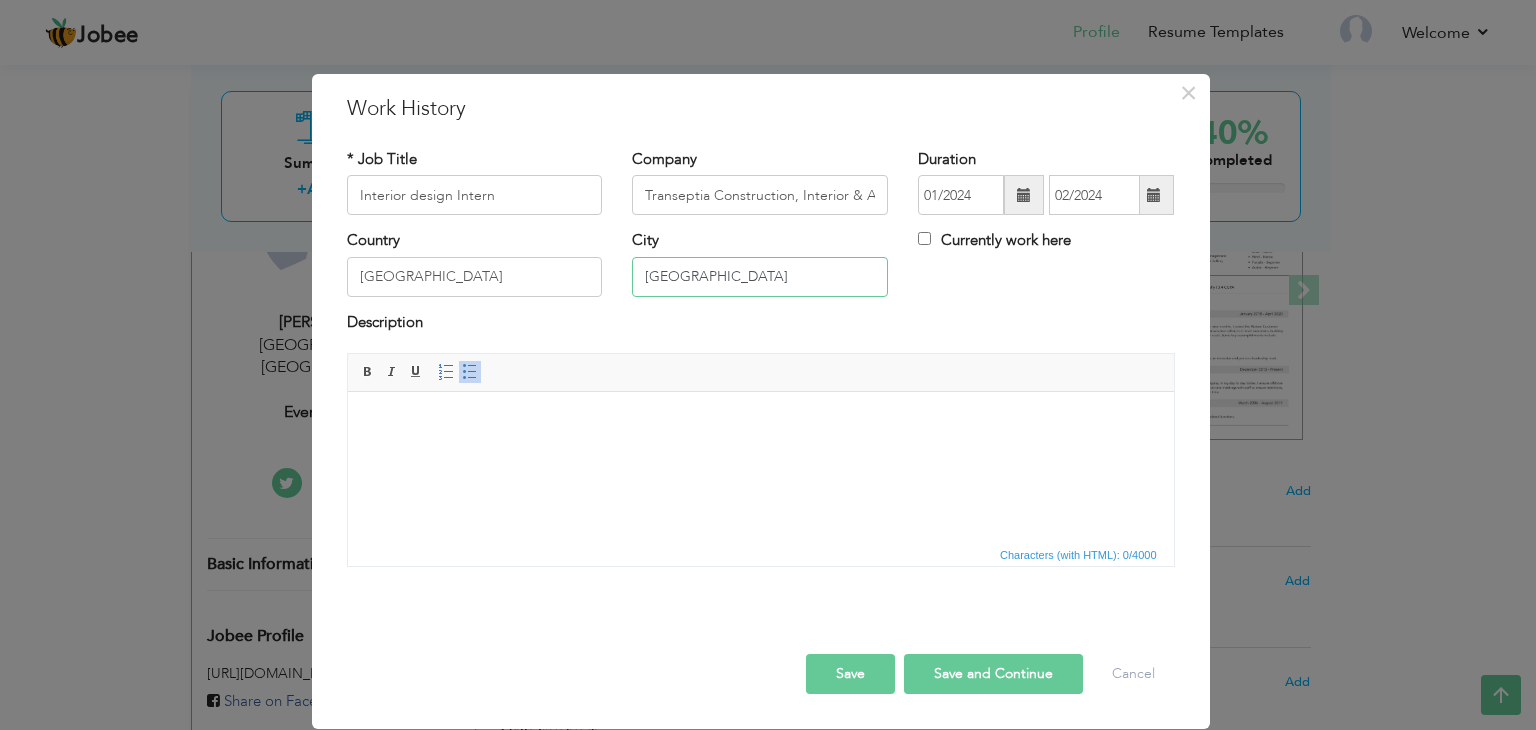 drag, startPoint x: 755, startPoint y: 280, endPoint x: 619, endPoint y: 285, distance: 136.09187 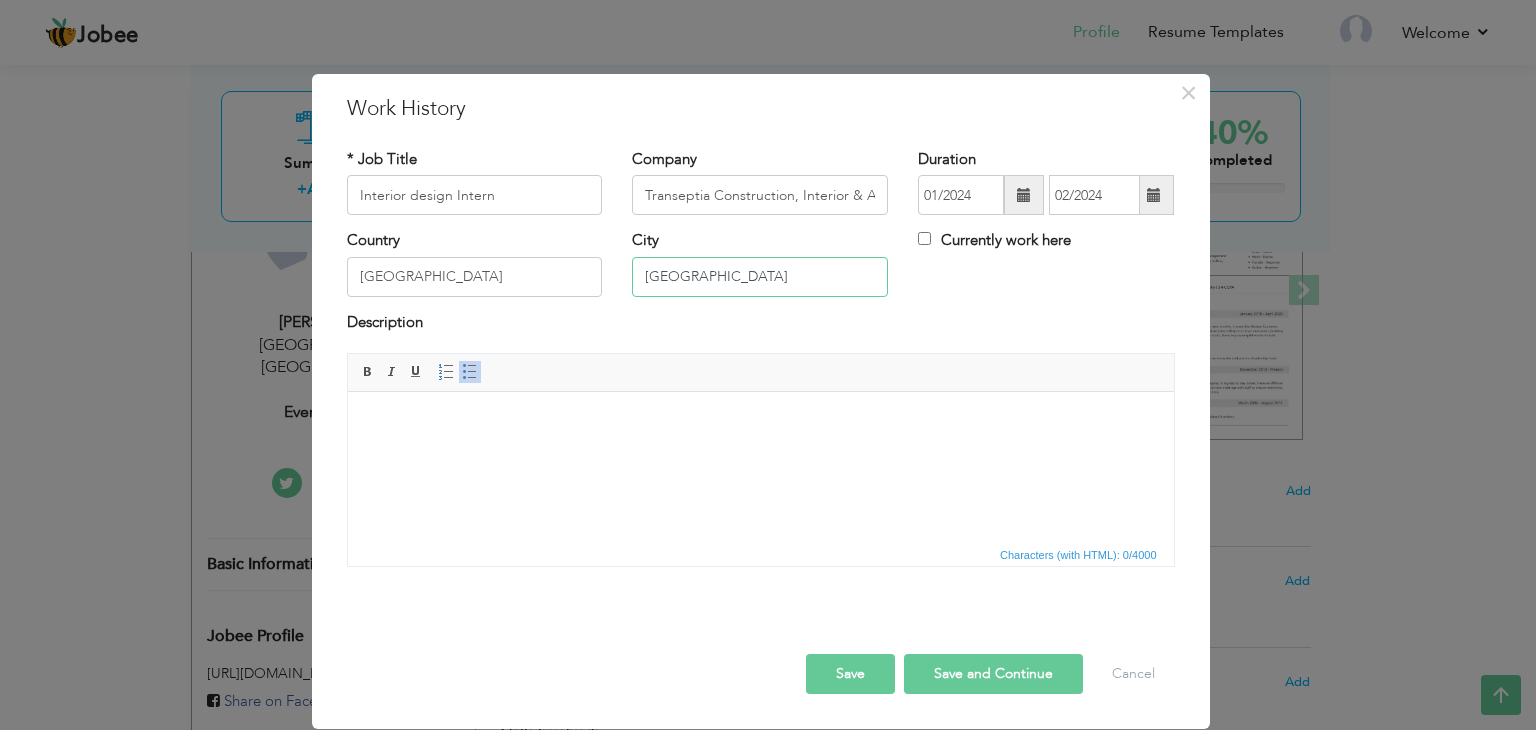 type on "[GEOGRAPHIC_DATA]" 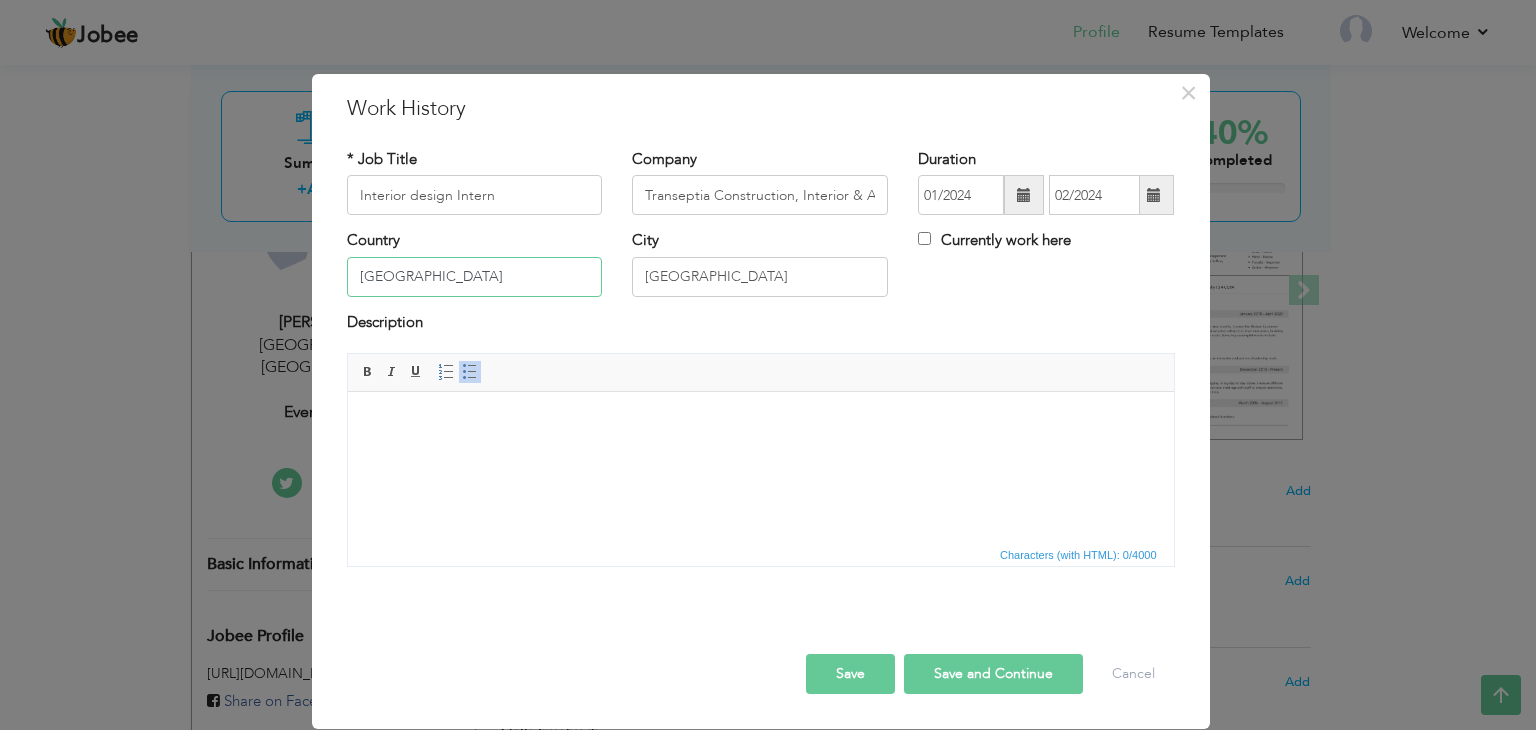 click on "[GEOGRAPHIC_DATA]" at bounding box center (475, 277) 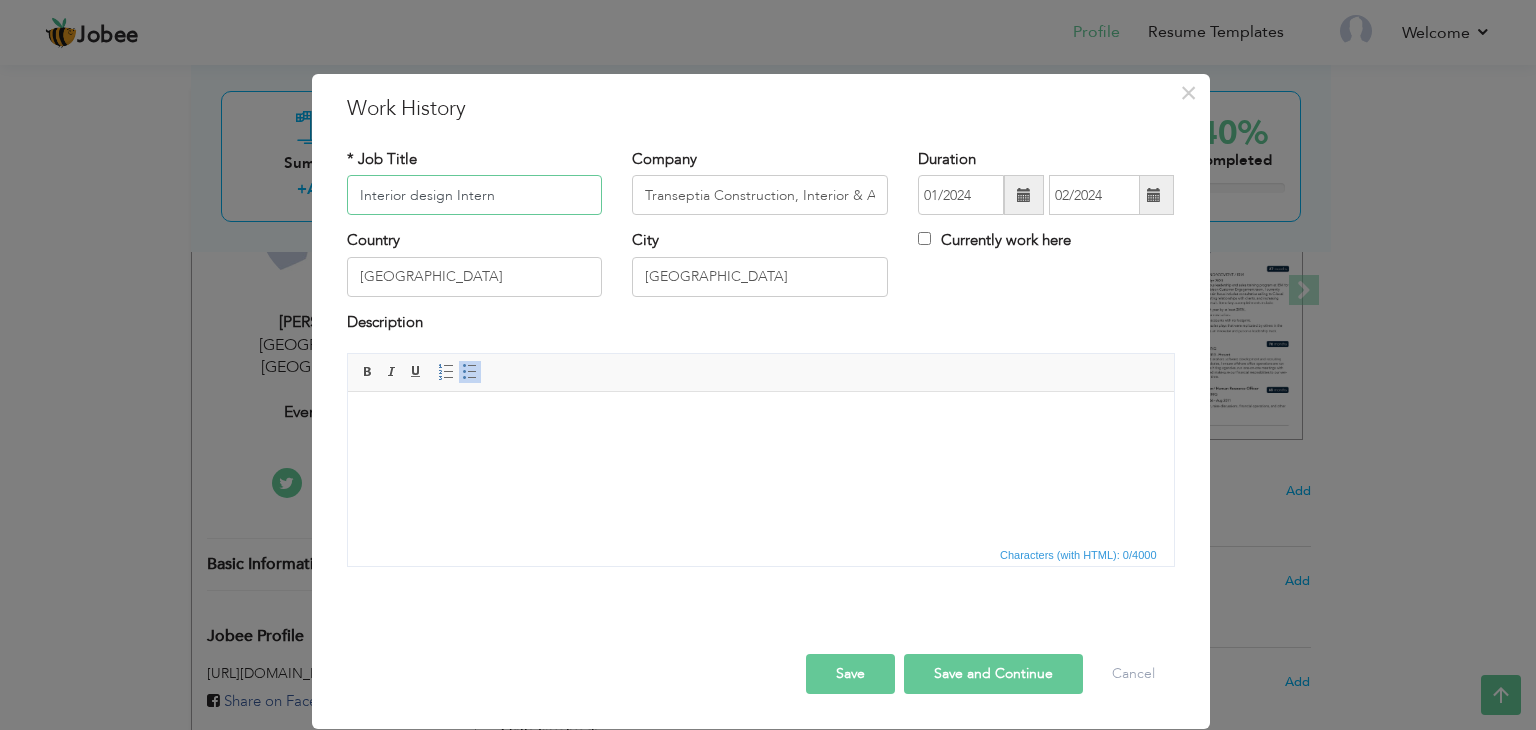 click on "Interior design Intern" at bounding box center (475, 195) 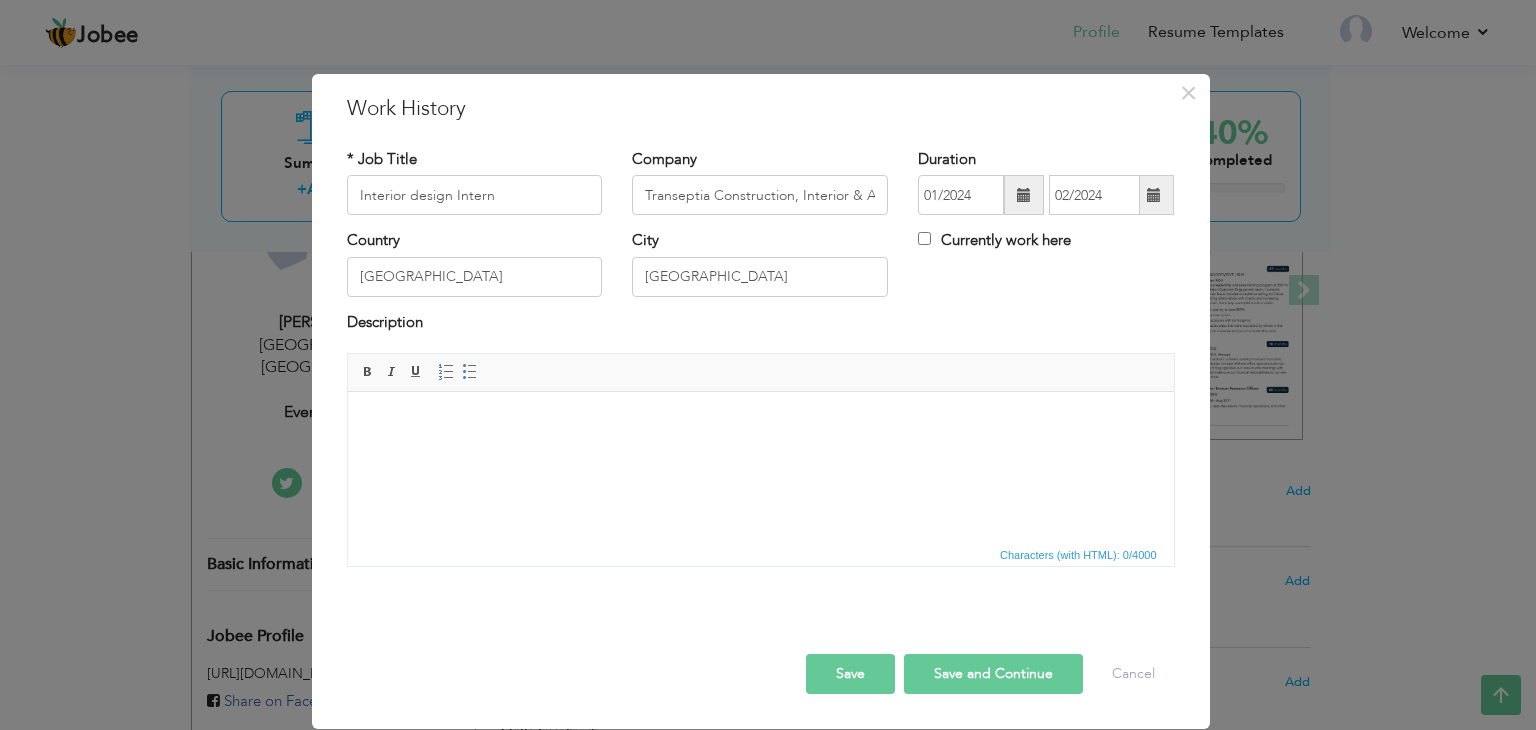 click at bounding box center [760, 422] 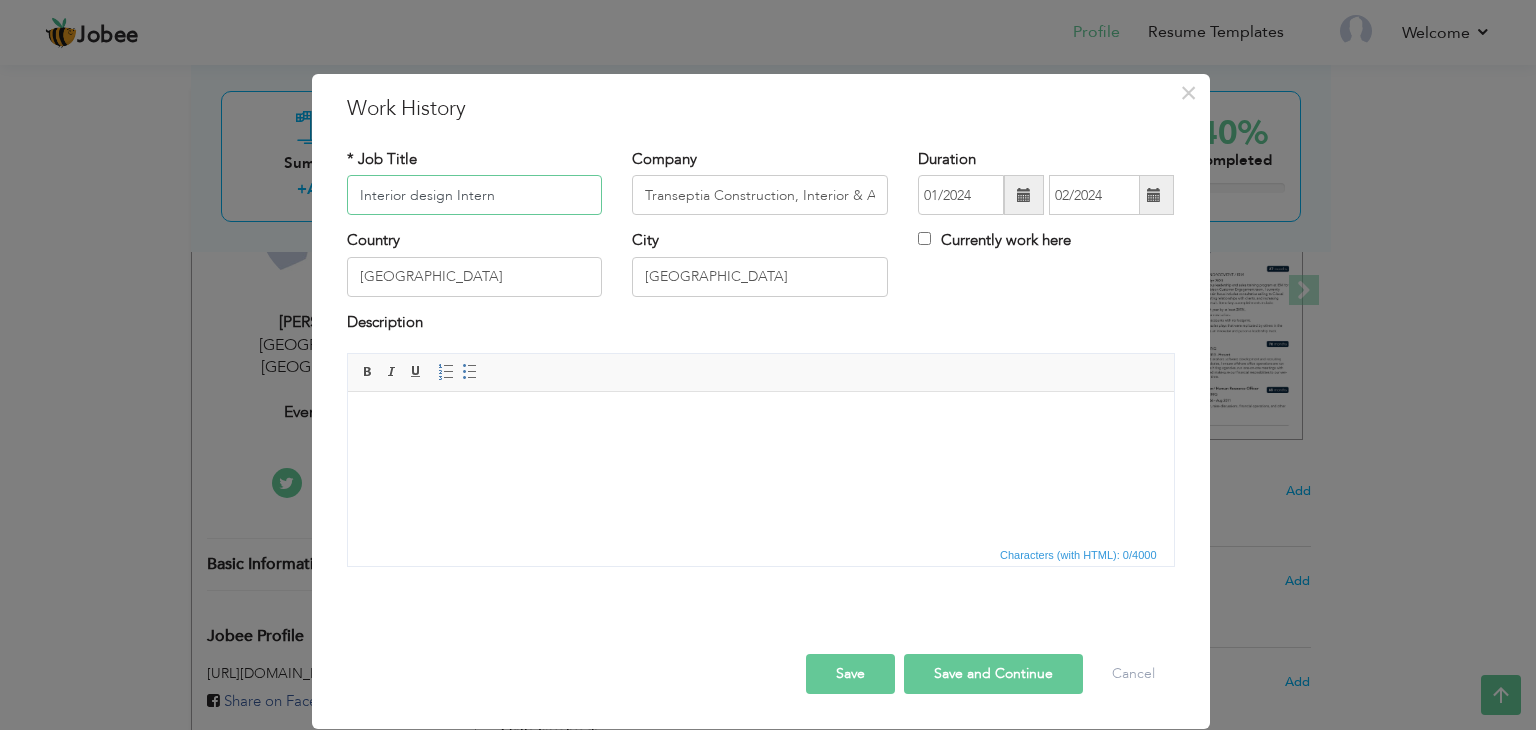 drag, startPoint x: 520, startPoint y: 202, endPoint x: 267, endPoint y: 208, distance: 253.07114 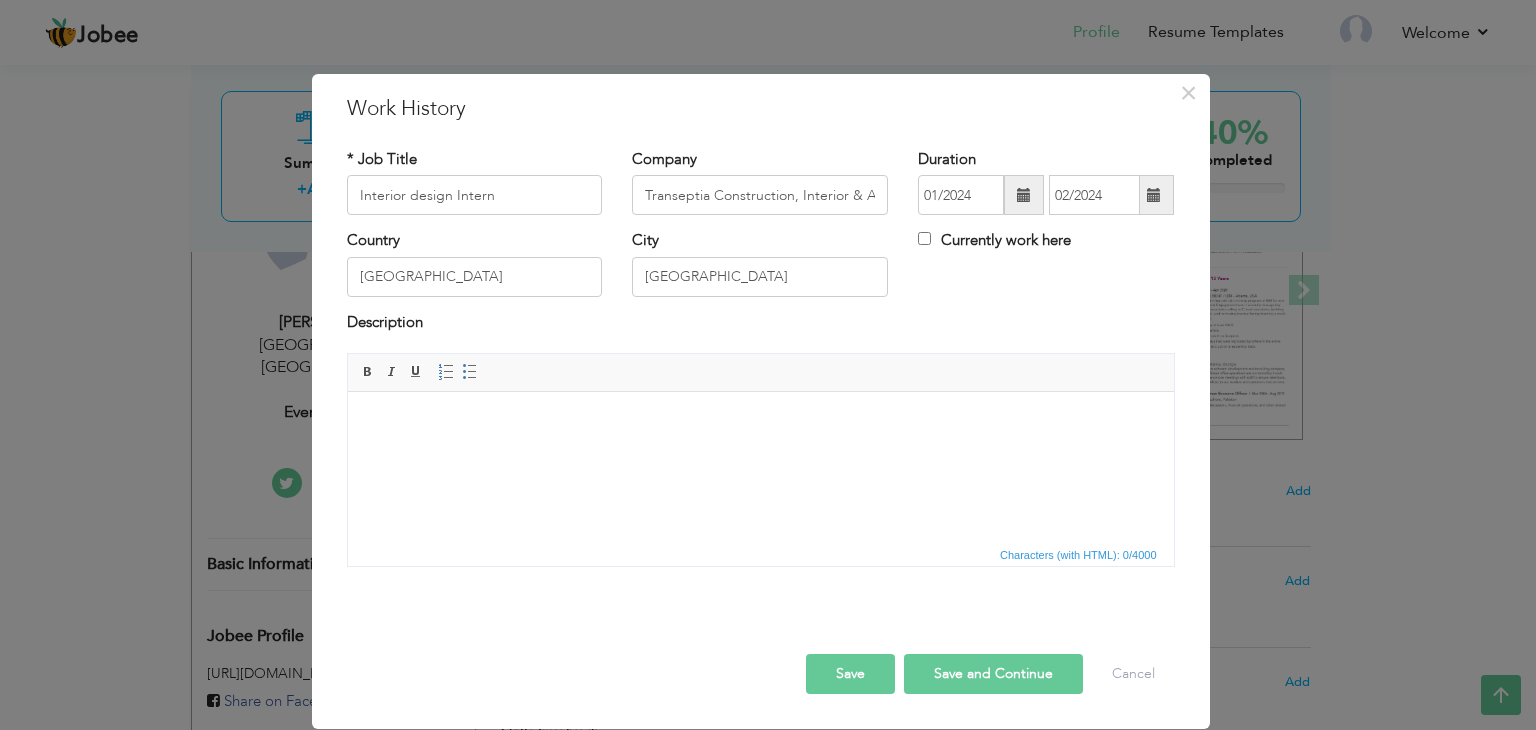 click at bounding box center (760, 422) 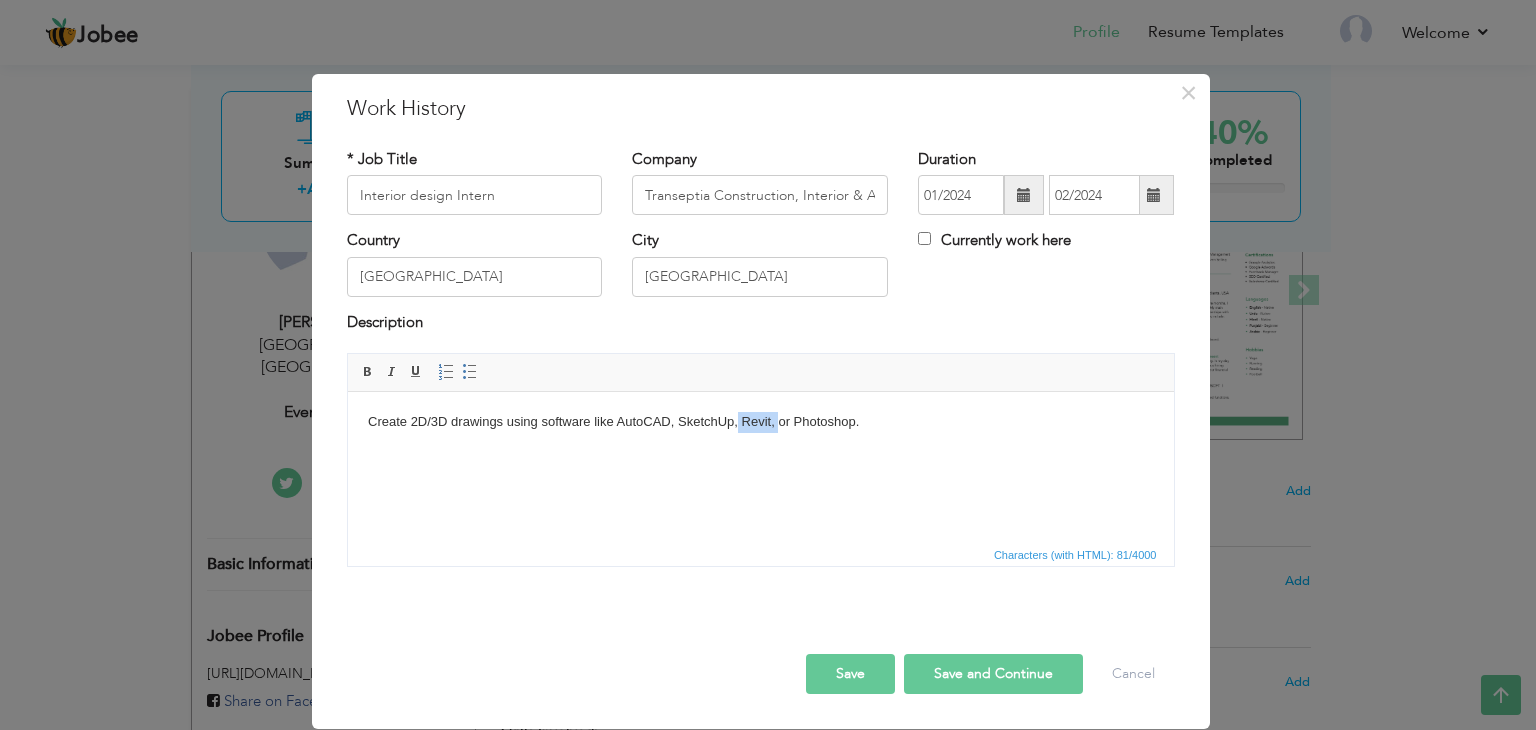 drag, startPoint x: 776, startPoint y: 425, endPoint x: 738, endPoint y: 423, distance: 38.052597 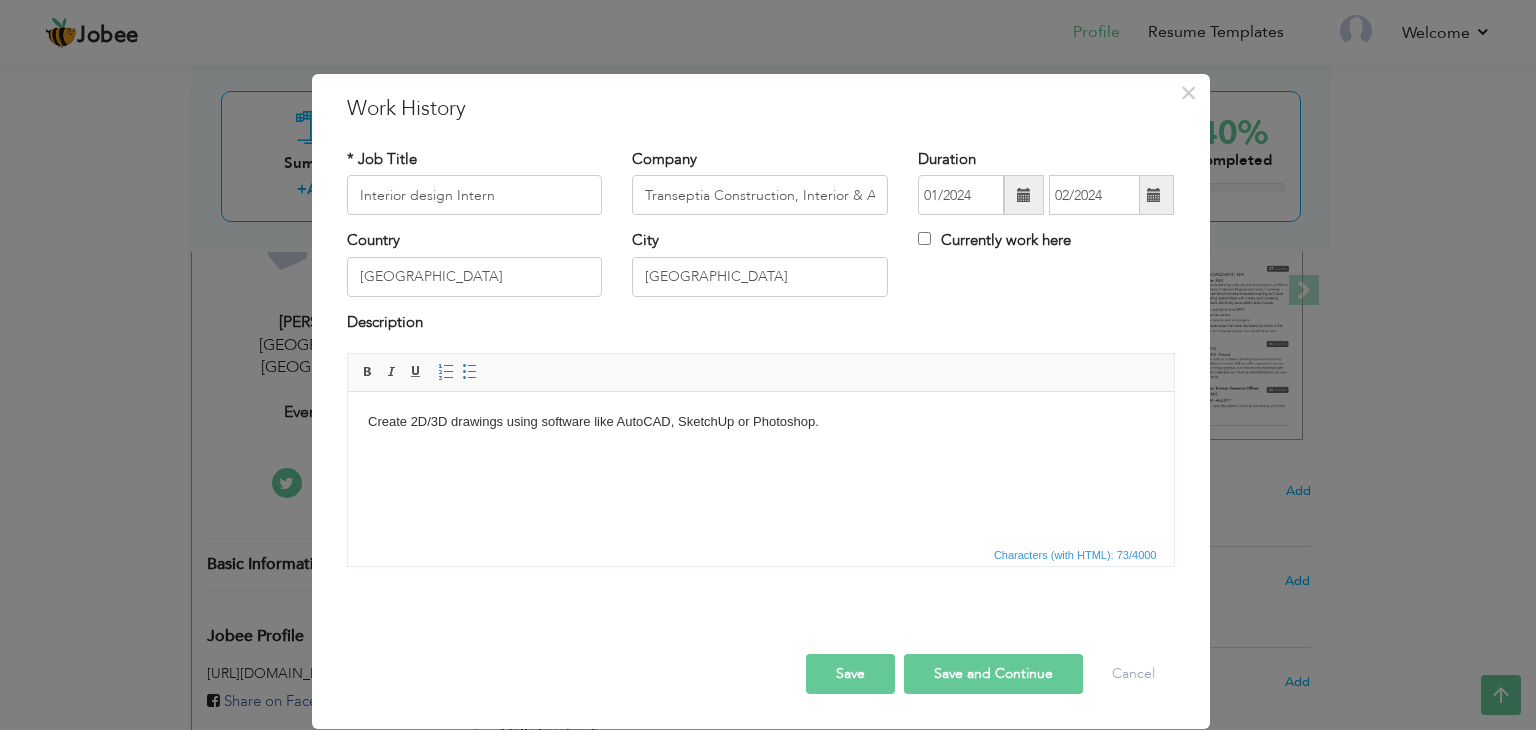 click on "Create 2D/3D drawings using software like AutoCAD, SketchUp or Photoshop." at bounding box center (760, 422) 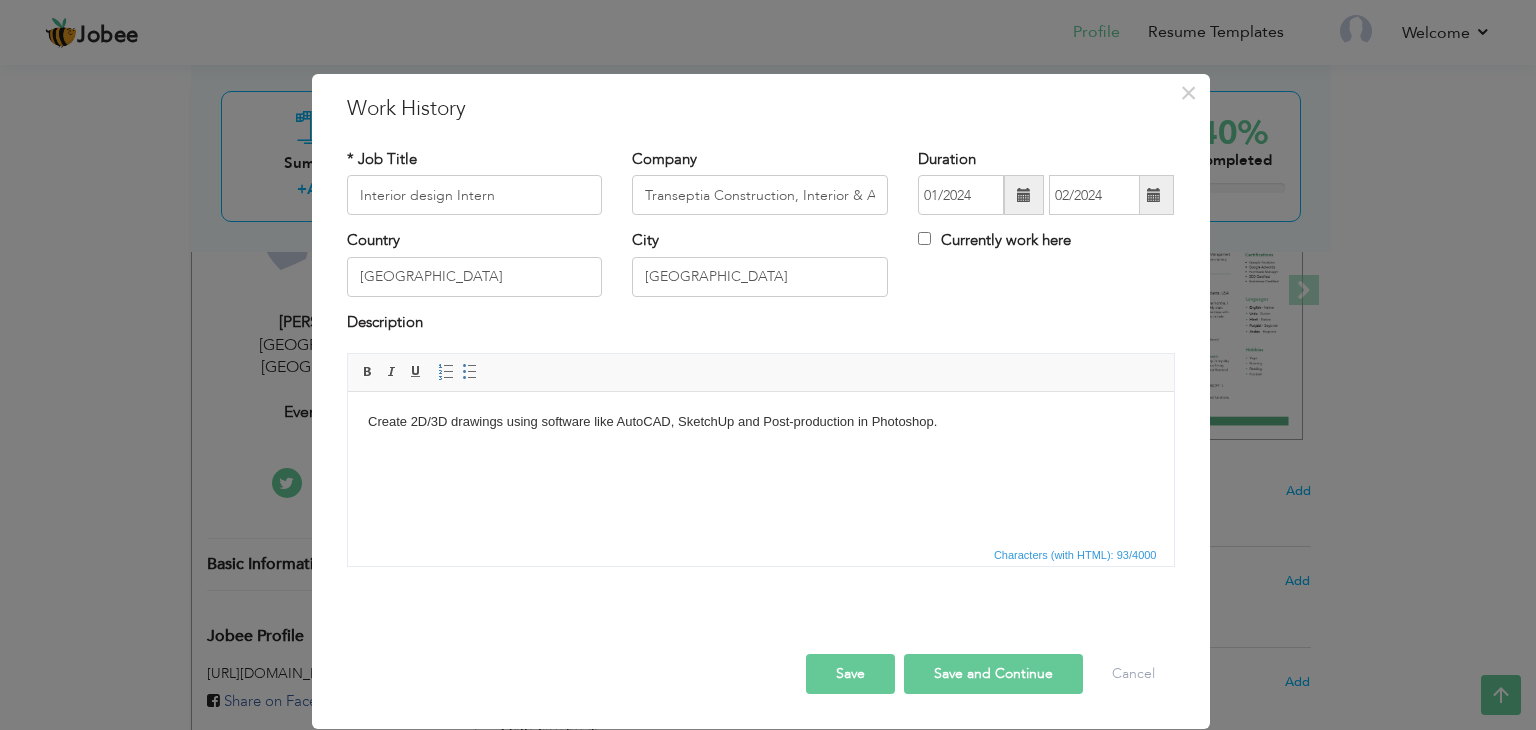 click on "Create 2D/3D drawings using software like AutoCAD, SketchUp and Post-production in Photoshop." at bounding box center (760, 422) 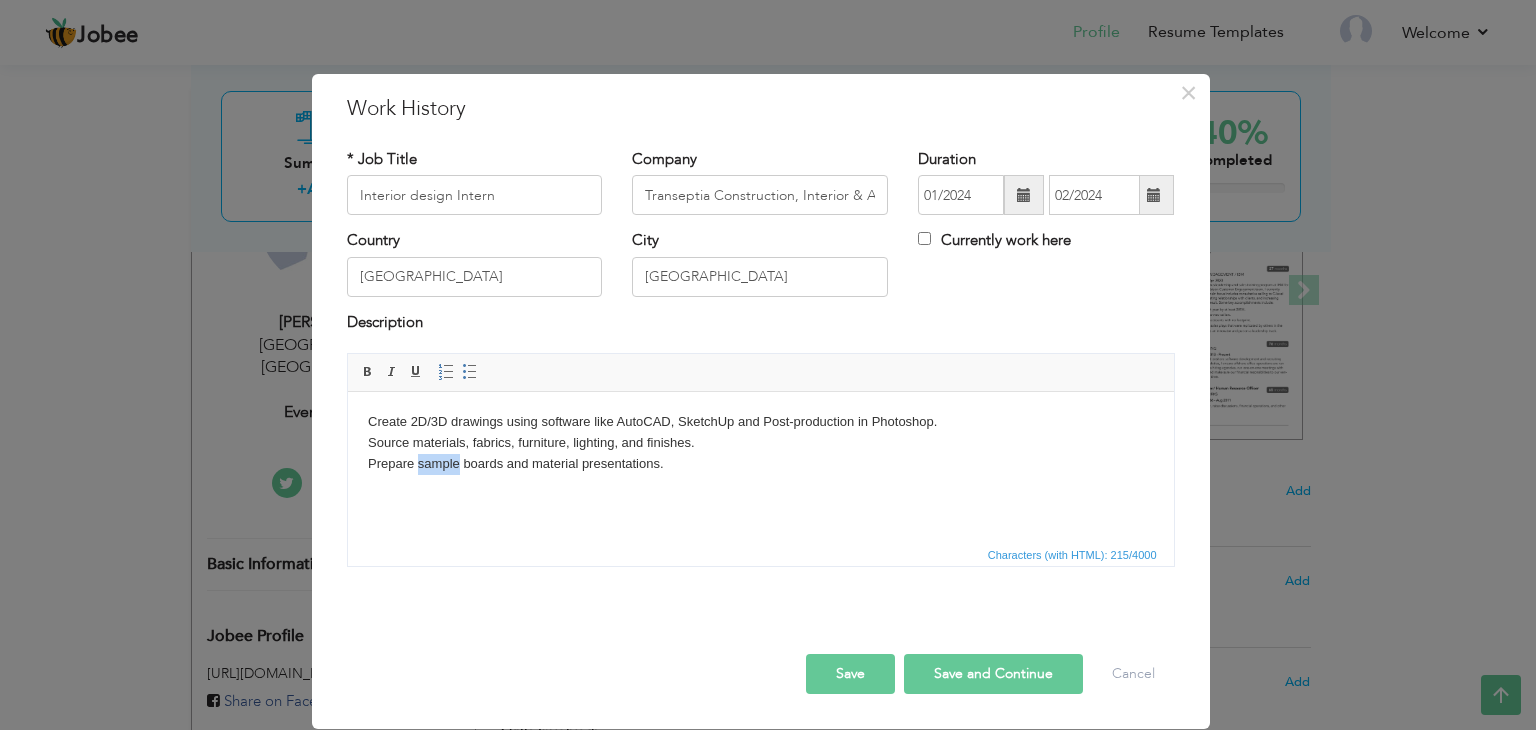 drag, startPoint x: 459, startPoint y: 469, endPoint x: 419, endPoint y: 465, distance: 40.1995 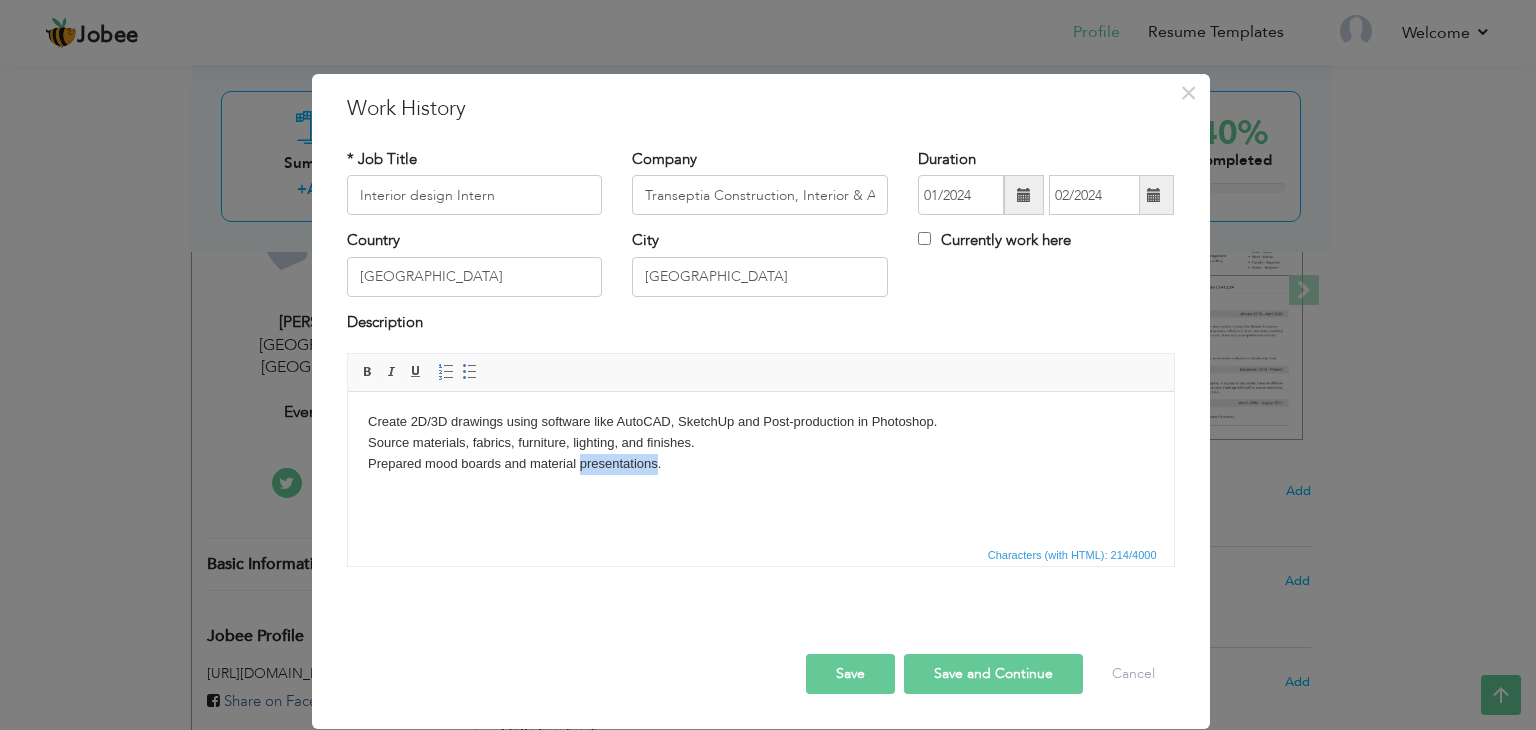 drag, startPoint x: 657, startPoint y: 467, endPoint x: 579, endPoint y: 466, distance: 78.00641 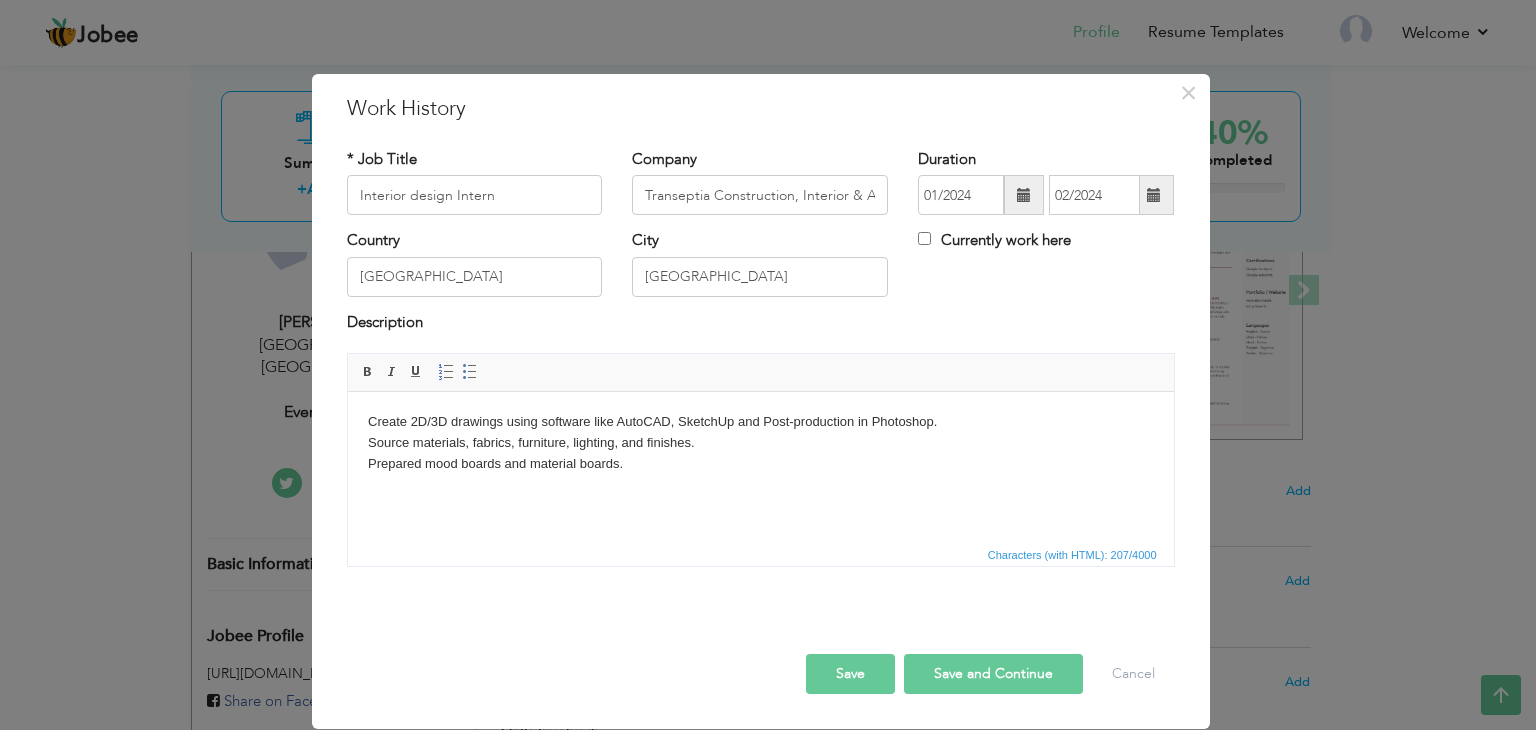 click on "Create 2D/3D drawings using software like AutoCAD, SketchUp and Post-production in Photoshop. Source materials, fabrics, furniture, lighting, and finishes. Prepared mood boards and material boards." at bounding box center (760, 443) 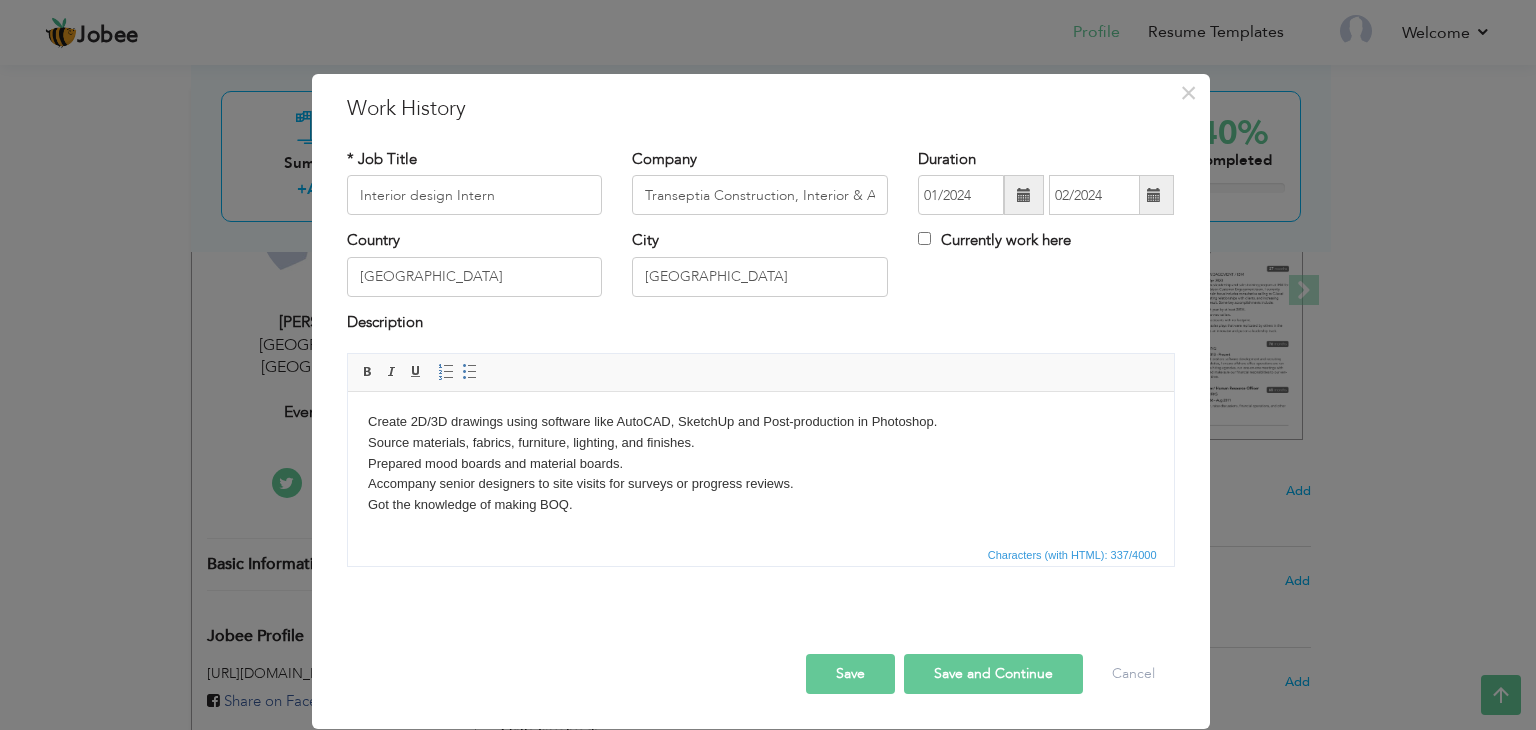 click on "Create 2D/3D drawings using software like AutoCAD, SketchUp and Post-production in Photoshop. Source materials, fabrics, furniture, lighting, and finishes. Prepared mood boards and material boards. Accompany senior designers to site visits for surveys or progress reviews. Got the knowledge of making BOQ. ​​​​​​​" at bounding box center [760, 474] 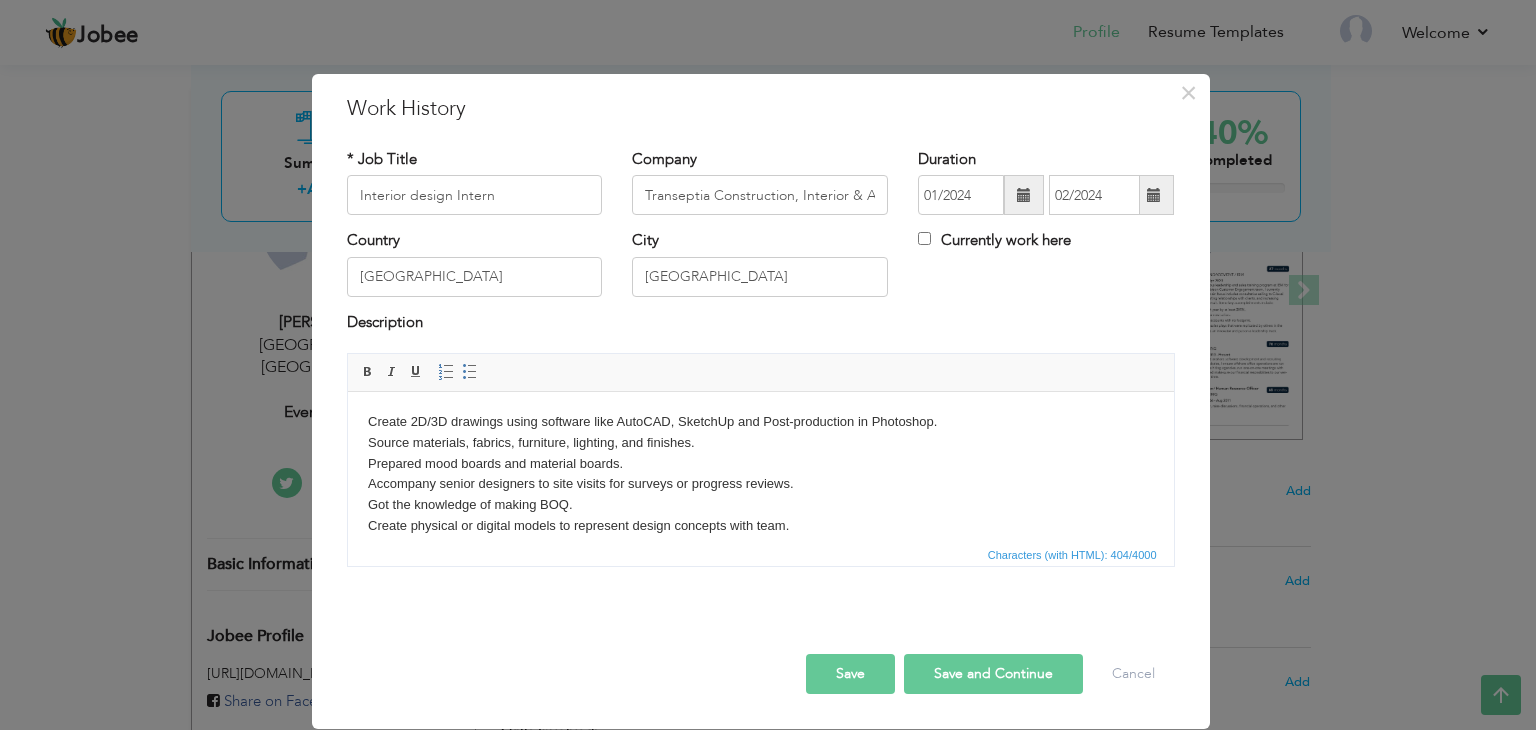 click on "Create 2D/3D drawings using software like AutoCAD, SketchUp and Post-production in Photoshop. Source materials, fabrics, furniture, lighting, and finishes. Prepared mood boards and material boards. Accompany senior designers to site visits for surveys or progress reviews. Got the knowledge of making BOQ. Create physical or digital models to represent design concepts with team." at bounding box center (760, 474) 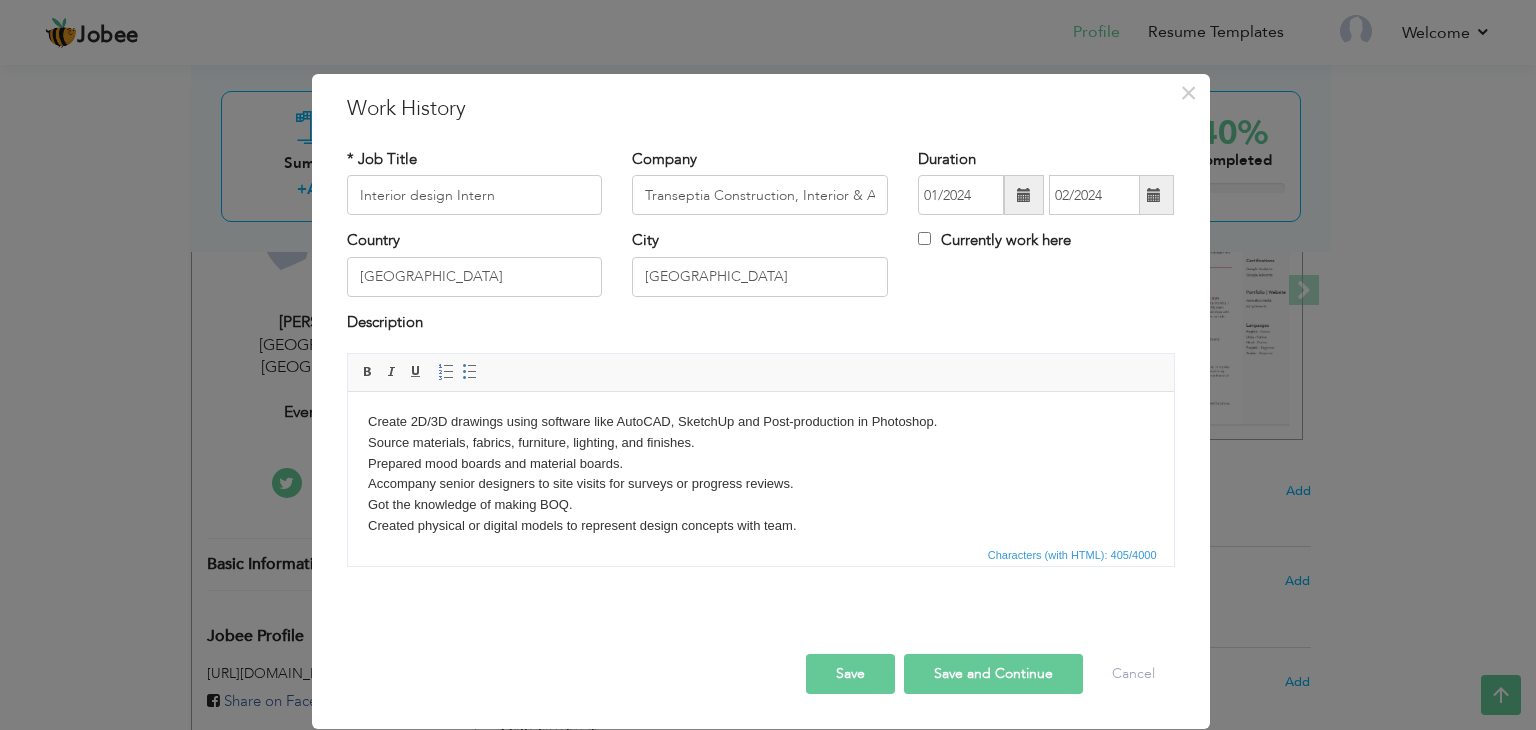 scroll, scrollTop: 14, scrollLeft: 0, axis: vertical 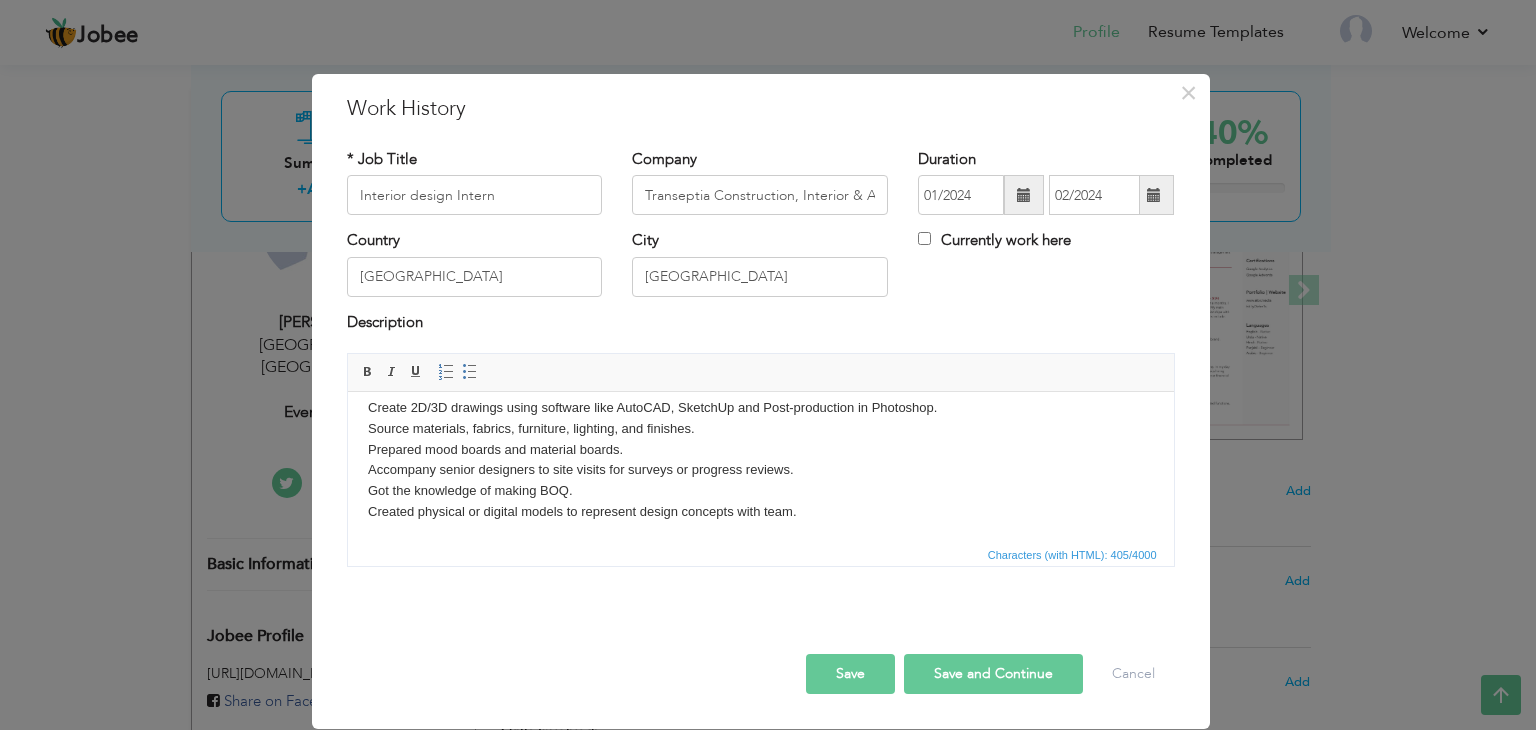 click on "Create 2D/3D drawings using software like AutoCAD, SketchUp and Post-production in Photoshop. Source materials, fabrics, furniture, lighting, and finishes. Prepared mood boards and material boards. Accompany senior designers to site visits for surveys or progress reviews. Got the knowledge of making BOQ. Created physical or digital models to represent design concepts with team." at bounding box center (760, 460) 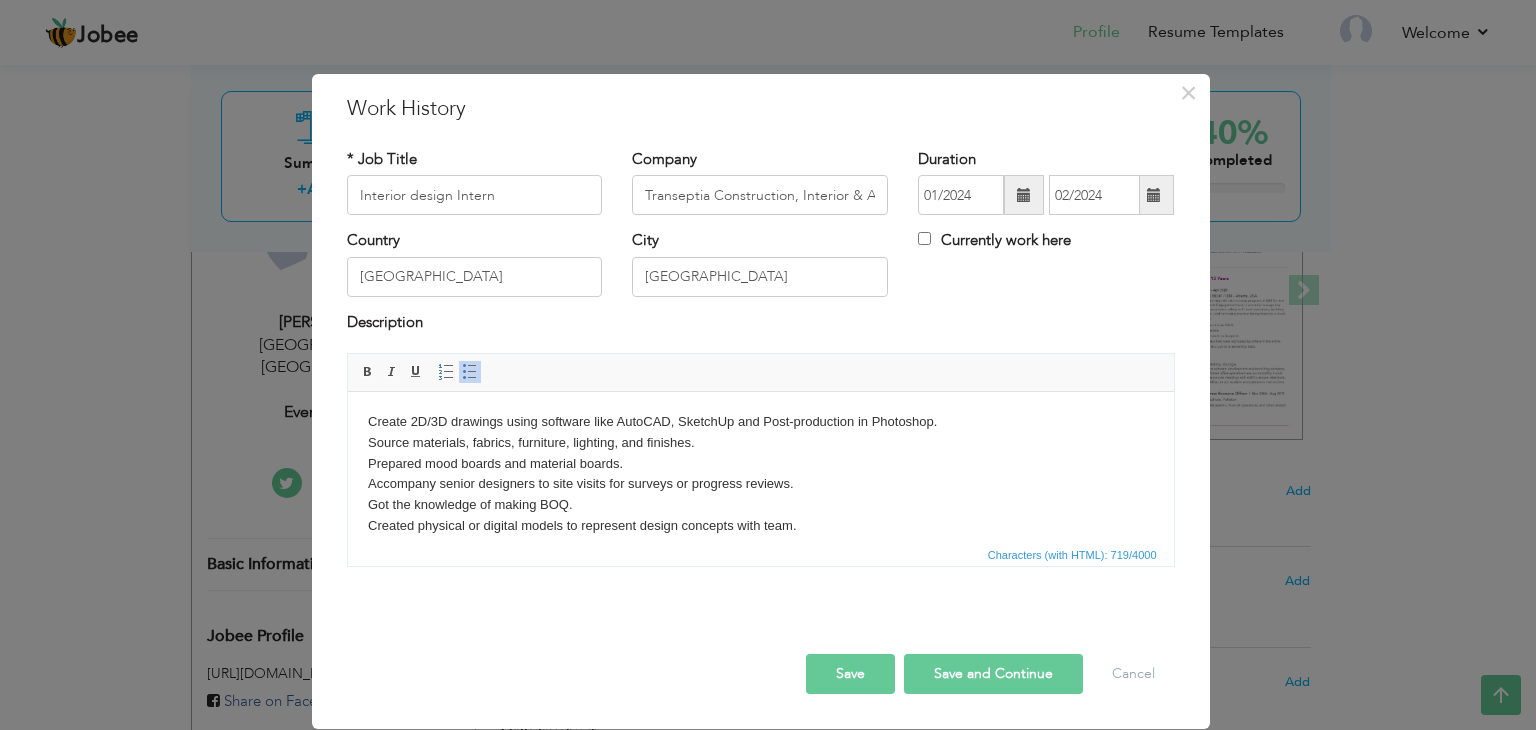 scroll, scrollTop: 16, scrollLeft: 0, axis: vertical 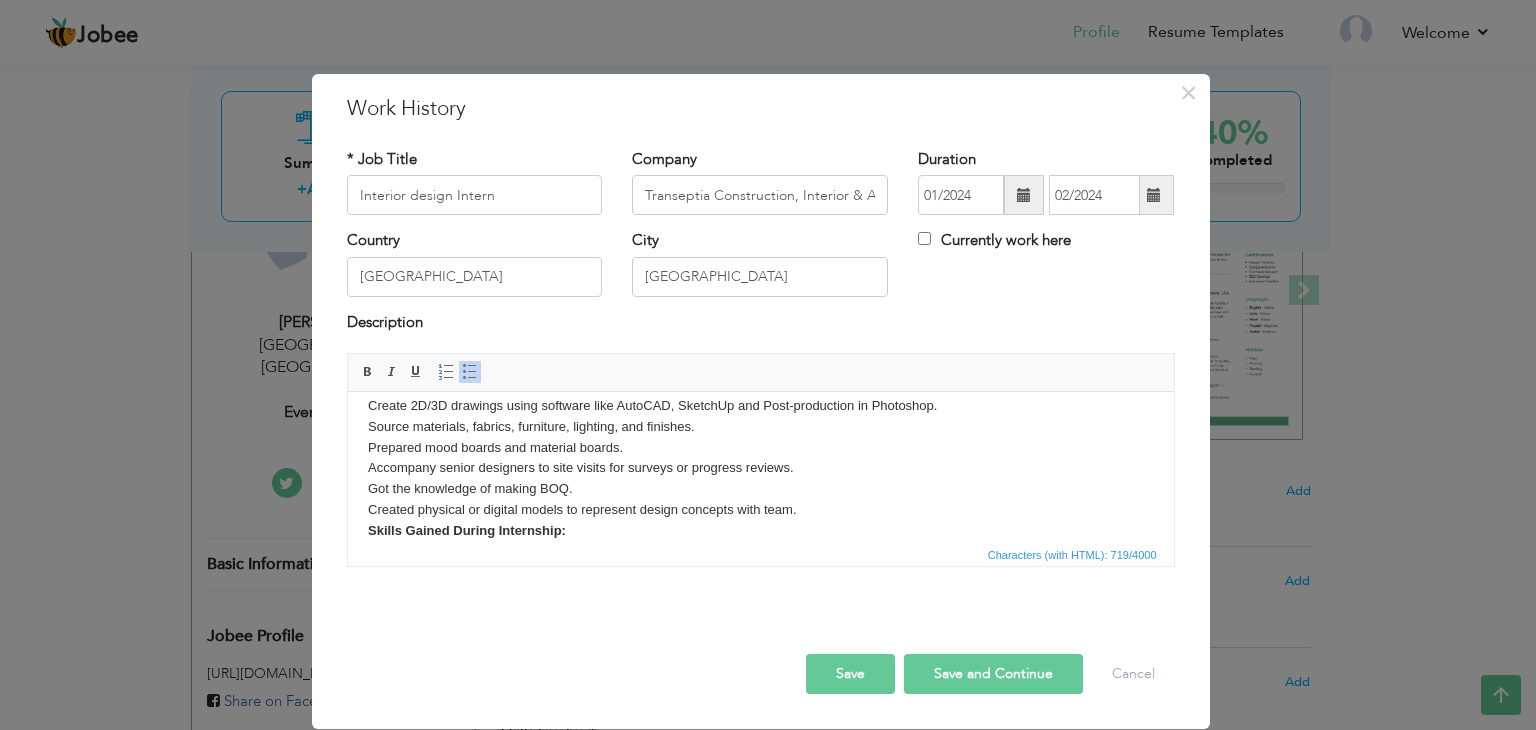 click on "Create 2D/3D drawings using software like AutoCAD, SketchUp and Post-production in Photoshop. Source materials, fabrics, furniture, lighting, and finishes. Prepared mood boards and material boards. Accompany senior designers to site visits for surveys or progress reviews. Got the knowledge of making BOQ. Created physical or digital models to represent design concepts with team. Skills Gained During Internship: Practical use of design software Understanding of design workflow and professional communication Real-world insight into material selection and budgeting Time management and teamwork skills" at bounding box center (760, 553) 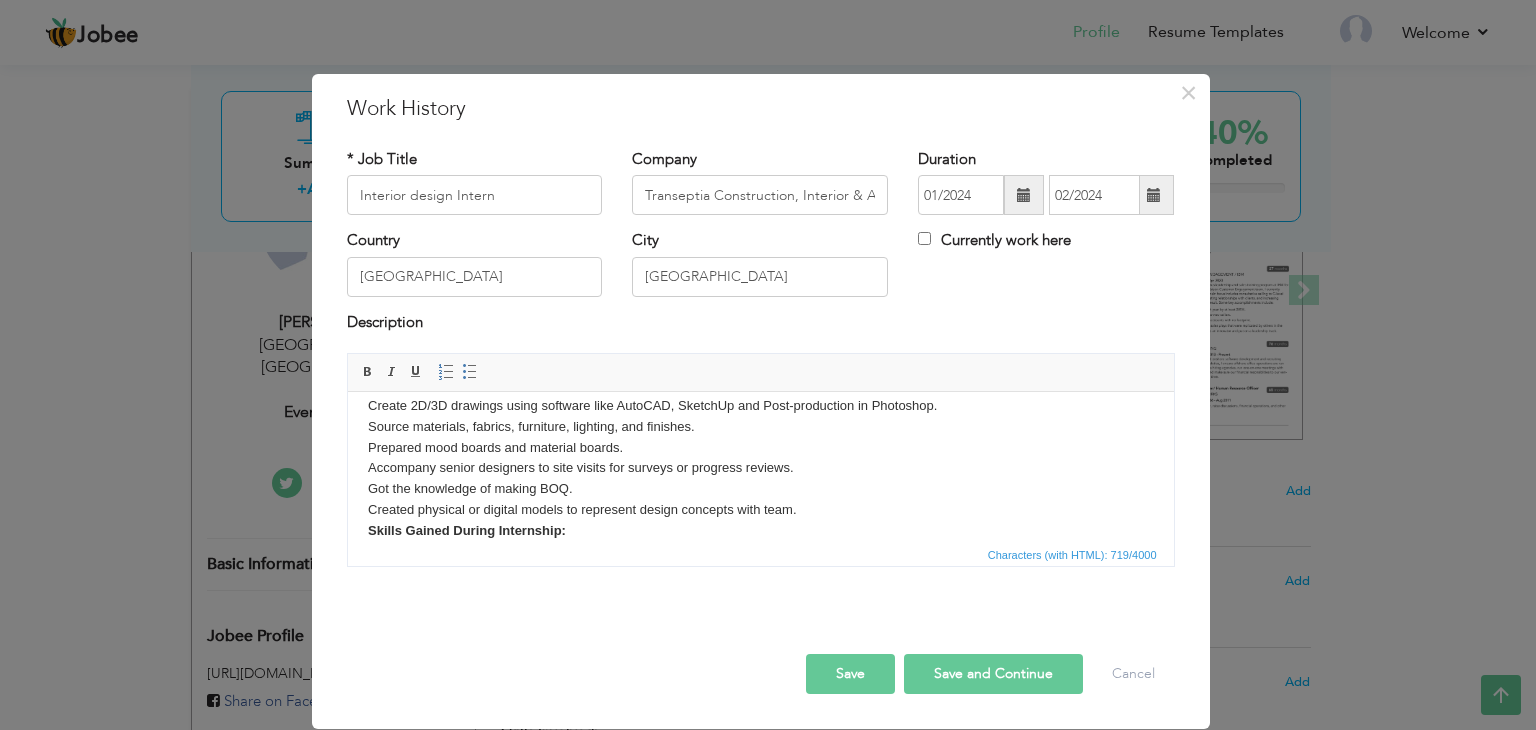 click on "Create 2D/3D drawings using software like AutoCAD, SketchUp and Post-production in Photoshop. Source materials, fabrics, furniture, lighting, and finishes. Prepared mood boards and material boards. Accompany senior designers to site visits for surveys or progress reviews. Got the knowledge of making BOQ. Created physical or digital models to represent design concepts with team. Skills Gained During Internship: Practical use of design software Understanding of design workflow and professional communication Real-world insight into material selection and budgeting Time management and teamwork skills" at bounding box center [760, 553] 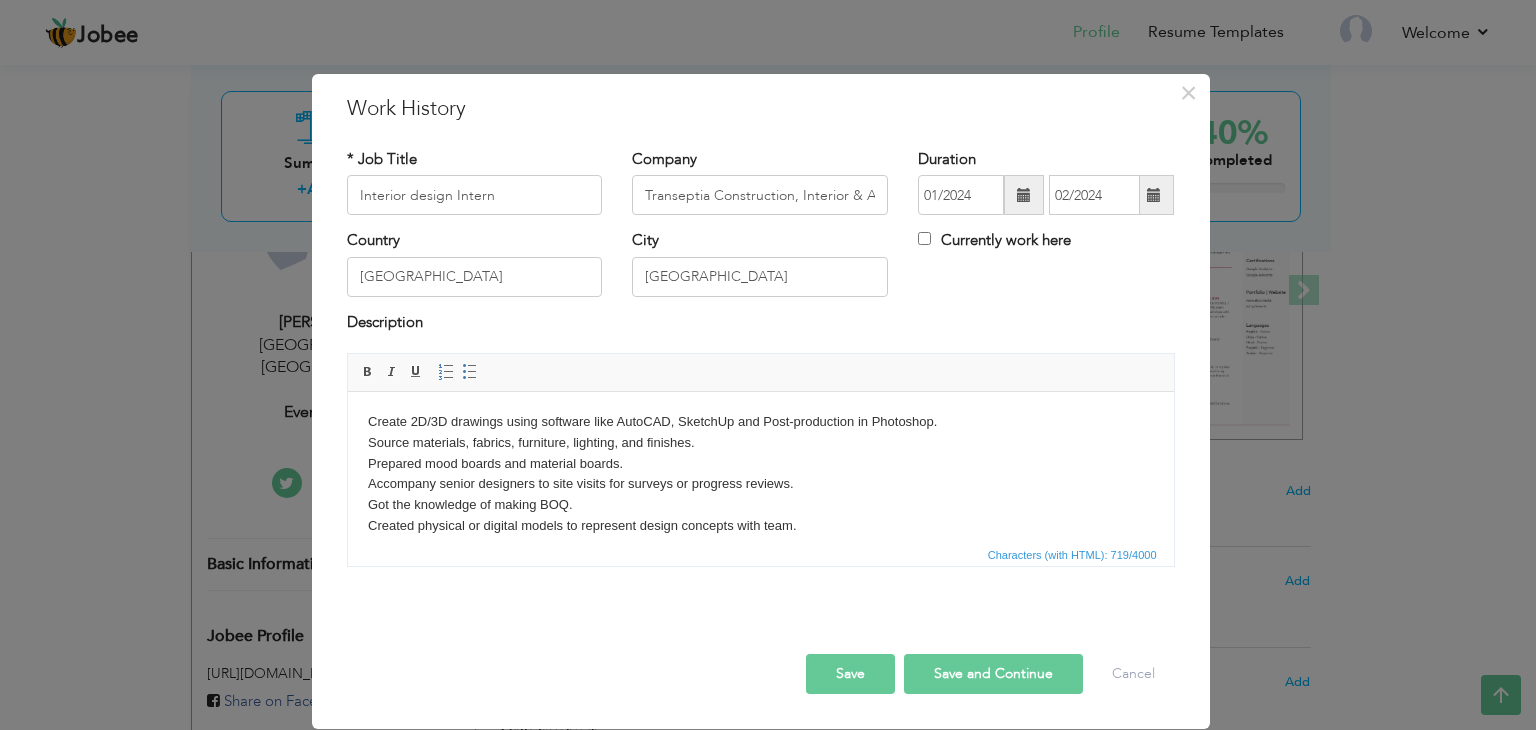 scroll, scrollTop: 28, scrollLeft: 0, axis: vertical 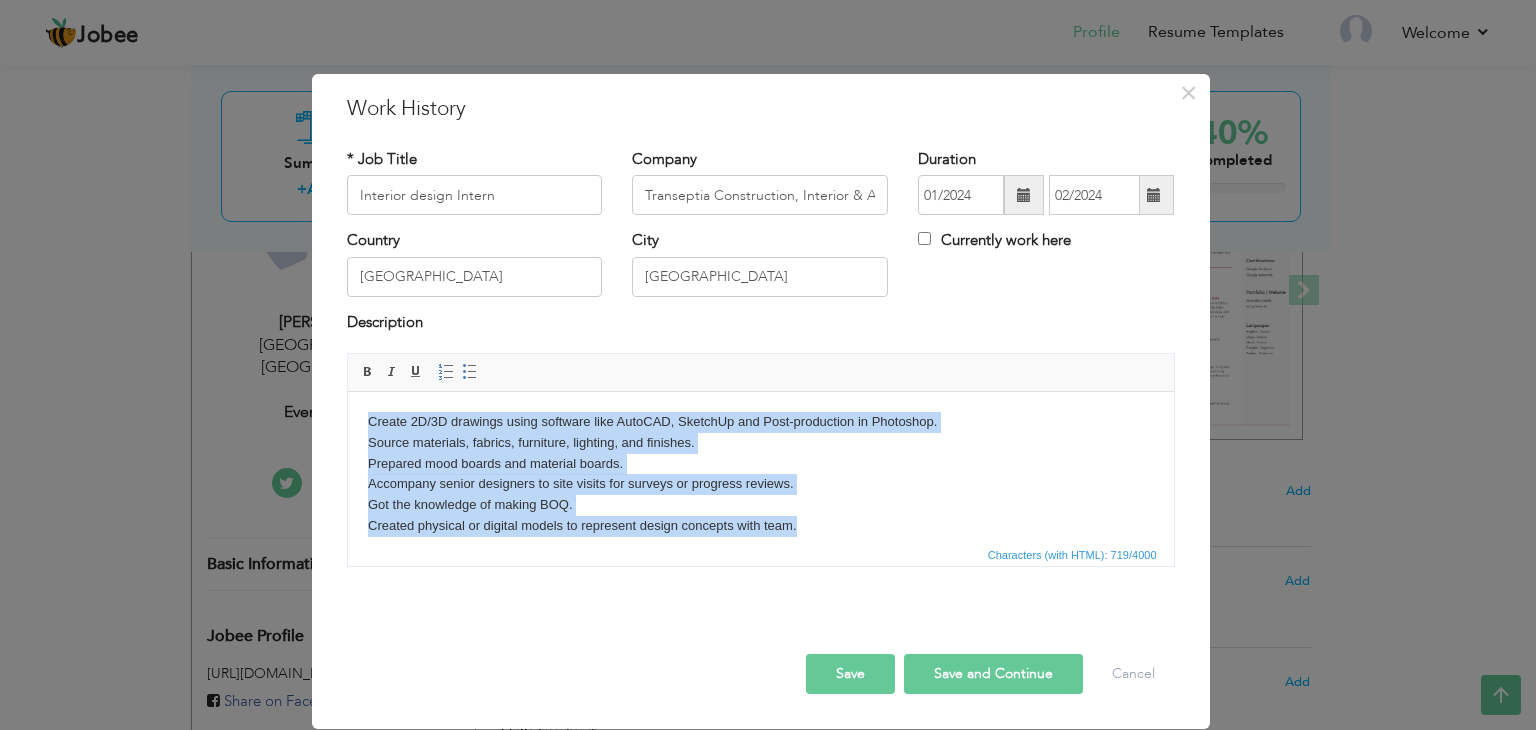 drag, startPoint x: 815, startPoint y: 503, endPoint x: 358, endPoint y: 393, distance: 470.05212 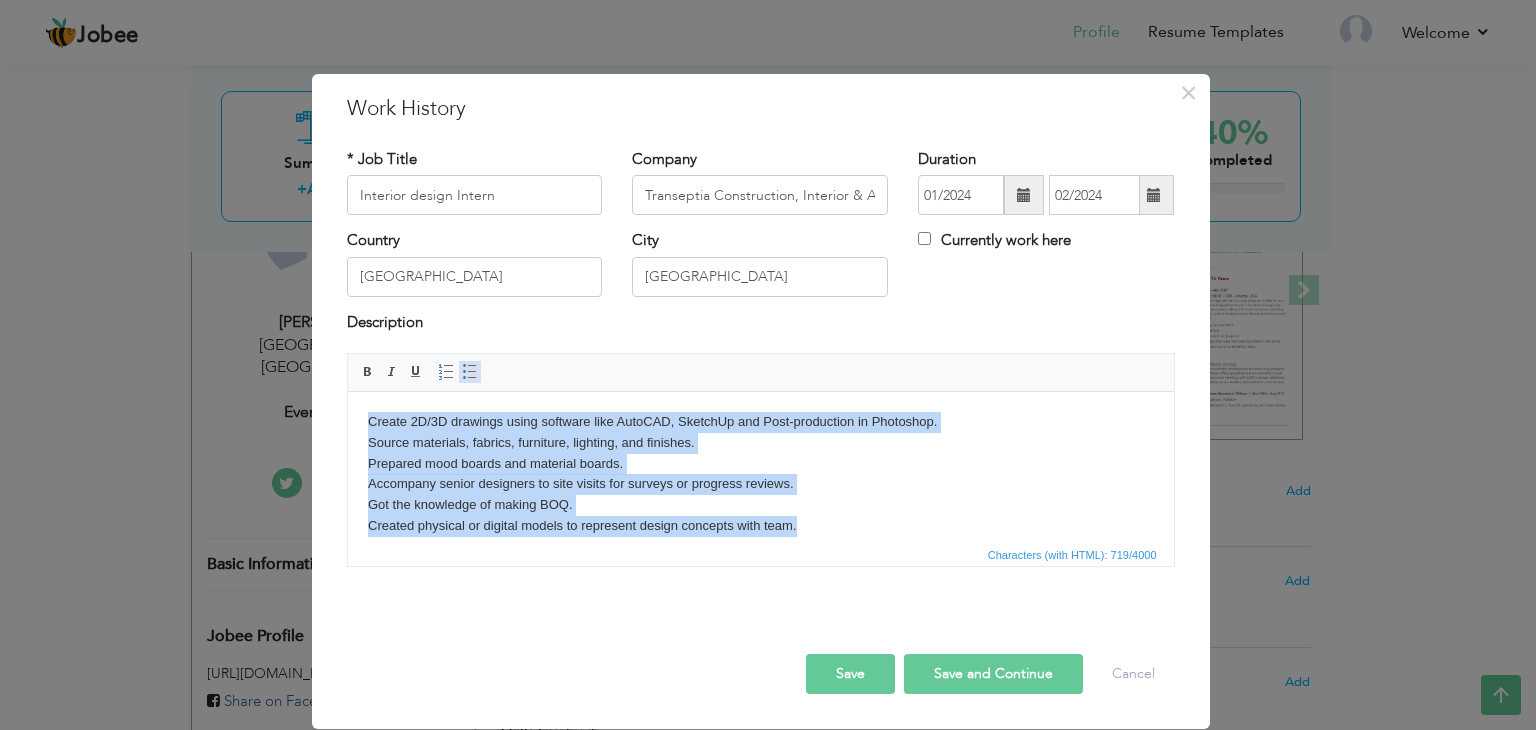 click at bounding box center (470, 372) 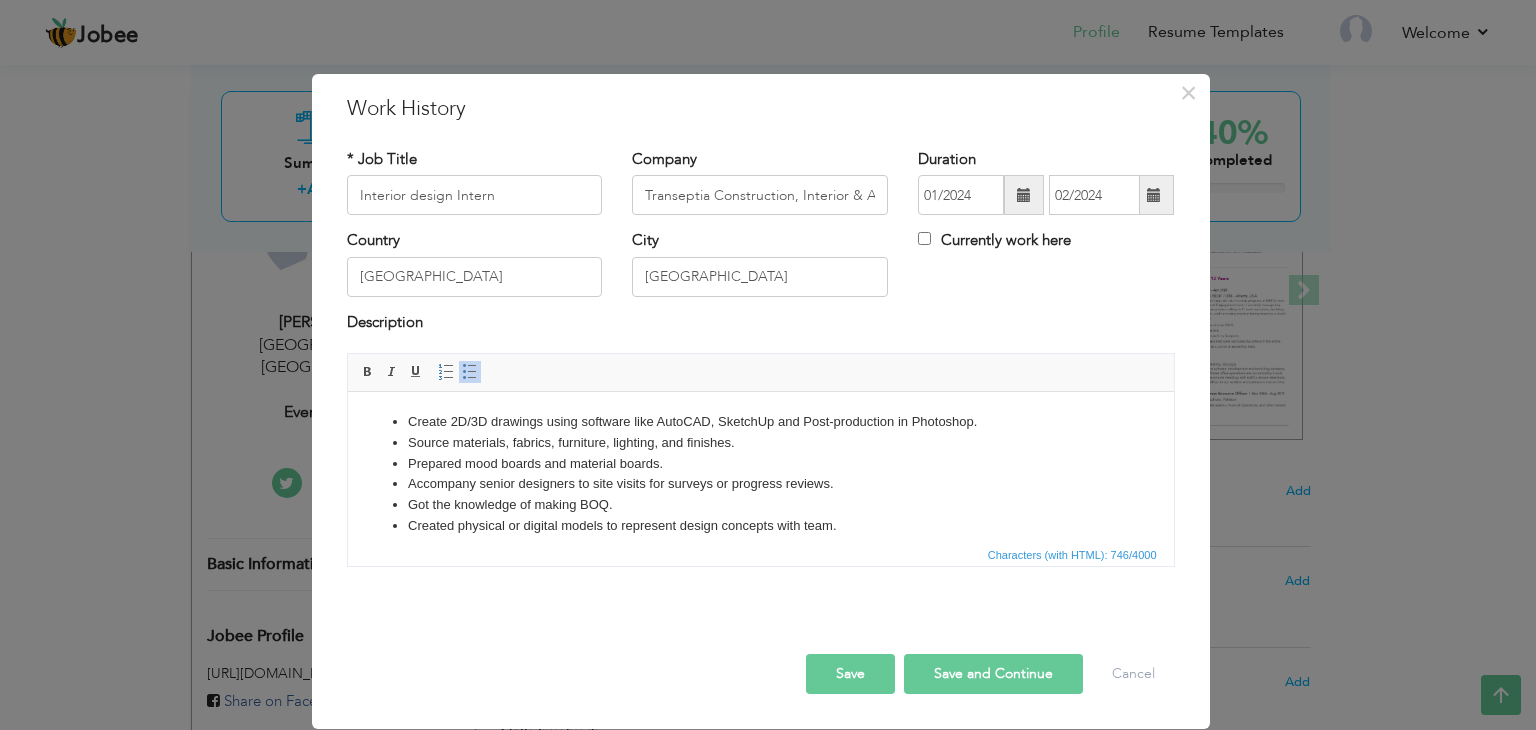 click on "Accompany senior designers to site visits for surveys or progress reviews." at bounding box center [760, 484] 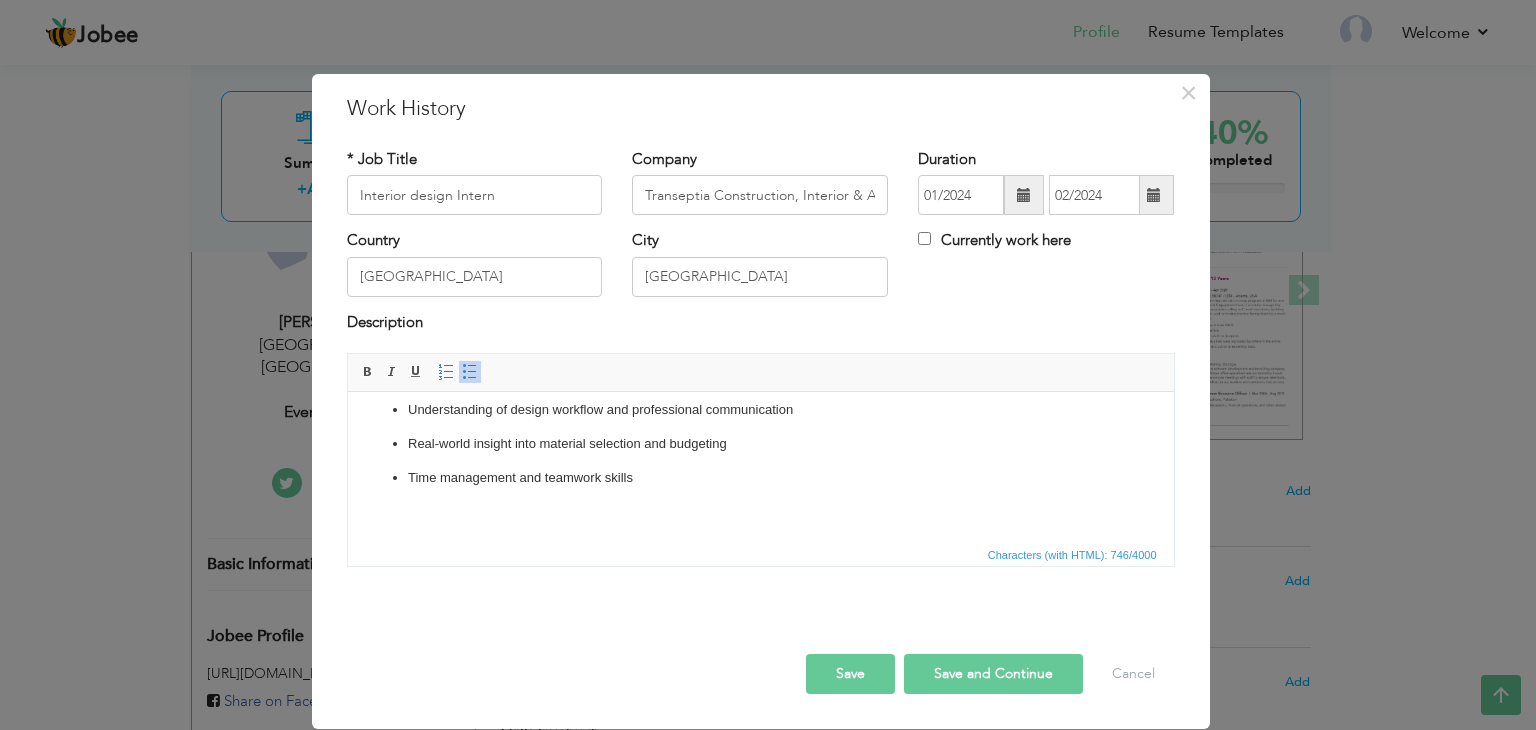 scroll, scrollTop: 110, scrollLeft: 0, axis: vertical 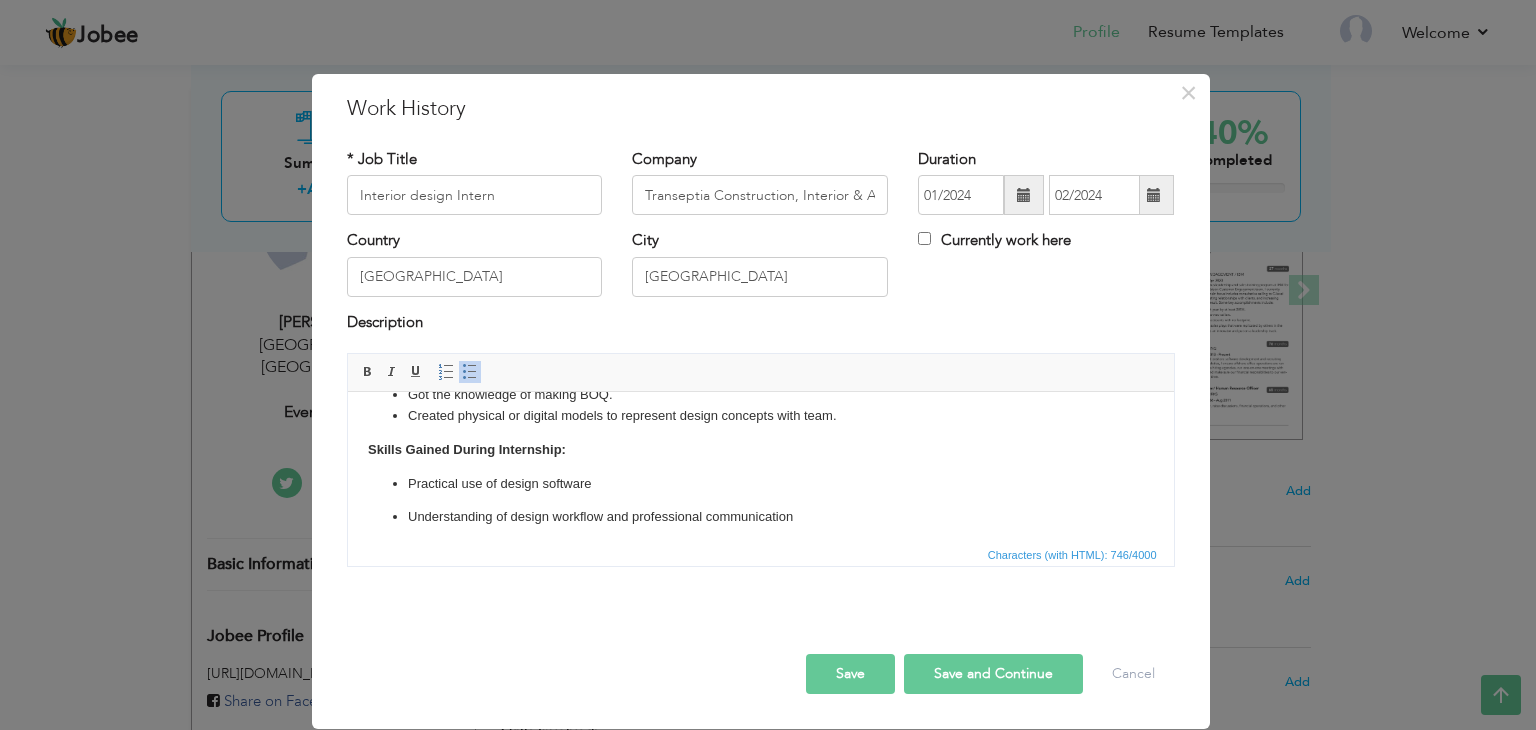 click on "Save" at bounding box center [850, 674] 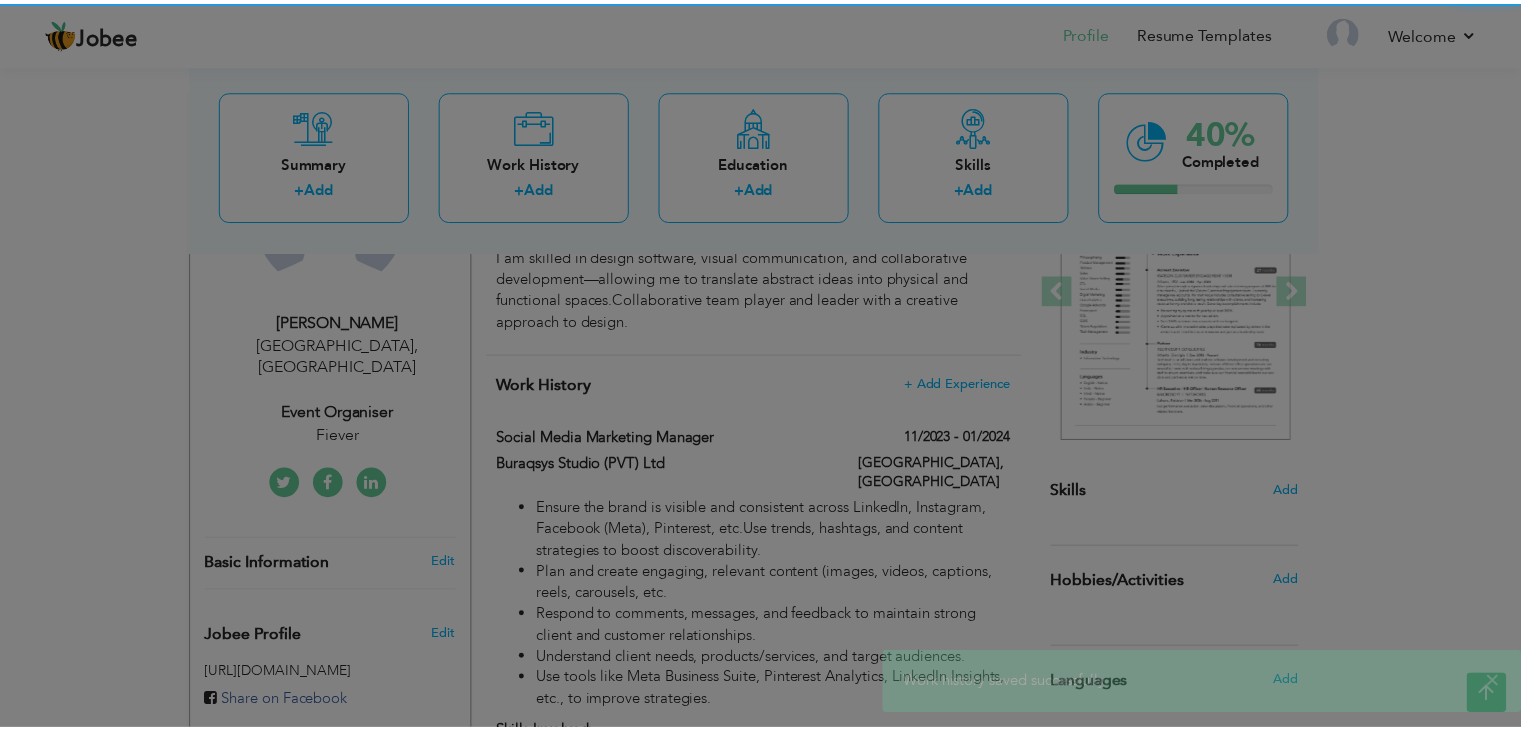 scroll, scrollTop: 0, scrollLeft: 0, axis: both 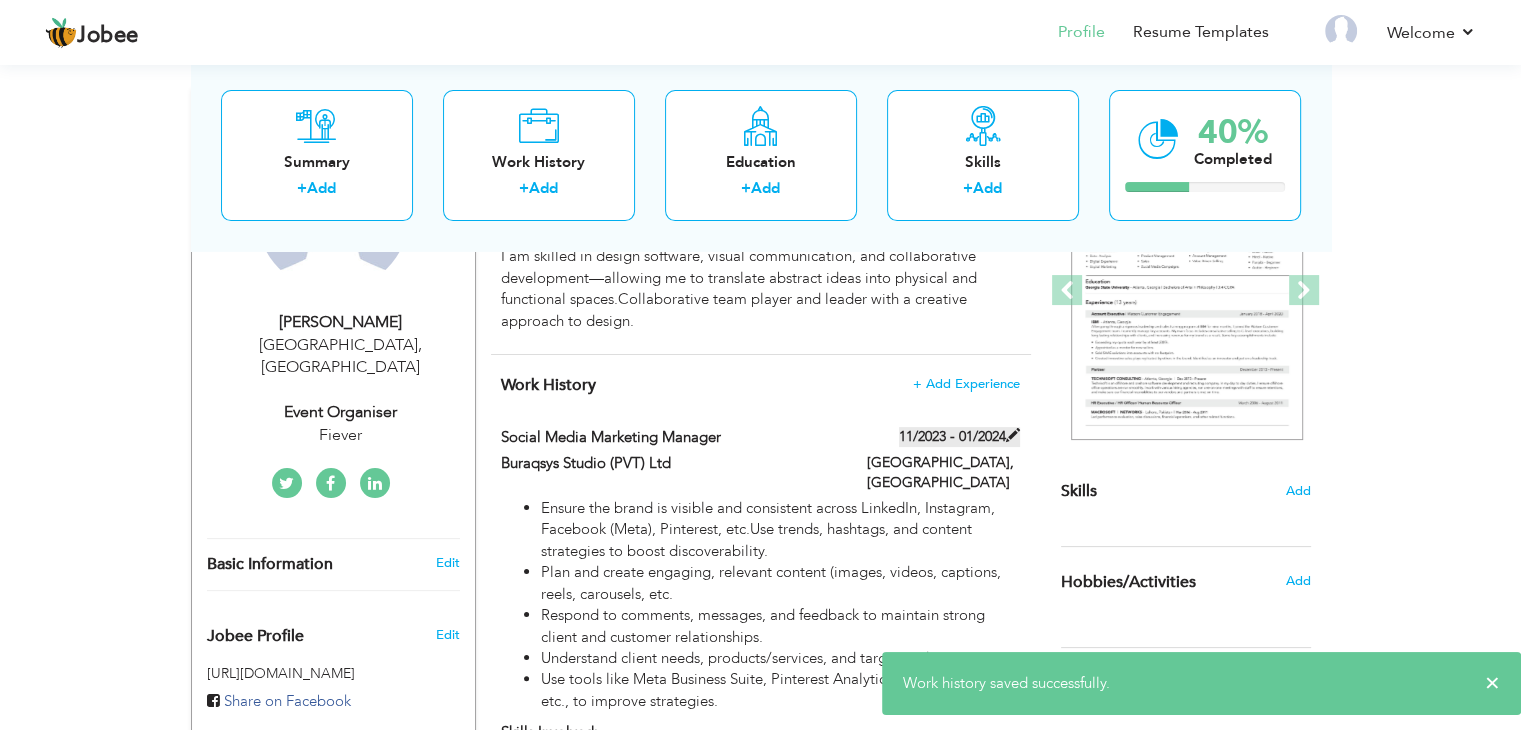 click on "11/2023 - 01/2024" at bounding box center [959, 437] 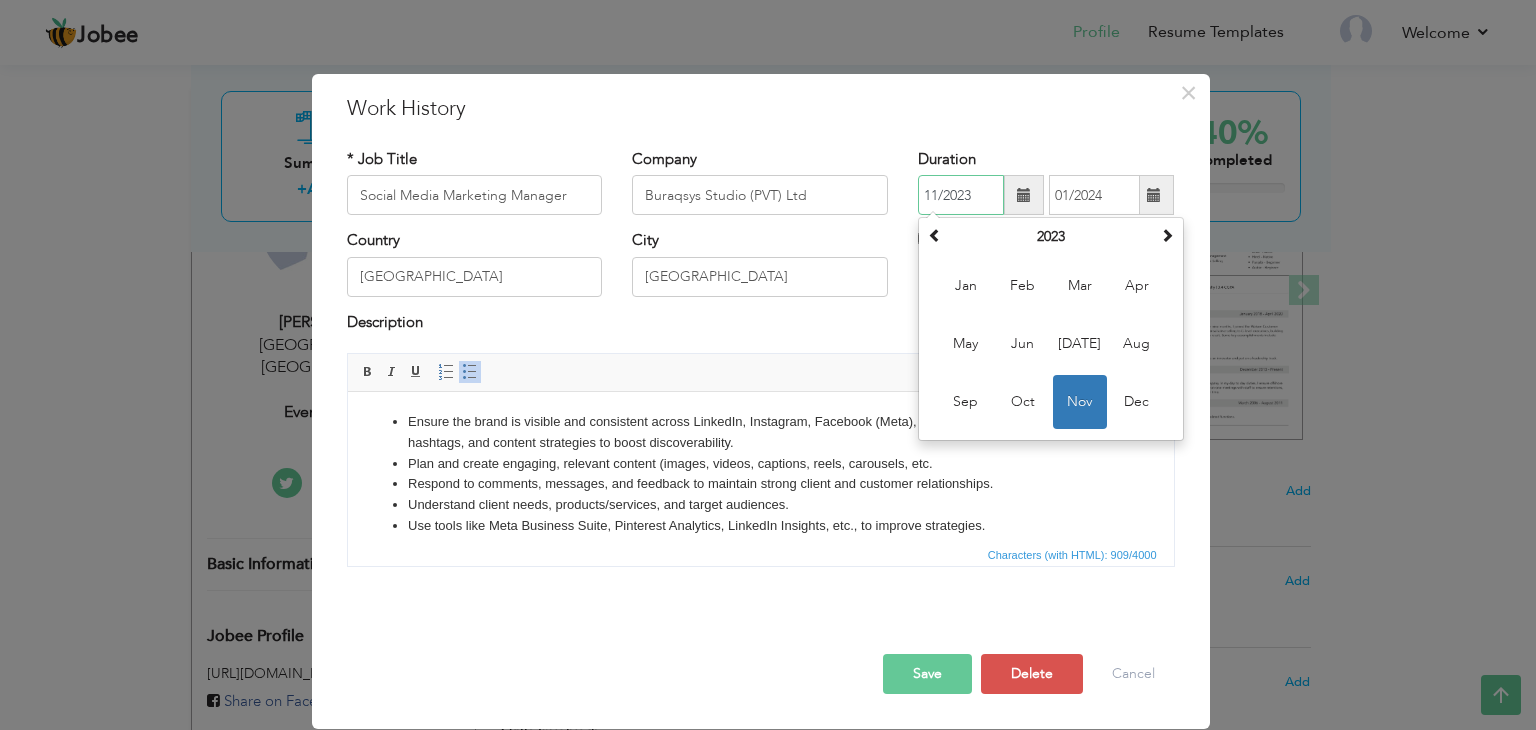 click on "11/2023" at bounding box center (961, 195) 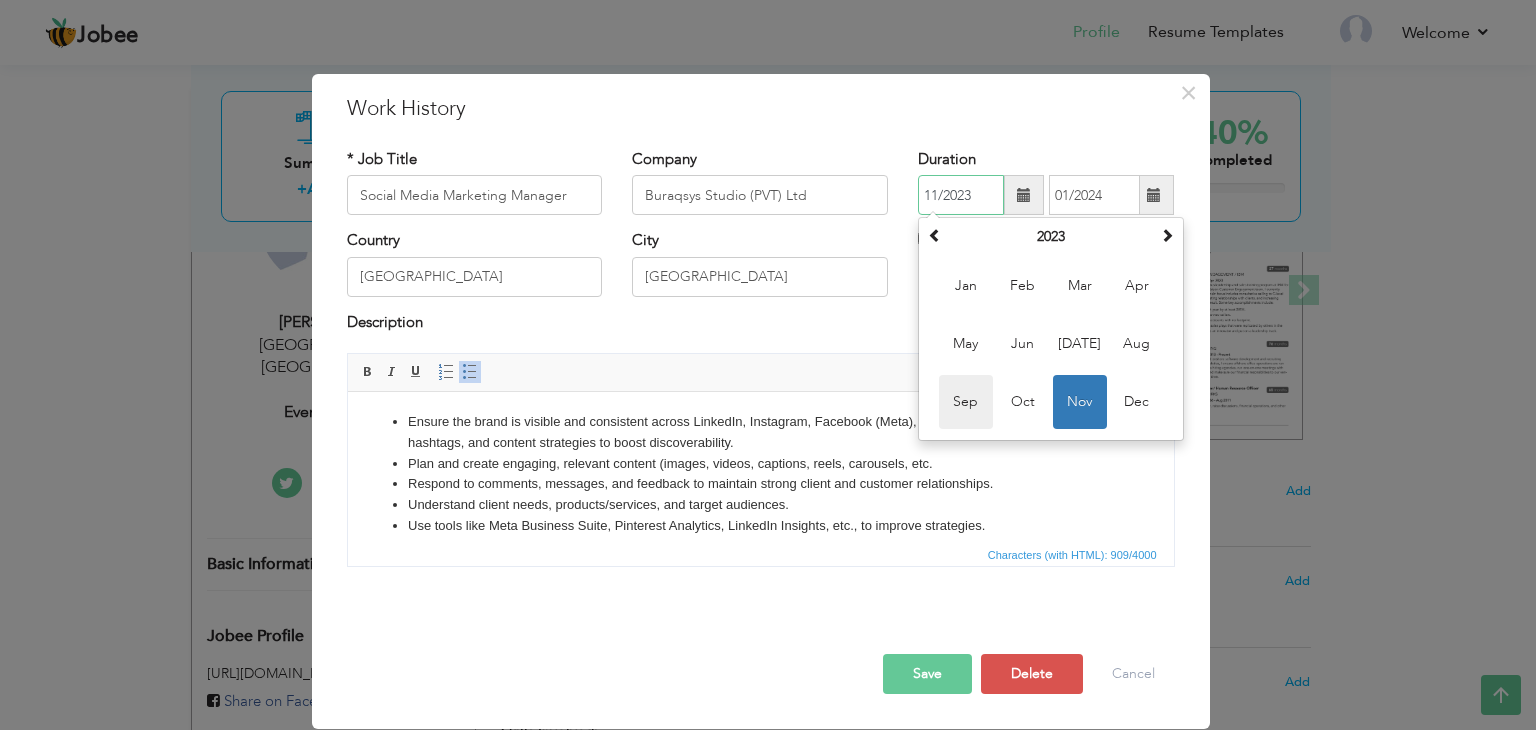 click on "Sep" at bounding box center (966, 402) 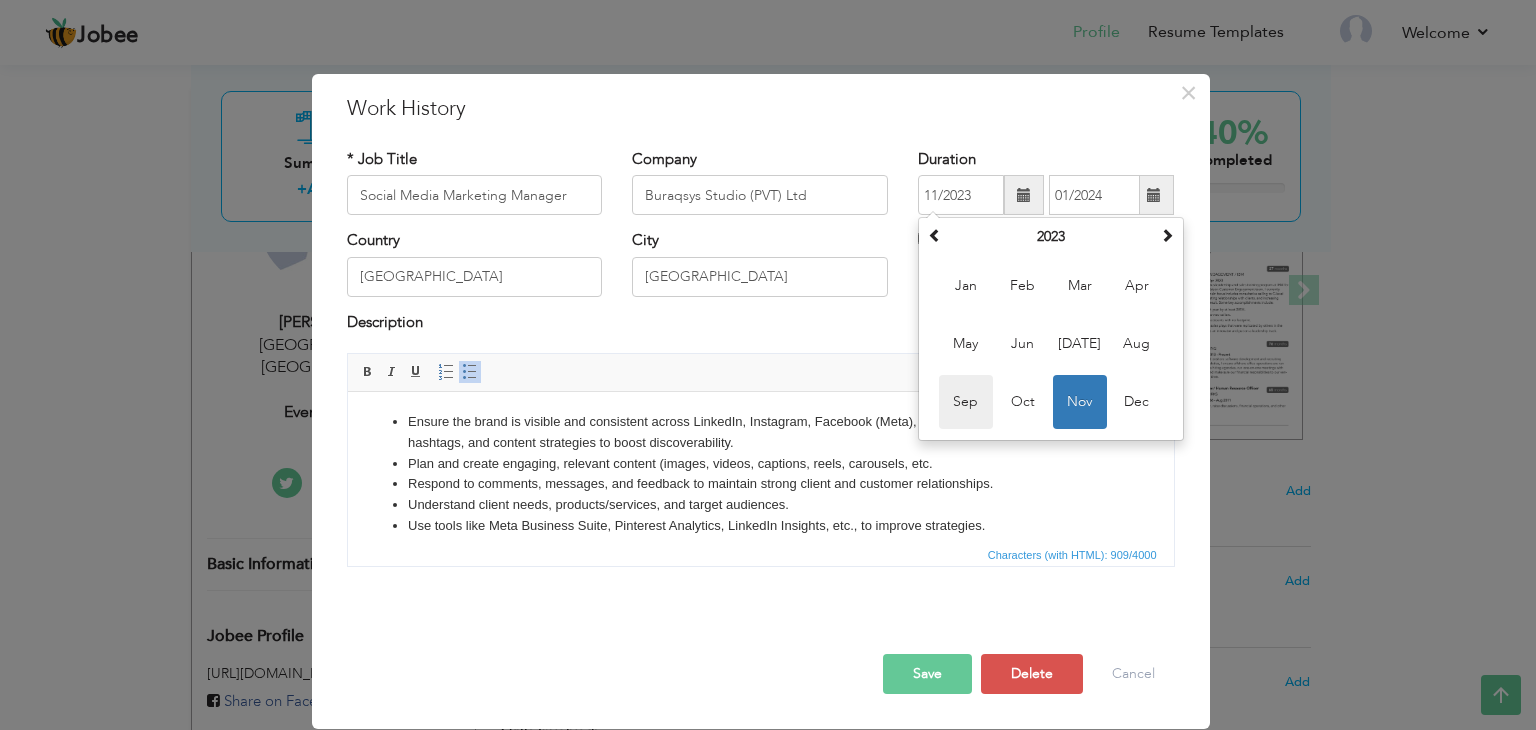type on "09/2023" 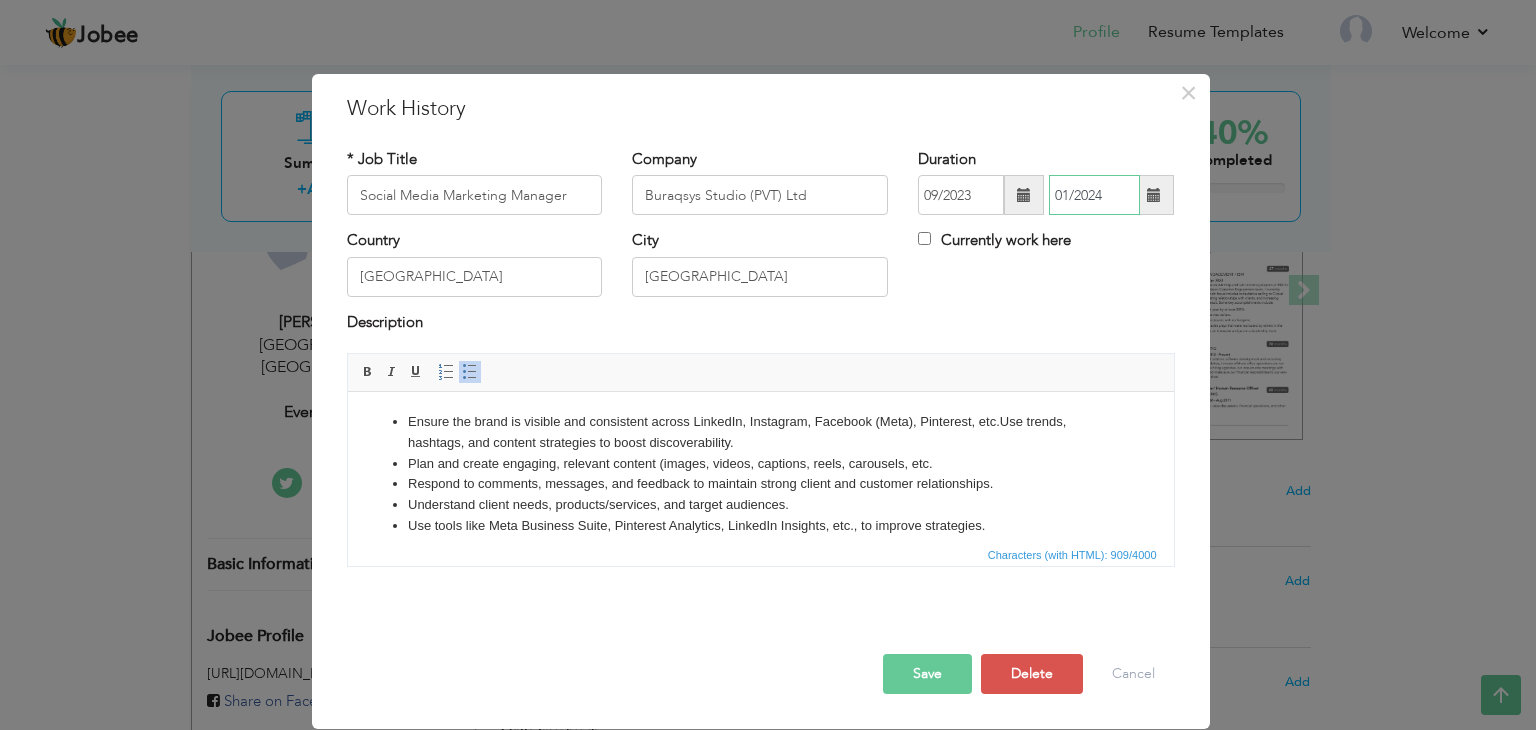 click on "01/2024" at bounding box center (1094, 195) 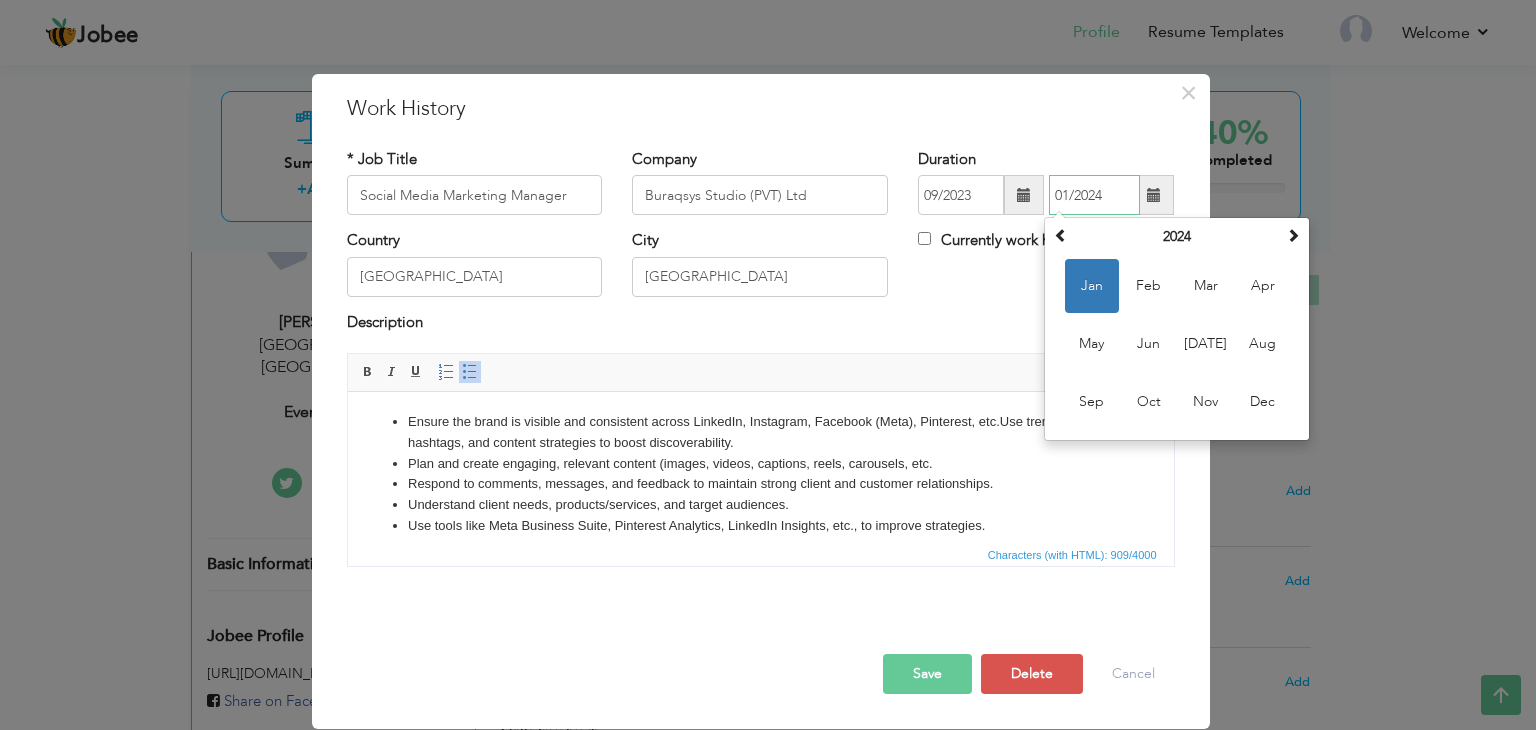 click on "01/2024" at bounding box center [1094, 195] 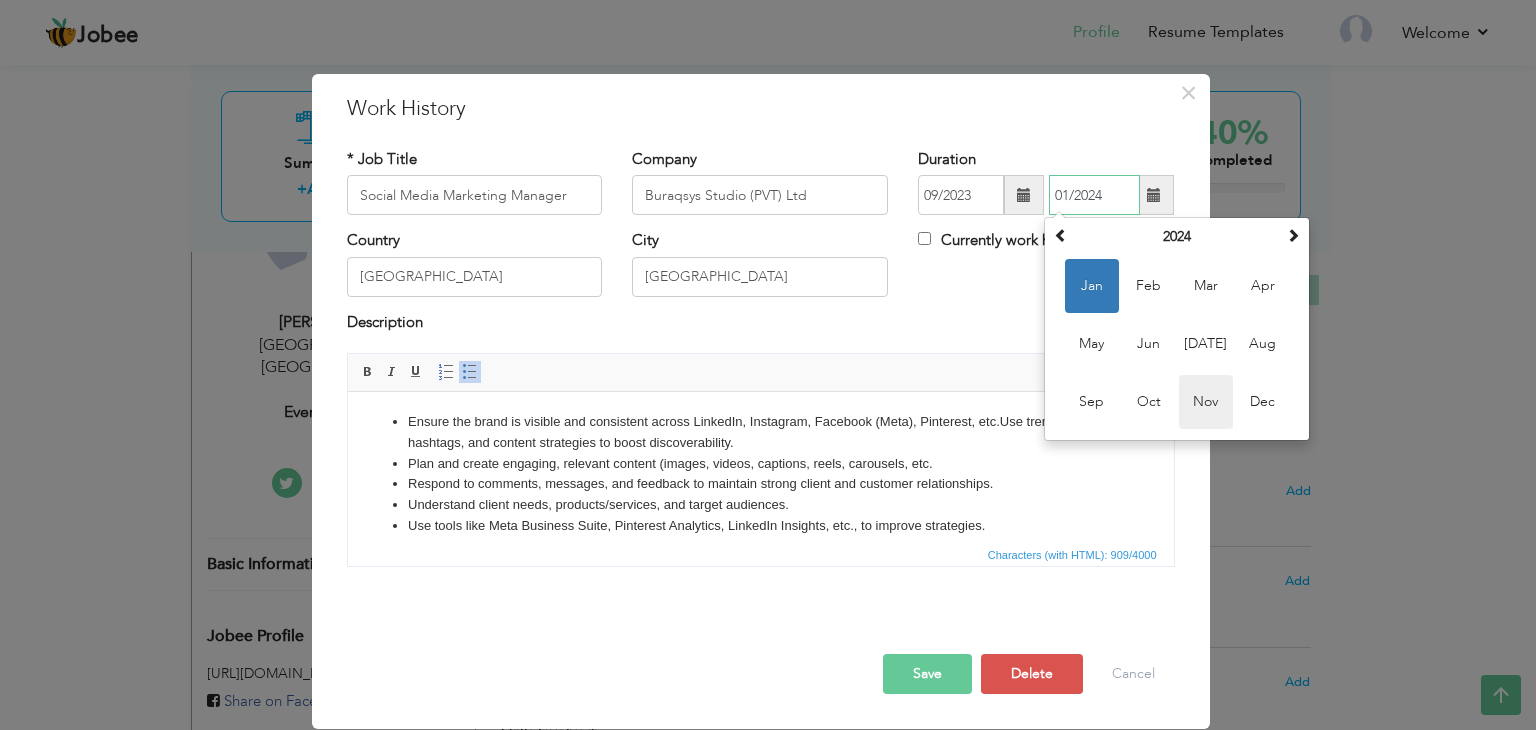 click on "Nov" at bounding box center (1206, 402) 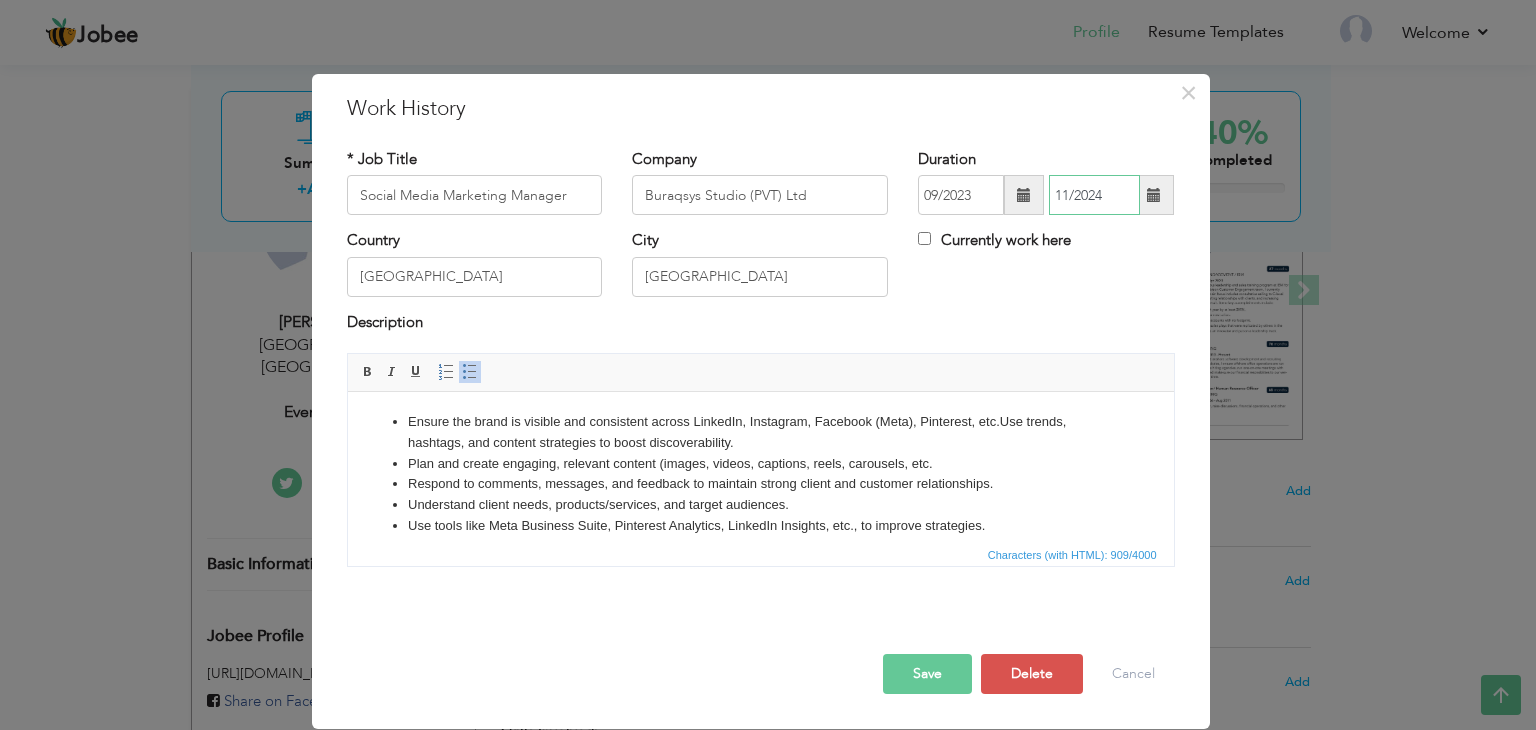 click on "11/2024" at bounding box center [1094, 195] 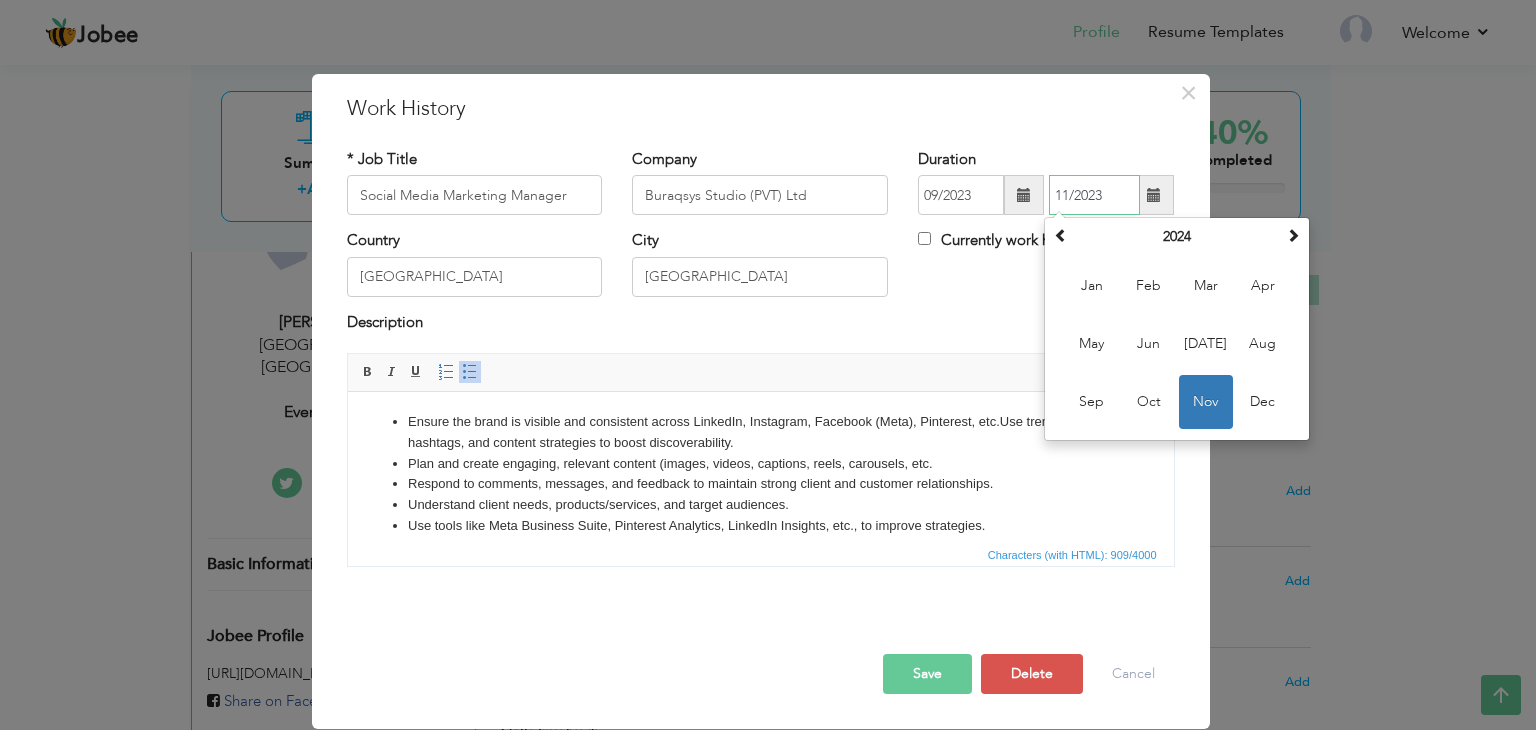 type on "11/2023" 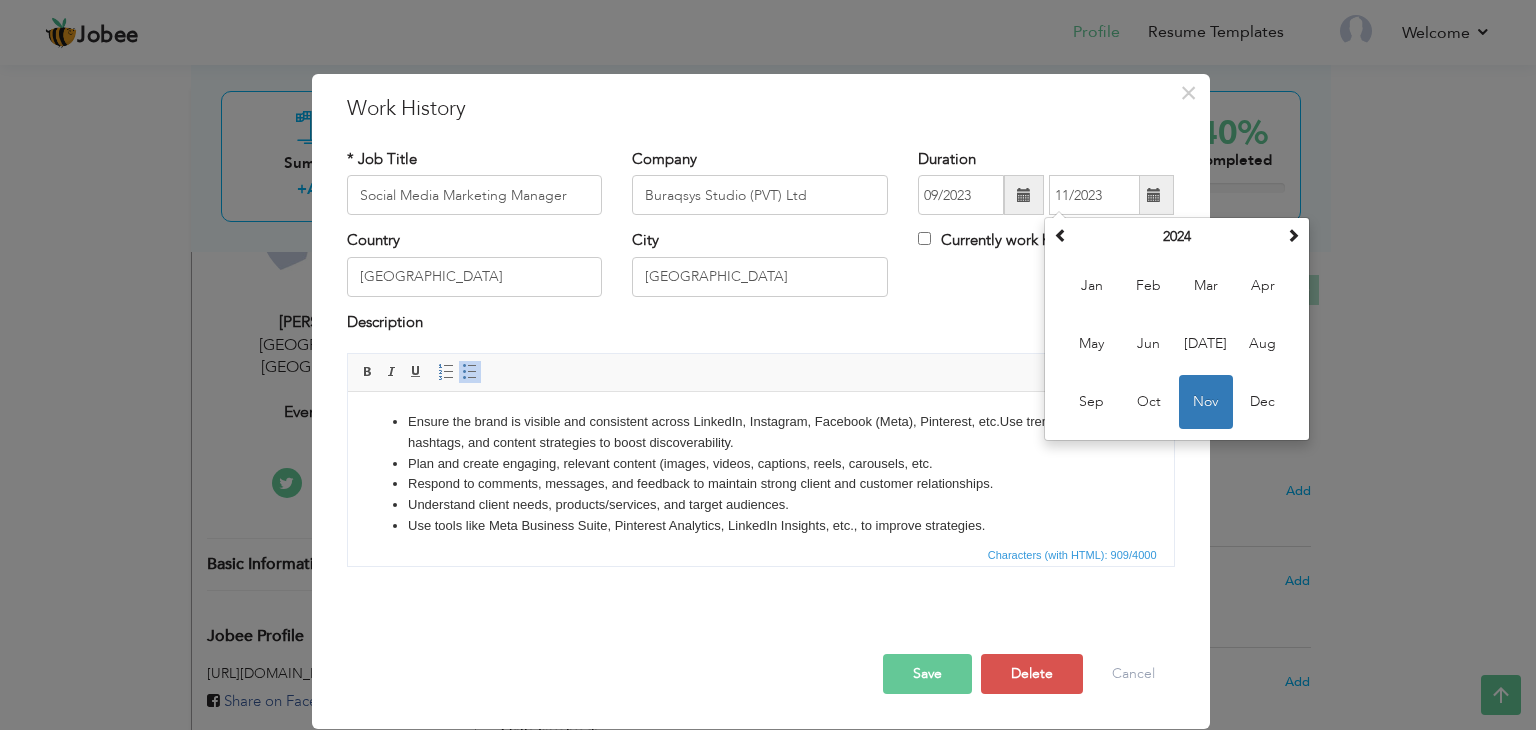 click on "Save" at bounding box center (927, 674) 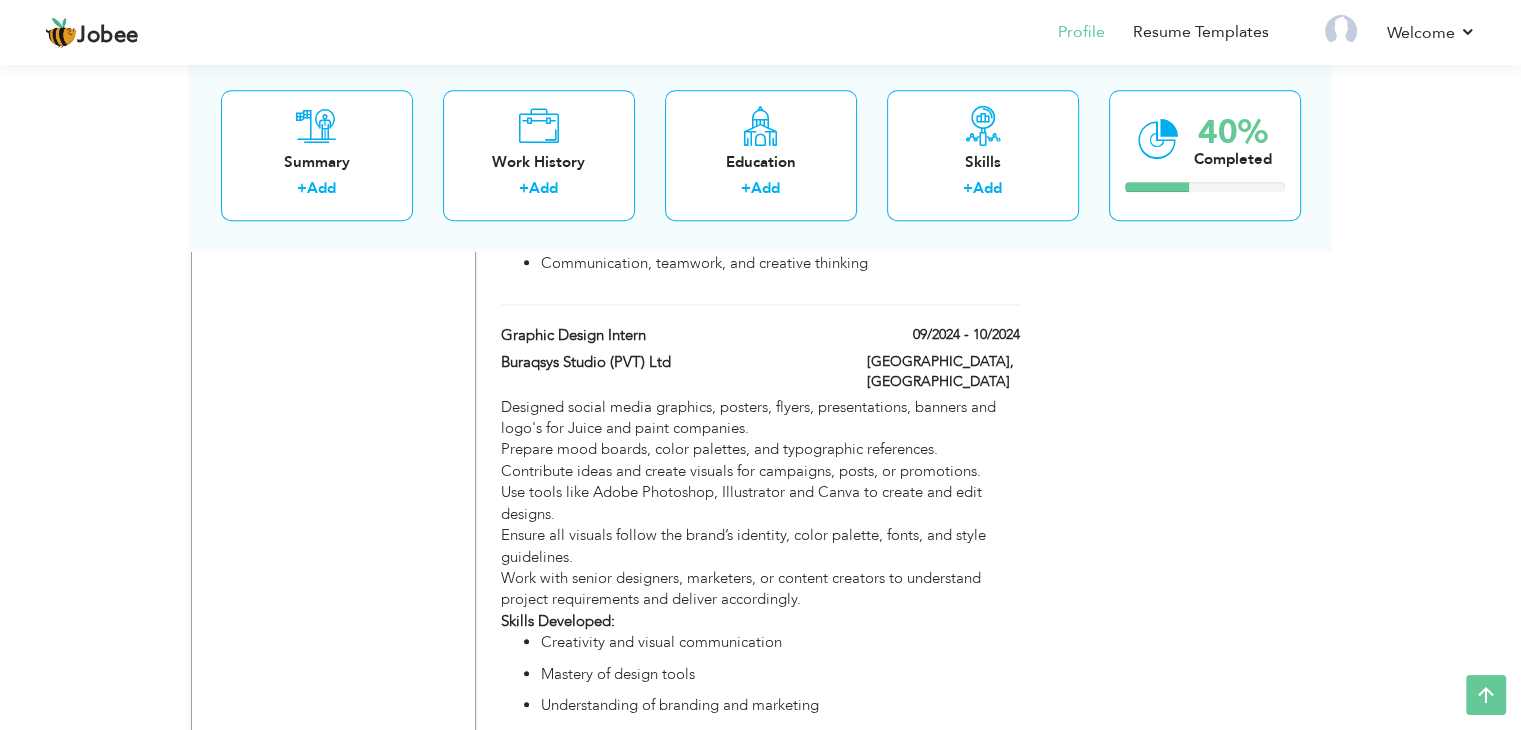 scroll, scrollTop: 1499, scrollLeft: 0, axis: vertical 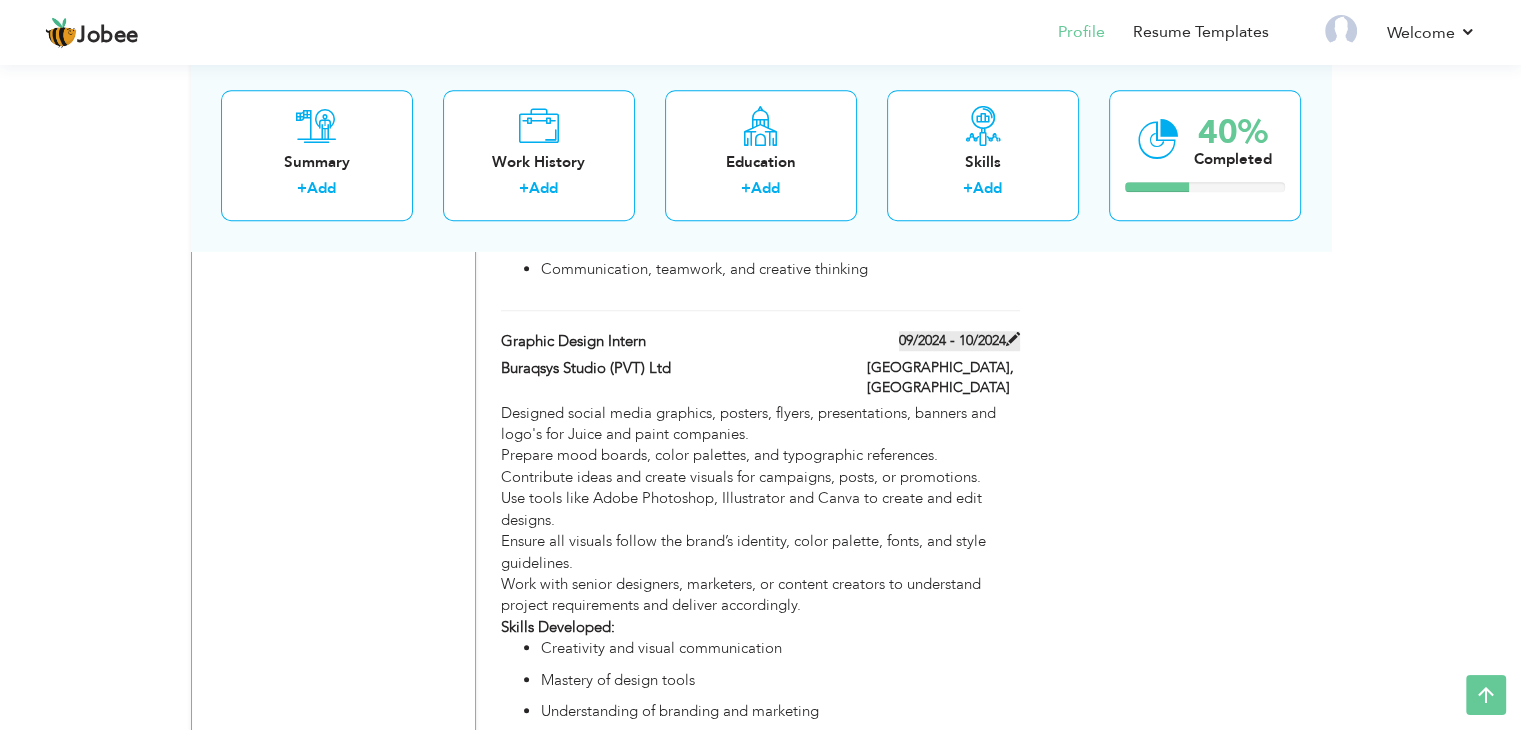 click on "09/2024 - 10/2024" at bounding box center (959, 341) 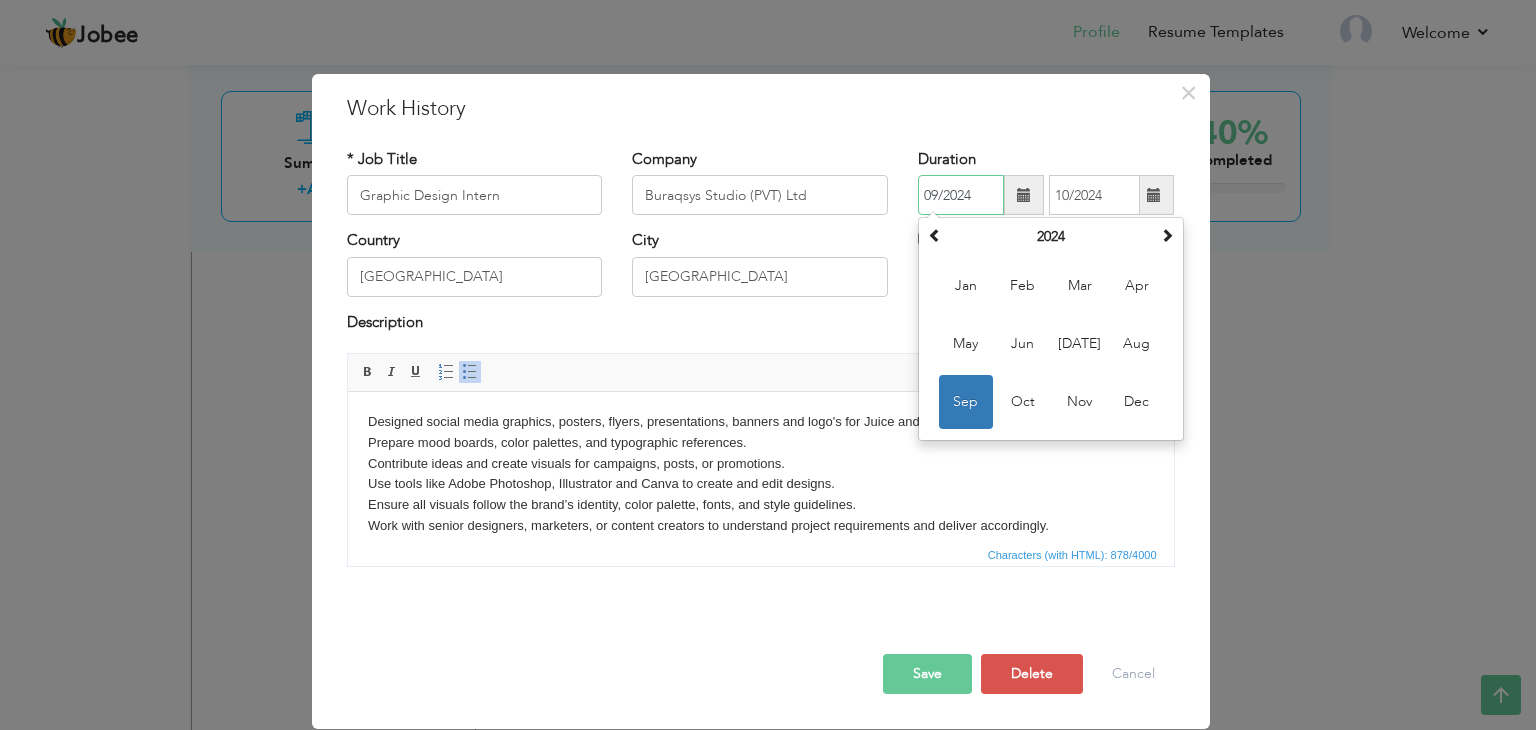 click on "09/2024" at bounding box center (961, 195) 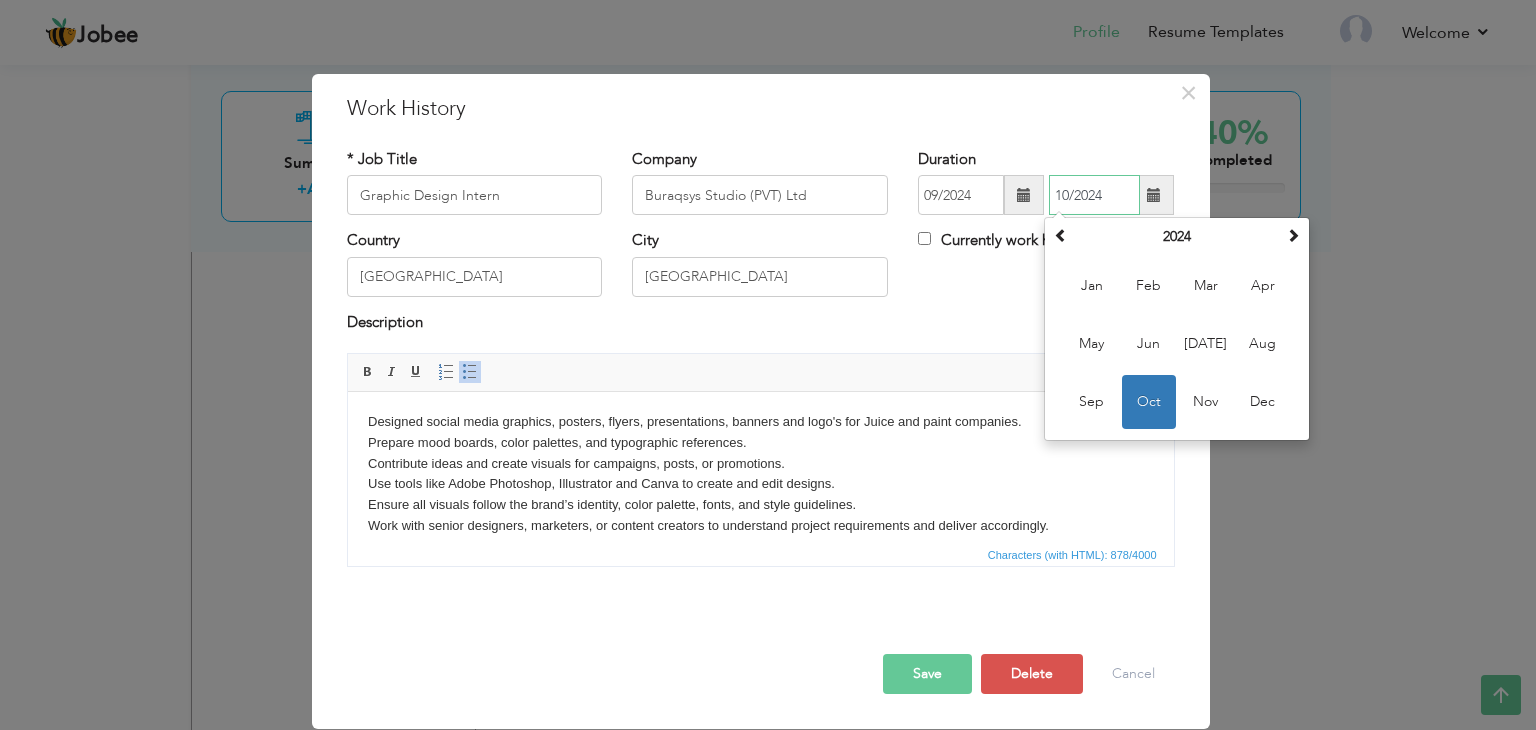 click on "10/2024" at bounding box center (1094, 195) 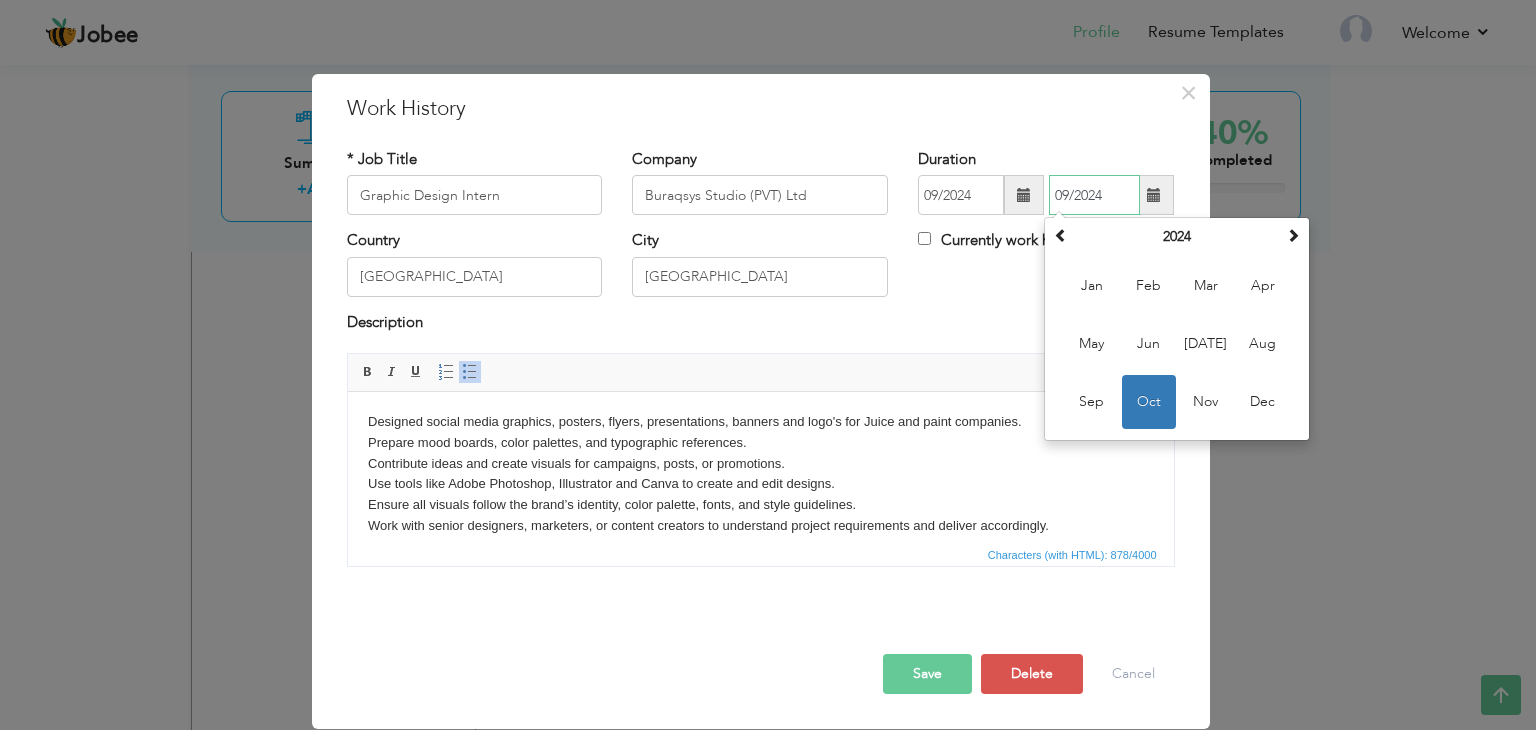 type on "09/2024" 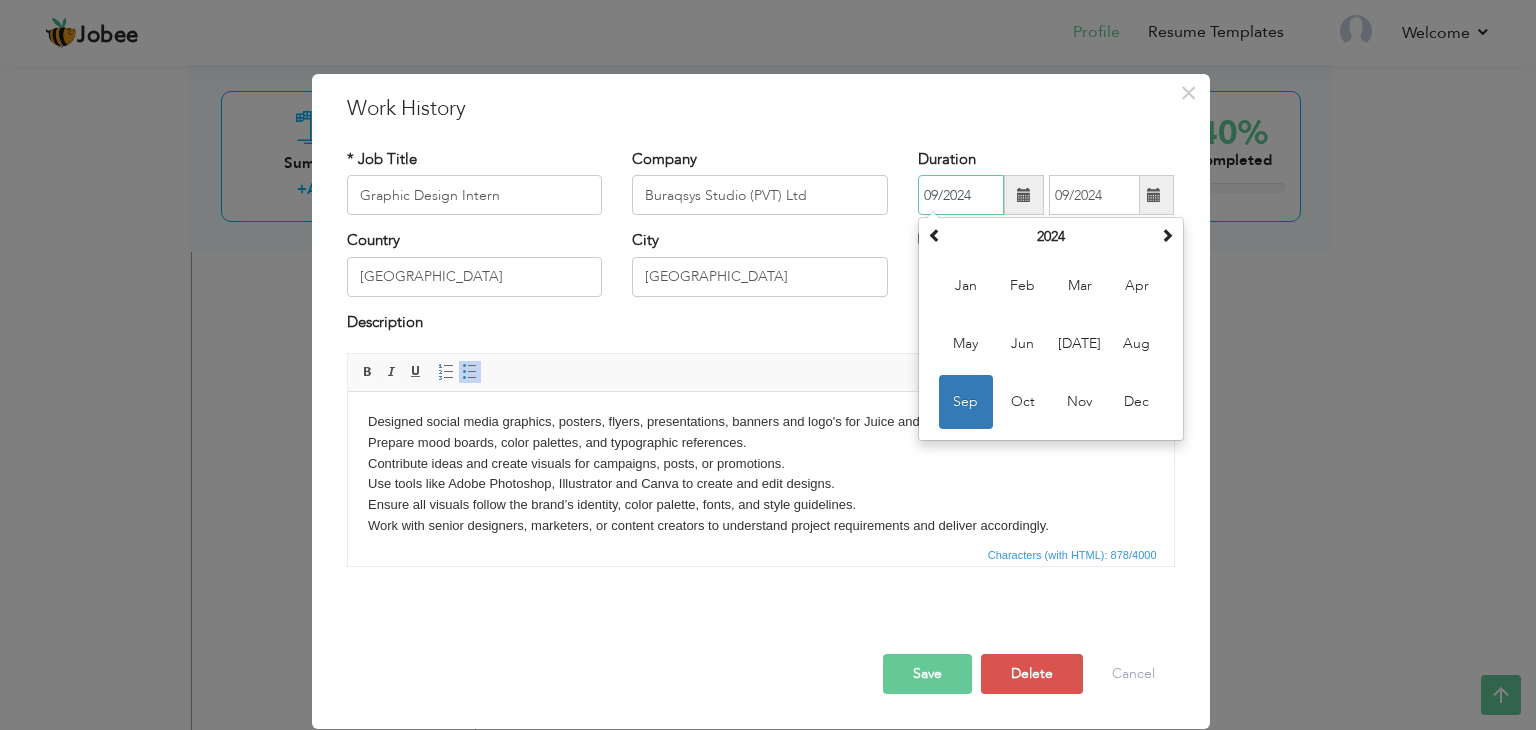 click on "09/2024" at bounding box center [961, 195] 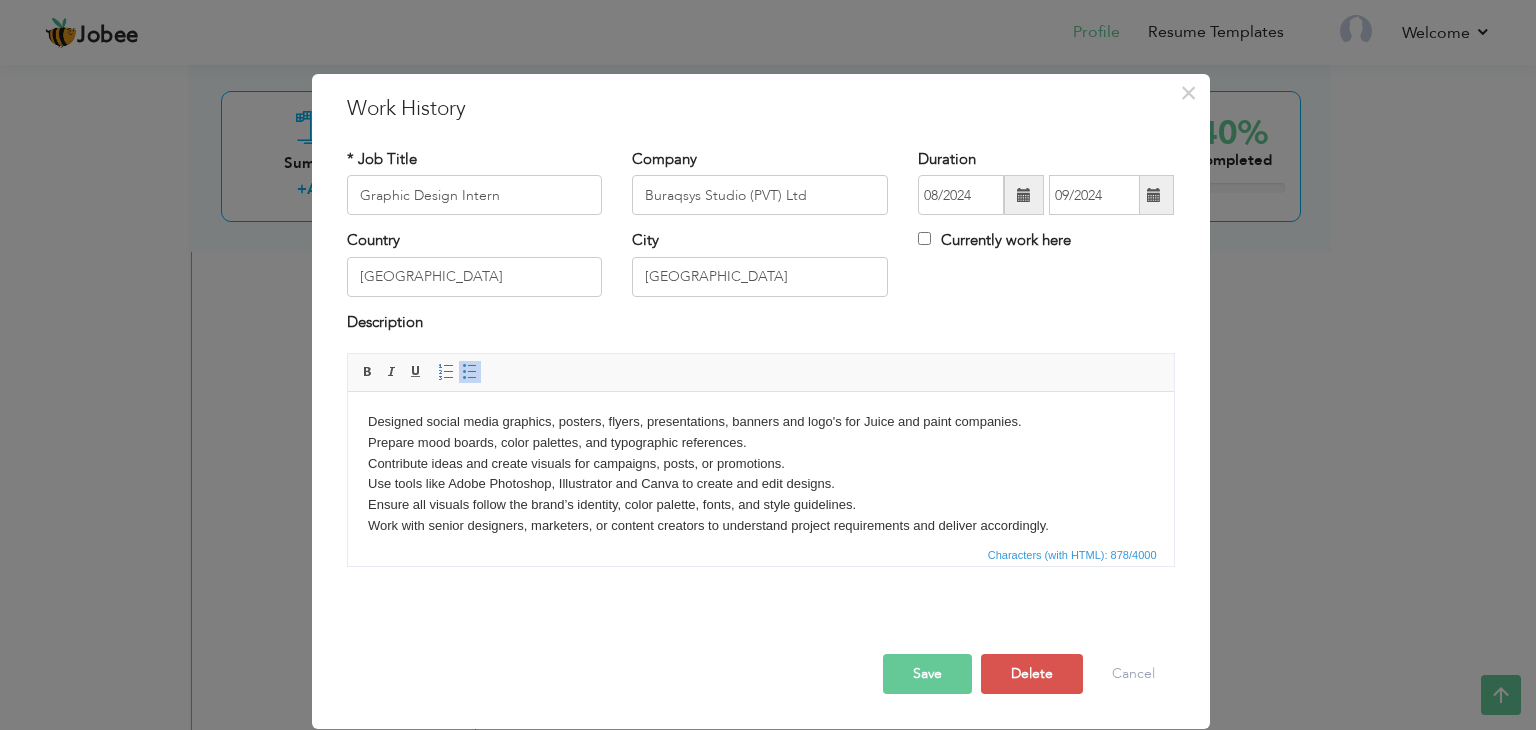 click on "Save" at bounding box center [927, 674] 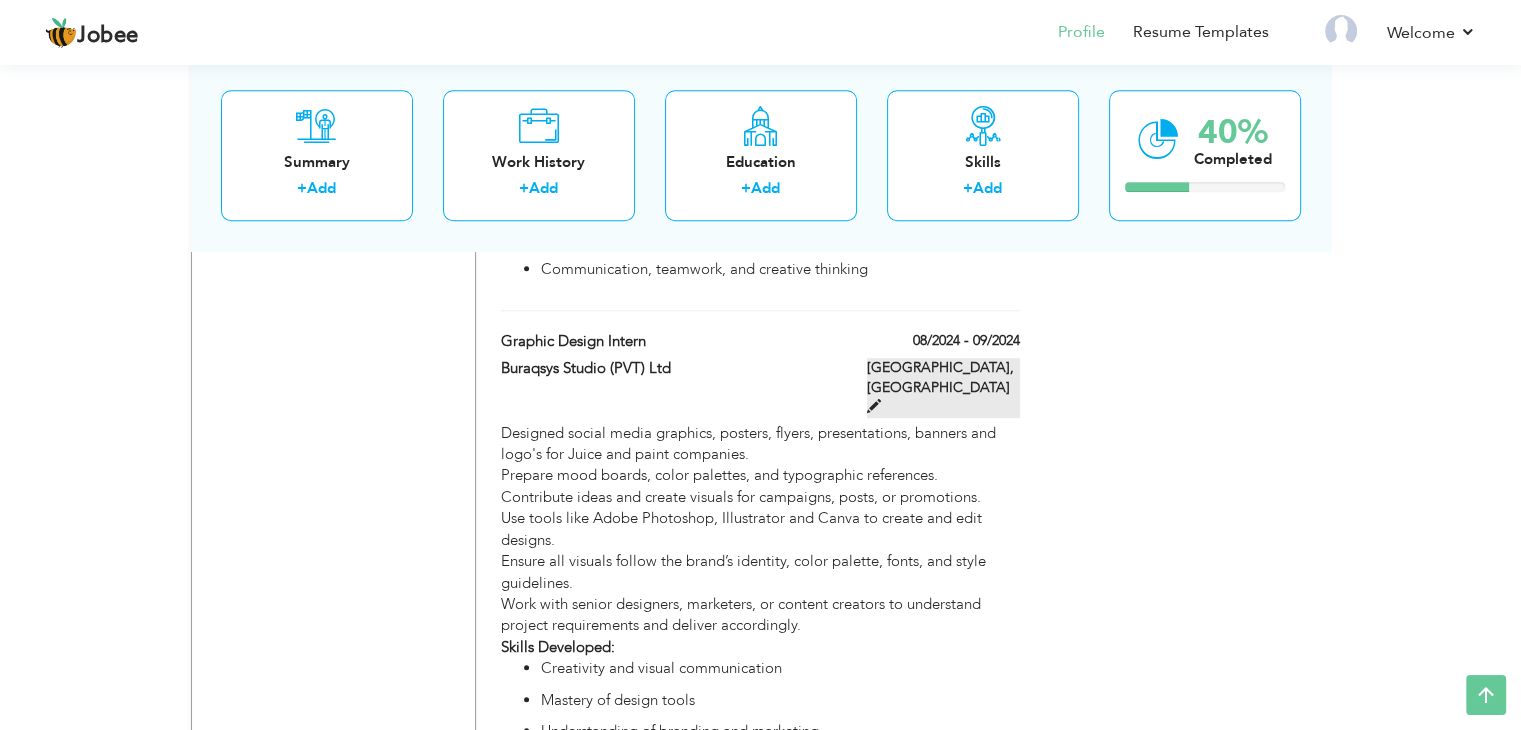 click at bounding box center (874, 406) 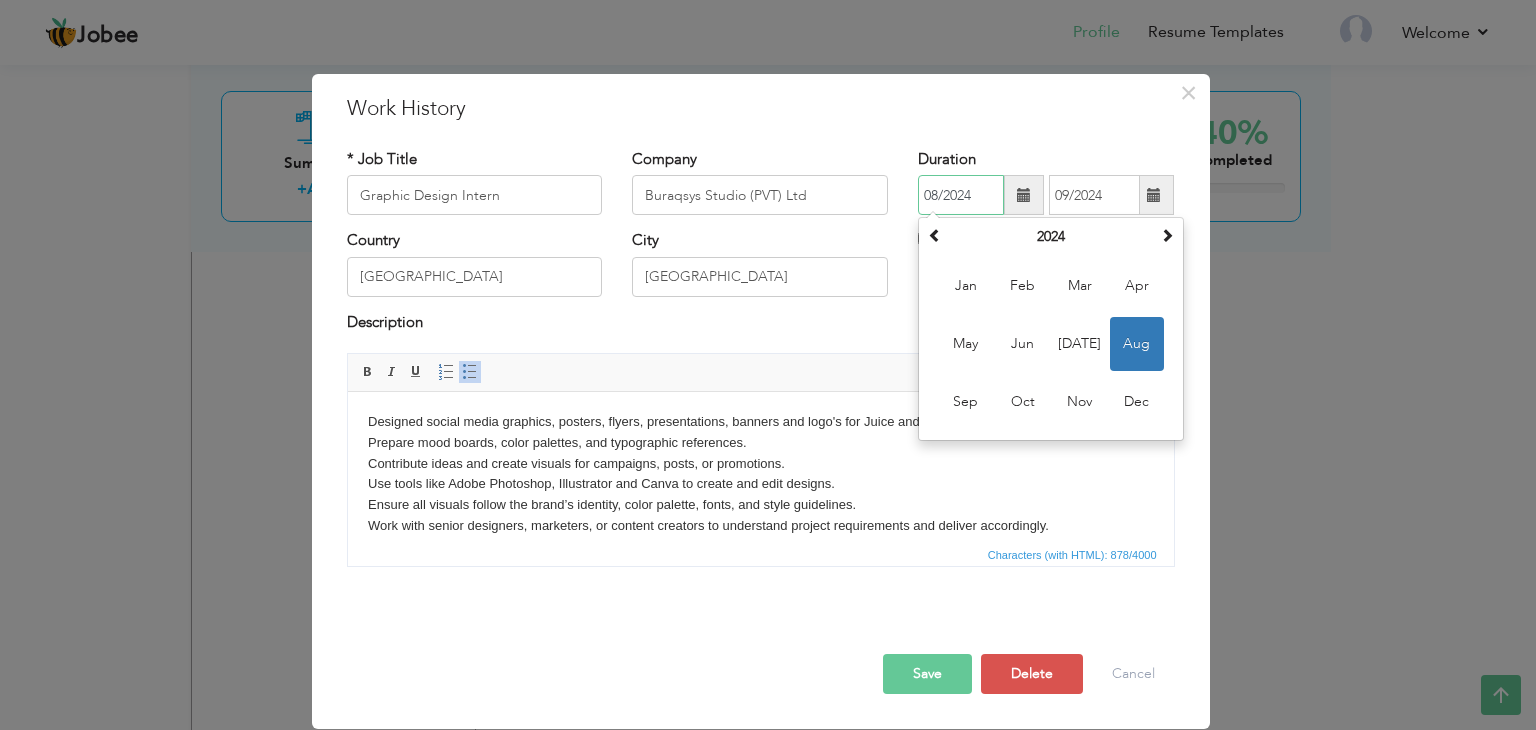 click on "08/2024" at bounding box center (961, 195) 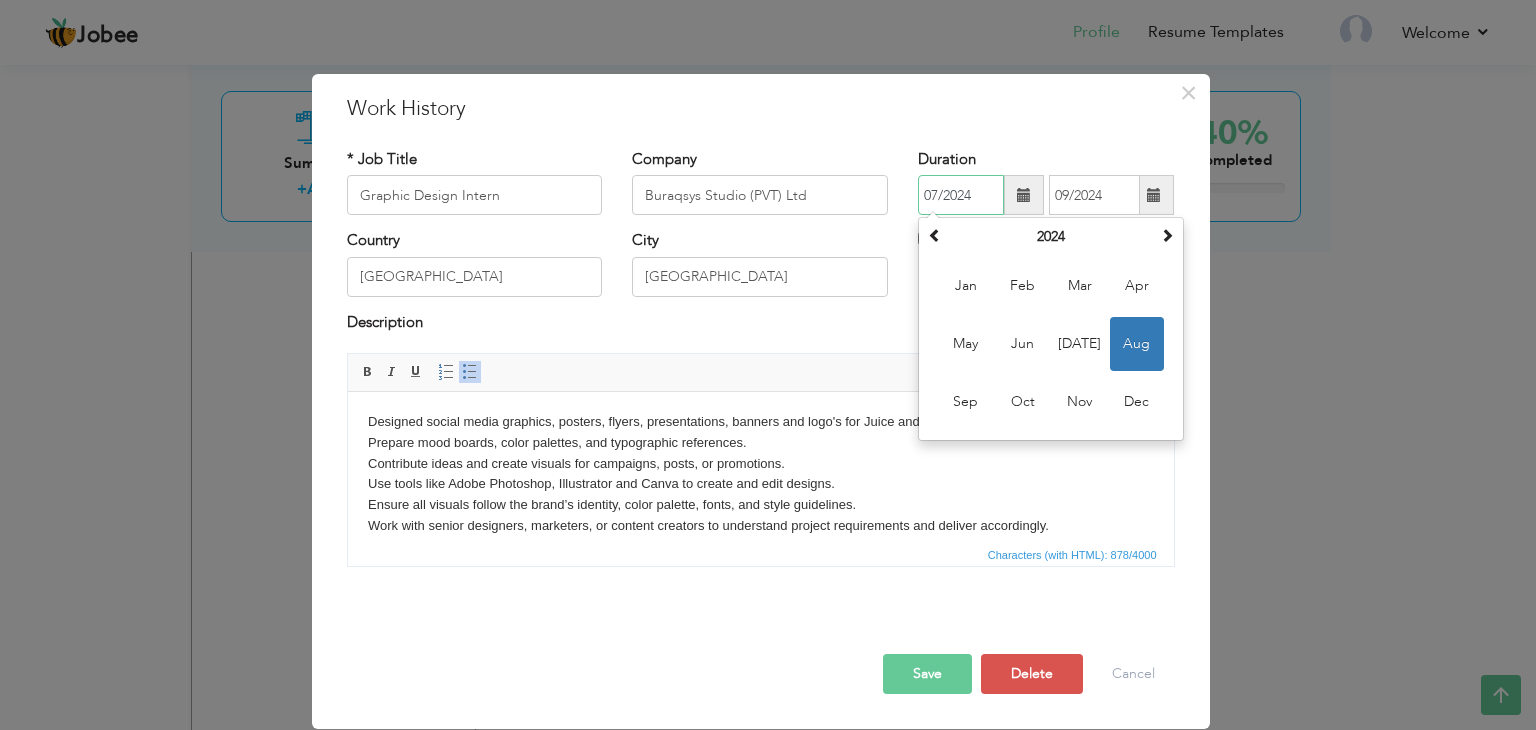 type on "07/2024" 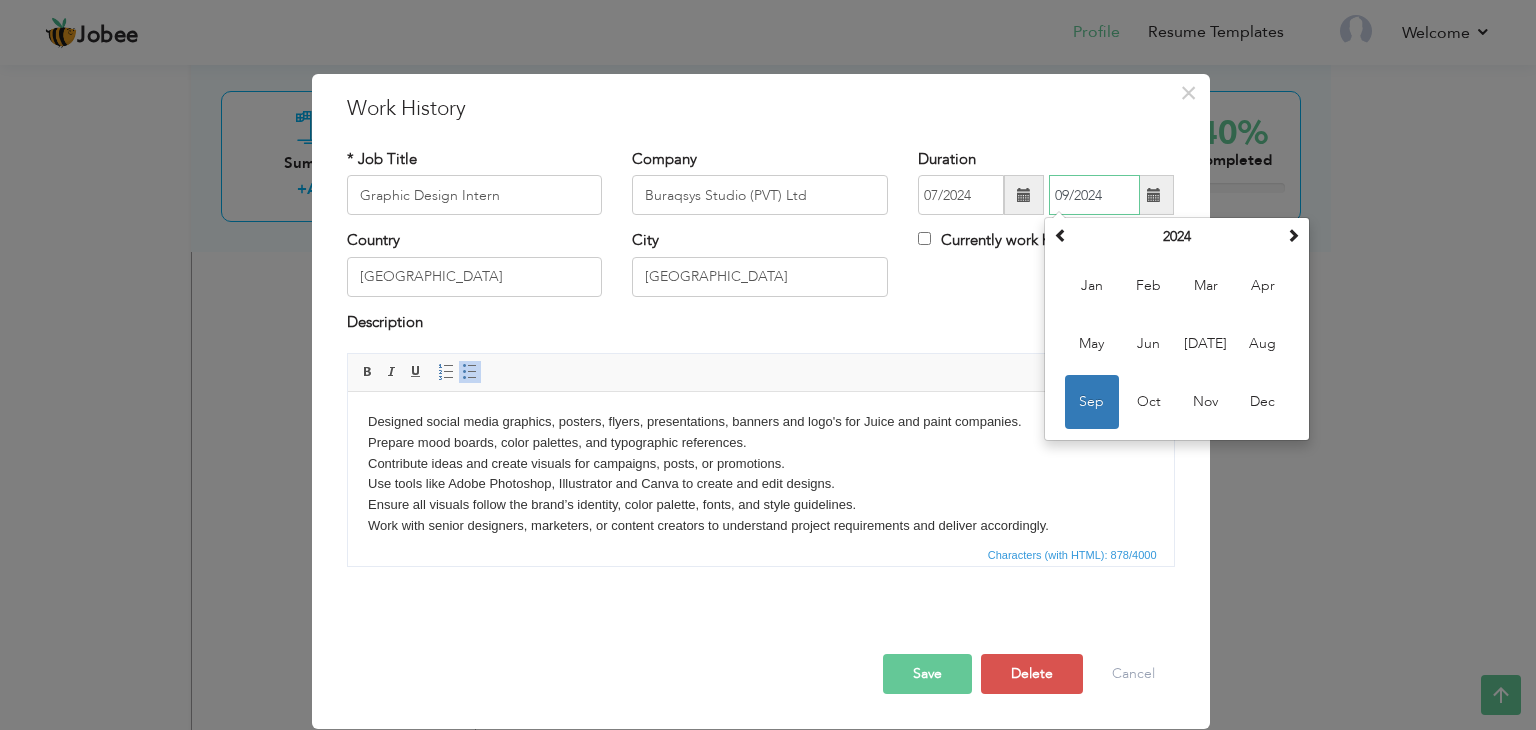 click on "09/2024" at bounding box center [1094, 195] 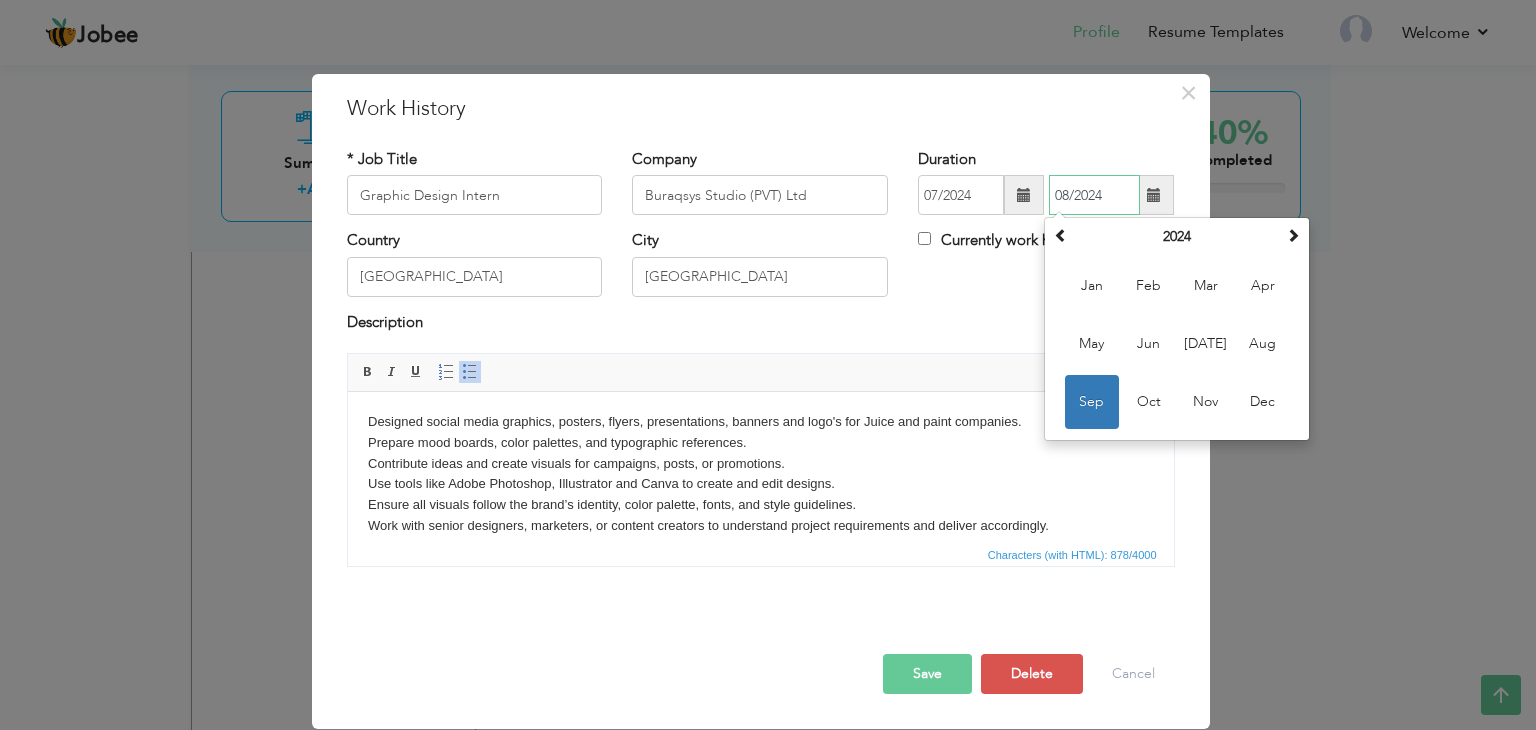 type on "08/2024" 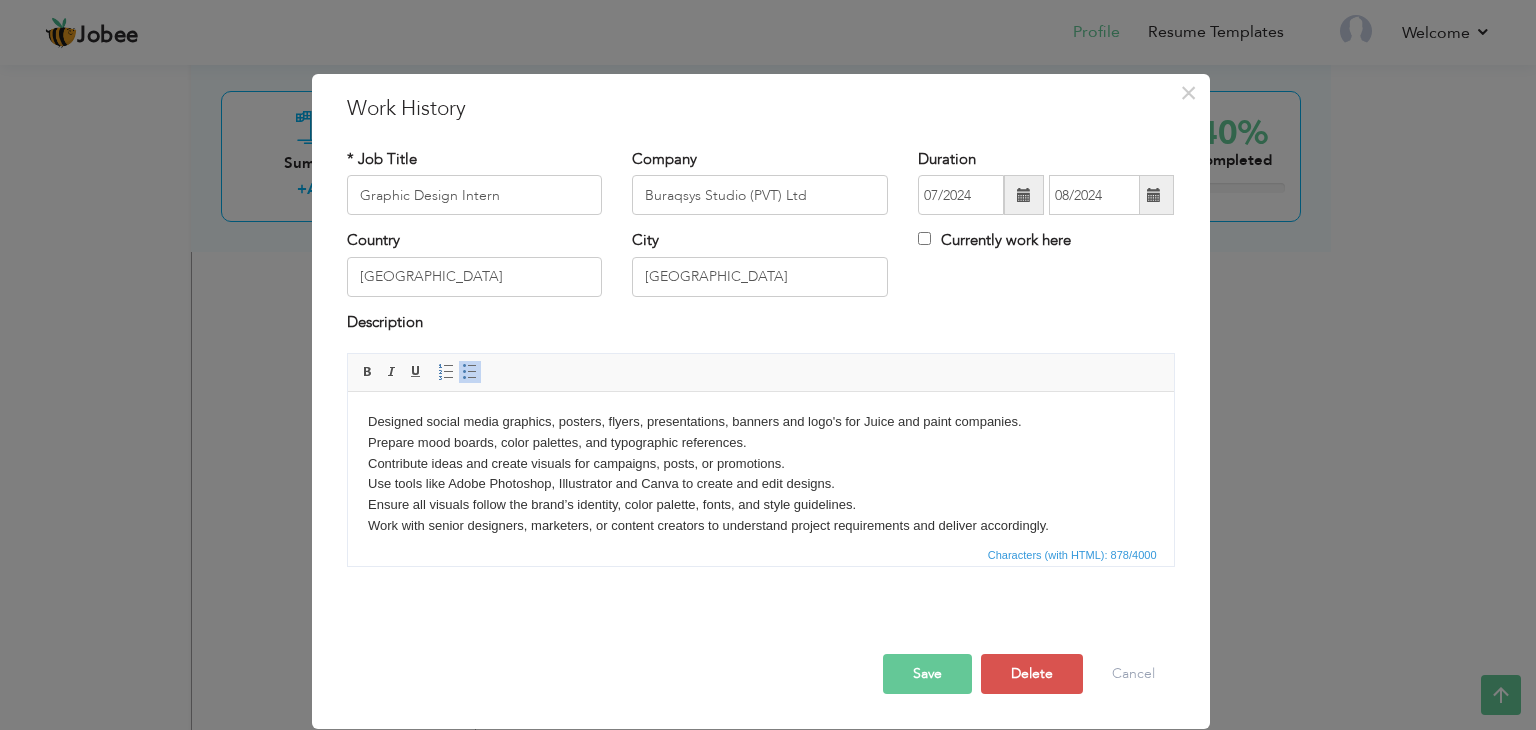 click on "Save" at bounding box center [927, 674] 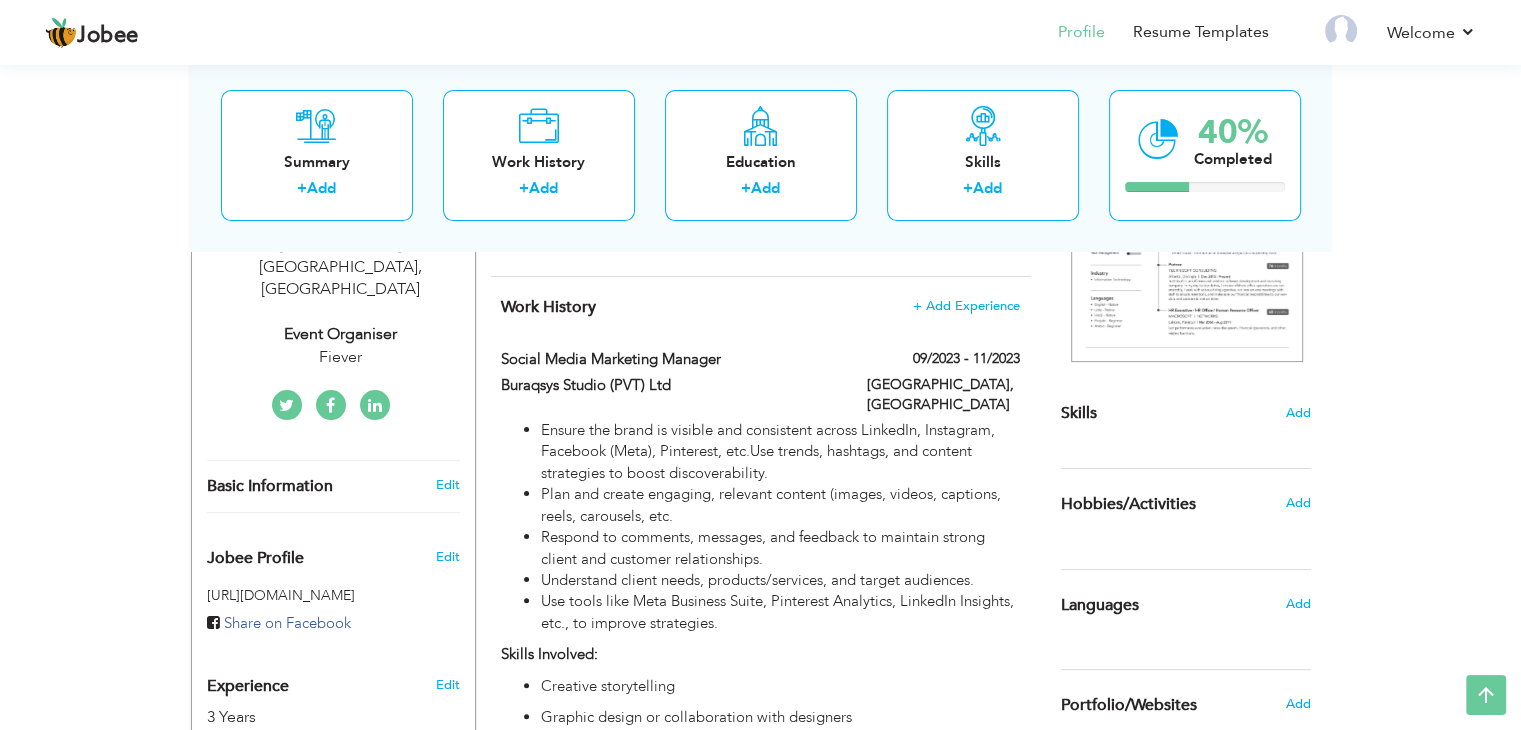 scroll, scrollTop: 366, scrollLeft: 0, axis: vertical 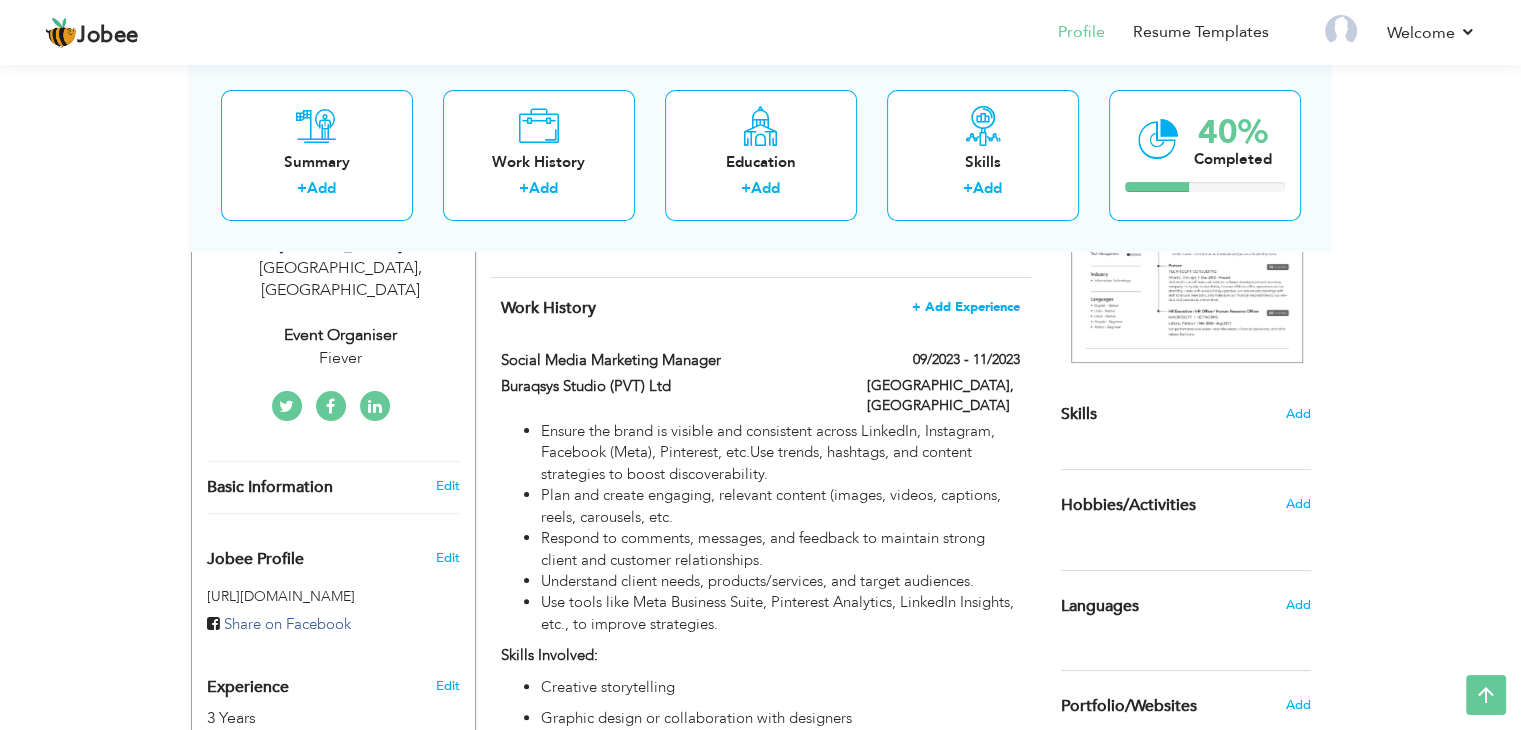 click on "+ Add Experience" at bounding box center [966, 307] 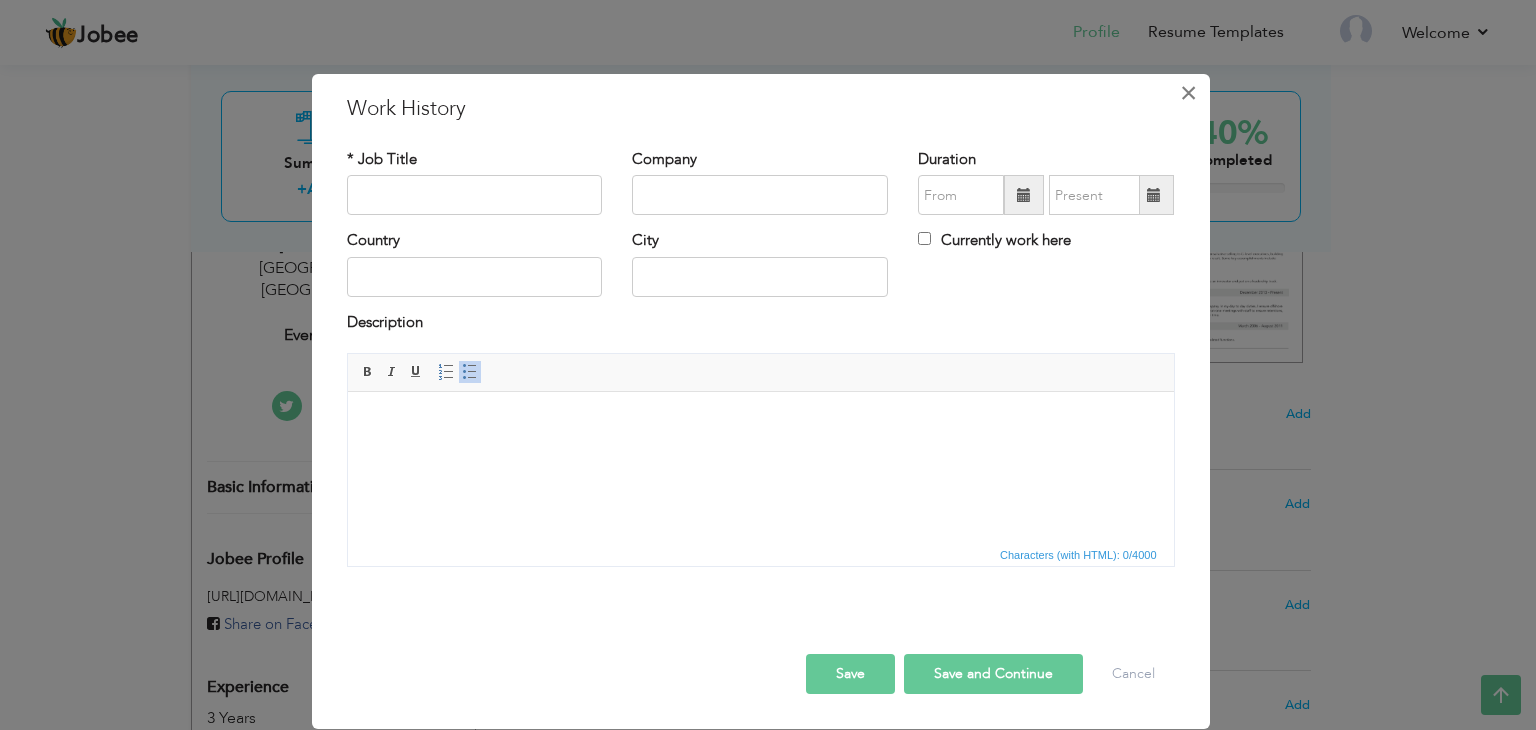 click on "×" at bounding box center (1188, 93) 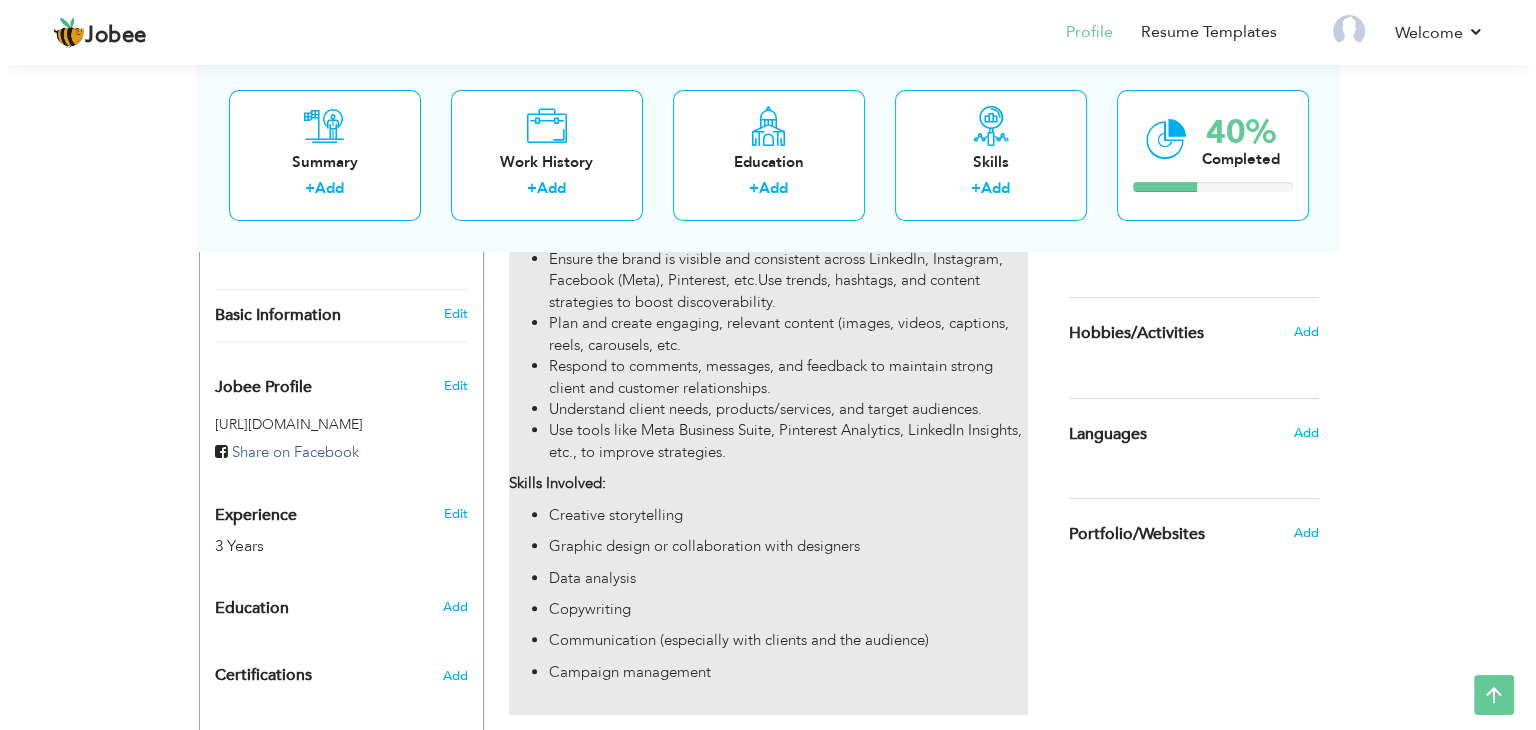 scroll, scrollTop: 536, scrollLeft: 0, axis: vertical 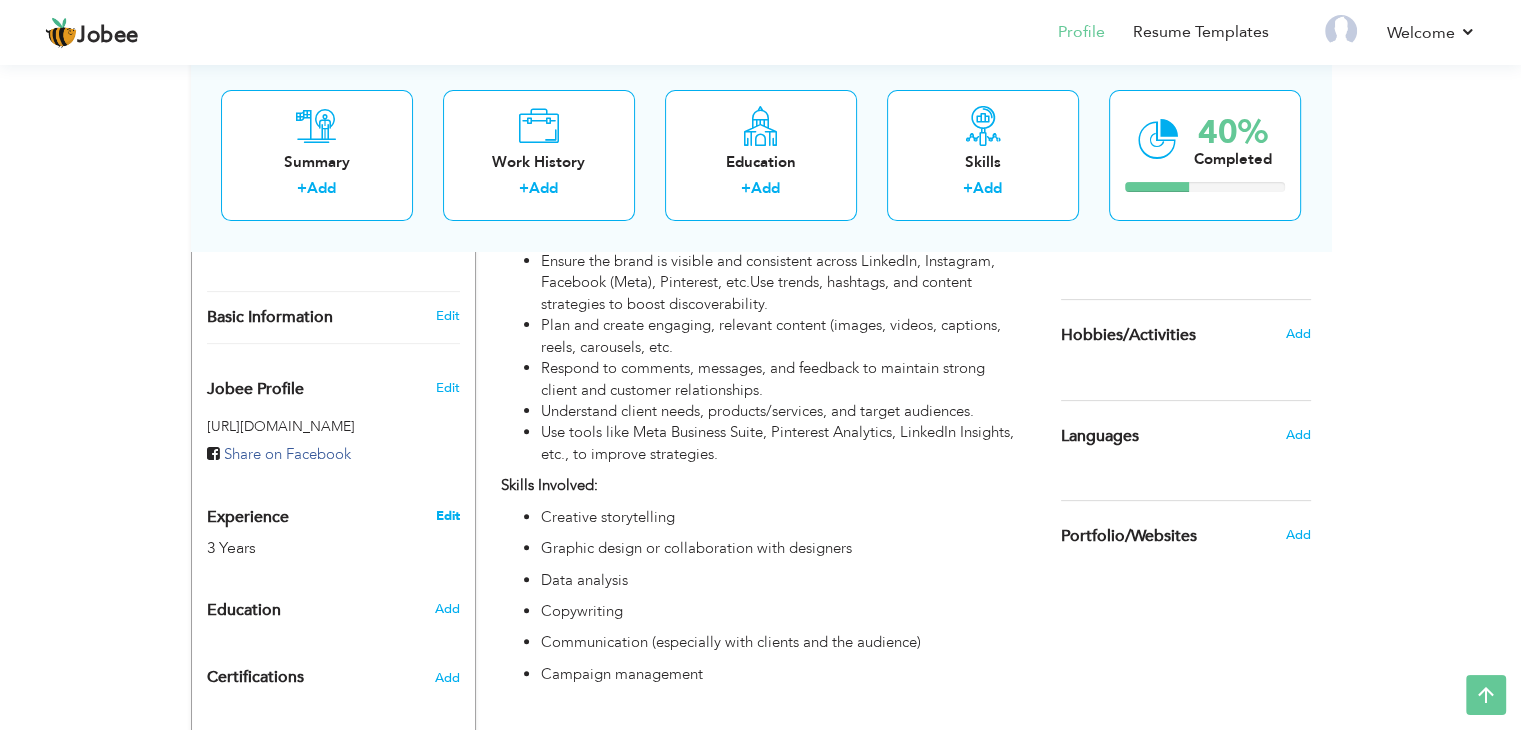 click on "Edit" at bounding box center (447, 516) 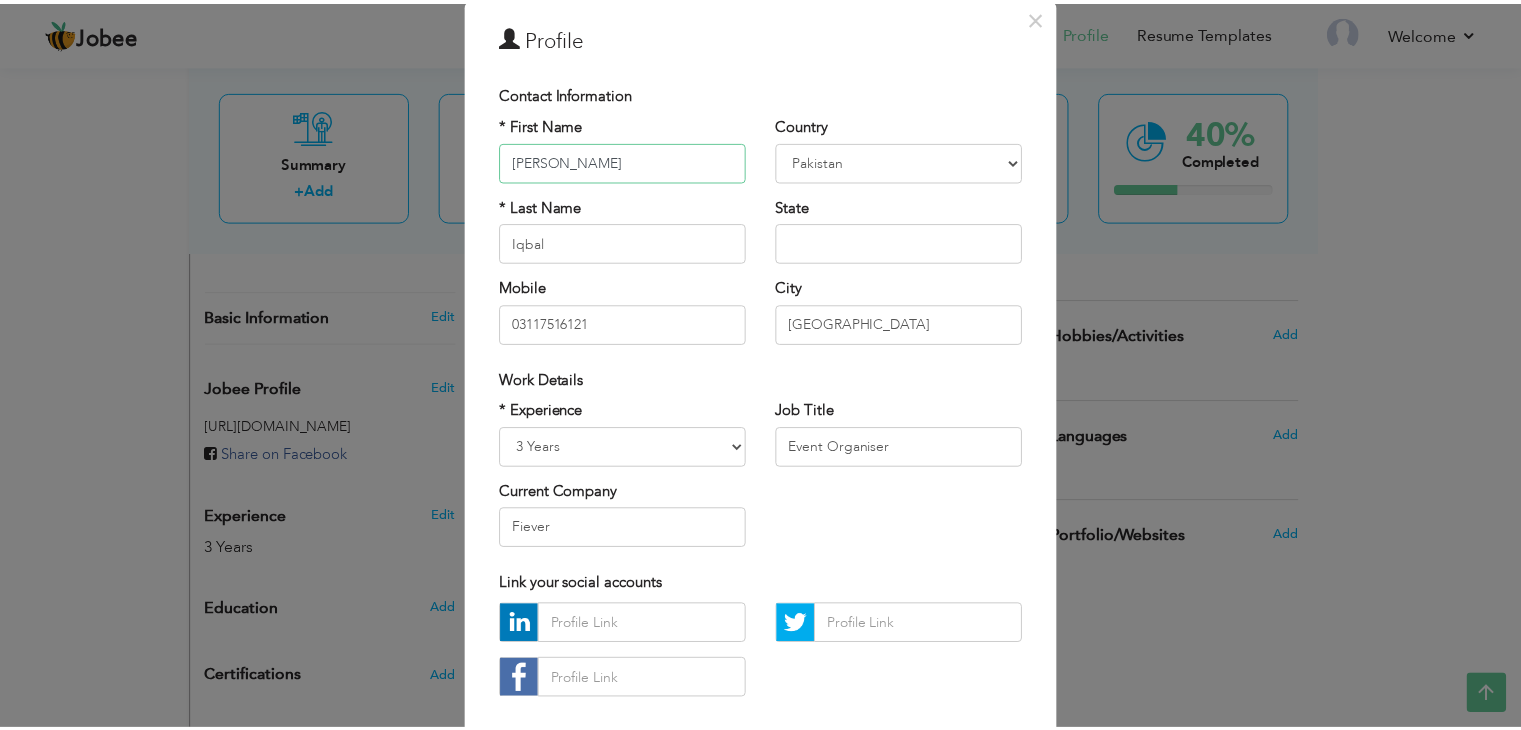 scroll, scrollTop: 70, scrollLeft: 0, axis: vertical 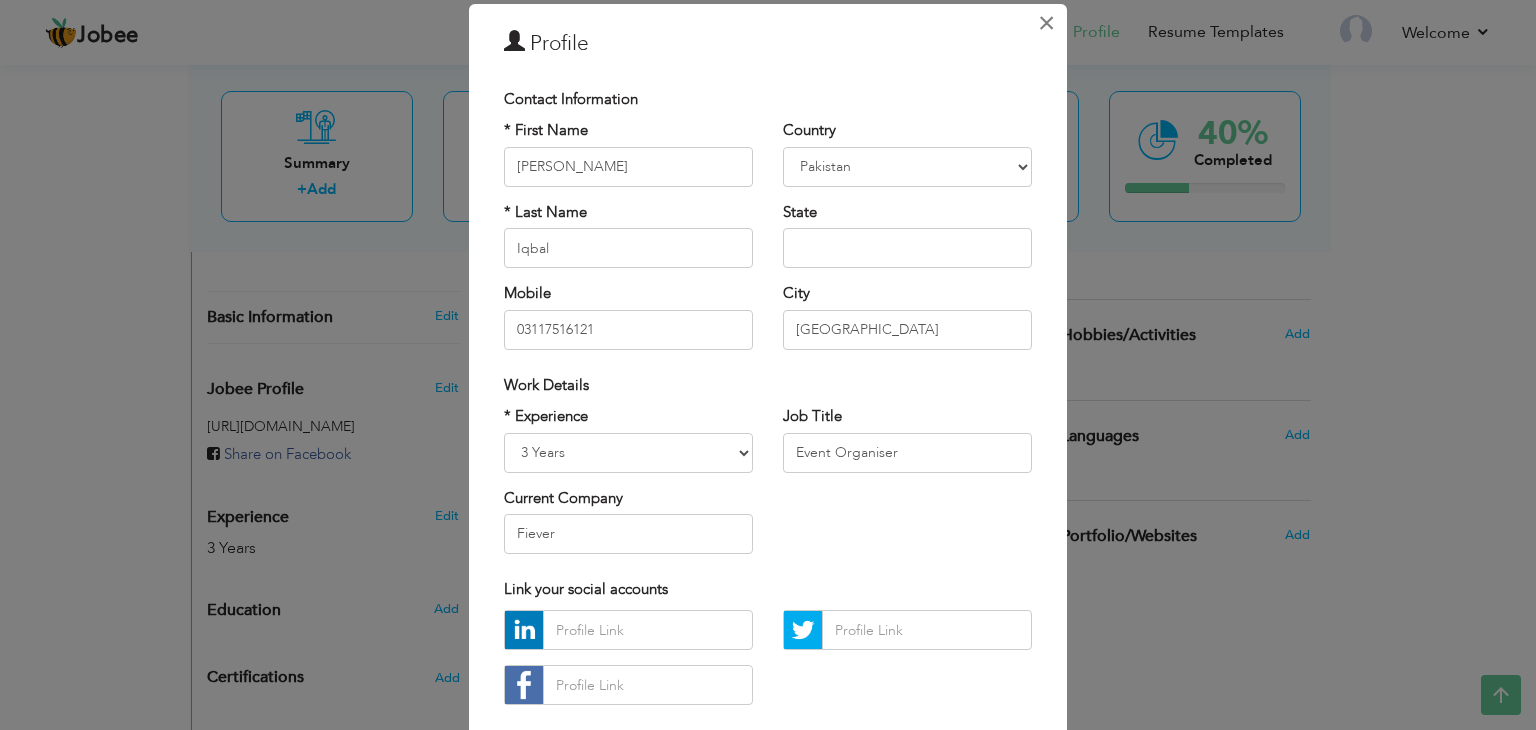 click on "×" at bounding box center [1046, 23] 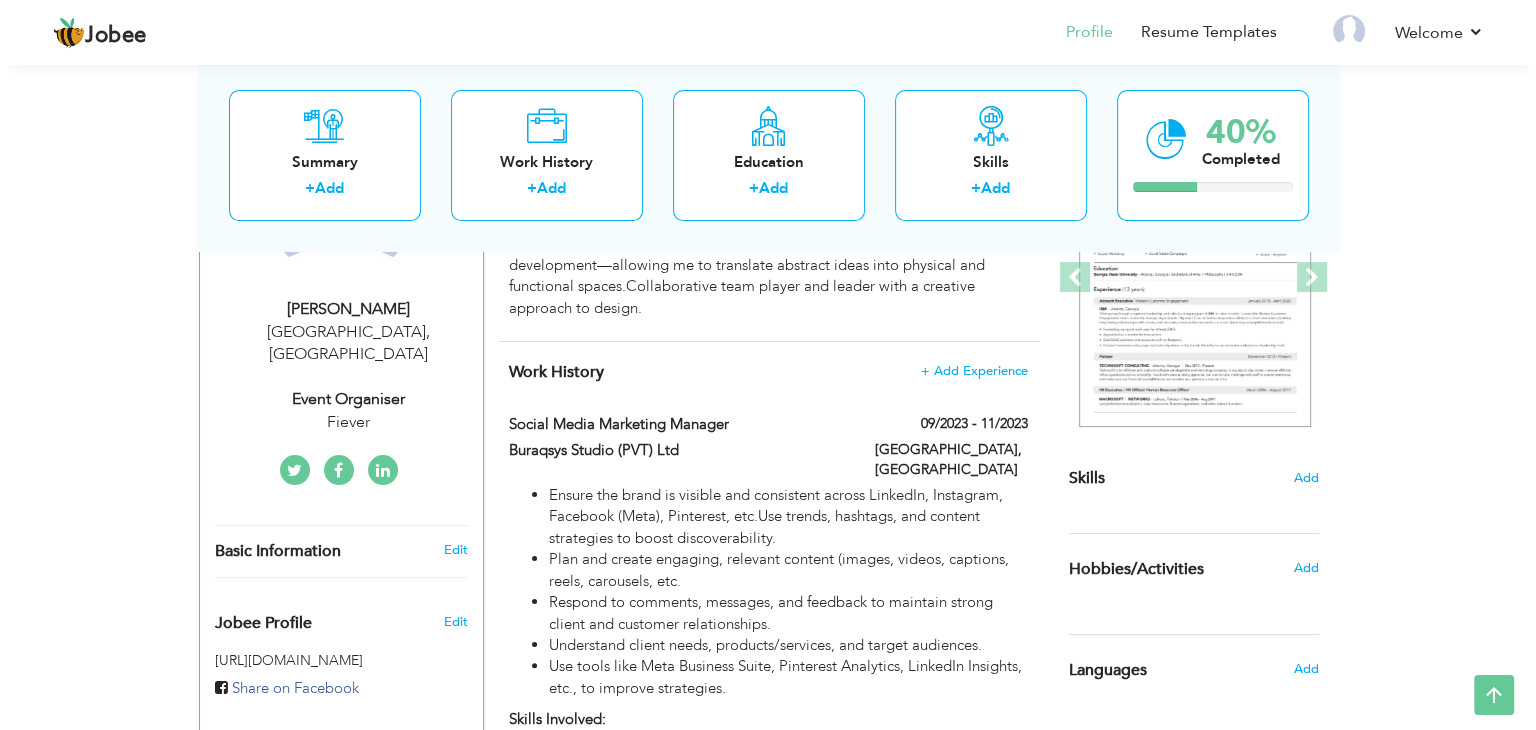 scroll, scrollTop: 303, scrollLeft: 0, axis: vertical 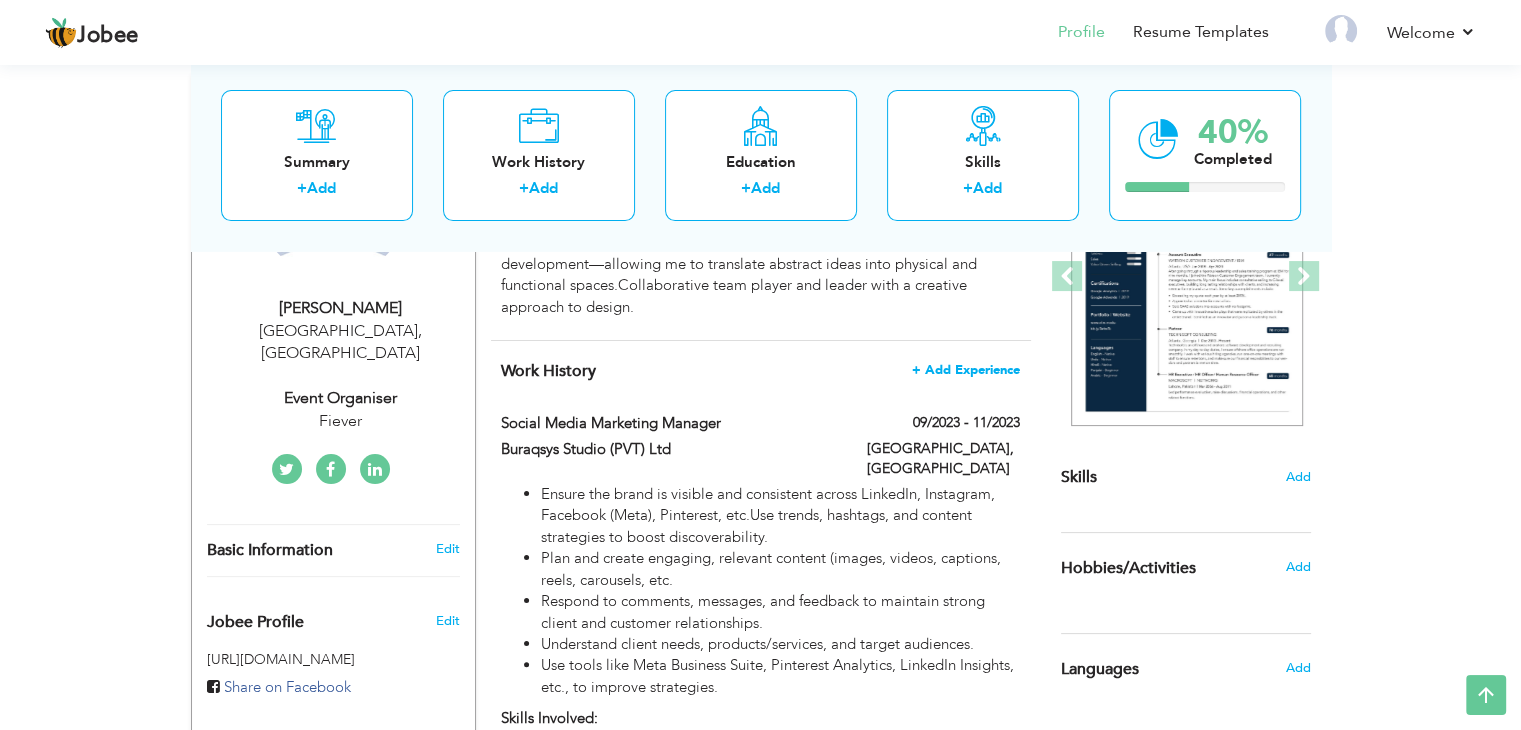 click on "+ Add Experience" at bounding box center [966, 370] 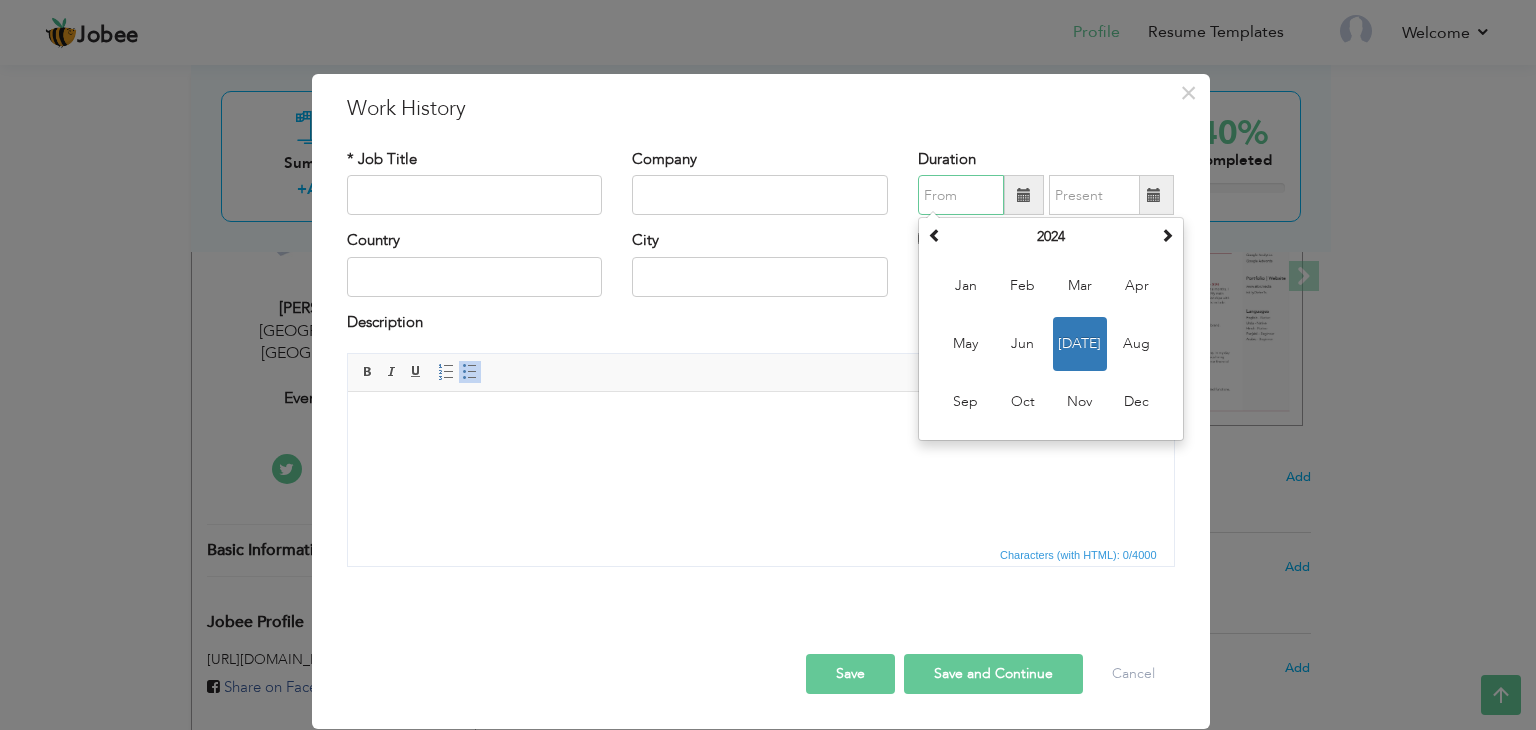 click at bounding box center (961, 195) 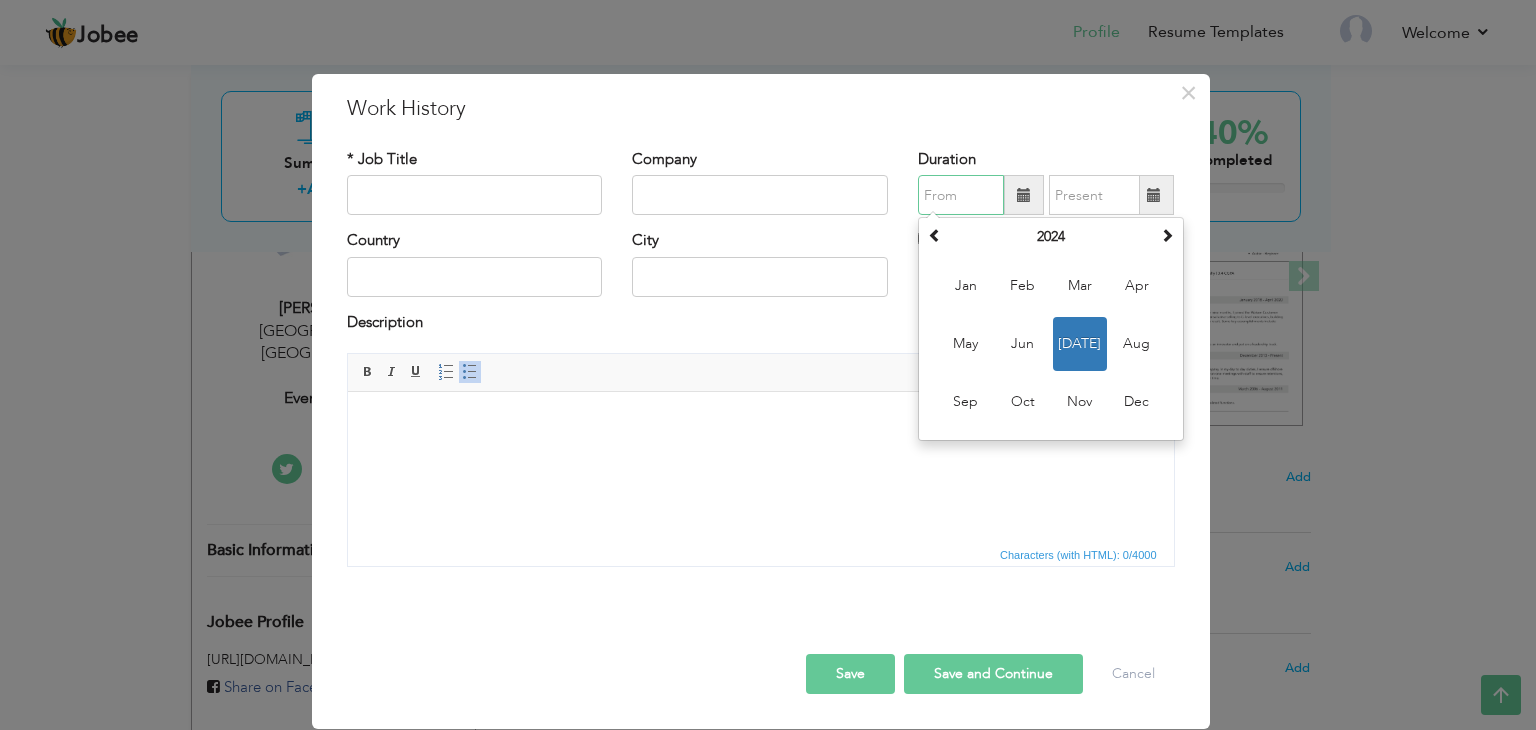 click at bounding box center [961, 195] 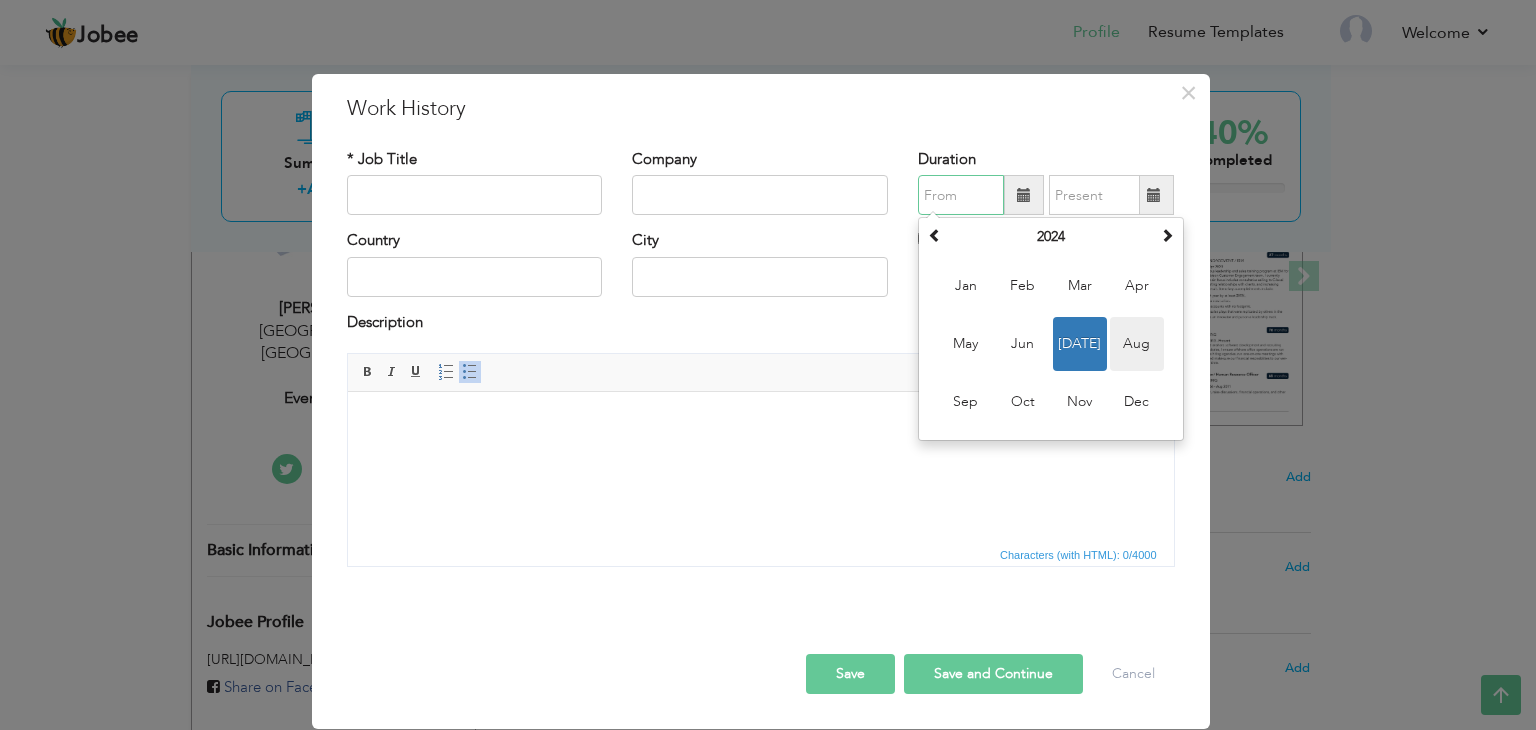 click on "Aug" at bounding box center [1137, 344] 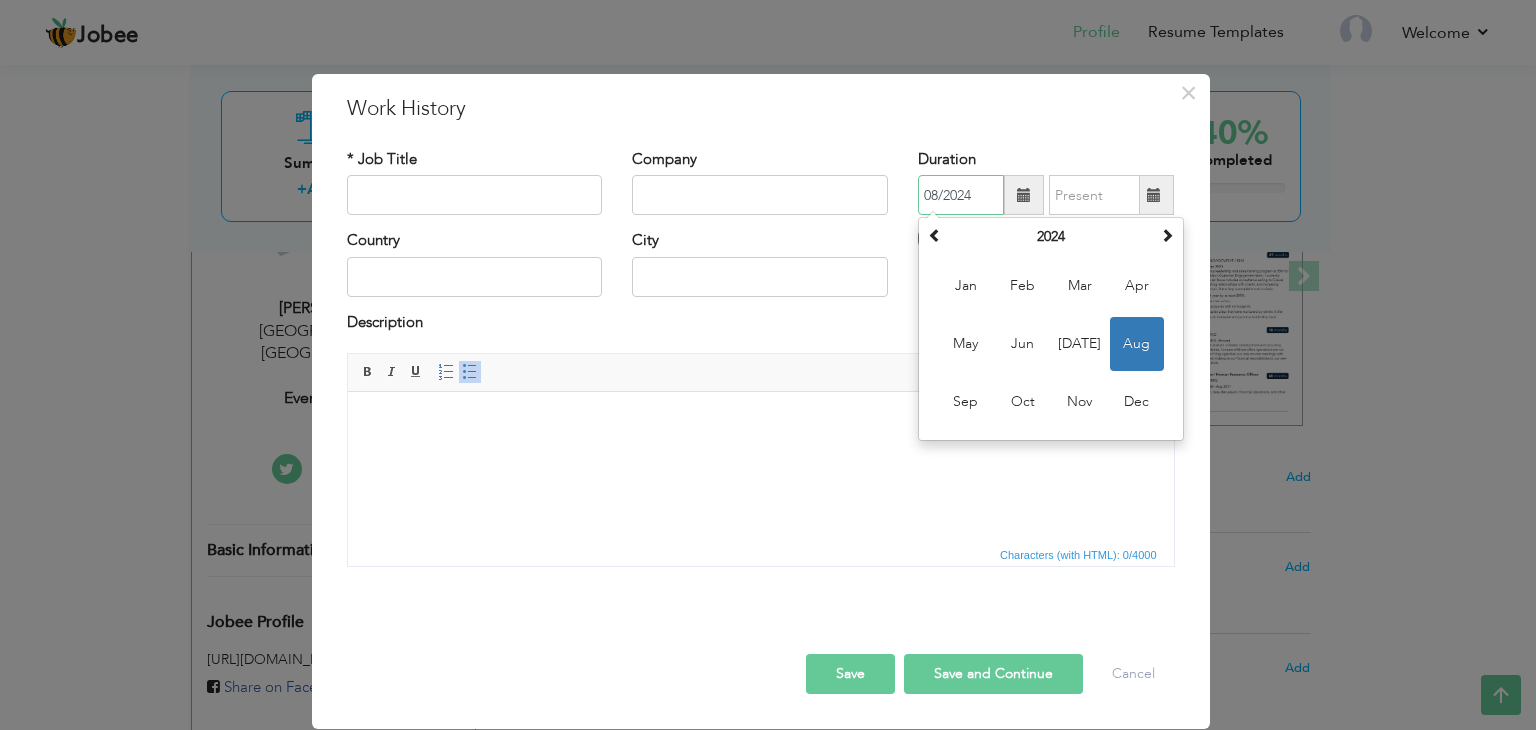 click on "08/2024" at bounding box center (961, 195) 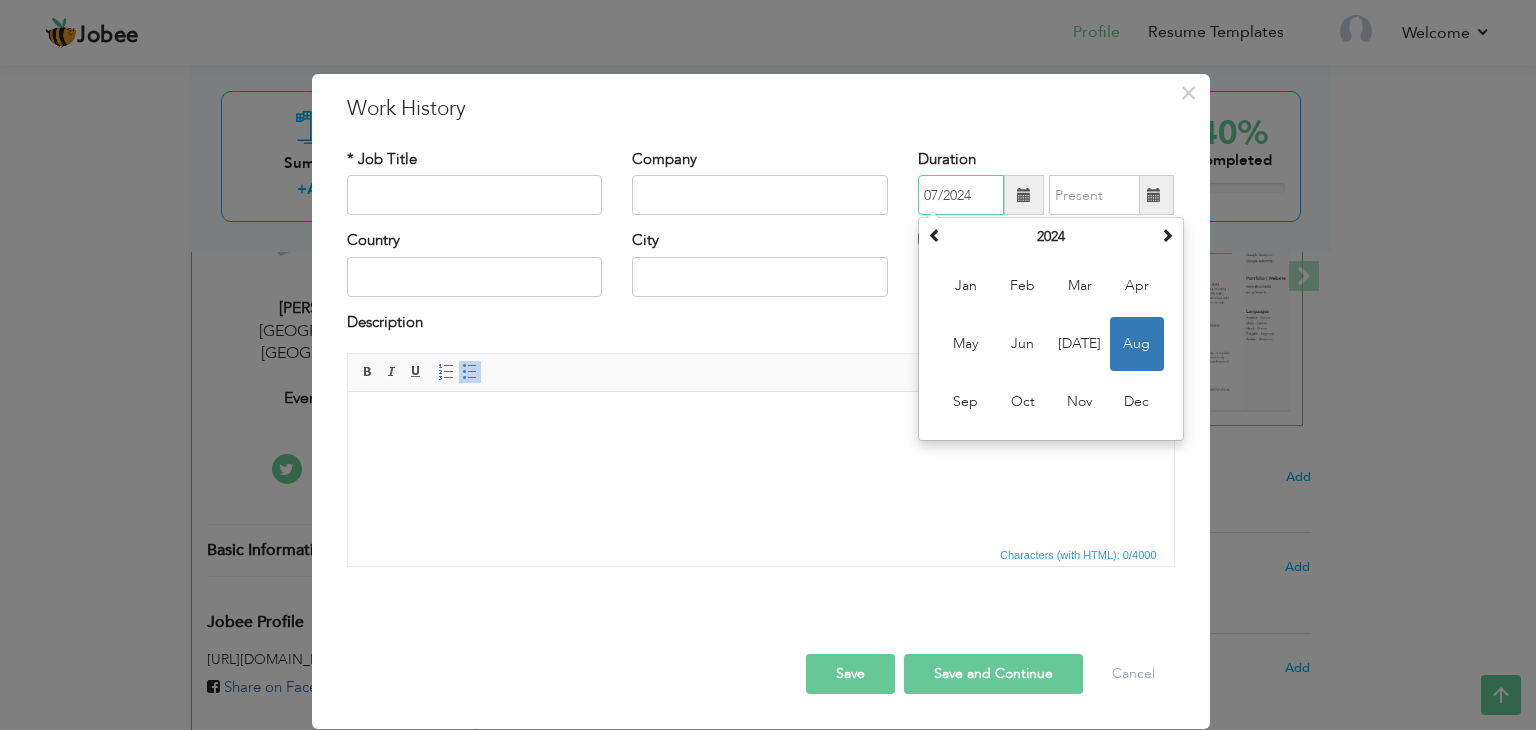 type on "07/2024" 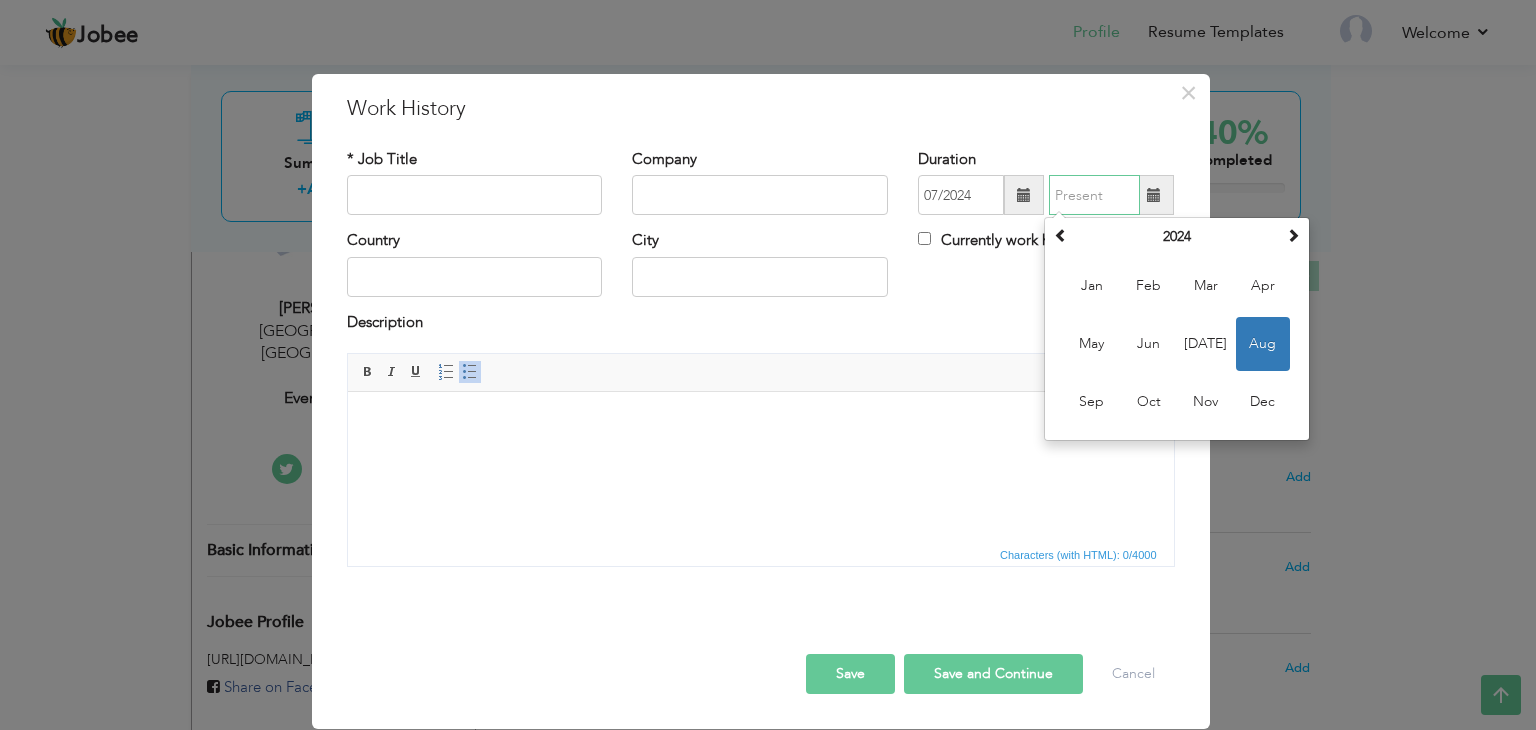 click at bounding box center [1094, 195] 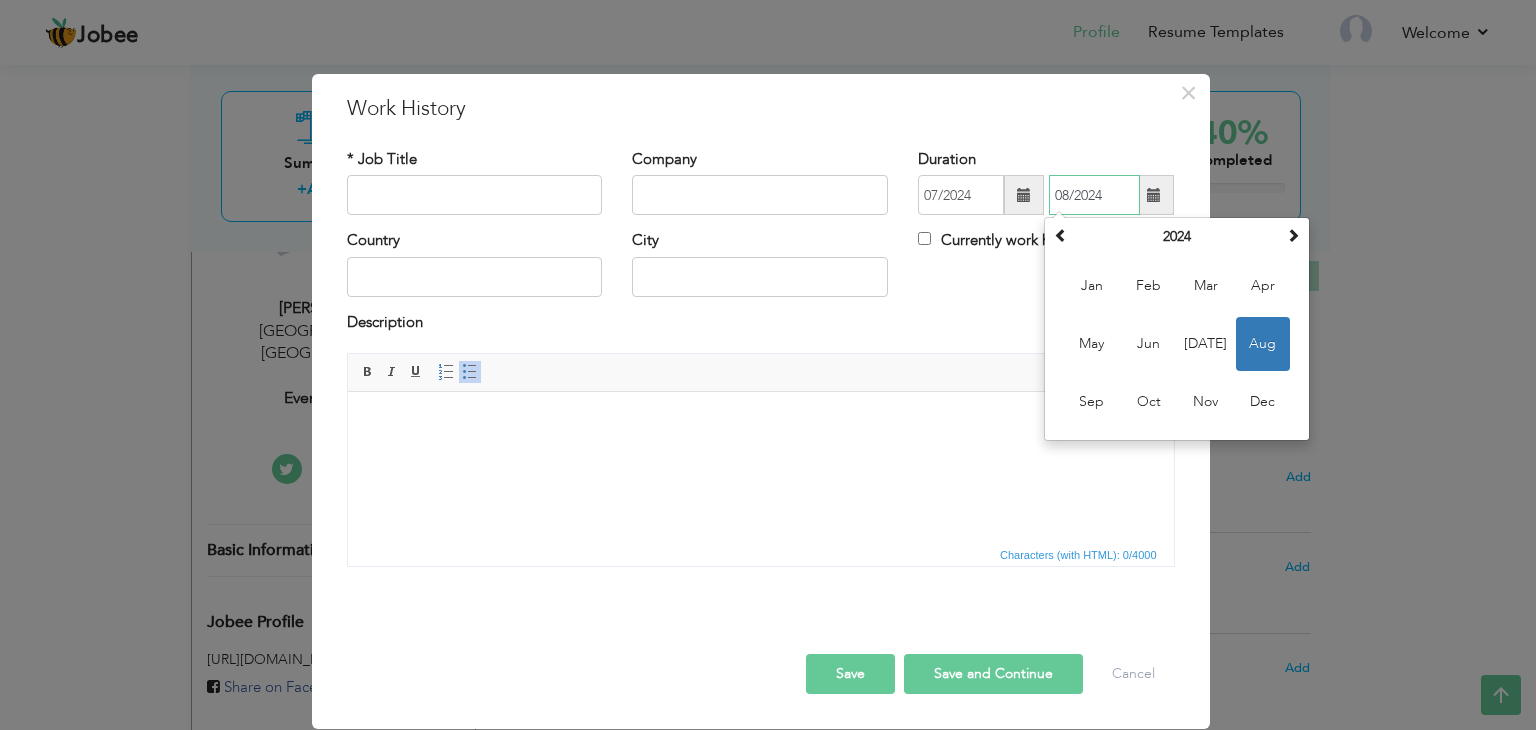 click on "08/2024" at bounding box center (1094, 195) 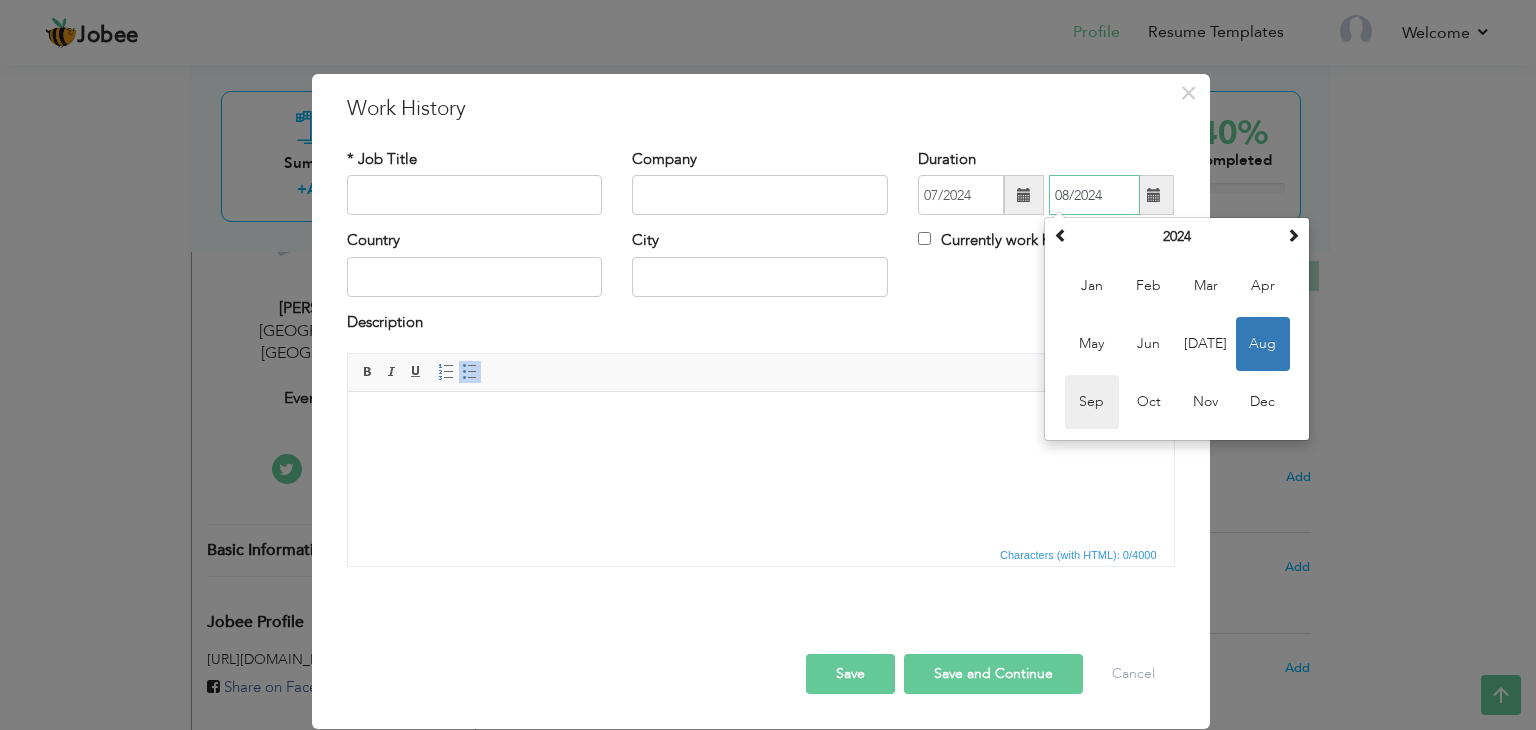 click on "Sep" at bounding box center (1092, 402) 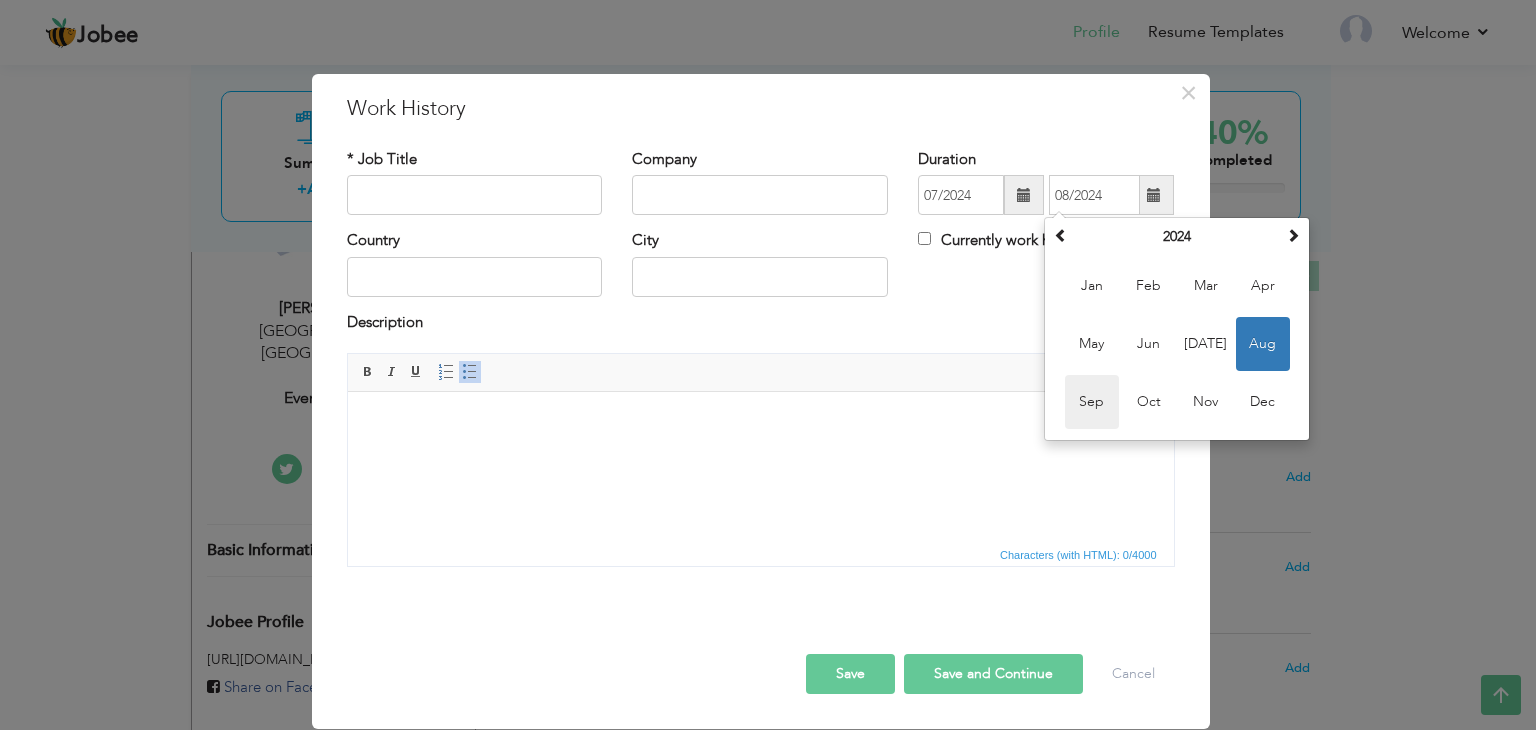 type on "09/2024" 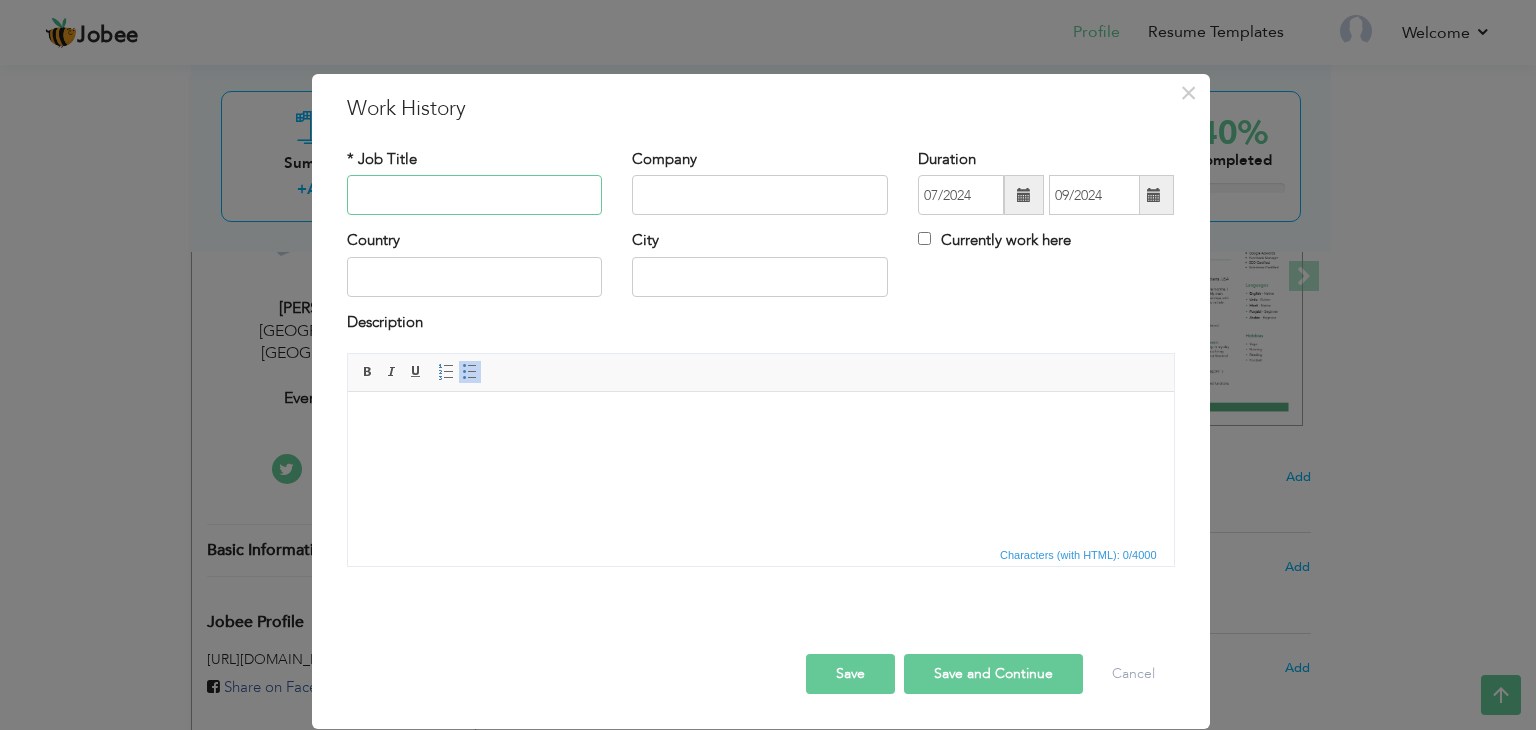 click at bounding box center [475, 195] 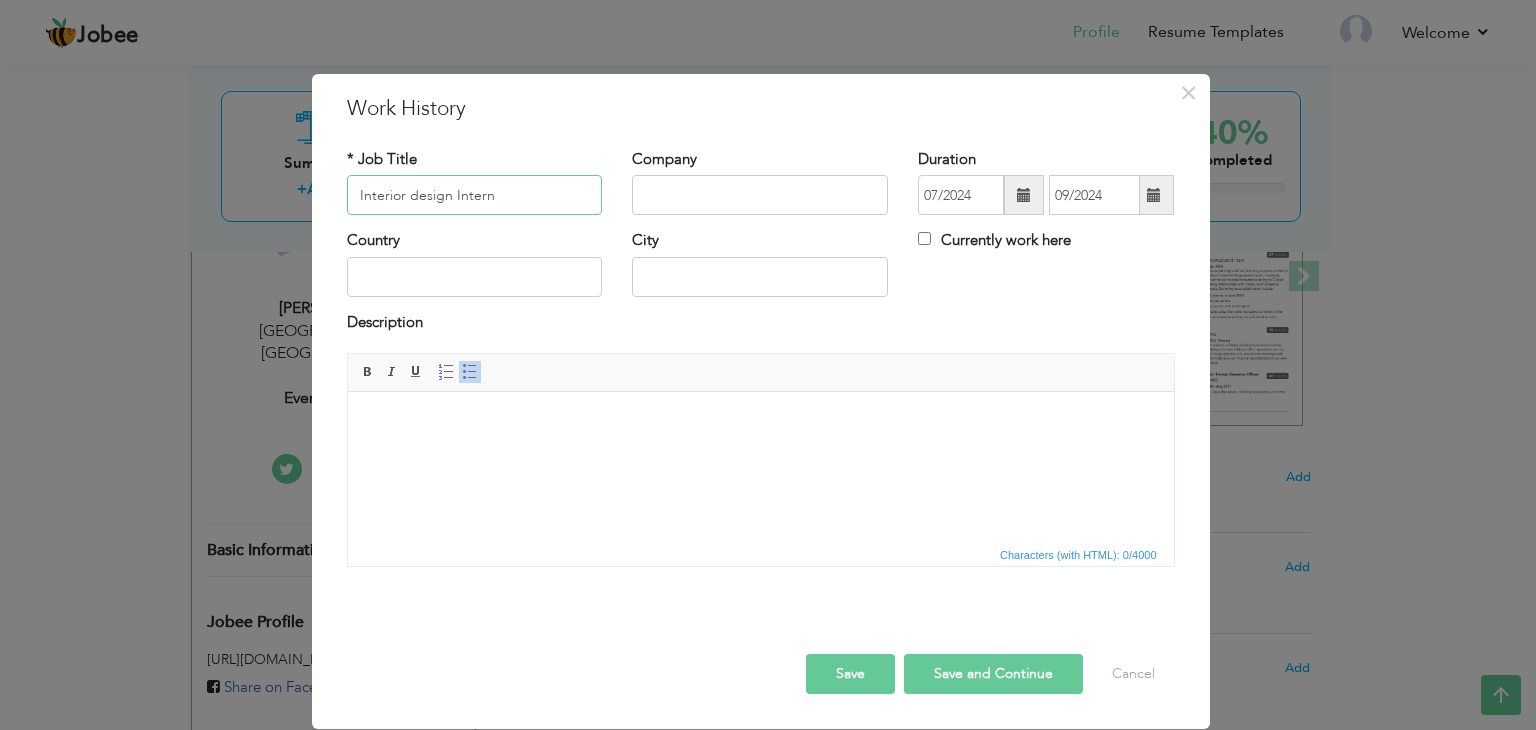 type on "Interior design Intern" 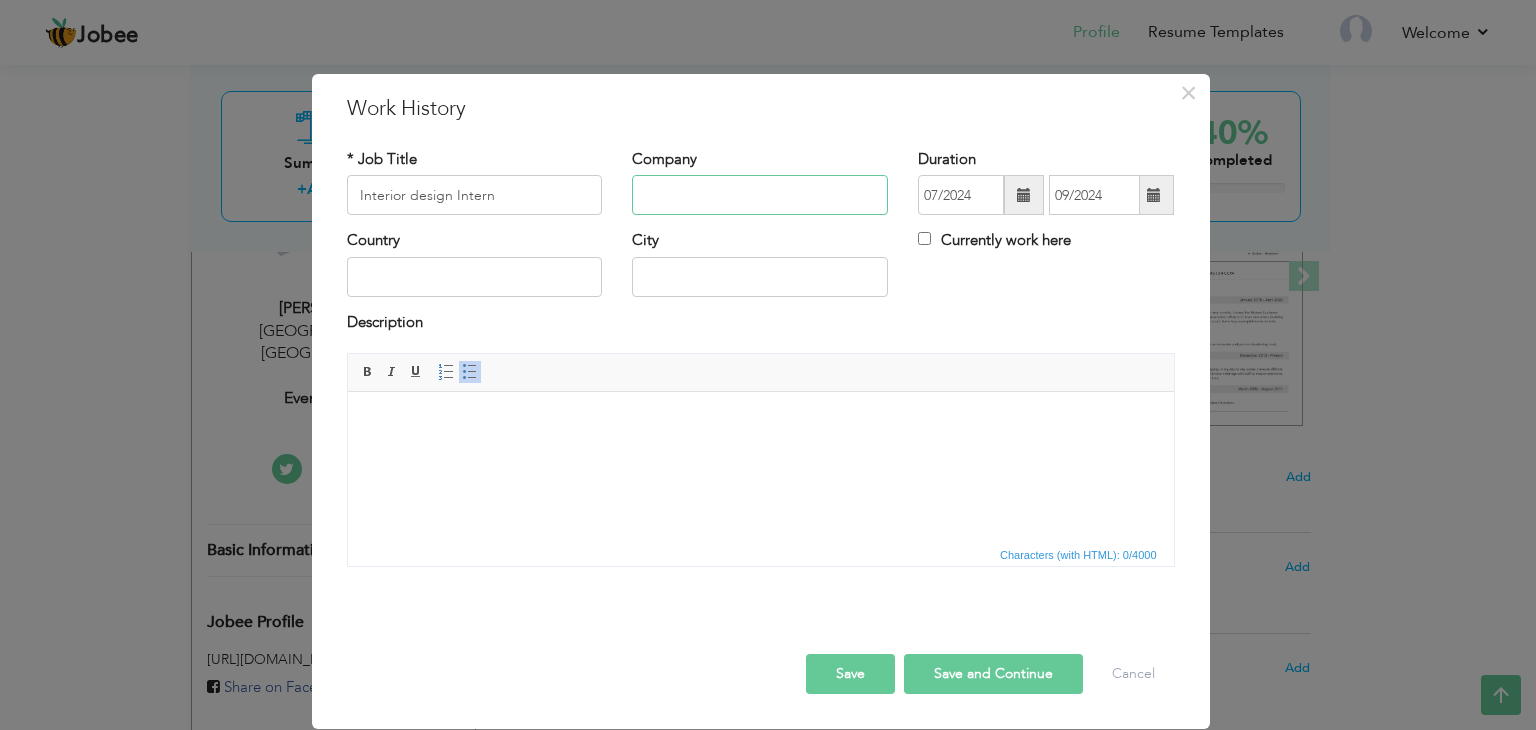 click at bounding box center [760, 195] 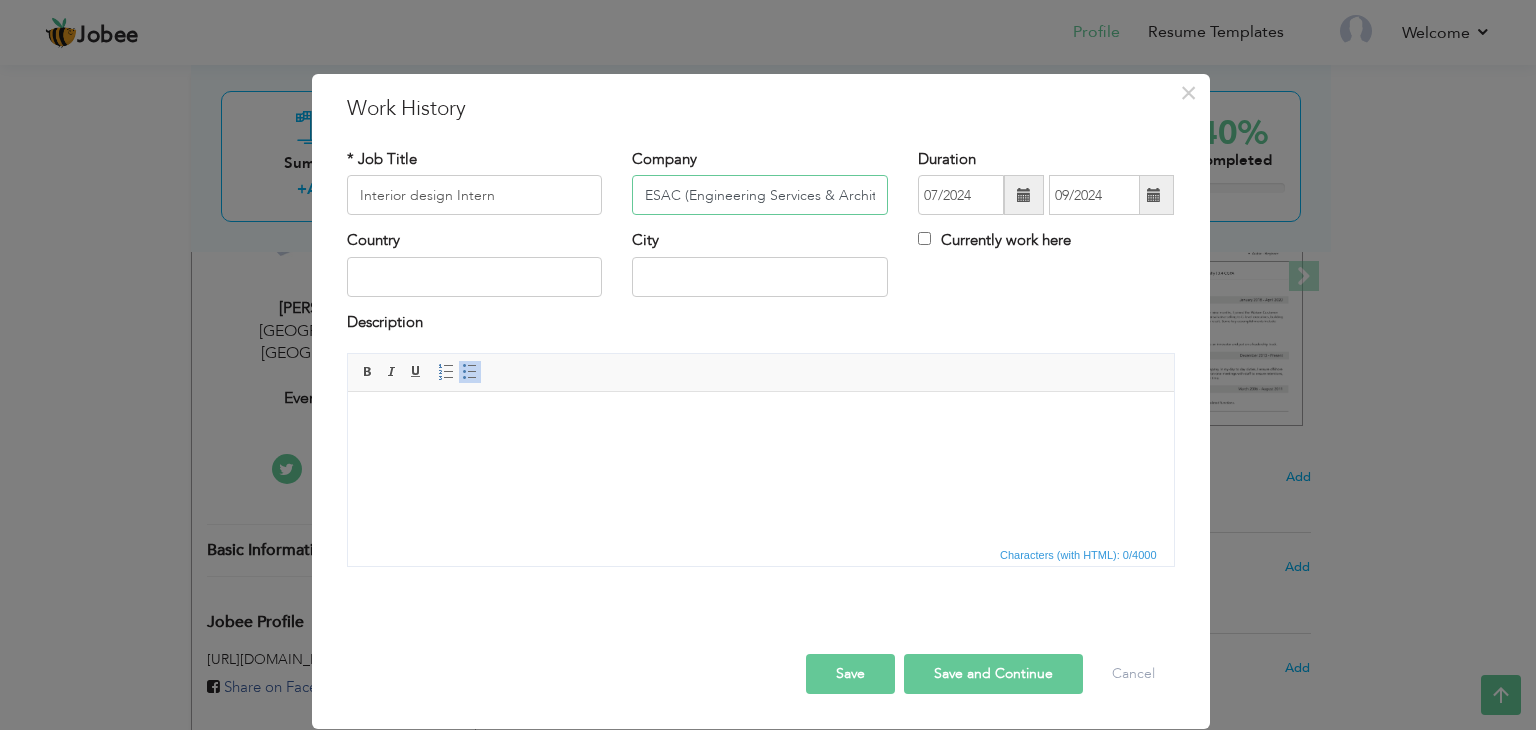 scroll, scrollTop: 0, scrollLeft: 118, axis: horizontal 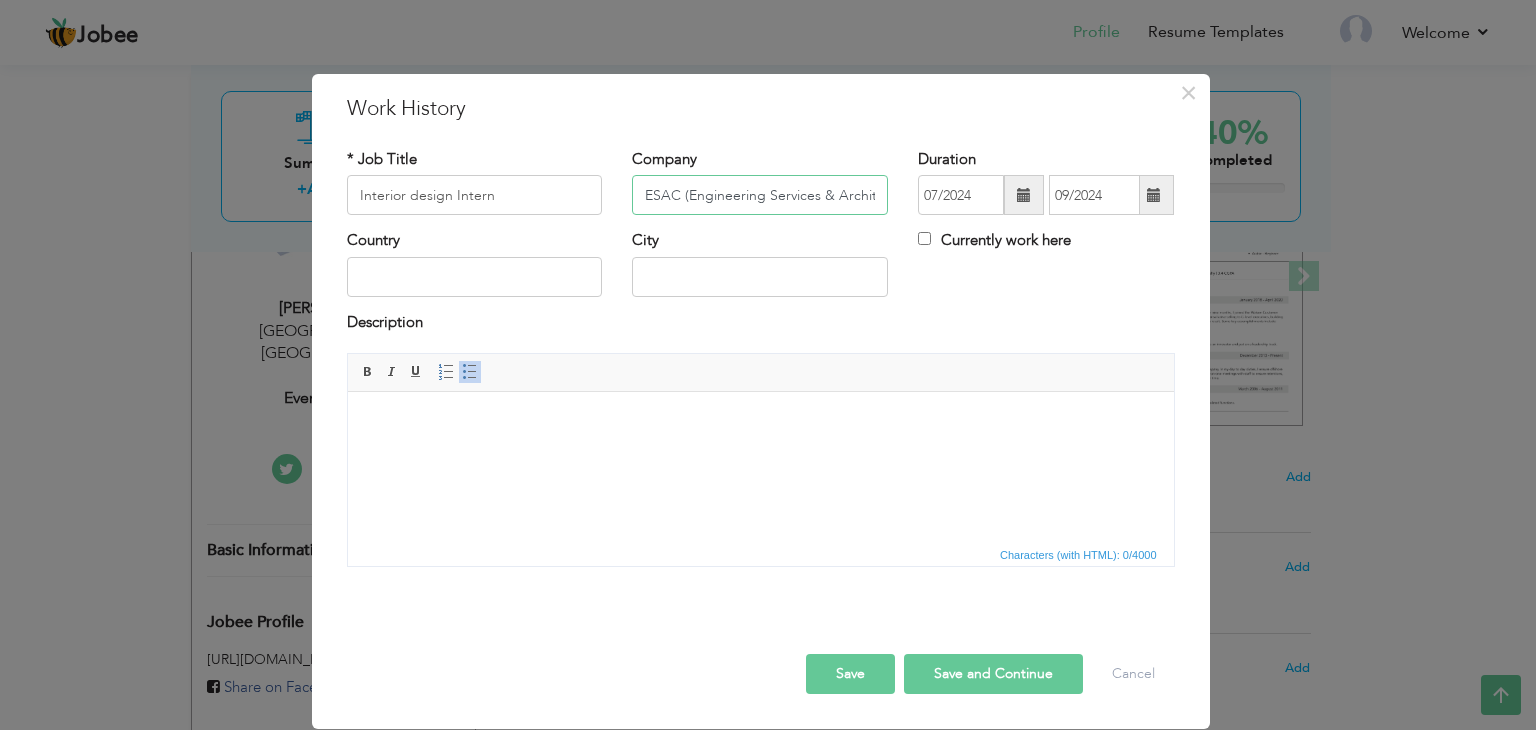drag, startPoint x: 669, startPoint y: 196, endPoint x: 616, endPoint y: 196, distance: 53 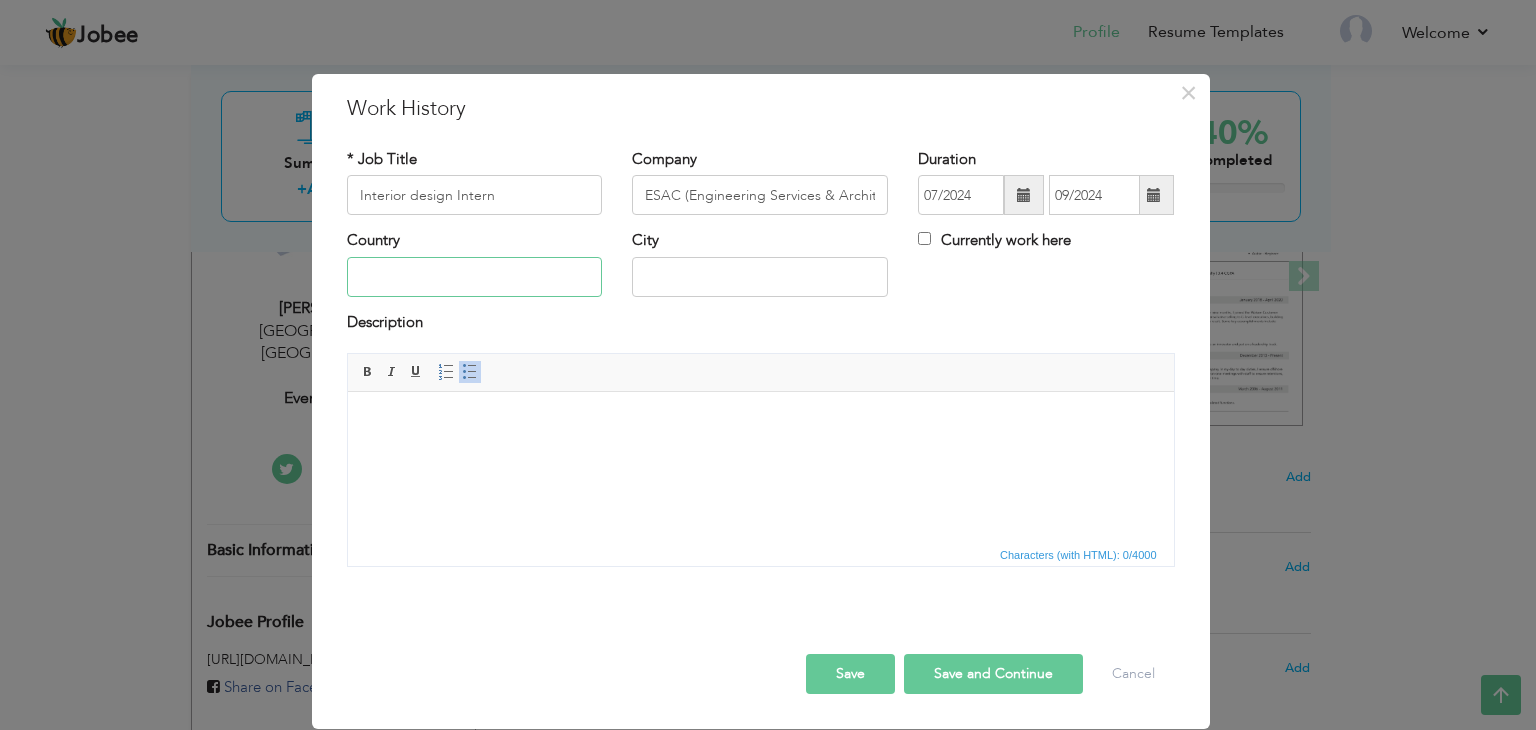 click at bounding box center (475, 277) 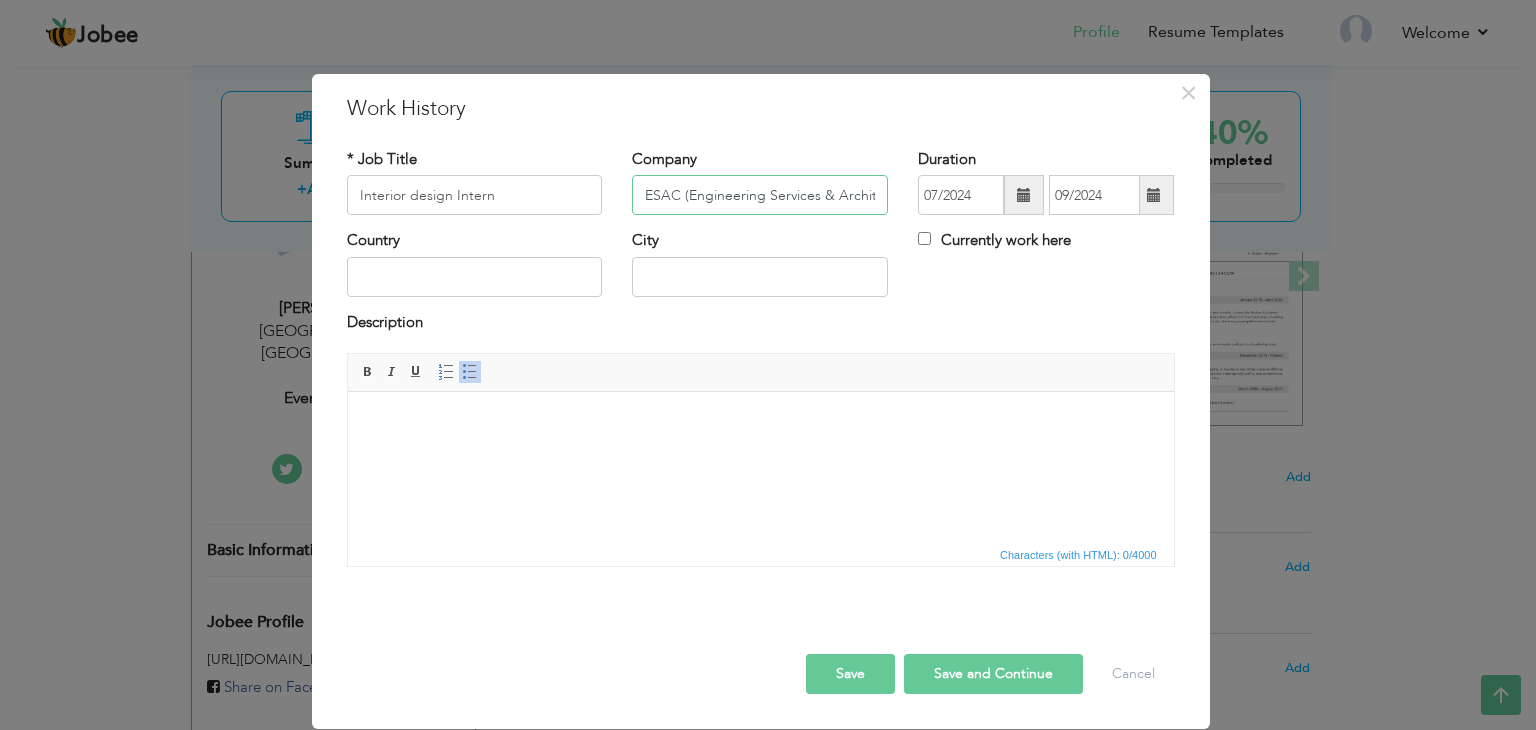 drag, startPoint x: 690, startPoint y: 187, endPoint x: 653, endPoint y: 192, distance: 37.336308 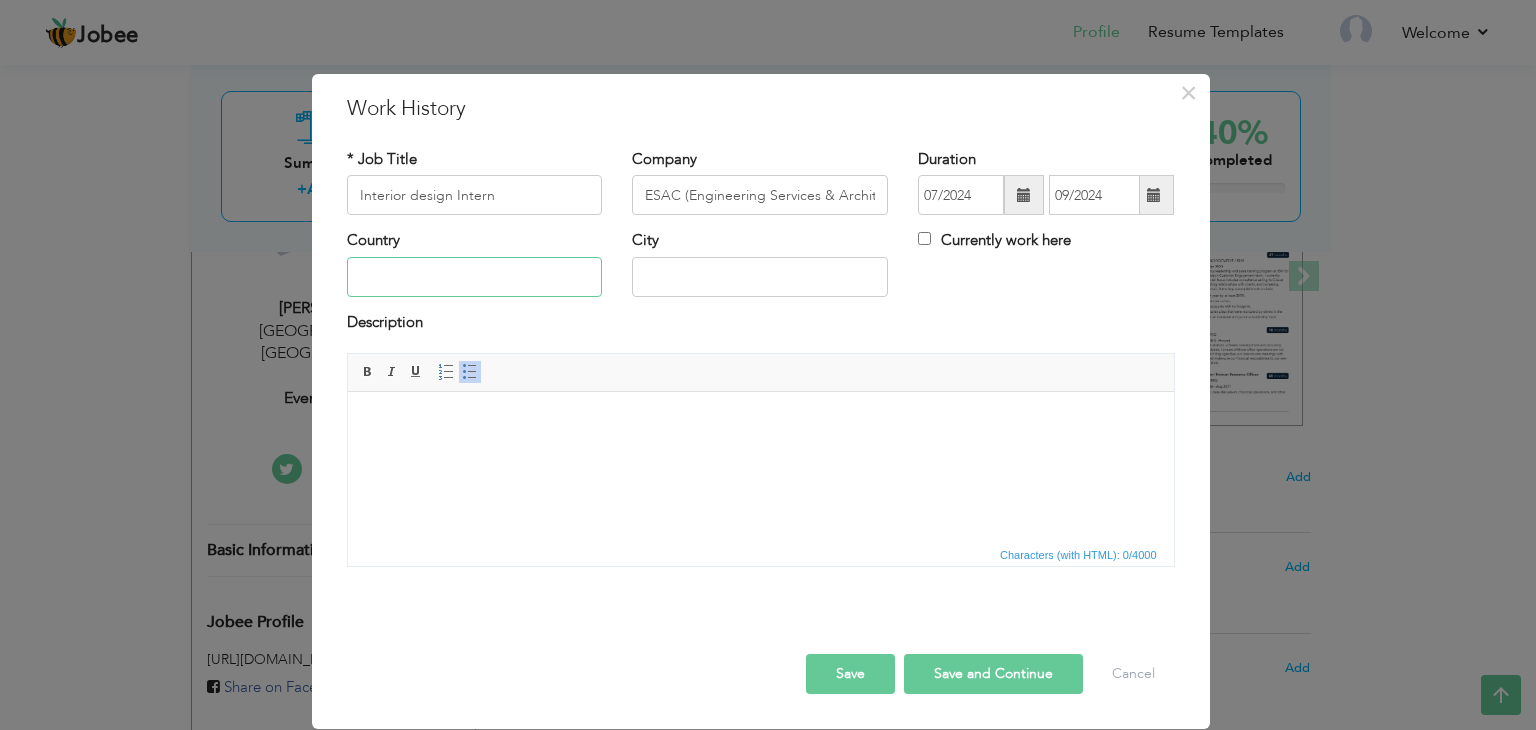 click at bounding box center (475, 277) 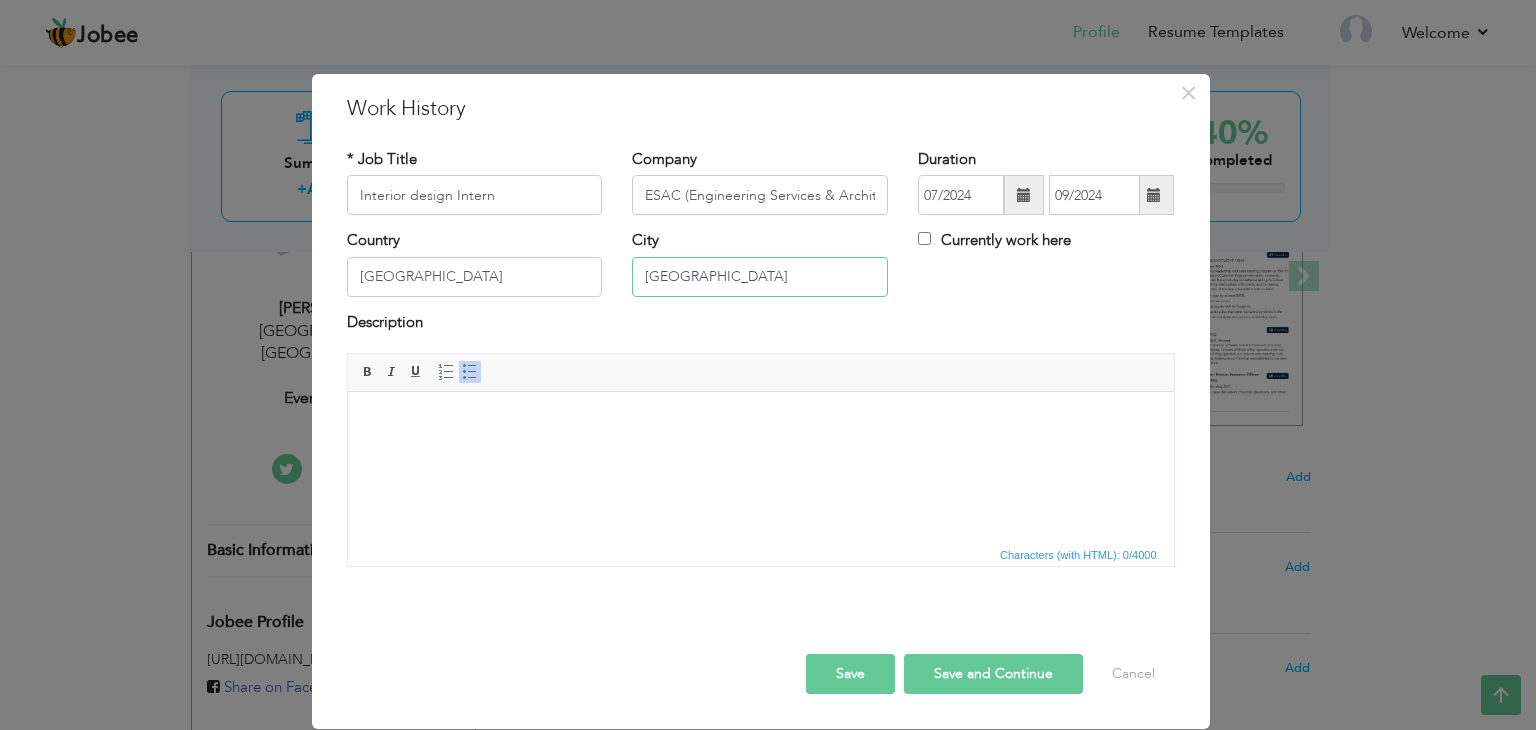 drag, startPoint x: 755, startPoint y: 272, endPoint x: 604, endPoint y: 296, distance: 152.89539 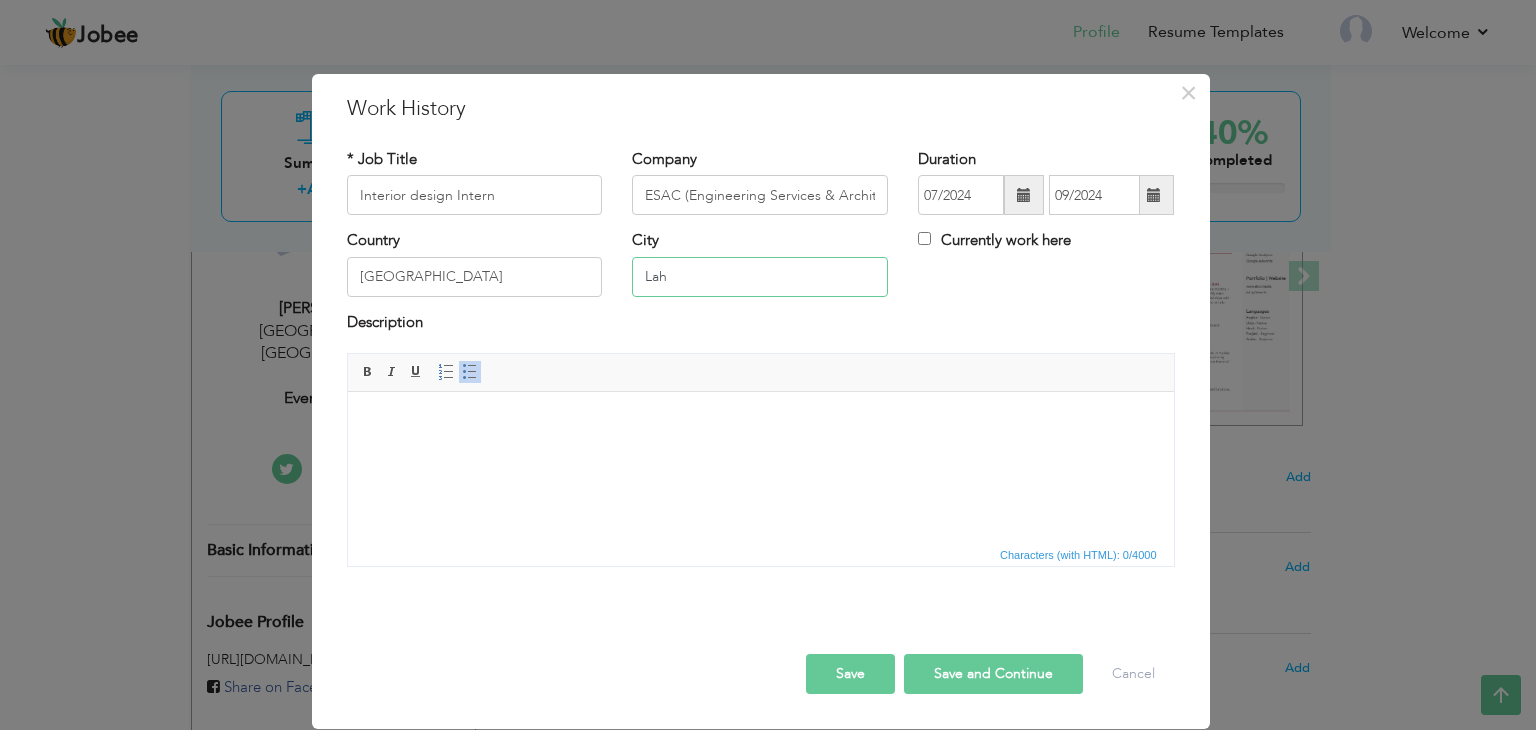 type on "[GEOGRAPHIC_DATA]" 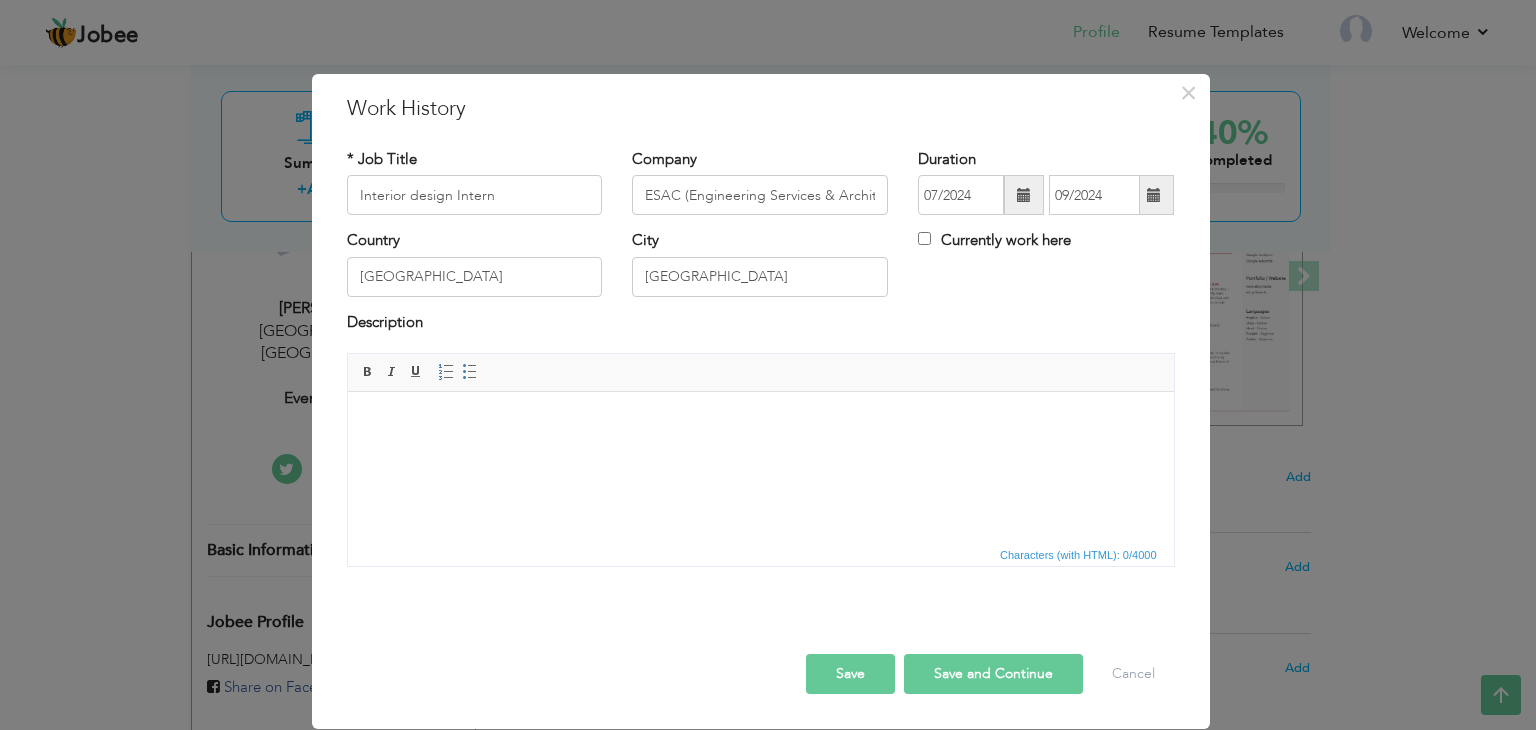 click at bounding box center [760, 422] 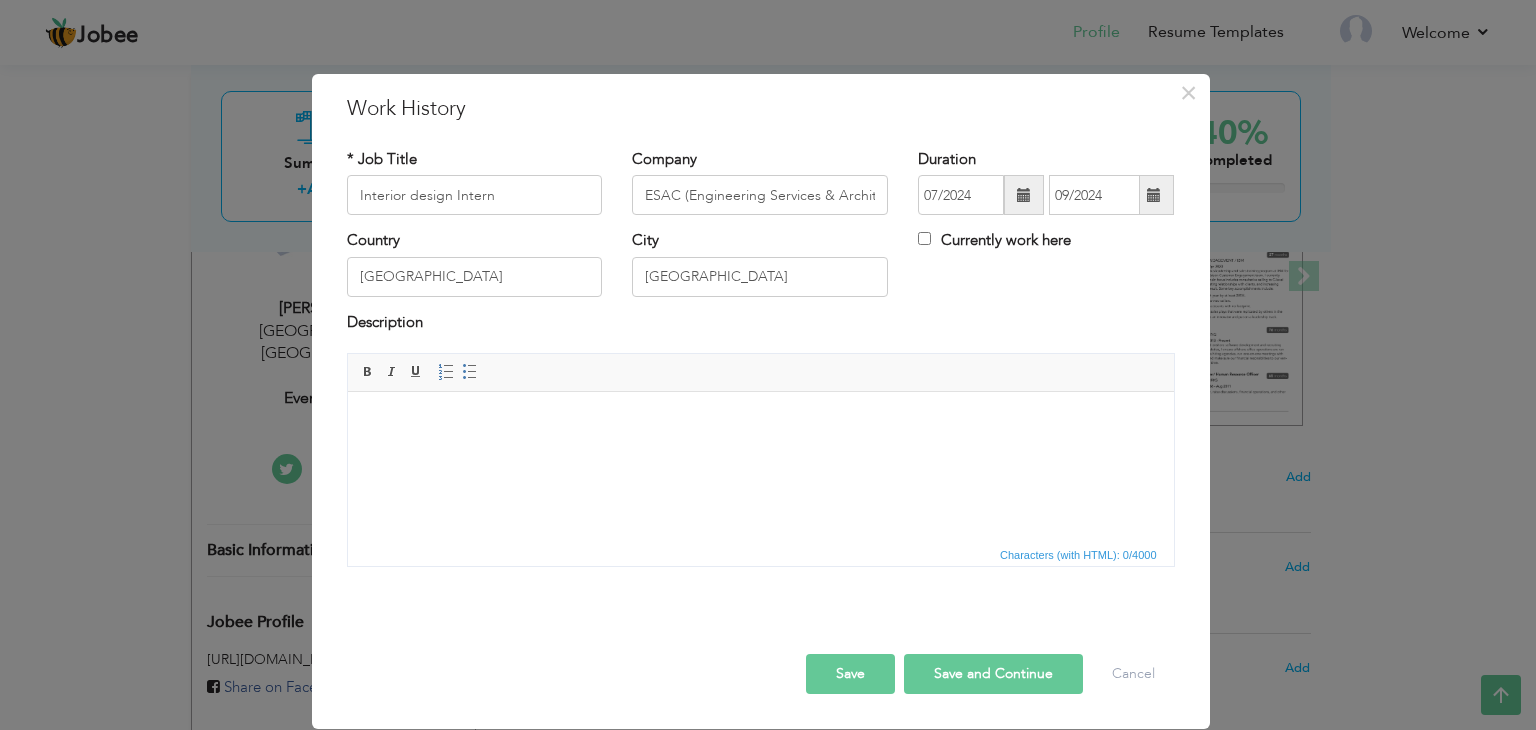 click at bounding box center [760, 422] 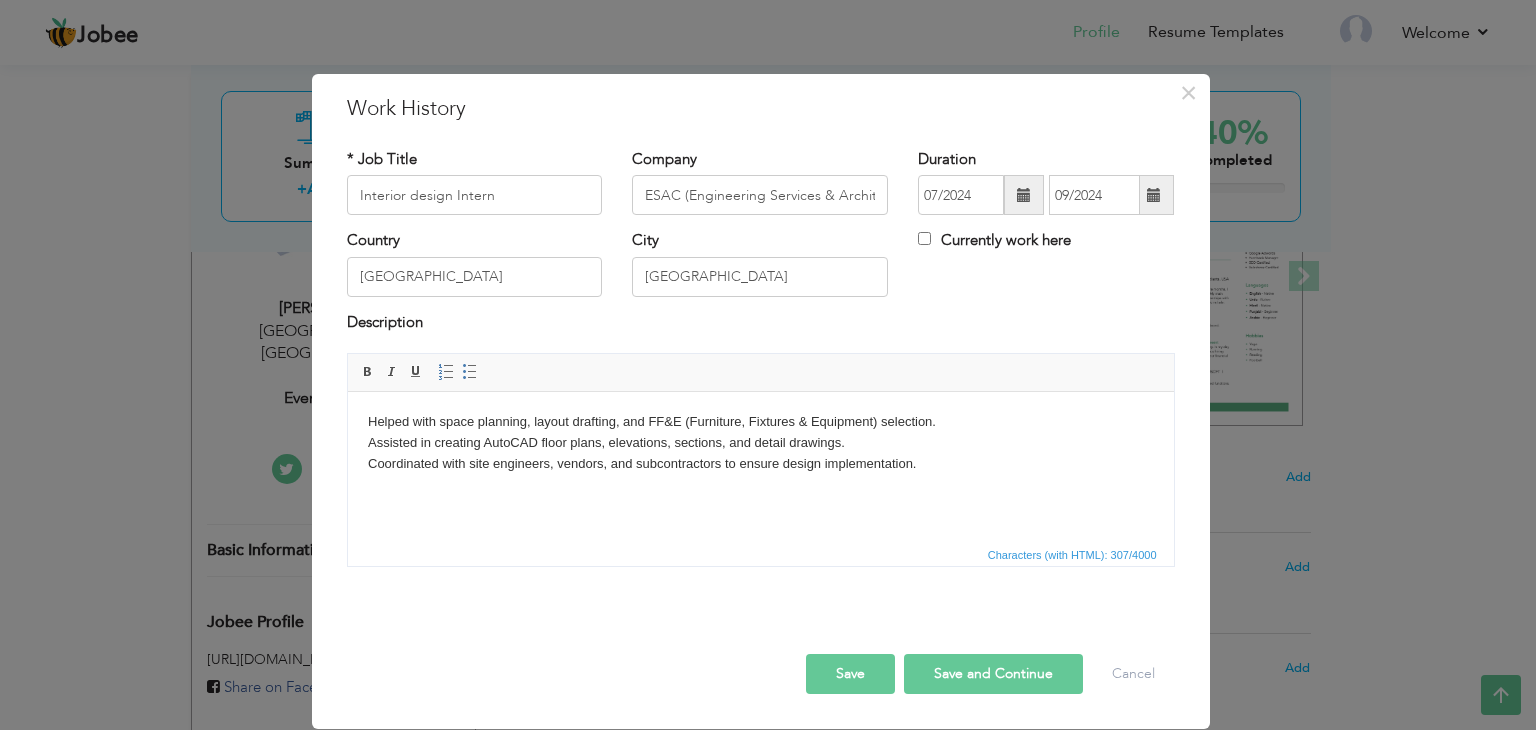 type 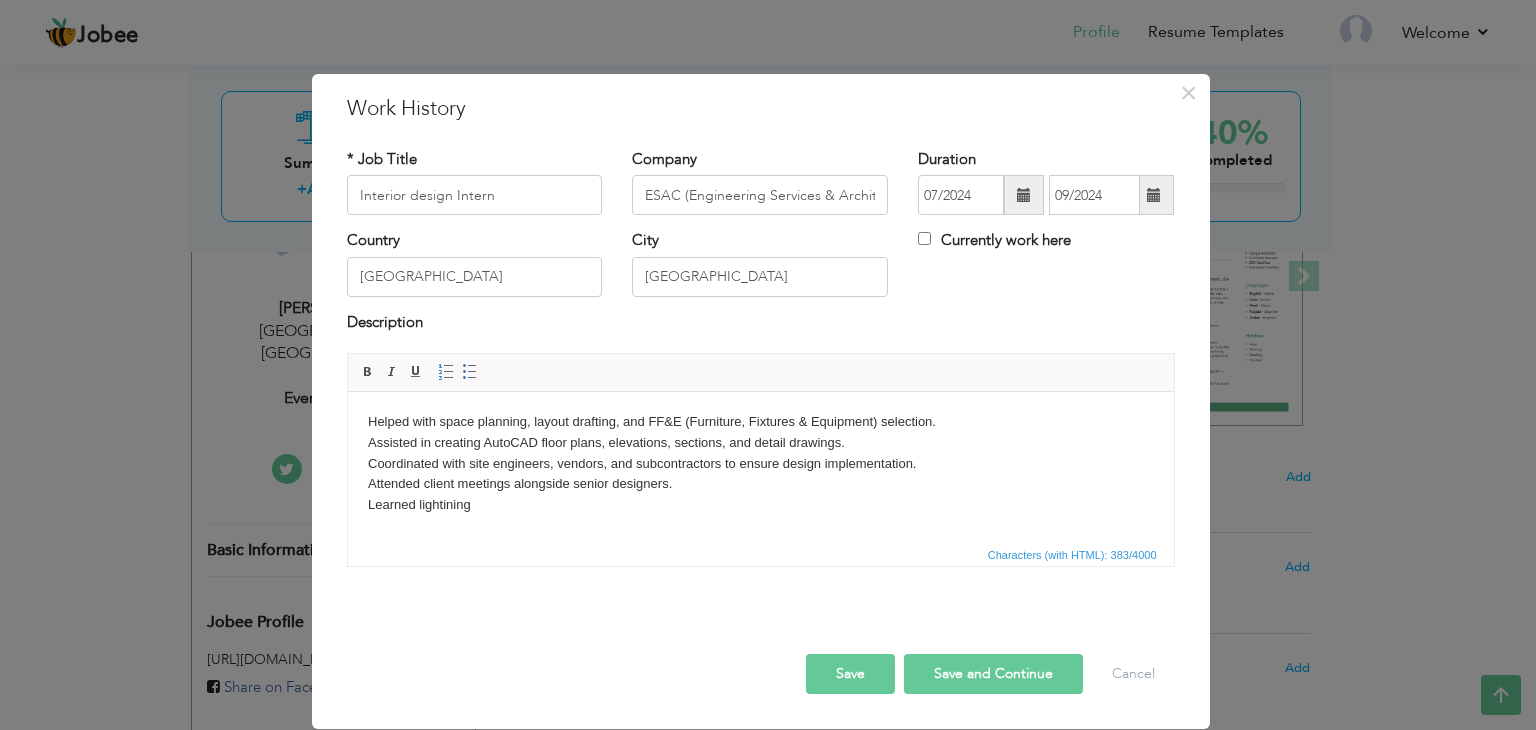click on "Helped with space planning, layout drafting, and FF&E (Furniture, Fixtures & Equipment) selection. Assisted in creating AutoCAD floor plans, elevations, sections, and detail drawings. Coordinated with site engineers, vendors, and subcontractors to ensure design implementation. Attended client meetings alongside senior designers. ​​​​​​​Learned lightining" at bounding box center [760, 464] 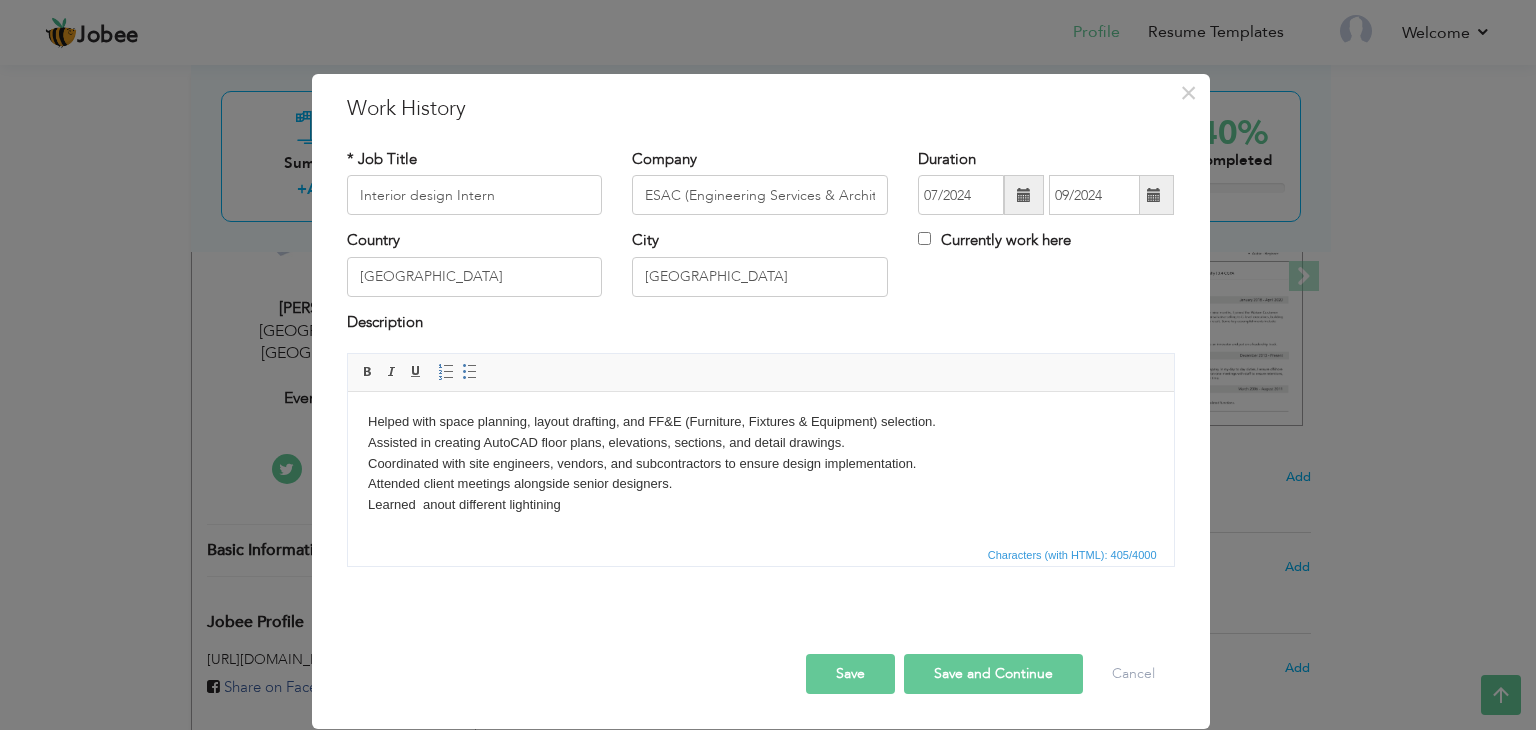 click on "Helped with space planning, layout drafting, and FF&E (Furniture, Fixtures & Equipment) selection. Assisted in creating AutoCAD floor plans, elevations, sections, and detail drawings. Coordinated with site engineers, vendors, and subcontractors to ensure design implementation. Attended client meetings alongside senior designers. Learned  anout different lightining" at bounding box center [760, 464] 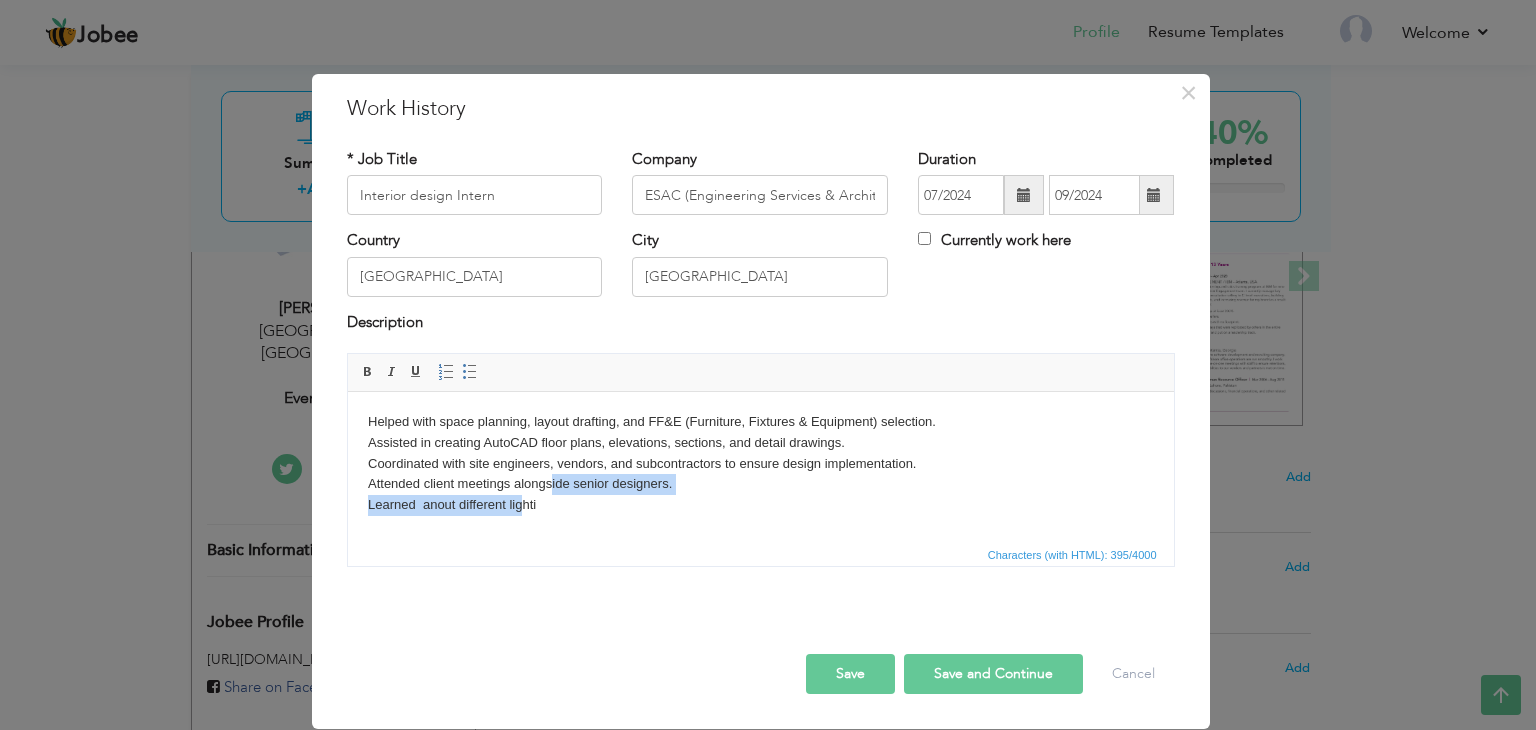 drag, startPoint x: 547, startPoint y: 494, endPoint x: 524, endPoint y: 501, distance: 24.04163 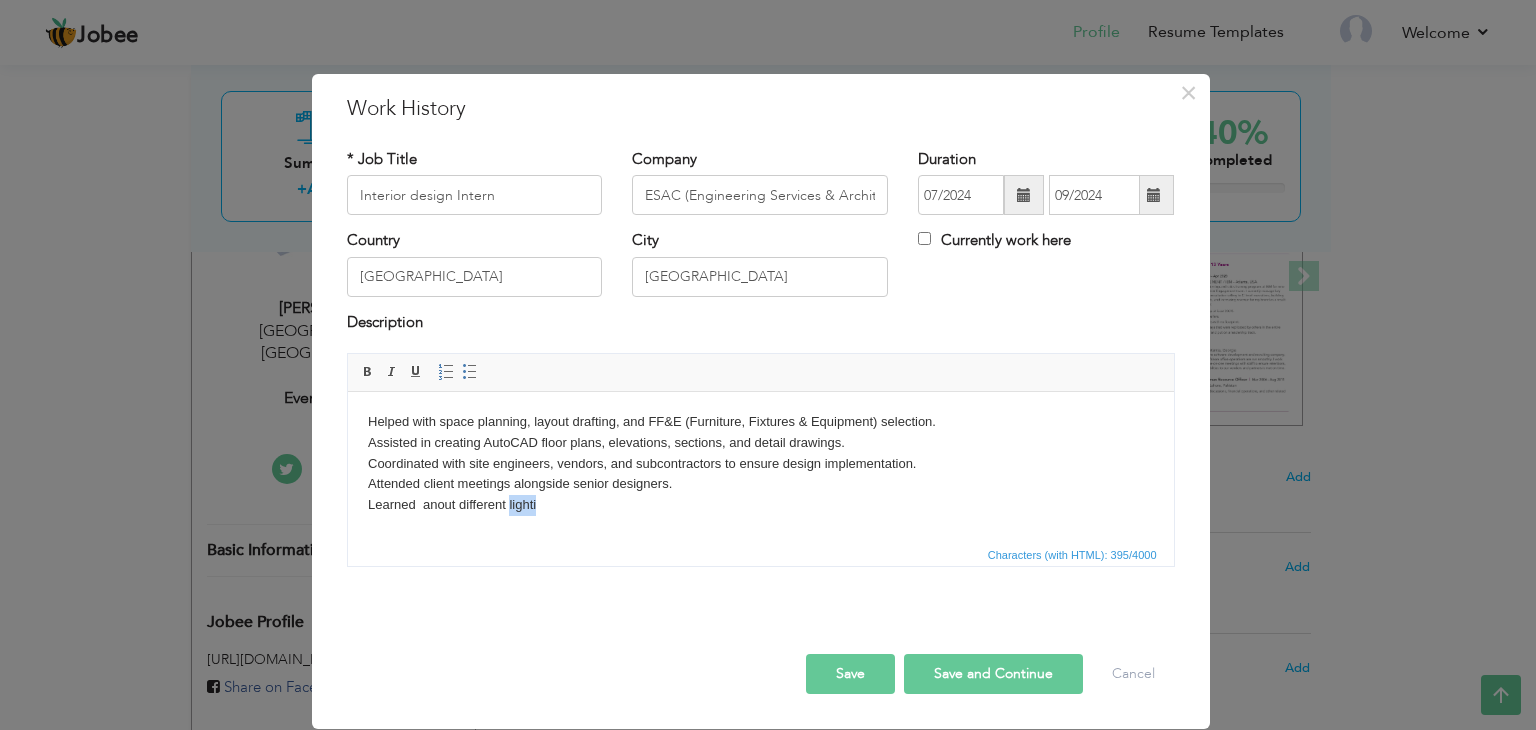 drag, startPoint x: 547, startPoint y: 509, endPoint x: 507, endPoint y: 512, distance: 40.112343 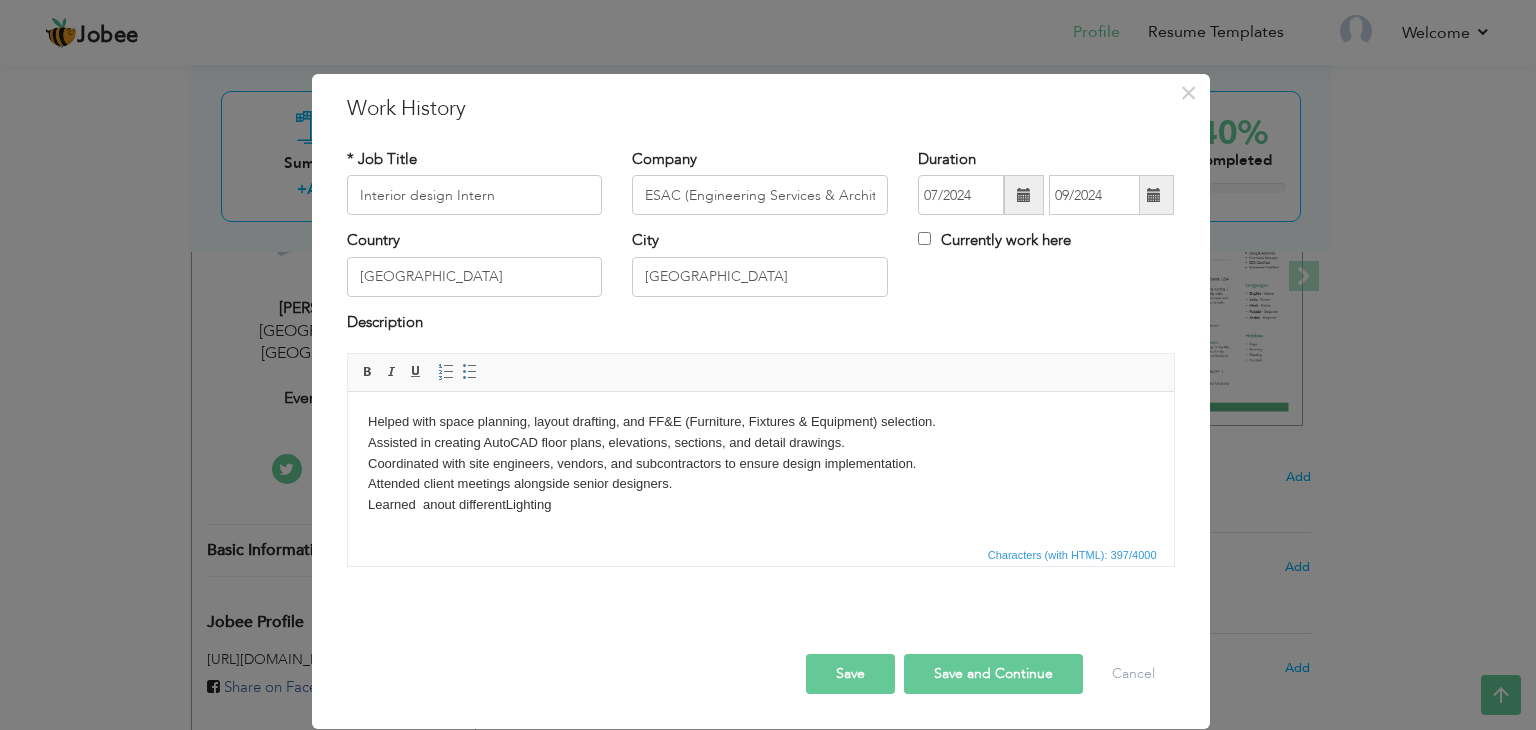 click on "Helped with space planning, layout drafting, and FF&E (Furniture, Fixtures & Equipment) selection. Assisted in creating AutoCAD floor plans, elevations, sections, and detail drawings. Coordinated with site engineers, vendors, and subcontractors to ensure design implementation. Attended client meetings alongside senior designers. Learned  anout different  Lighting" at bounding box center [760, 464] 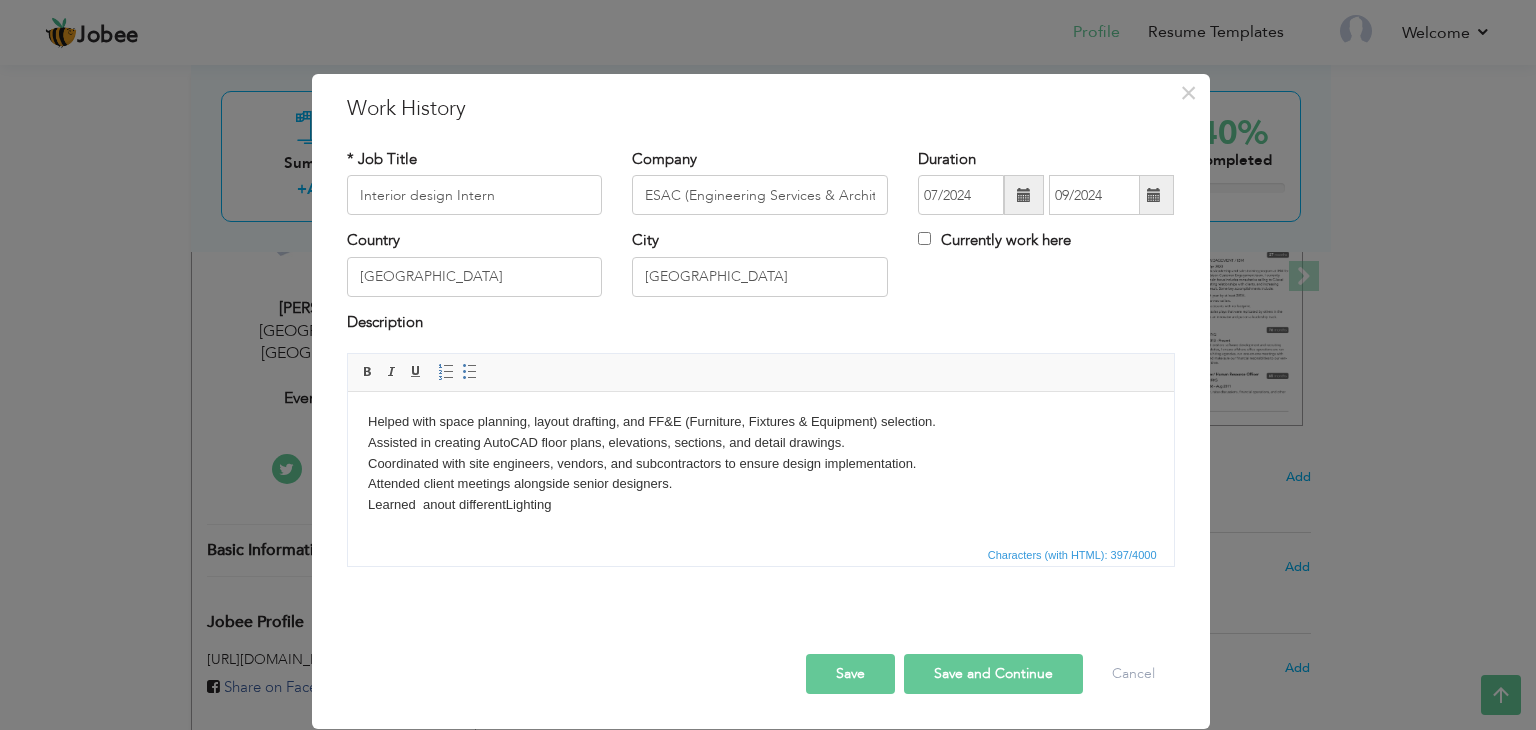 click on "Helped with space planning, layout drafting, and FF&E (Furniture, Fixtures & Equipment) selection. Assisted in creating AutoCAD floor plans, elevations, sections, and detail drawings. Coordinated with site engineers, vendors, and subcontractors to ensure design implementation. Attended client meetings alongside senior designers. Learned  anout different  Lighting" at bounding box center [760, 464] 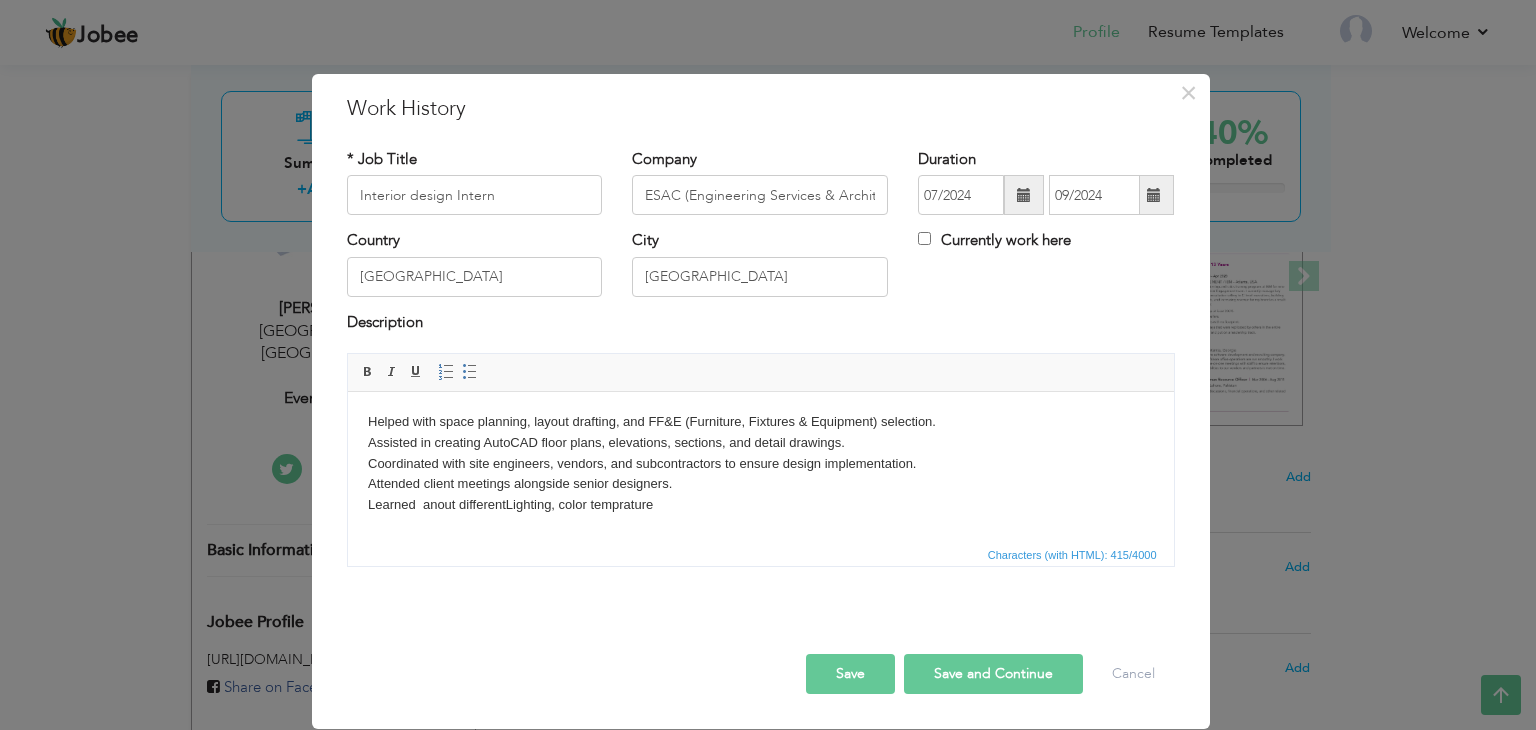click on "Helped with space planning, layout drafting, and FF&E (Furniture, Fixtures & Equipment) selection. Assisted in creating AutoCAD floor plans, elevations, sections, and detail drawings. Coordinated with site engineers, vendors, and subcontractors to ensure design implementation. Attended client meetings alongside senior designers. Learned  anout different  Lighting, color temprature" at bounding box center (760, 464) 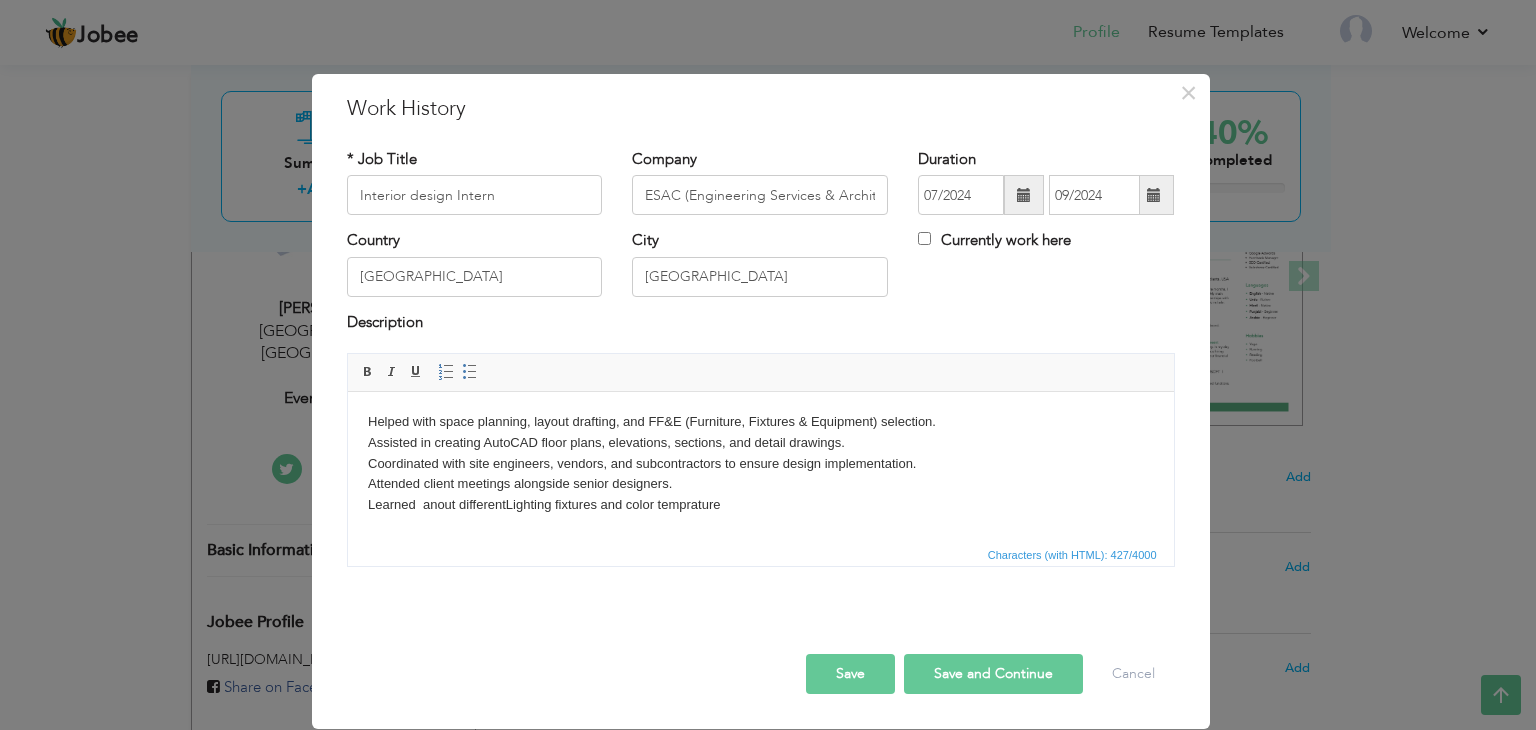 click on "Helped with space planning, layout drafting, and FF&E (Furniture, Fixtures & Equipment) selection. Assisted in creating AutoCAD floor plans, elevations, sections, and detail drawings. Coordinated with site engineers, vendors, and subcontractors to ensure design implementation. Attended client meetings alongside senior designers. Learned  anout different  Lighting fixtures and color temprature" at bounding box center [760, 464] 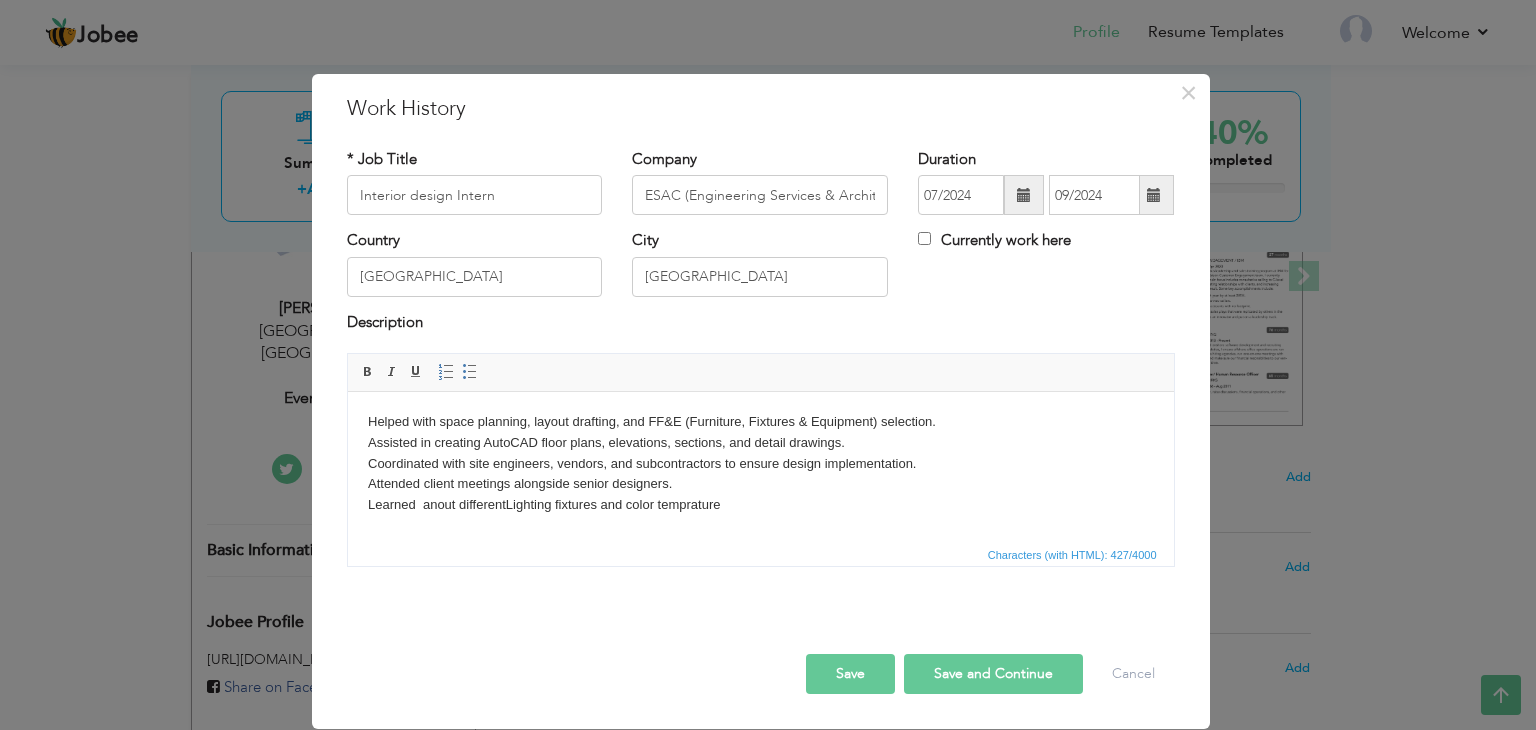 click on "Helped with space planning, layout drafting, and FF&E (Furniture, Fixtures & Equipment) selection. Assisted in creating AutoCAD floor plans, elevations, sections, and detail drawings. Coordinated with site engineers, vendors, and subcontractors to ensure design implementation. Attended client meetings alongside senior designers. Learned  anout different  Lighting fixtures and color temprature" at bounding box center [760, 464] 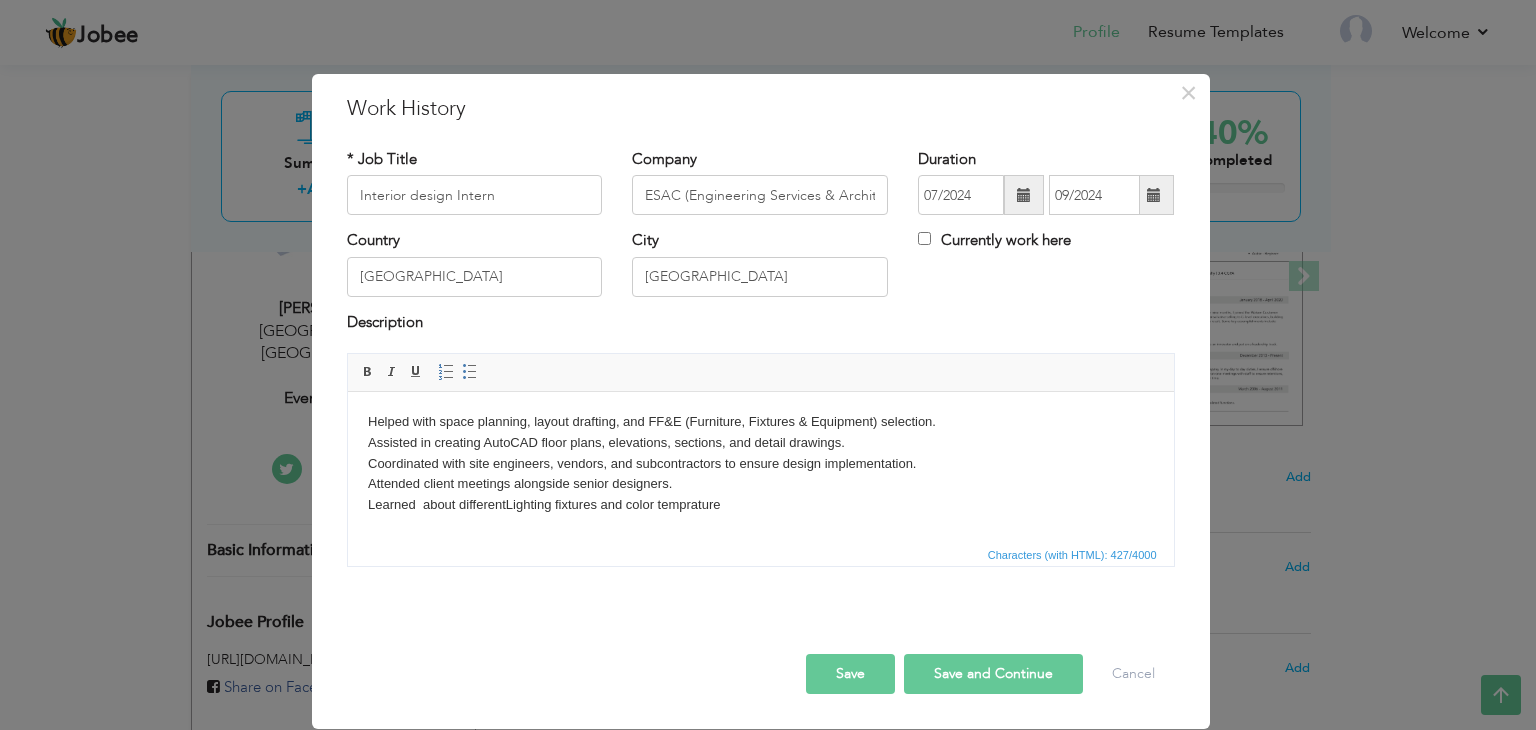 click on "Helped with space planning, layout drafting, and FF&E (Furniture, Fixtures & Equipment) selection. Assisted in creating AutoCAD floor plans, elevations, sections, and detail drawings. Coordinated with site engineers, vendors, and subcontractors to ensure design implementation. Attended client meetings alongside senior designers. Learned  about different  Lighting fixtures and color temprature" at bounding box center [760, 464] 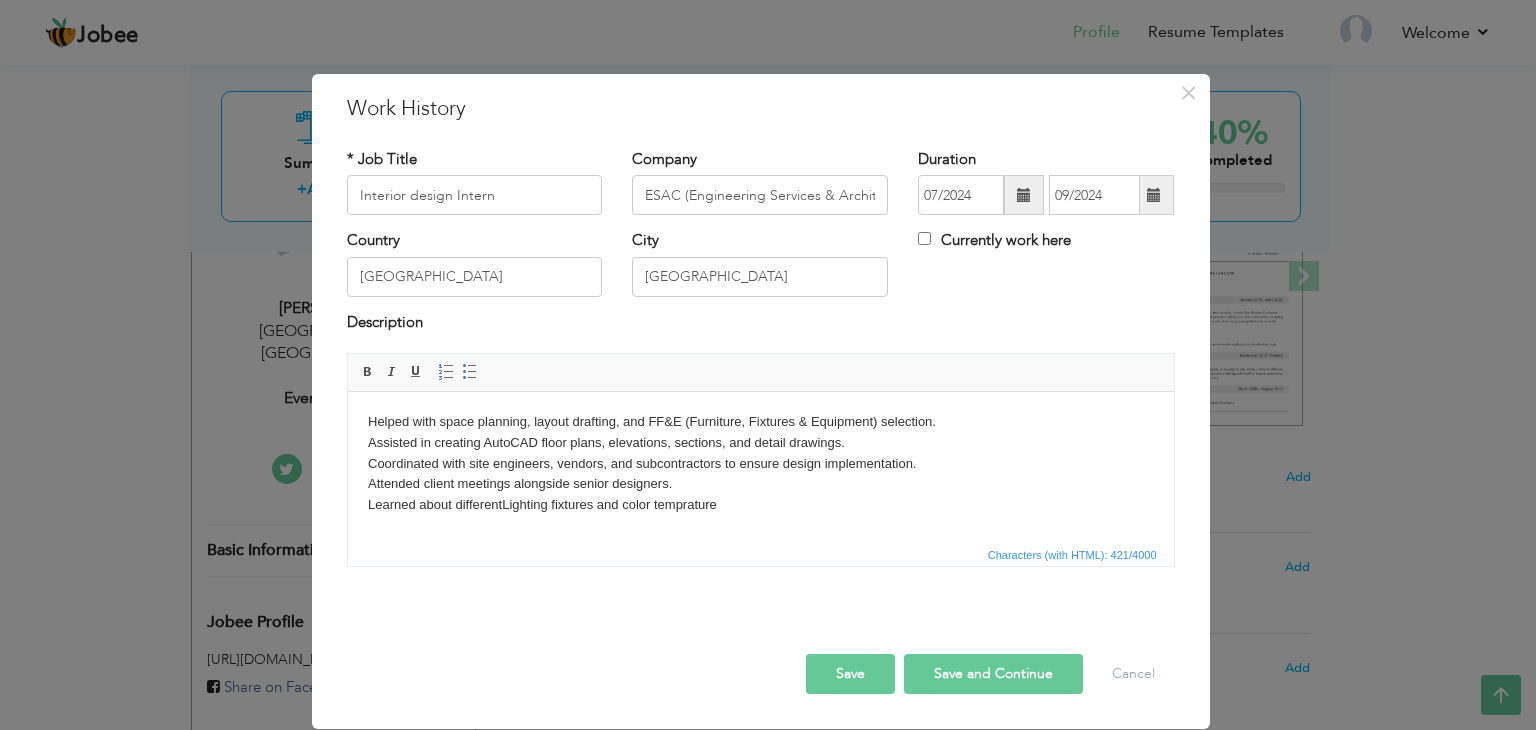 click on "Helped with space planning, layout drafting, and FF&E (Furniture, Fixtures & Equipment) selection. Assisted in creating AutoCAD floor plans, elevations, sections, and detail drawings. Coordinated with site engineers, vendors, and subcontractors to ensure design implementation. Attended client meetings alongside senior designers. Learned about different  Lighting fixtures and color temprature" at bounding box center (760, 464) 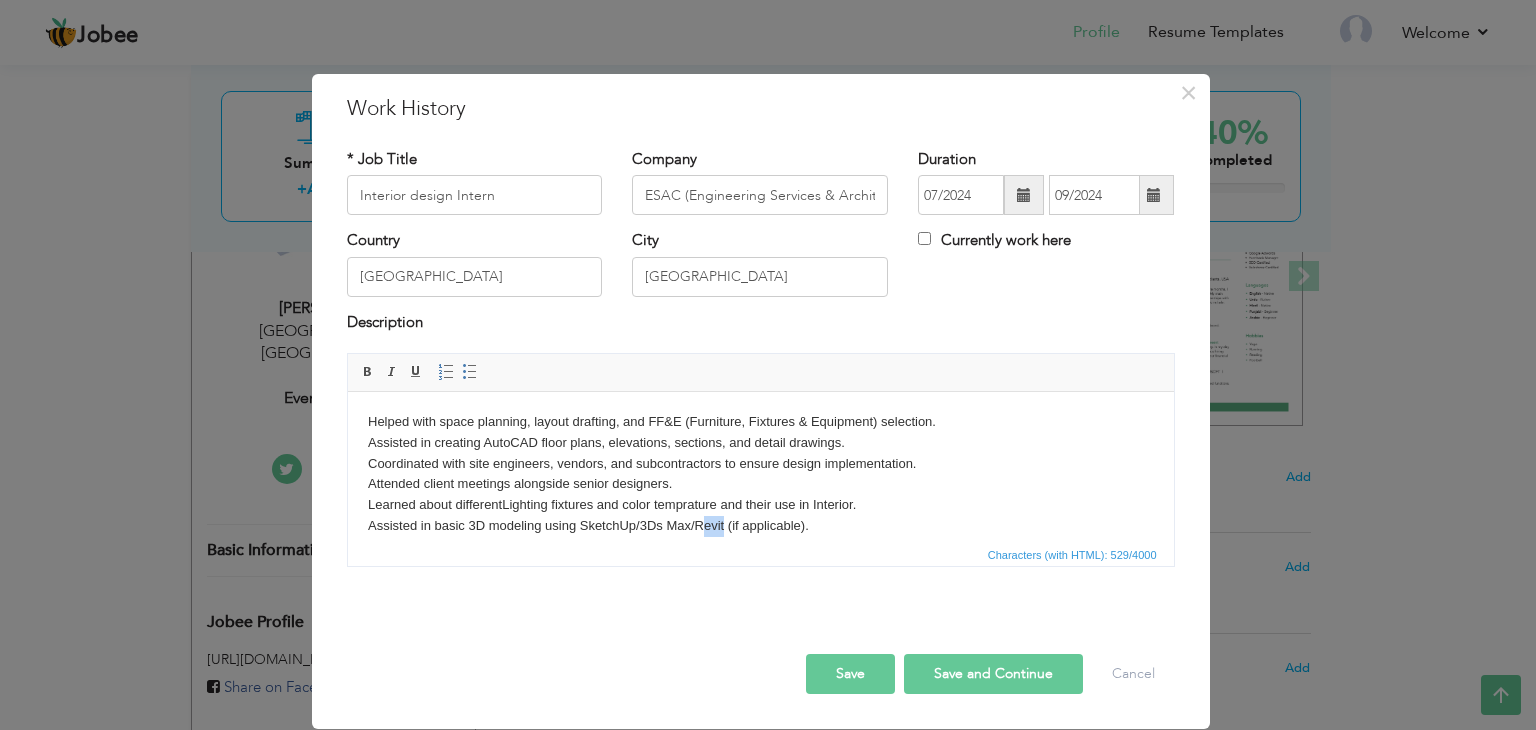 scroll, scrollTop: 14, scrollLeft: 0, axis: vertical 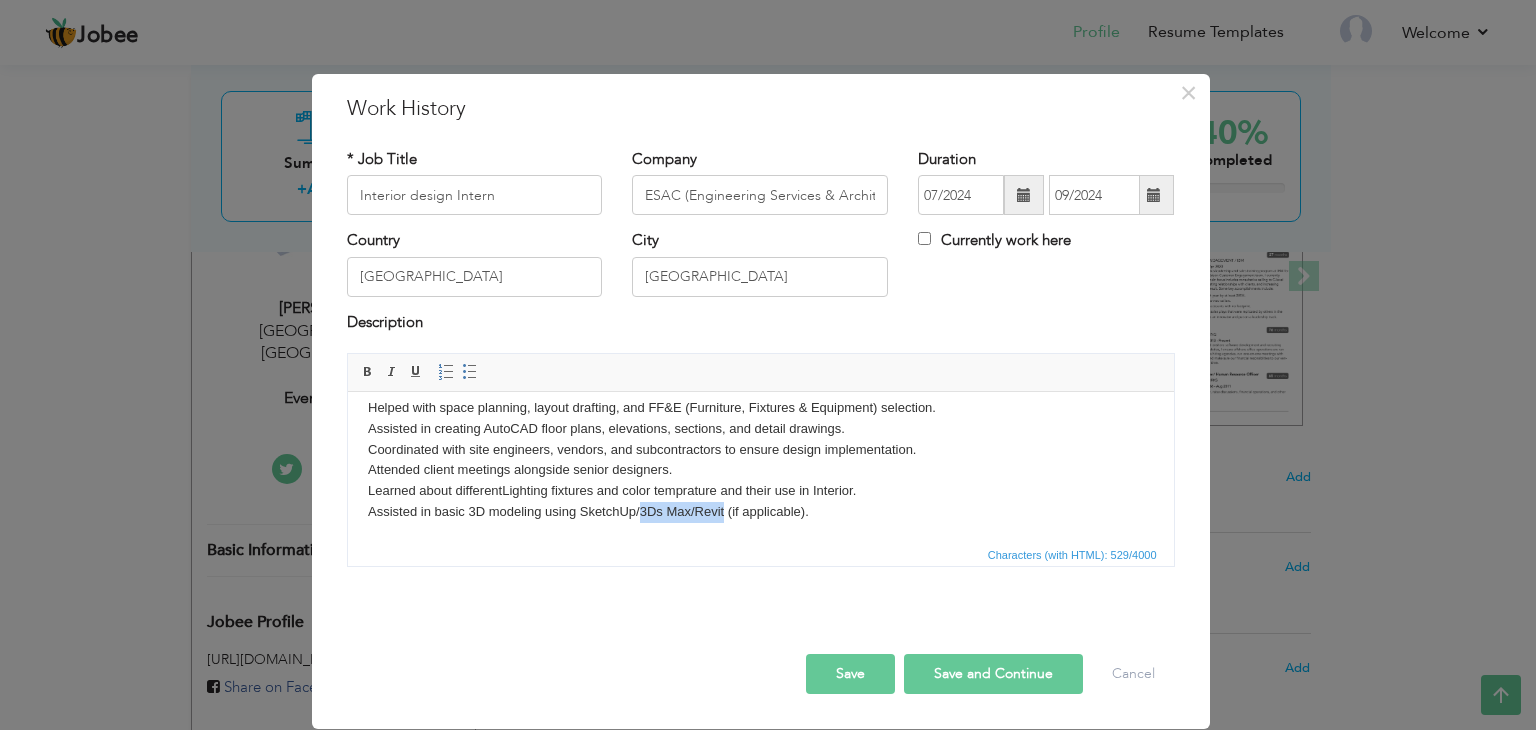 drag, startPoint x: 722, startPoint y: 530, endPoint x: 637, endPoint y: 531, distance: 85.00588 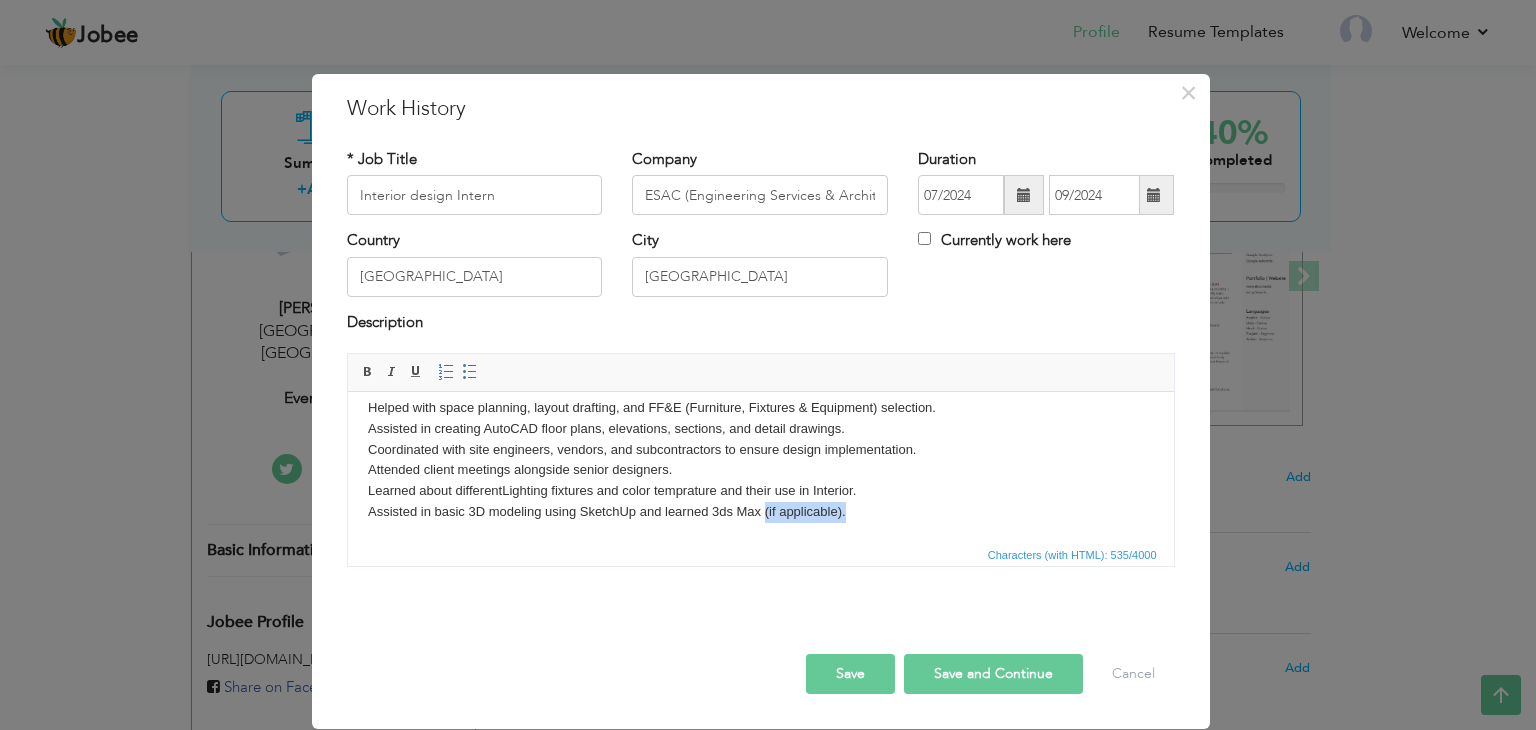 drag, startPoint x: 852, startPoint y: 517, endPoint x: 763, endPoint y: 519, distance: 89.02247 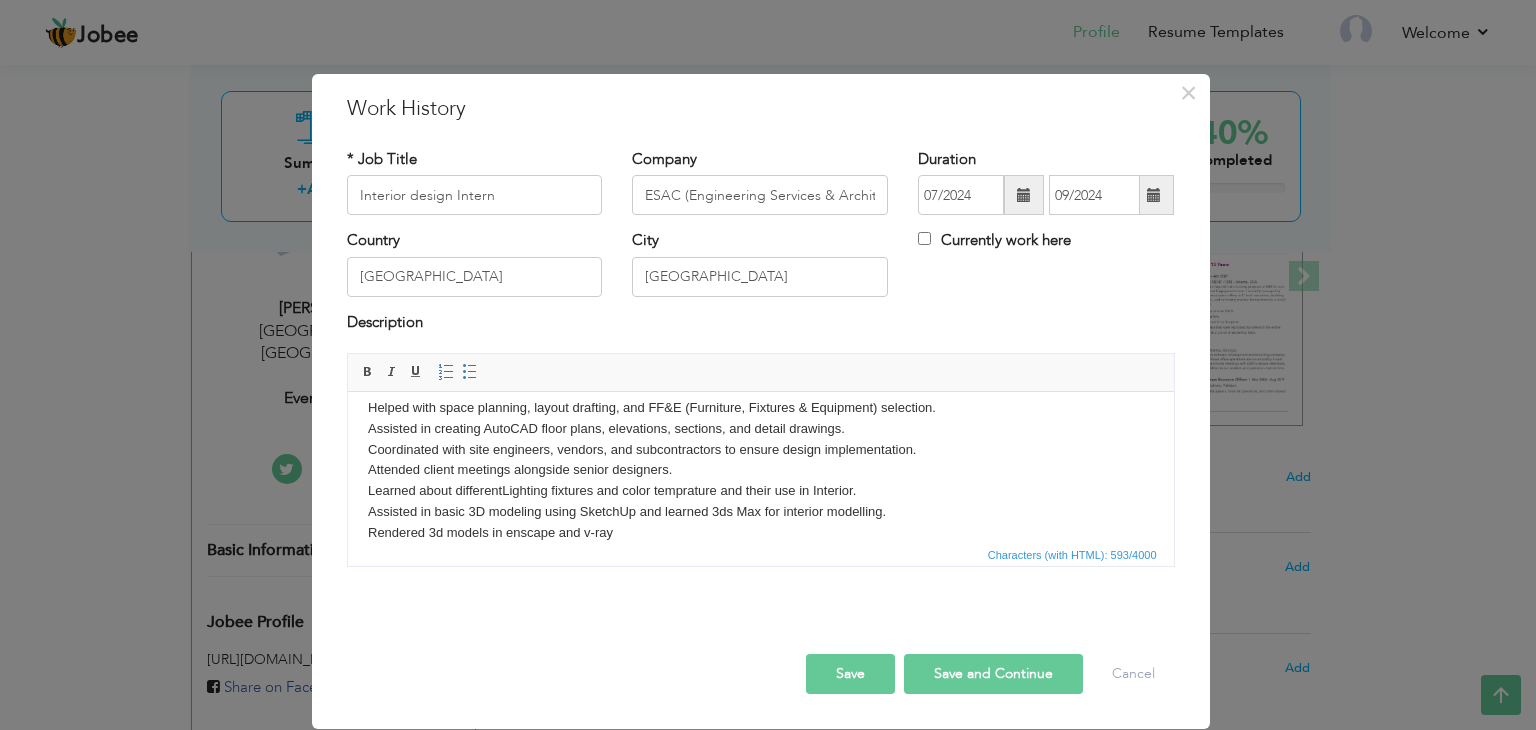 click on "Characters (with HTML): 593/4000" at bounding box center [761, 554] 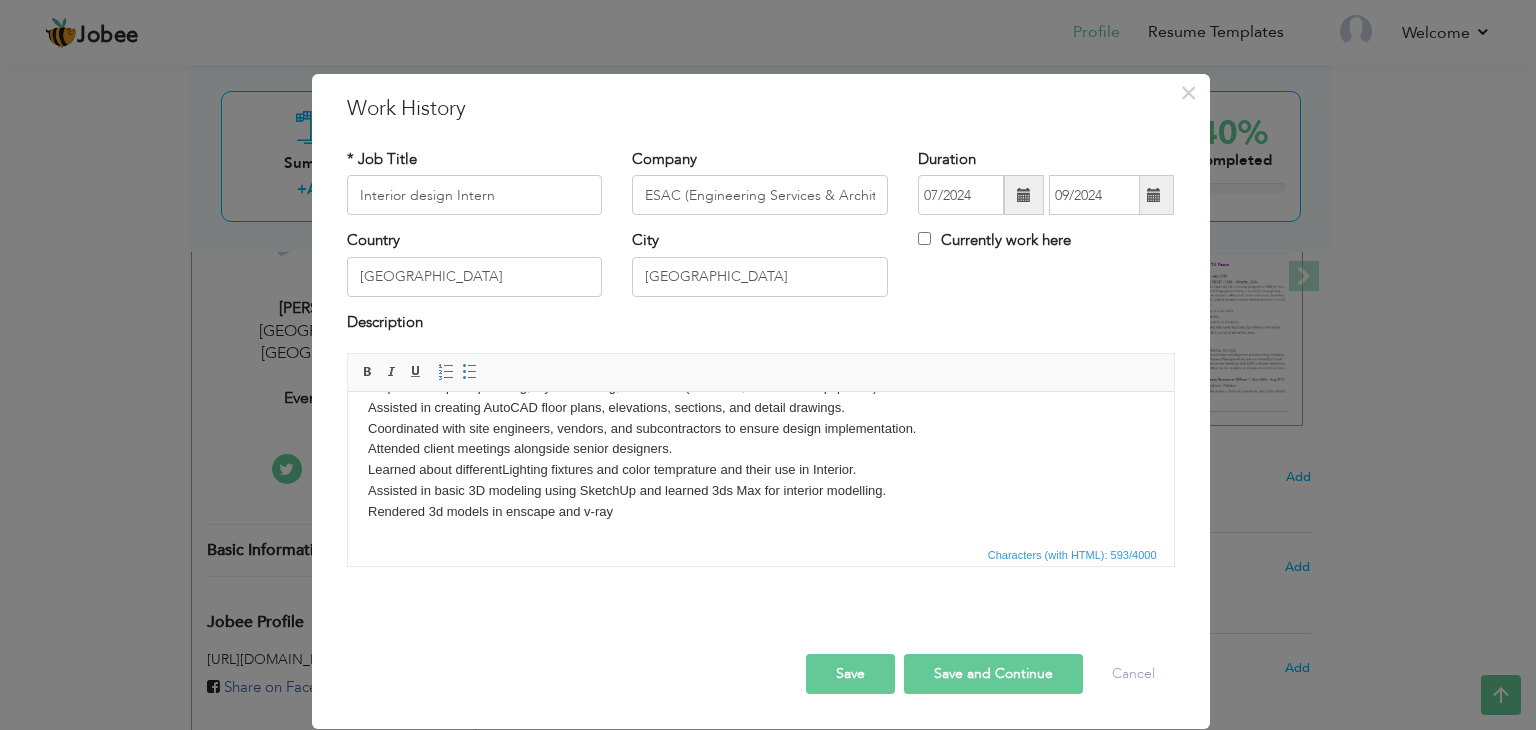 scroll, scrollTop: 0, scrollLeft: 0, axis: both 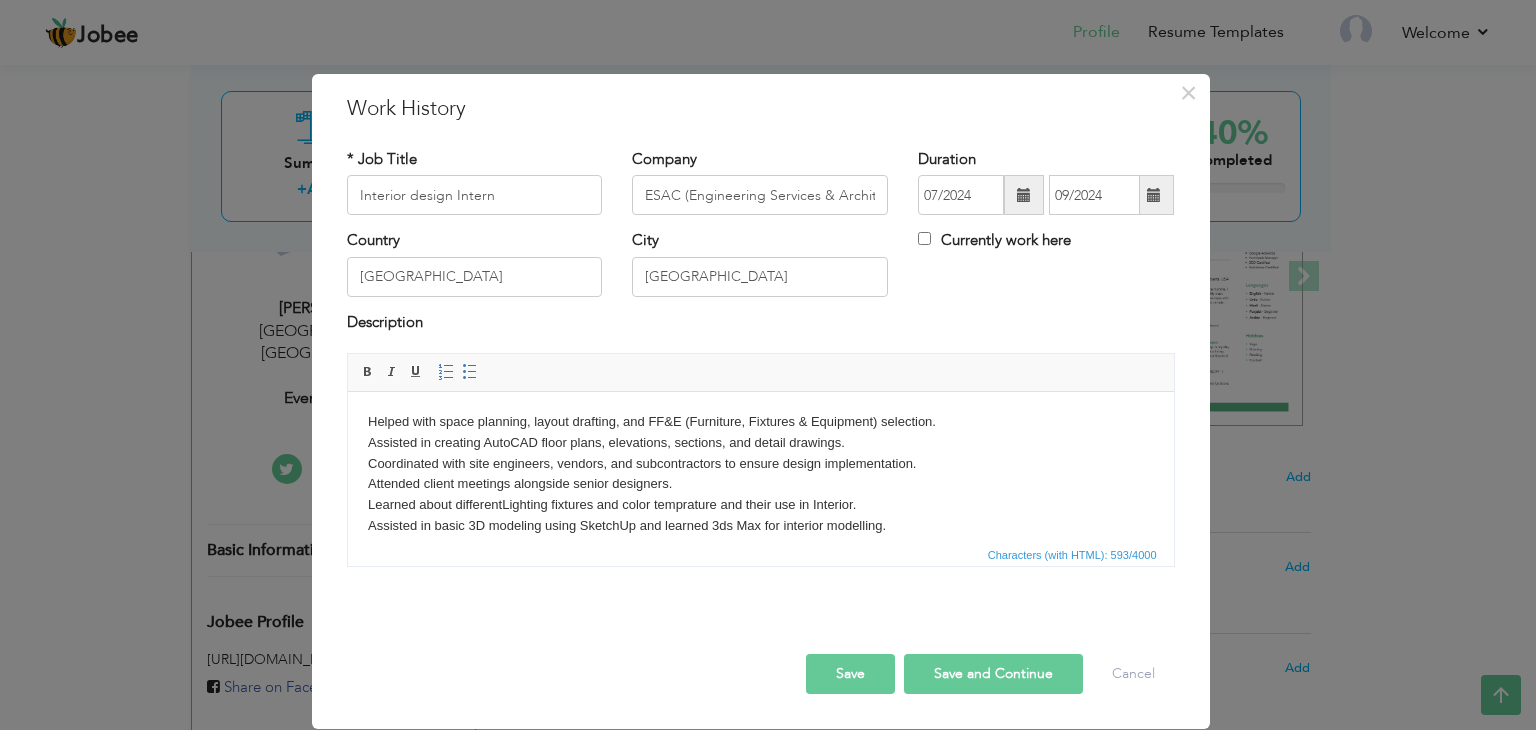 drag, startPoint x: 623, startPoint y: 541, endPoint x: 693, endPoint y: 809, distance: 276.99097 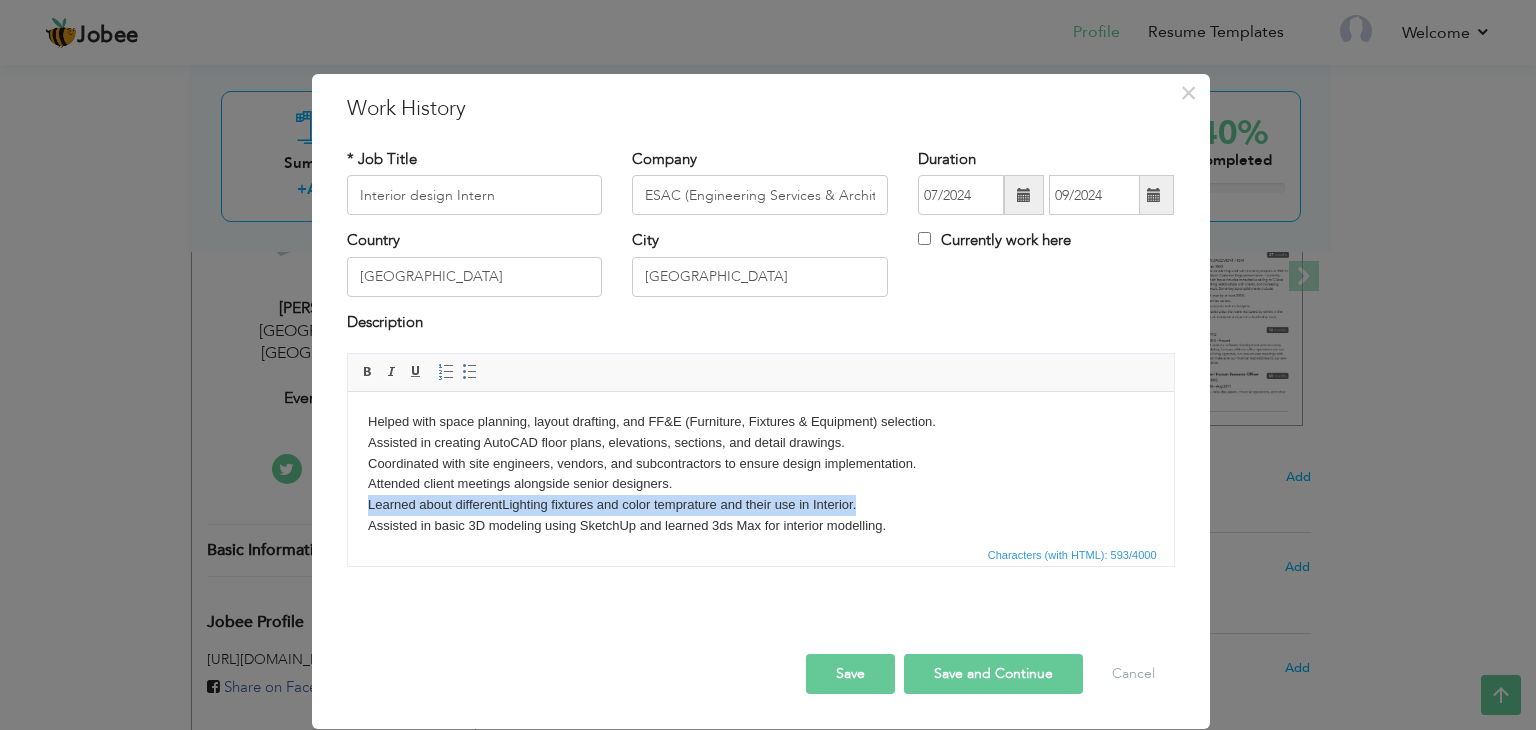 drag, startPoint x: 871, startPoint y: 505, endPoint x: 366, endPoint y: 506, distance: 505.00098 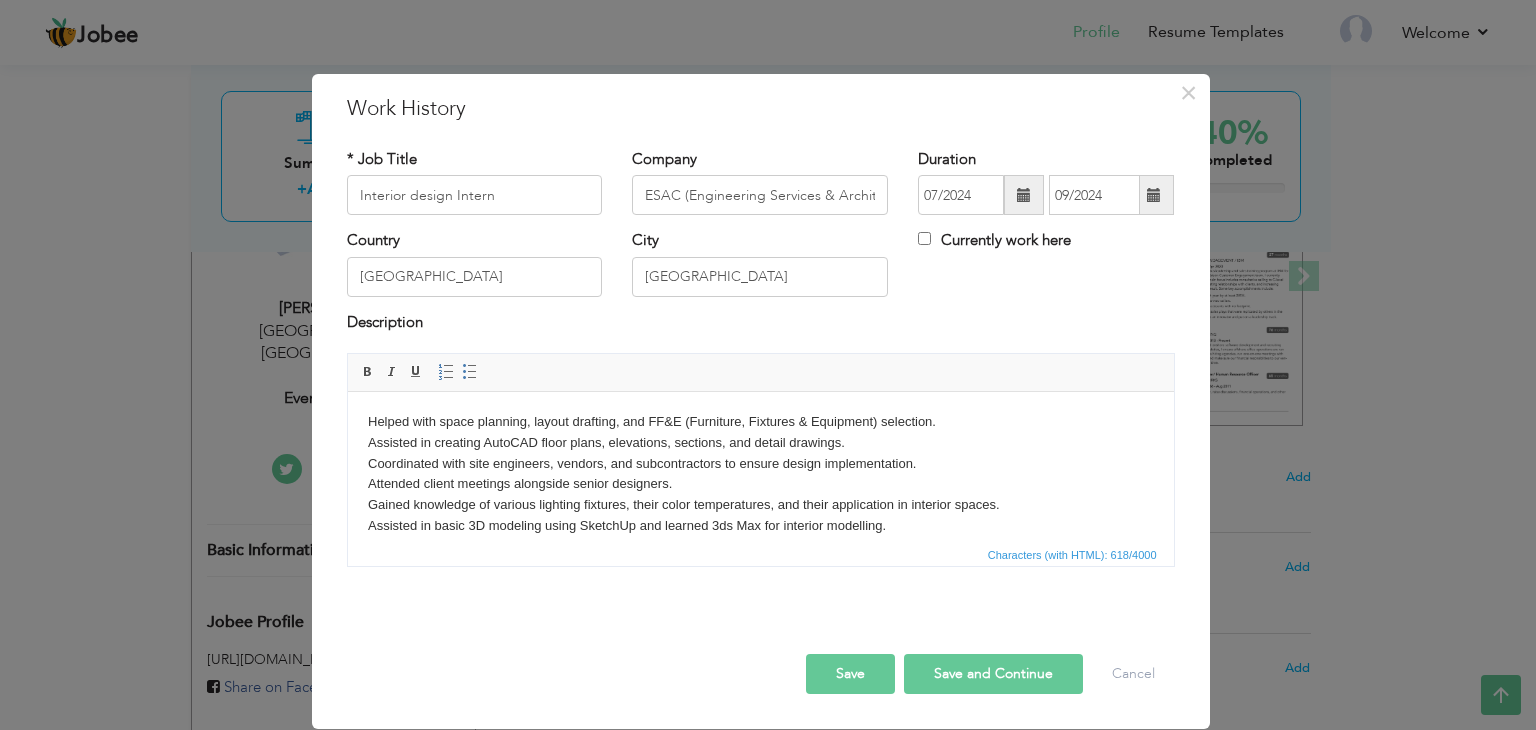 scroll, scrollTop: 35, scrollLeft: 0, axis: vertical 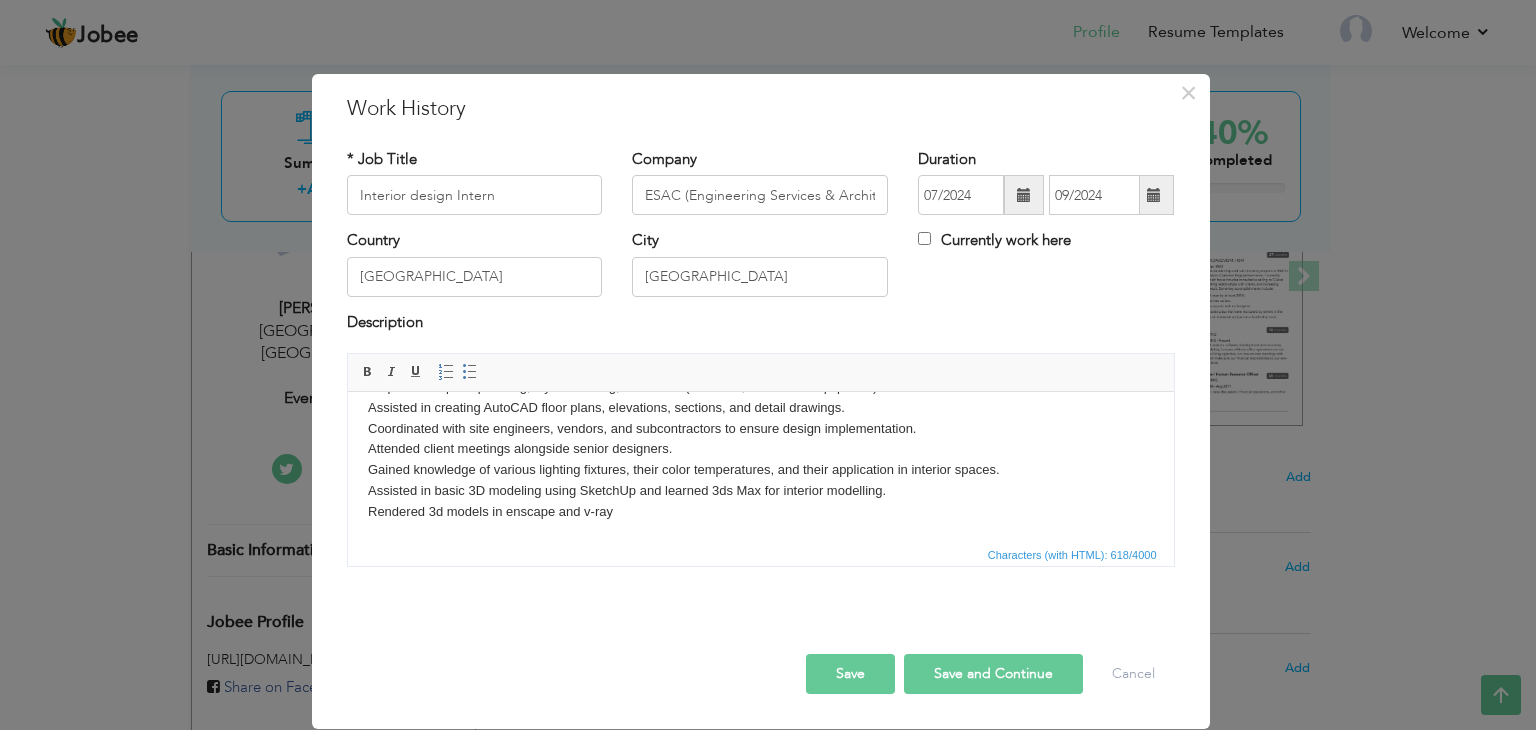 drag, startPoint x: 907, startPoint y: 528, endPoint x: 659, endPoint y: 524, distance: 248.03226 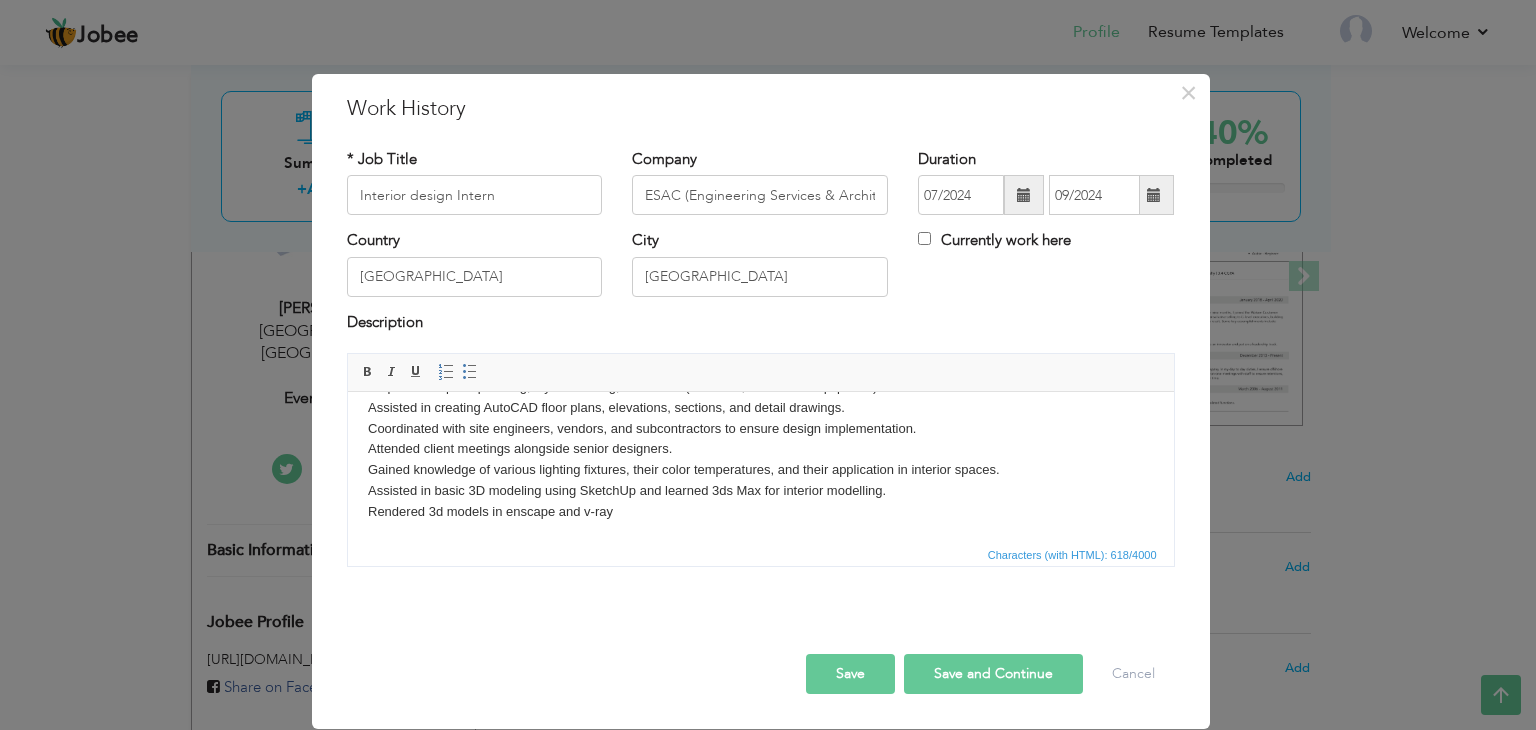drag, startPoint x: 636, startPoint y: 519, endPoint x: 367, endPoint y: 510, distance: 269.1505 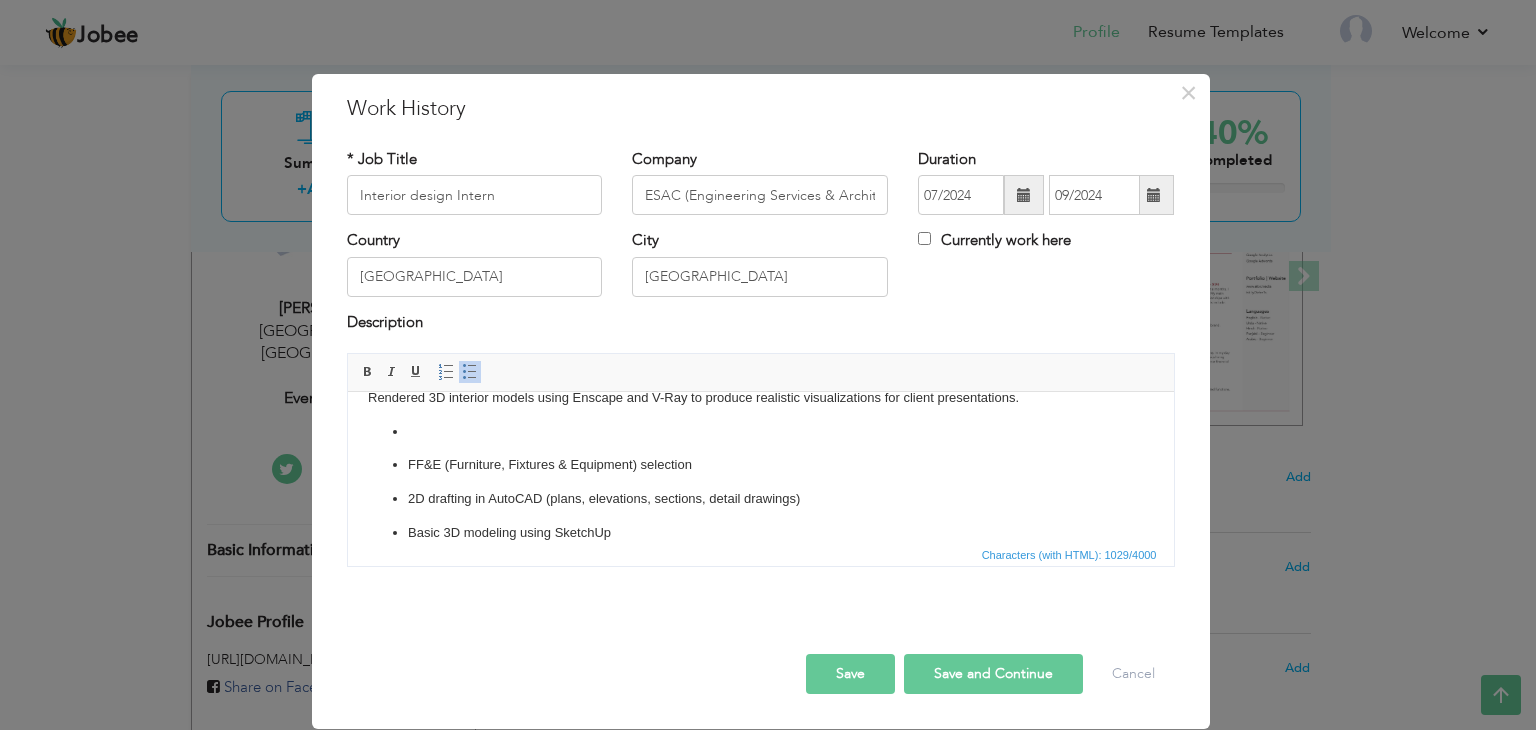 scroll, scrollTop: 148, scrollLeft: 0, axis: vertical 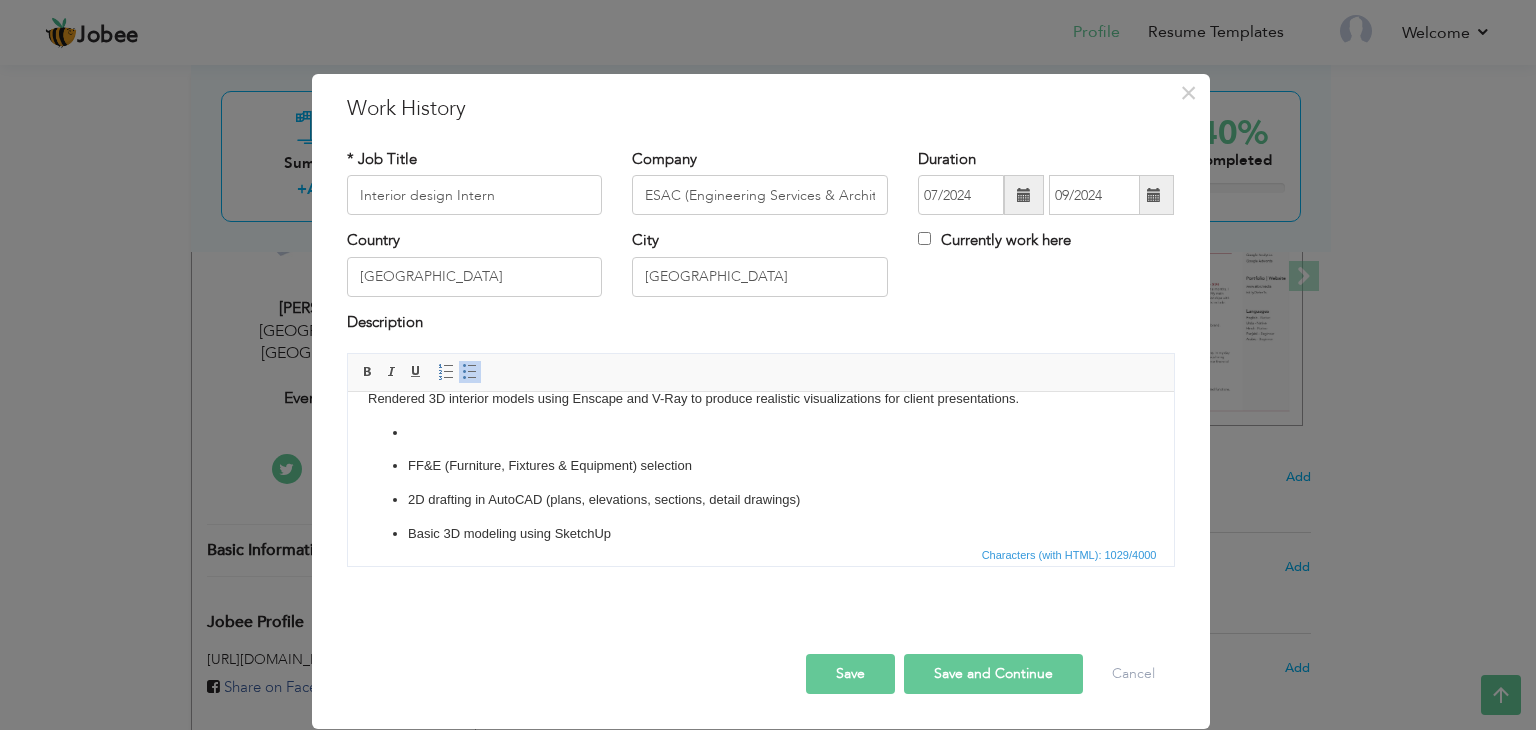click on "FF&E (Furniture, Fixtures & Equipment) selection 2D drafting in AutoCAD (plans, elevations, sections, detail drawings) Basic 3D modeling using SketchUp Interior modeling using 3ds Max Rendering techniques using Enscape and V-Ray" 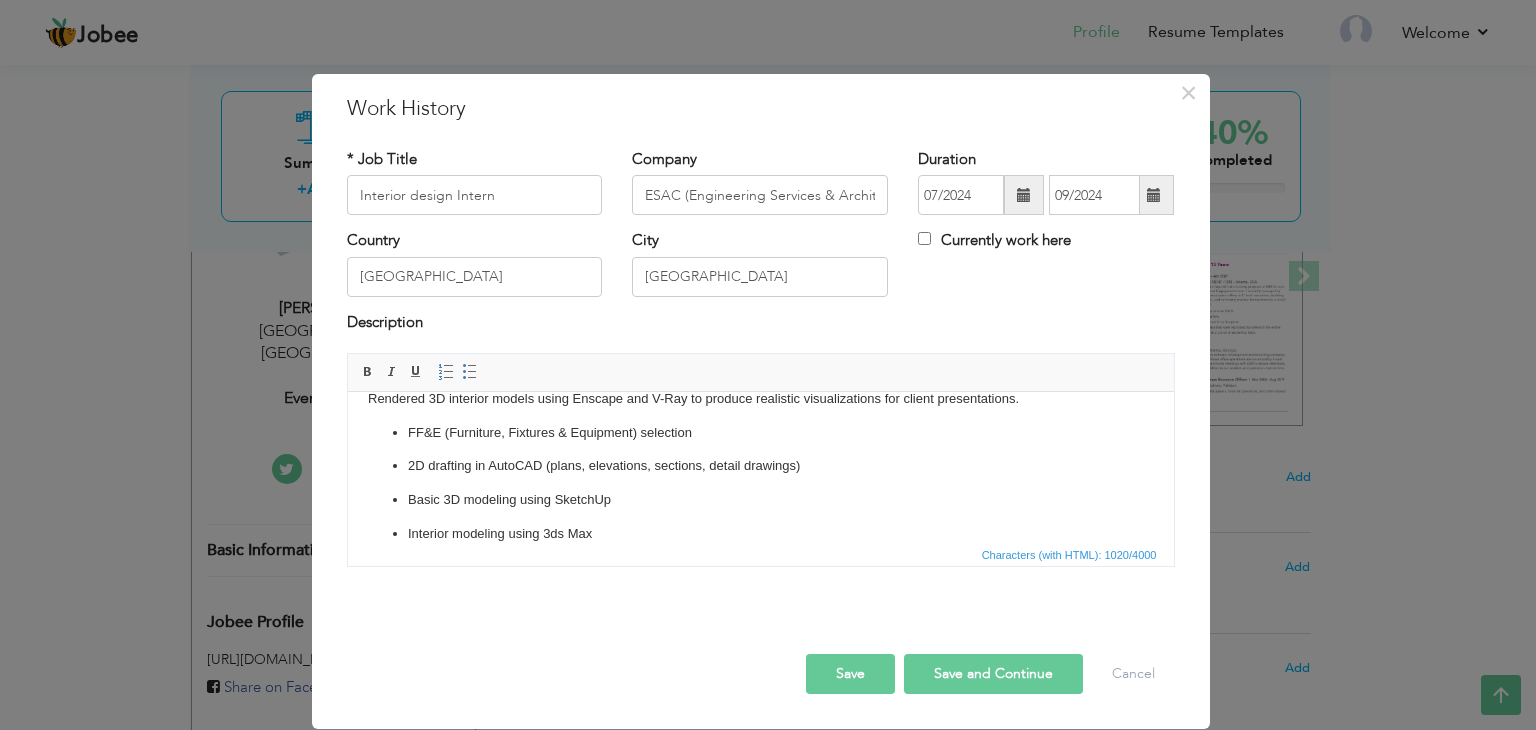 scroll, scrollTop: 0, scrollLeft: 0, axis: both 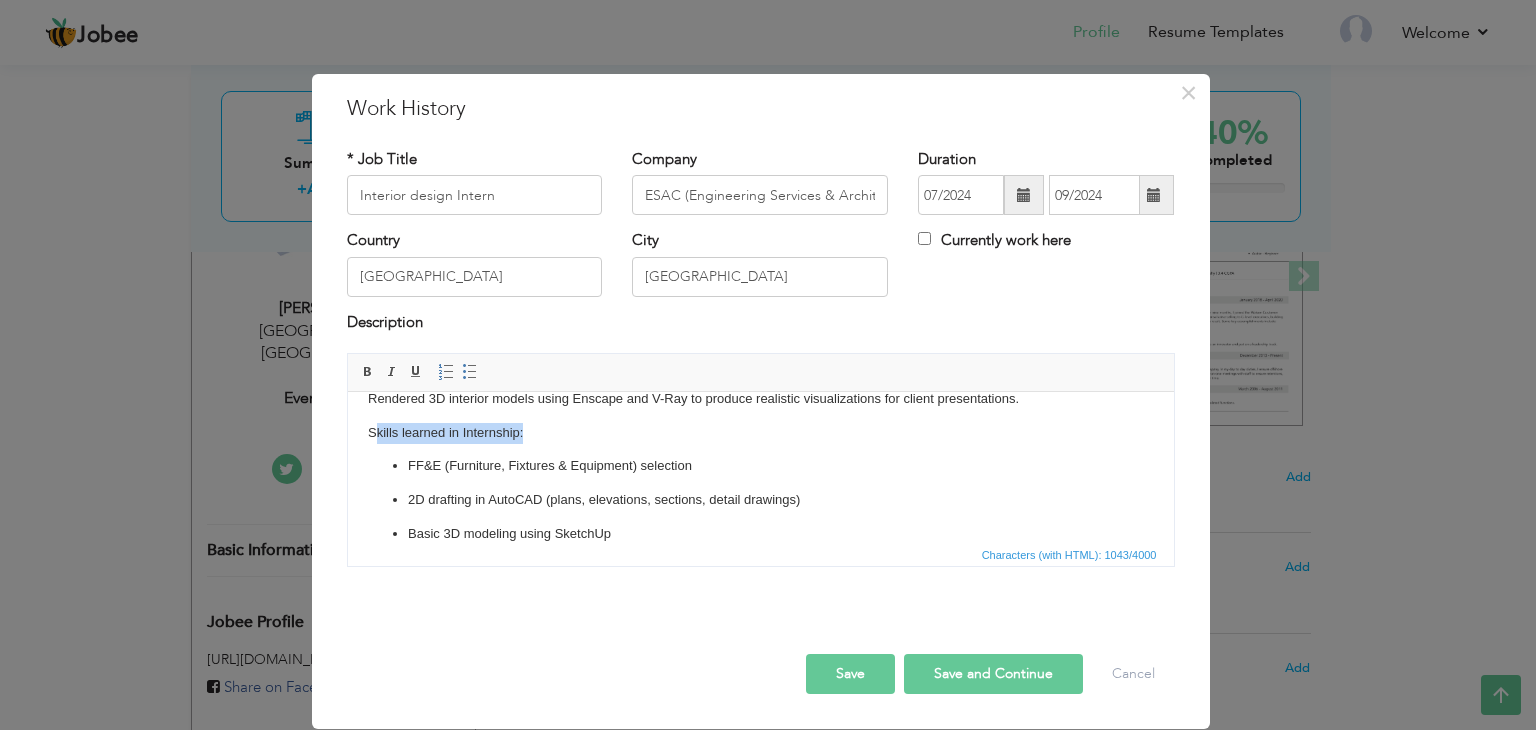 drag, startPoint x: 533, startPoint y: 440, endPoint x: 377, endPoint y: 424, distance: 156.81836 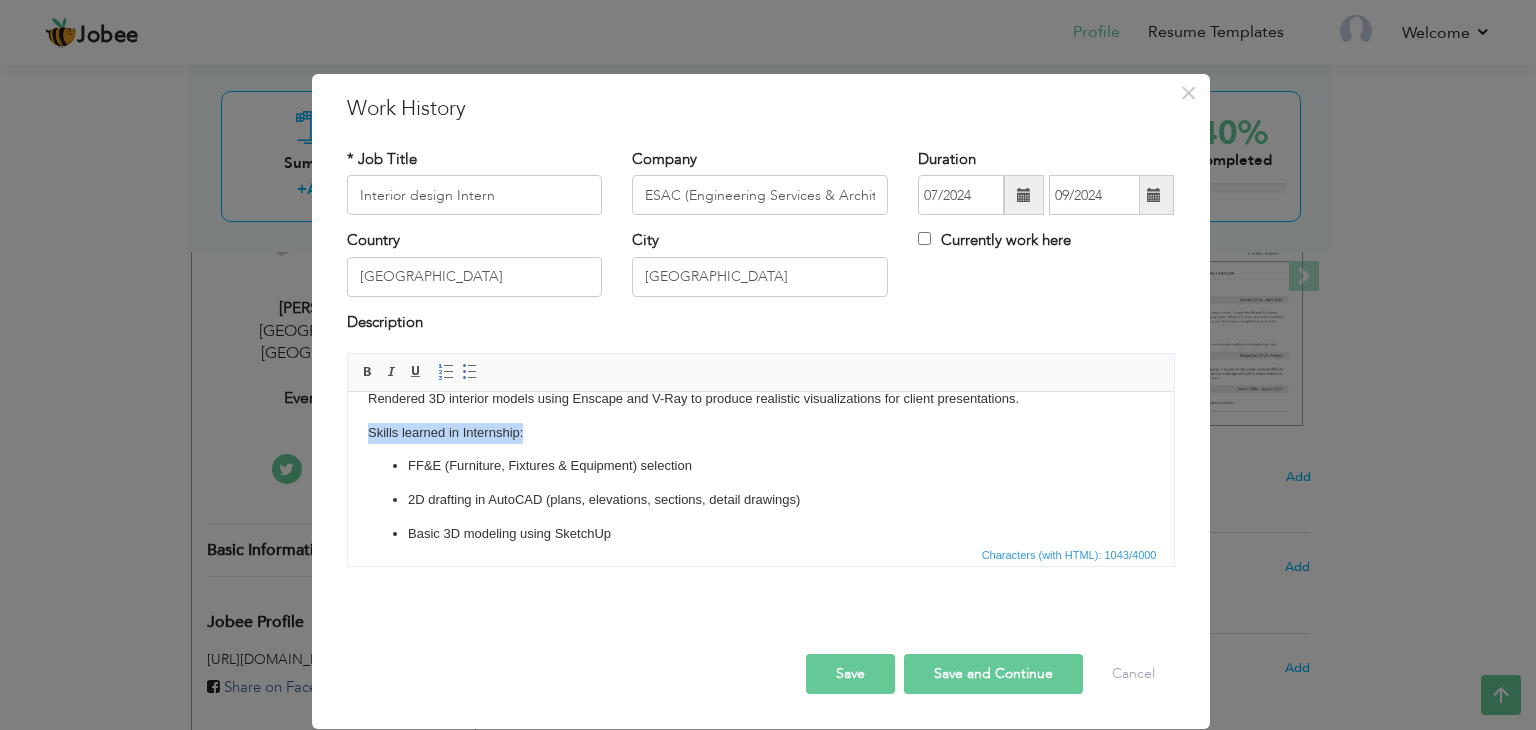 drag, startPoint x: 544, startPoint y: 434, endPoint x: 358, endPoint y: 436, distance: 186.01076 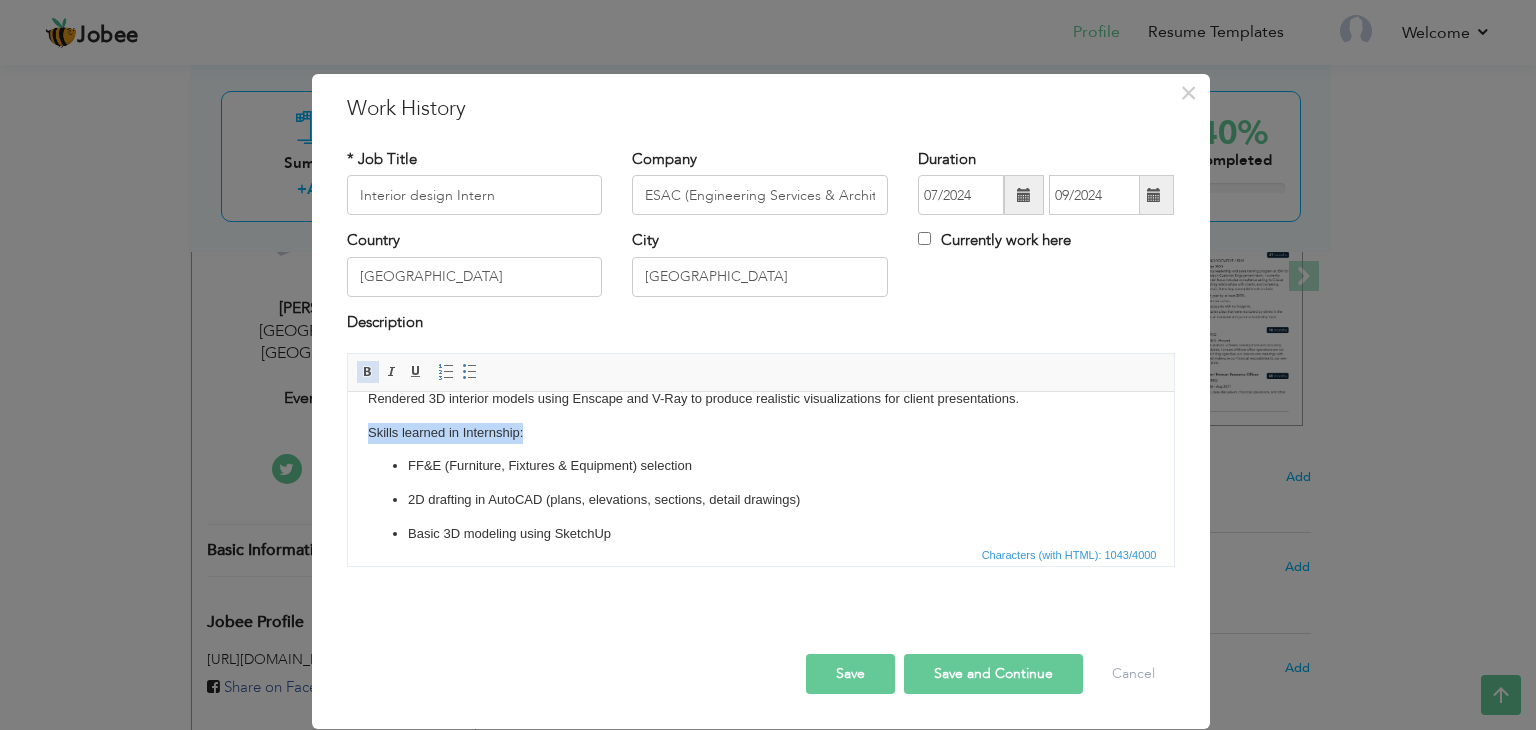 click at bounding box center [368, 372] 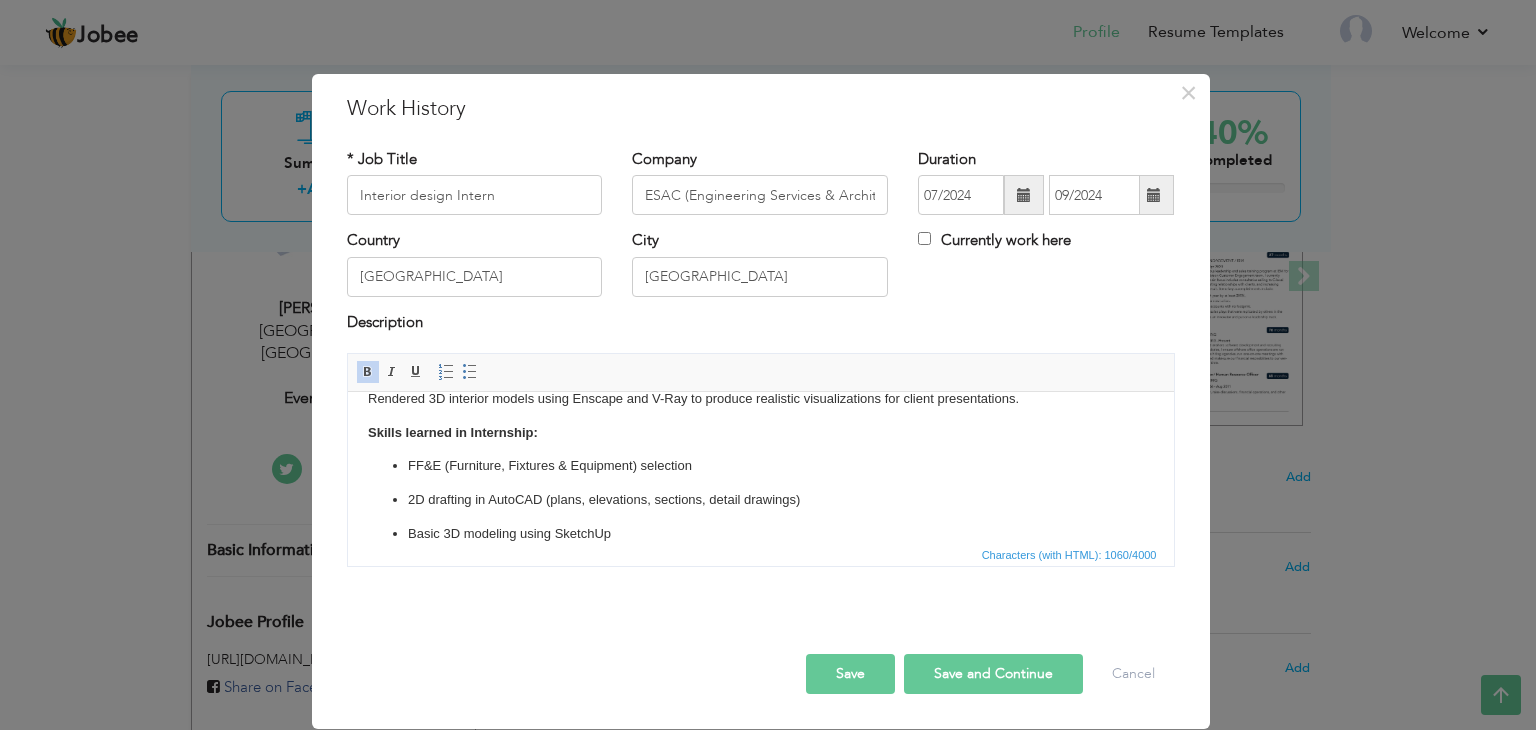 click on "FF&E (Furniture, Fixtures & Equipment) selection" at bounding box center [760, 466] 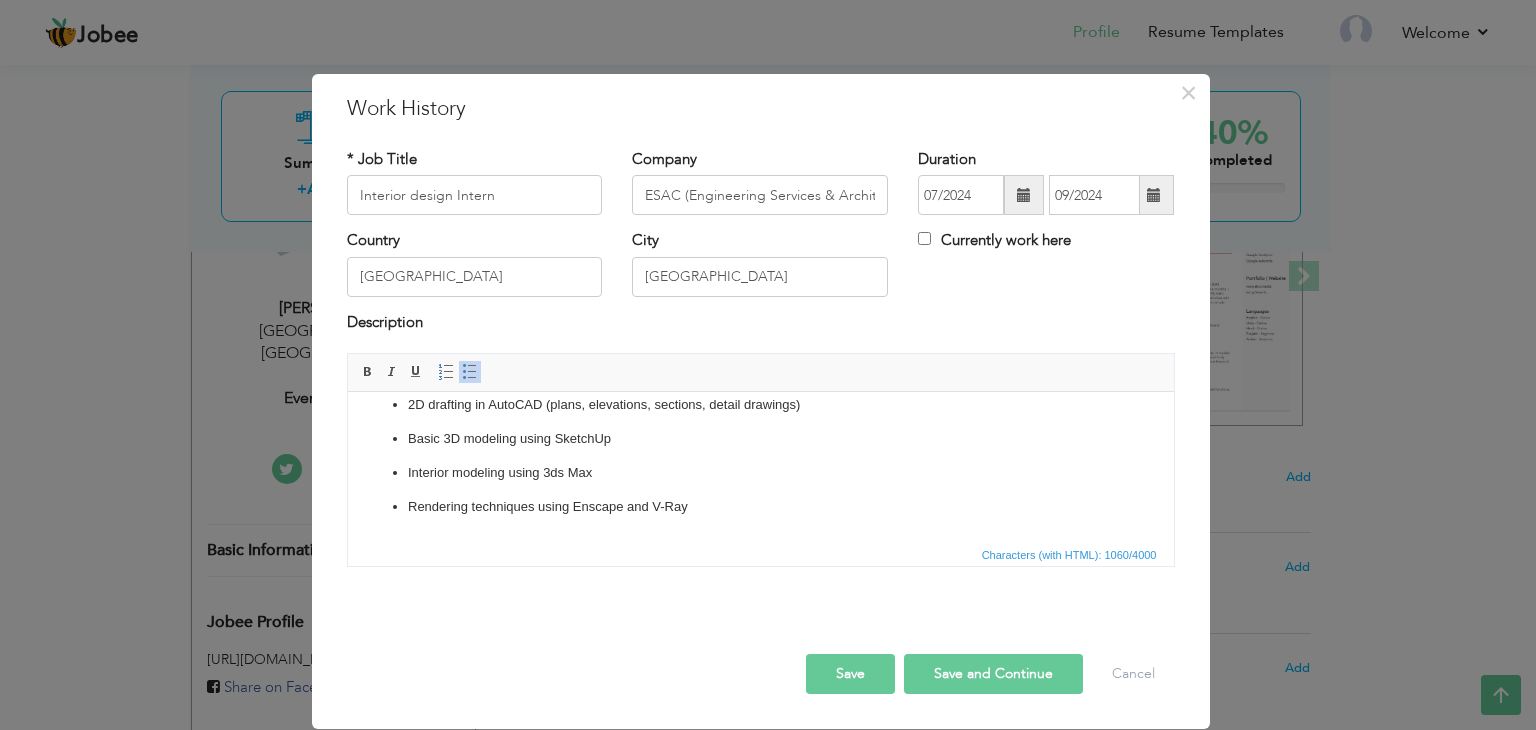 scroll, scrollTop: 270, scrollLeft: 0, axis: vertical 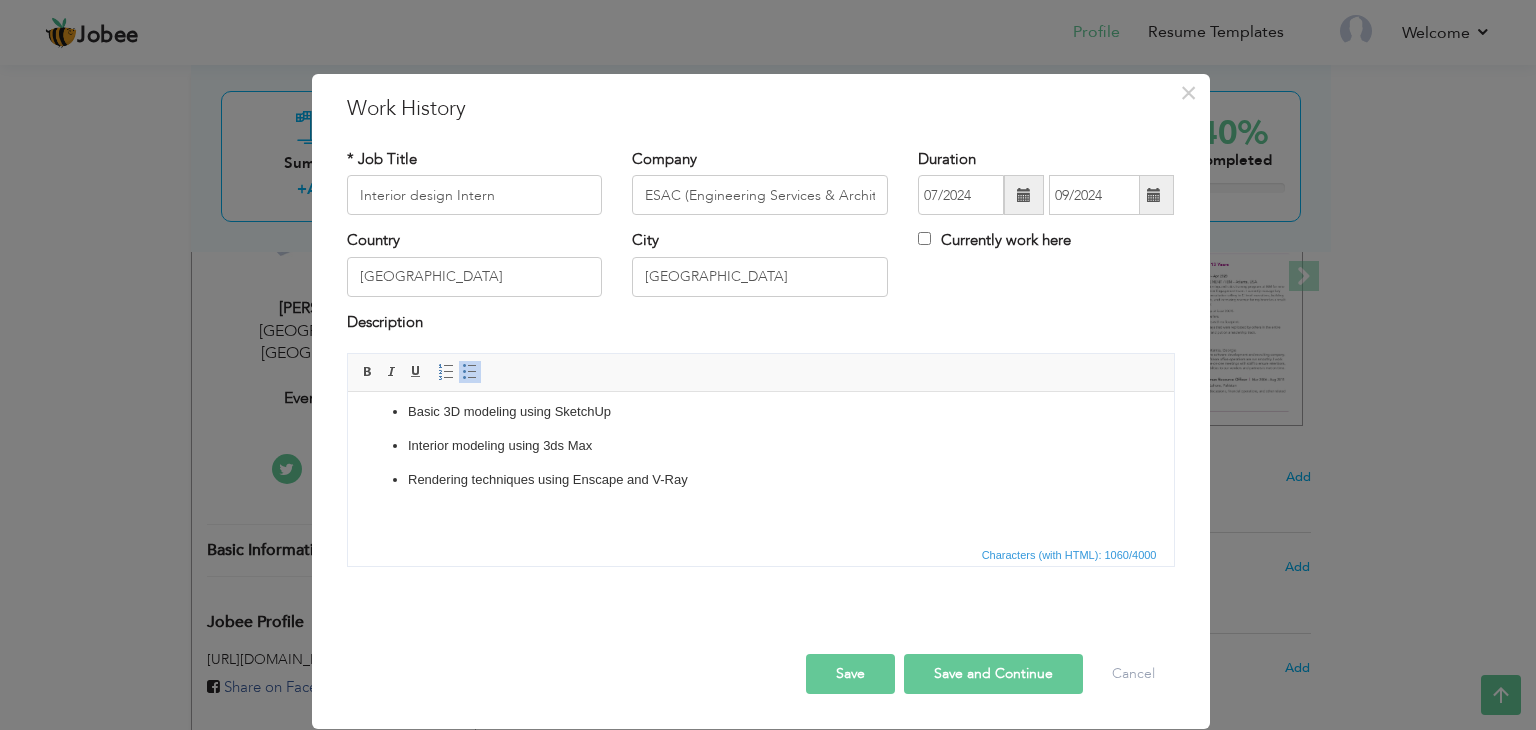 click on "Helped with space planning, layout drafting, and FF&E (Furniture, Fixtures & Equipment) selection. Assisted in creating AutoCAD floor plans, elevations, sections, and detail drawings. Coordinated with site engineers, vendors, and subcontractors to ensure design implementation. Attended client meetings alongside senior designers. Gained knowledge of various lighting fixtures, their color temperatures, and their application in interior spaces. Assisted in basic 3D modeling using SketchUp and learned 3ds Max for interior modelling. Rendered 3D interior models using Enscape and V-Ray to produce realistic visualizations for client presentations. Skills learned in Internship: FF&E (Furniture, Fixtures & Equipment) selection 2D drafting in AutoCAD (plans, elevations, sections, detail drawings) Basic 3D modeling using SketchUp Interior modeling using 3ds Max Rendering techniques using Enscape and V-Ray" at bounding box center (760, 333) 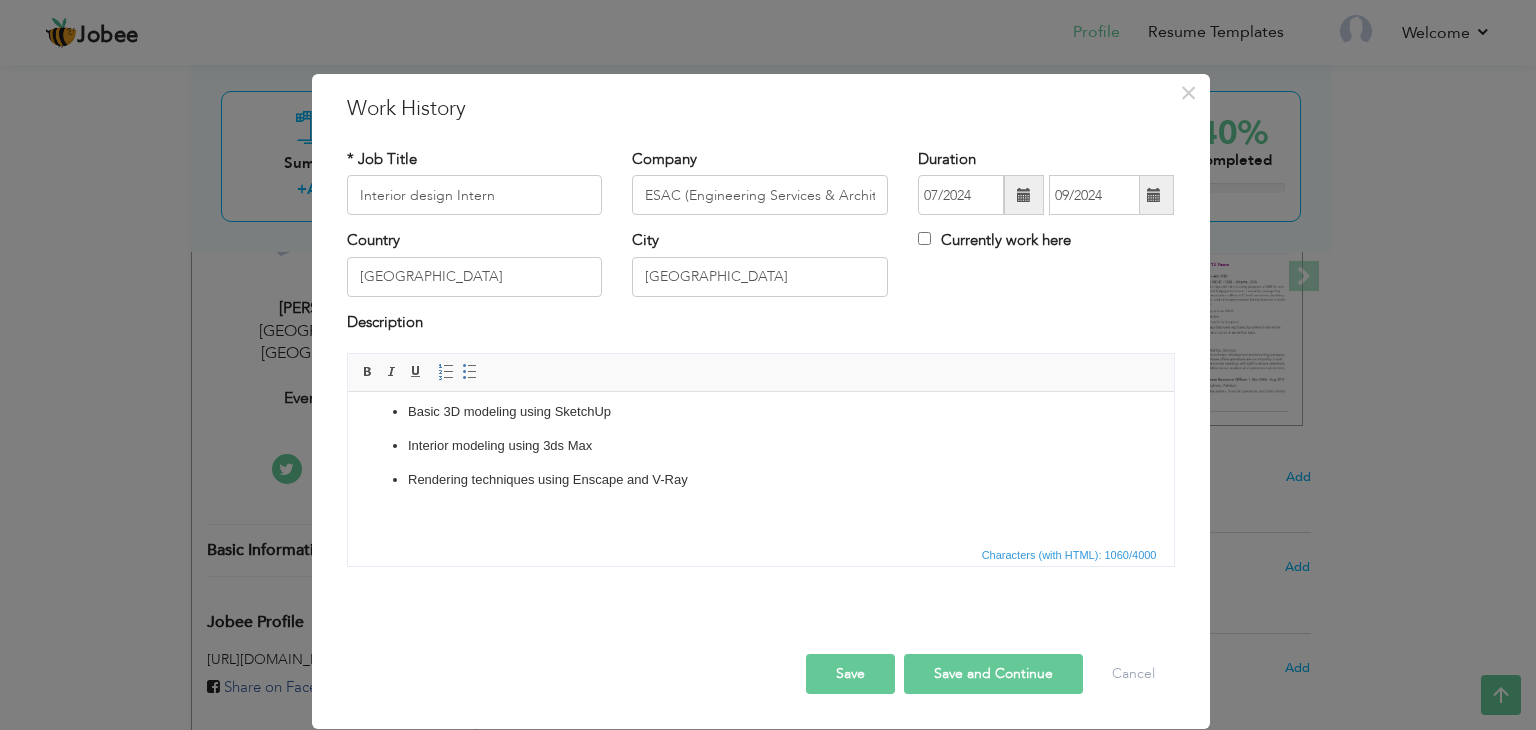 click on "Rendering techniques using Enscape and V-Ray" at bounding box center [760, 480] 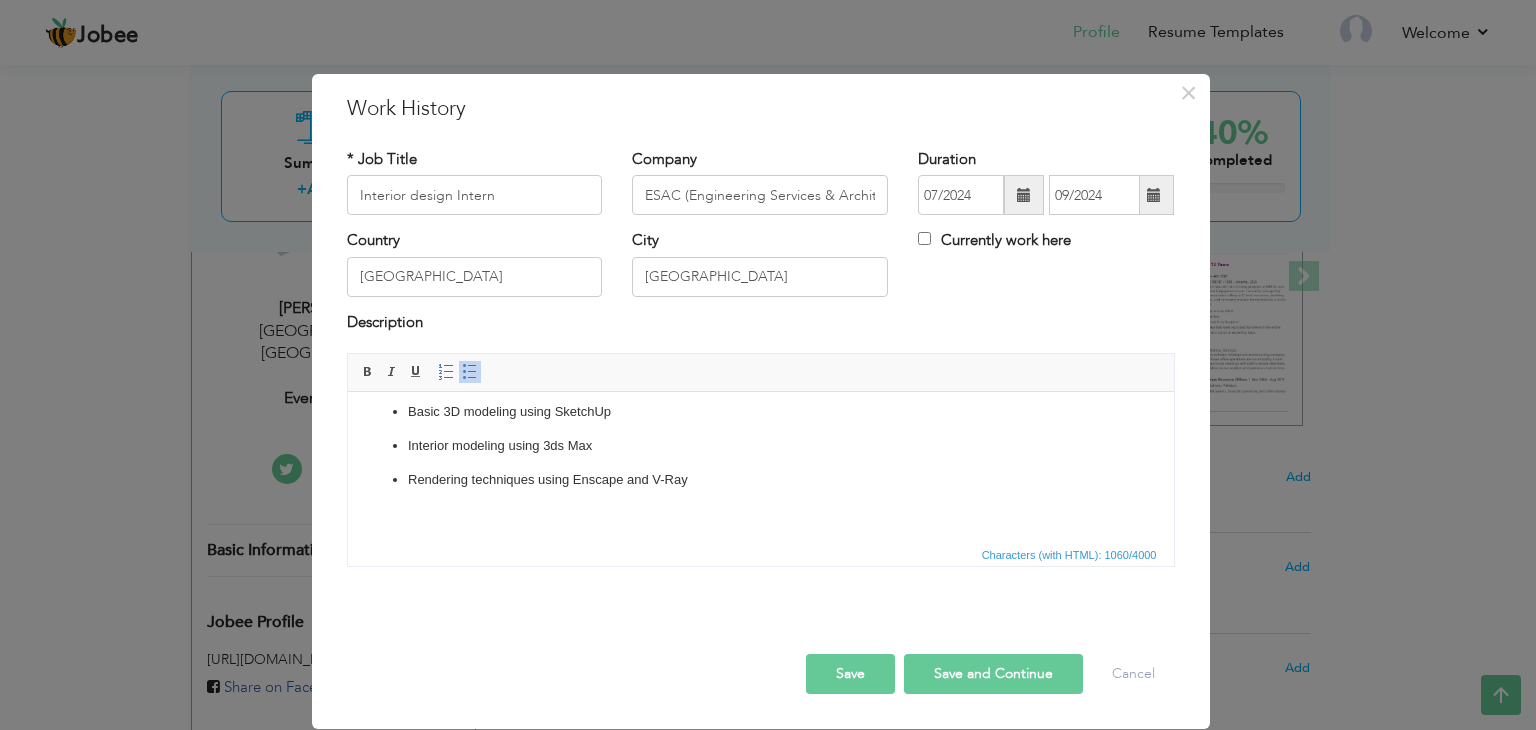 click on "Rendering techniques using Enscape and V-Ray" at bounding box center [760, 480] 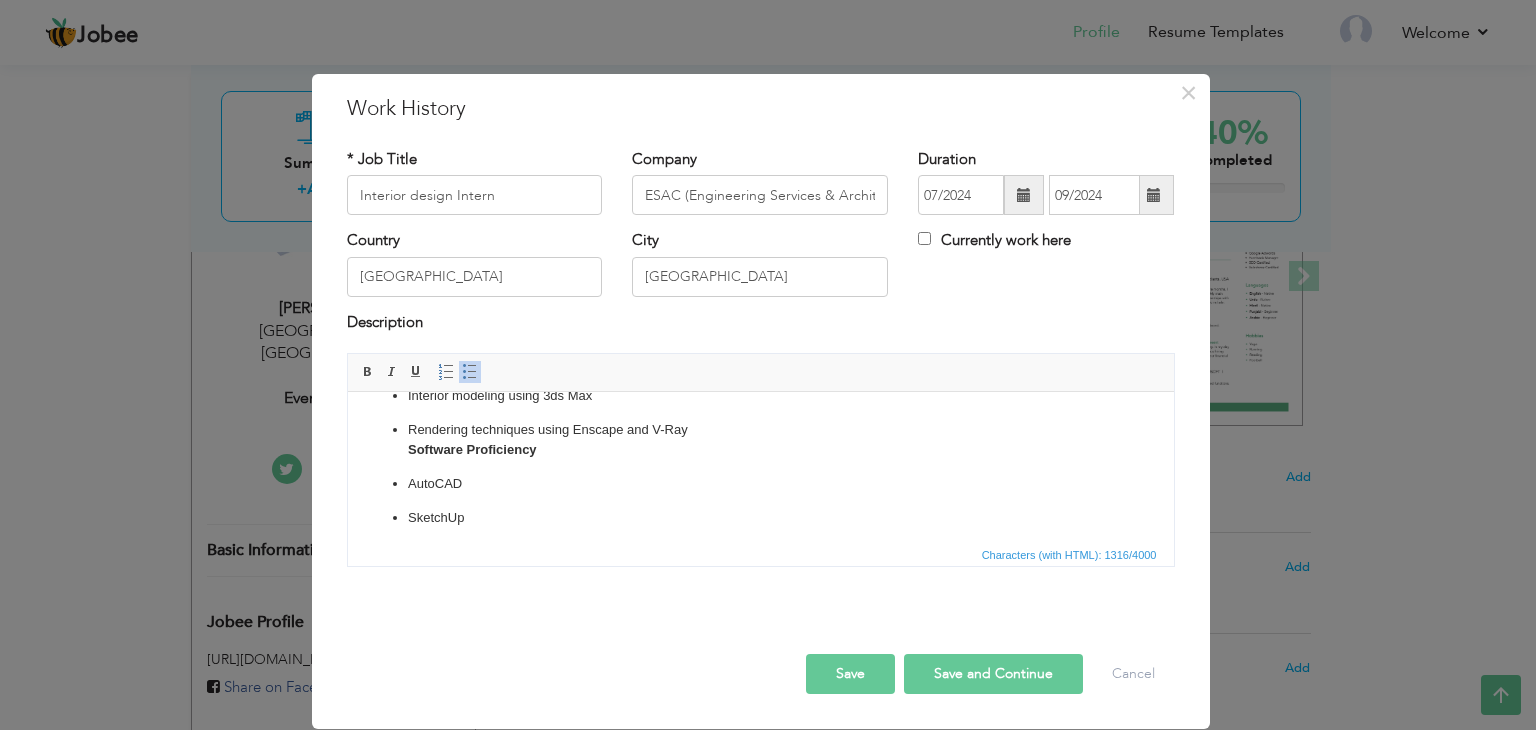 scroll, scrollTop: 300, scrollLeft: 0, axis: vertical 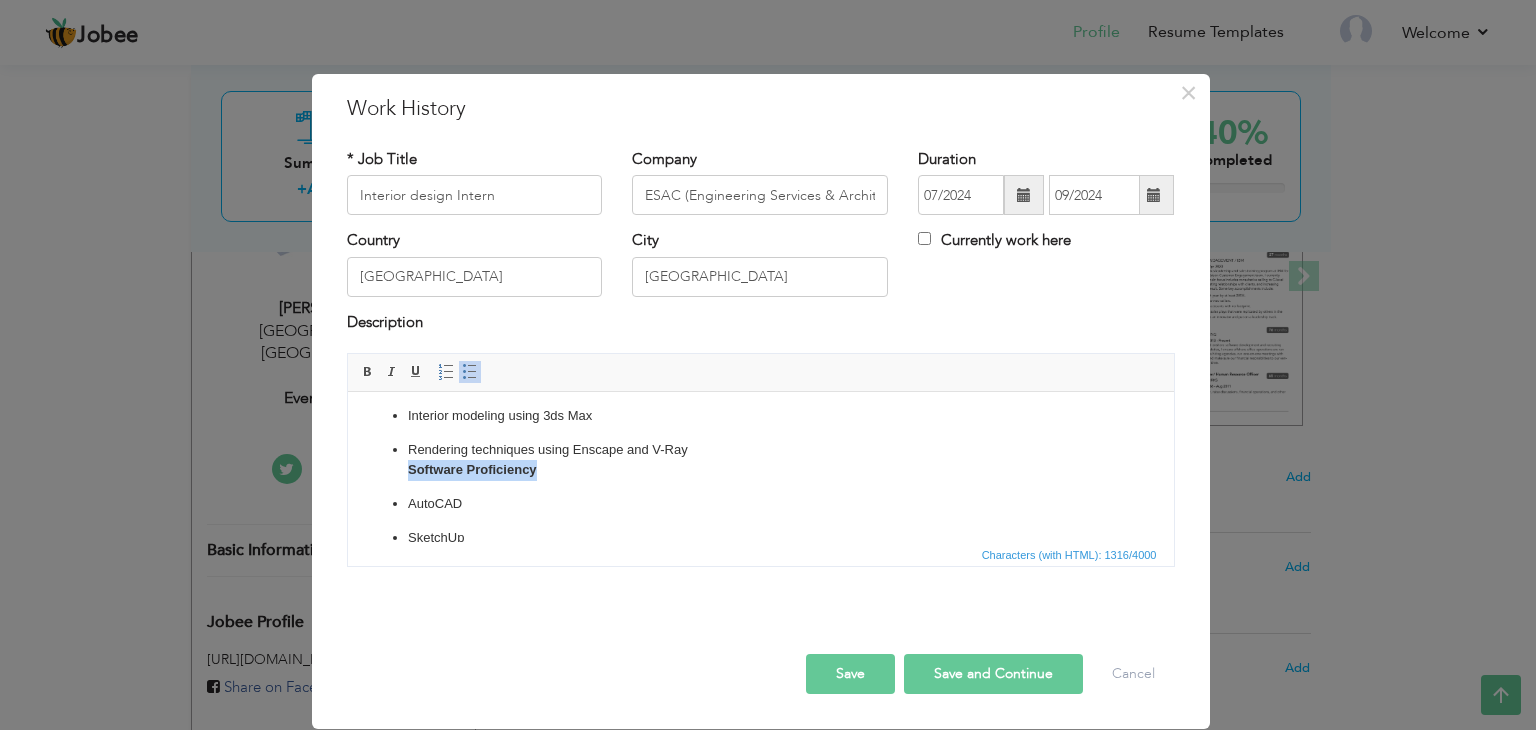 drag, startPoint x: 564, startPoint y: 480, endPoint x: 394, endPoint y: 480, distance: 170 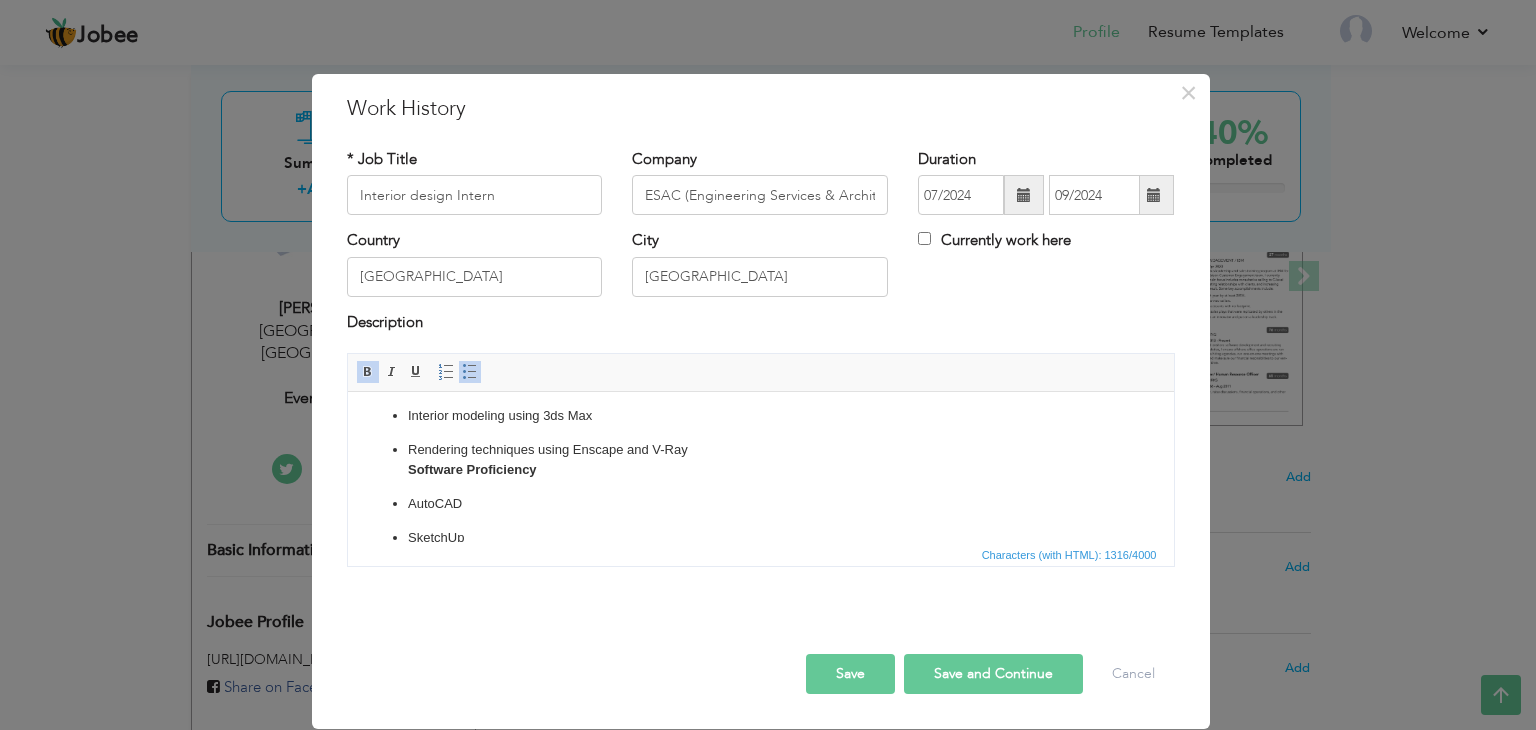 click on "SketchUp" at bounding box center [760, 538] 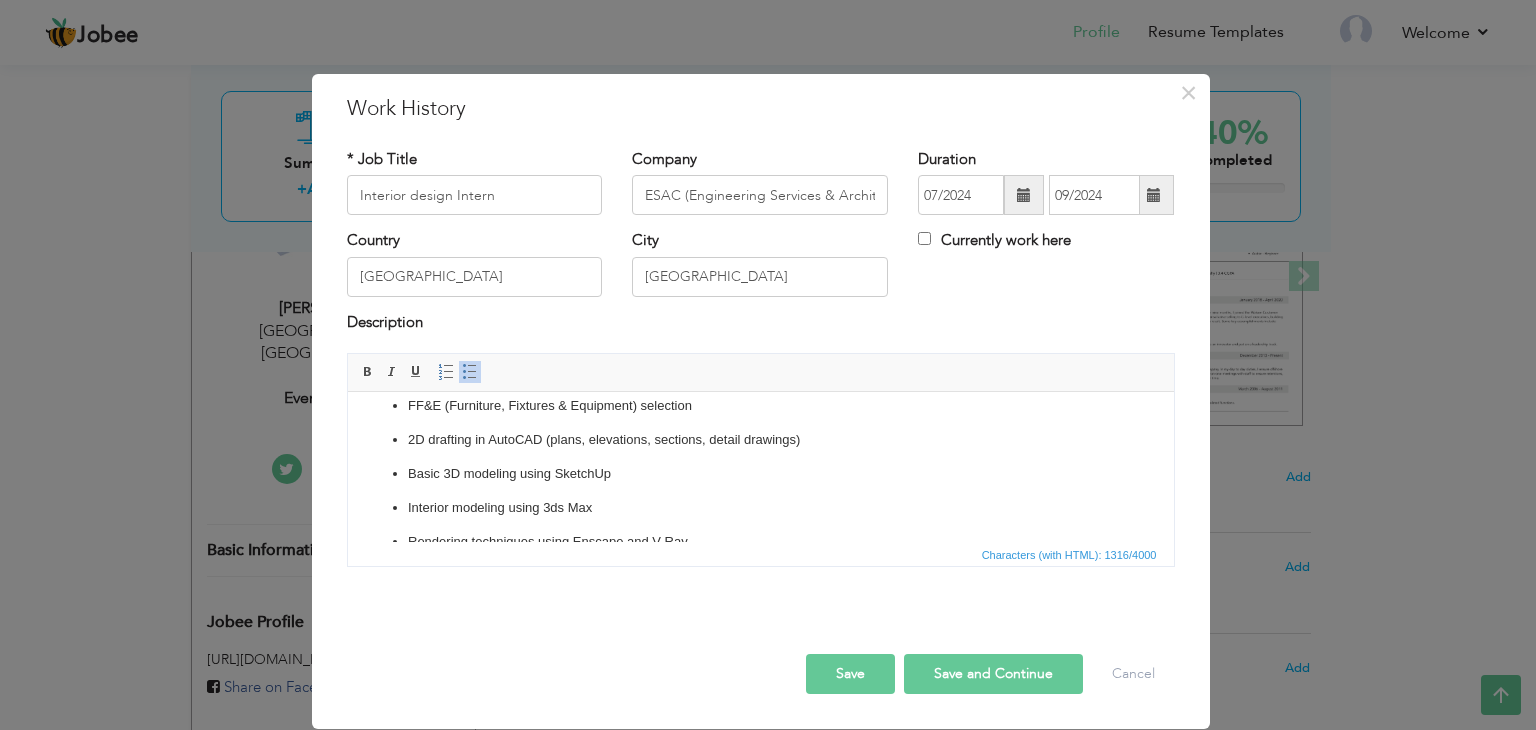 scroll, scrollTop: 358, scrollLeft: 0, axis: vertical 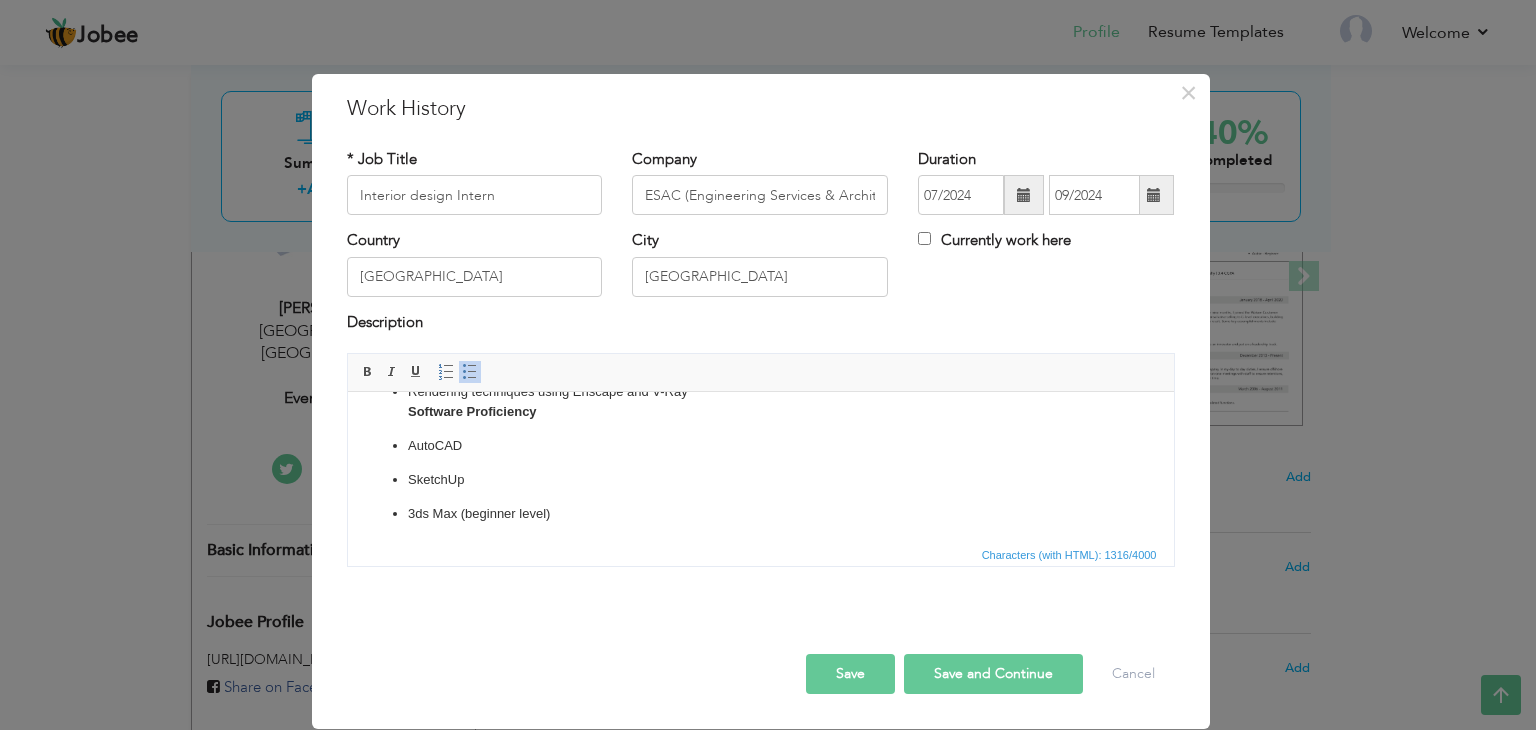 click on "FF&E (Furniture, Fixtures & Equipment) selection 2D drafting in AutoCAD (plans, elevations, sections, detail drawings) Basic 3D modeling using SketchUp Interior modeling using 3ds Max Rendering techniques using Enscape and V-Ray Software Proficiency AutoCAD SketchUp 3ds Max (beginner level) Enscape V-Ray Microsoft Office Suite (for reports, documentation, presentations)" at bounding box center [760, 436] 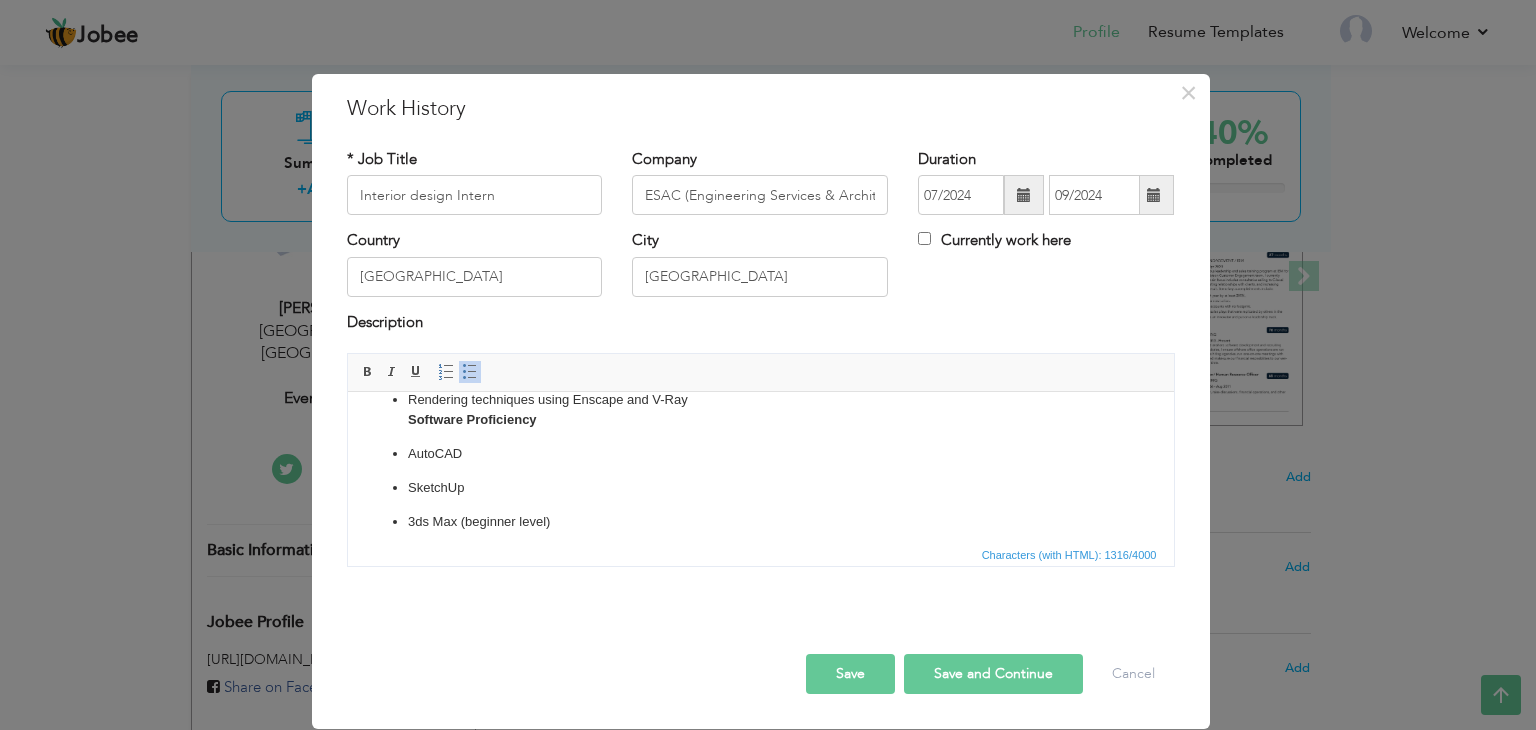click on "Insert/Remove Numbered List   Insert/Remove Bulleted List" at bounding box center [458, 372] 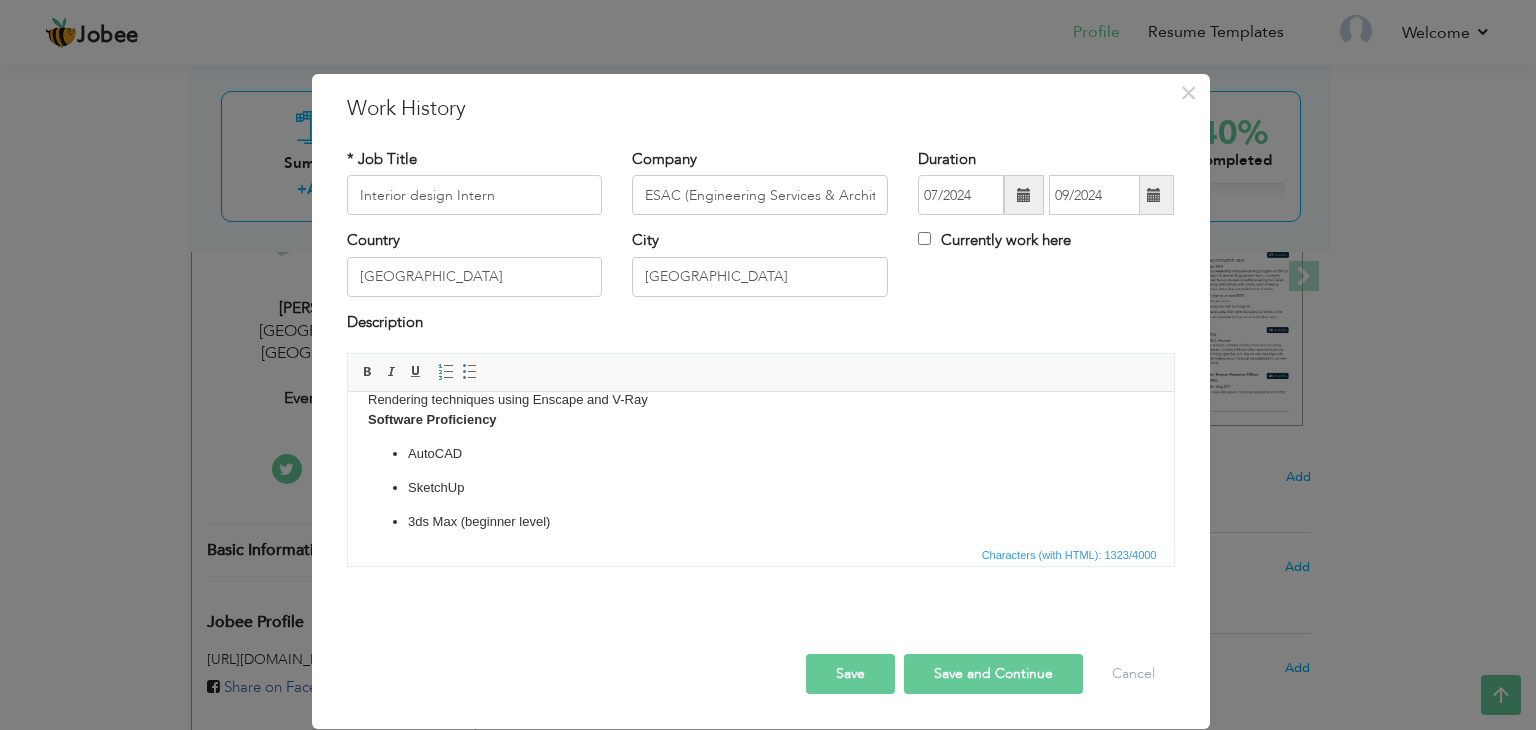 click on "Rendering techniques using Enscape and V-Ray ​​​​​​​ ​​​​​​​ Software Proficiency" at bounding box center (760, 411) 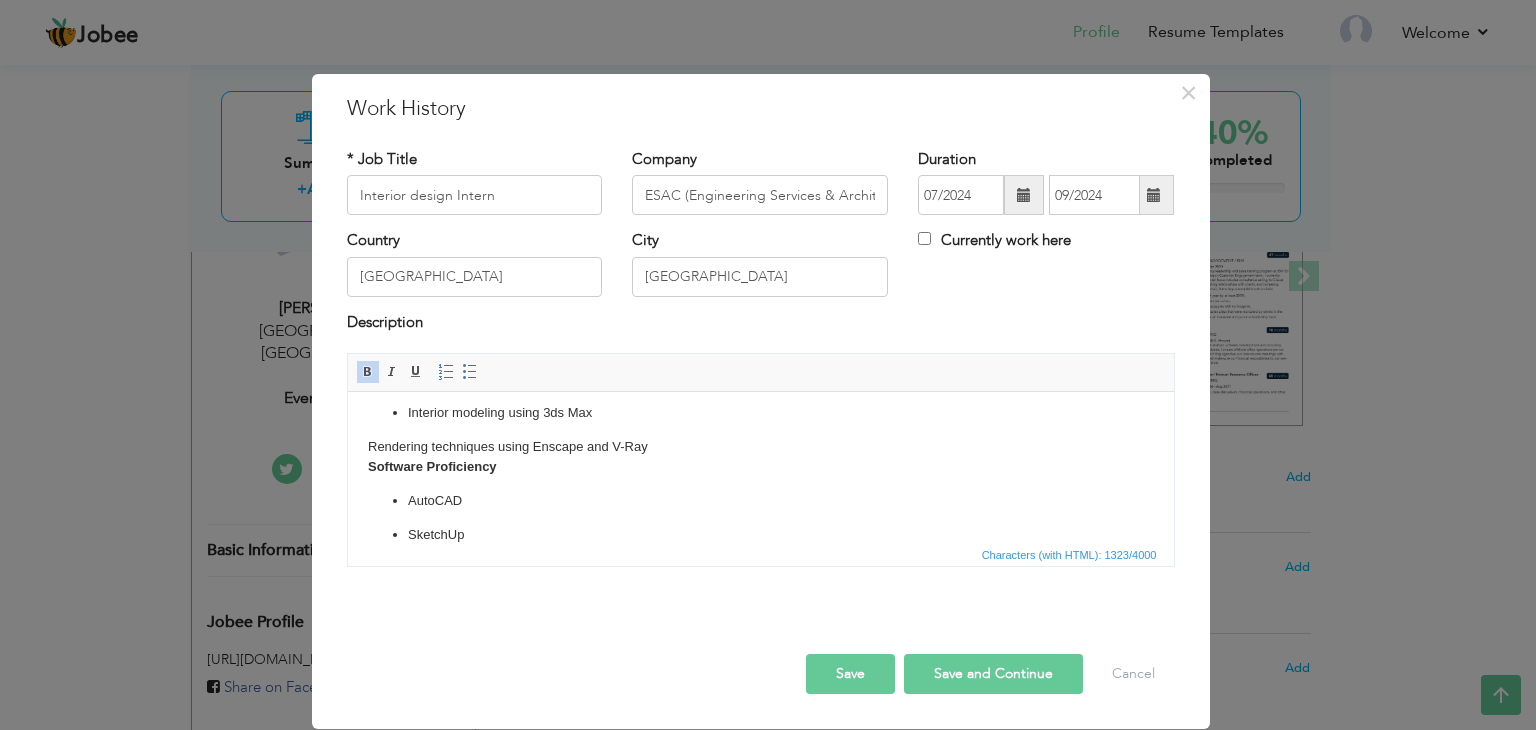 scroll, scrollTop: 300, scrollLeft: 0, axis: vertical 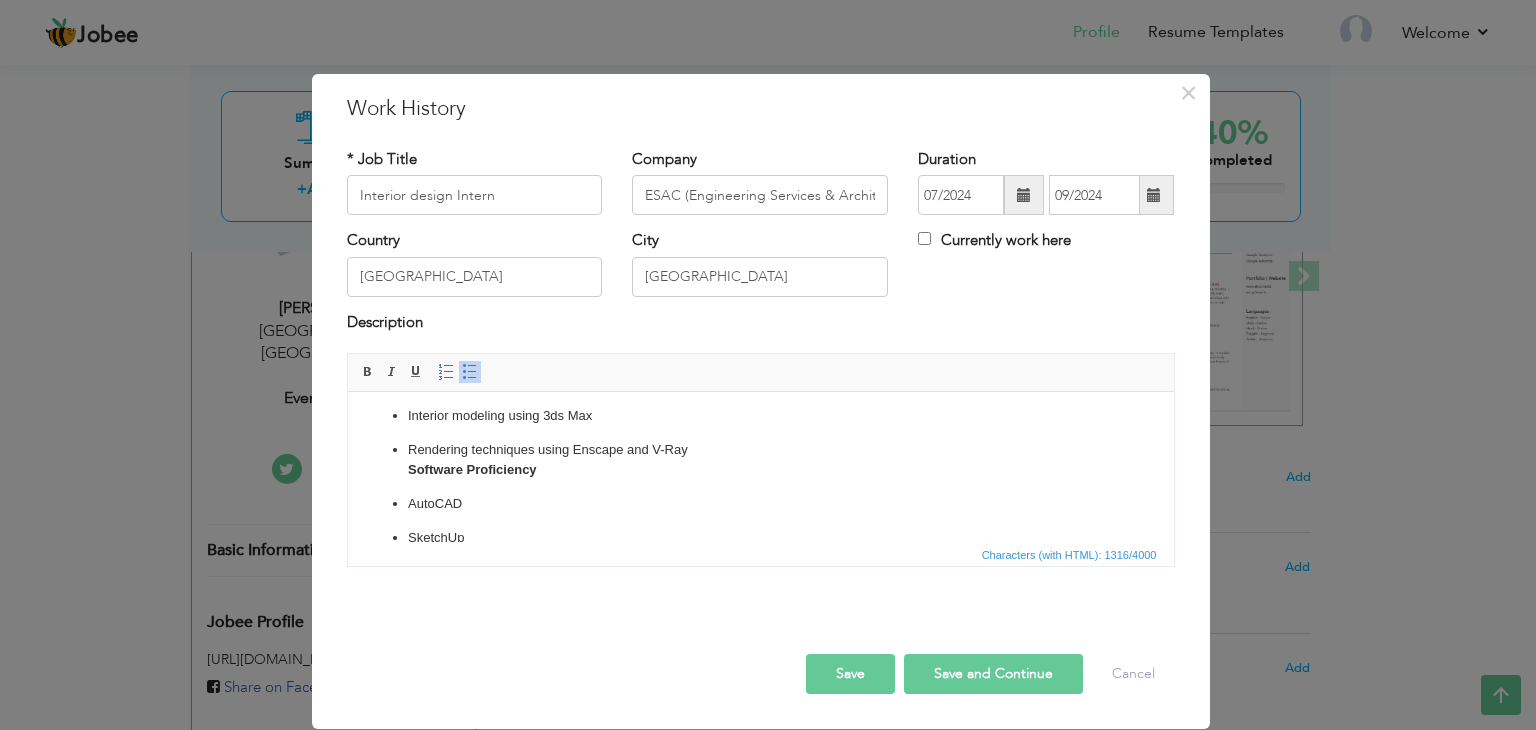 click on "Rendering techniques using Enscape and V-Ray ​​​​​​​ Software Proficiency" at bounding box center (760, 461) 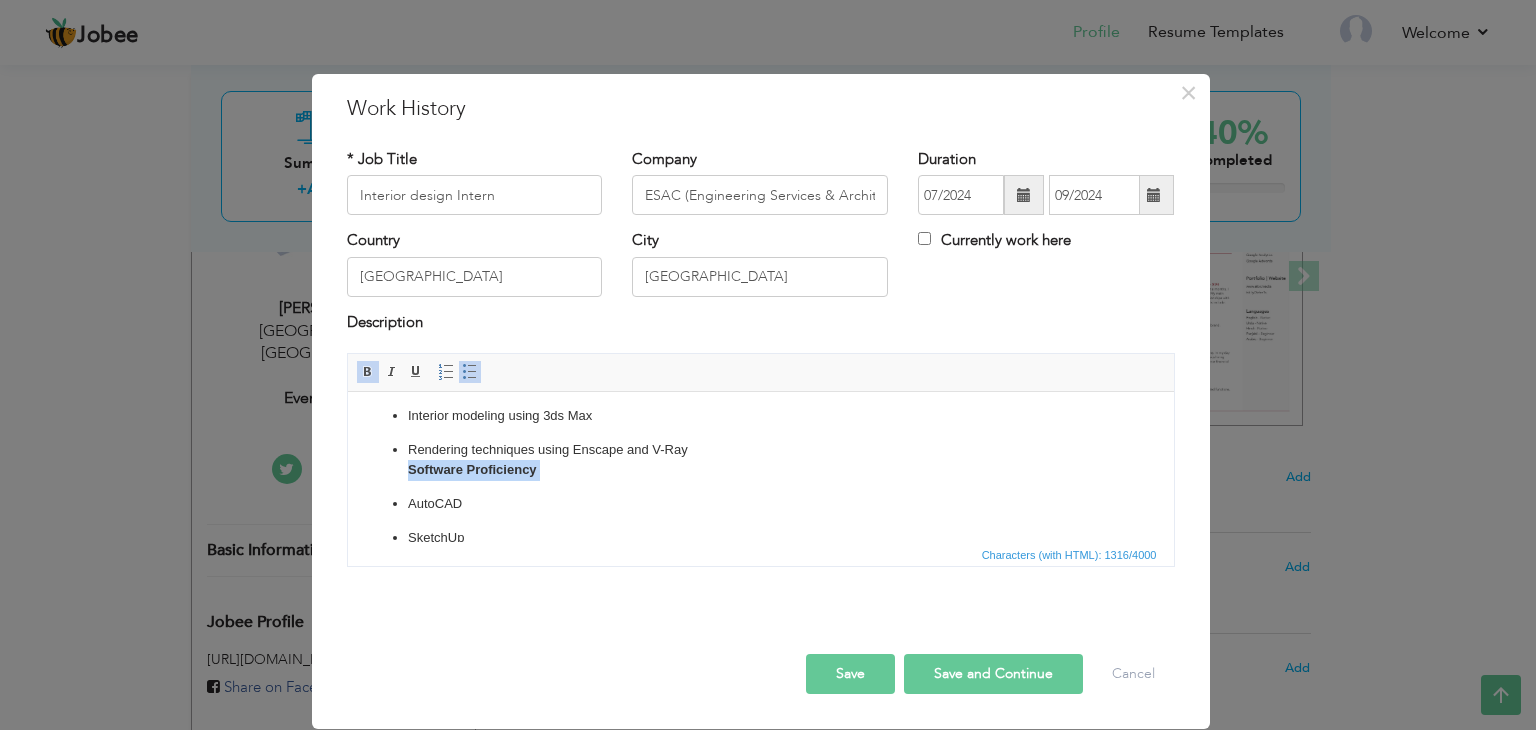 drag, startPoint x: 560, startPoint y: 468, endPoint x: 418, endPoint y: 474, distance: 142.12671 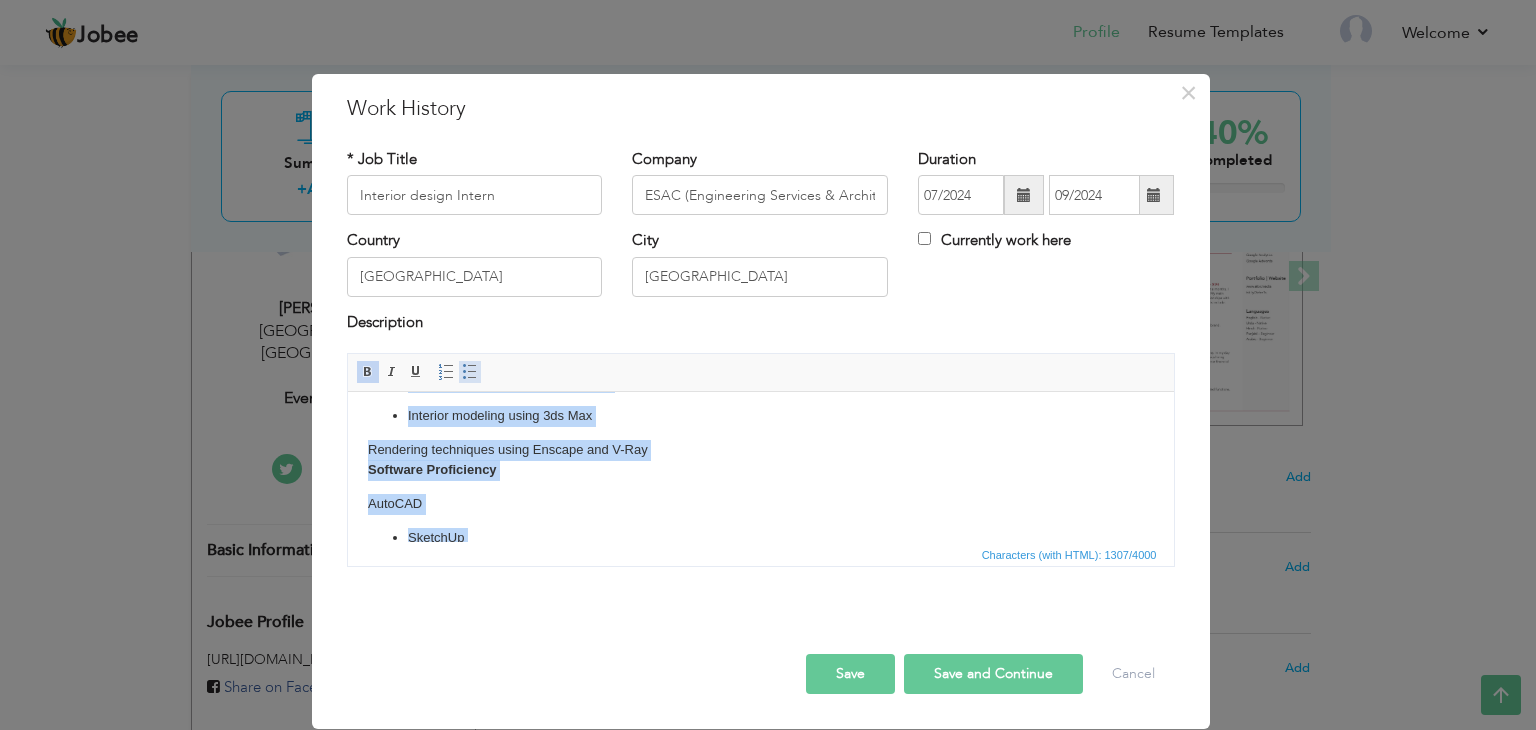 click on "Insert/Remove Bulleted List" at bounding box center [470, 372] 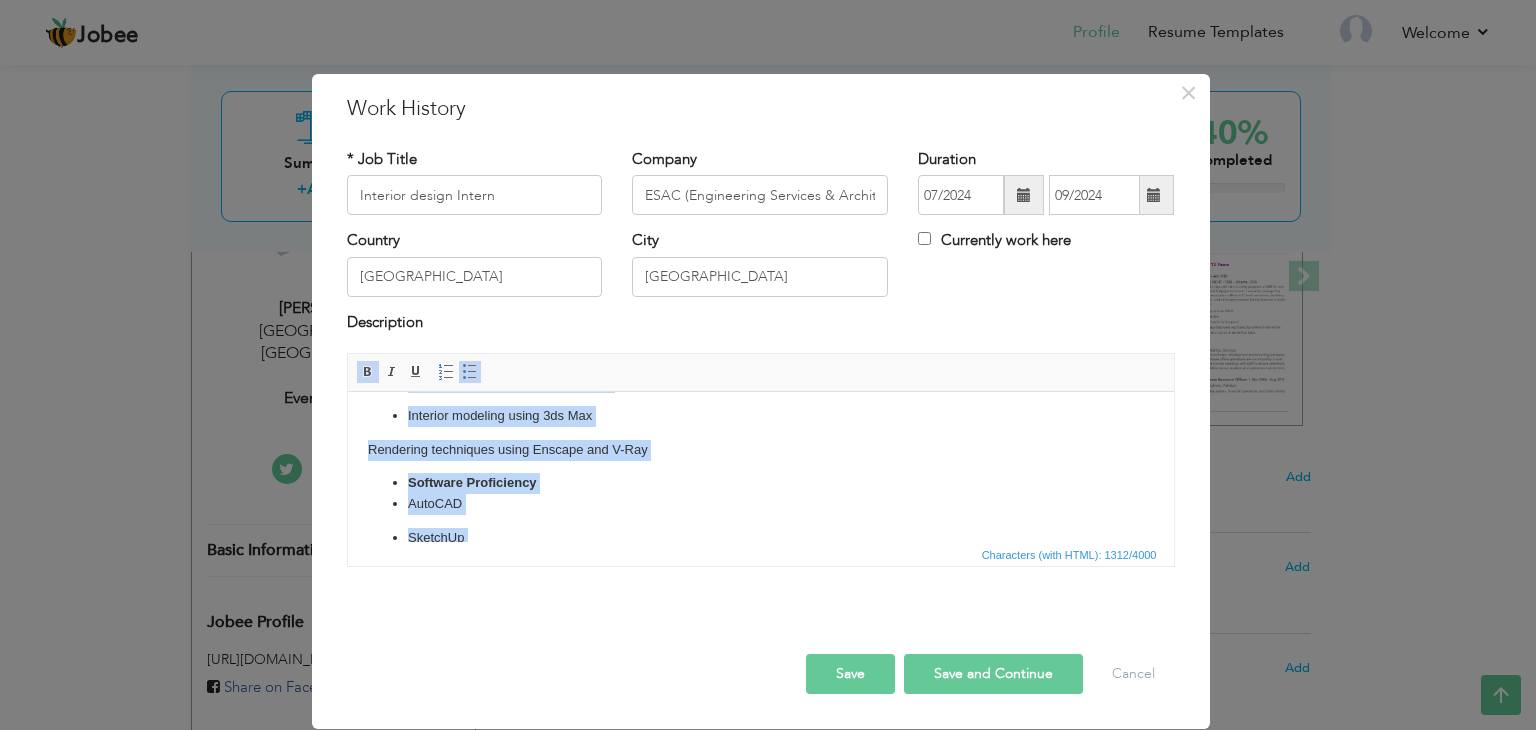 click on "Software Proficiency AutoCAD SketchUp 3ds Max (beginner level) Enscape V-Ray Microsoft Office Suite (for reports, documentation, presentations)" at bounding box center [760, 578] 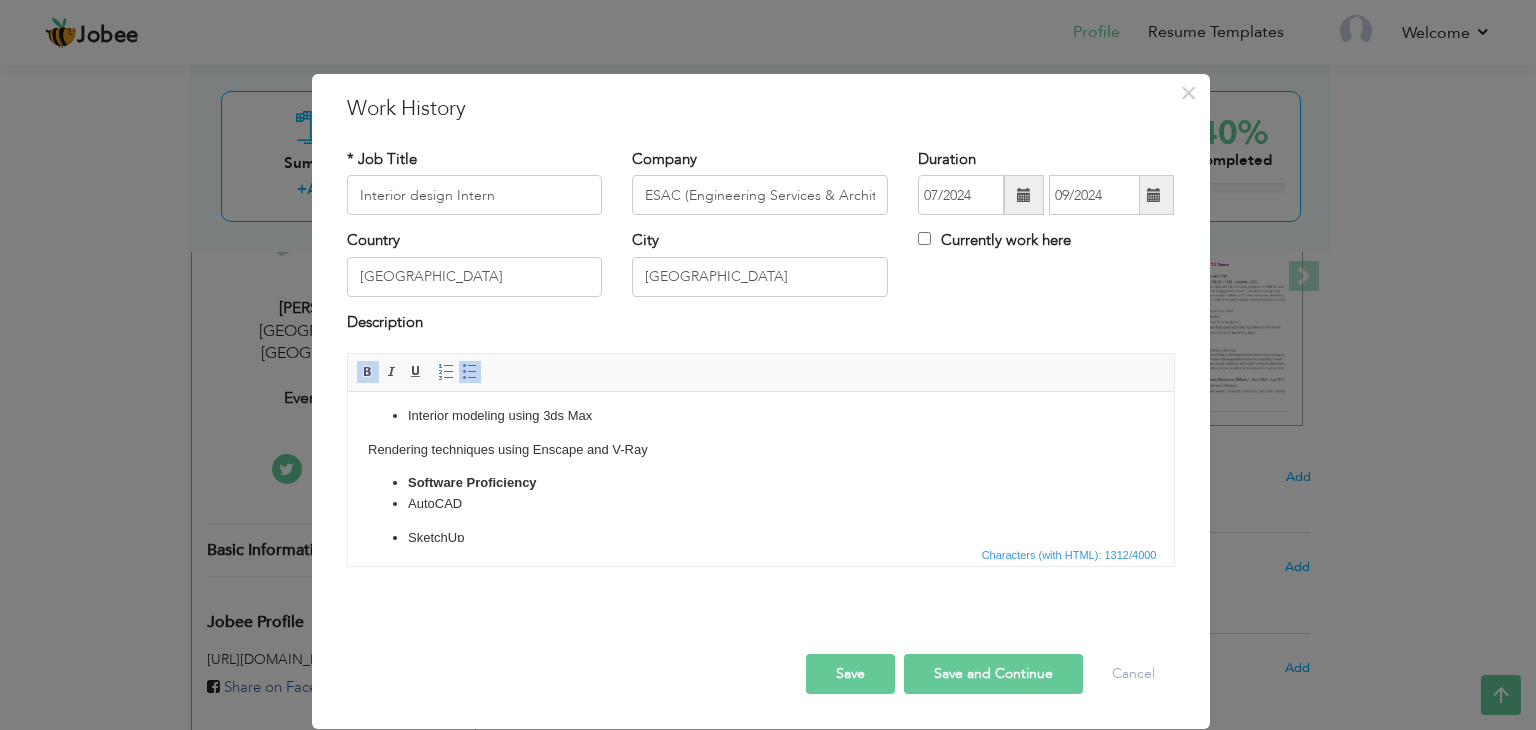 click on "Software Proficiency" at bounding box center [471, 482] 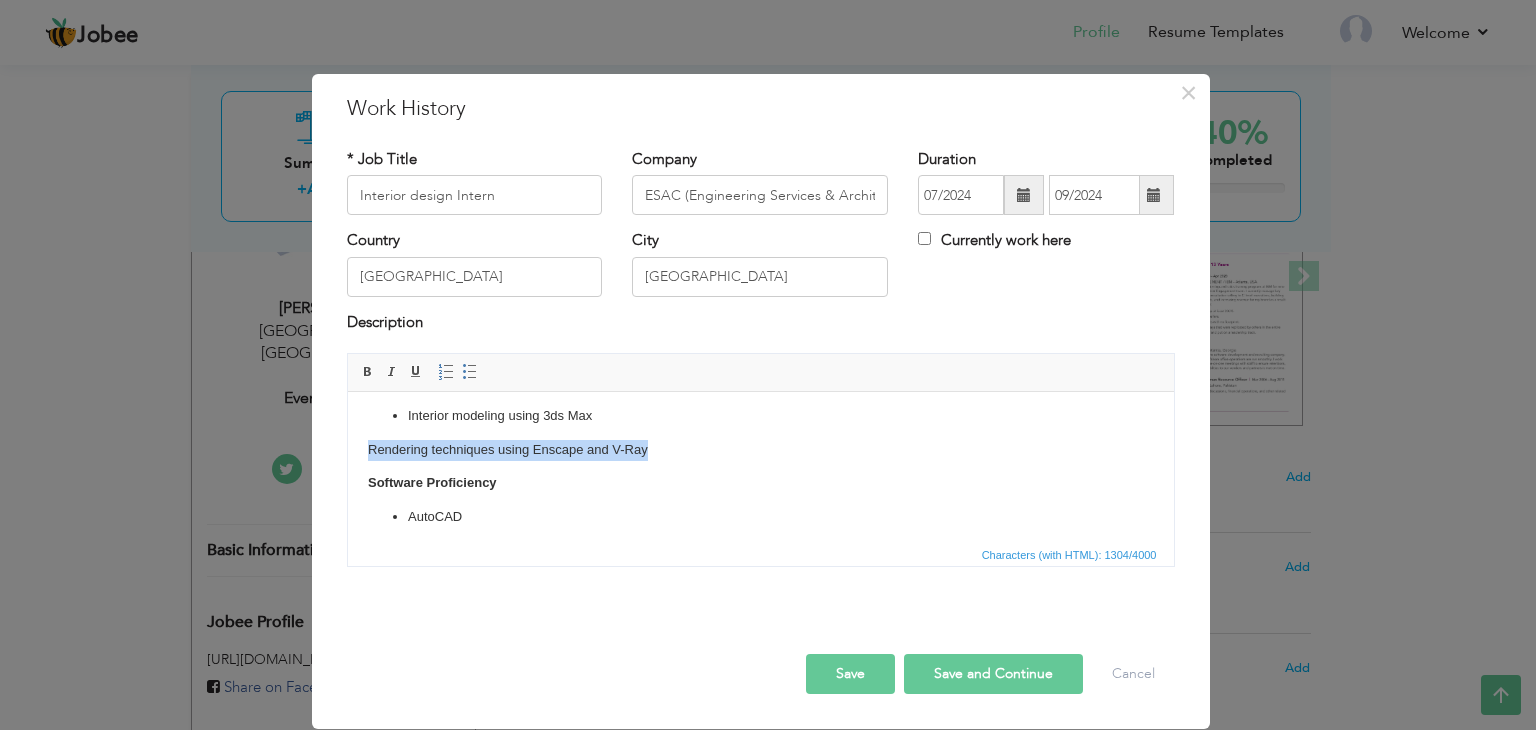 drag, startPoint x: 363, startPoint y: 451, endPoint x: 660, endPoint y: 452, distance: 297.00168 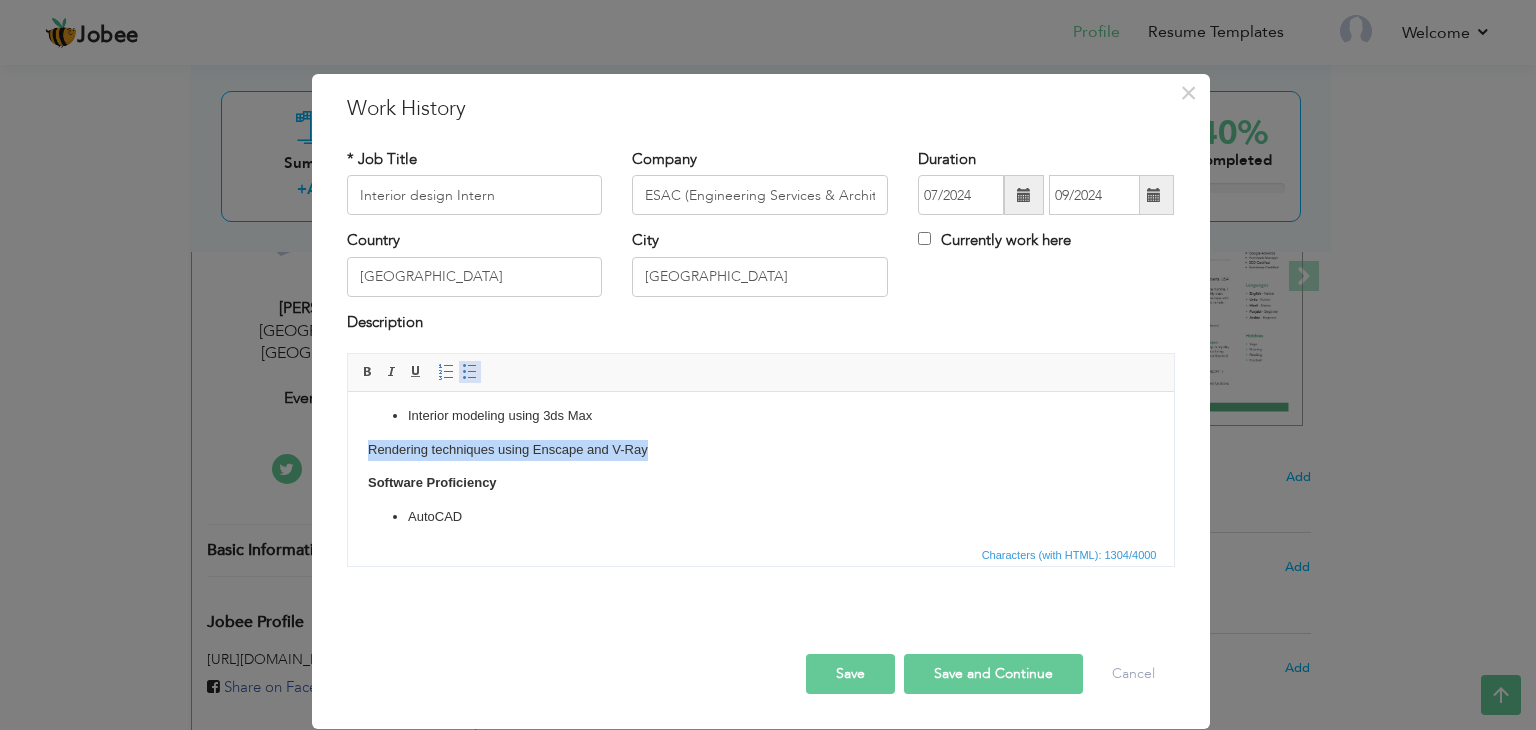 click on "Insert/Remove Bulleted List" at bounding box center [470, 372] 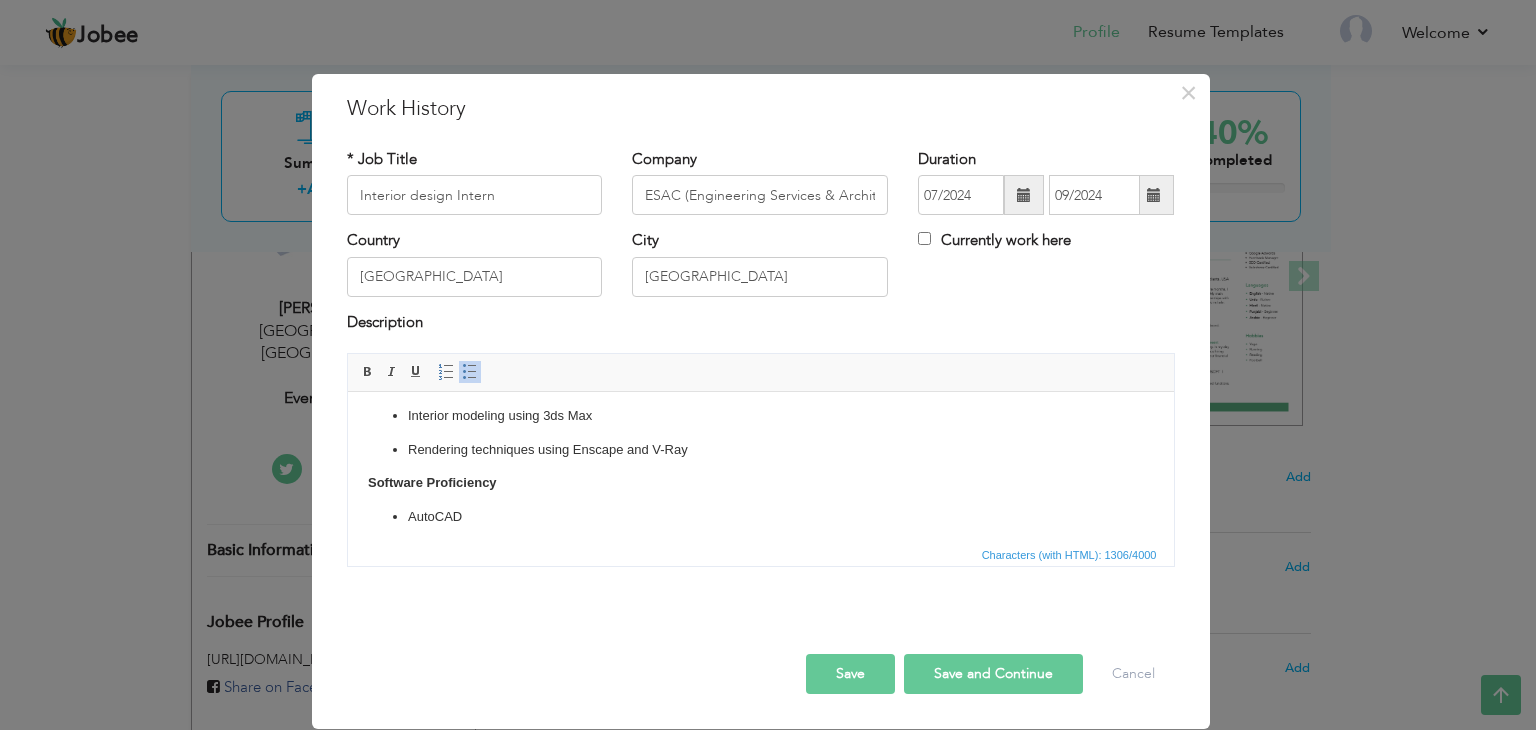 click on "AutoCAD" at bounding box center (760, 517) 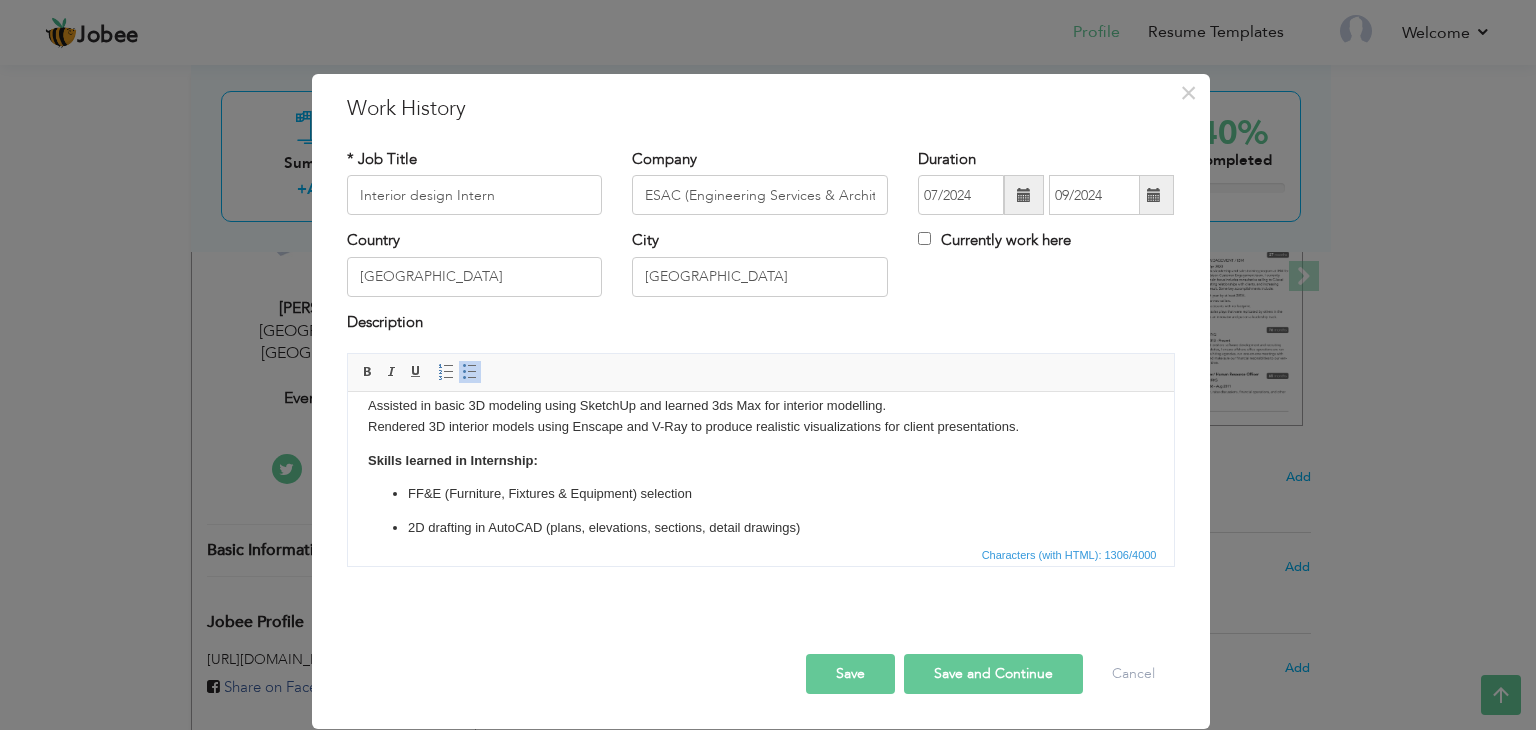 scroll, scrollTop: 155, scrollLeft: 0, axis: vertical 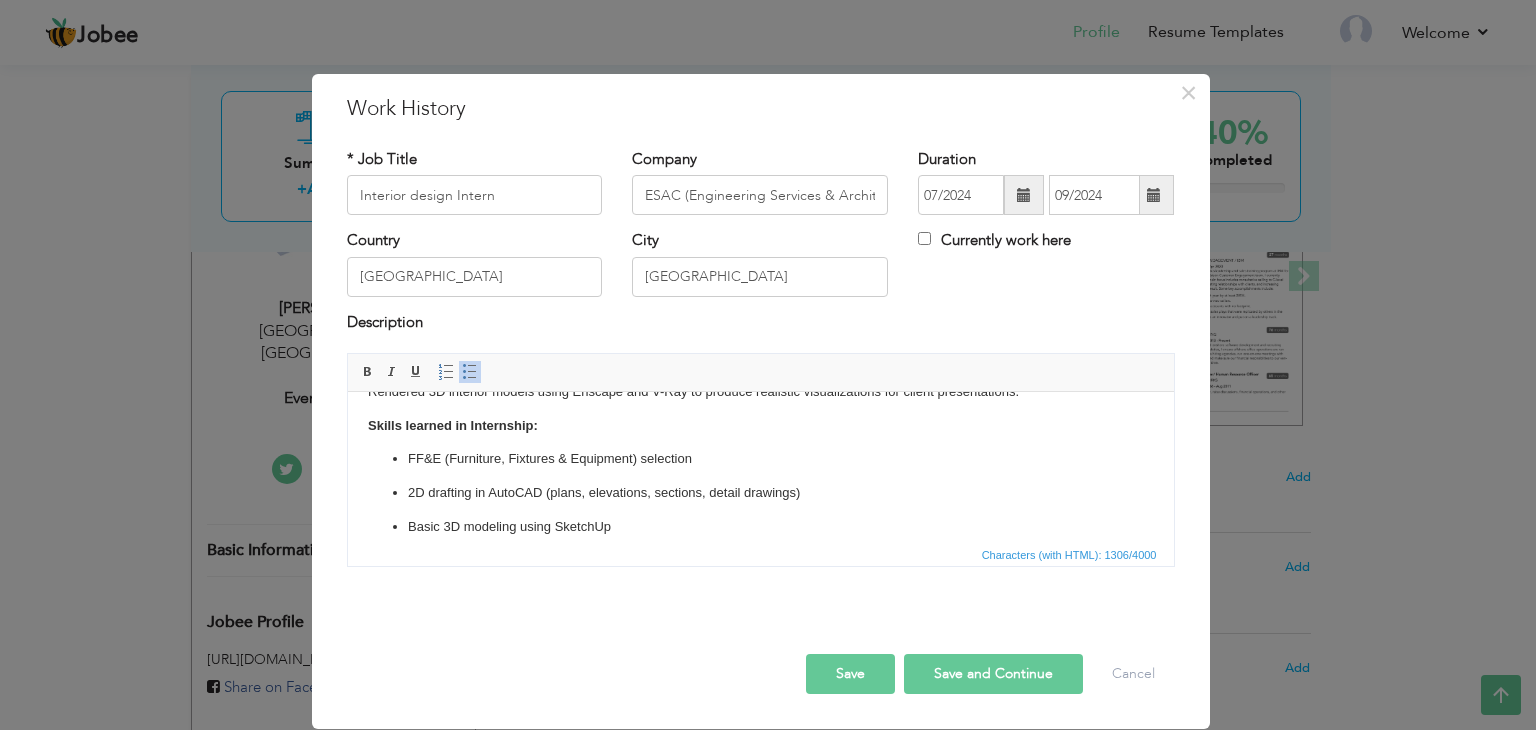 click on "Skills learned in Internship:" at bounding box center (760, 426) 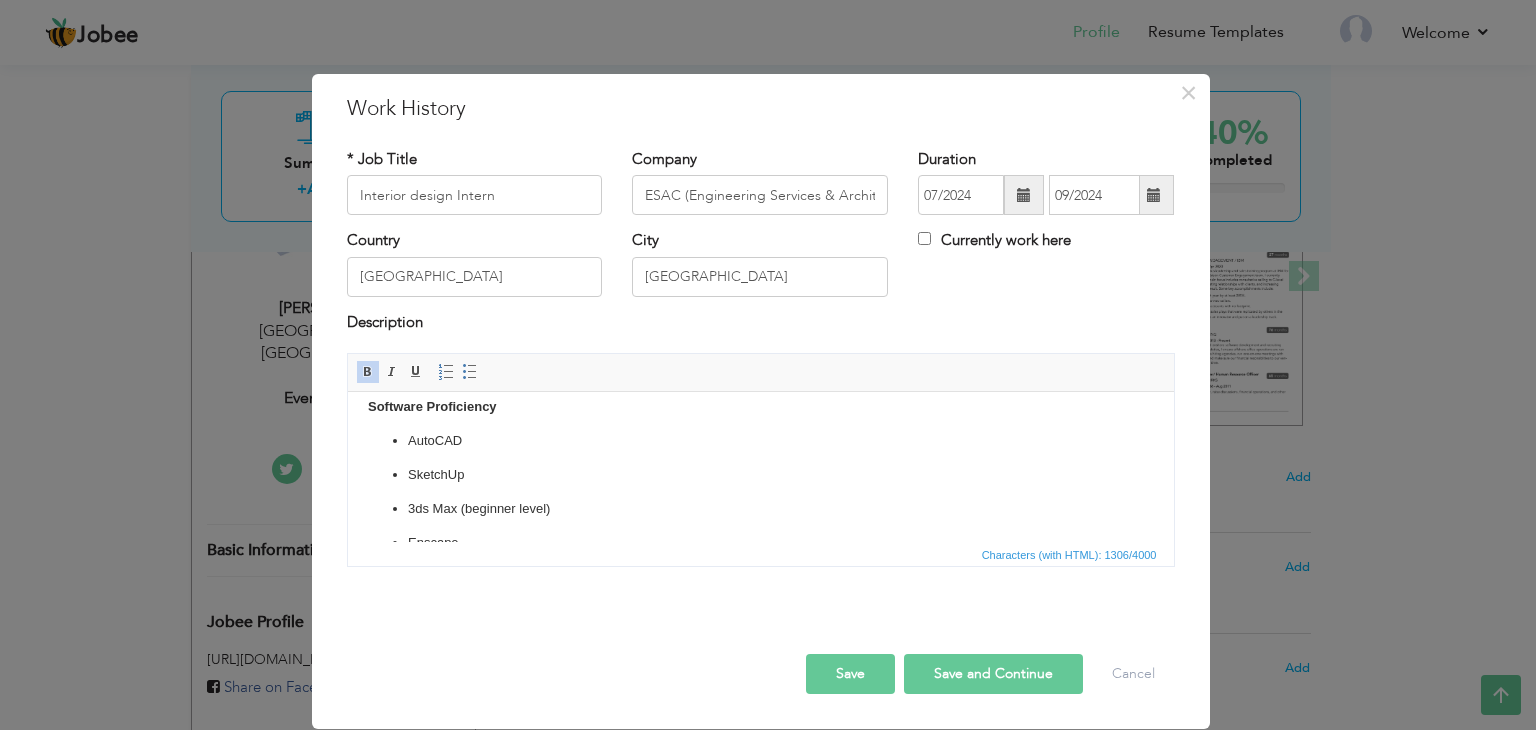scroll, scrollTop: 379, scrollLeft: 0, axis: vertical 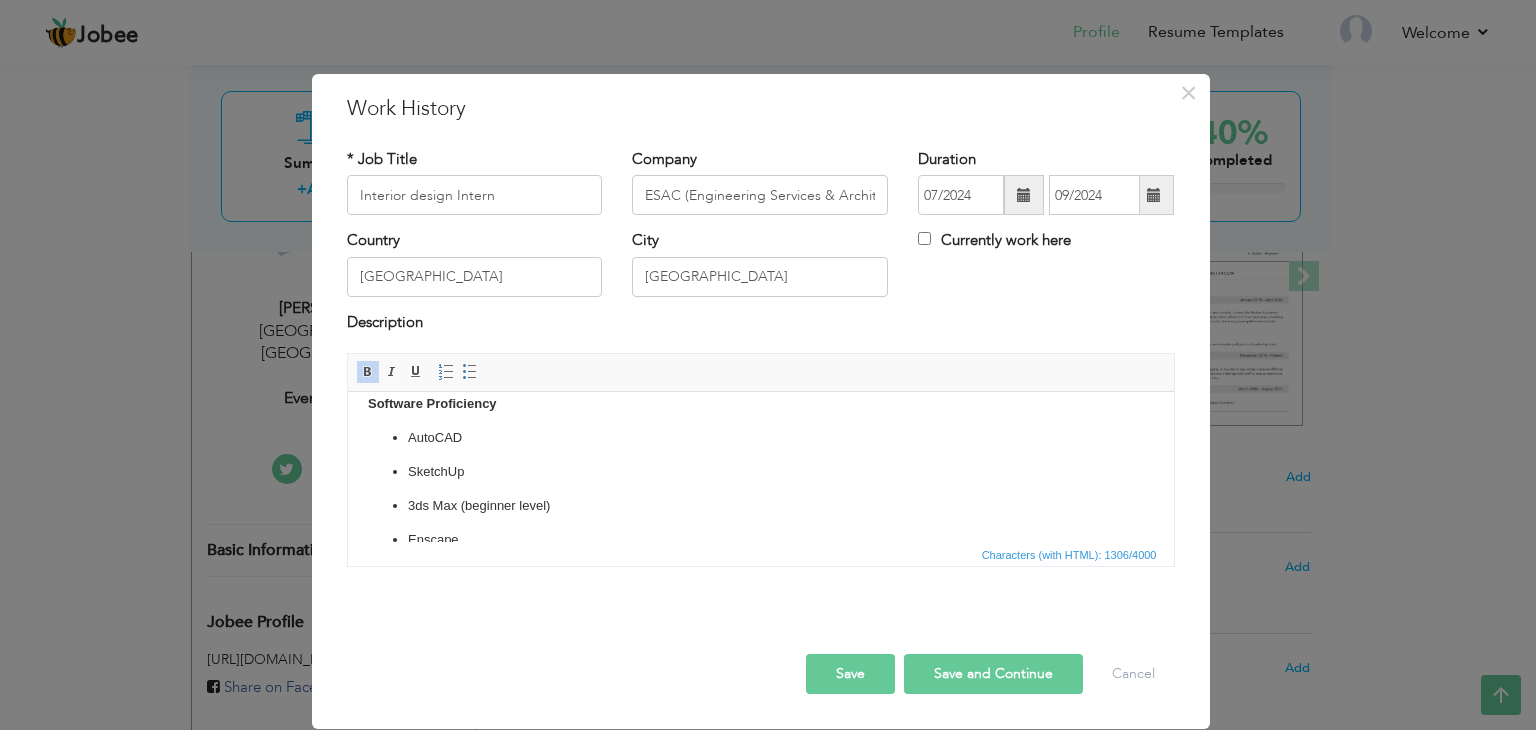 click on "Helped with space planning, layout drafting, and FF&E (Furniture, Fixtures & Equipment) selection. Assisted in creating AutoCAD floor plans, elevations, sections, and detail drawings. Coordinated with site engineers, vendors, and subcontractors to ensure design implementation. Attended client meetings alongside senior designers. Gained knowledge of various lighting fixtures, their color temperatures, and their application in interior spaces. Assisted in basic 3D modeling using SketchUp and learned 3ds Max for interior modelling. Rendered 3D interior models using Enscape and V-Ray to produce realistic visualizations for client presentations. Skills learned in Internship: FF&E (Furniture, Fixtures & Equipment) selection 2D drafting in AutoCAD (plans, elevations, sections, detail drawings) Basic 3D modeling using SketchUp Interior modeling using 3ds Max Rendering techniques using Enscape and V-Ray Software Proficiency AutoCAD SketchUp 3ds Max (beginner level) Enscape V-Ray" at bounding box center [760, 342] 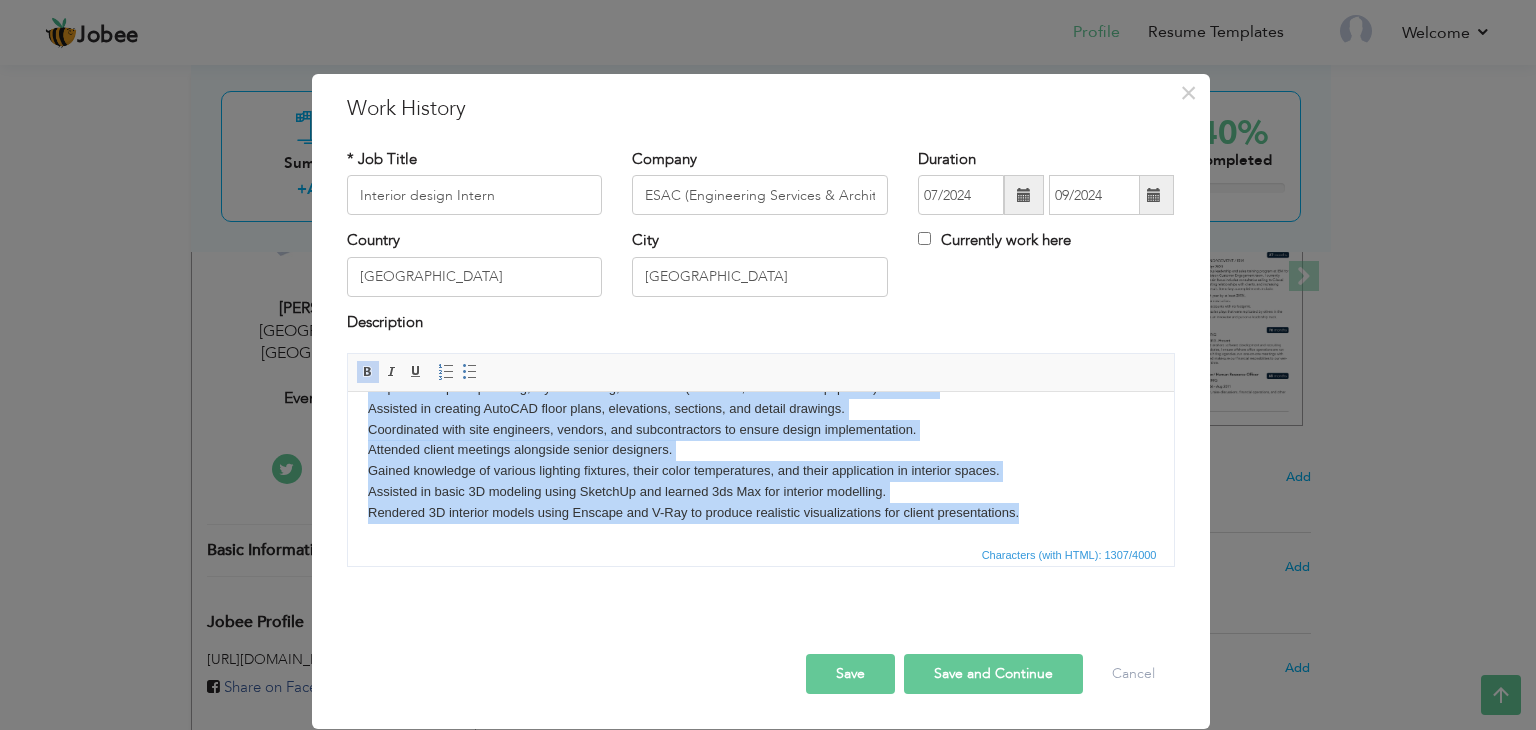 scroll, scrollTop: 0, scrollLeft: 0, axis: both 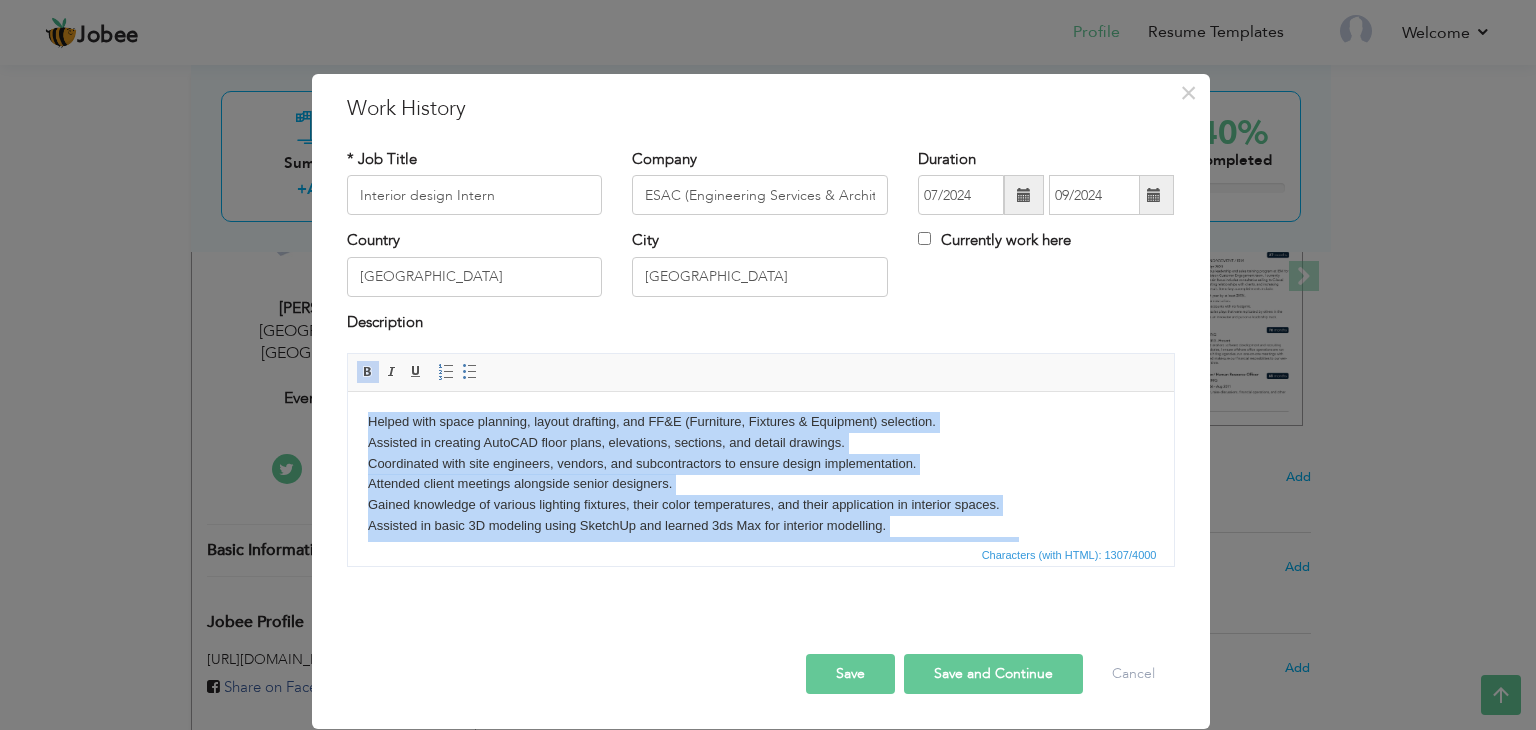 drag, startPoint x: 1039, startPoint y: 468, endPoint x: 342, endPoint y: 415, distance: 699.01215 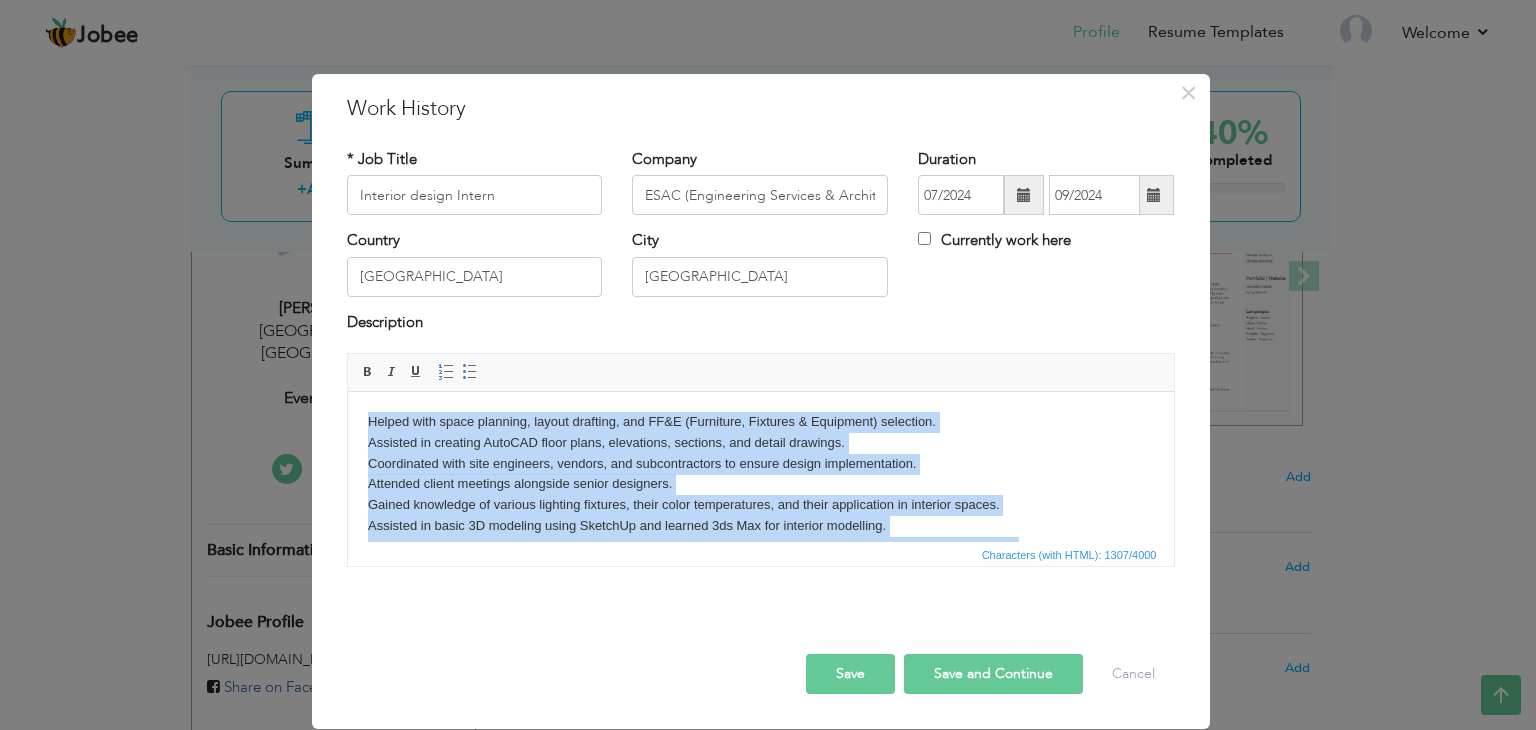 click on "Paragraph   Insert/Remove Numbered List   Insert/Remove Bulleted List" at bounding box center (461, 374) 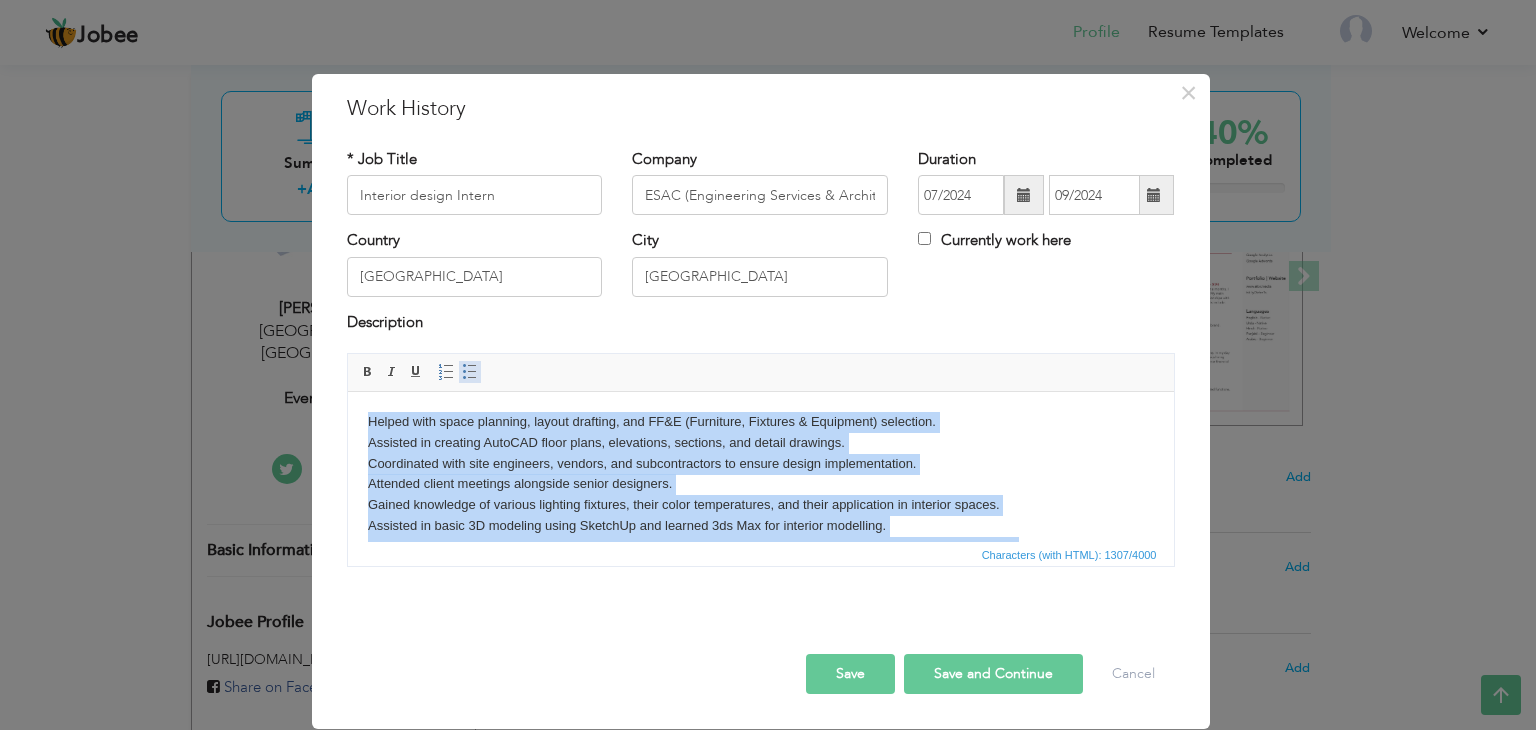 click at bounding box center [470, 372] 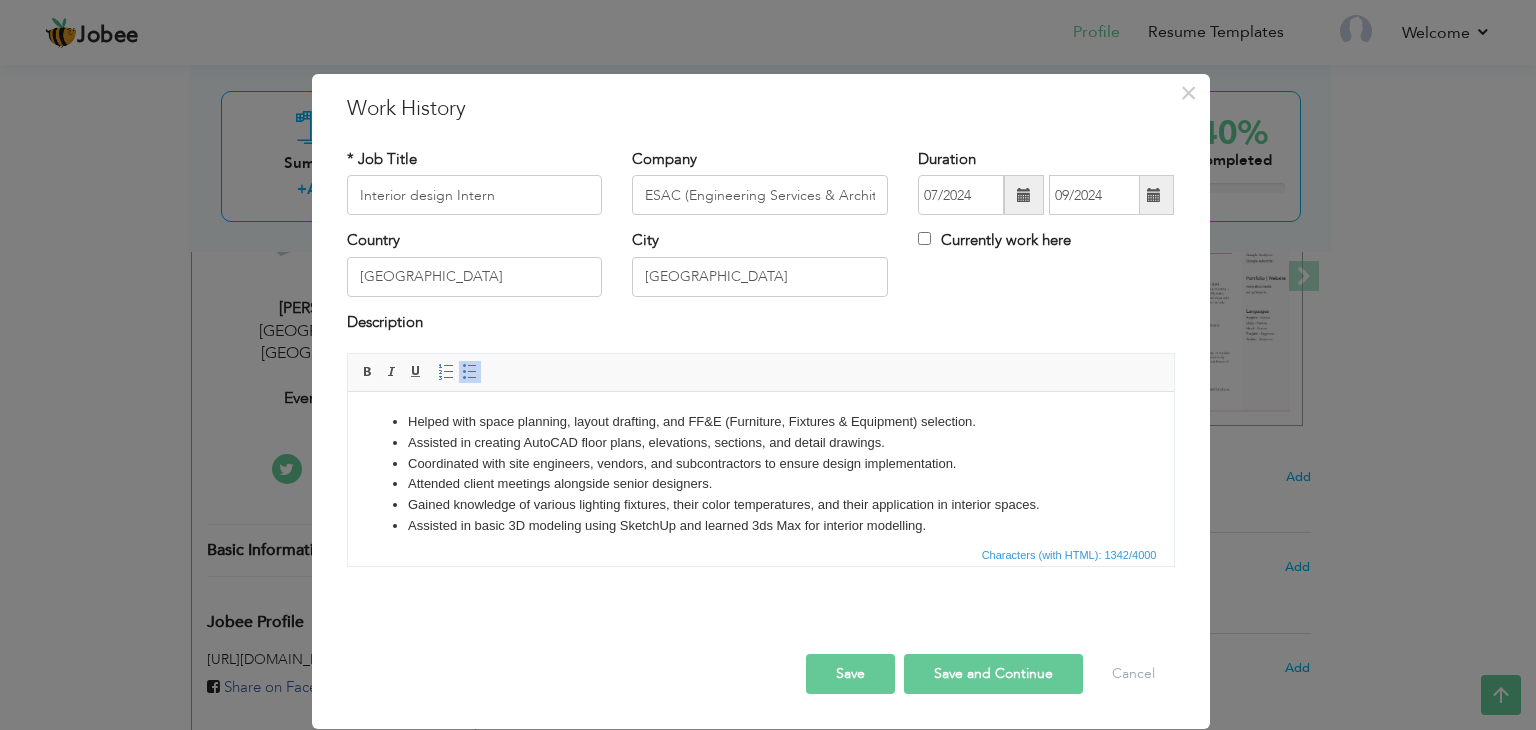 click on "Coordinated with site engineers, vendors, and subcontractors to ensure design implementation." at bounding box center [760, 464] 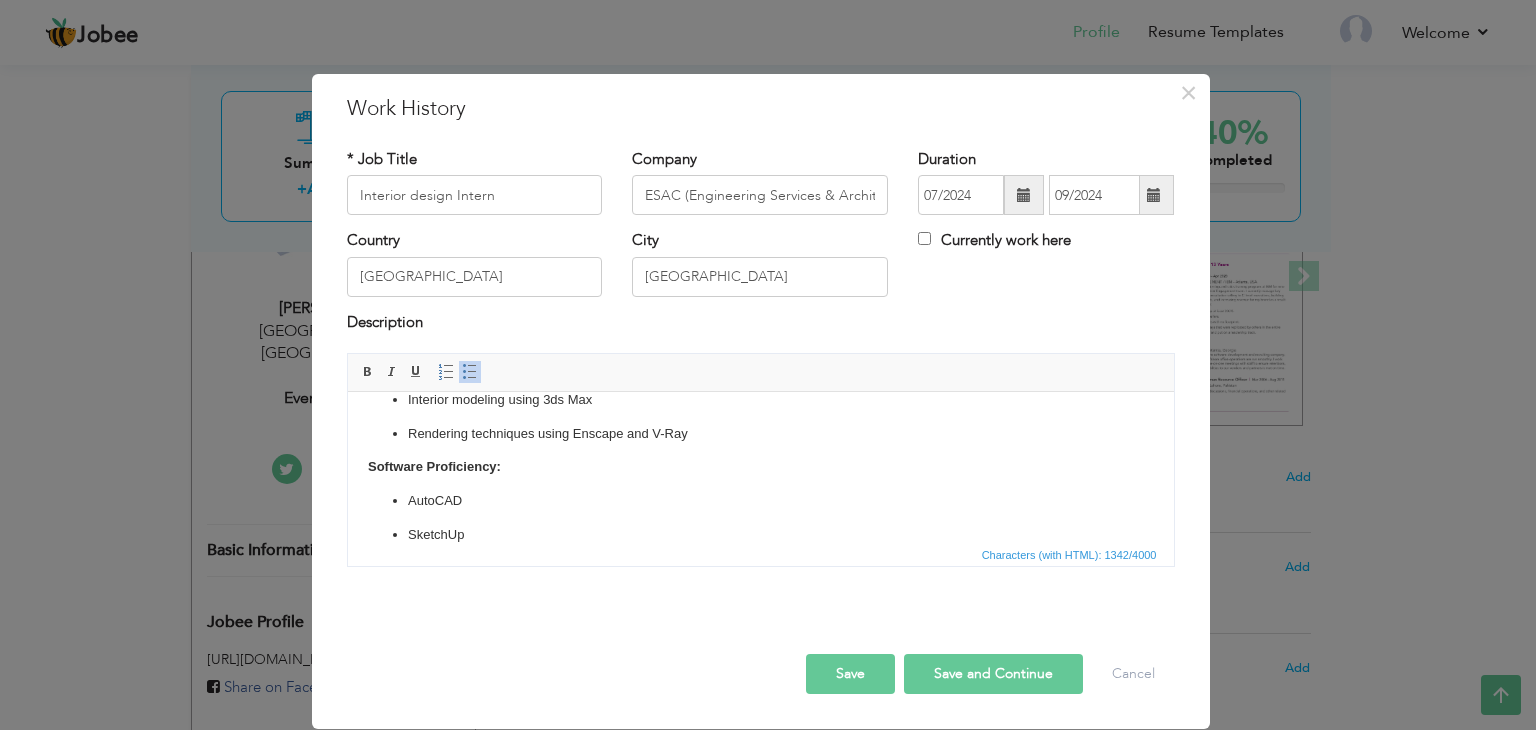 scroll, scrollTop: 508, scrollLeft: 0, axis: vertical 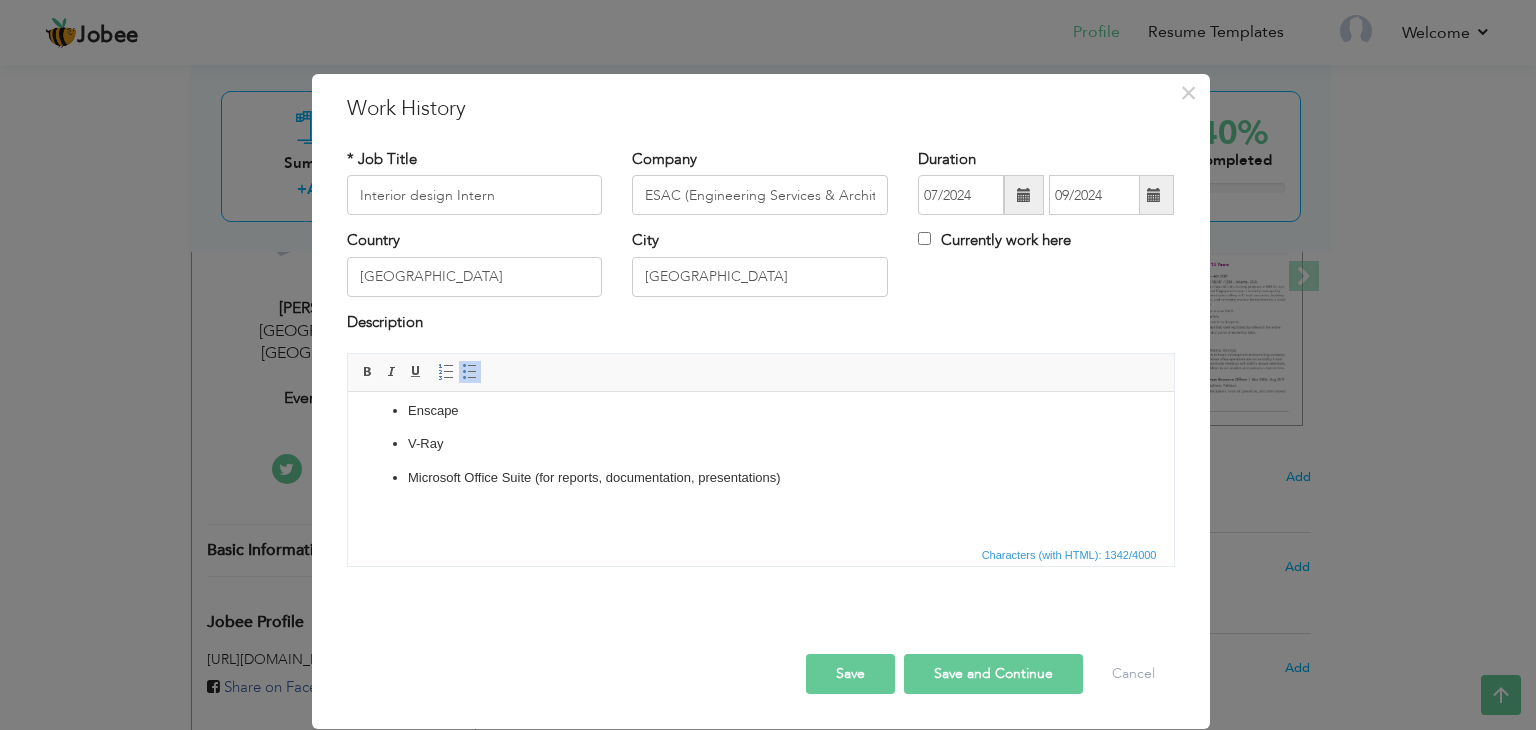 click on "Save" at bounding box center (850, 674) 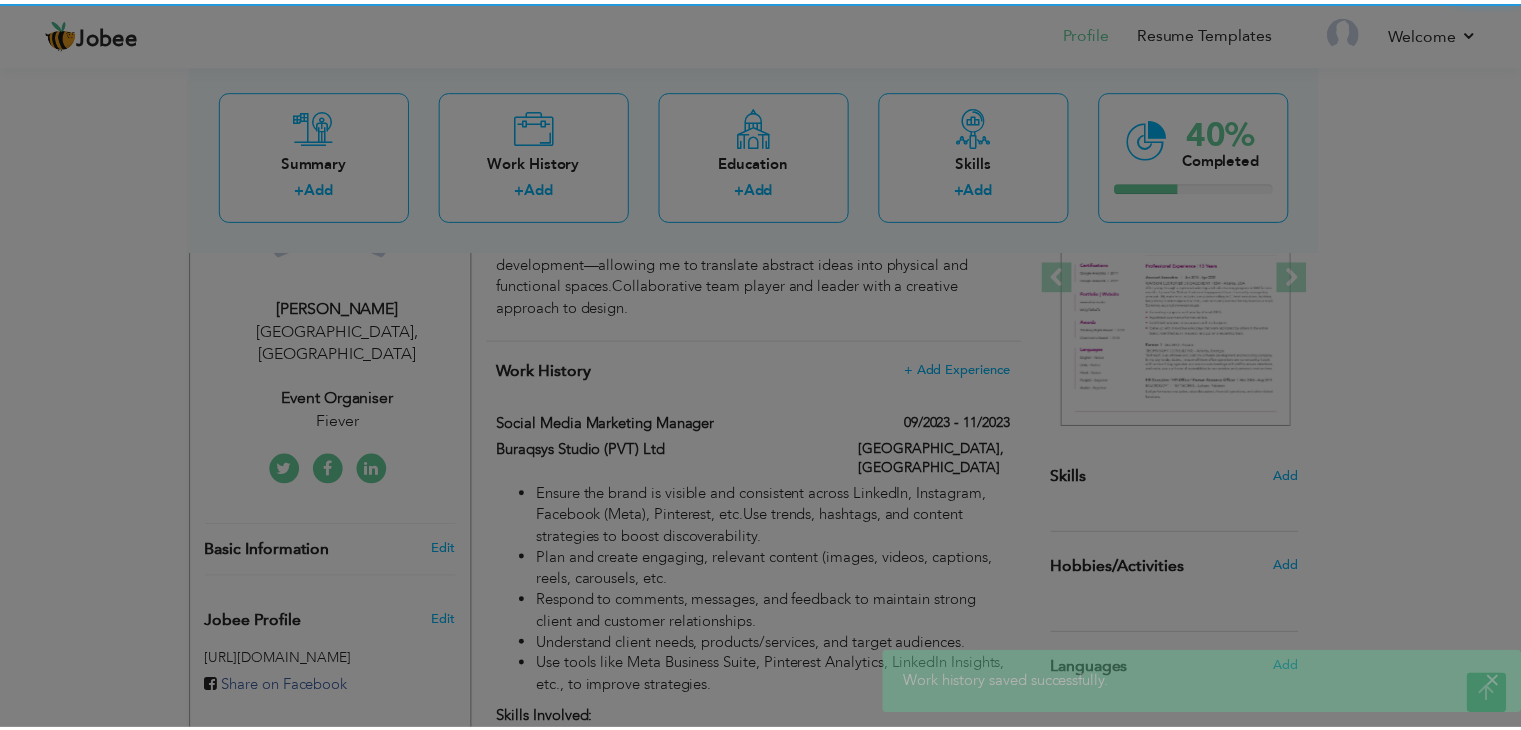 scroll, scrollTop: 0, scrollLeft: 0, axis: both 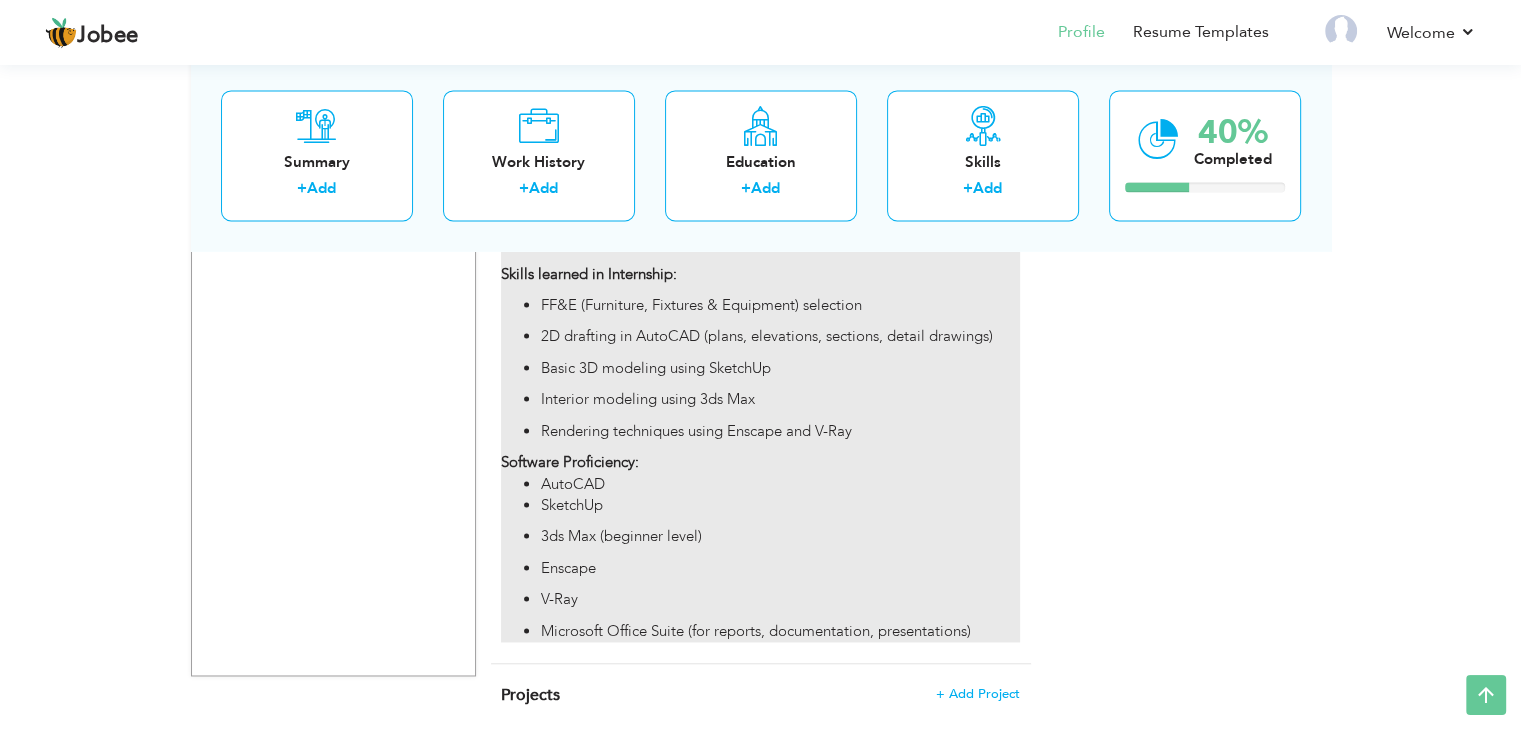 click on "AutoCAD
SketchUp
3ds Max (beginner level)
Enscape
V-Ray
Microsoft Office Suite (for reports, documentation, presentations)" at bounding box center (760, 558) 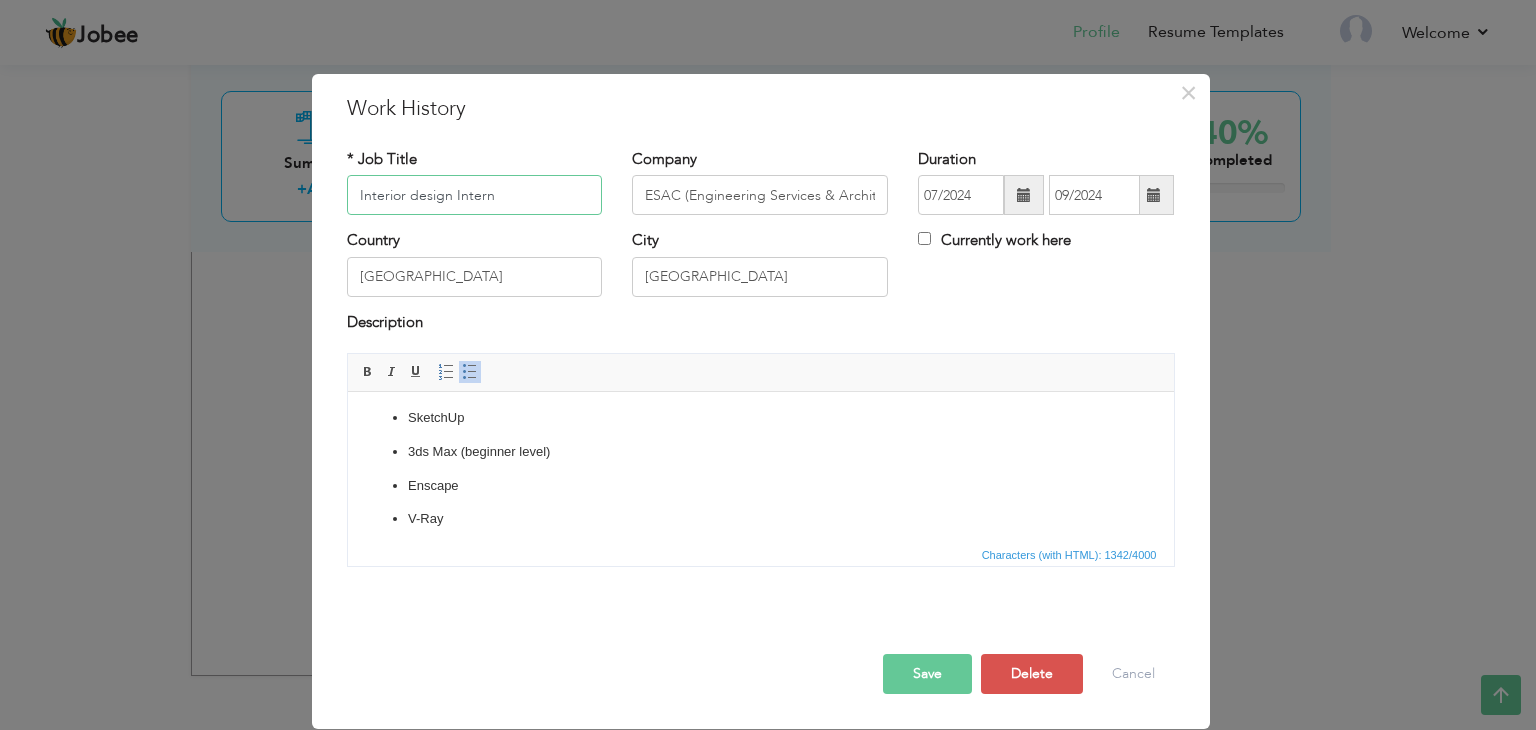 scroll, scrollTop: 474, scrollLeft: 0, axis: vertical 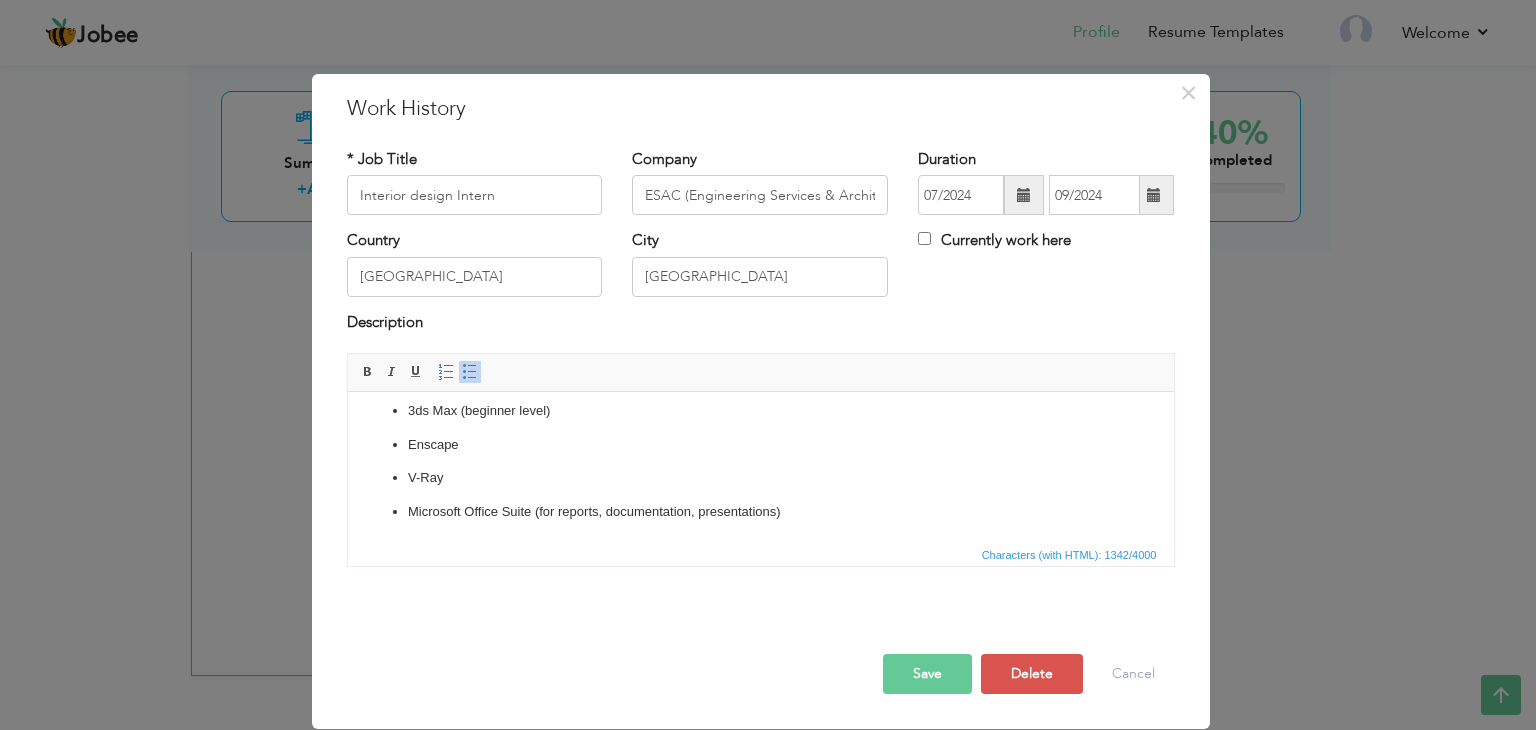 click on "Save" at bounding box center [927, 674] 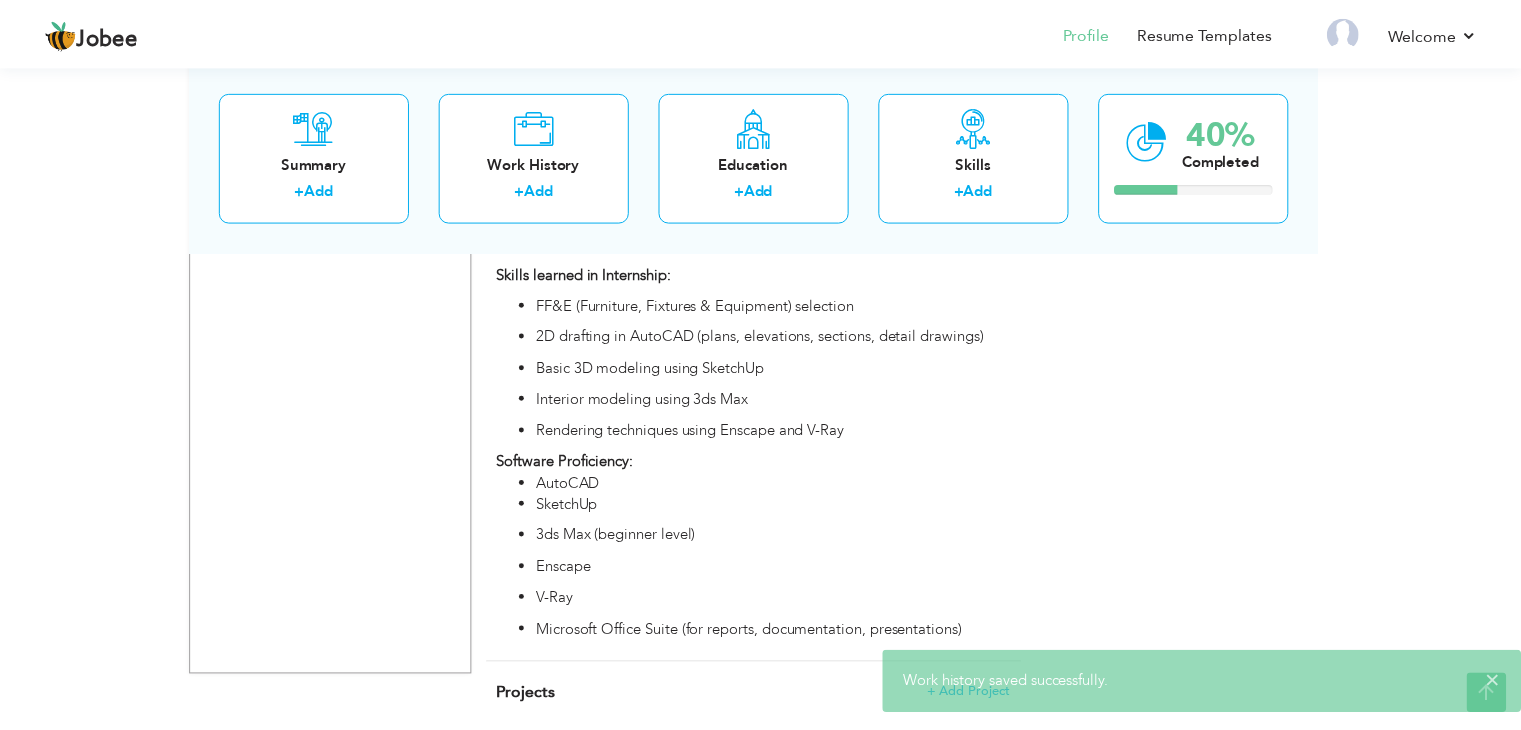 scroll, scrollTop: 0, scrollLeft: 0, axis: both 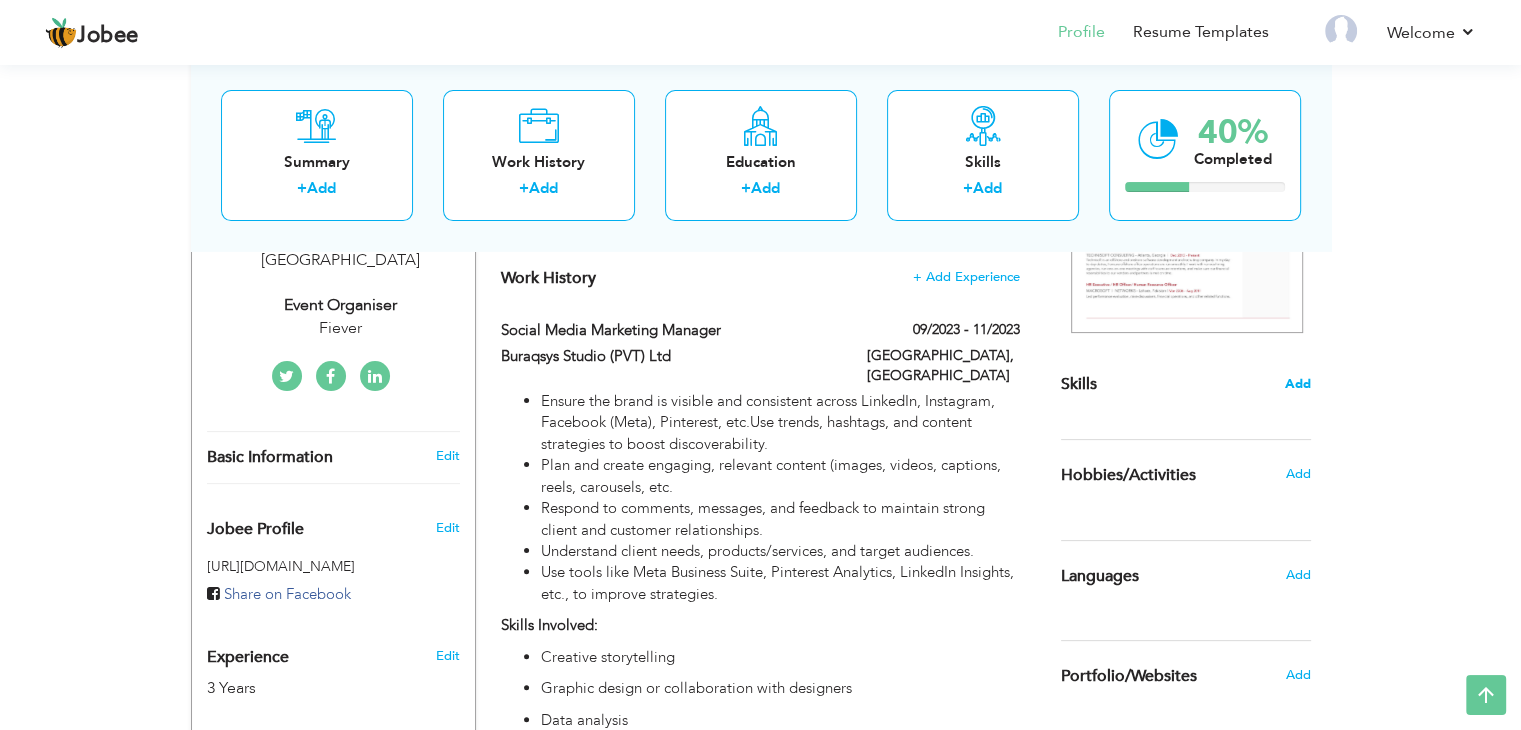 click on "Add" at bounding box center (1298, 384) 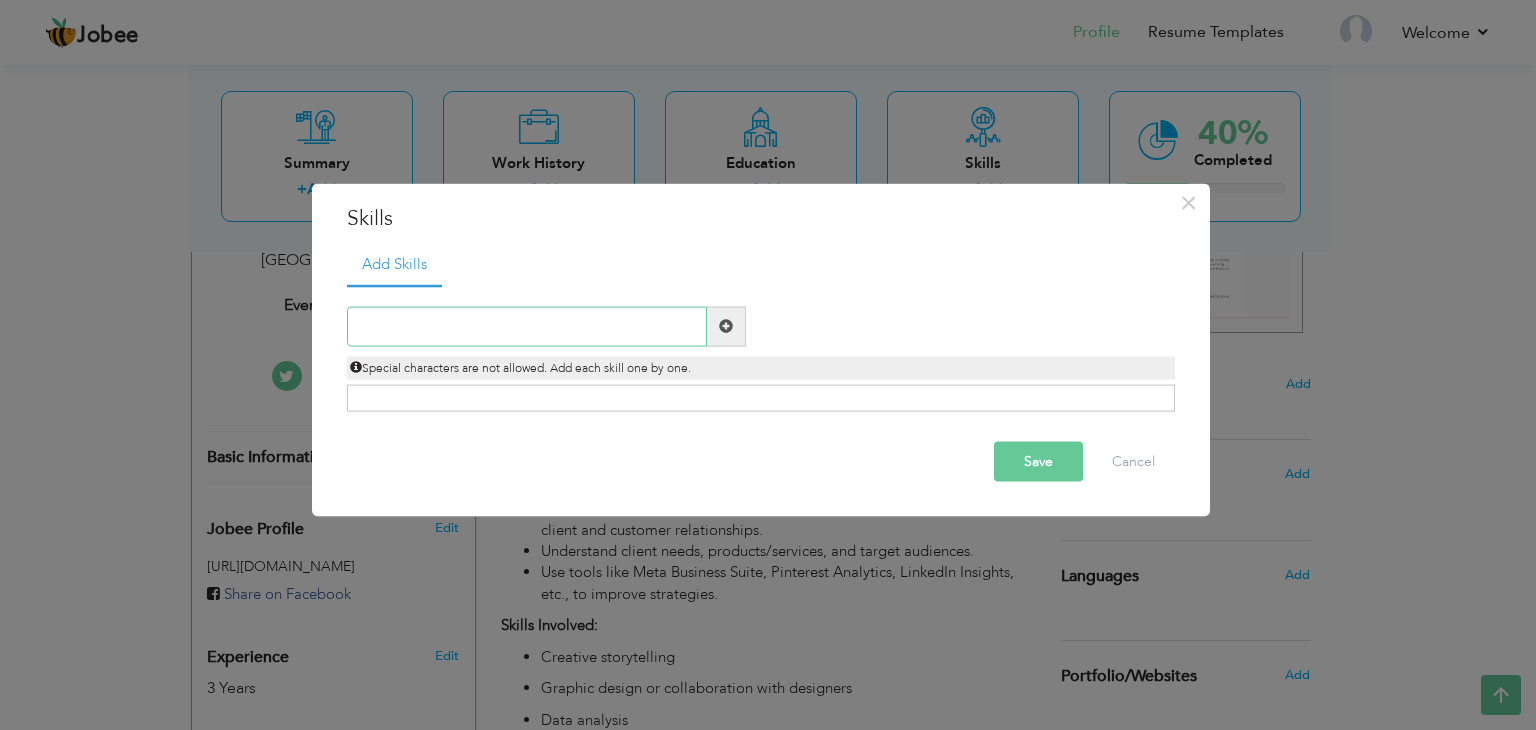 click at bounding box center (527, 326) 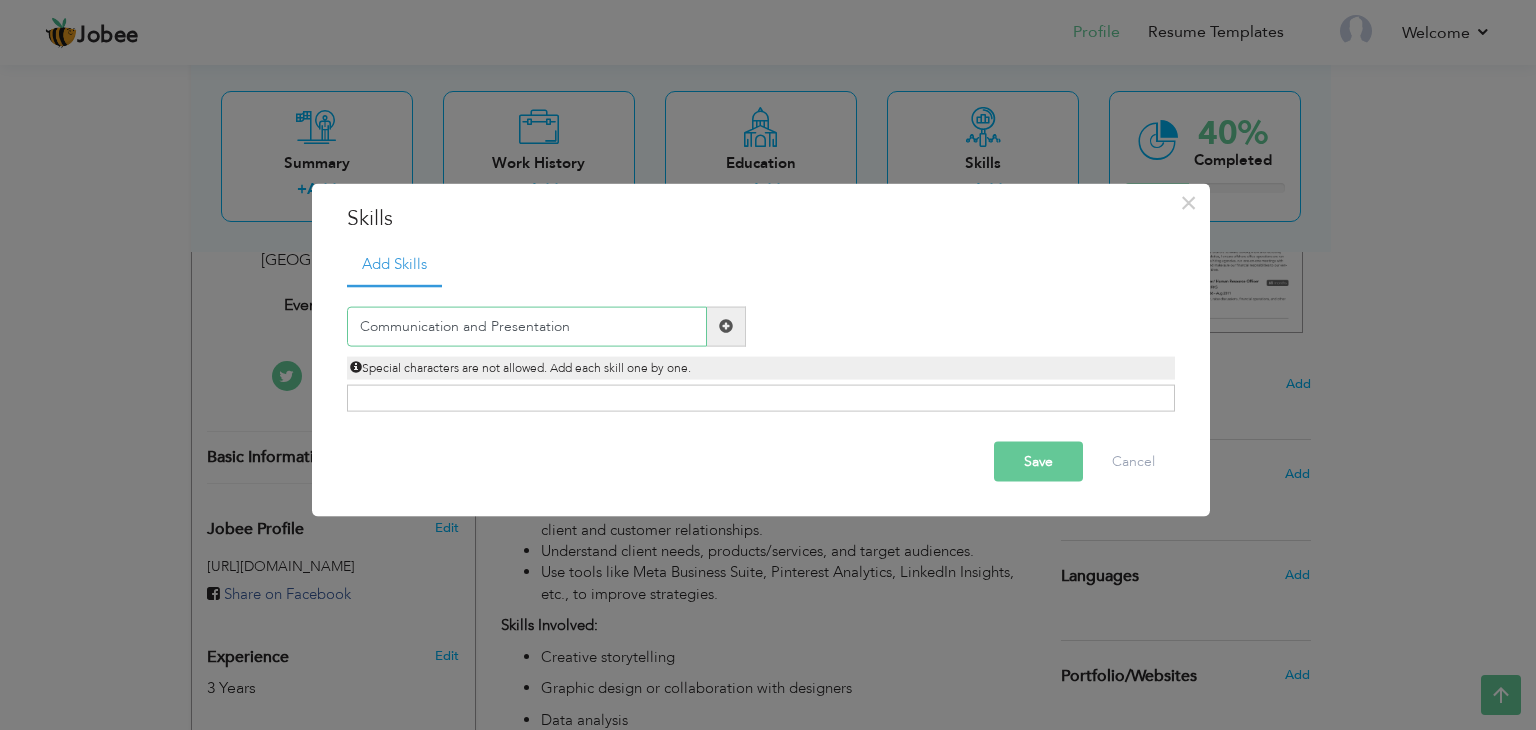 type on "Communication and Presentation" 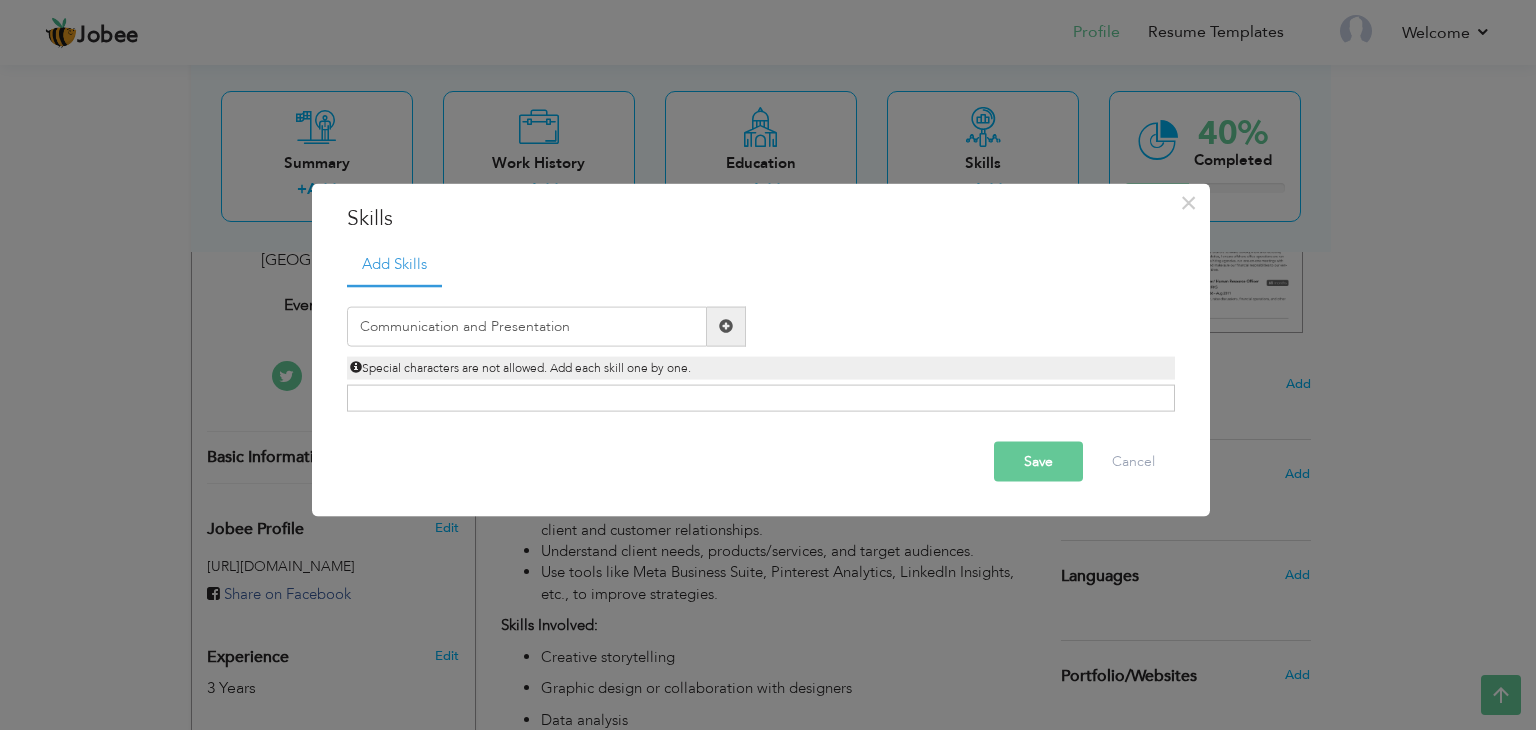 click at bounding box center [726, 326] 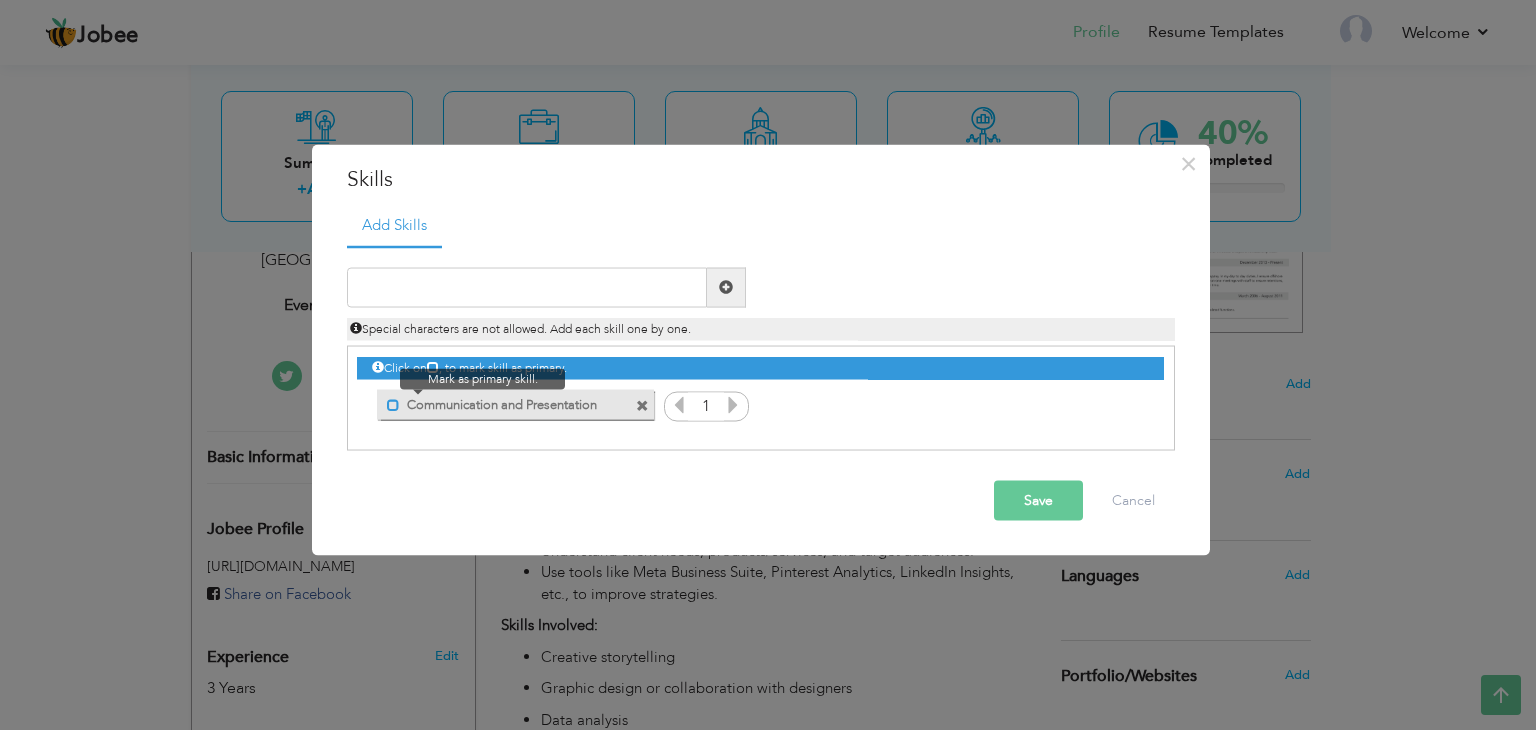 click at bounding box center (393, 405) 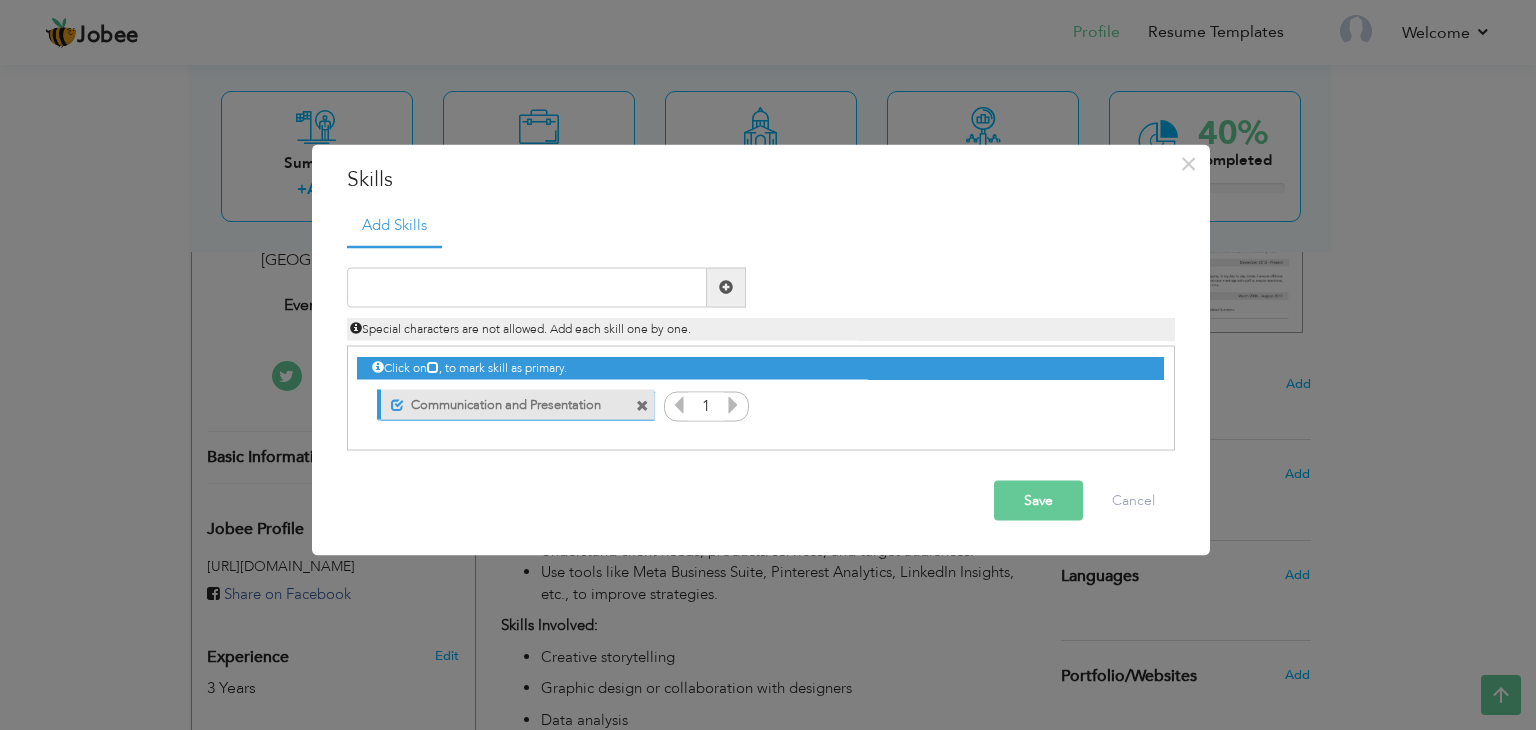 click on "Unmark as primary skill." at bounding box center [515, 405] 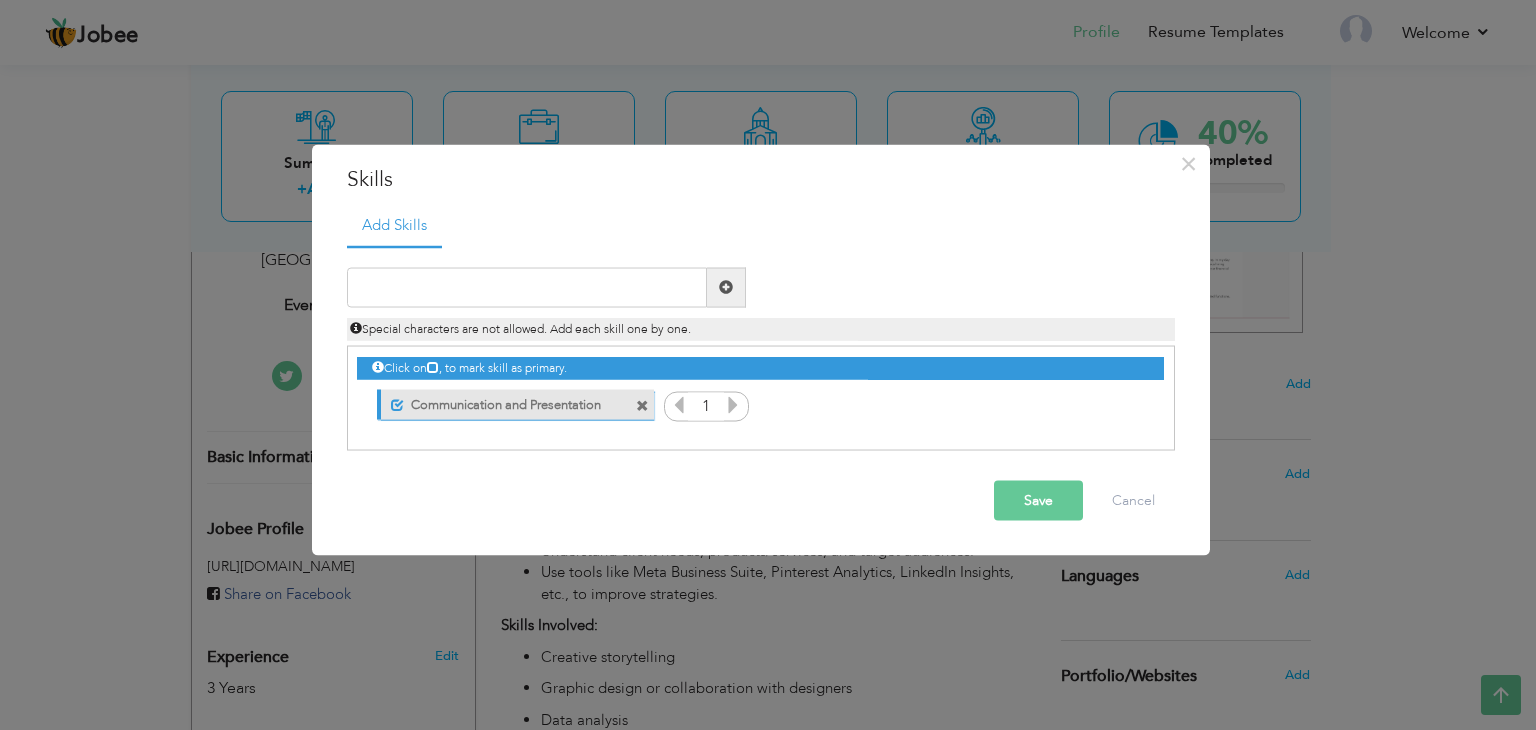 click on "Unmark as primary skill." at bounding box center [515, 405] 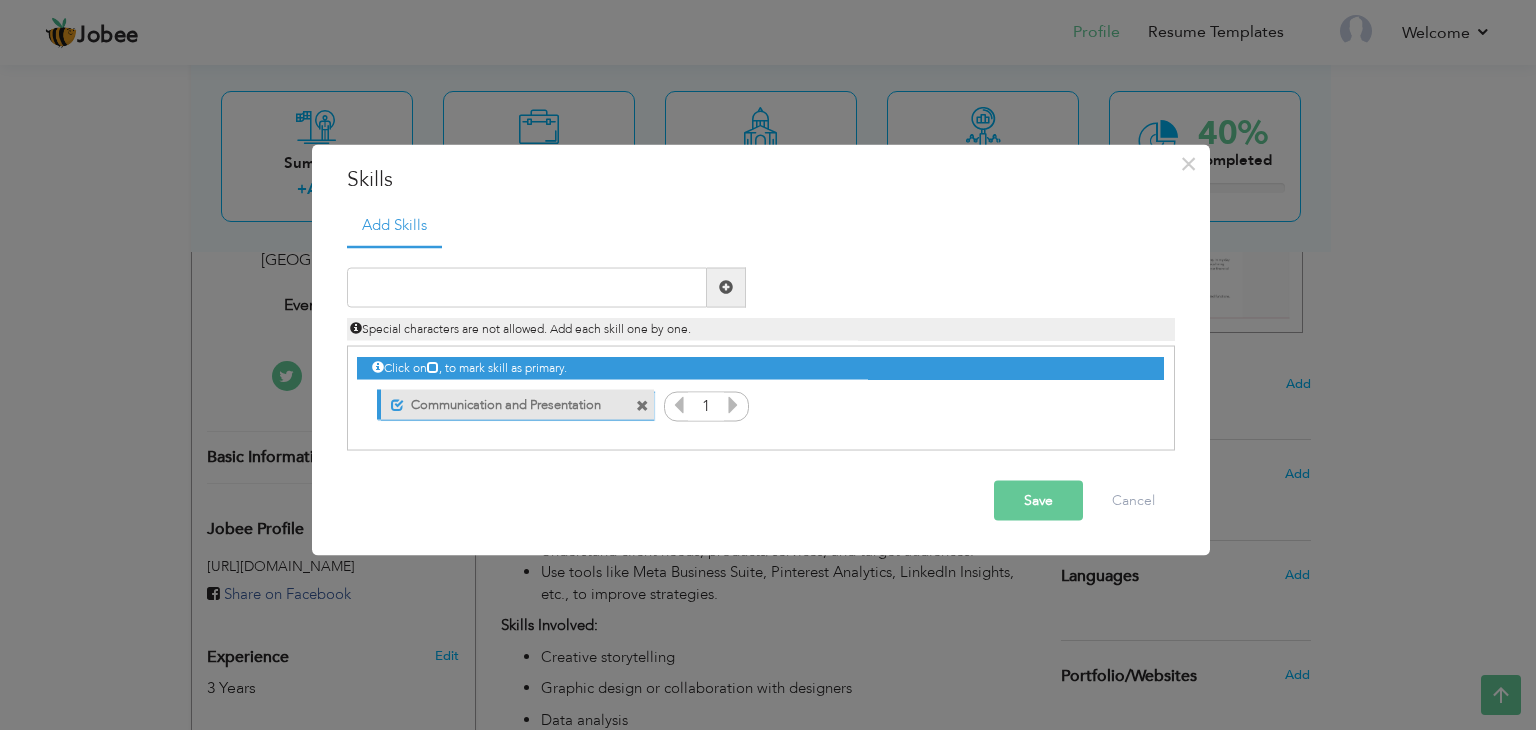 click at bounding box center [642, 406] 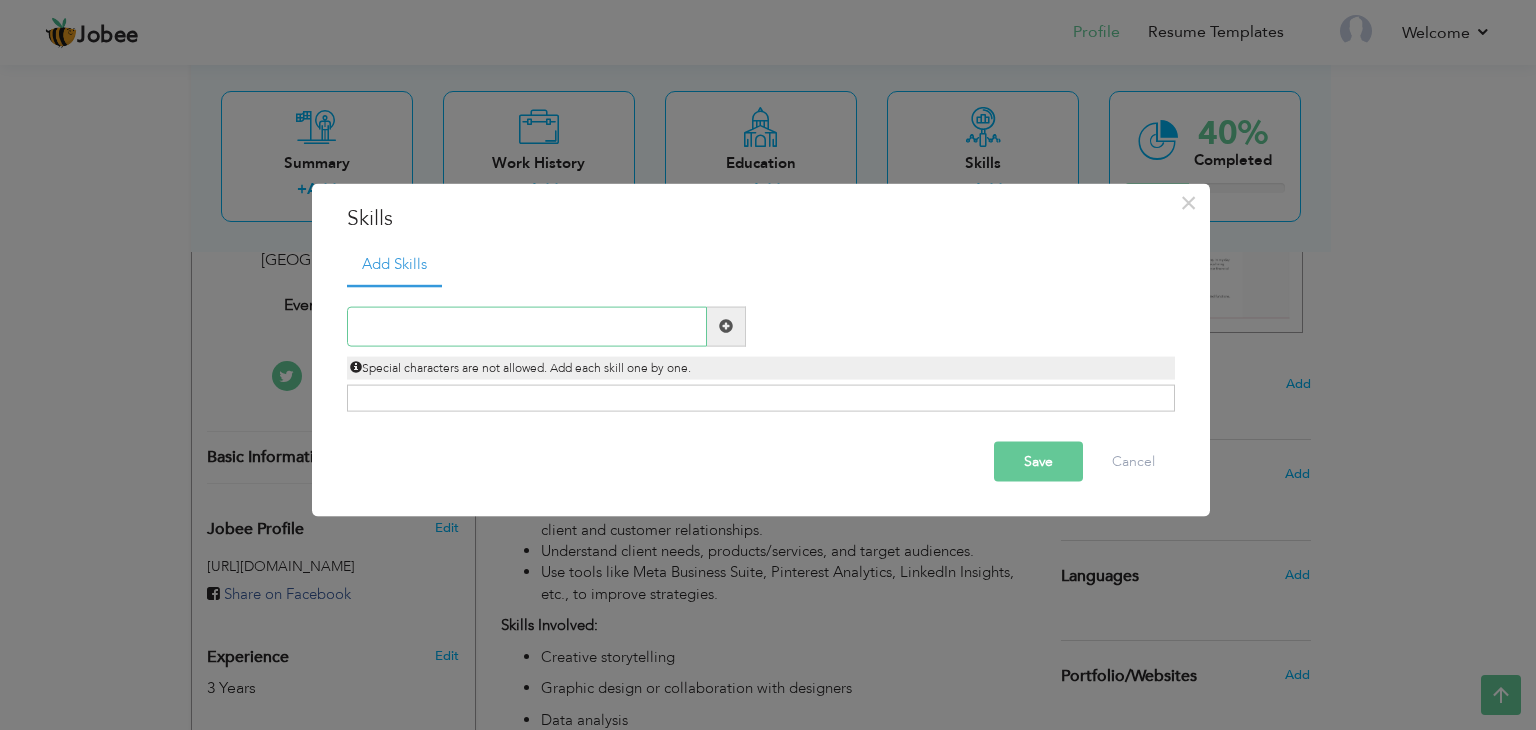 click at bounding box center [527, 326] 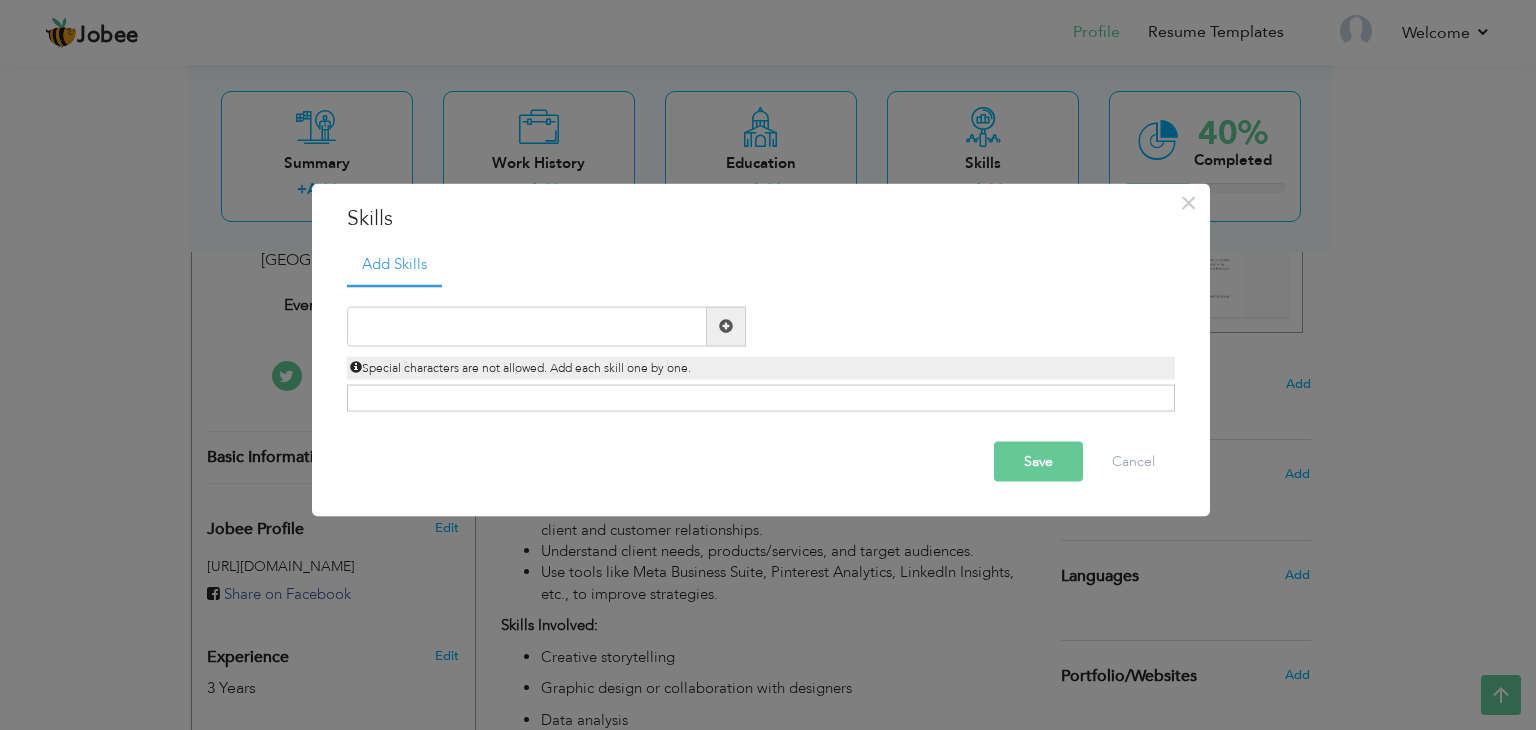 click on "Click on  , to mark skill as primary." at bounding box center (761, 398) 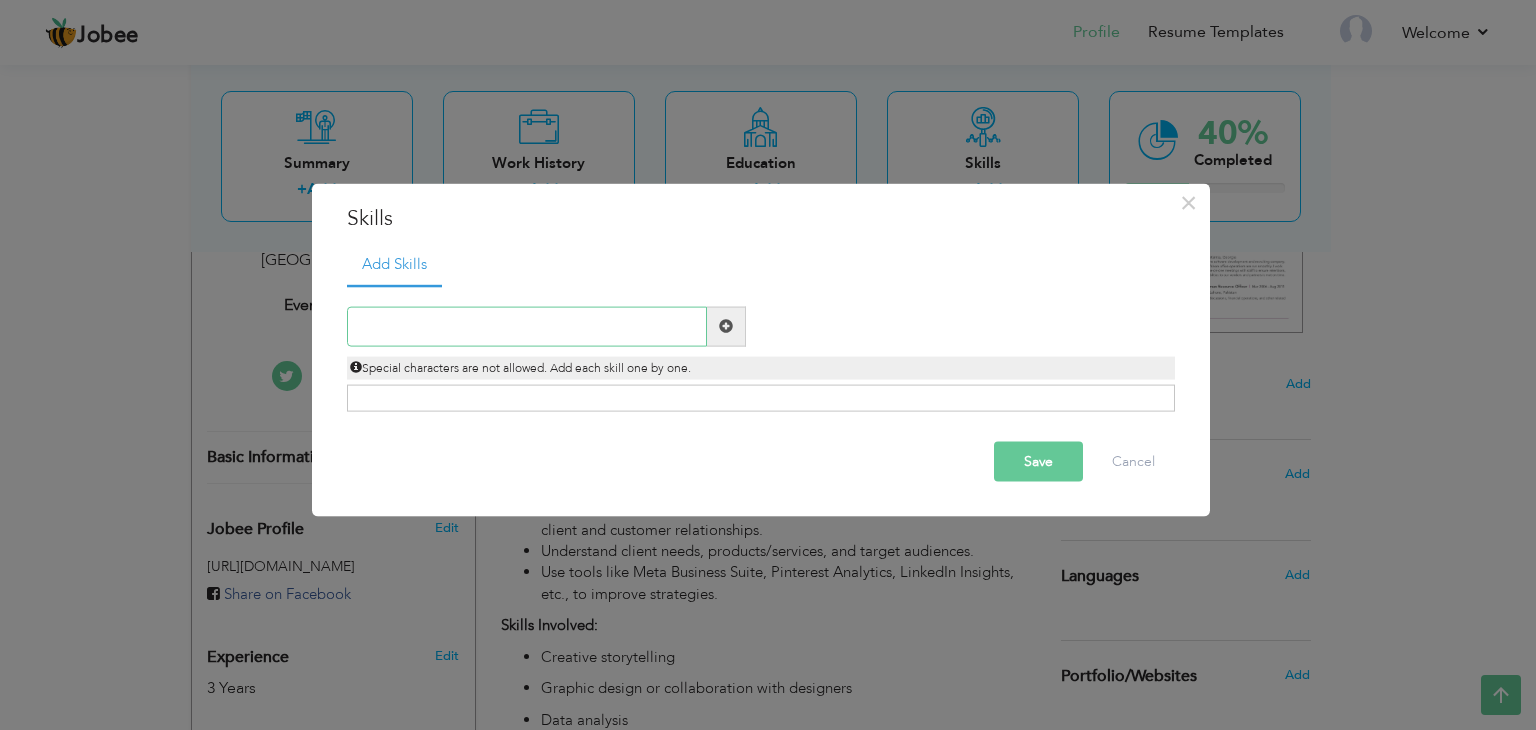 click at bounding box center (527, 326) 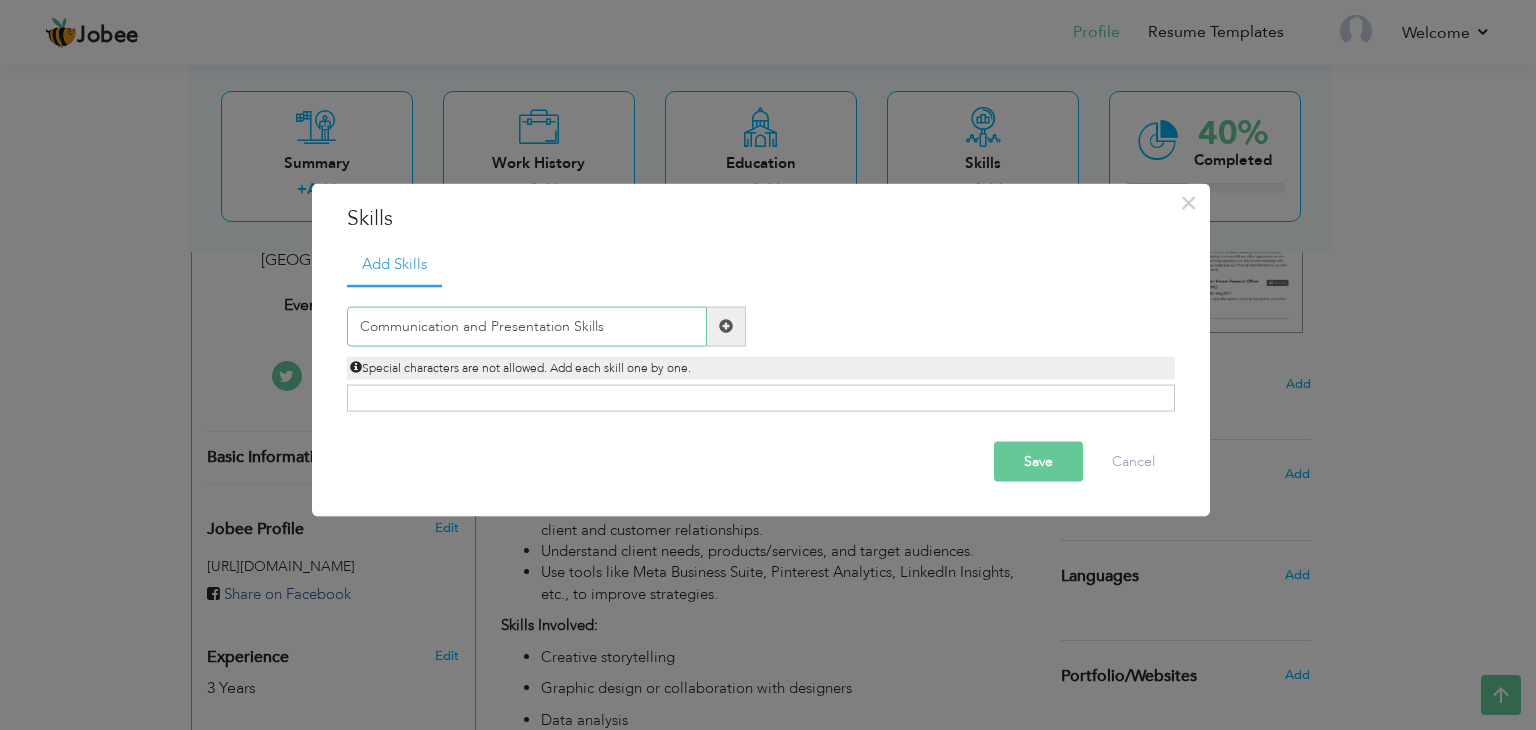 type on "Communication and Presentation Skills" 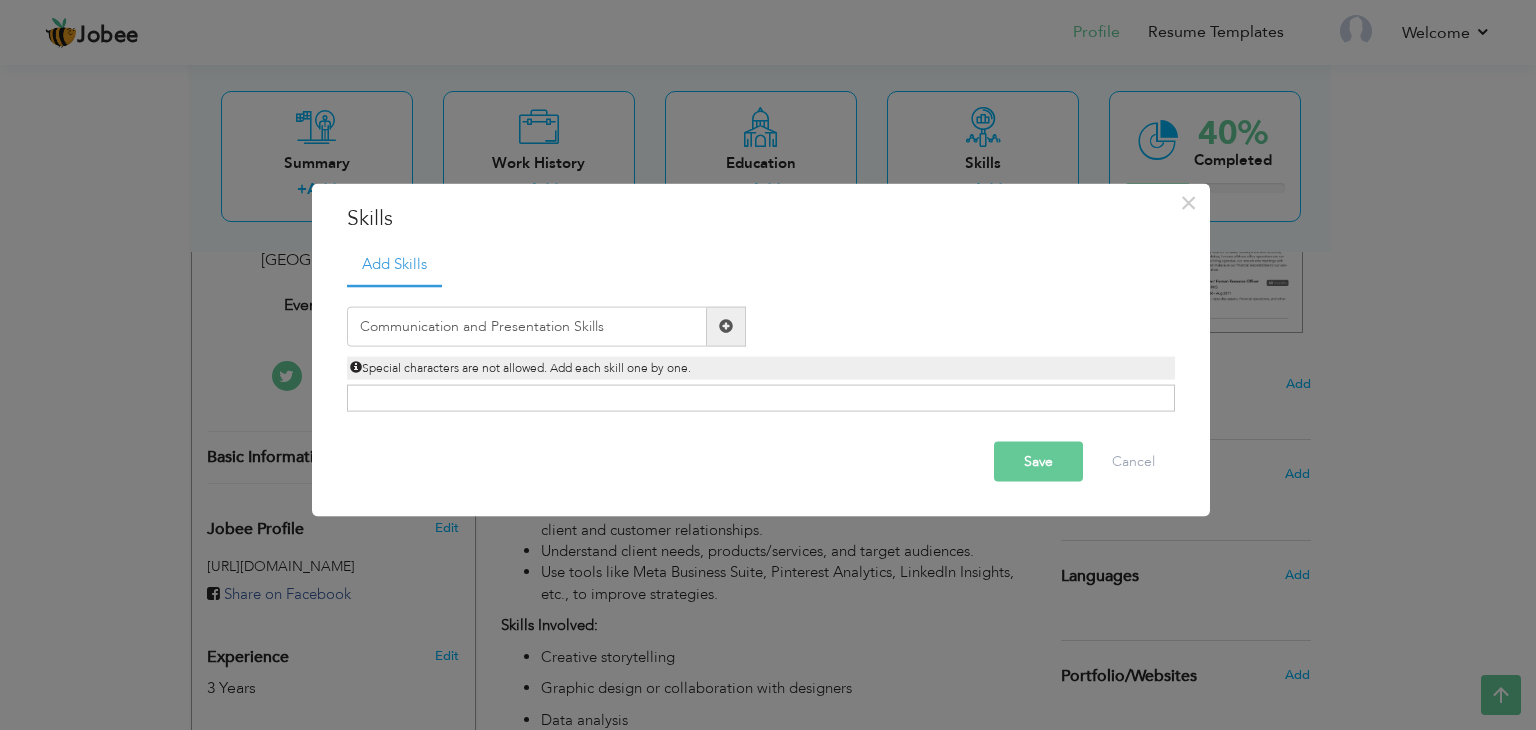 click on "Save" at bounding box center (1038, 461) 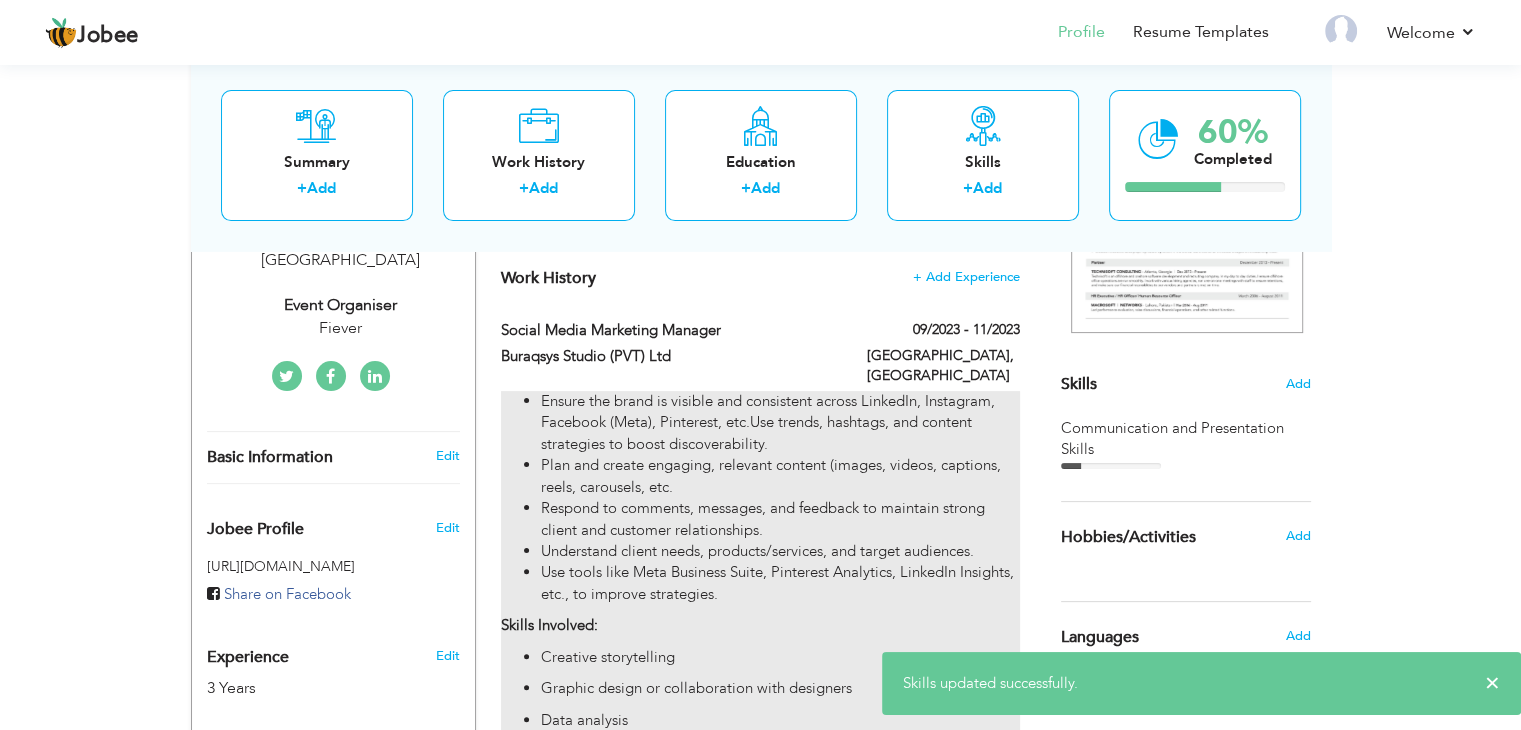 scroll, scrollTop: 520, scrollLeft: 0, axis: vertical 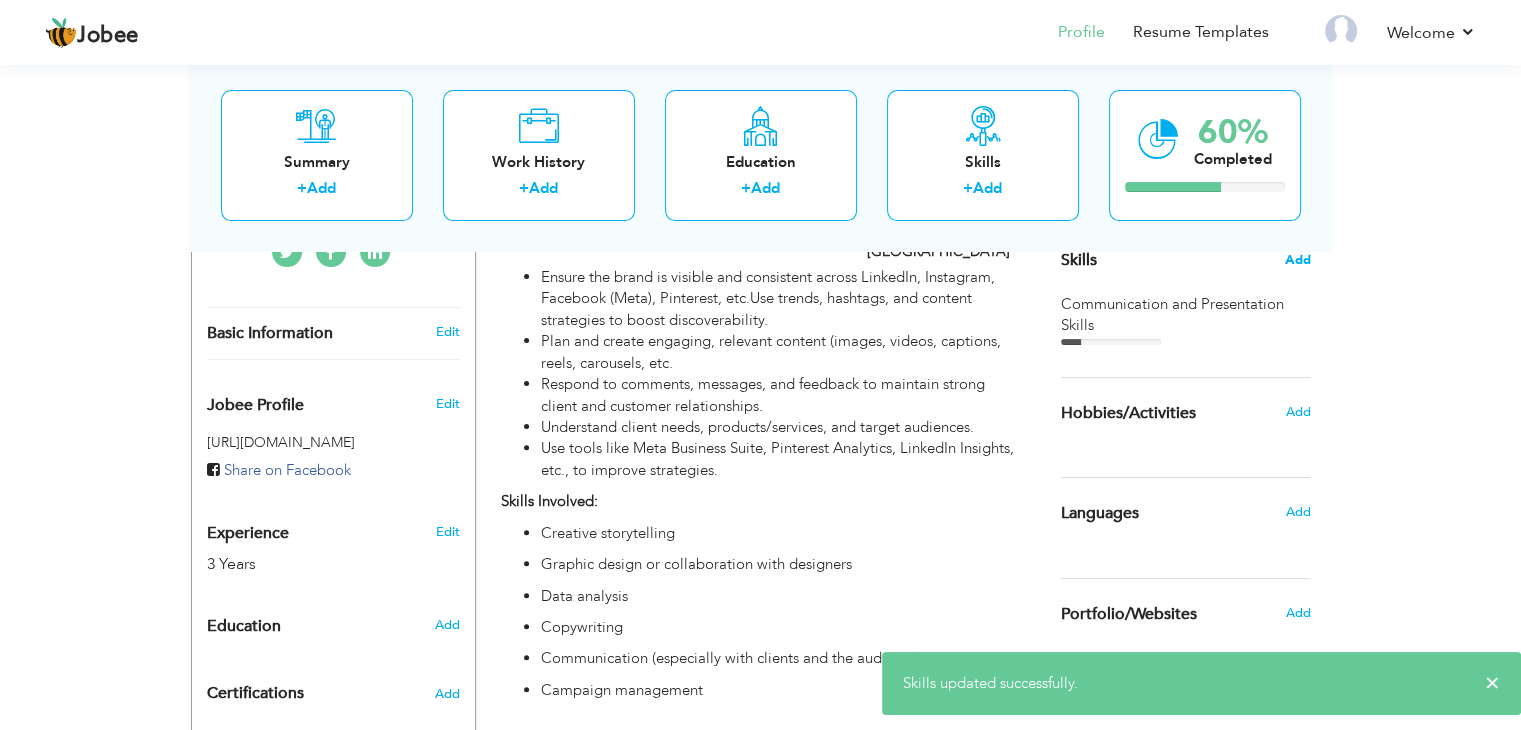 click on "Add" at bounding box center [1298, 260] 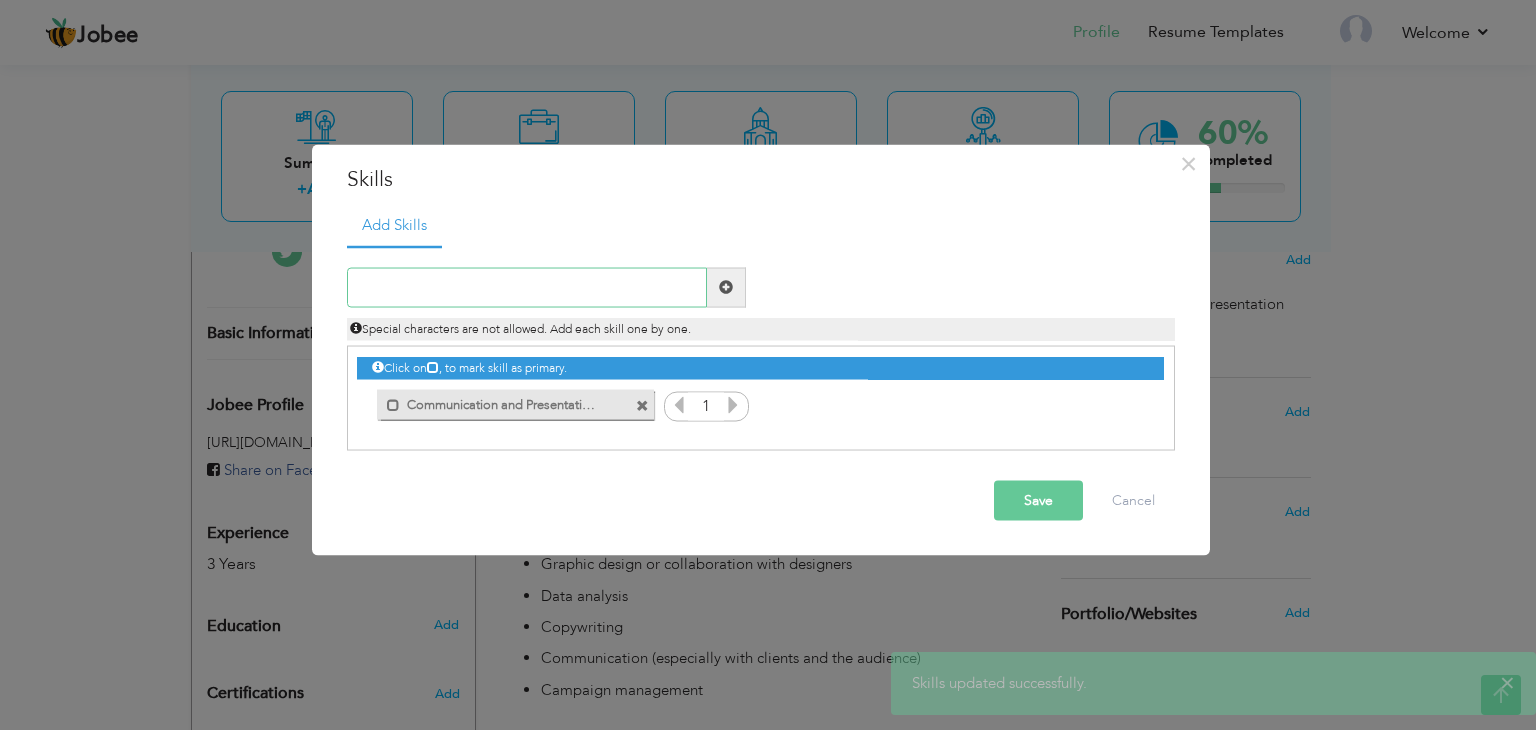 click at bounding box center (527, 287) 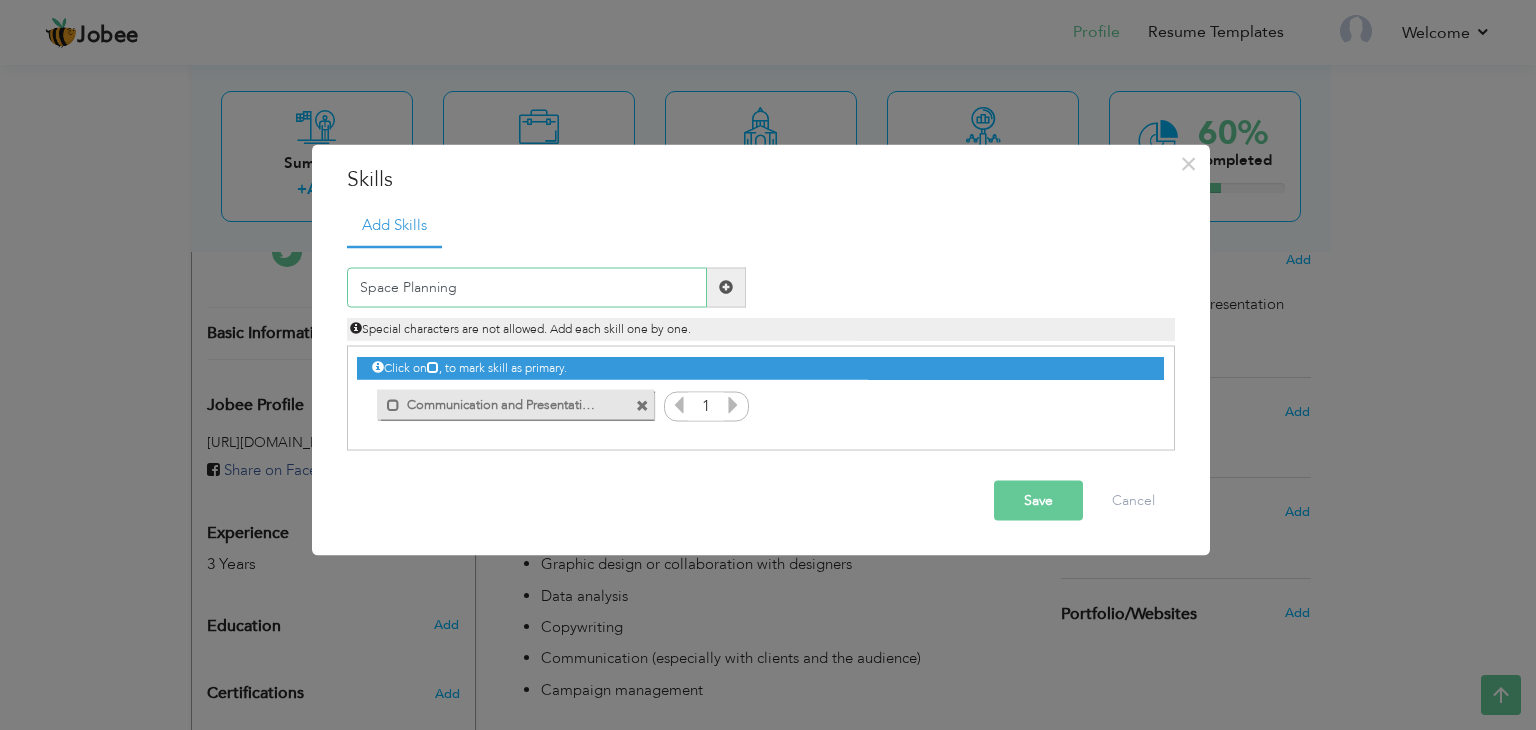 type on "Space Planning" 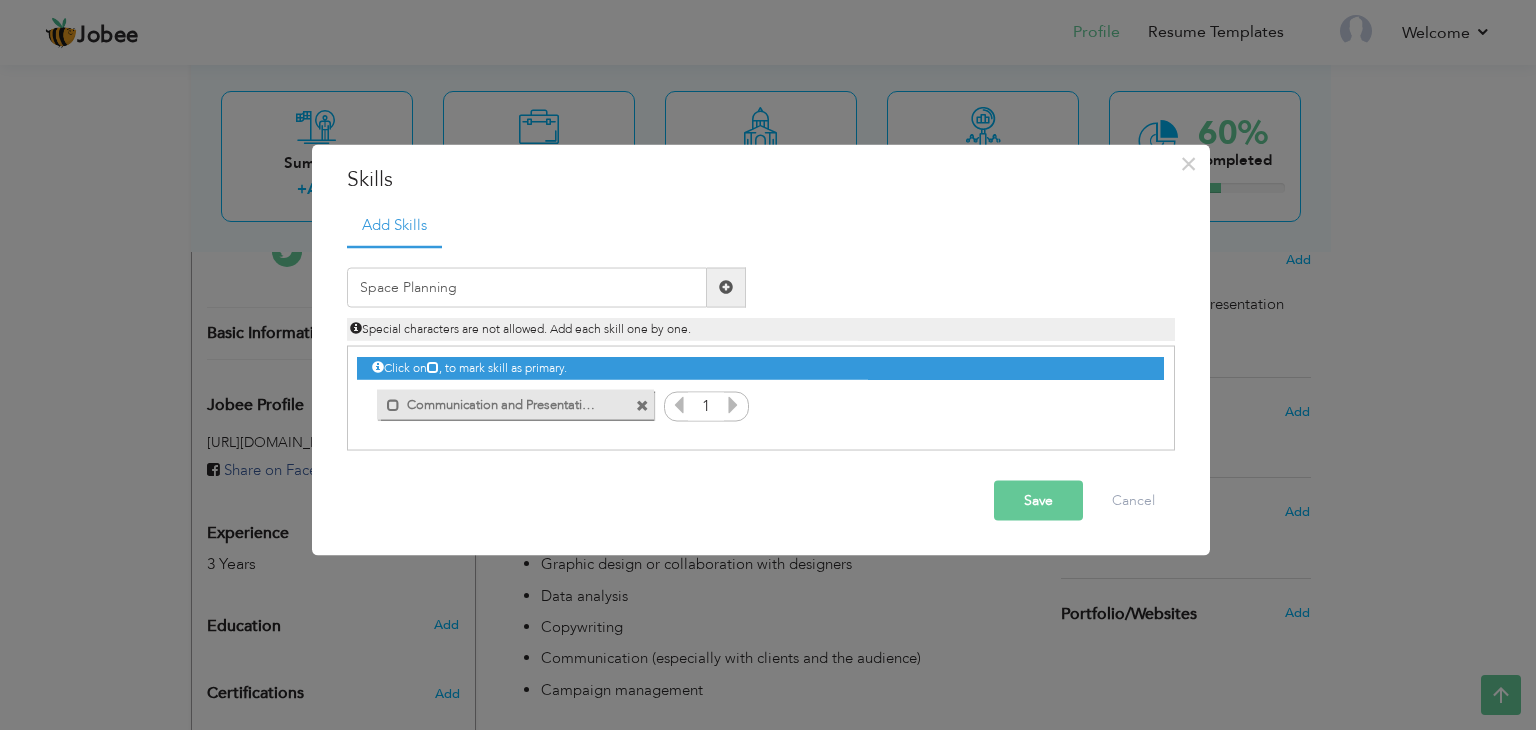 click on "Save" at bounding box center (1038, 500) 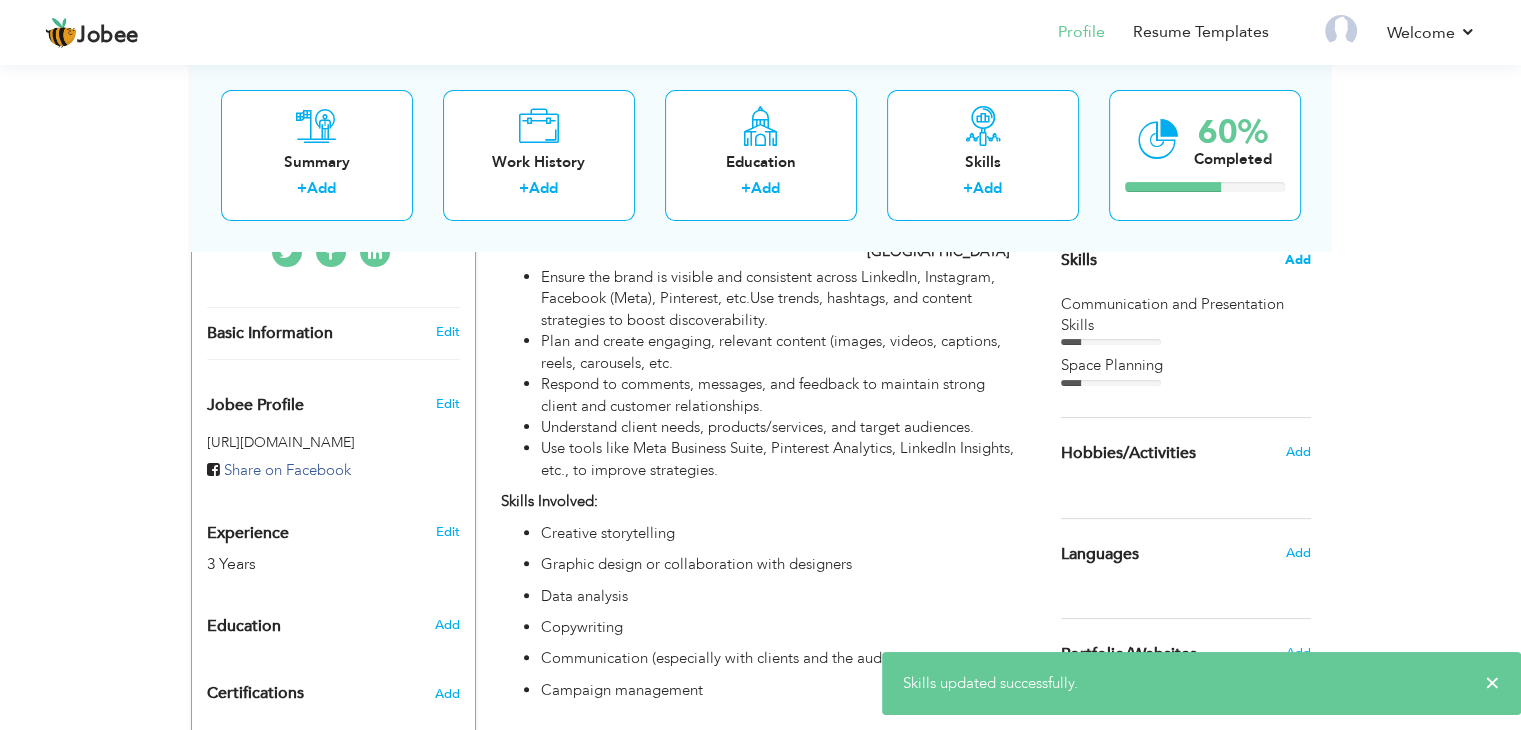 click on "Add" at bounding box center (1298, 260) 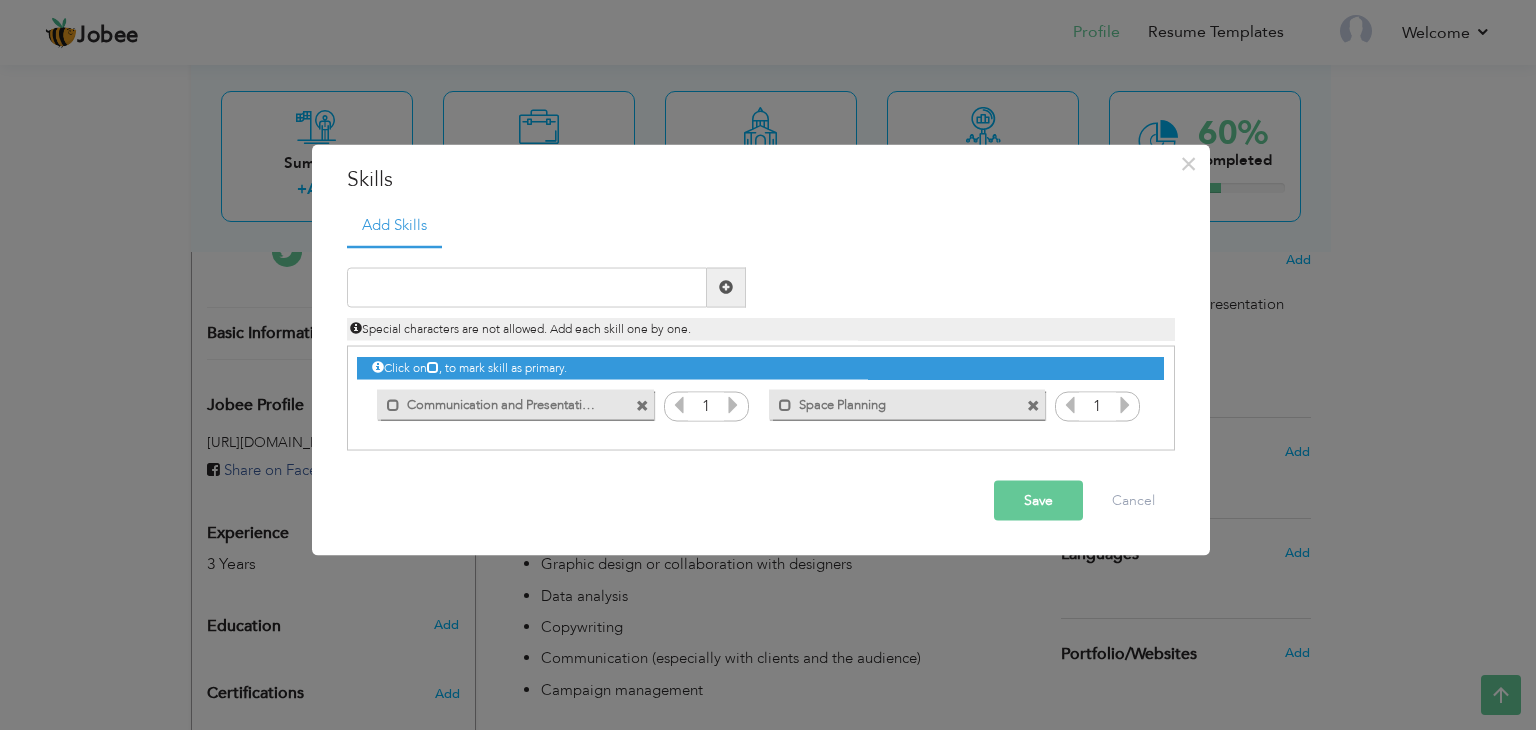 click at bounding box center [1125, 404] 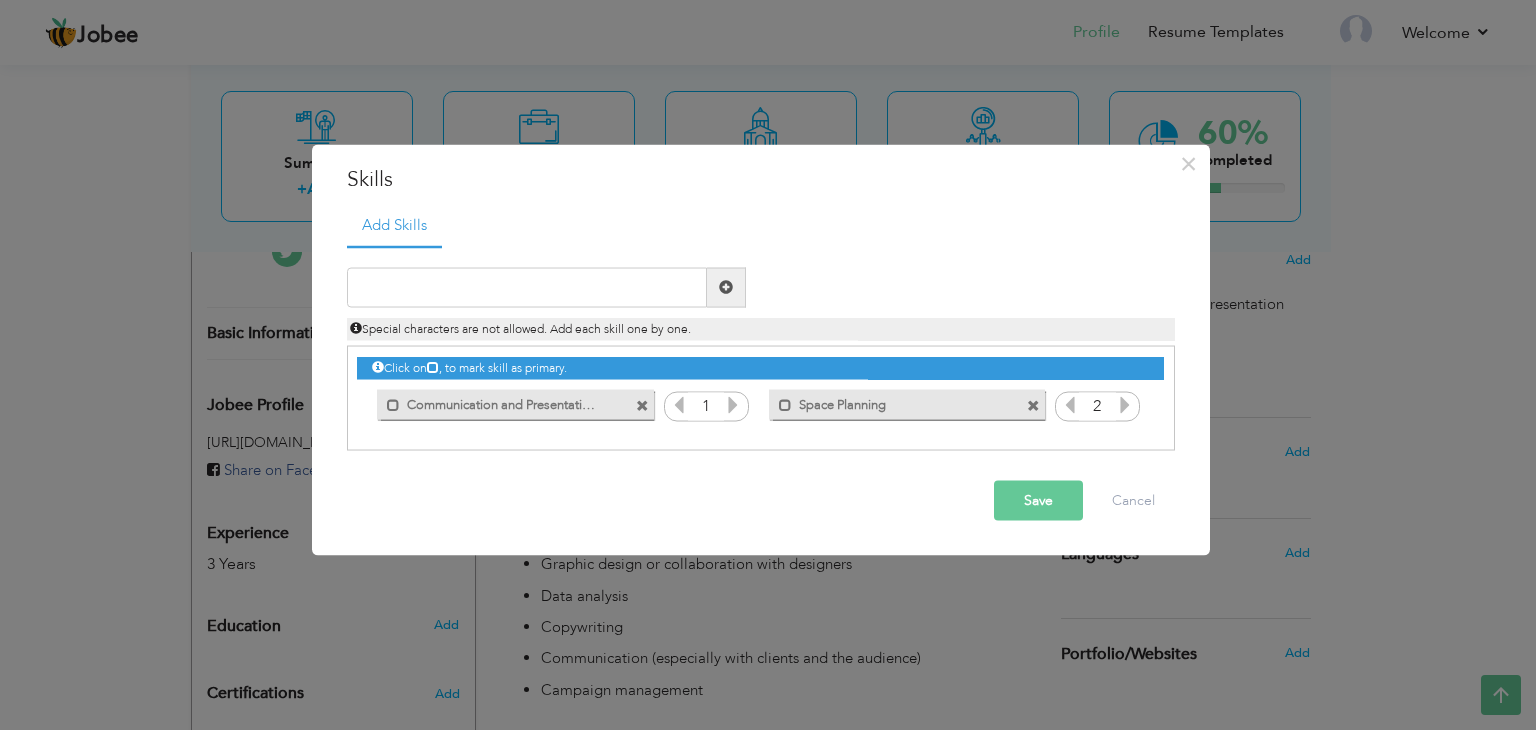 click on "Save" at bounding box center (1038, 500) 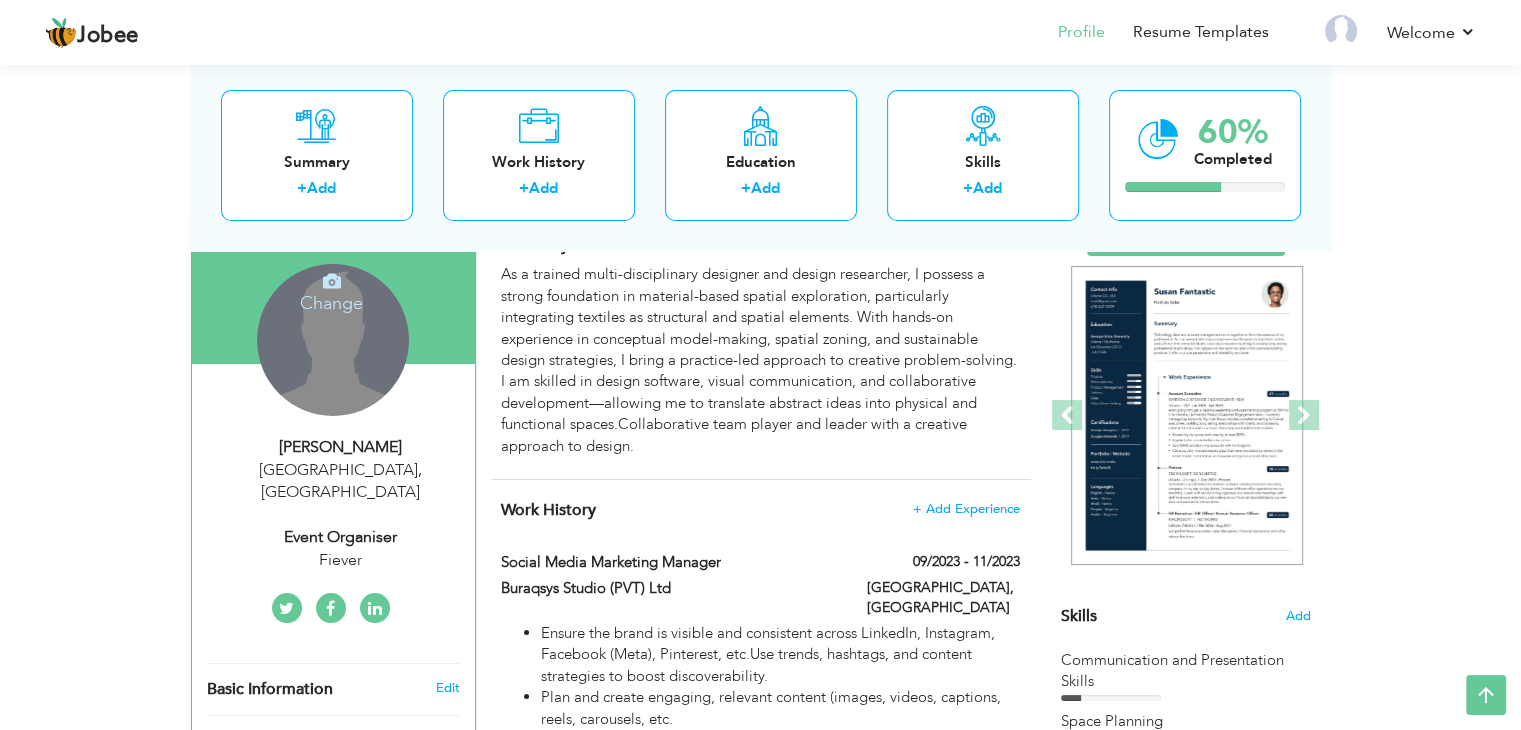 scroll, scrollTop: 360, scrollLeft: 0, axis: vertical 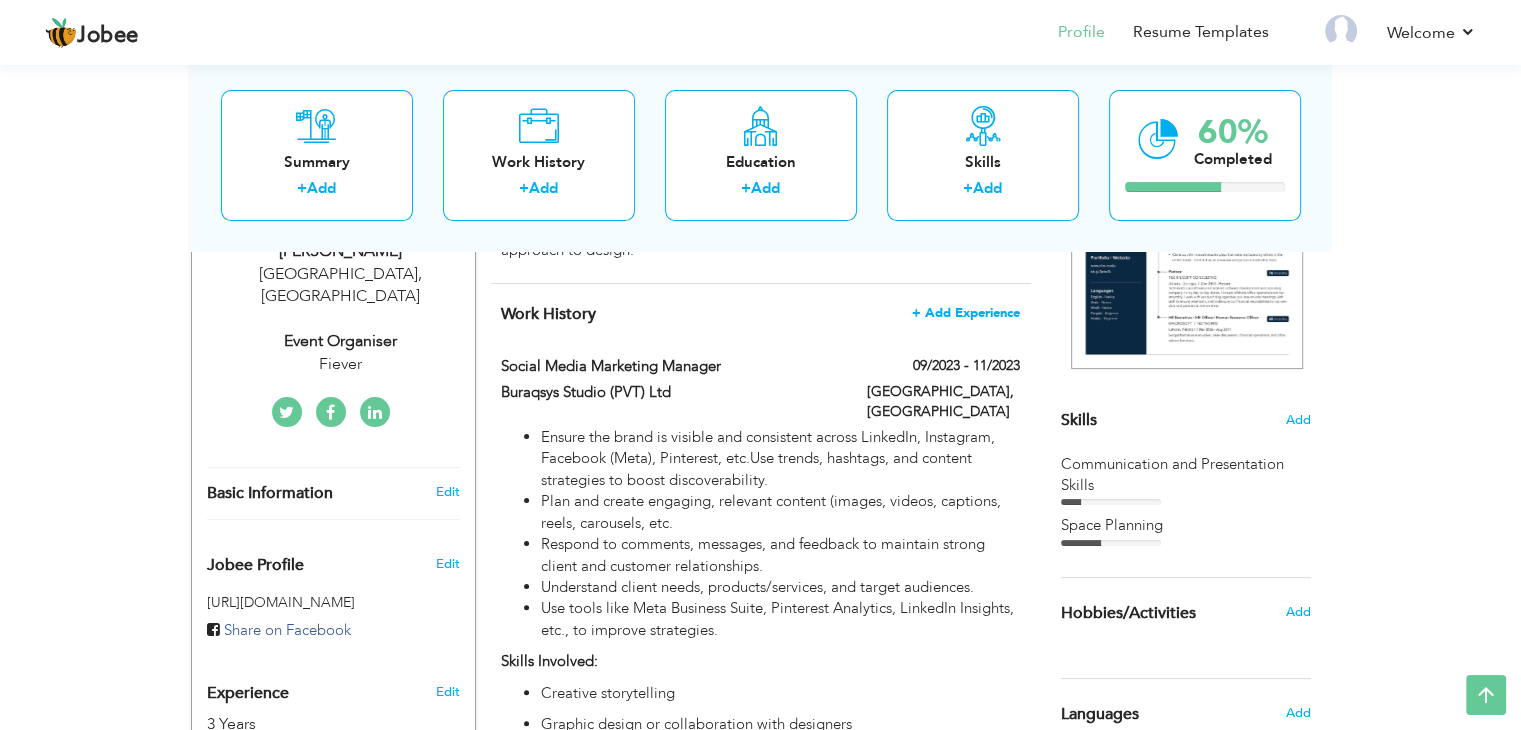 click on "+ Add Experience" at bounding box center (966, 313) 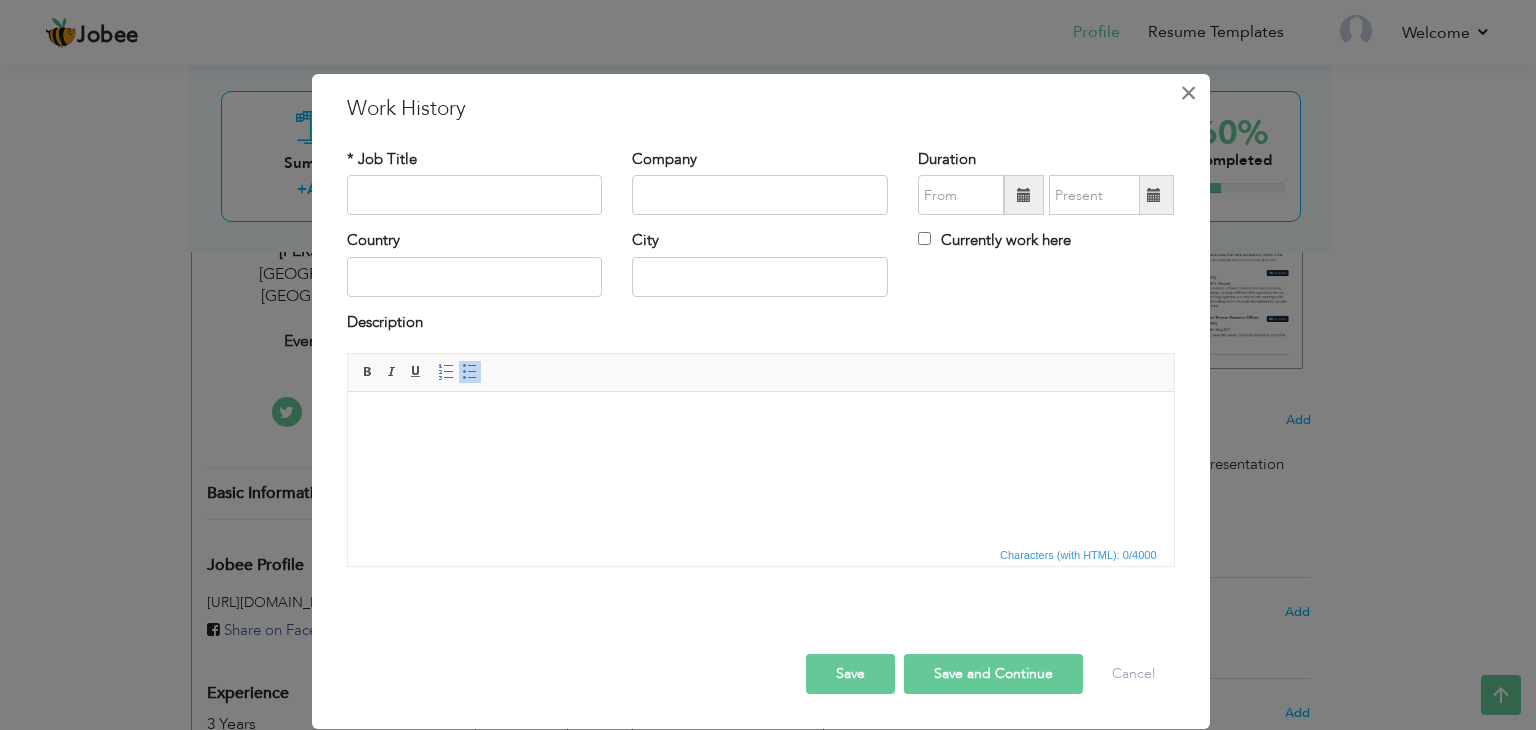click on "×" at bounding box center (1188, 93) 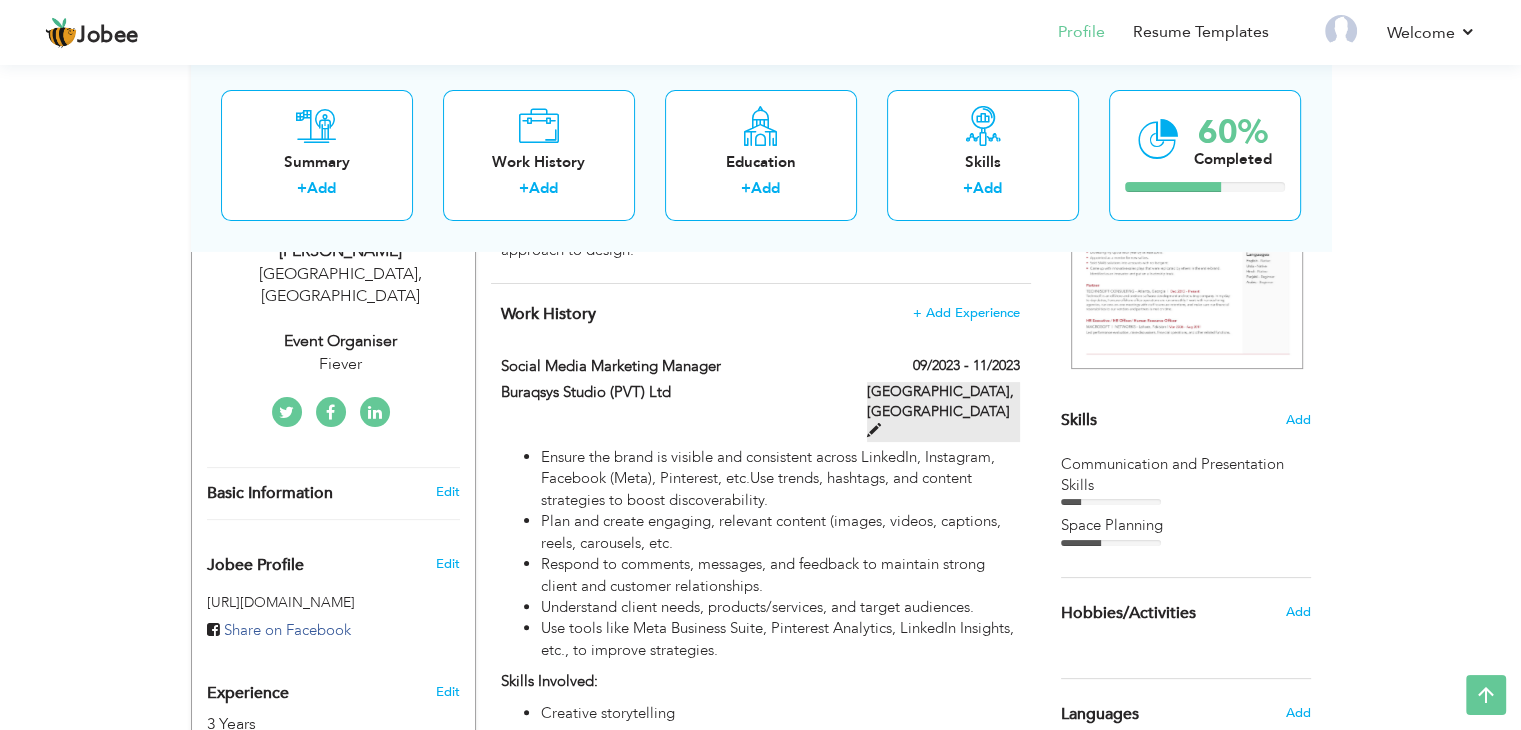 click on "Faisalabad, Pakistan" at bounding box center [943, 412] 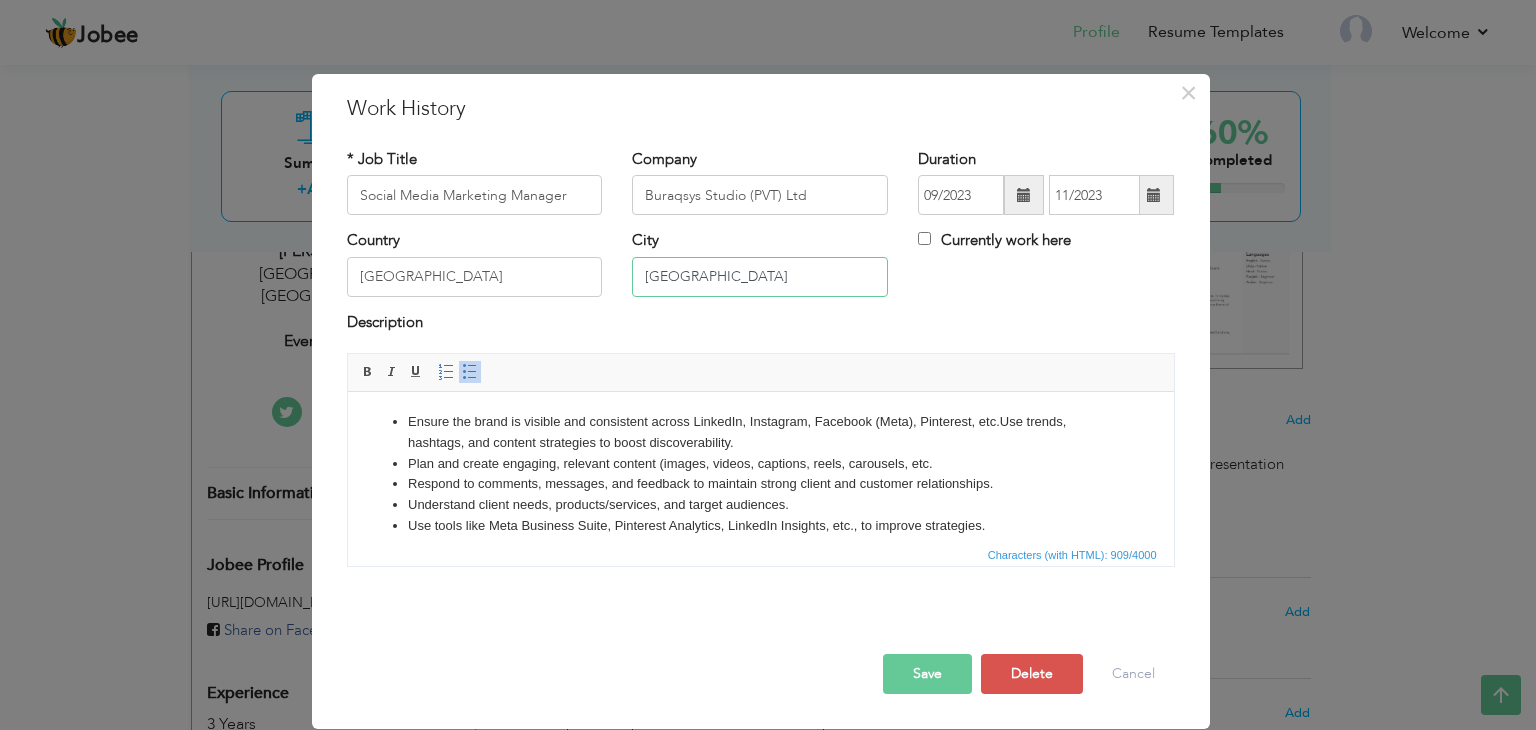 drag, startPoint x: 741, startPoint y: 260, endPoint x: 577, endPoint y: 285, distance: 165.89455 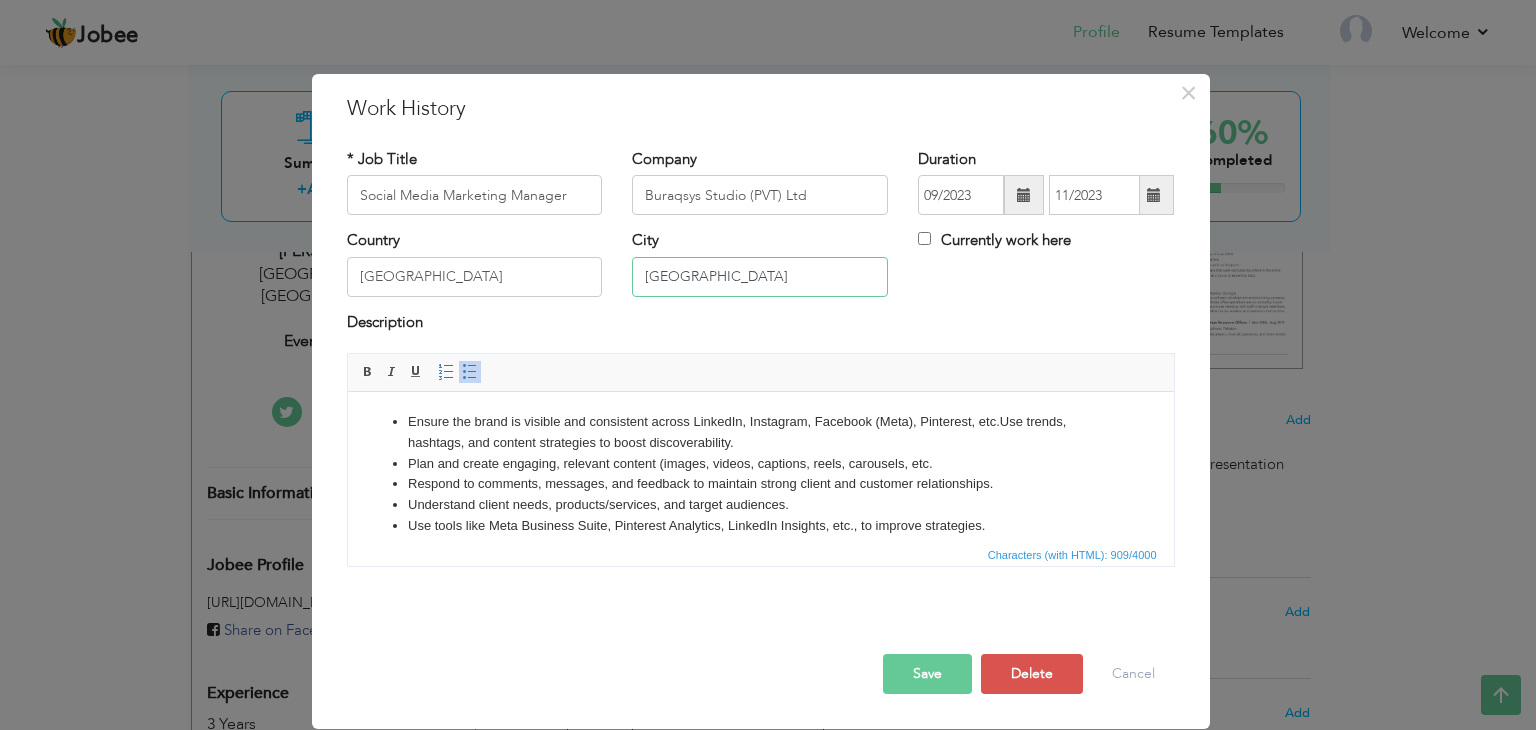 type on "[GEOGRAPHIC_DATA]" 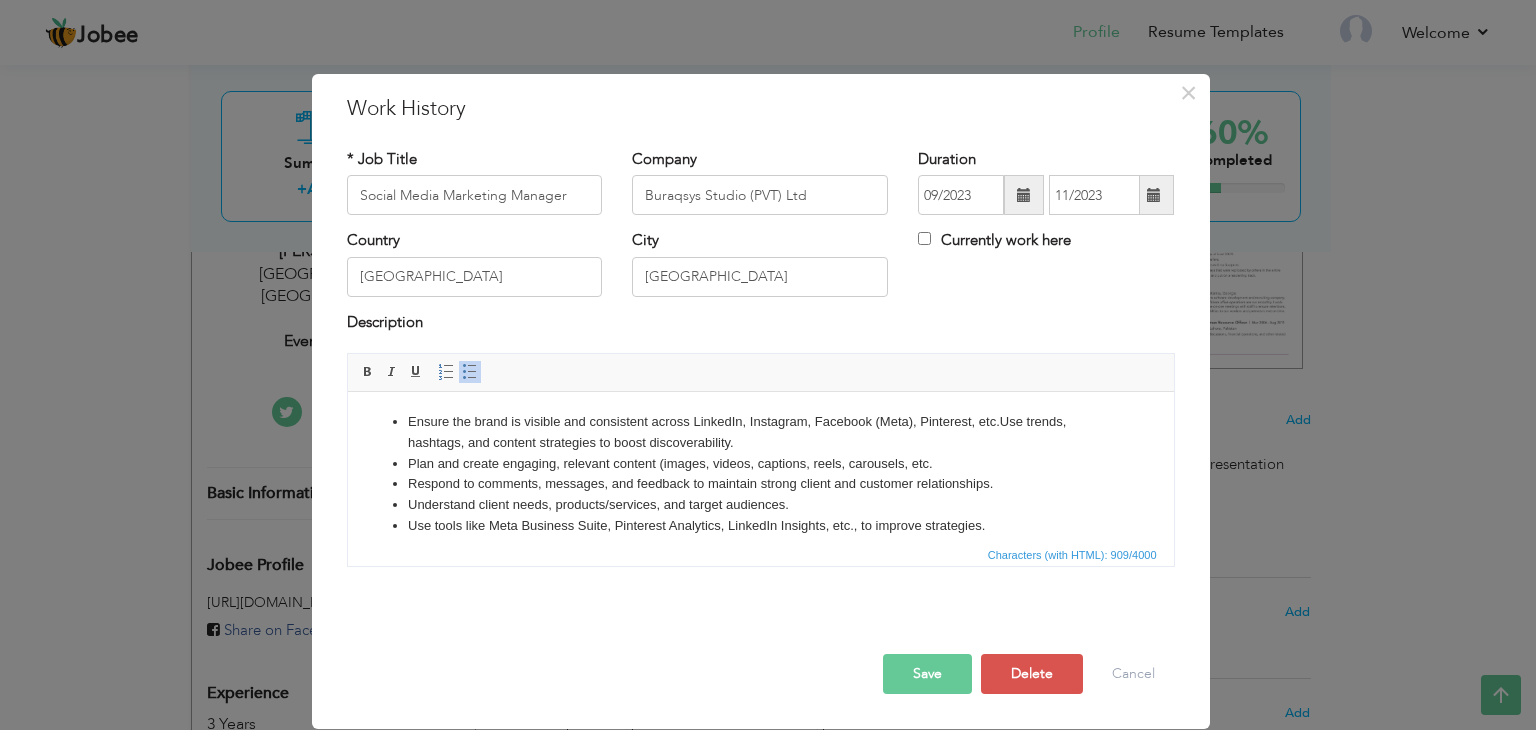 click on "Save" at bounding box center [927, 674] 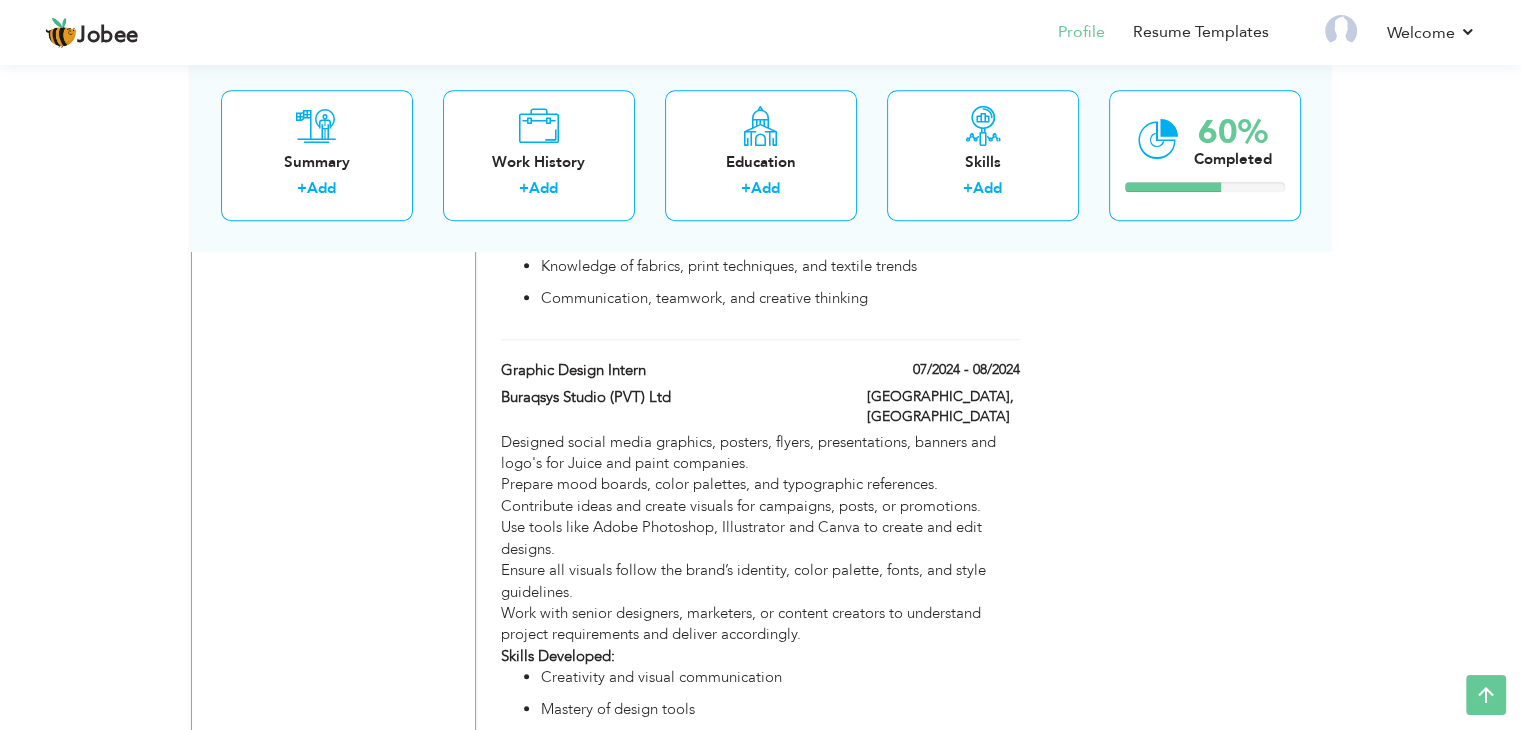 scroll, scrollTop: 1466, scrollLeft: 0, axis: vertical 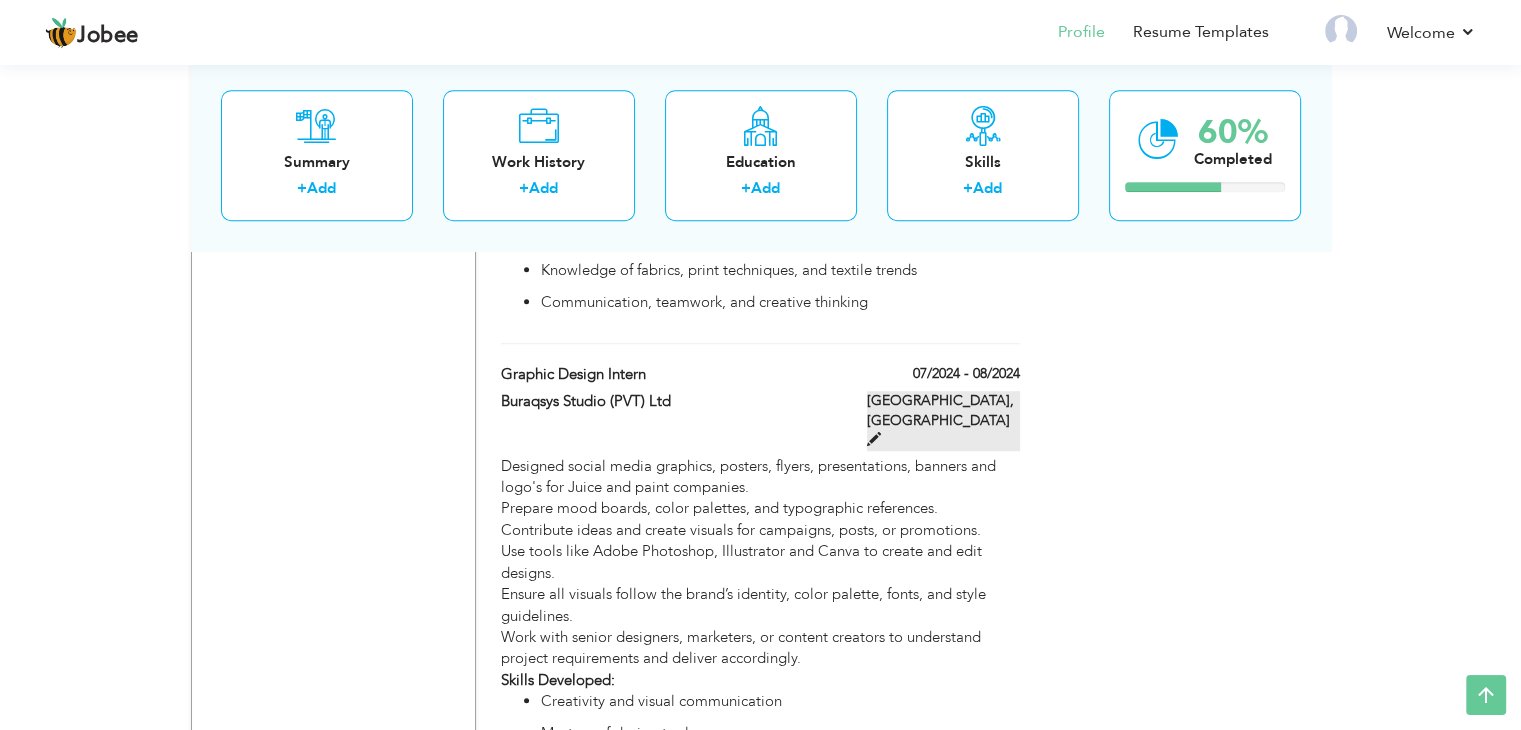 click at bounding box center [874, 439] 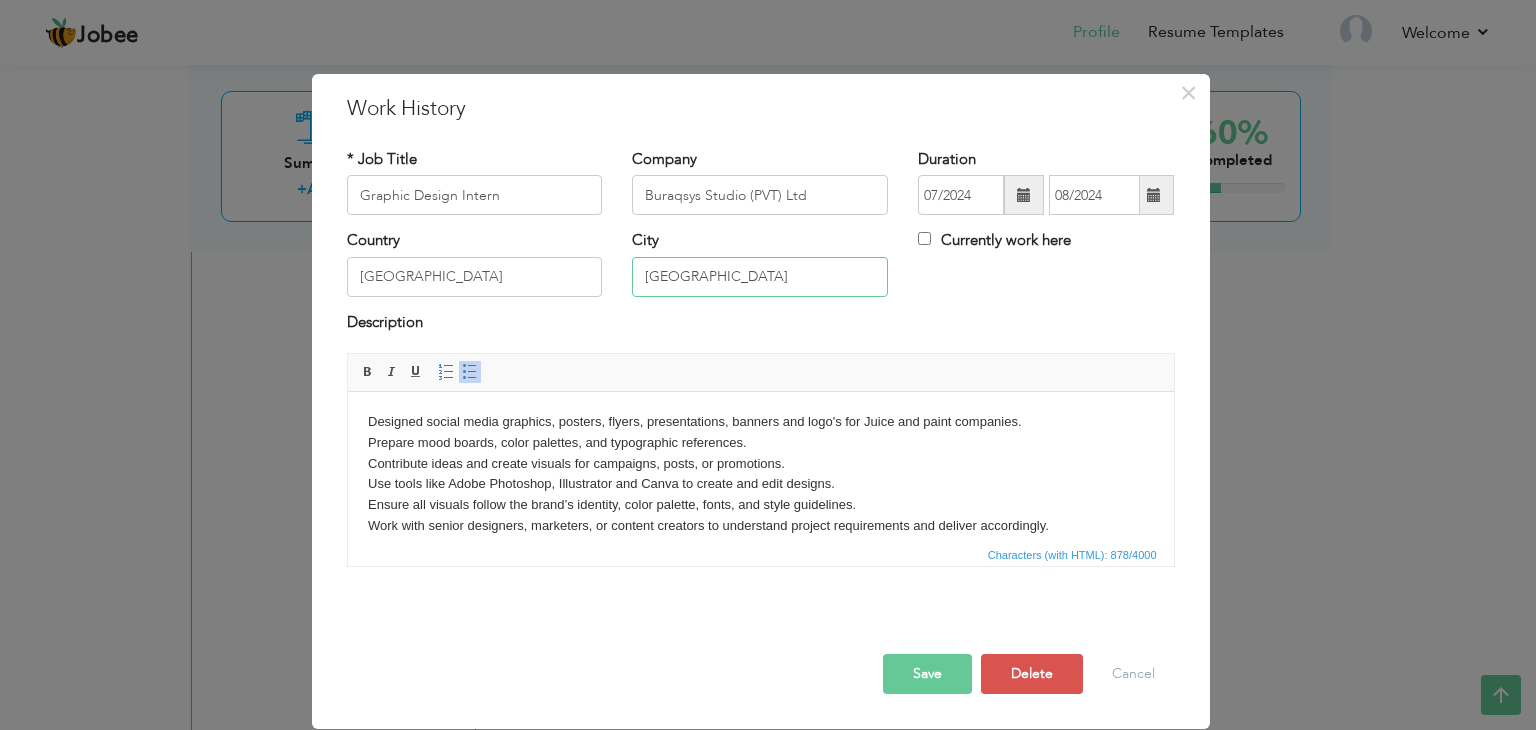 drag, startPoint x: 730, startPoint y: 271, endPoint x: 558, endPoint y: 279, distance: 172.18594 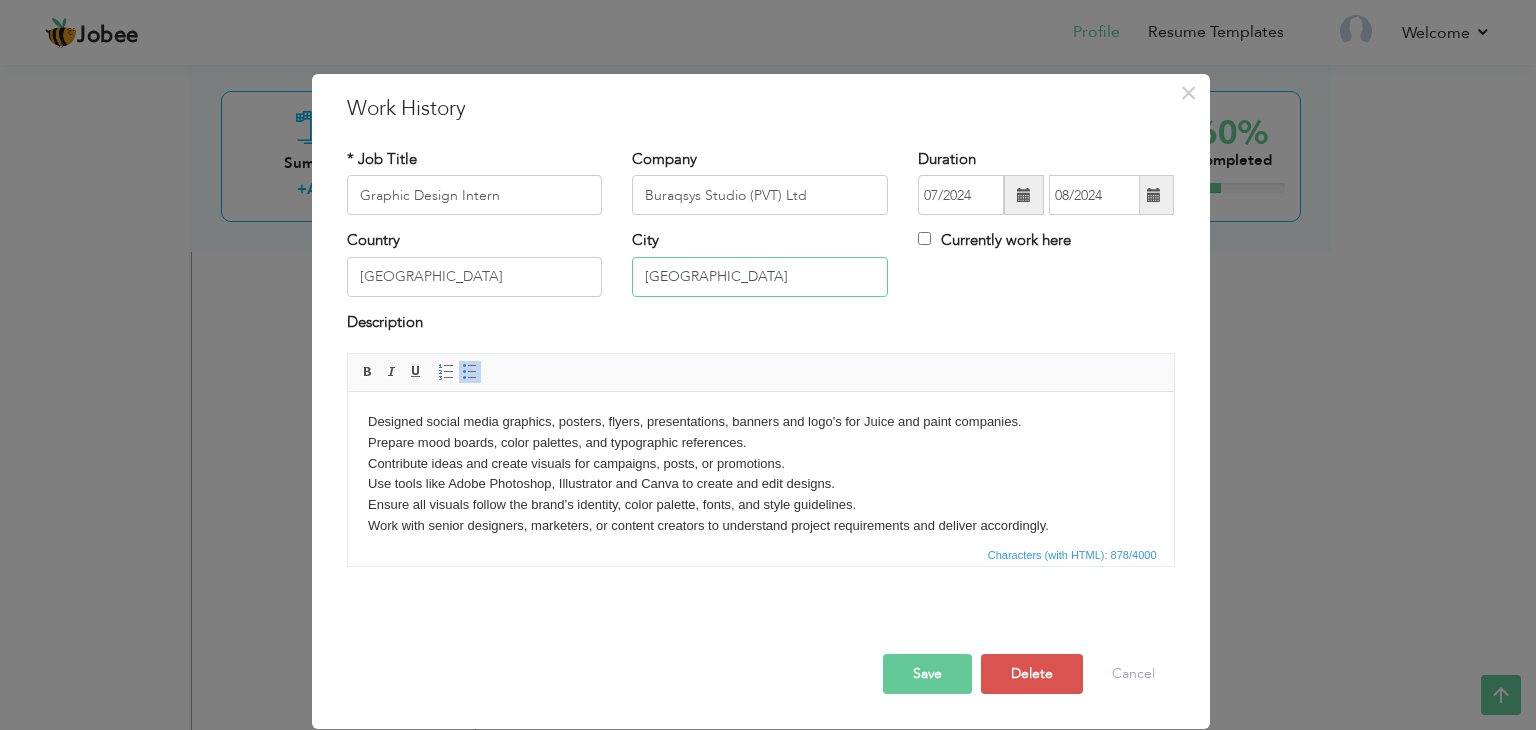 type on "[GEOGRAPHIC_DATA]" 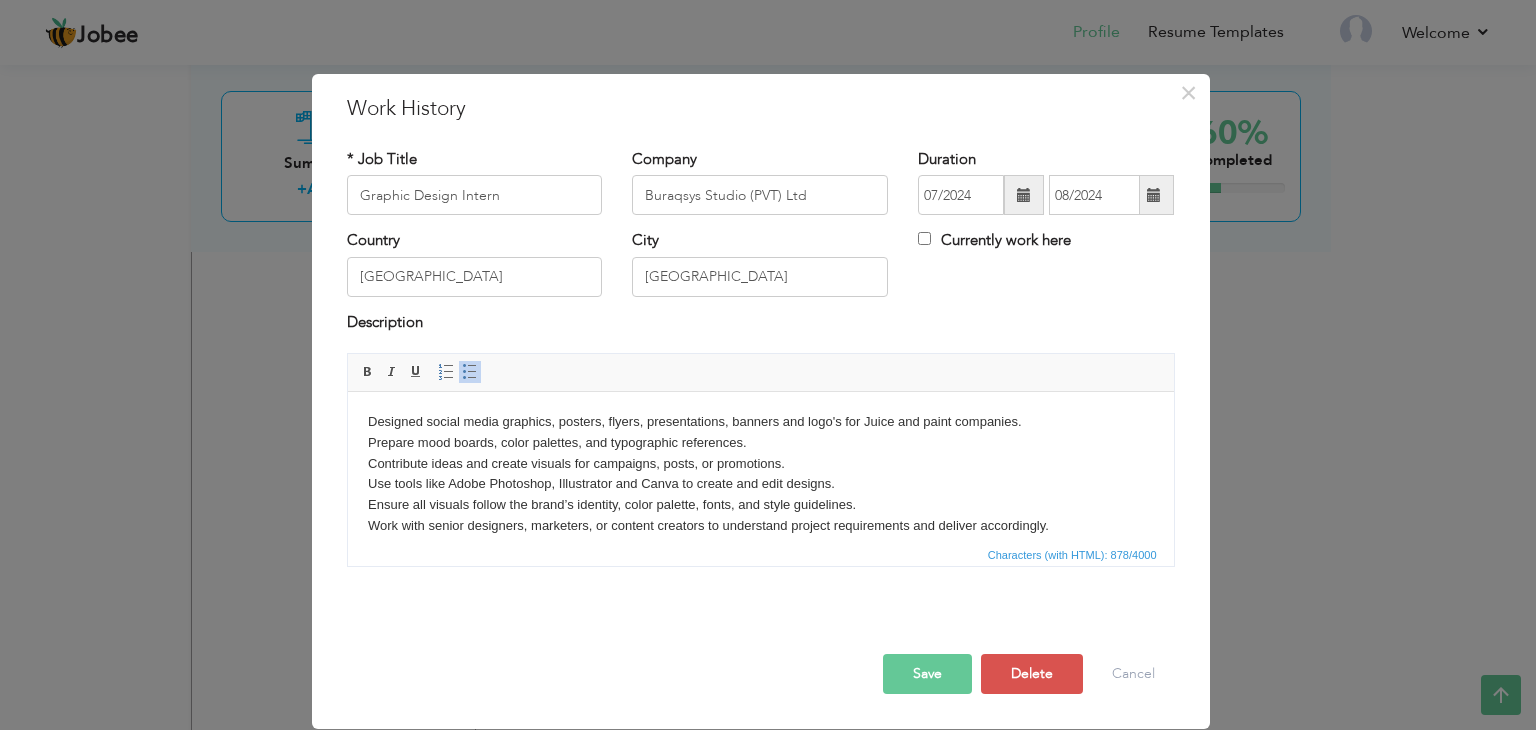 click on "Save" at bounding box center [927, 674] 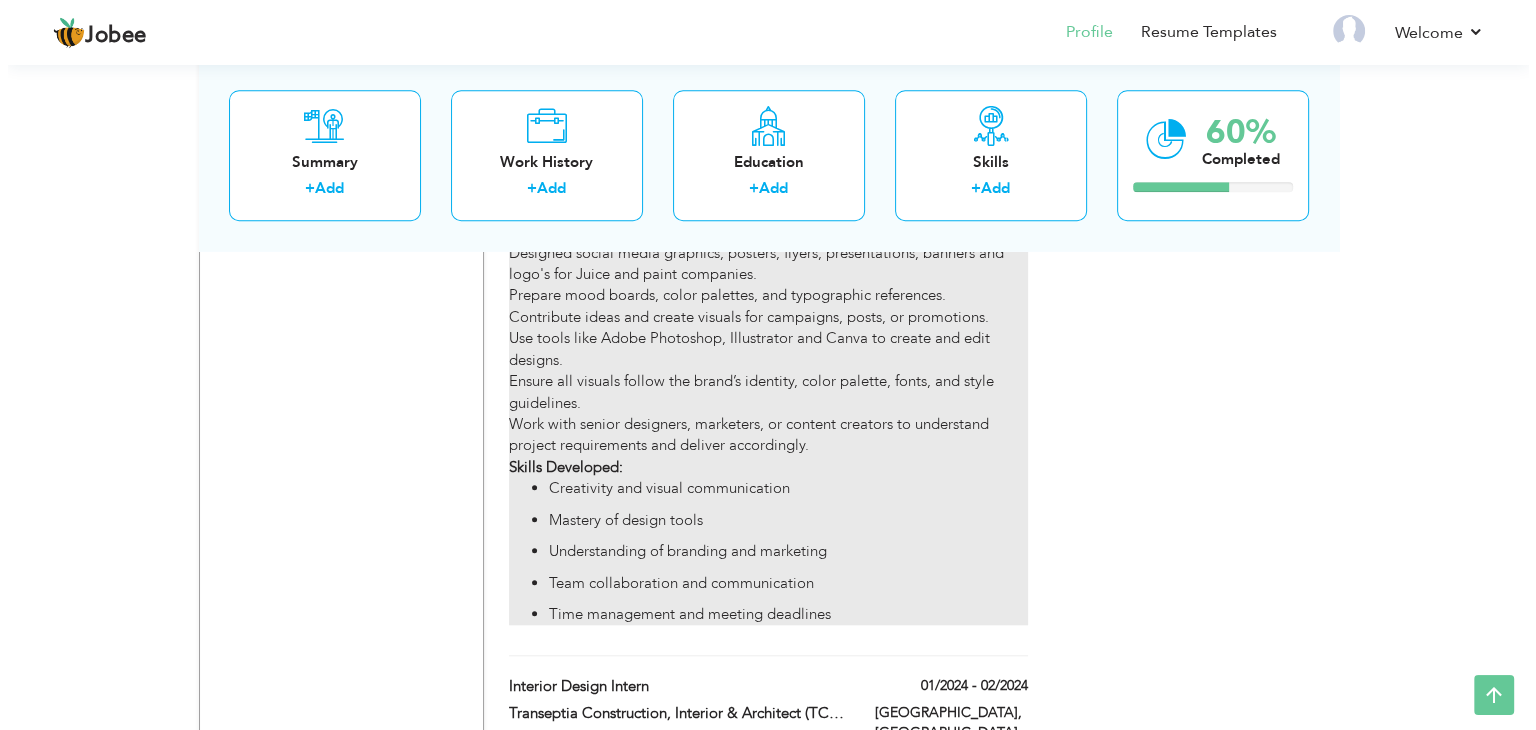 scroll, scrollTop: 1183, scrollLeft: 0, axis: vertical 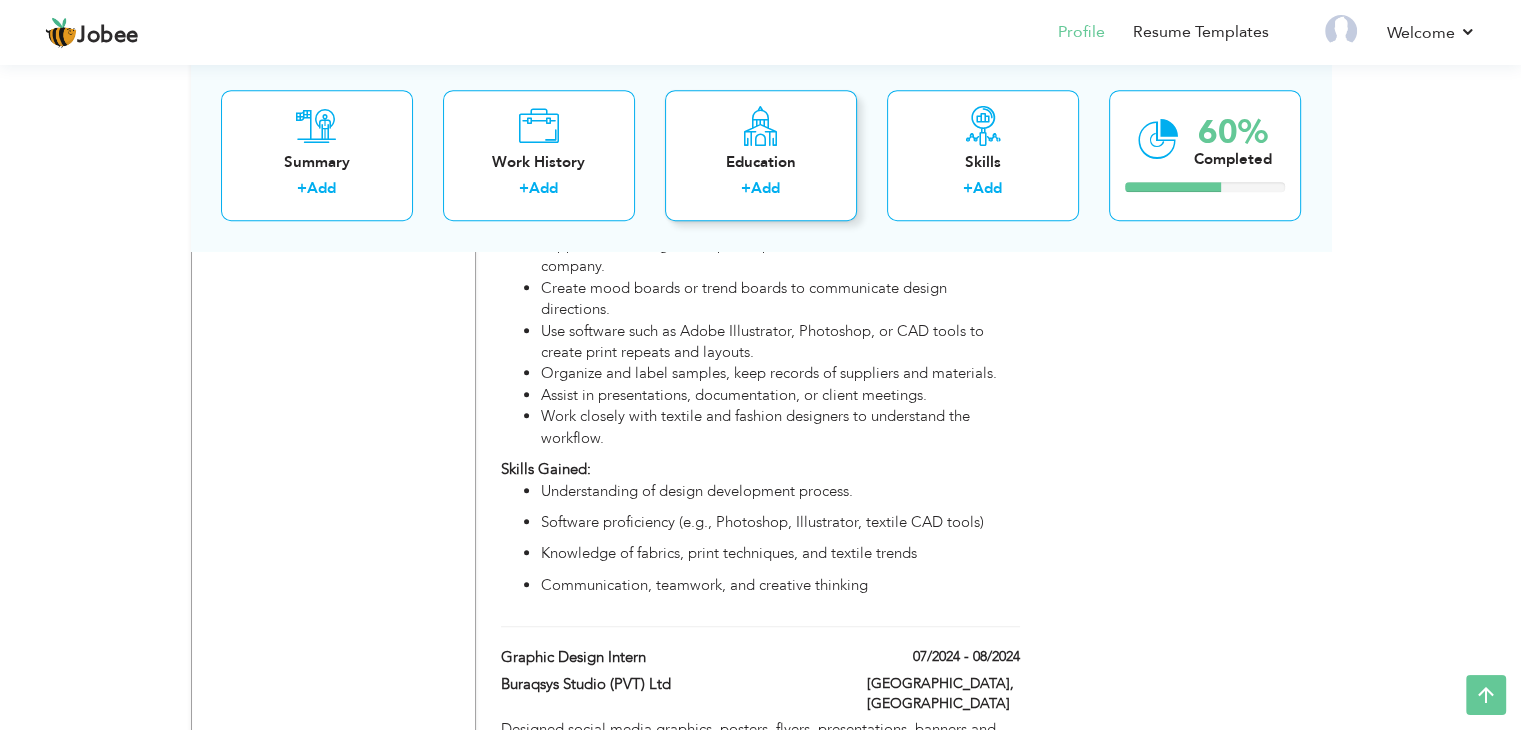 click on "Education" at bounding box center [761, 162] 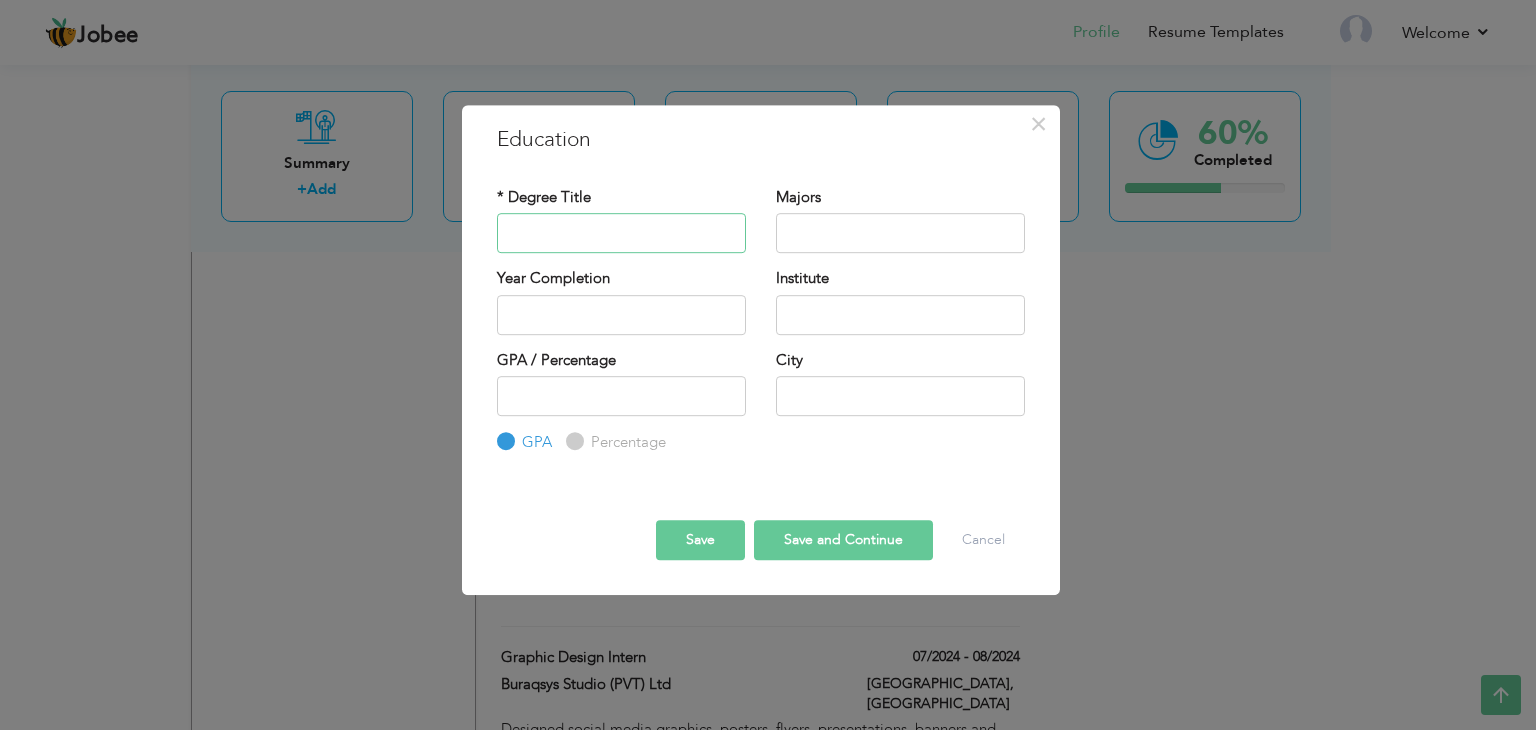 click at bounding box center (621, 233) 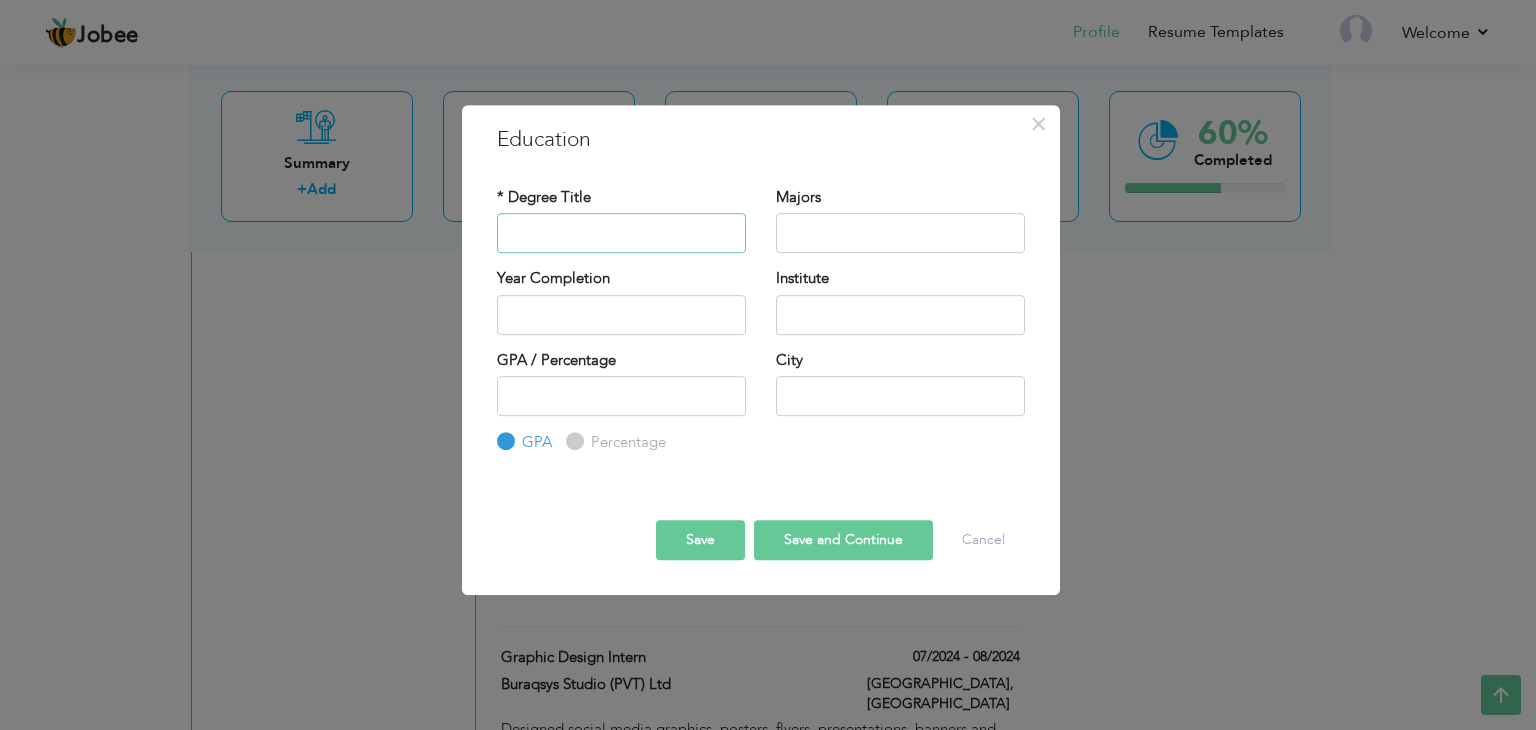 click at bounding box center [621, 233] 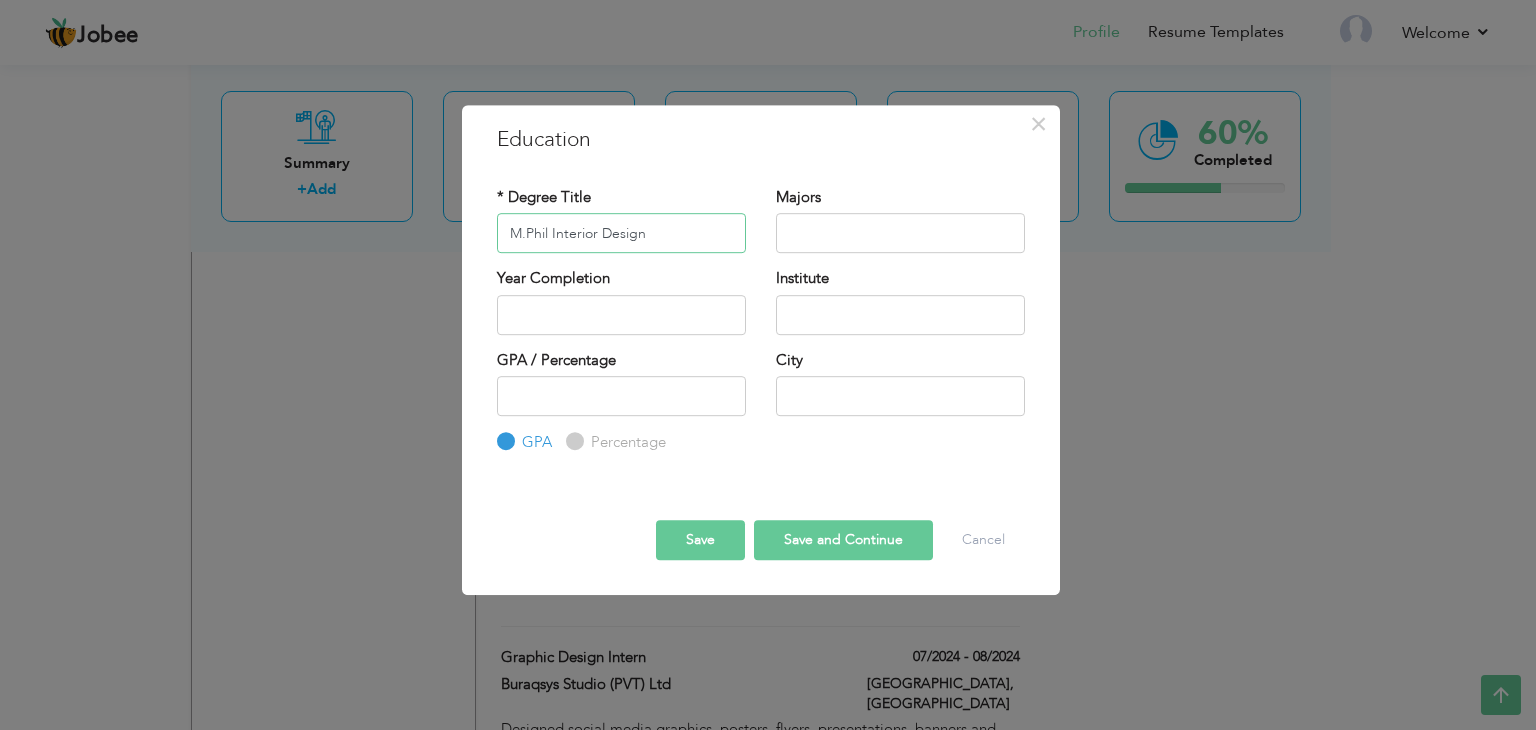 type on "M.Phil Interior Design" 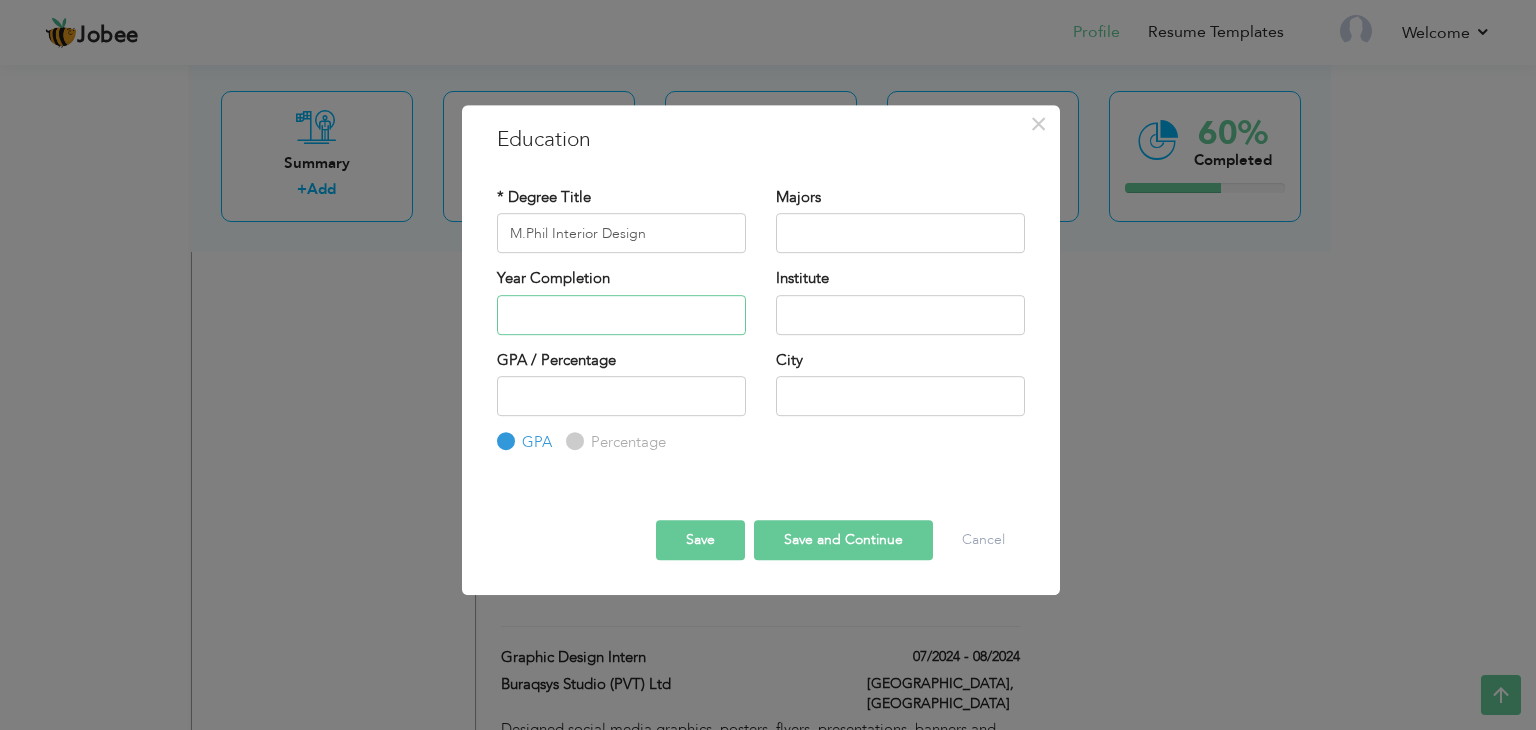 type on "2025" 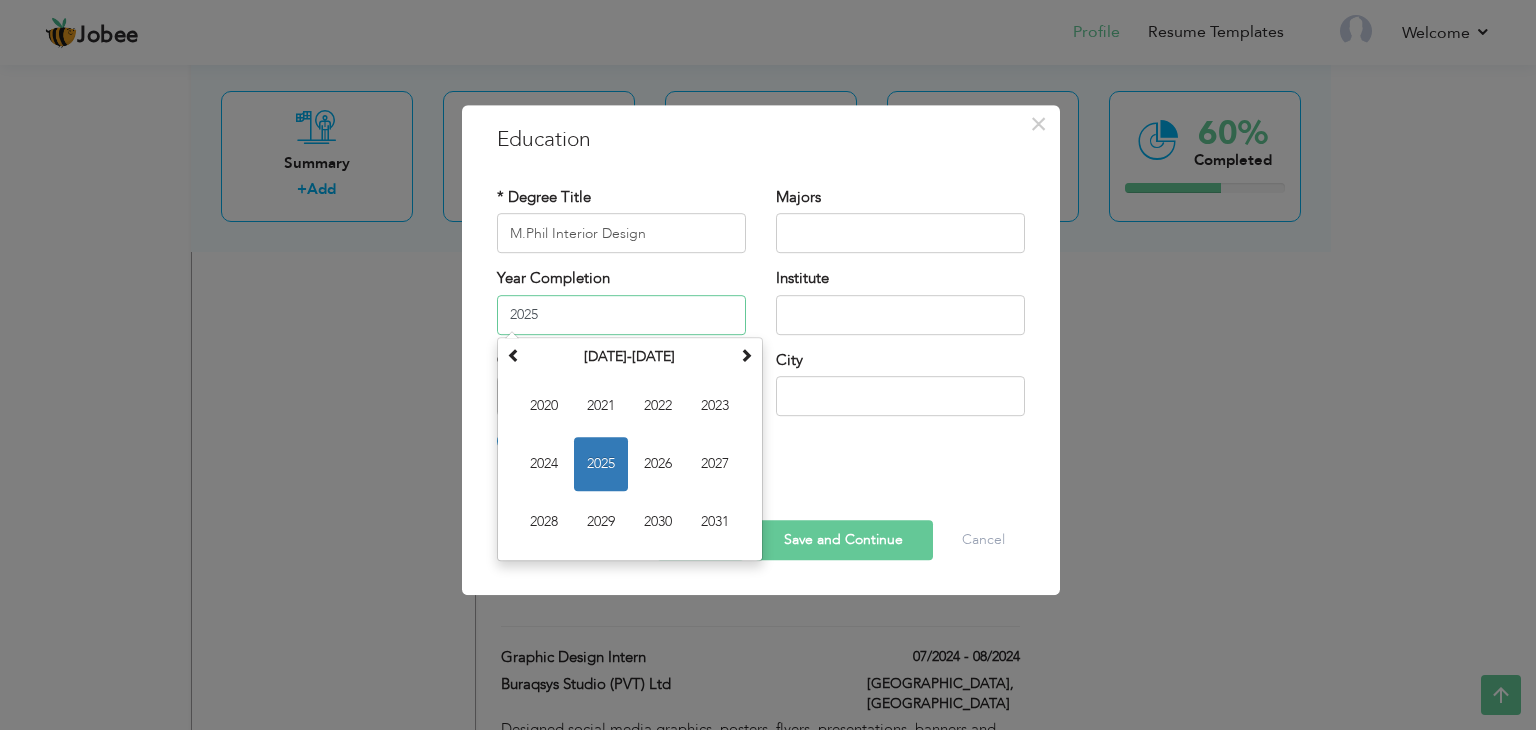 click on "2025" at bounding box center [621, 315] 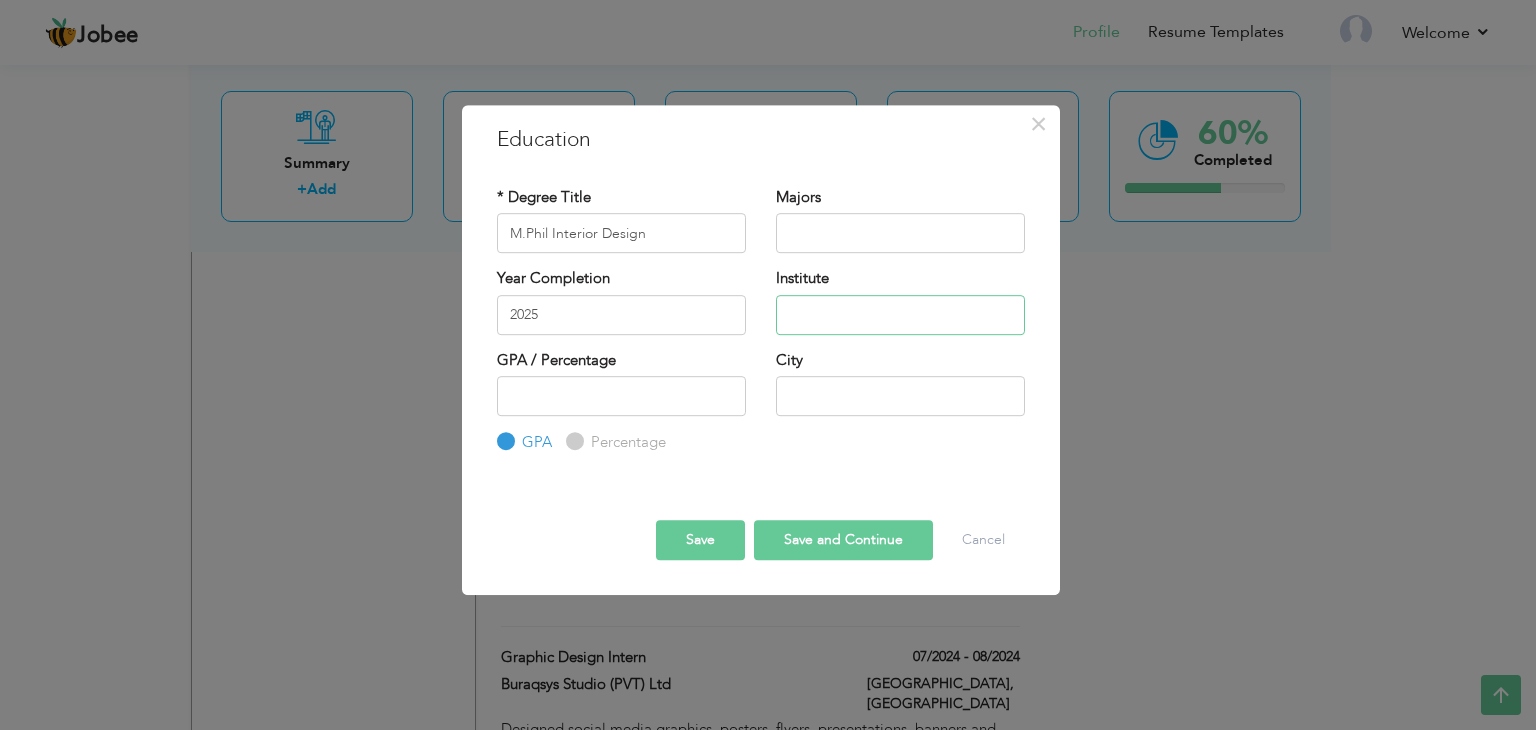 click at bounding box center (900, 315) 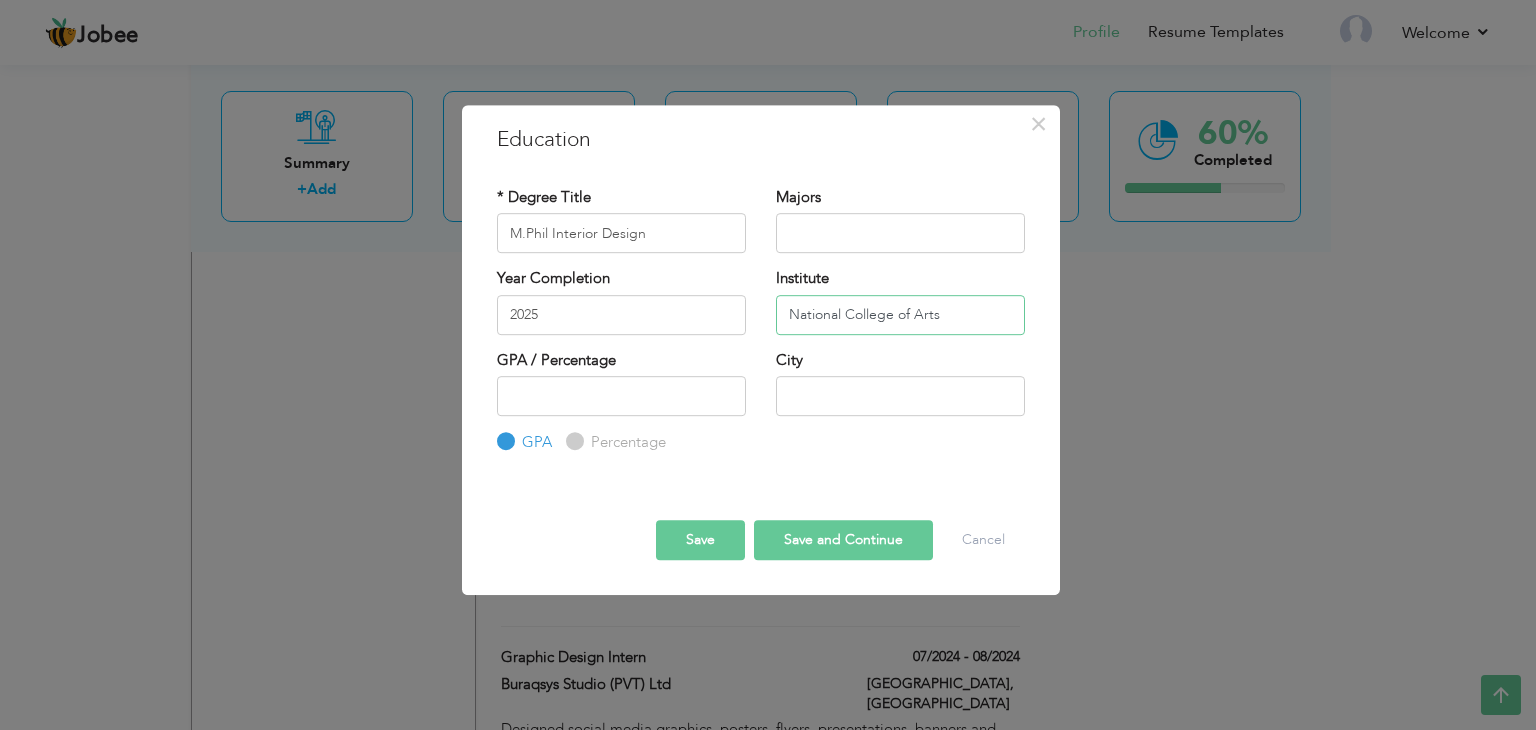 type on "National College of Arts" 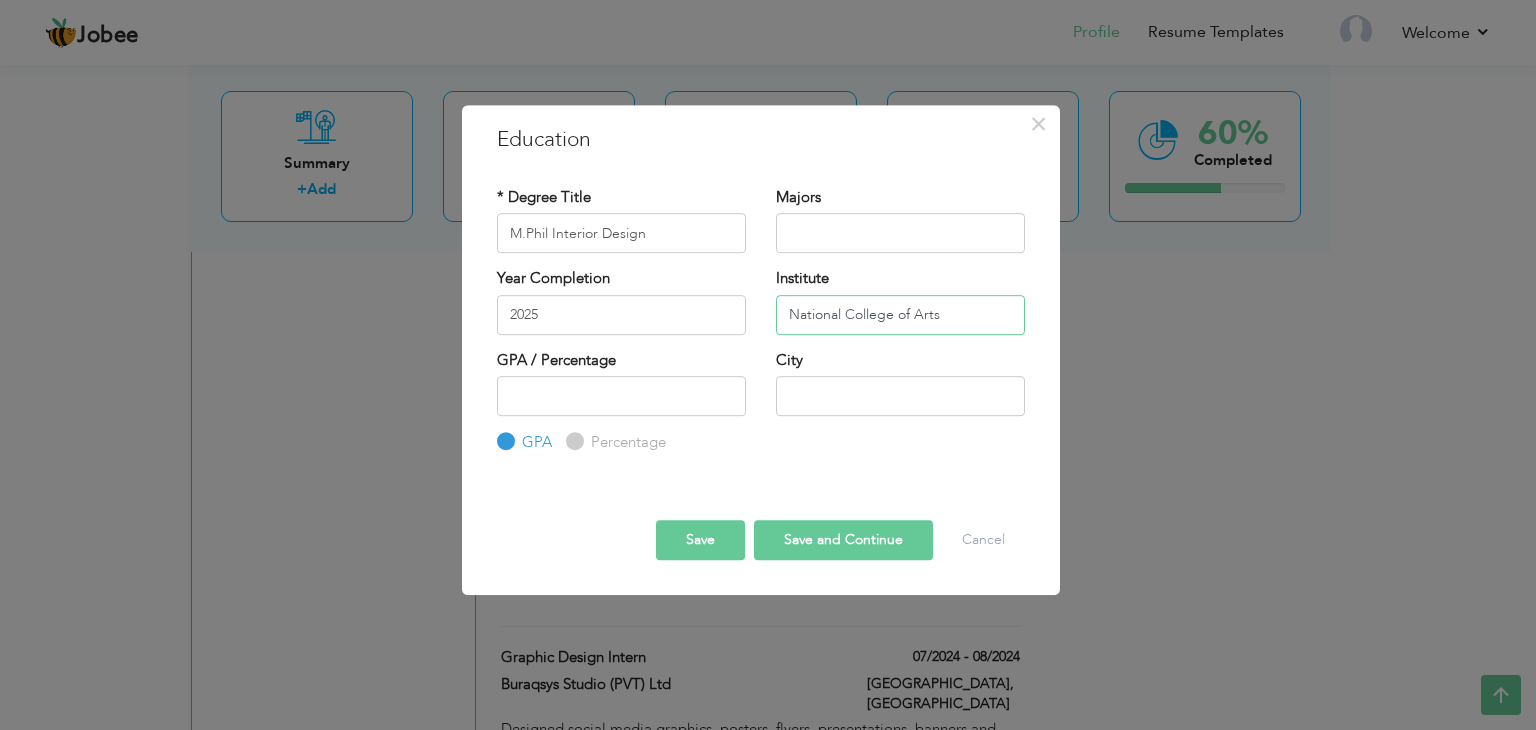 drag, startPoint x: 960, startPoint y: 317, endPoint x: 733, endPoint y: 317, distance: 227 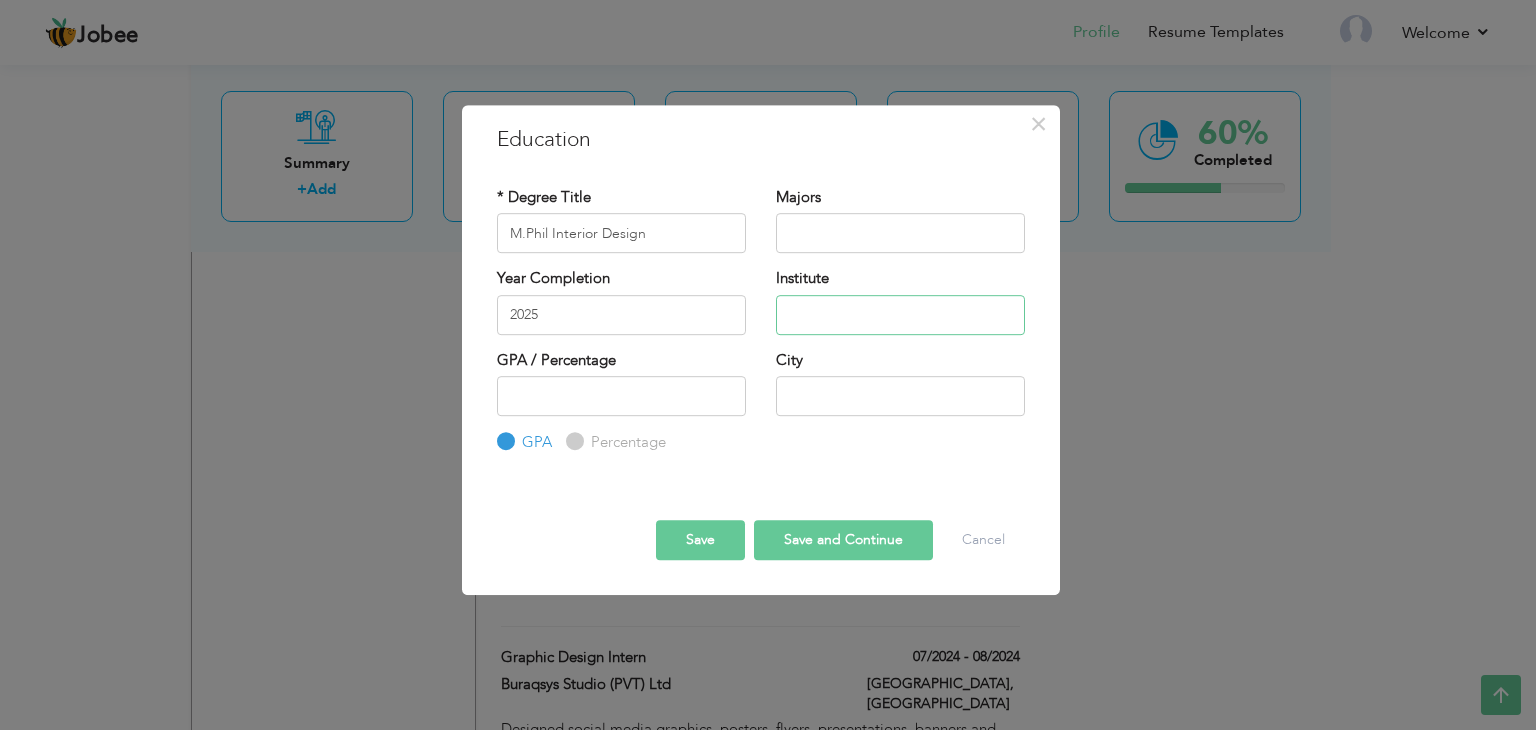 paste on "National College of Arts (NCA)" 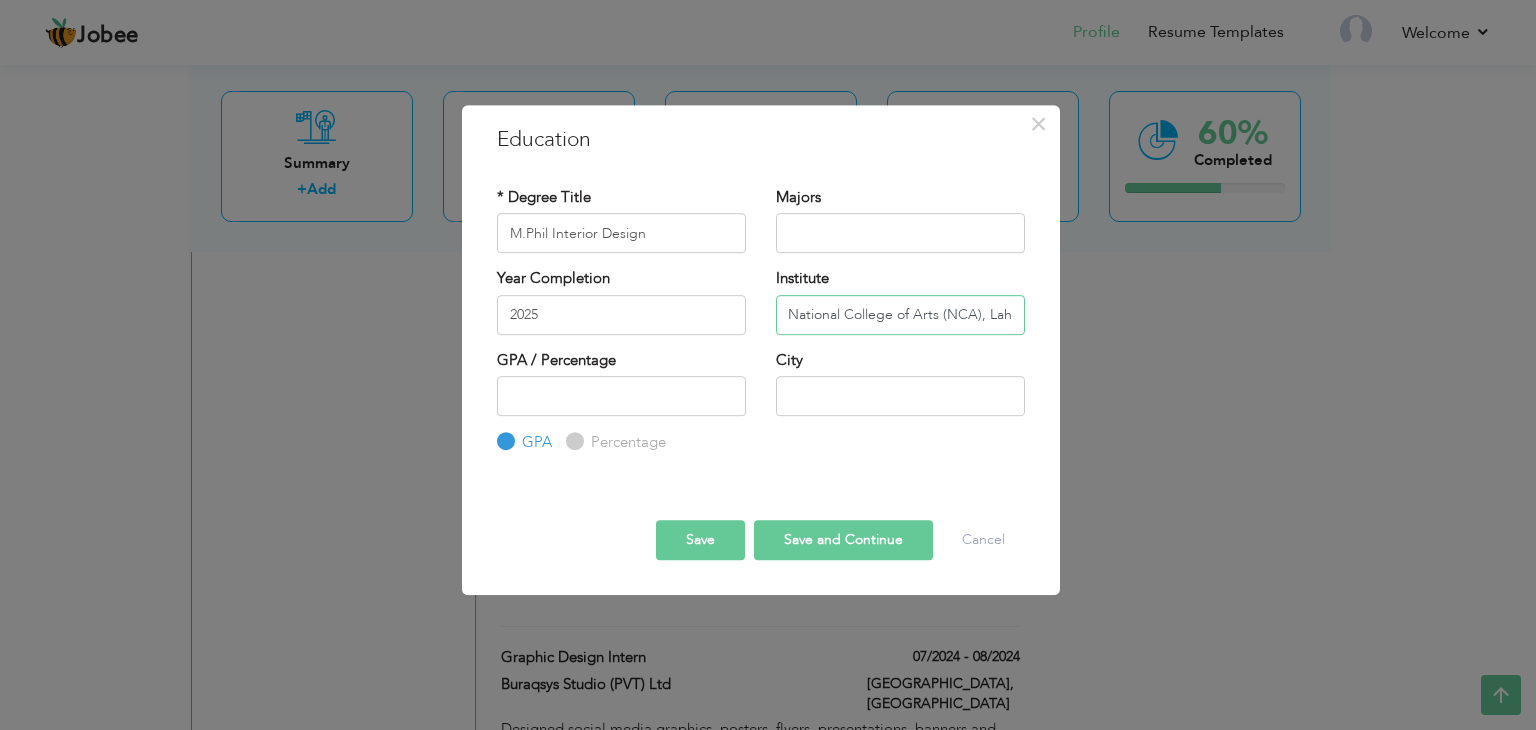 scroll, scrollTop: 0, scrollLeft: 0, axis: both 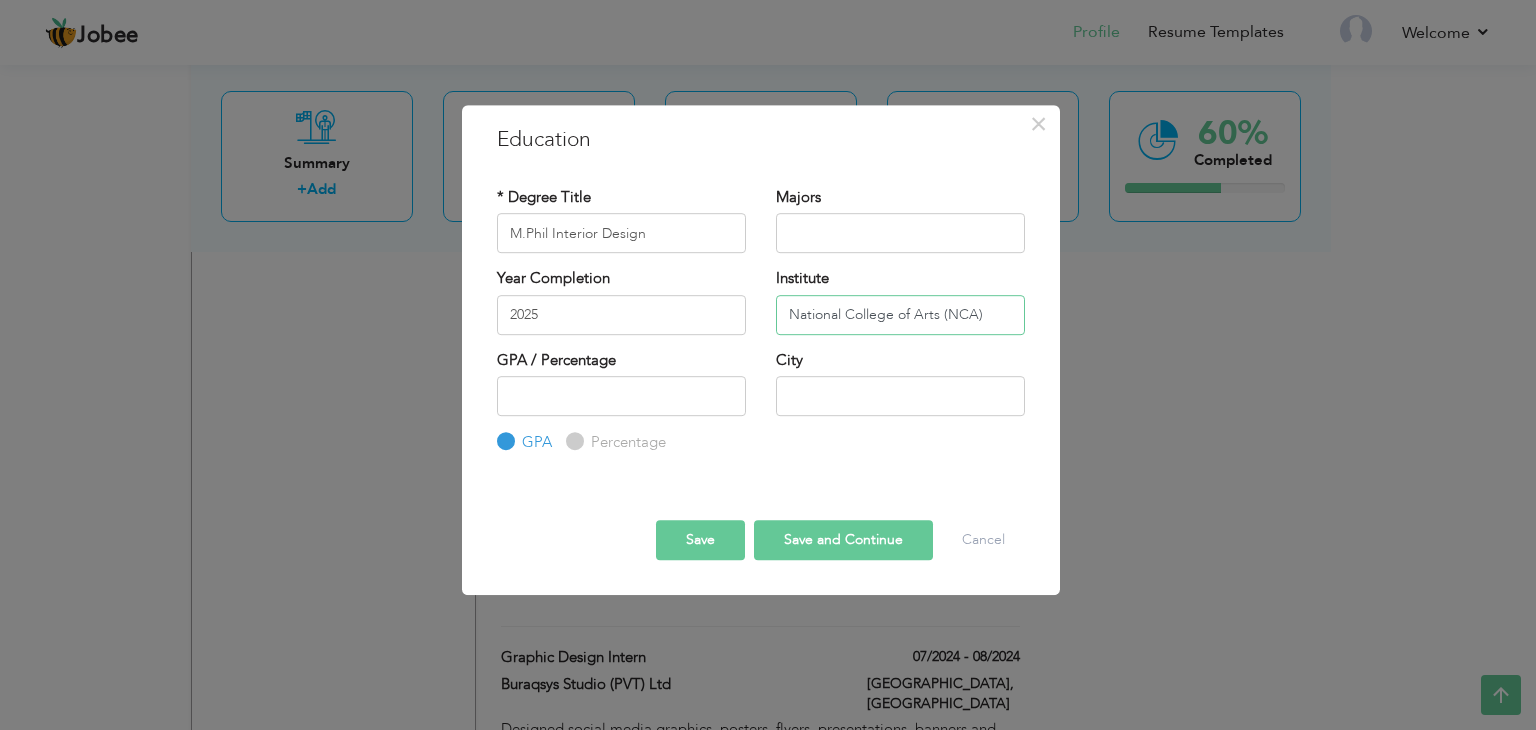 type on "National College of Arts (NCA)" 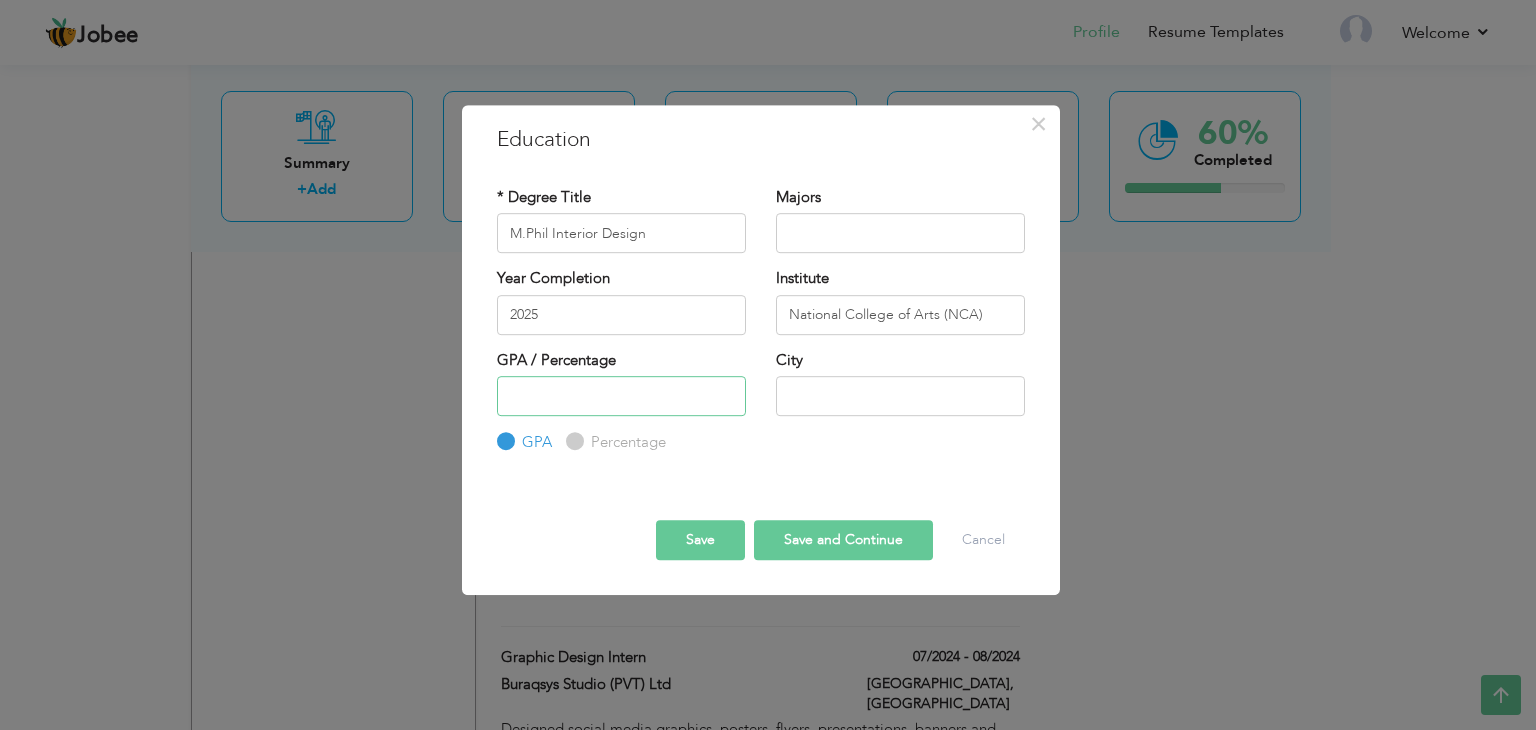 click at bounding box center (621, 396) 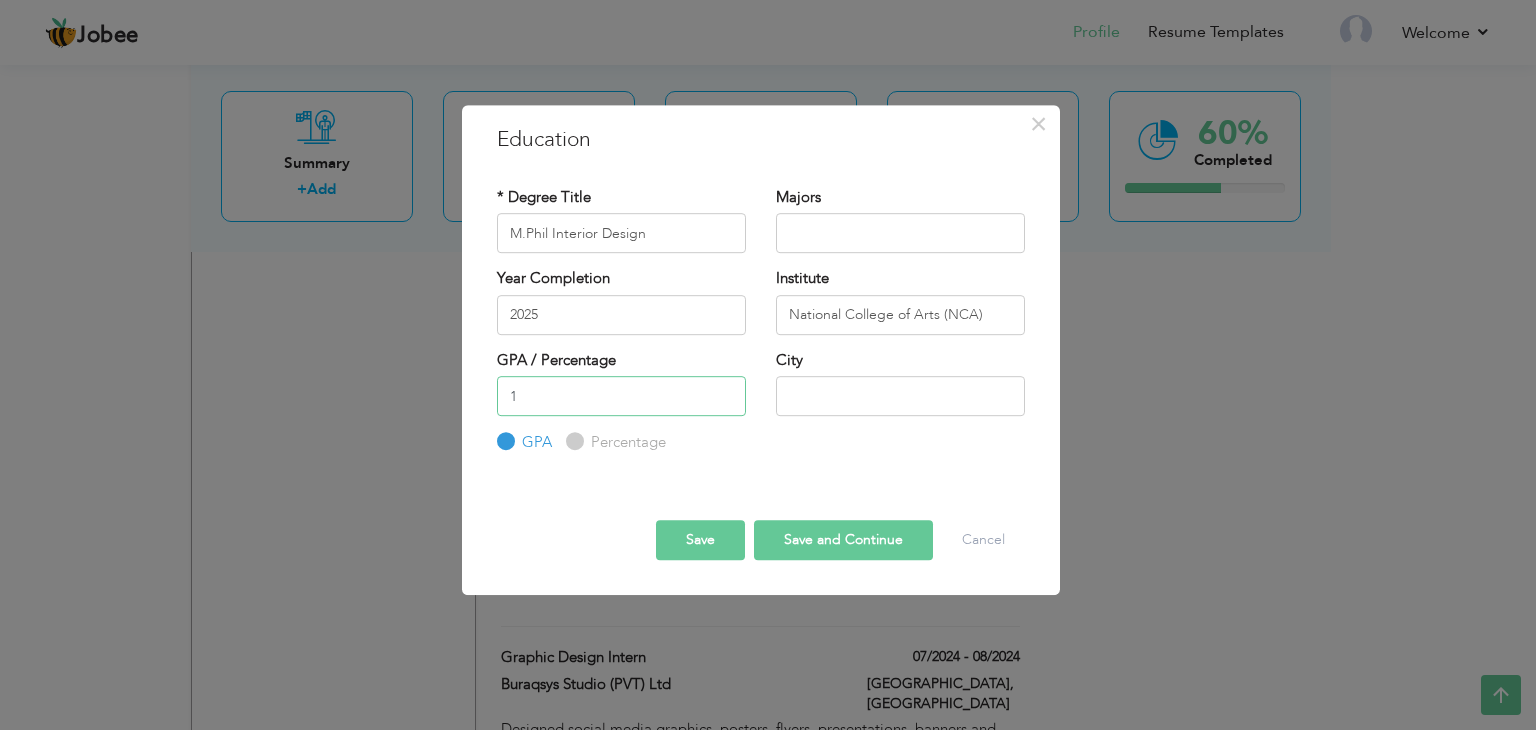 click on "1" at bounding box center [621, 396] 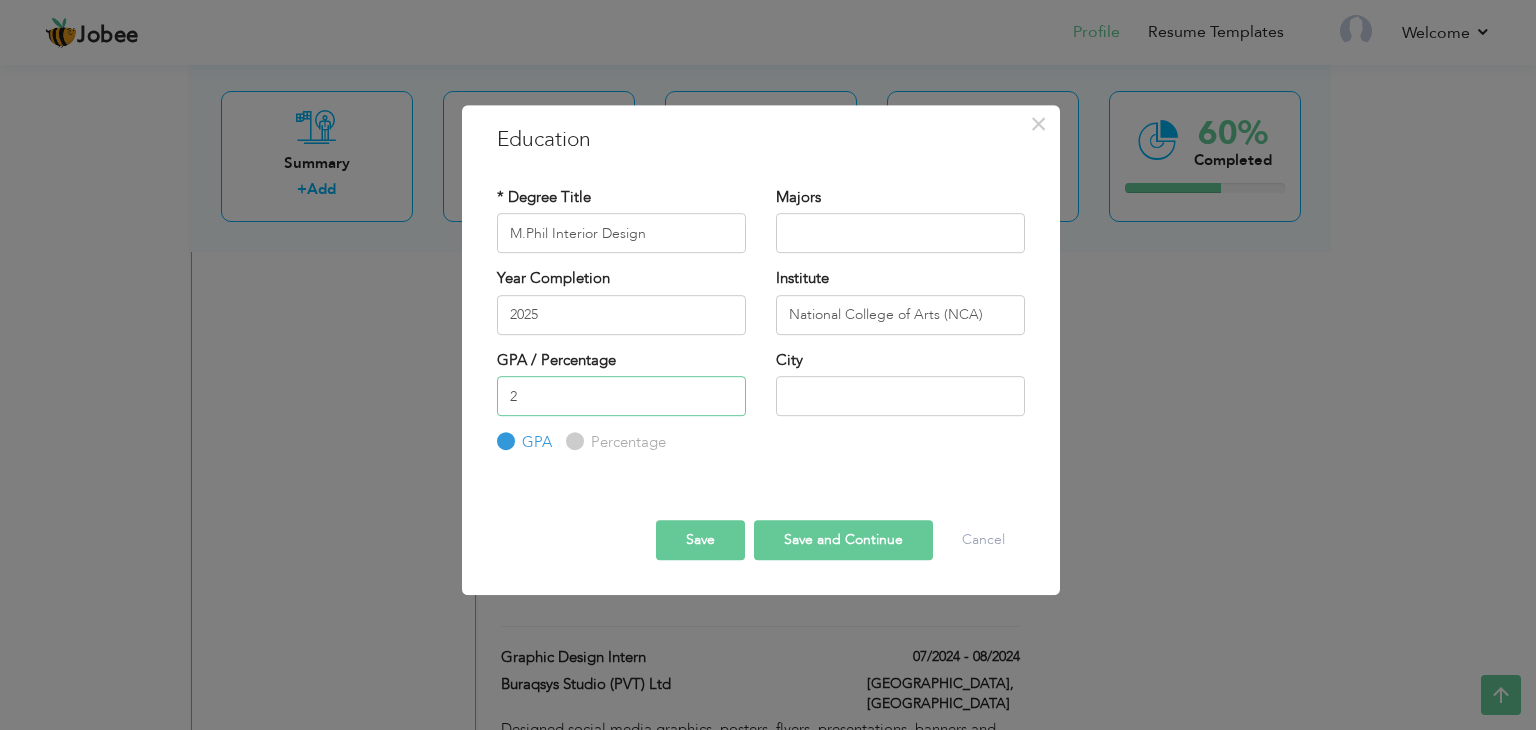 click on "2" at bounding box center (621, 396) 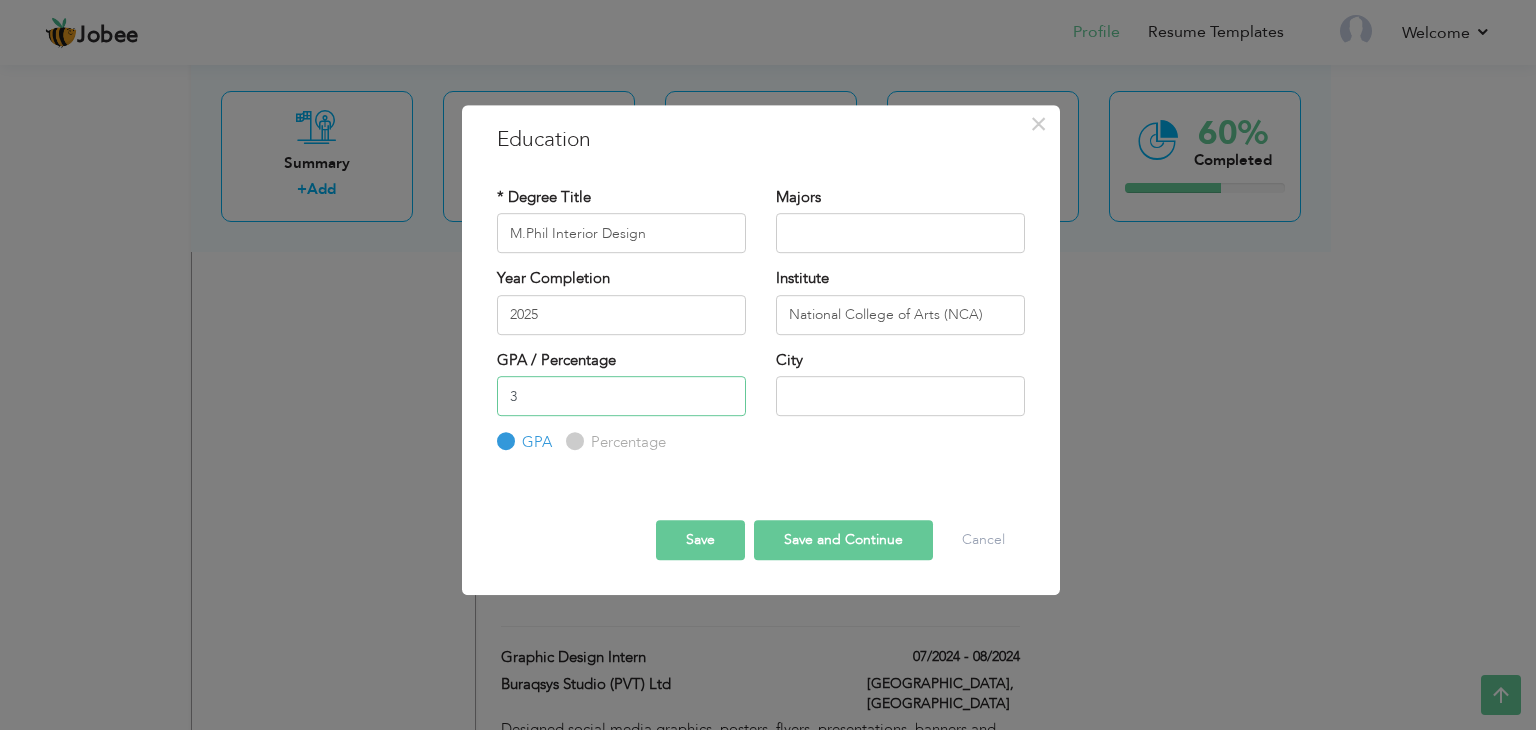 click on "3" at bounding box center [621, 396] 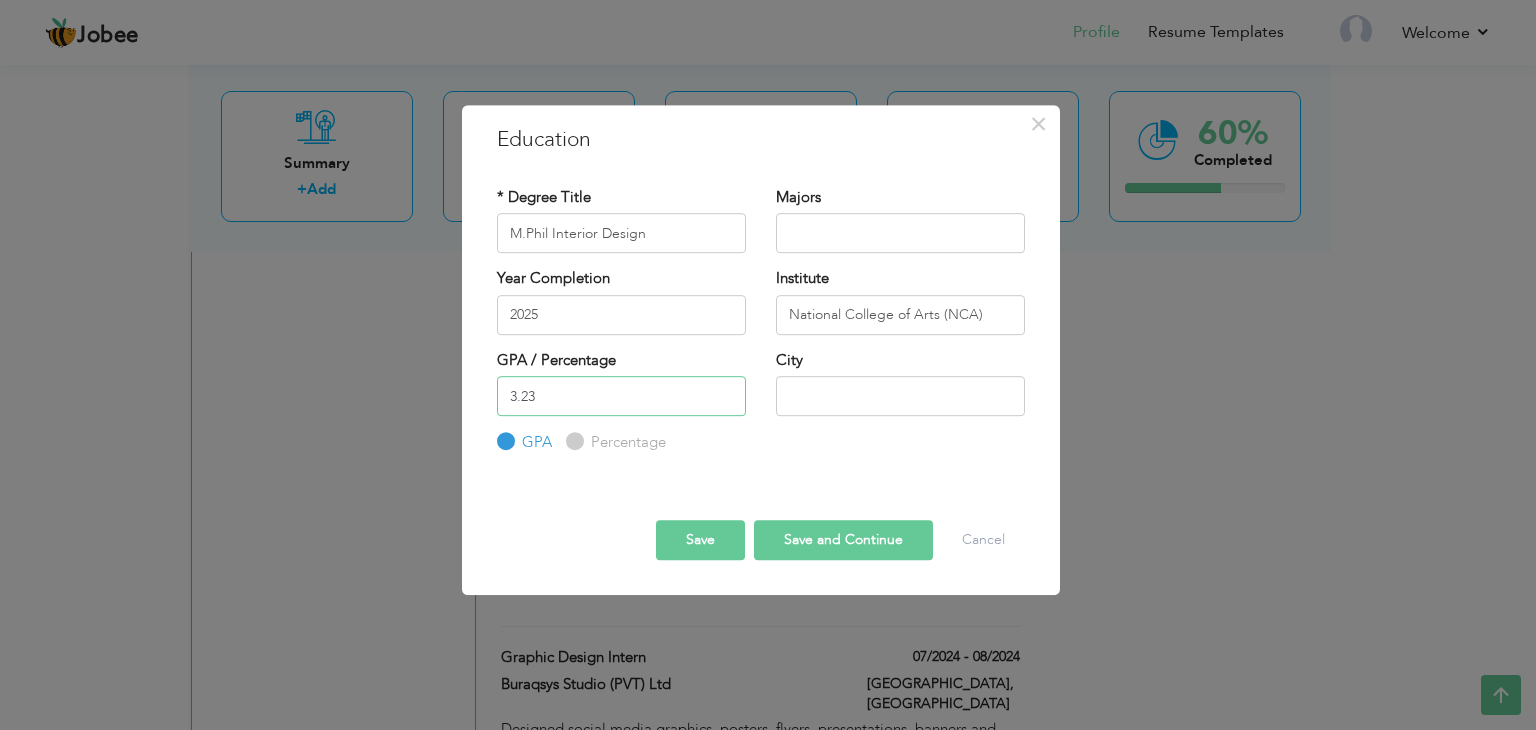 type on "3.23" 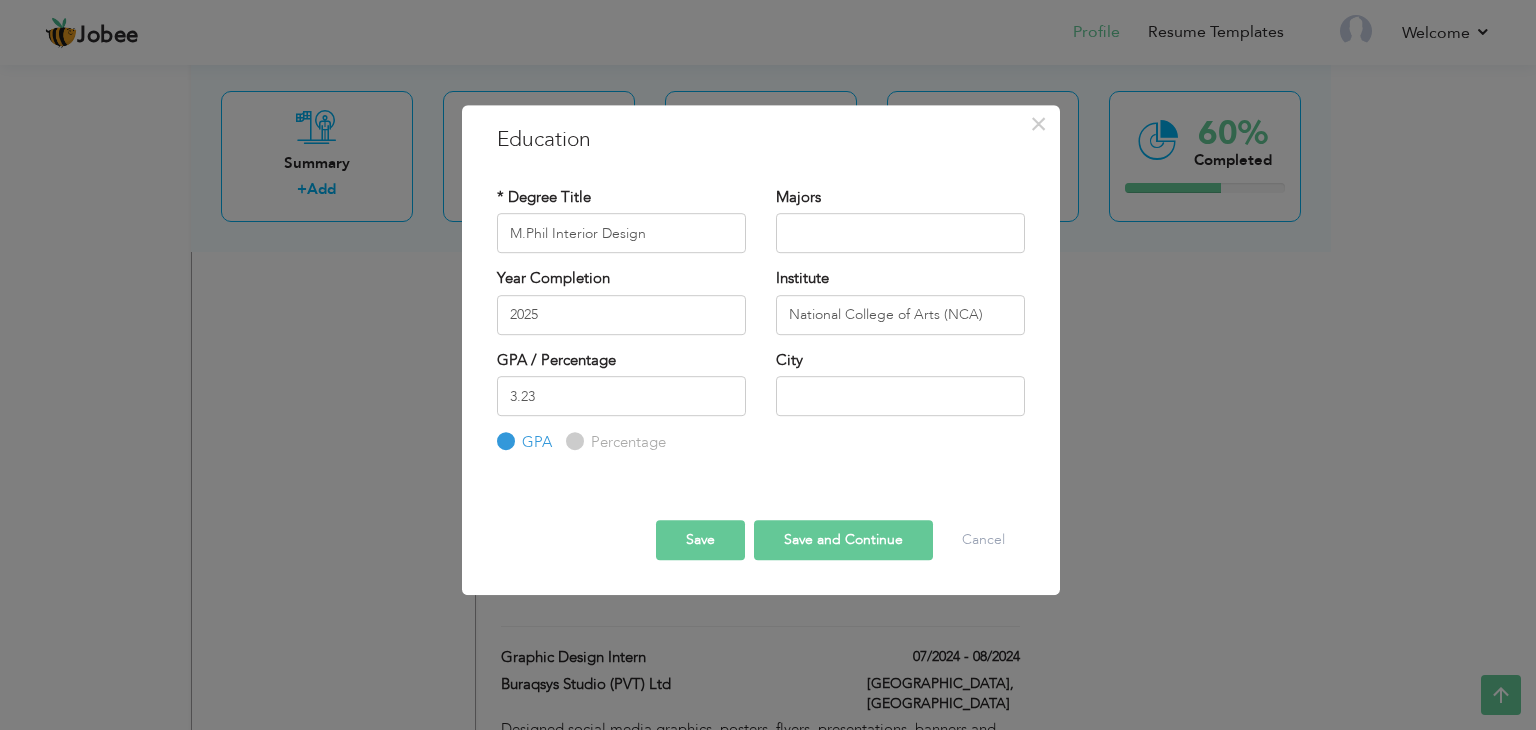 click on "Percentage" at bounding box center (572, 442) 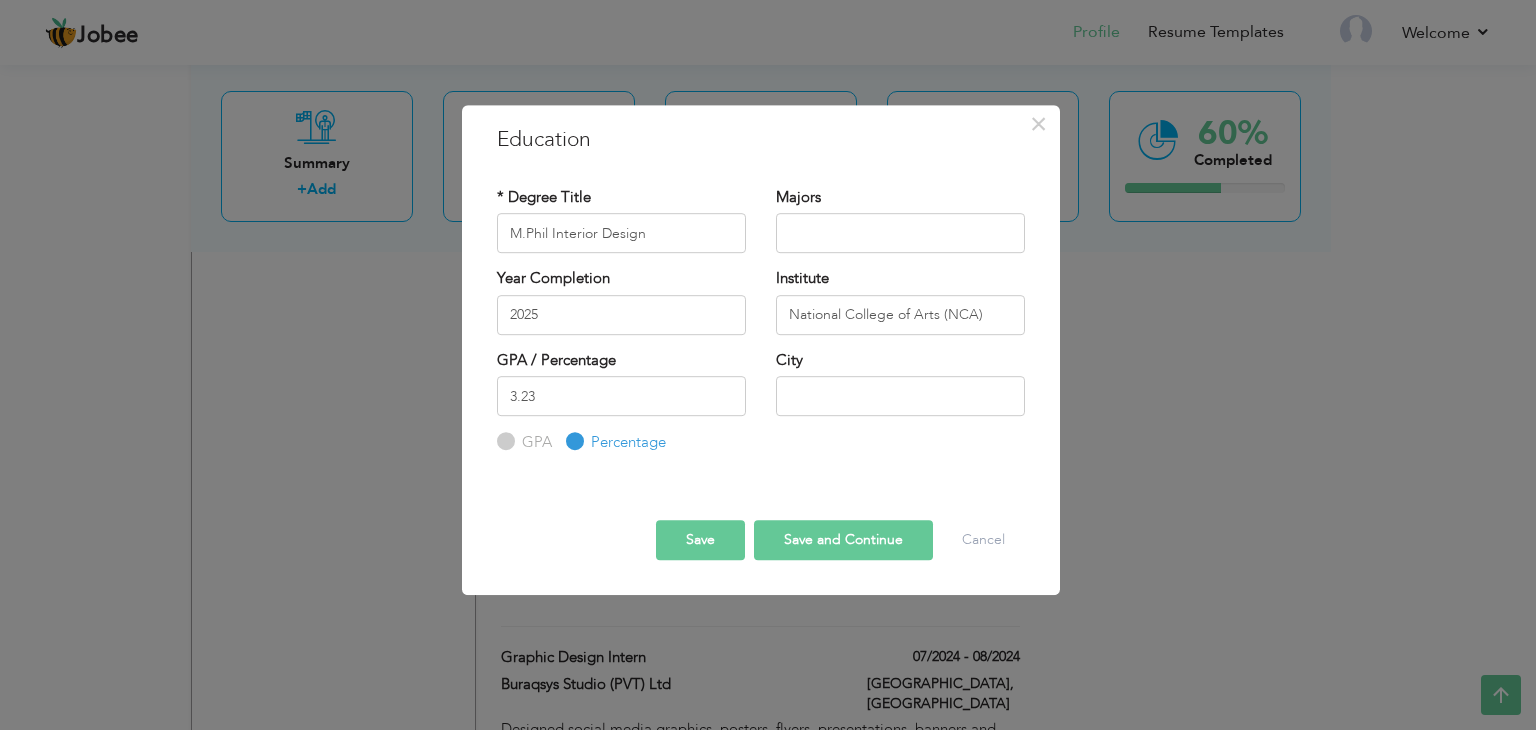 click on "GPA" at bounding box center [524, 443] 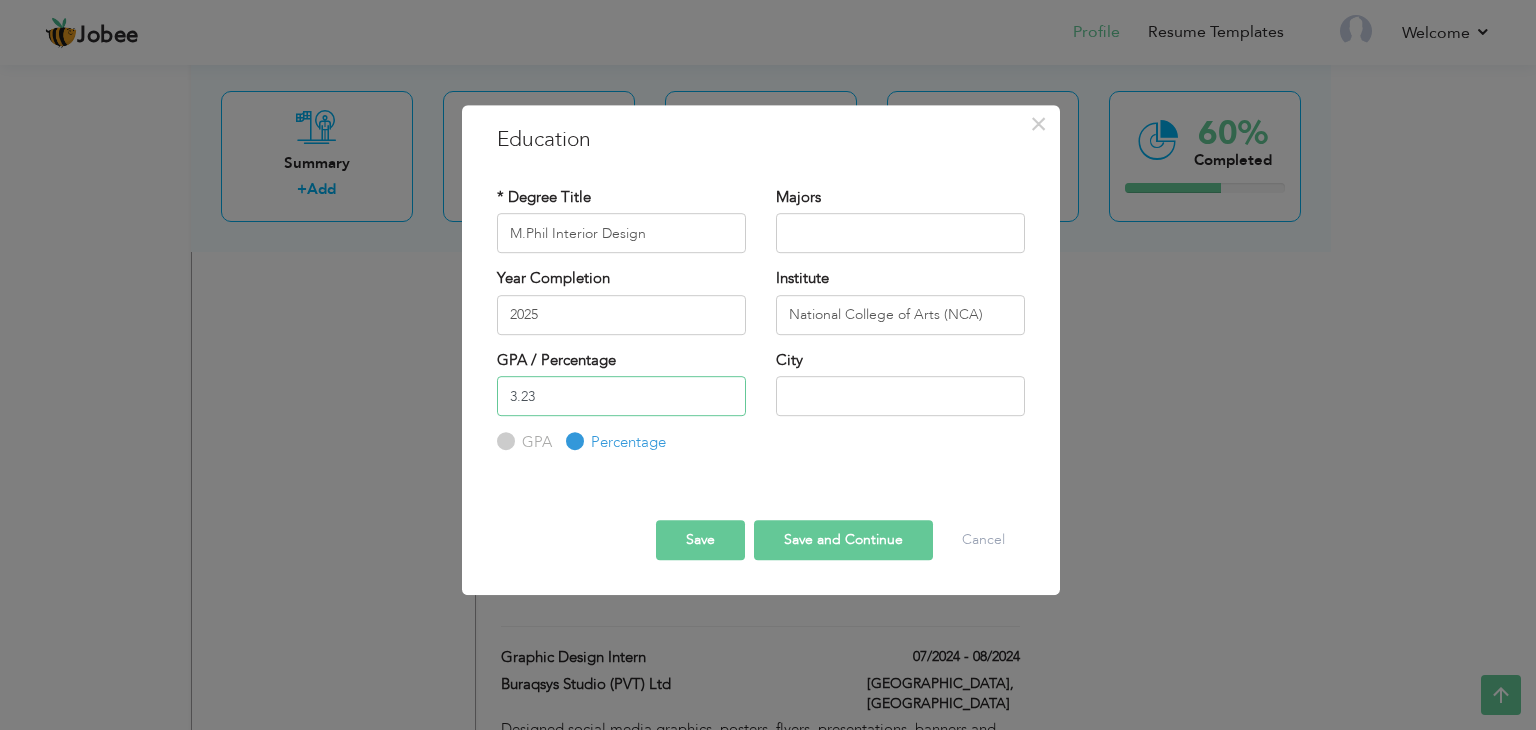 click on "3.23" at bounding box center [621, 396] 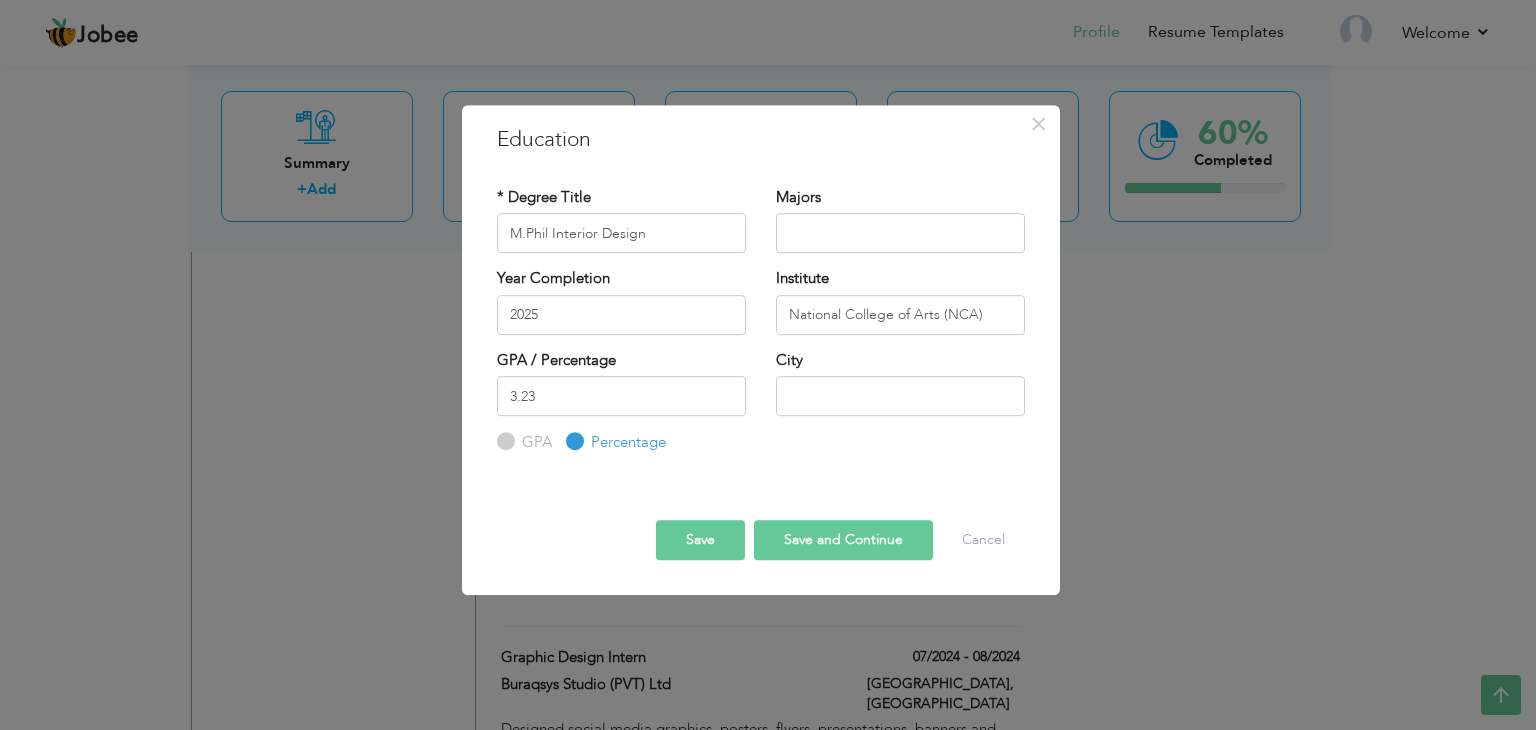 click on "GPA" at bounding box center (503, 442) 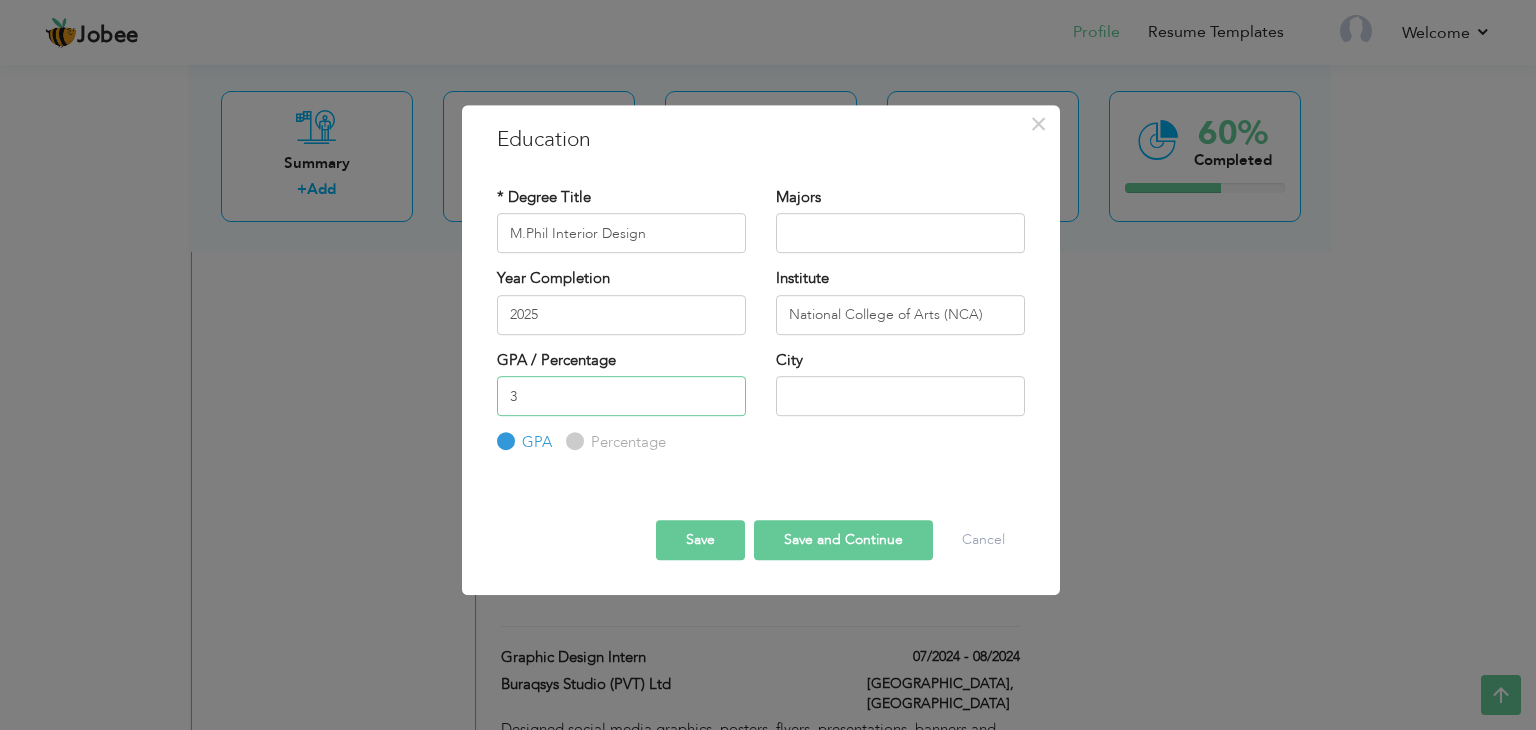 click on "3" at bounding box center [621, 396] 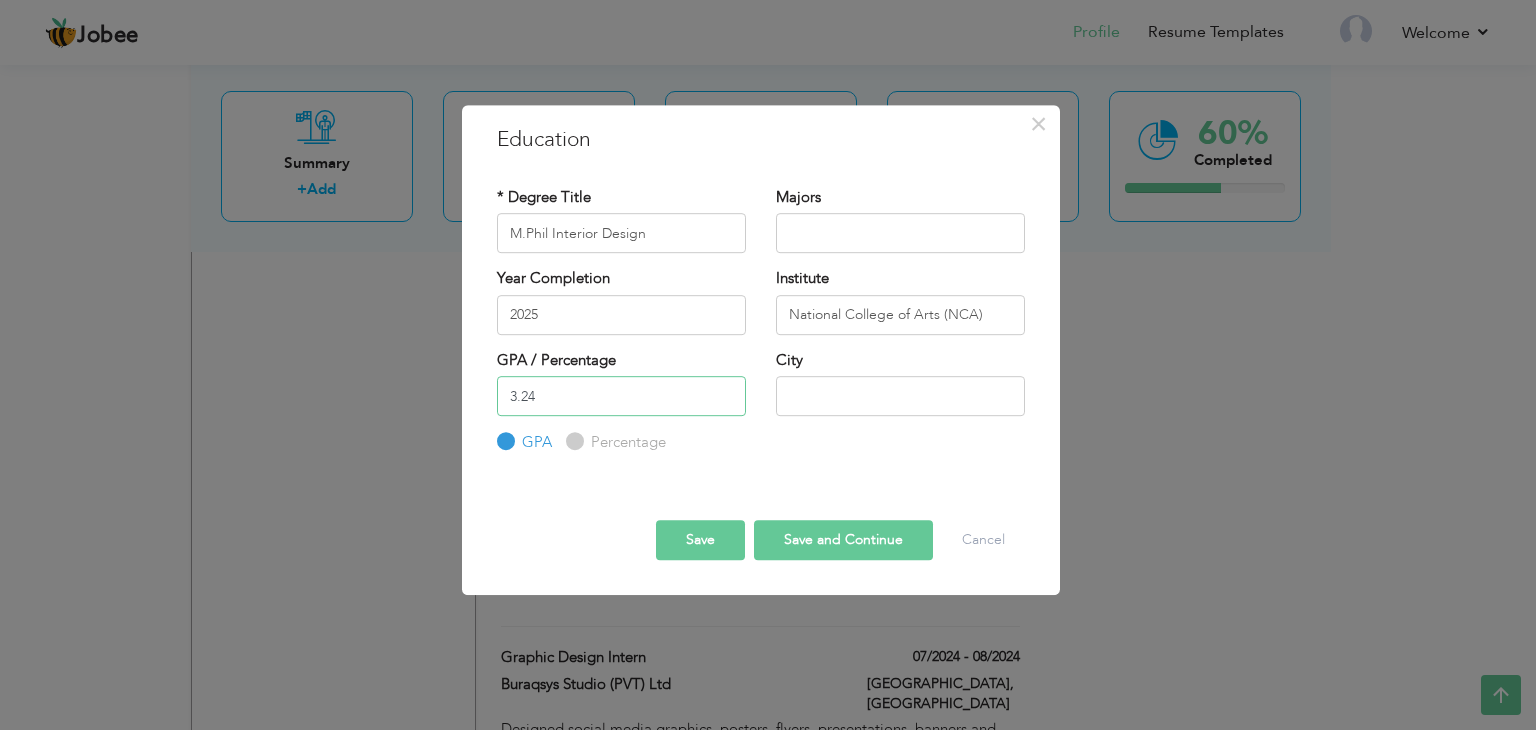 type on "3.24" 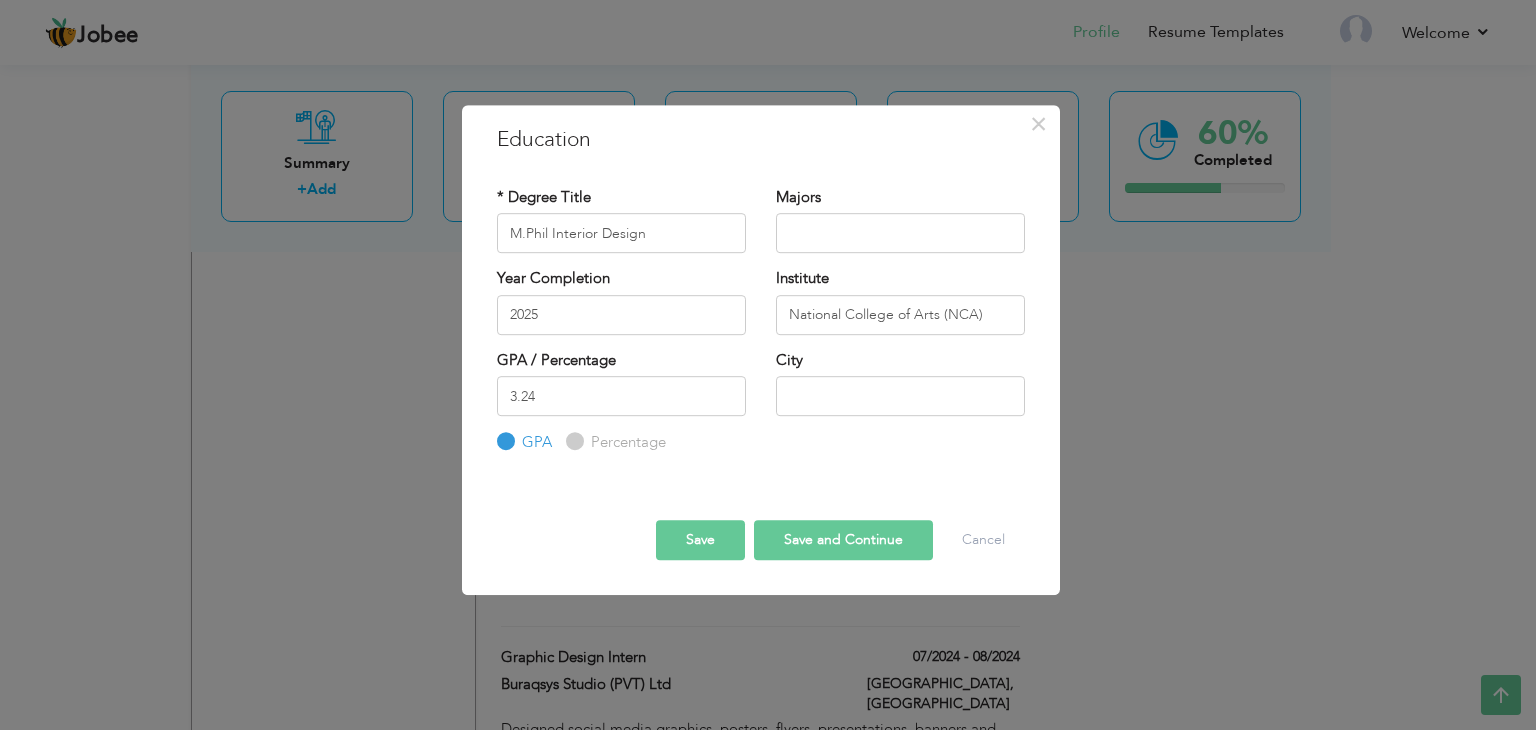 click on "City" at bounding box center [900, 390] 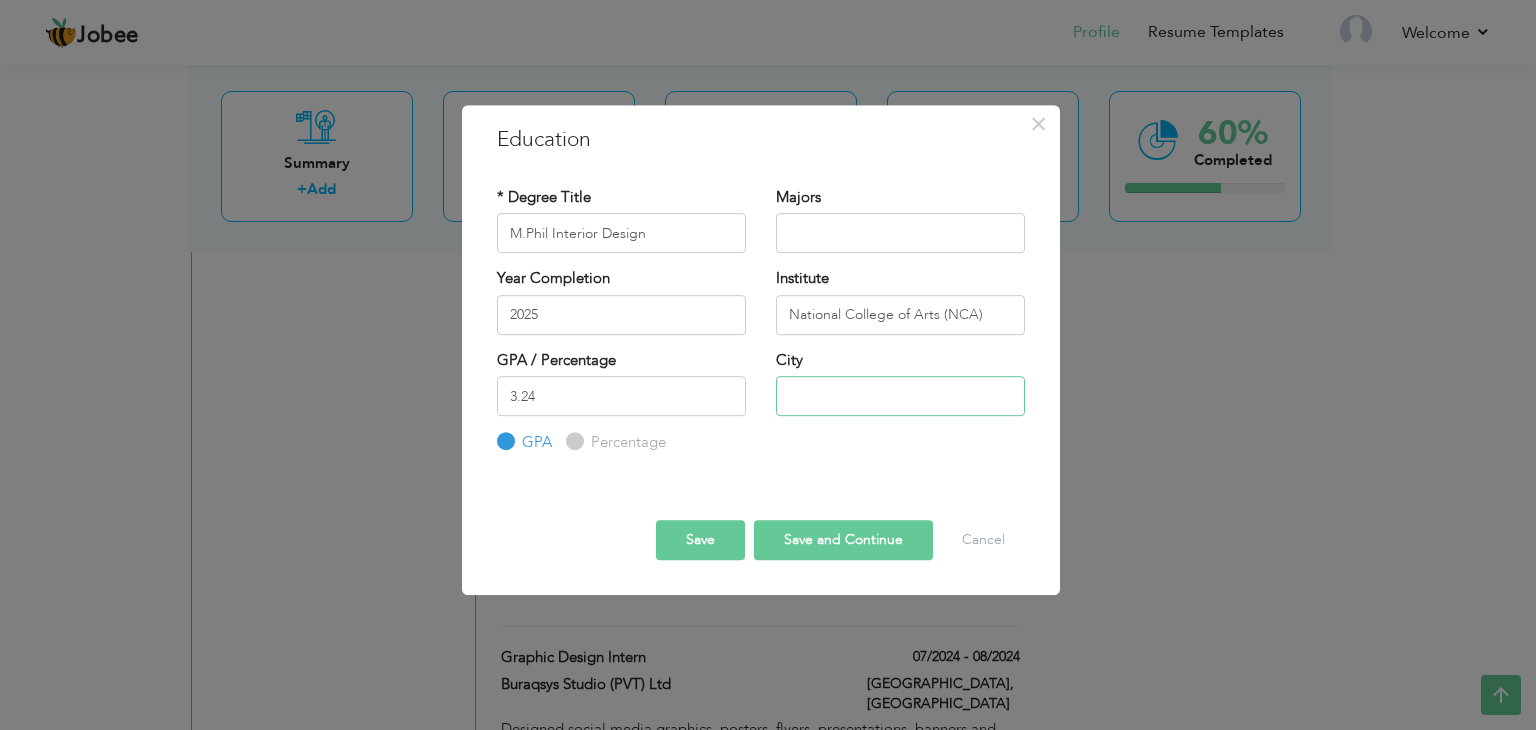 click at bounding box center (900, 396) 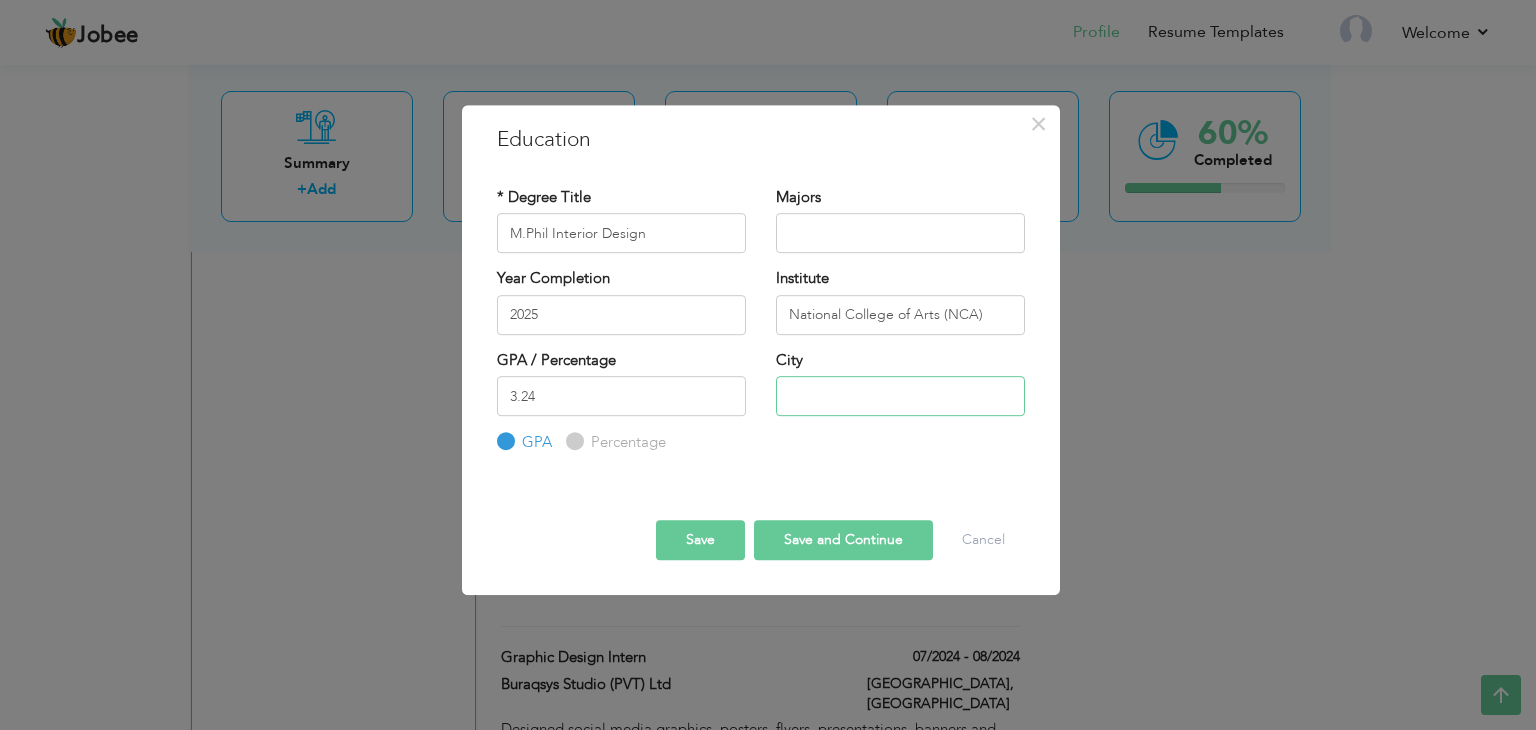 type on "[GEOGRAPHIC_DATA]" 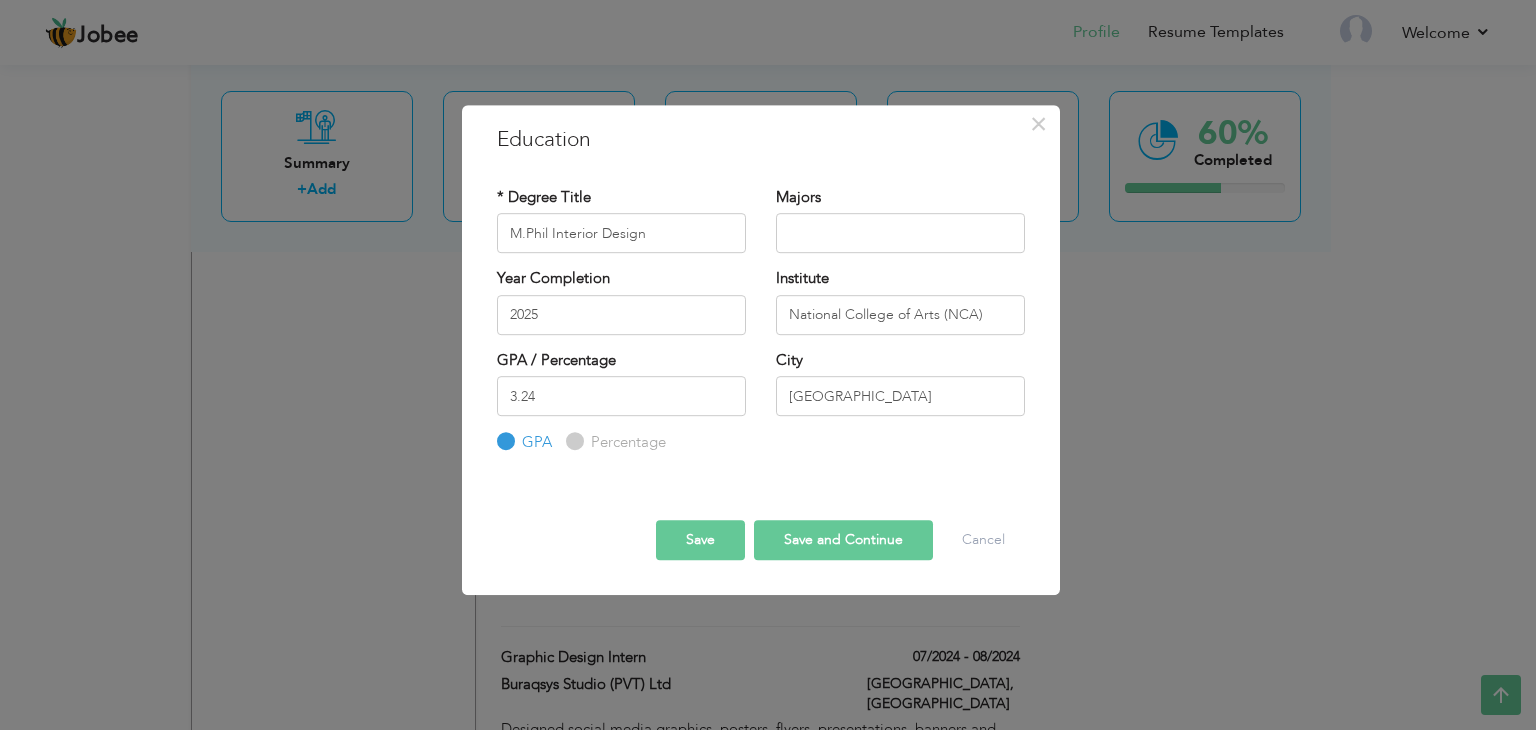 click on "Save" at bounding box center (700, 540) 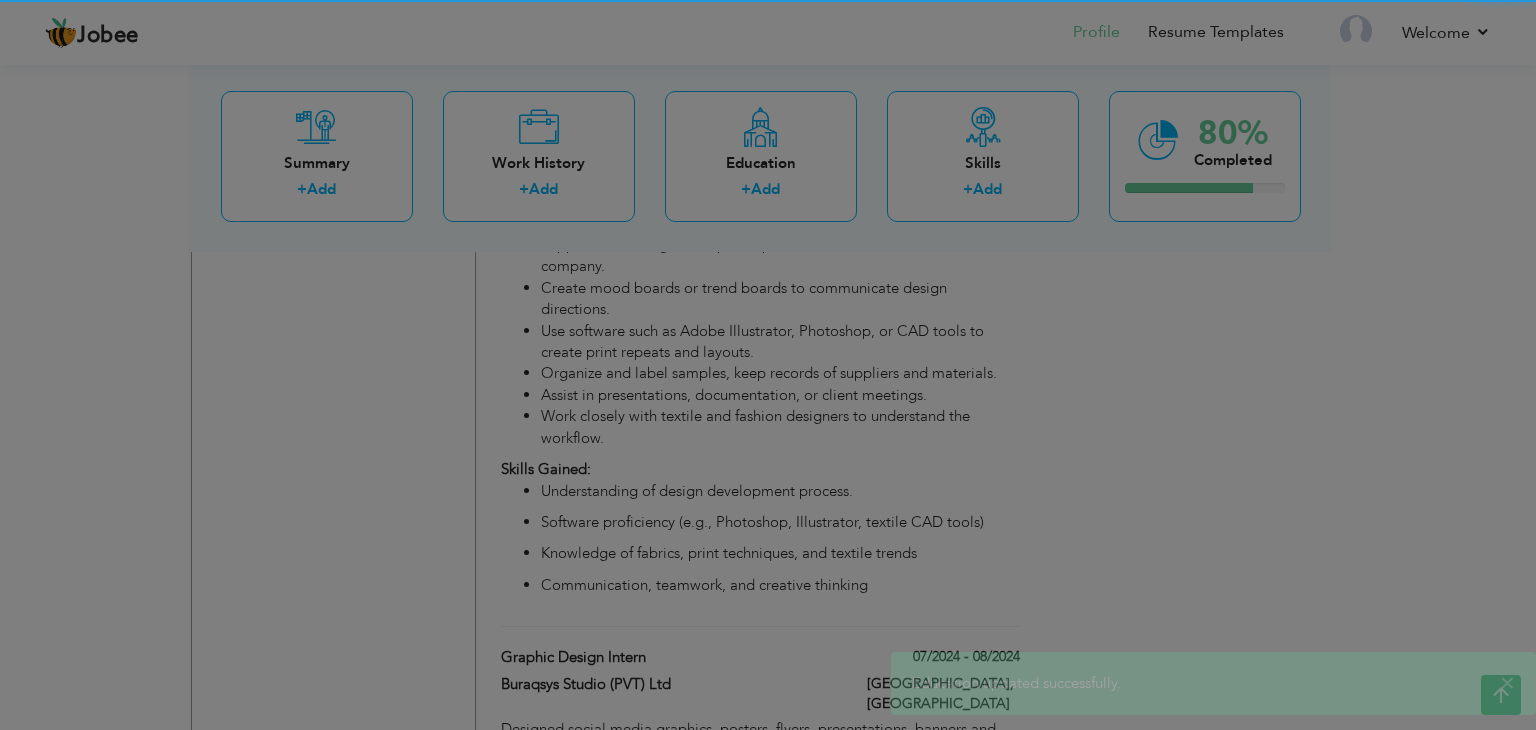 scroll, scrollTop: 1252, scrollLeft: 0, axis: vertical 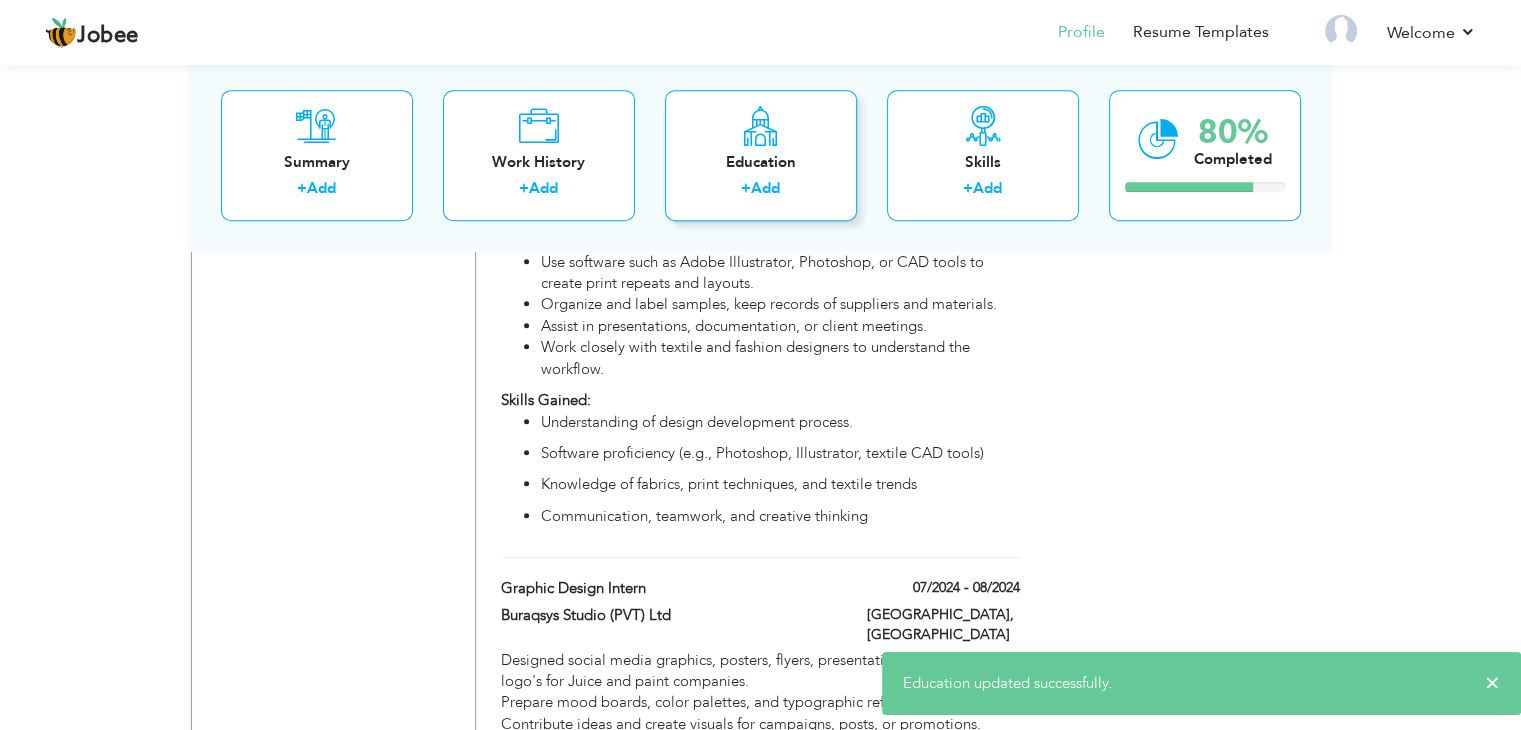 click on "+  Add" at bounding box center [761, 192] 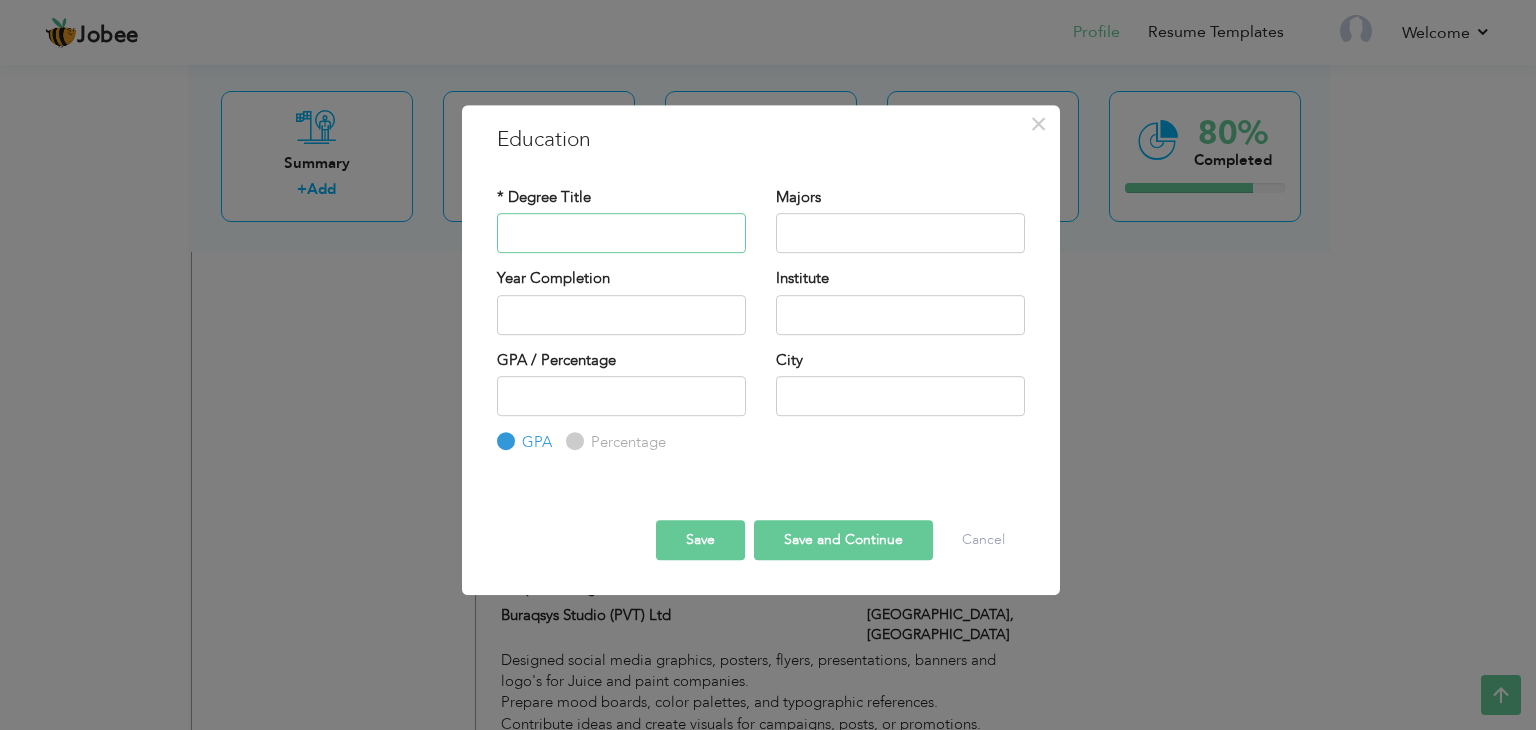 click at bounding box center [621, 233] 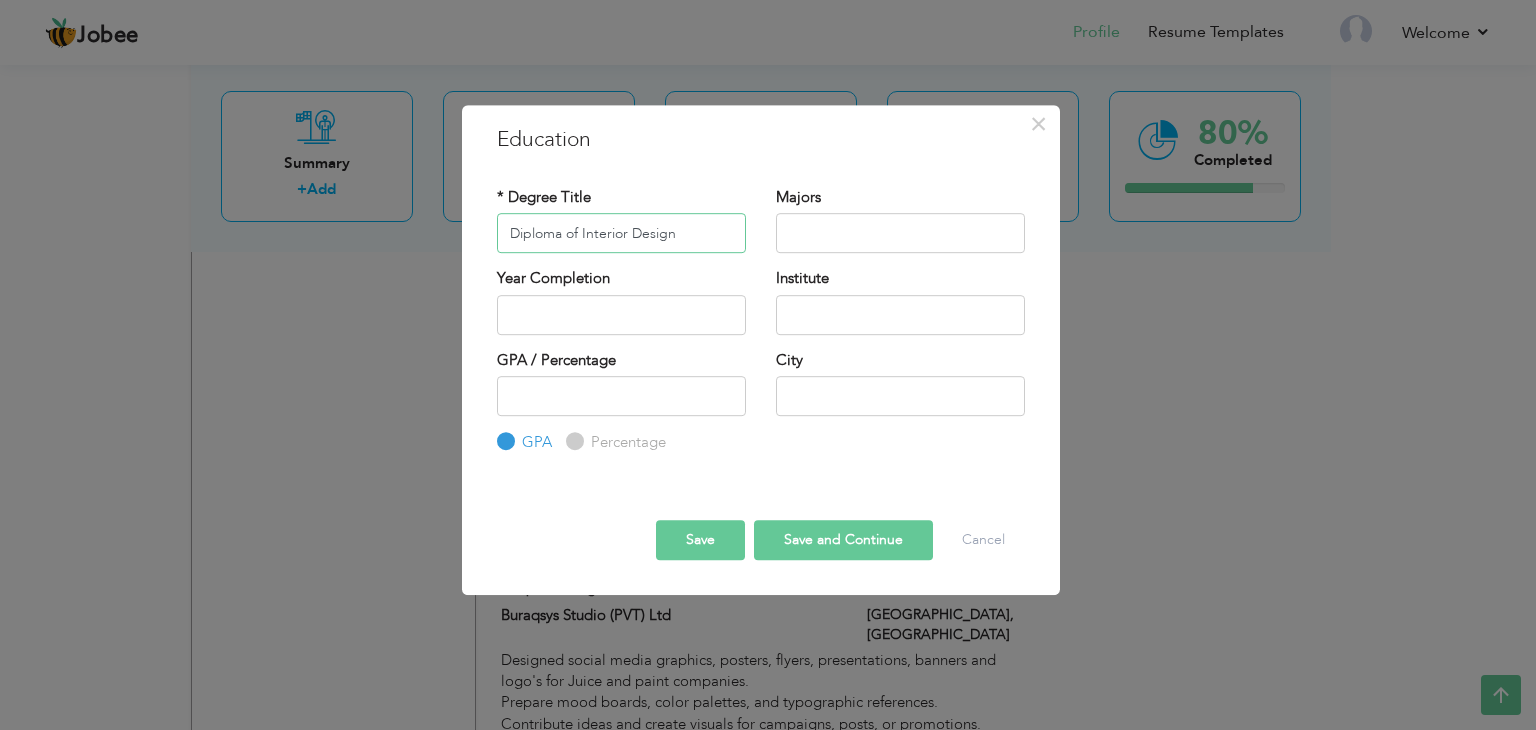 type on "Diploma of Interior Design" 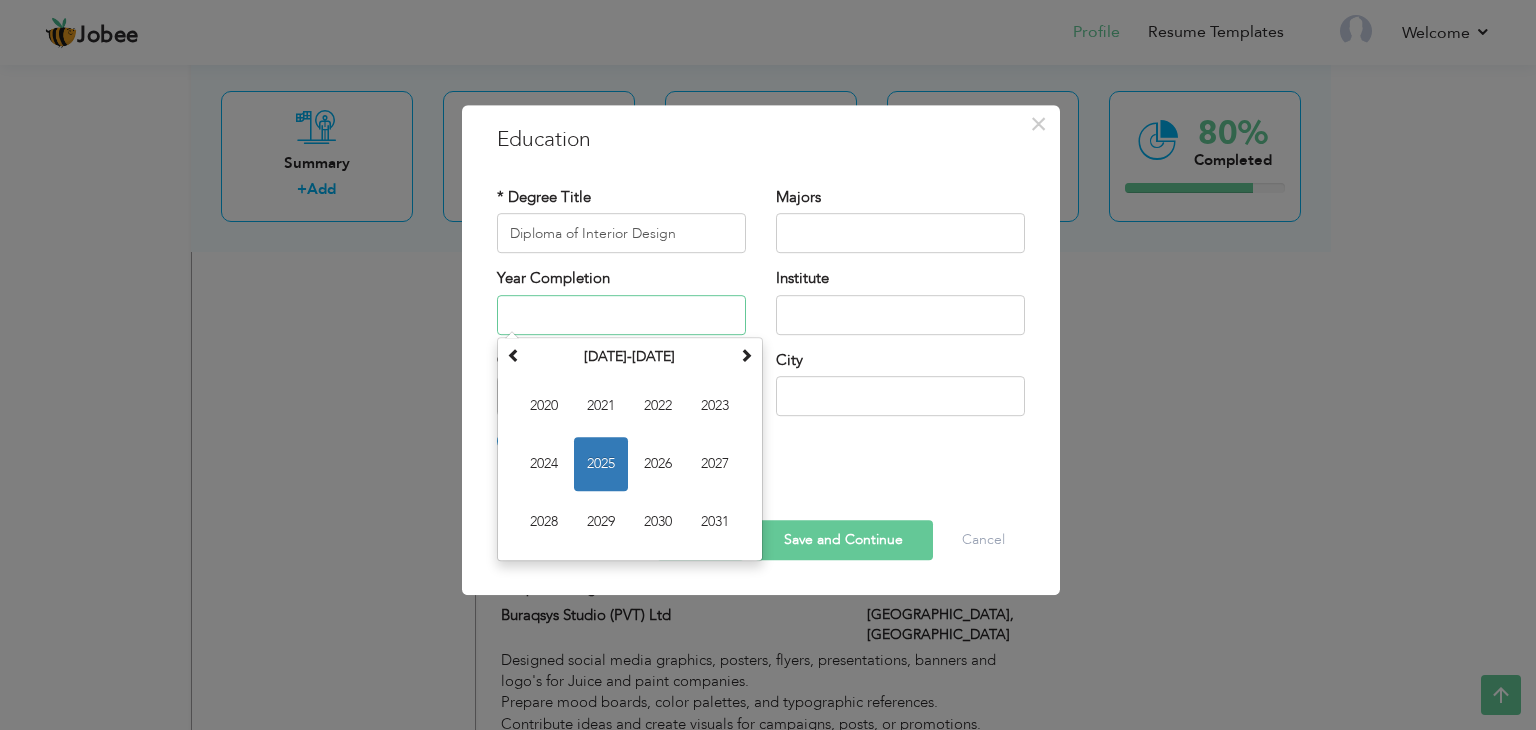 click at bounding box center (621, 315) 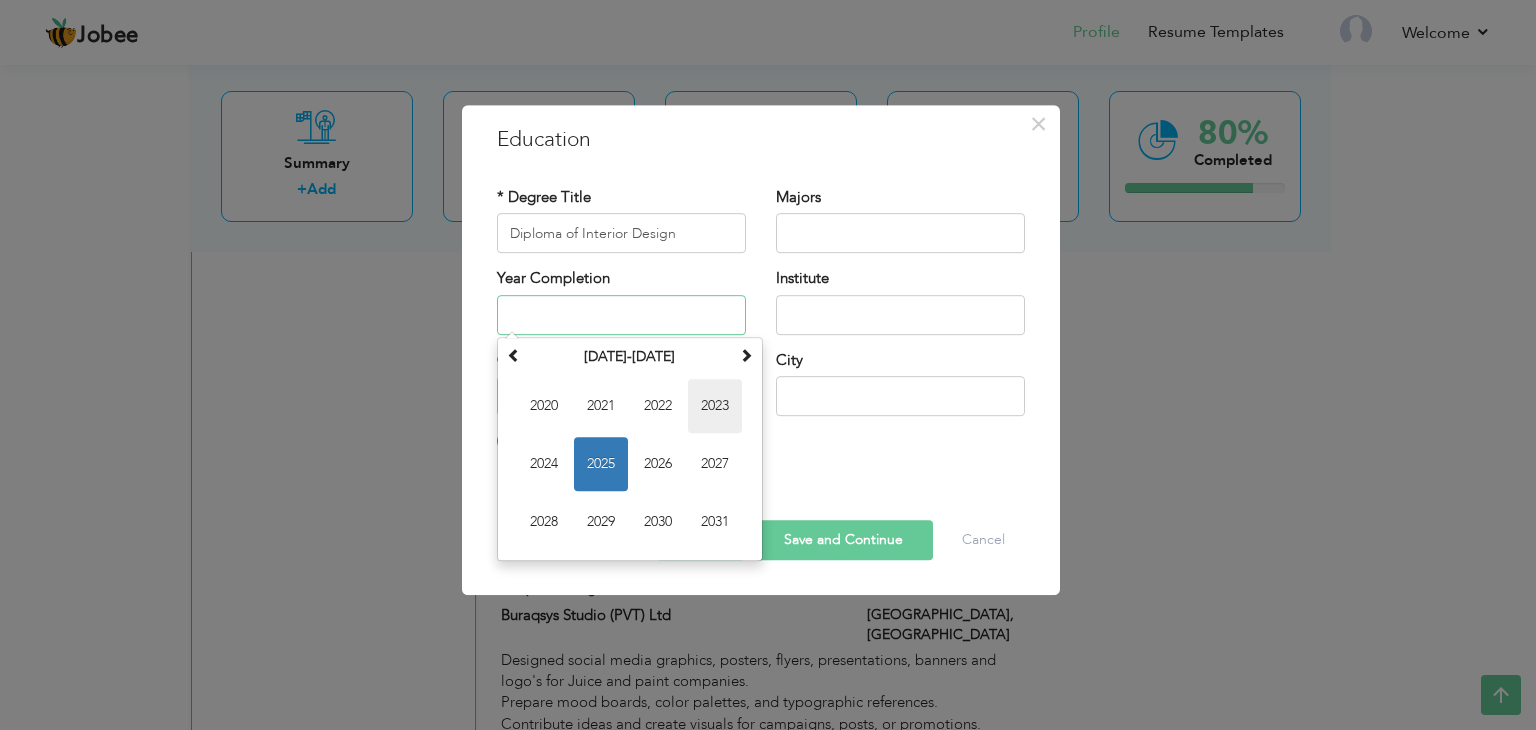 click on "2023" at bounding box center [715, 406] 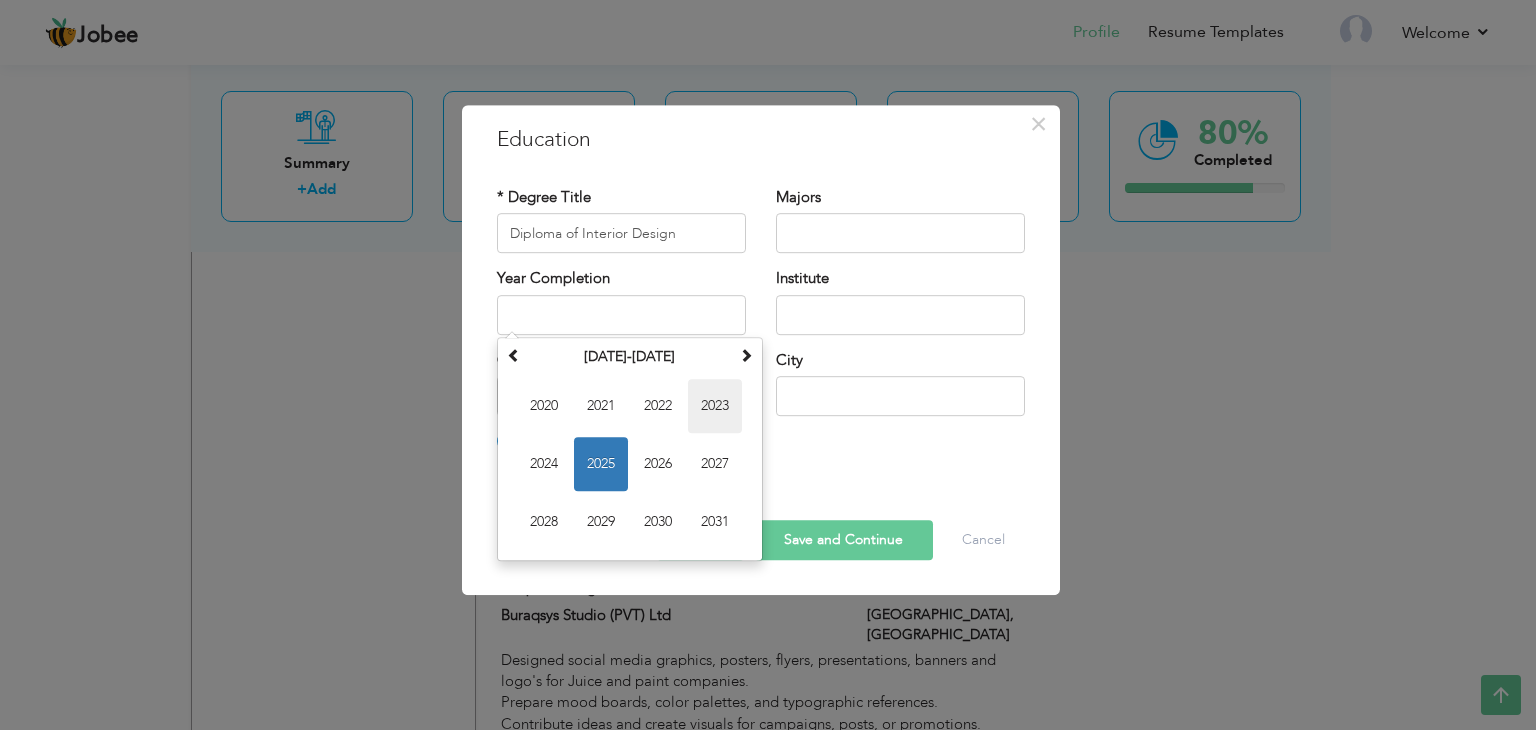 type on "2023" 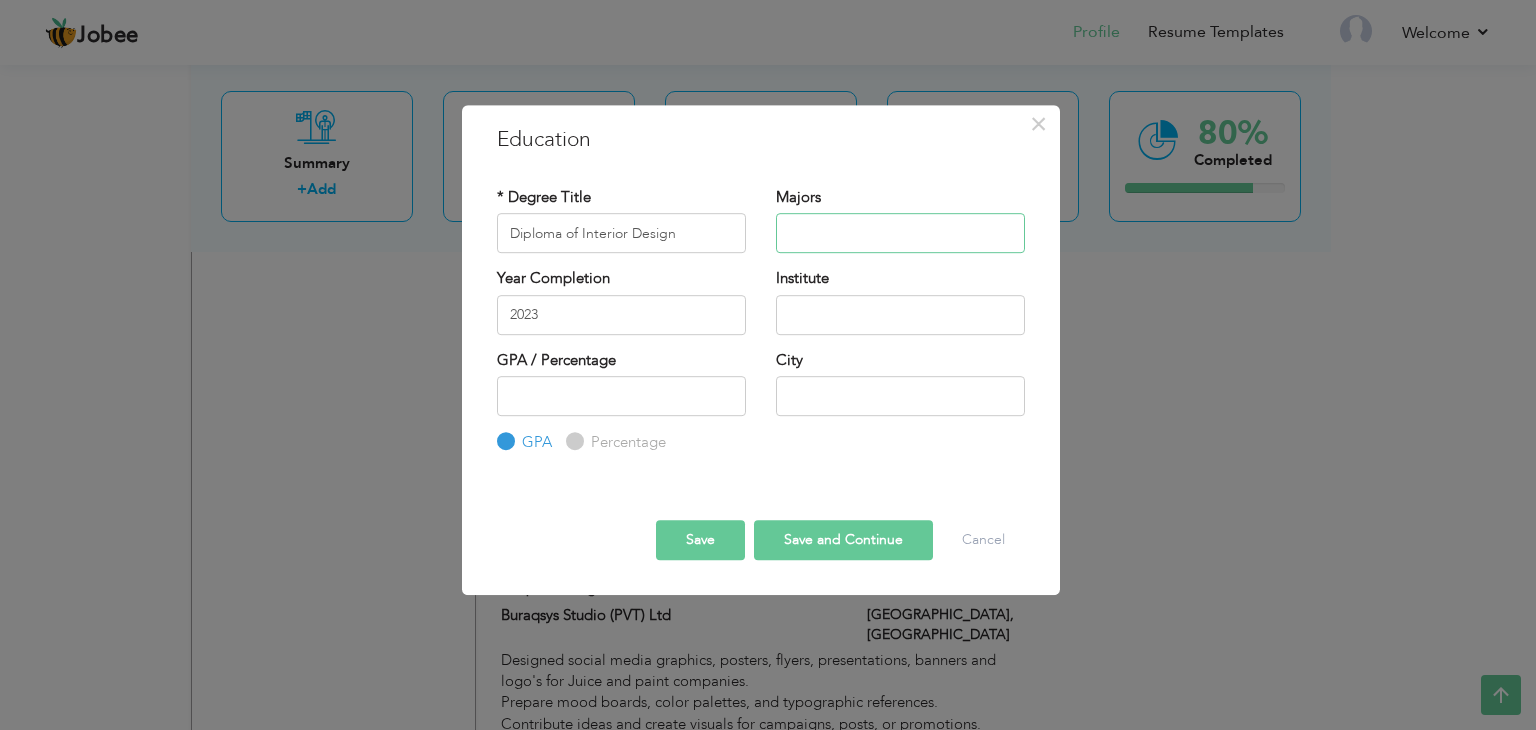 click at bounding box center [900, 233] 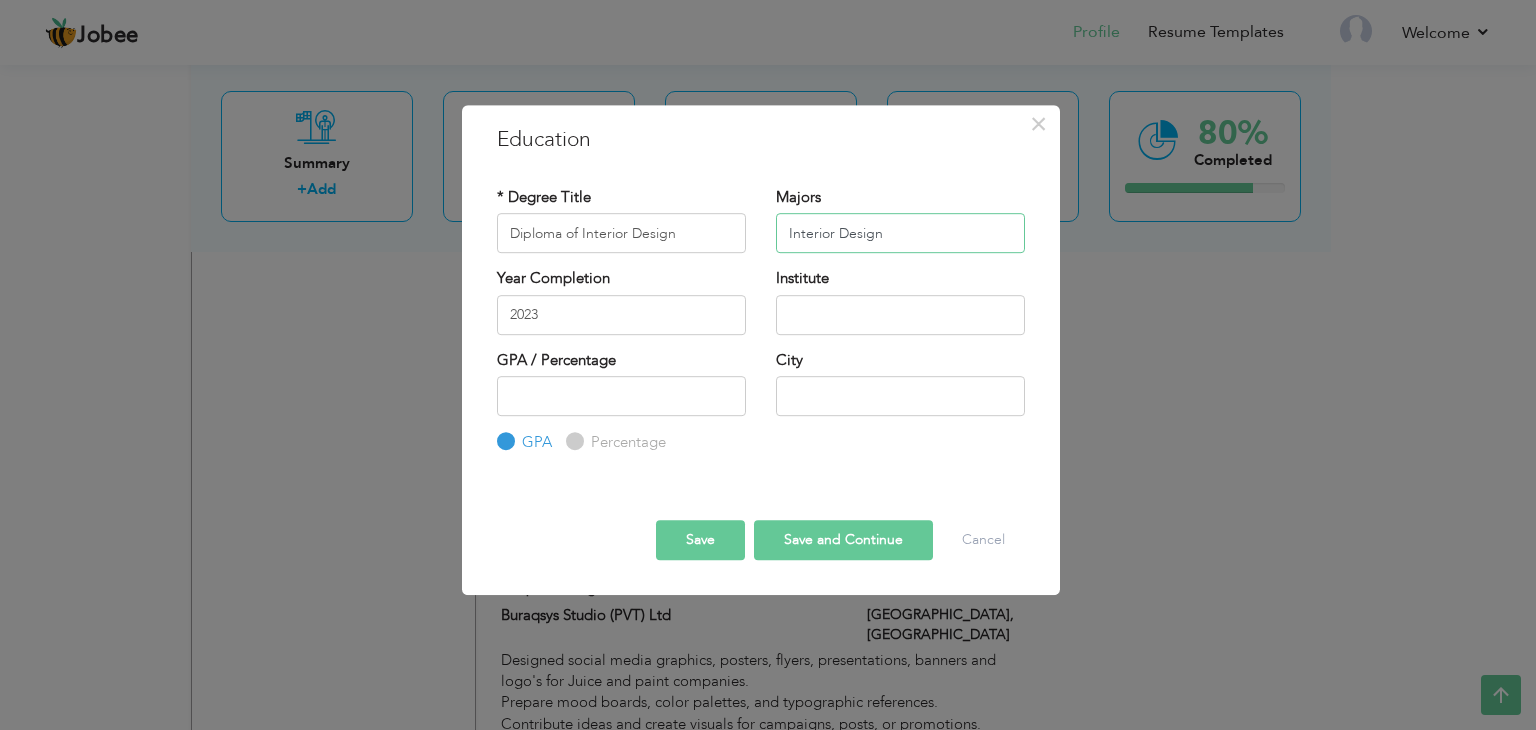 type on "Interior Design" 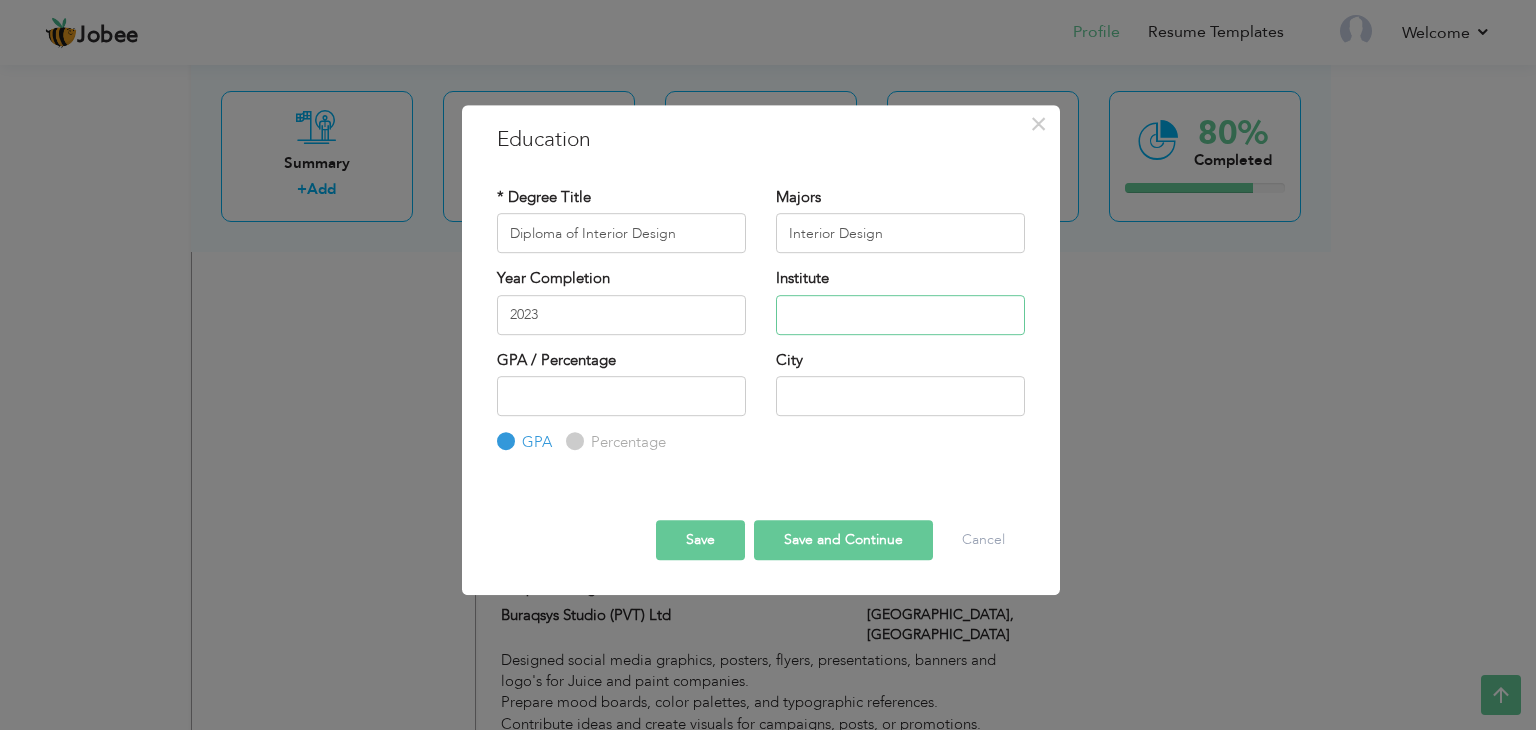 click at bounding box center [900, 315] 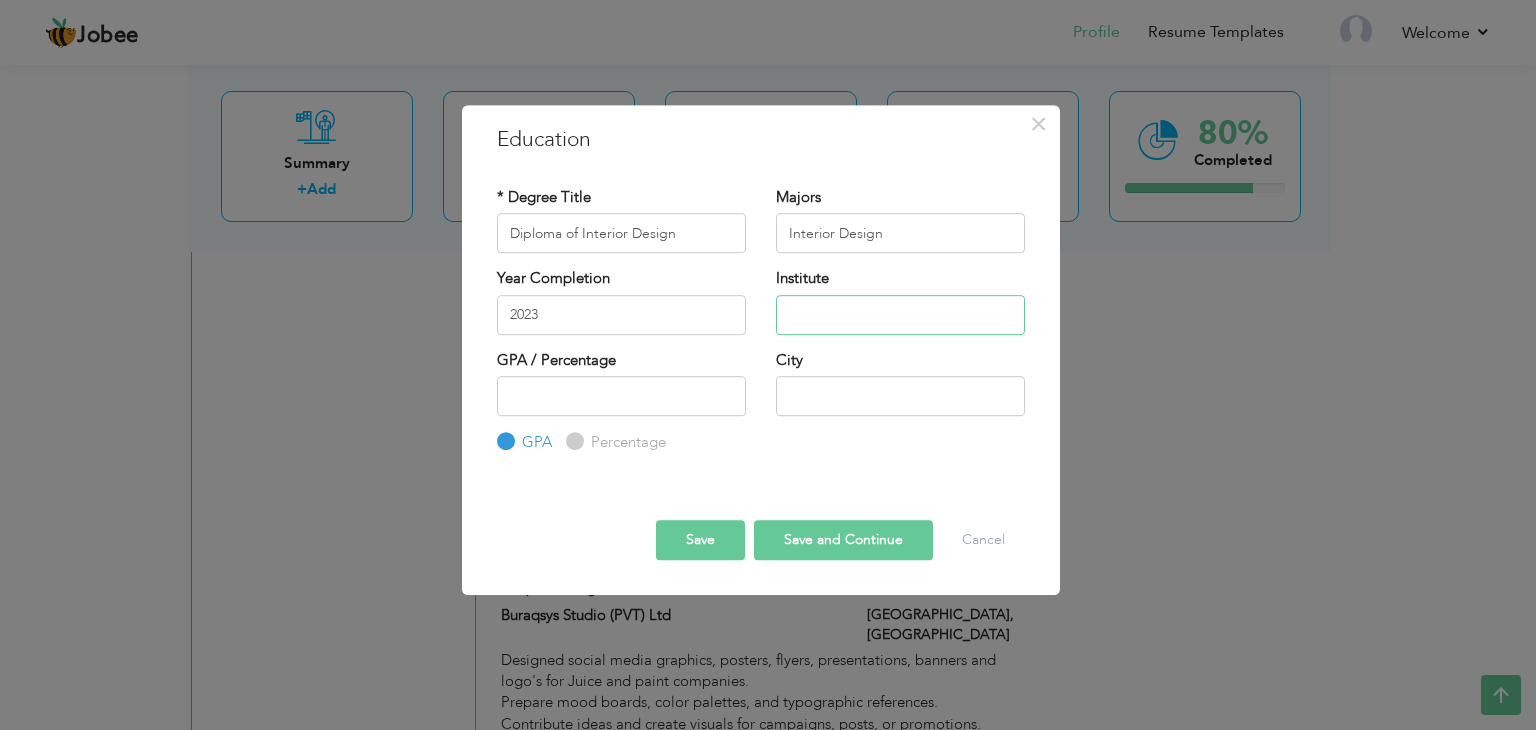 click at bounding box center (900, 315) 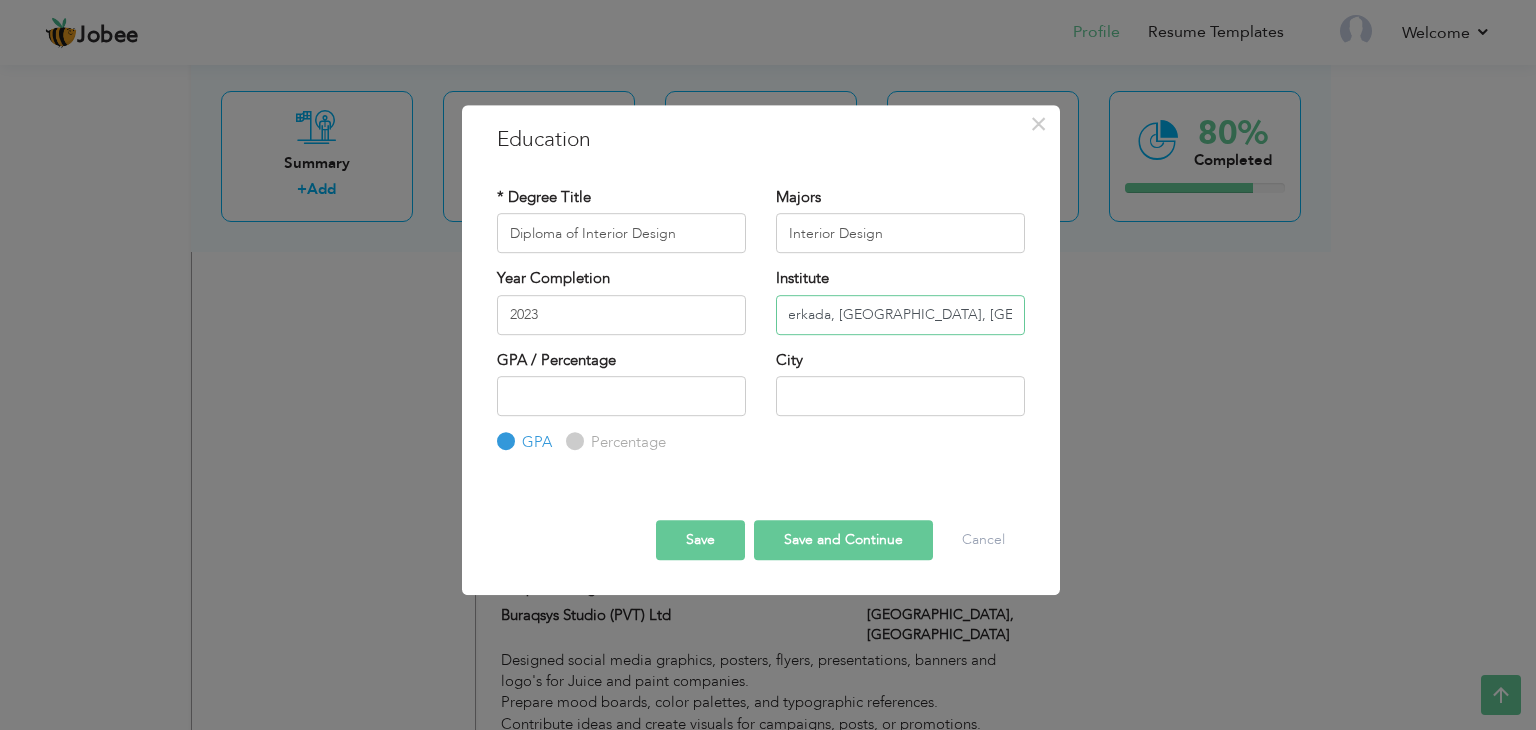 scroll, scrollTop: 0, scrollLeft: 34, axis: horizontal 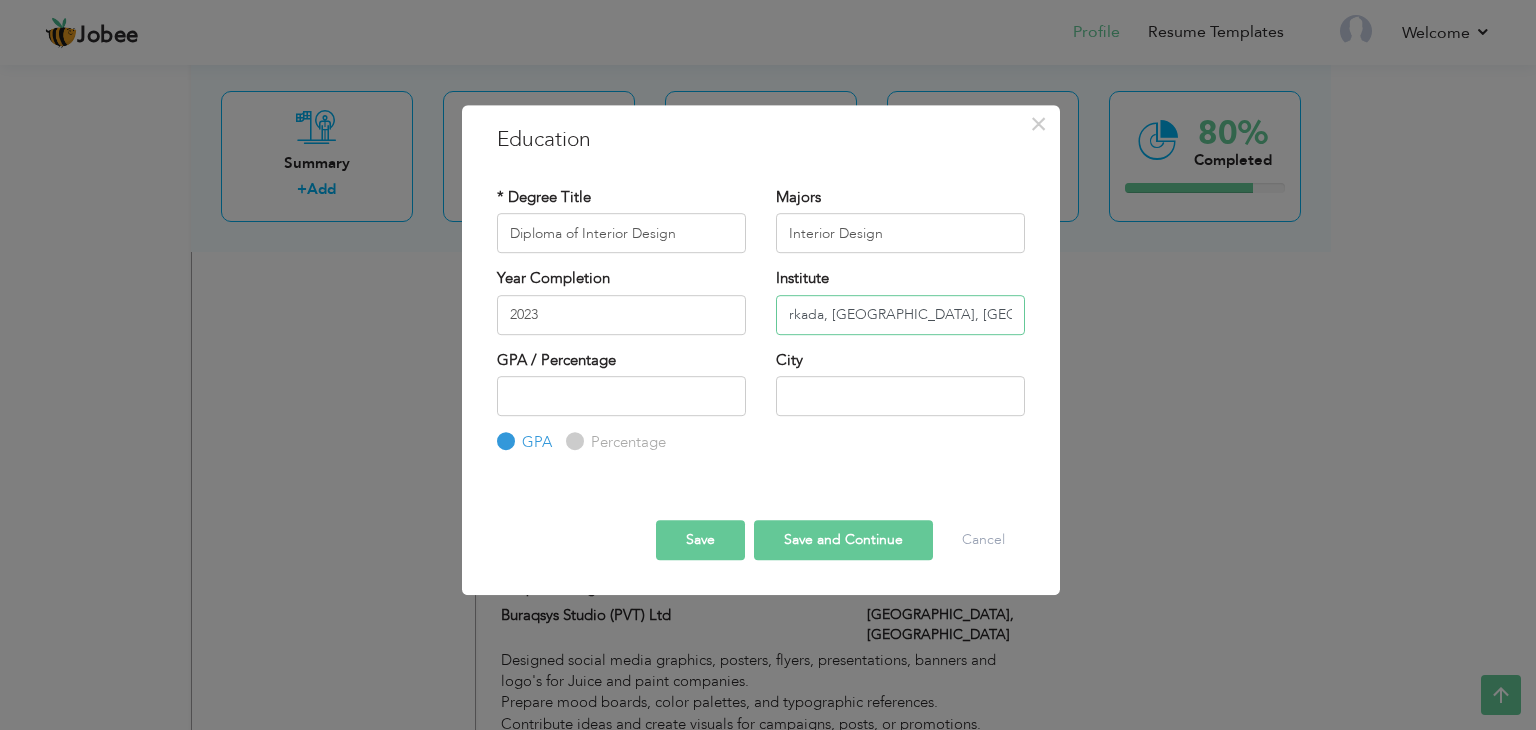 type on "Hunerkada, [GEOGRAPHIC_DATA], [GEOGRAPHIC_DATA]" 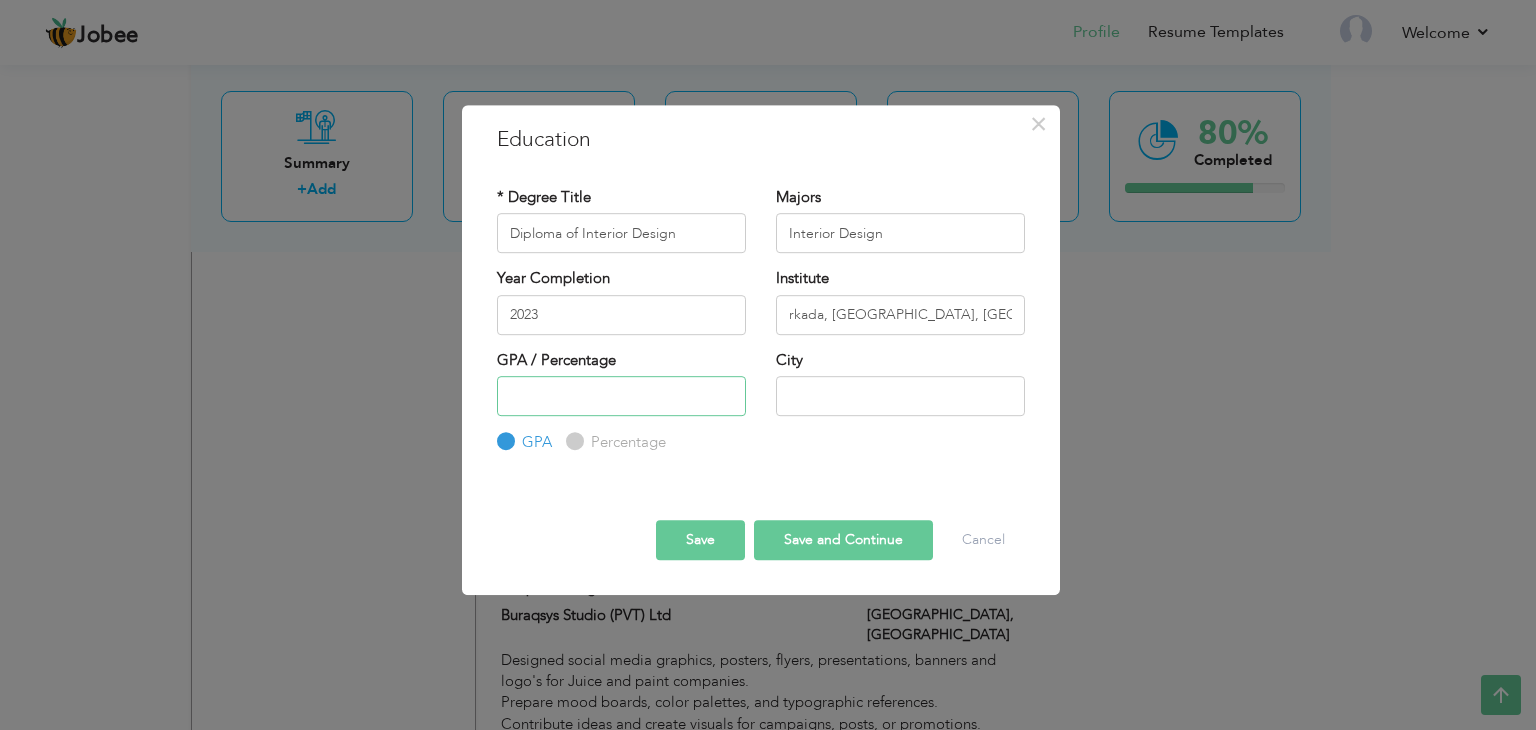 scroll, scrollTop: 0, scrollLeft: 0, axis: both 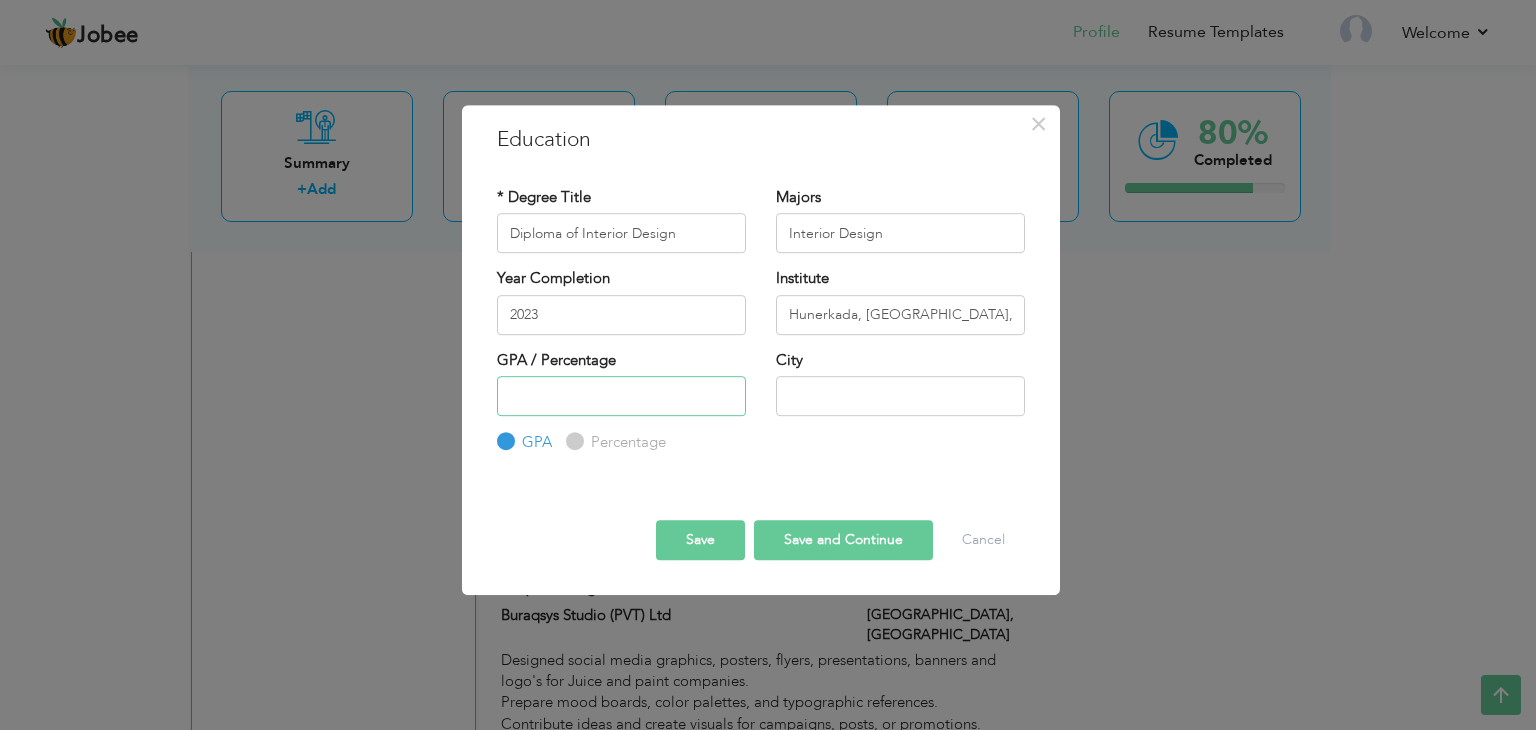click at bounding box center [621, 396] 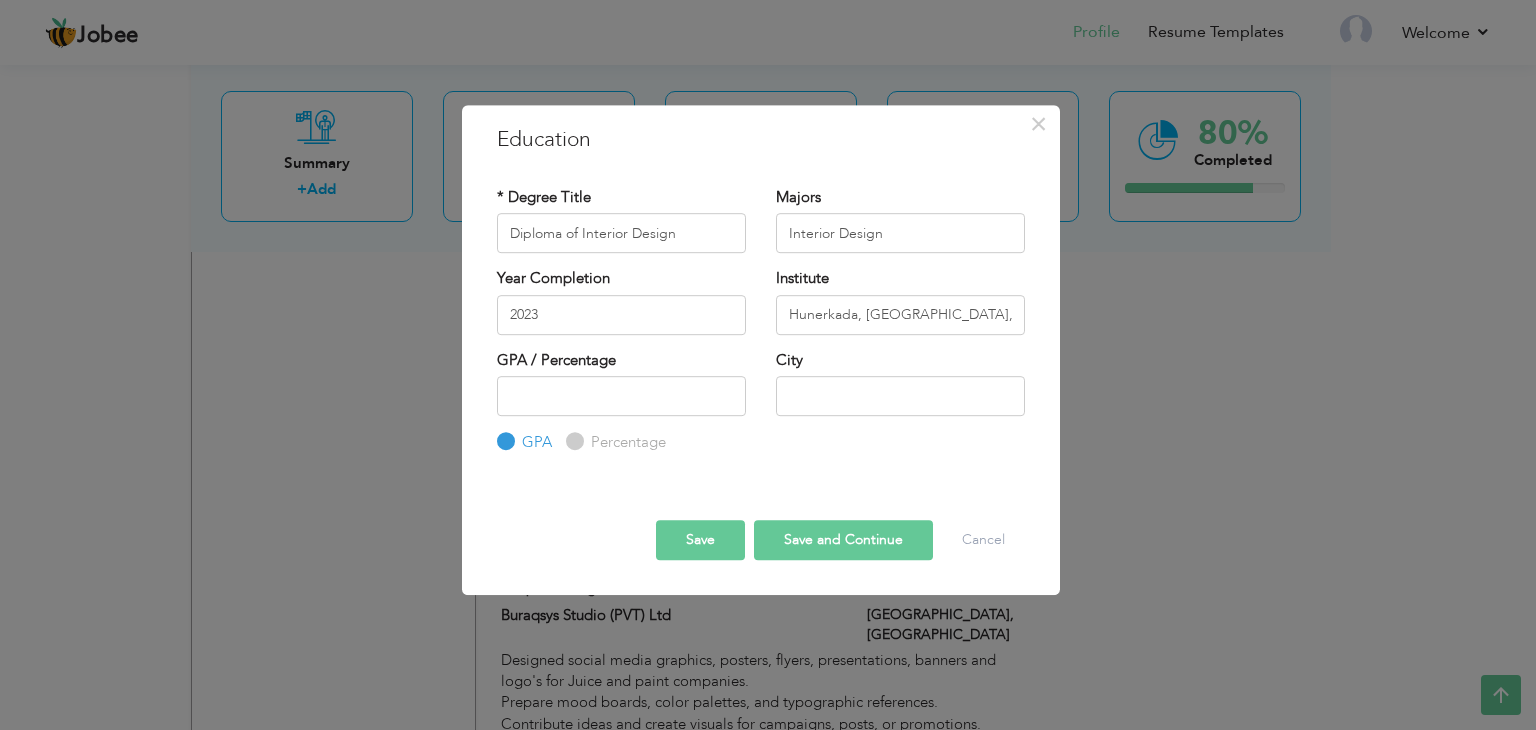 click on "Percentage" at bounding box center [626, 442] 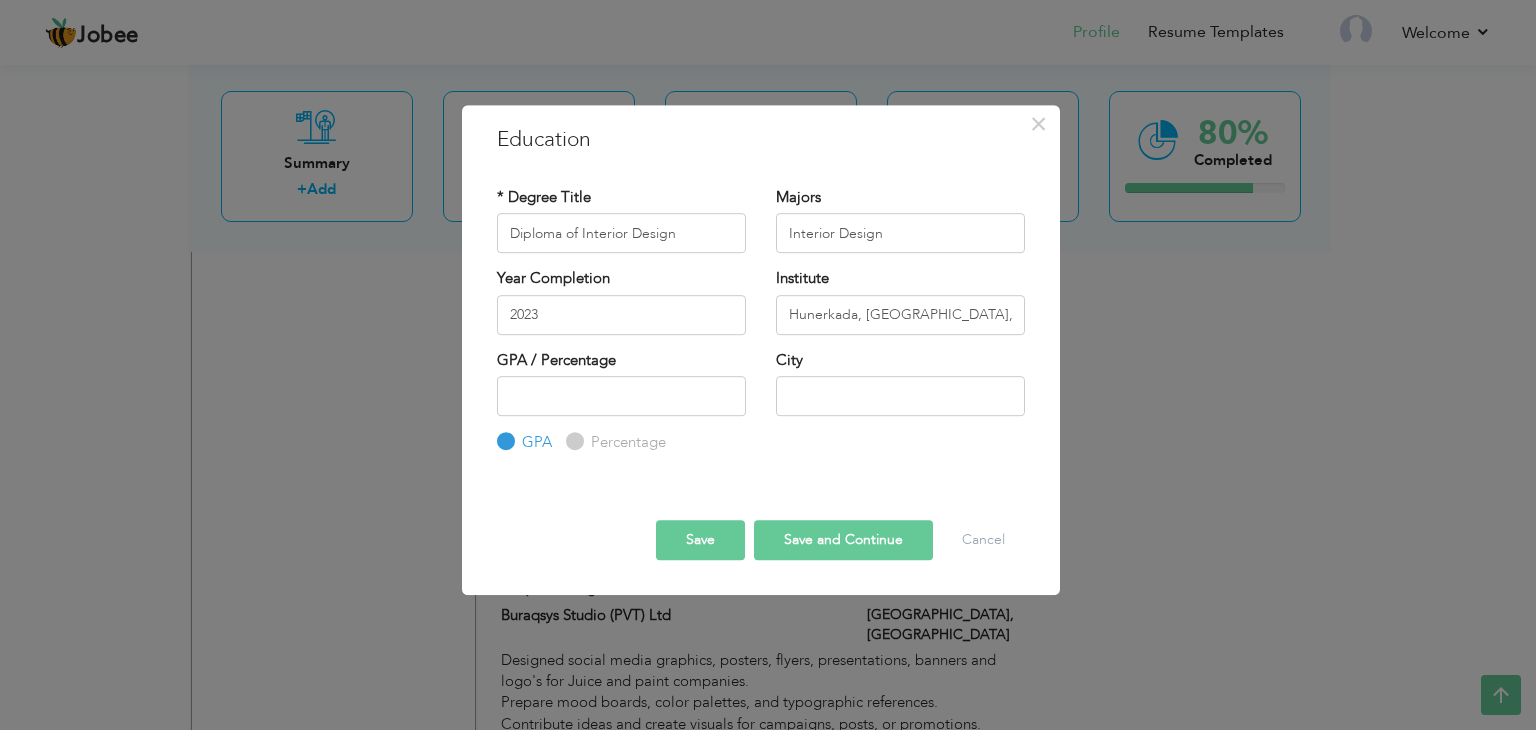 click on "Percentage" at bounding box center (572, 442) 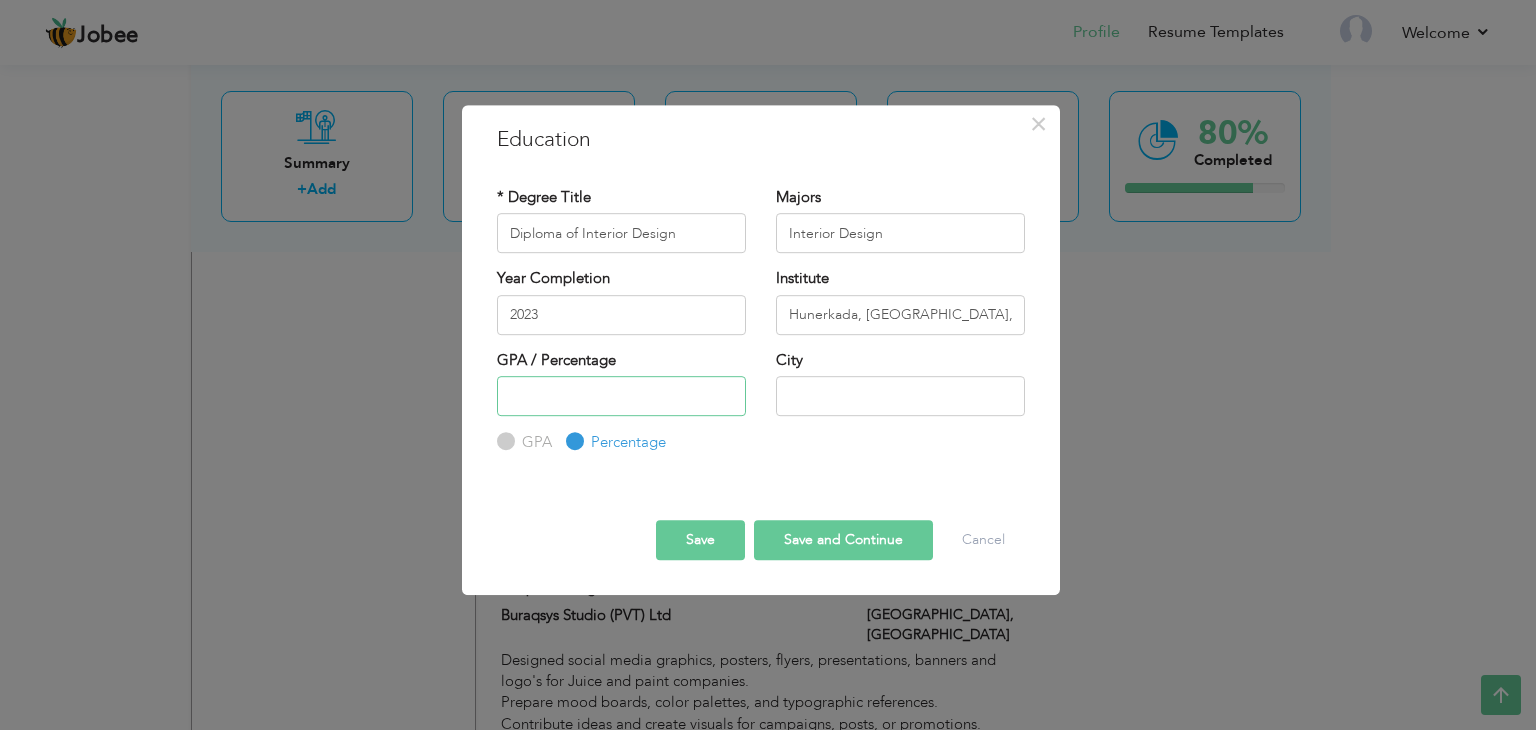 click at bounding box center [621, 396] 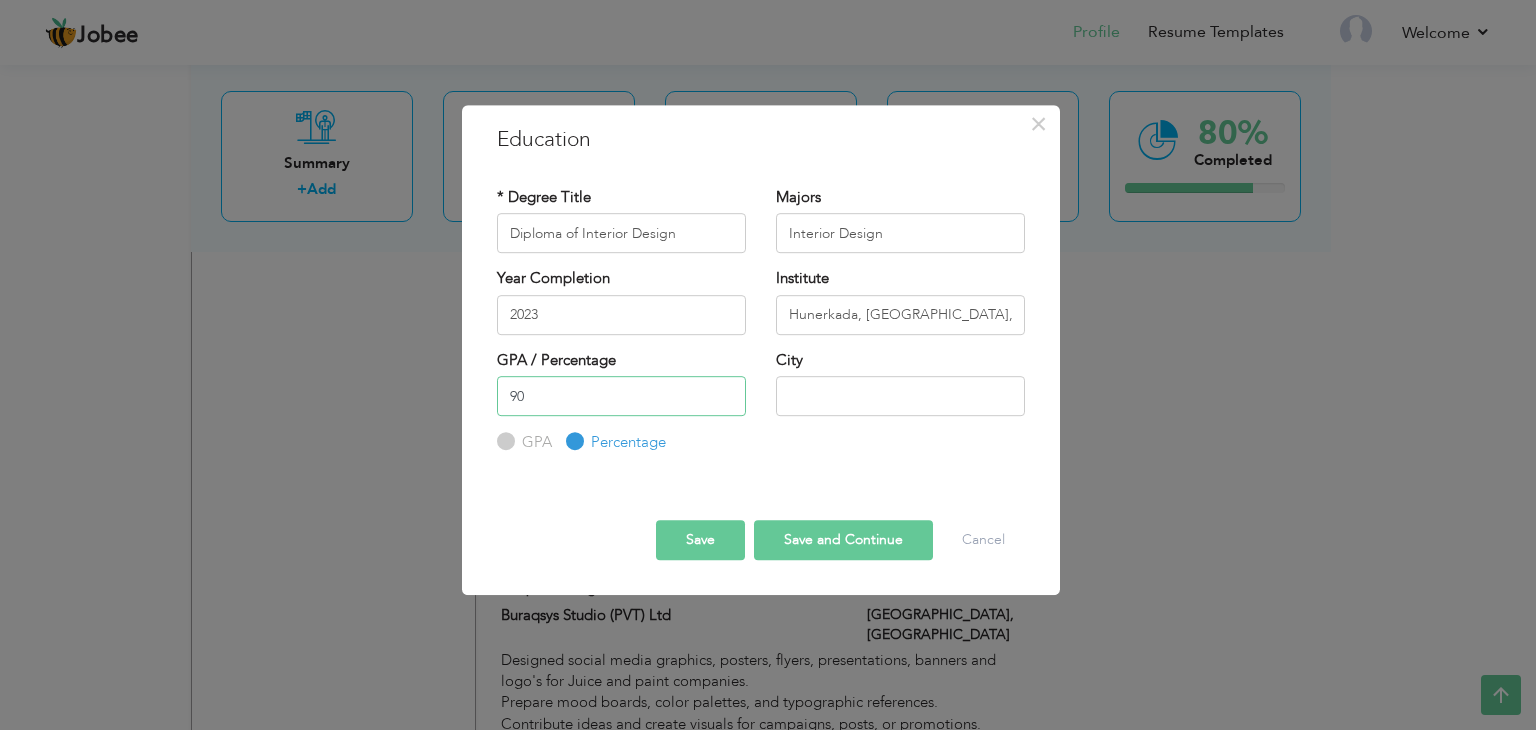 type on "90" 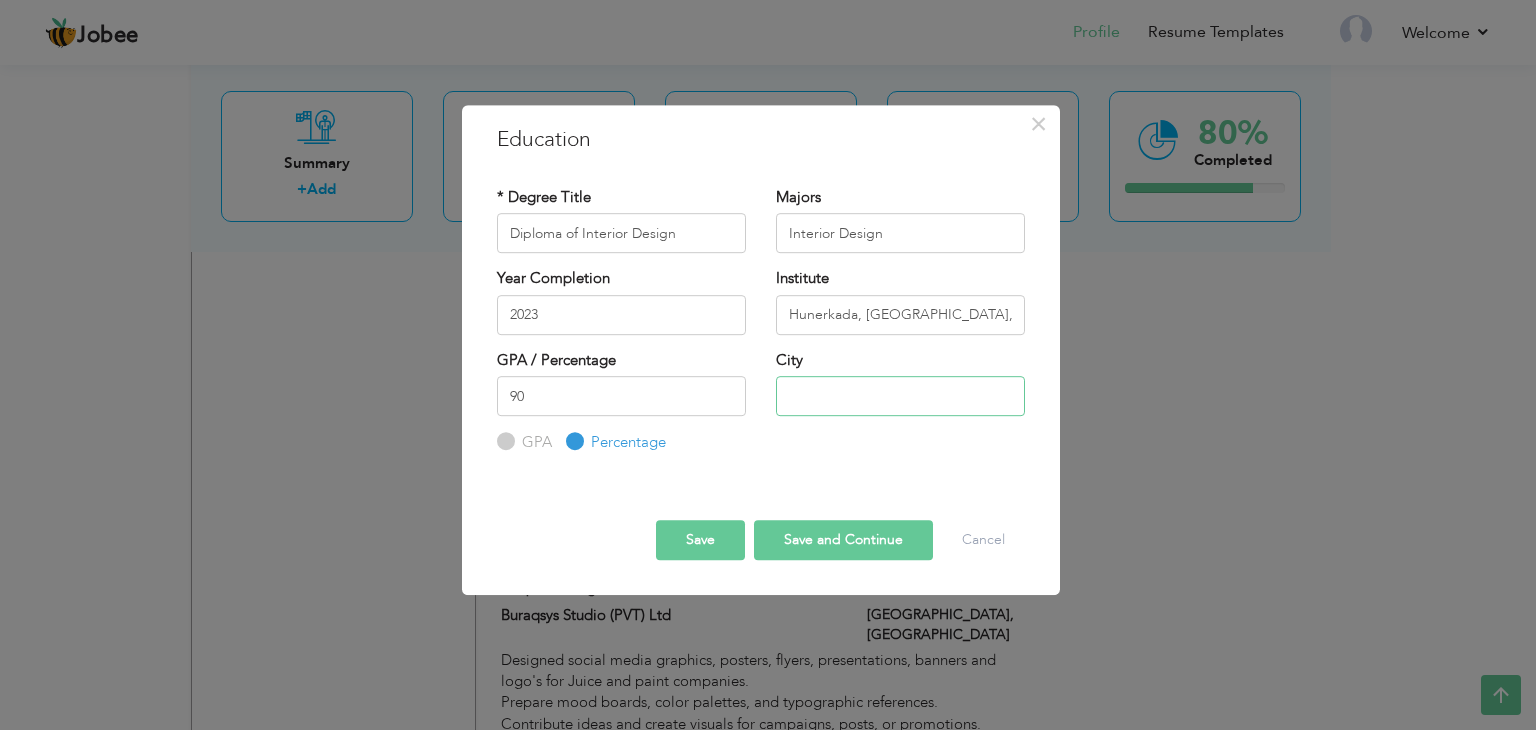 click at bounding box center (900, 396) 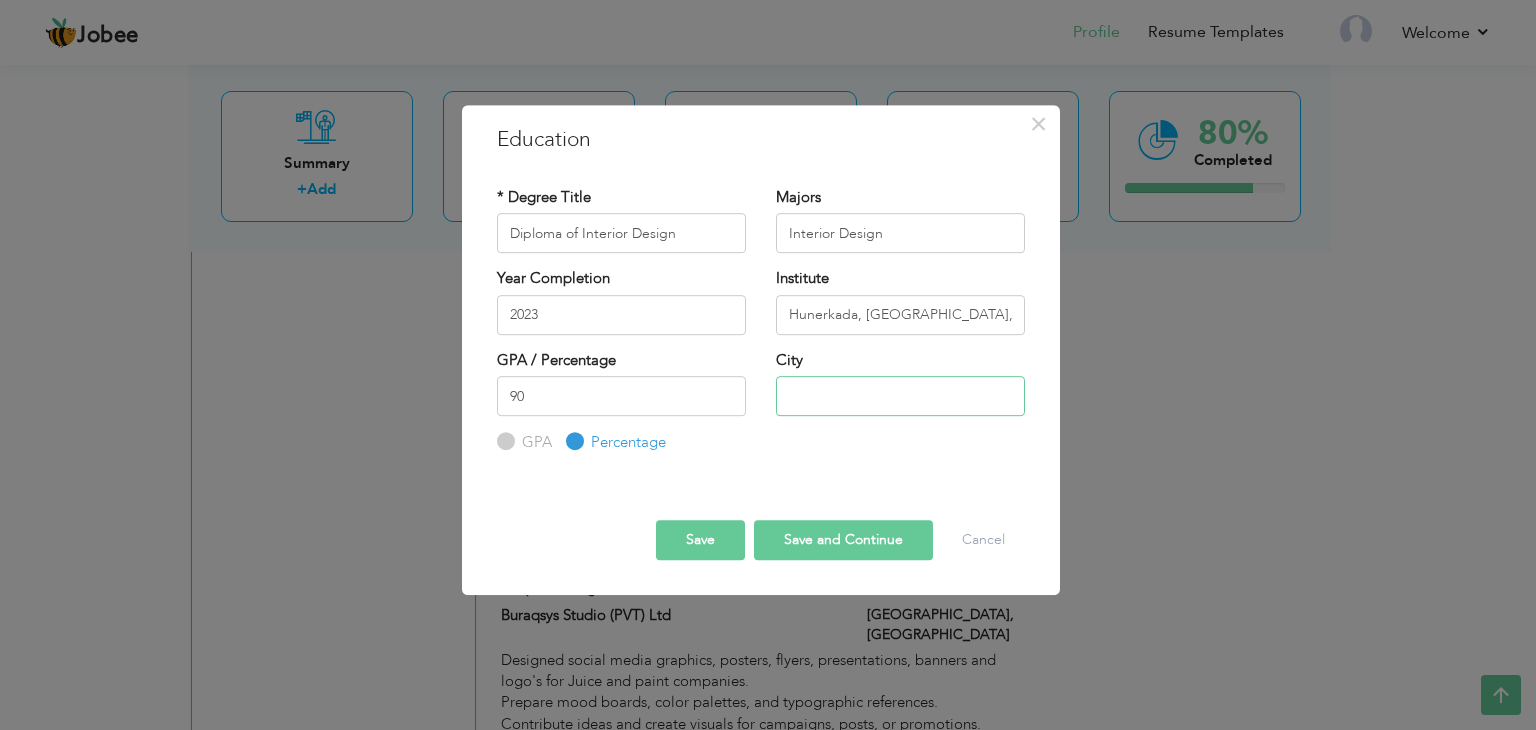 type on "[GEOGRAPHIC_DATA]" 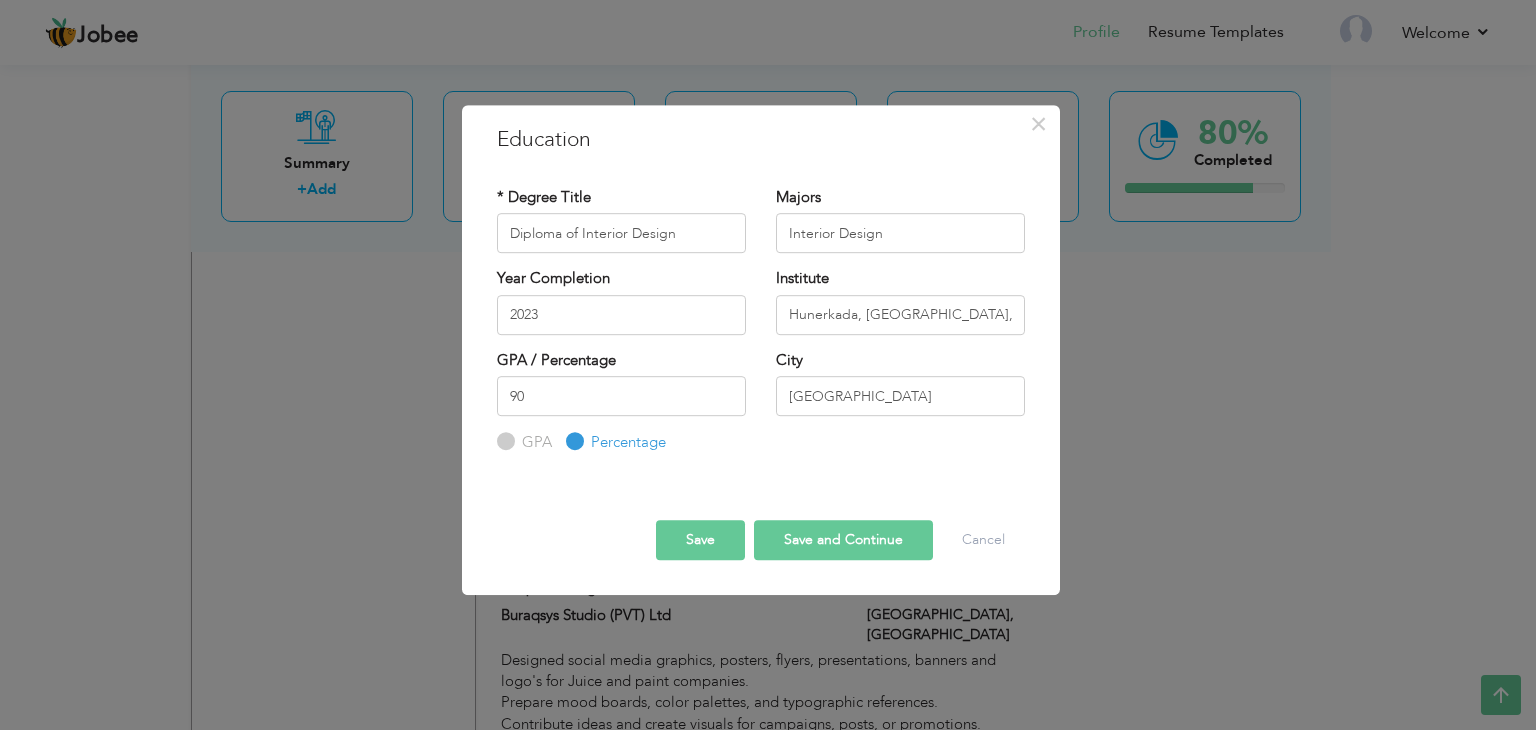 click on "Save" at bounding box center (700, 540) 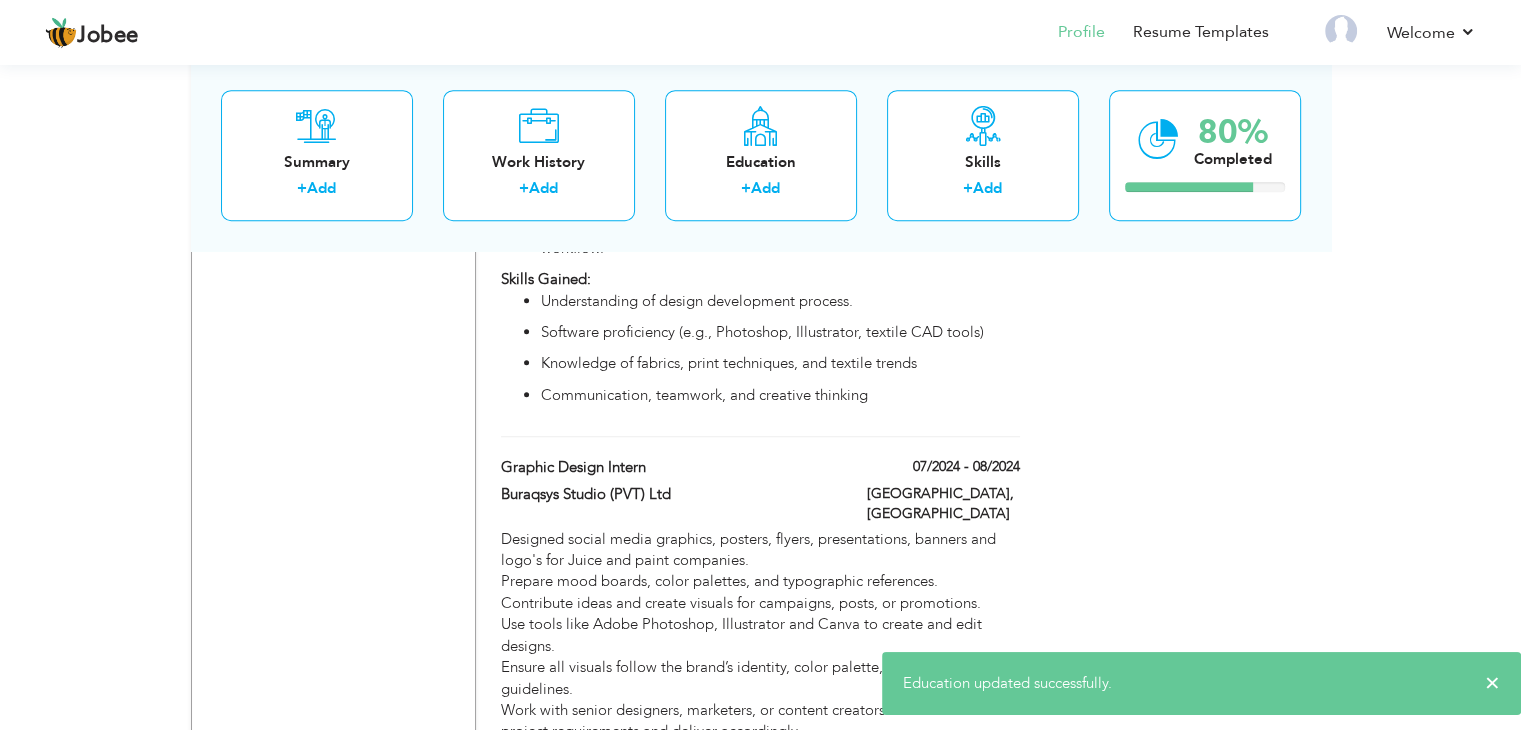 scroll, scrollTop: 1331, scrollLeft: 0, axis: vertical 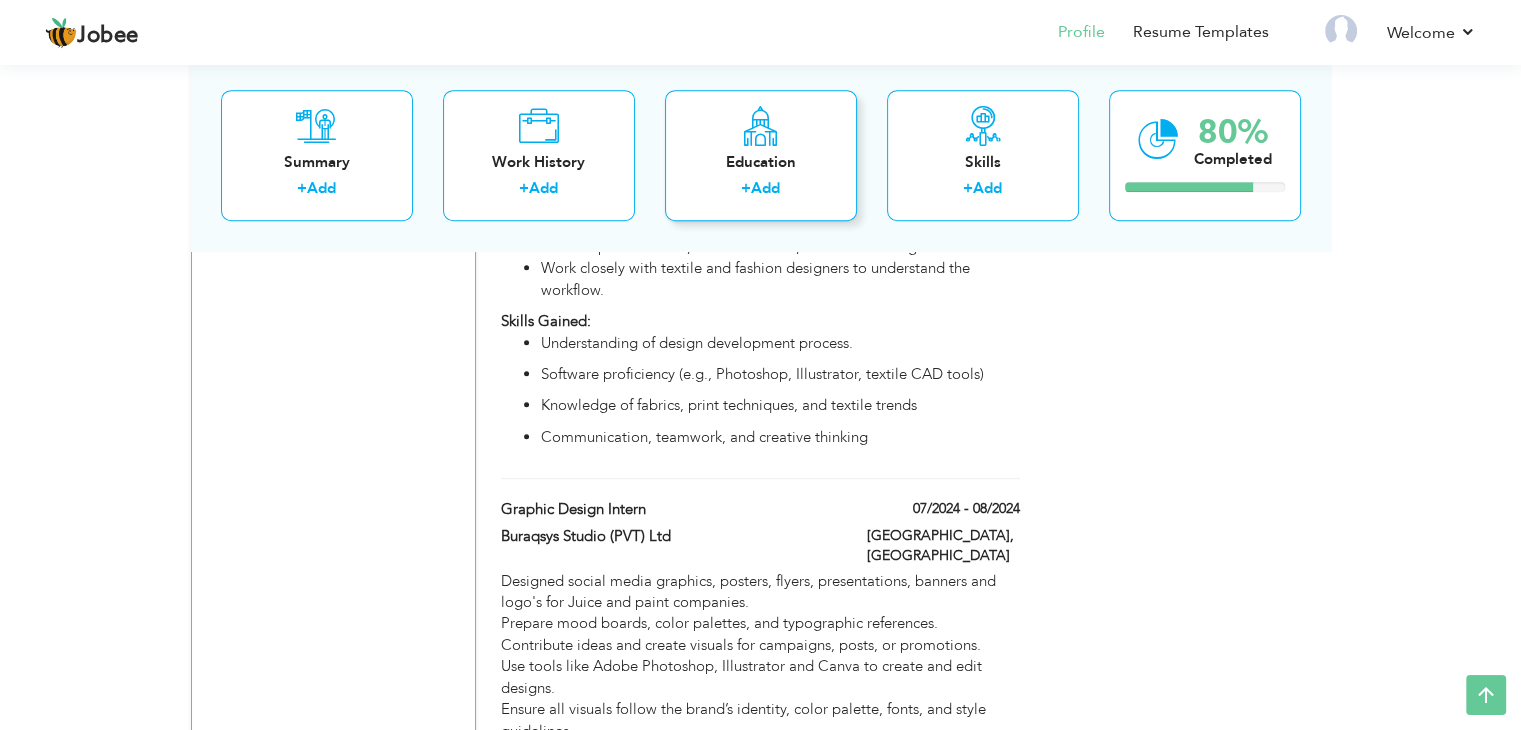 click on "Add" at bounding box center (765, 189) 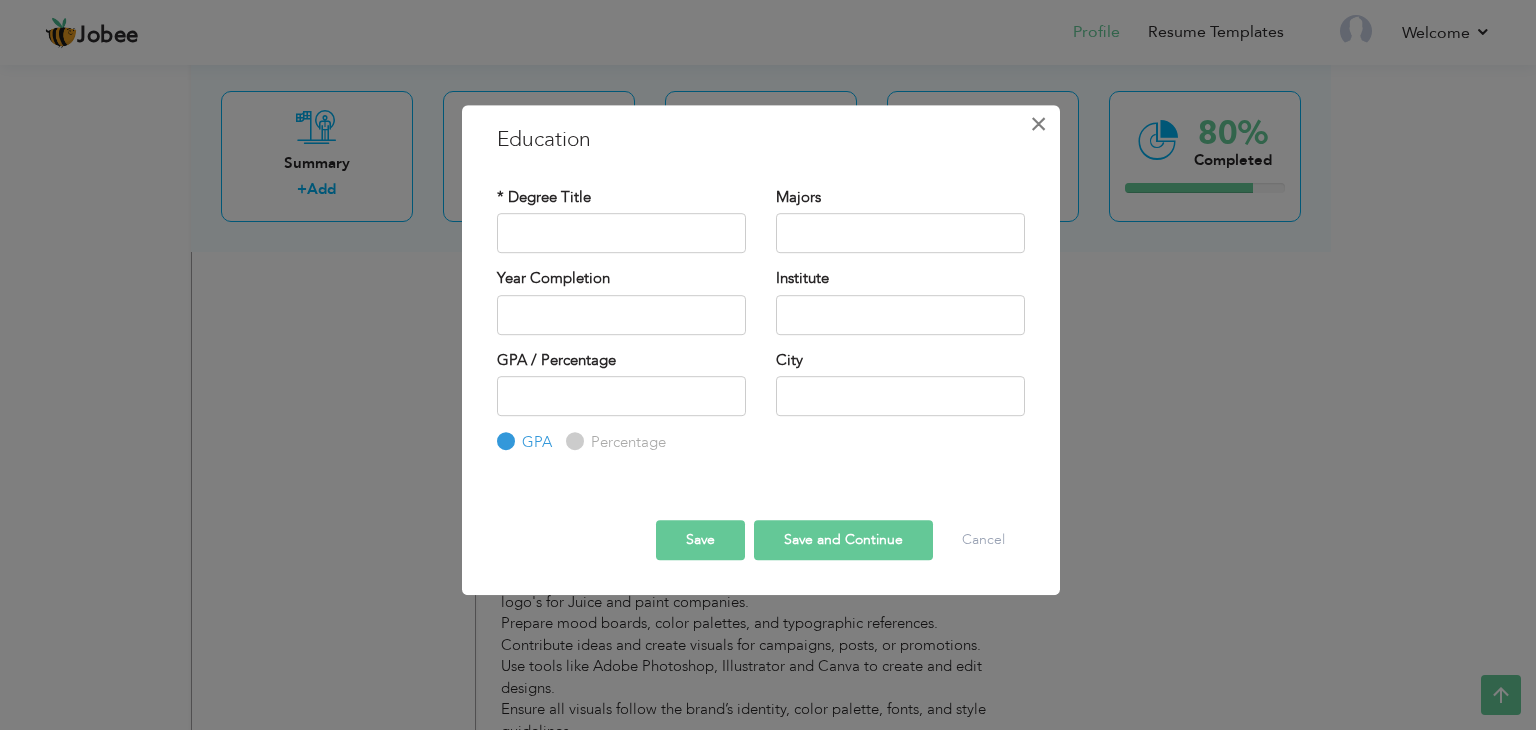 click on "×" at bounding box center (1038, 124) 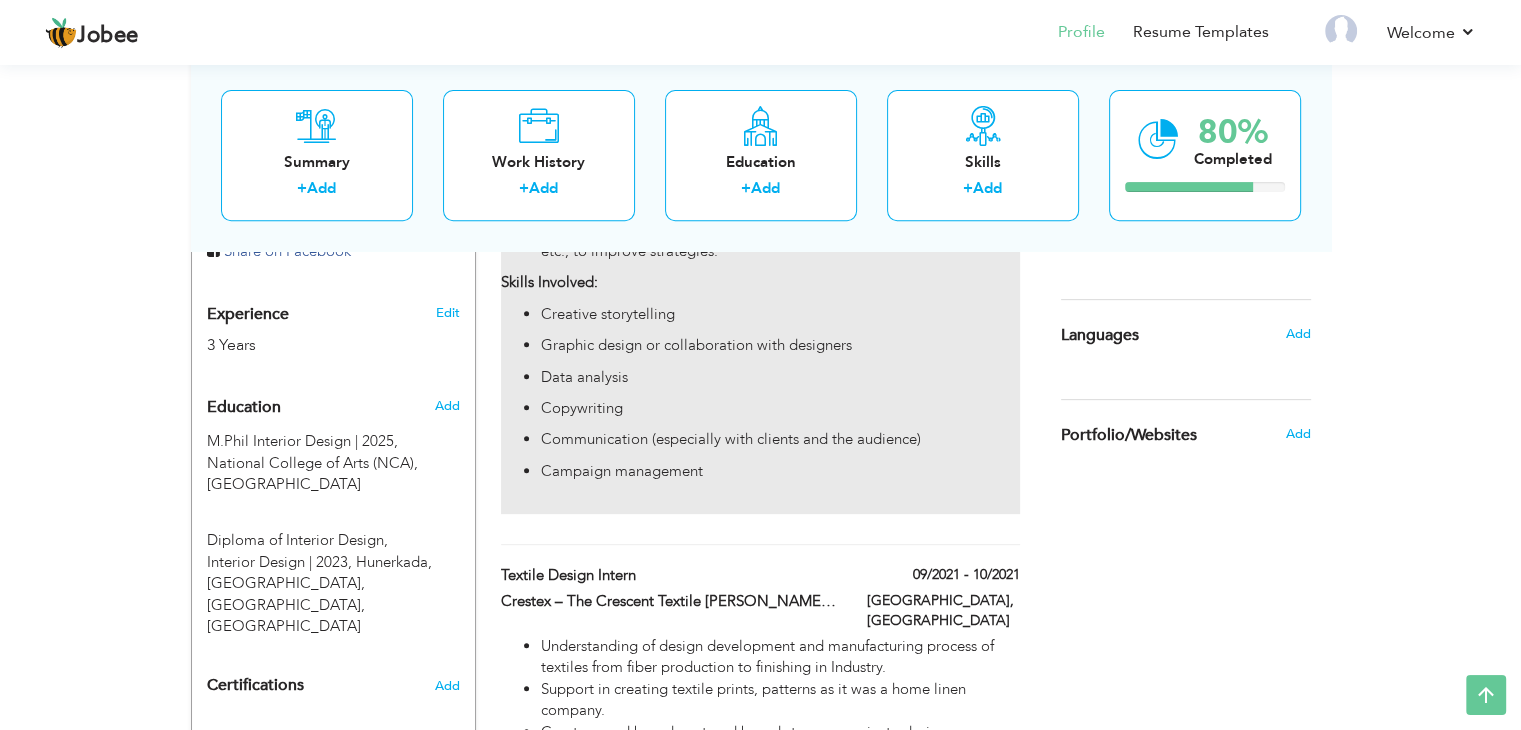 scroll, scrollTop: 783, scrollLeft: 0, axis: vertical 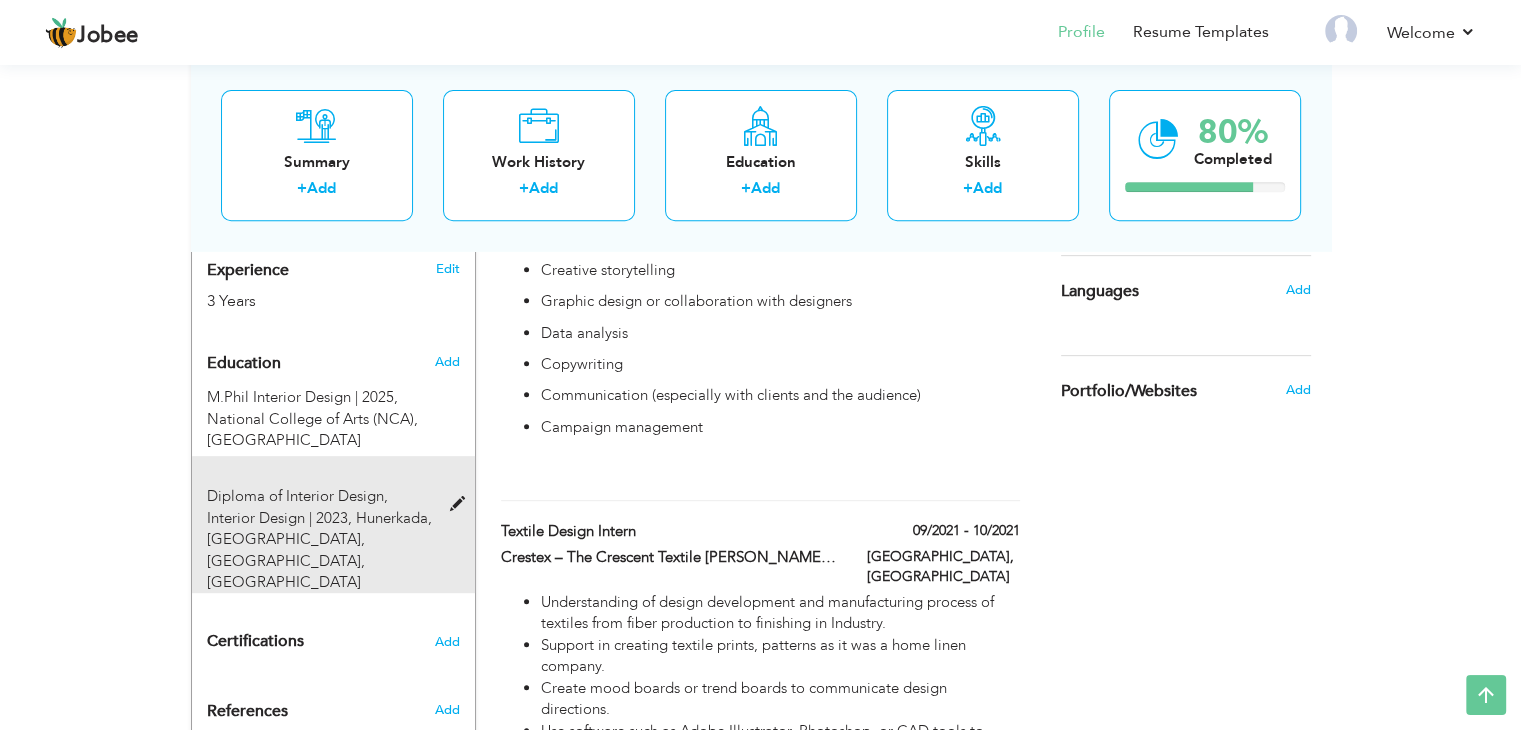 click at bounding box center (461, 504) 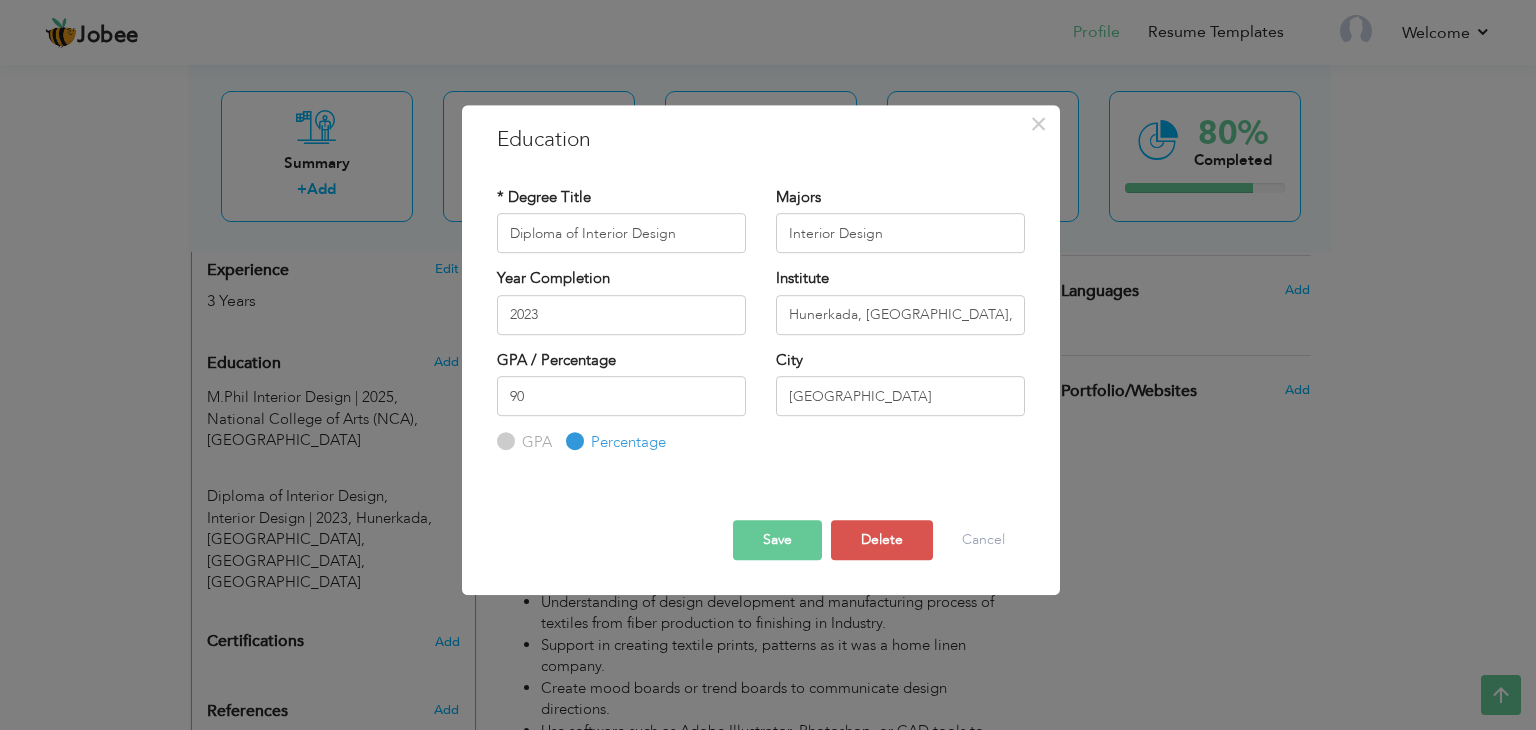 click on "Save" at bounding box center (777, 540) 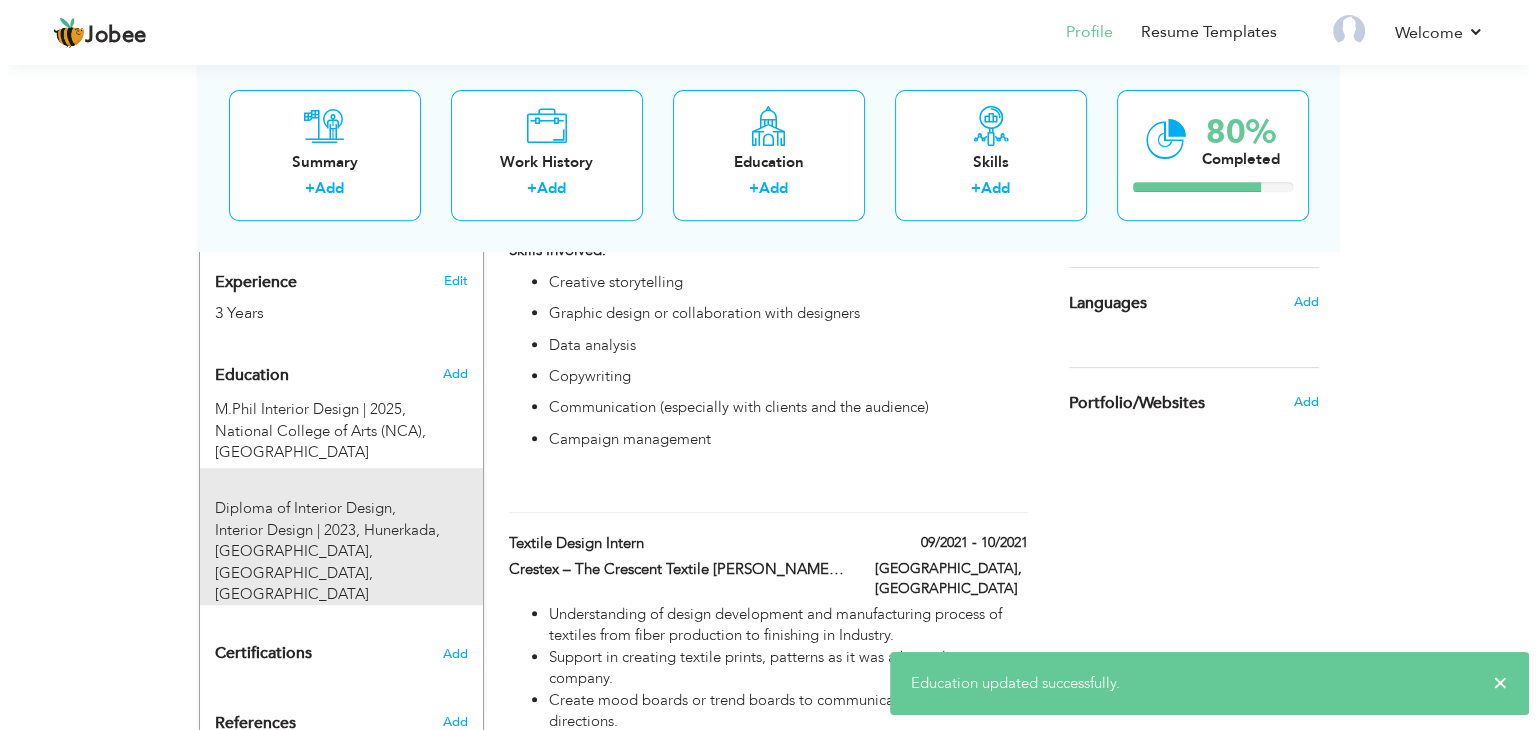 scroll, scrollTop: 770, scrollLeft: 0, axis: vertical 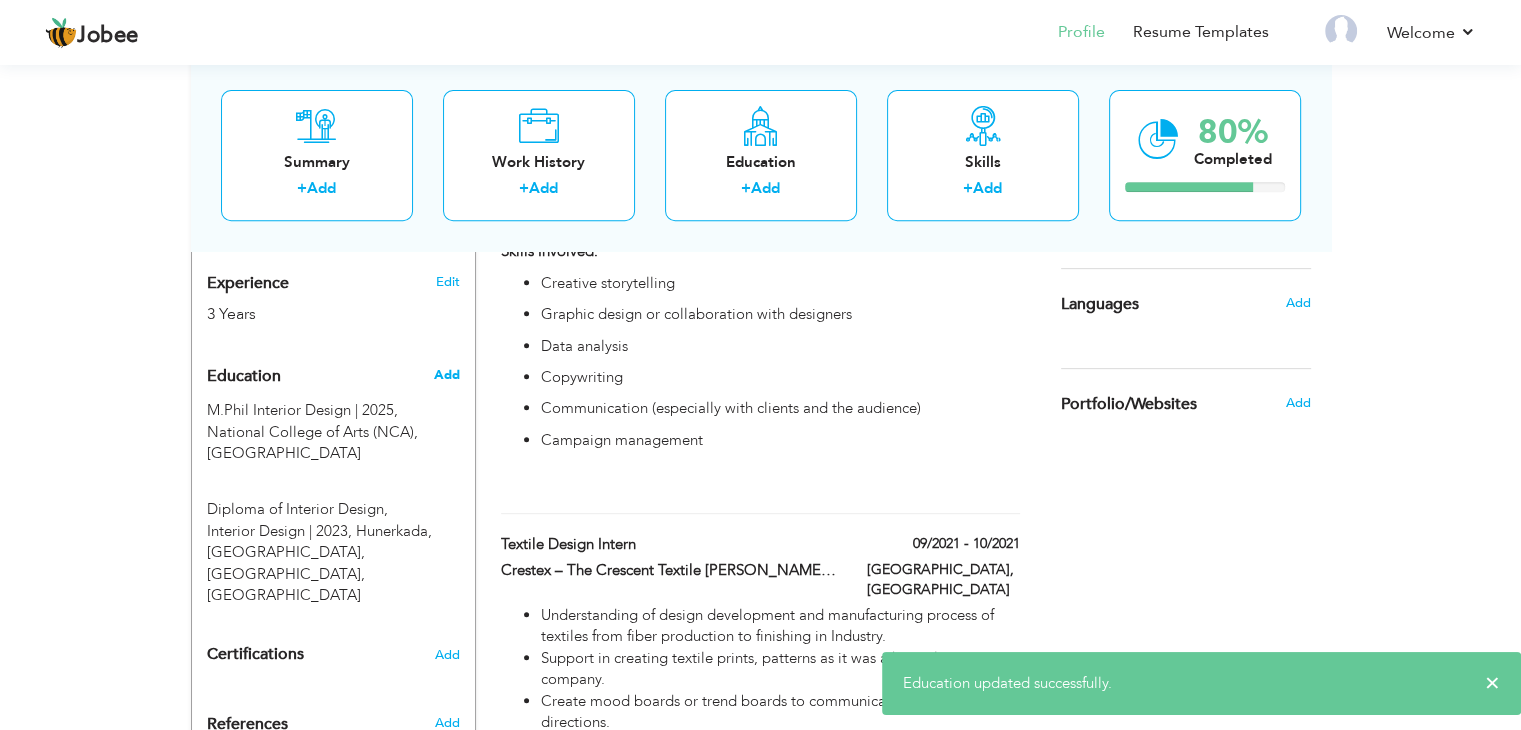 click on "Add" at bounding box center (446, 375) 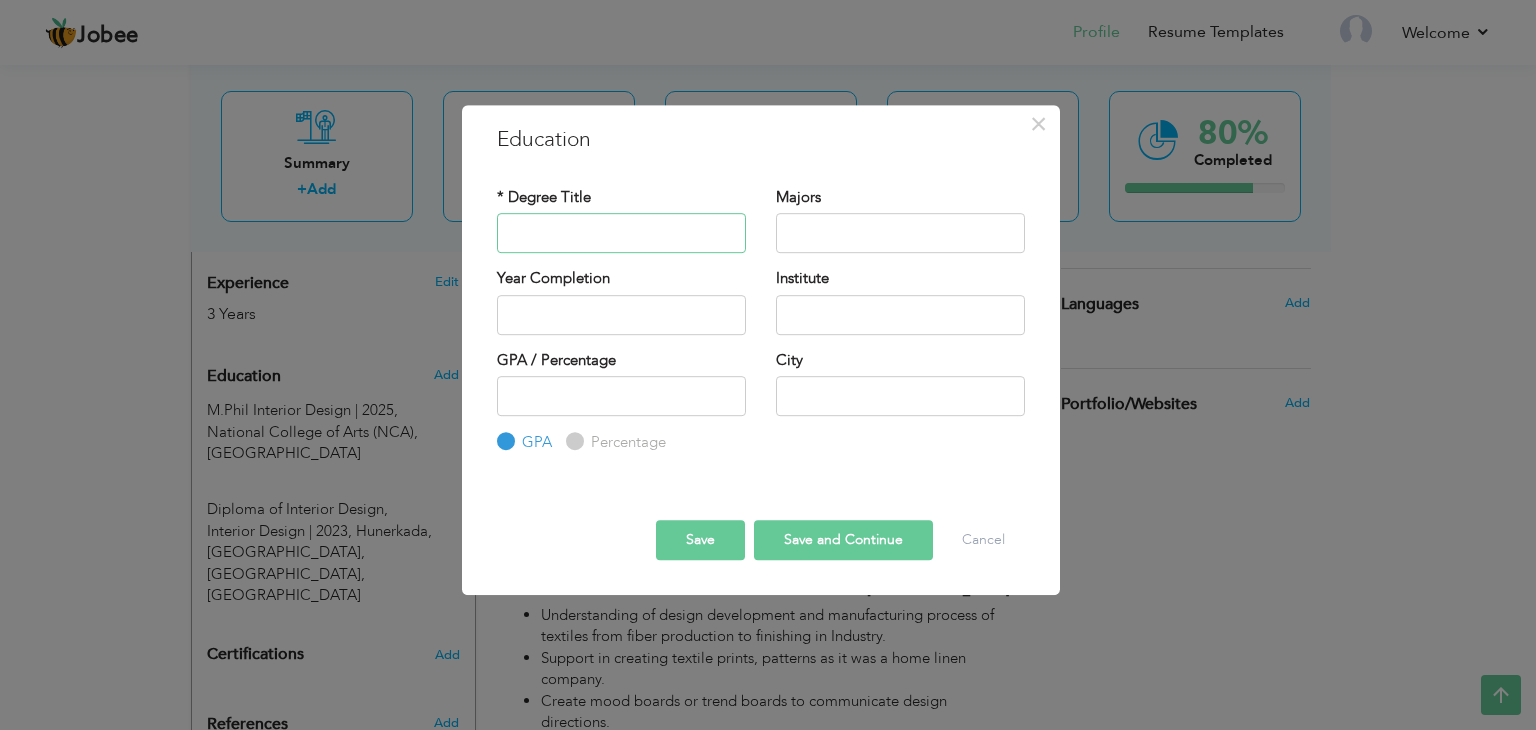 click at bounding box center (621, 233) 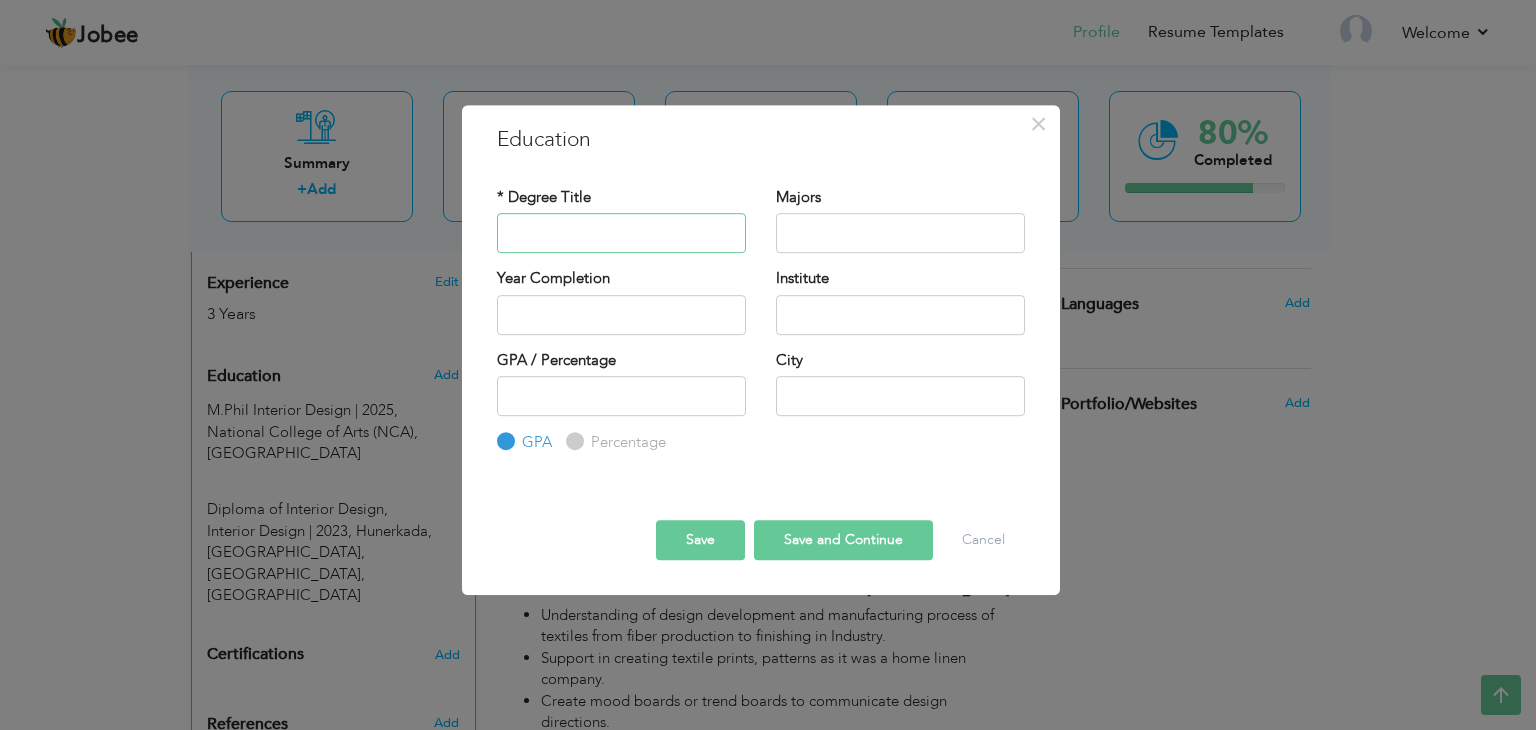 paste on "BS Textile Design and Technology" 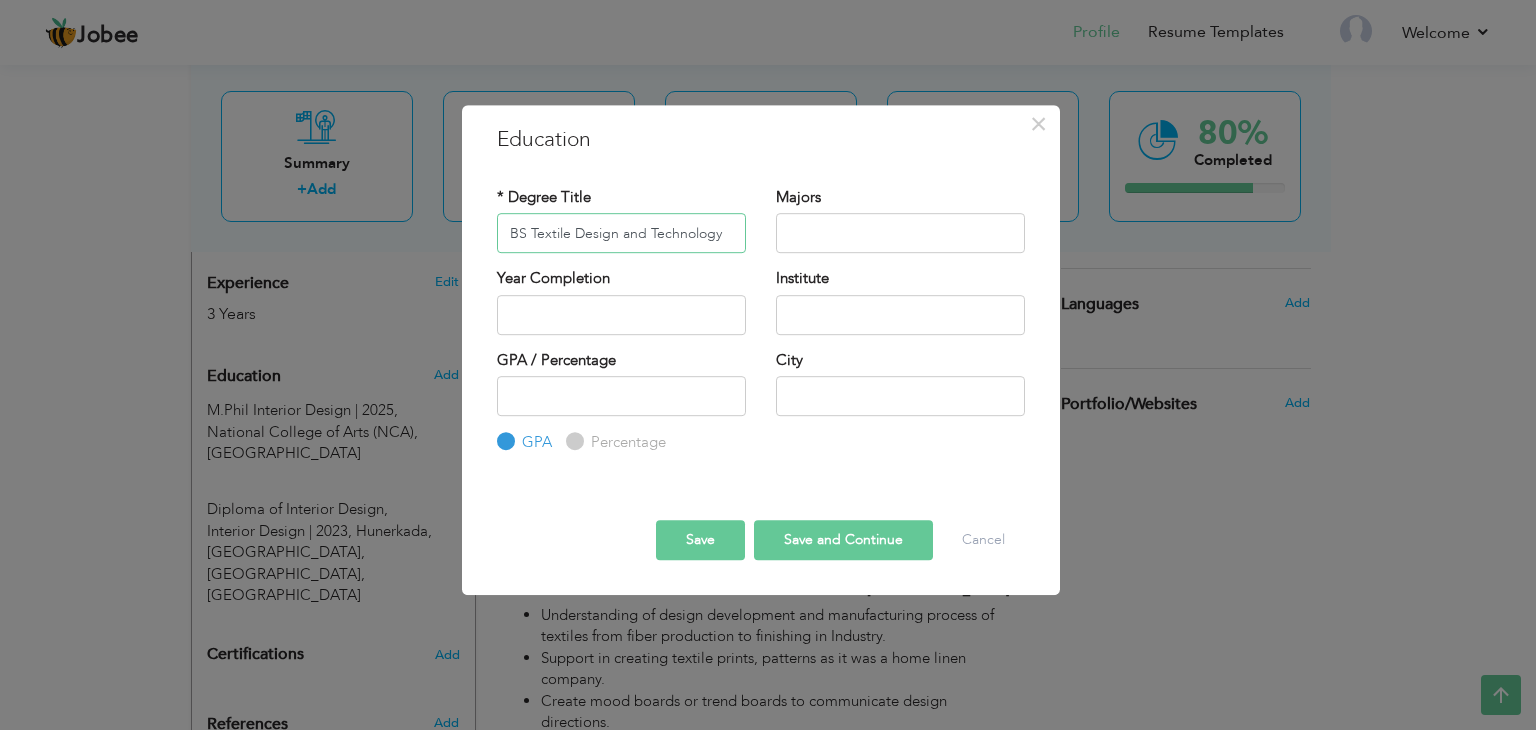 type on "BS Textile Design and Technology" 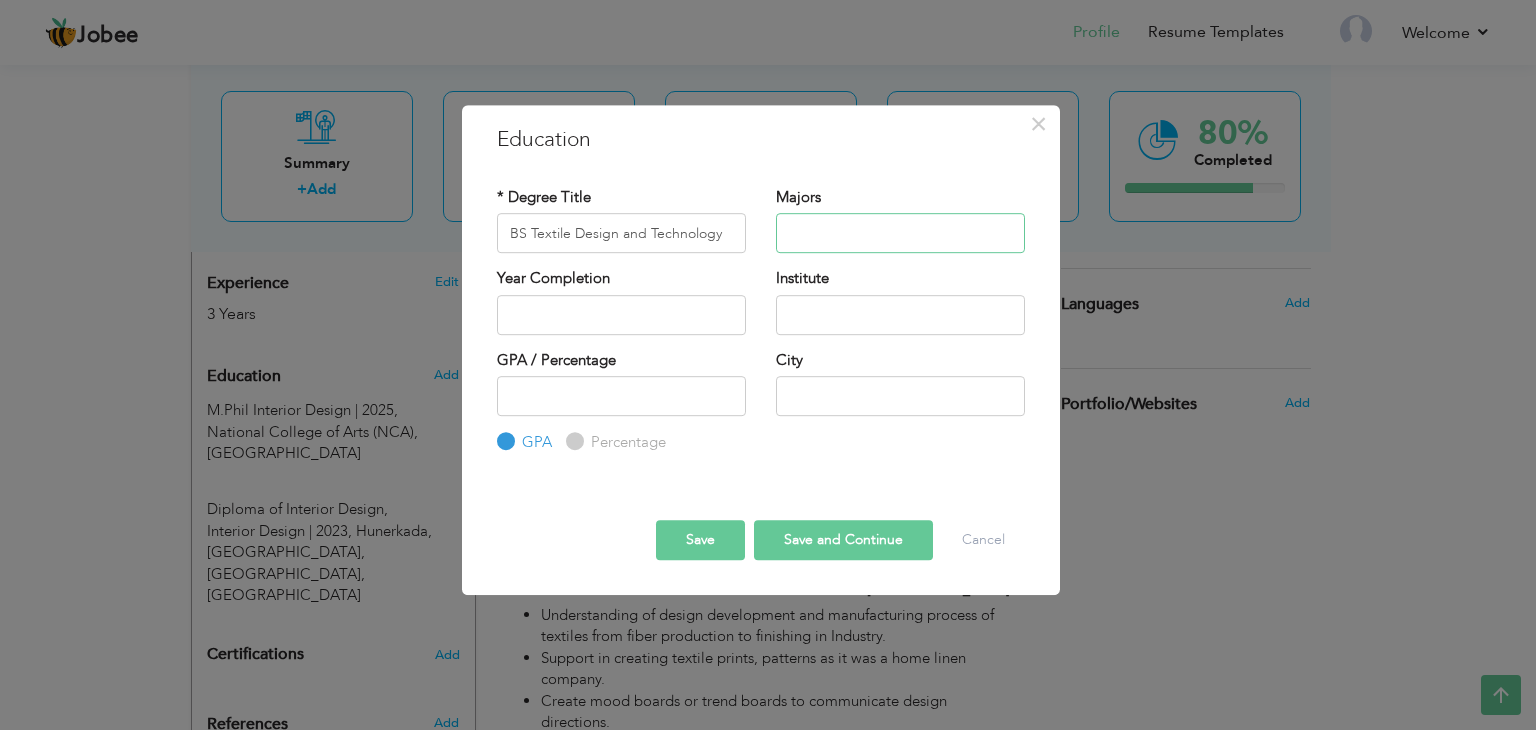 click at bounding box center (900, 233) 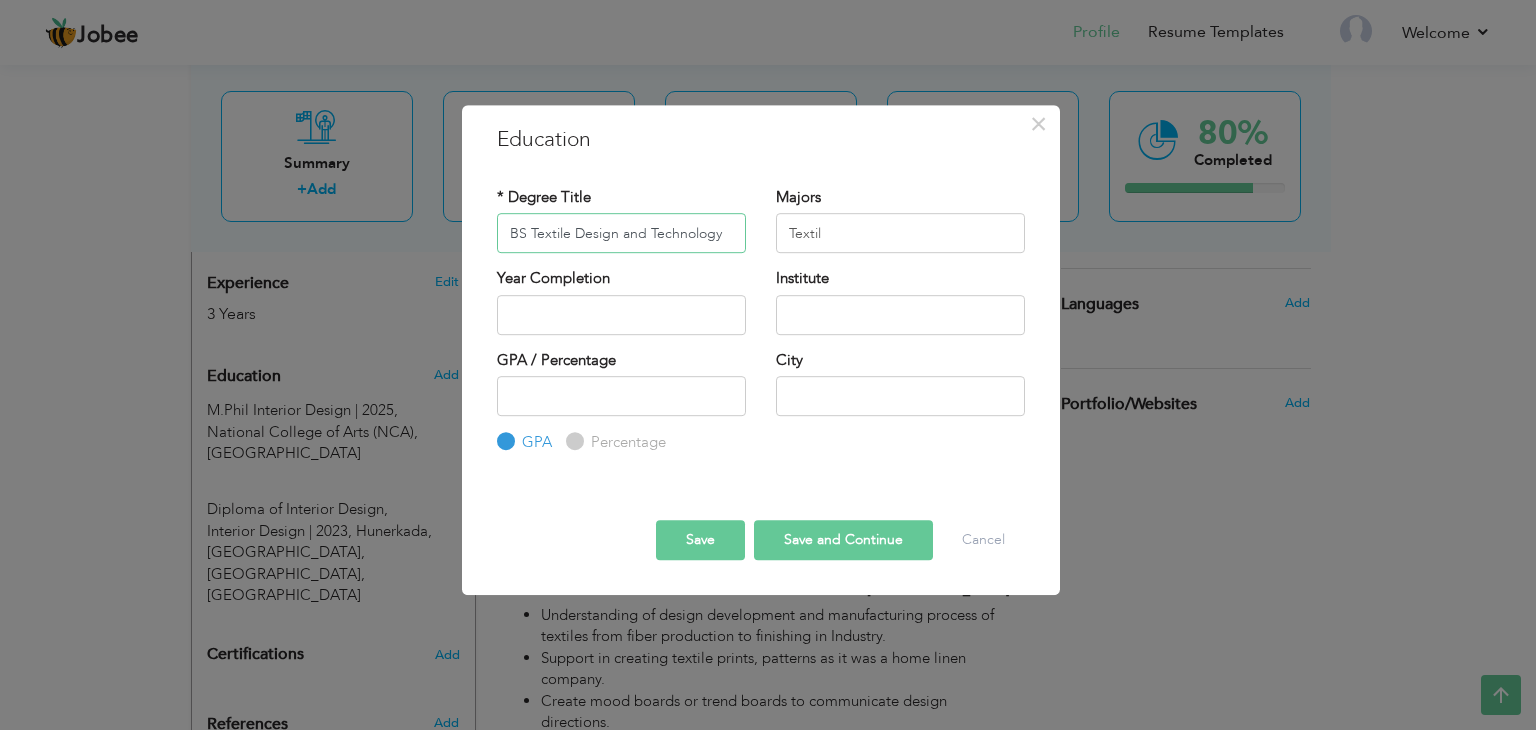 drag, startPoint x: 726, startPoint y: 232, endPoint x: 414, endPoint y: 266, distance: 313.8471 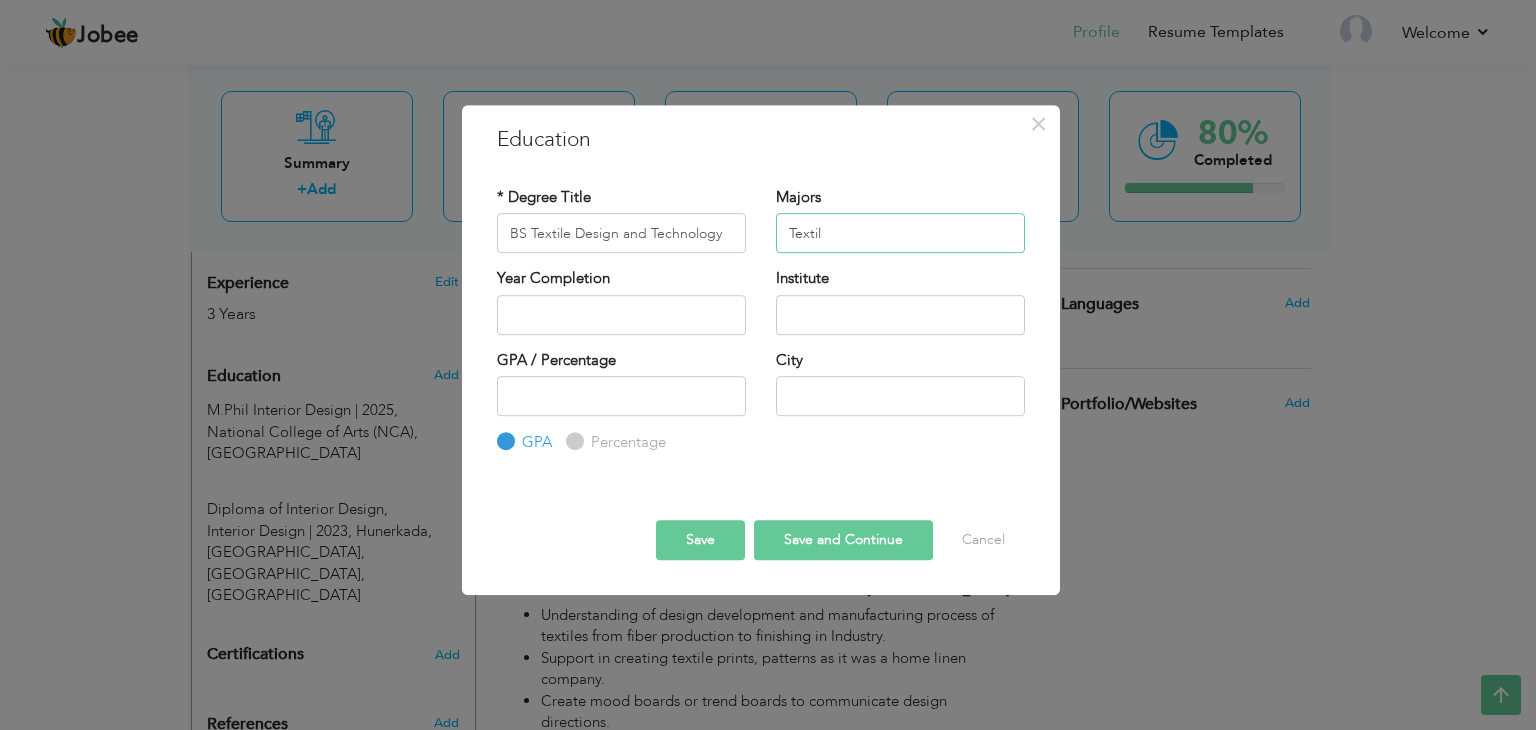 click on "Textil" at bounding box center (900, 233) 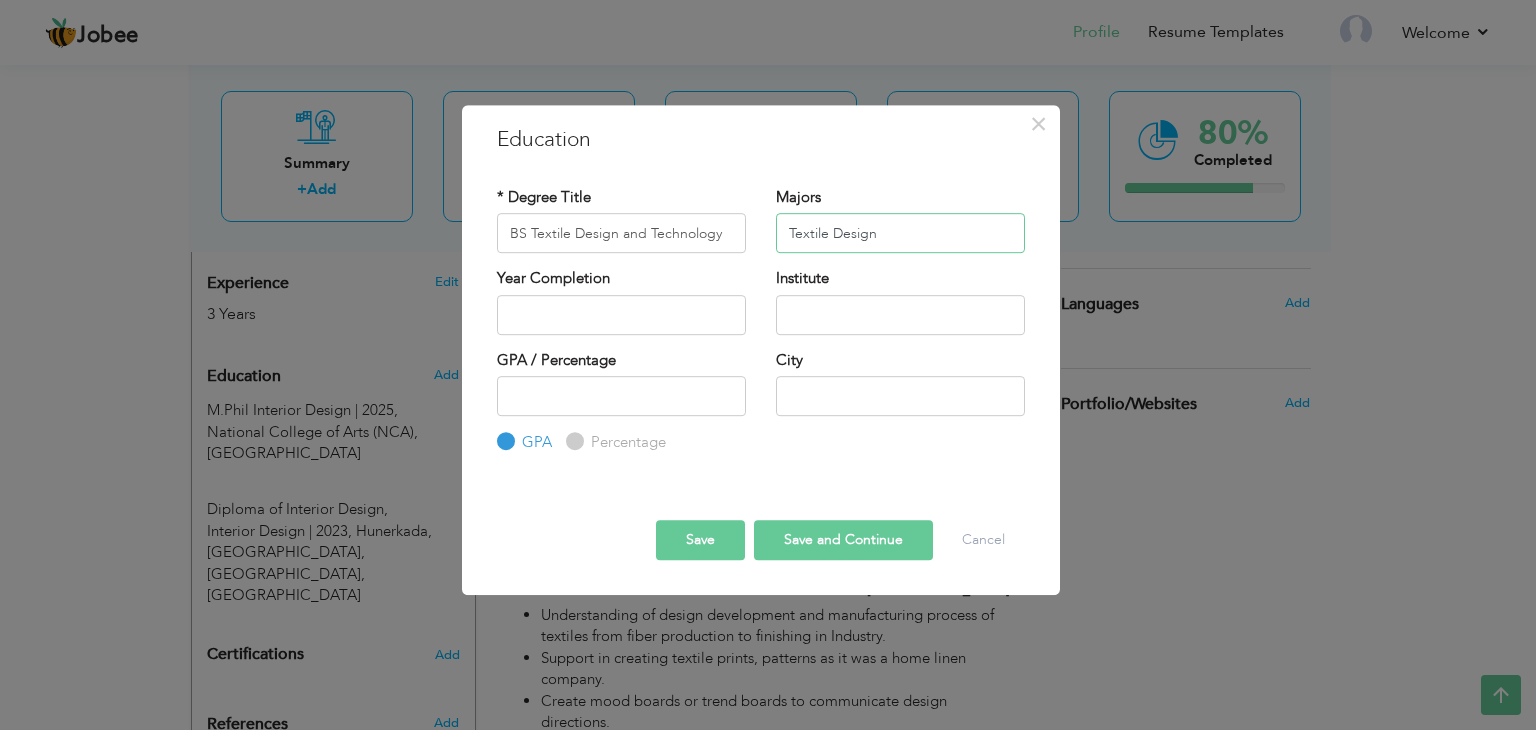 type on "Textile Design" 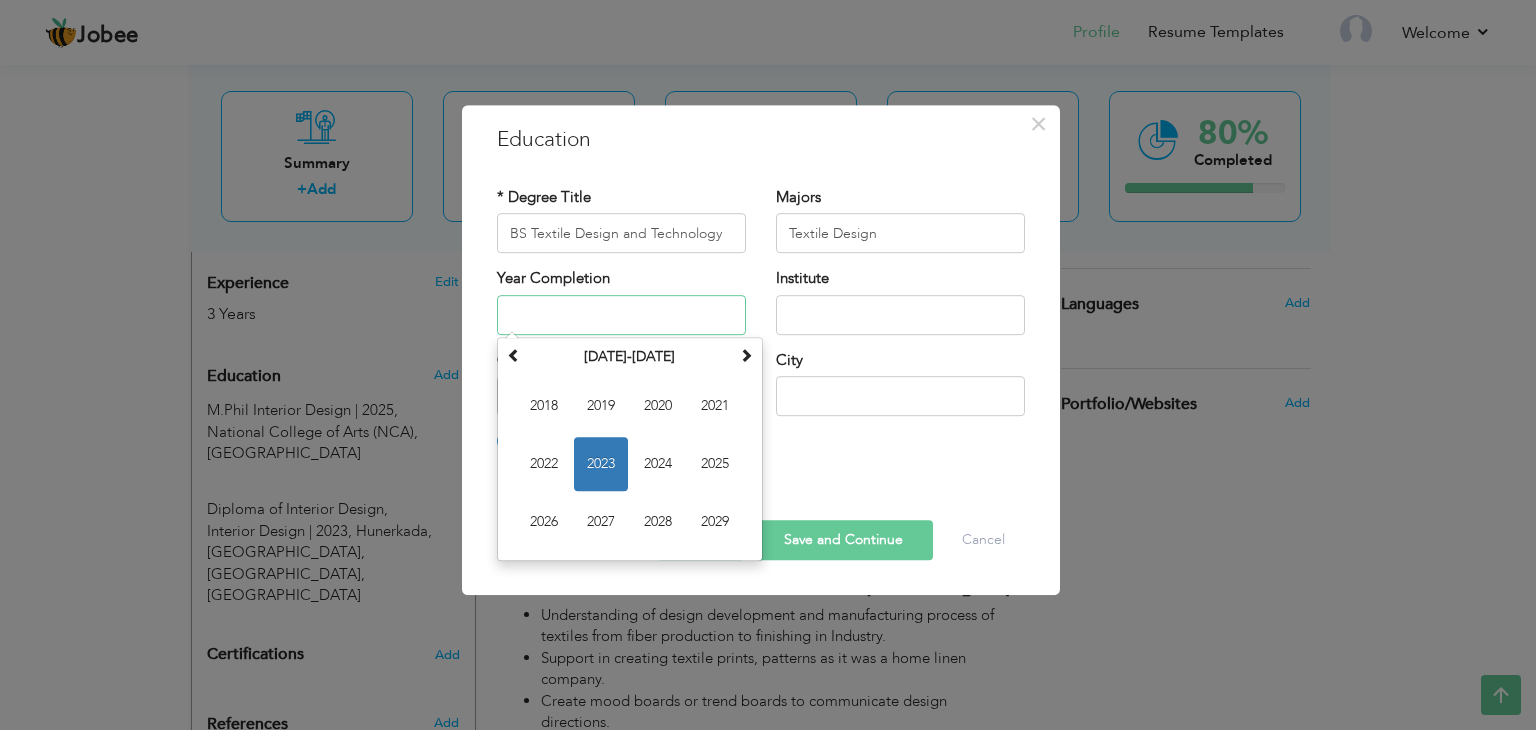 click at bounding box center (621, 315) 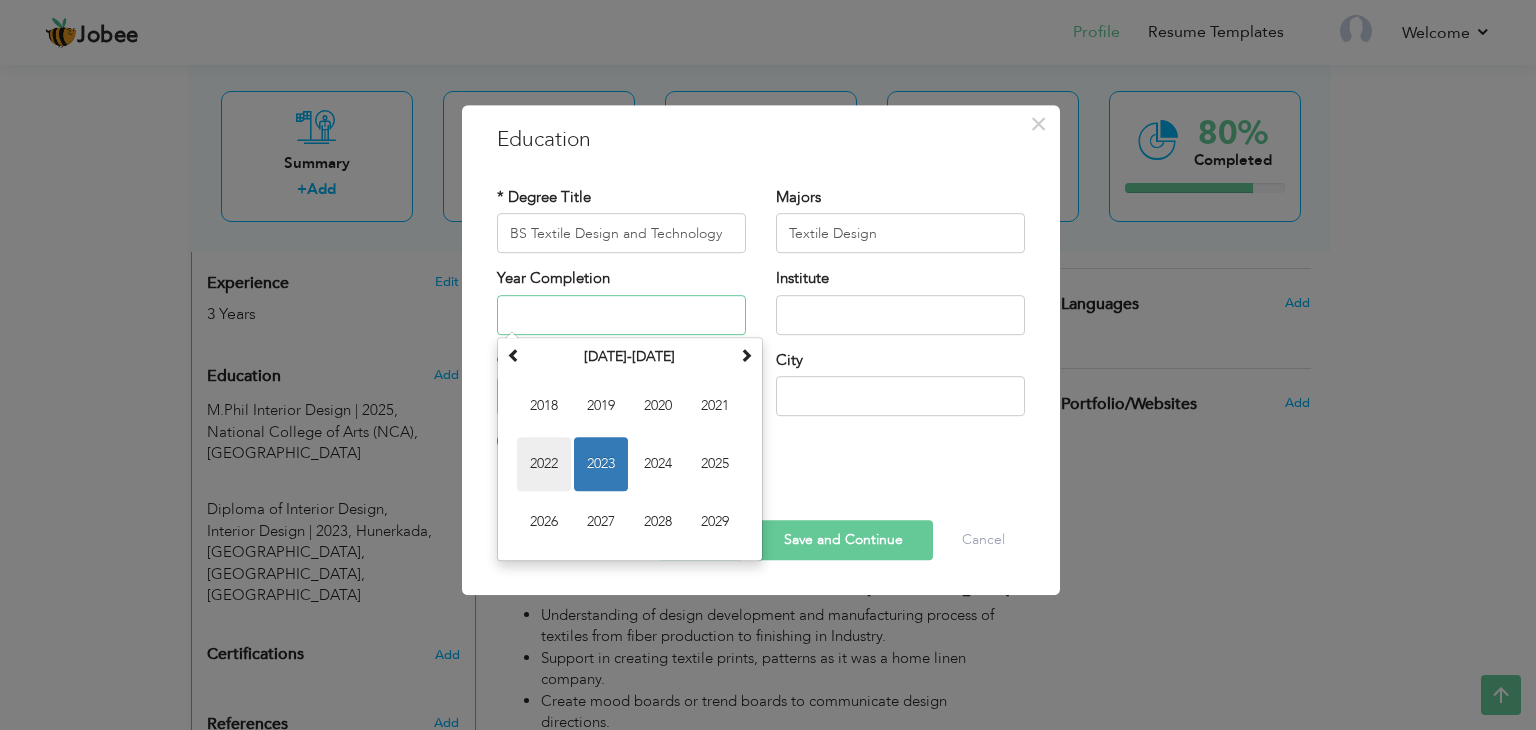 click on "2022" at bounding box center [544, 464] 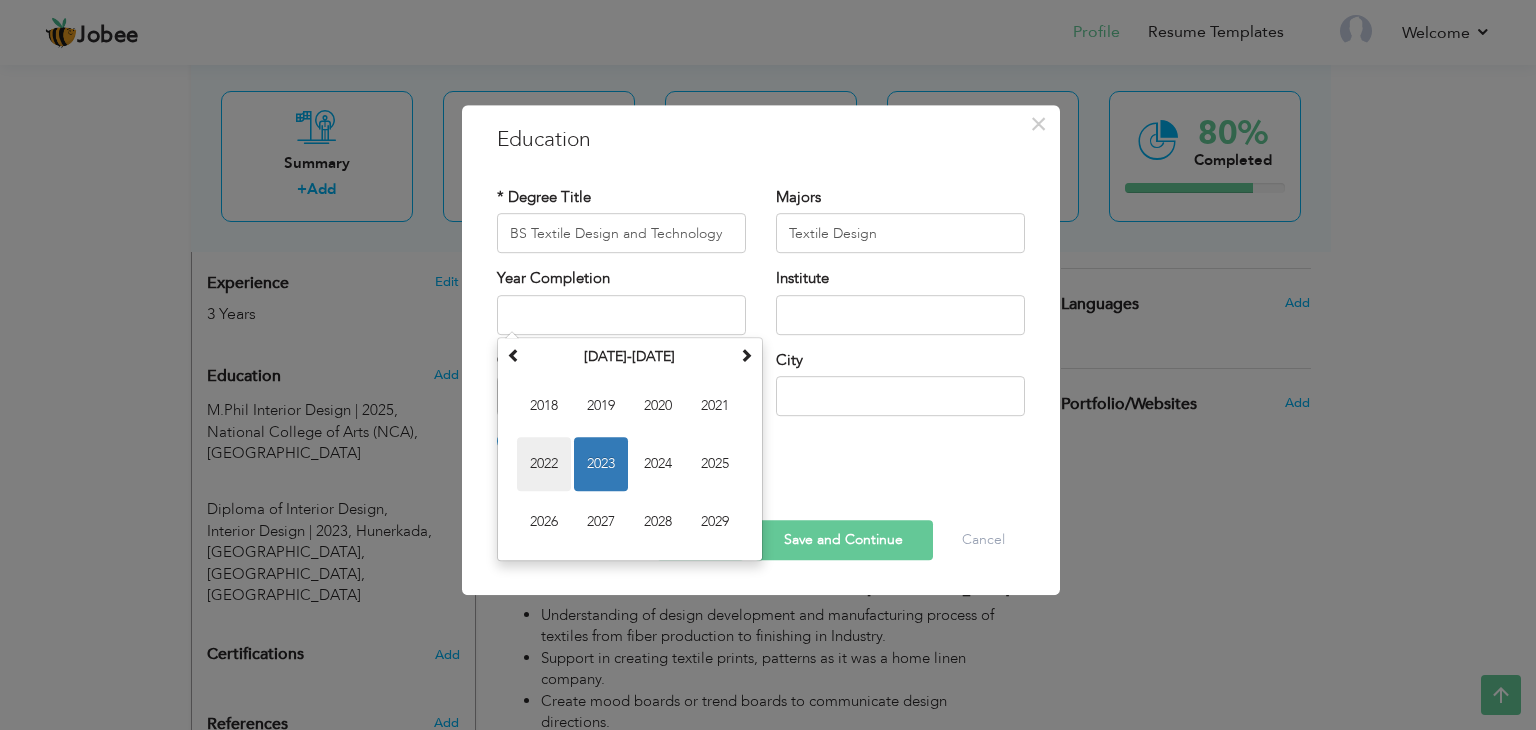 type on "2022" 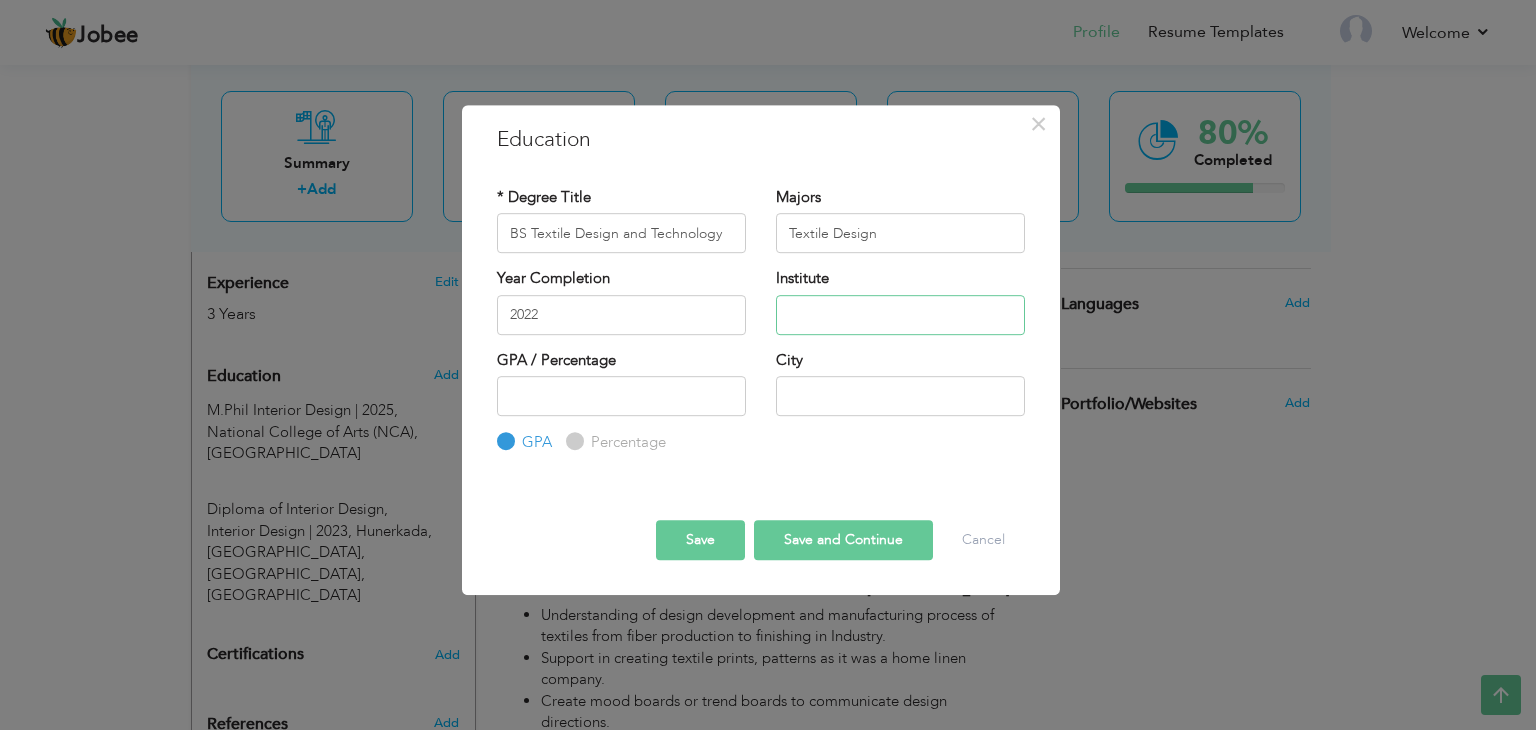 click at bounding box center (900, 315) 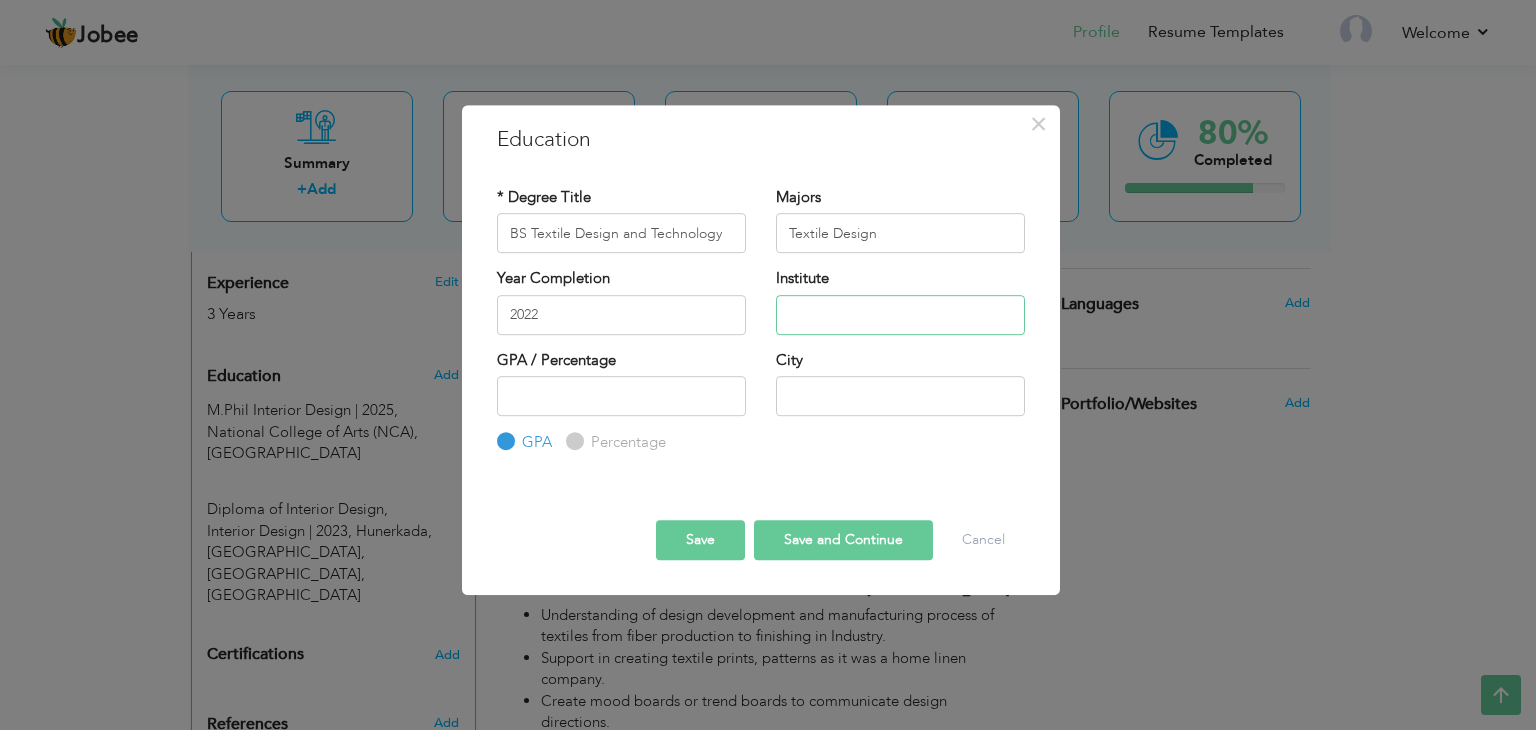 paste on "National Textile University" 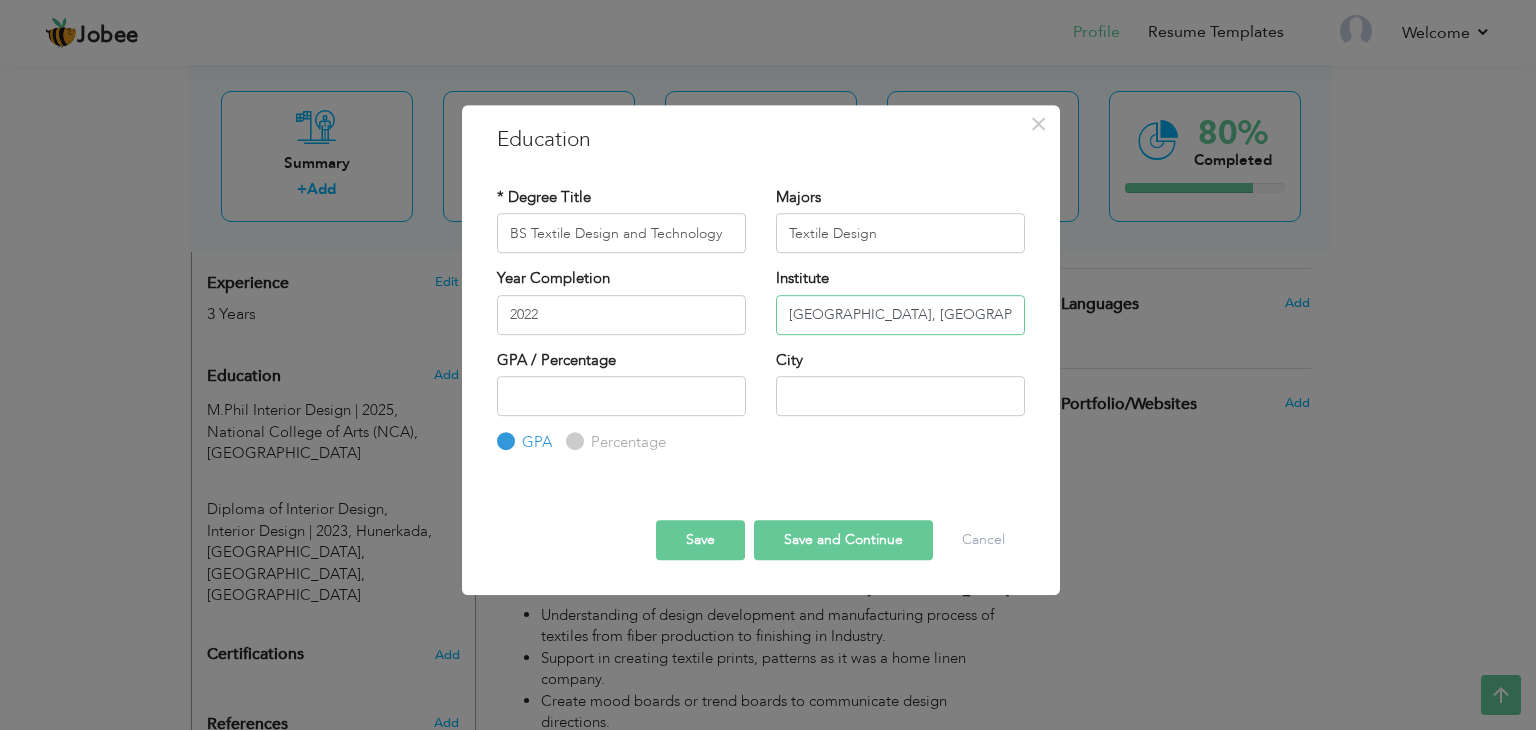 scroll, scrollTop: 0, scrollLeft: 8, axis: horizontal 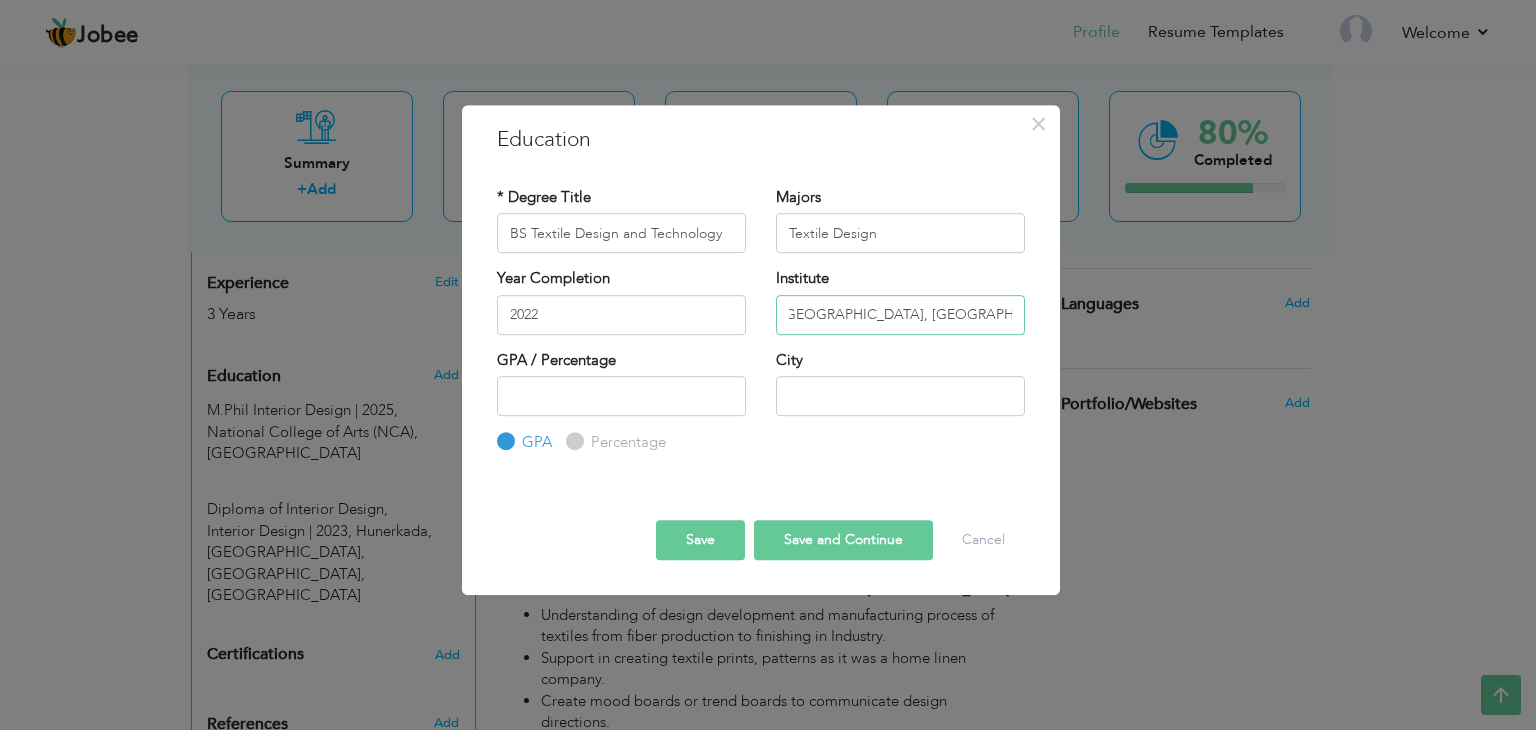 type on "[GEOGRAPHIC_DATA], [GEOGRAPHIC_DATA]" 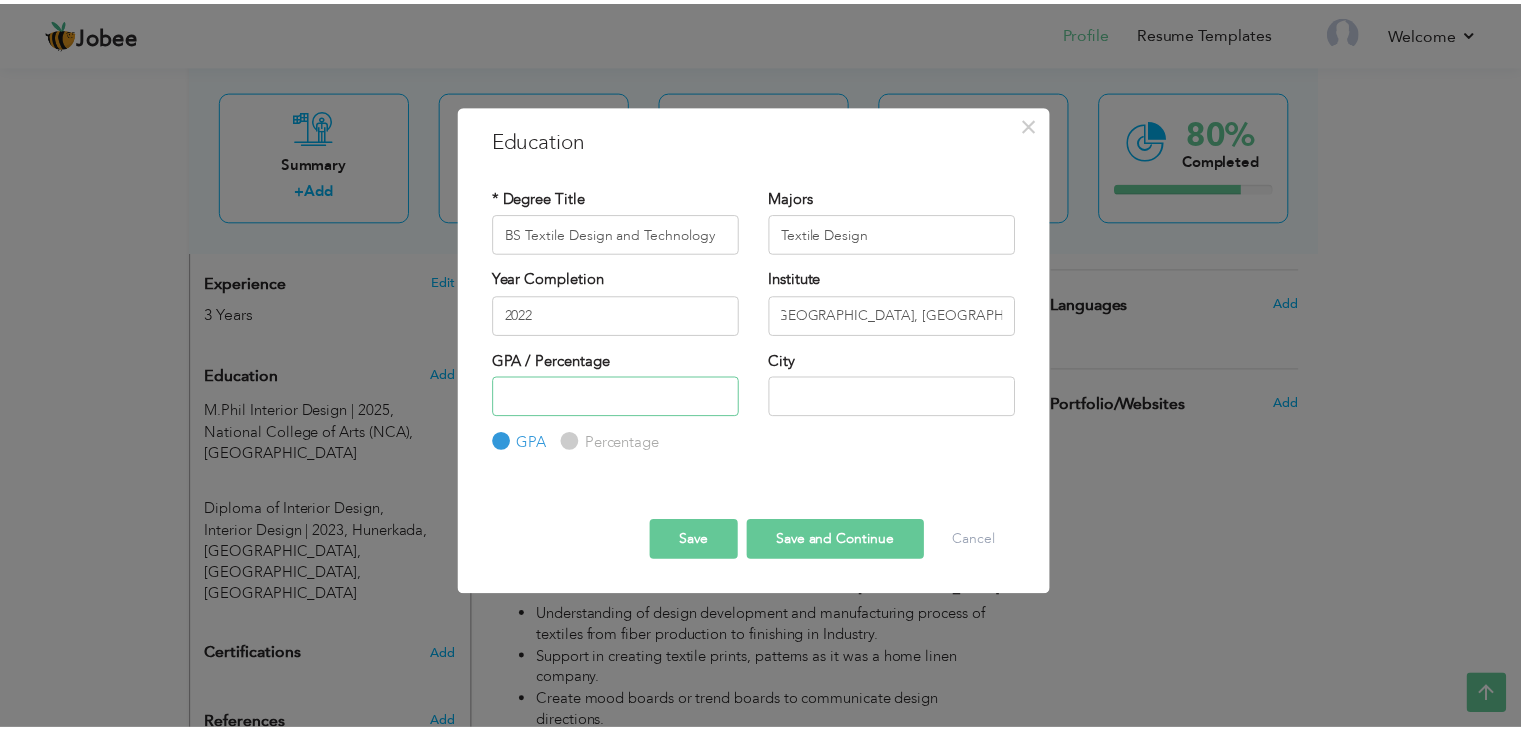 scroll, scrollTop: 0, scrollLeft: 0, axis: both 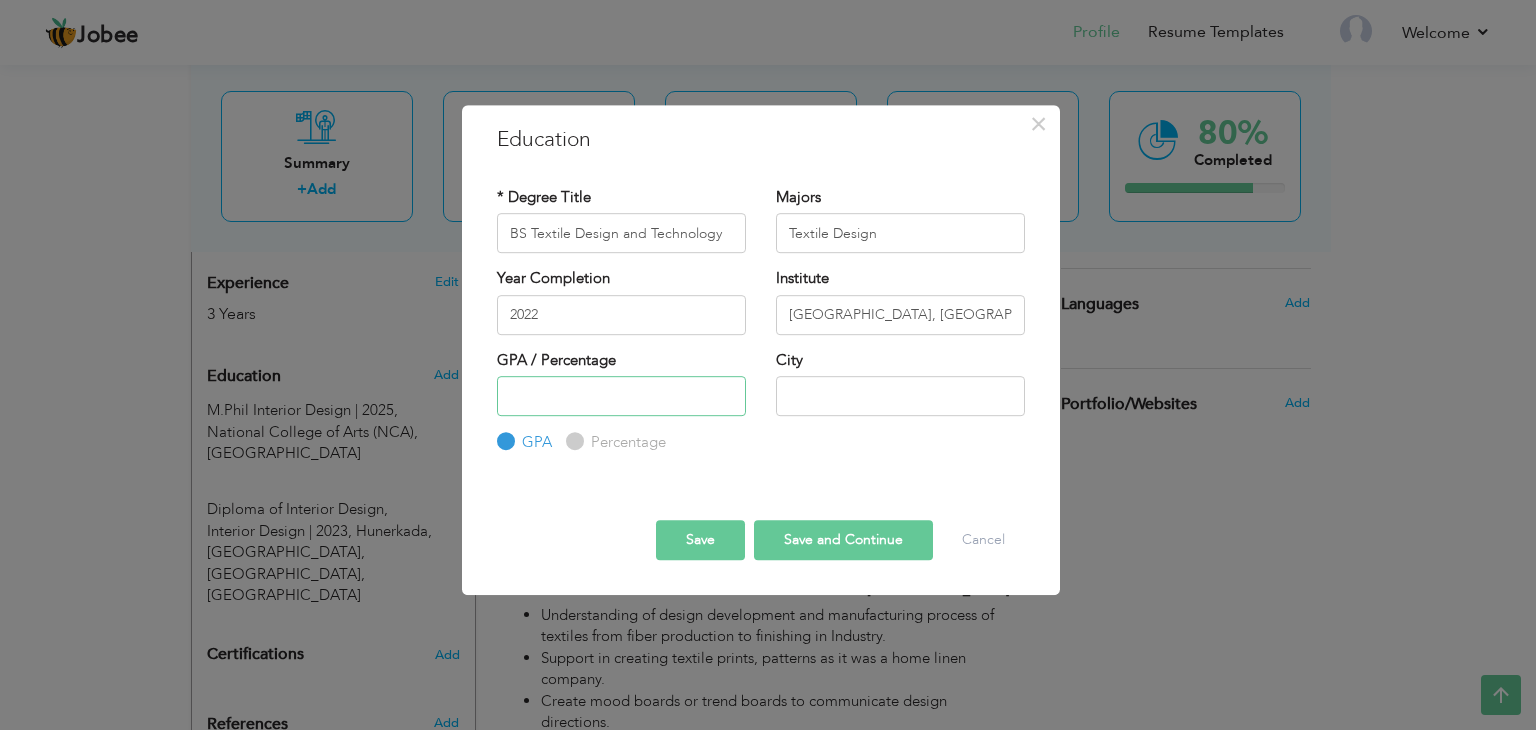 click at bounding box center (621, 396) 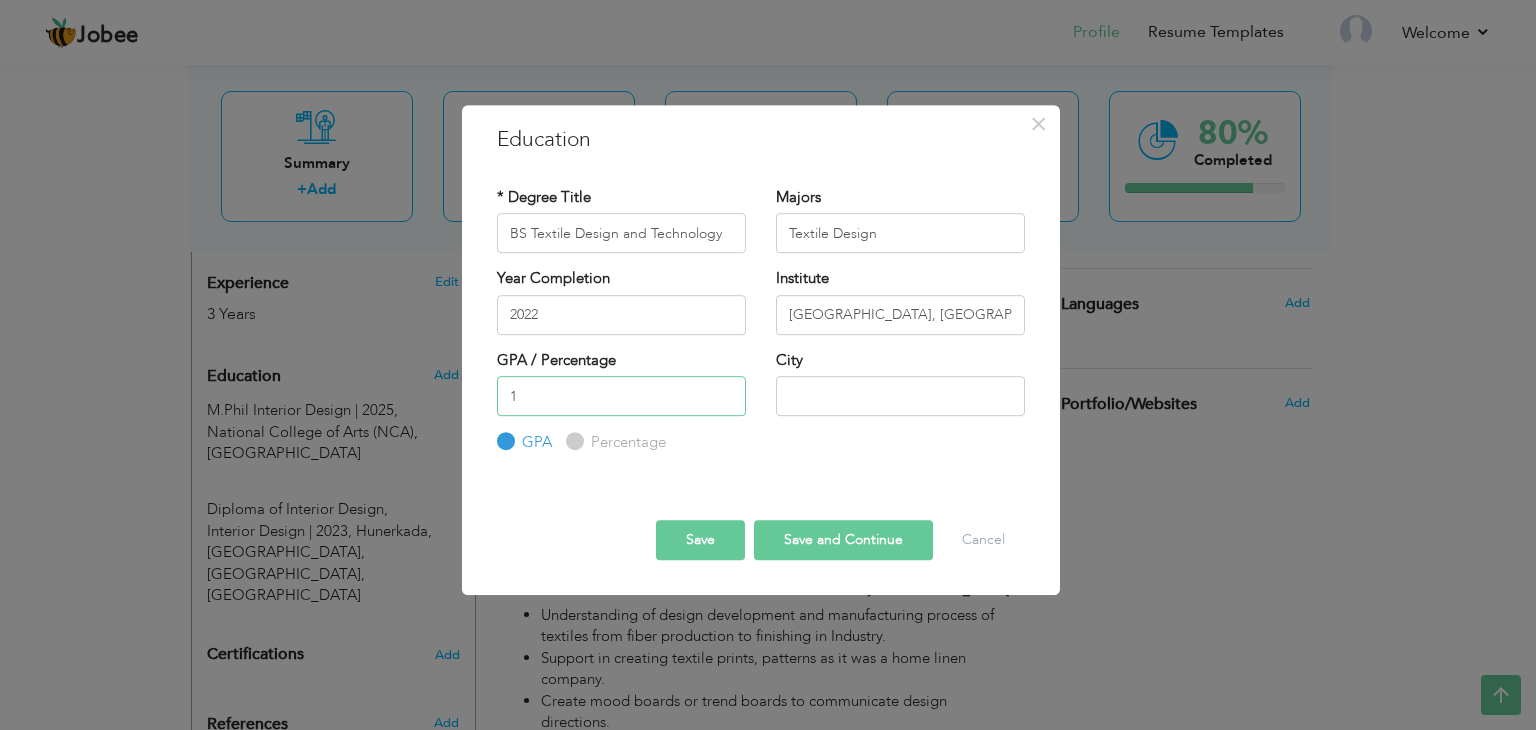 click on "1" at bounding box center [621, 396] 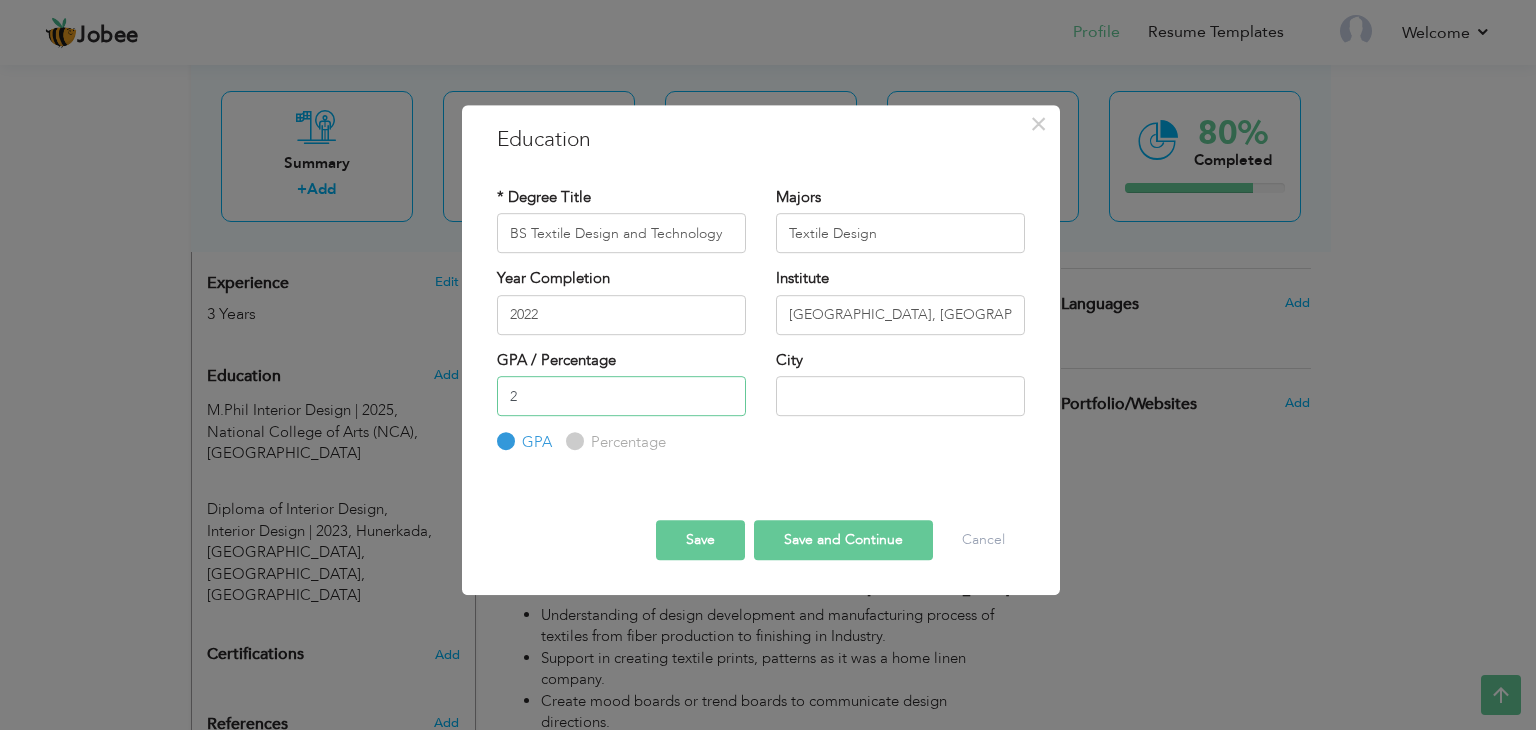 type on "2" 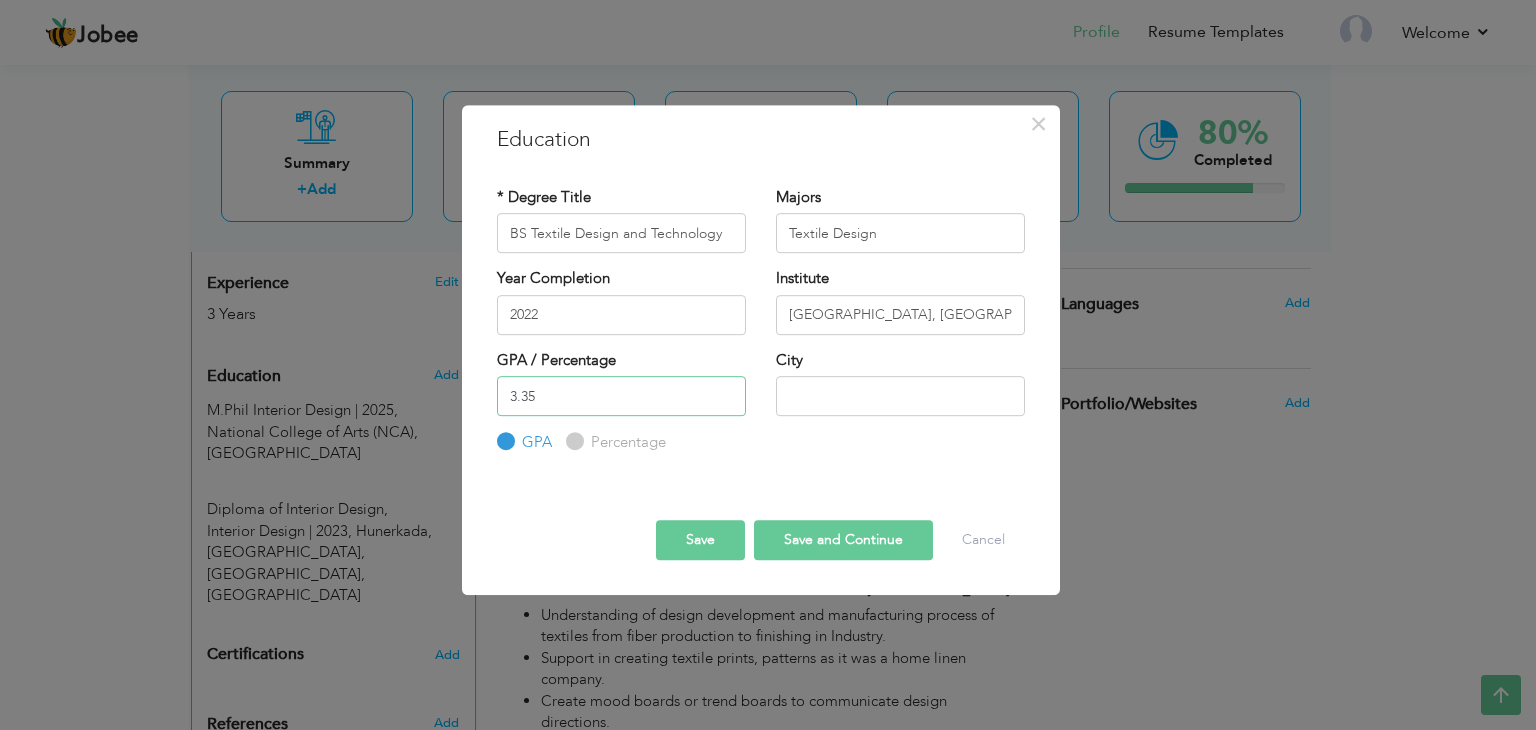 type on "3.35" 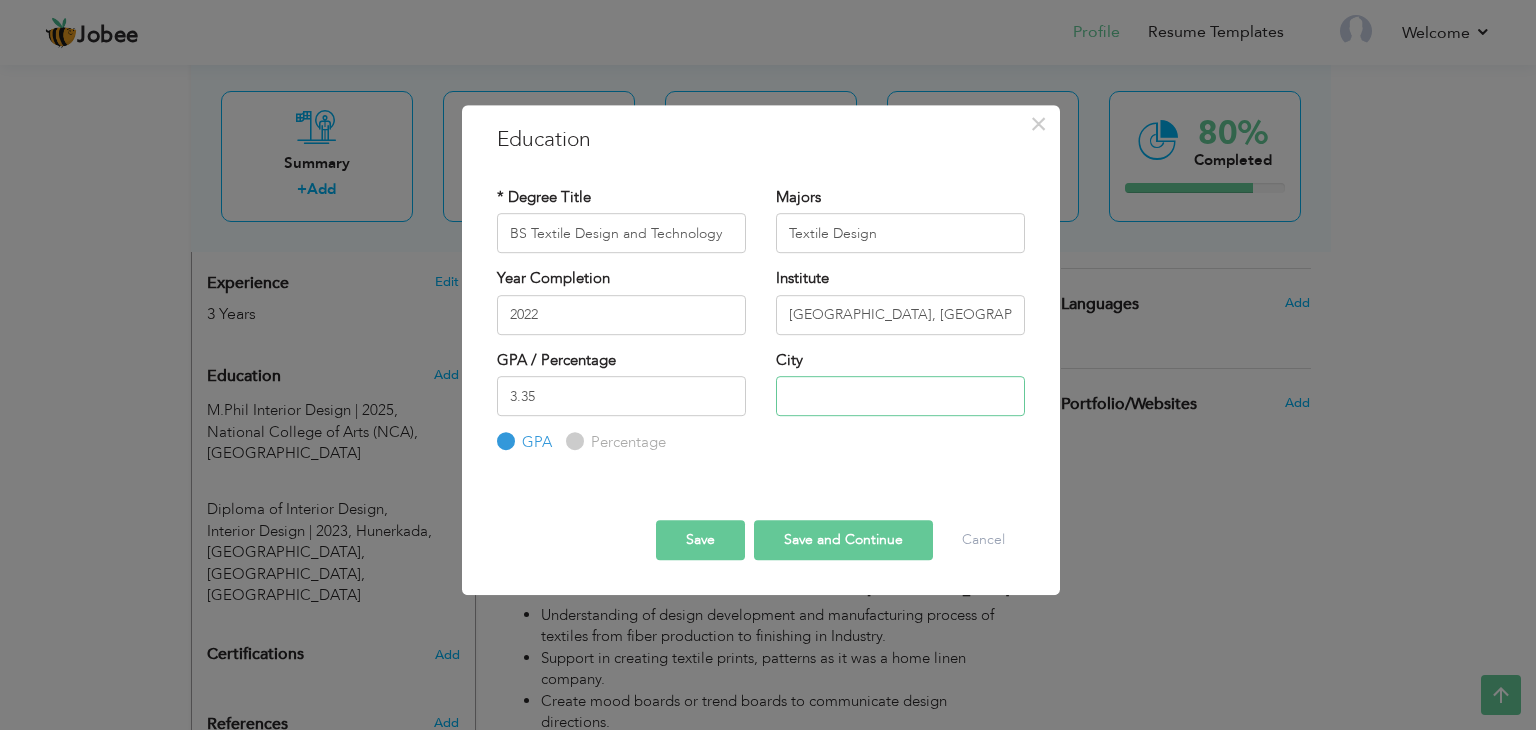 click at bounding box center (900, 396) 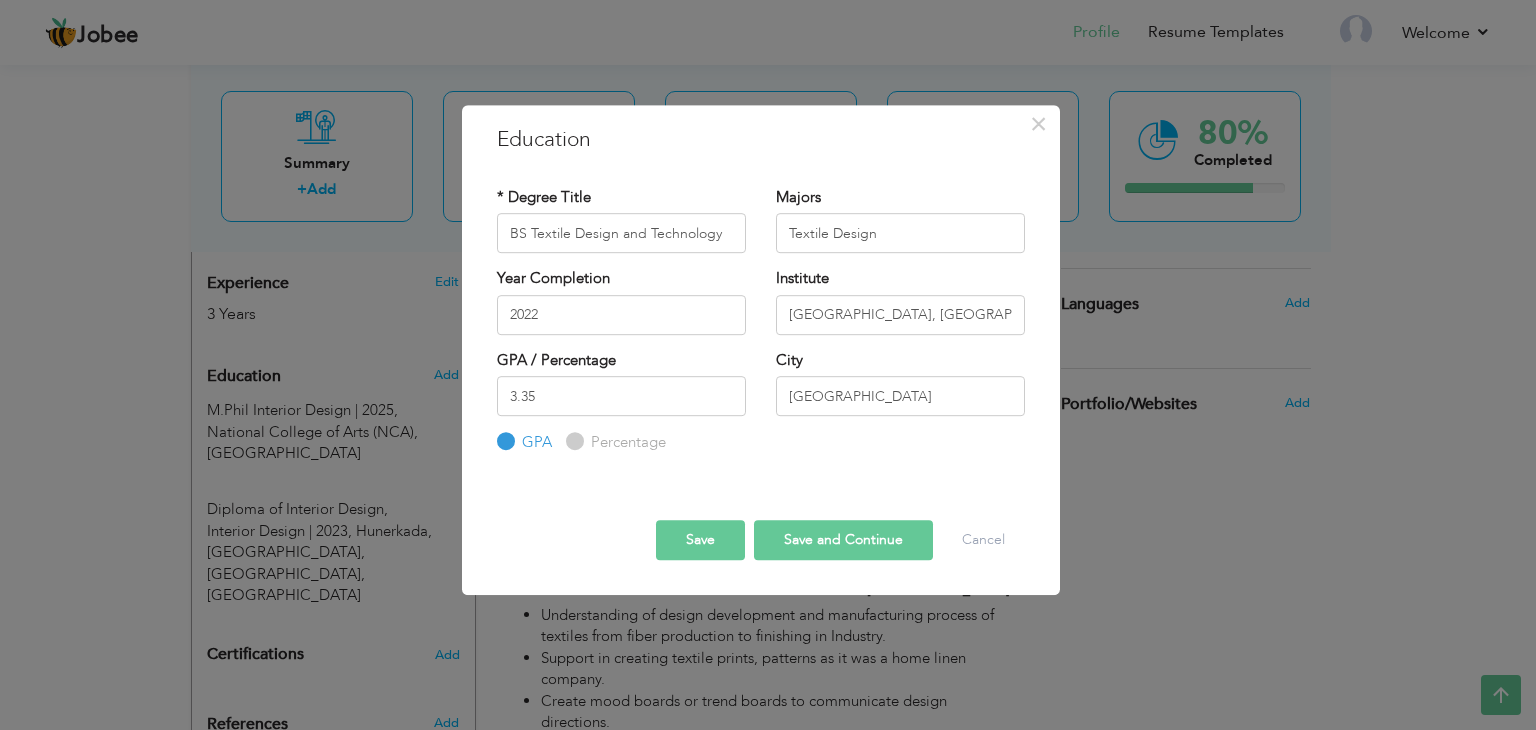 click on "Save" at bounding box center [700, 540] 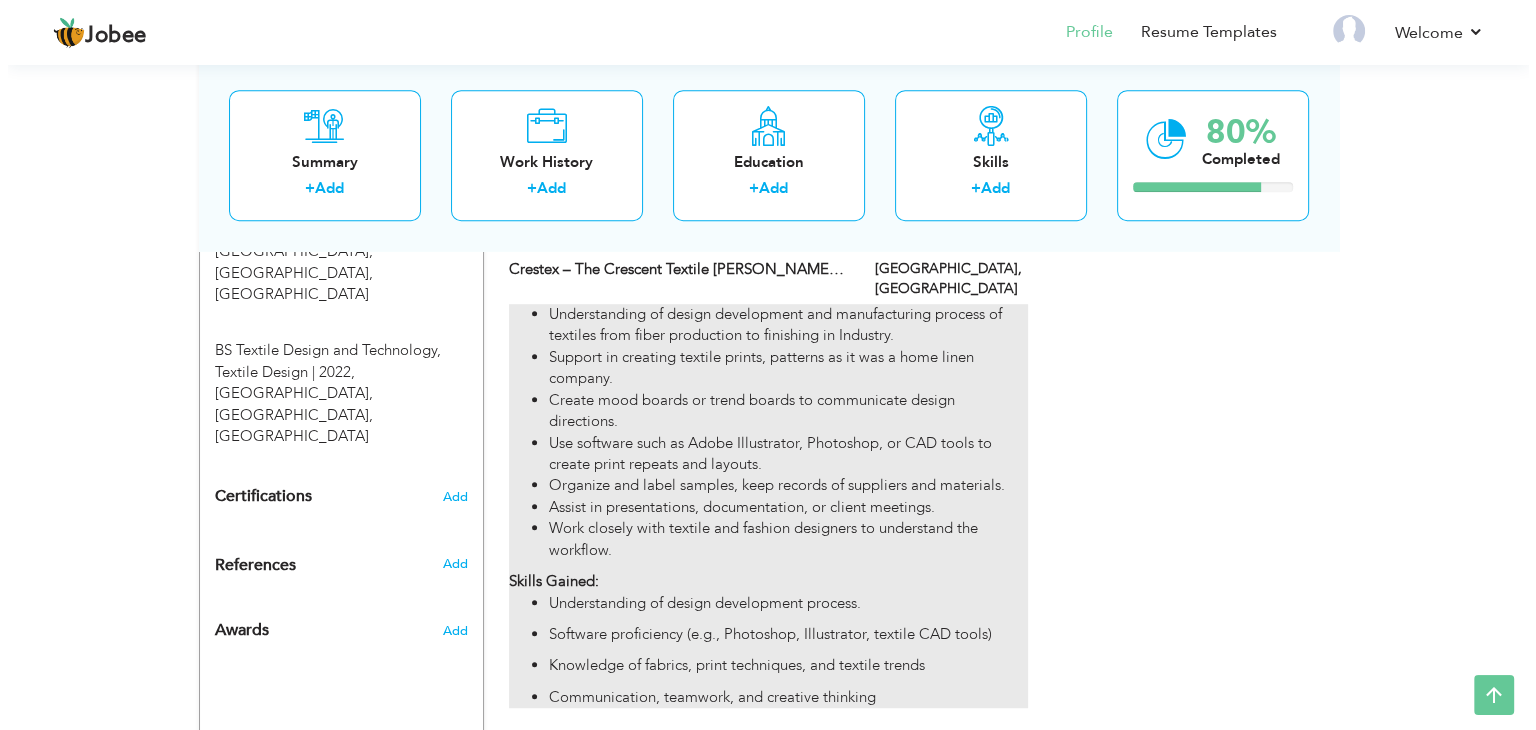 scroll, scrollTop: 1072, scrollLeft: 0, axis: vertical 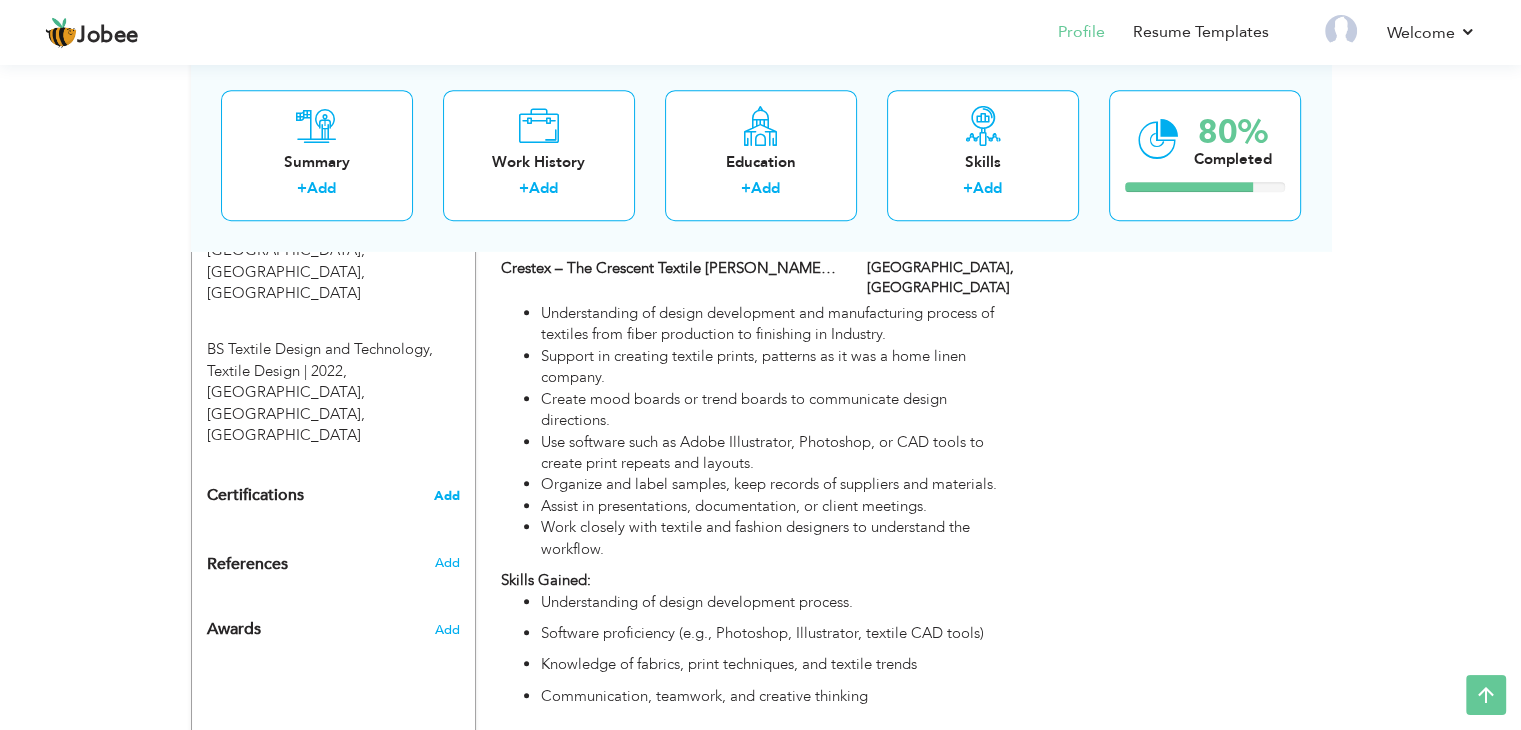 click on "Add" at bounding box center (447, 496) 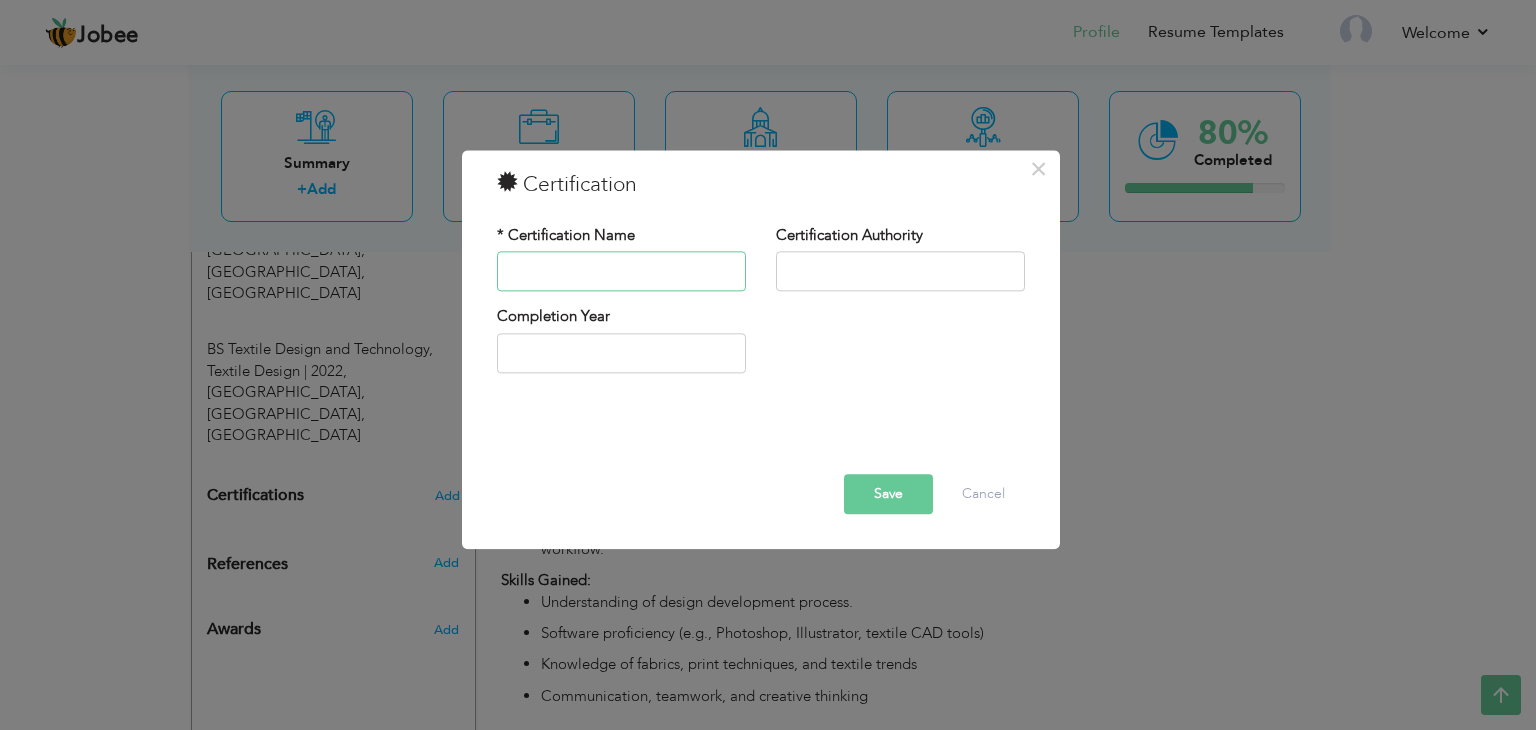 click at bounding box center (621, 272) 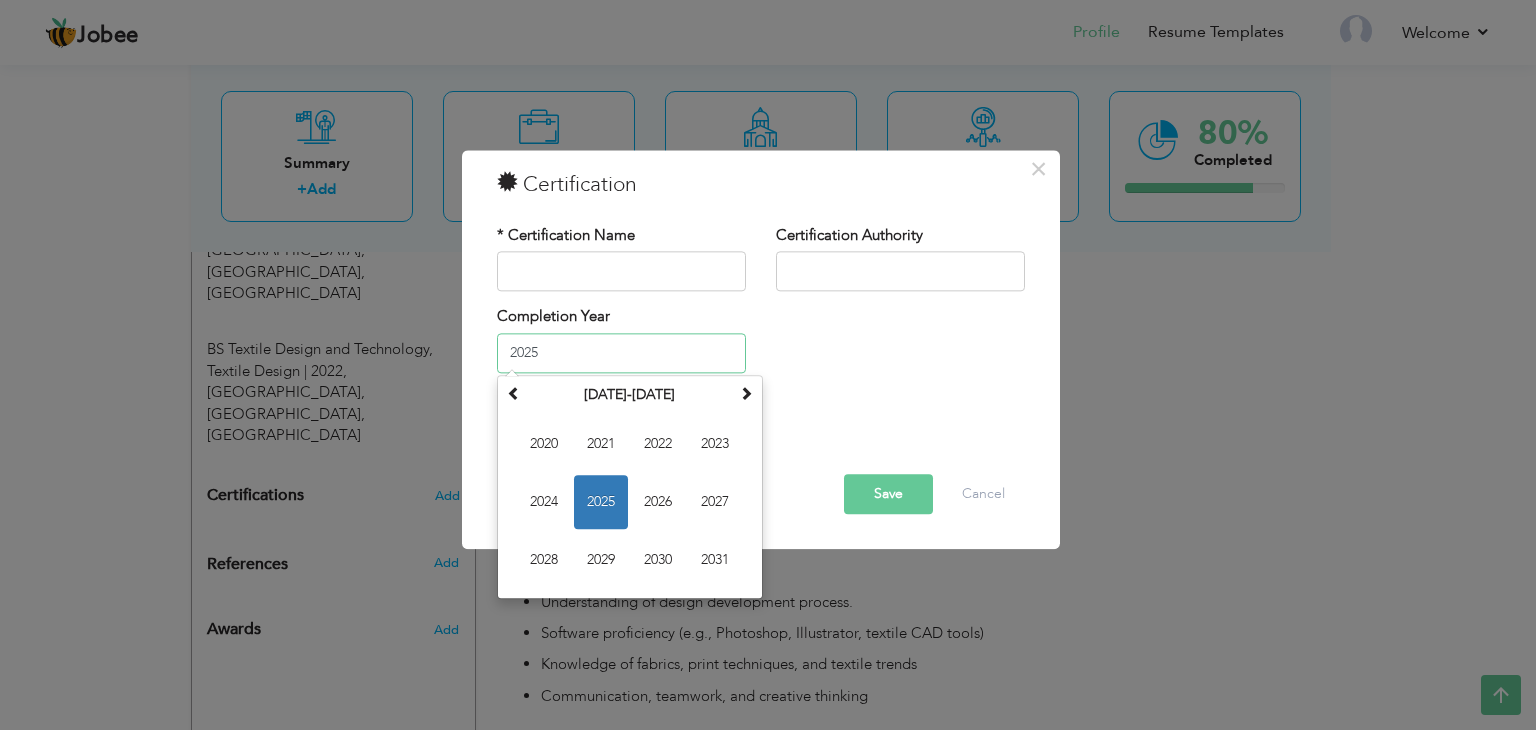 click on "2025" at bounding box center [621, 353] 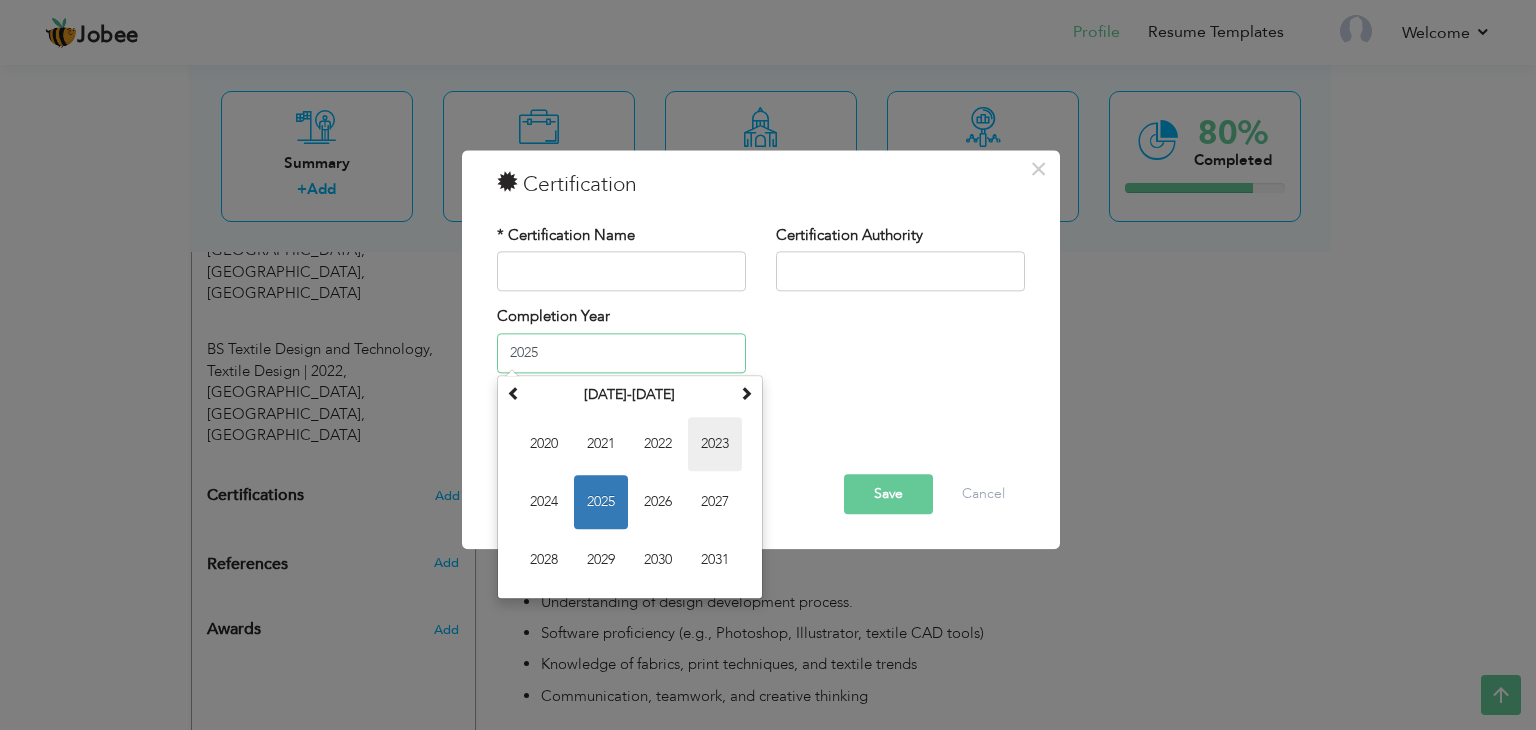 click on "2023" at bounding box center [715, 444] 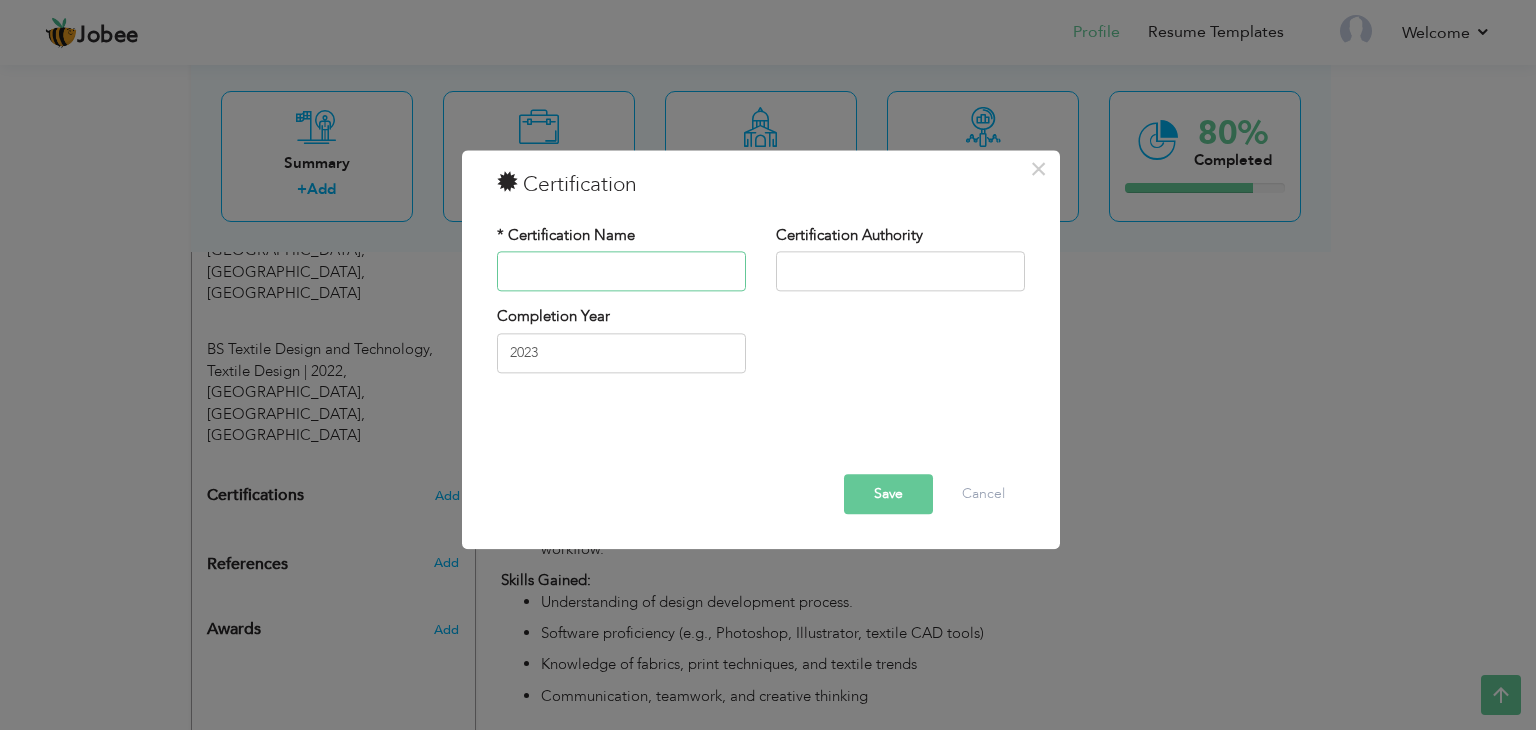 click at bounding box center (621, 272) 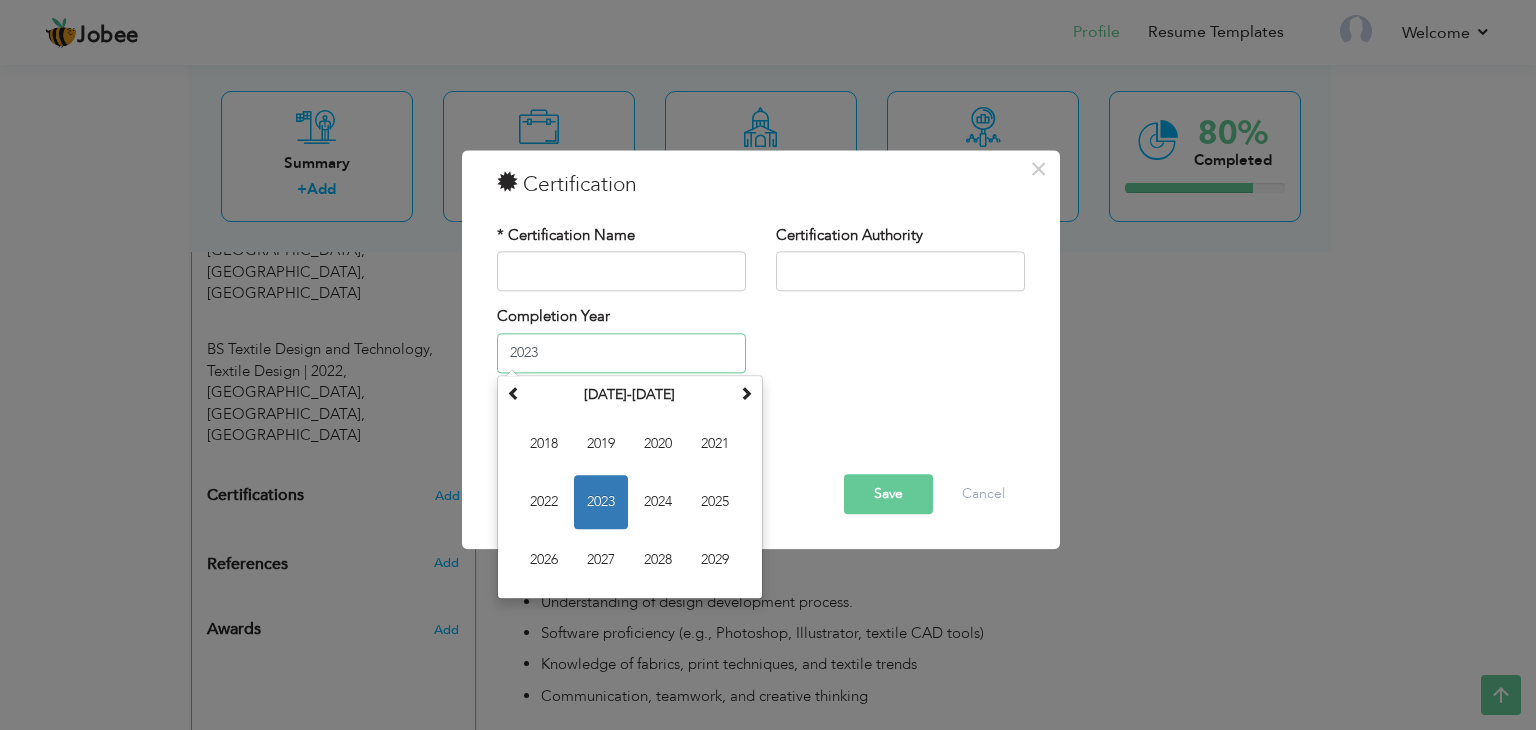 click on "2023" at bounding box center [621, 353] 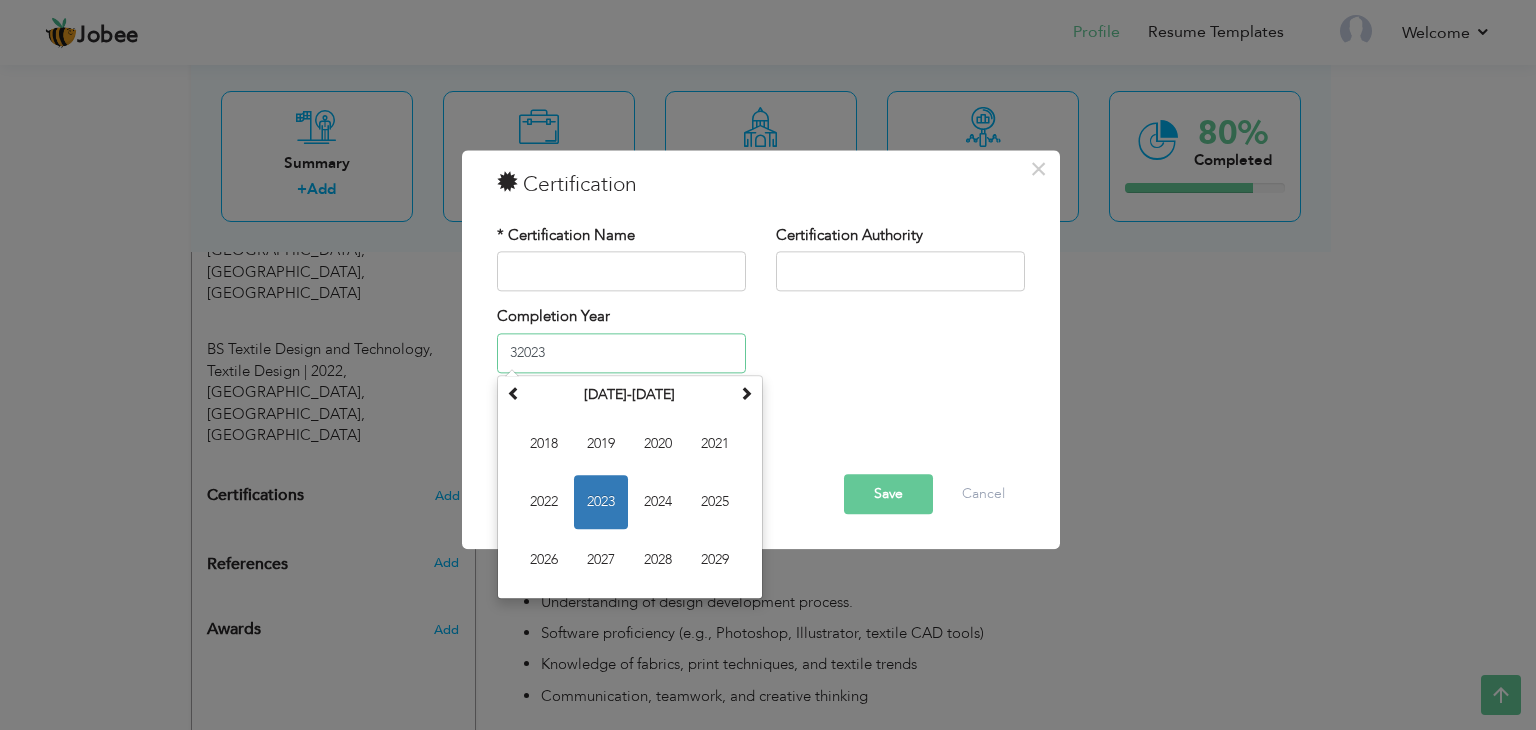 type on "2023" 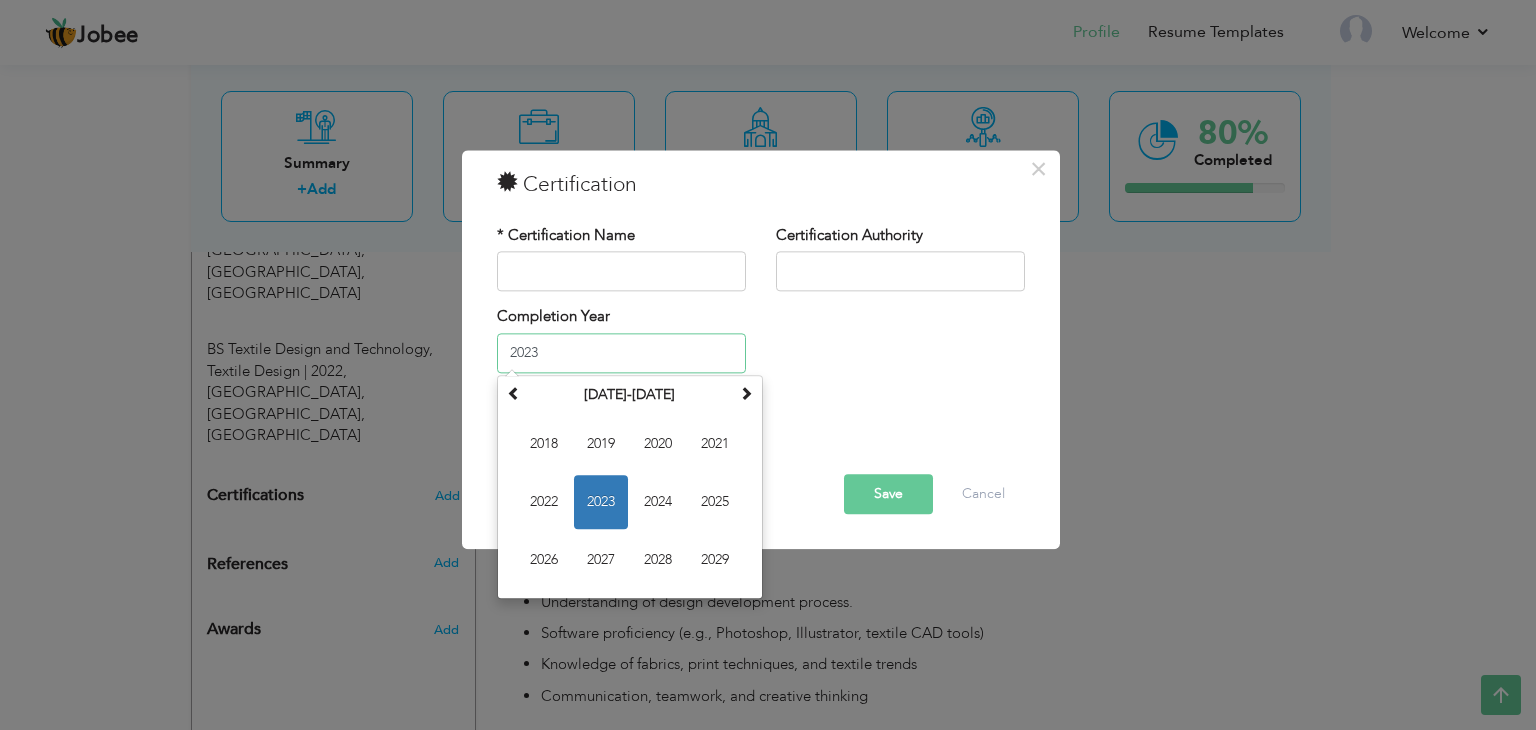 click on "2023" at bounding box center (621, 353) 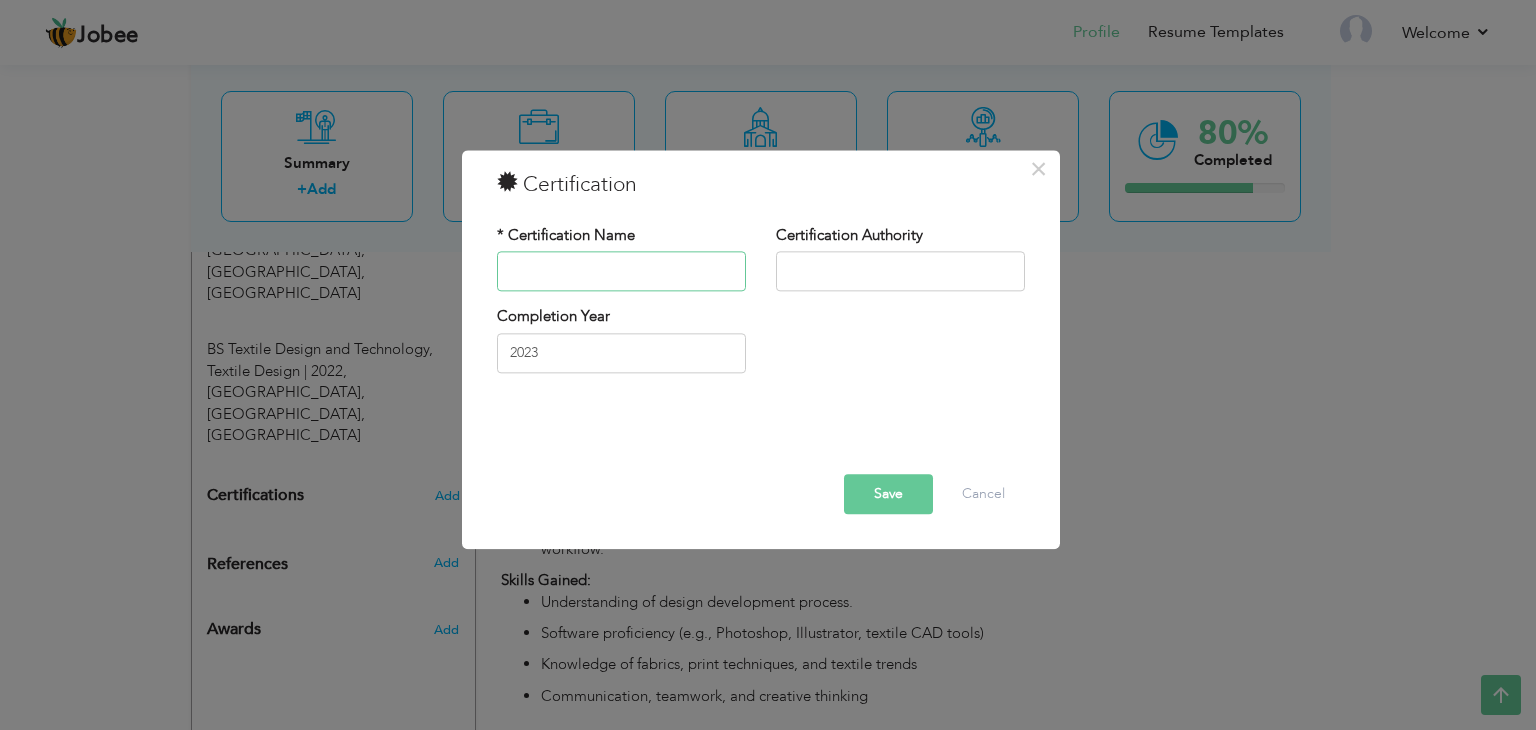 click at bounding box center (621, 272) 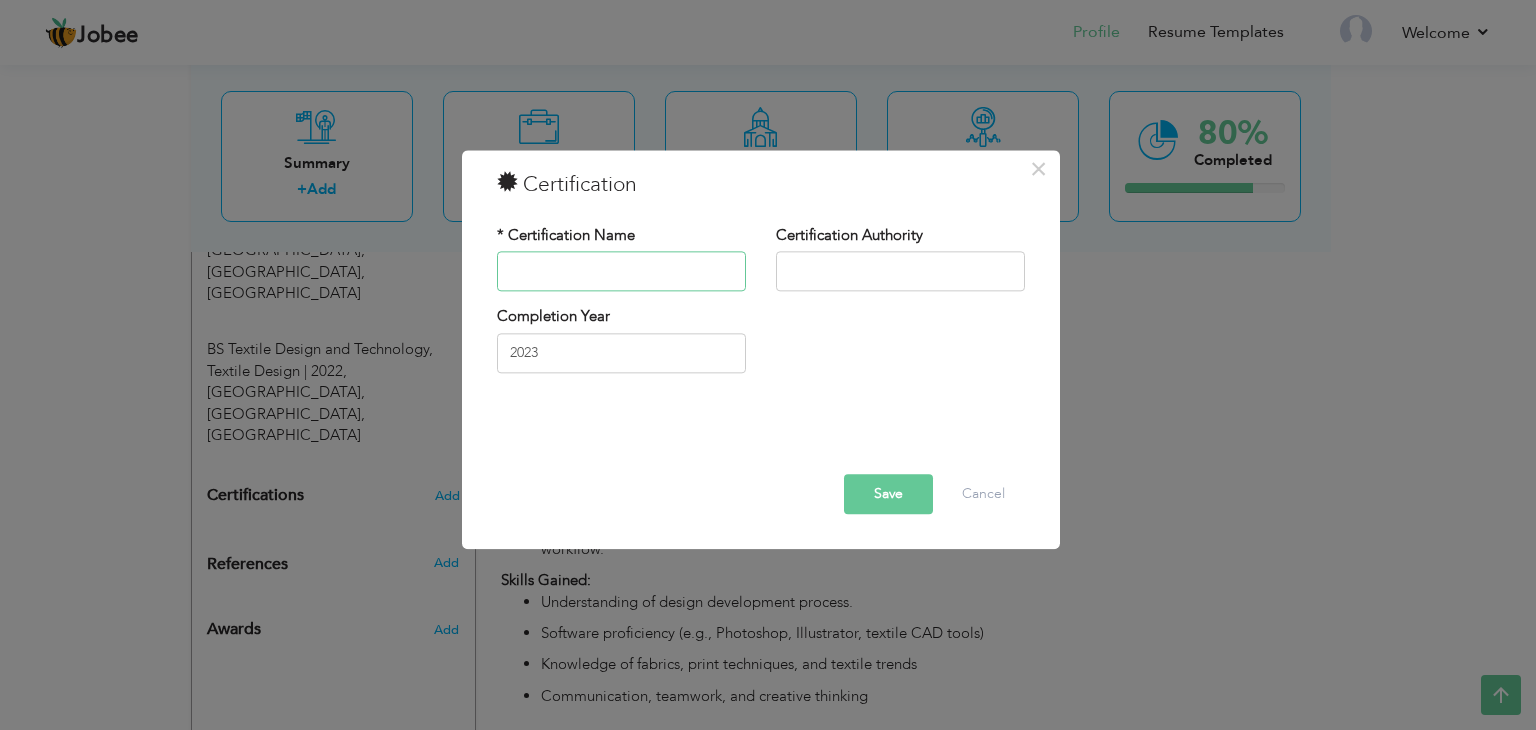 click at bounding box center (621, 272) 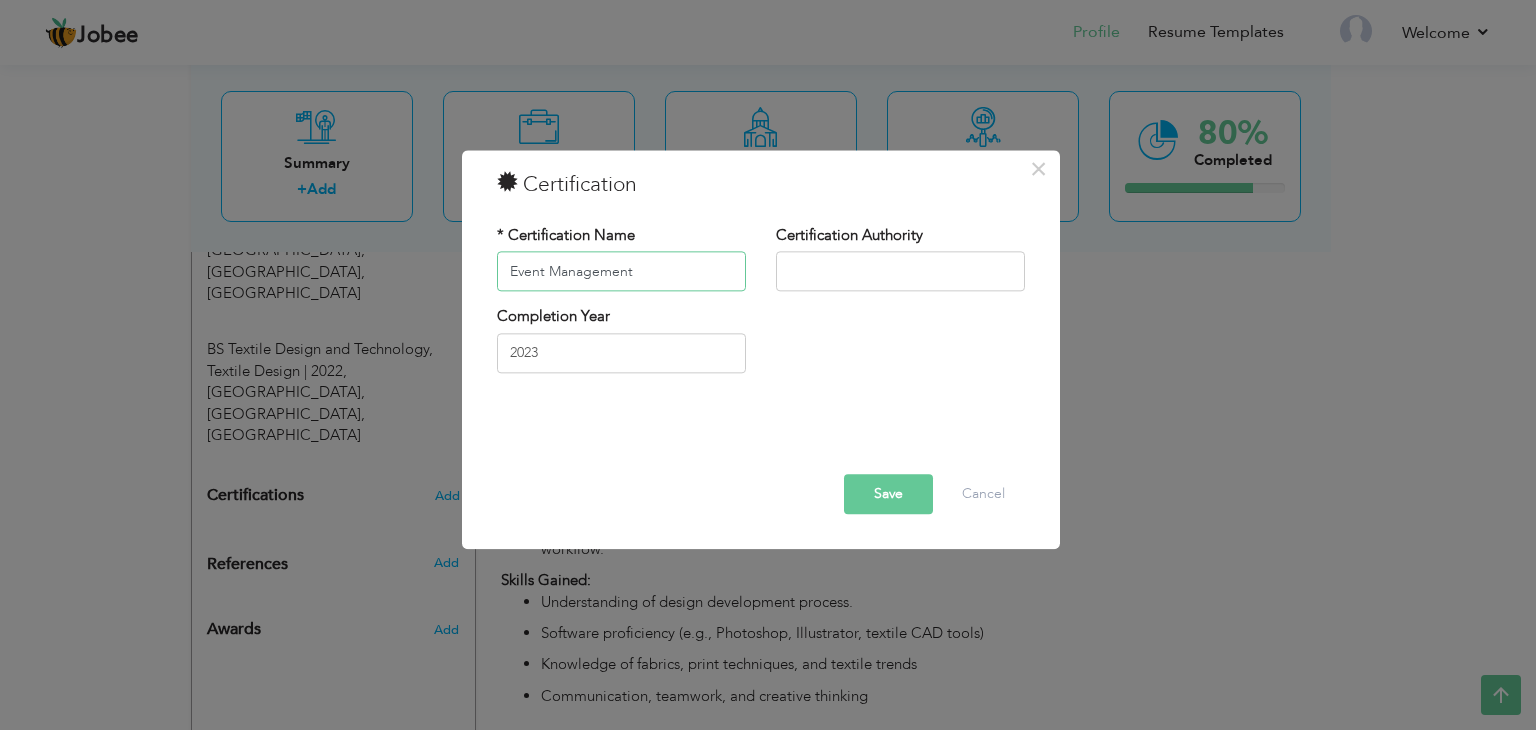 type on "Event Management" 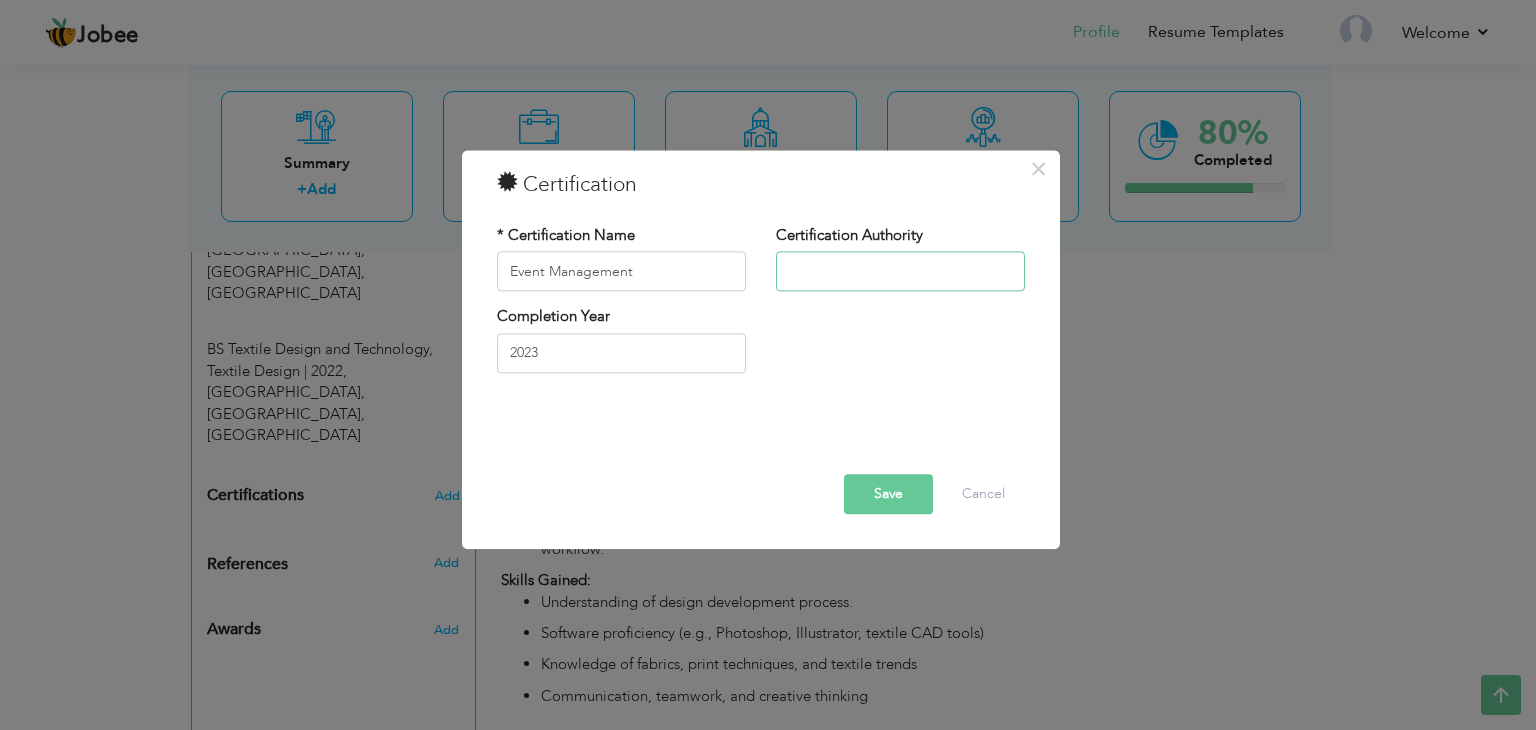 click at bounding box center [900, 272] 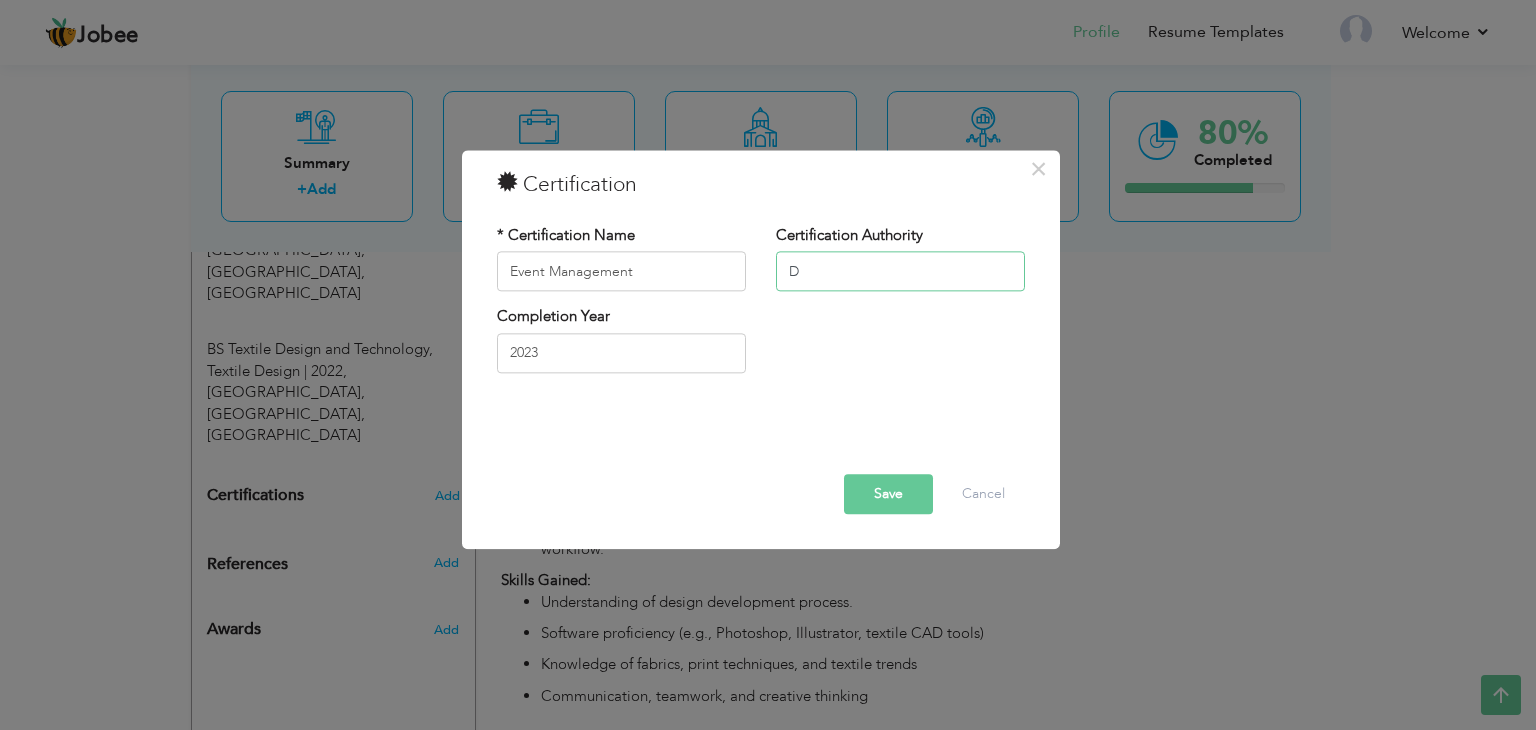 type on "D" 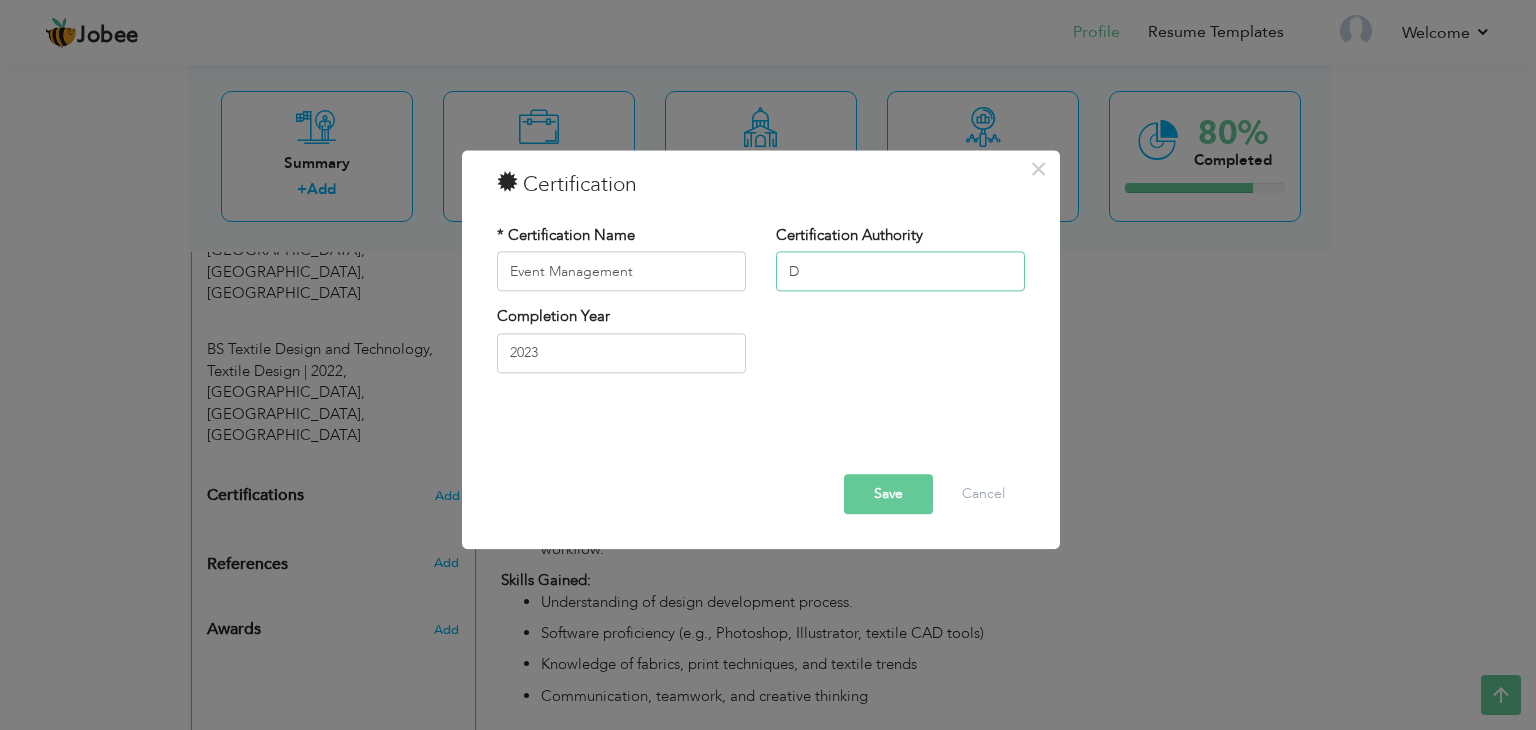 click on "D" at bounding box center [900, 272] 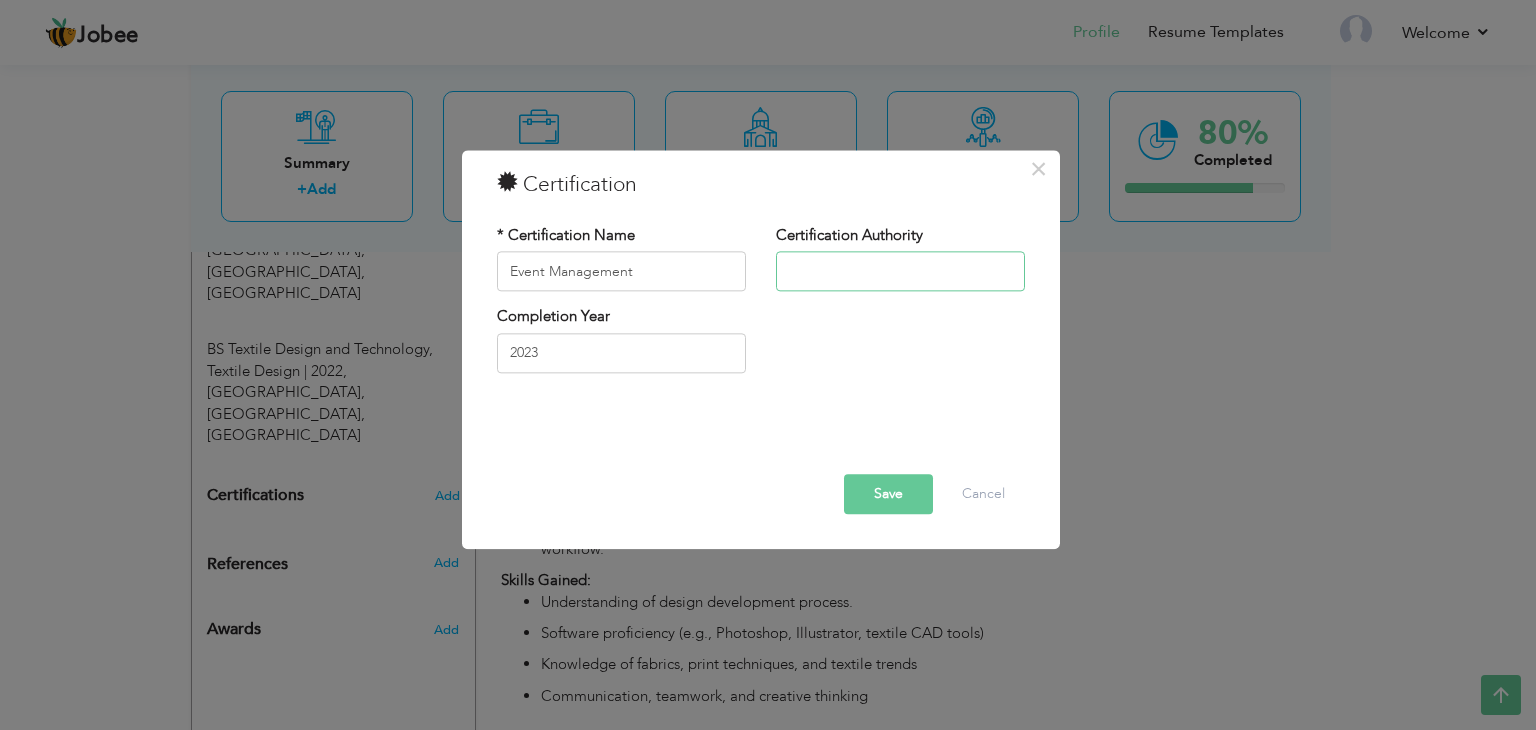 paste on "DECORIA Event Planners, [GEOGRAPHIC_DATA]" 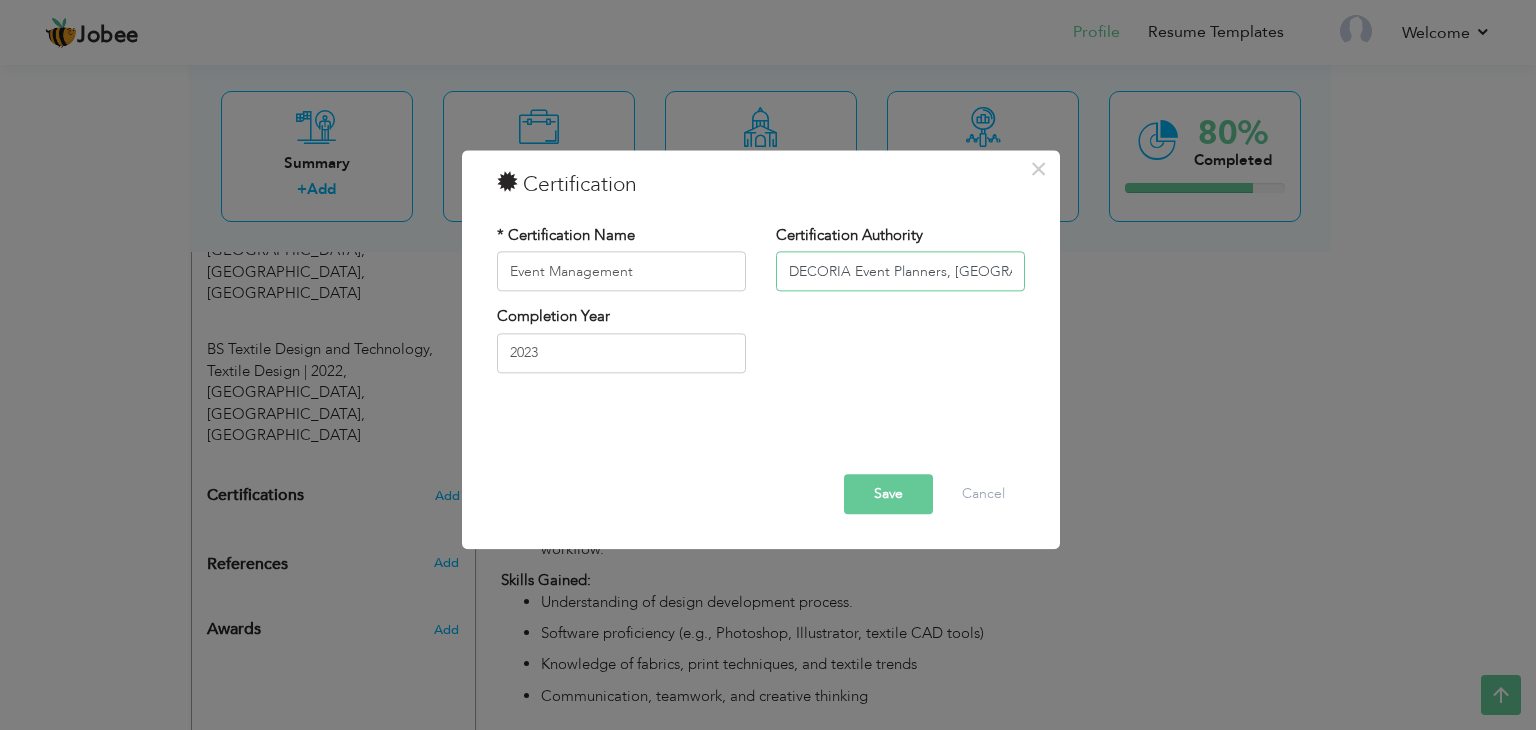 type on "DECORIA Event Planners, [GEOGRAPHIC_DATA]" 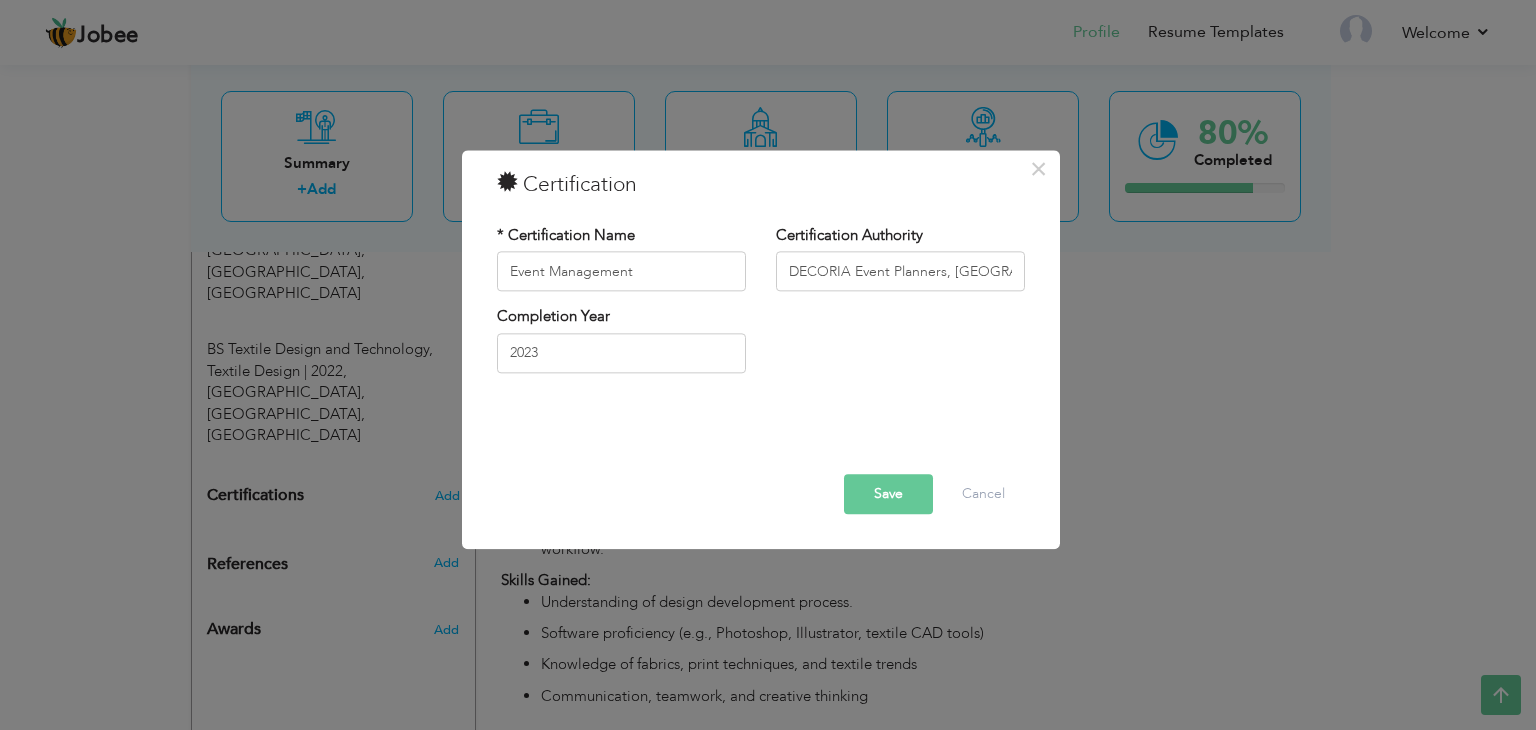 click on "Save" at bounding box center (888, 495) 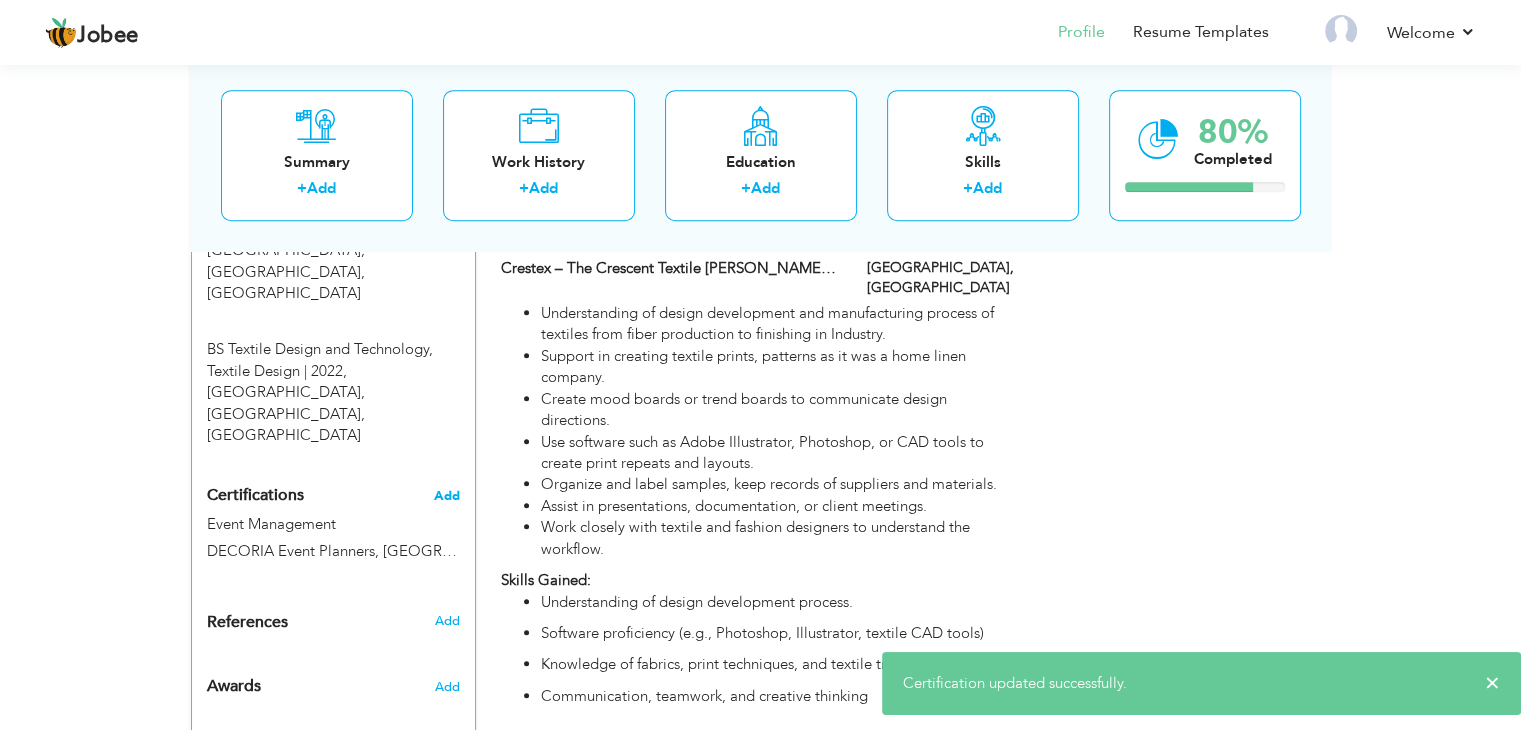 click on "Add" at bounding box center (447, 496) 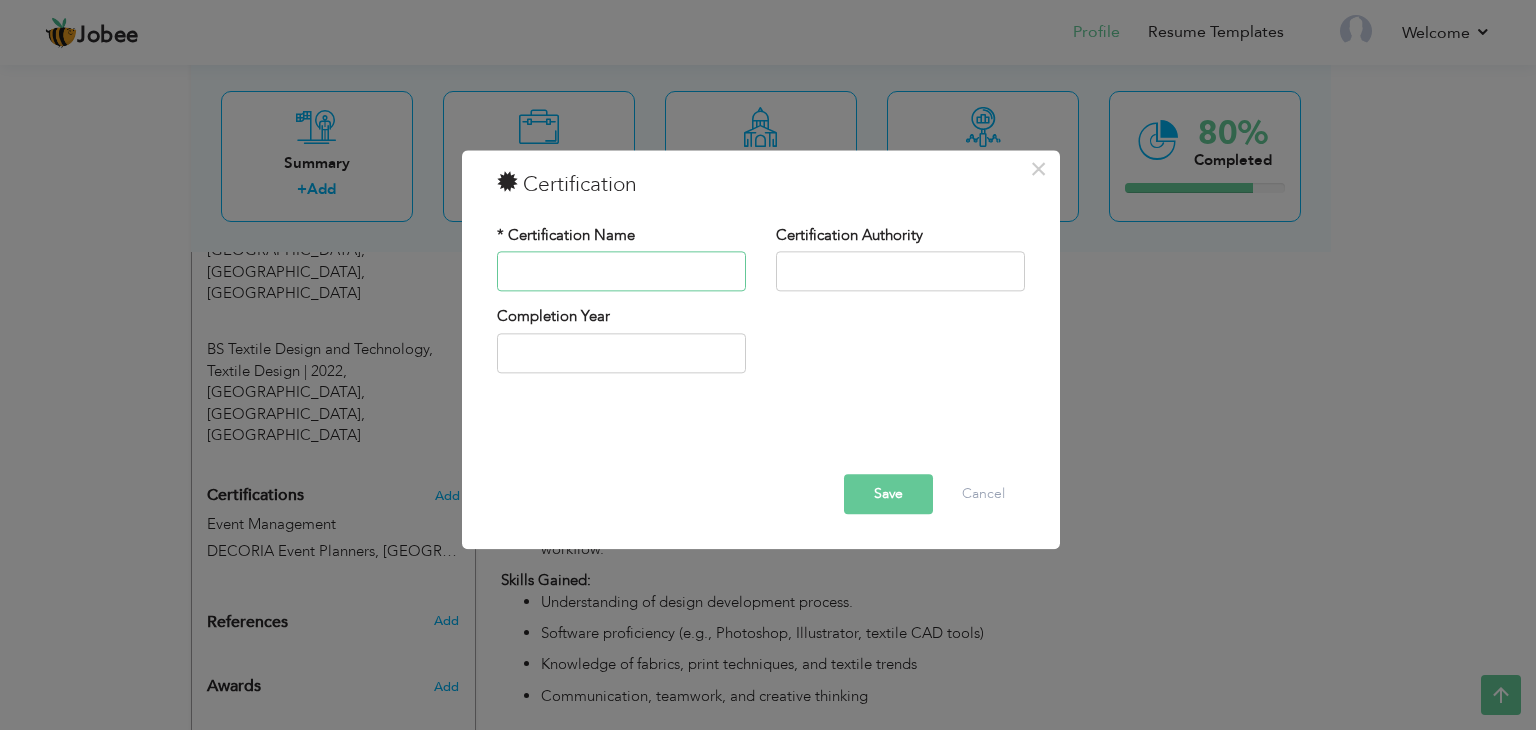 click at bounding box center (621, 272) 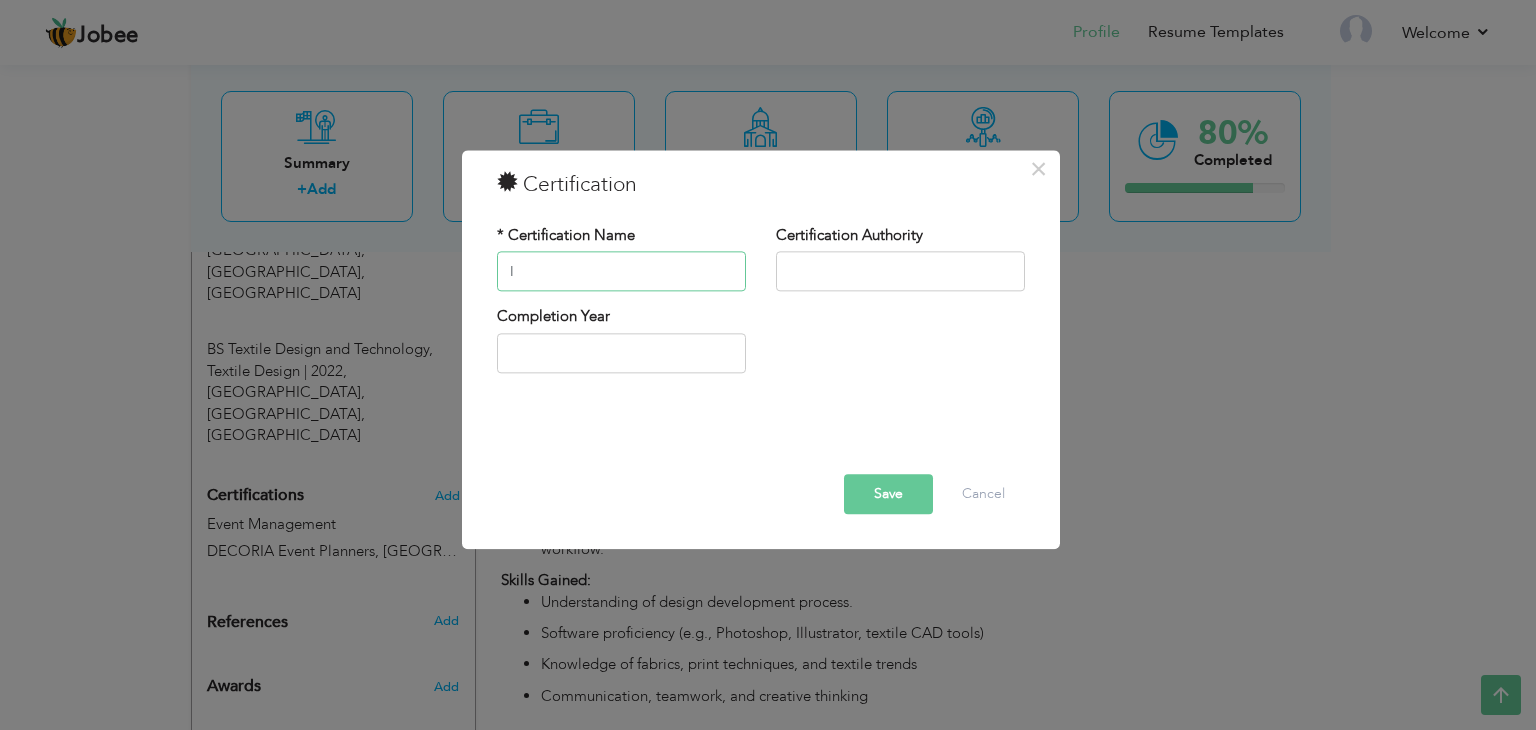 click on "I" at bounding box center [621, 272] 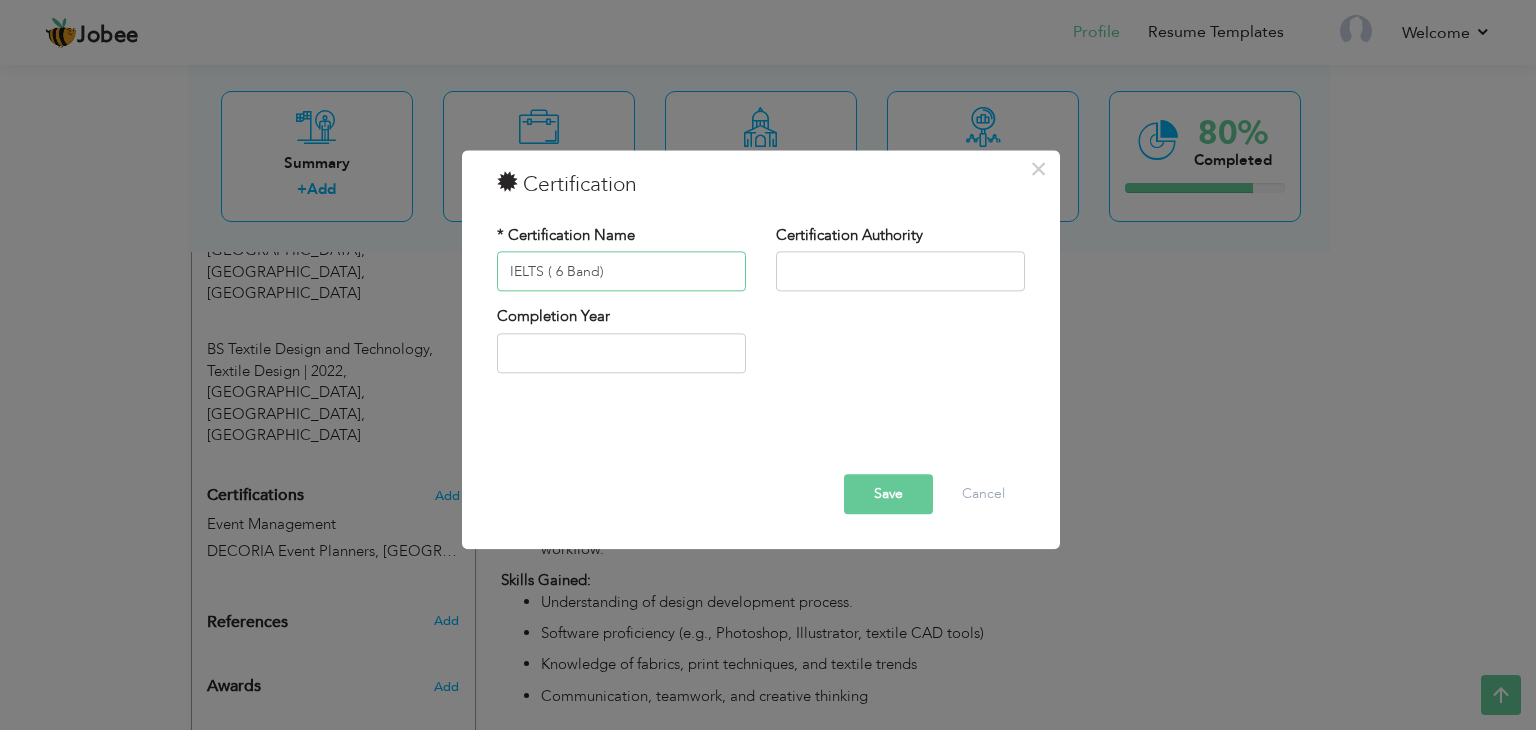 type on "IELTS ( 6 Band)" 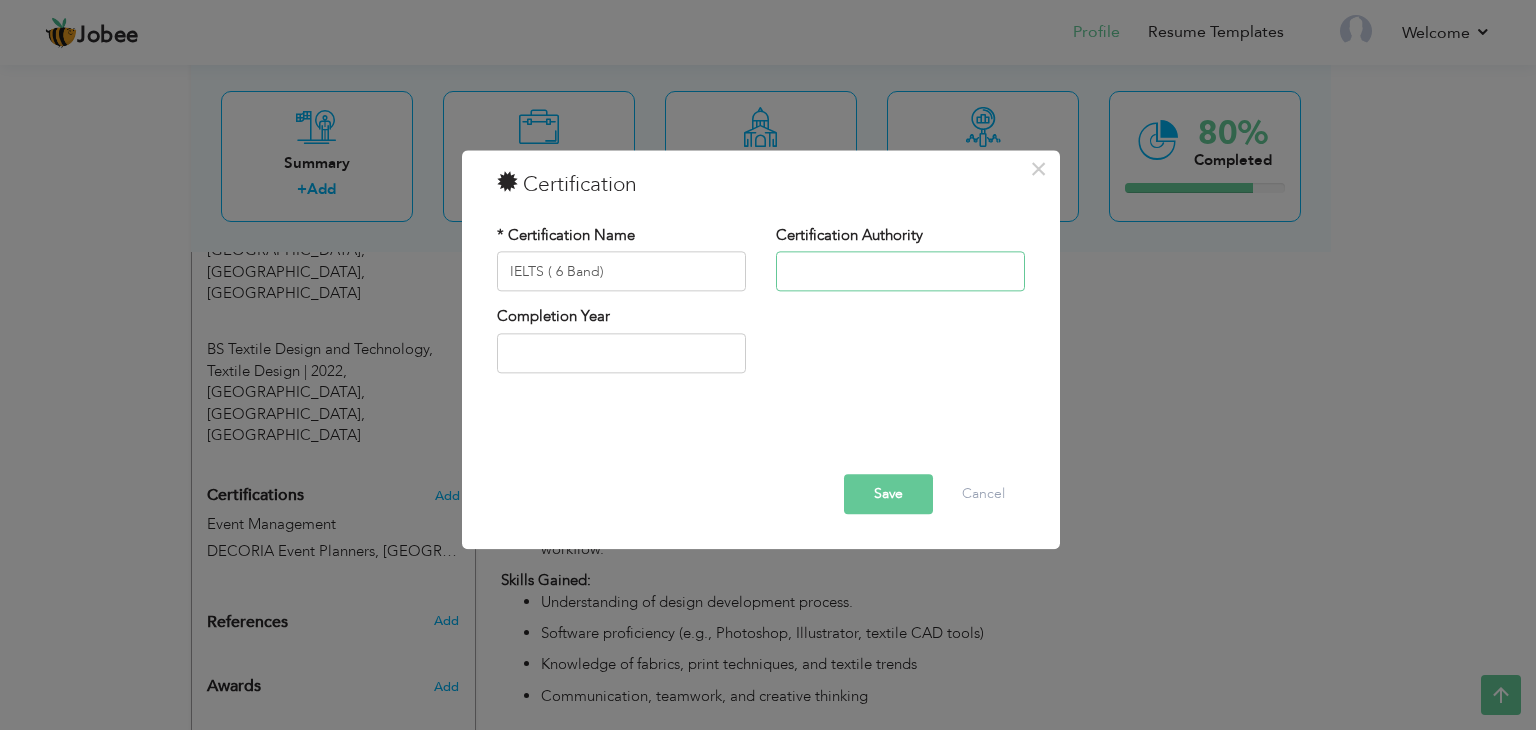 click at bounding box center (900, 272) 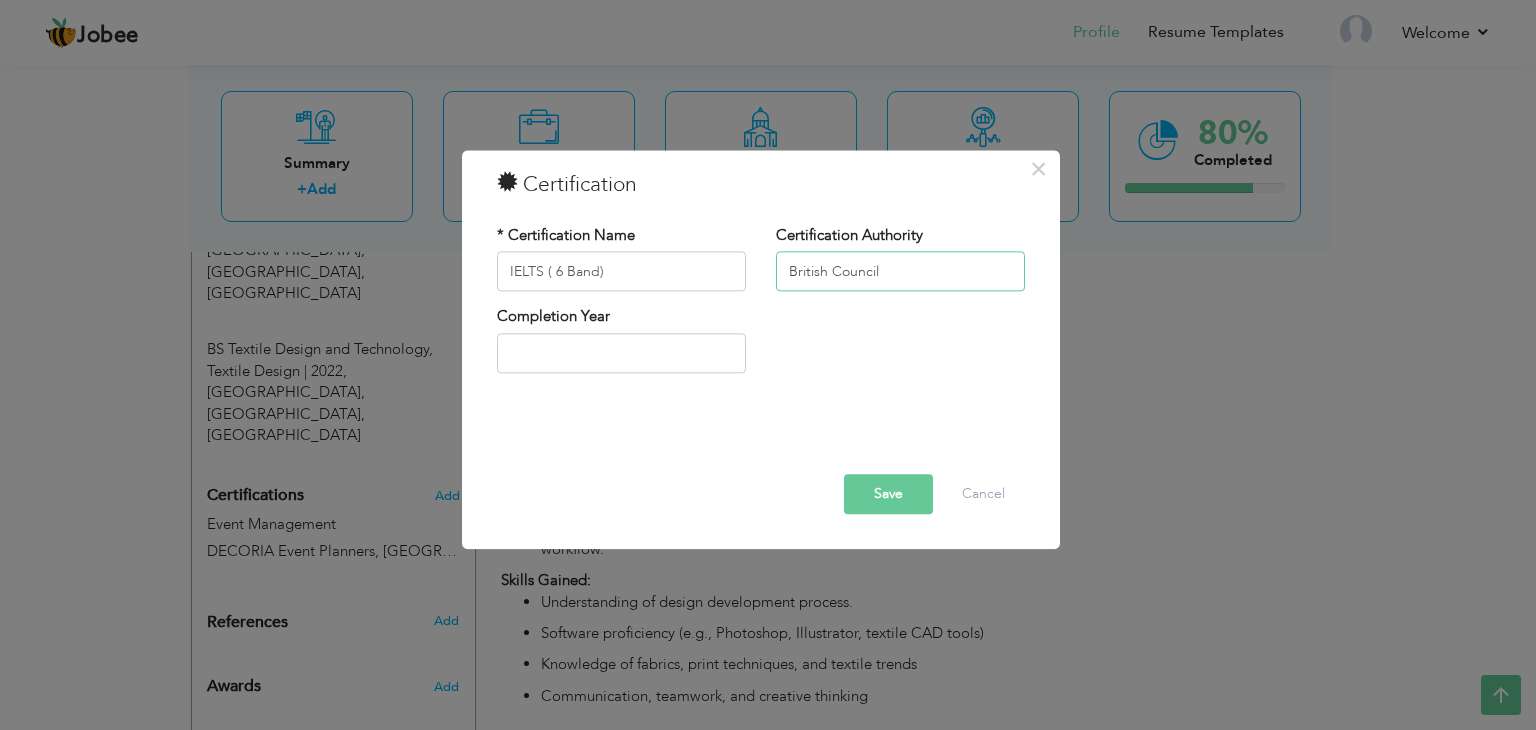 type on "British Council" 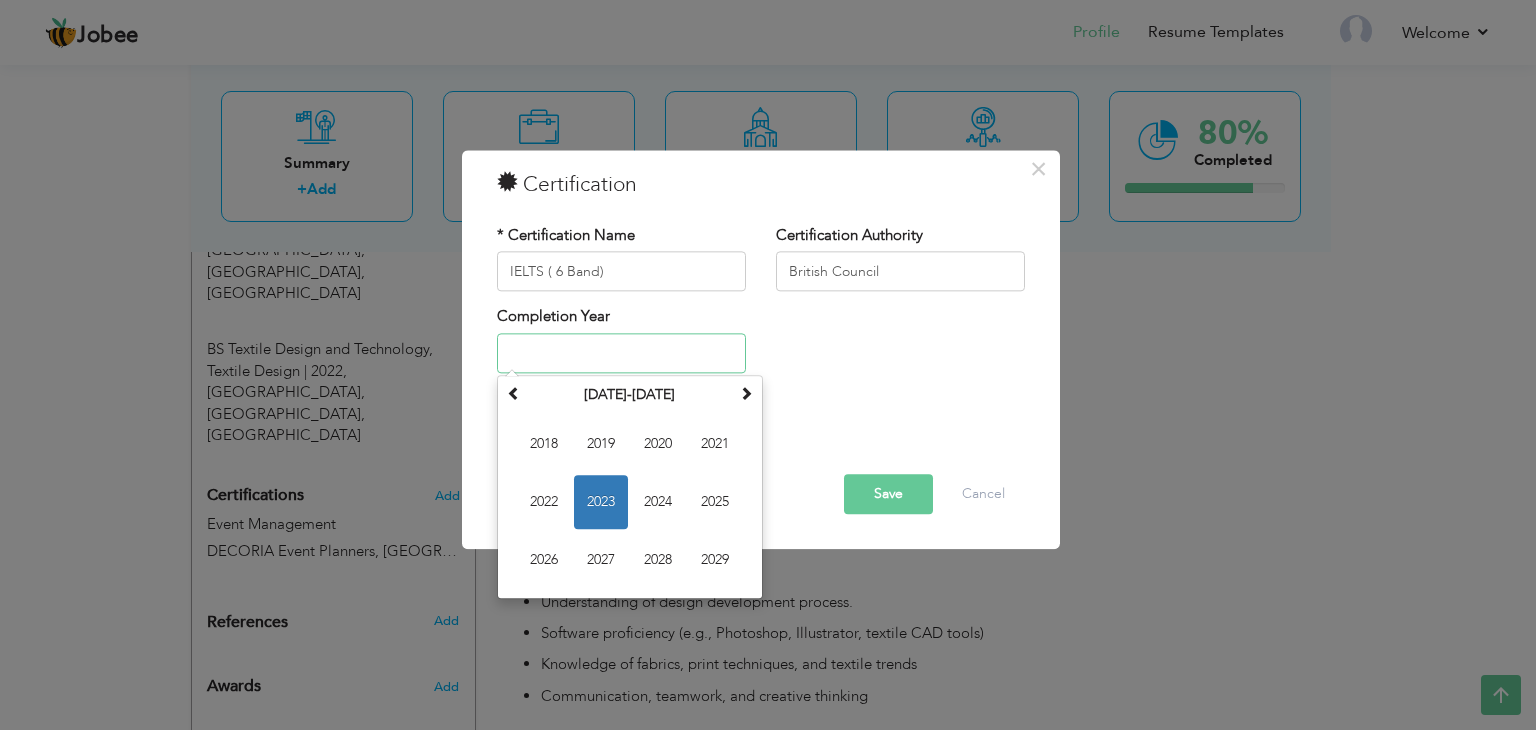 click at bounding box center [621, 353] 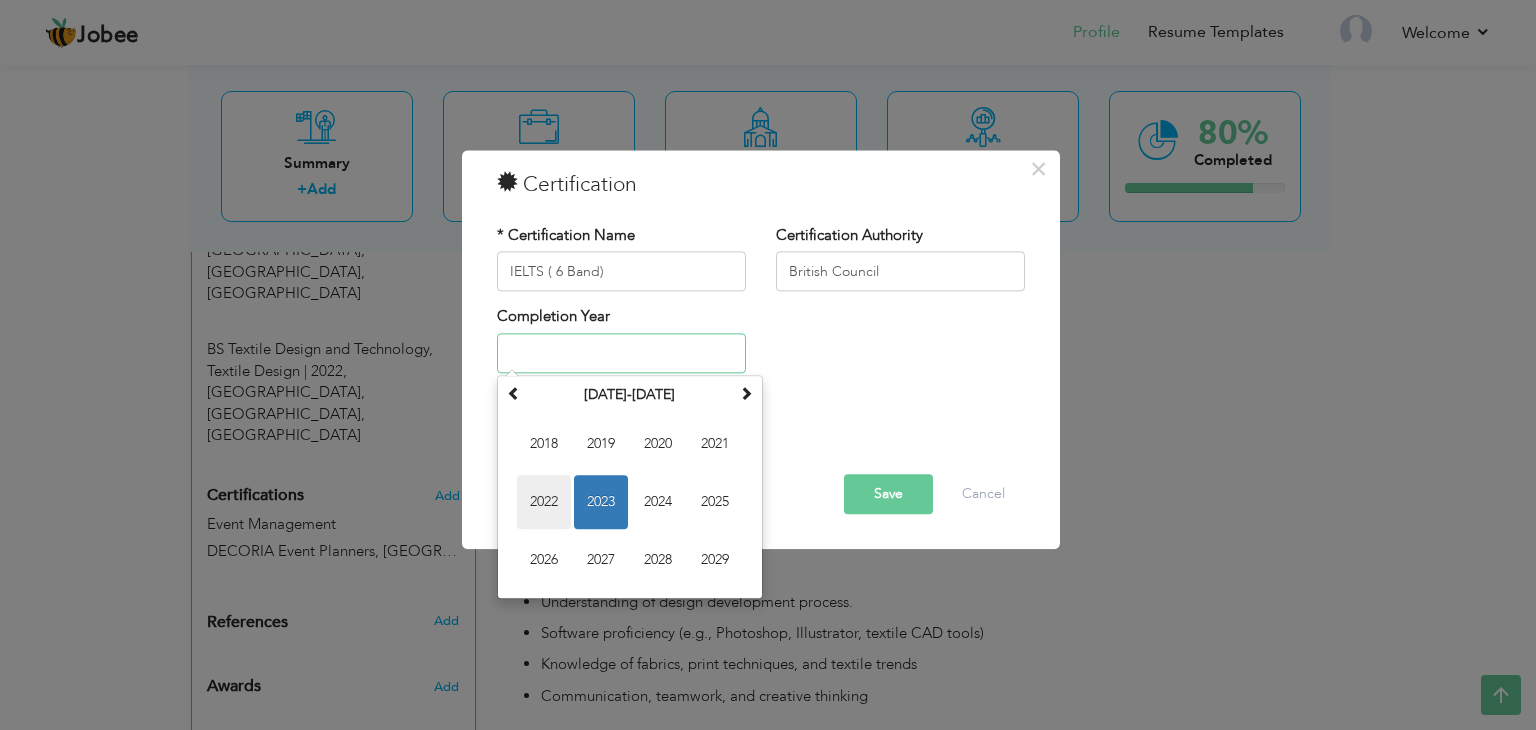 click on "2022" at bounding box center [544, 502] 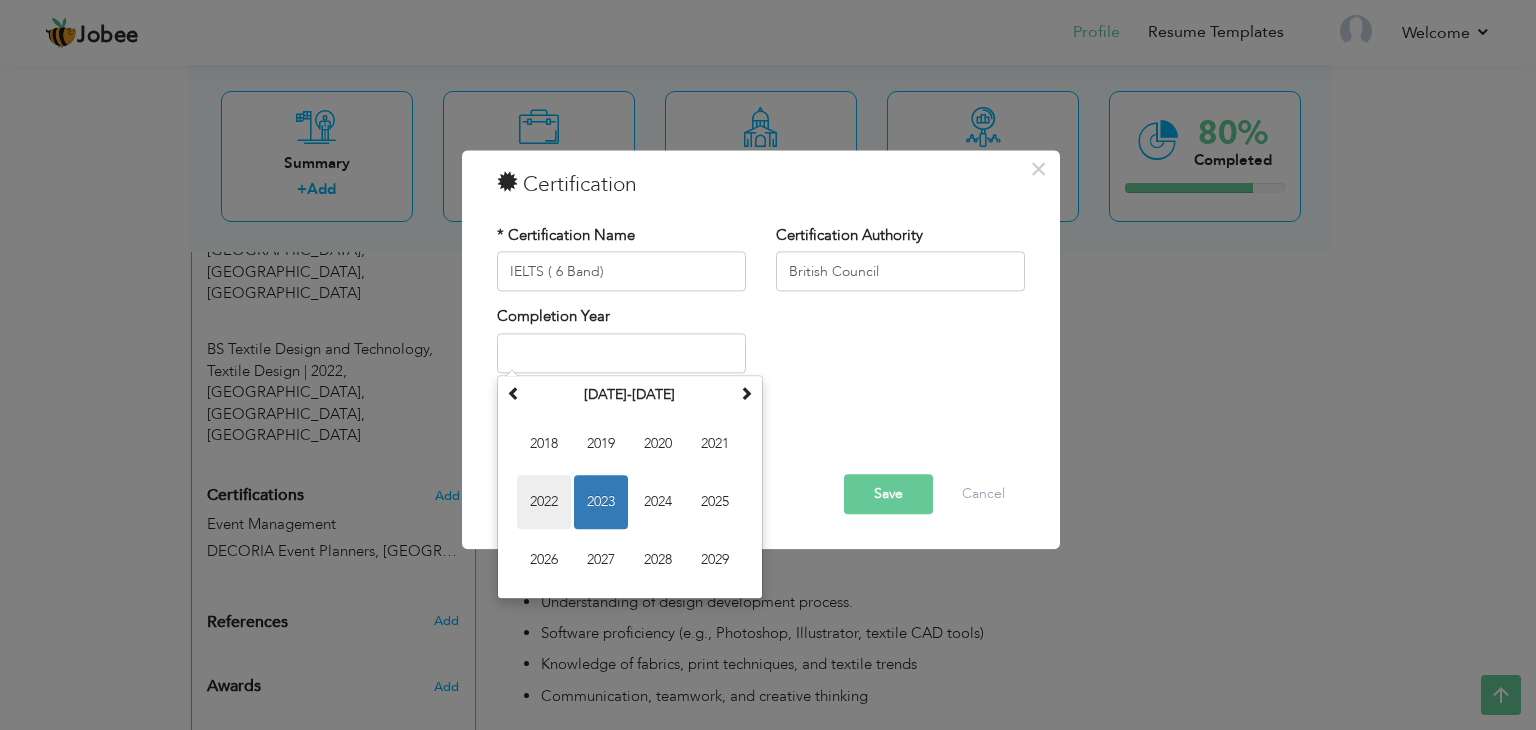 type on "2022" 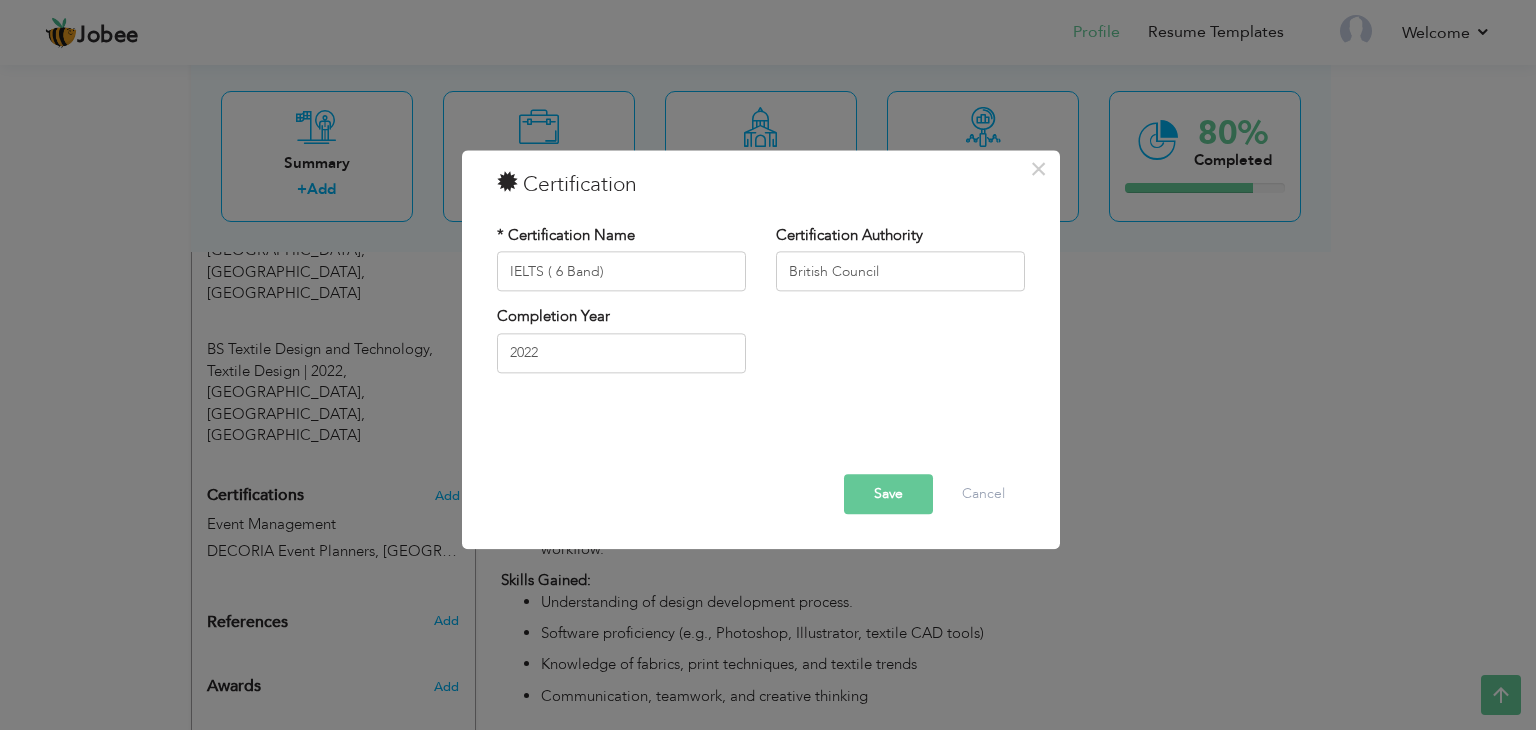 click on "Save" at bounding box center [888, 495] 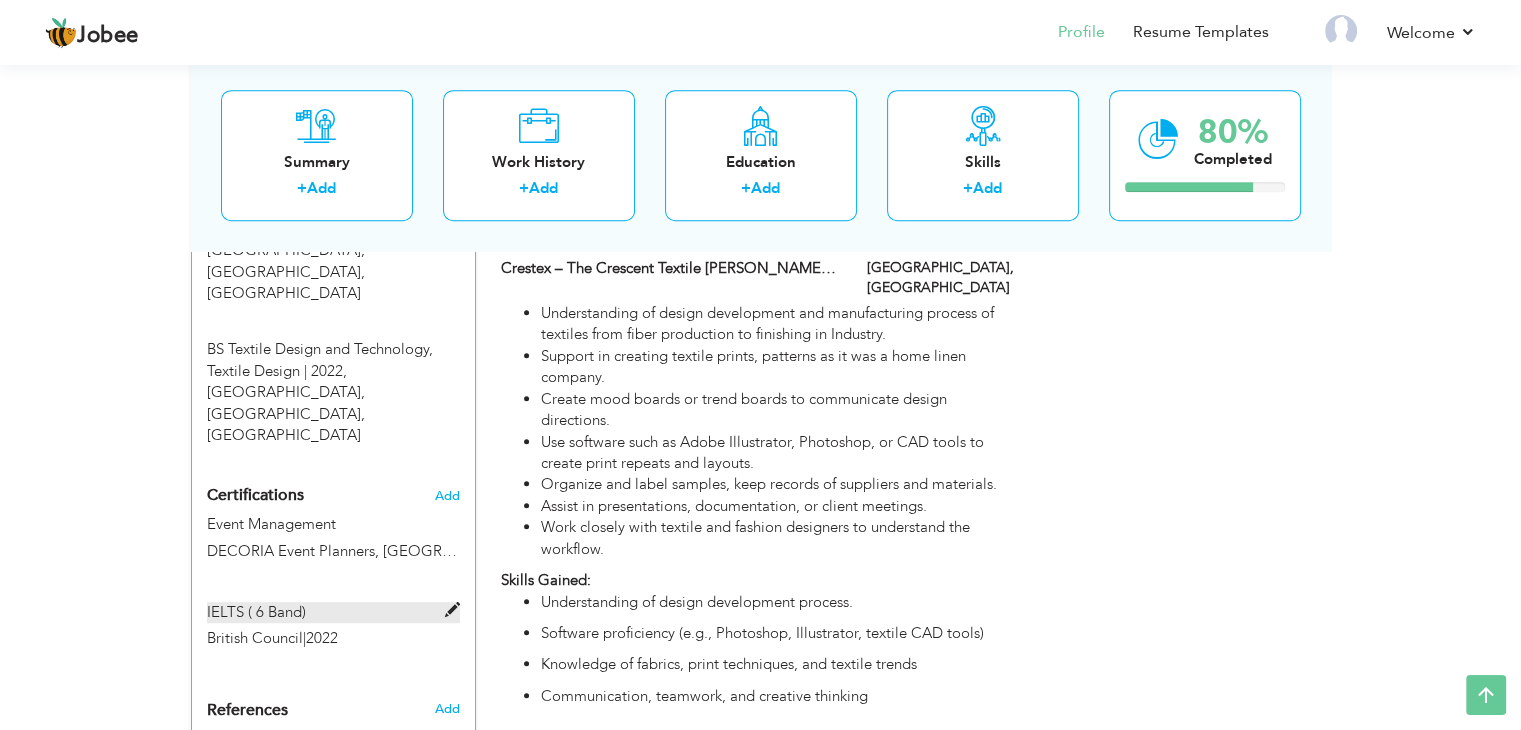click at bounding box center (452, 610) 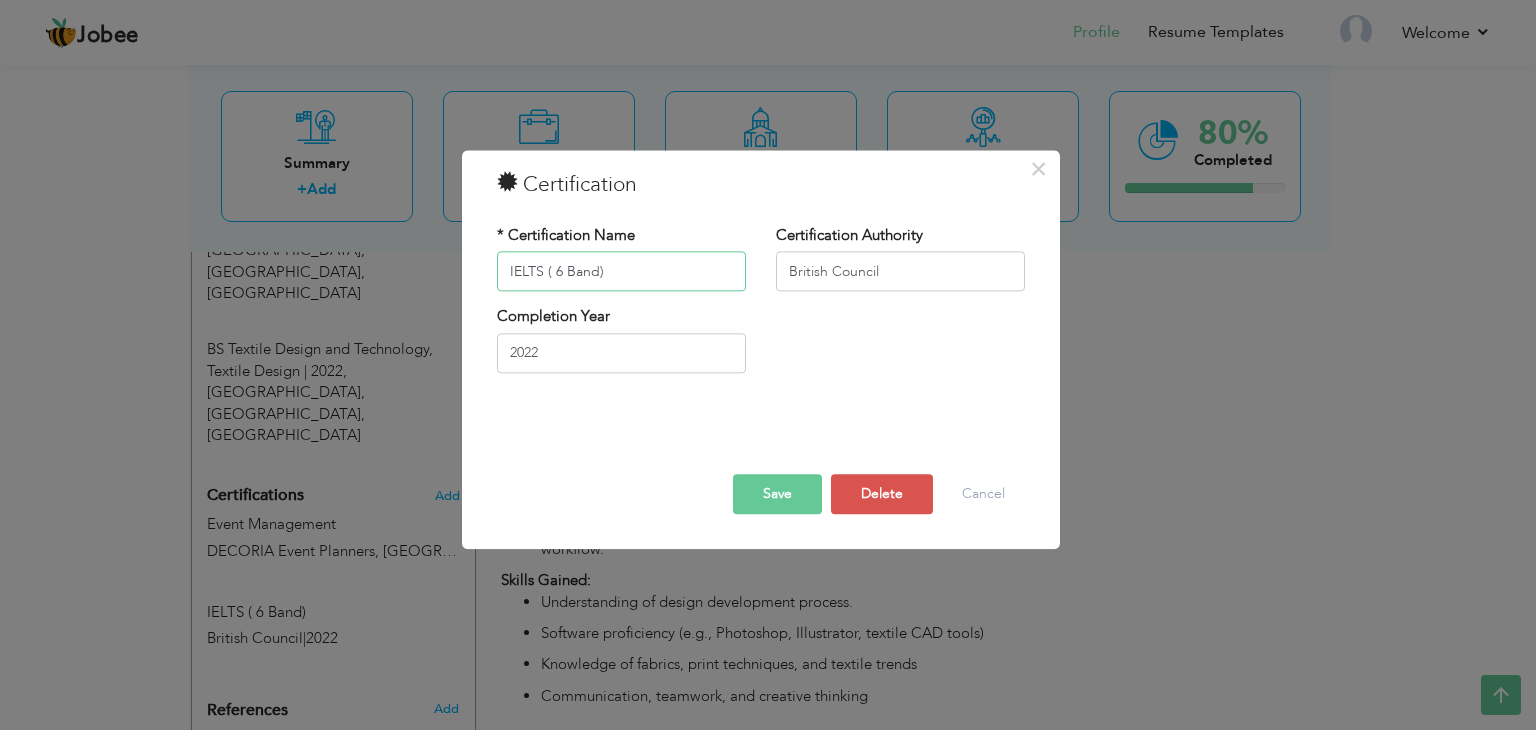 click on "IELTS ( 6 Band)" at bounding box center [621, 272] 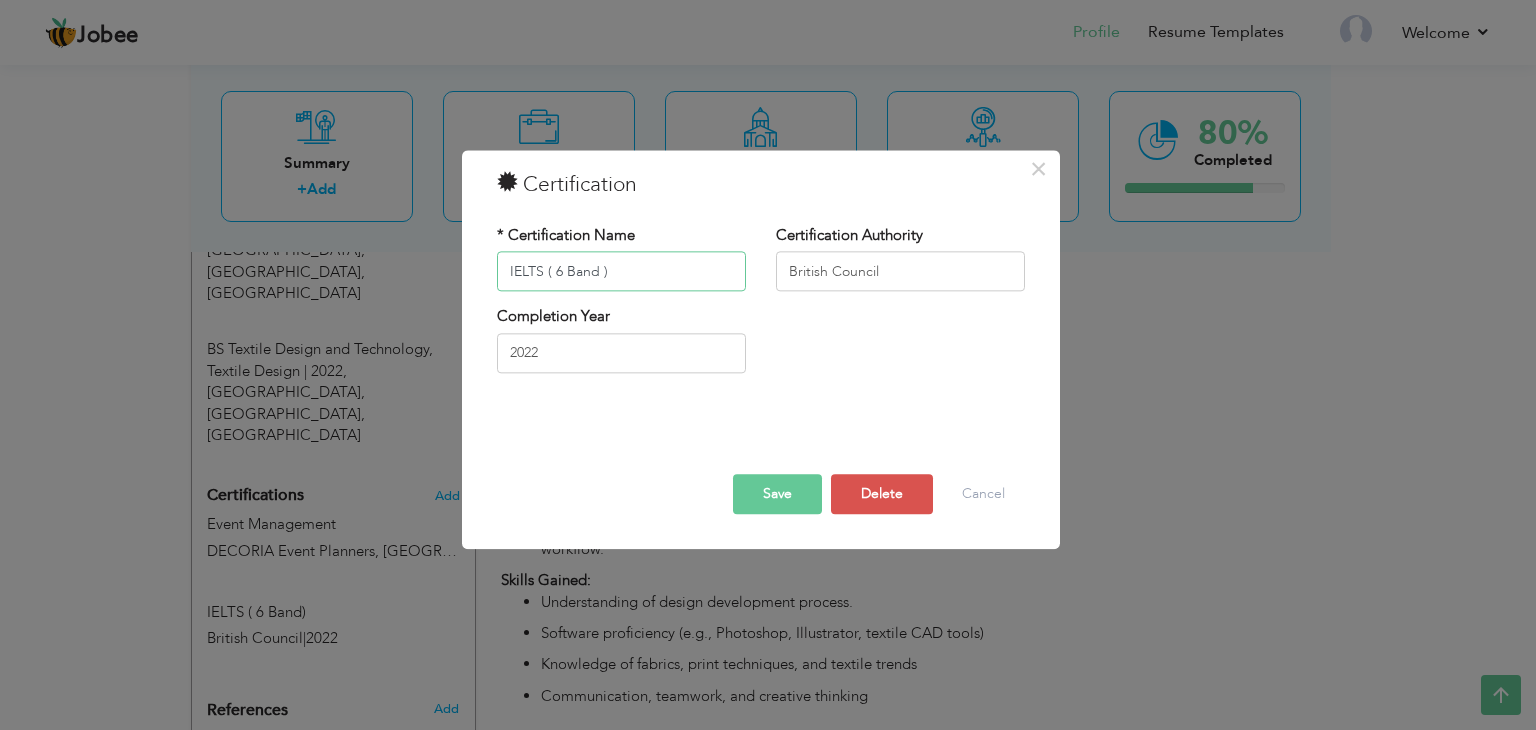 type on "IELTS ( 6 Band )" 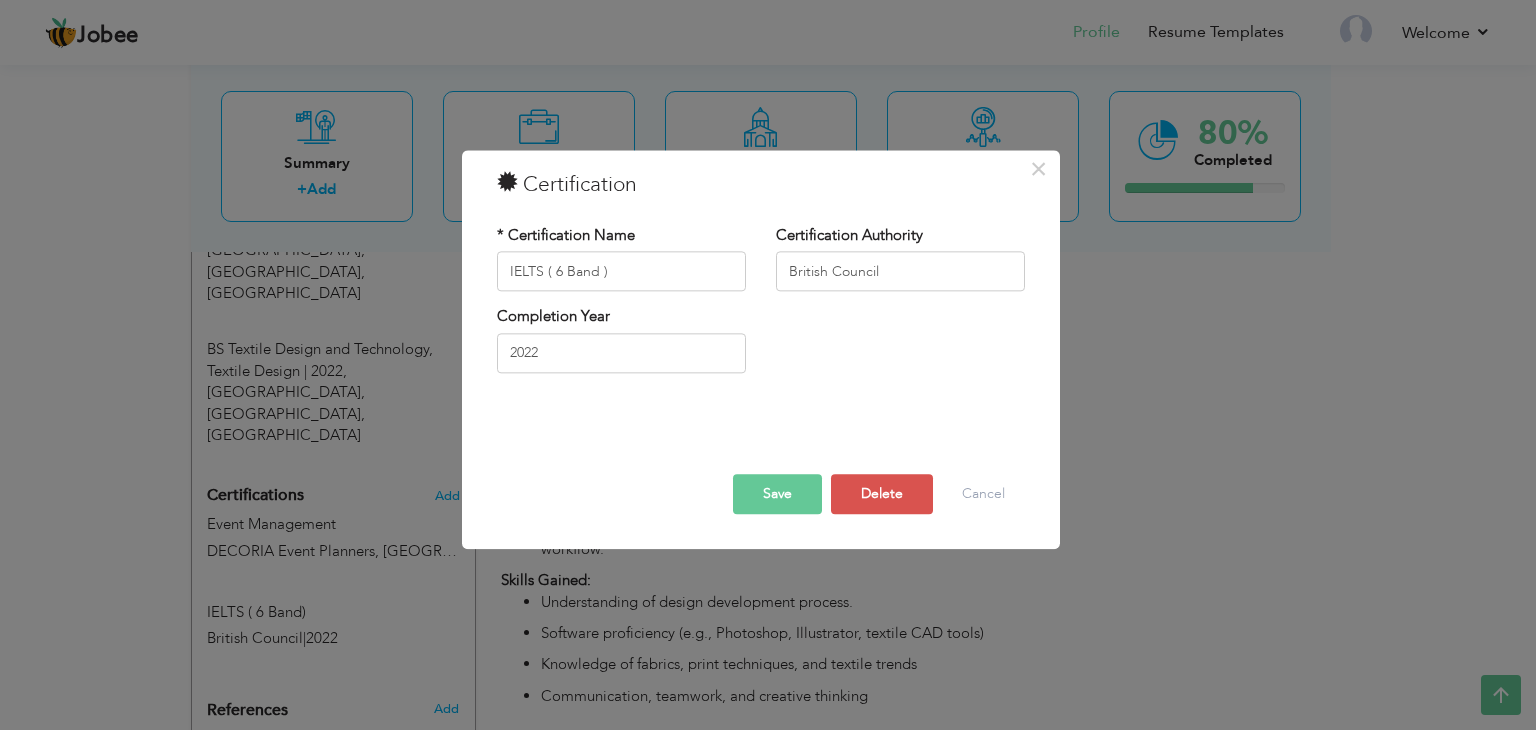 click on "Save" at bounding box center (777, 495) 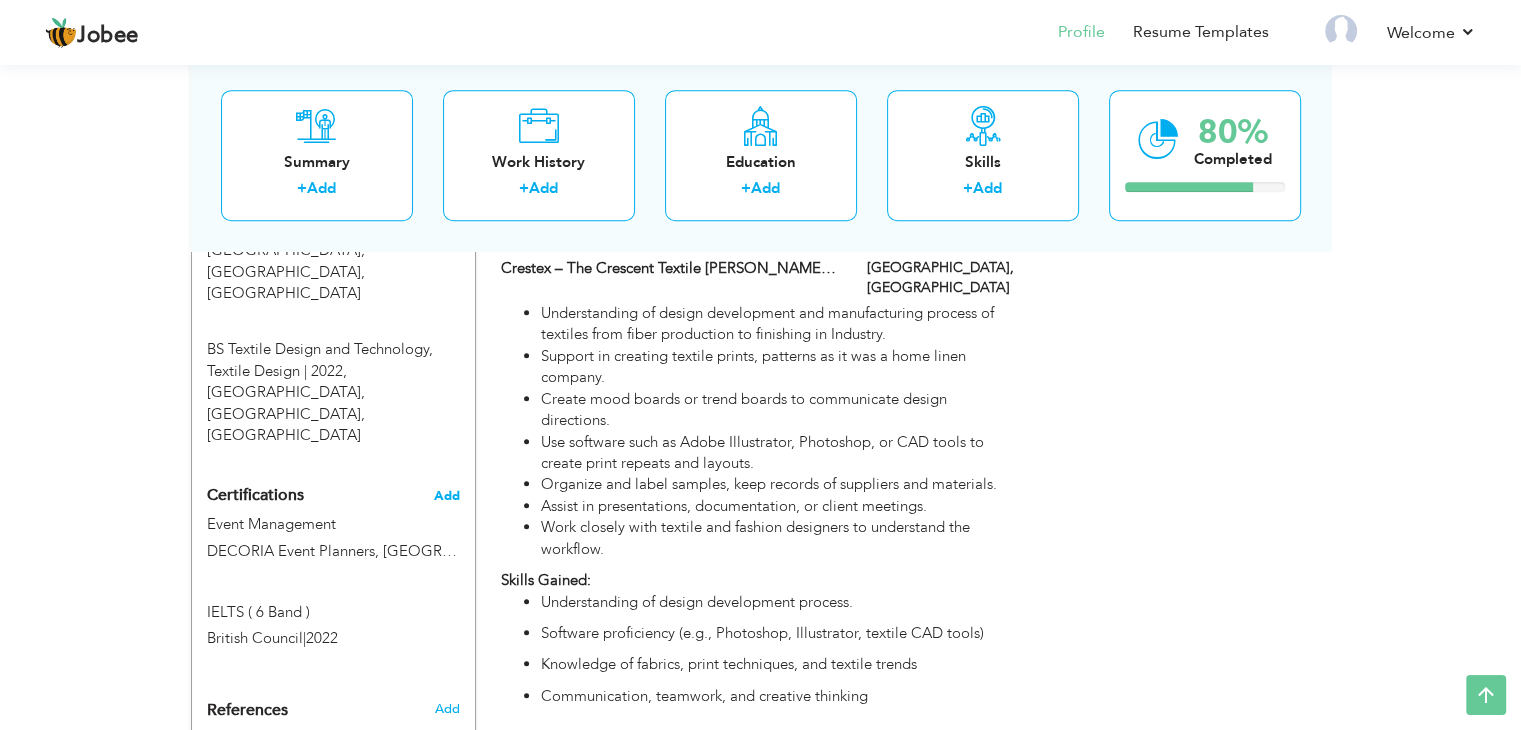 click on "Add" at bounding box center [447, 496] 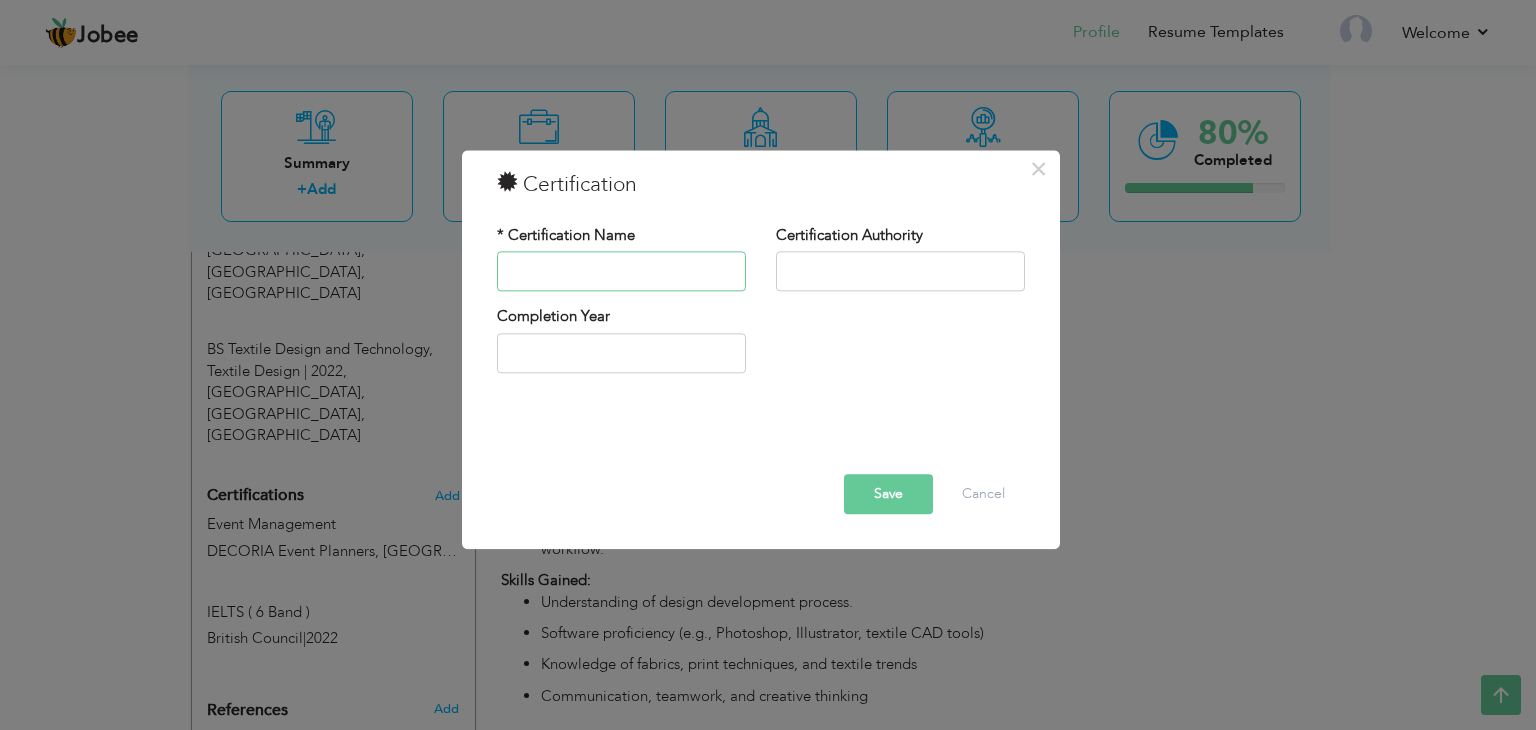 click at bounding box center [621, 272] 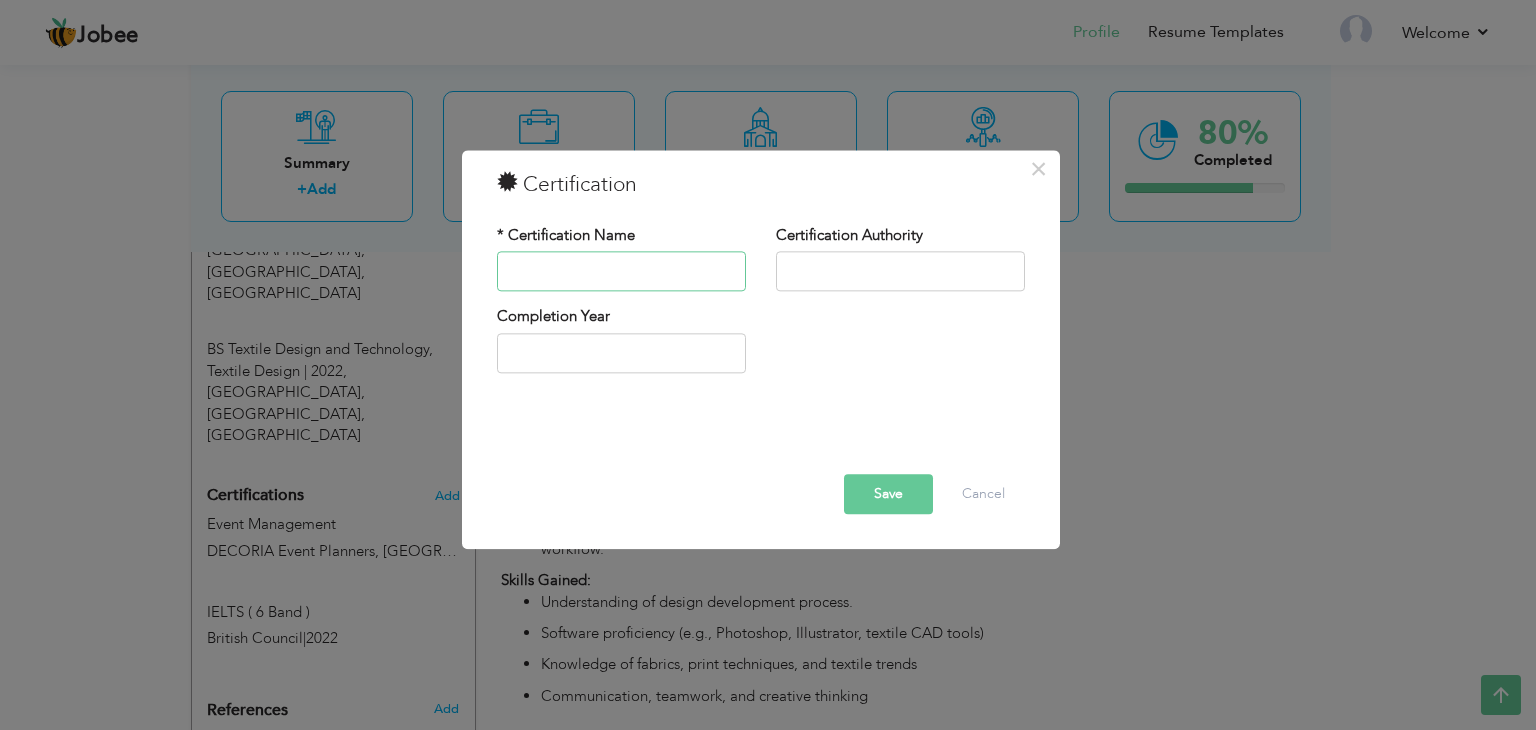 click at bounding box center (621, 272) 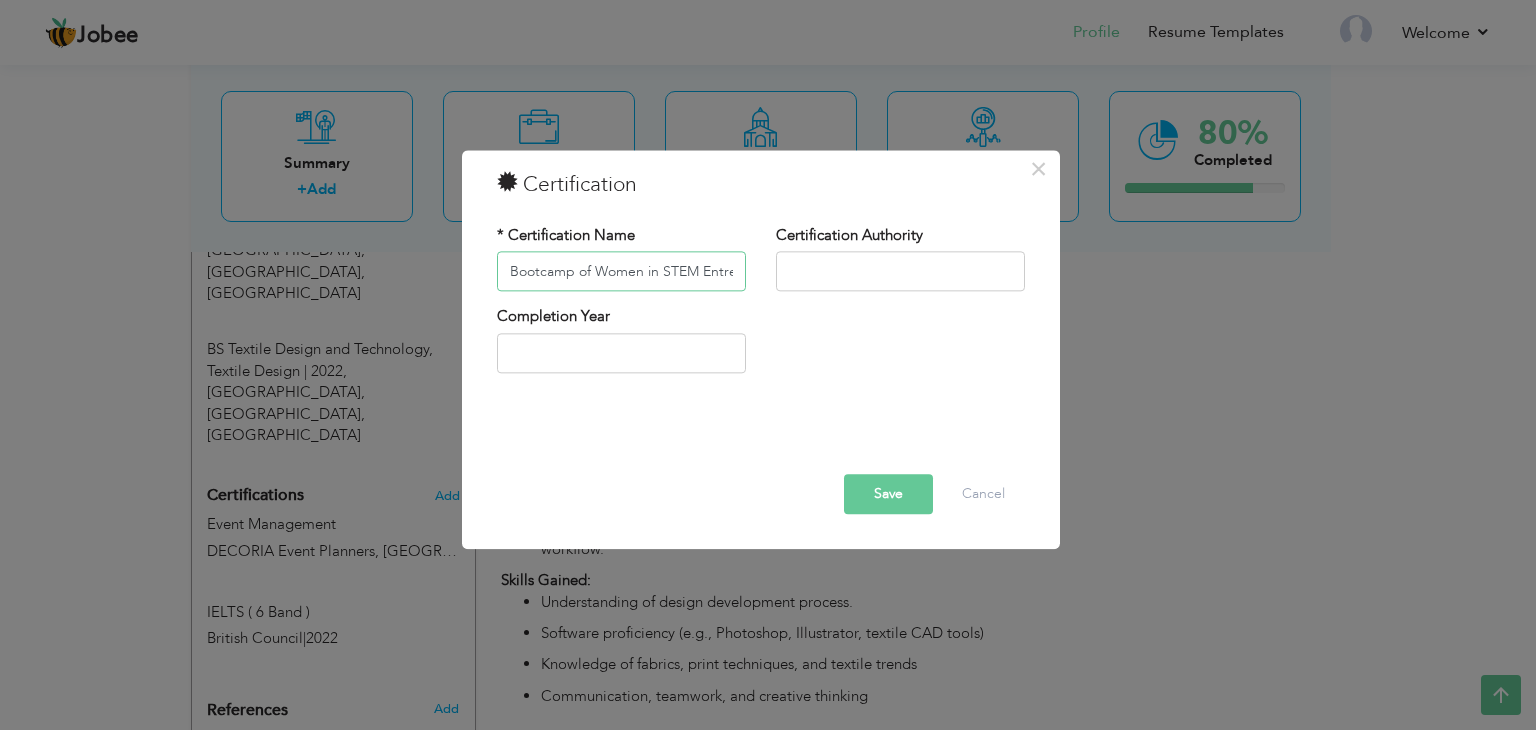 scroll, scrollTop: 0, scrollLeft: 75, axis: horizontal 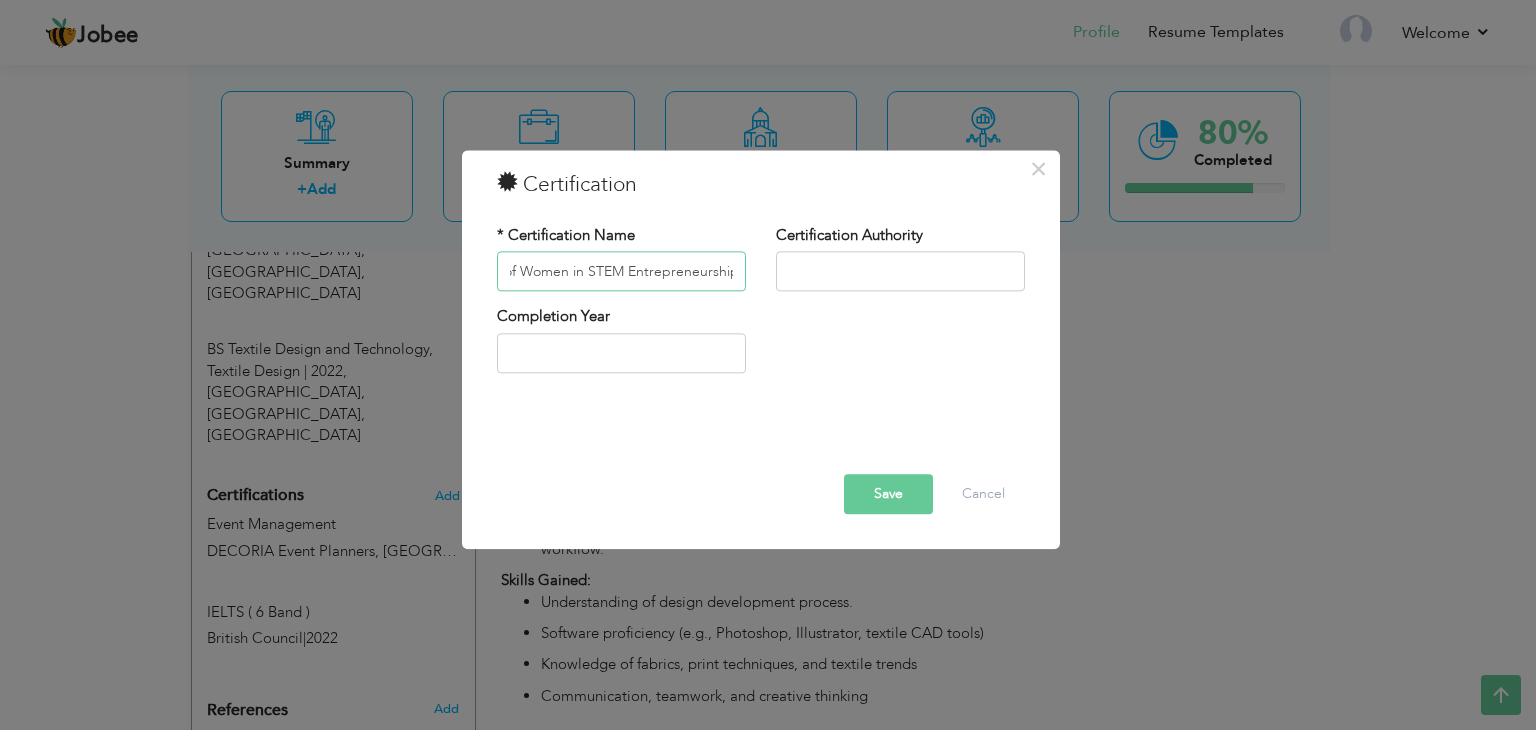 type on "Bootcamp of Women in STEM Entrepreneurship" 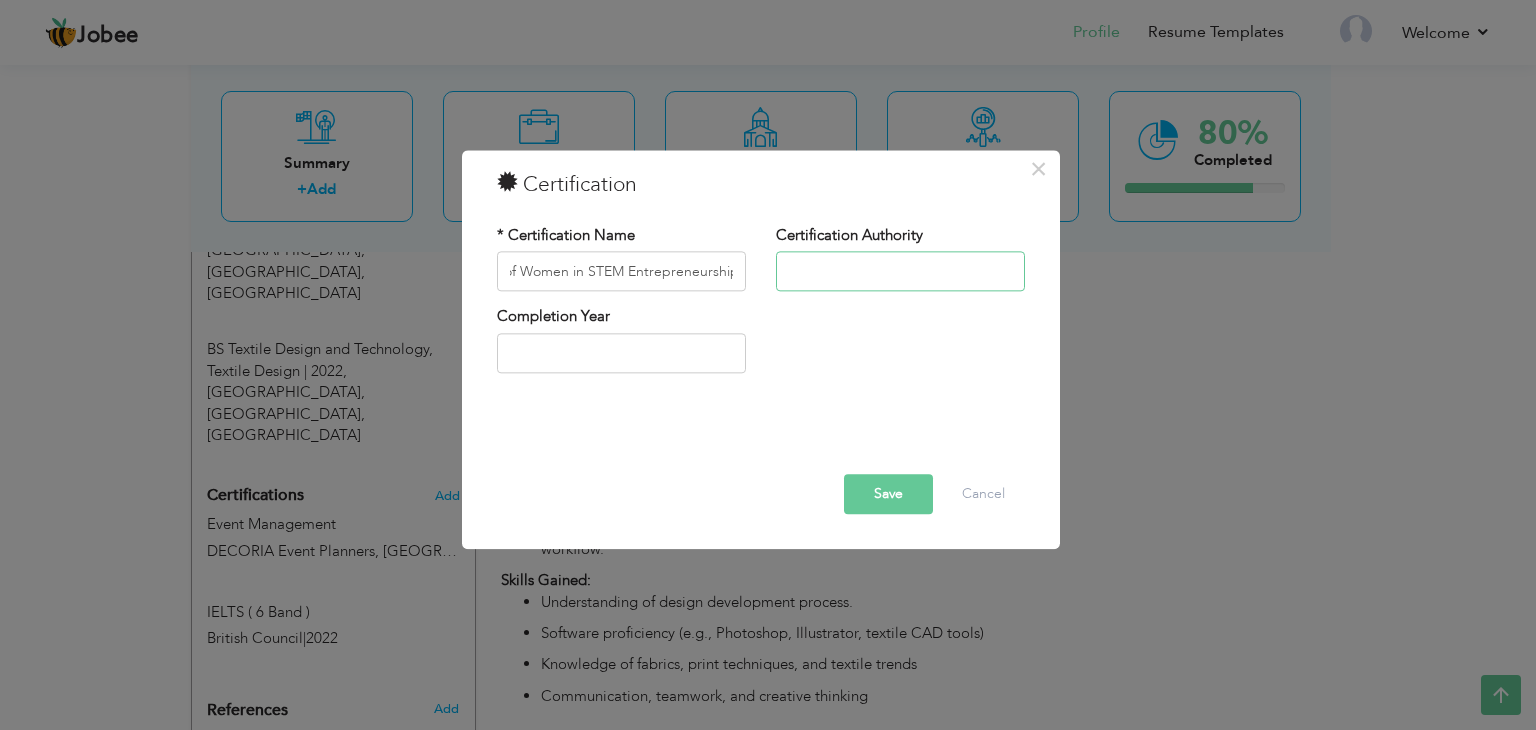 scroll, scrollTop: 0, scrollLeft: 0, axis: both 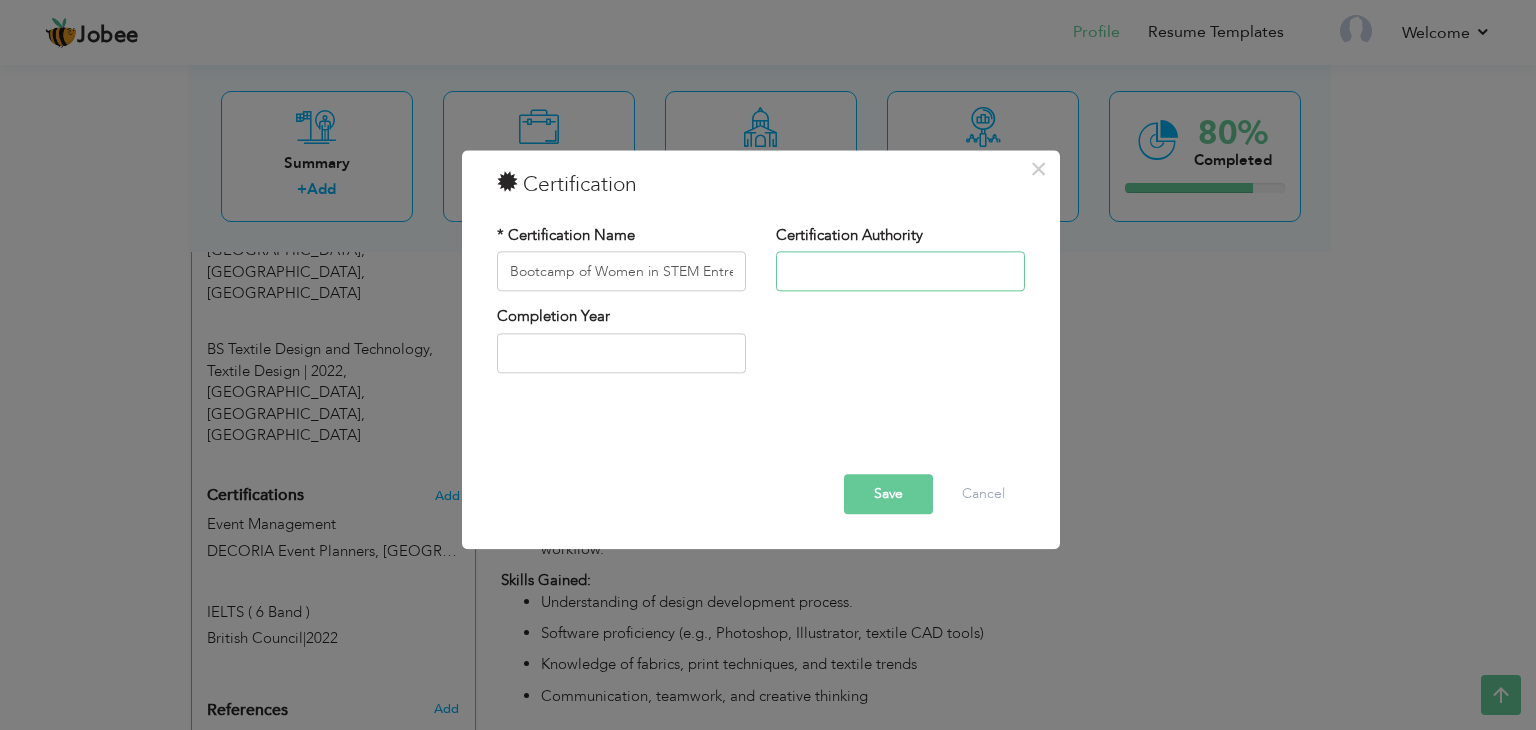 click at bounding box center [900, 272] 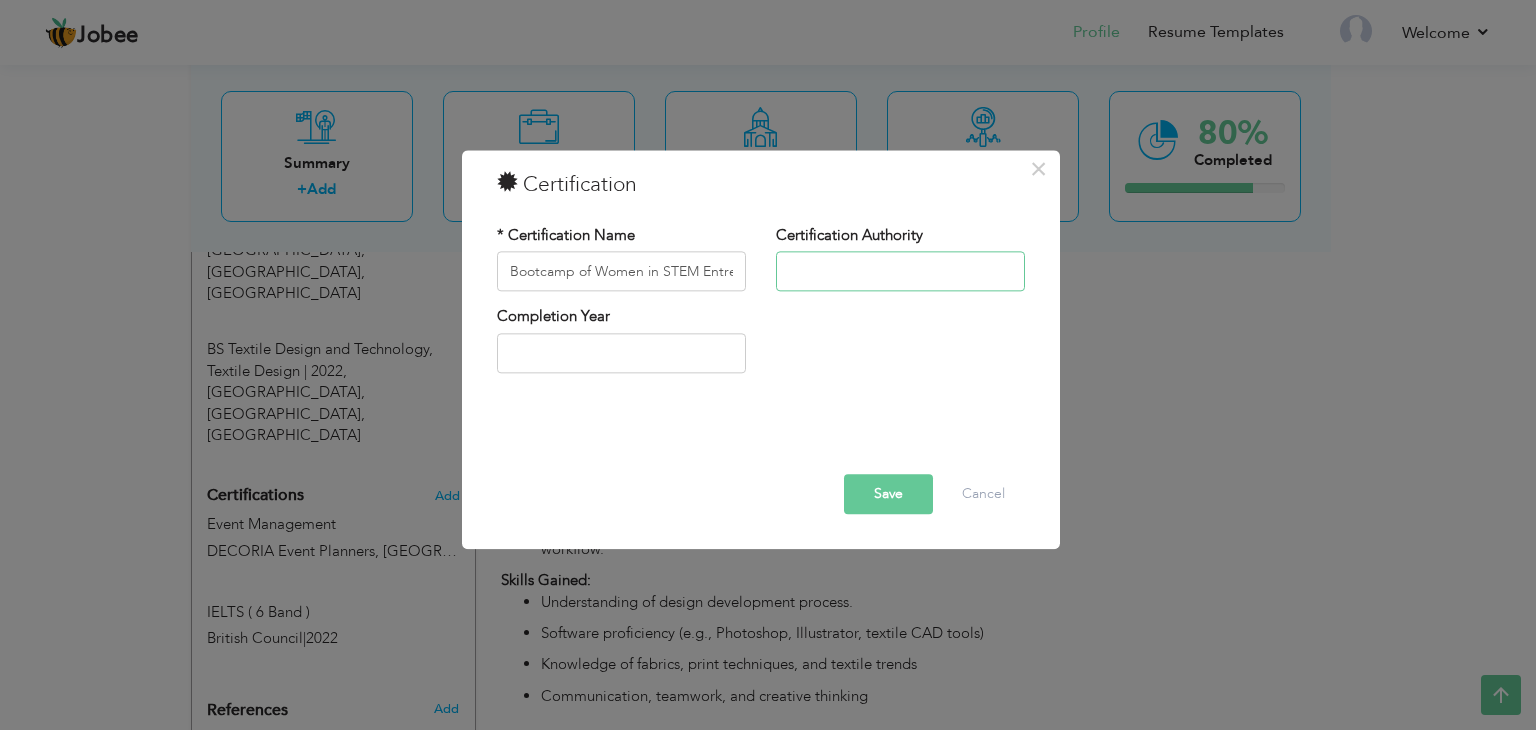 paste on "[PERSON_NAME] foundation [GEOGRAPHIC_DATA]" 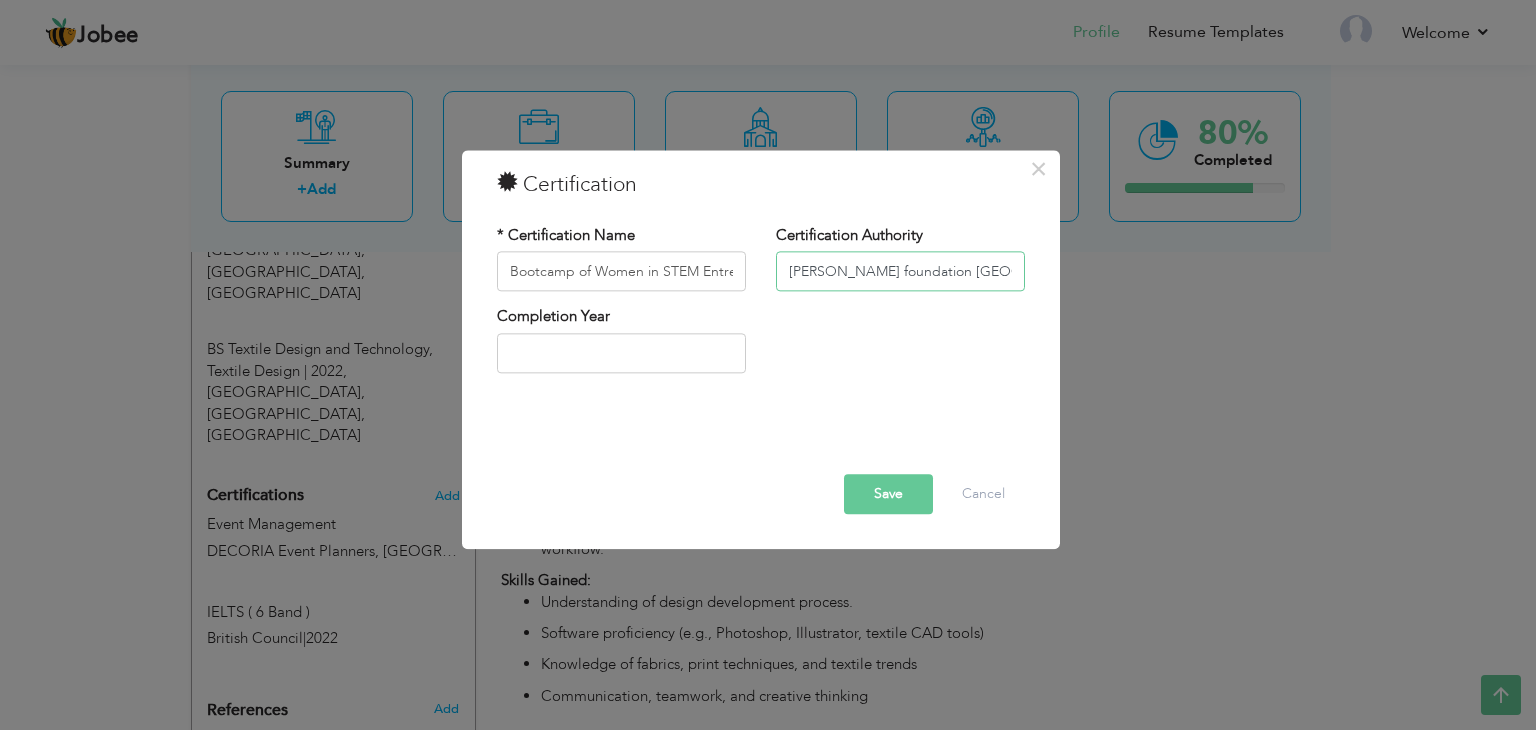 scroll, scrollTop: 0, scrollLeft: 15, axis: horizontal 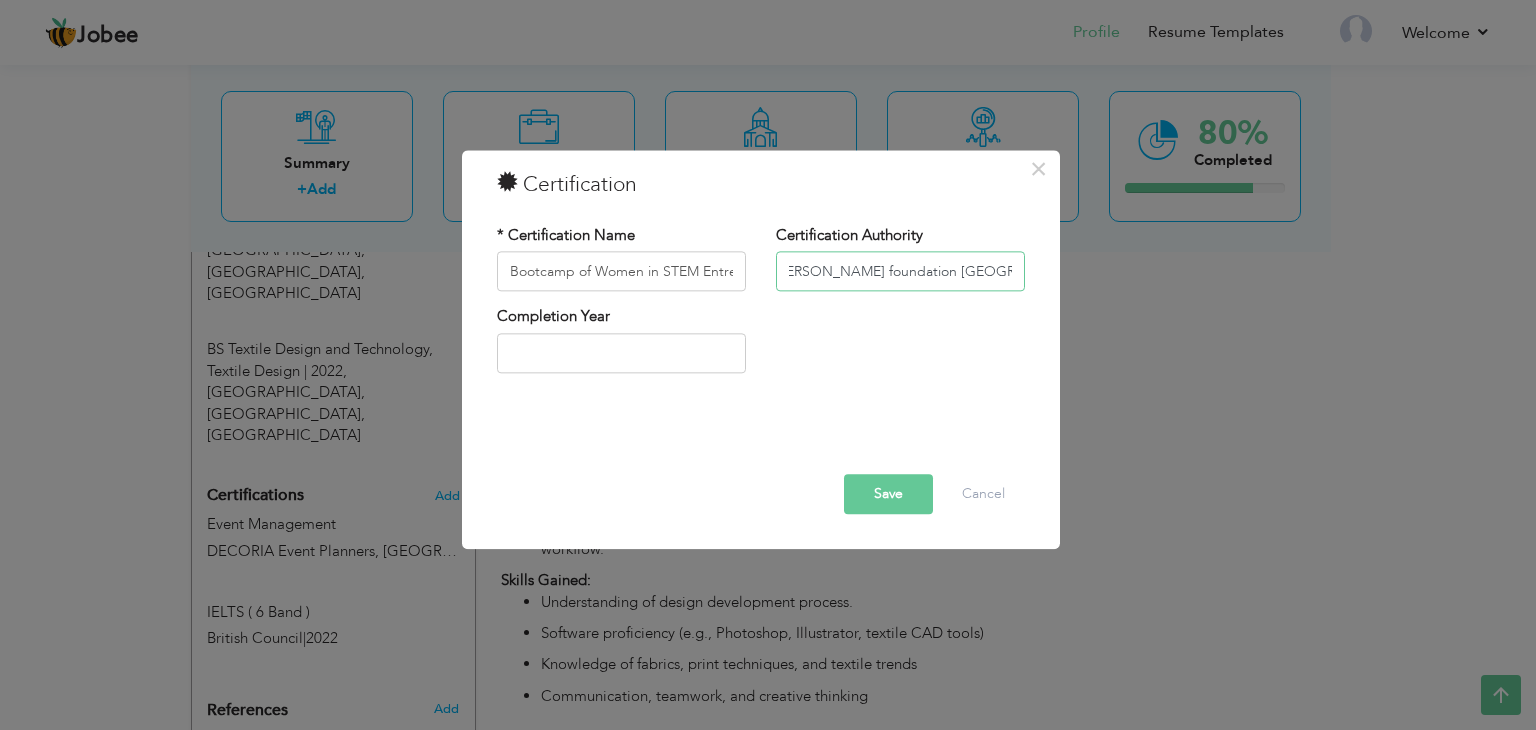 click on "[PERSON_NAME] foundation [GEOGRAPHIC_DATA]" at bounding box center [900, 272] 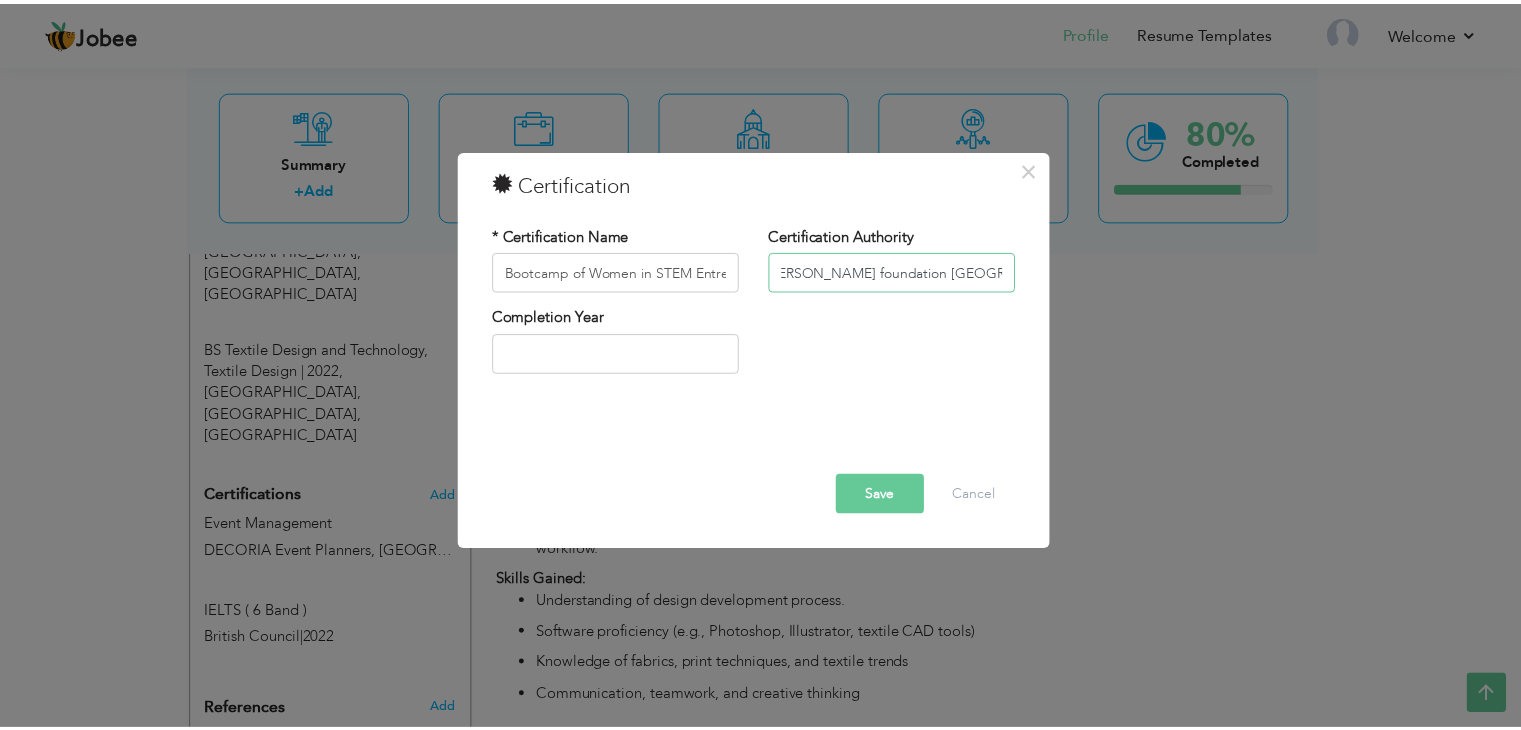 scroll, scrollTop: 0, scrollLeft: 0, axis: both 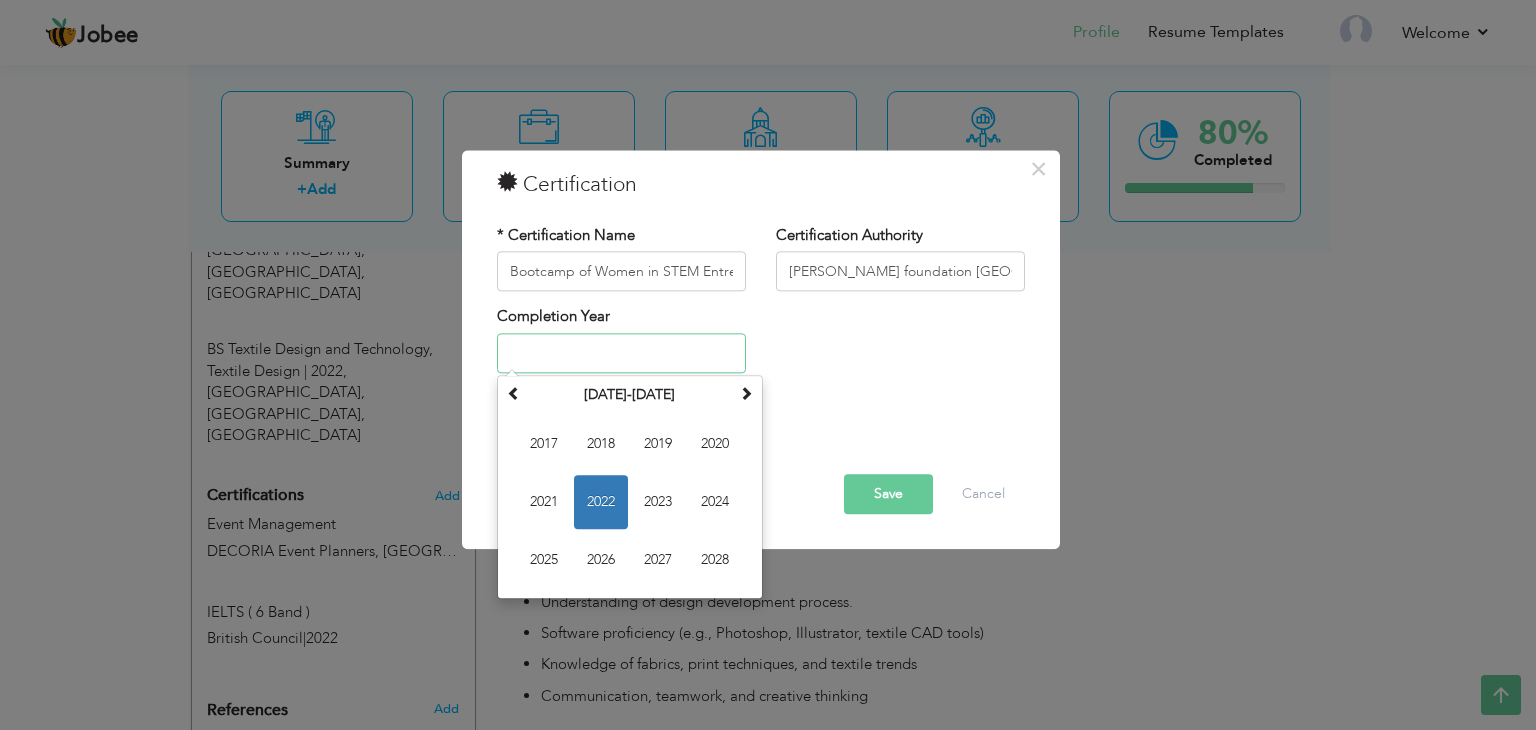 click at bounding box center [621, 353] 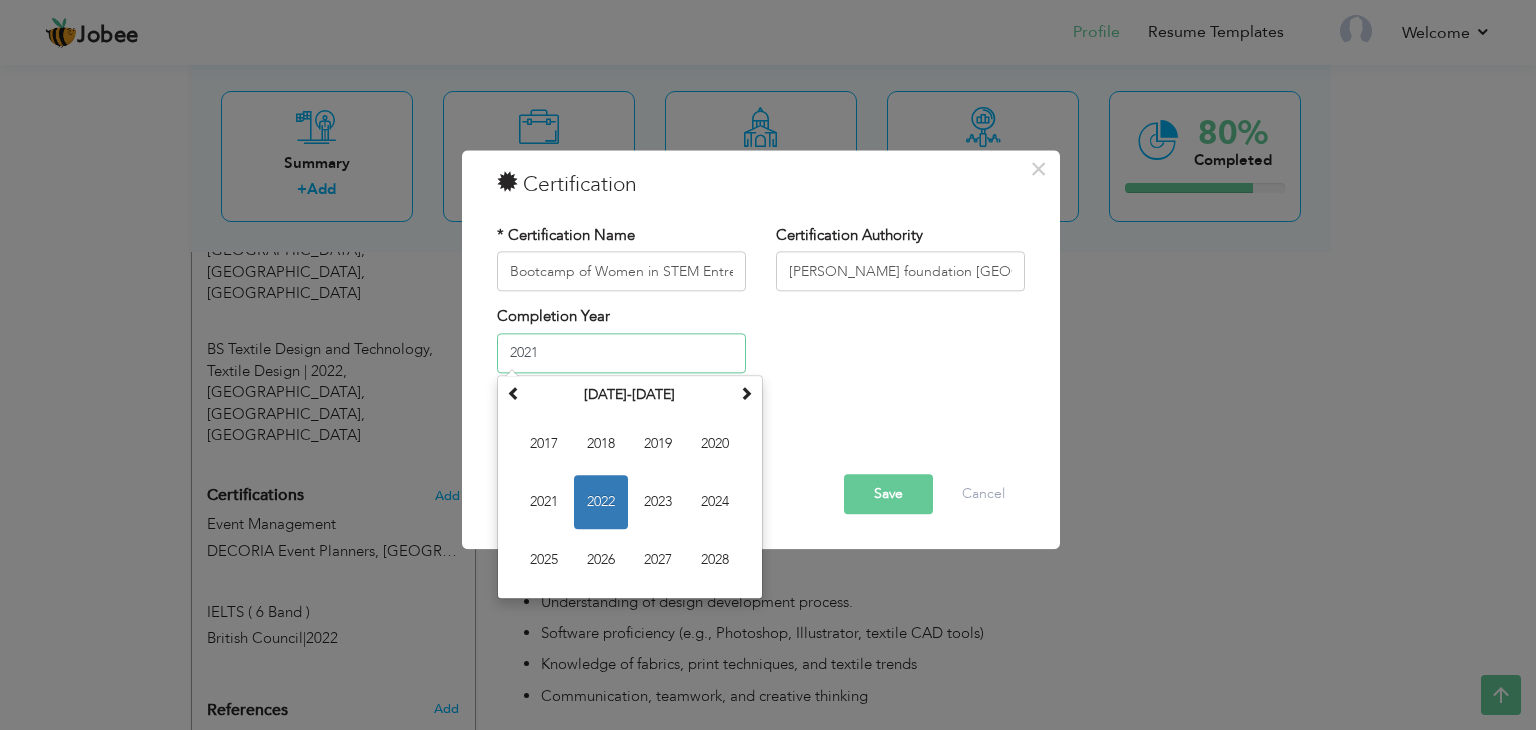 type on "2021" 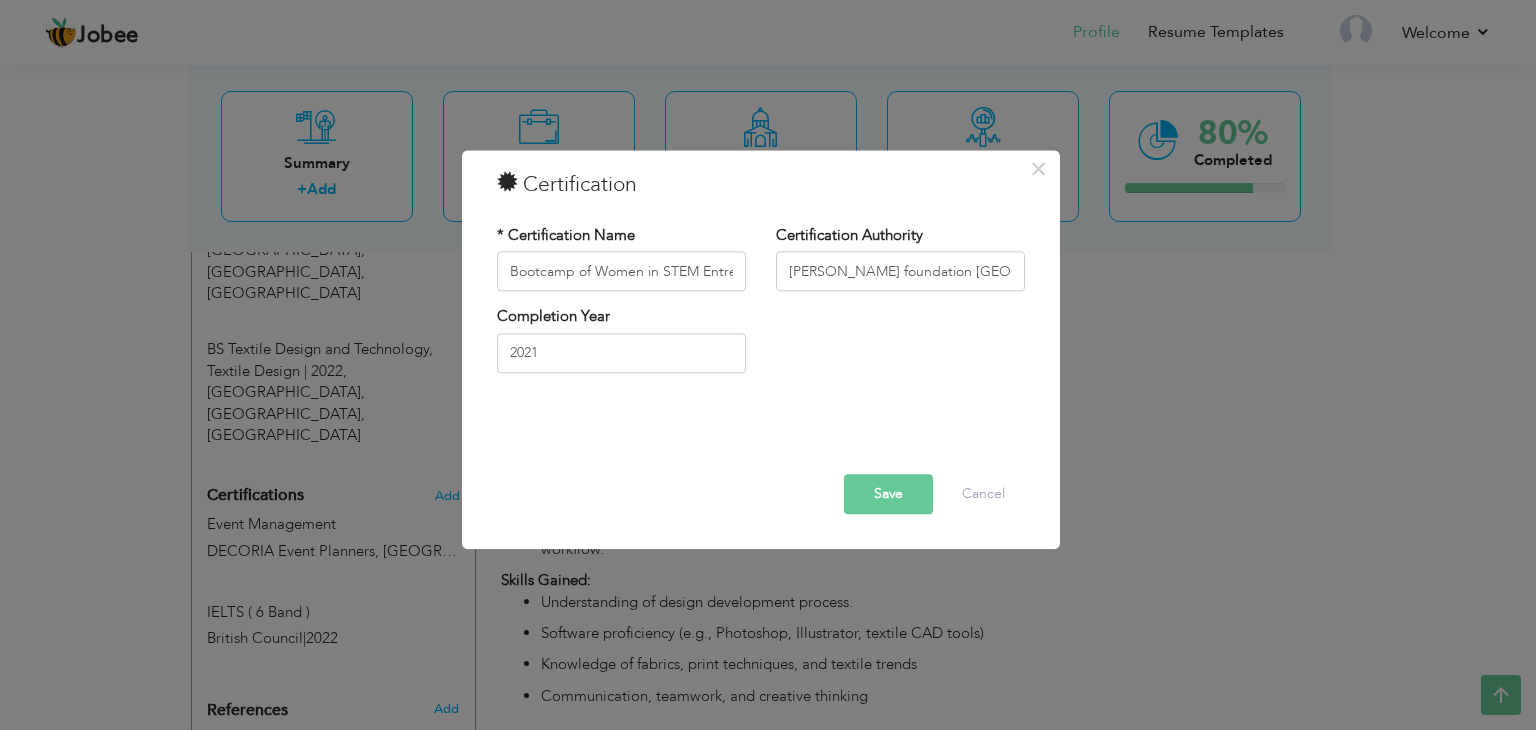 click on "Save" at bounding box center [888, 495] 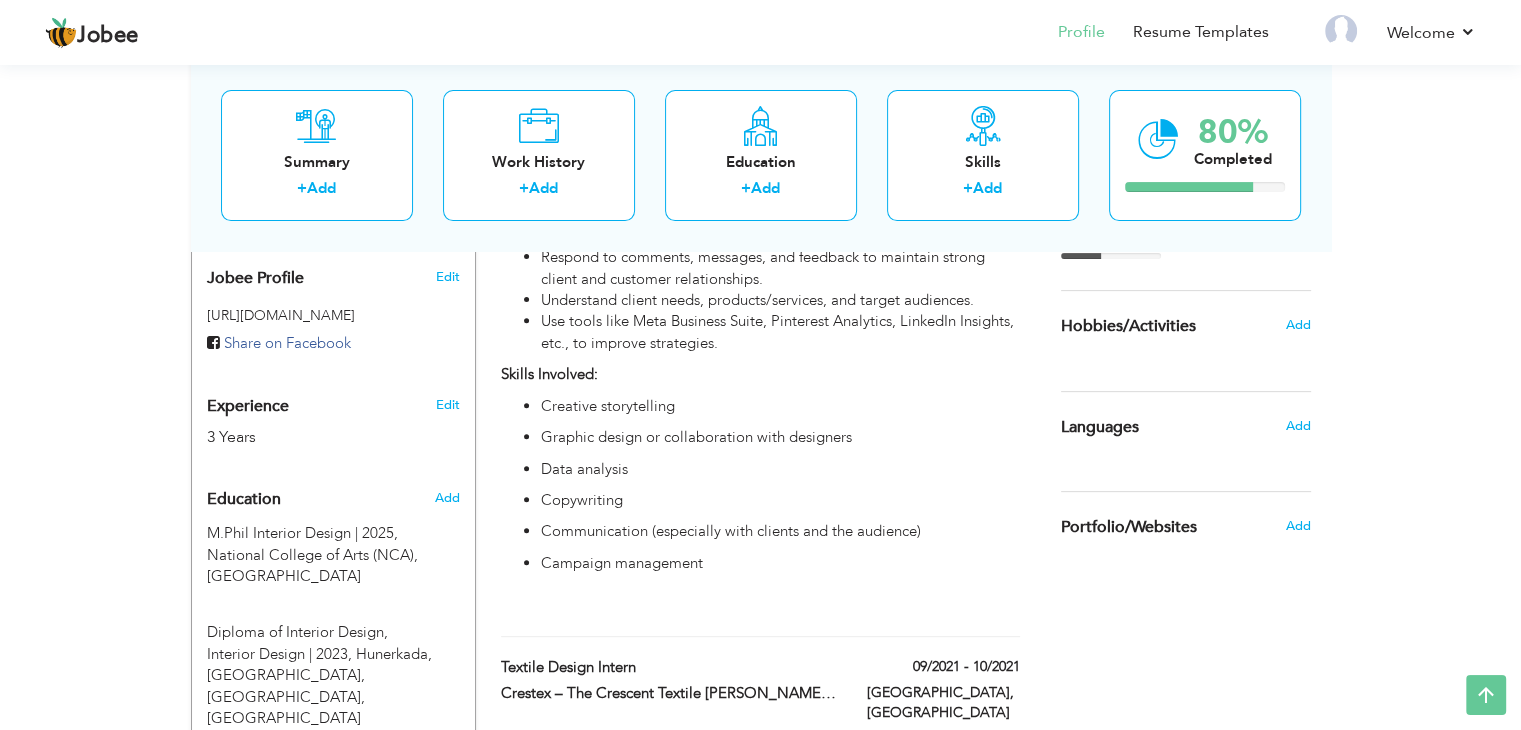scroll, scrollTop: 664, scrollLeft: 0, axis: vertical 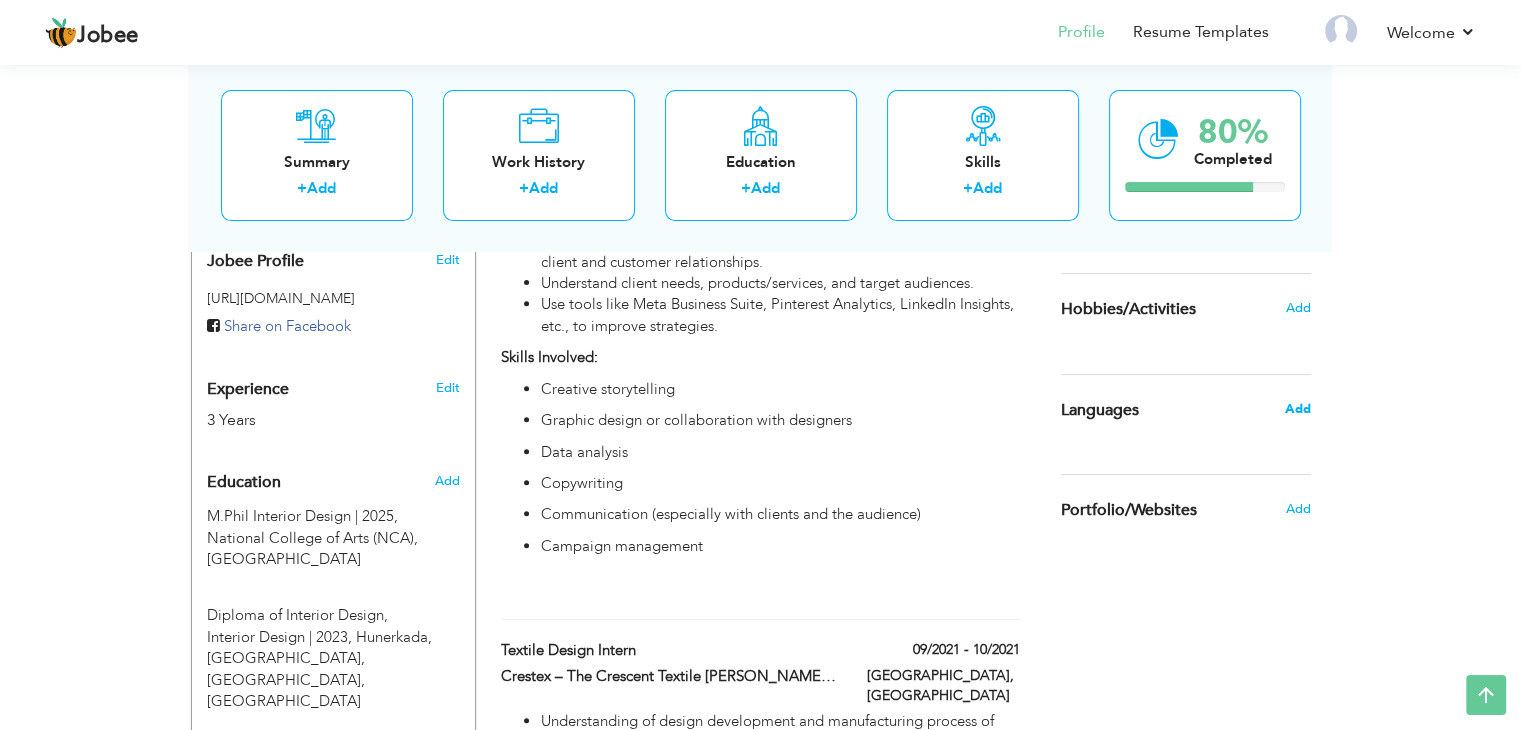 click on "Add" at bounding box center [1297, 409] 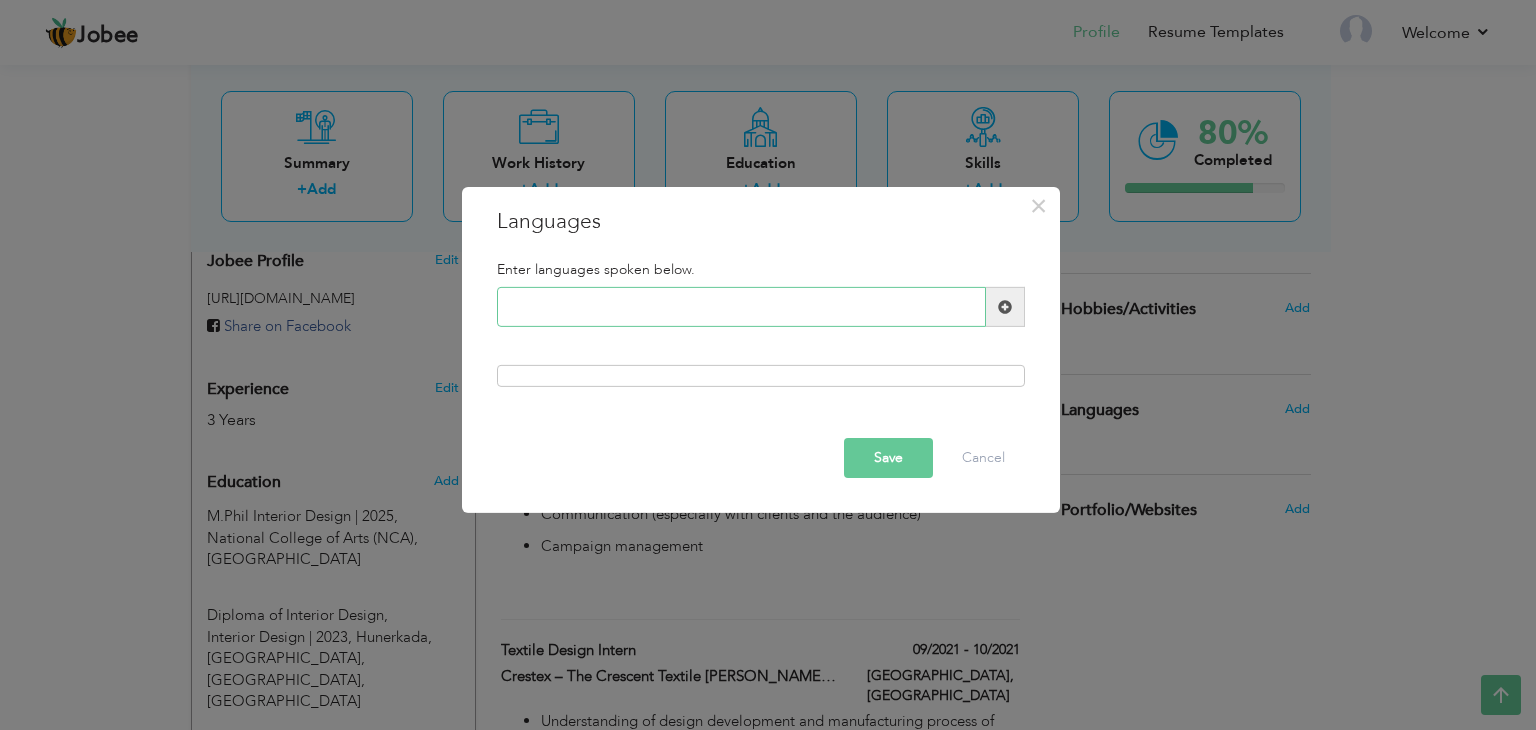 click at bounding box center (741, 307) 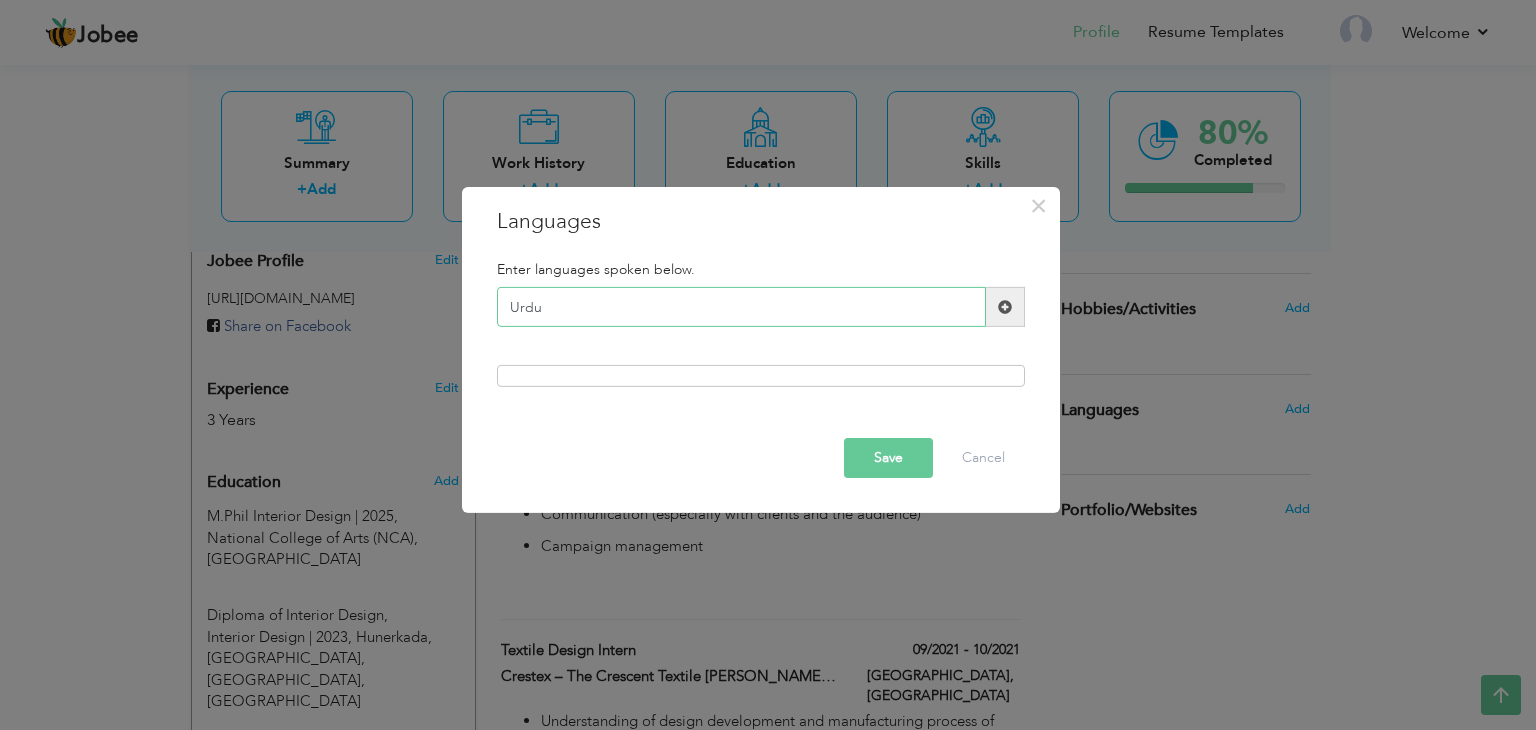 type on "Urdu" 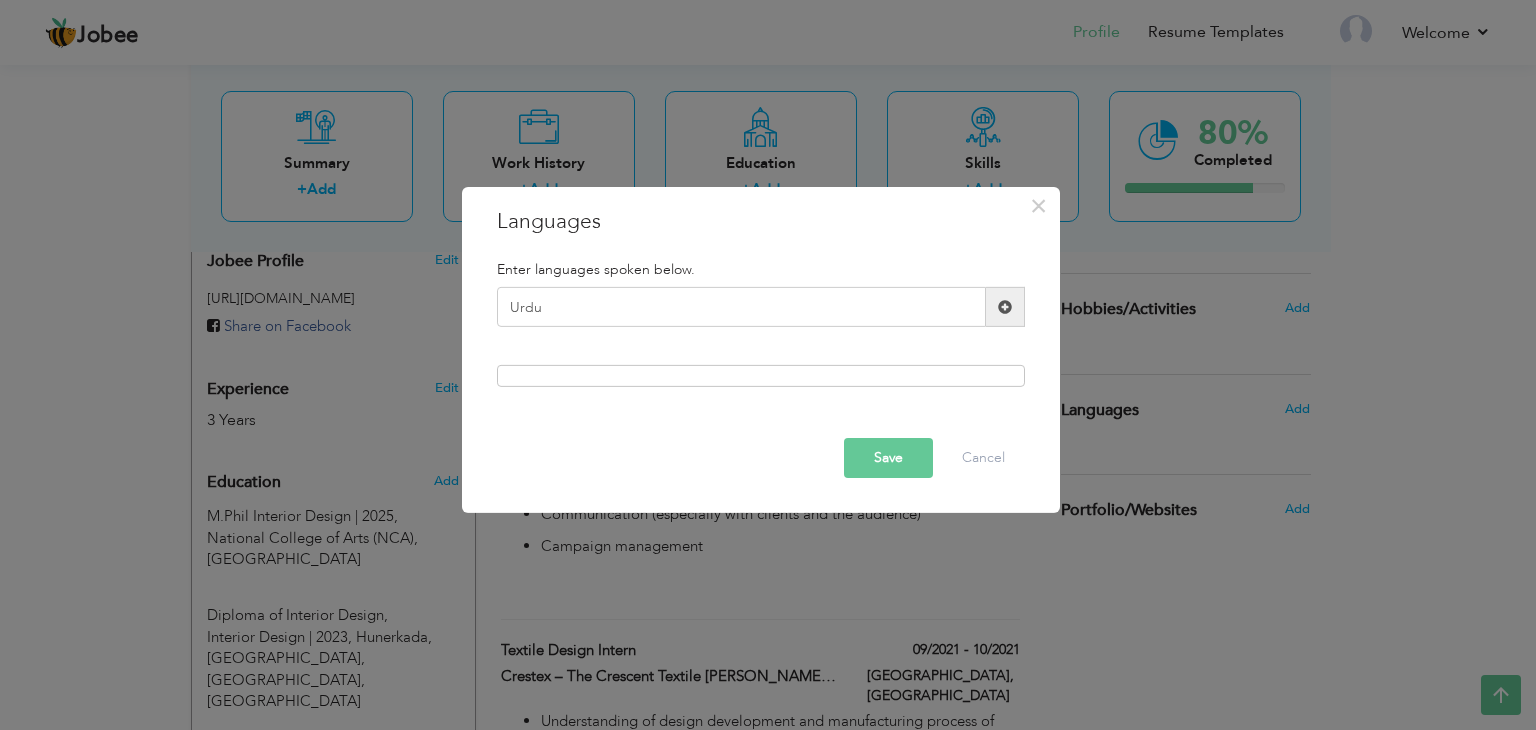 click at bounding box center (761, 376) 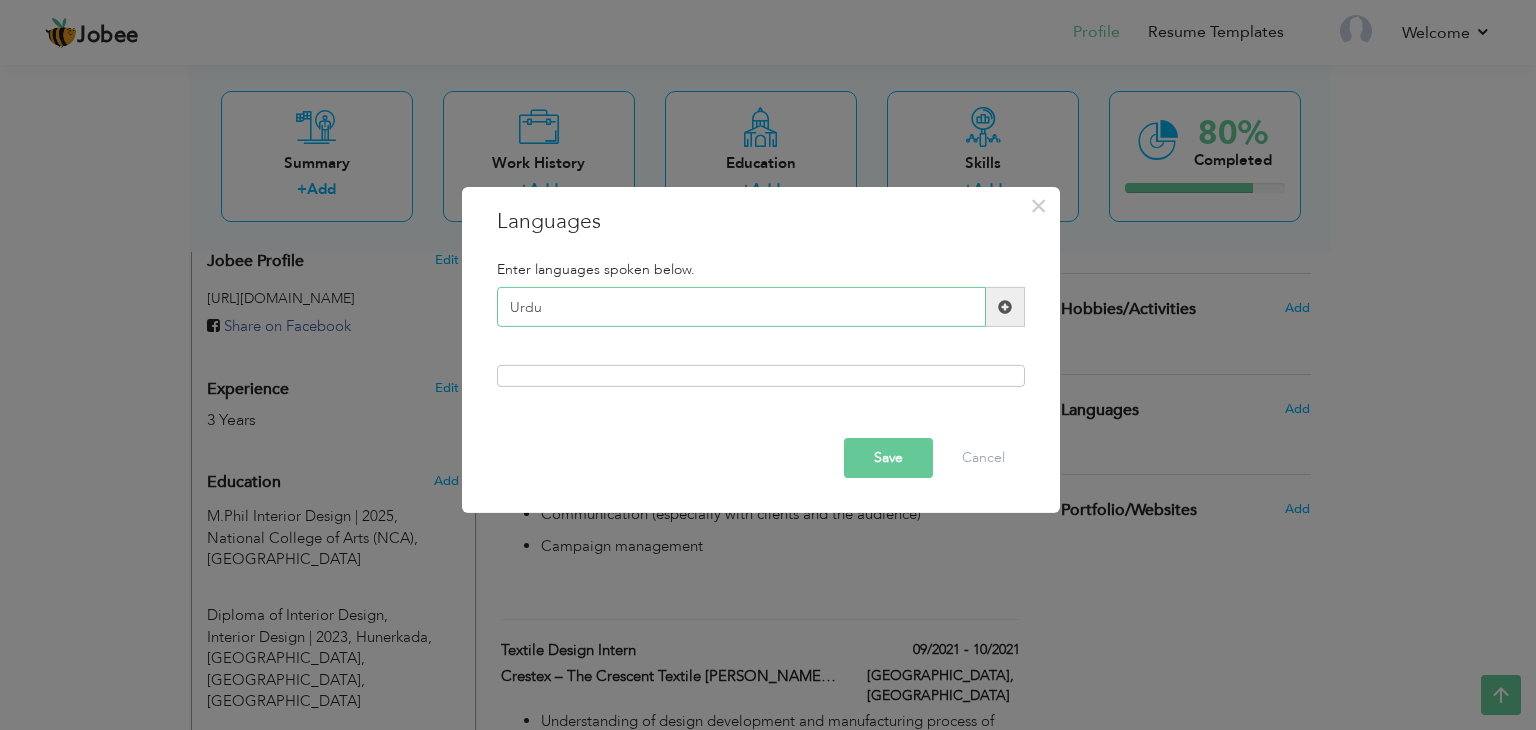 click on "Urdu" at bounding box center (741, 307) 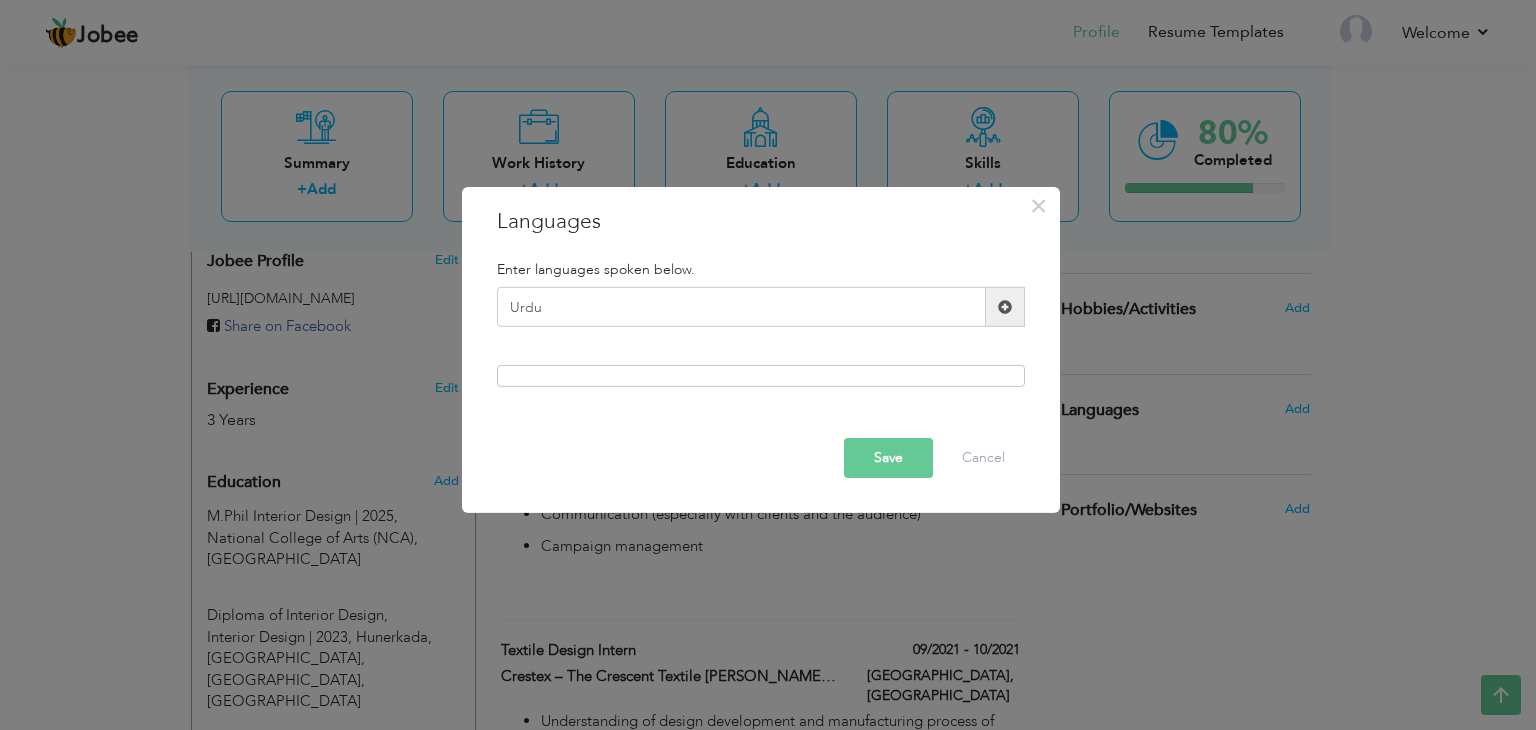 click at bounding box center [1005, 307] 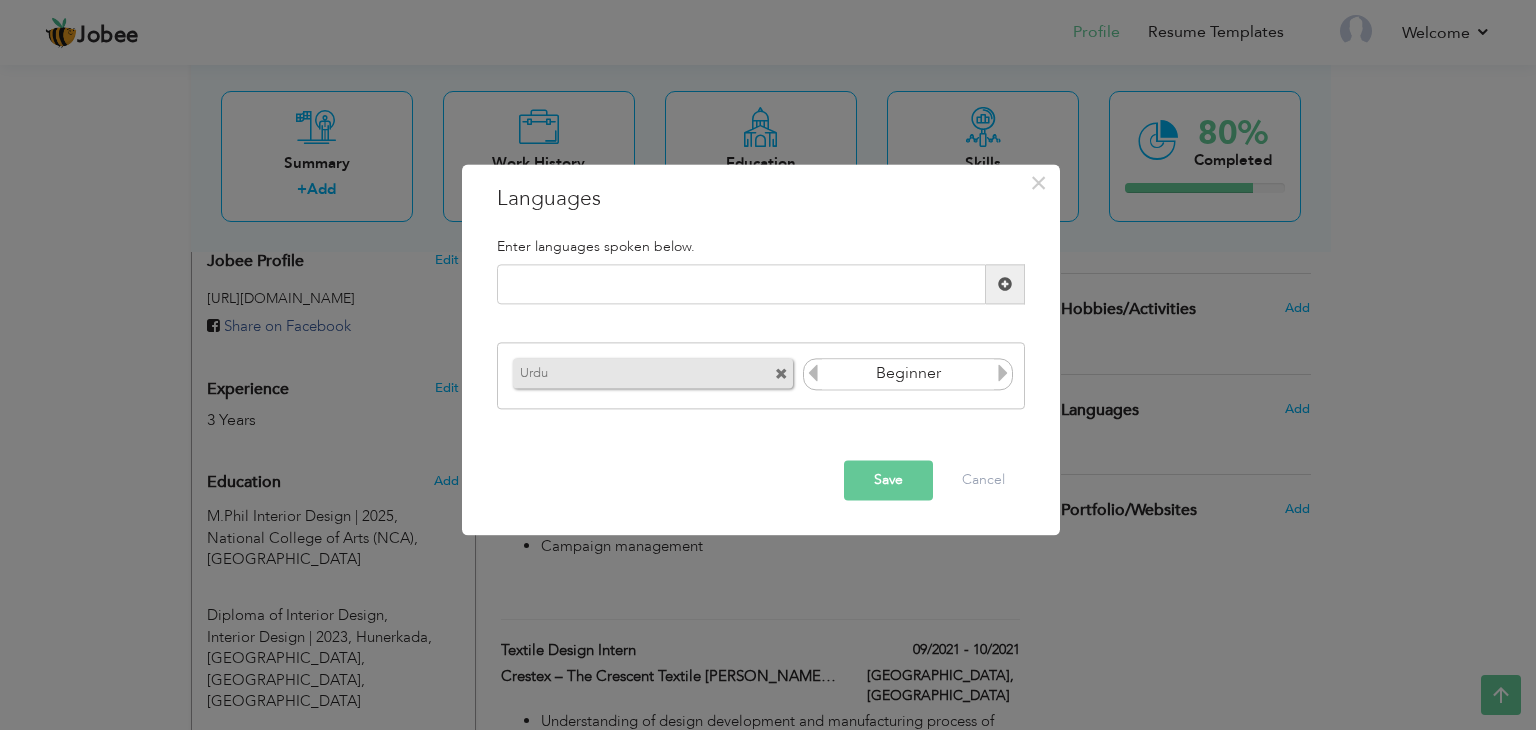 click at bounding box center [1003, 373] 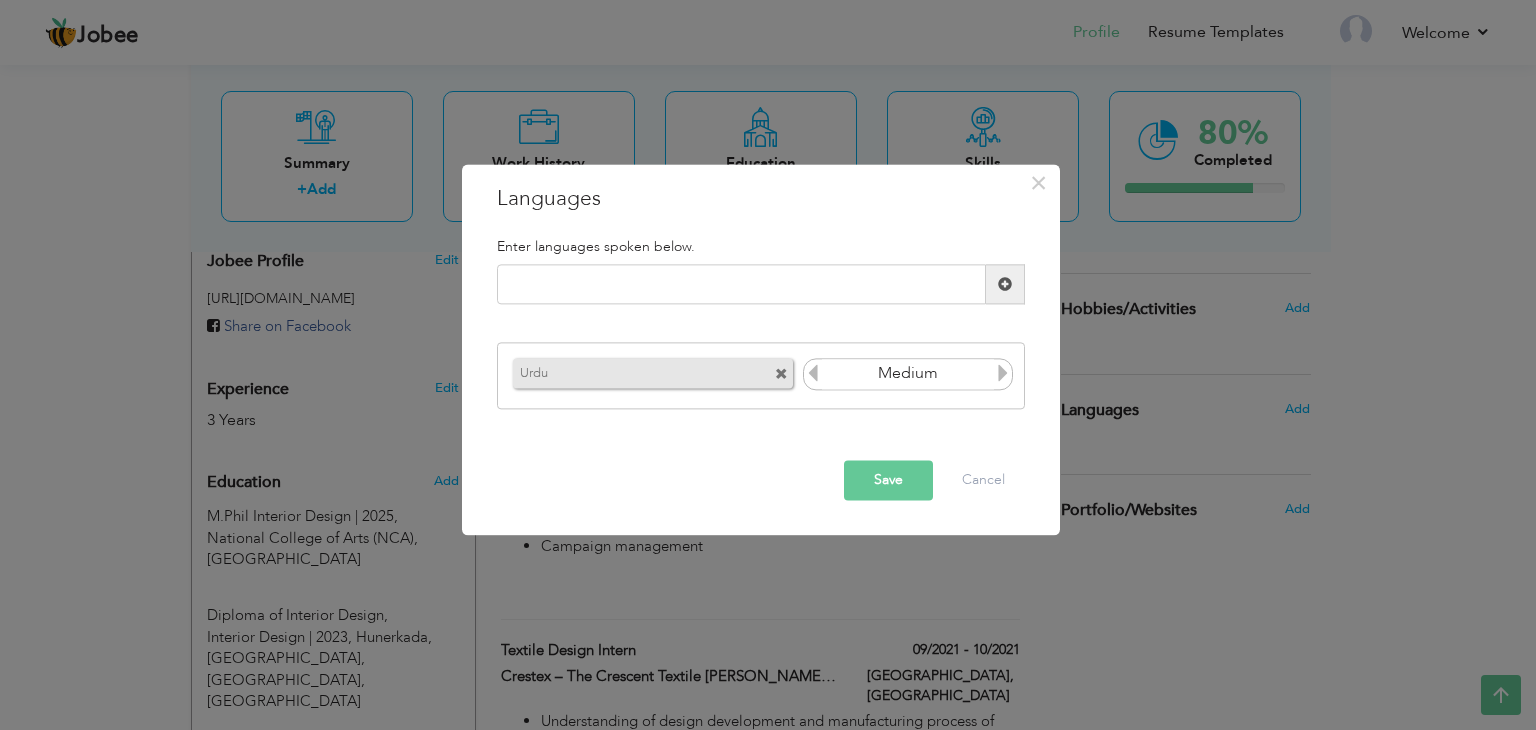 click at bounding box center (1003, 373) 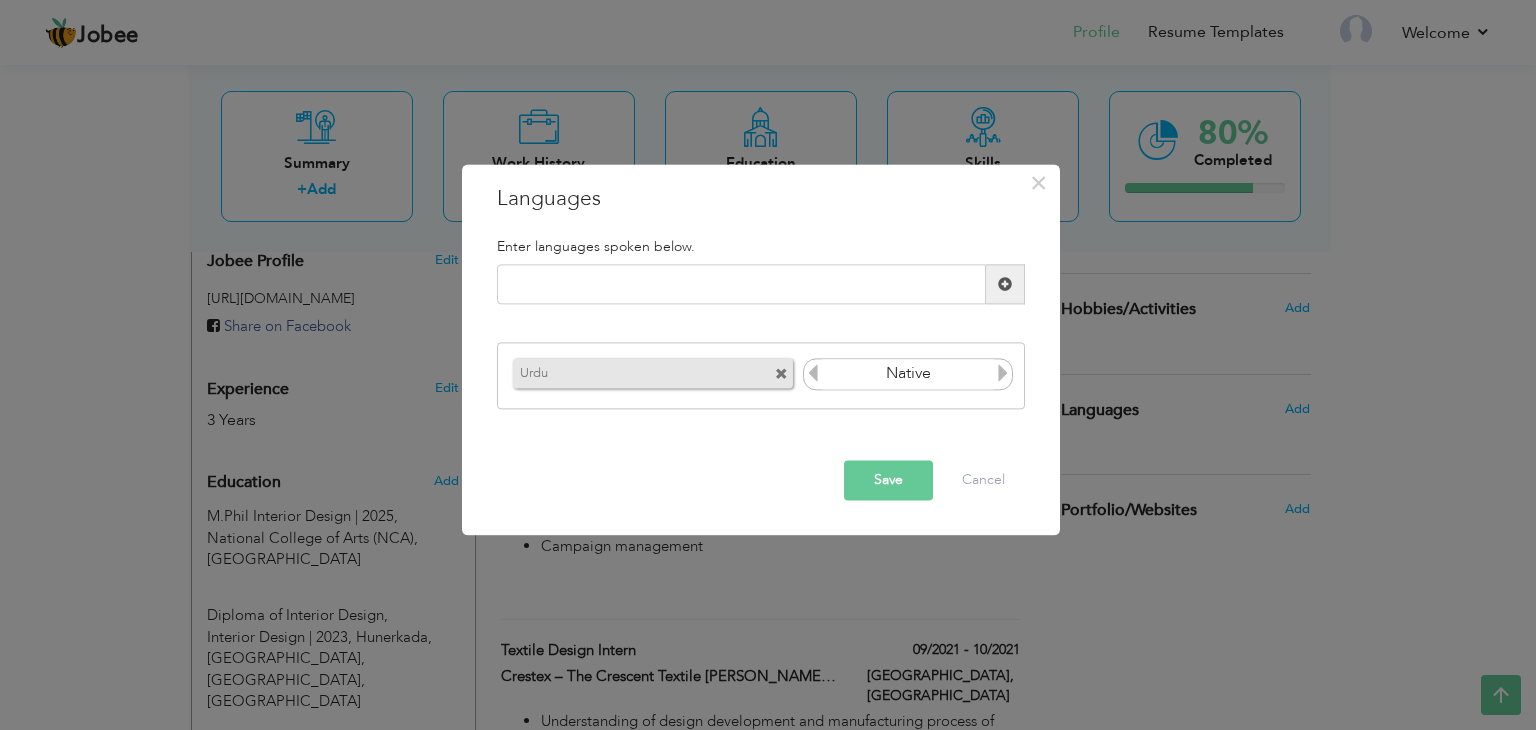 click at bounding box center [1003, 373] 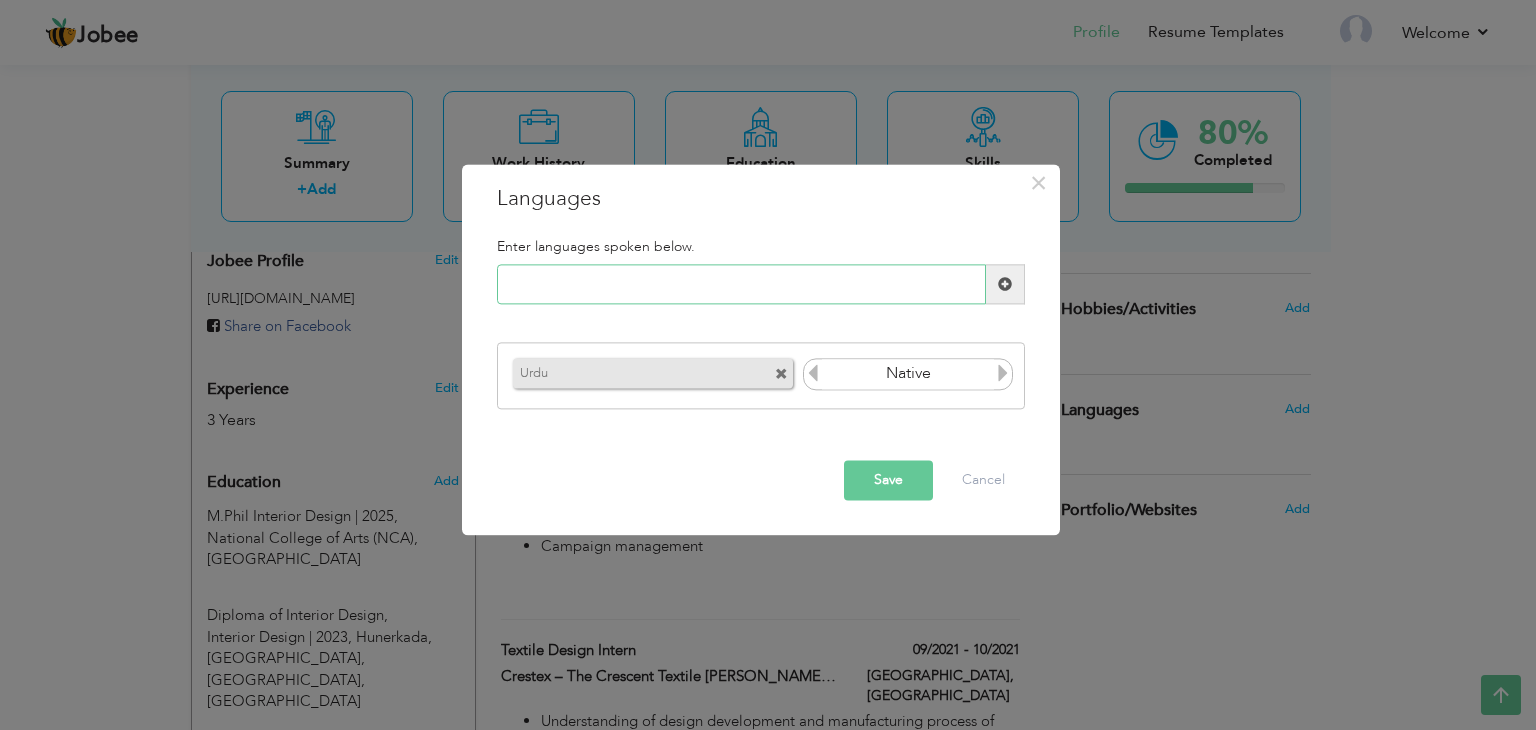 click at bounding box center (741, 285) 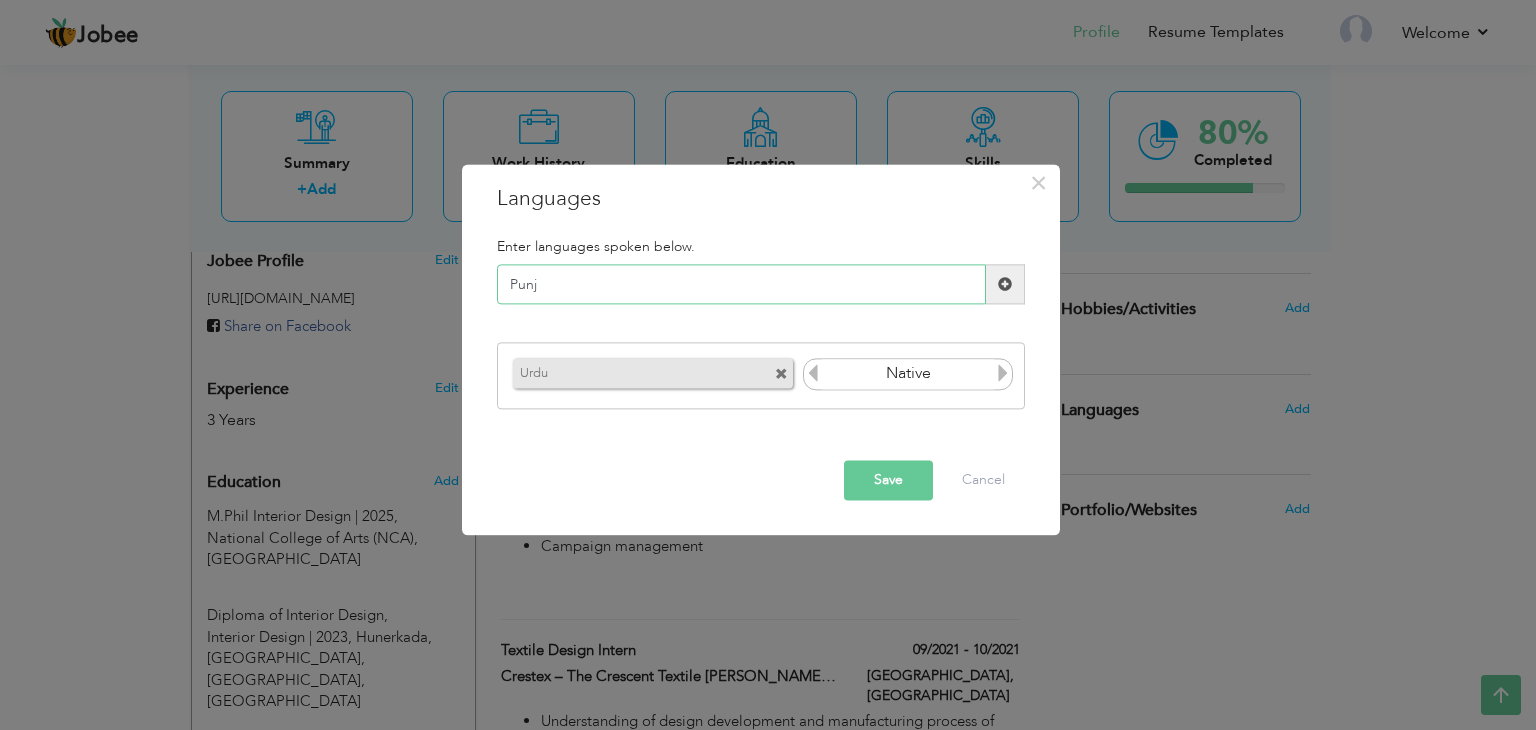 type on "Punj" 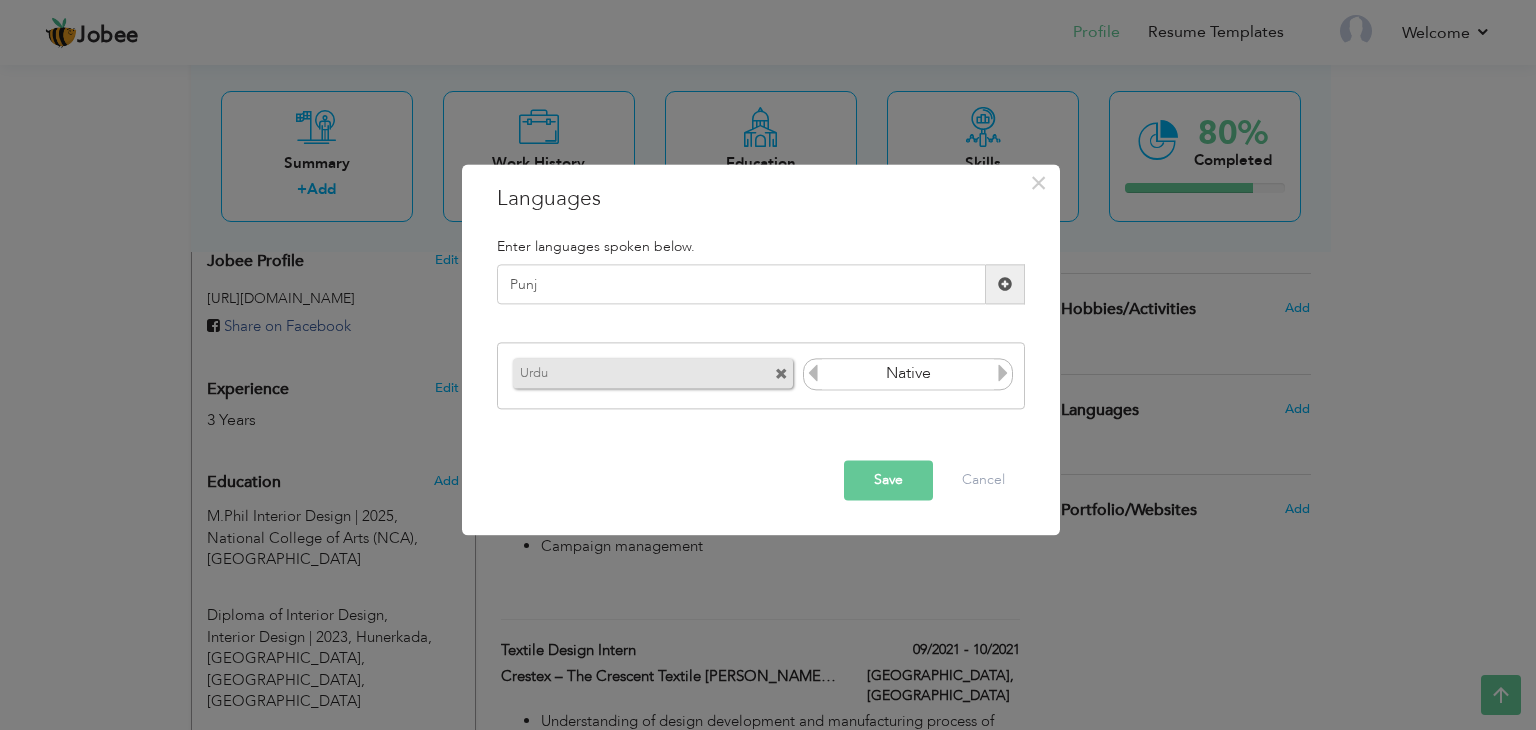 click on "Save" at bounding box center (888, 481) 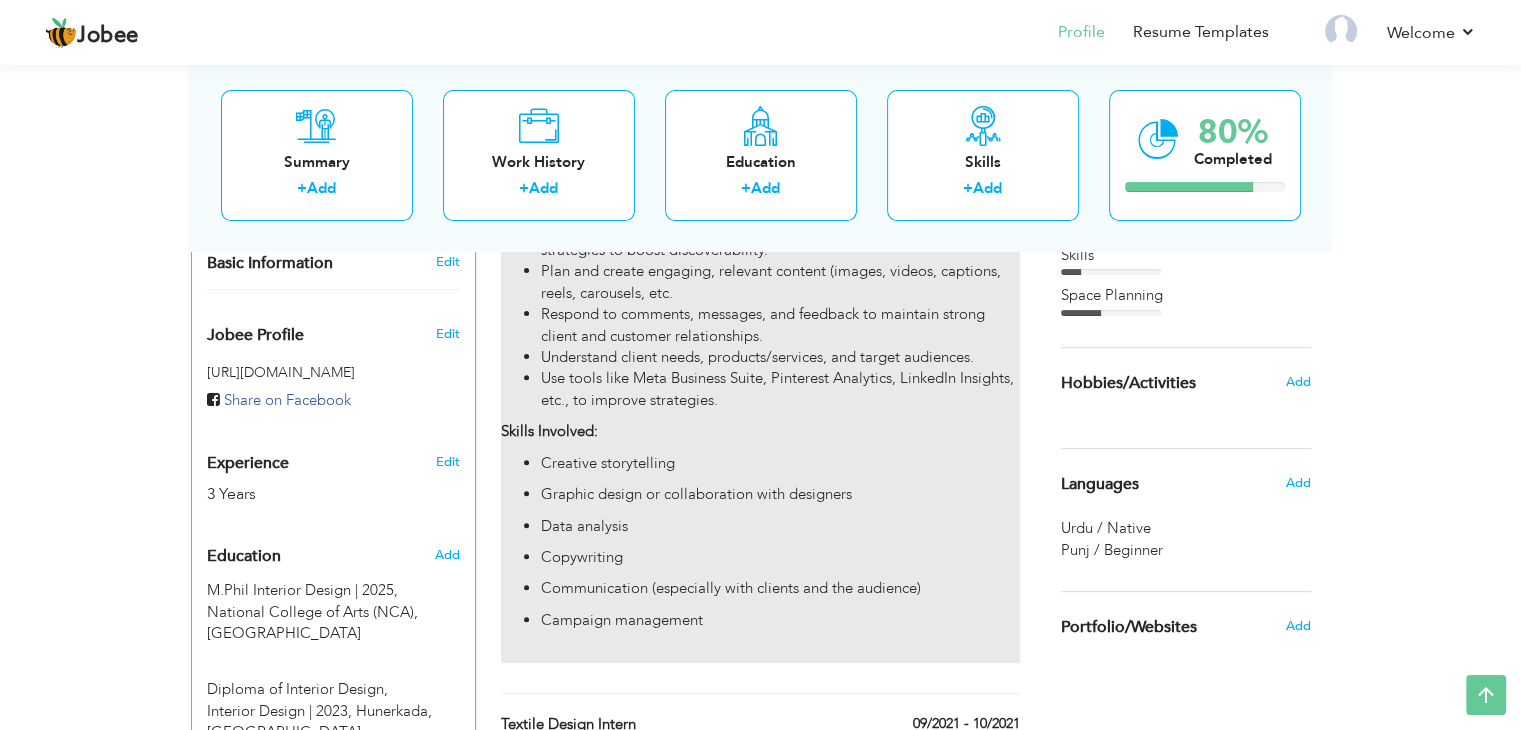 scroll, scrollTop: 597, scrollLeft: 0, axis: vertical 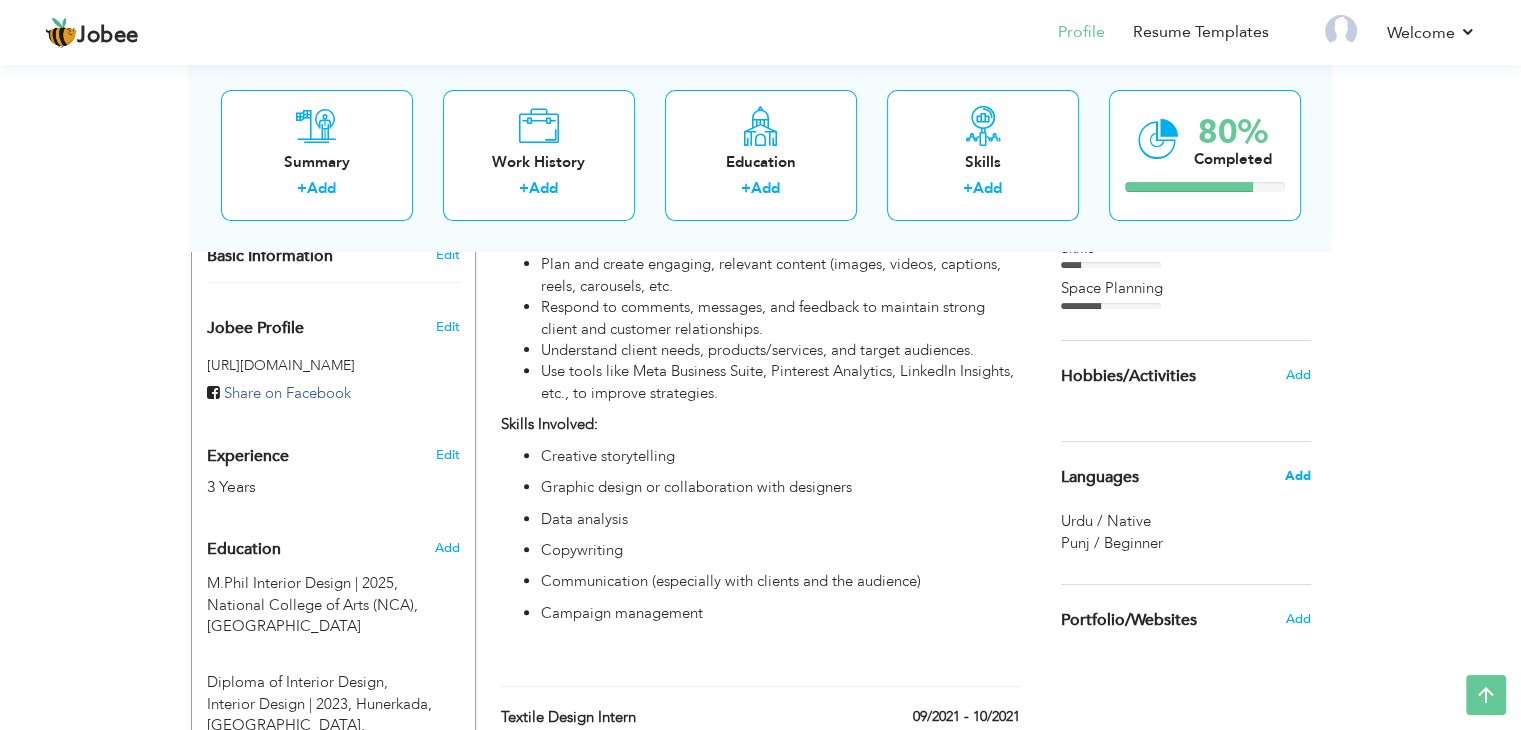 click on "Add" at bounding box center [1297, 476] 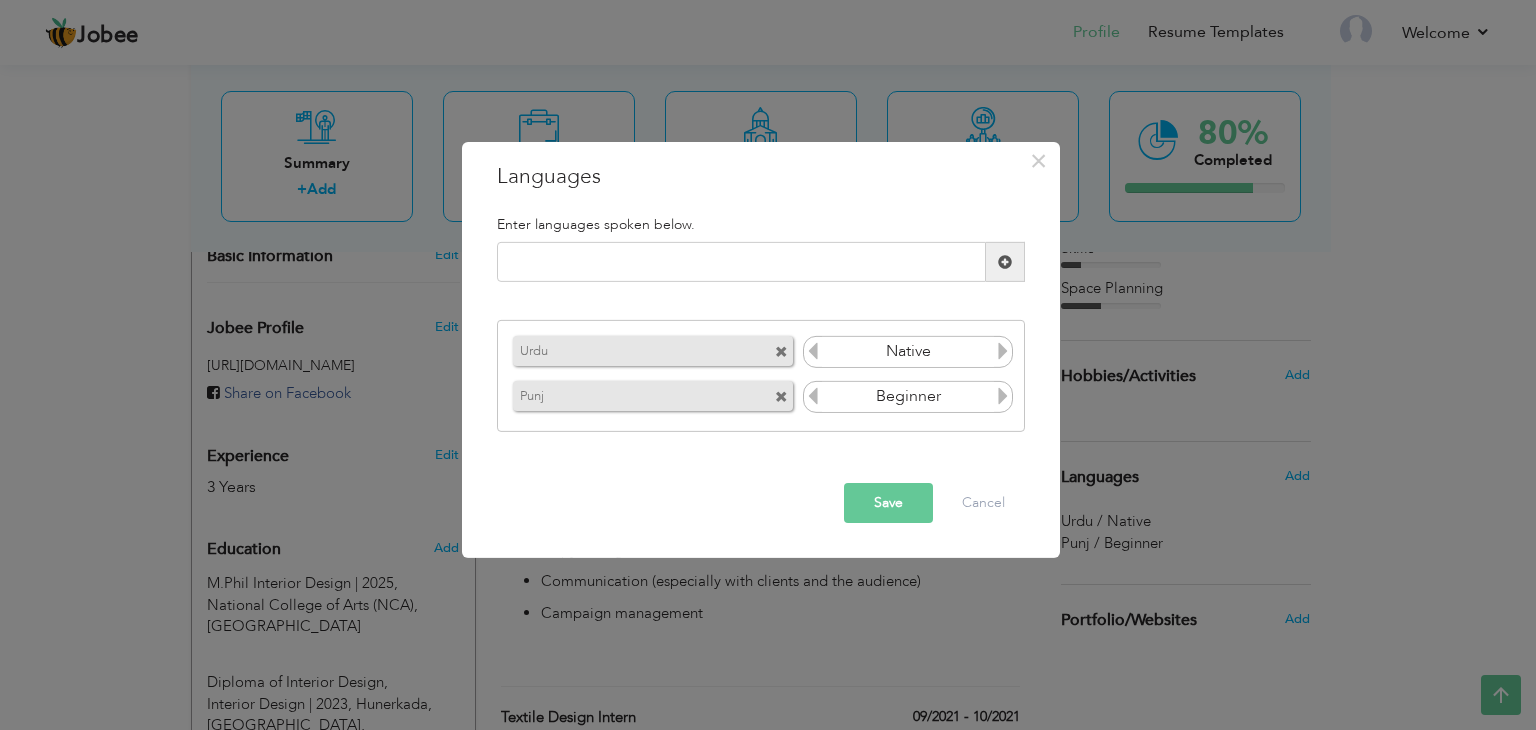 click at bounding box center (781, 397) 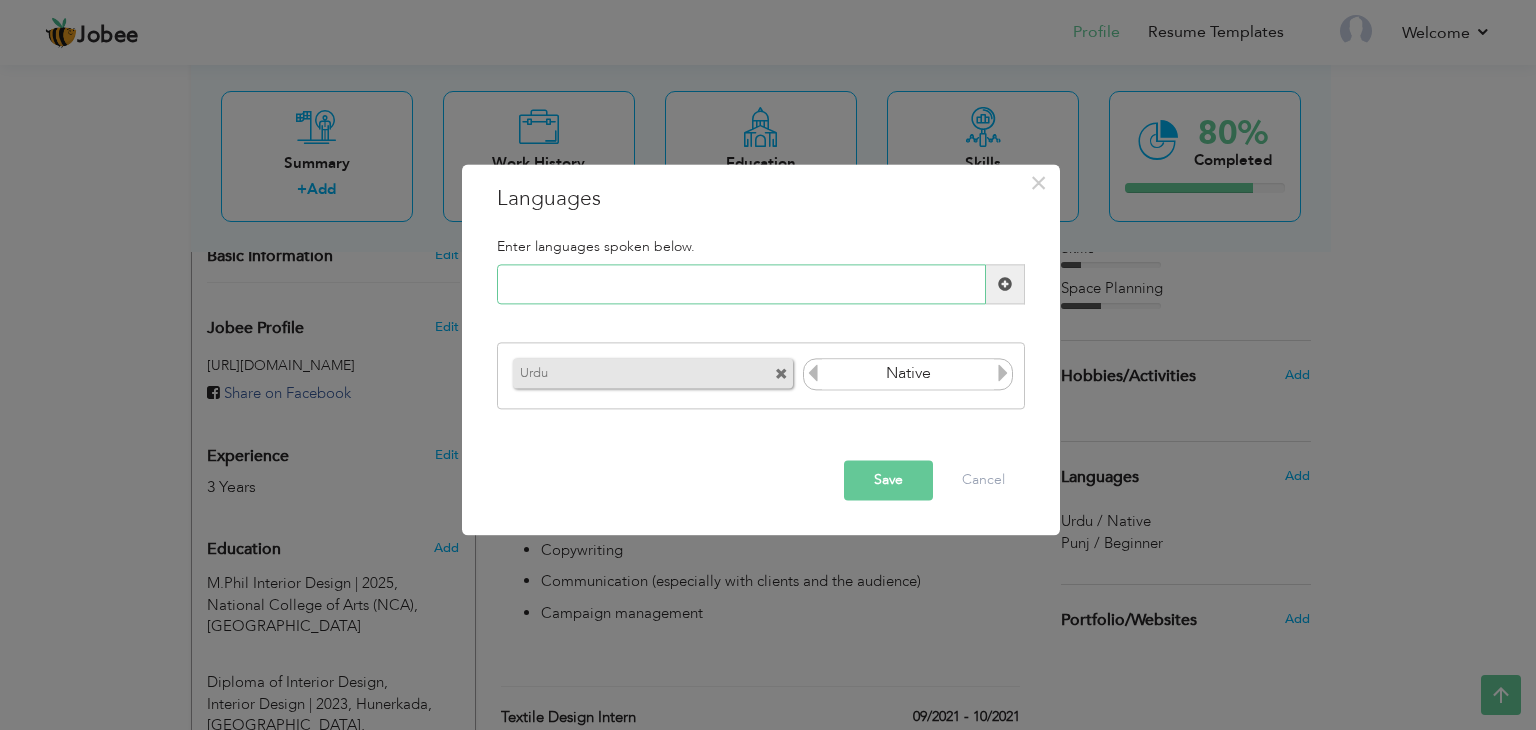 click at bounding box center (741, 285) 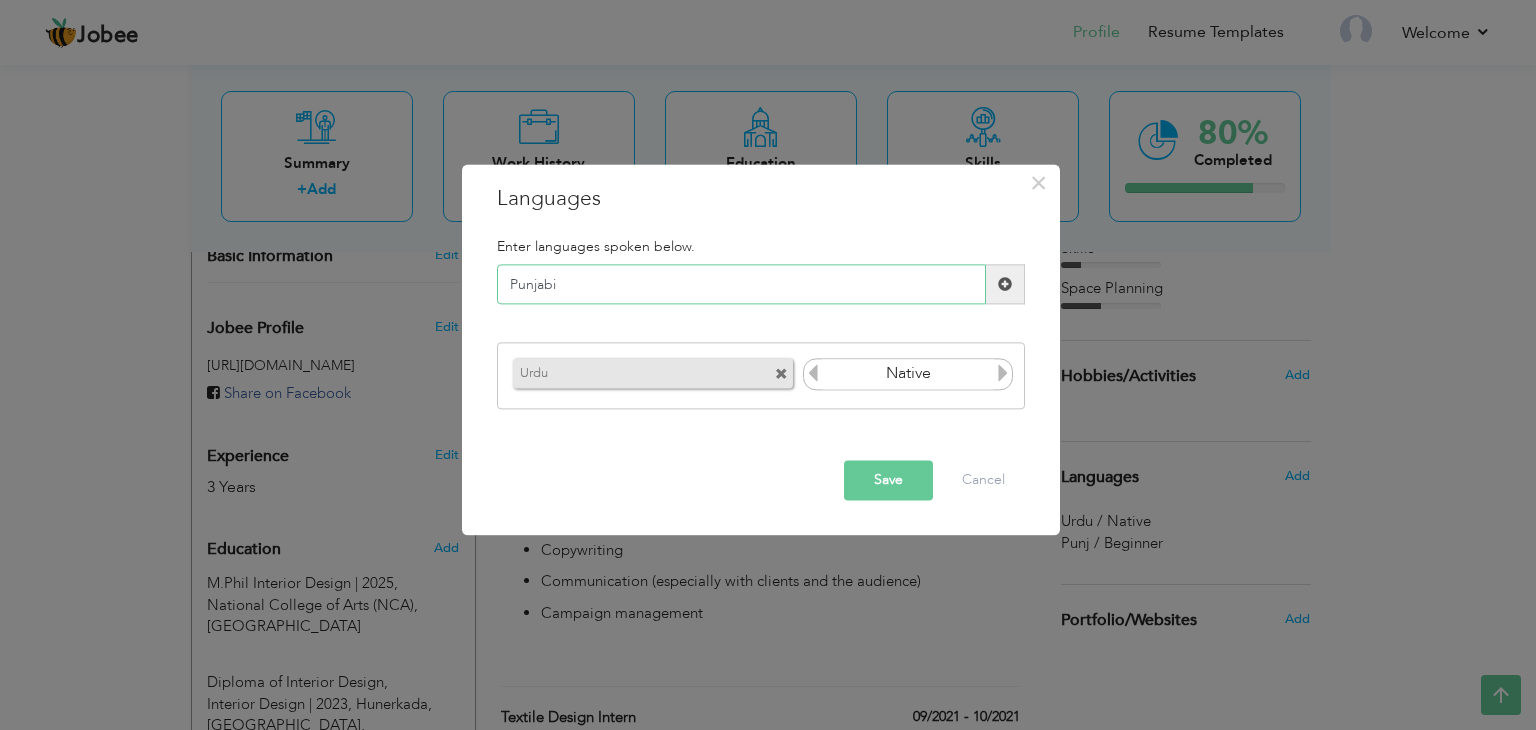 type on "Punjabi" 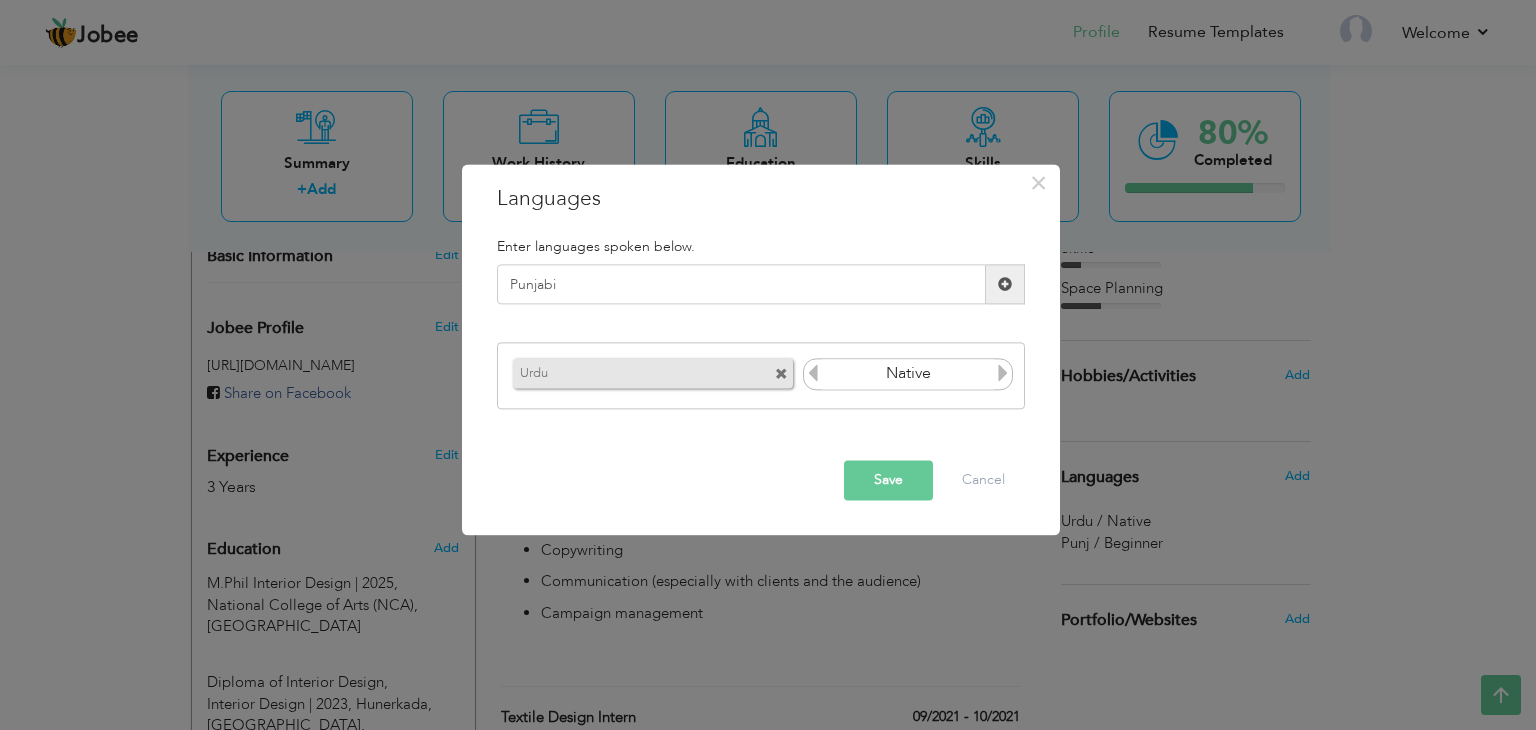 click at bounding box center [1005, 285] 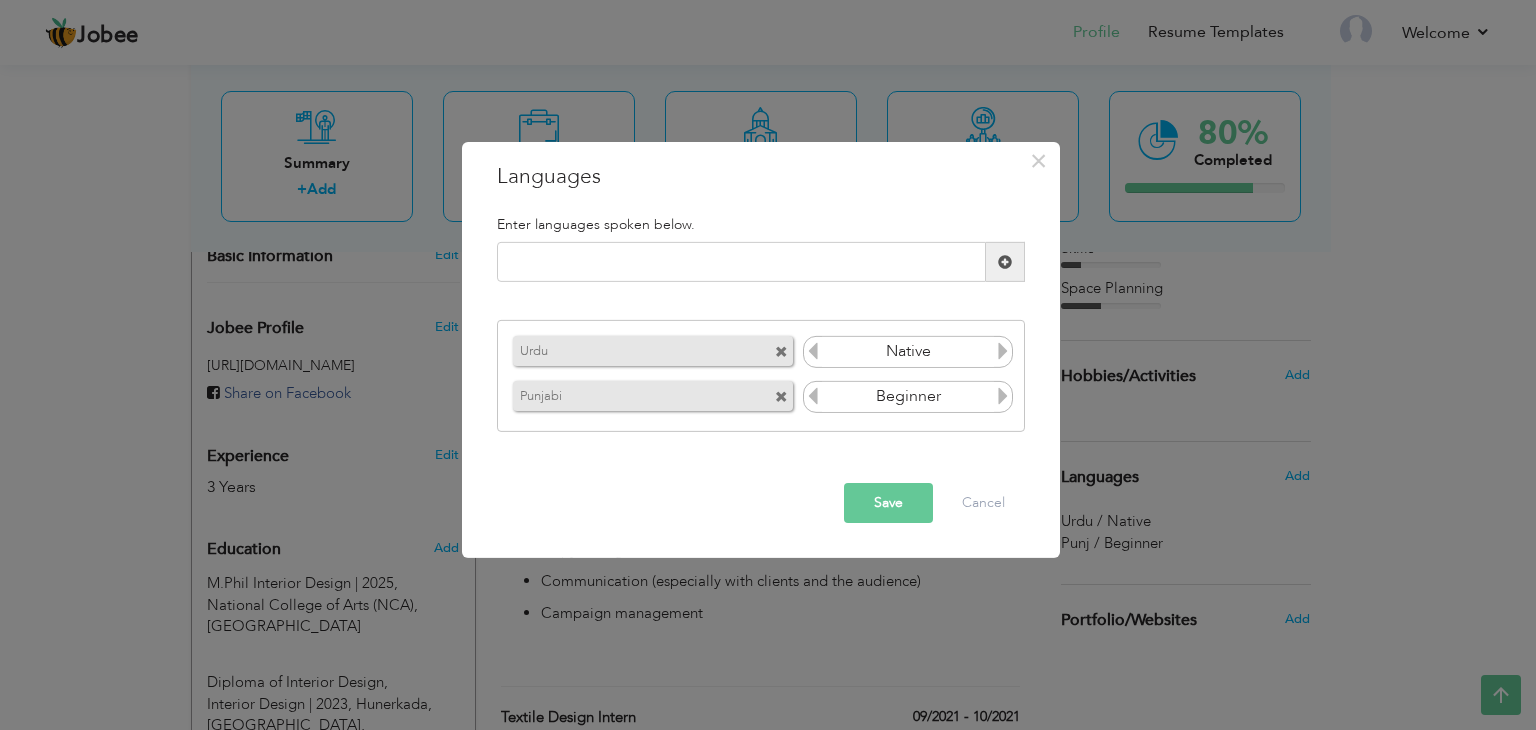click on "Beginner" at bounding box center (908, 397) 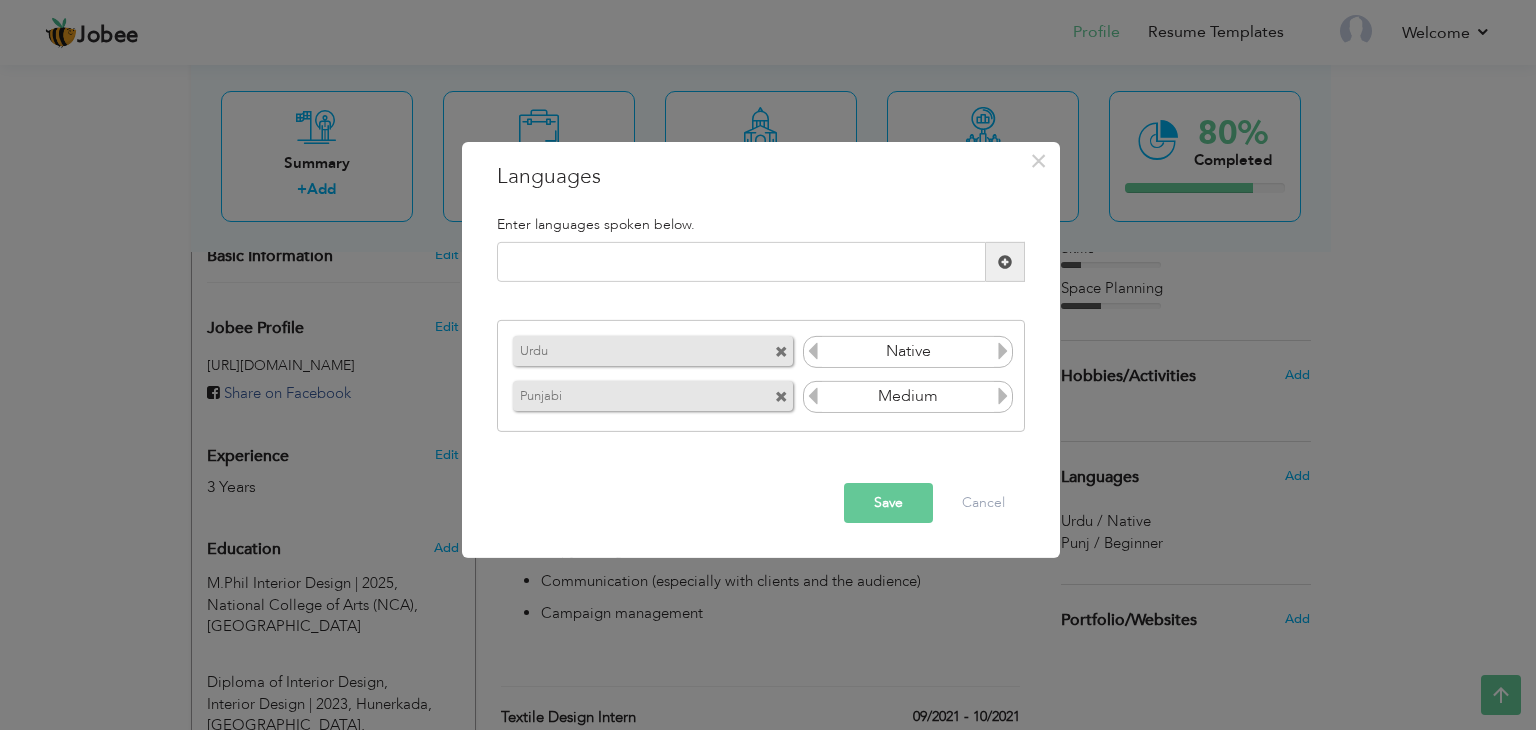 click at bounding box center [1003, 396] 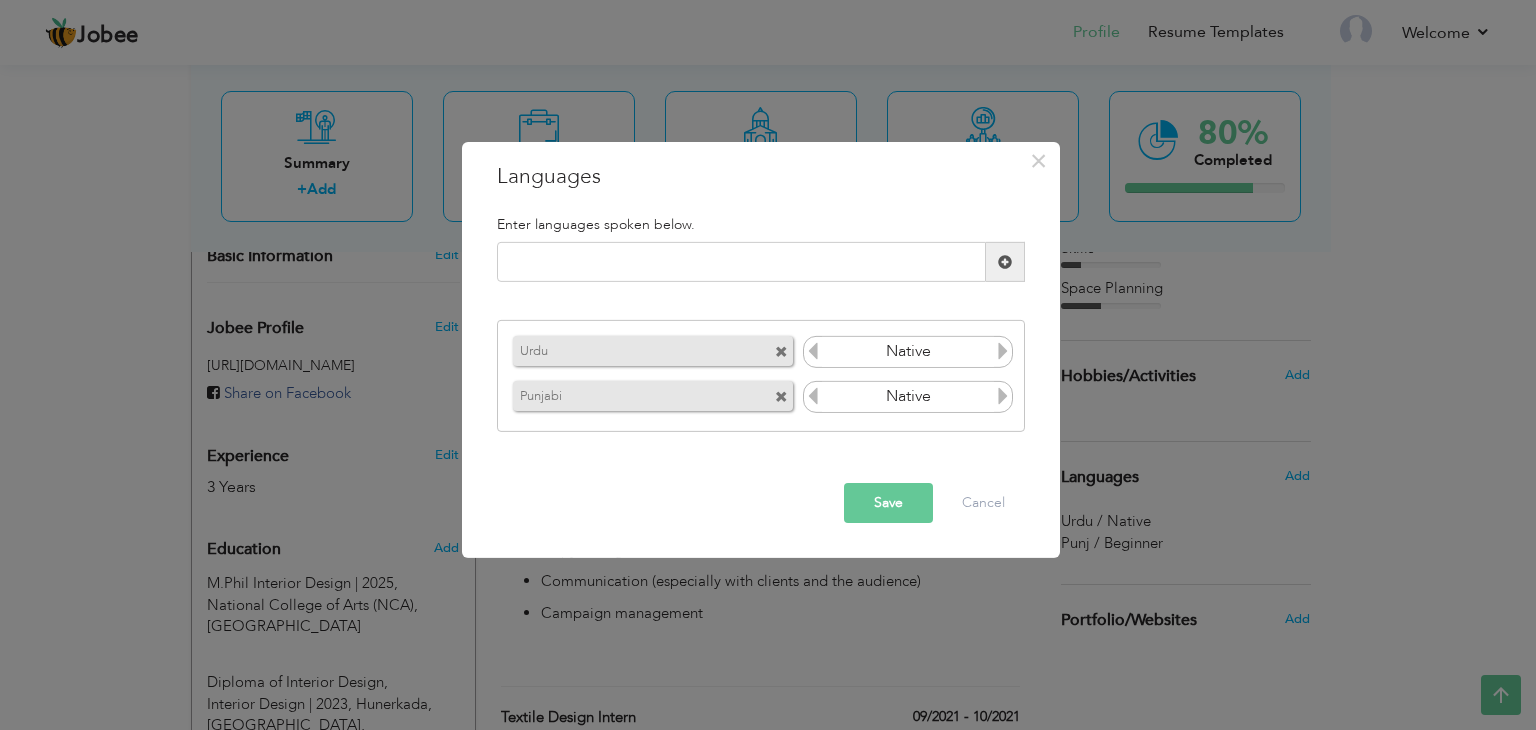 drag, startPoint x: 910, startPoint y: 241, endPoint x: 906, endPoint y: 255, distance: 14.56022 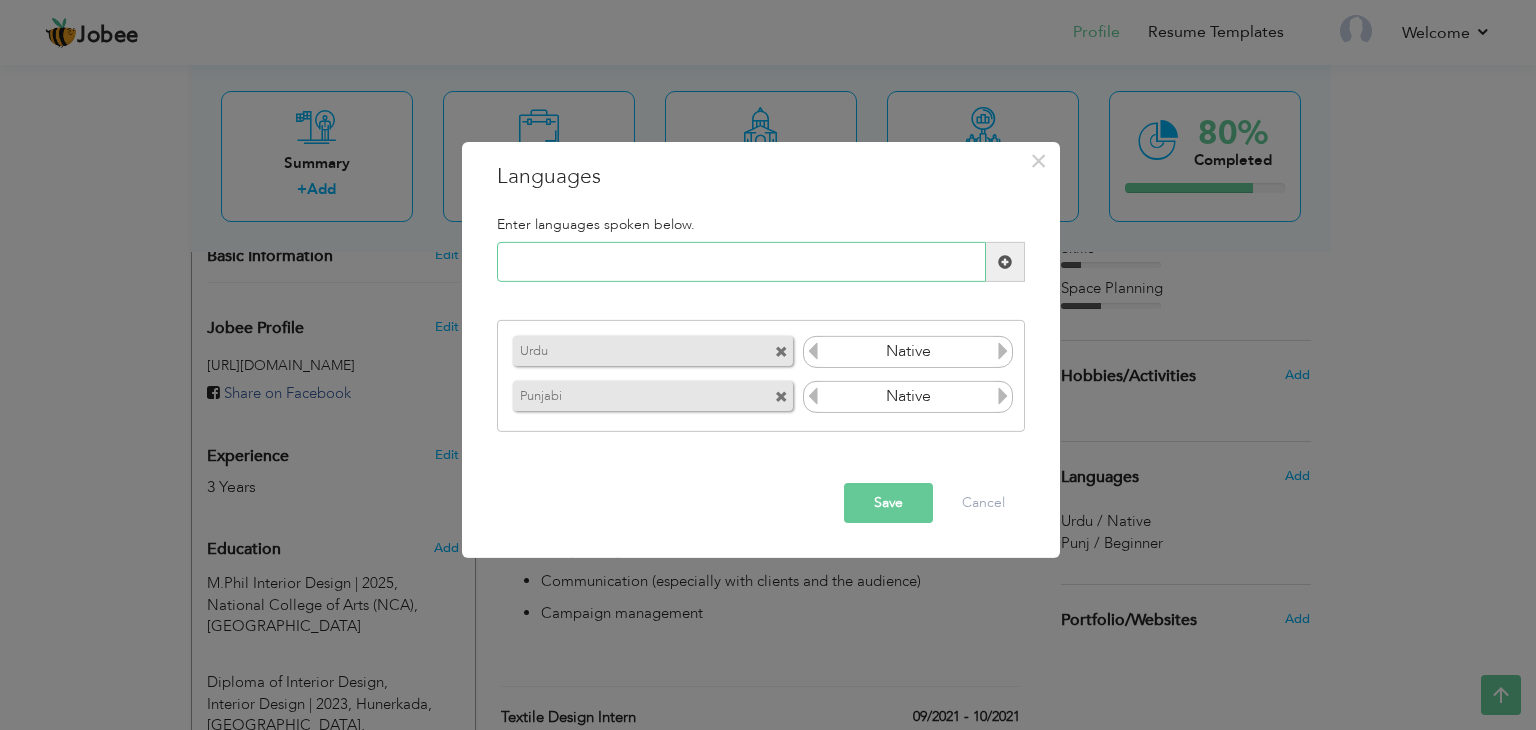 click at bounding box center [741, 262] 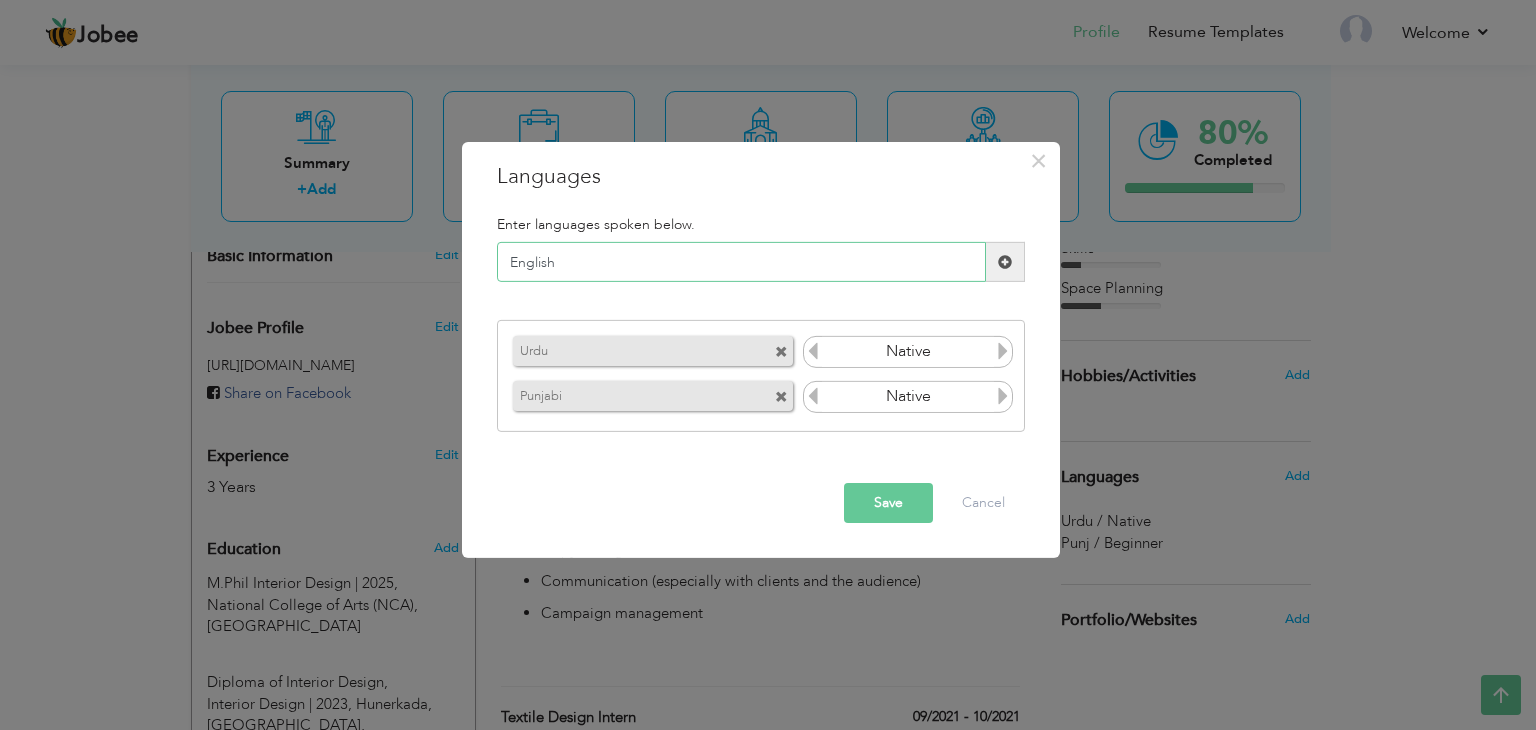 type on "English" 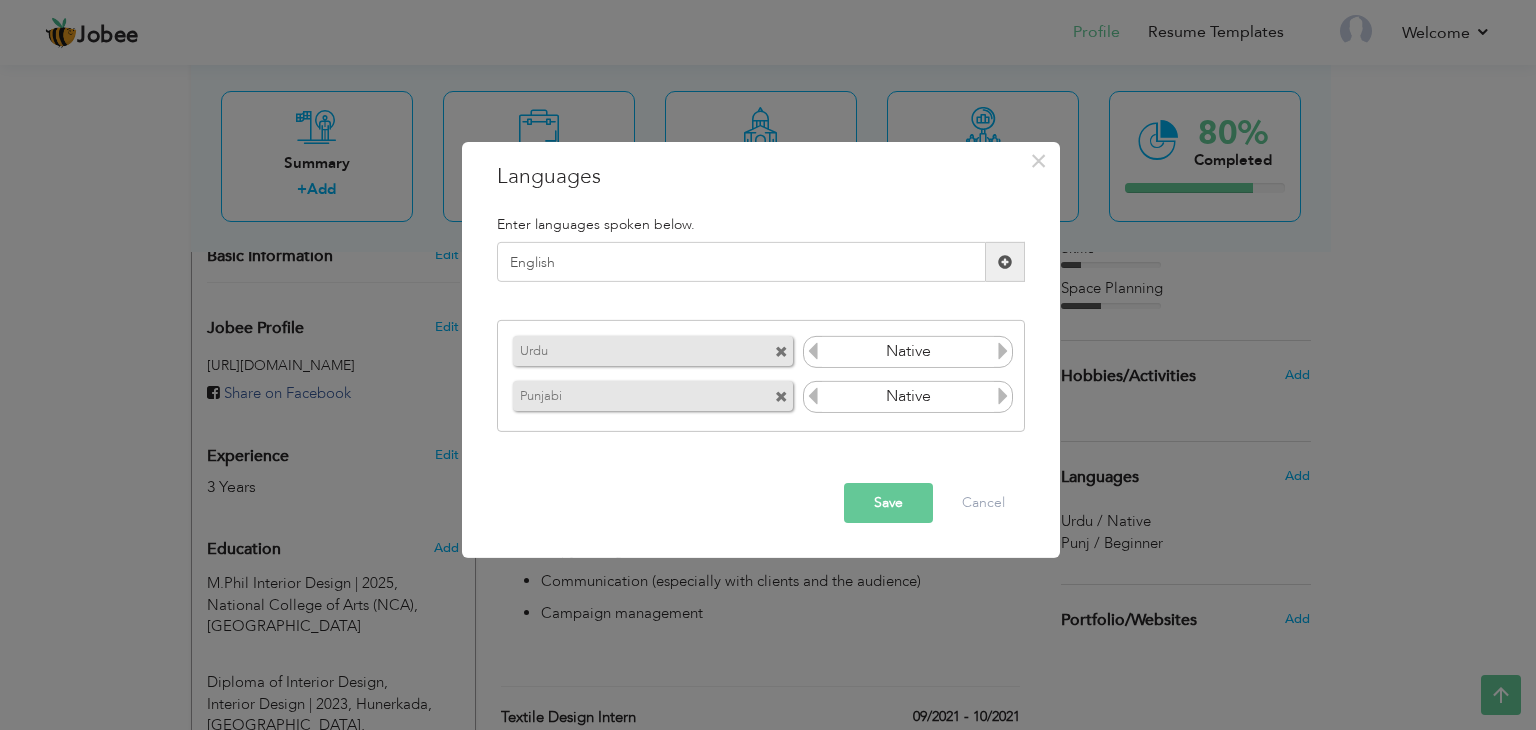 click at bounding box center (1005, 262) 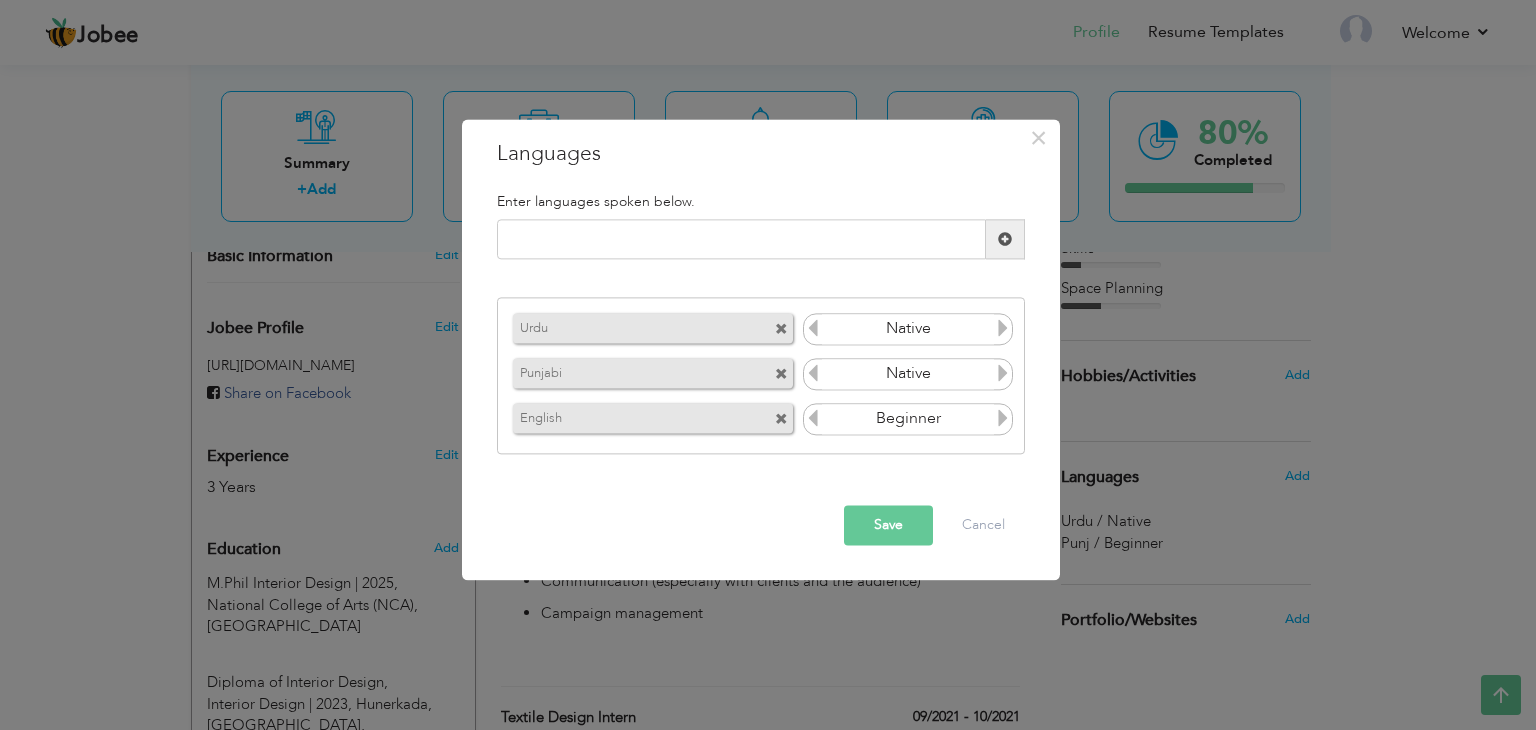 click at bounding box center [1003, 418] 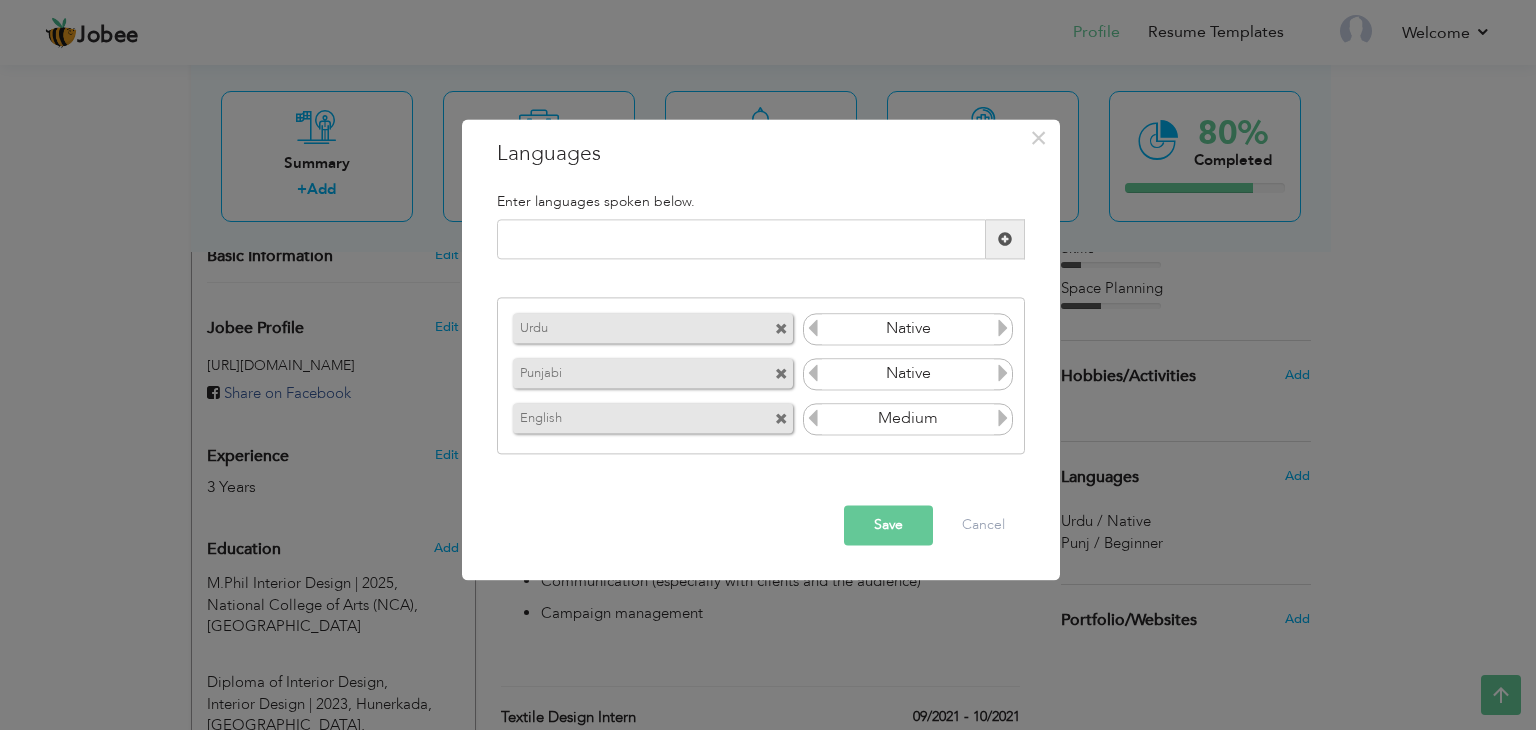 click on "Save" at bounding box center (888, 526) 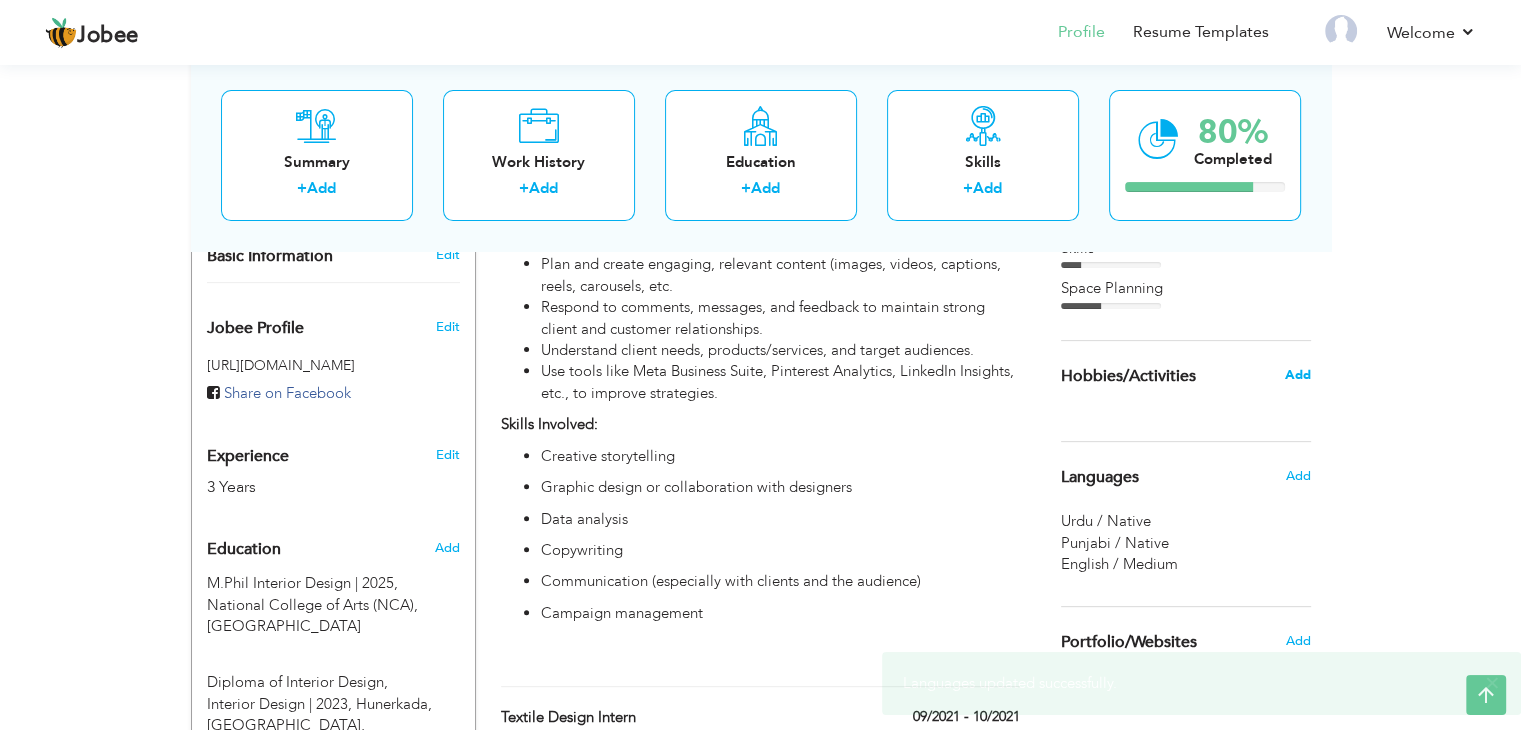 click on "Add" at bounding box center (1297, 375) 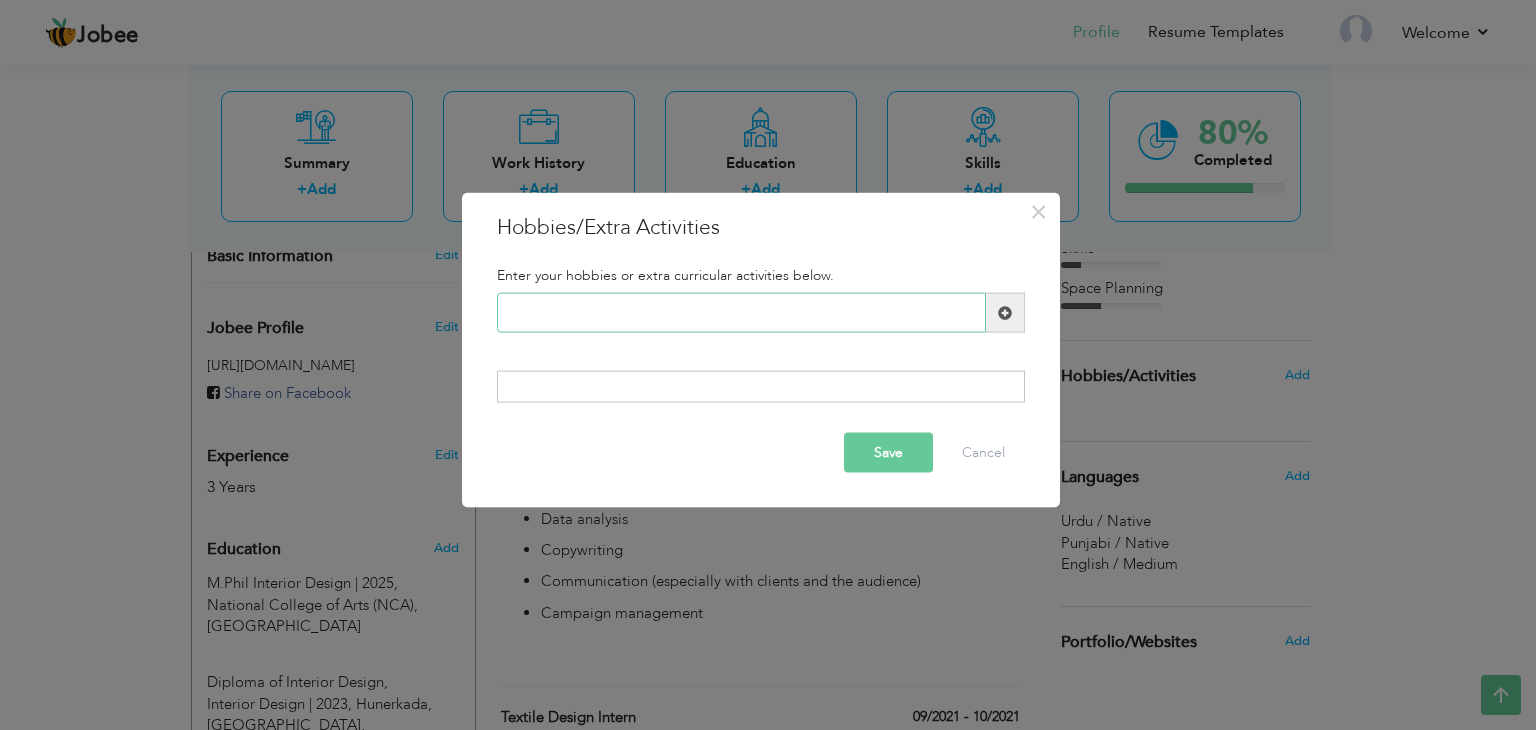 click at bounding box center (741, 313) 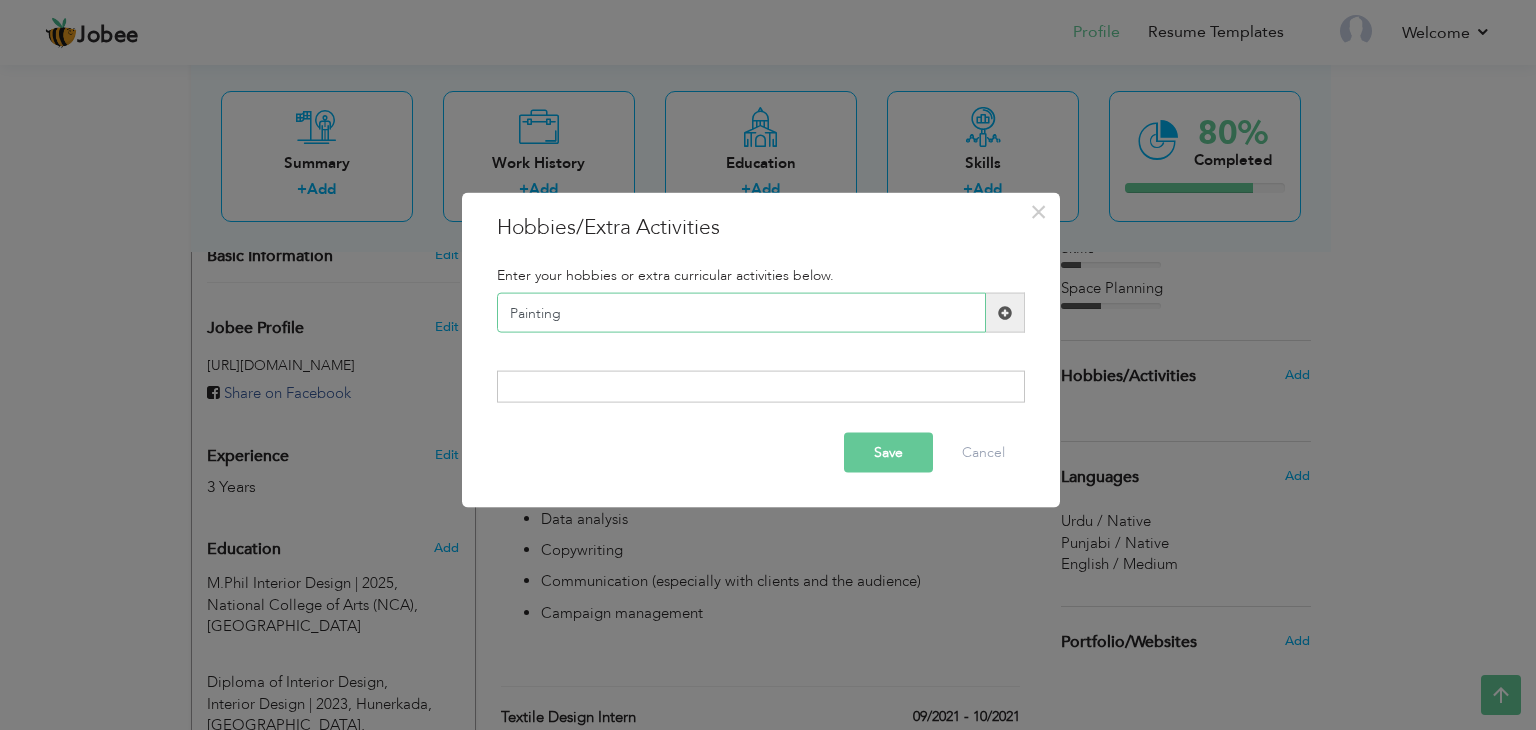 type on "Painting" 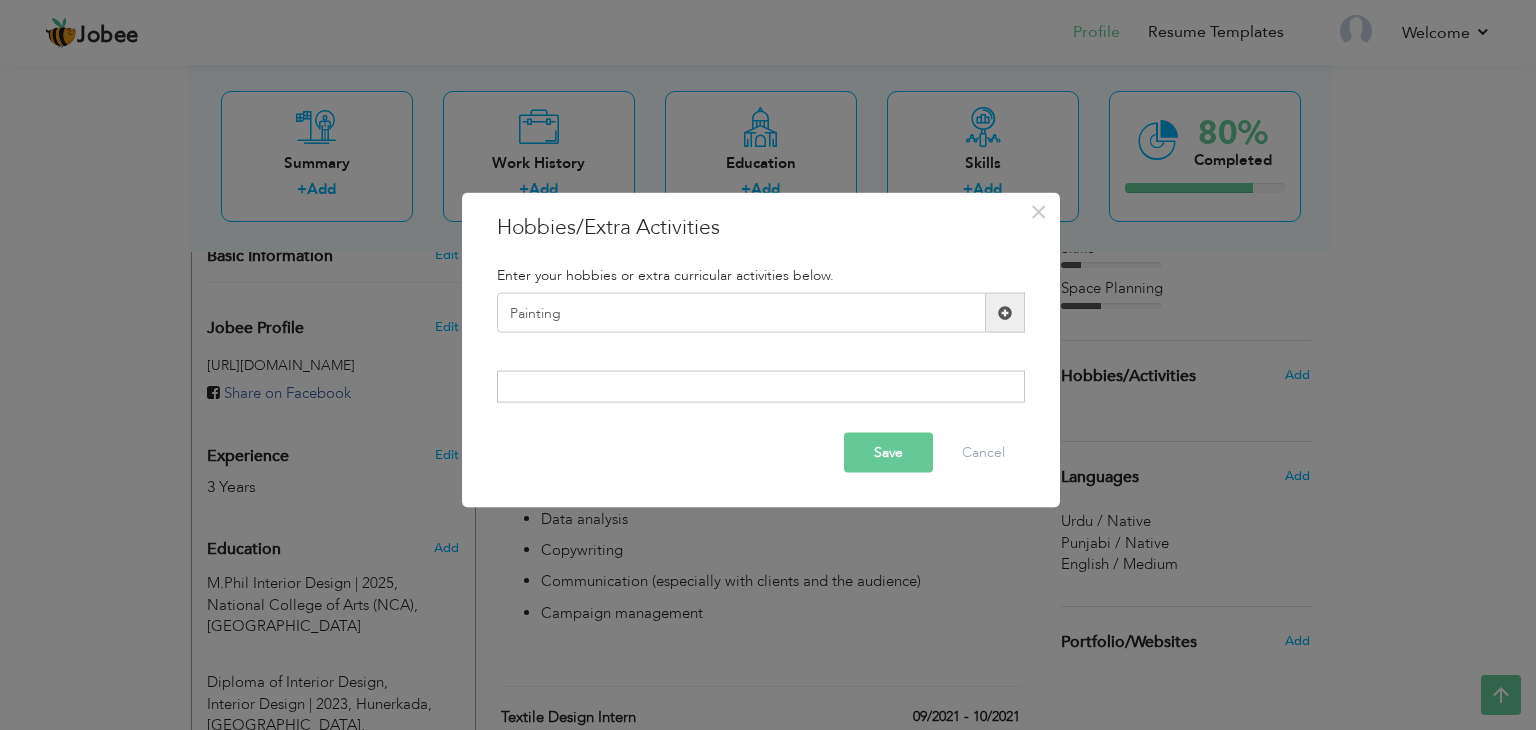 click at bounding box center [1005, 312] 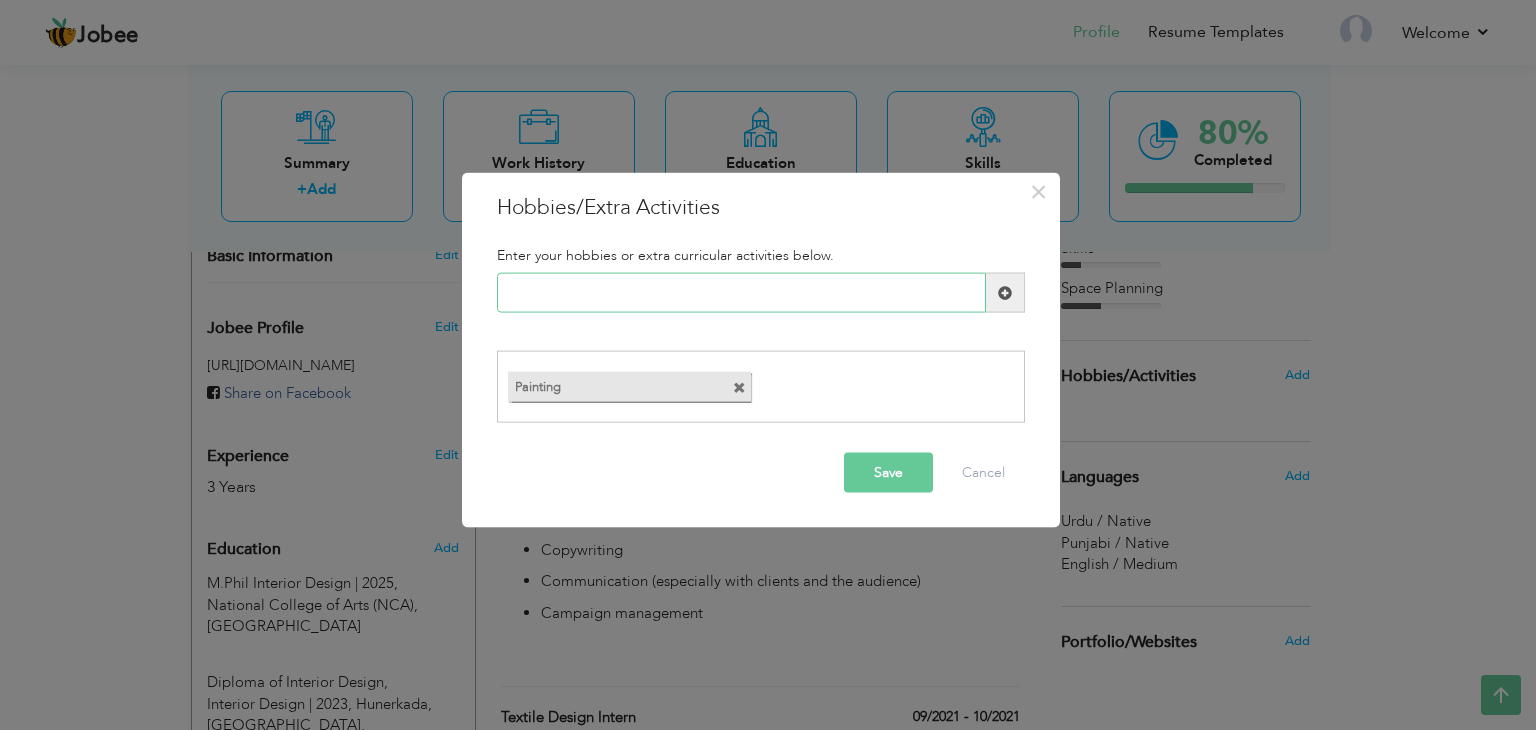 click at bounding box center (741, 293) 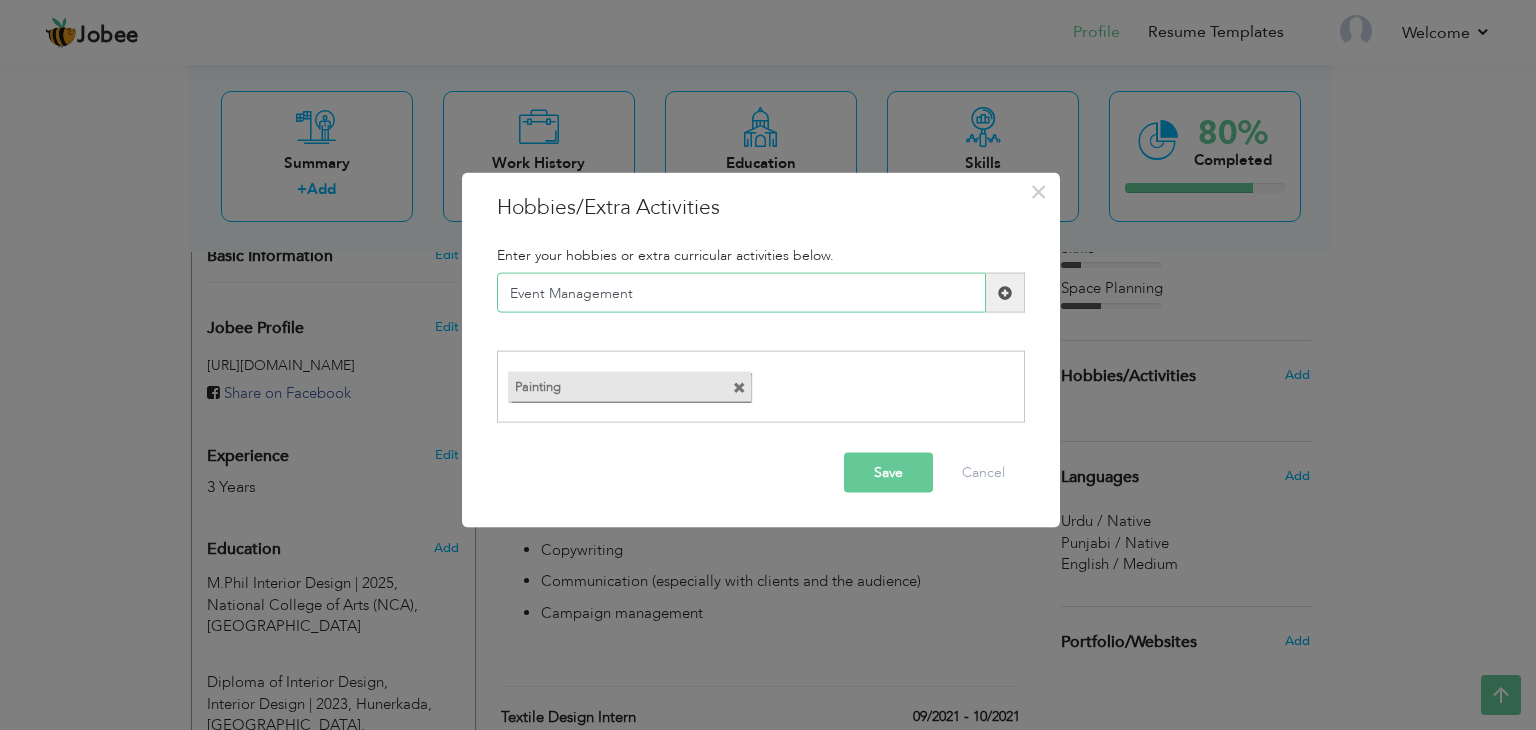 type on "Event Management" 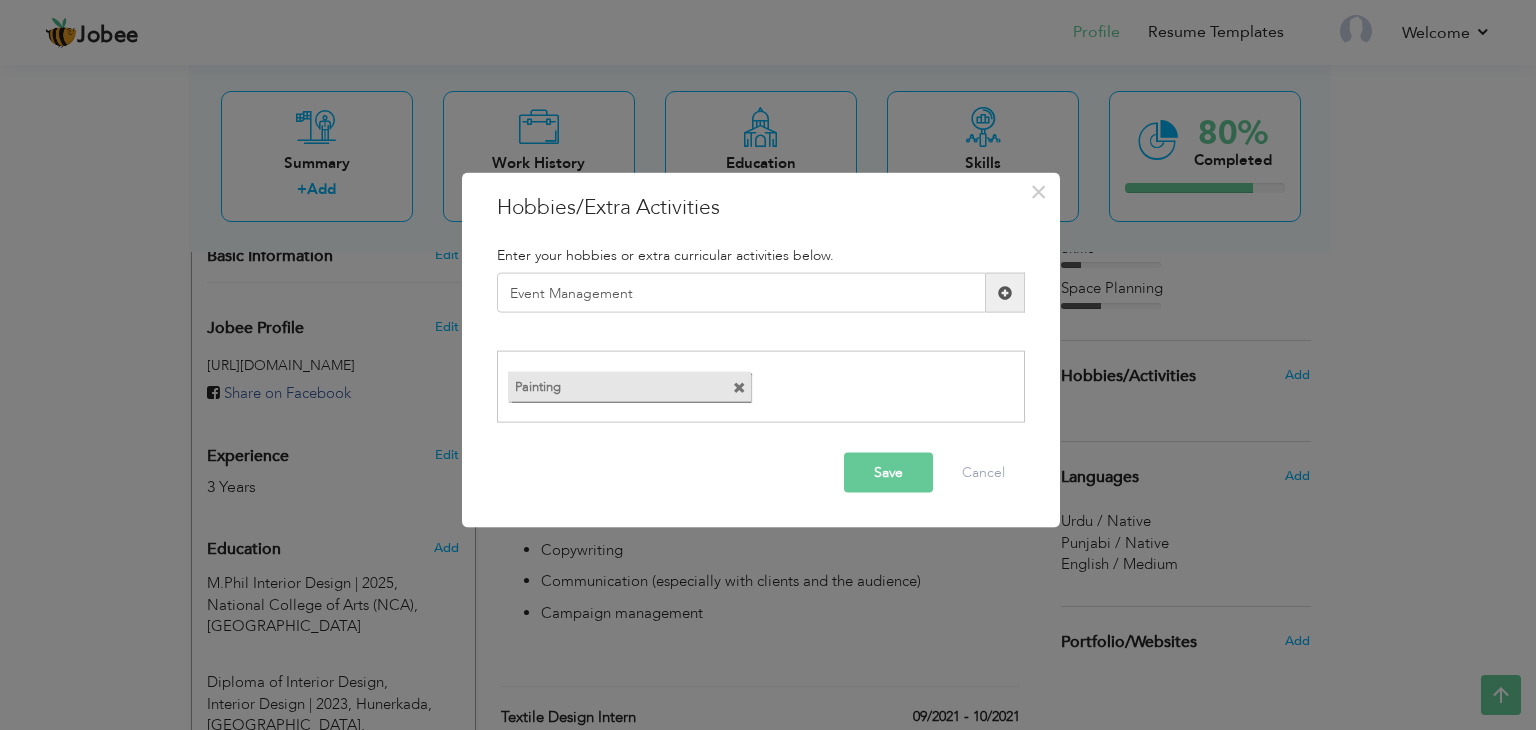 click at bounding box center (1005, 292) 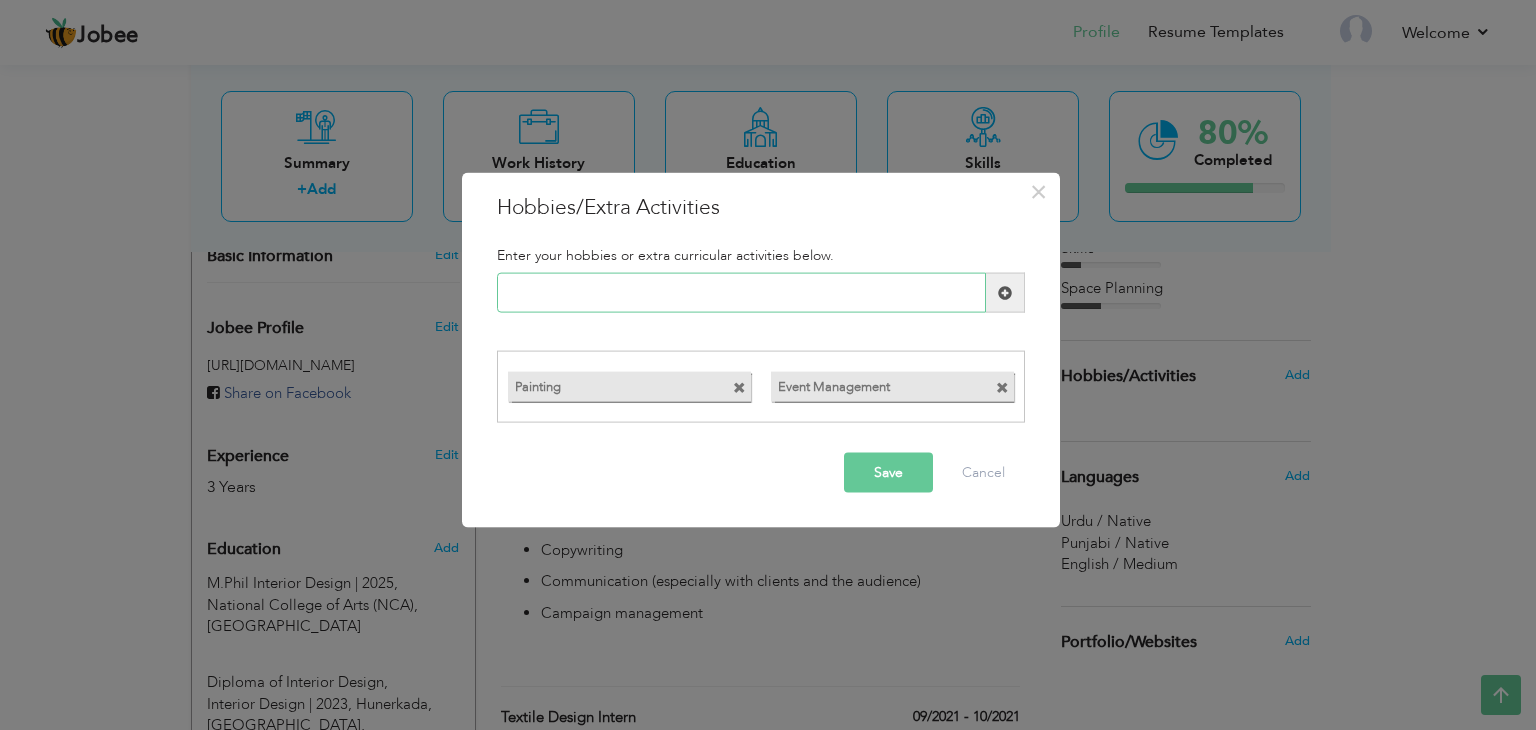 click at bounding box center [741, 293] 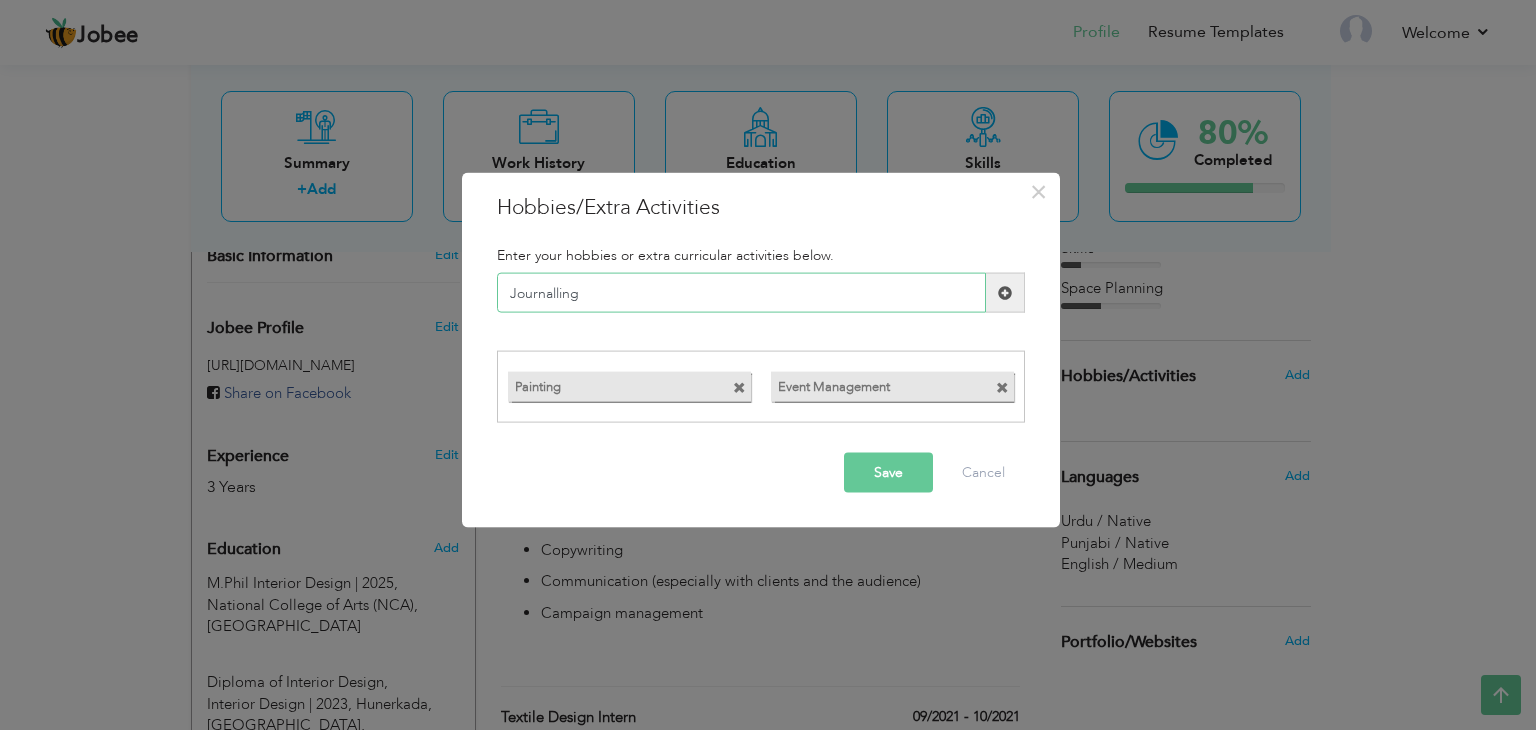 type on "Journalling" 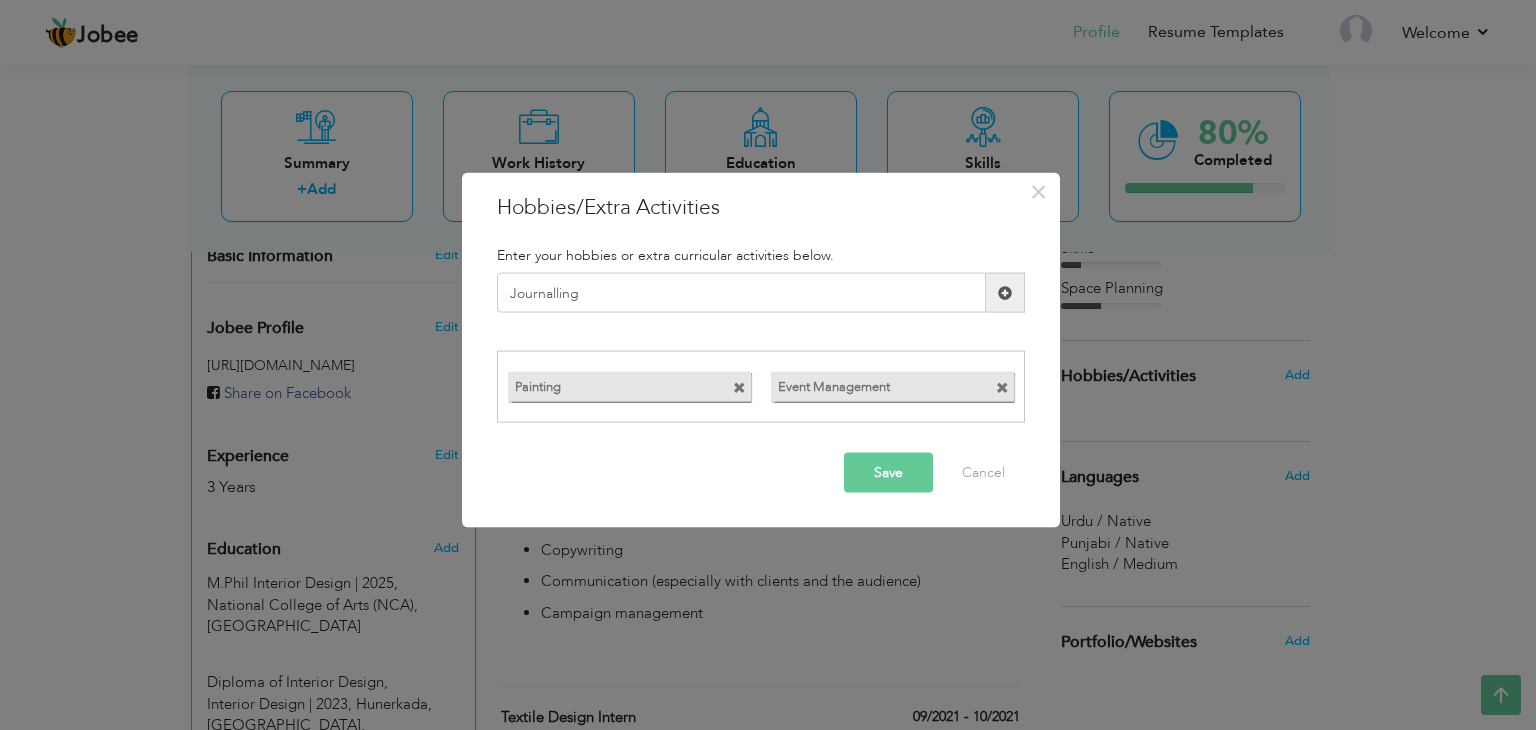 click at bounding box center [1005, 292] 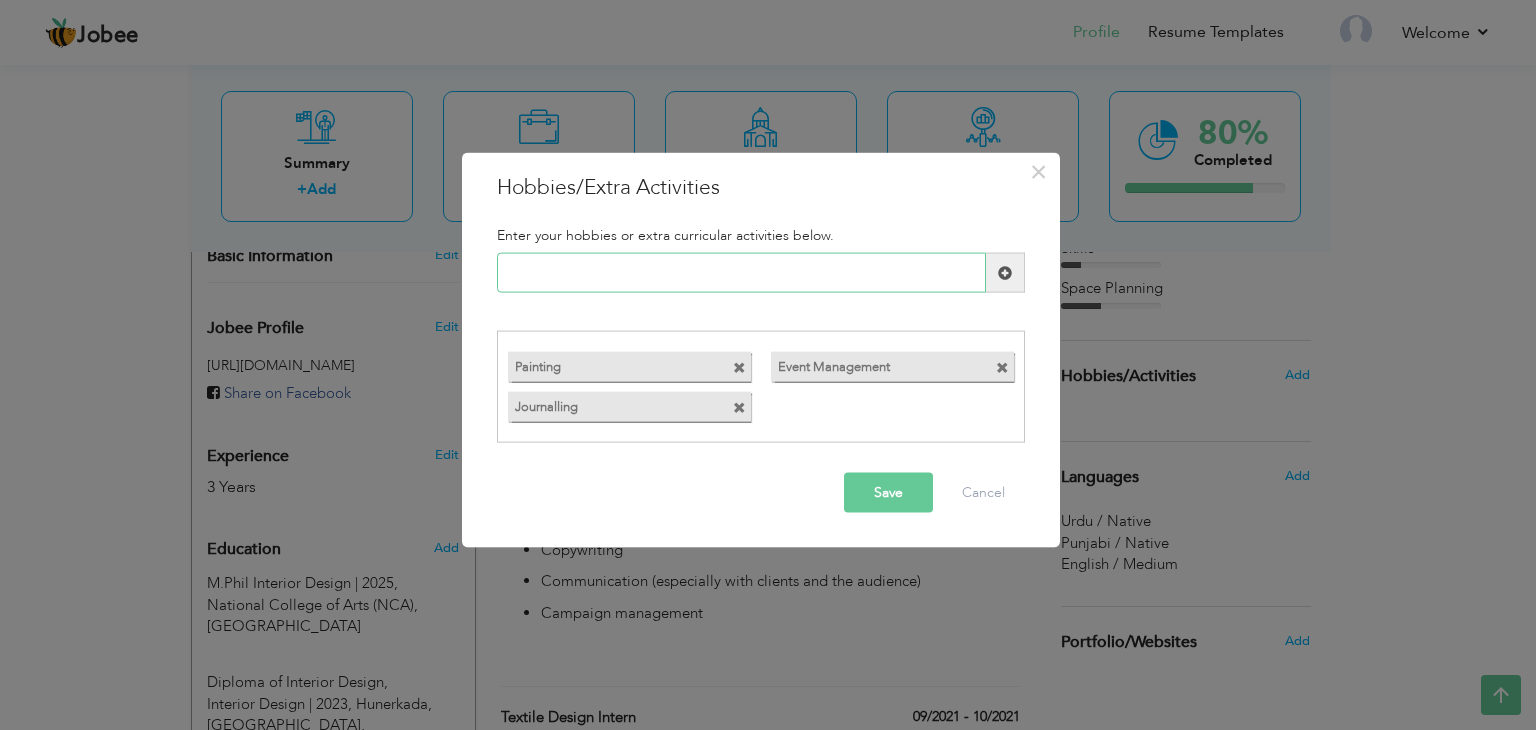 click at bounding box center (741, 273) 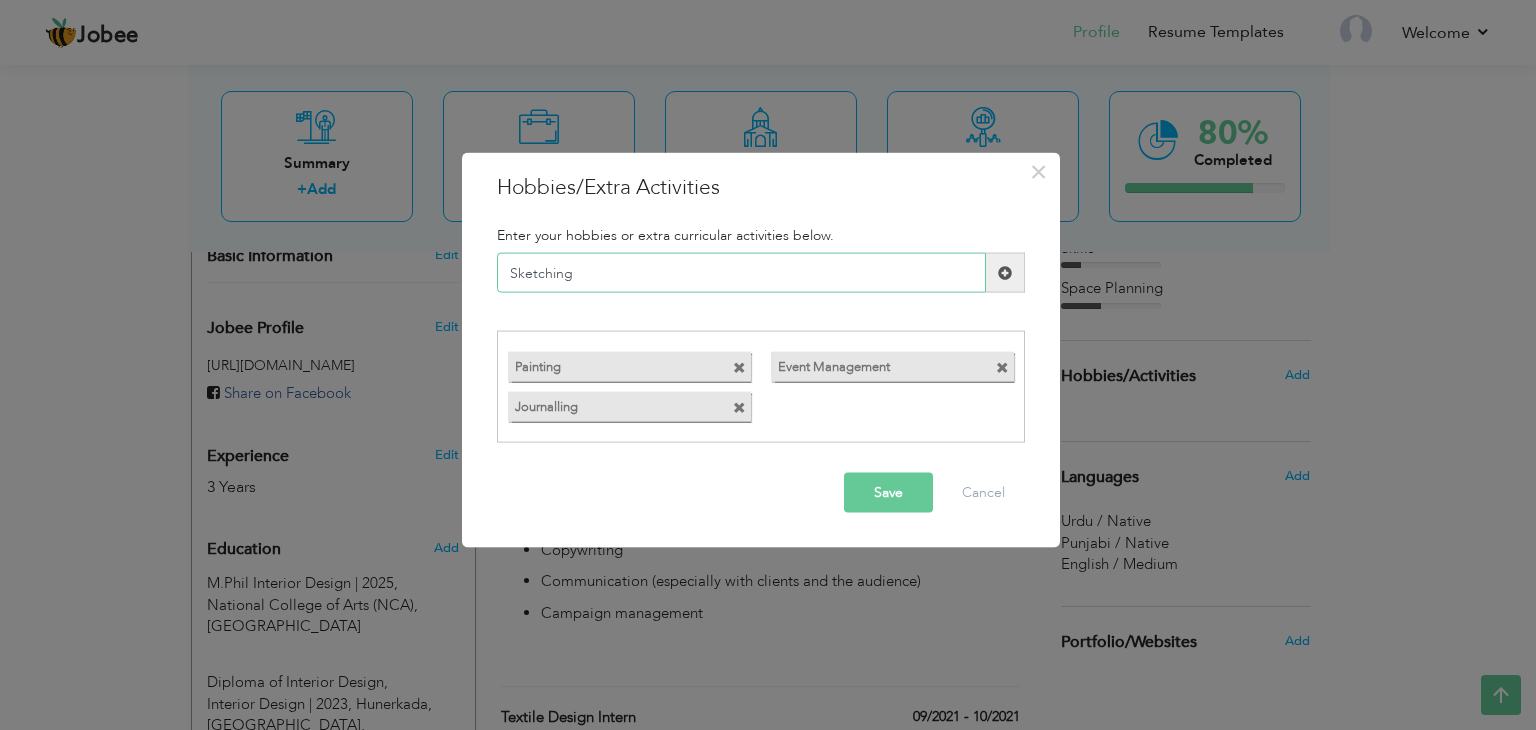 type on "Sketching" 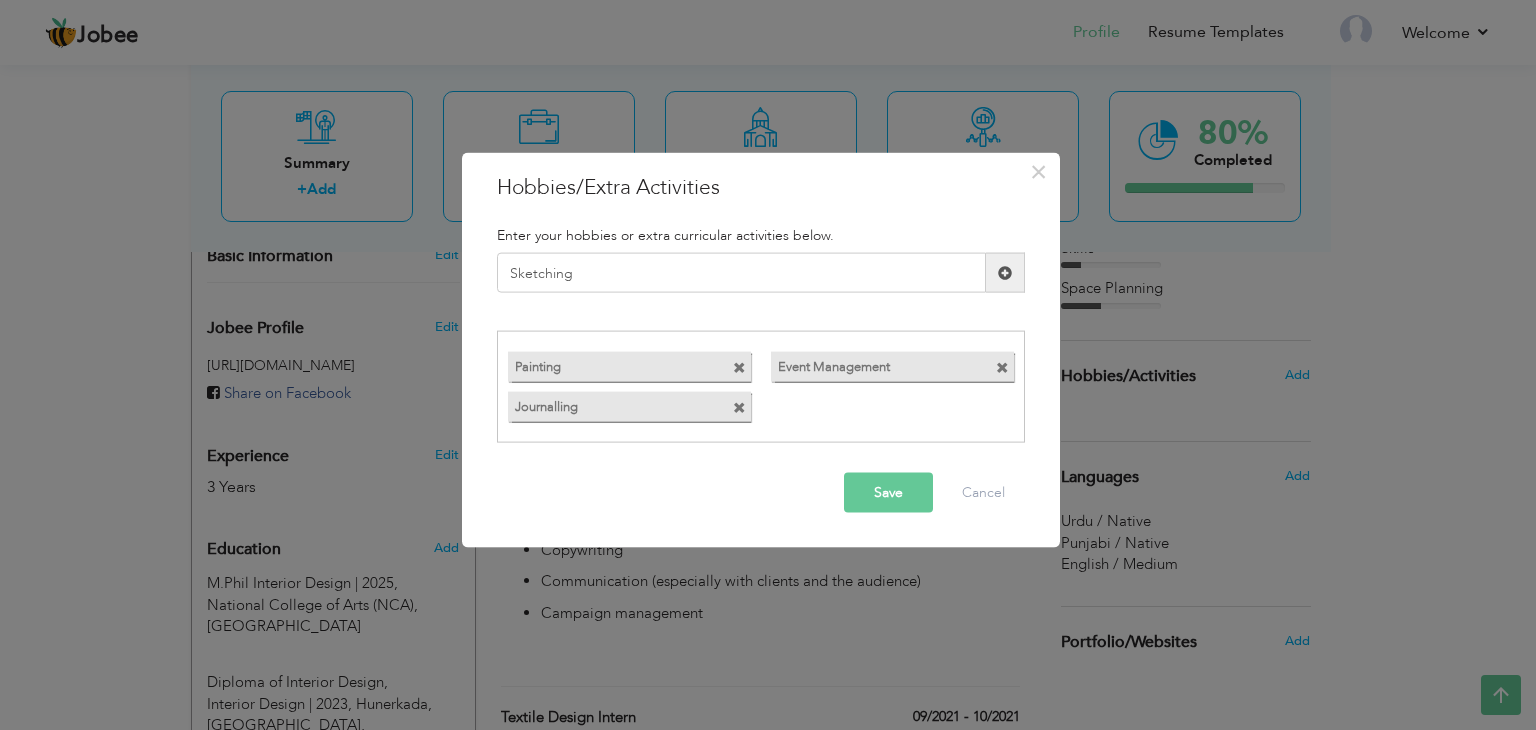 click on "Save" at bounding box center [888, 492] 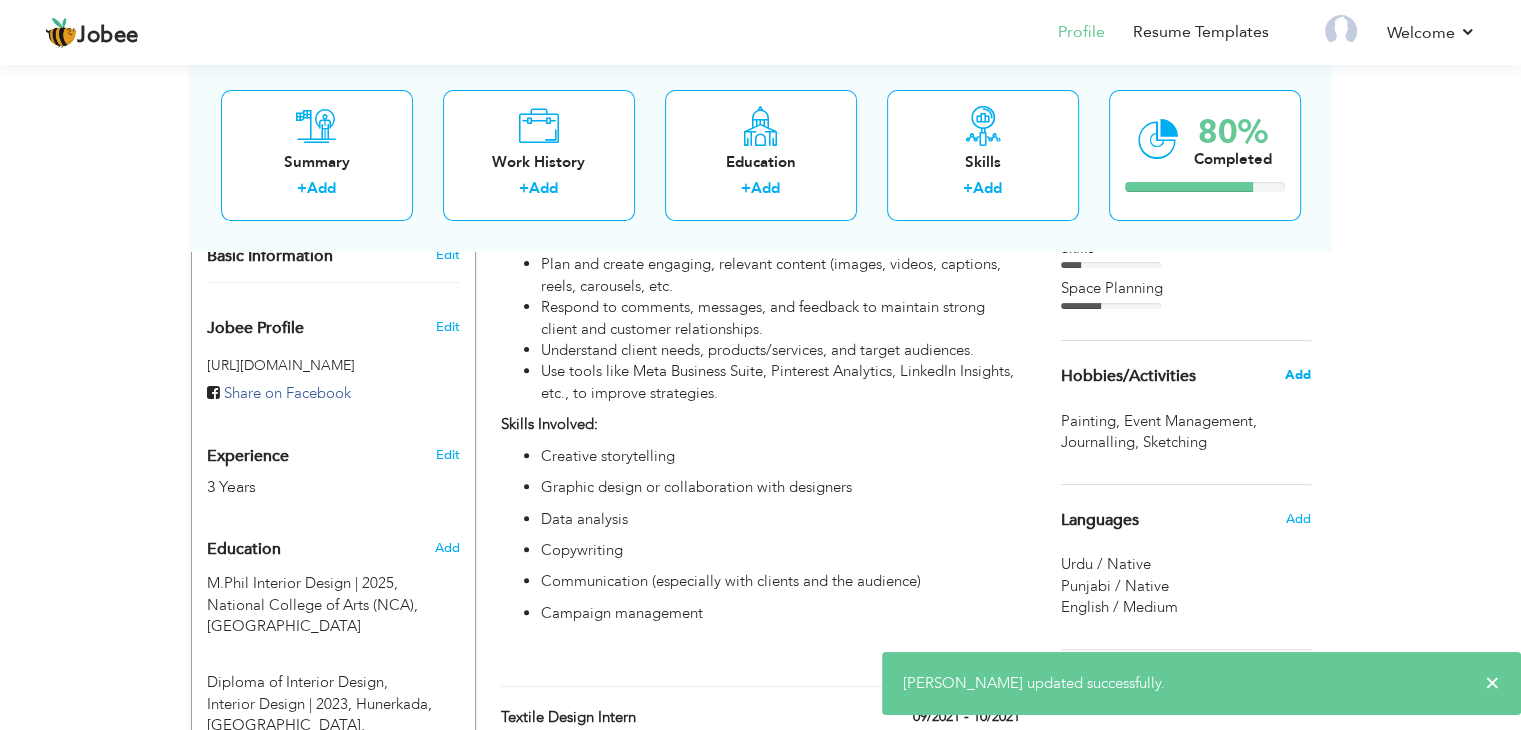click on "Add" at bounding box center (1297, 375) 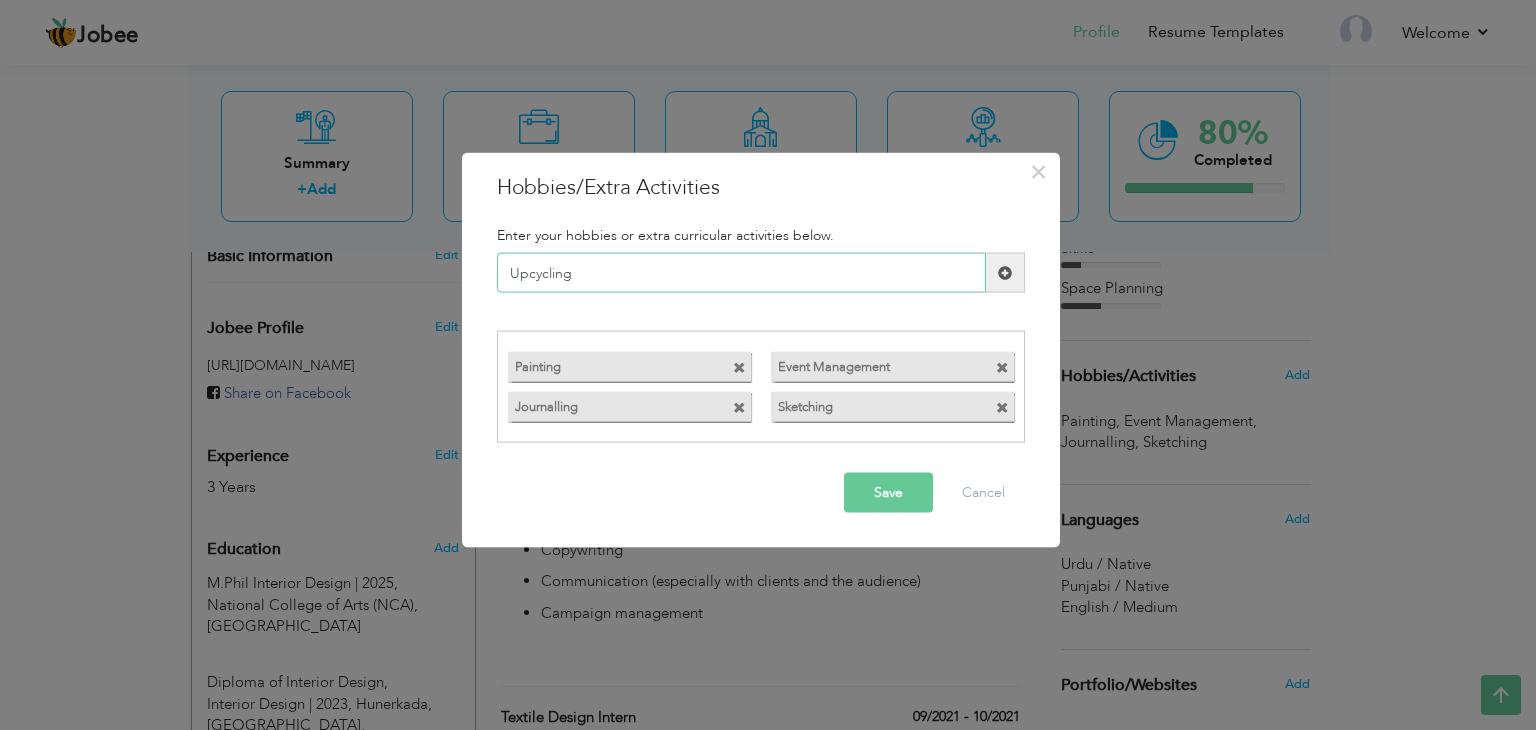 type on "Upcycling" 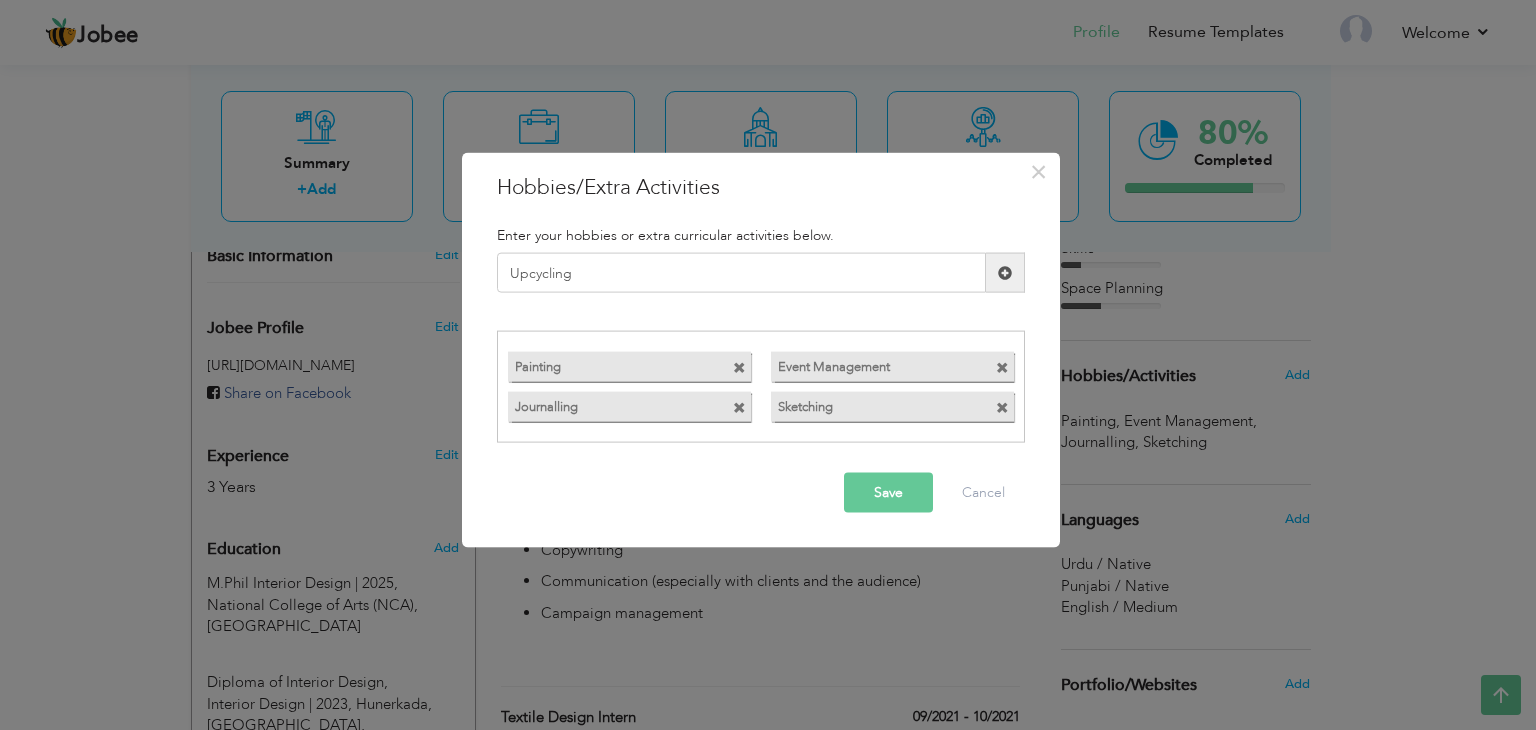 click on "Save" at bounding box center (888, 492) 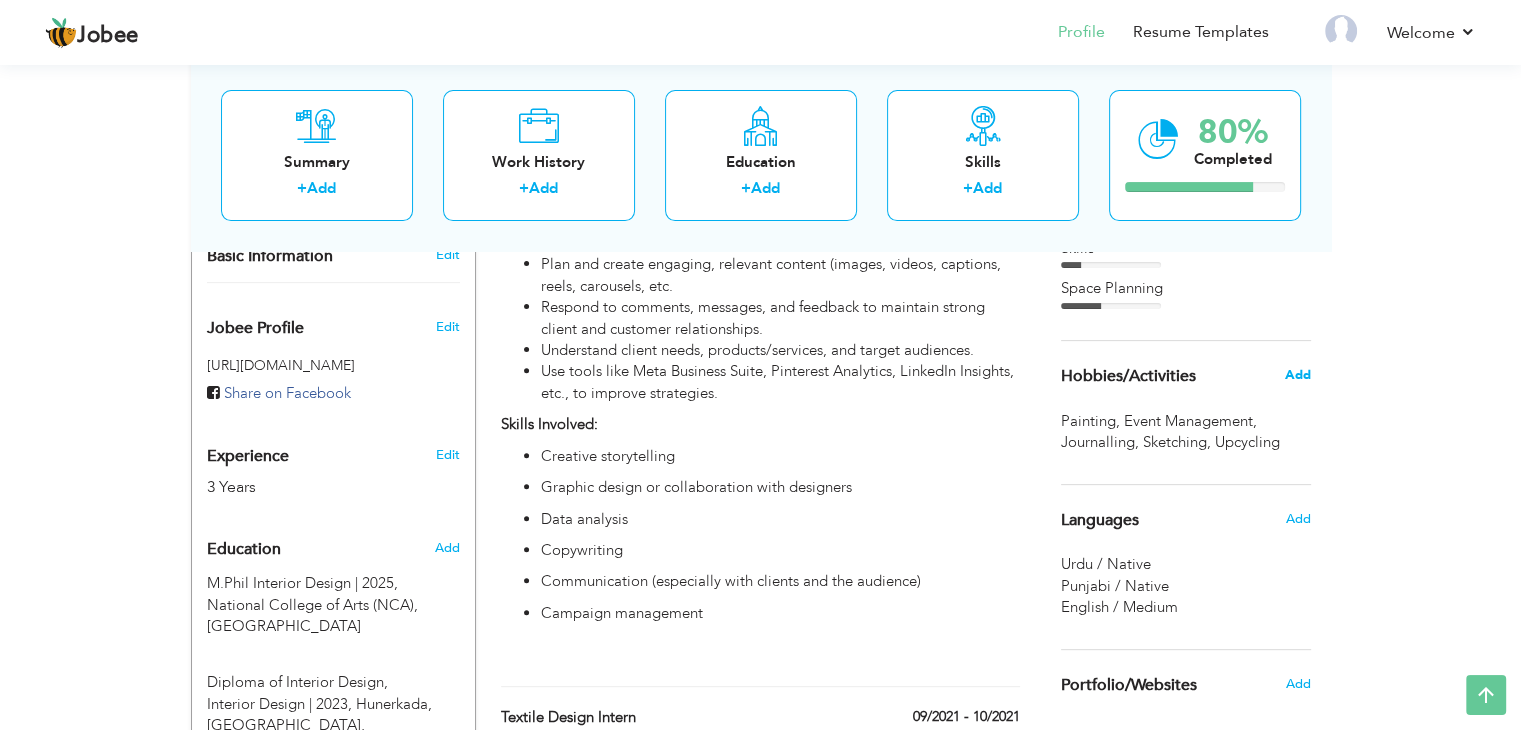 click on "Add" at bounding box center [1297, 375] 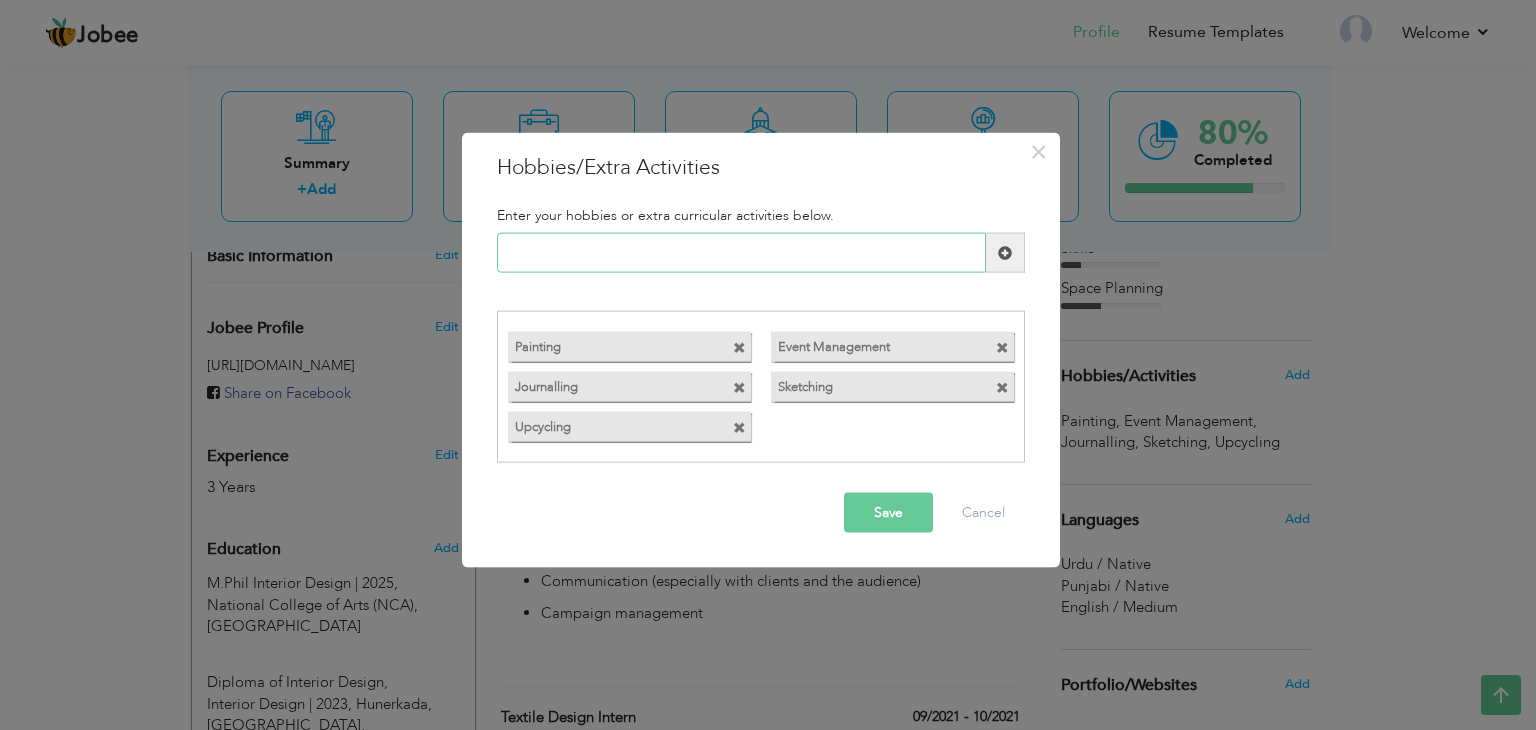 click at bounding box center [741, 253] 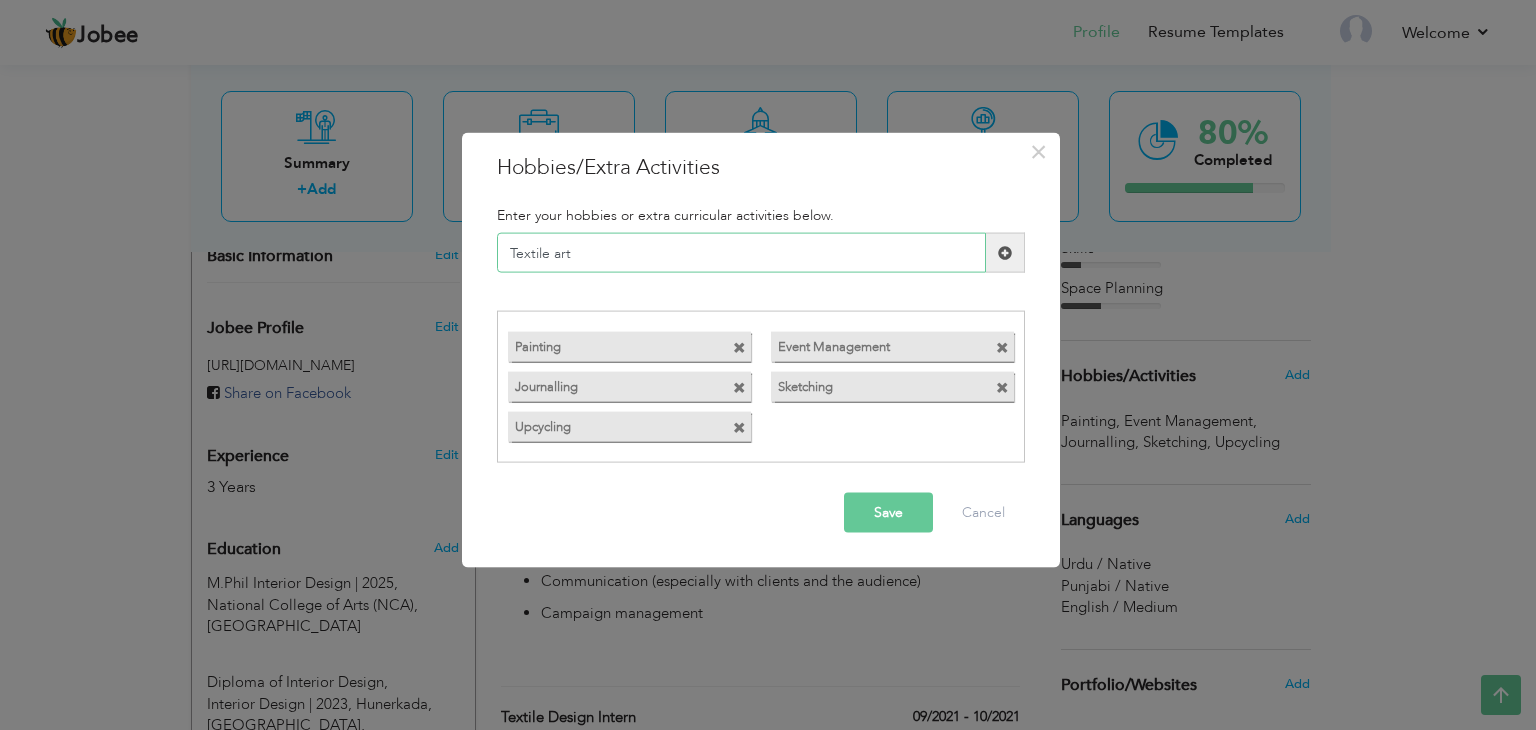 type on "Textile art" 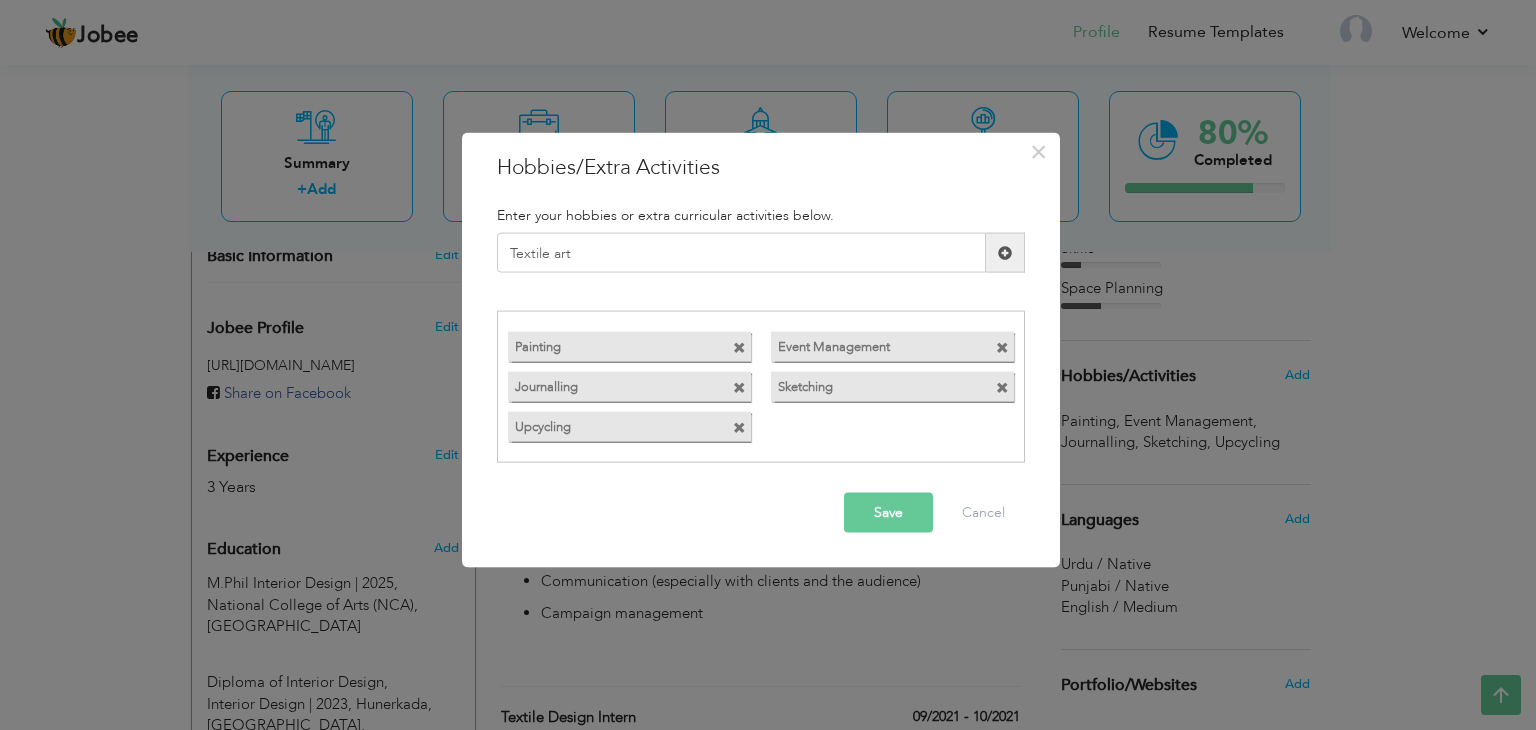 click on "Save" at bounding box center [888, 512] 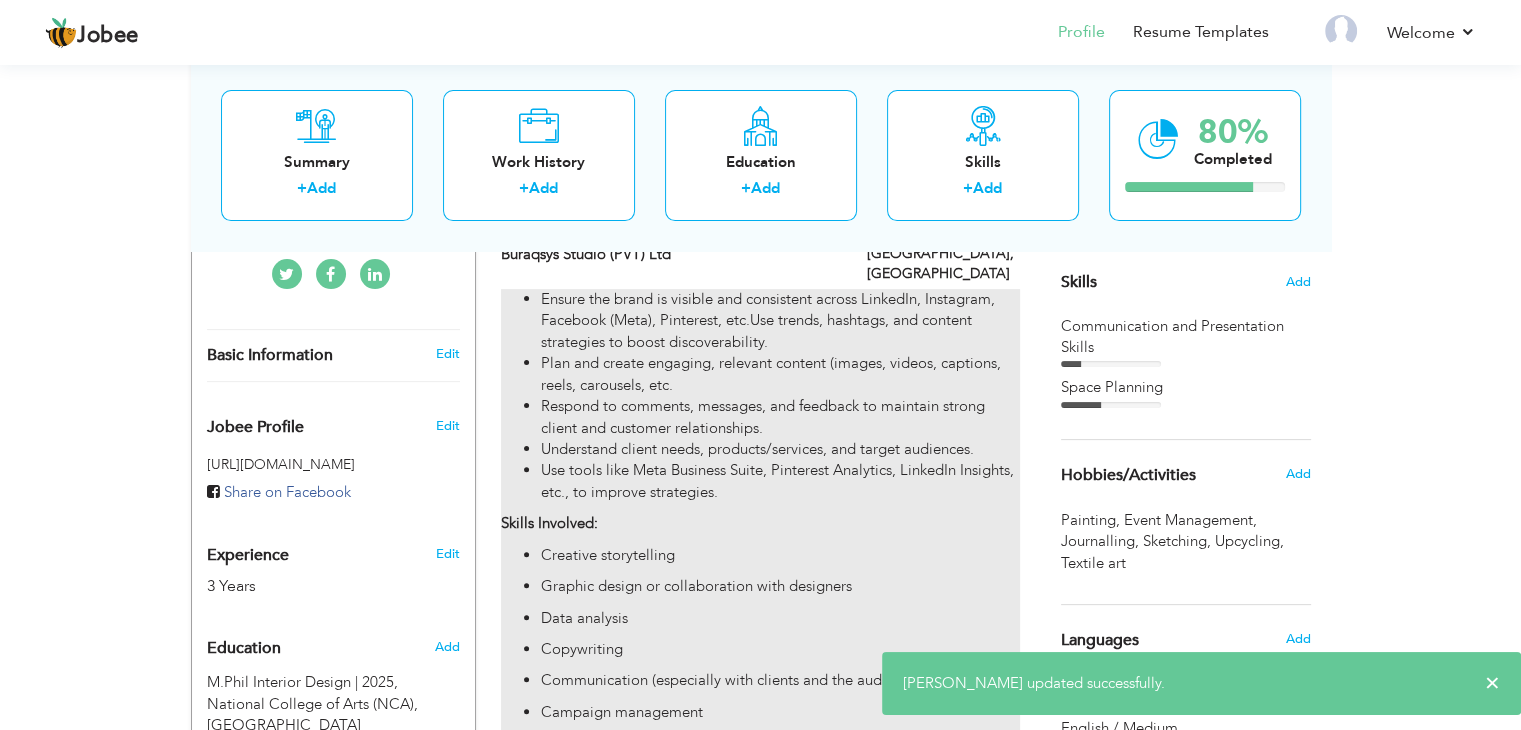 scroll, scrollTop: 496, scrollLeft: 0, axis: vertical 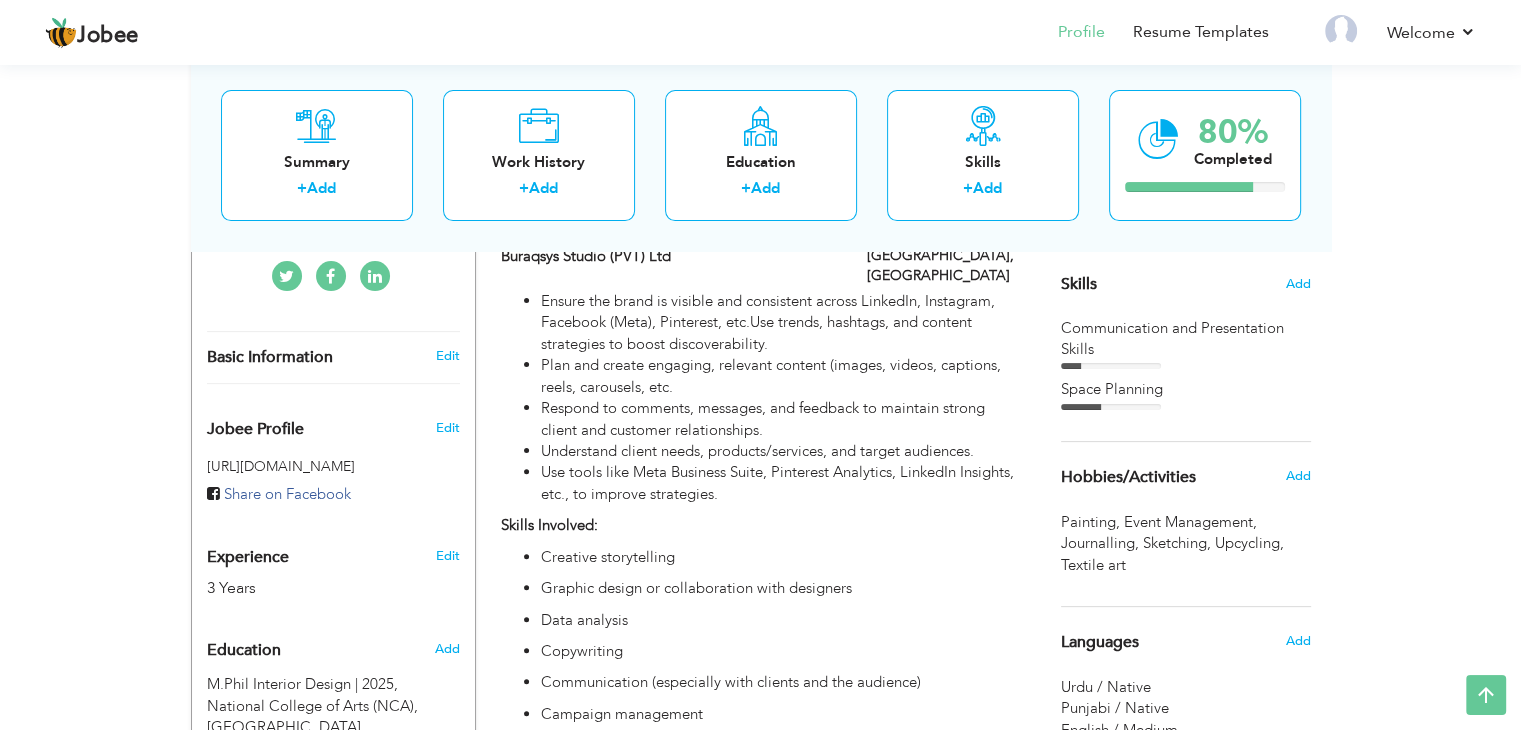 click on "‹ › Previous Next" at bounding box center (1186, 99) 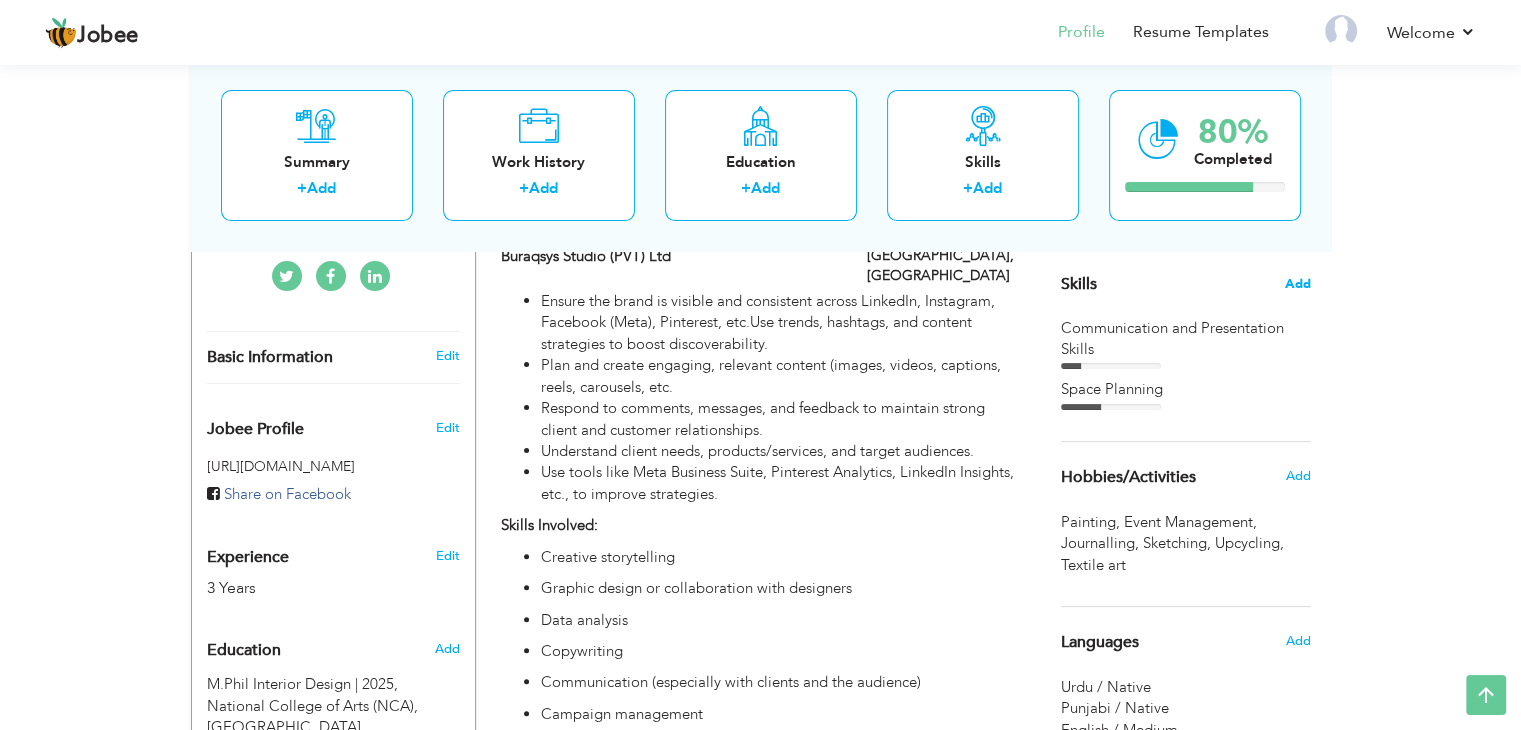 click on "Add" at bounding box center (1298, 284) 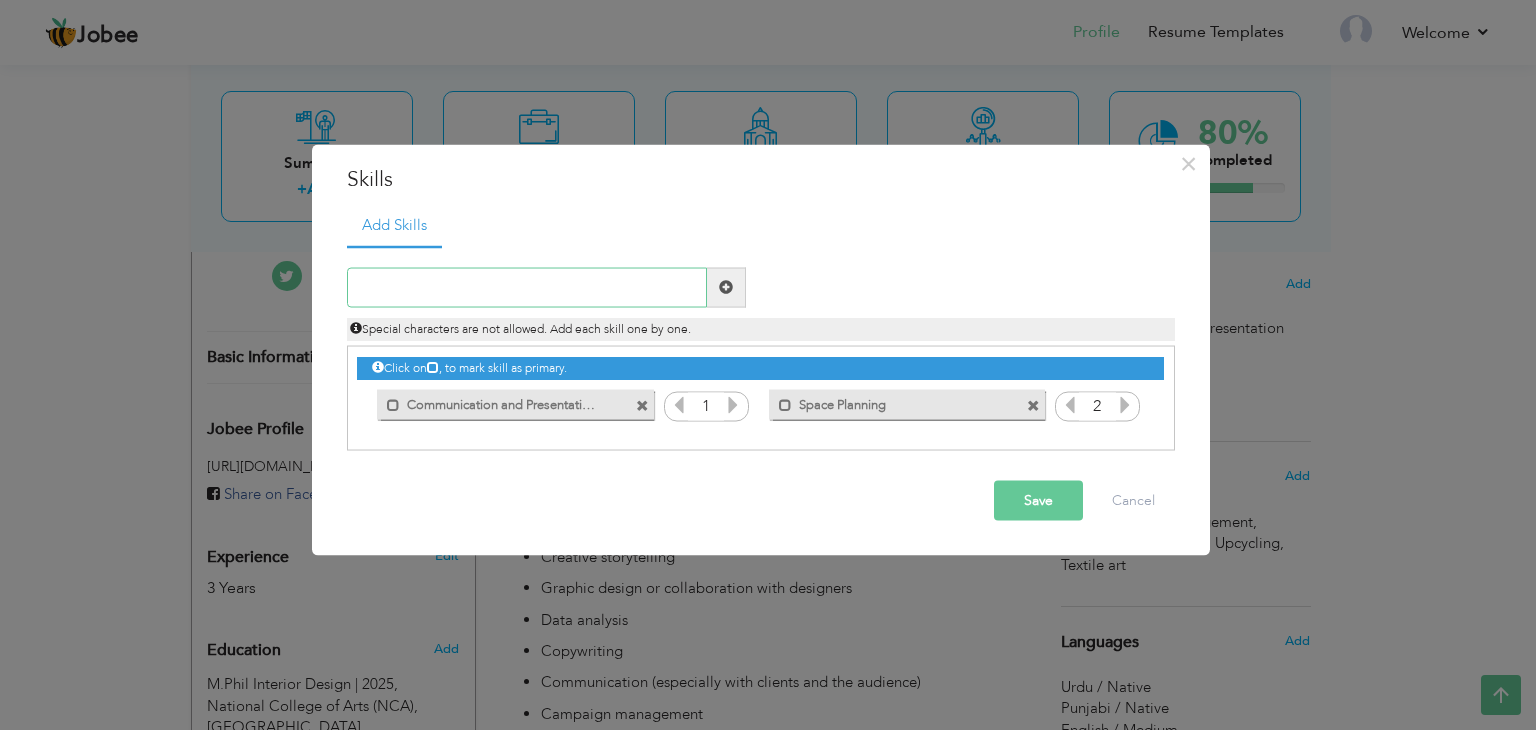 click at bounding box center (527, 287) 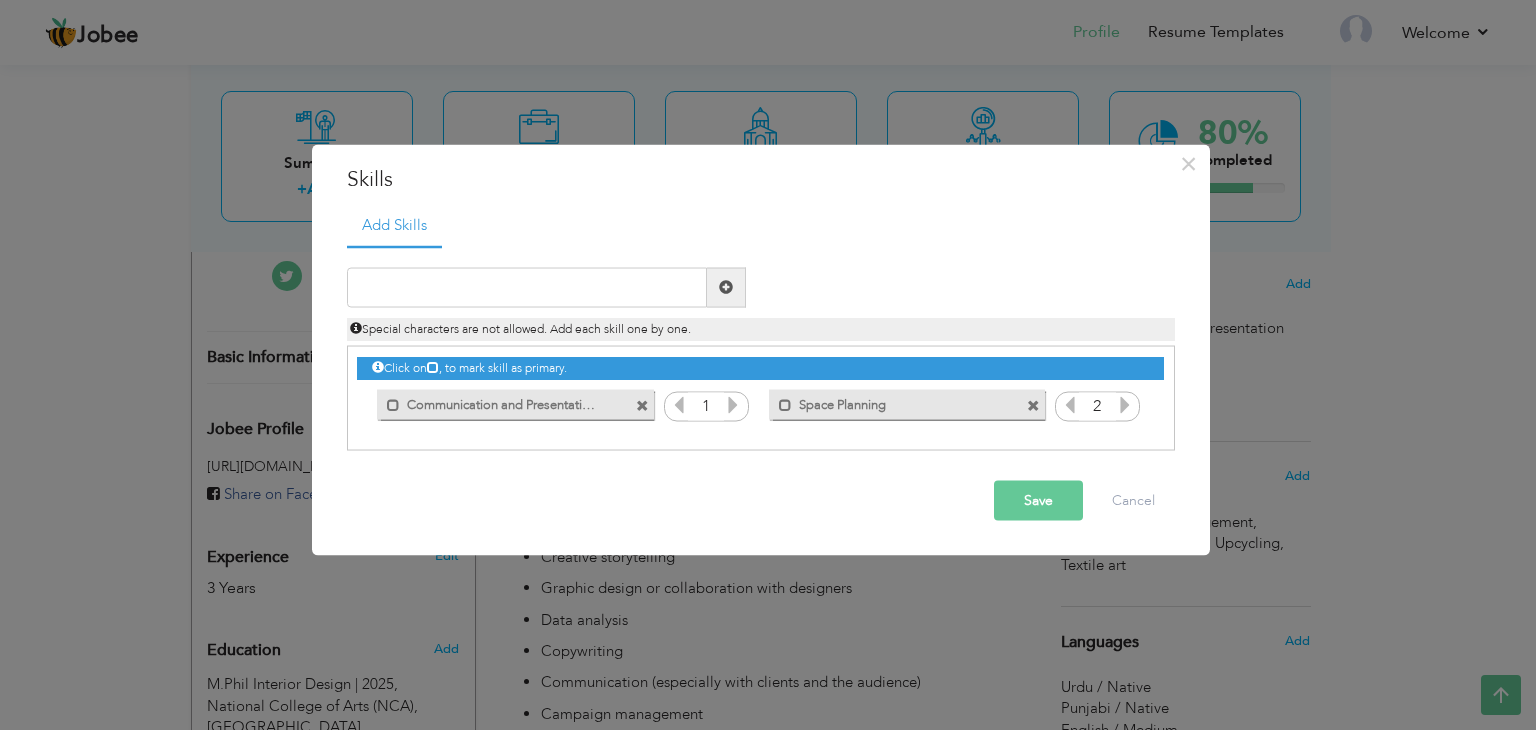 drag, startPoint x: 728, startPoint y: 389, endPoint x: 728, endPoint y: 401, distance: 12 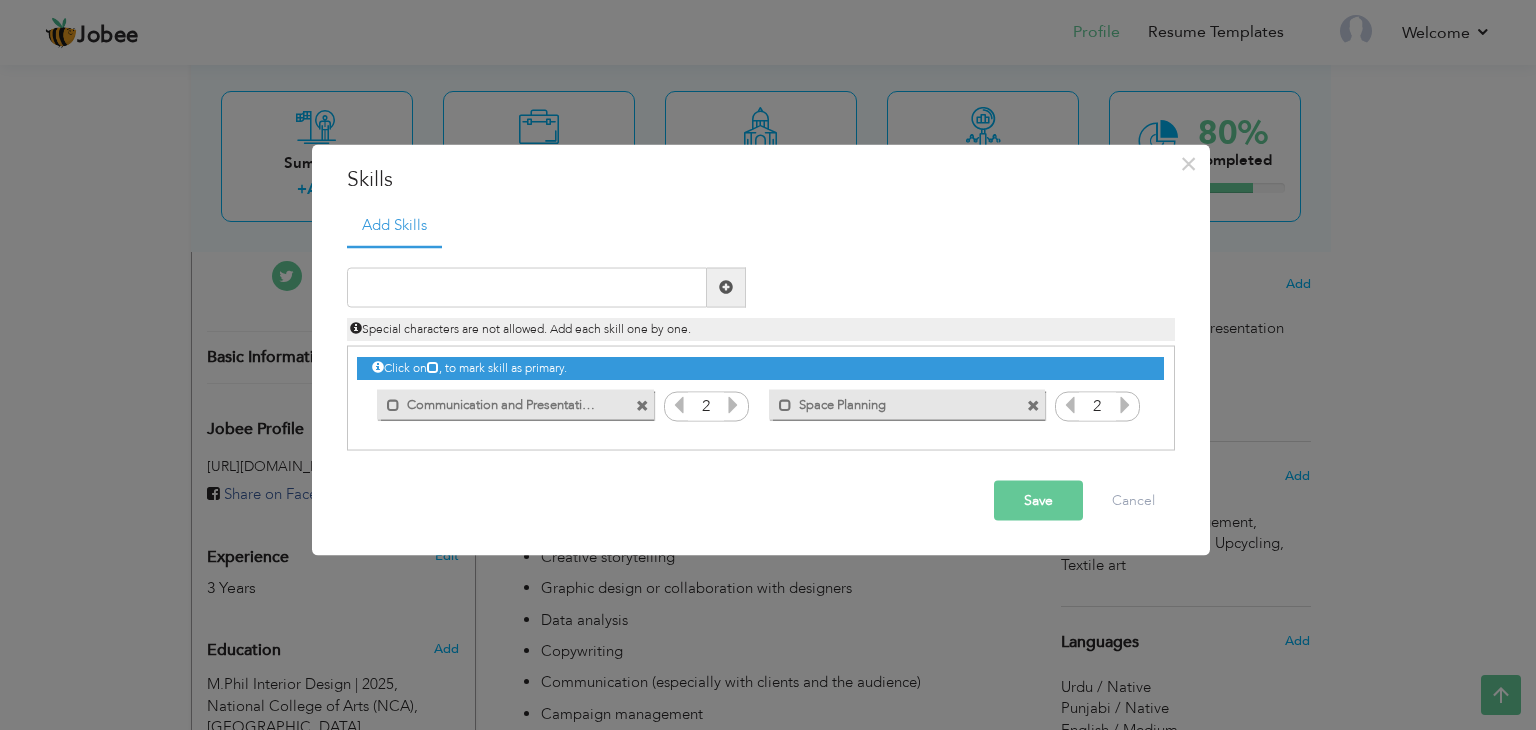 click at bounding box center [733, 404] 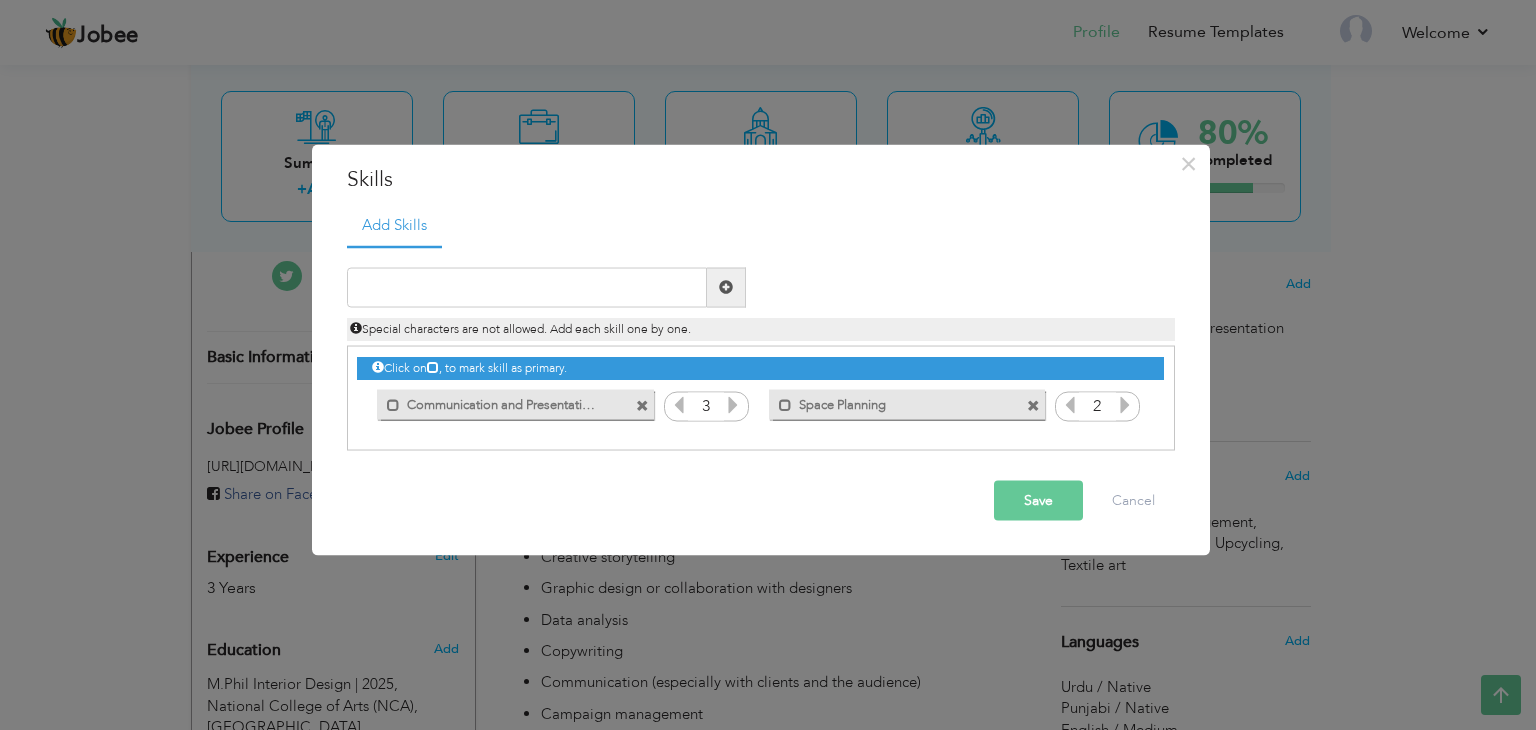 click at bounding box center [733, 404] 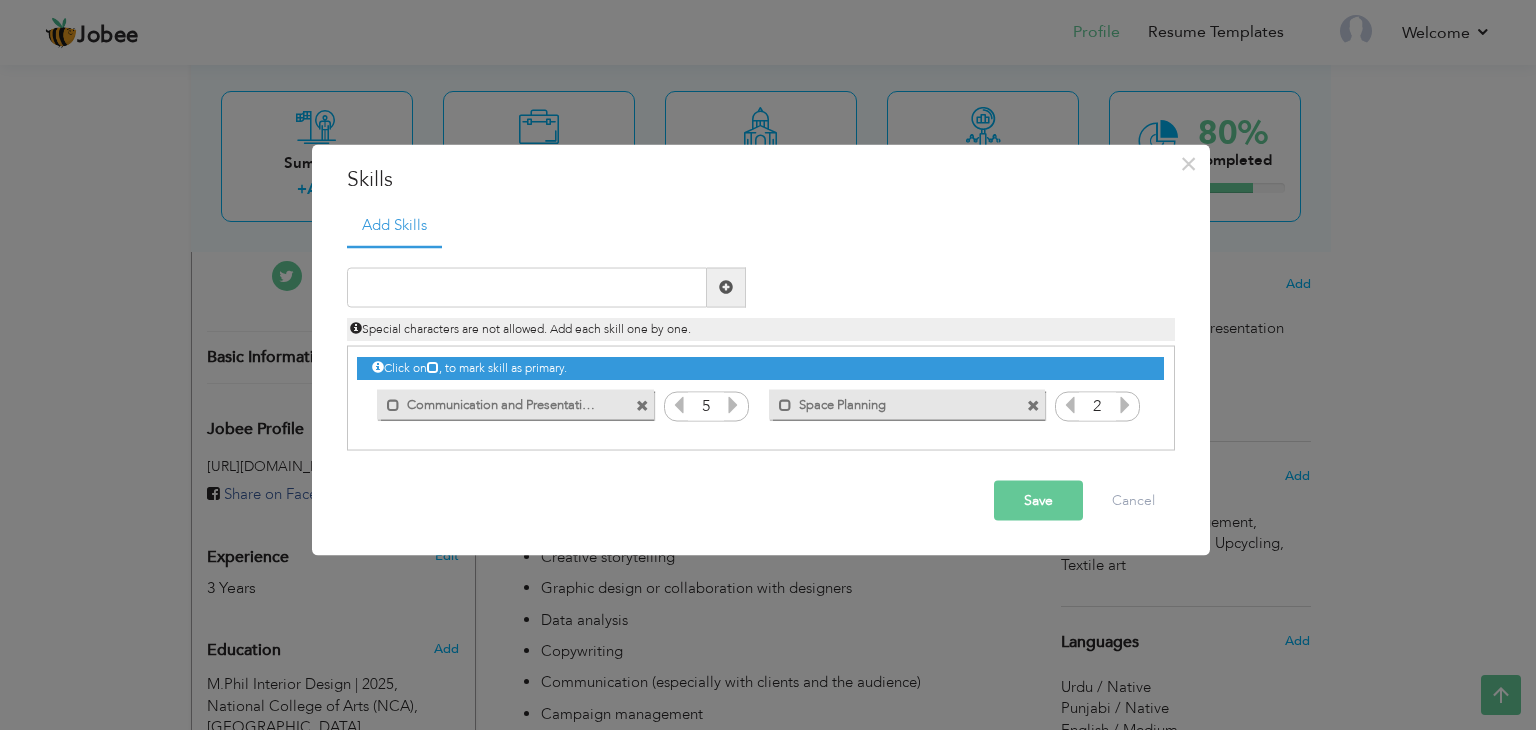 click at bounding box center (733, 404) 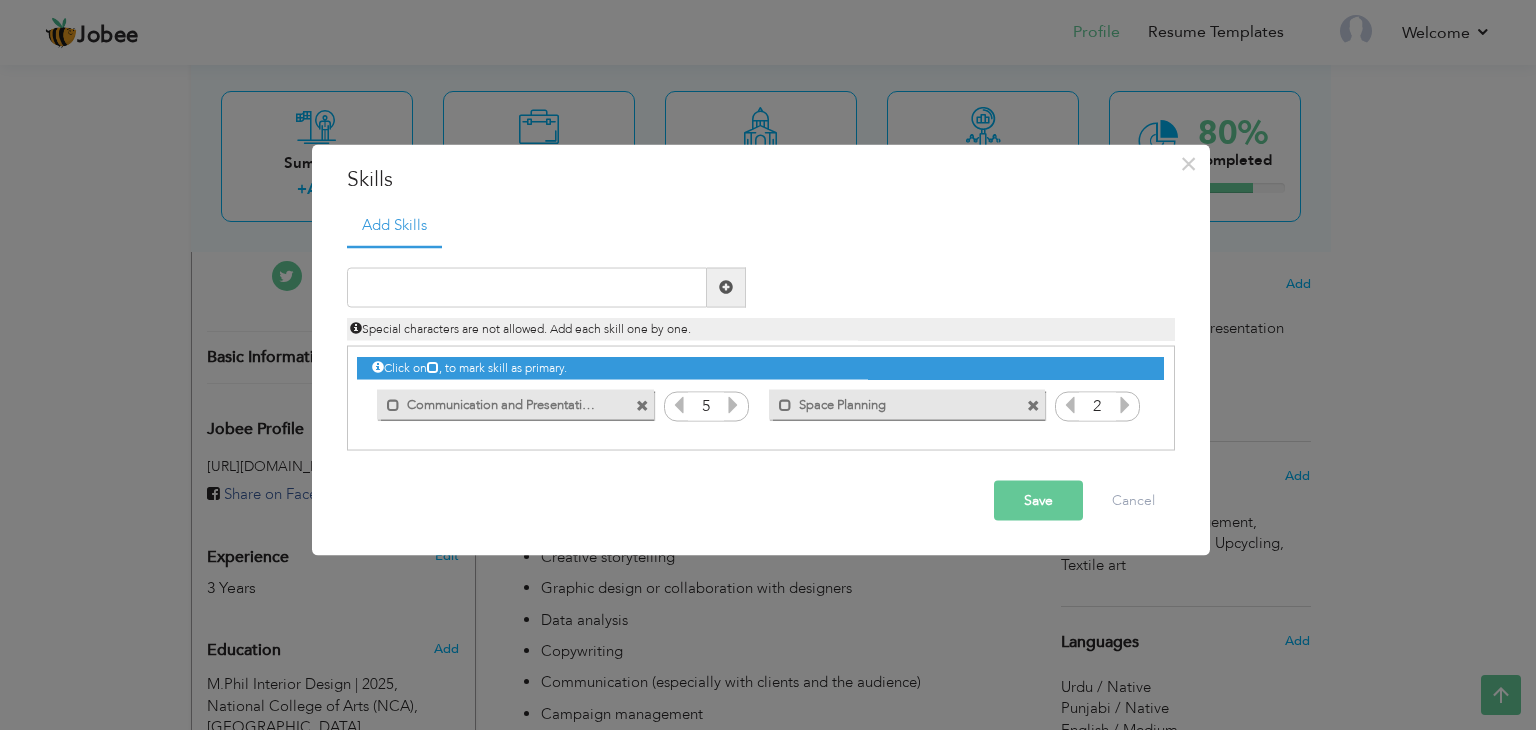 click at bounding box center [1125, 407] 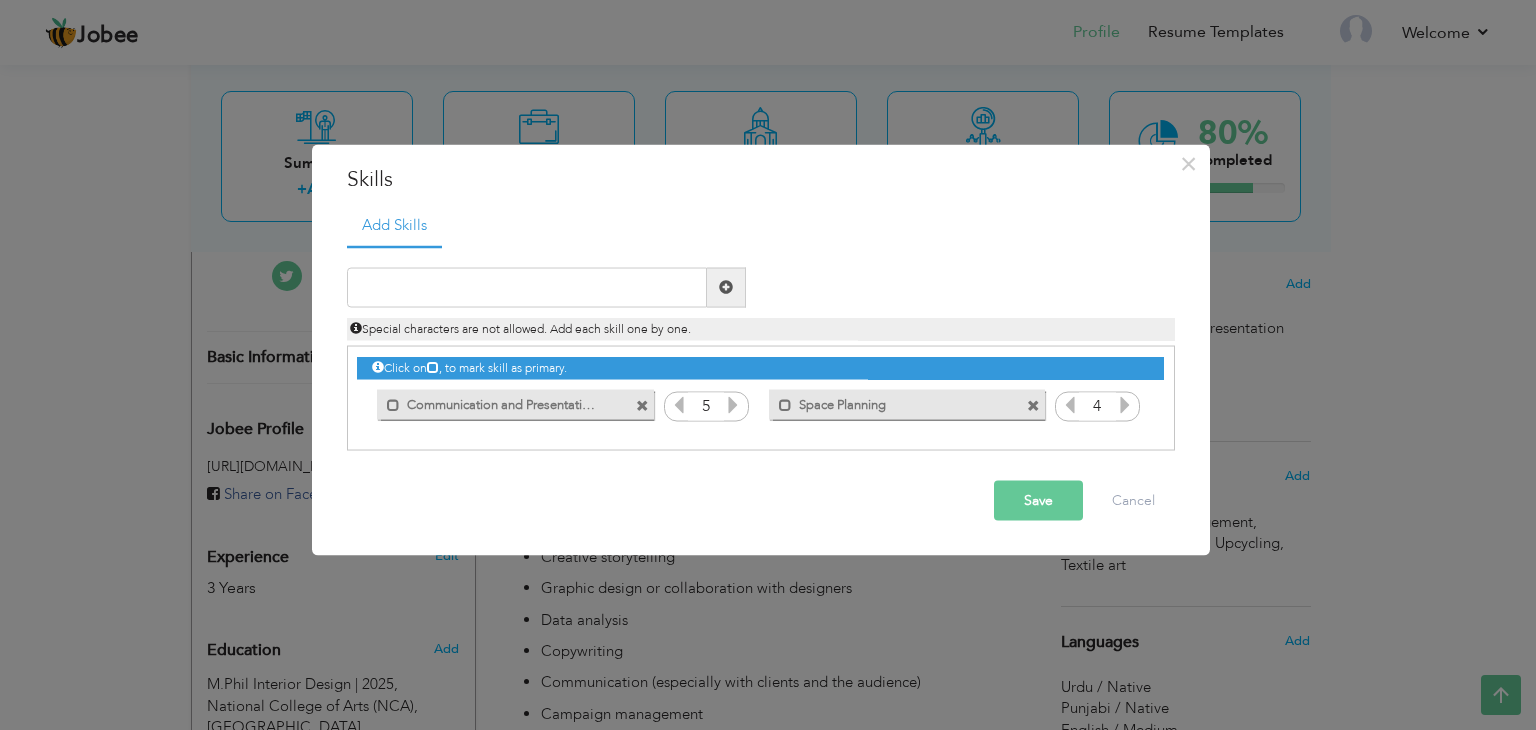 click at bounding box center [1125, 407] 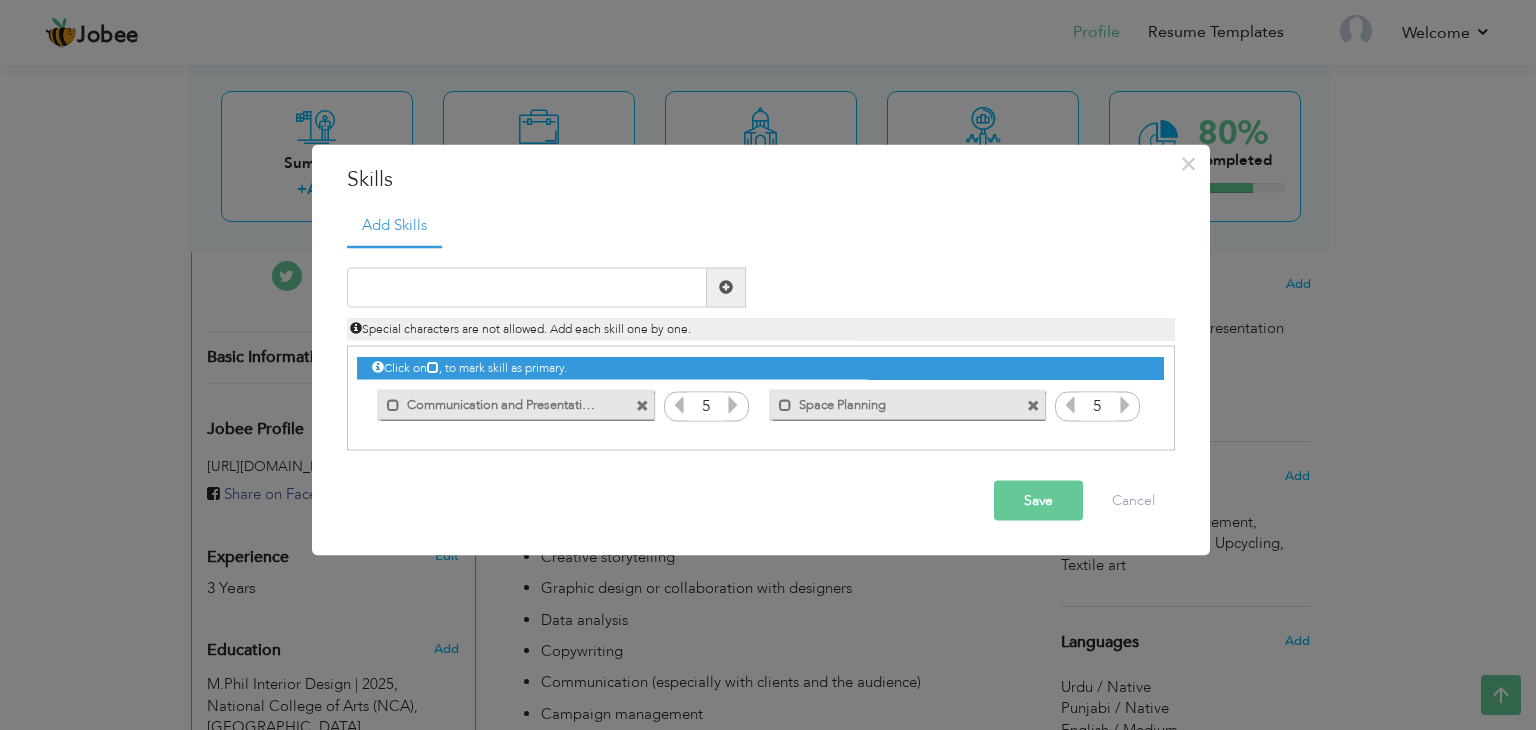 click at bounding box center (1125, 407) 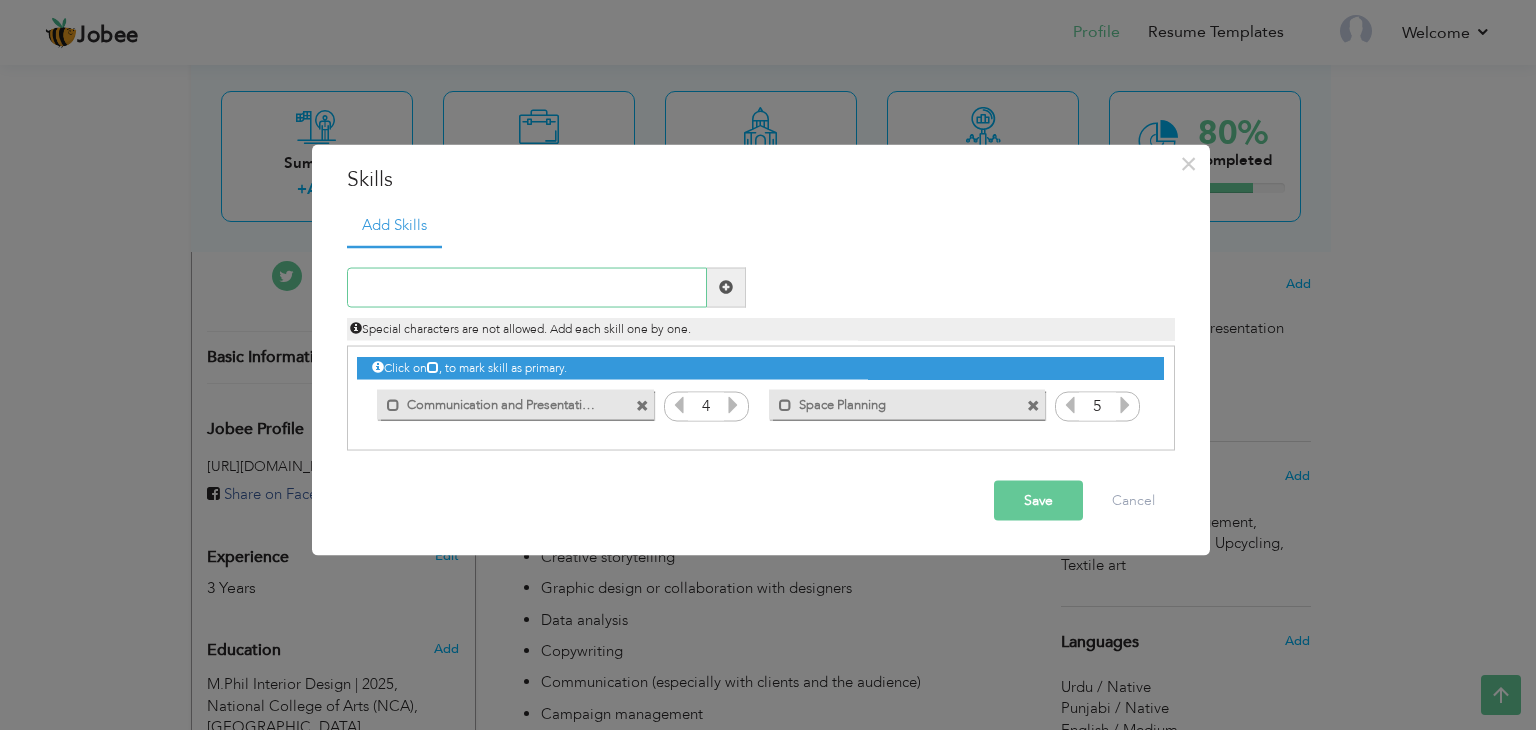 click at bounding box center (527, 287) 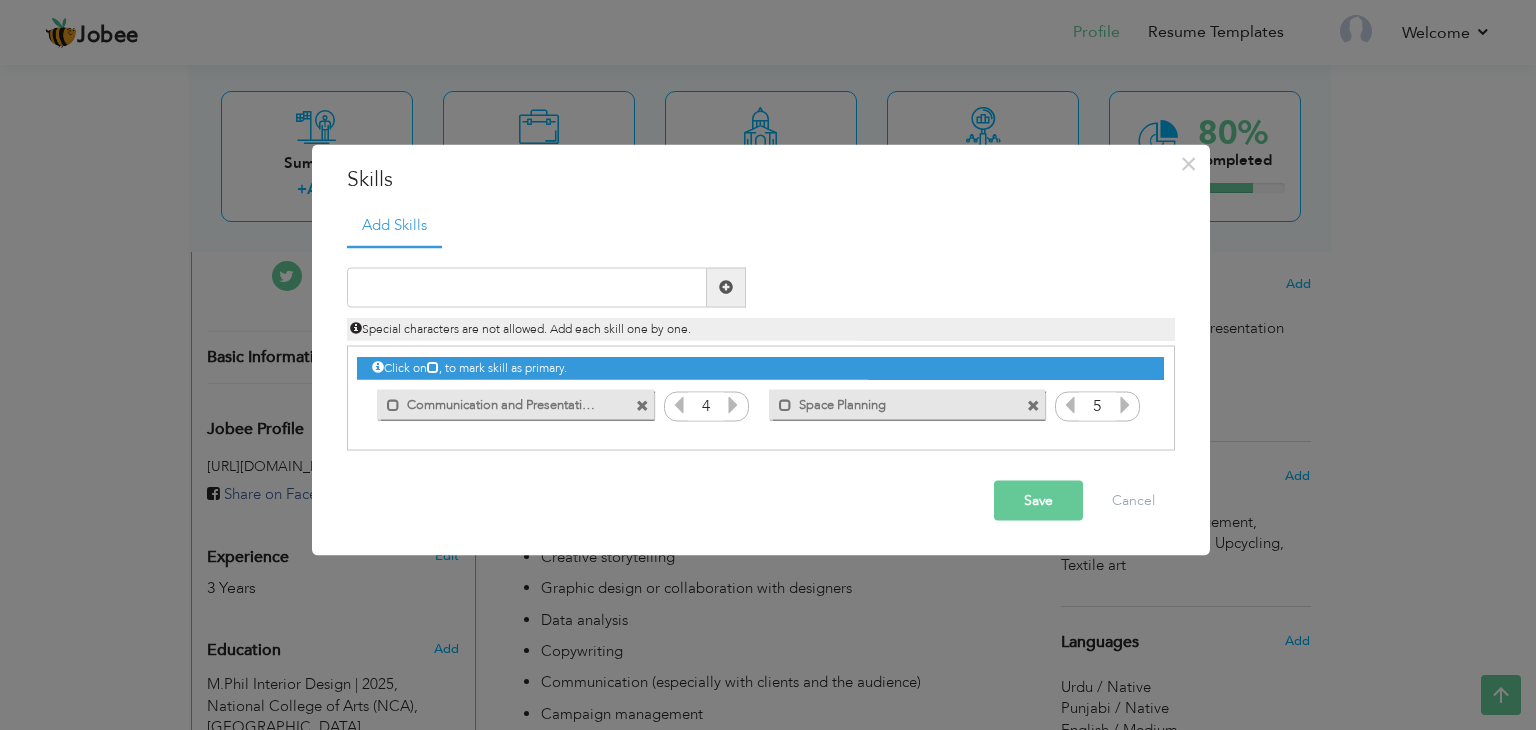 click at bounding box center [733, 404] 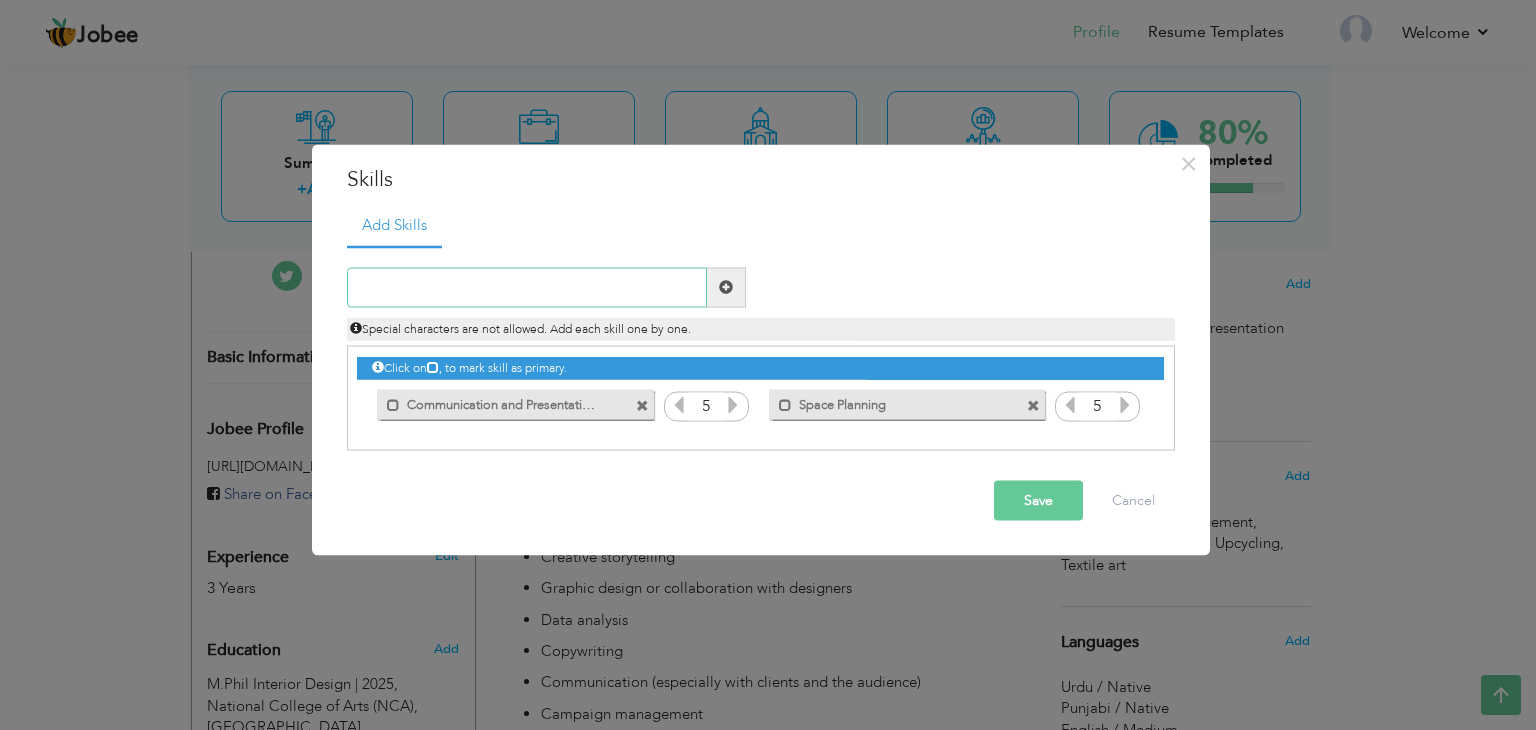 click at bounding box center (527, 287) 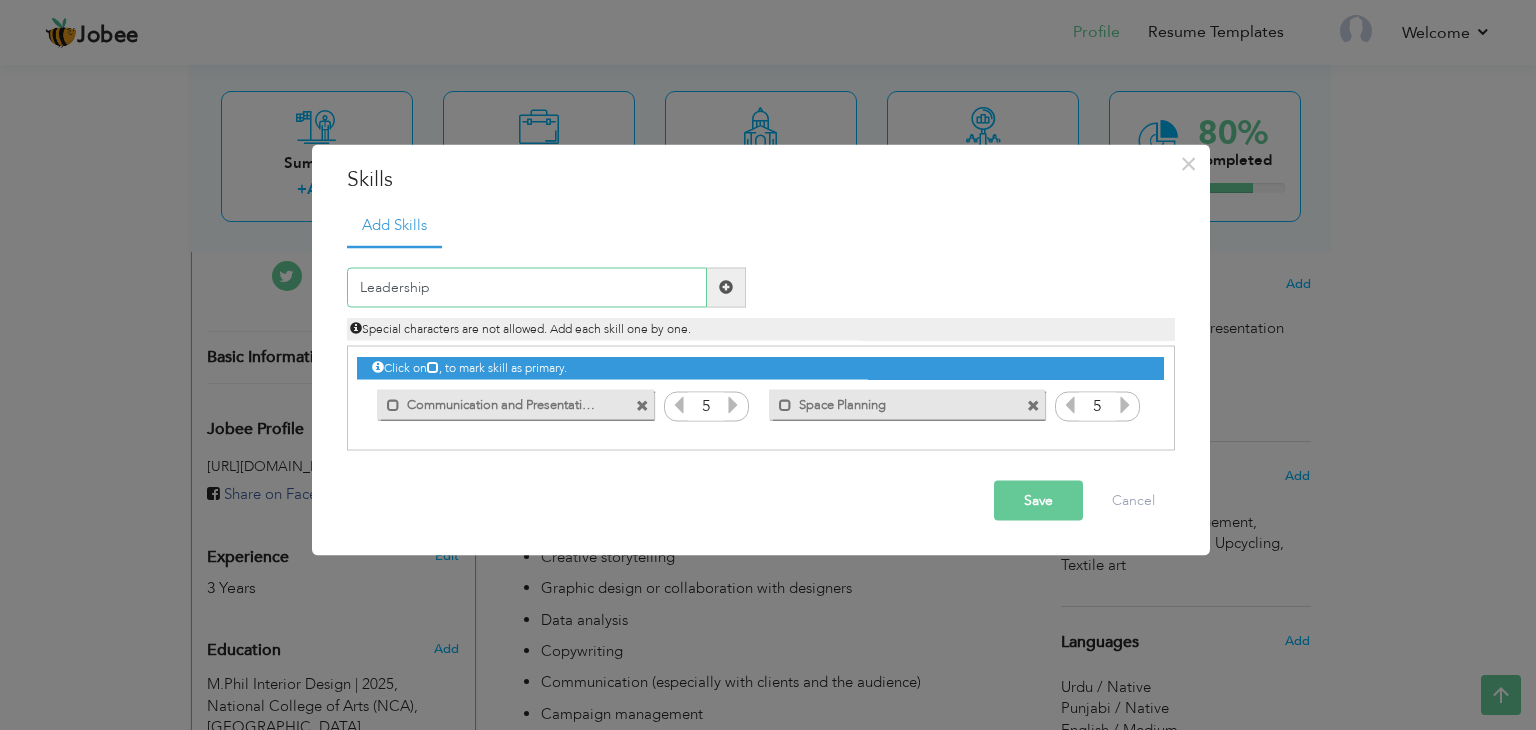 type on "Leadership" 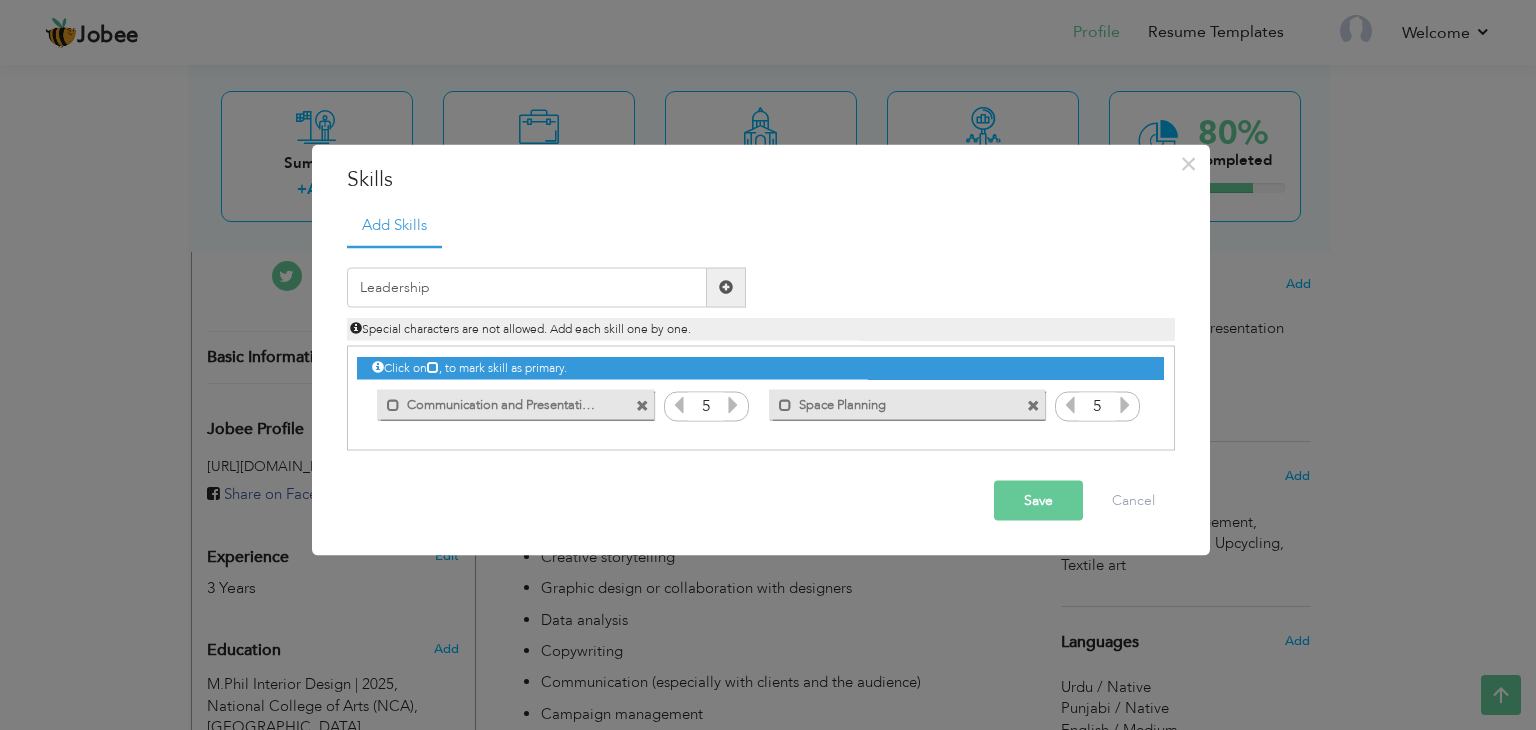 click on "Save" at bounding box center (1038, 500) 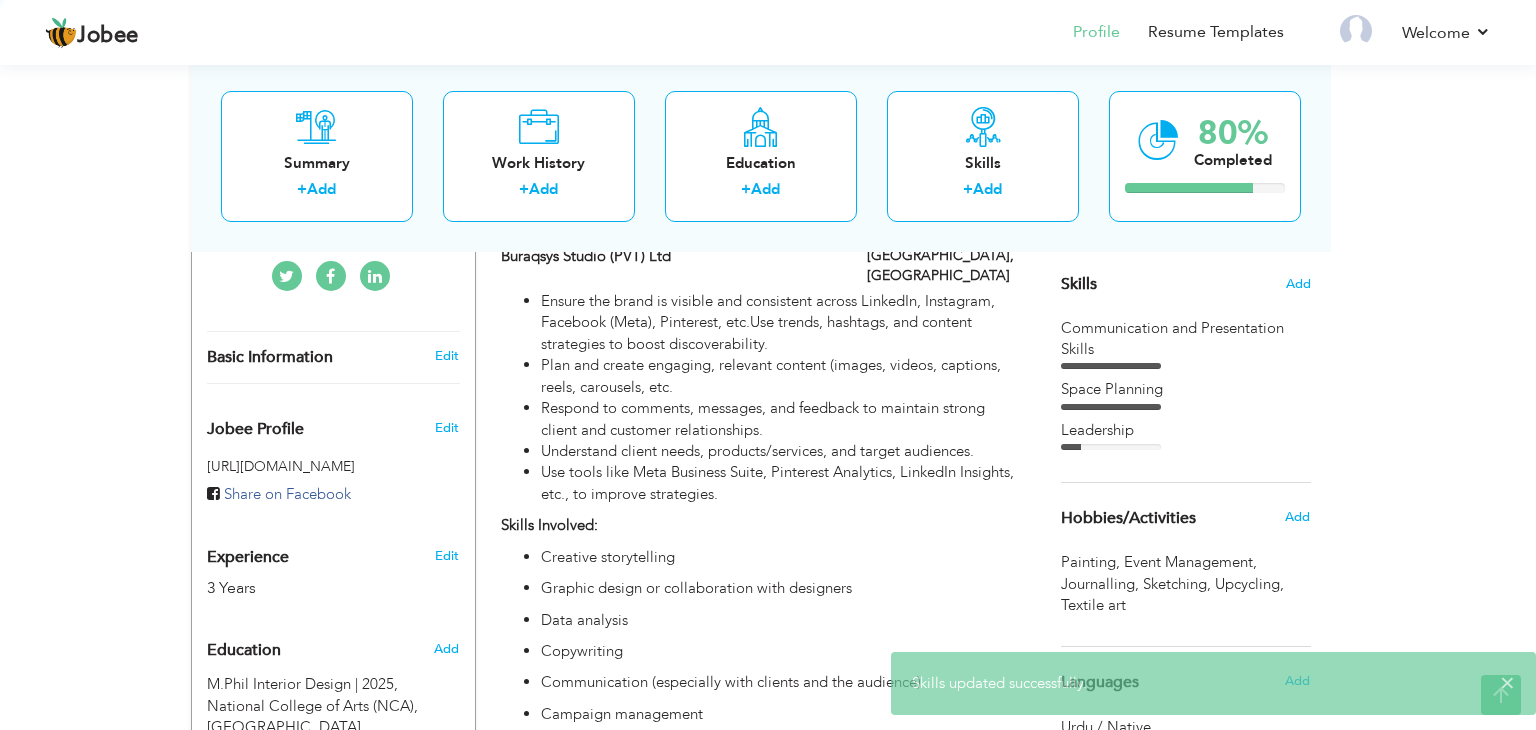 click on "Jobee
Profile
Resume Templates
Resume Templates
Cover Letters
About
My Resume
Welcome
Settings
Log off
Welcome" at bounding box center (768, 1347) 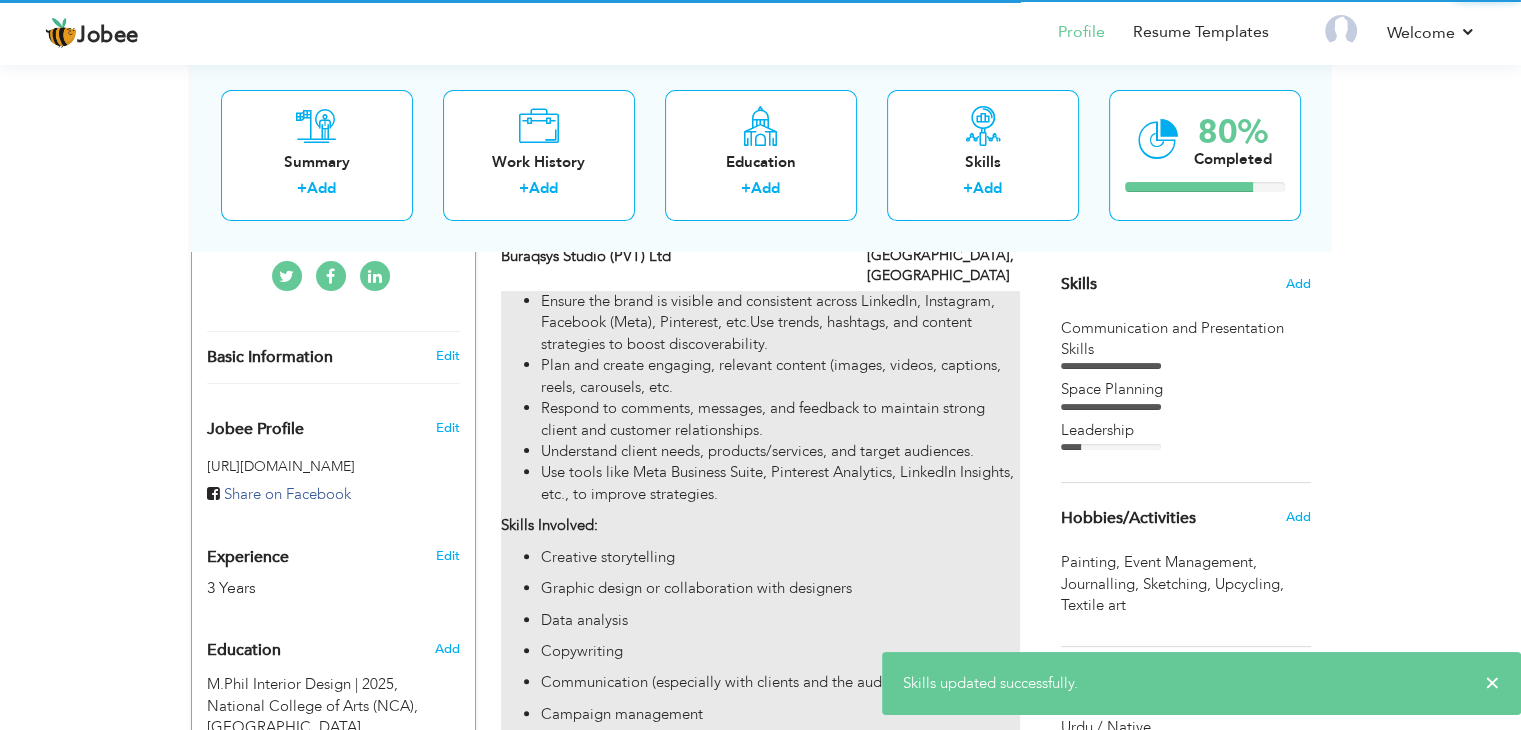 drag, startPoint x: 738, startPoint y: 429, endPoint x: 918, endPoint y: 489, distance: 189.73666 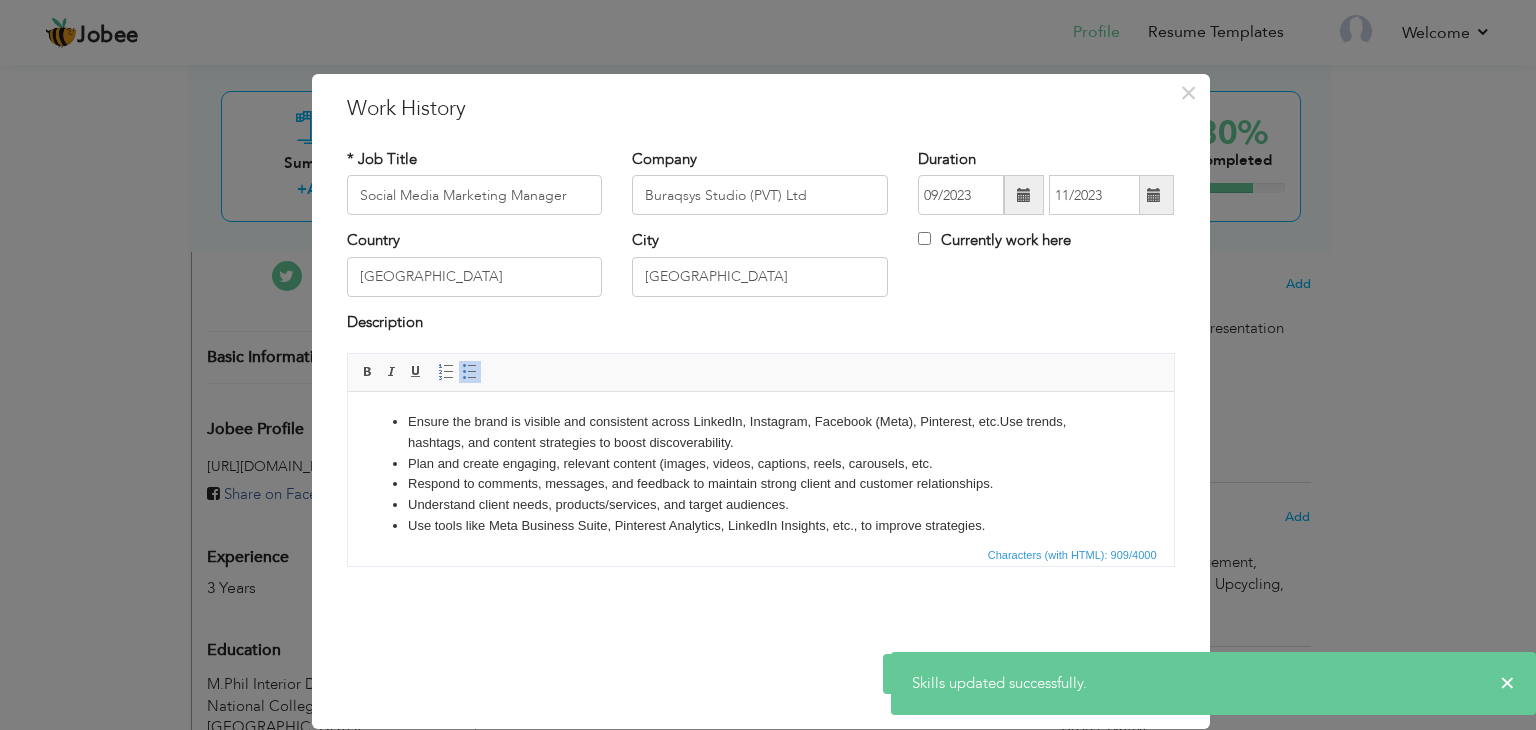 click on "×
Work History
* Job Title
Social Media Marketing Manager
Company
Buraqsys Studio (PVT) Ltd
Duration 09/2023 11/2023" at bounding box center (768, 365) 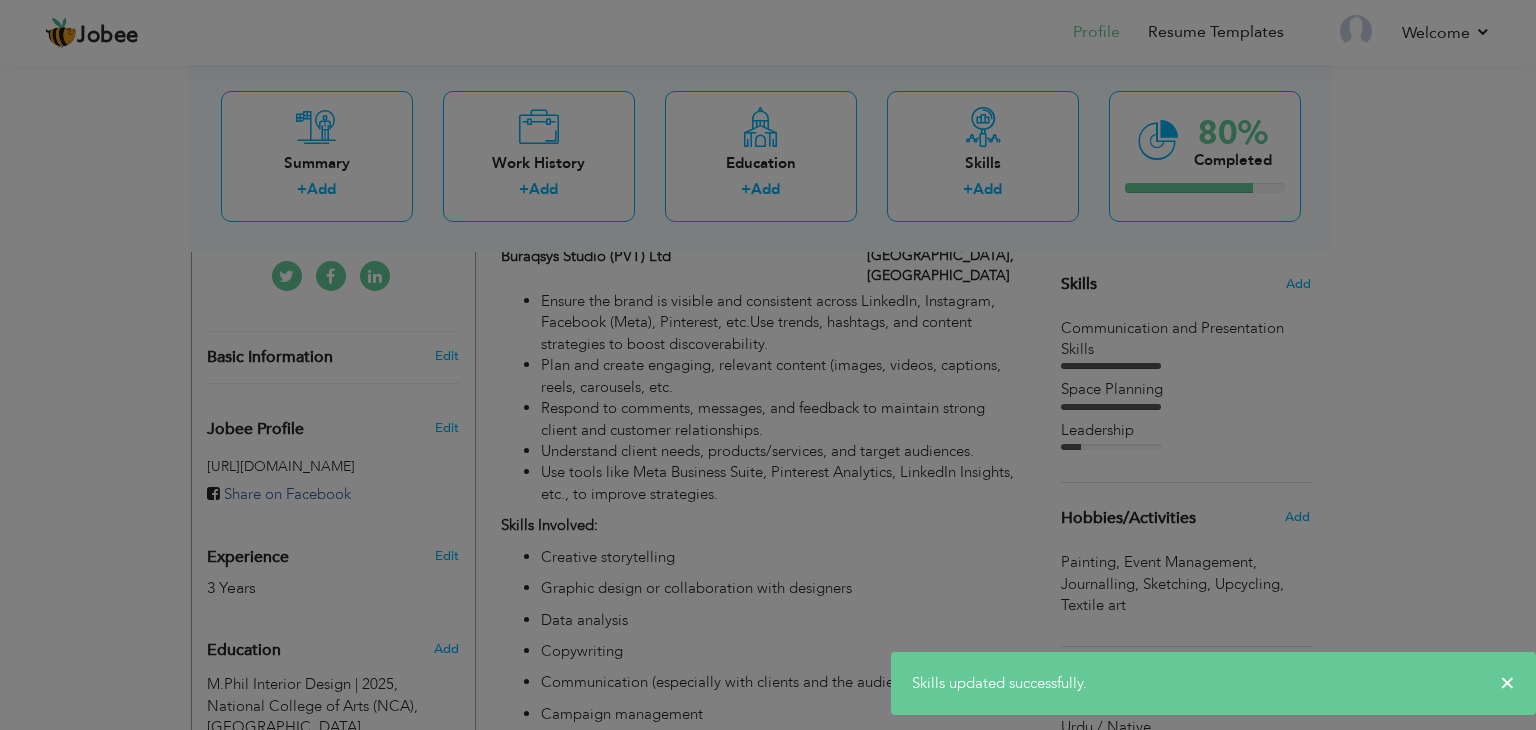 click on "Jobee
Profile
Resume Templates
Resume Templates
Cover Letters
About
My Resume
Welcome
Settings
Log off
Welcome" at bounding box center (768, 1347) 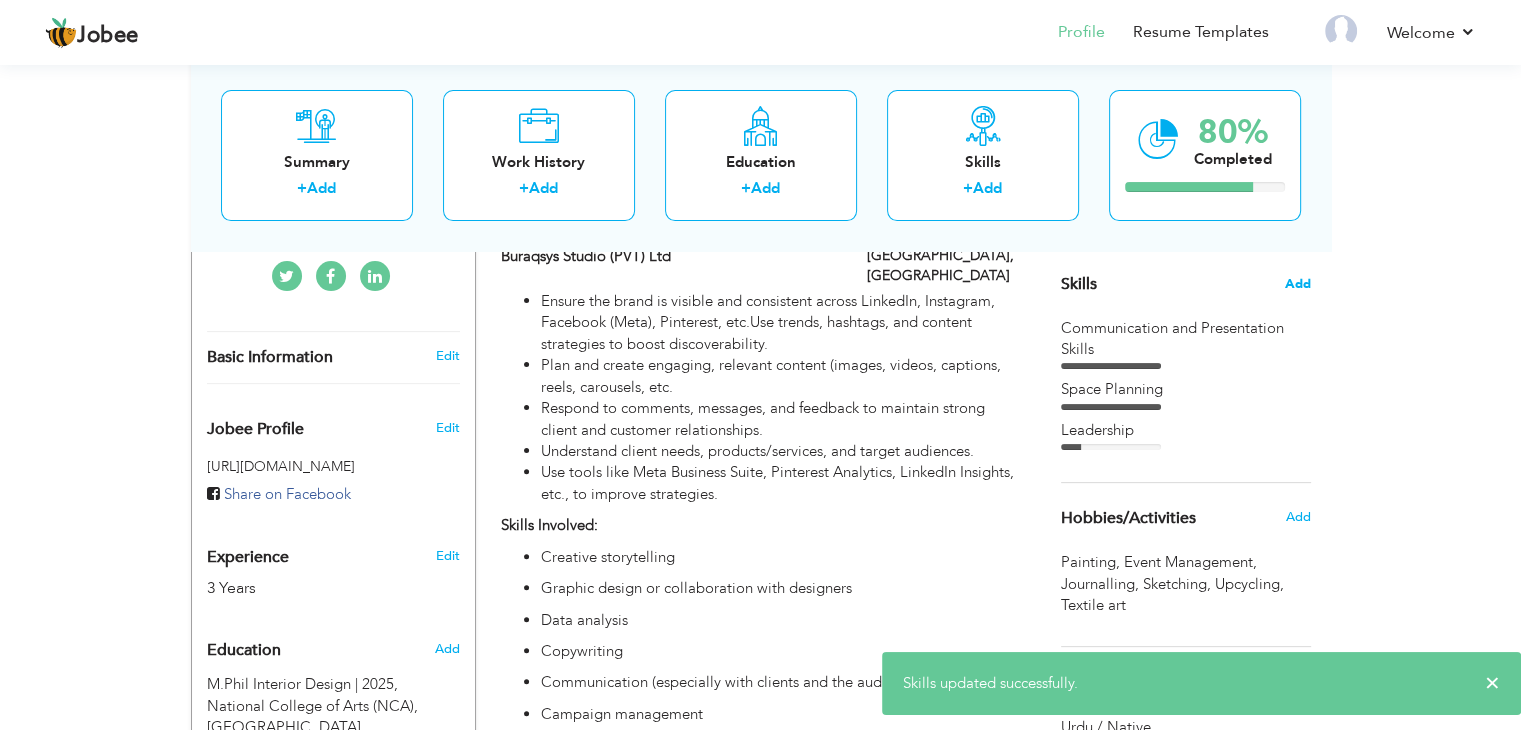 click on "Add" at bounding box center (1298, 284) 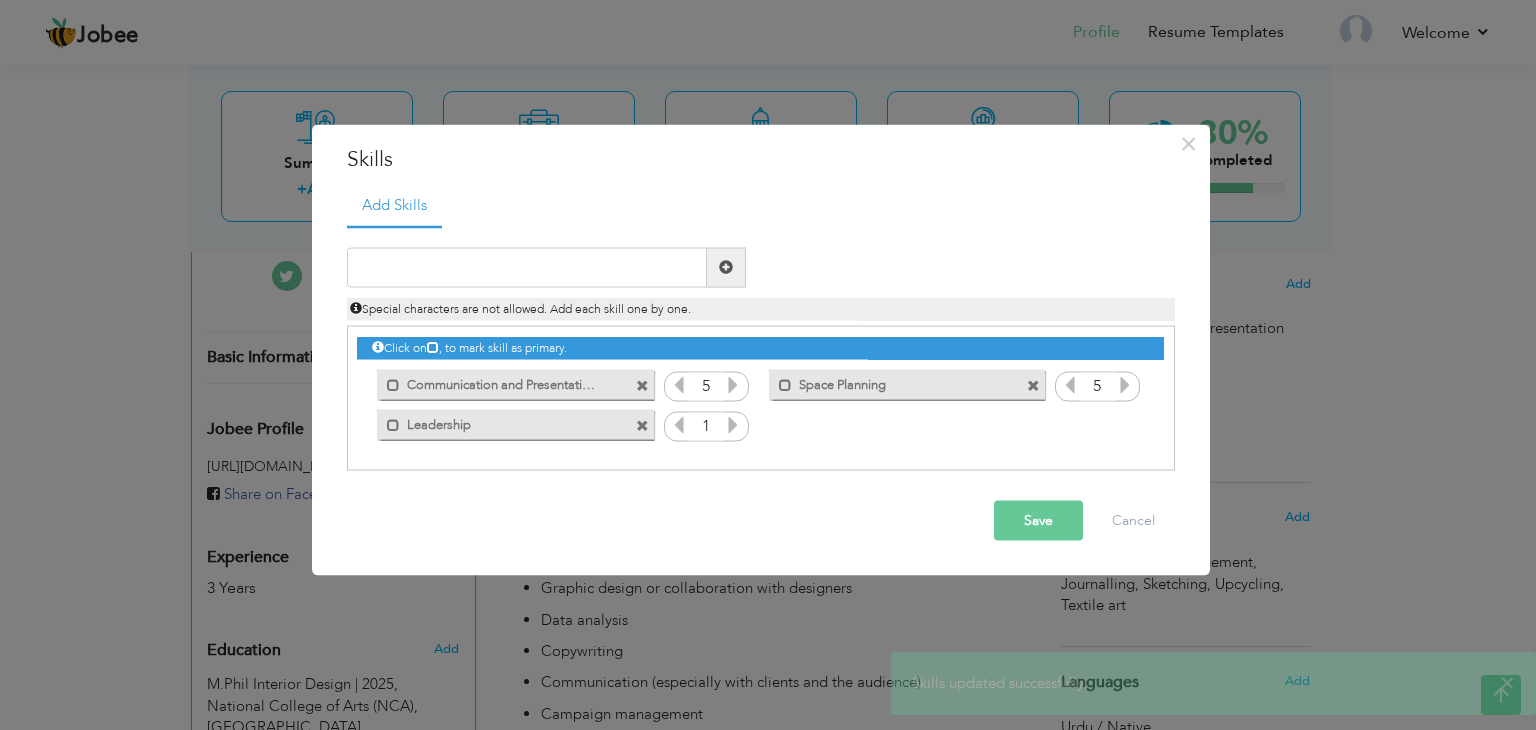 click at bounding box center (733, 424) 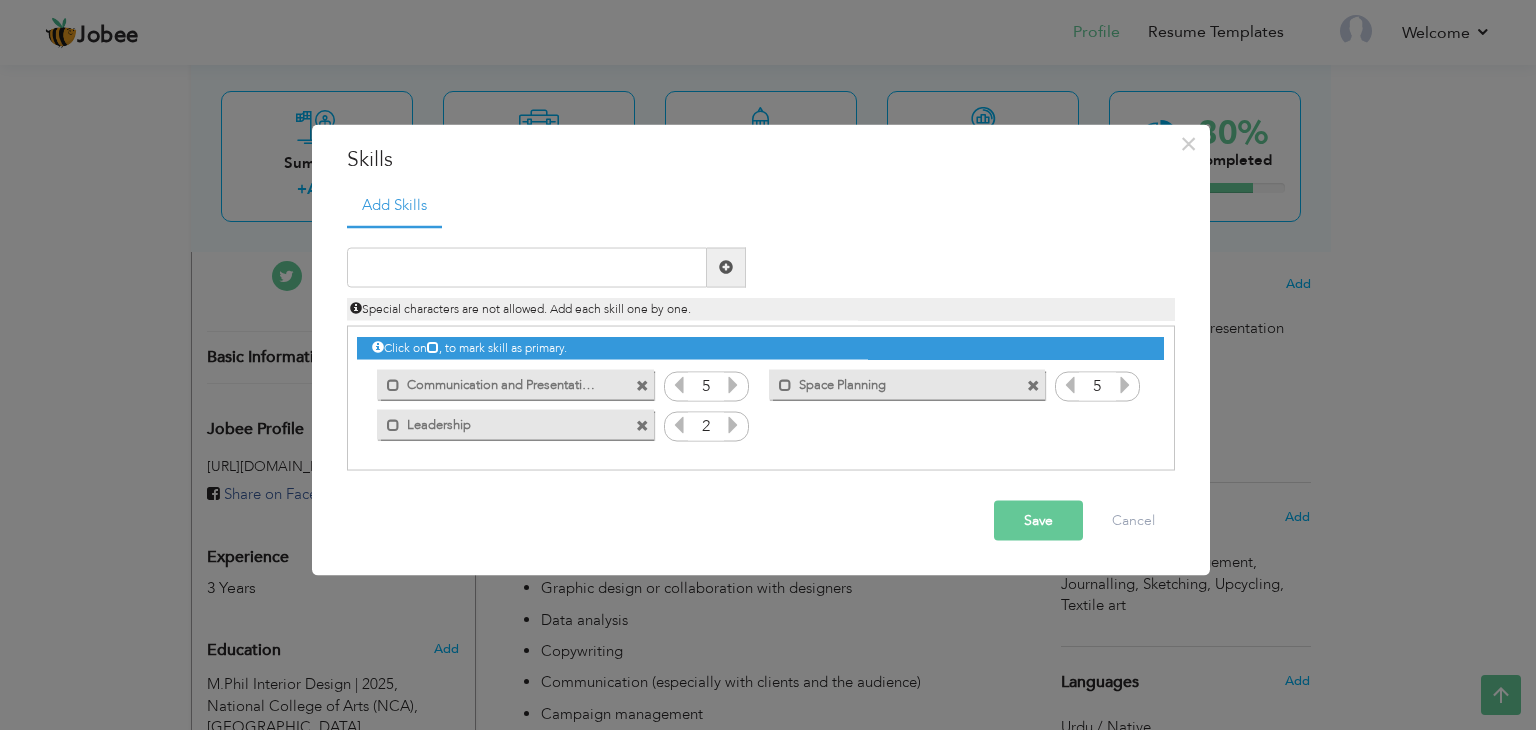 click at bounding box center (733, 424) 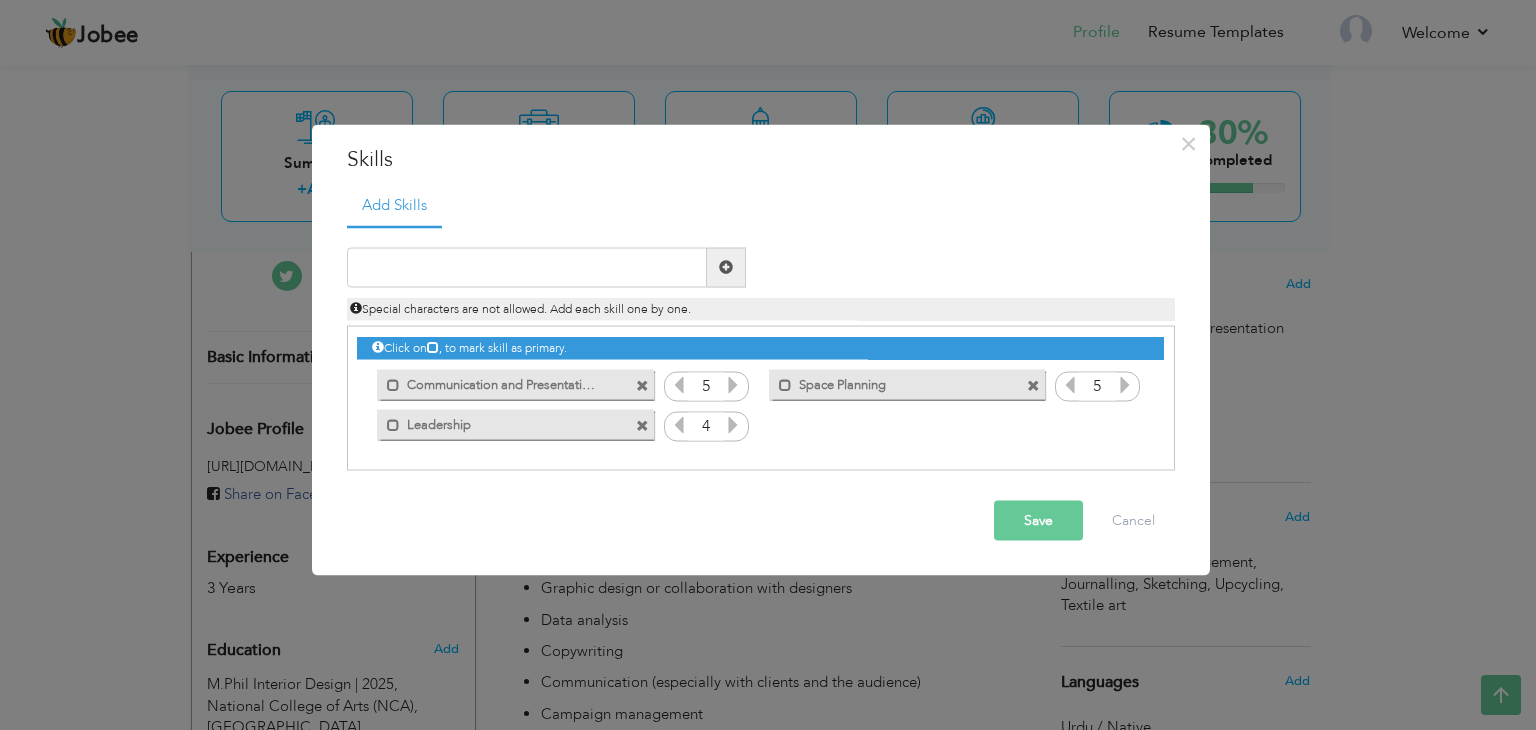 click at bounding box center (733, 424) 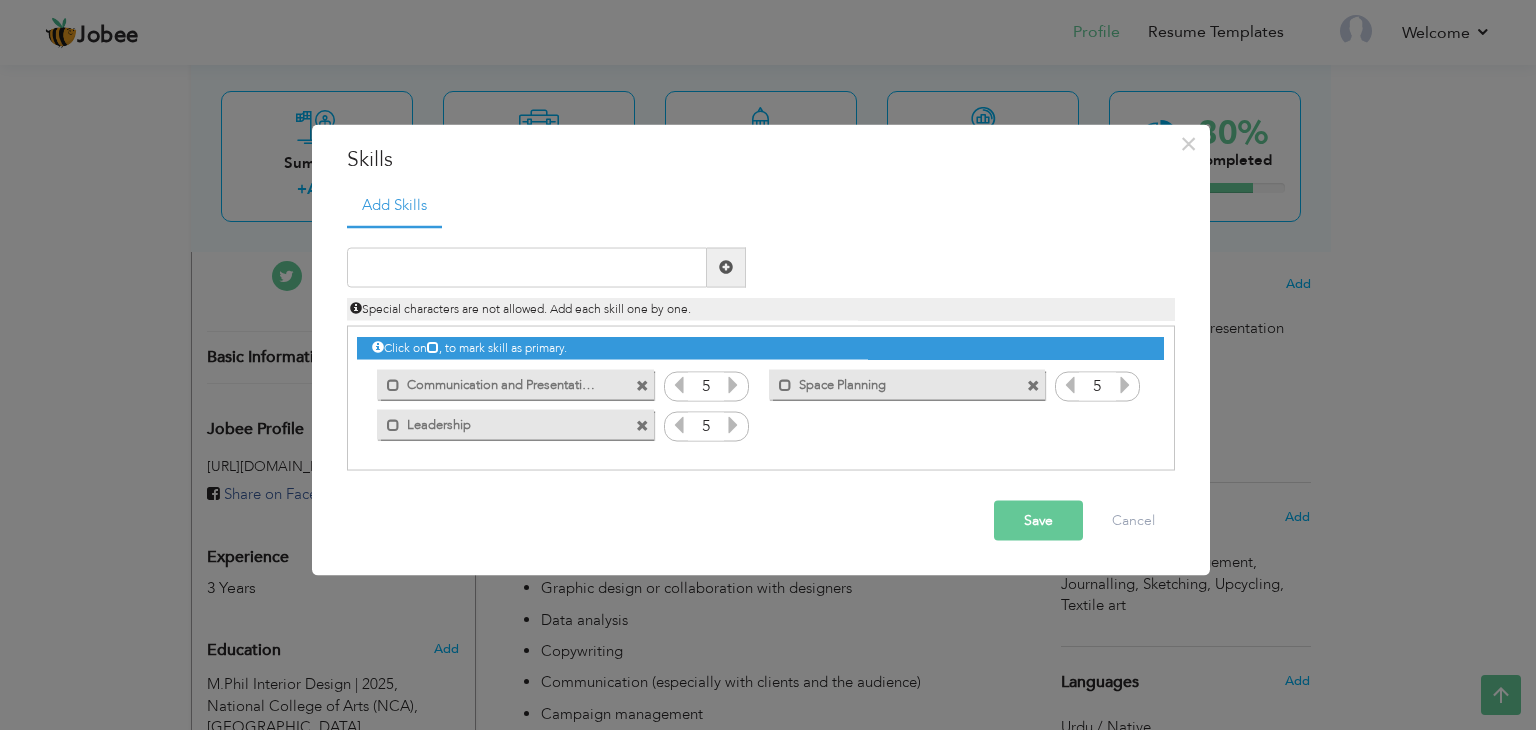 click at bounding box center [733, 424] 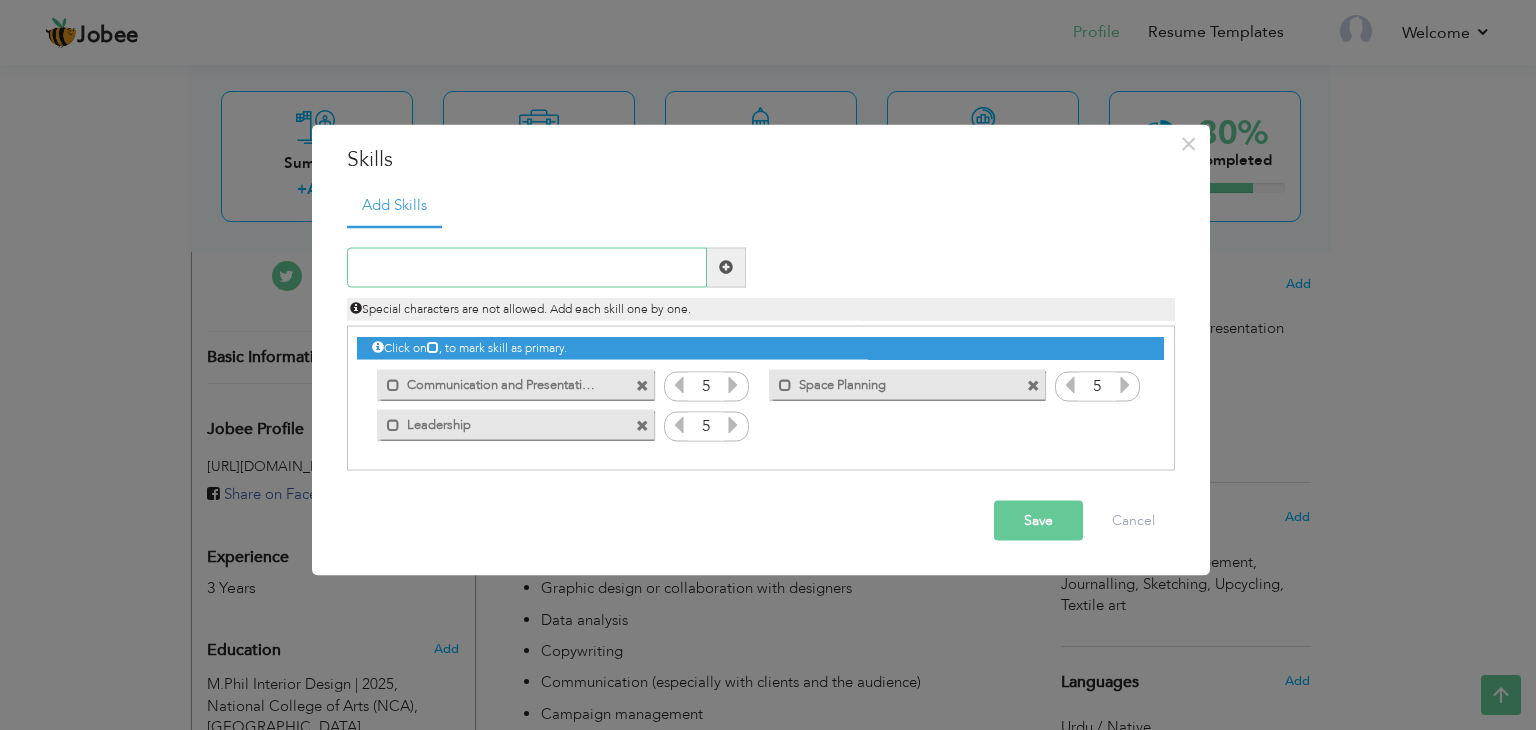 click at bounding box center (527, 267) 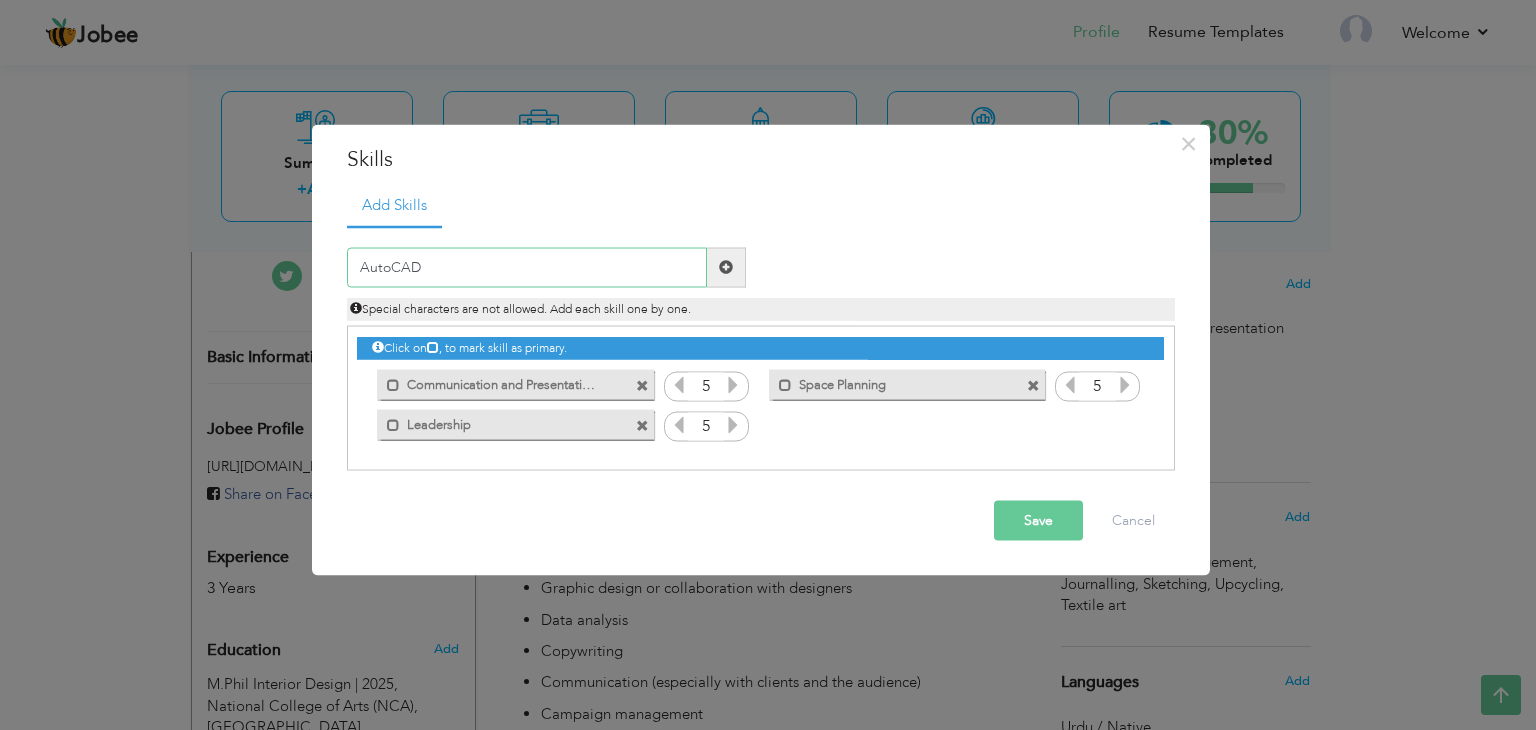 type on "AutoCAD" 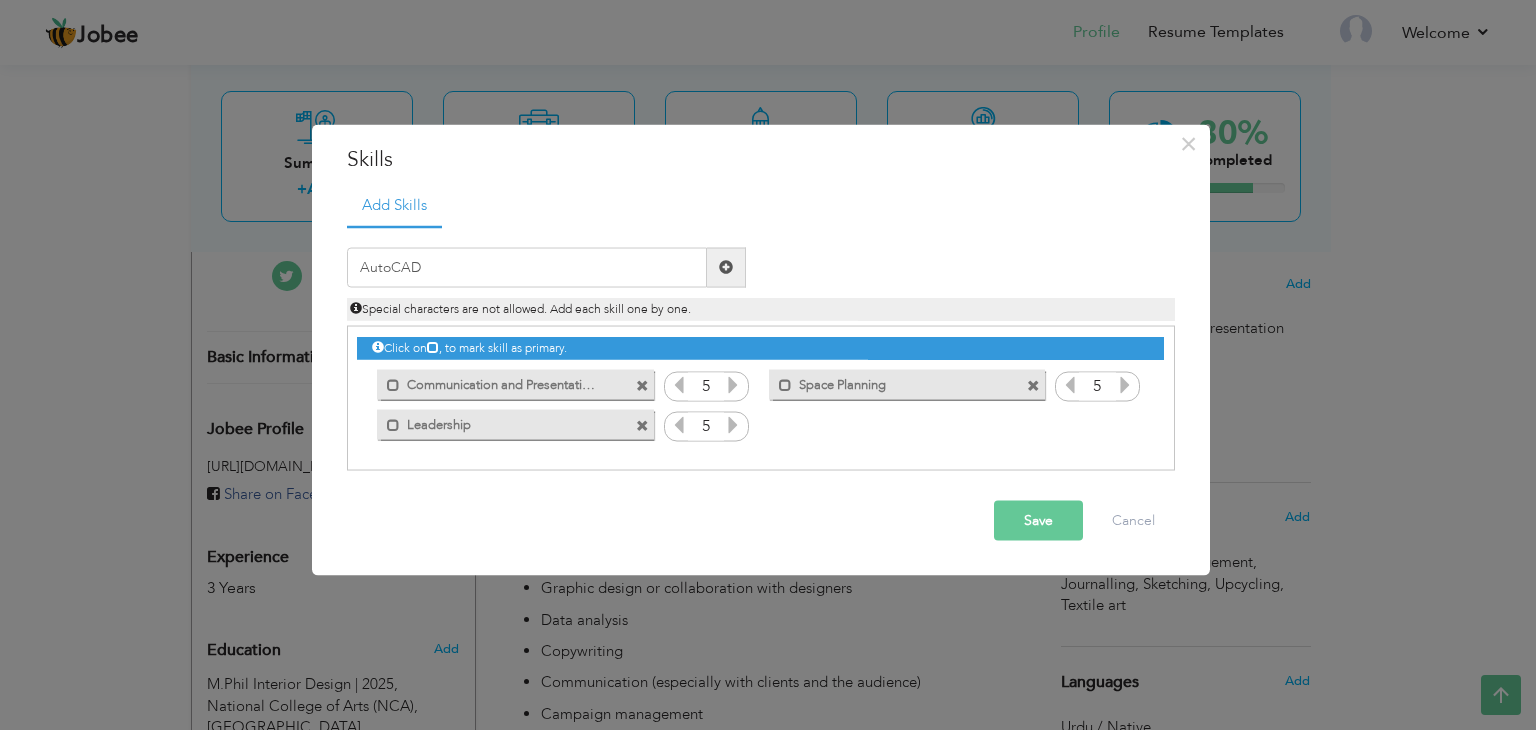 click at bounding box center [726, 267] 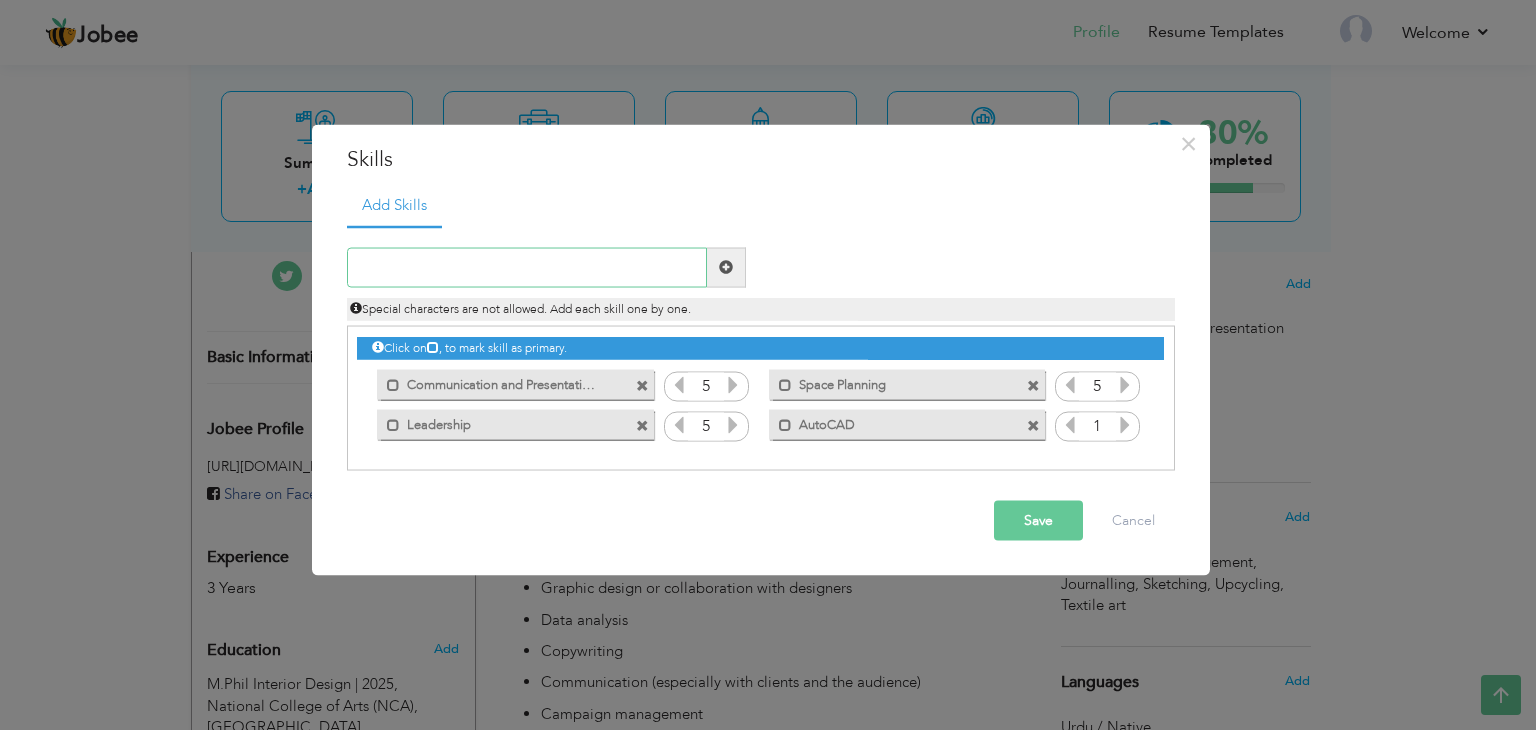 click at bounding box center (527, 267) 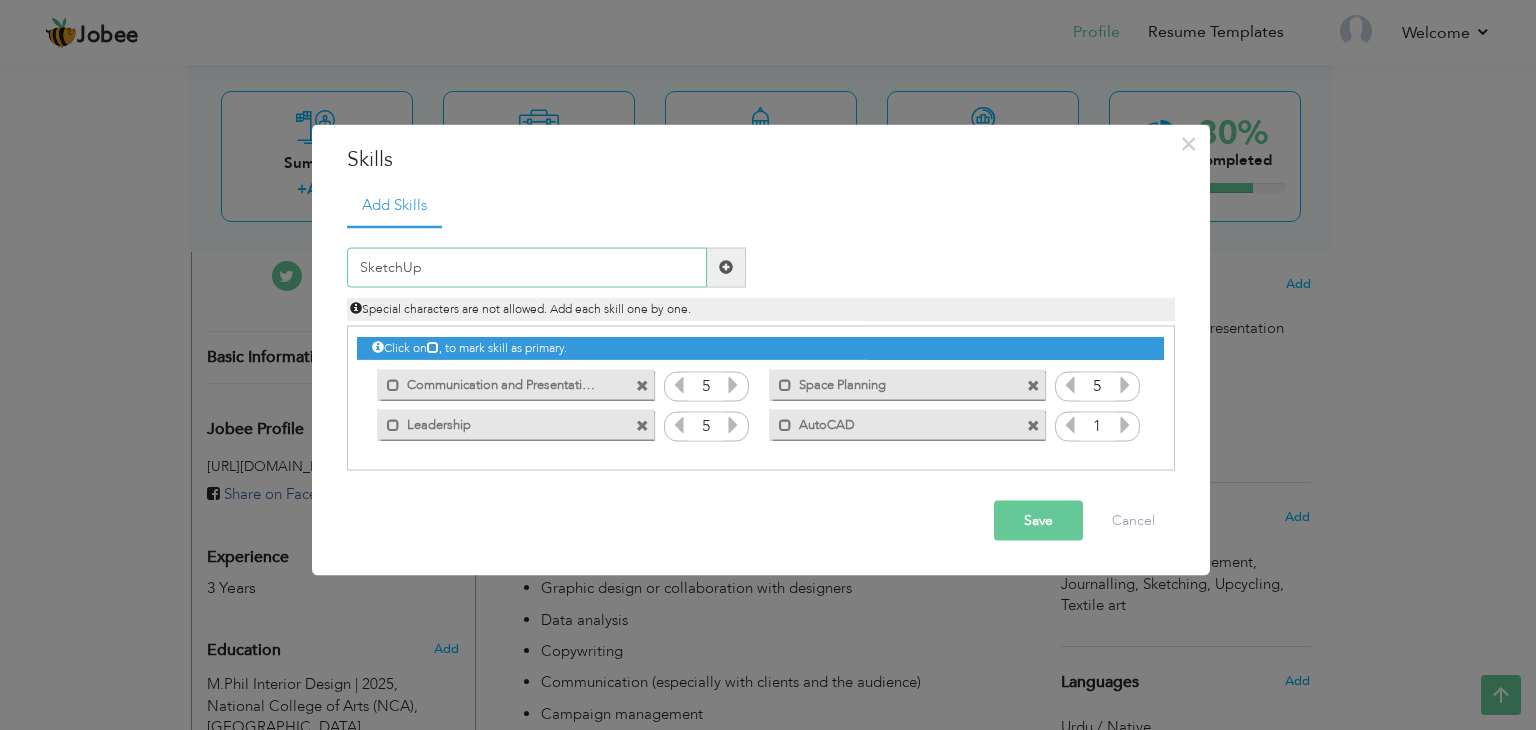 type on "SketchUp" 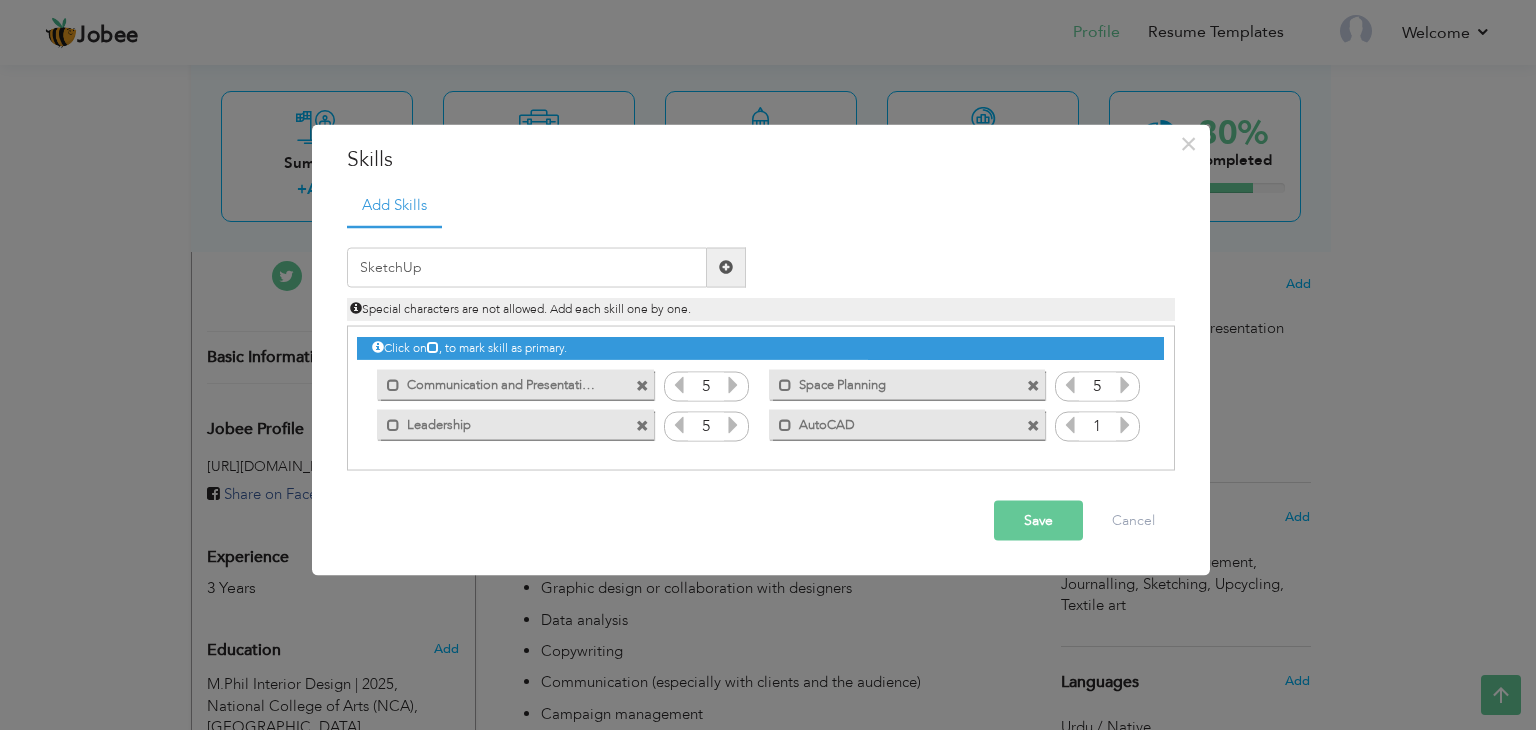click at bounding box center (726, 267) 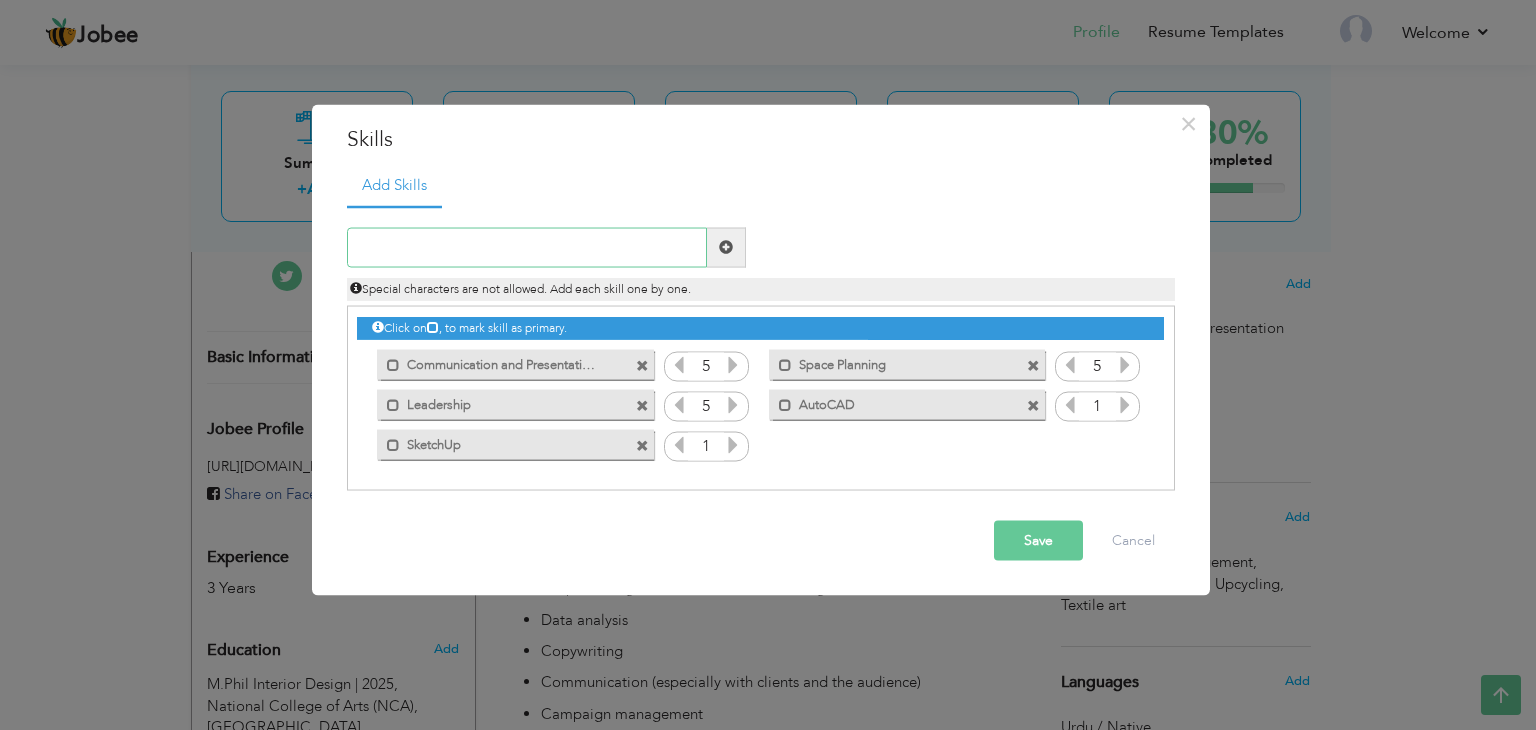 click at bounding box center [527, 247] 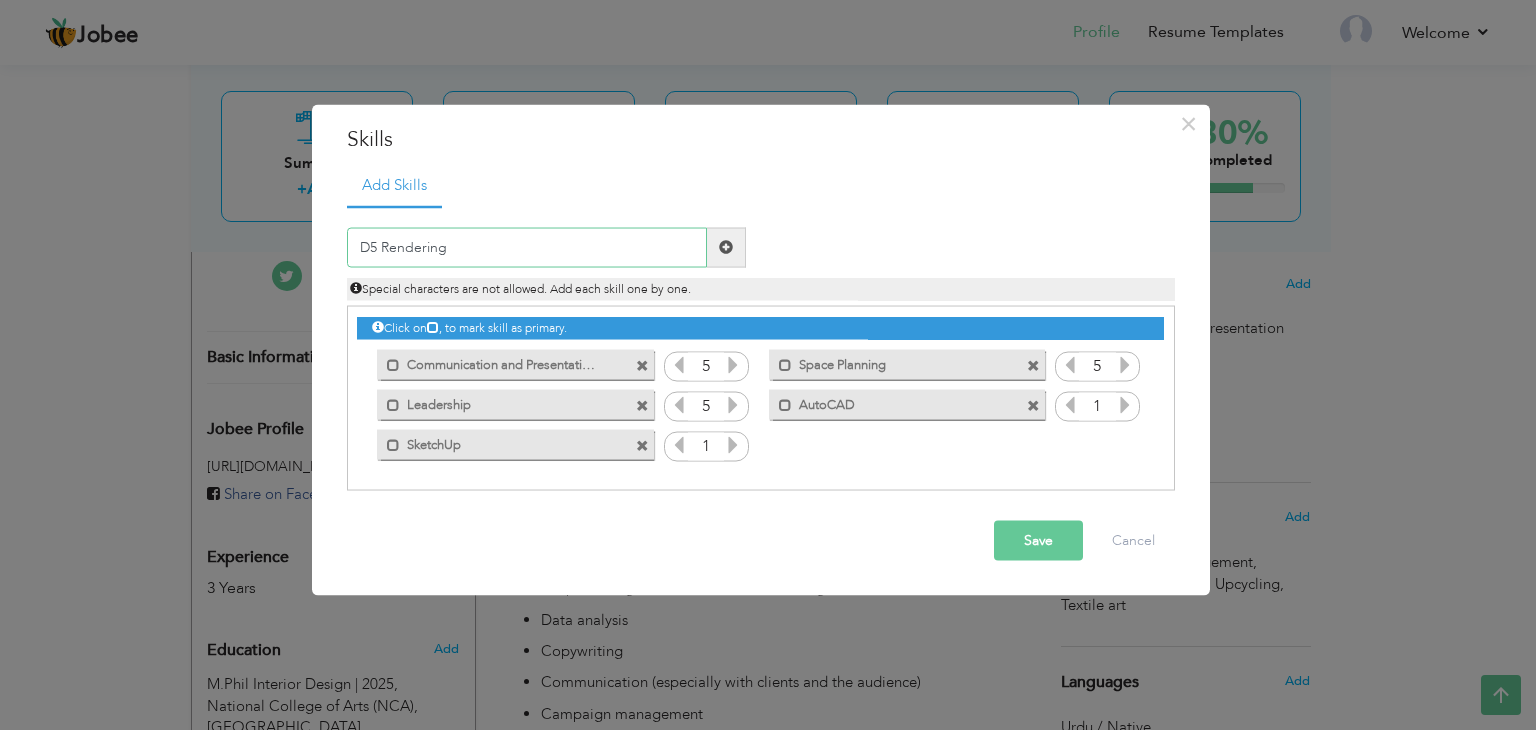 click on "D5 Rendering" at bounding box center (527, 247) 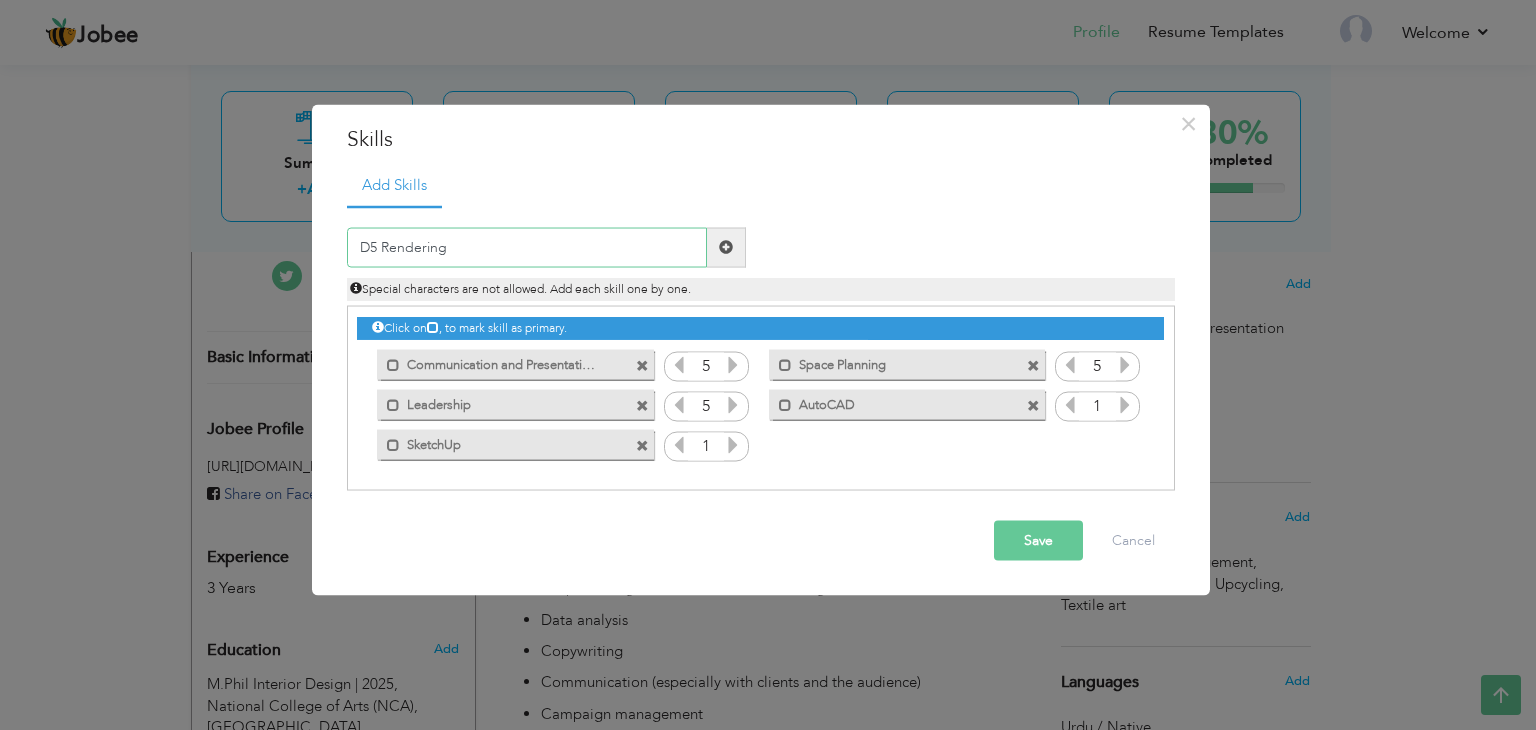 type on "D5 Rendering" 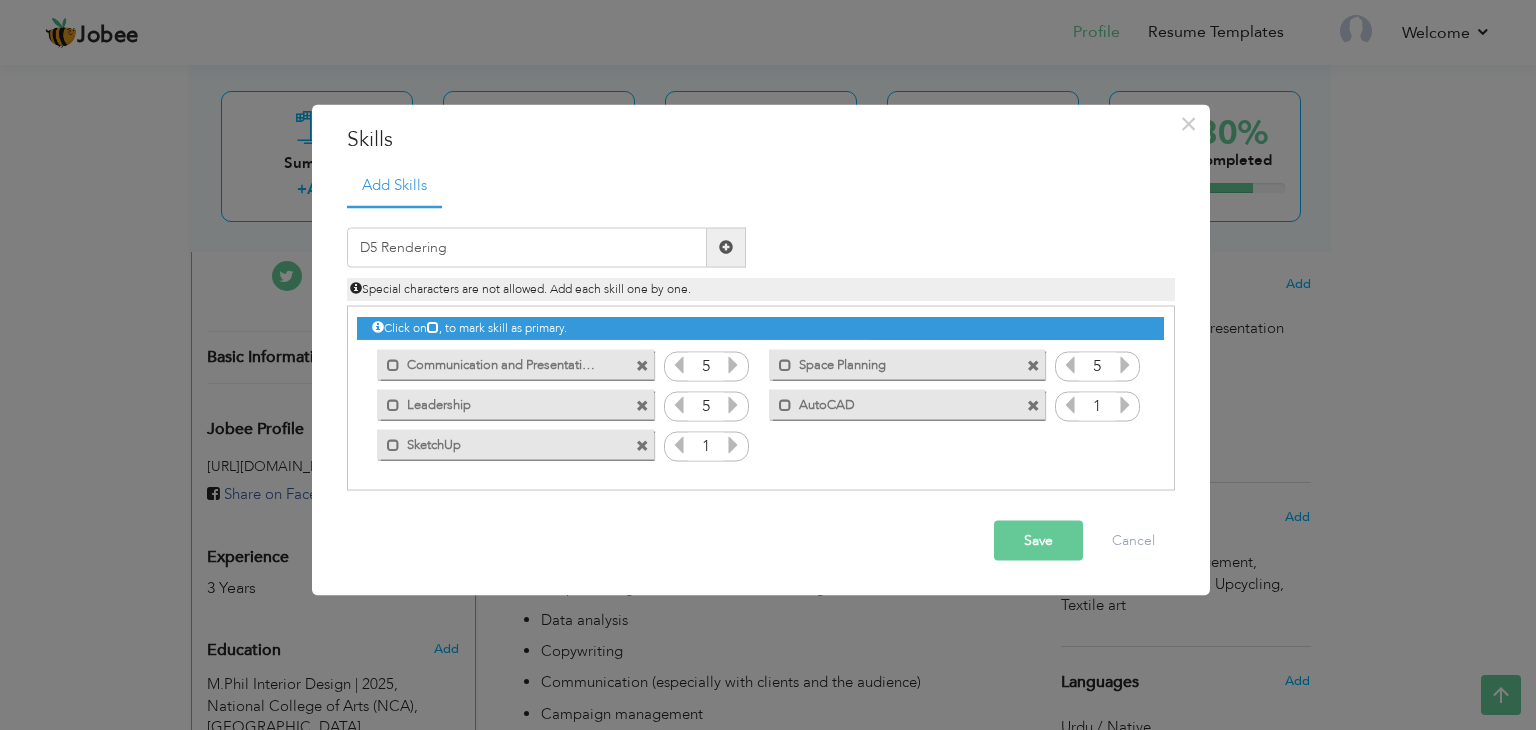 click at bounding box center [726, 247] 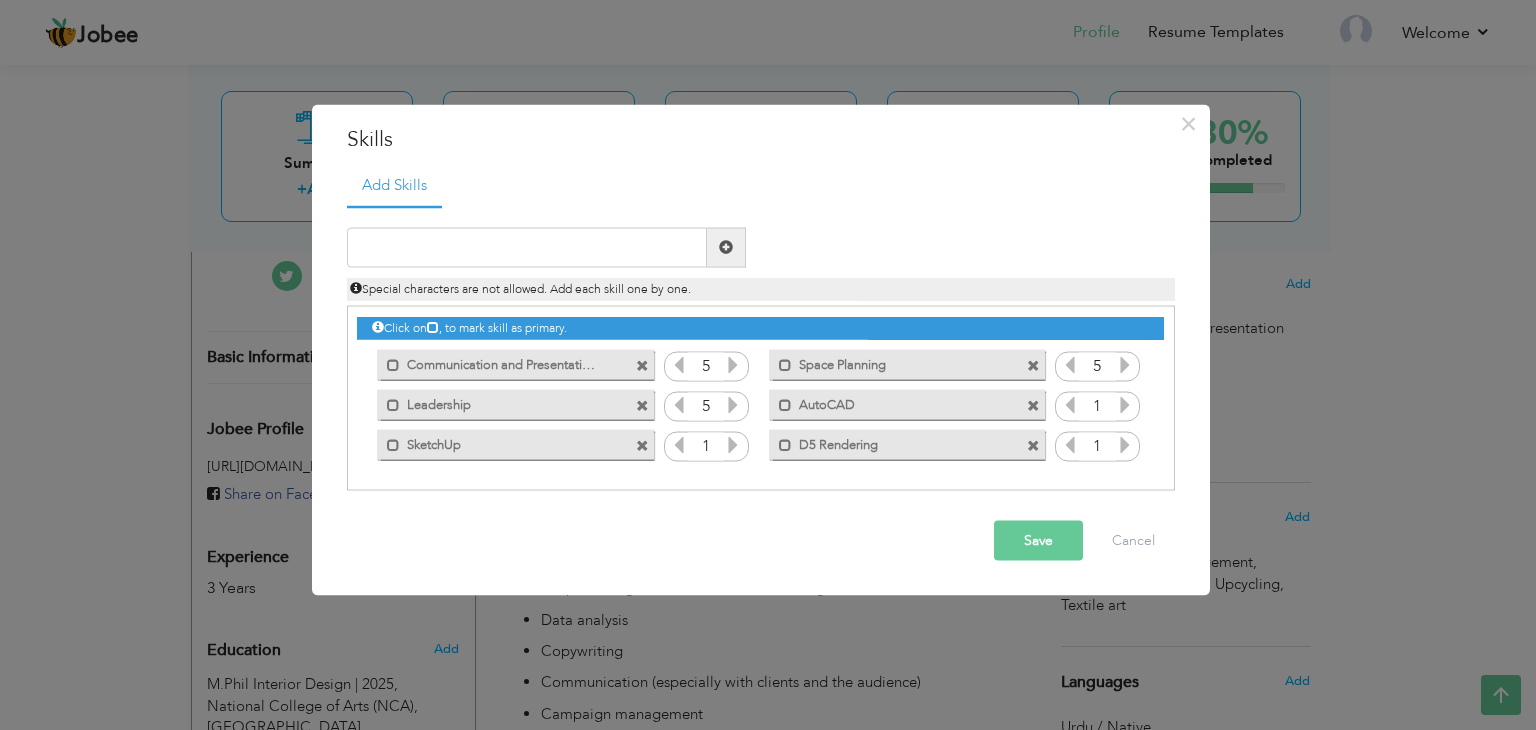 click at bounding box center (733, 444) 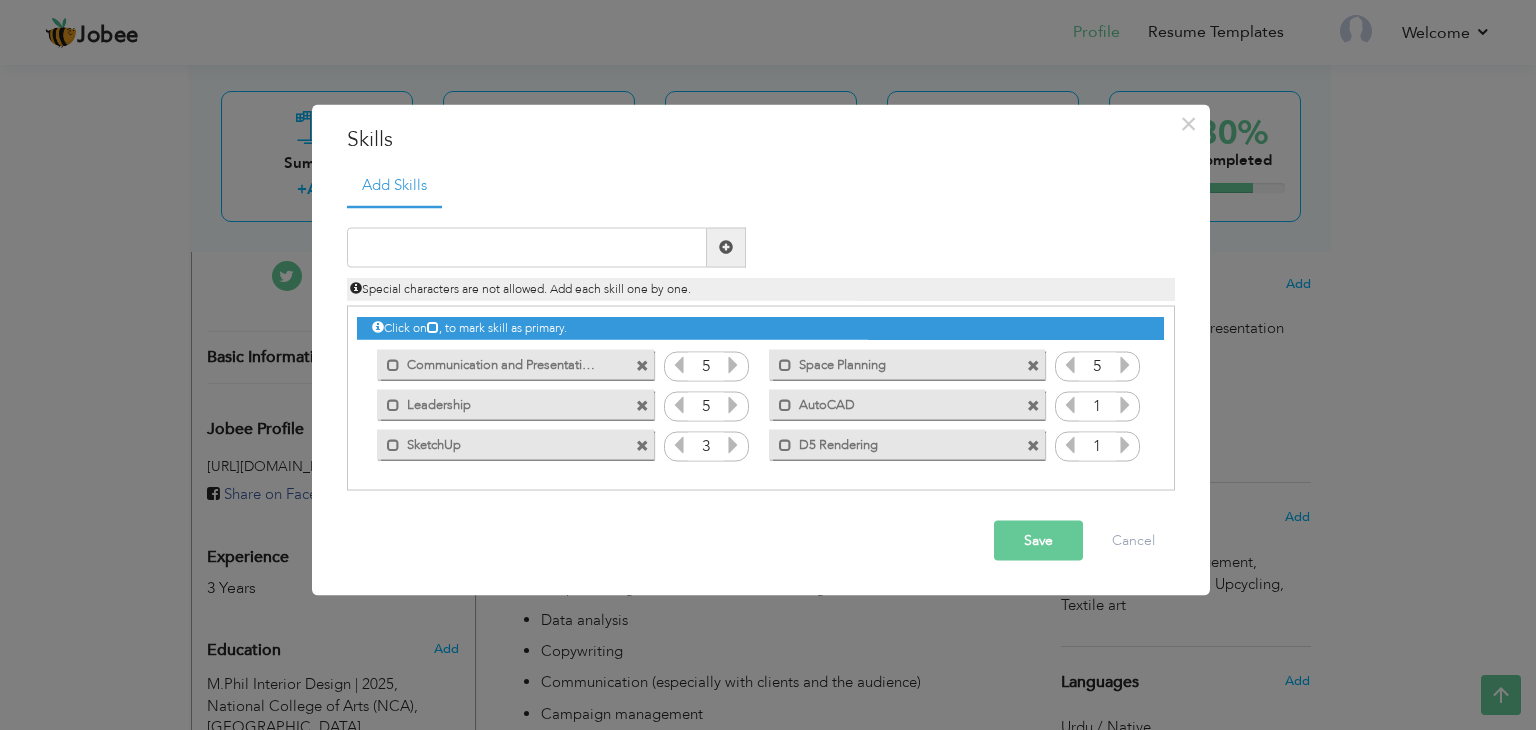 click at bounding box center (733, 444) 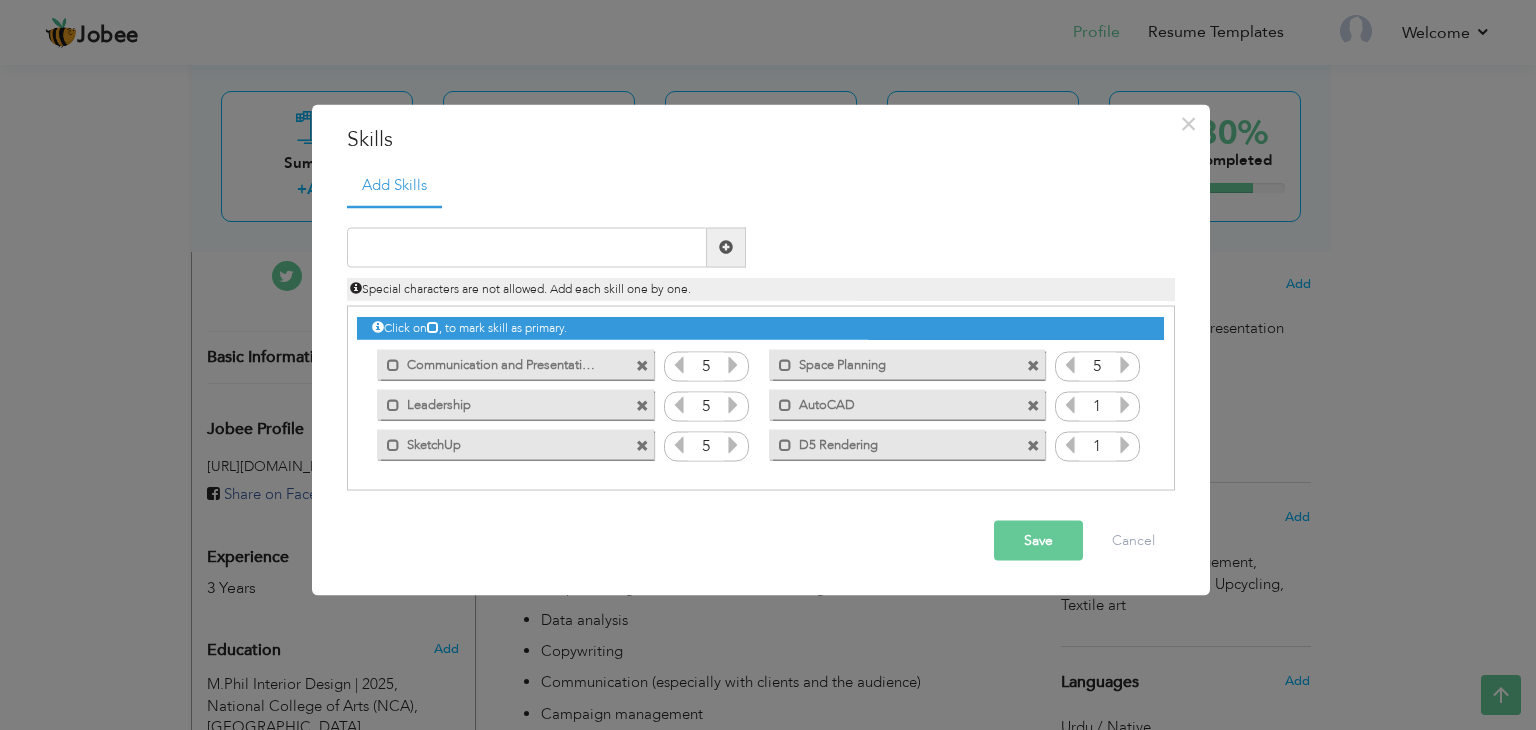 click at bounding box center (733, 444) 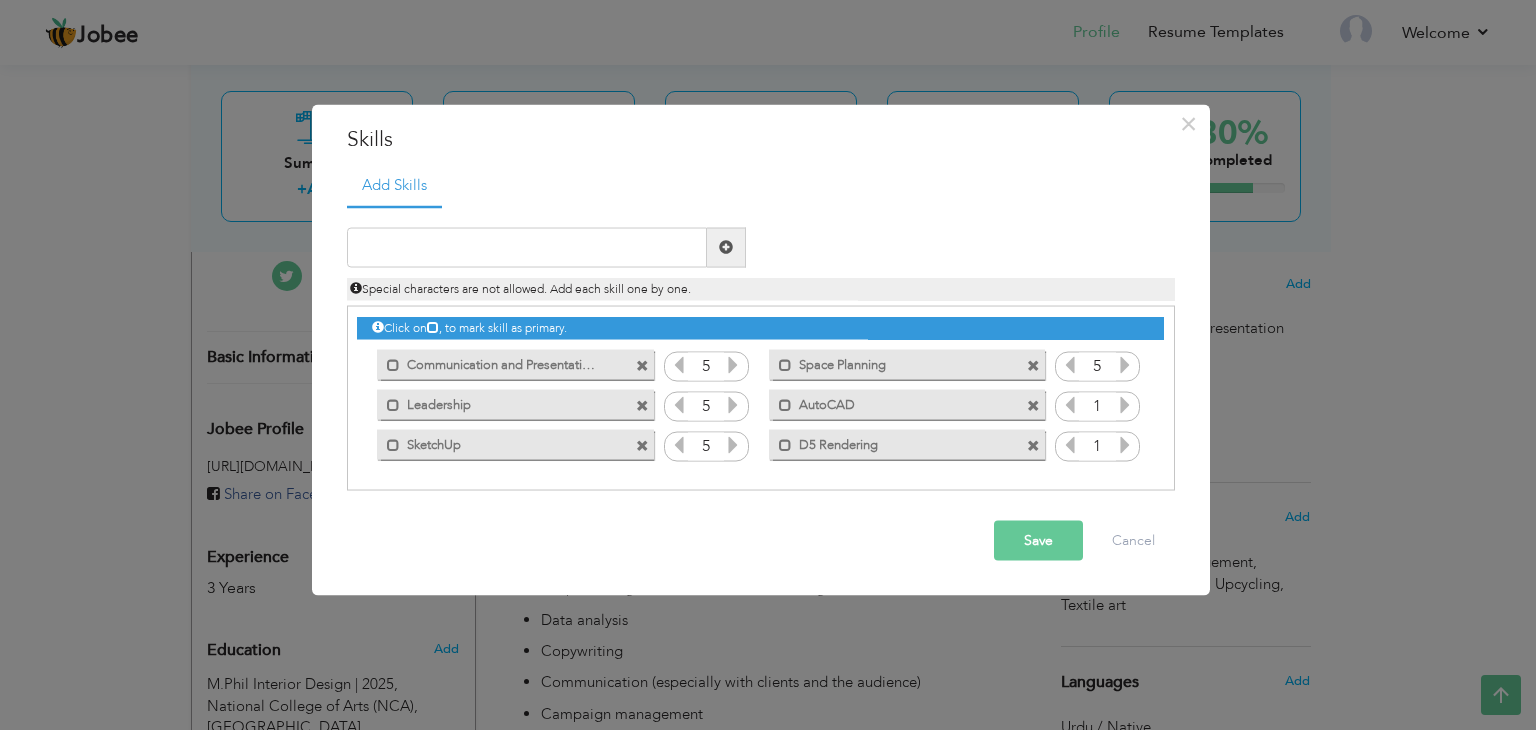 click at bounding box center (1125, 404) 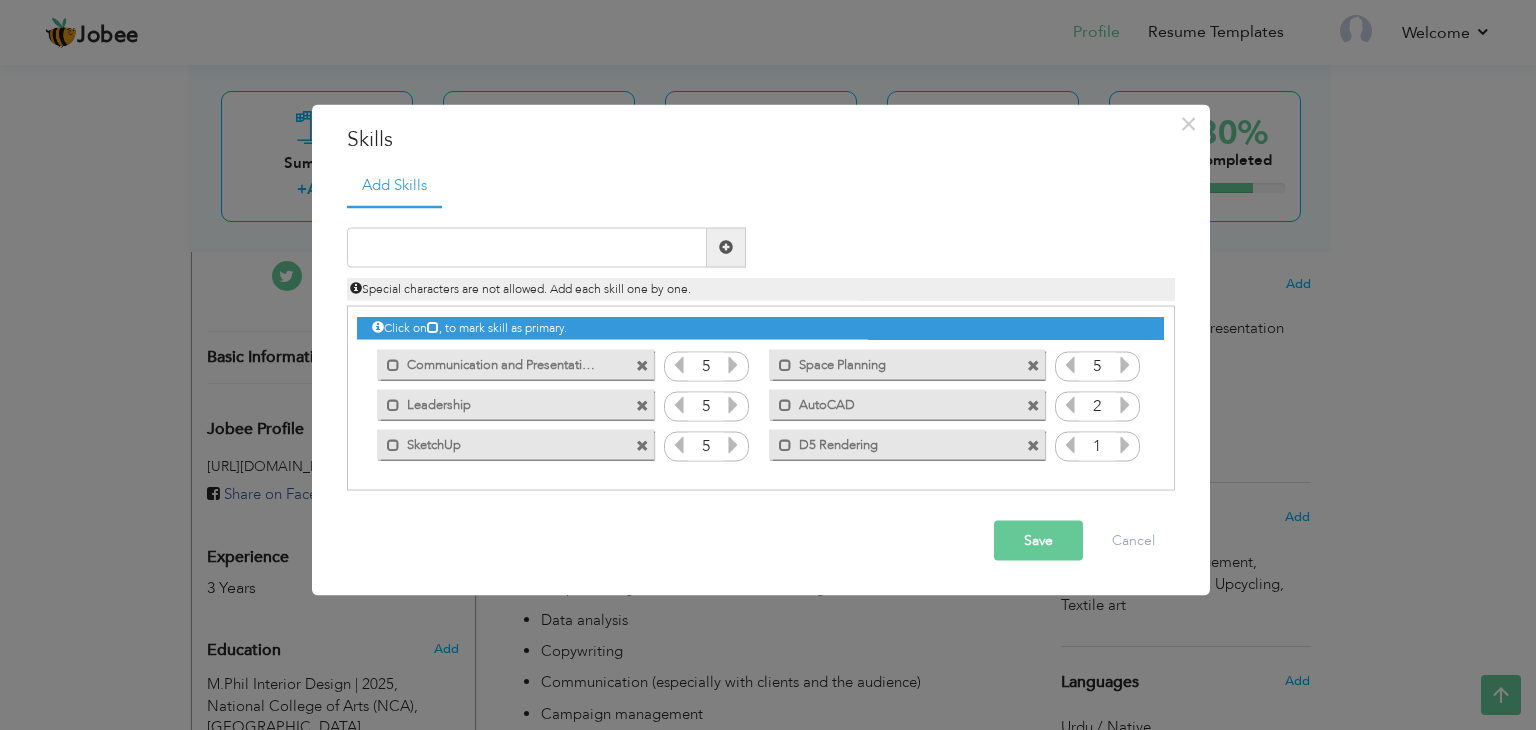 click at bounding box center [1125, 404] 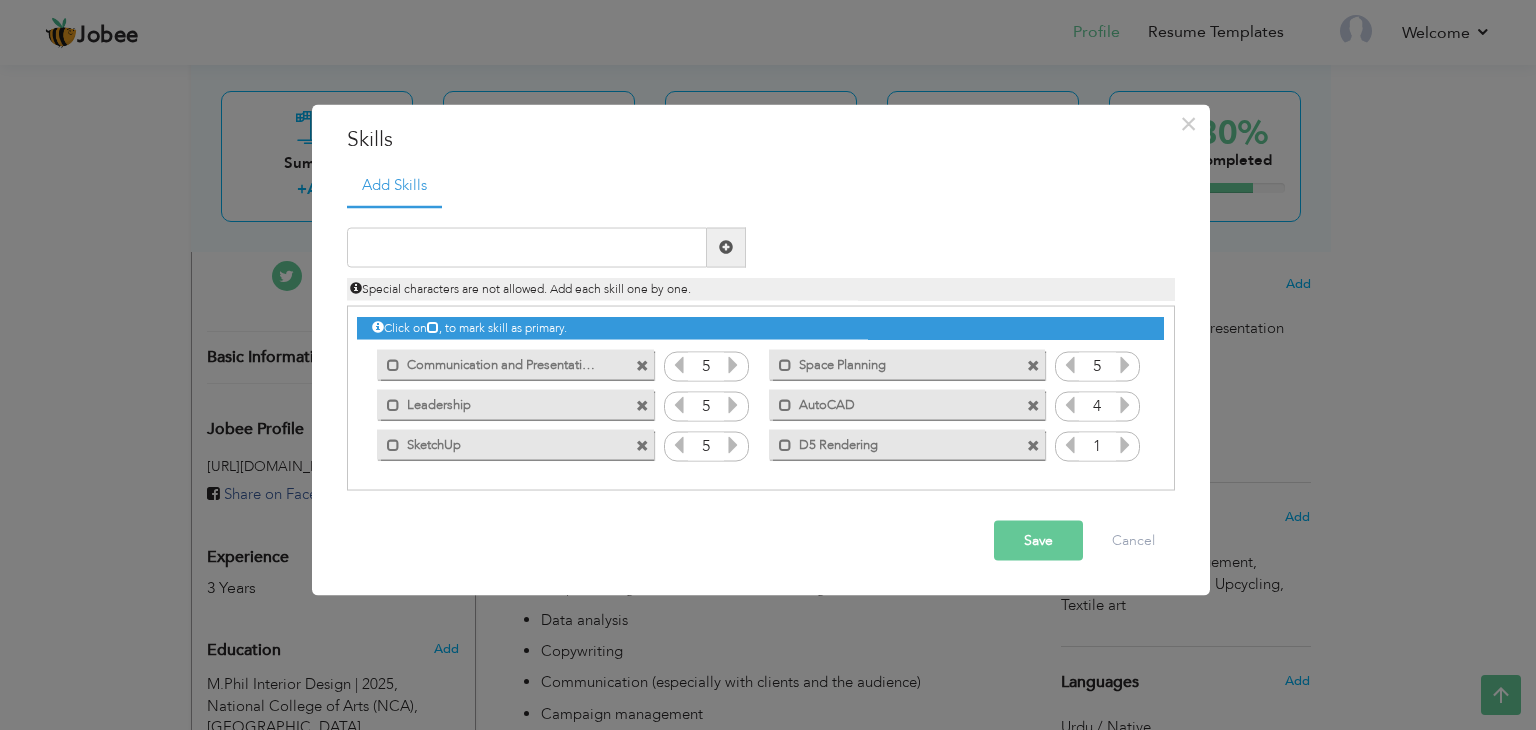 click at bounding box center (1125, 404) 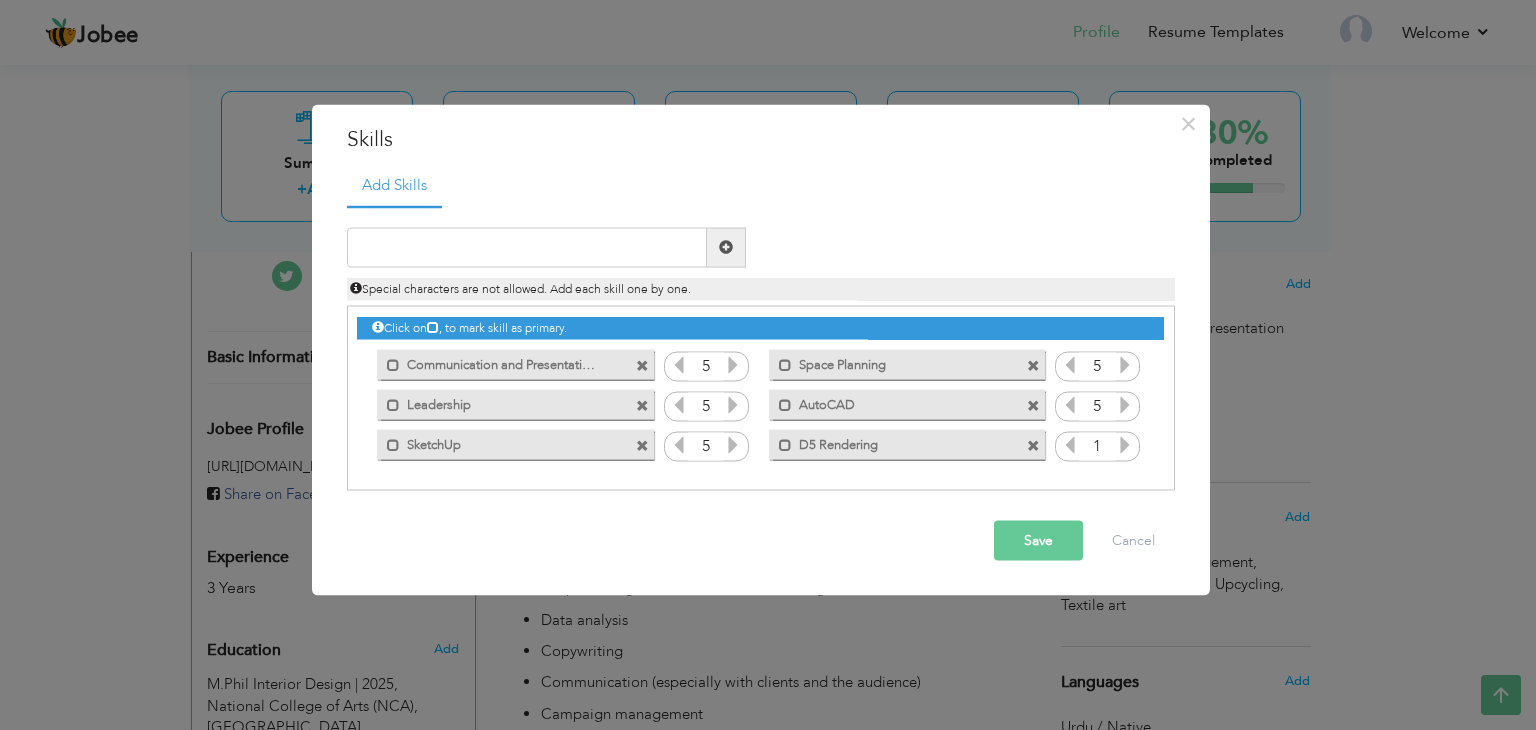click at bounding box center [1125, 404] 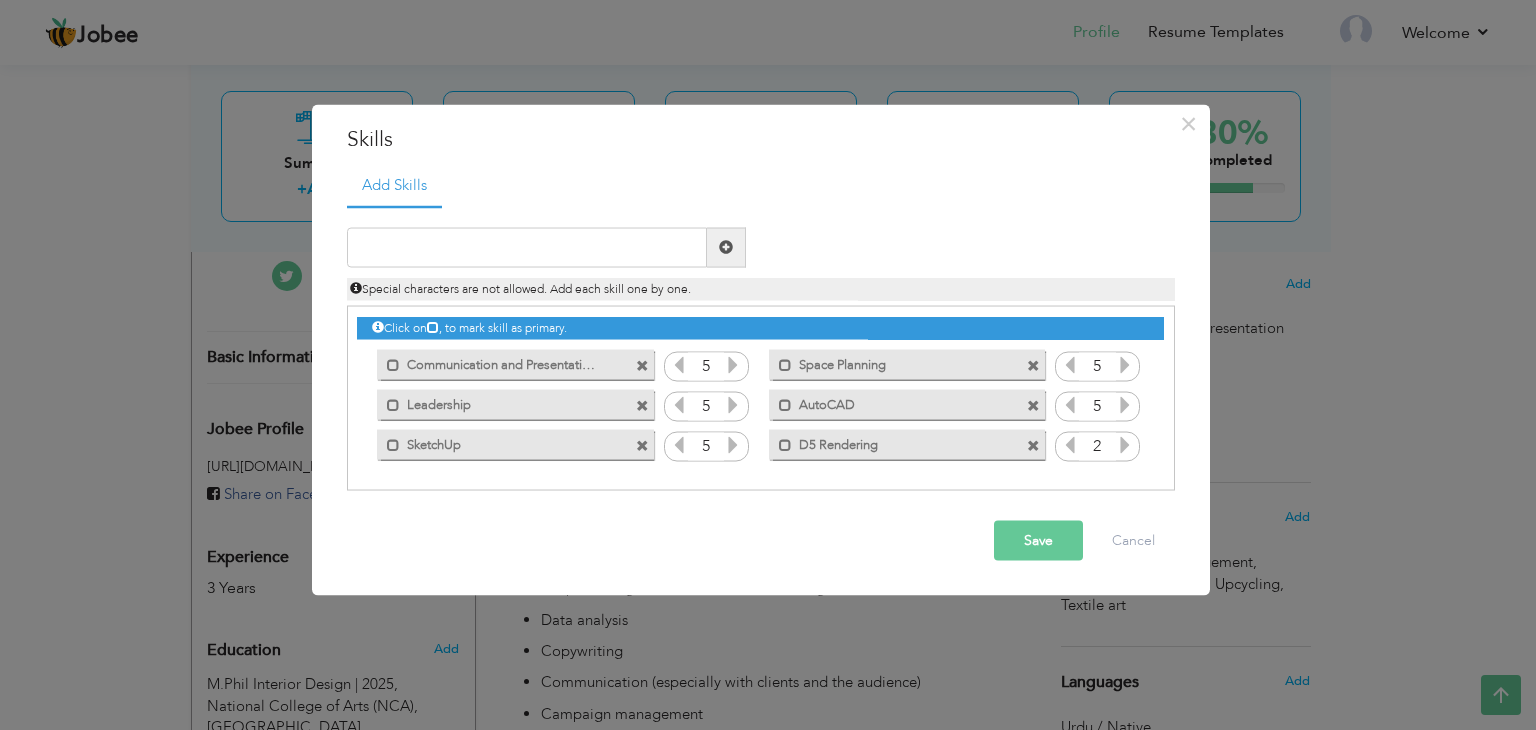 click at bounding box center (1125, 447) 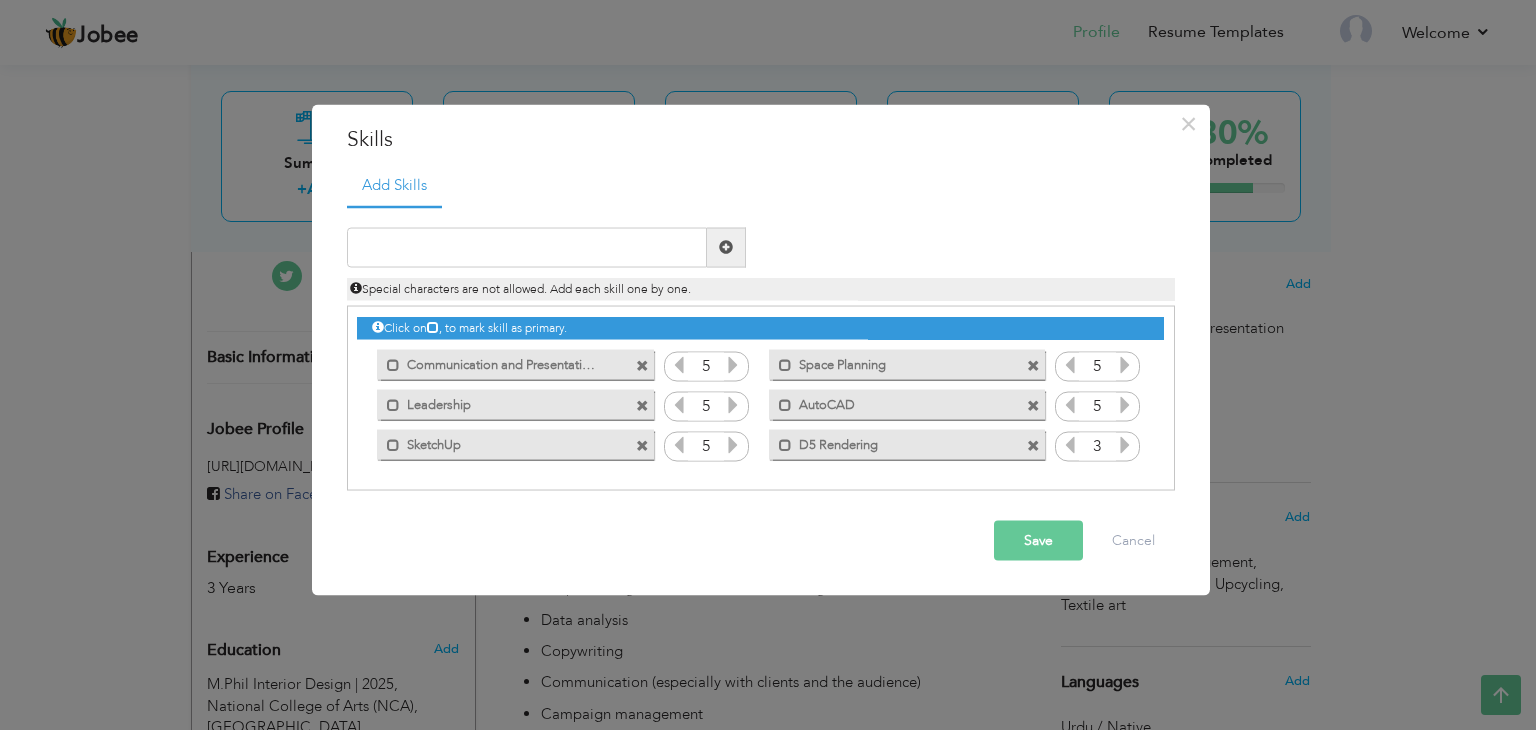 click at bounding box center [1125, 447] 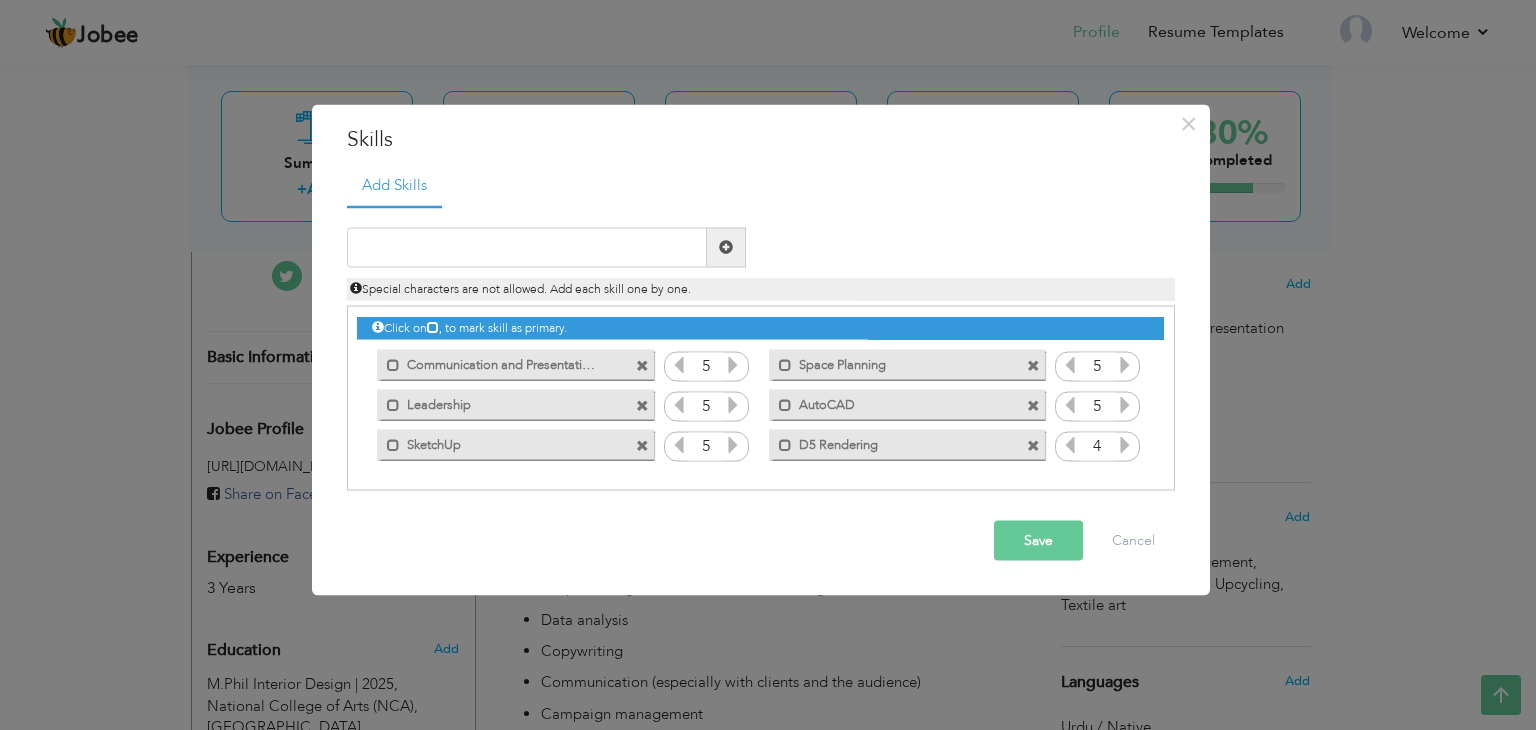 click at bounding box center [1070, 444] 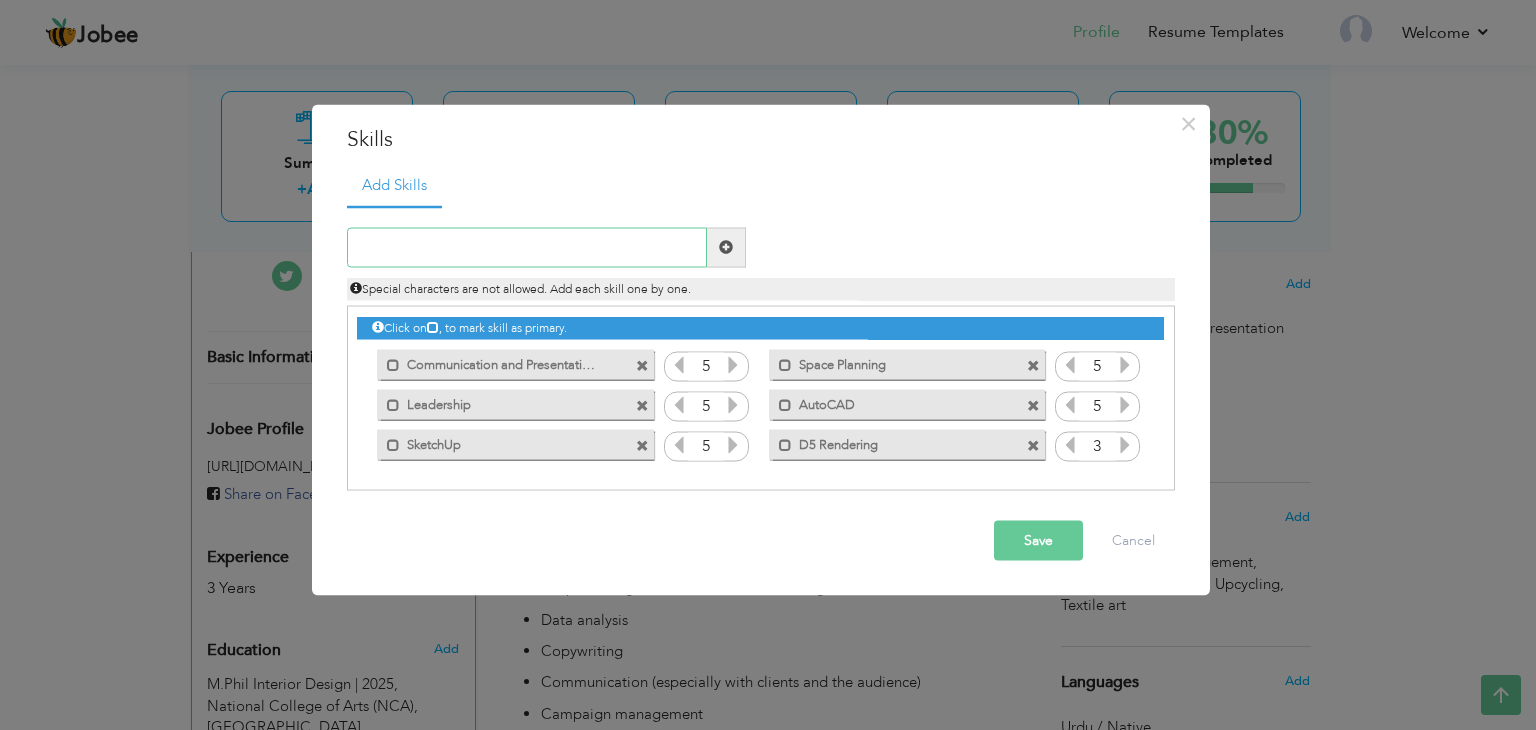 click at bounding box center (527, 247) 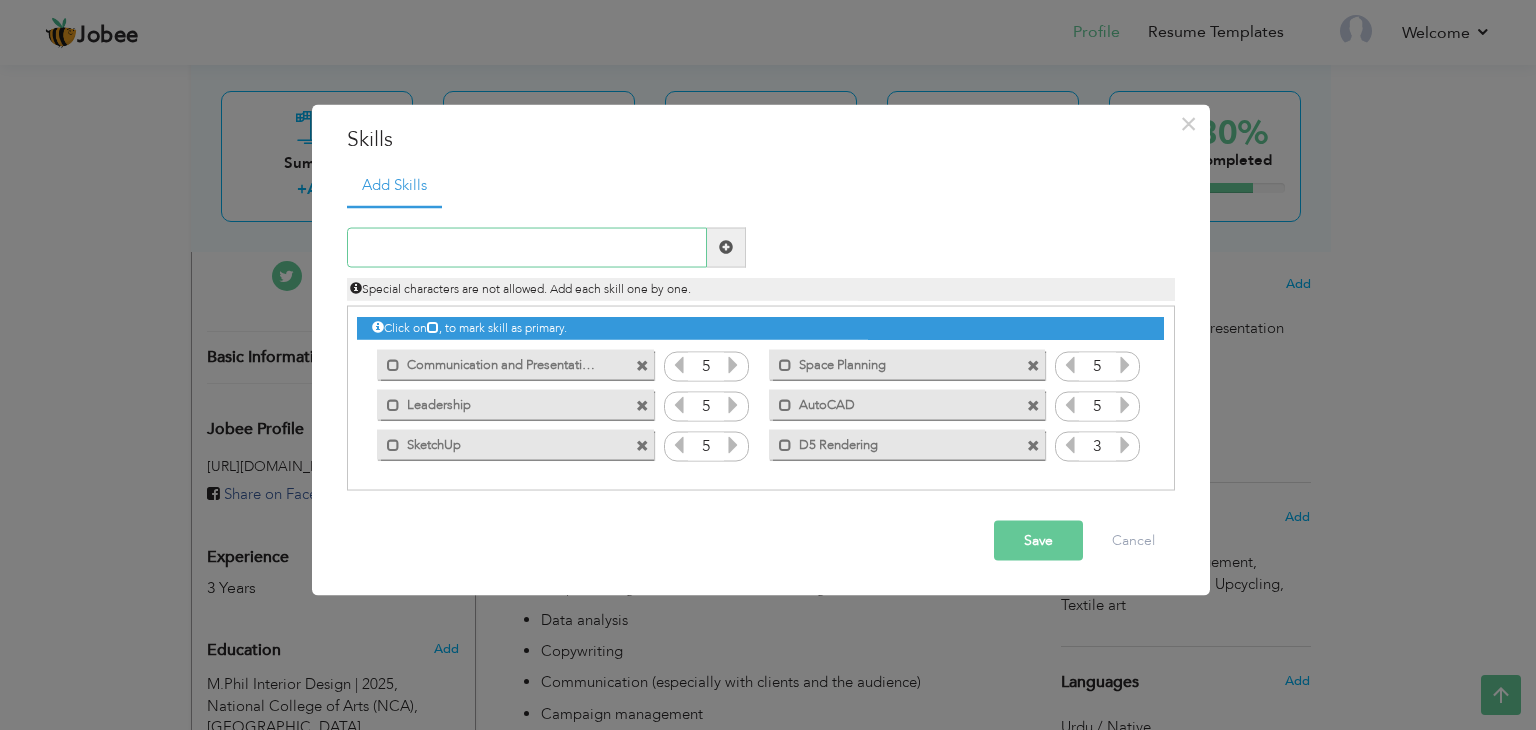 click at bounding box center [527, 247] 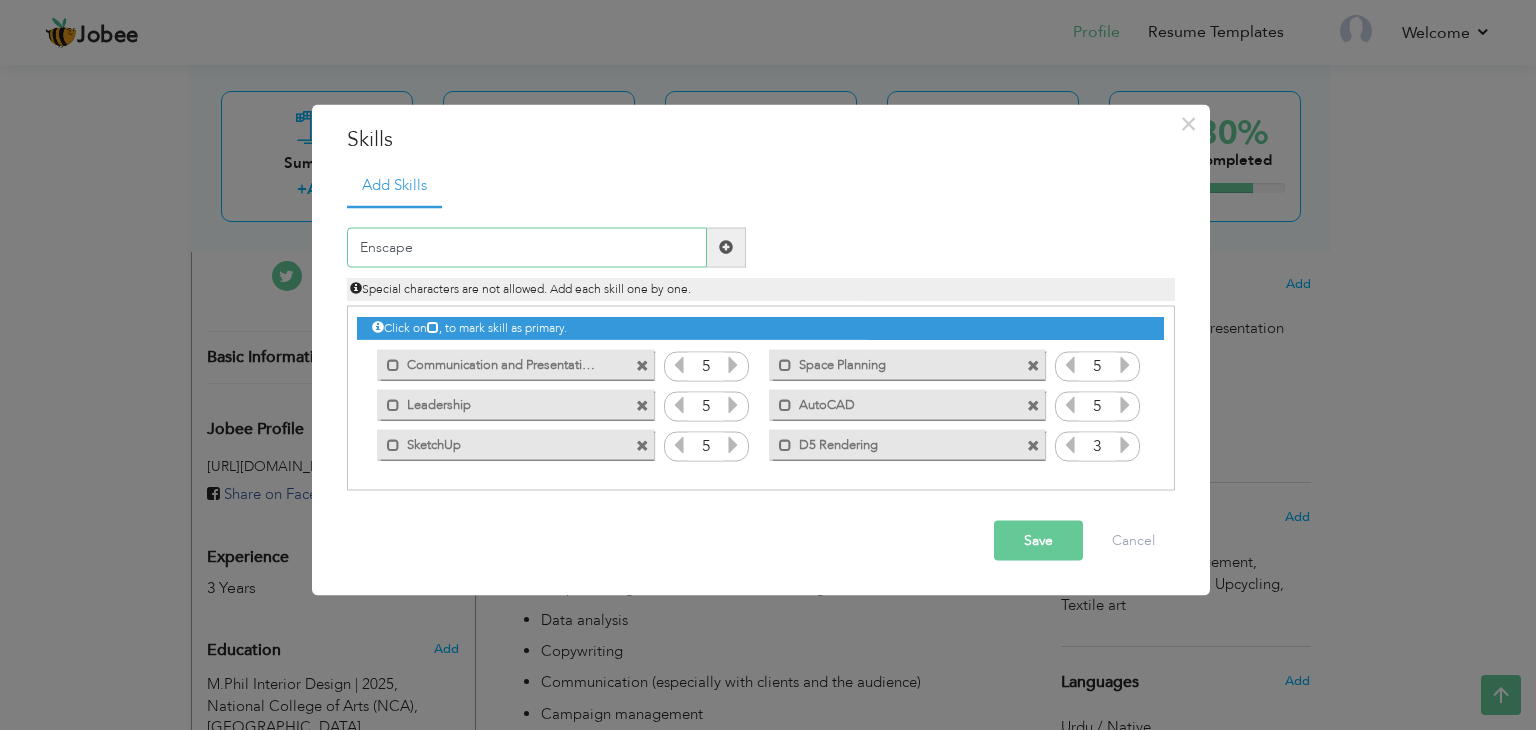 type on "Enscape" 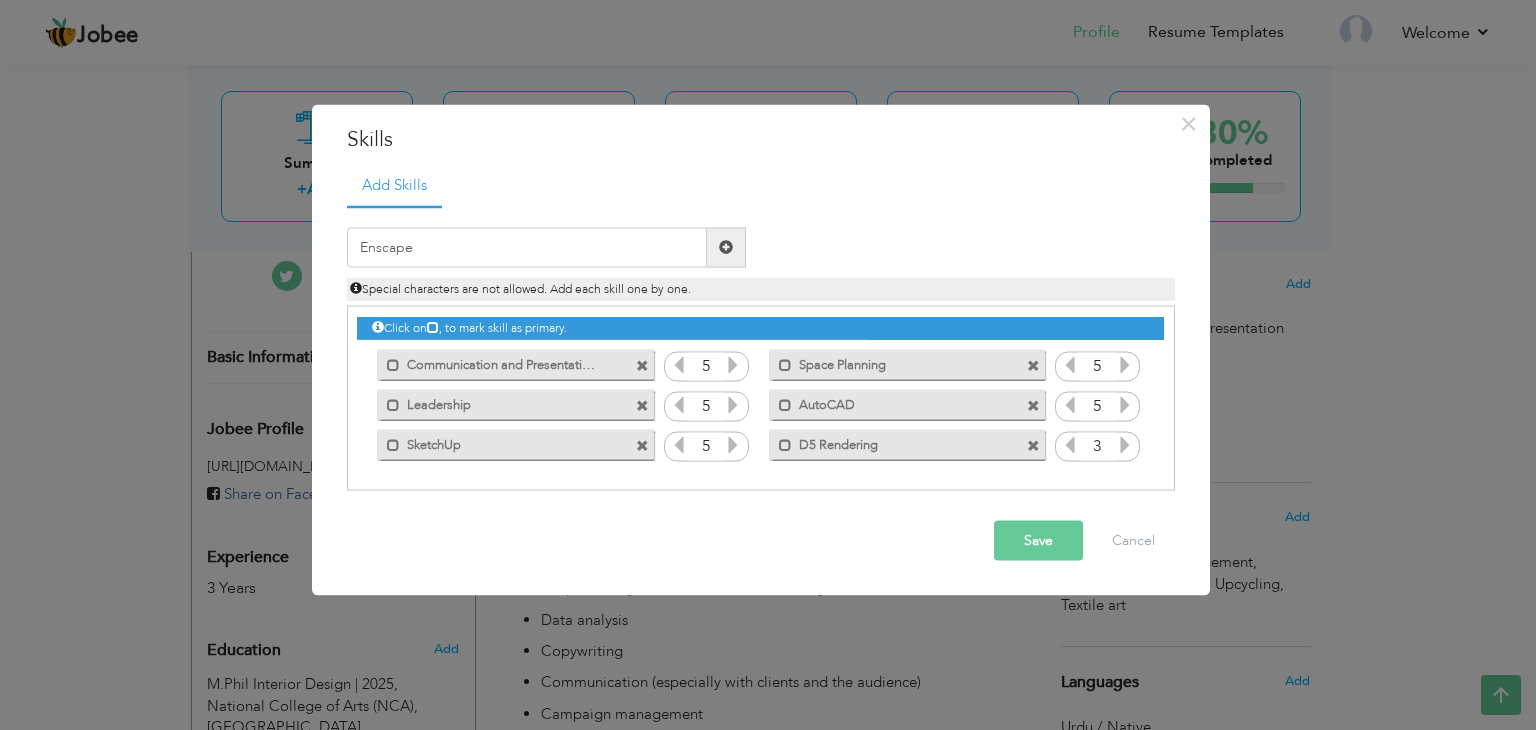 click at bounding box center (726, 247) 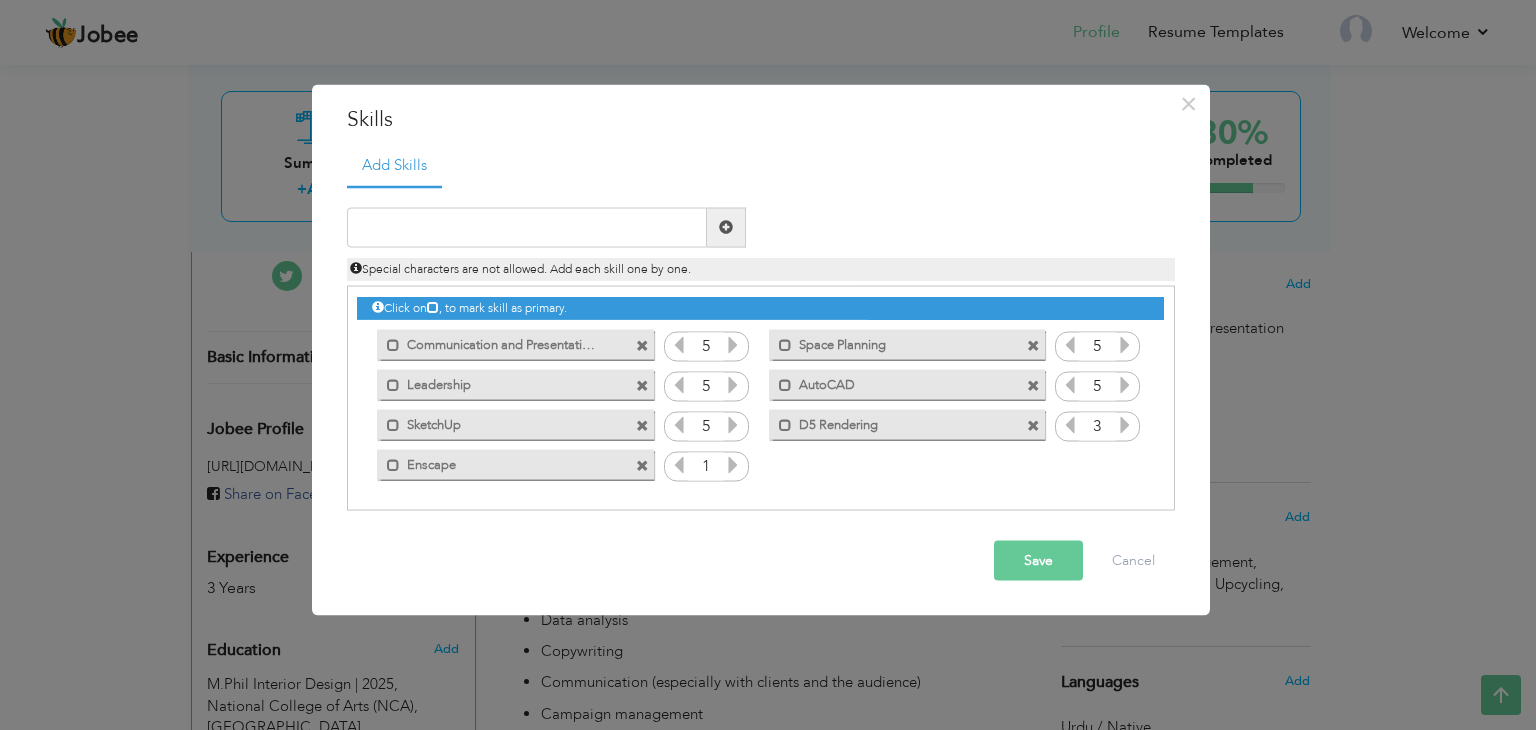 click at bounding box center [726, 227] 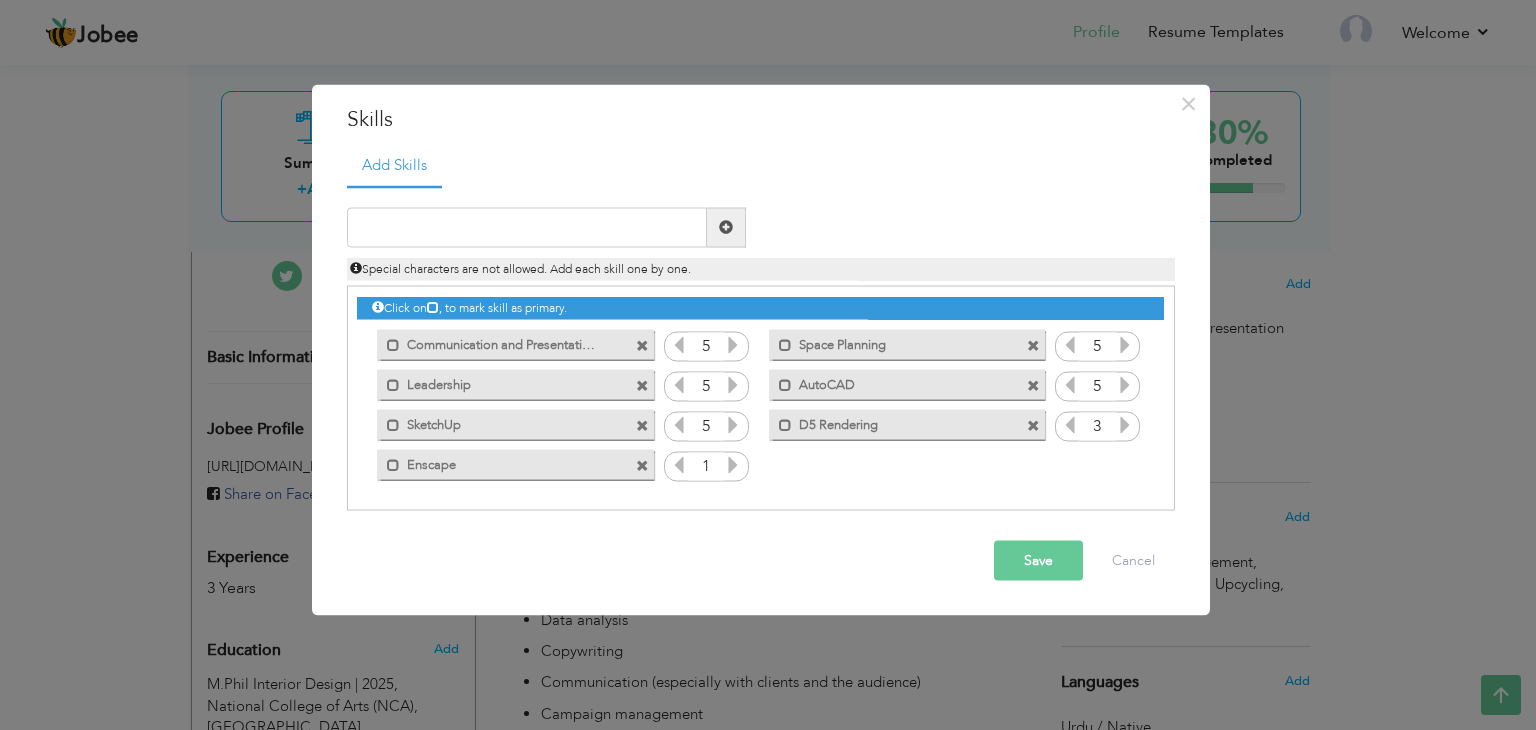 click at bounding box center (733, 464) 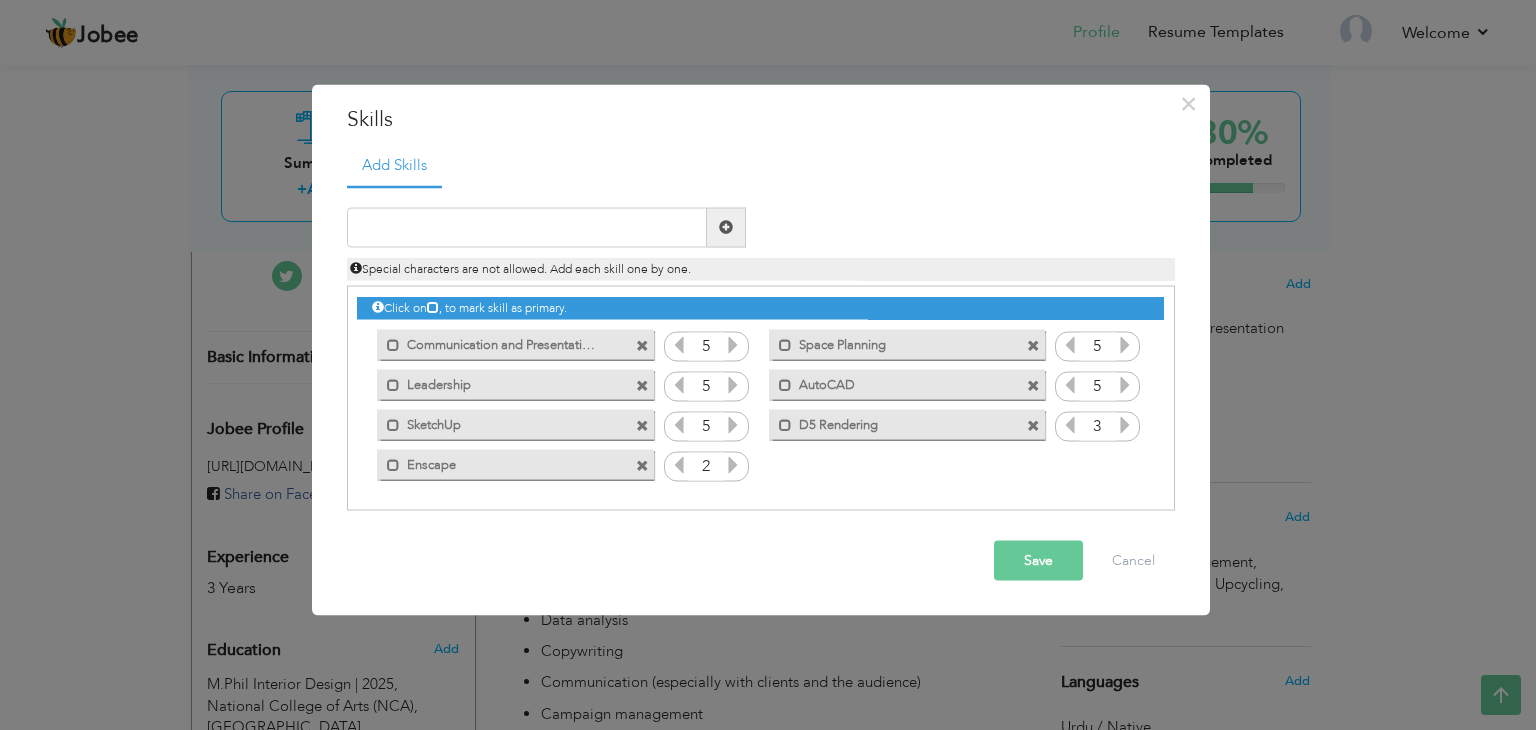 click at bounding box center [733, 464] 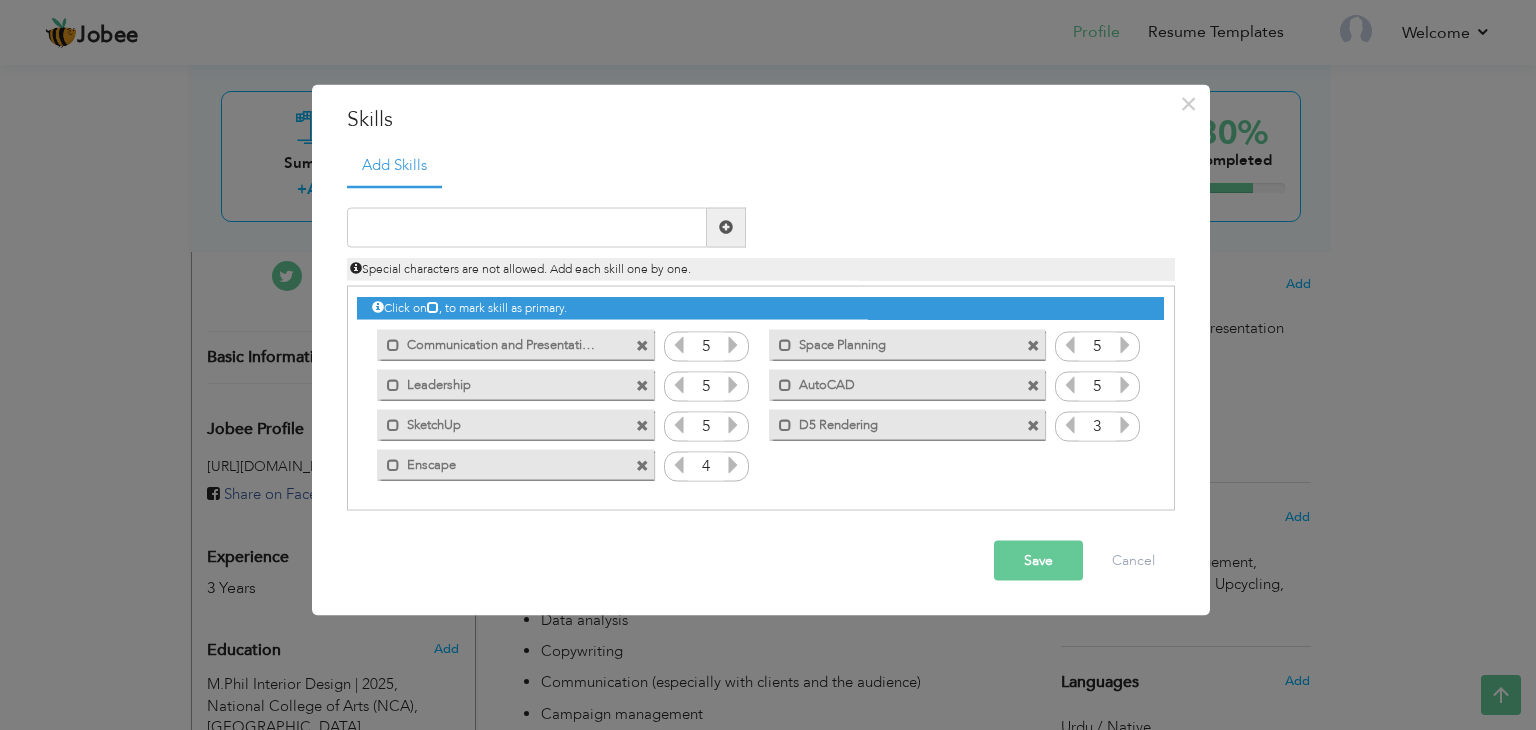 click at bounding box center (733, 464) 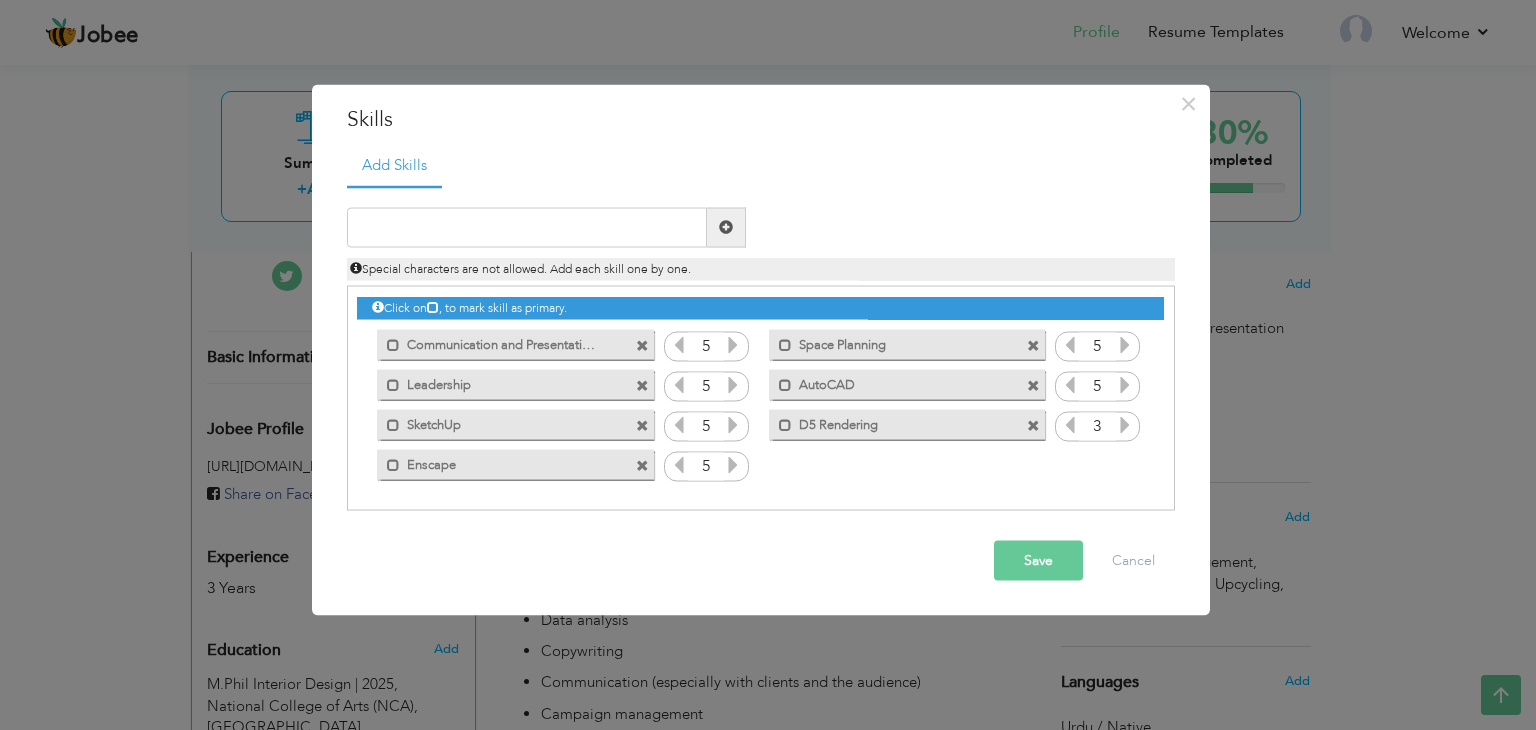 click at bounding box center [733, 464] 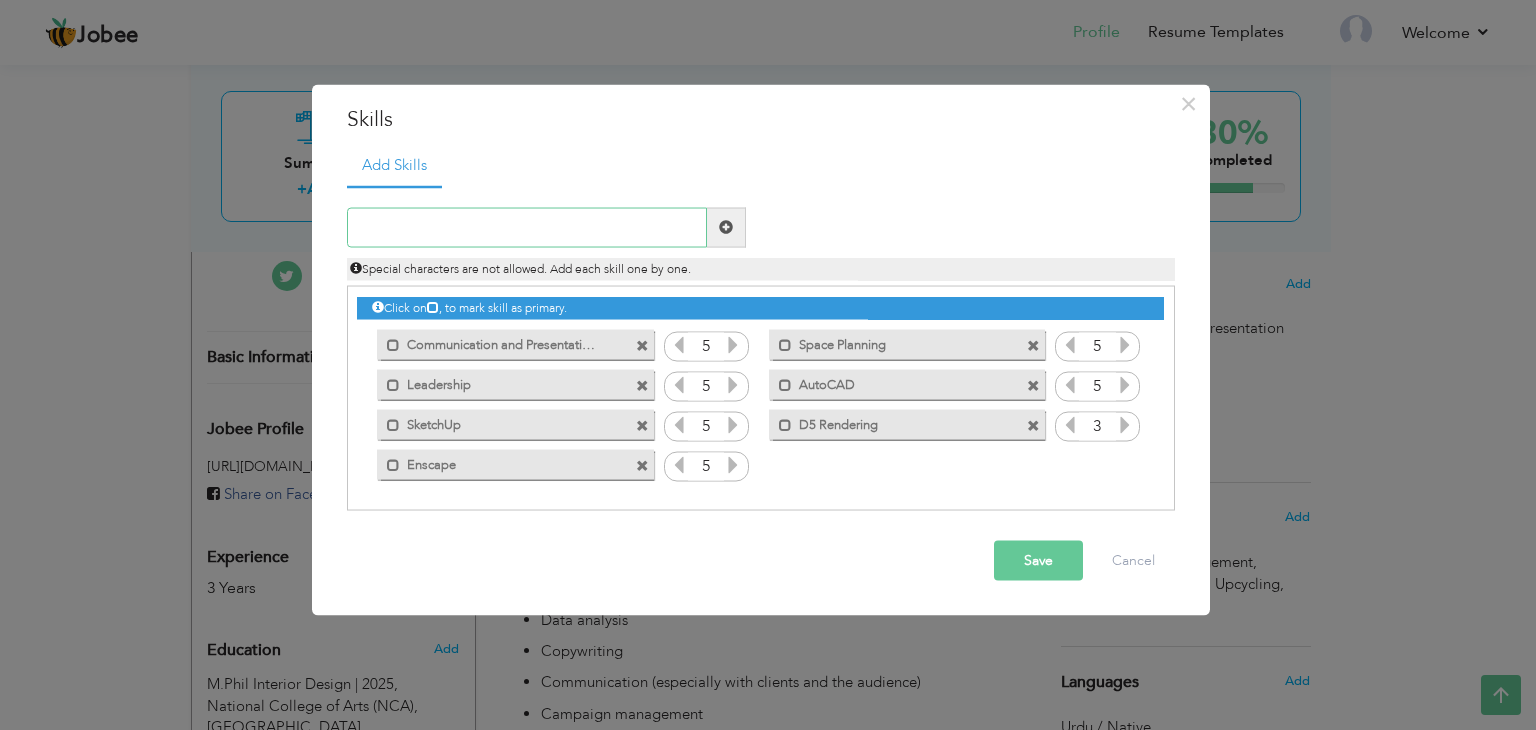 click at bounding box center (527, 227) 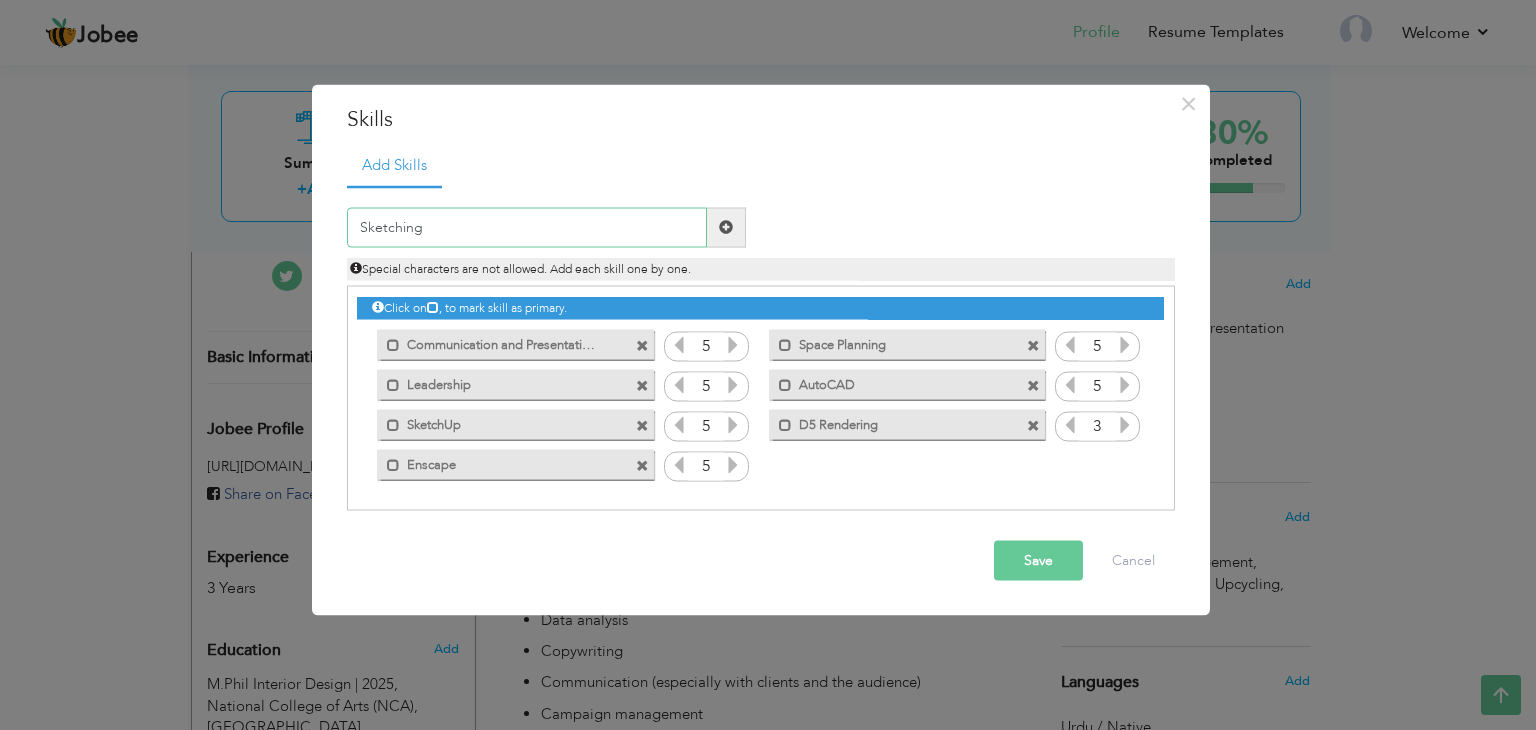 type on "Sketching" 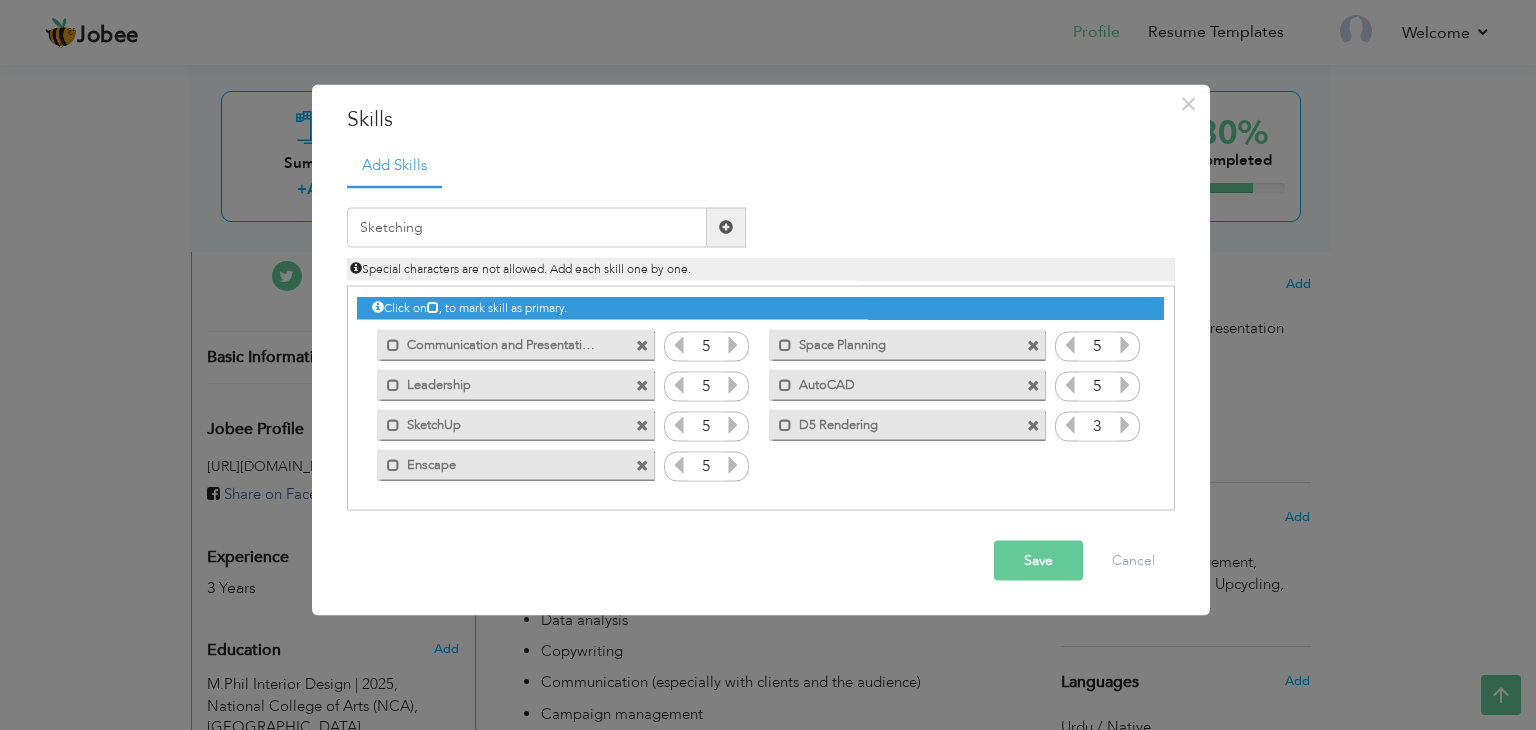 click at bounding box center (726, 227) 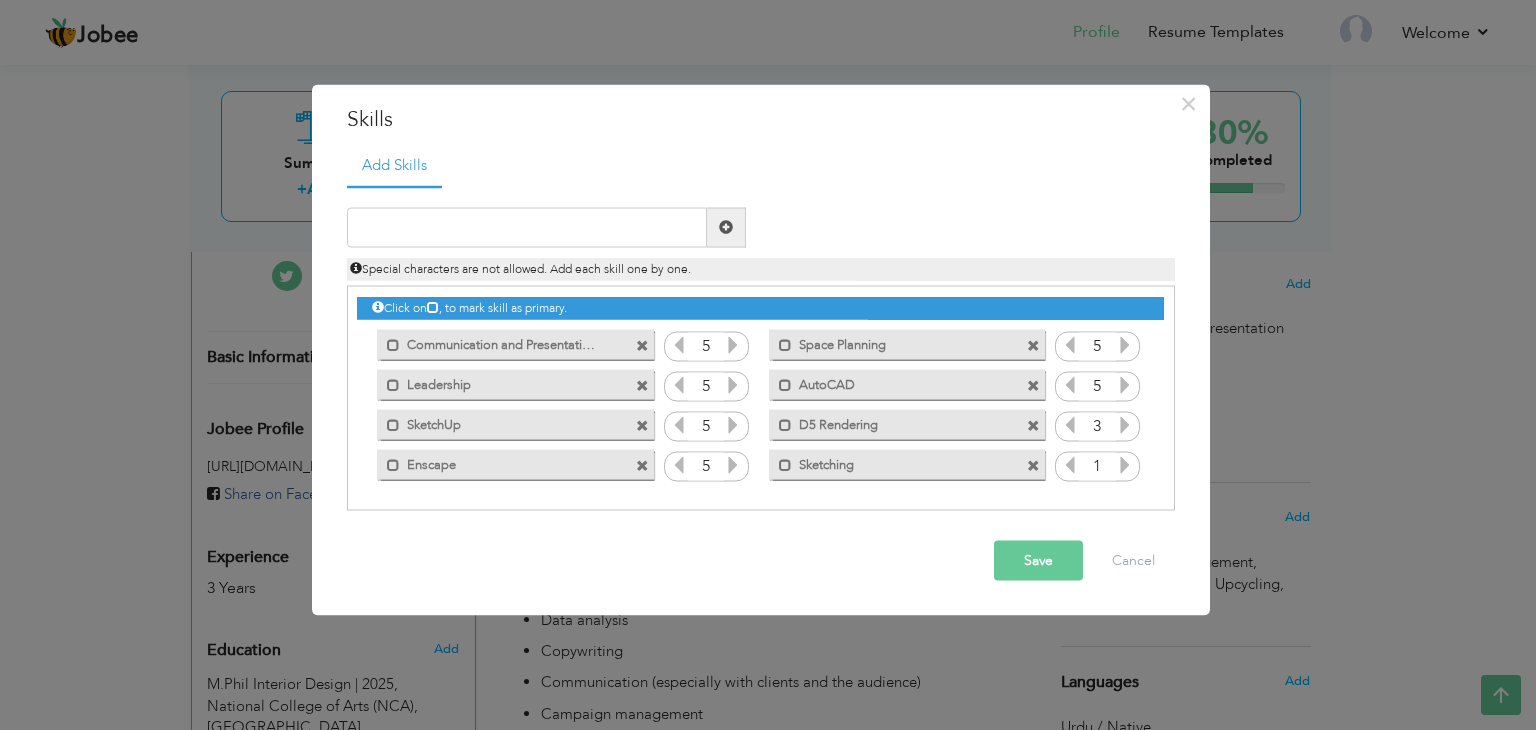 click at bounding box center (1125, 464) 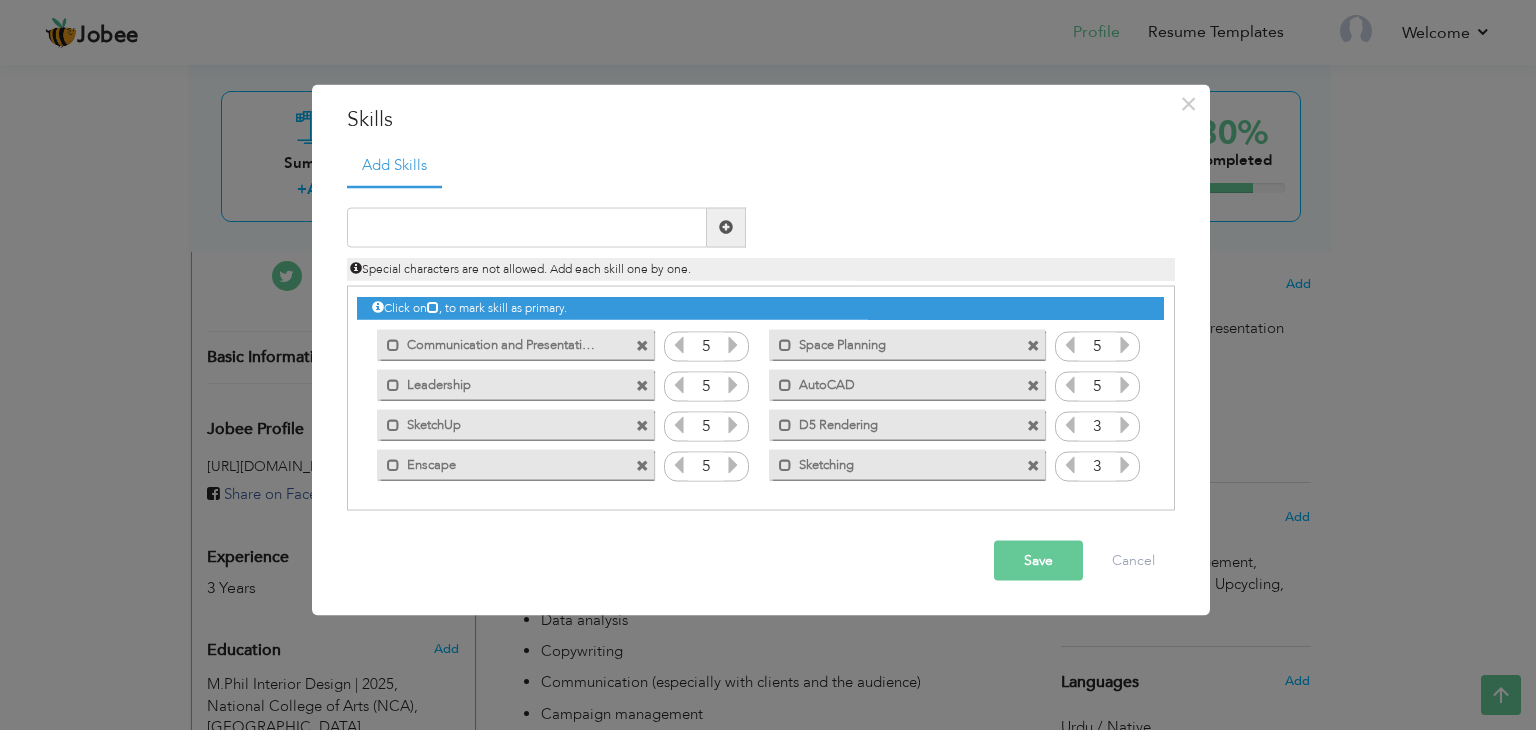 click at bounding box center (1125, 464) 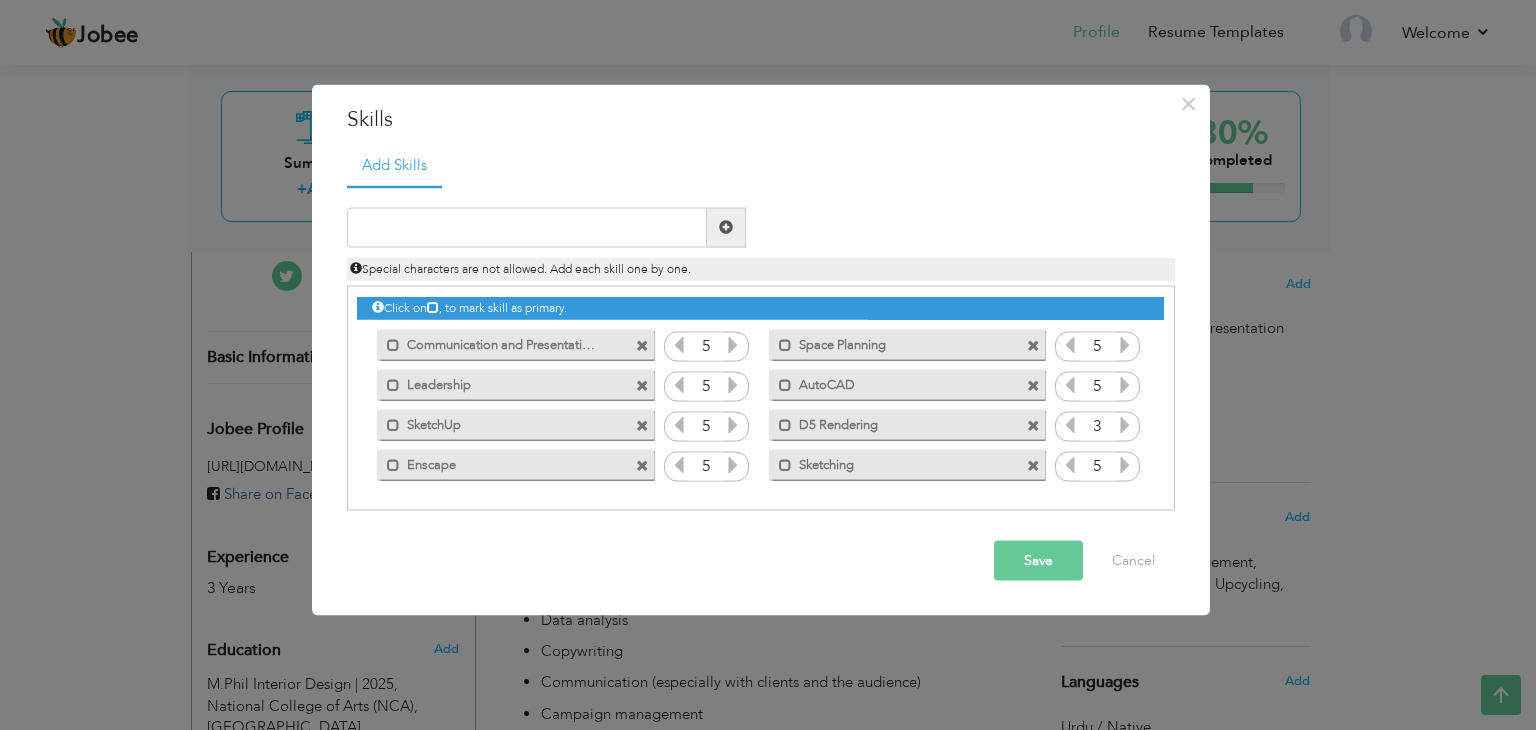 click at bounding box center (1125, 464) 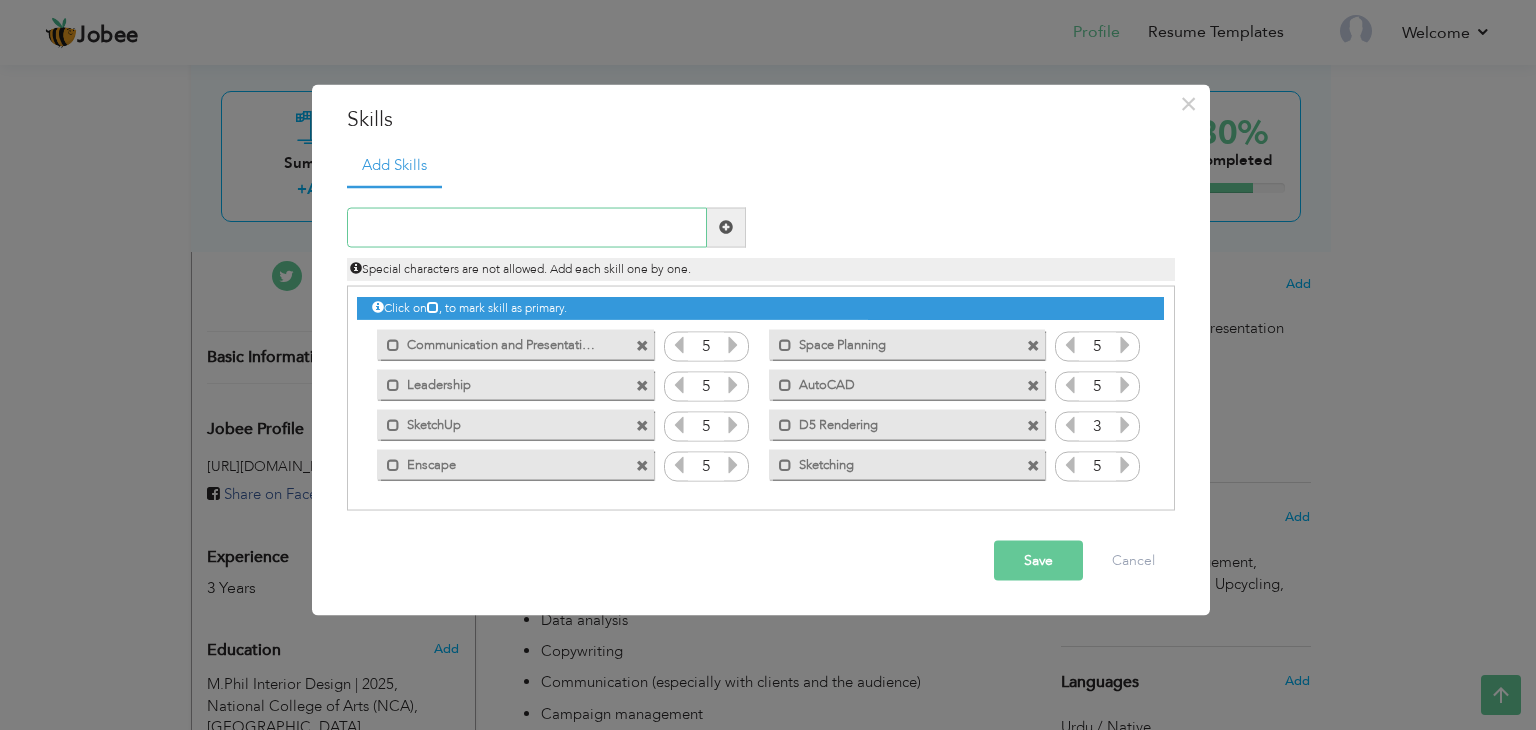 click at bounding box center (527, 227) 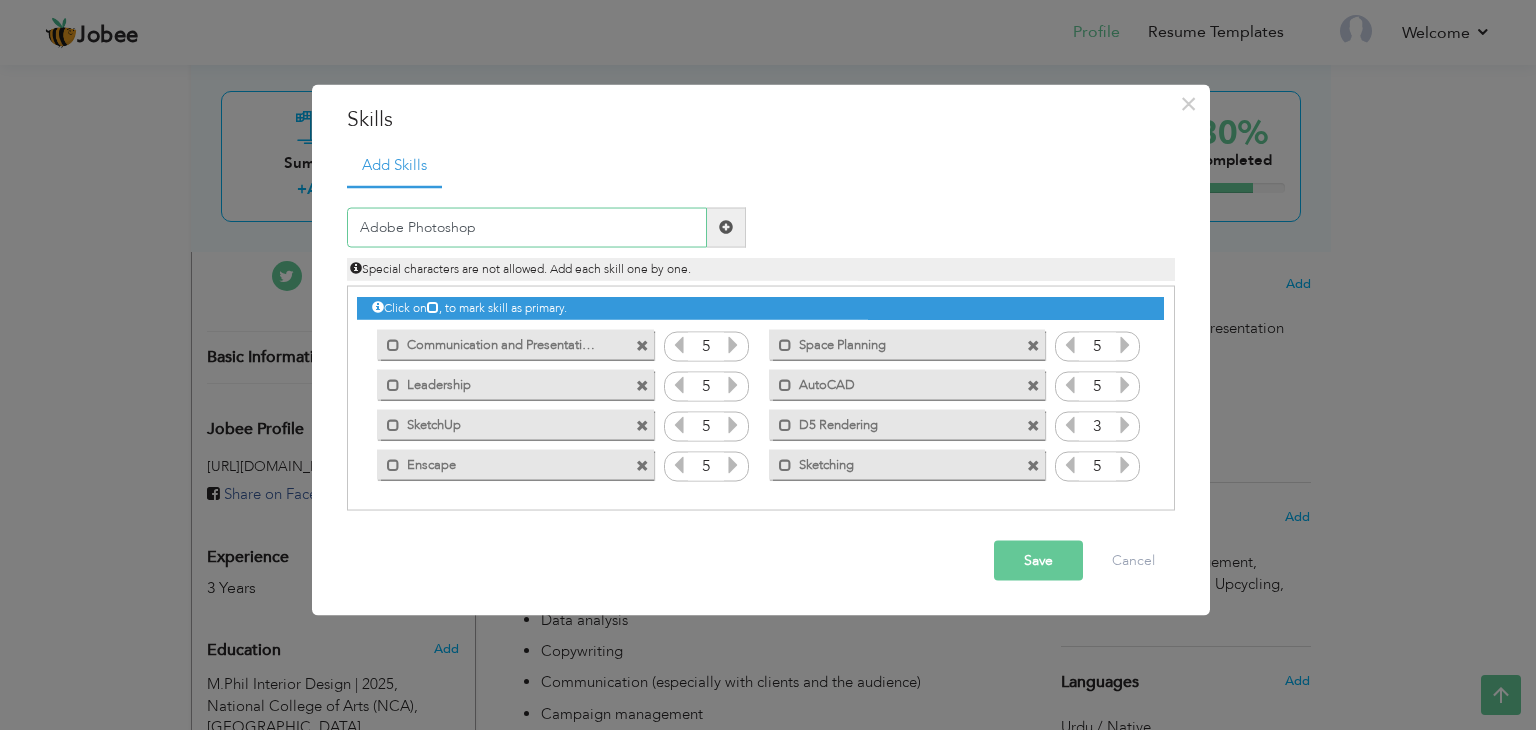 click on "Adobe Photoshop" at bounding box center (527, 227) 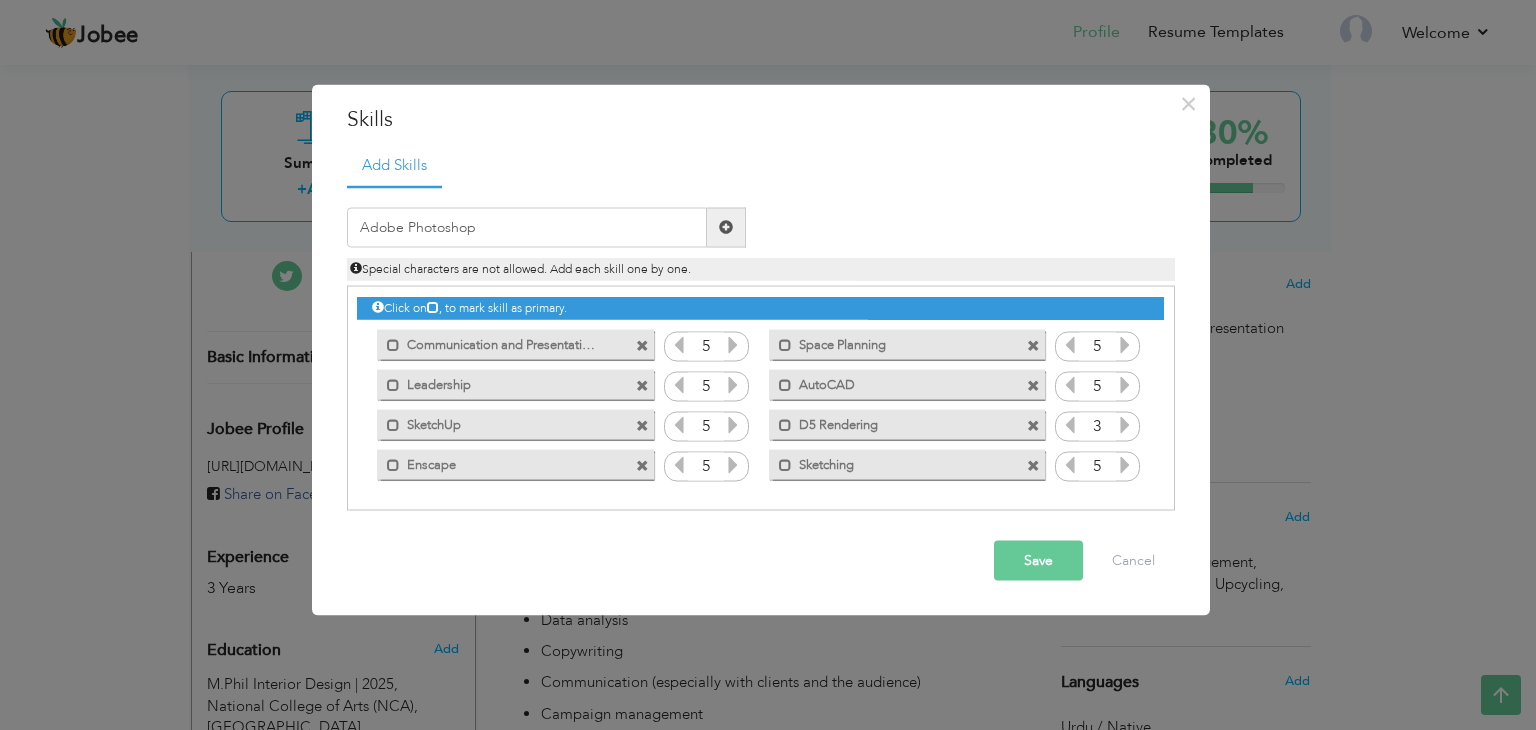 click at bounding box center (726, 227) 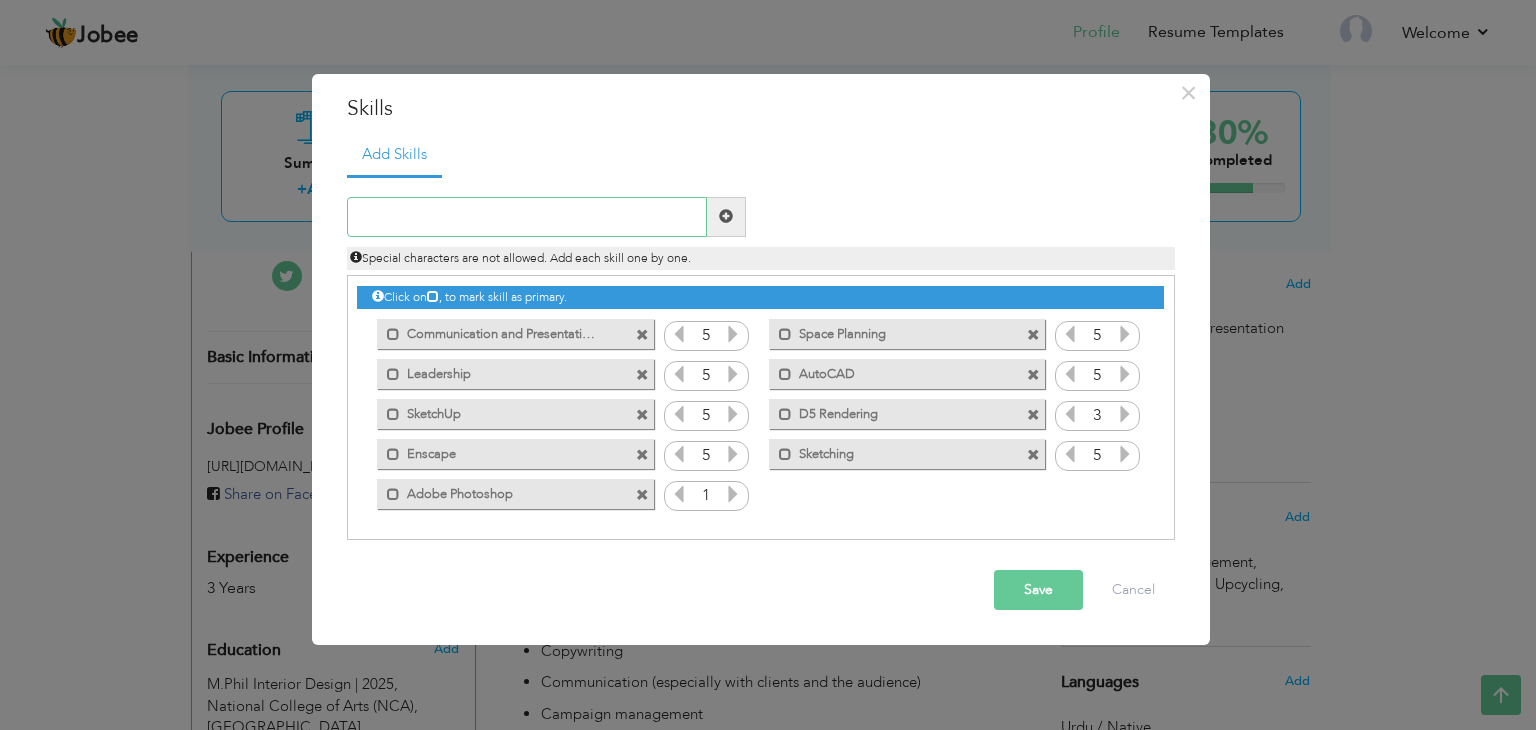 click at bounding box center (527, 217) 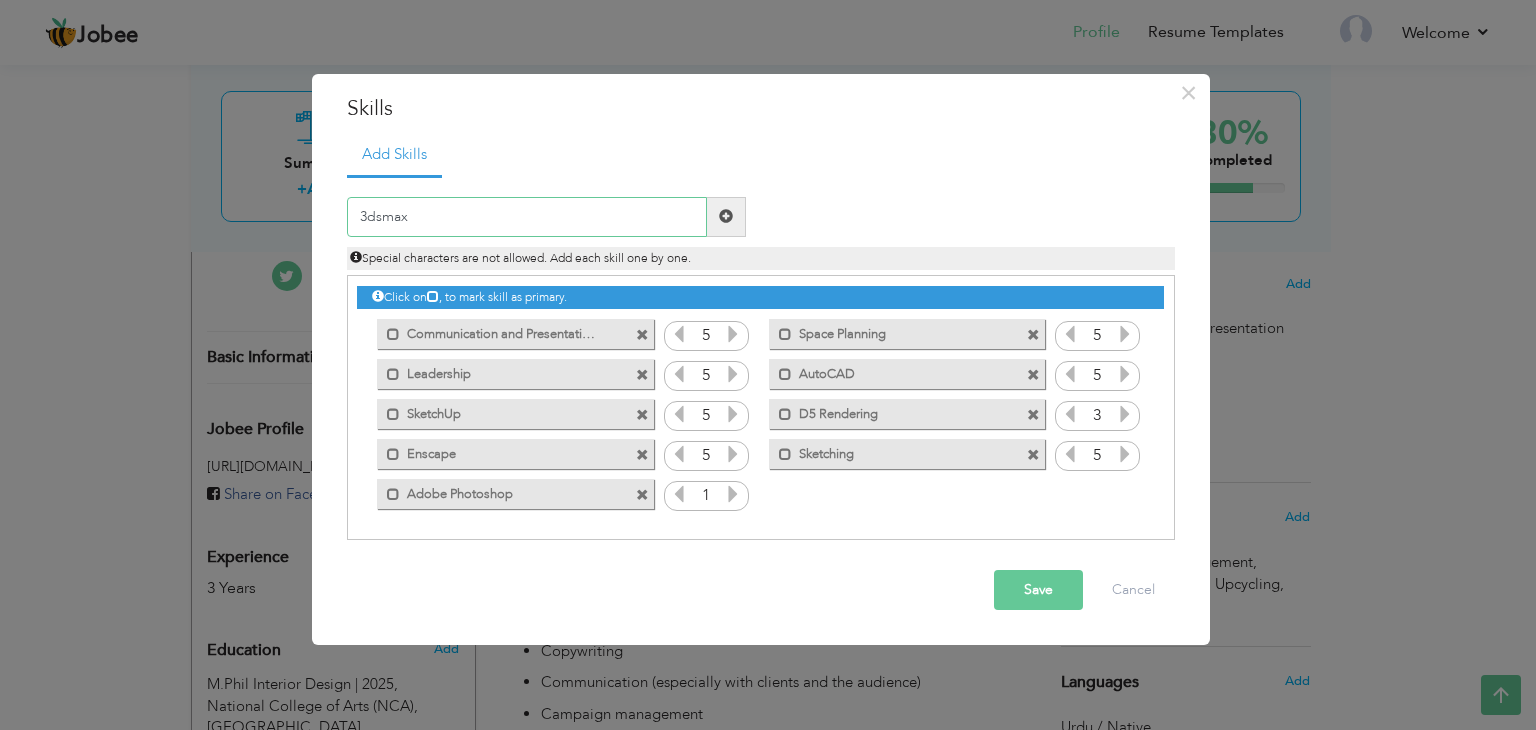 click on "3dsmax" at bounding box center [527, 217] 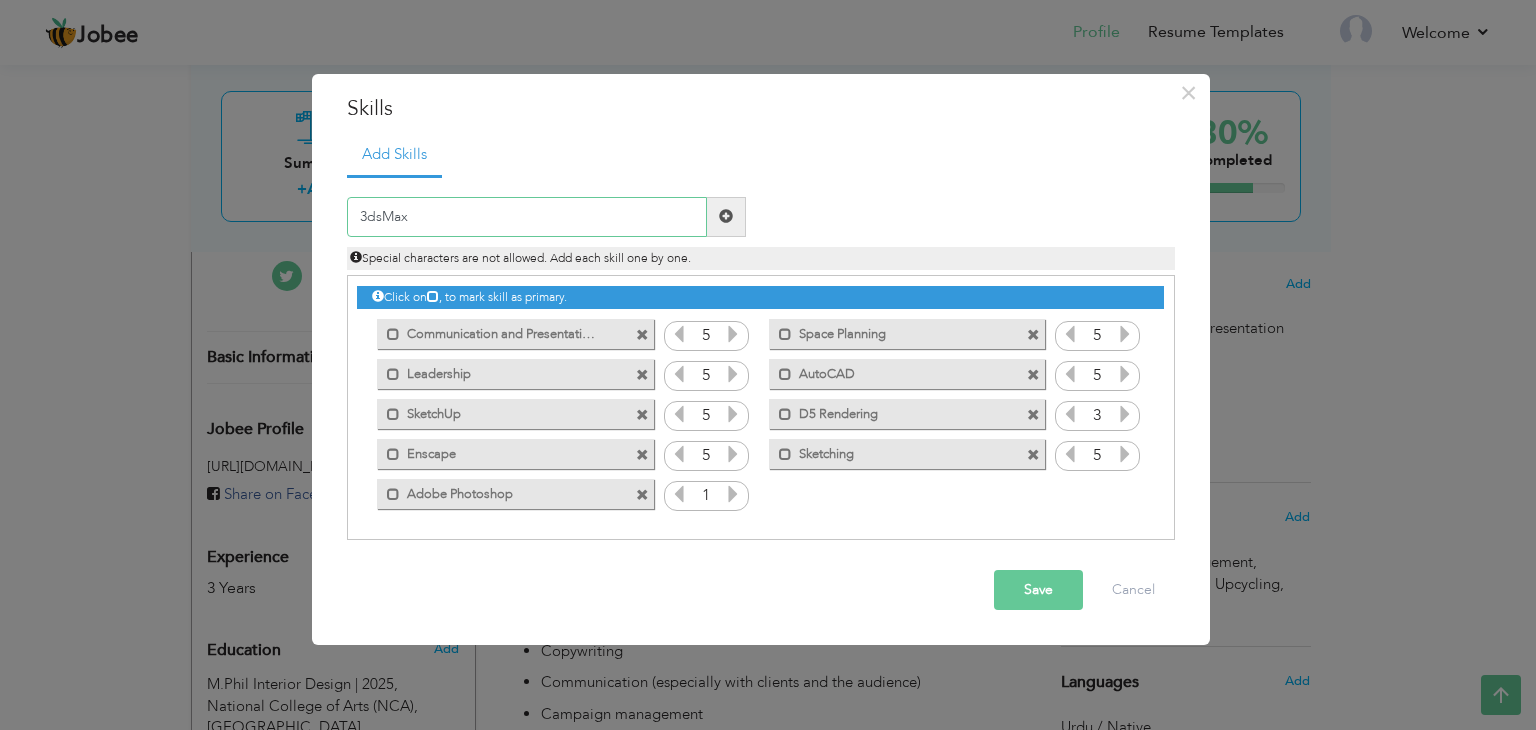 type on "3dsMax" 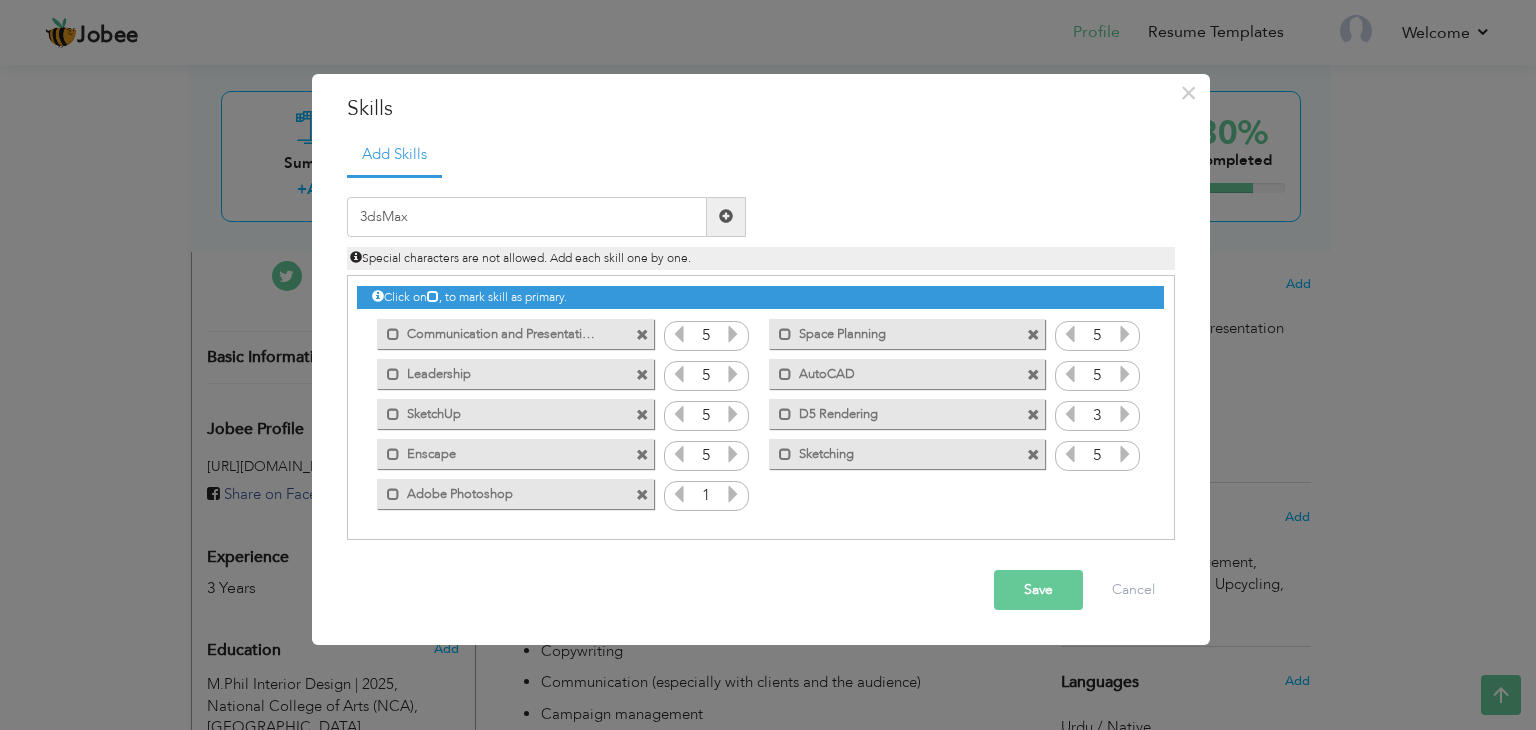 click at bounding box center [726, 216] 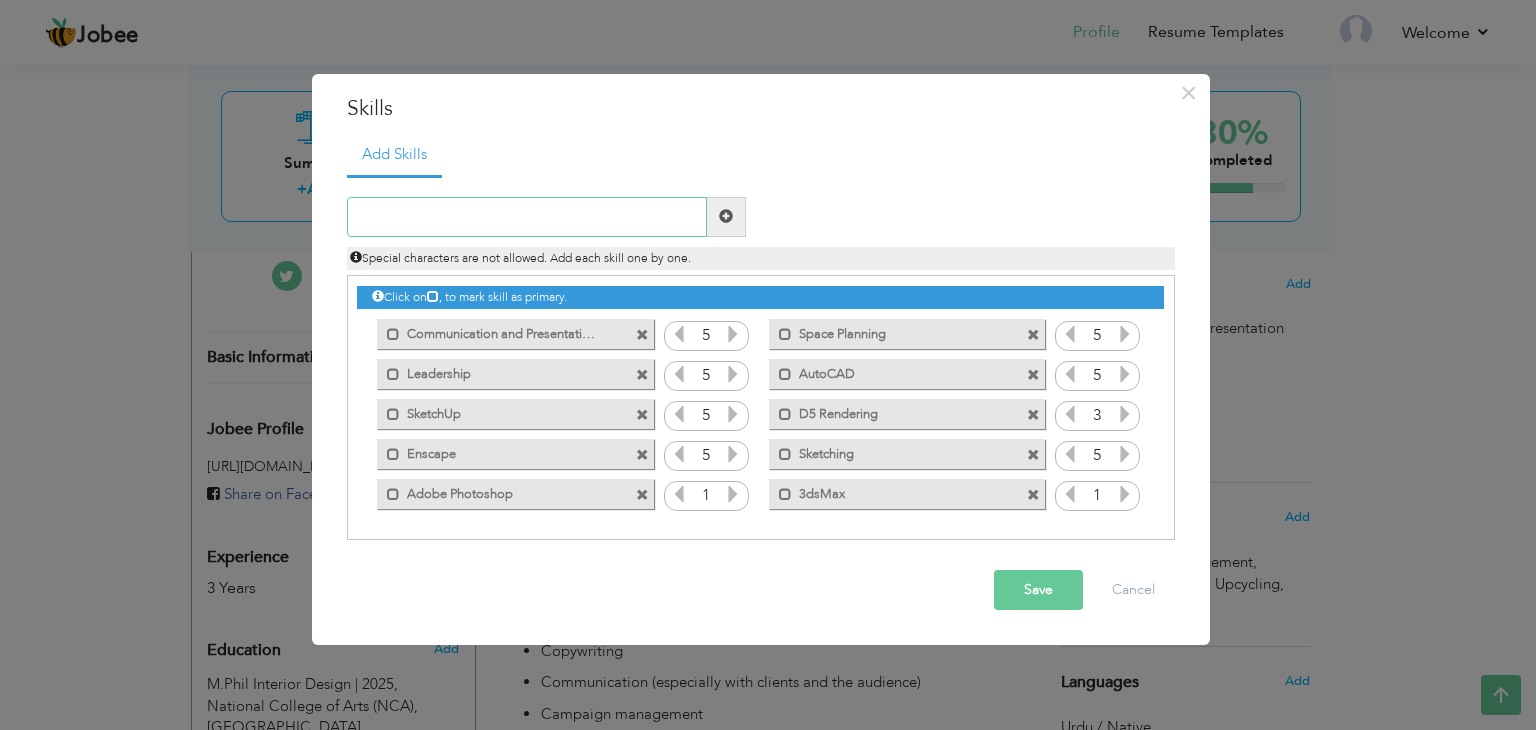 click at bounding box center (527, 217) 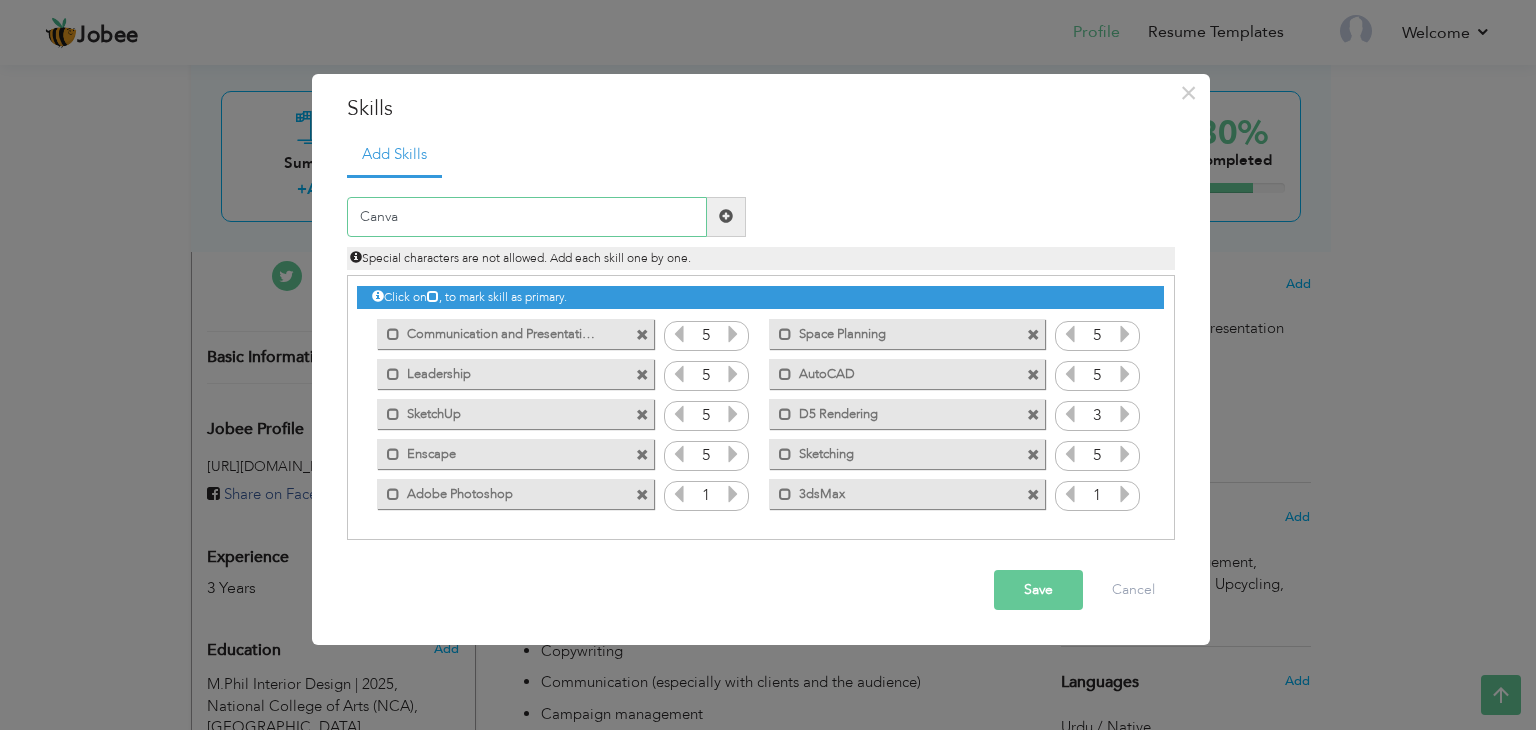 type on "Canva" 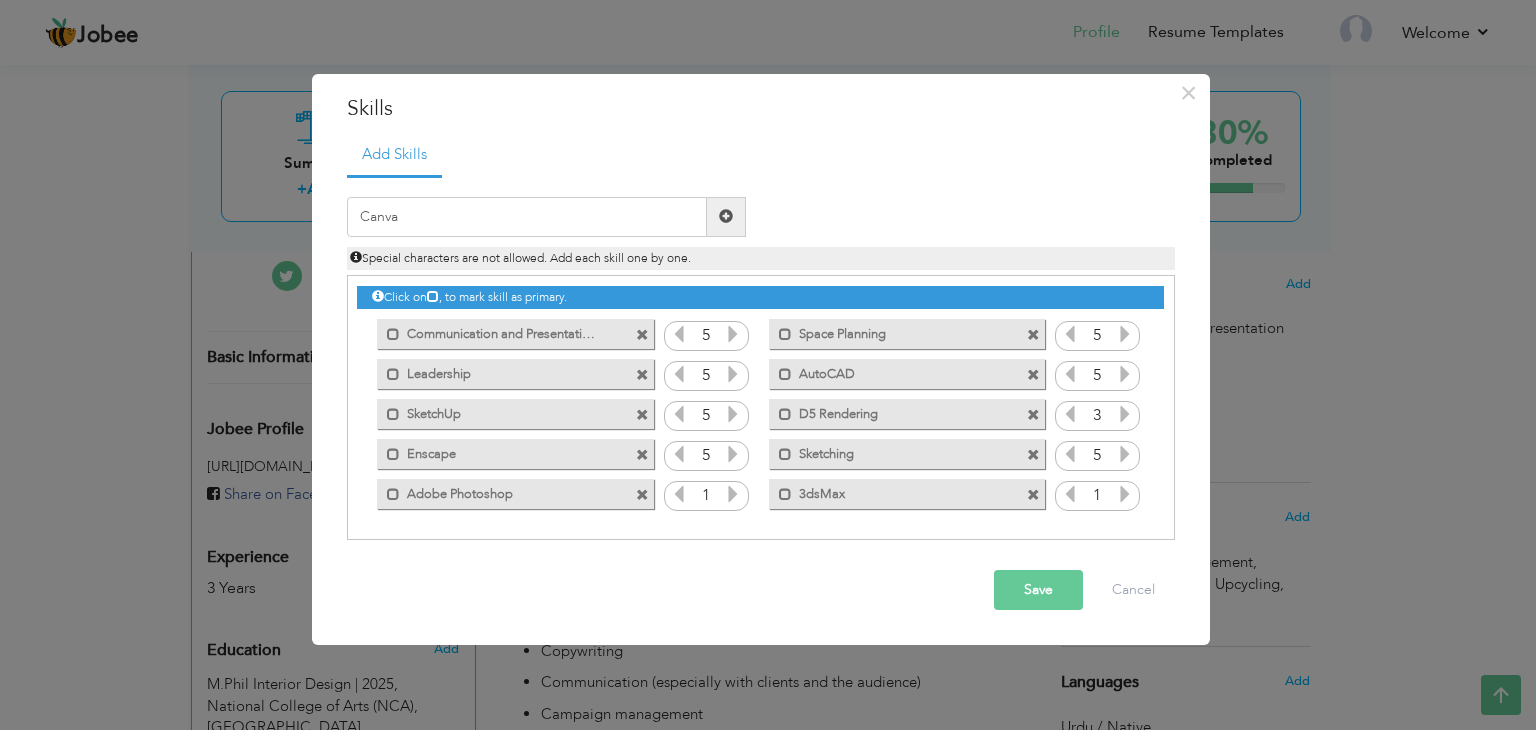 click at bounding box center (726, 216) 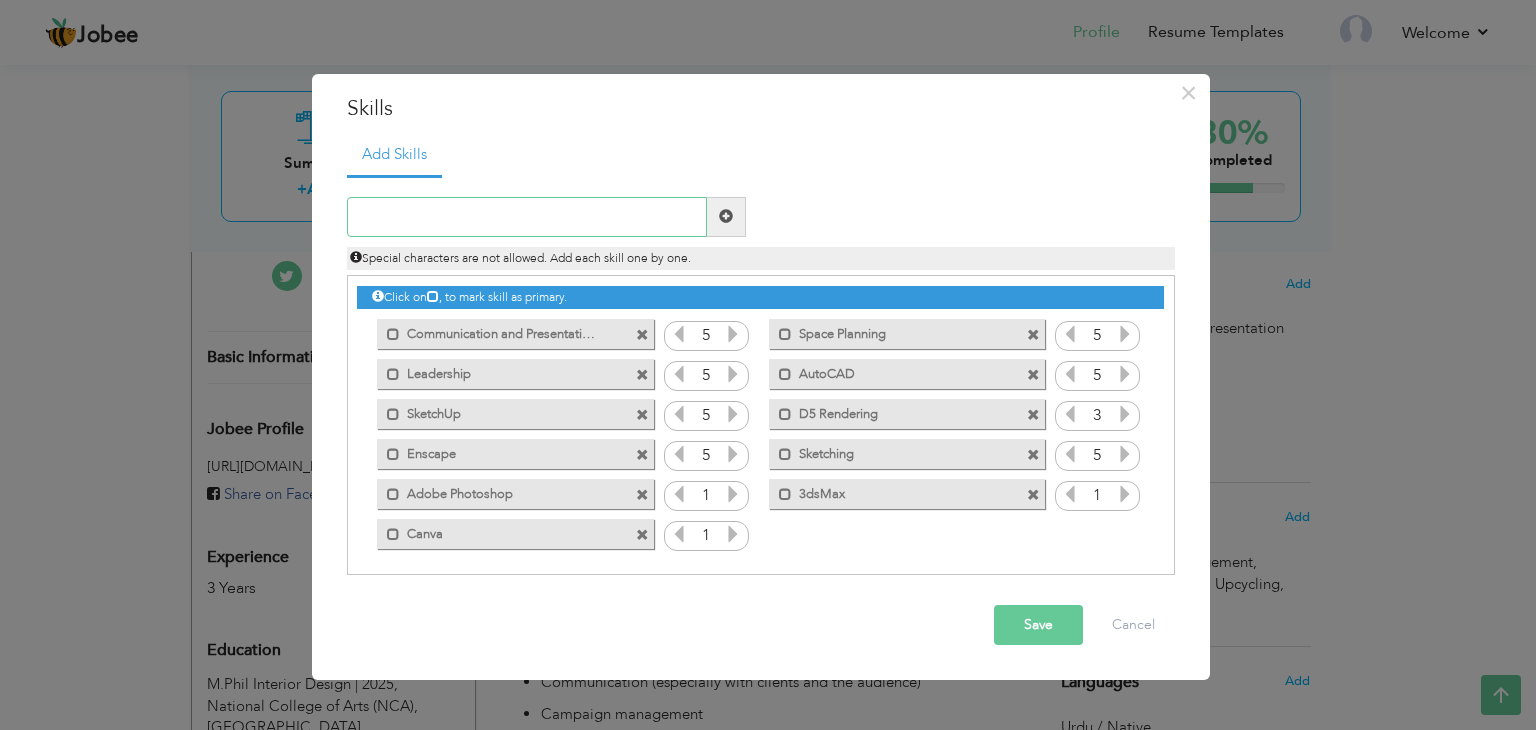 click at bounding box center [527, 217] 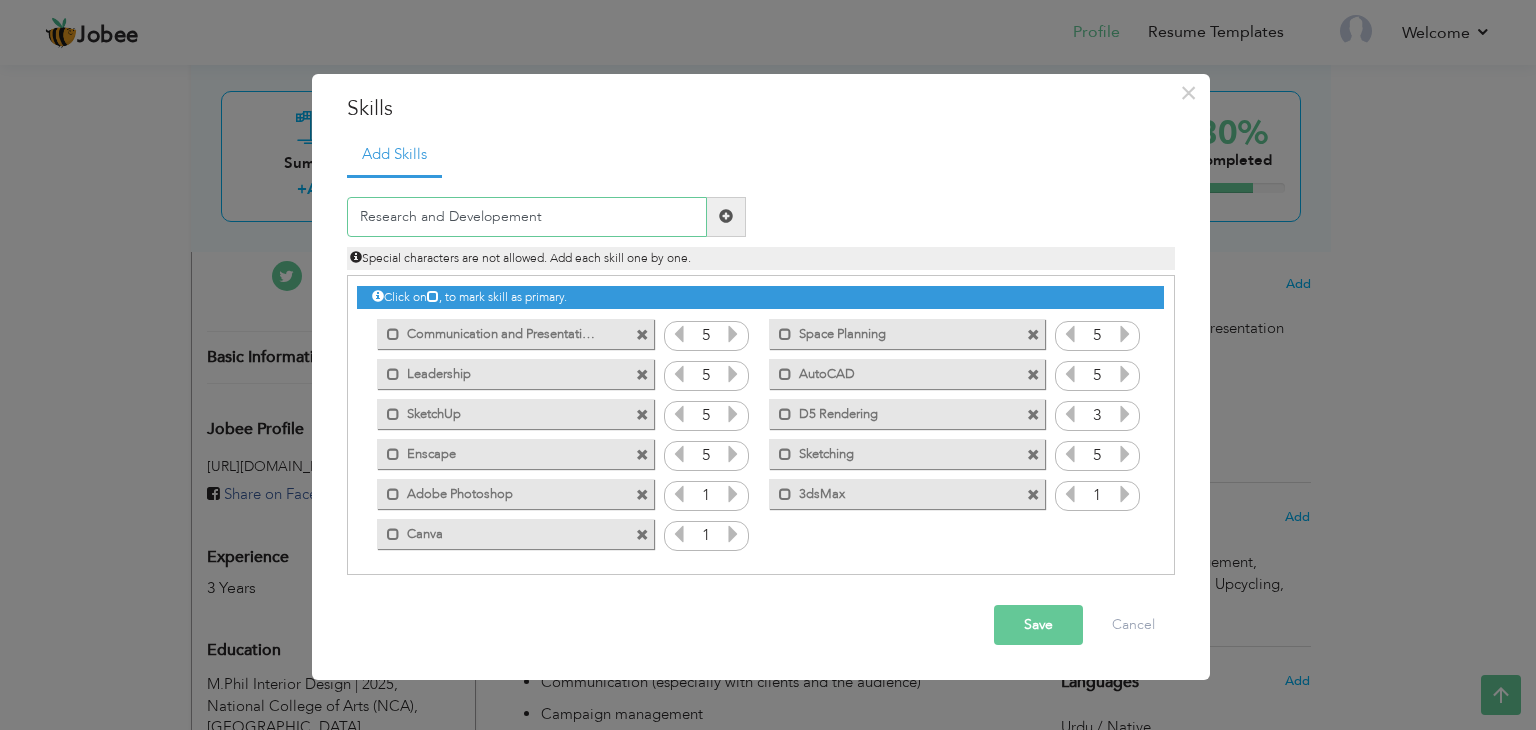 drag, startPoint x: 620, startPoint y: 221, endPoint x: 442, endPoint y: 217, distance: 178.04494 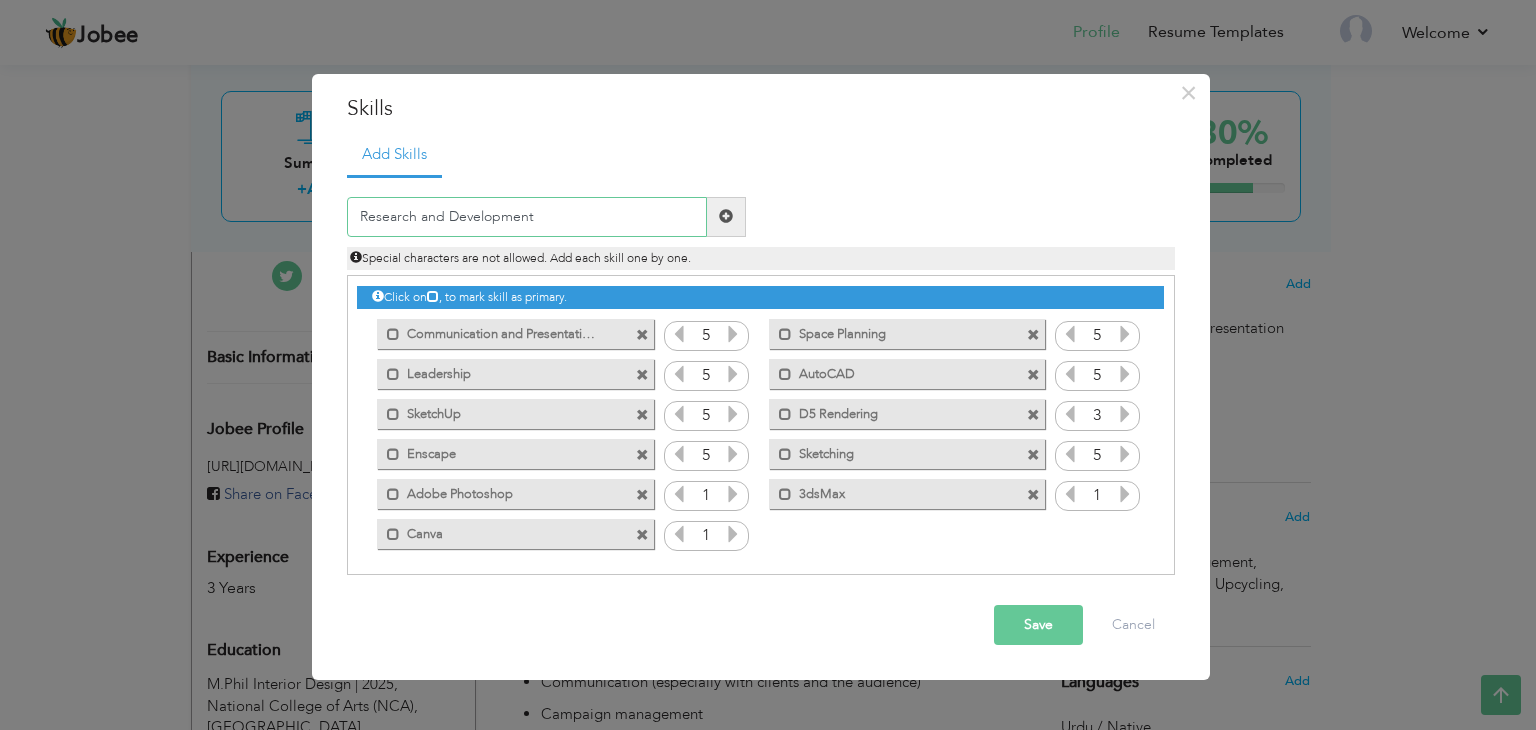 click on "Research and Development" at bounding box center [527, 217] 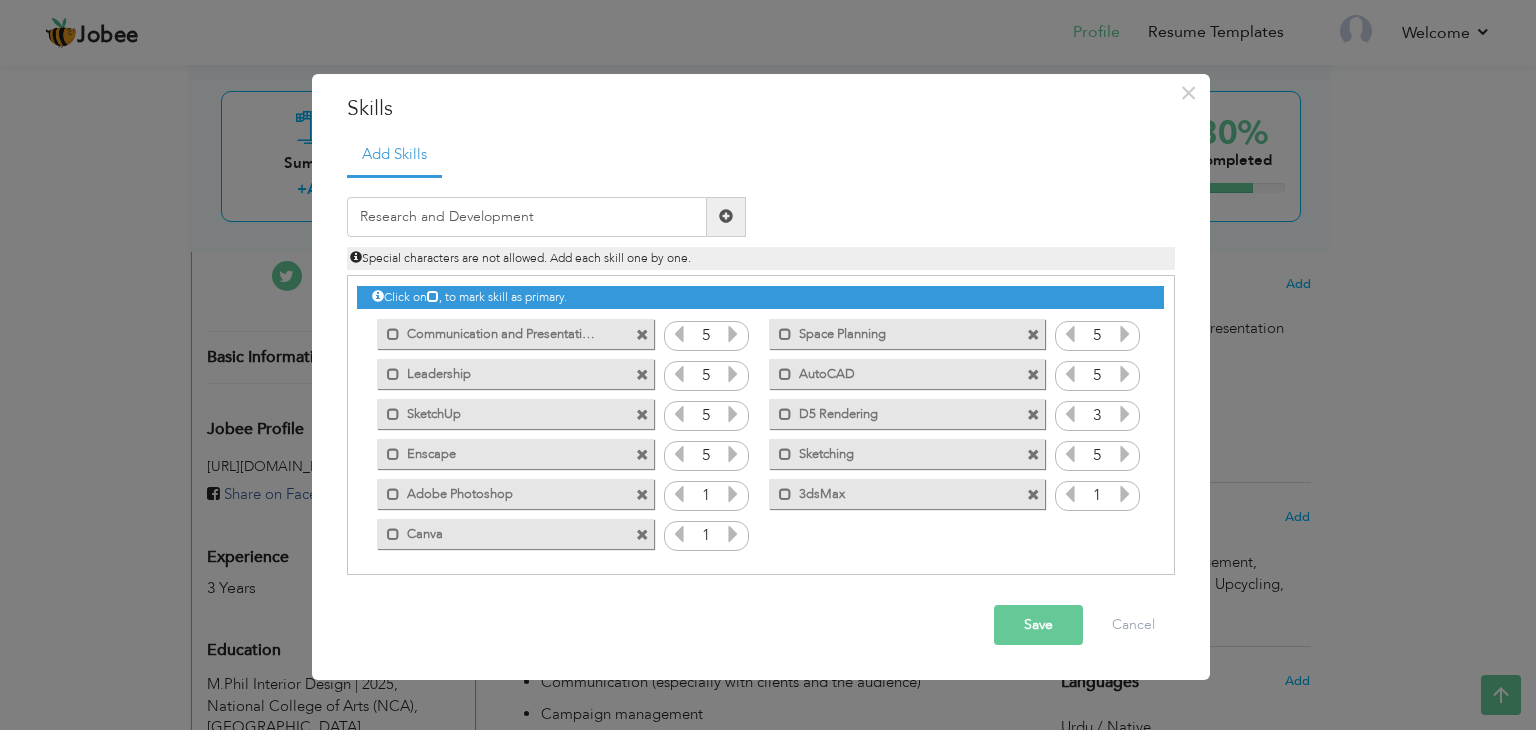 click at bounding box center (726, 217) 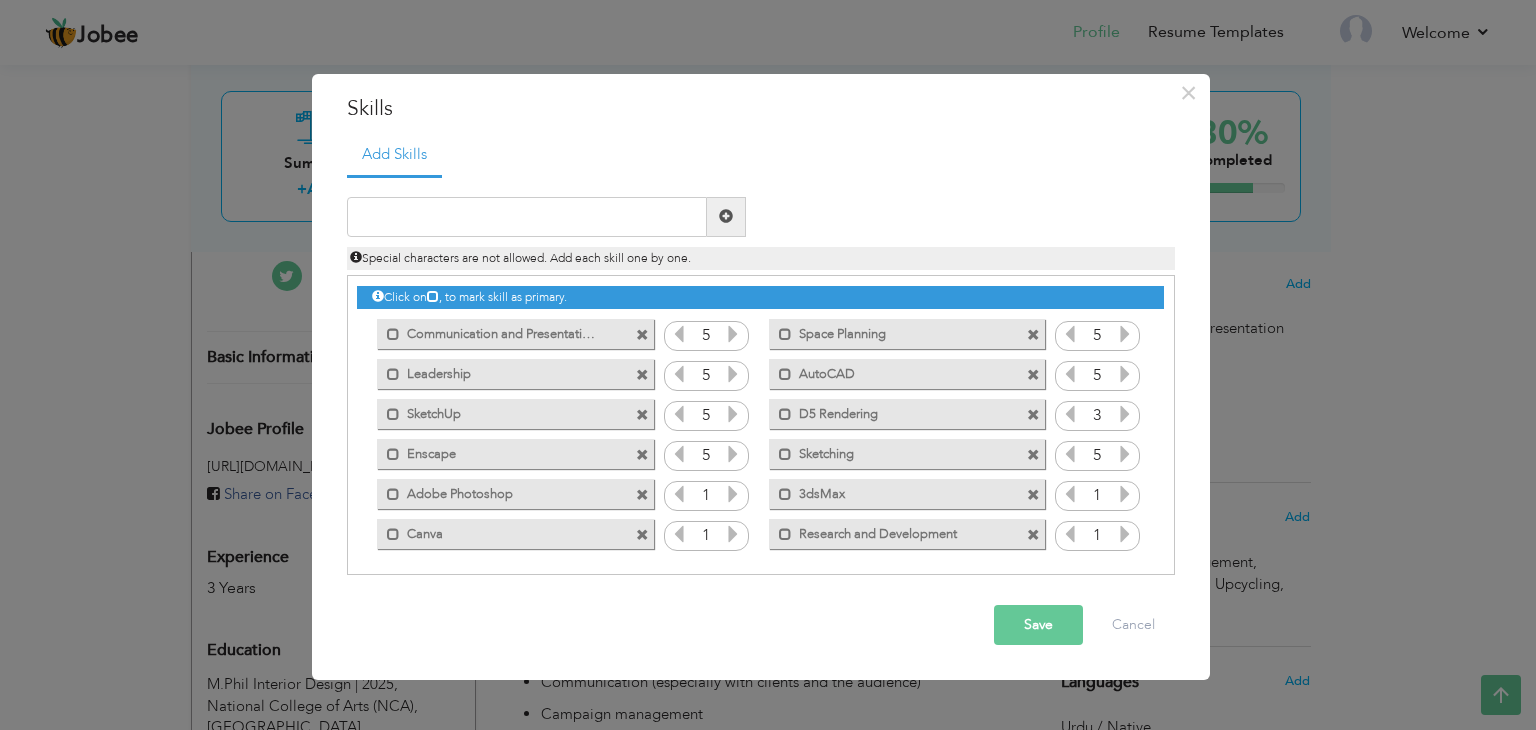 click at bounding box center (1125, 534) 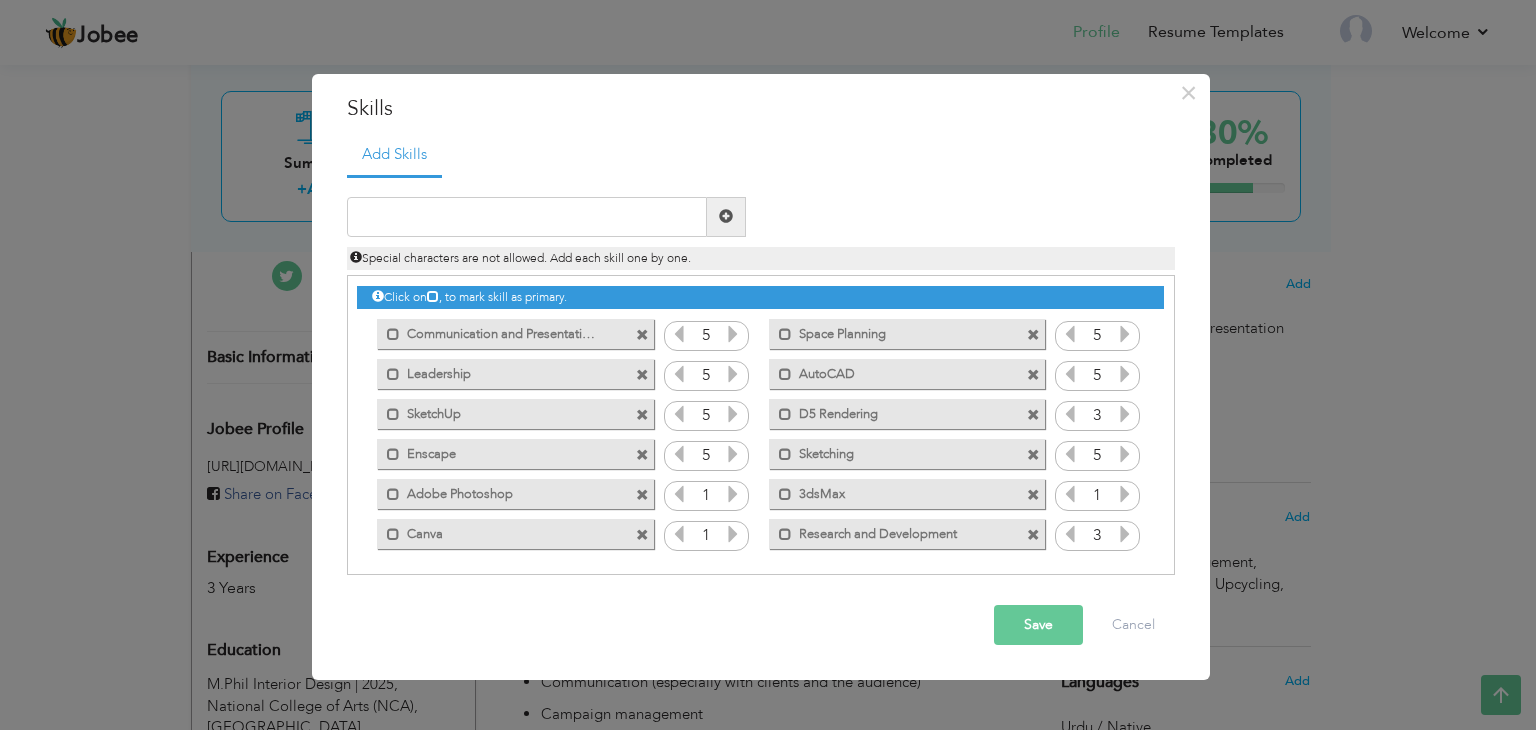 click at bounding box center [1125, 534] 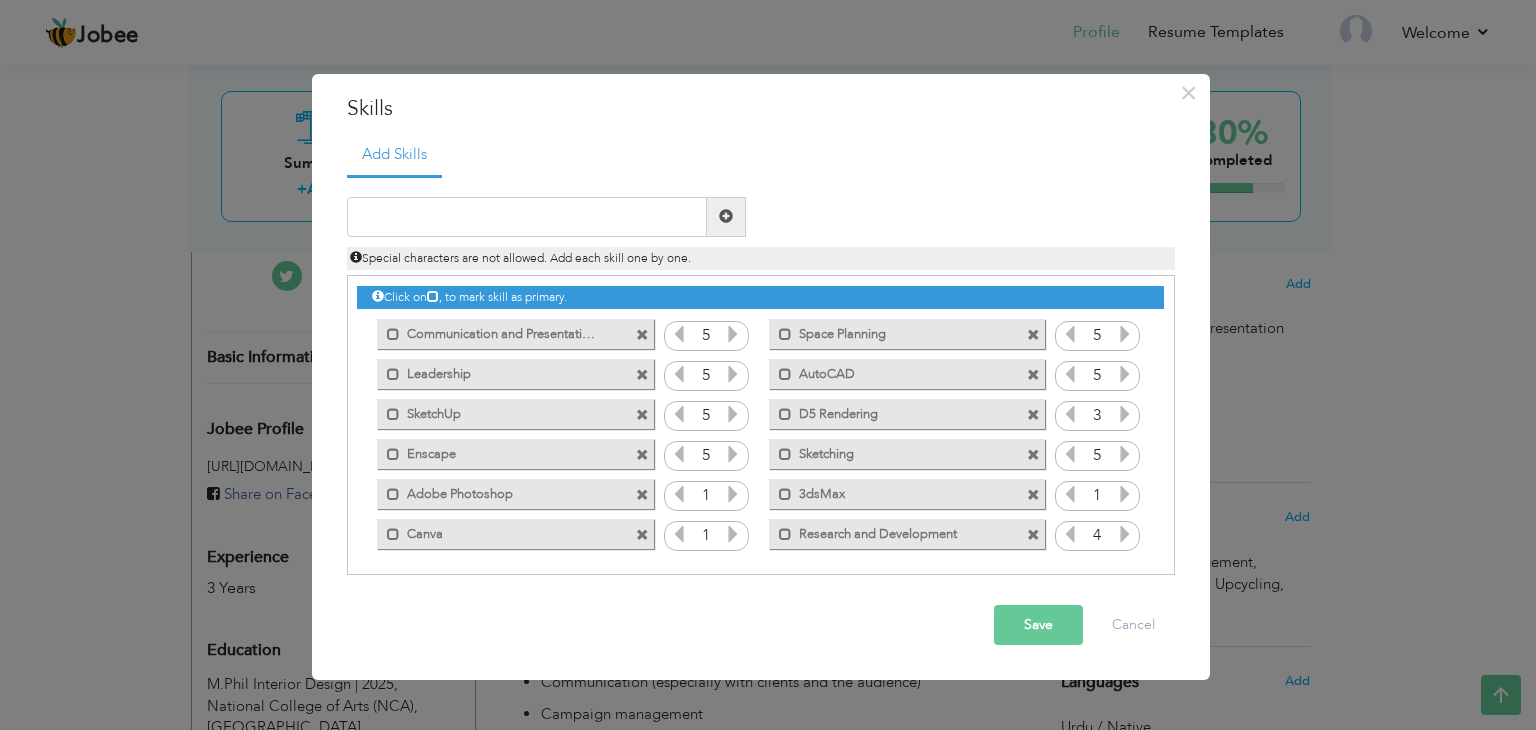 click at bounding box center [1125, 534] 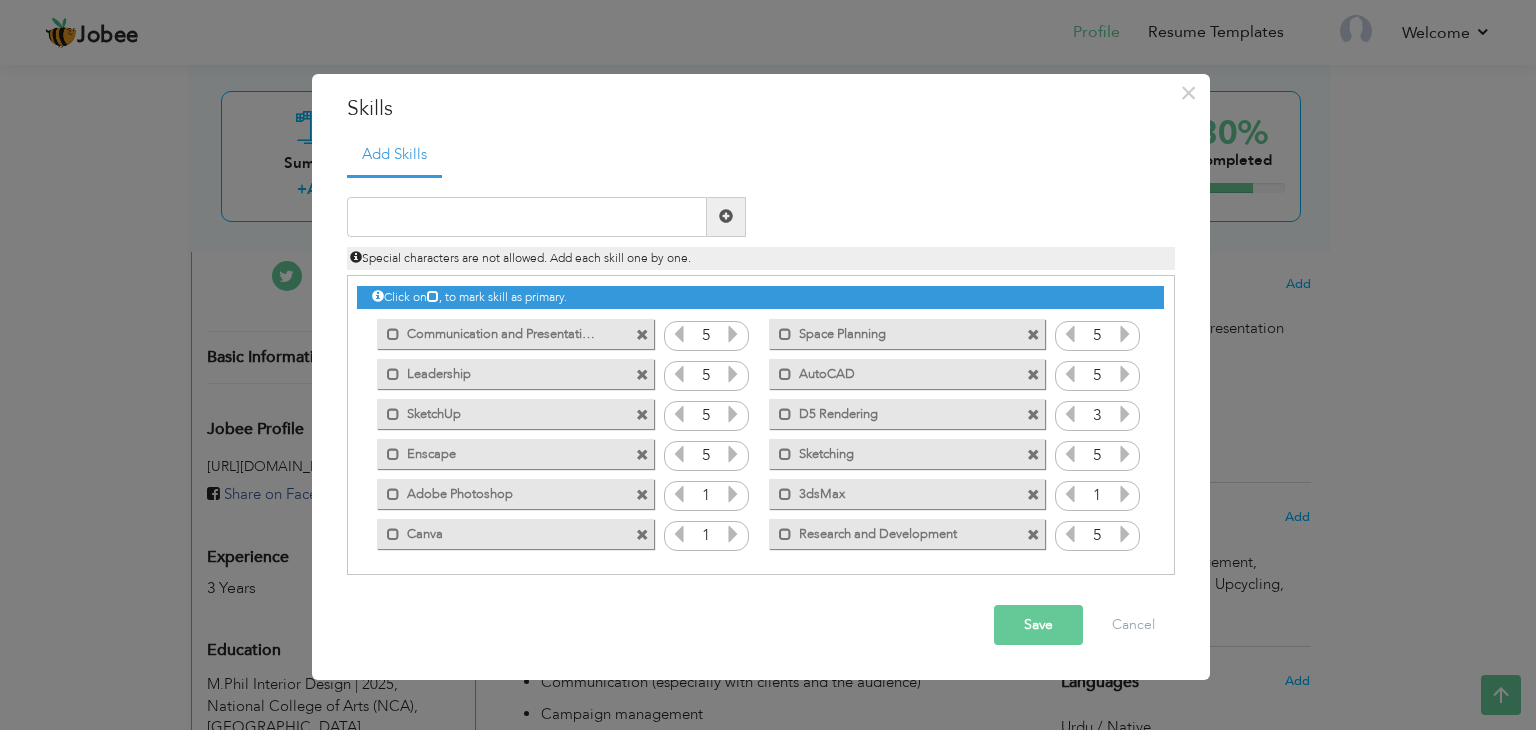 click at bounding box center (1125, 534) 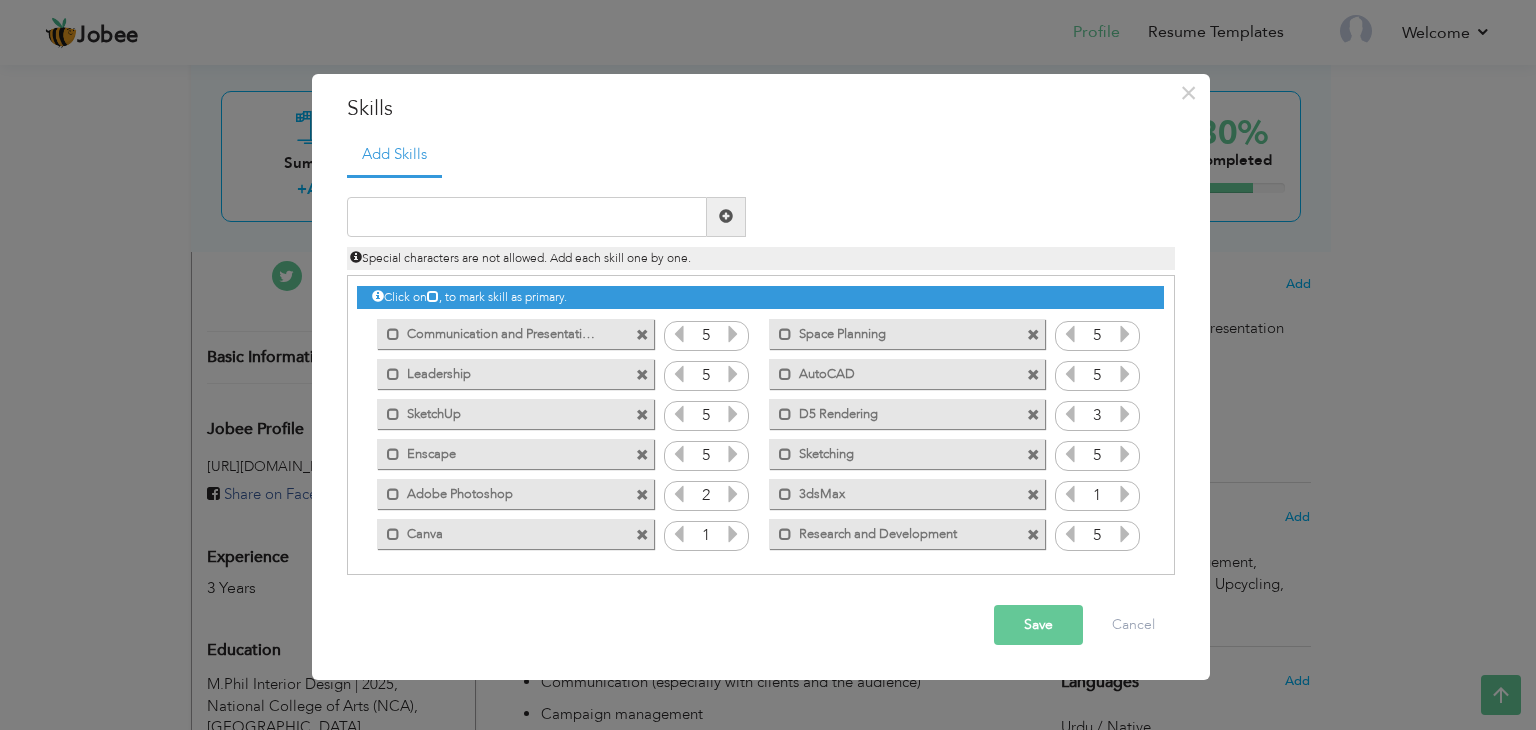 click at bounding box center [733, 494] 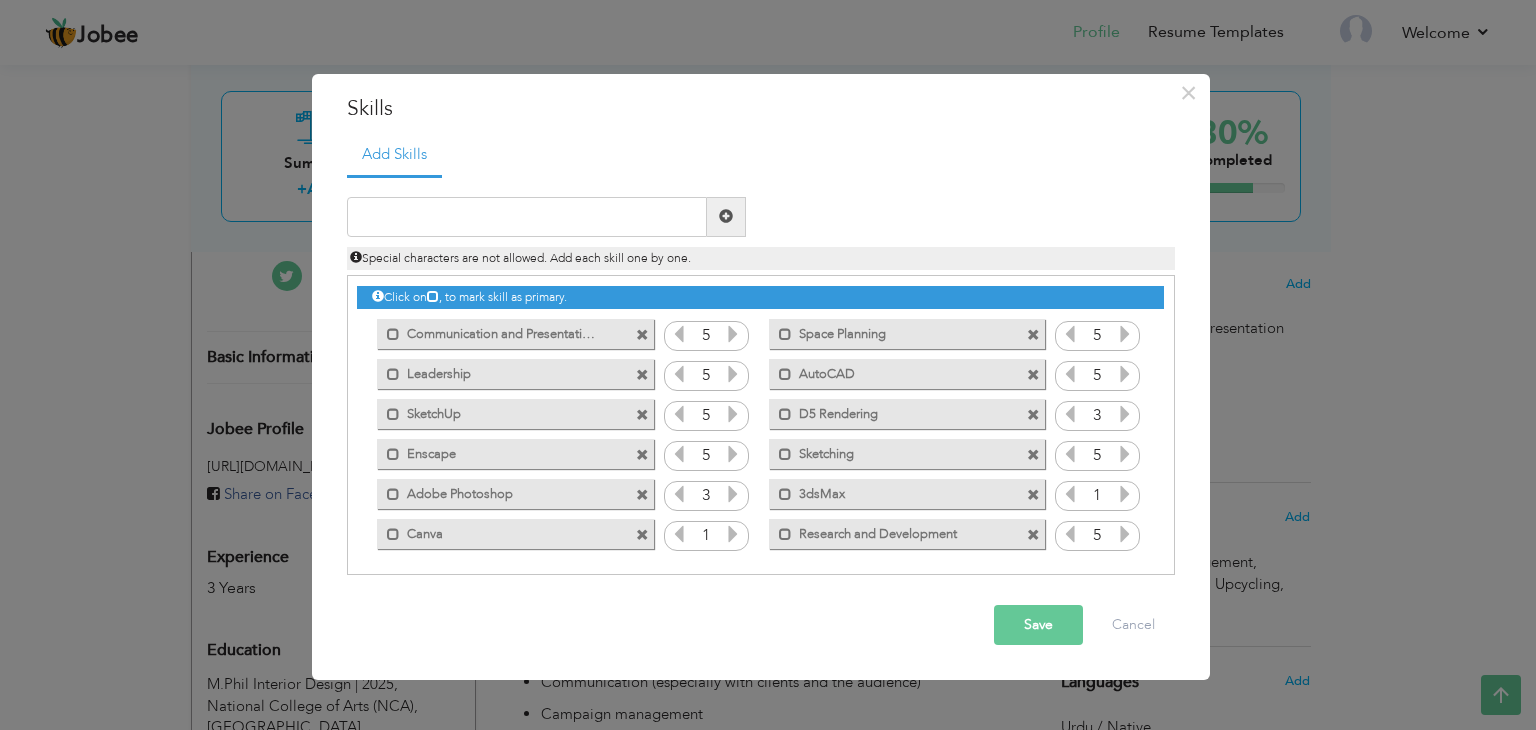 click at bounding box center [733, 494] 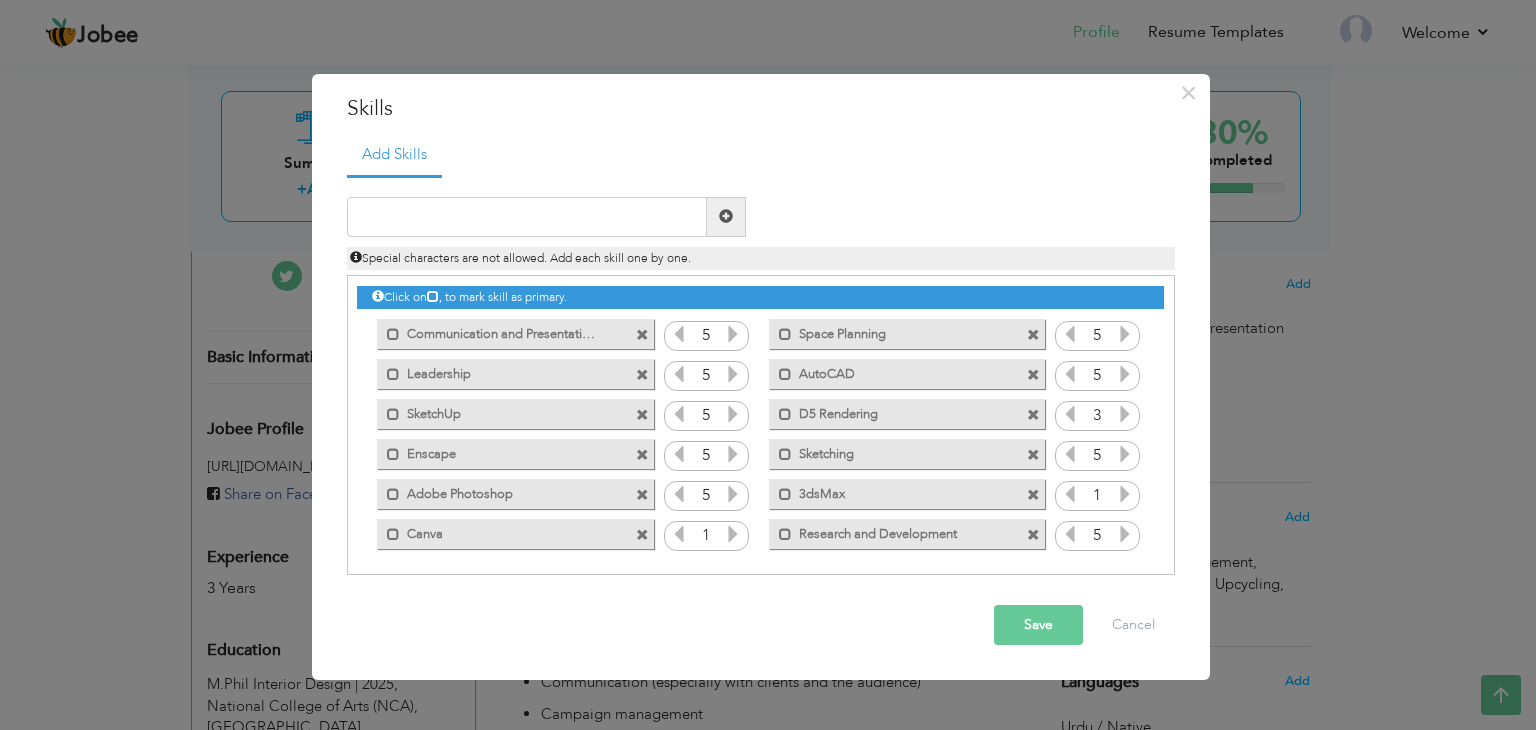 click at bounding box center (733, 494) 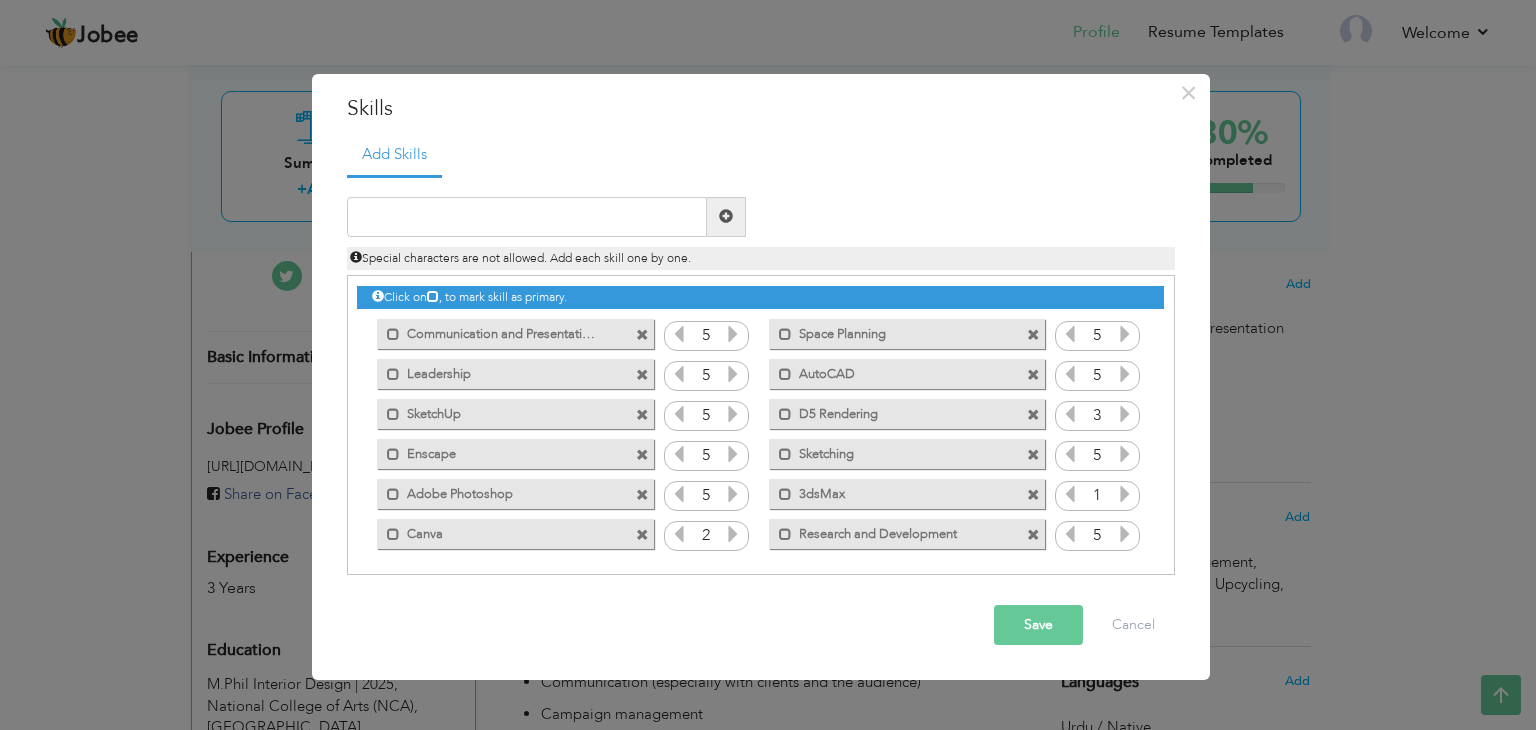 click at bounding box center [733, 534] 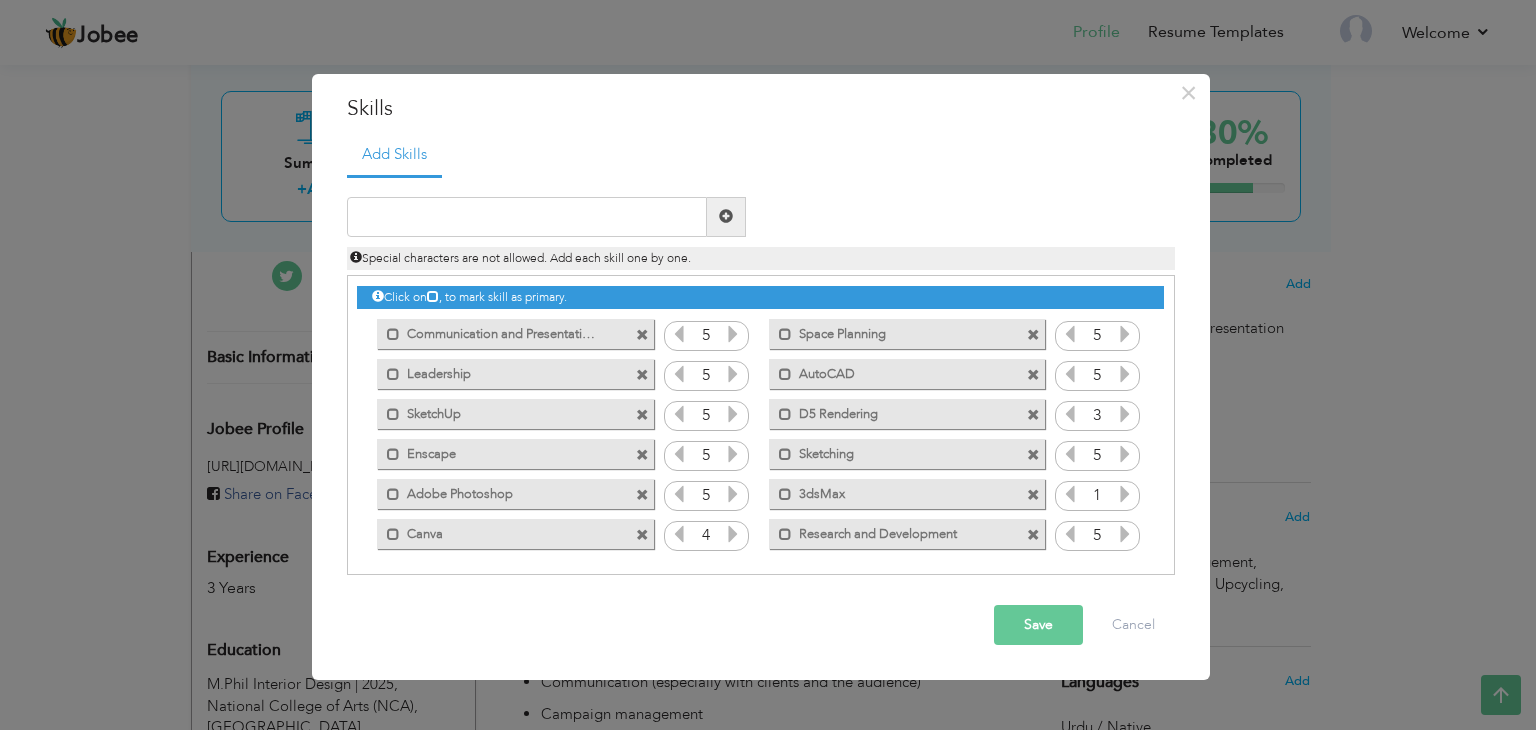 click at bounding box center [733, 534] 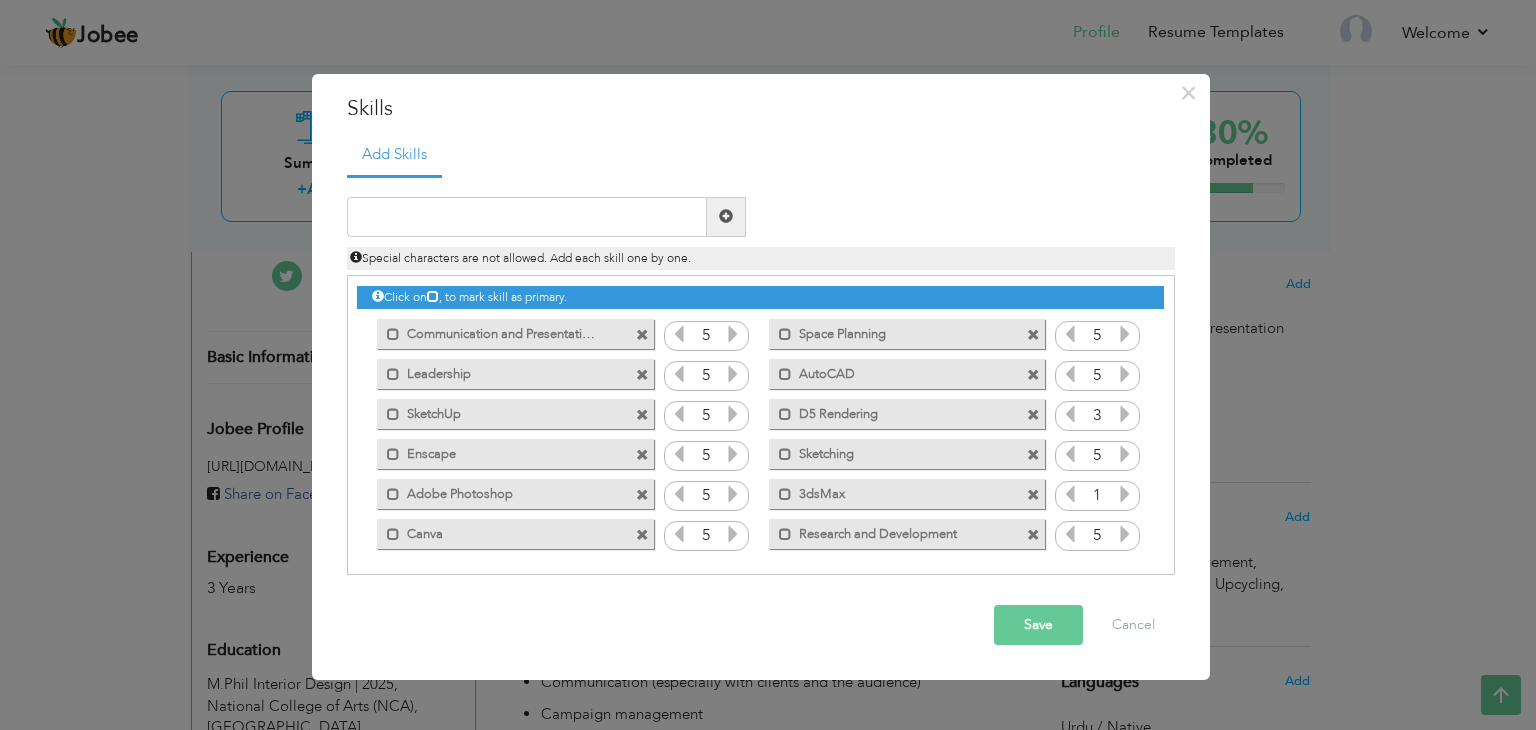 click at bounding box center [733, 534] 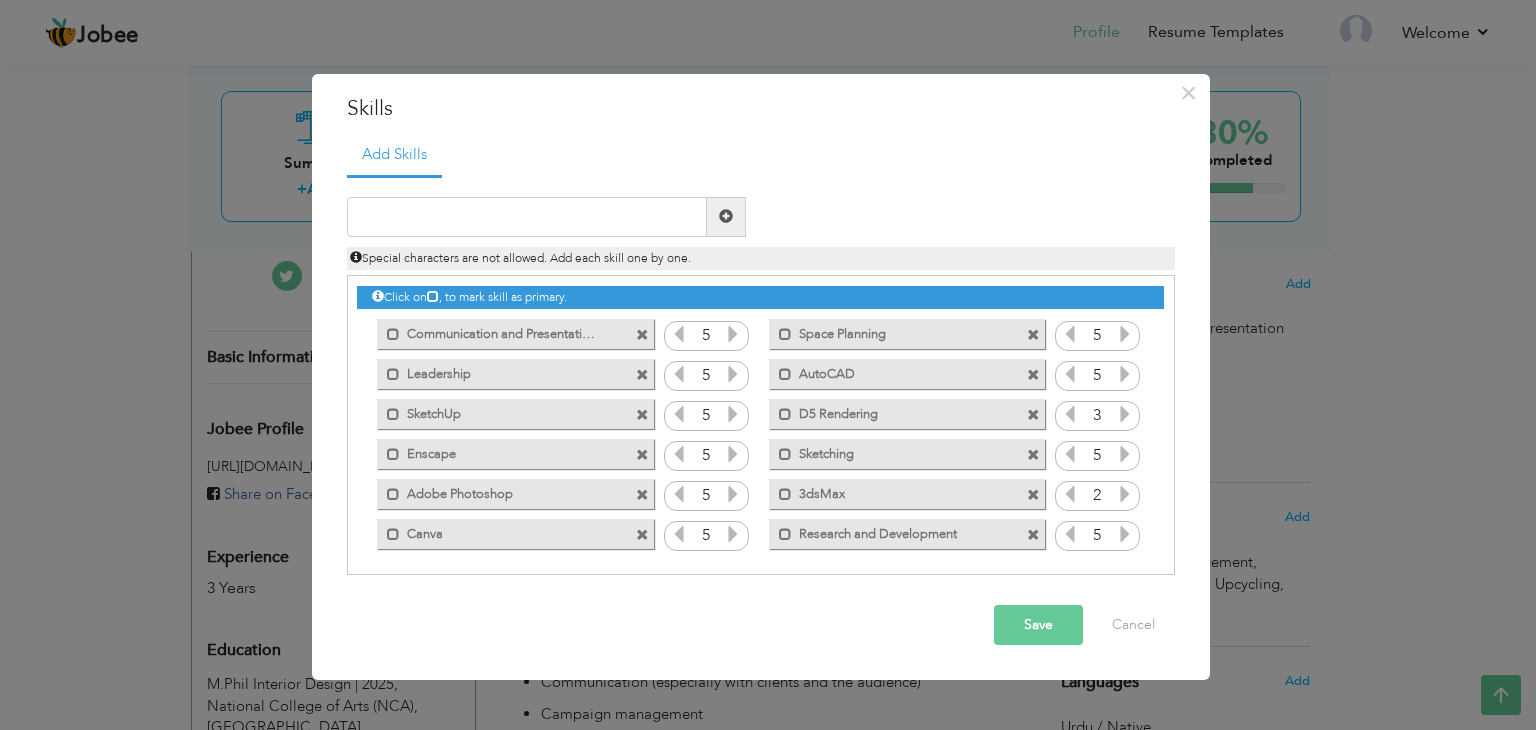 click at bounding box center [1125, 494] 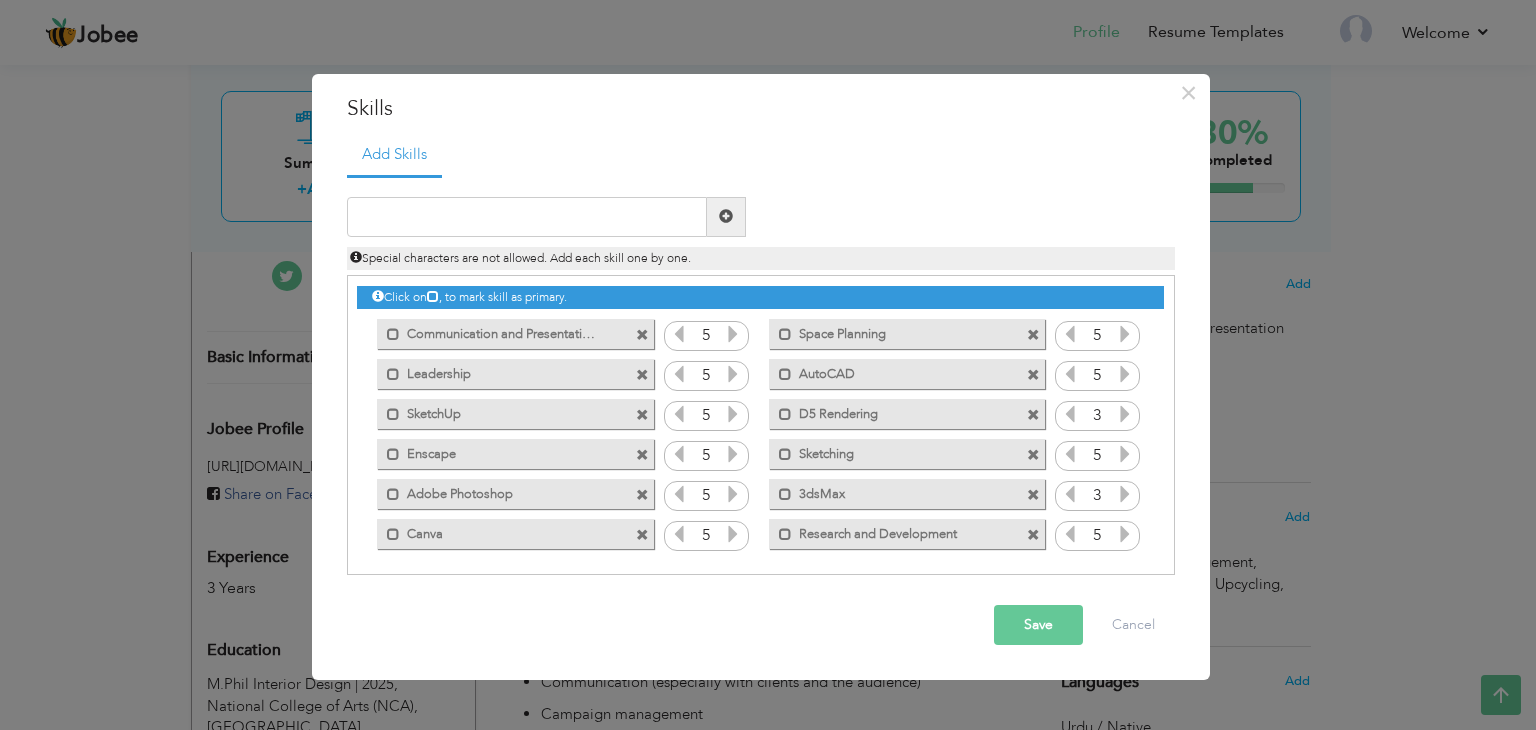 click at bounding box center (1125, 494) 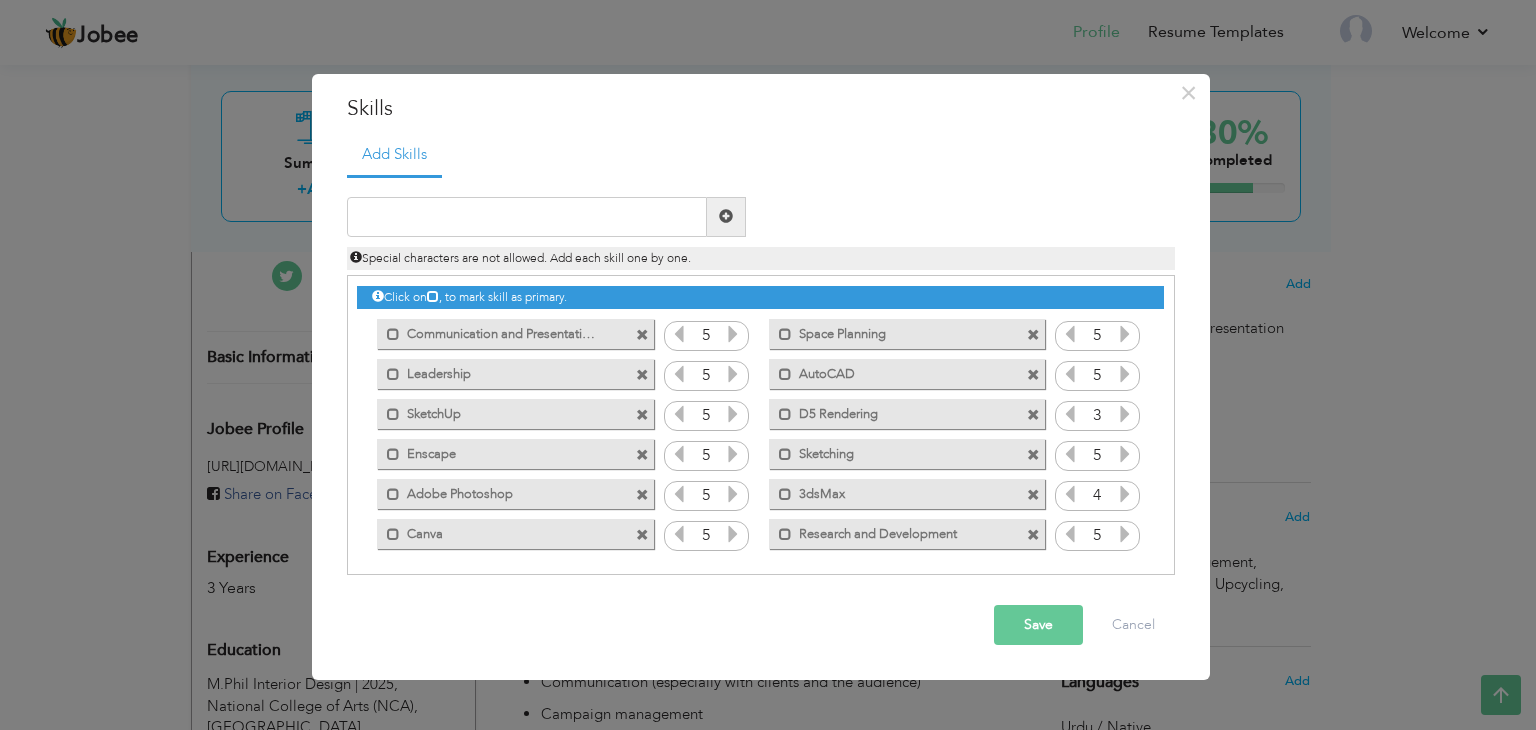 click at bounding box center [1070, 494] 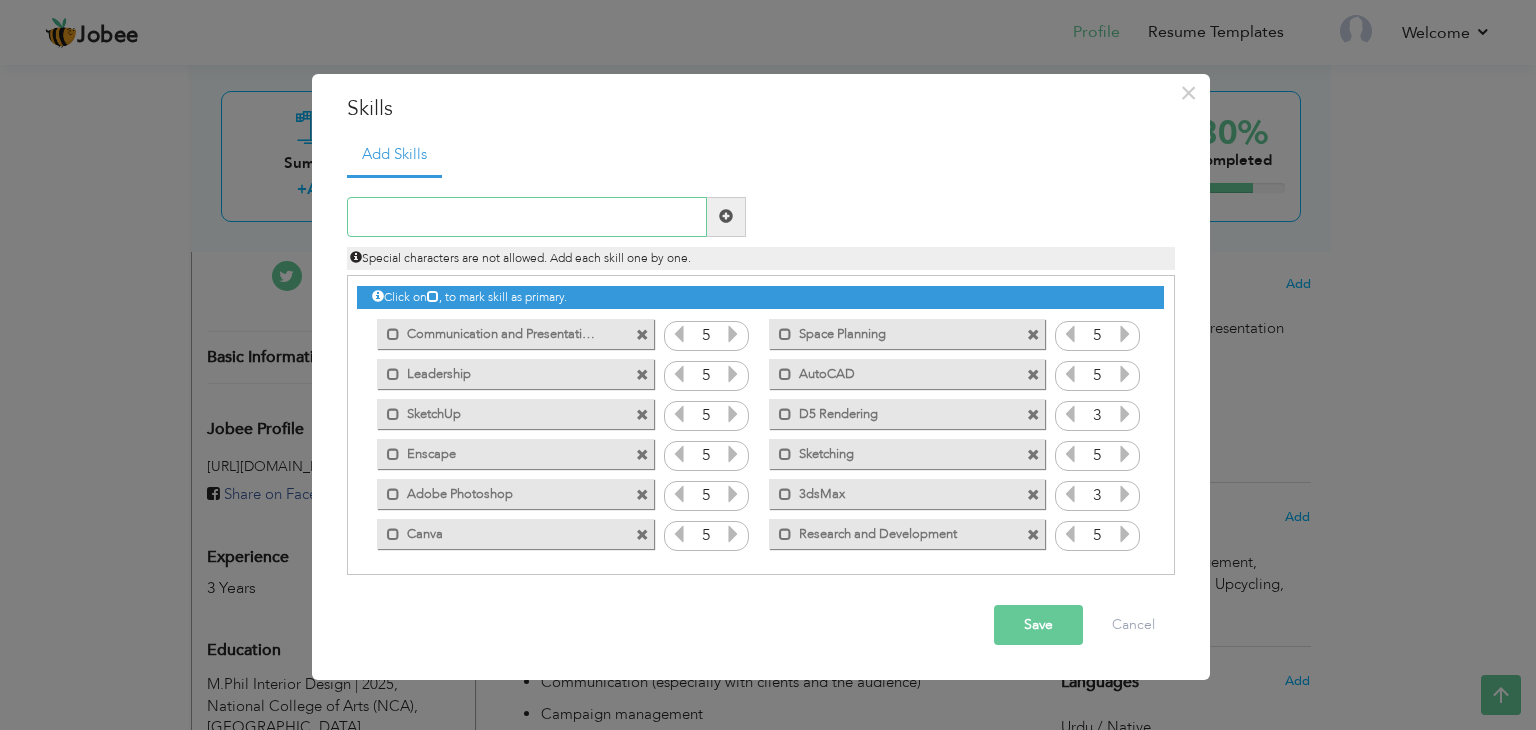 click at bounding box center (527, 217) 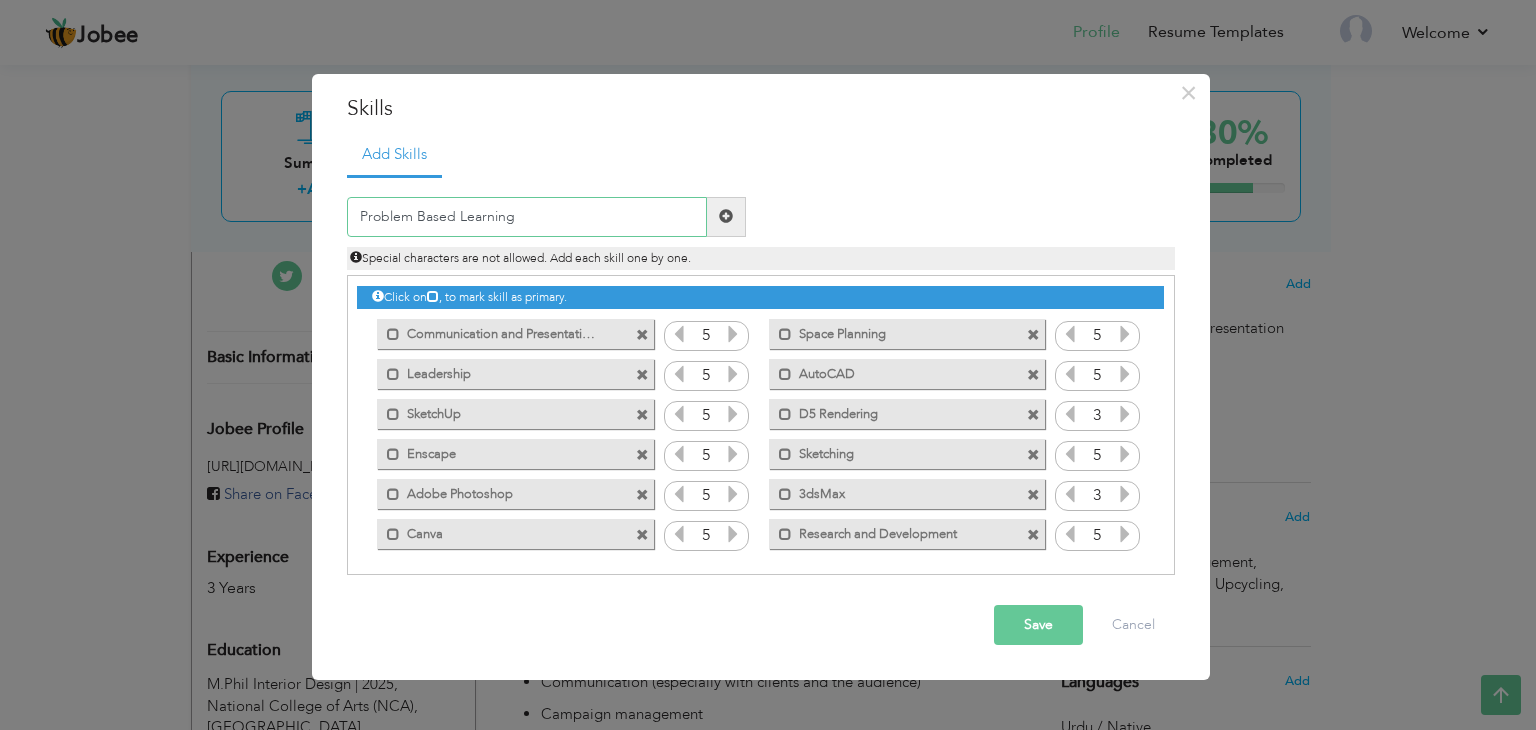 click on "Problem Based Learning" at bounding box center (527, 217) 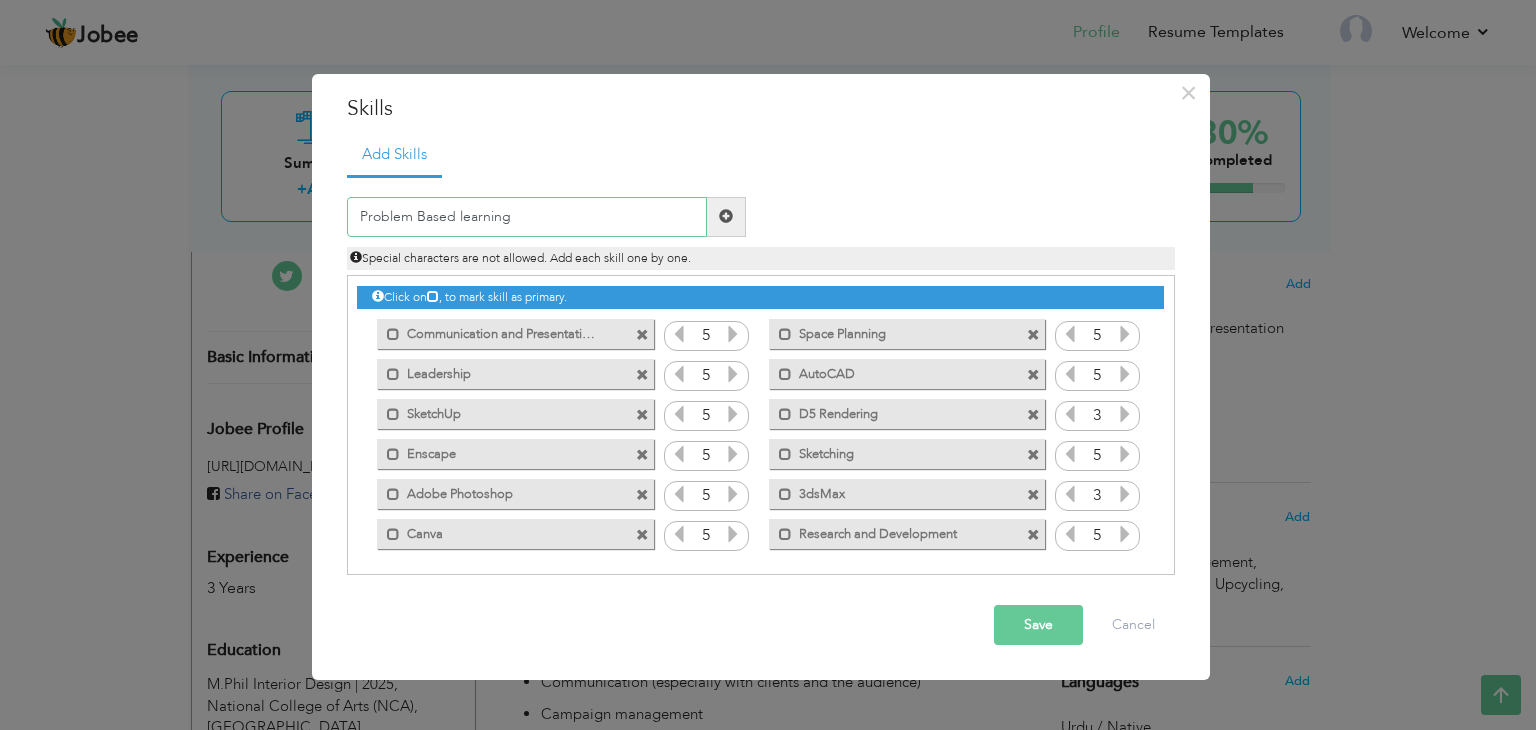 click on "Problem Based learning" at bounding box center [527, 217] 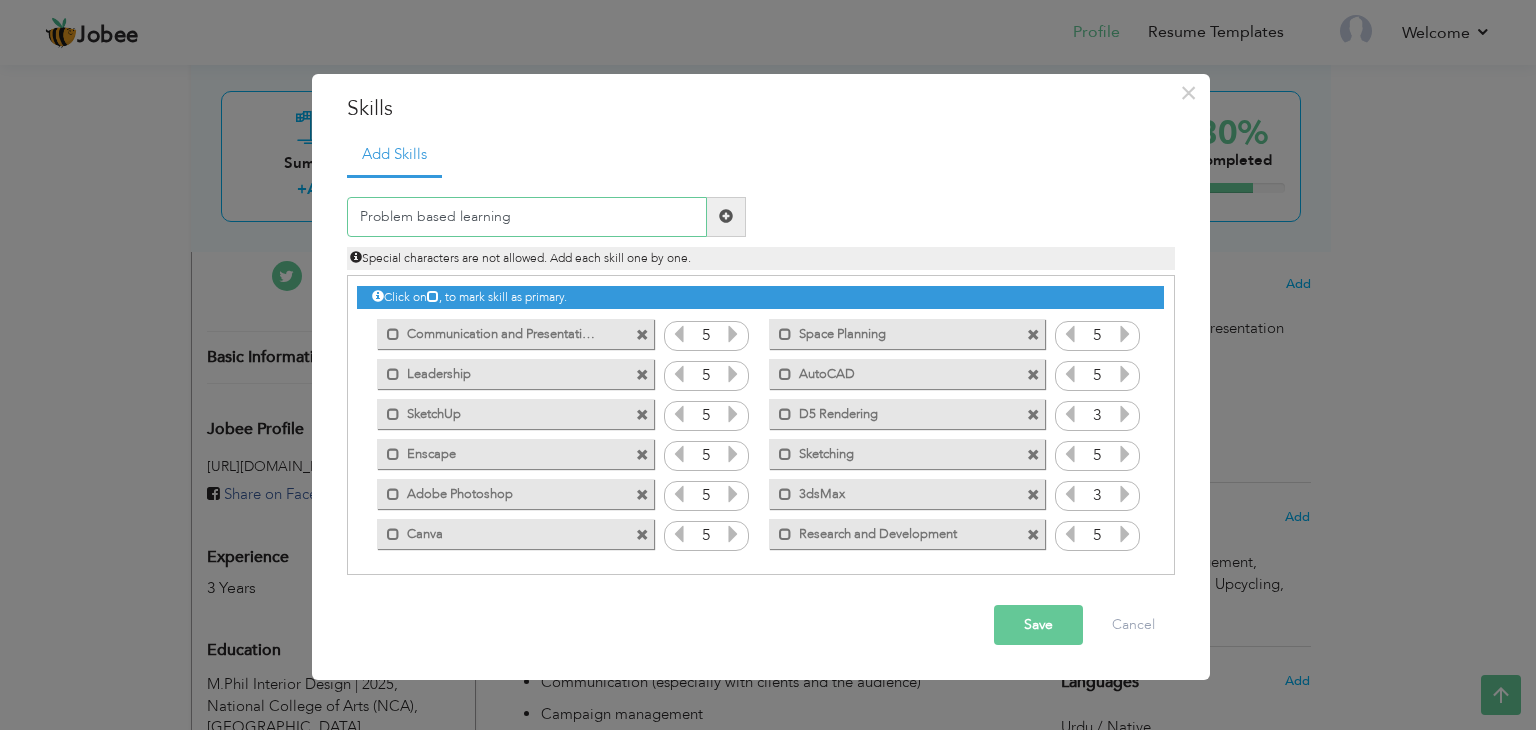 type on "Problem based learning" 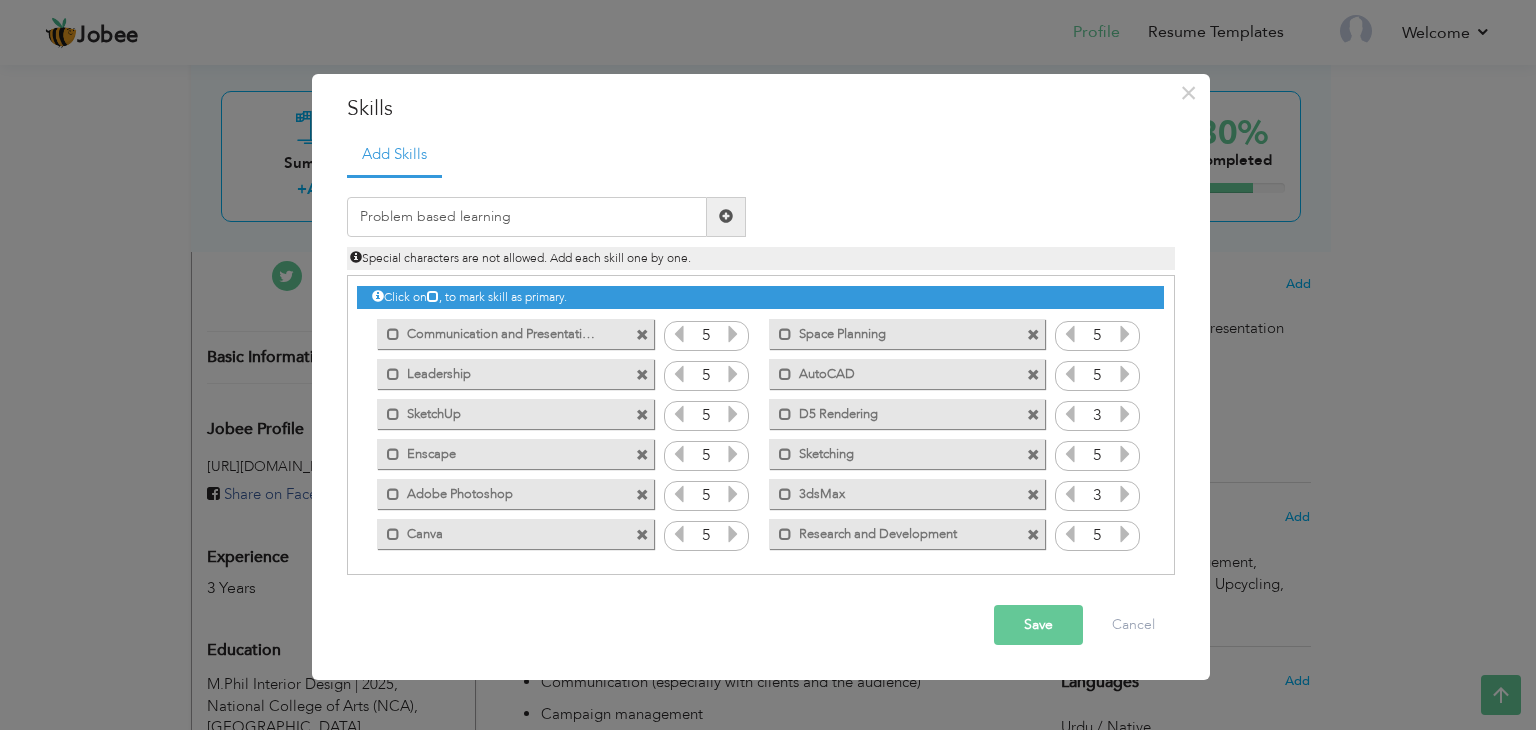 click at bounding box center (726, 217) 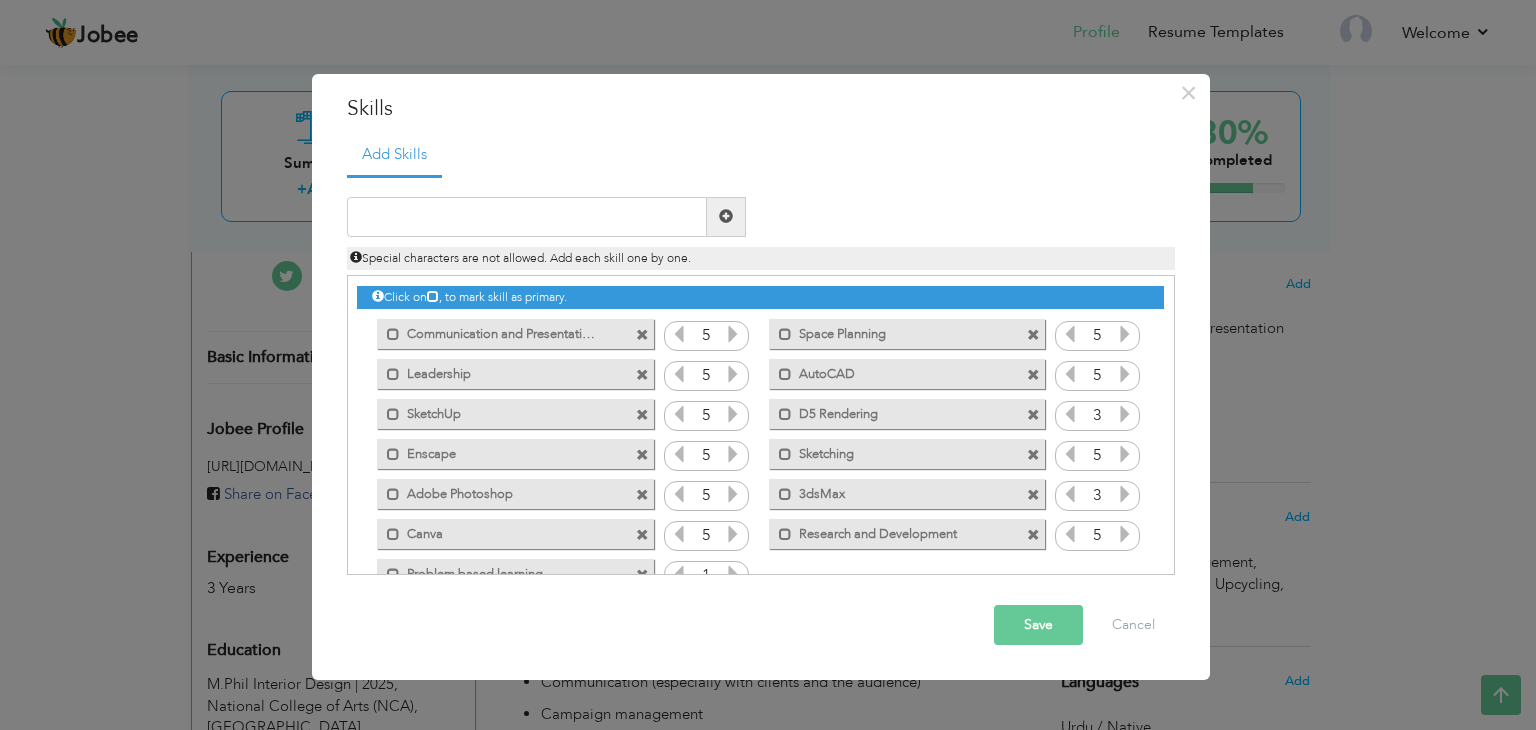 click at bounding box center [733, 574] 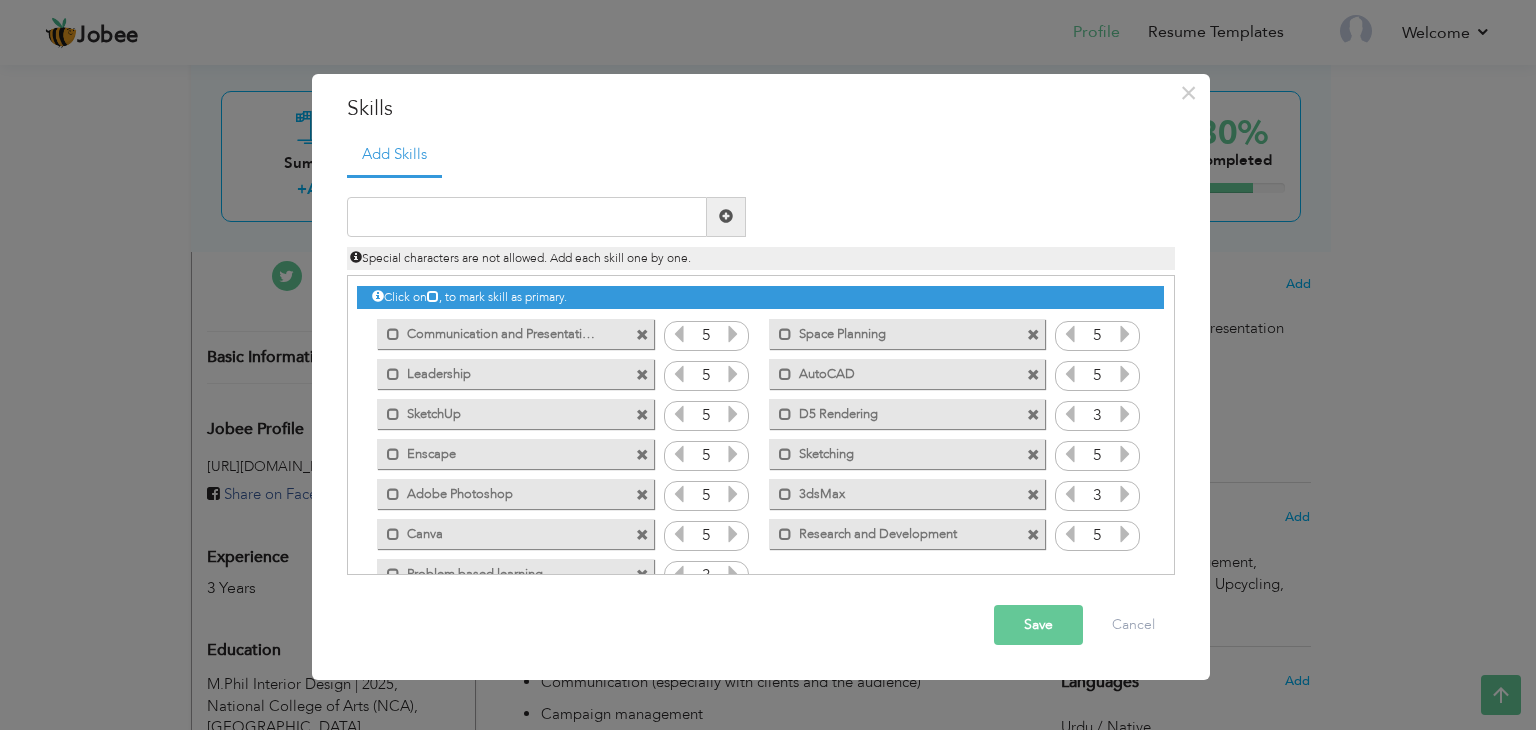 click at bounding box center (733, 574) 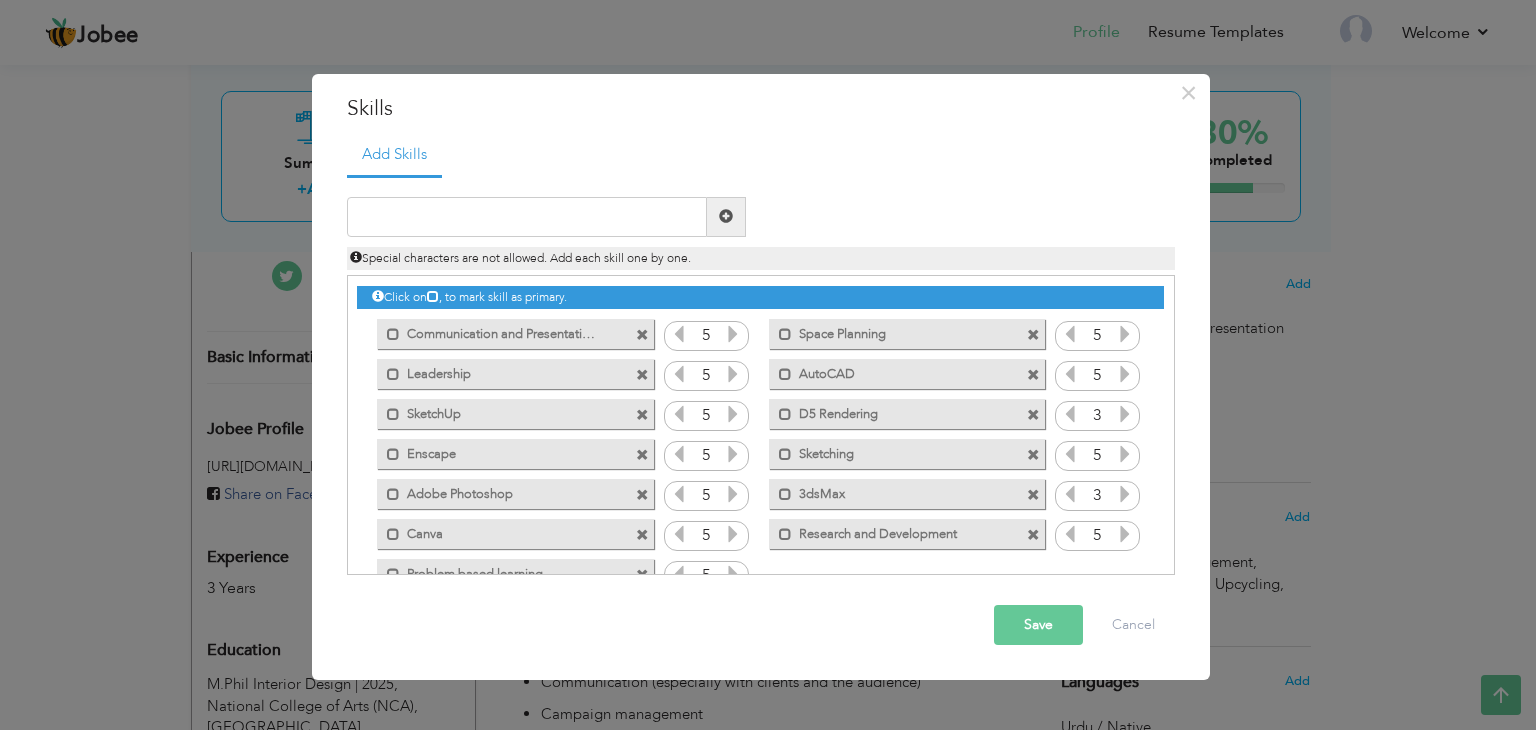 click at bounding box center (733, 574) 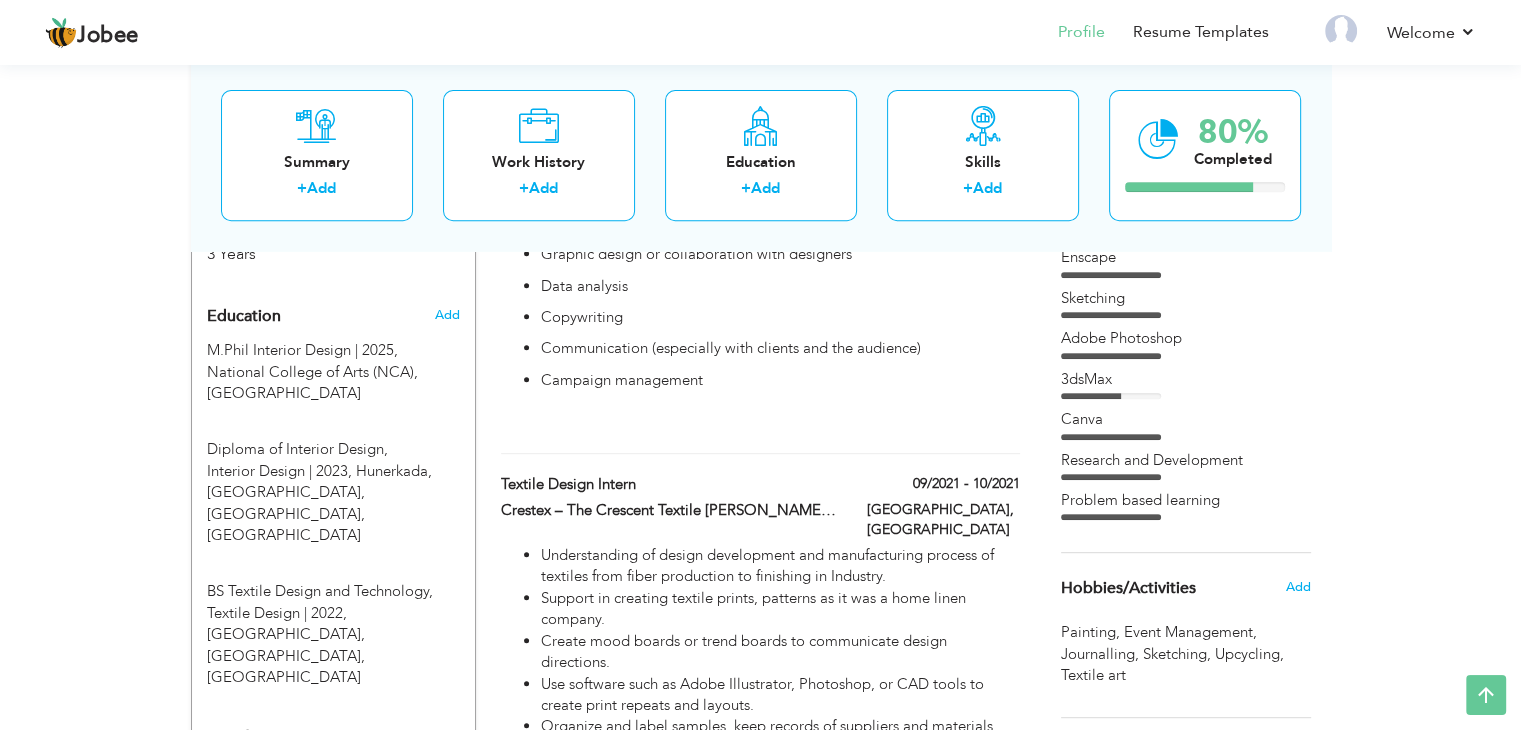 scroll, scrollTop: 831, scrollLeft: 0, axis: vertical 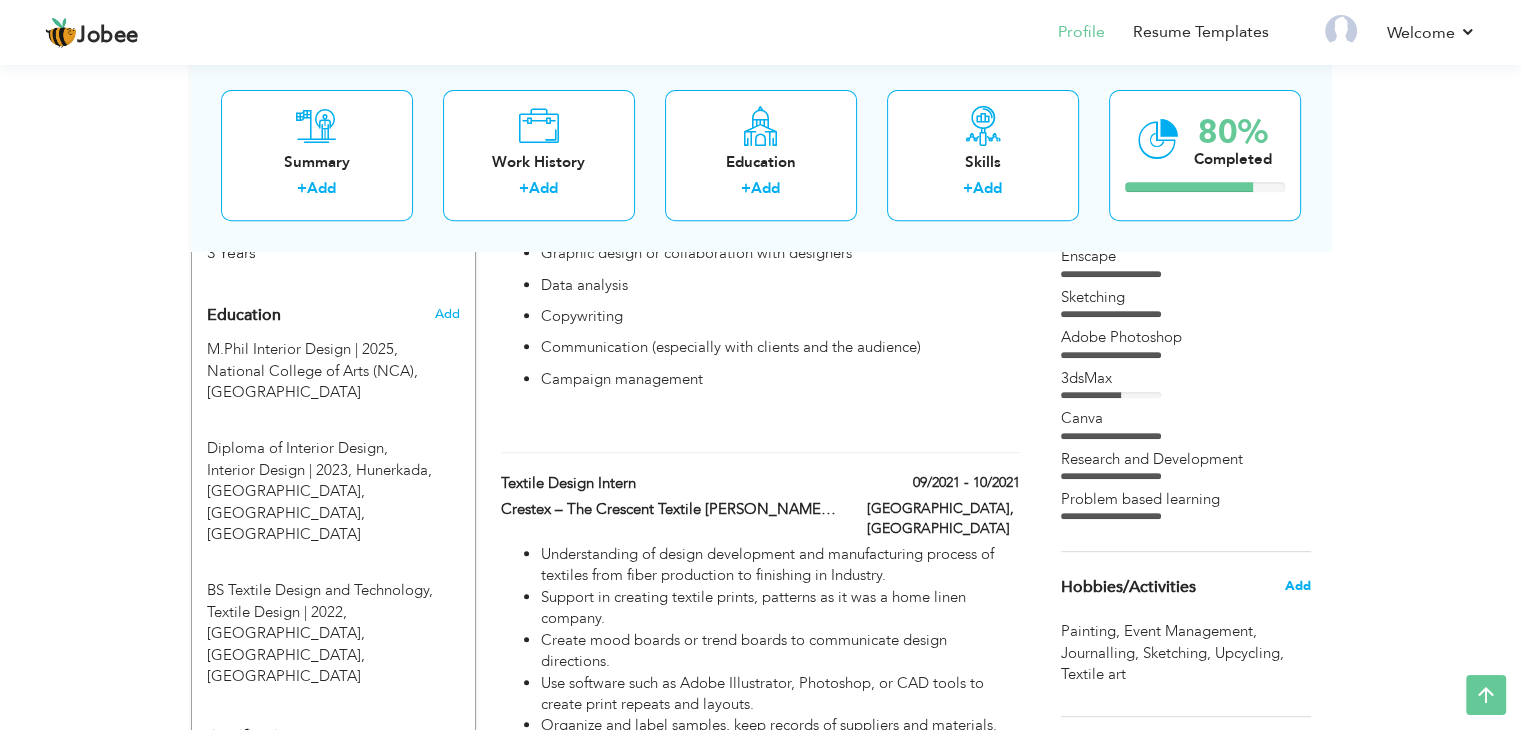 click on "Add" at bounding box center [1297, 586] 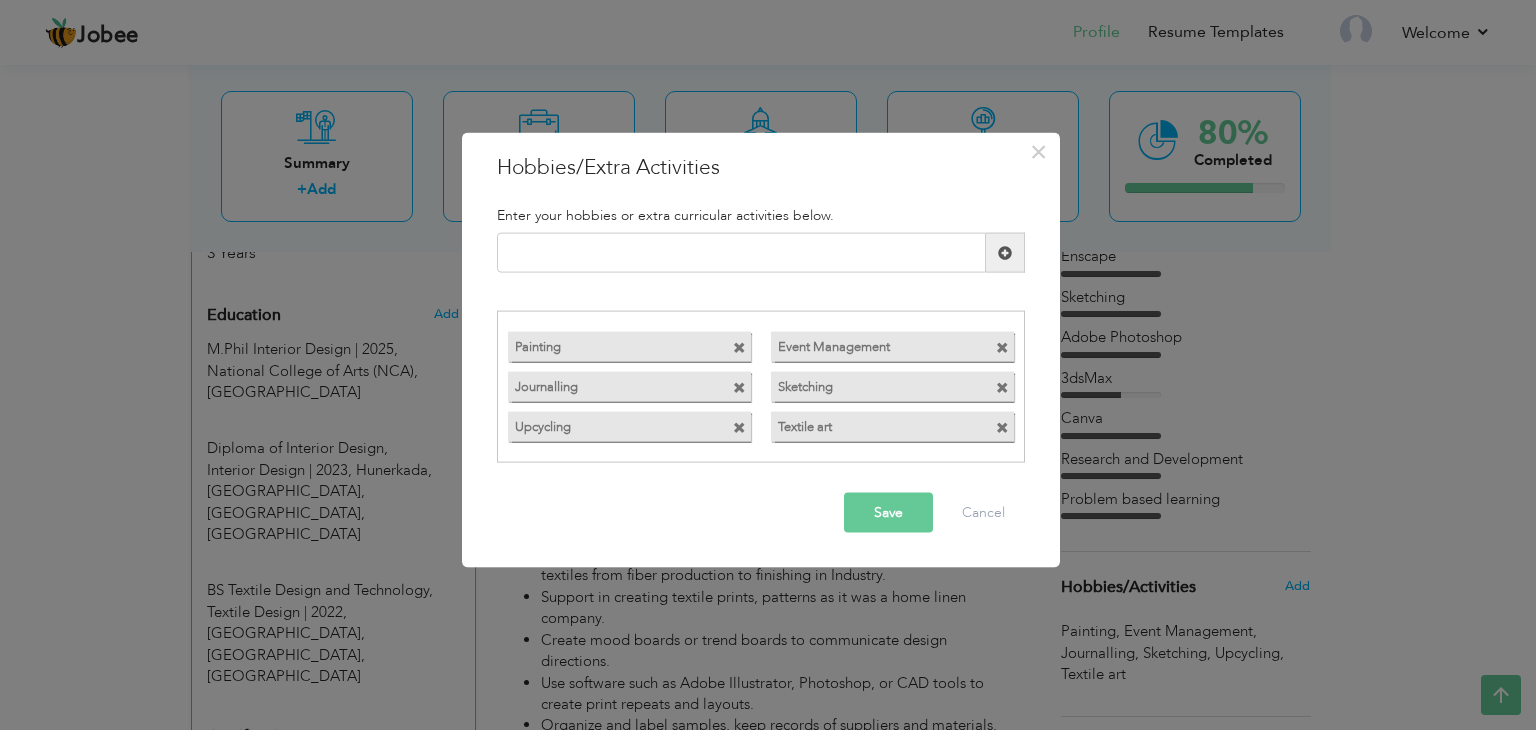click at bounding box center (1002, 387) 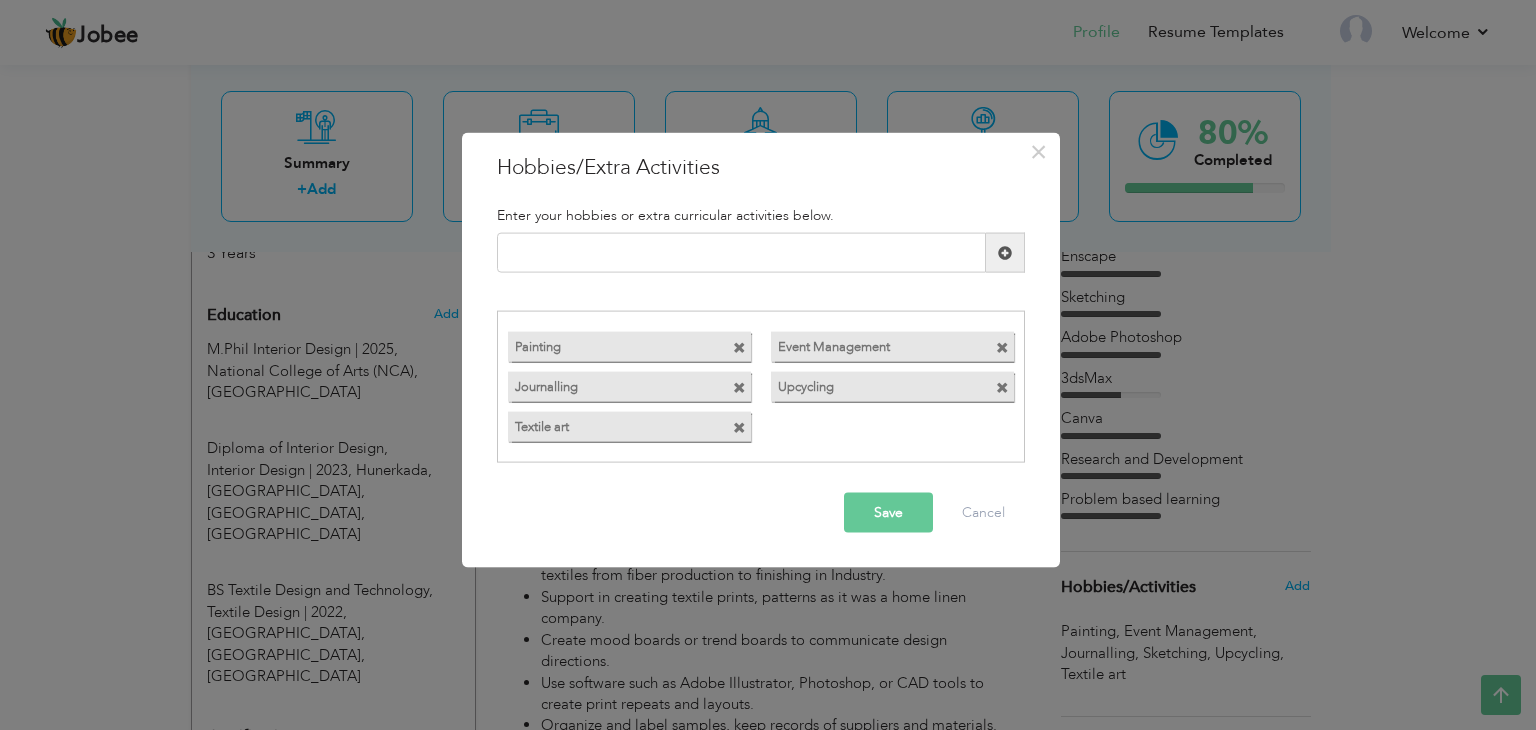 click on "Save" at bounding box center (888, 512) 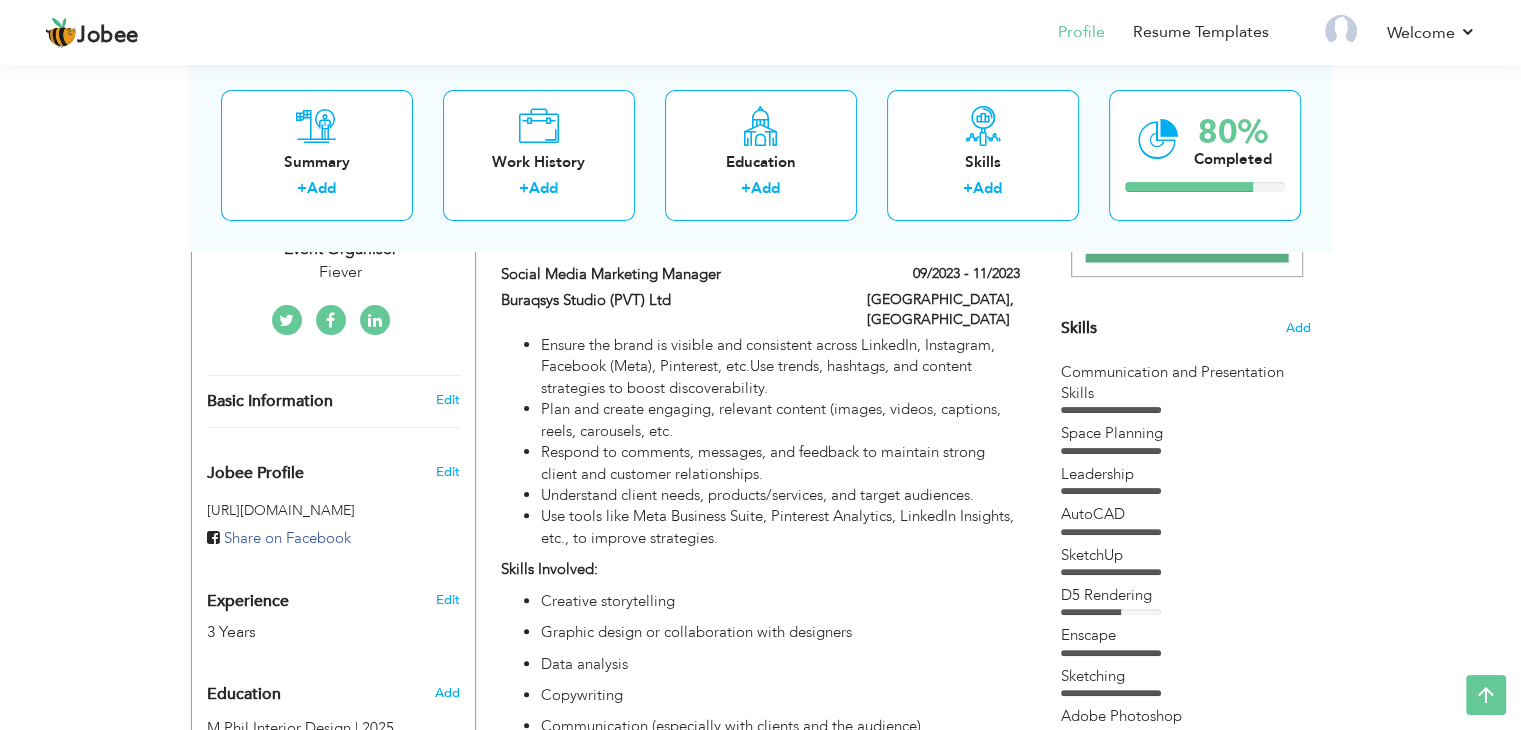 scroll, scrollTop: 448, scrollLeft: 0, axis: vertical 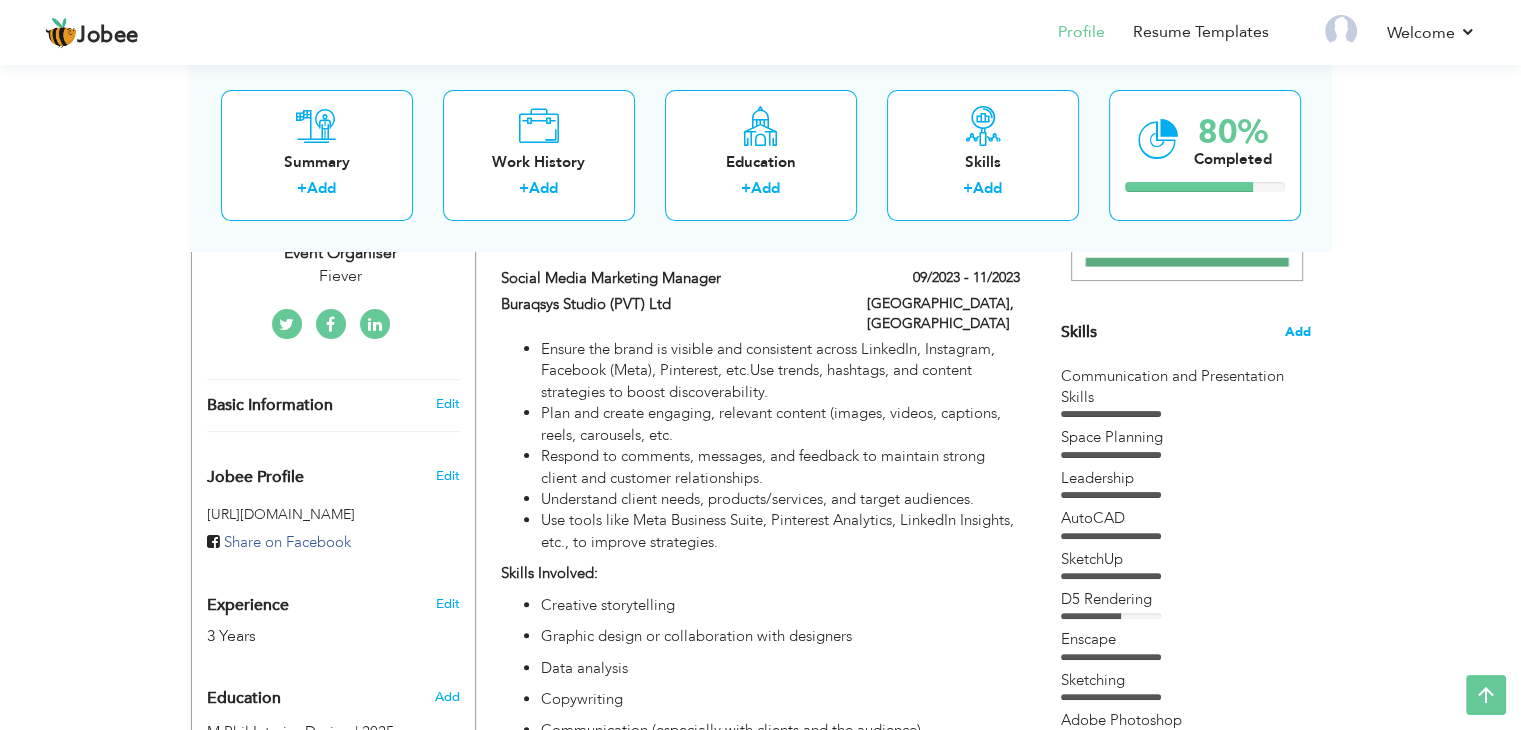 click on "Add" at bounding box center [1298, 332] 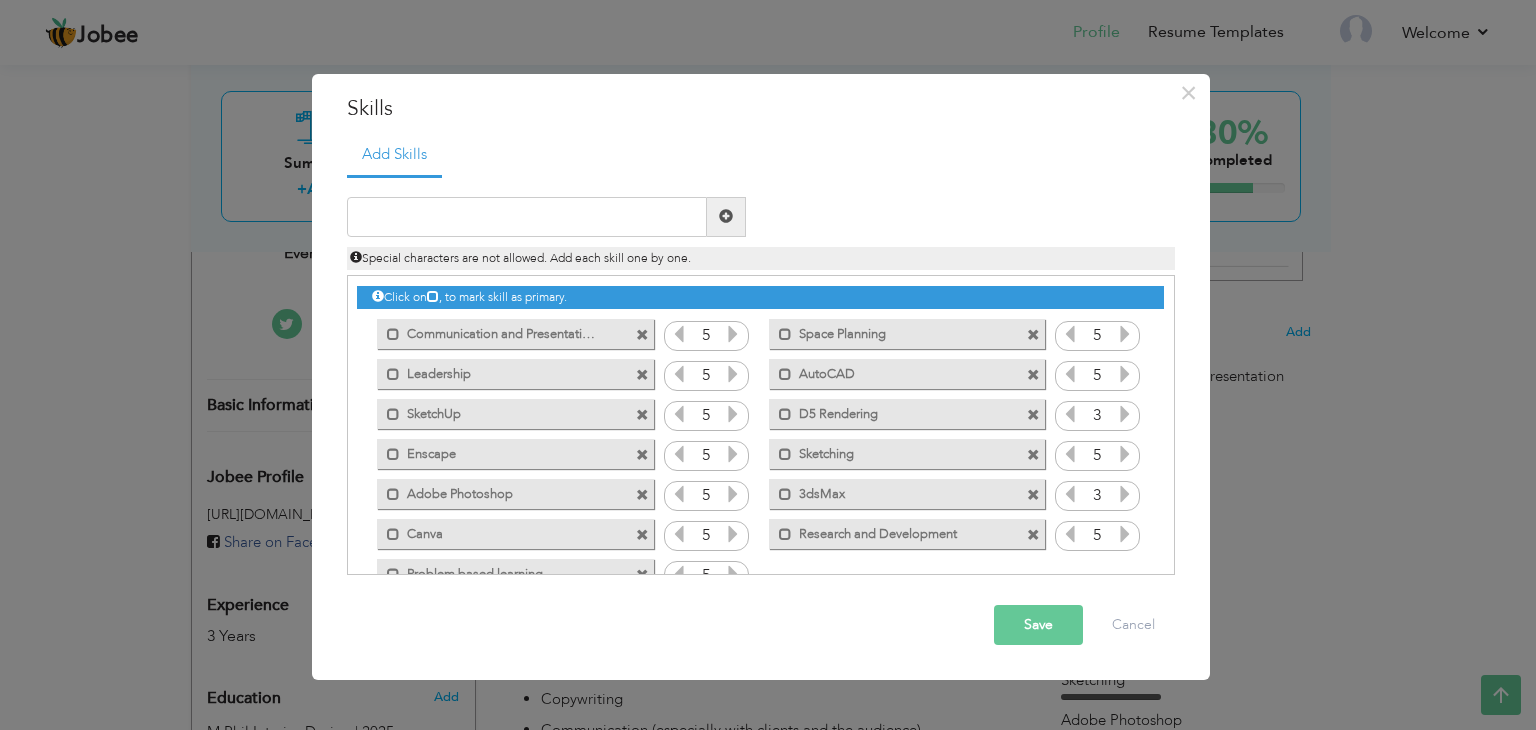 click on "Mark as primary skill.
AutoCAD" at bounding box center [907, 374] 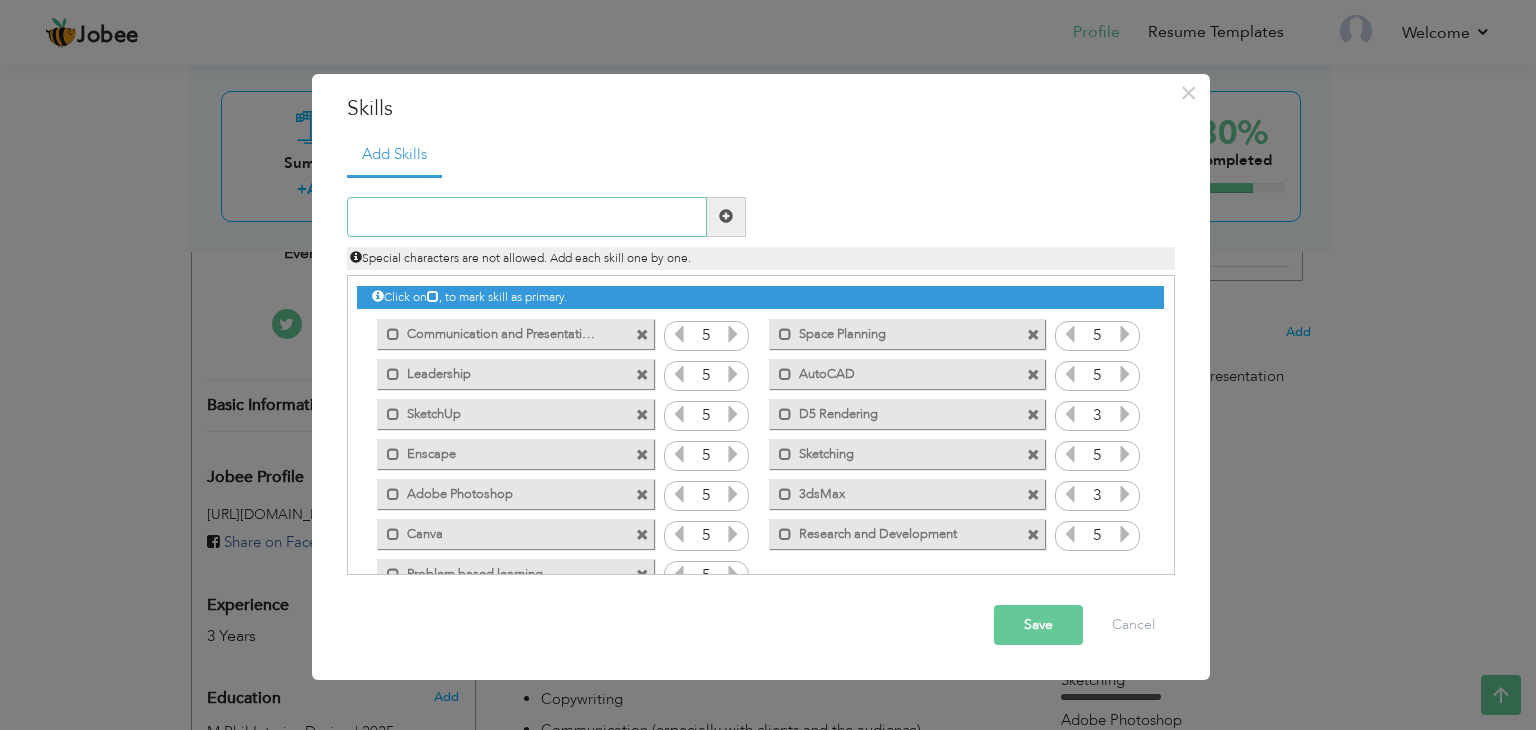 click at bounding box center [527, 217] 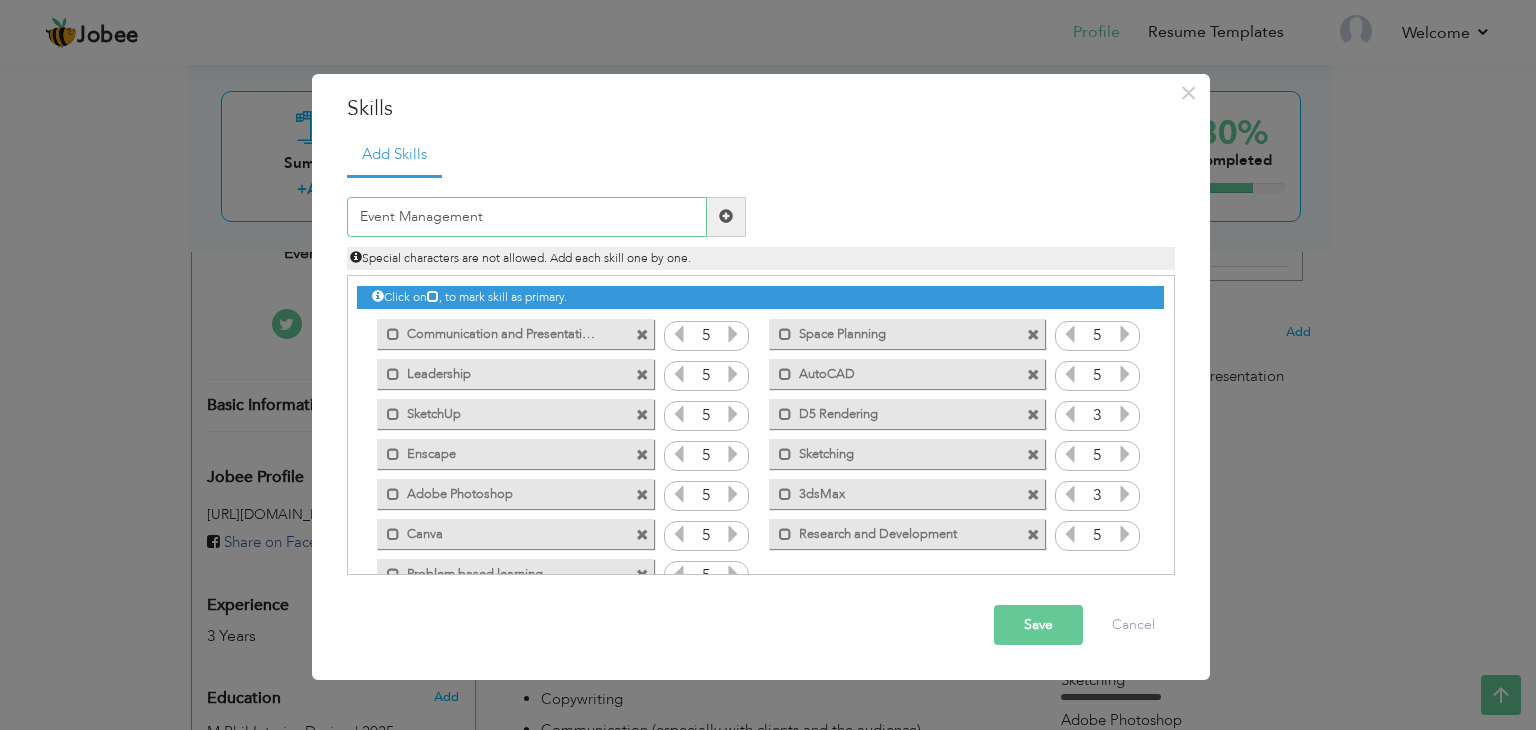 type on "Event Management" 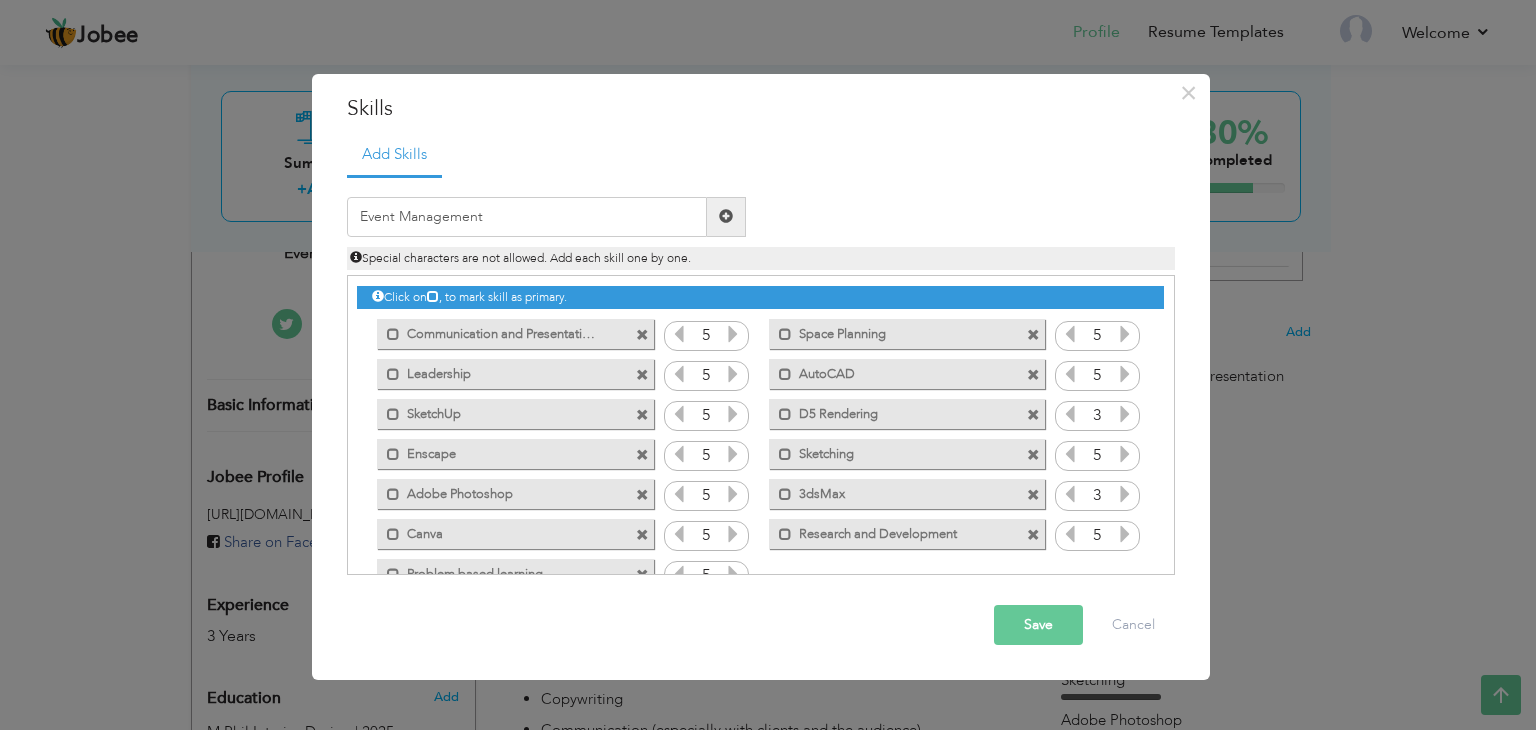 click at bounding box center (726, 217) 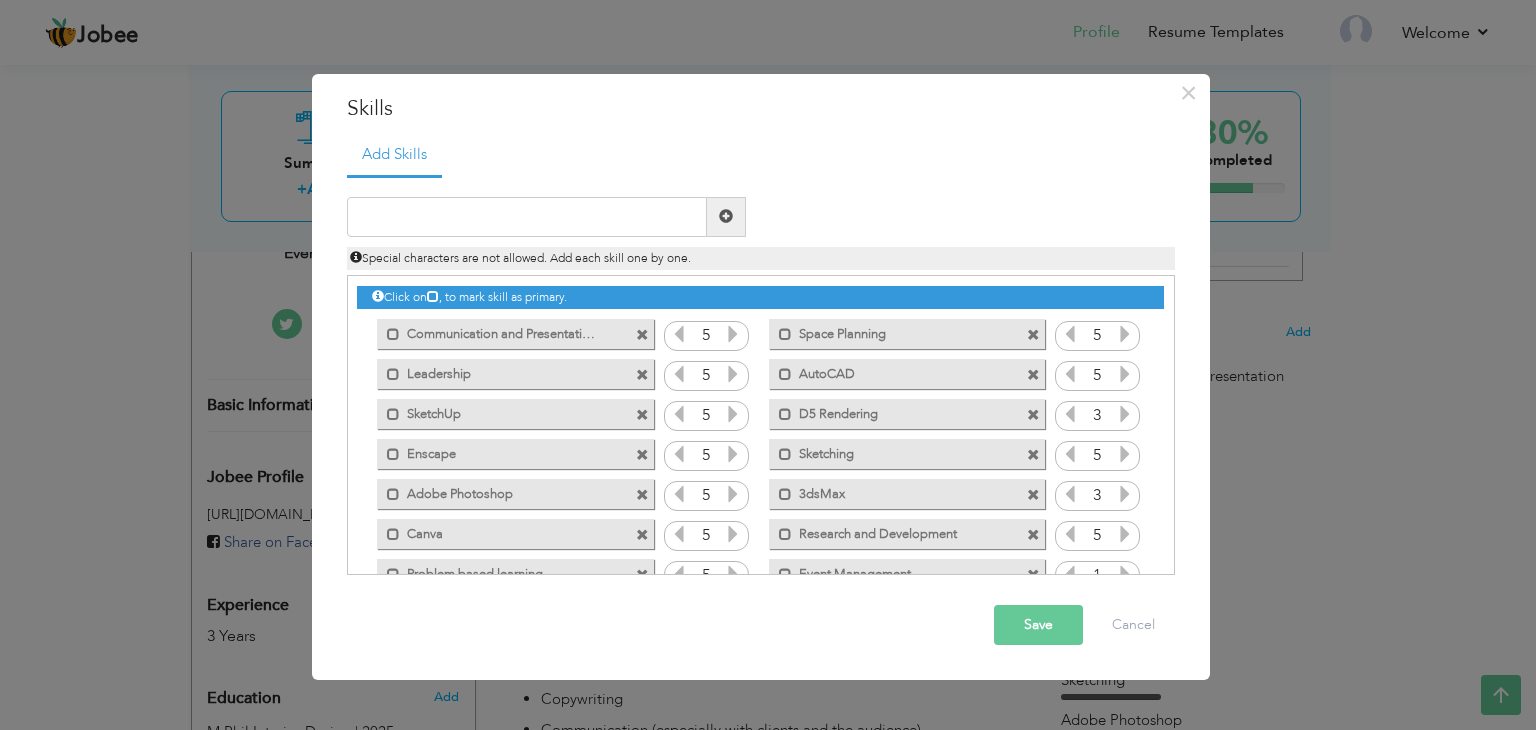 click at bounding box center (1125, 574) 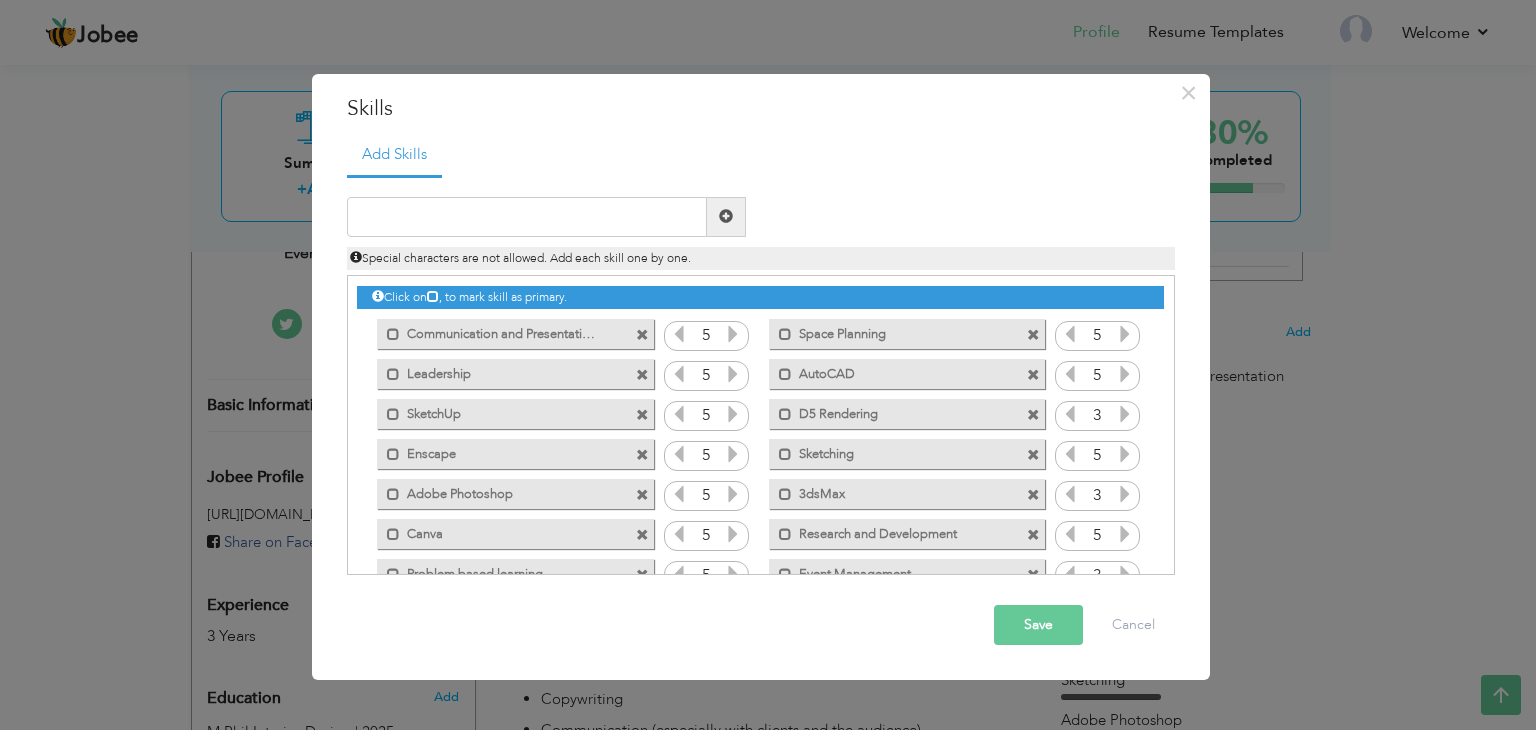 click at bounding box center [1125, 574] 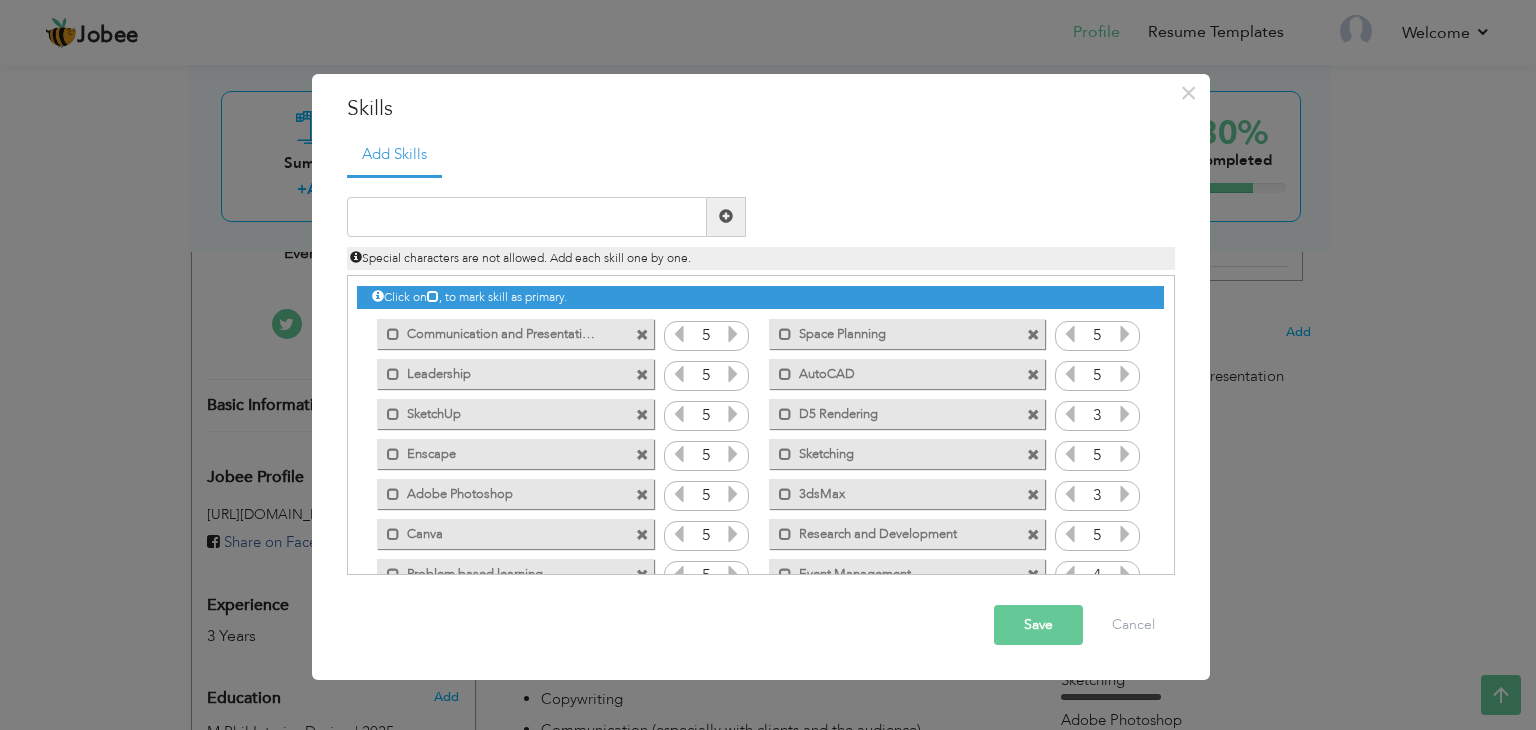 click at bounding box center [1125, 574] 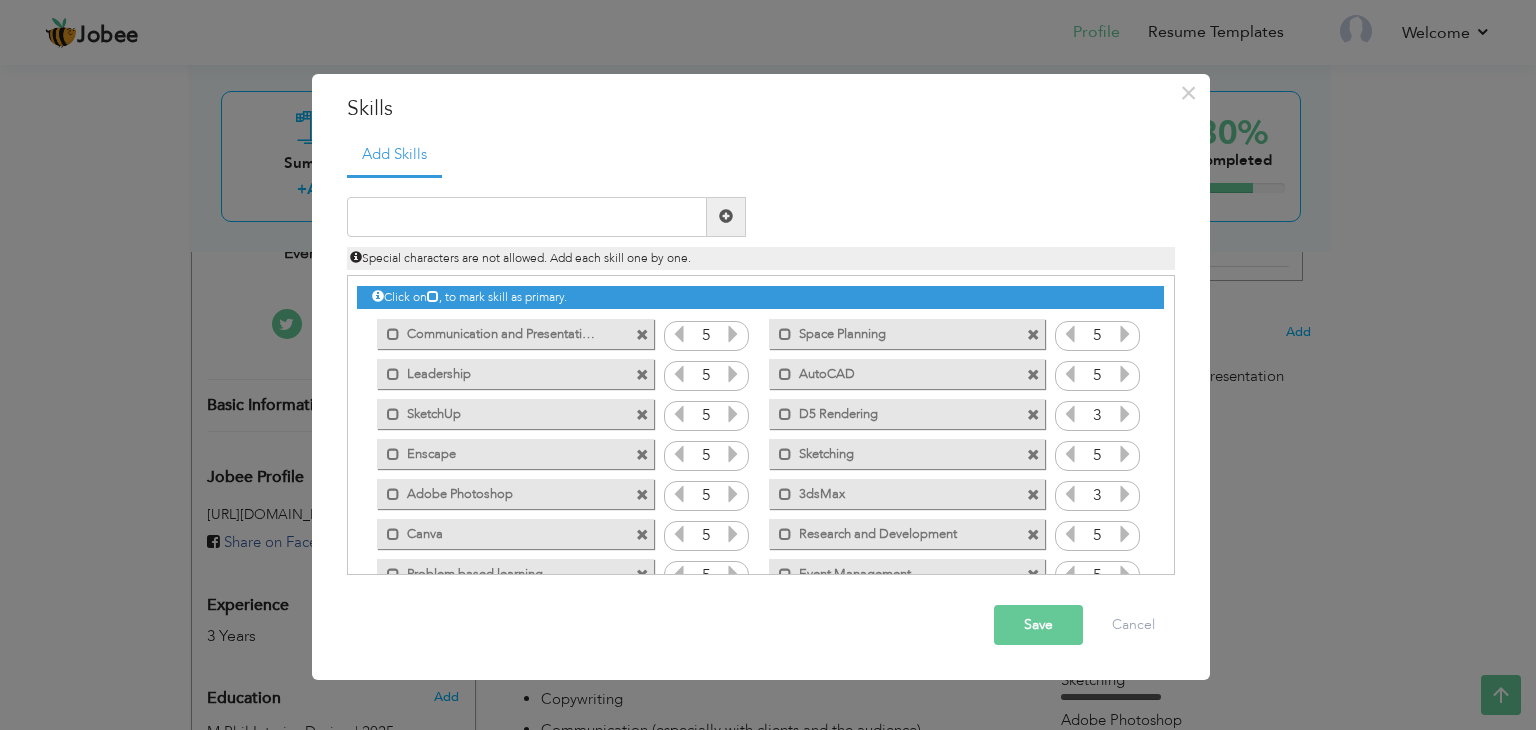 click at bounding box center [1125, 574] 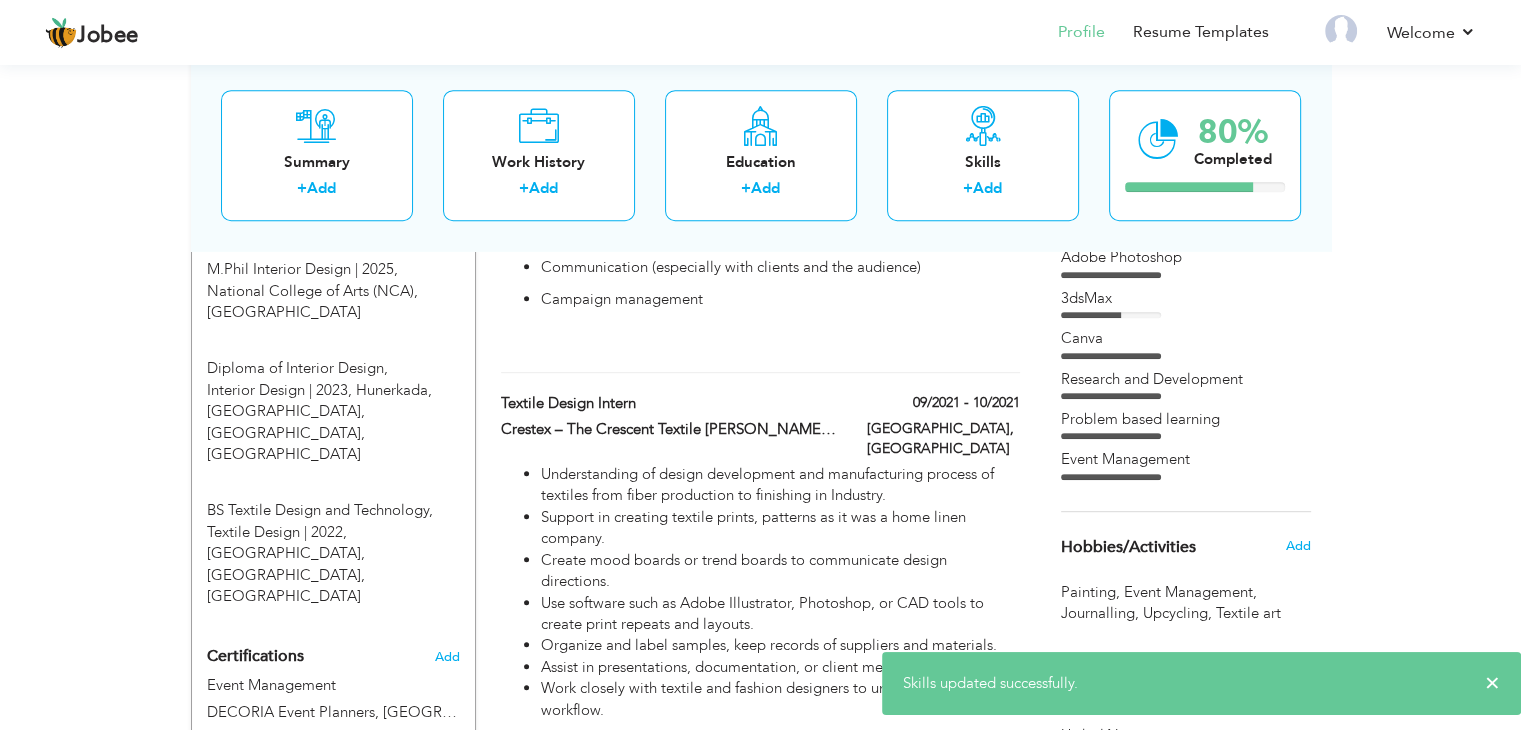 scroll, scrollTop: 912, scrollLeft: 0, axis: vertical 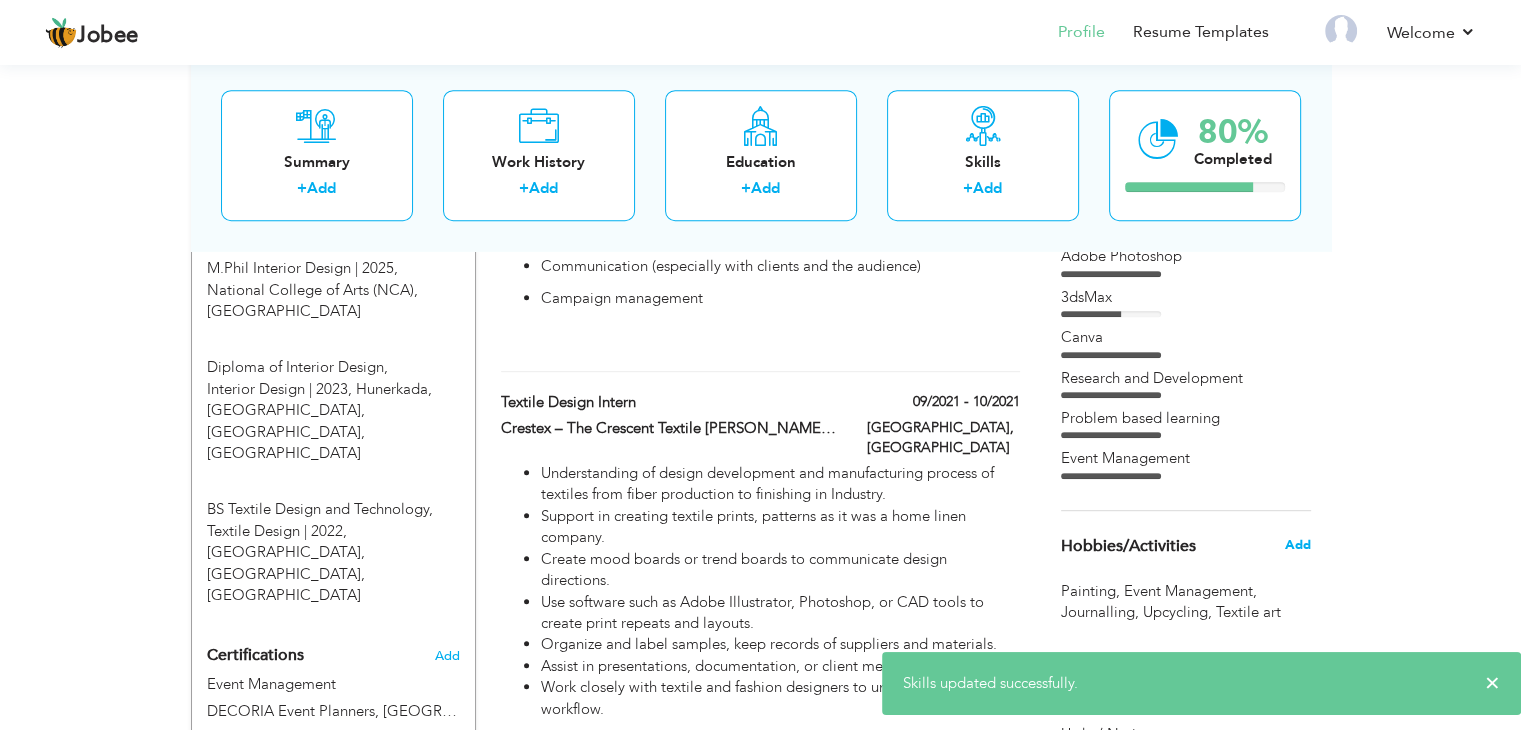 click on "Add" at bounding box center (1297, 545) 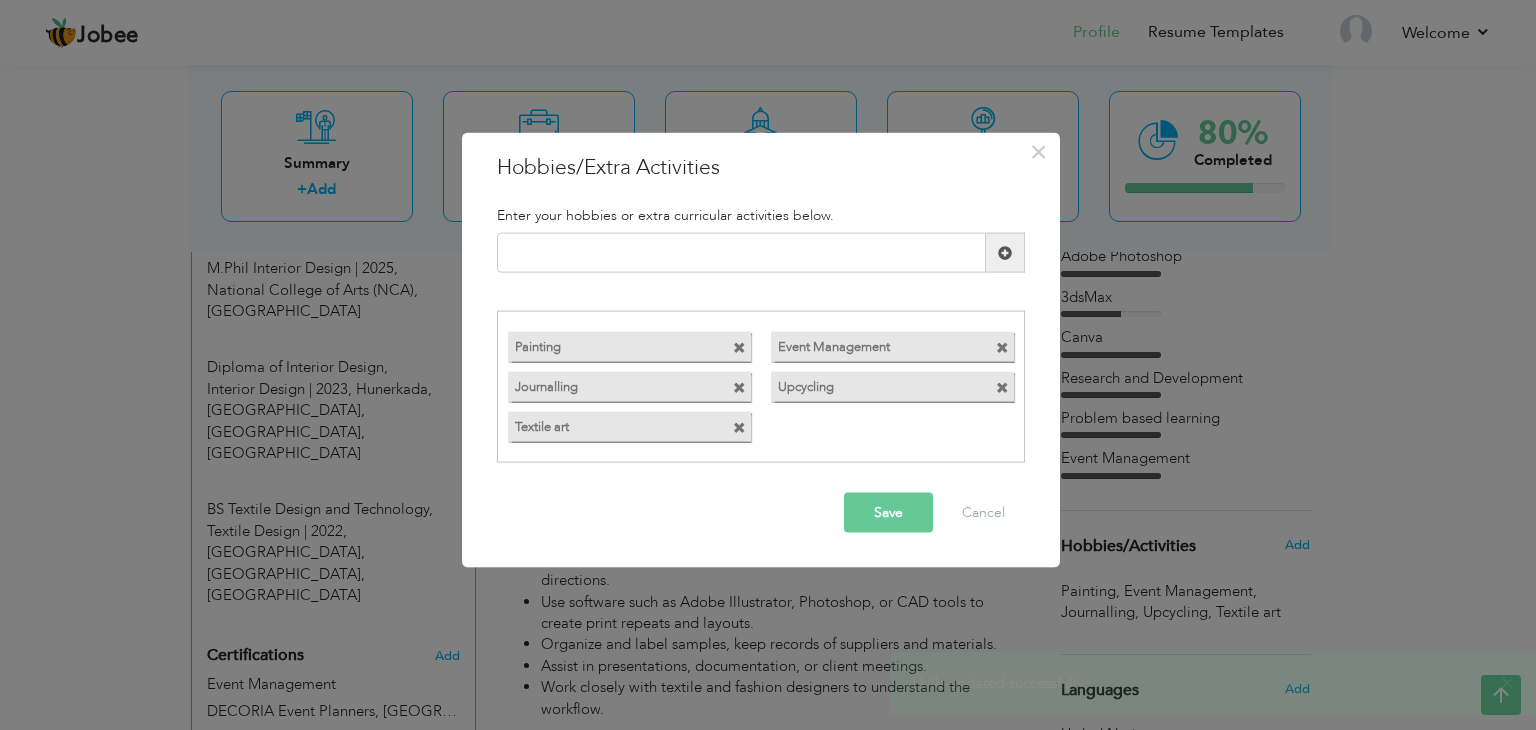click at bounding box center (1005, 341) 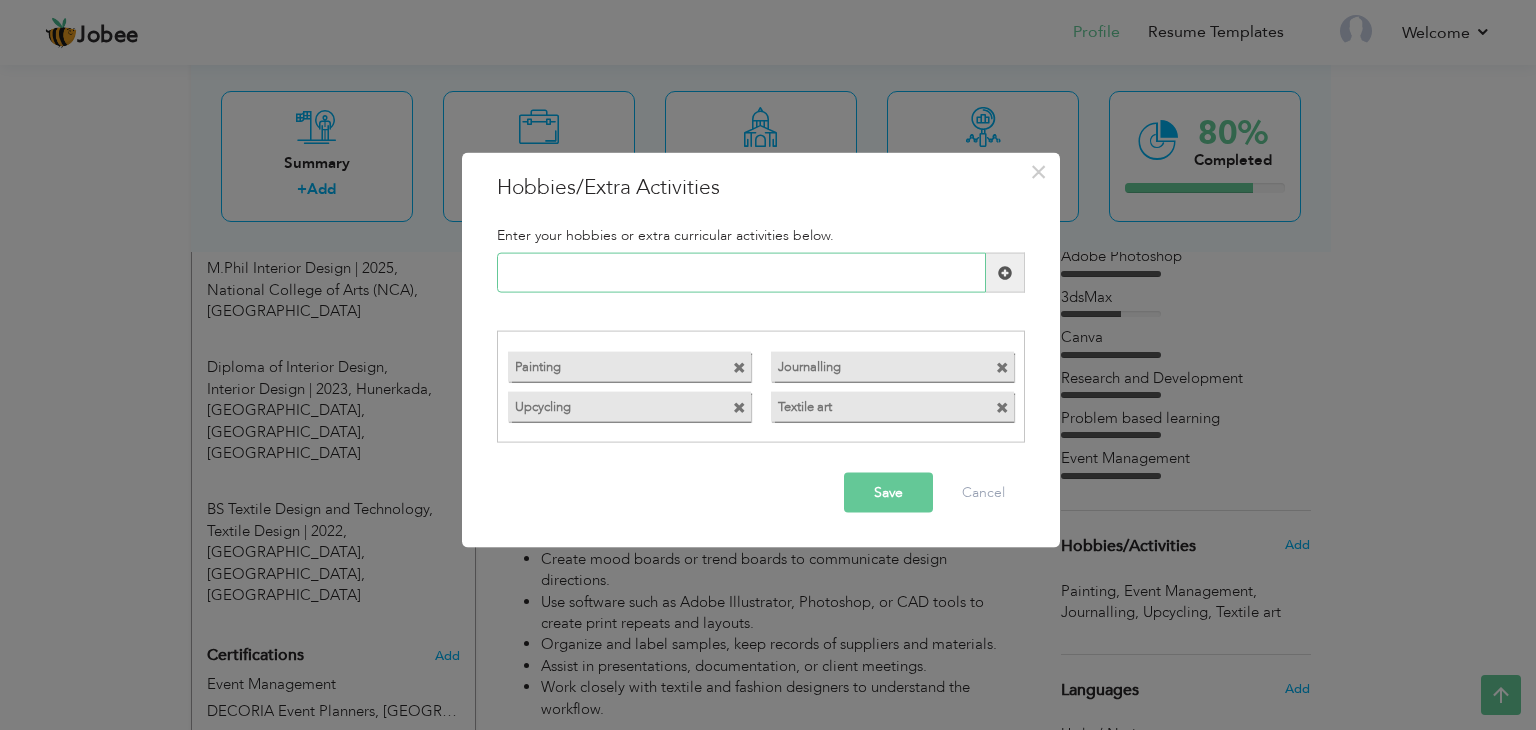 click at bounding box center [741, 273] 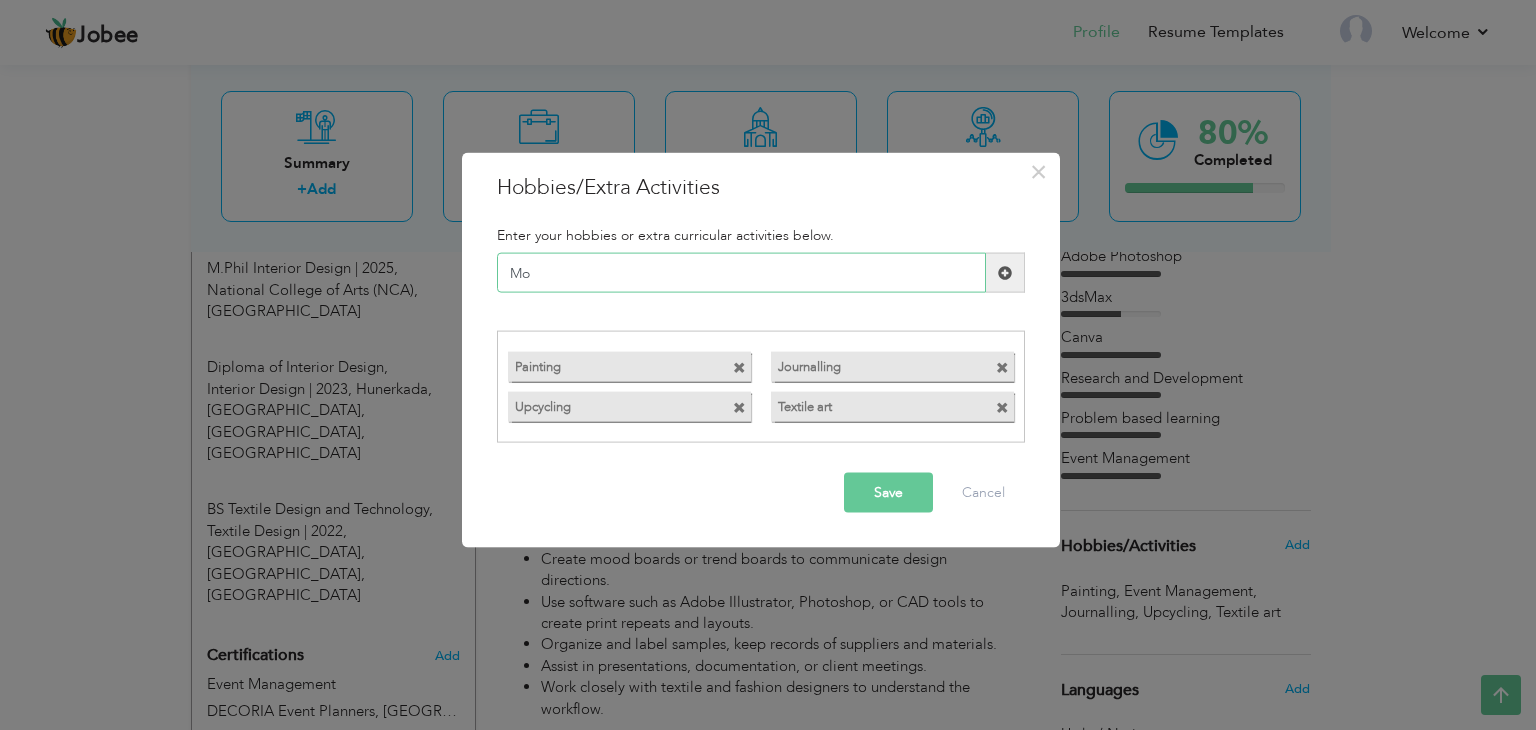 type on "M" 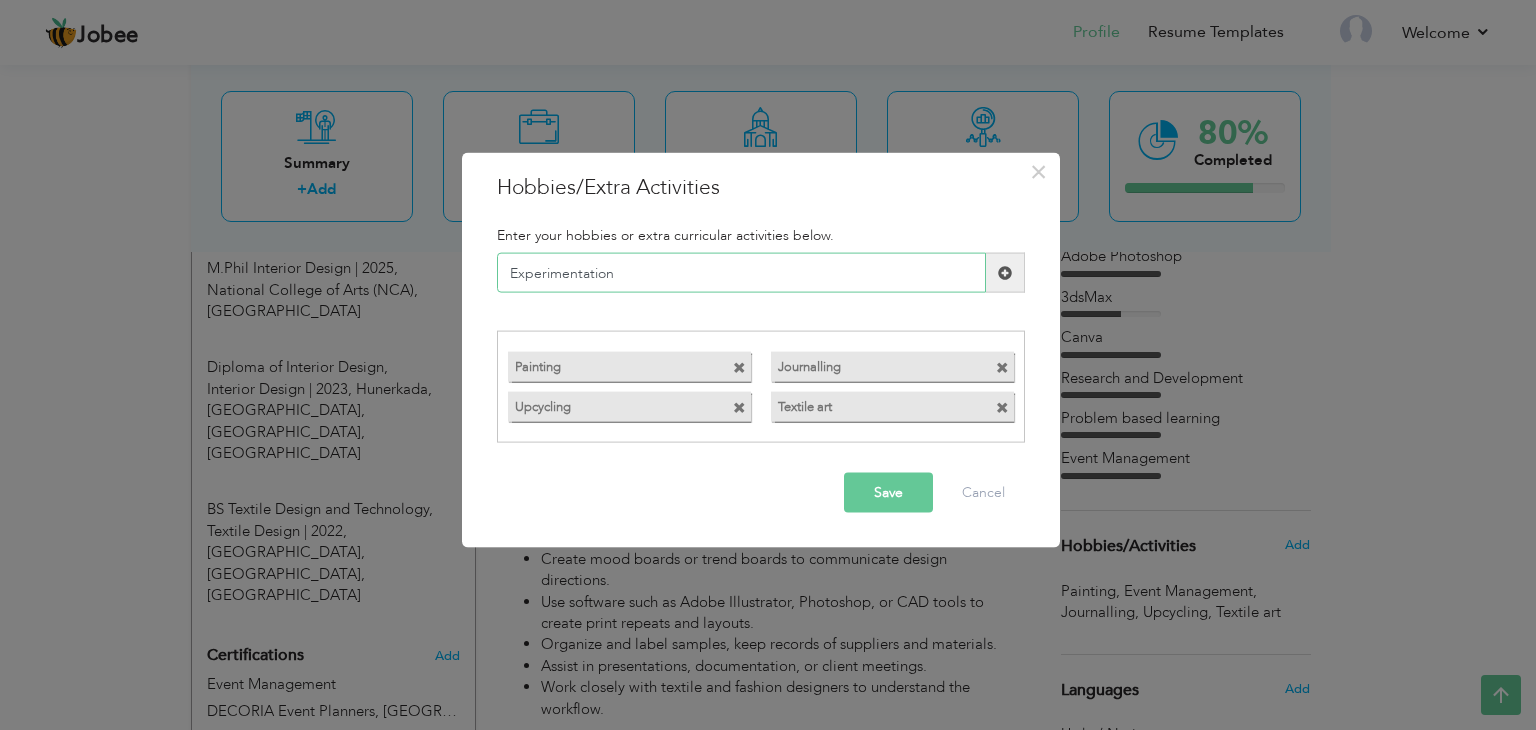 type on "Experimentation" 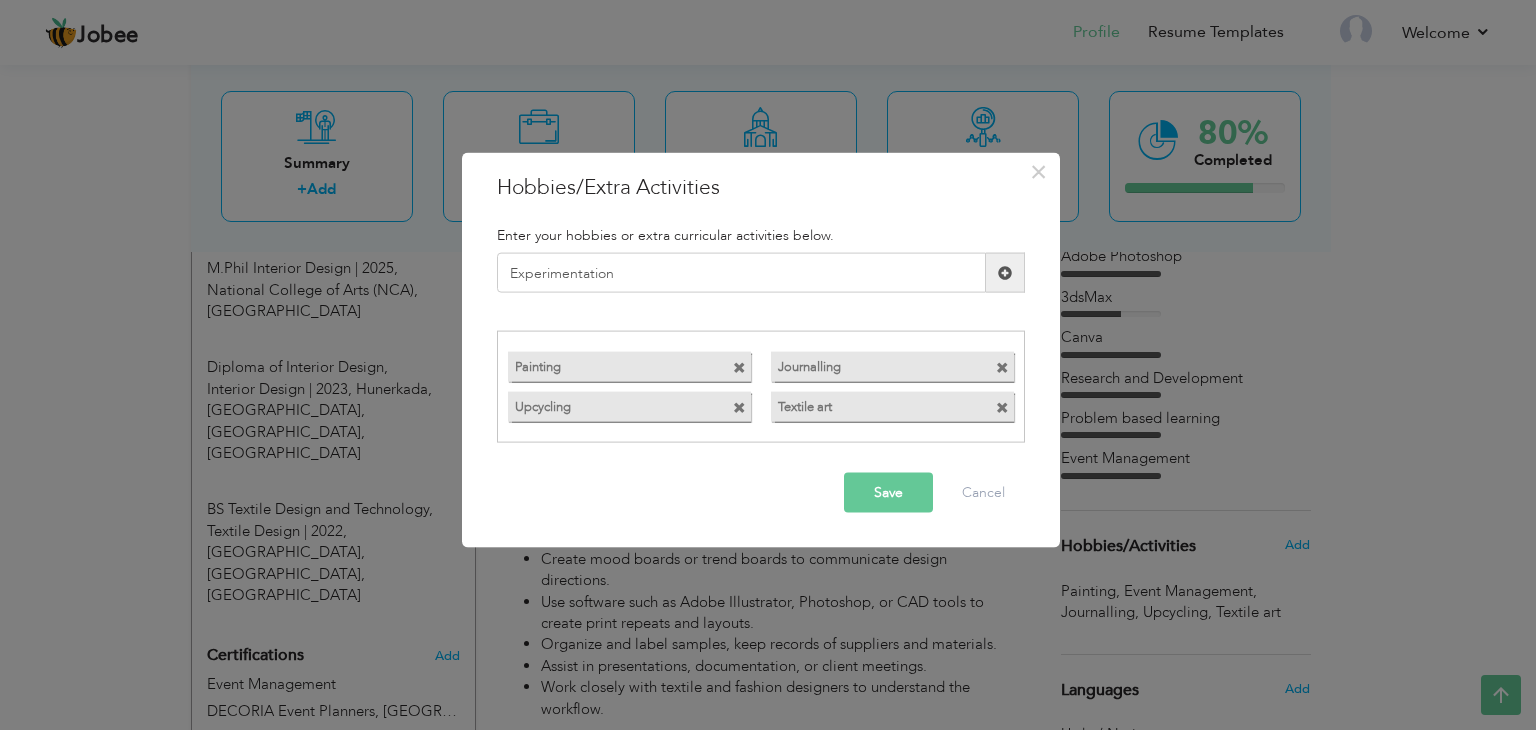 click on "Save" at bounding box center [888, 492] 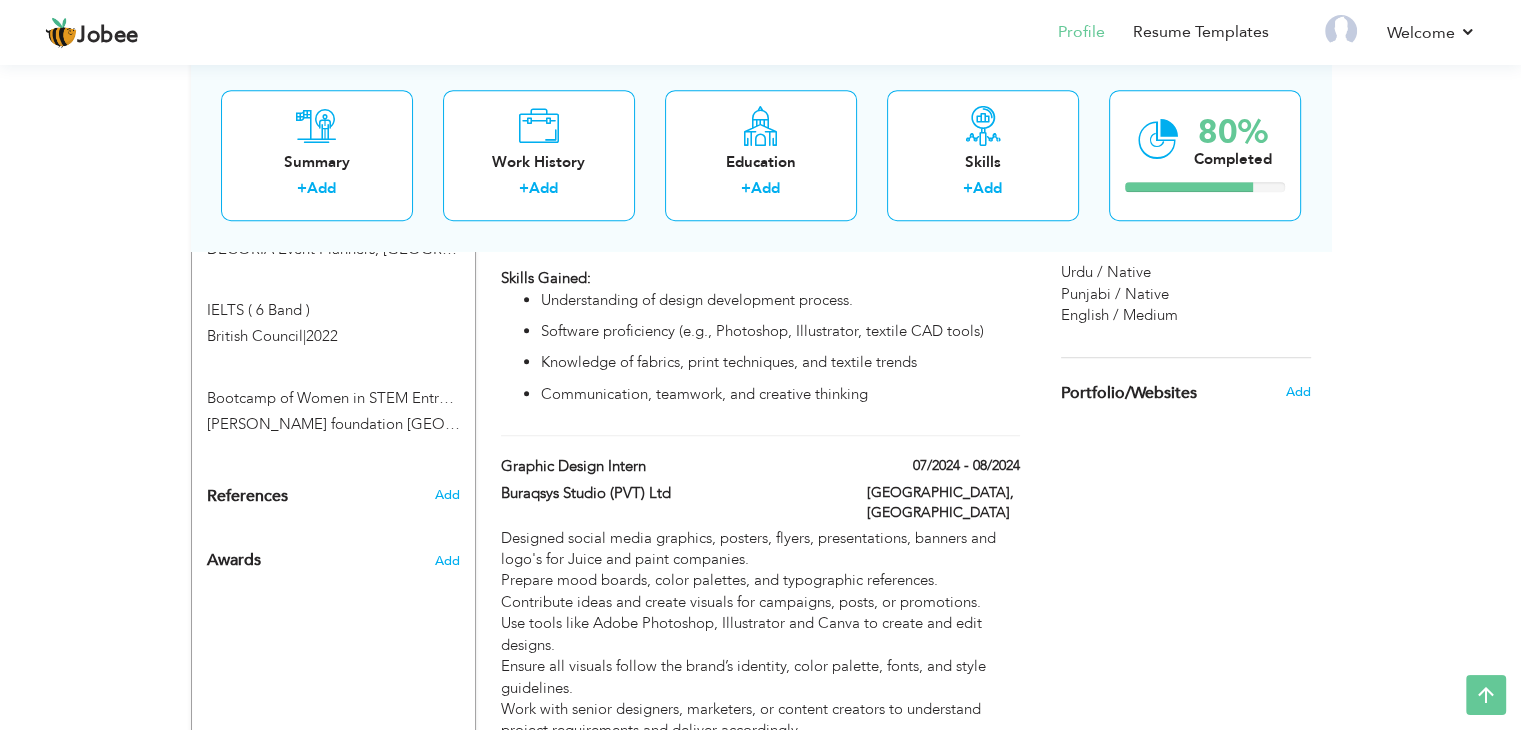 scroll, scrollTop: 1372, scrollLeft: 0, axis: vertical 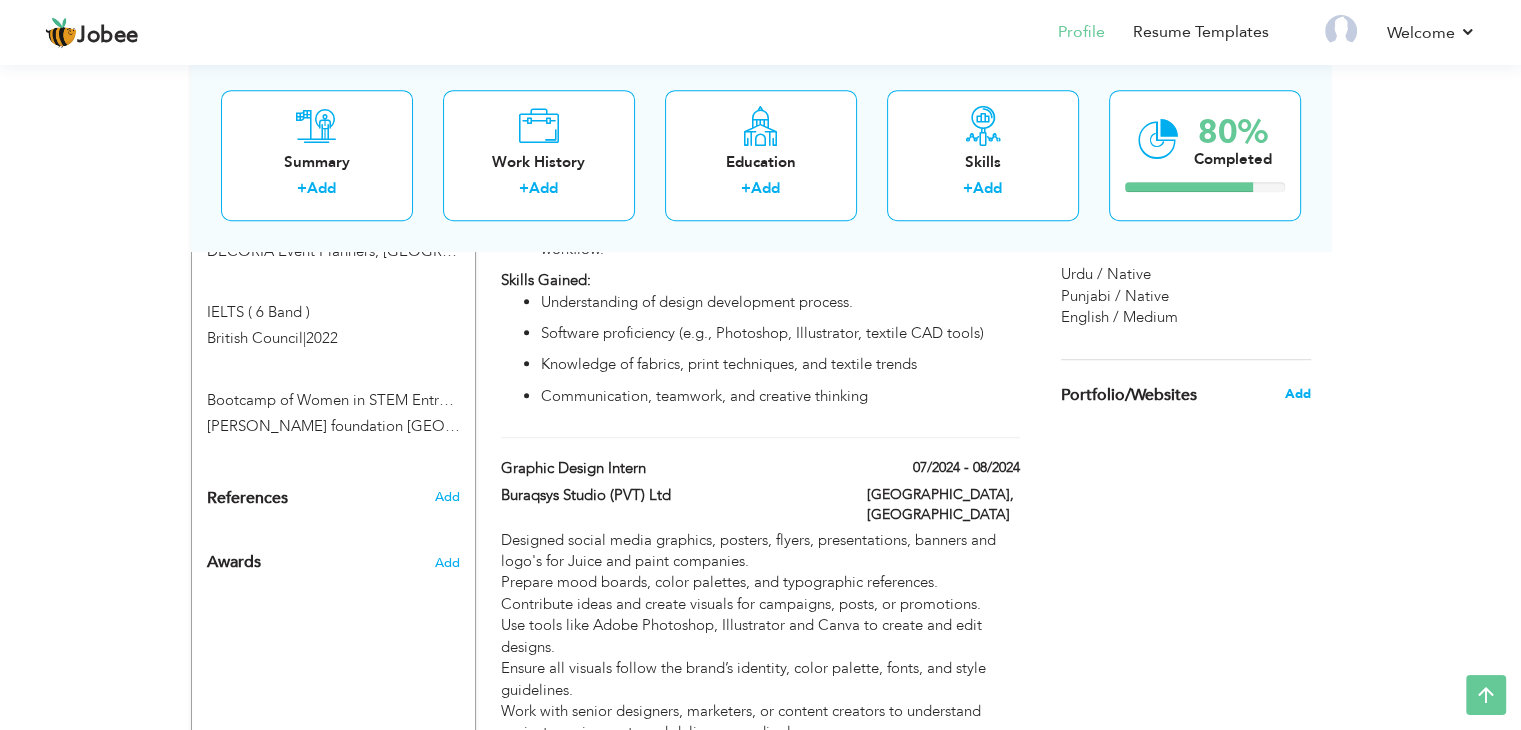 click on "Add" at bounding box center [1297, 394] 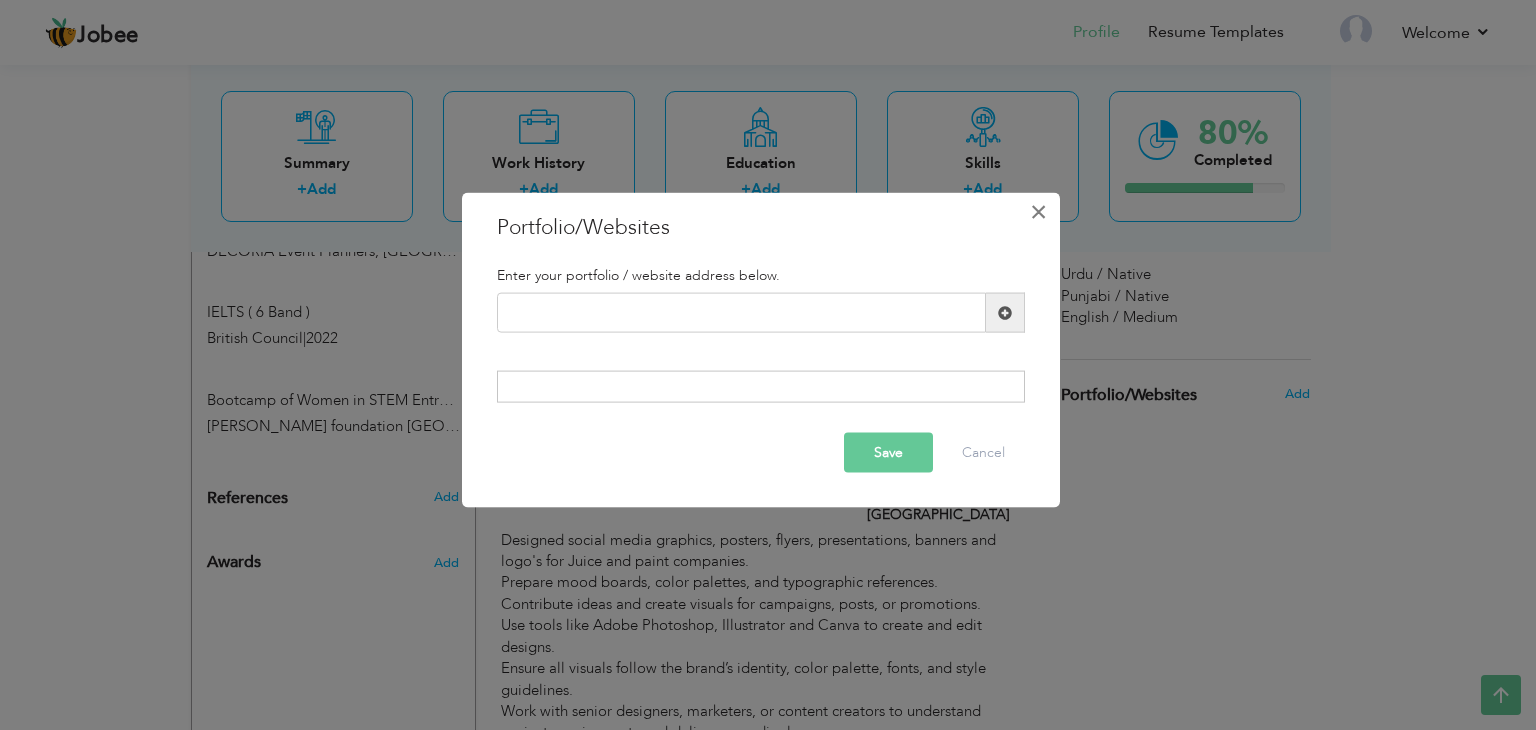 click on "×" at bounding box center (1038, 212) 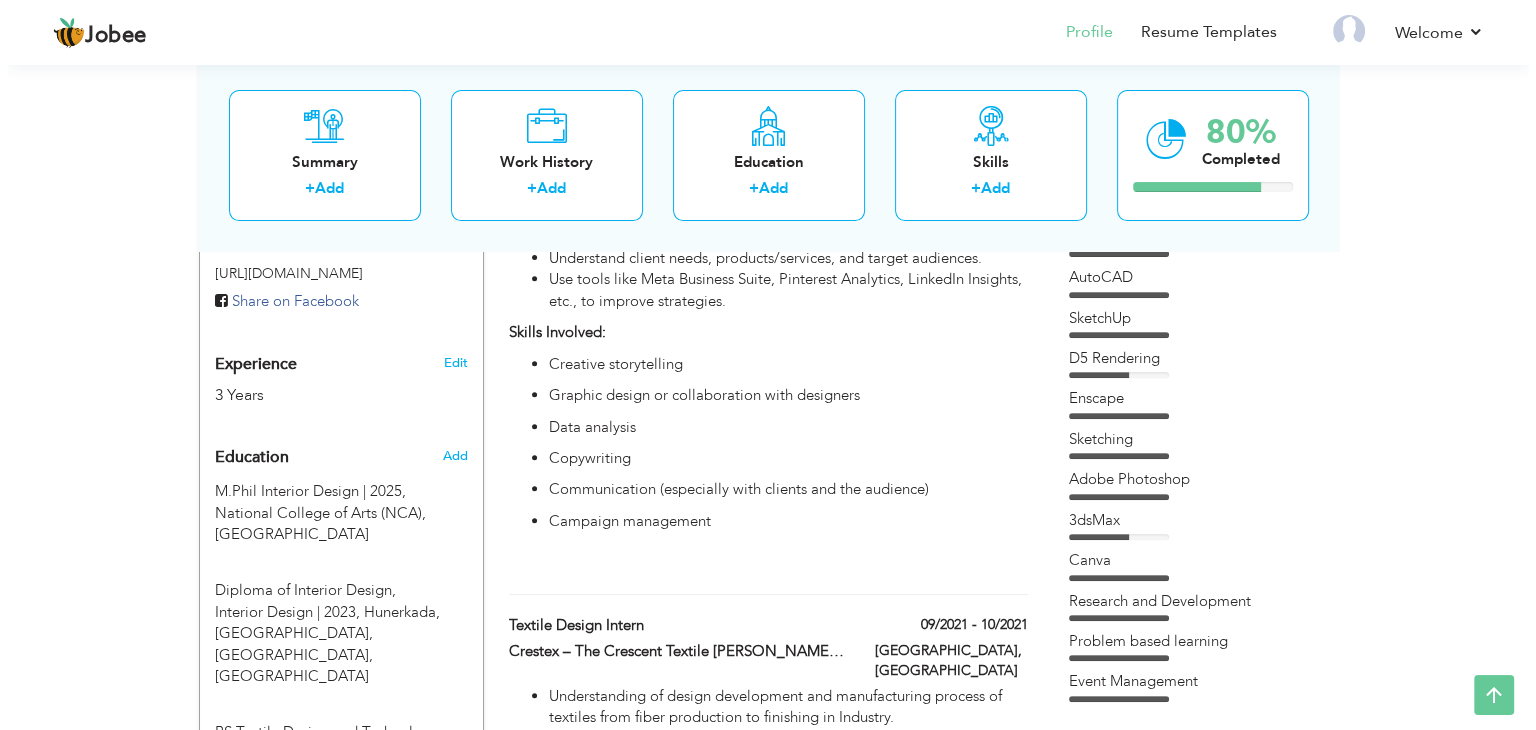scroll, scrollTop: 690, scrollLeft: 0, axis: vertical 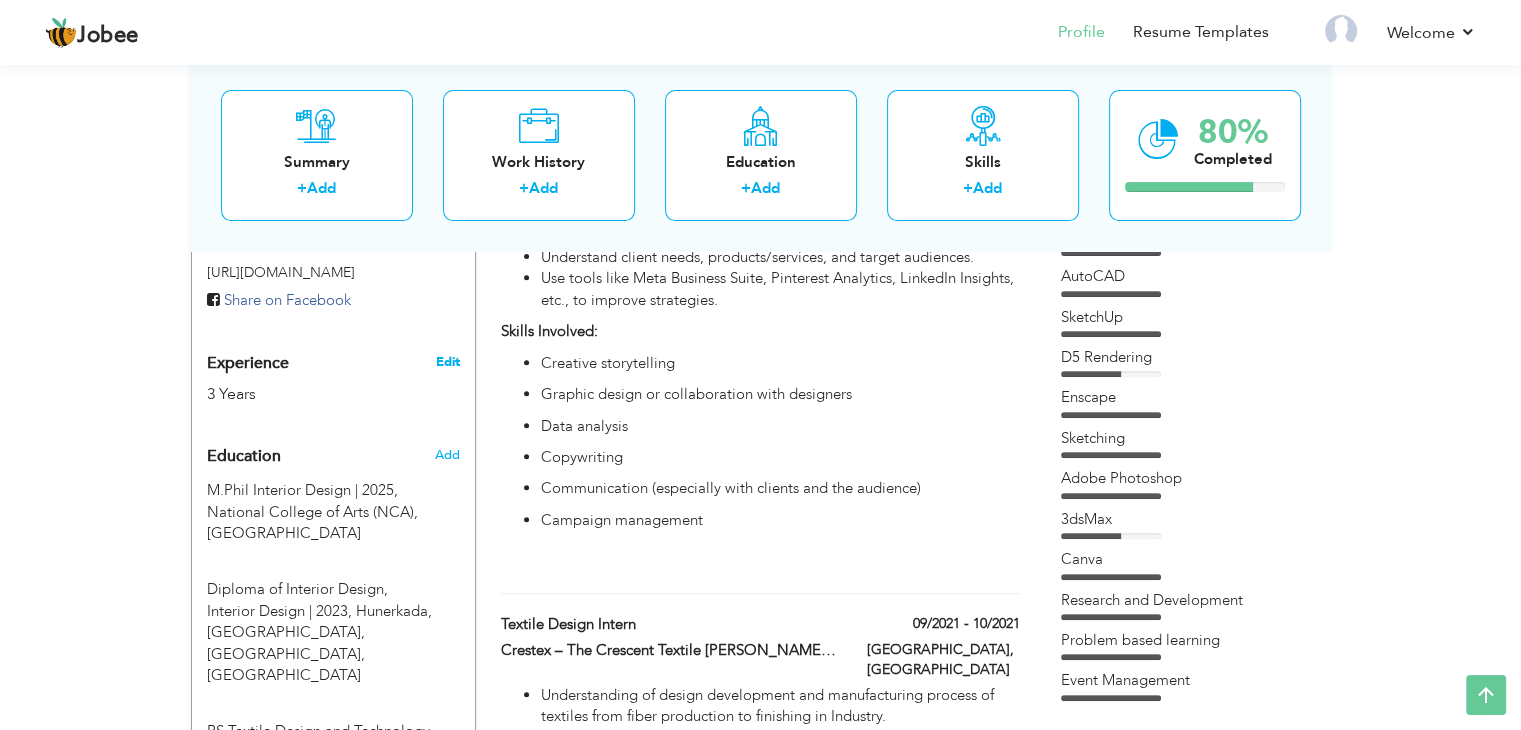 click on "Edit" at bounding box center [447, 362] 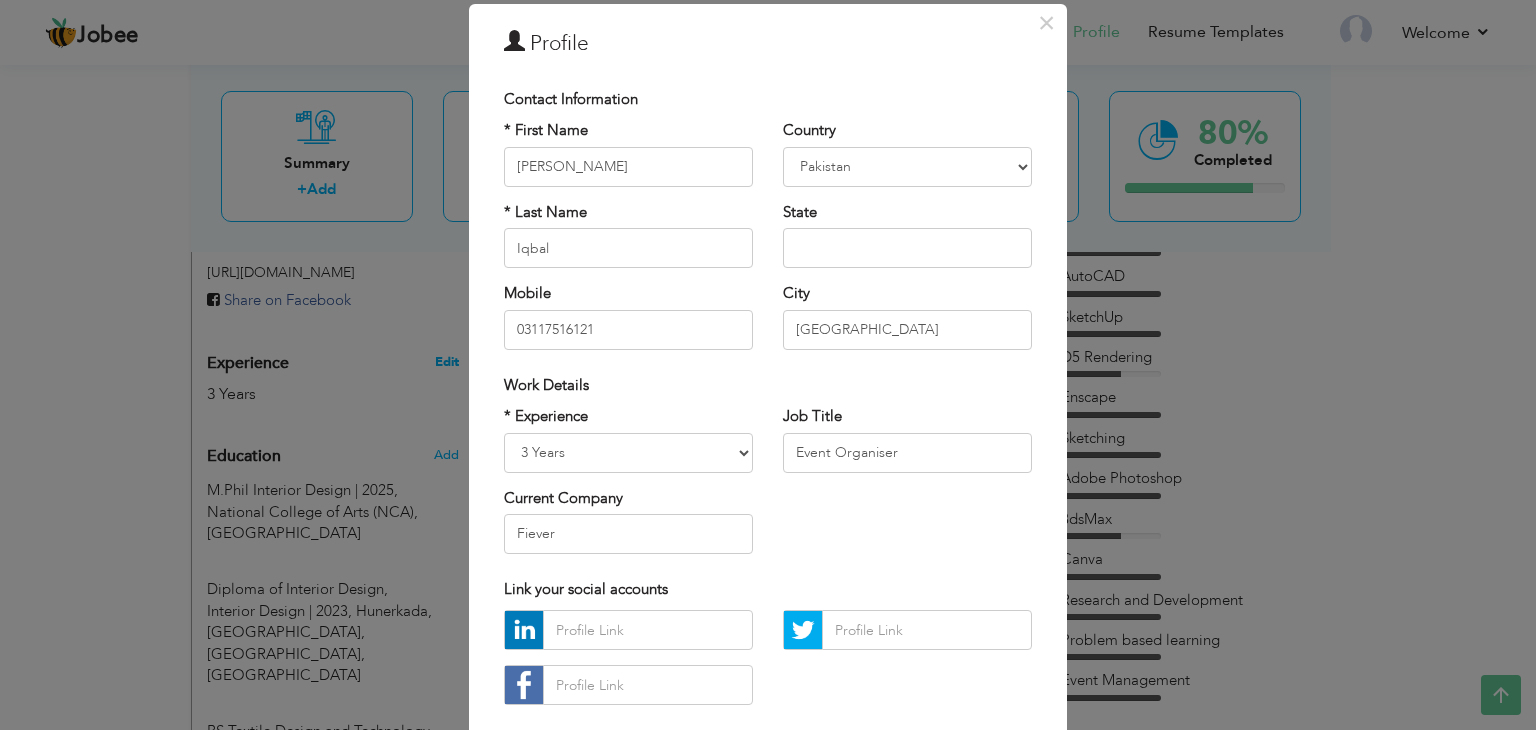 scroll, scrollTop: 0, scrollLeft: 0, axis: both 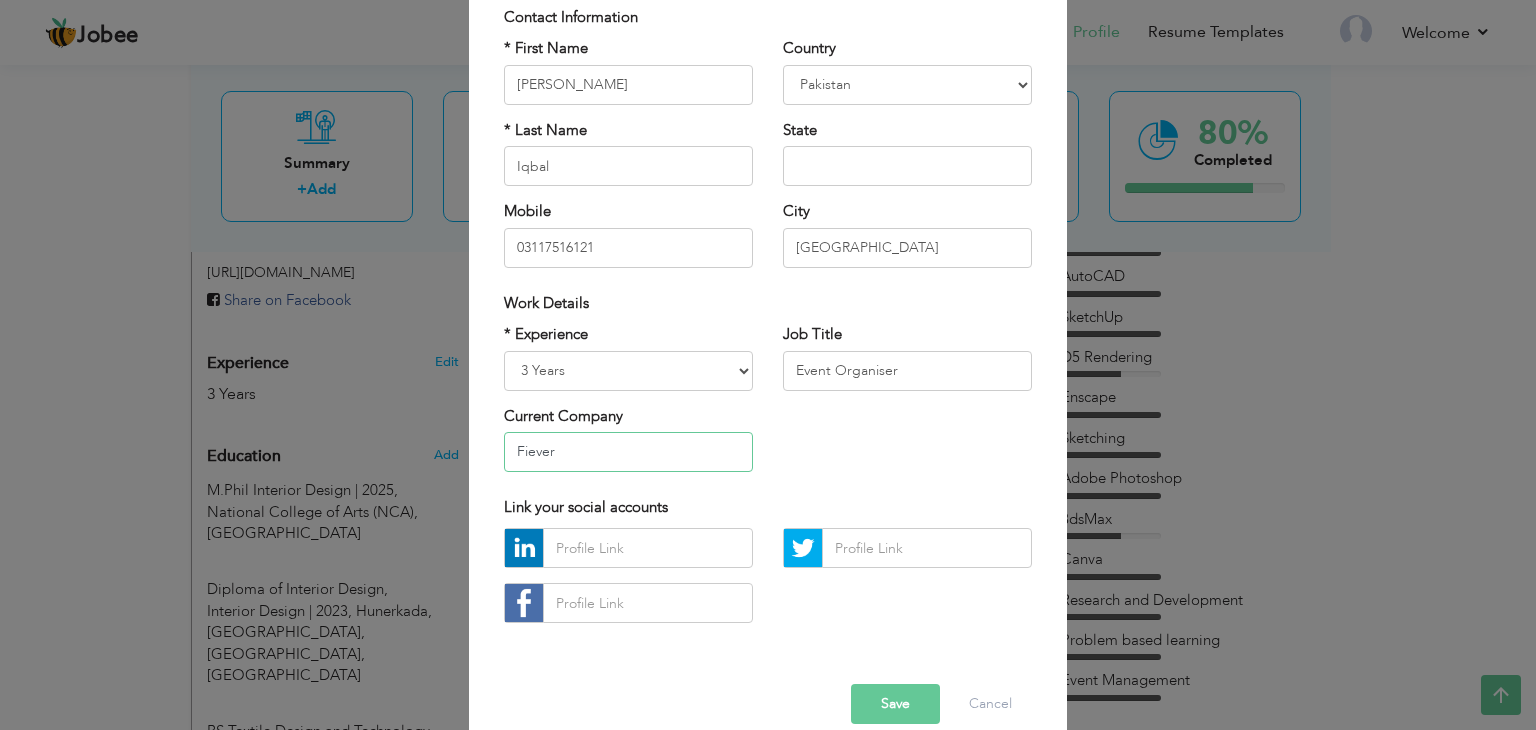 click on "Fiever" at bounding box center (628, 452) 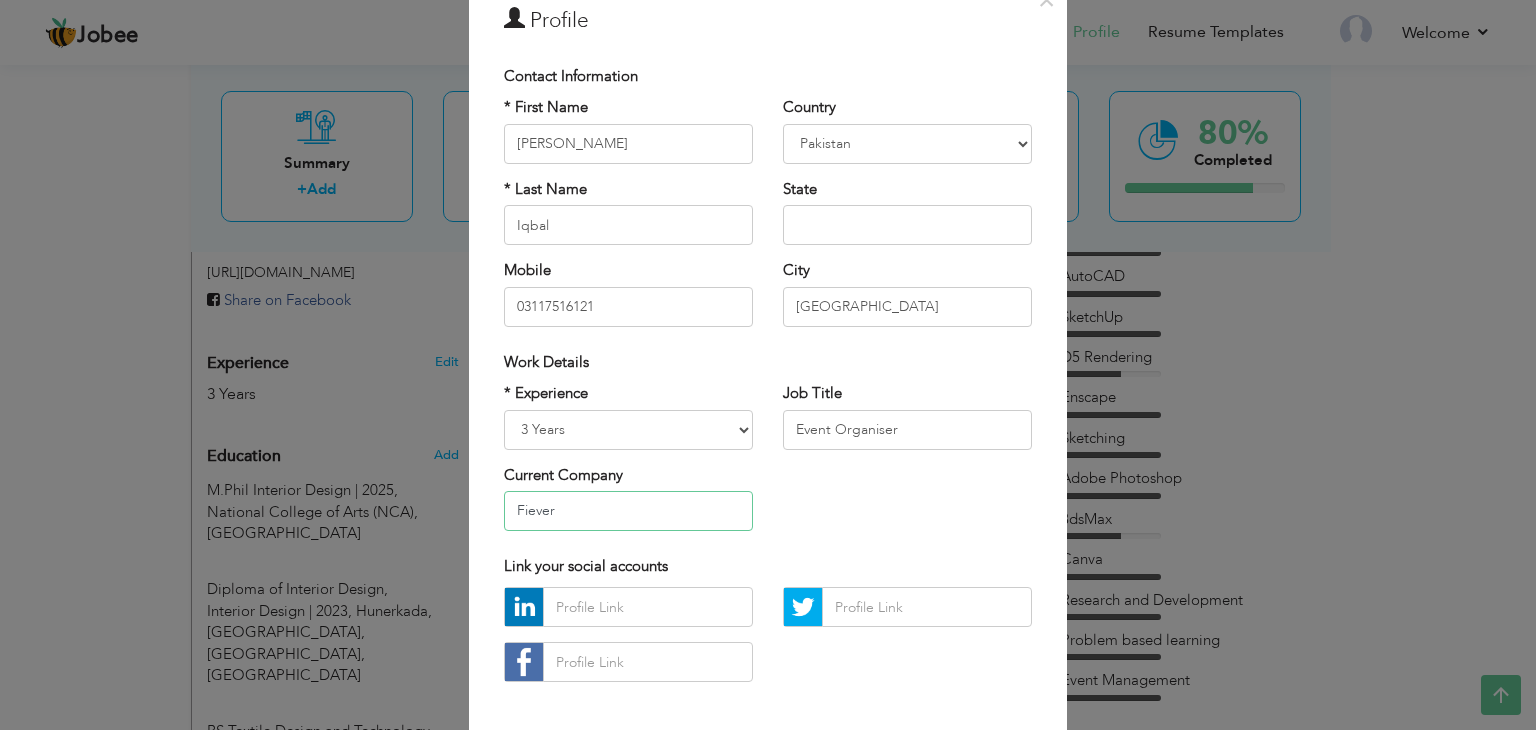 scroll, scrollTop: 0, scrollLeft: 0, axis: both 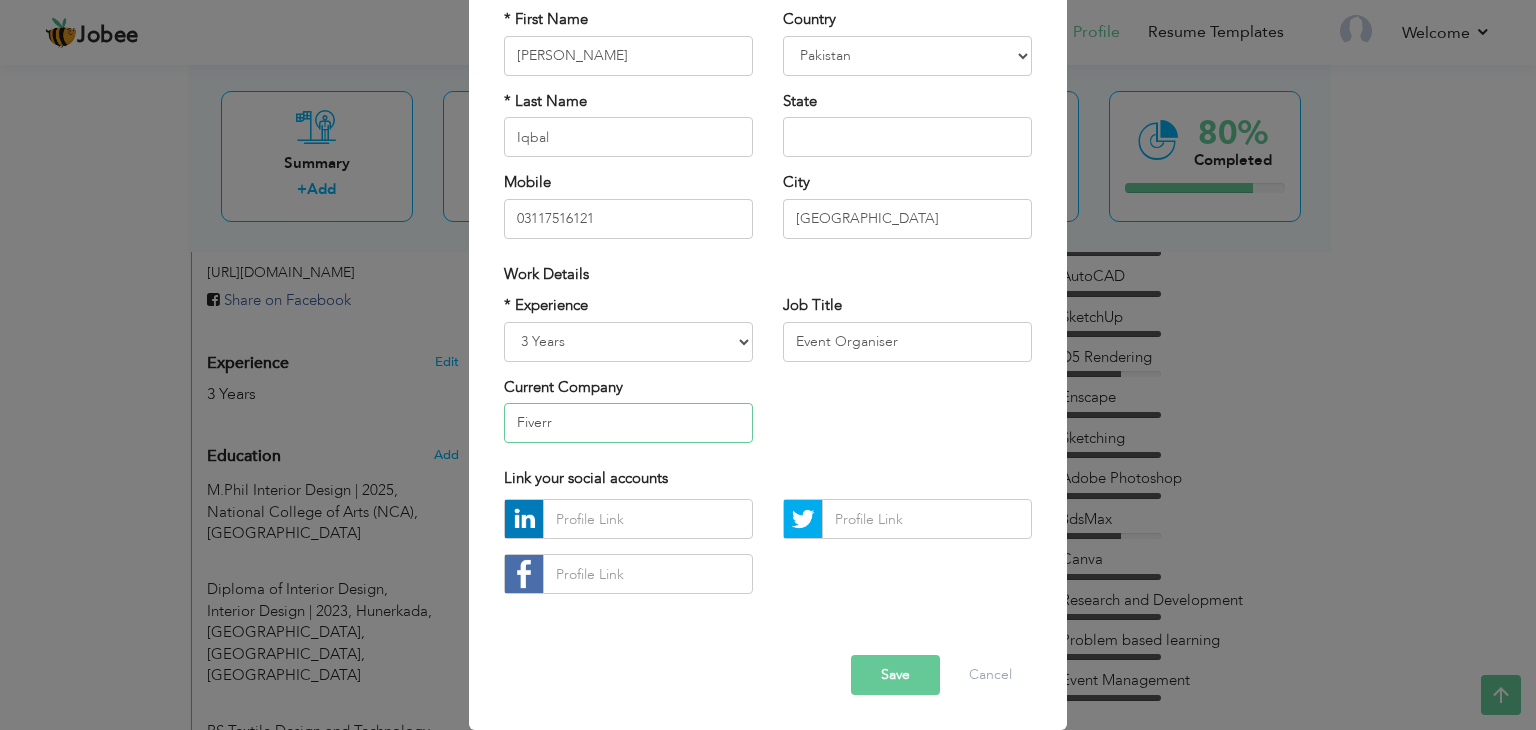 type on "Fiverr" 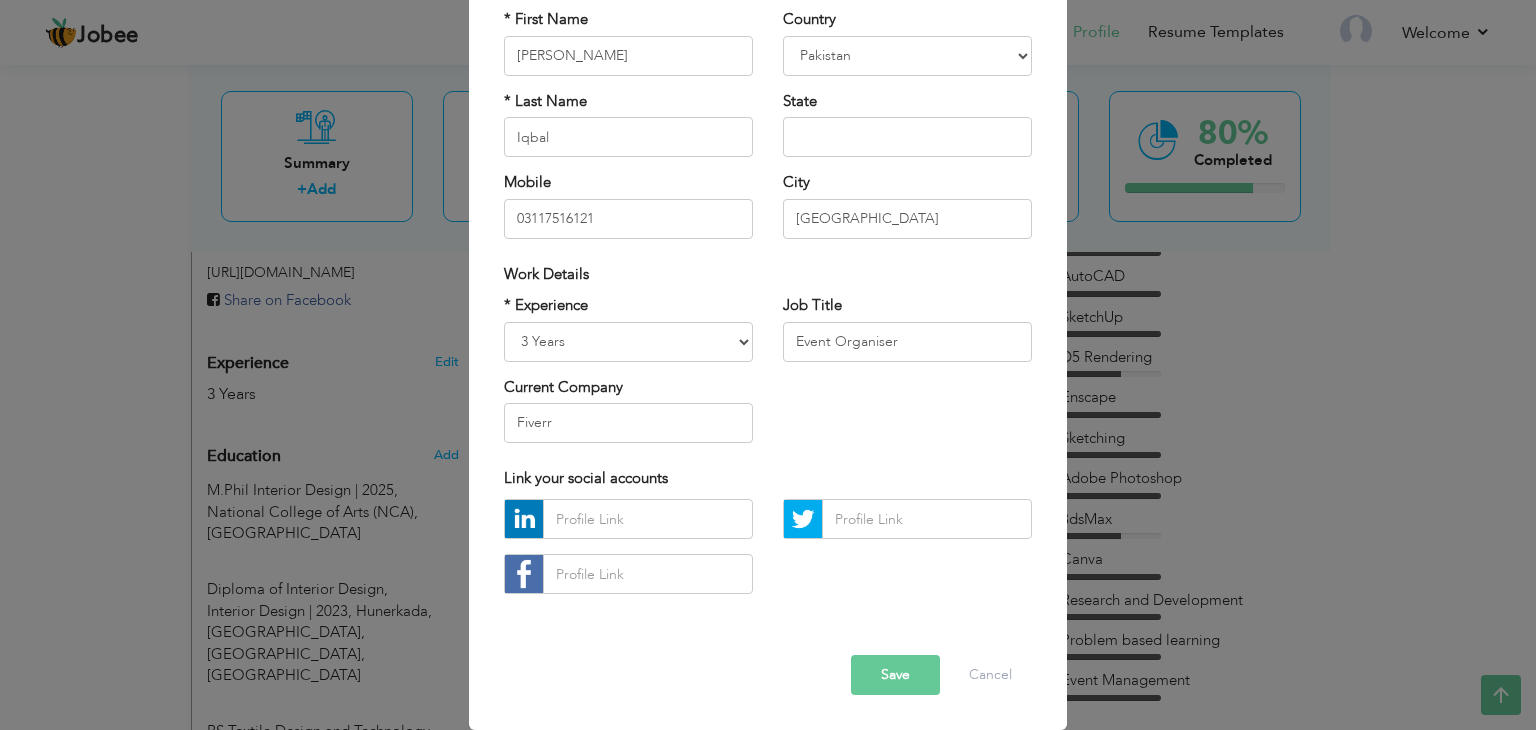 click on "Save" at bounding box center [895, 675] 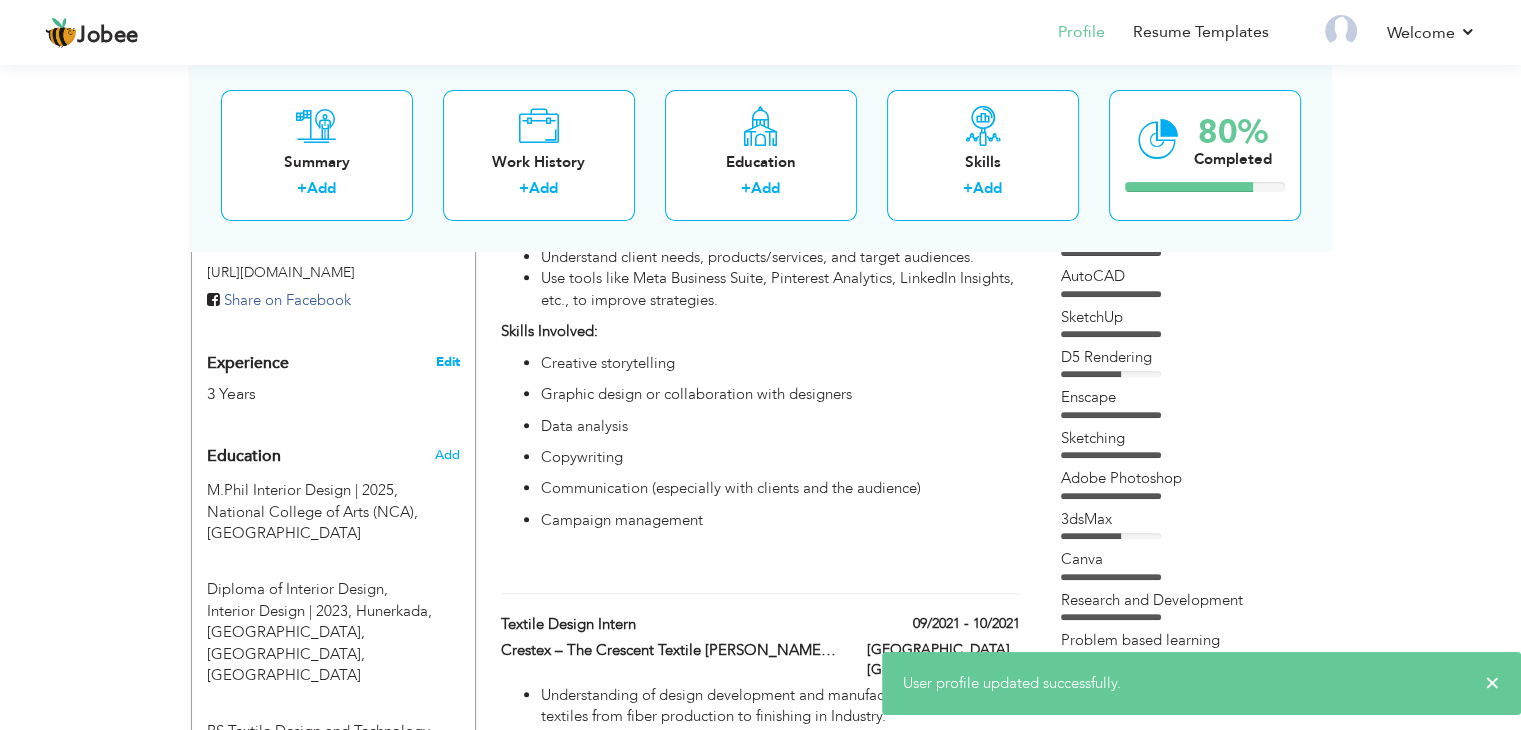 click on "Edit" at bounding box center (447, 362) 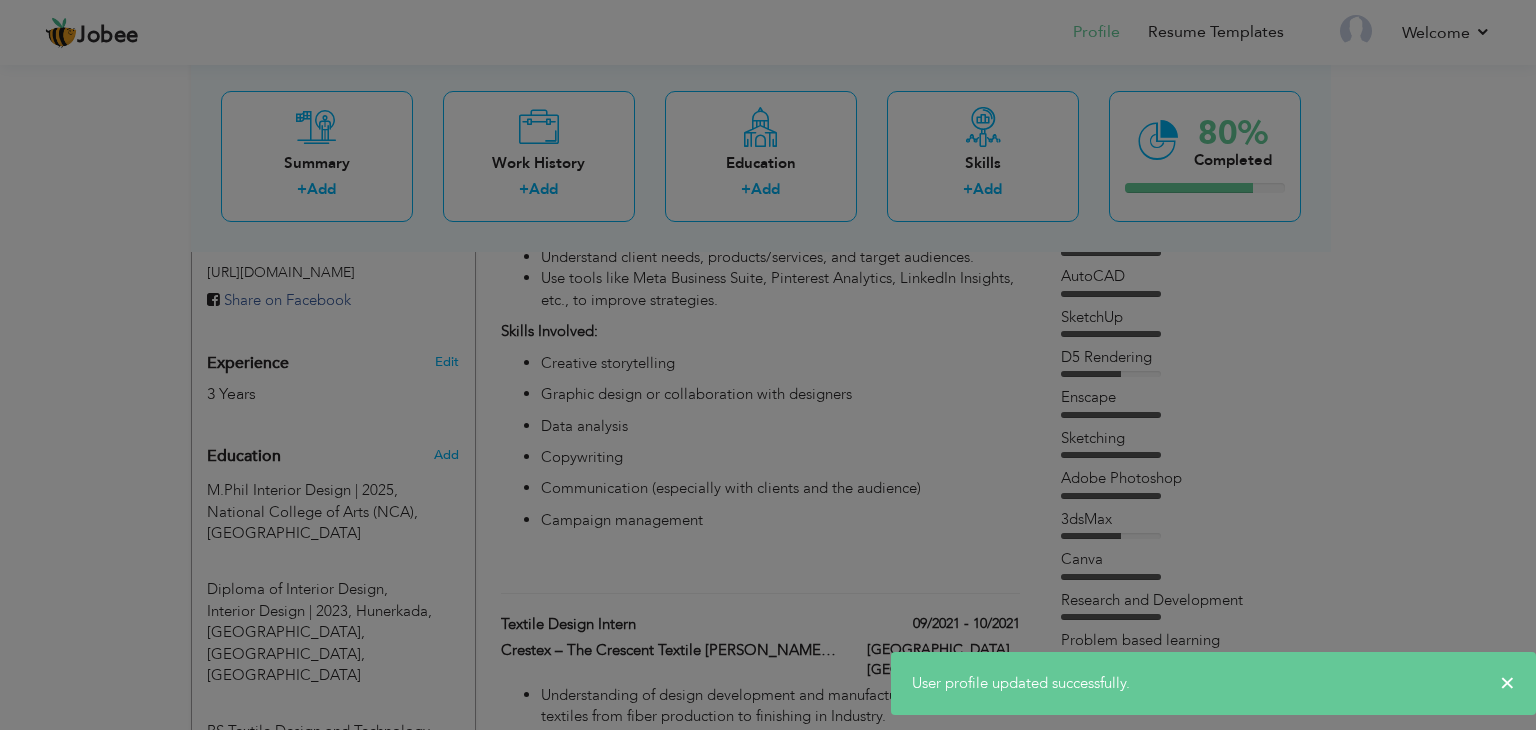 scroll, scrollTop: 0, scrollLeft: 0, axis: both 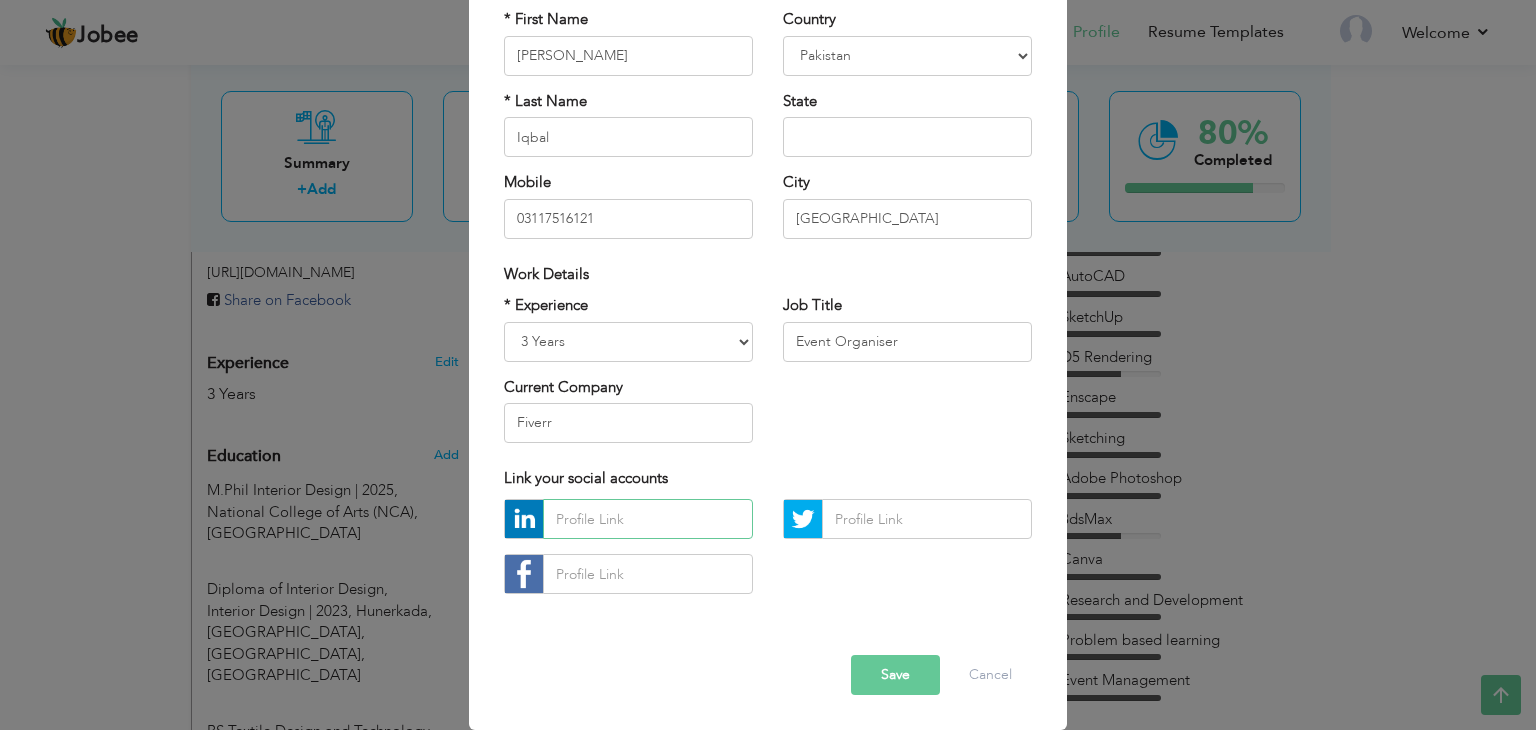 click at bounding box center (648, 519) 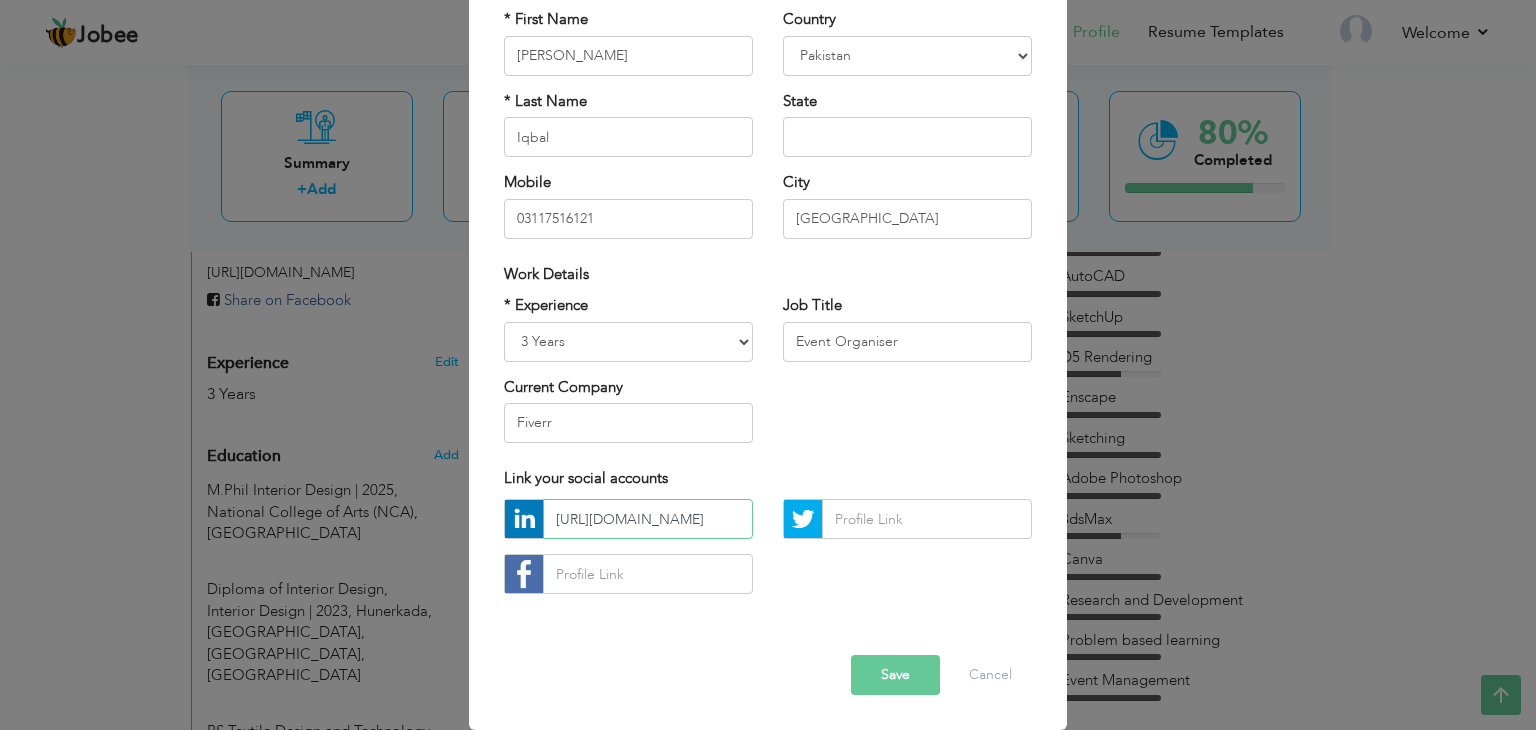 scroll, scrollTop: 0, scrollLeft: 793, axis: horizontal 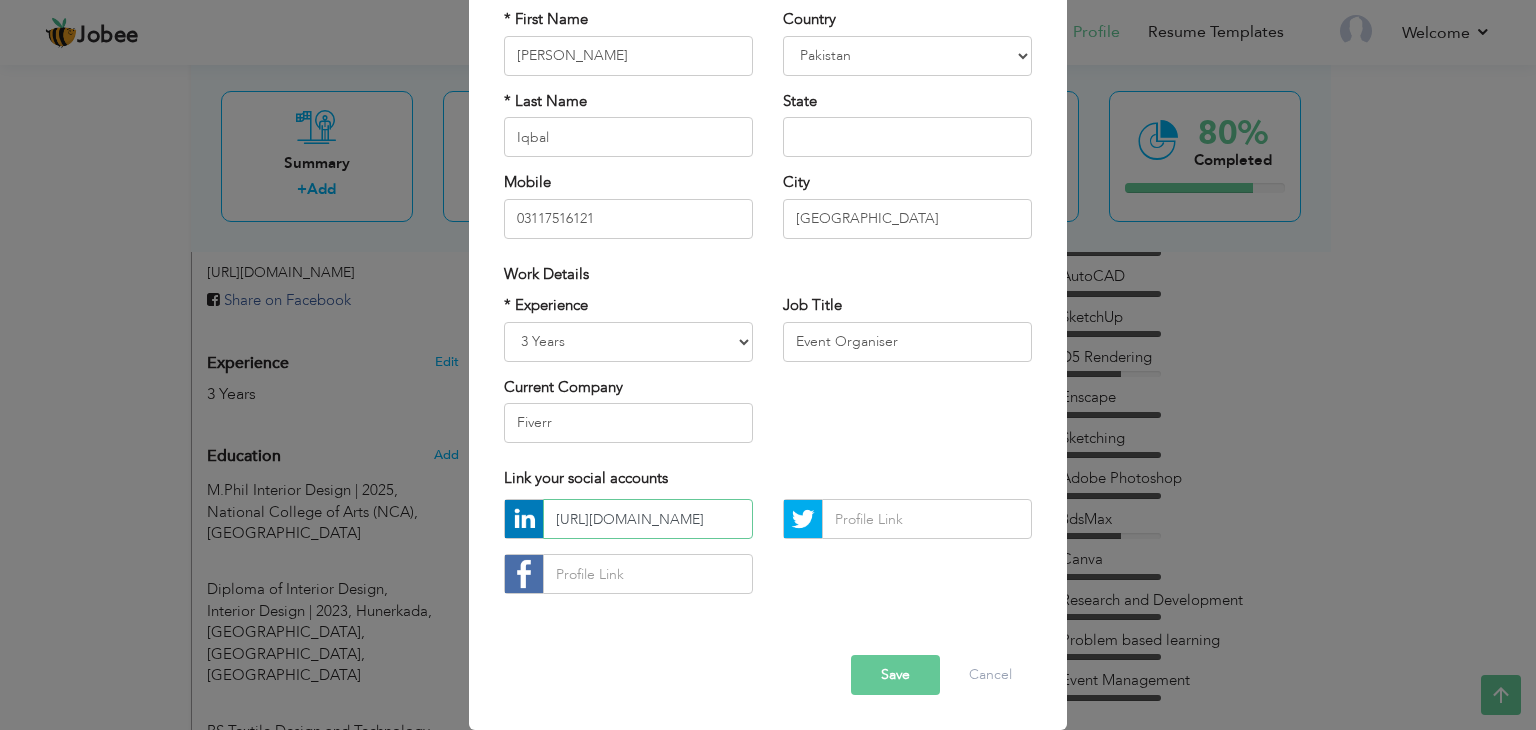 type on "https://www.linkedin.com/public-profile/settings?lipi=urn%3Ali%3Apage%3Ad_flagship3_profile_self_edit_contact-info%3B3Tw5roSIT12iNgHlr45Ssg%3D%3D" 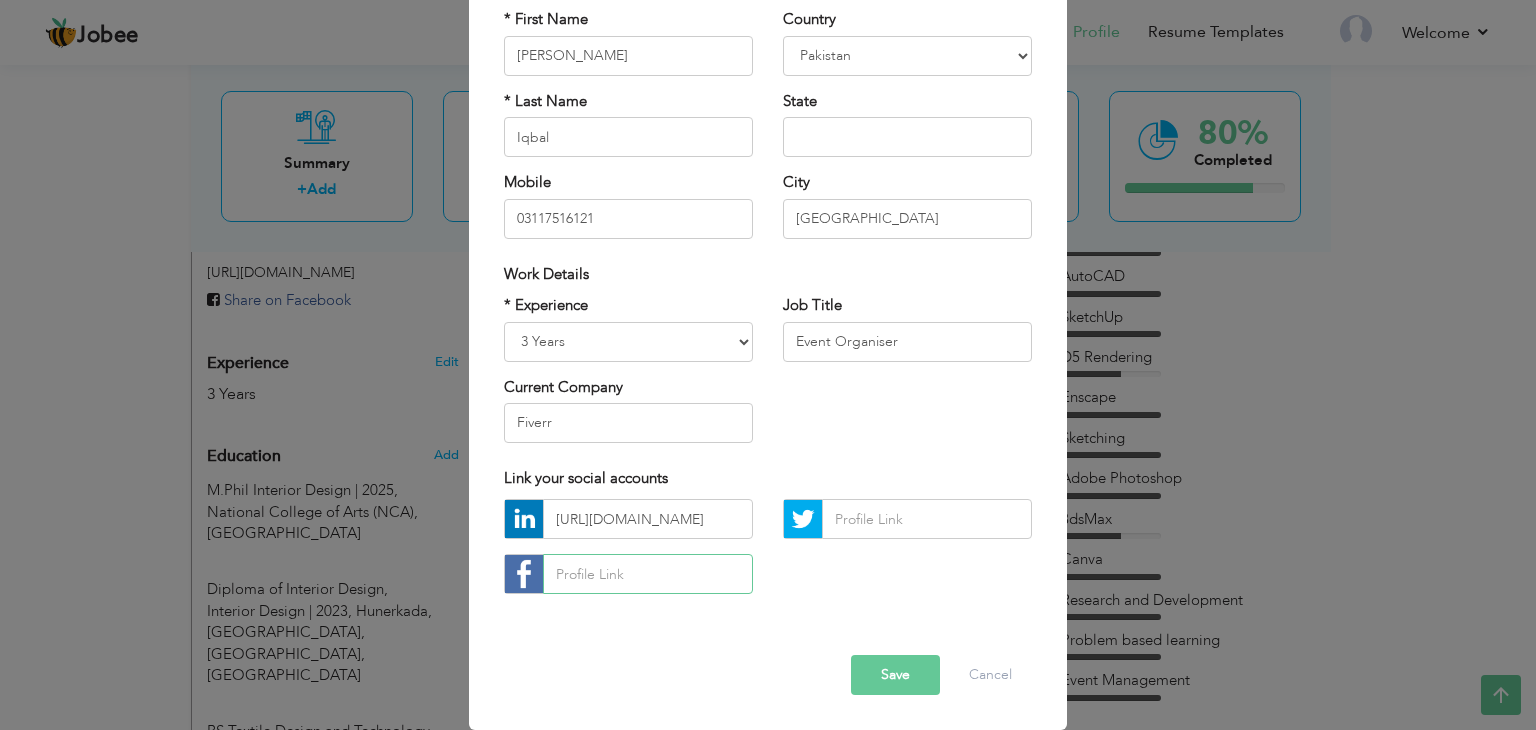 scroll, scrollTop: 0, scrollLeft: 0, axis: both 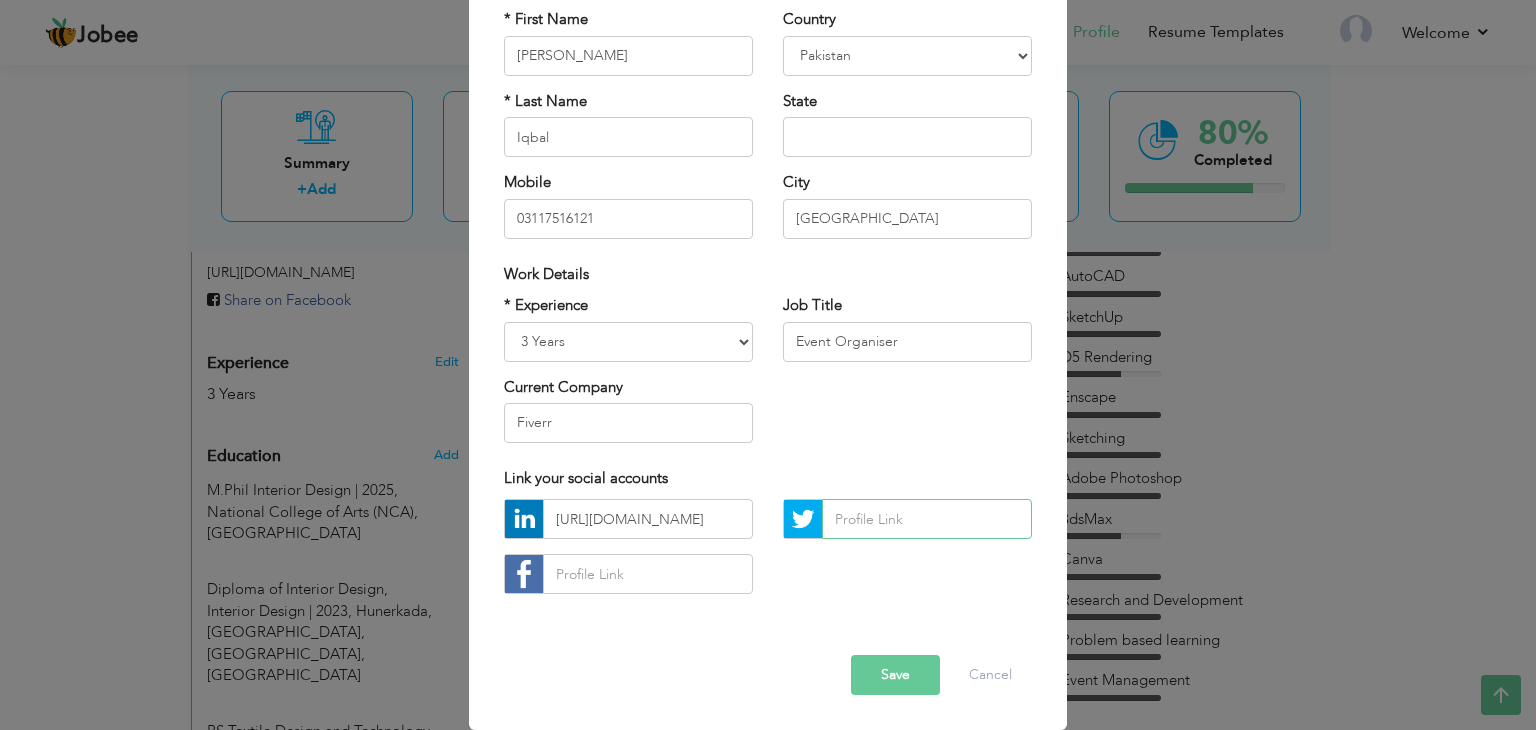 click at bounding box center [927, 519] 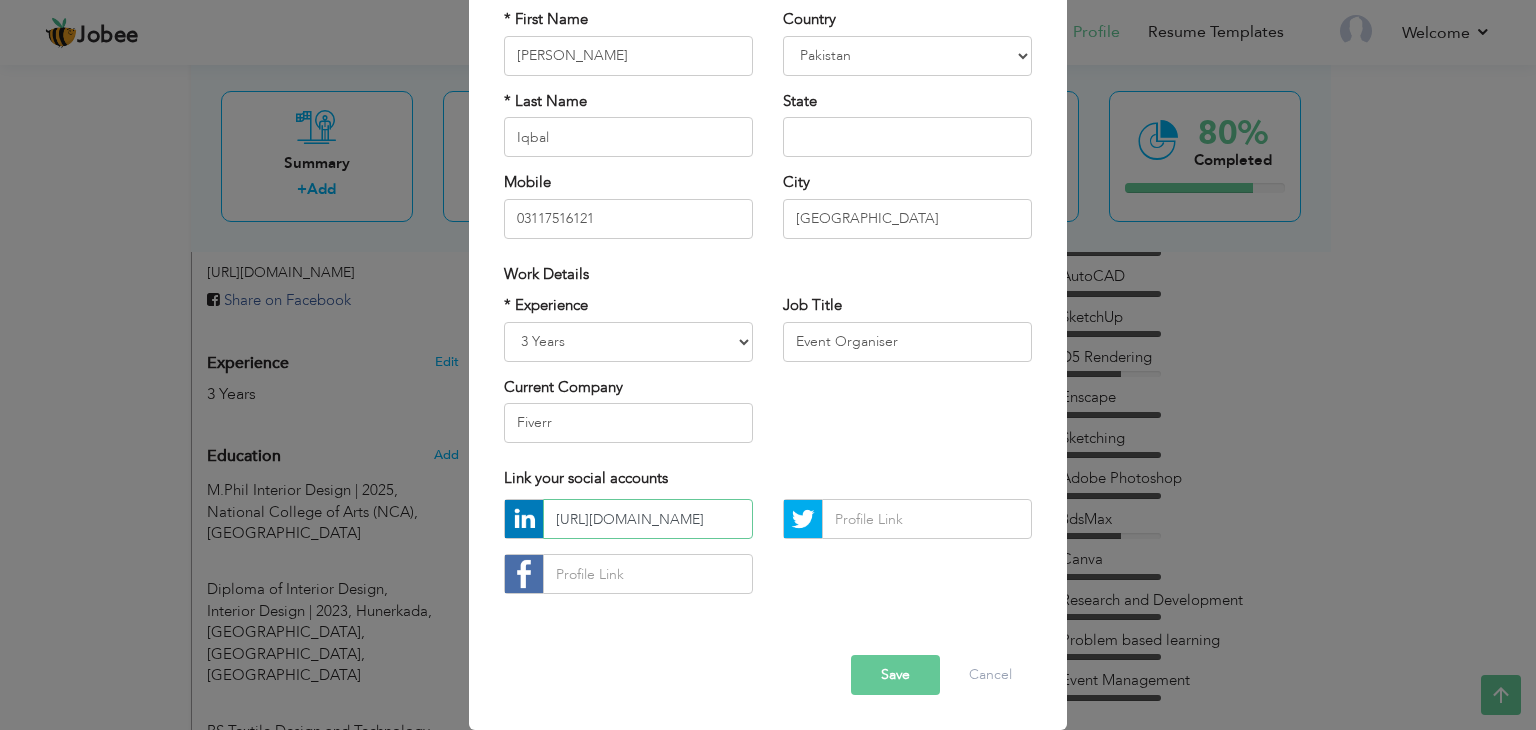click on "https://www.linkedin.com/public-profile/settings?lipi=urn%3Ali%3Apage%3Ad_flagship3_profile_self_edit_contact-info%3B3Tw5roSIT12iNgHlr45Ssg%3D%3D" at bounding box center (648, 519) 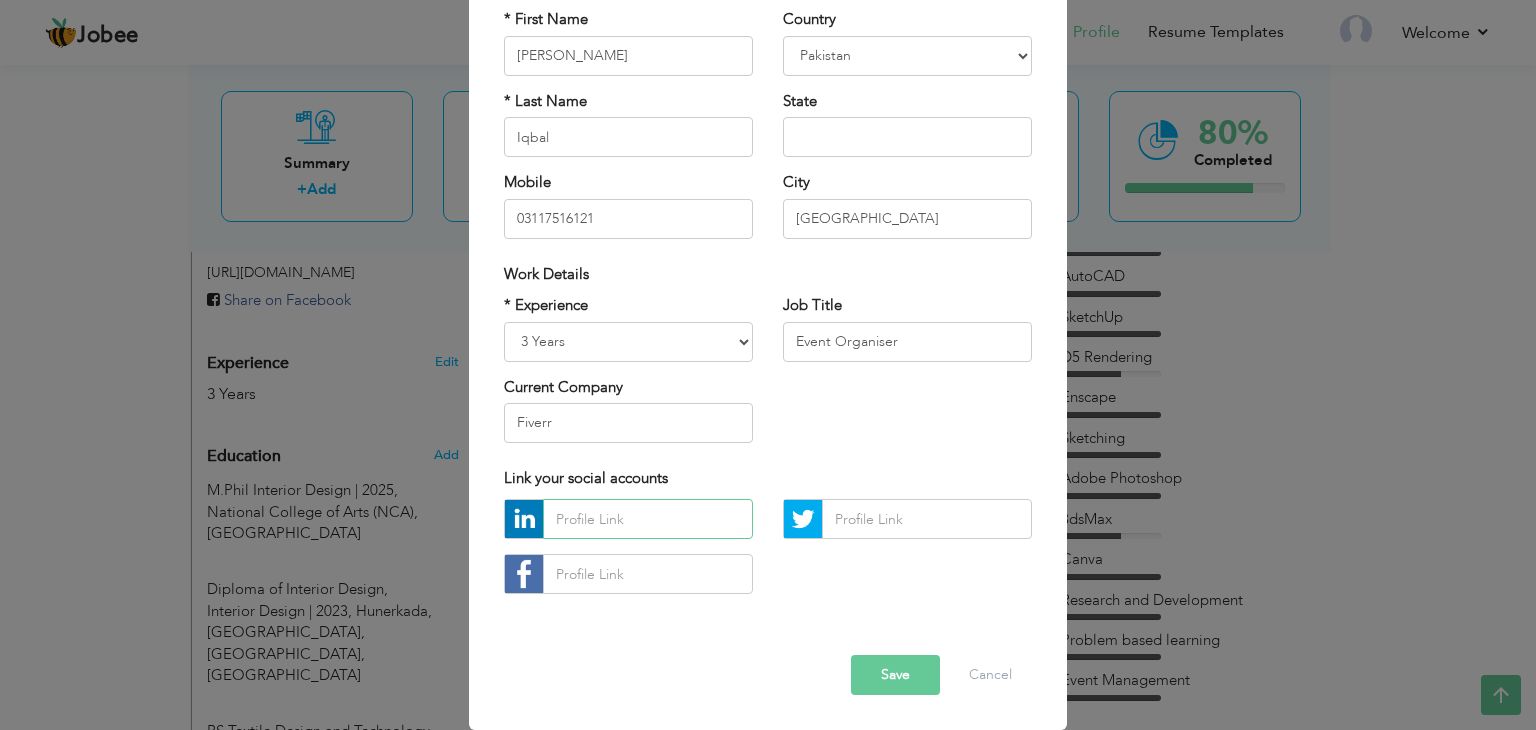 paste on "https://www.linkedin.com/public-profile/settings?lipi=urn%3Ali%3Apage%3Ad_flagship3_profile_self_edit_contact-info%3B3Tw5roSIT12iNgHlr45Ssg%3D%3D" 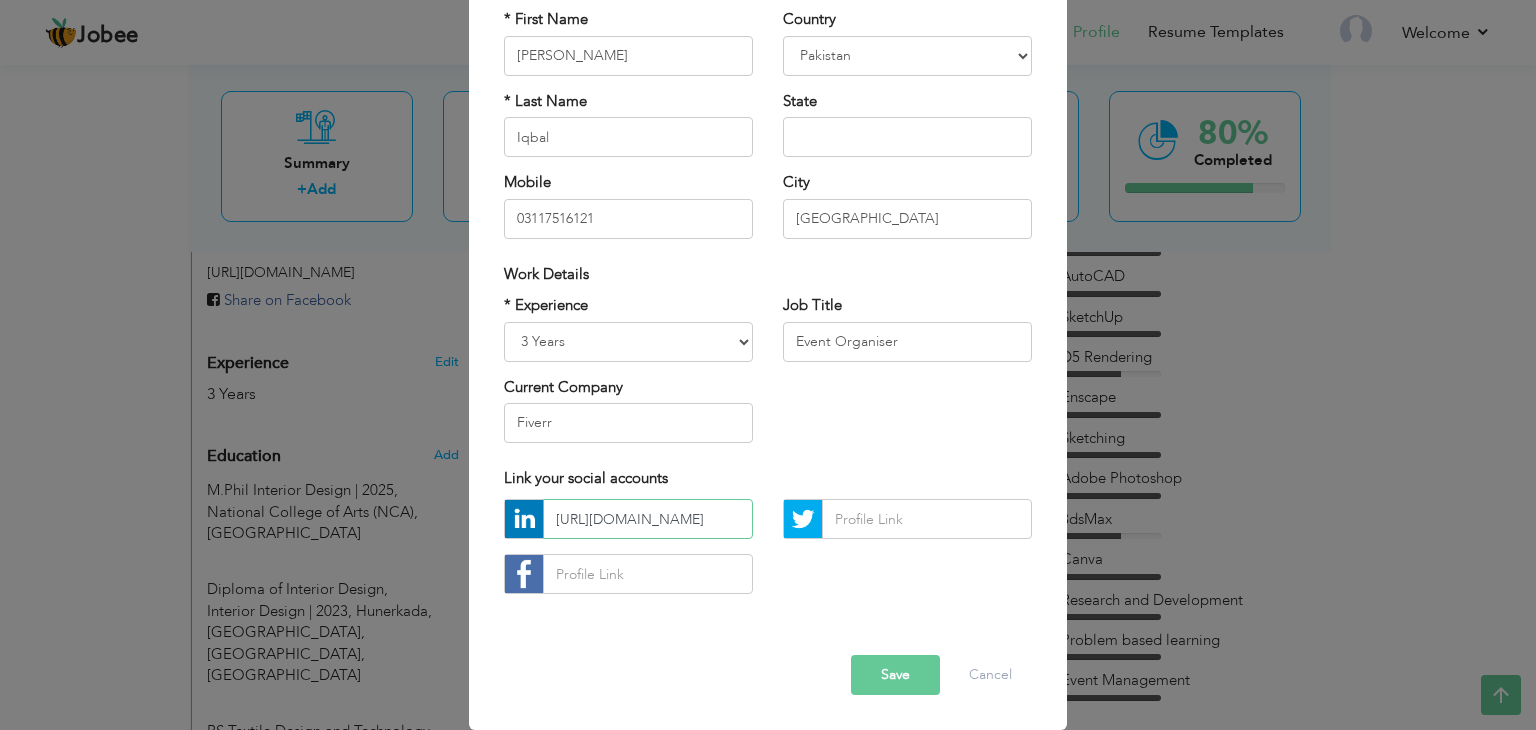 scroll, scrollTop: 0, scrollLeft: 793, axis: horizontal 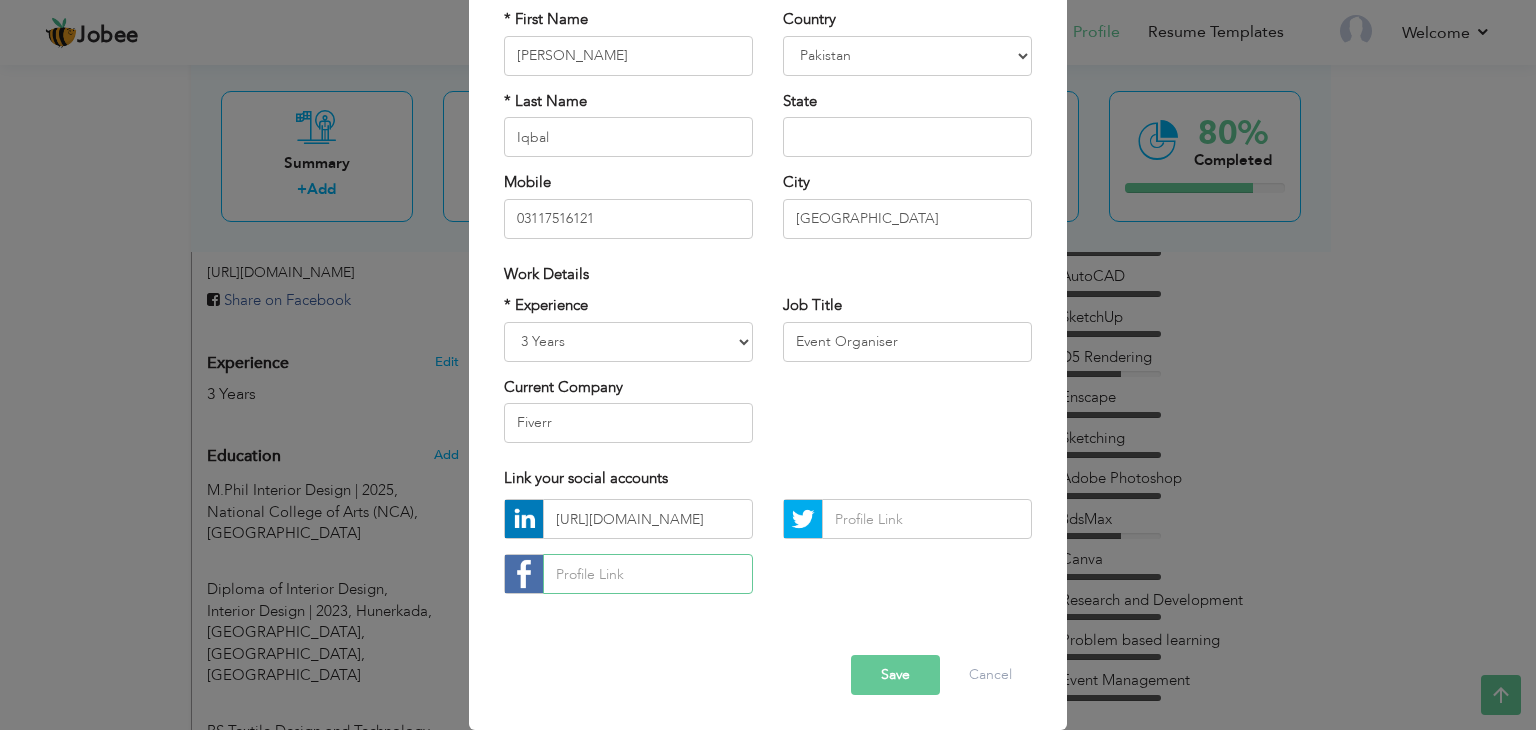 click at bounding box center (648, 574) 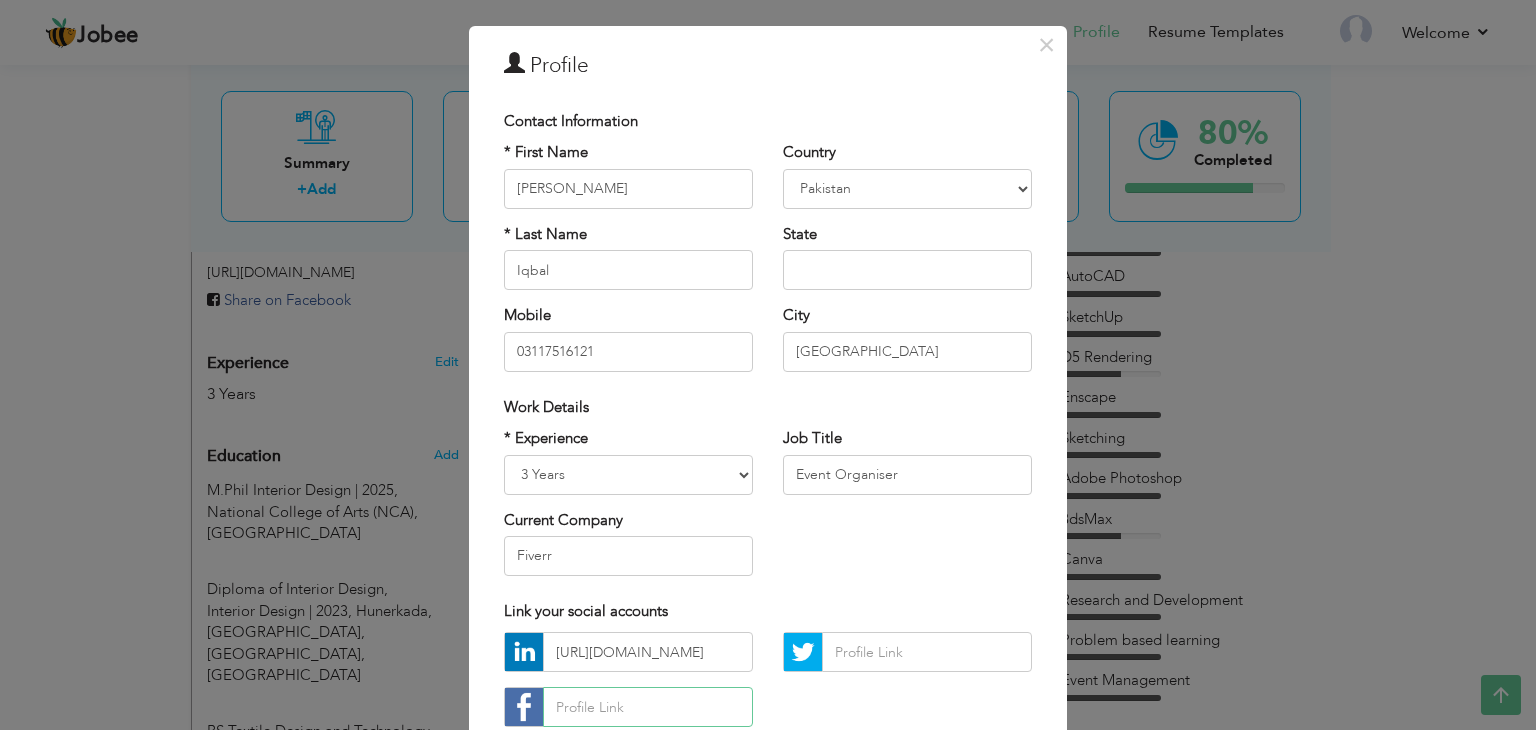 scroll, scrollTop: 46, scrollLeft: 0, axis: vertical 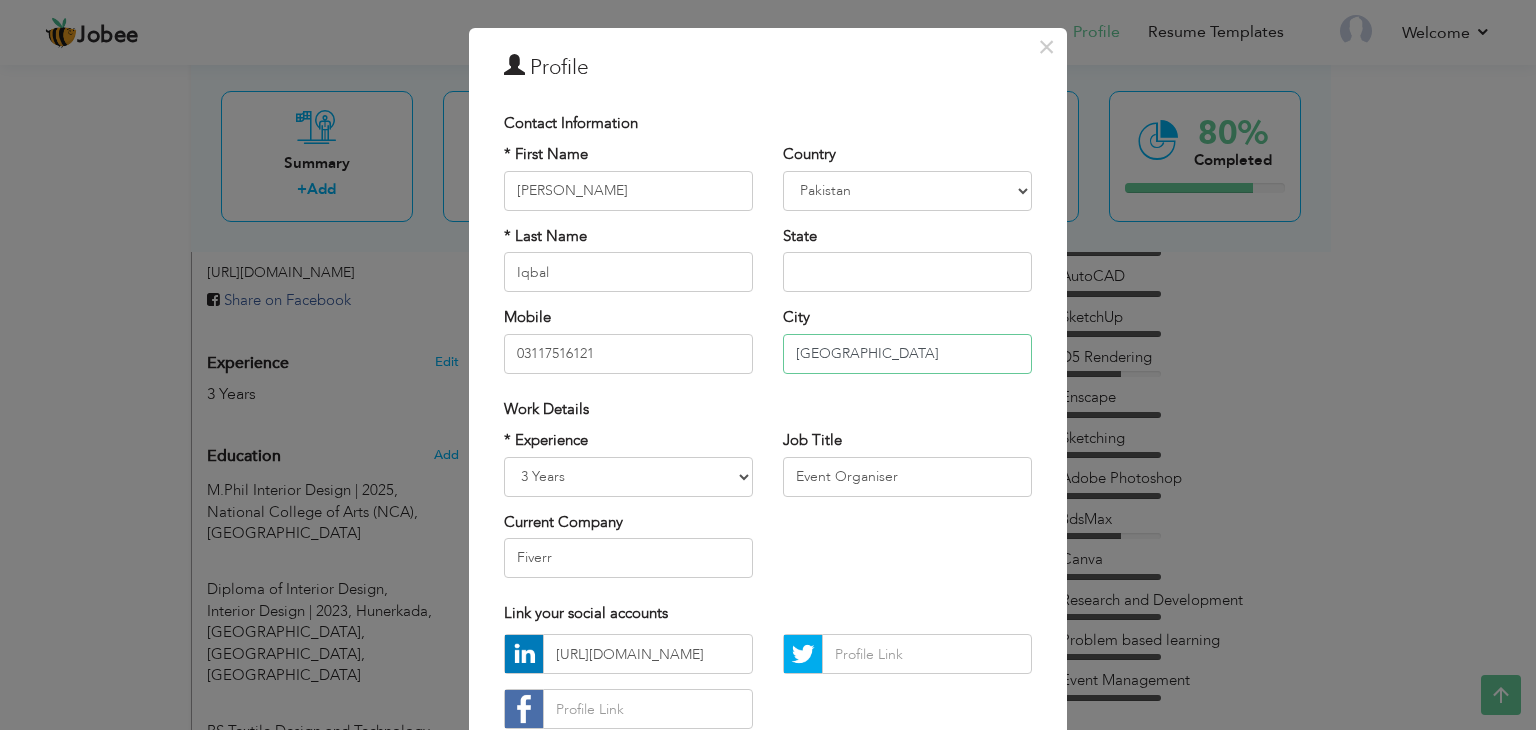 drag, startPoint x: 852, startPoint y: 359, endPoint x: 772, endPoint y: 369, distance: 80.622574 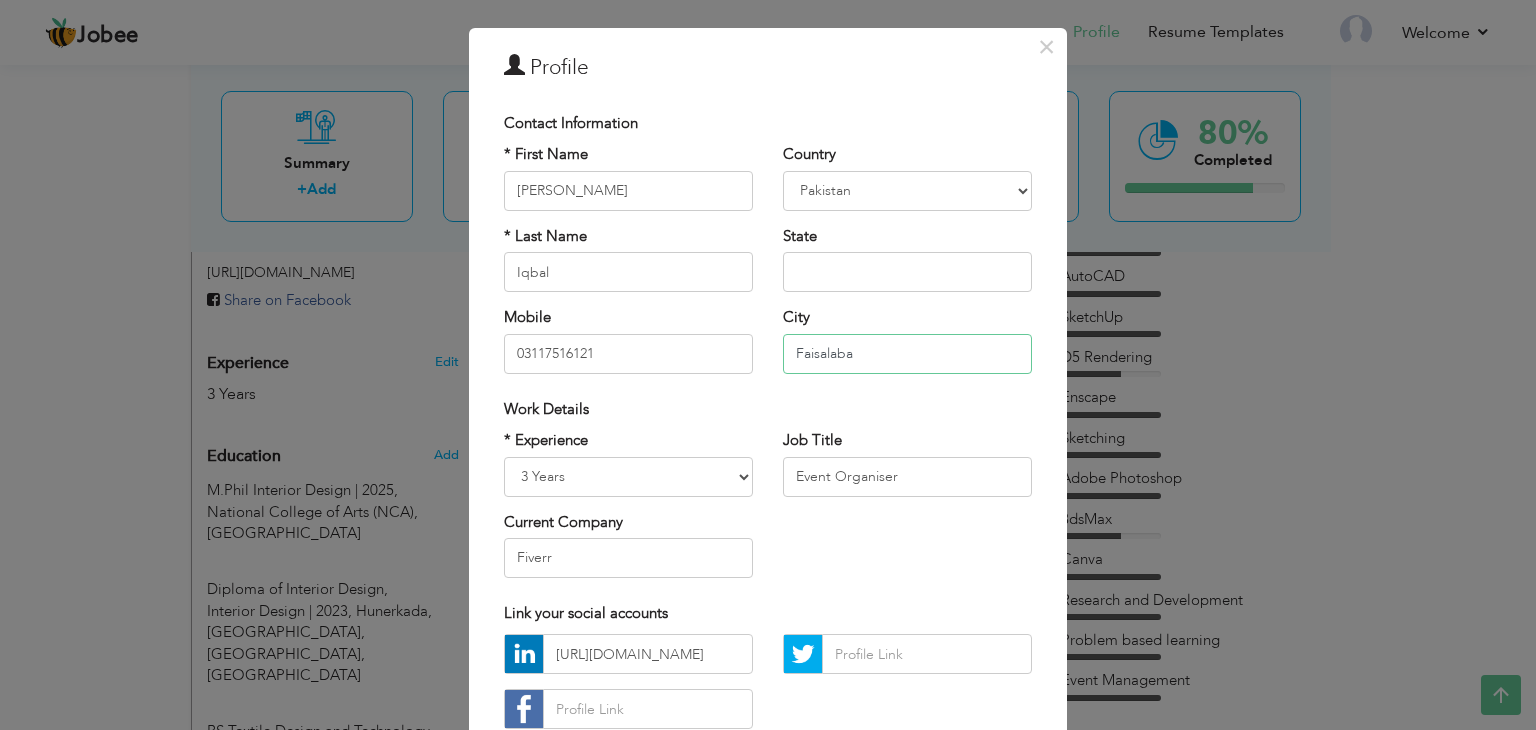 type on "[GEOGRAPHIC_DATA]" 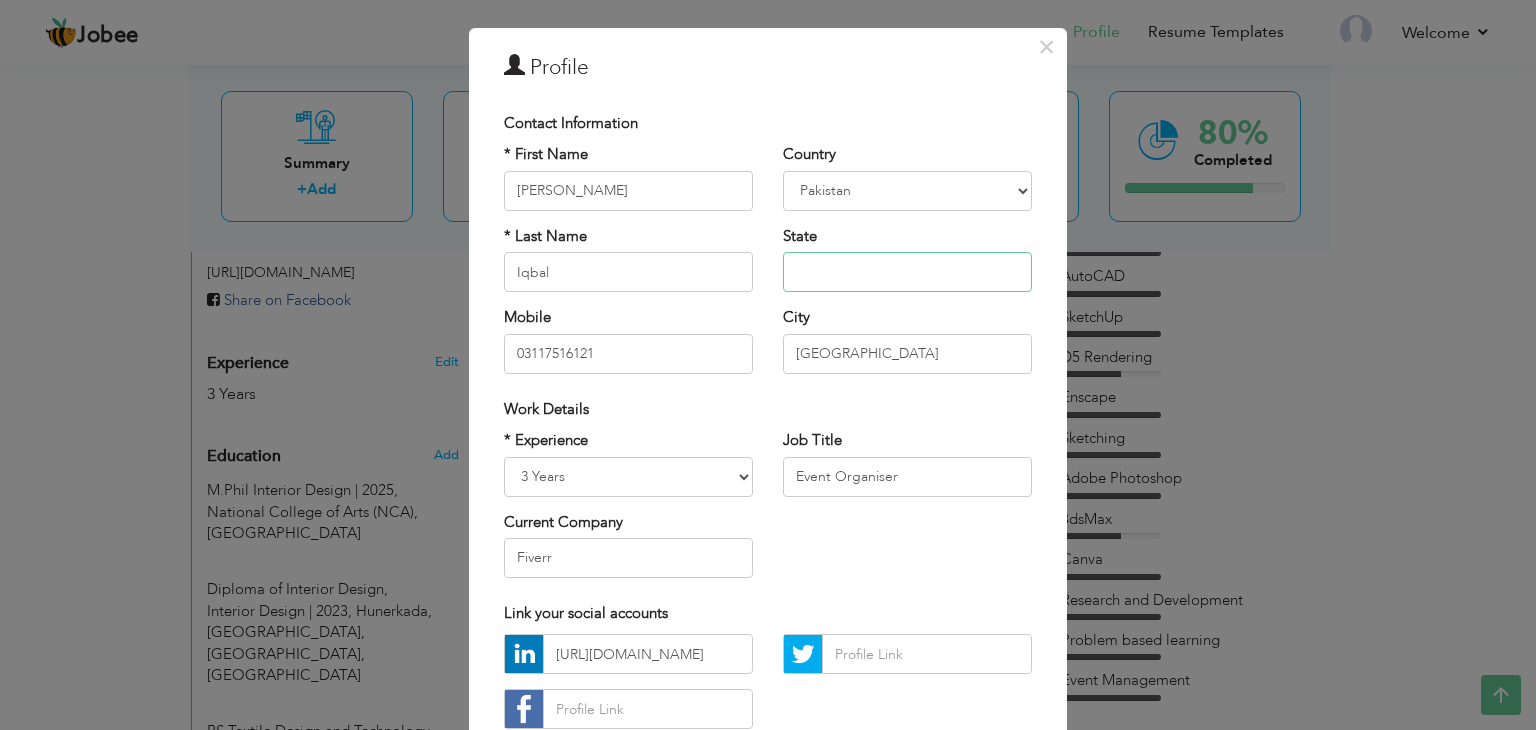 type on "[GEOGRAPHIC_DATA]" 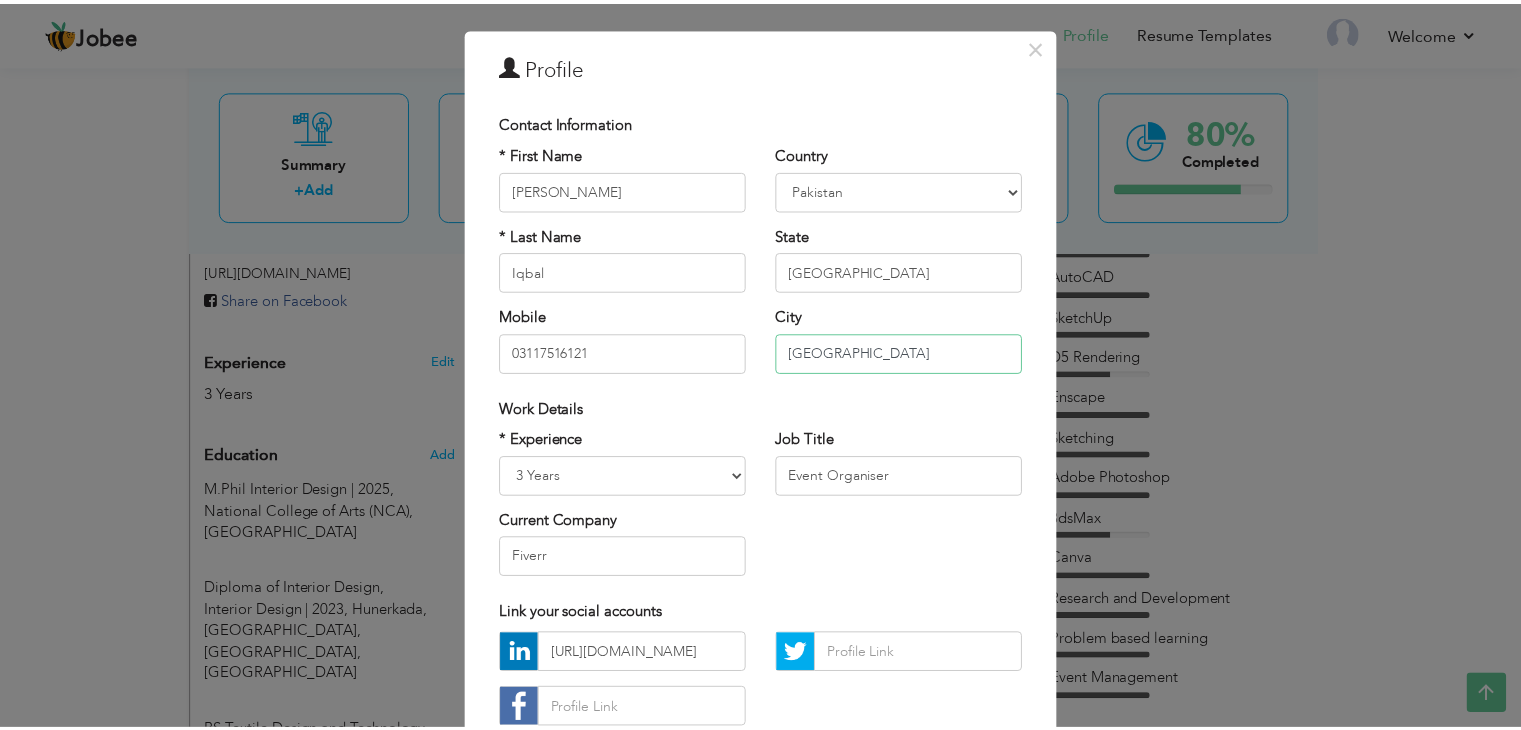scroll, scrollTop: 181, scrollLeft: 0, axis: vertical 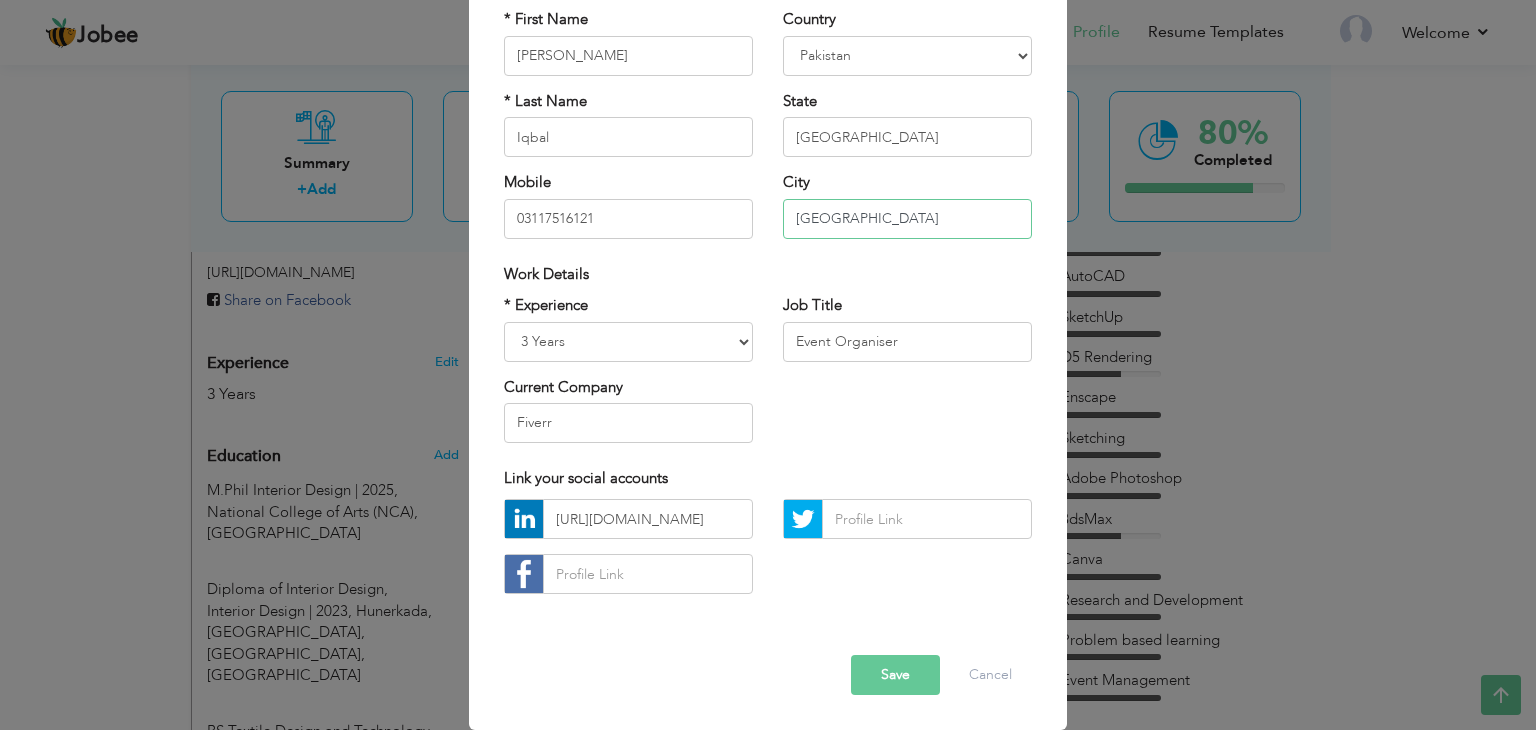 type on "[GEOGRAPHIC_DATA]" 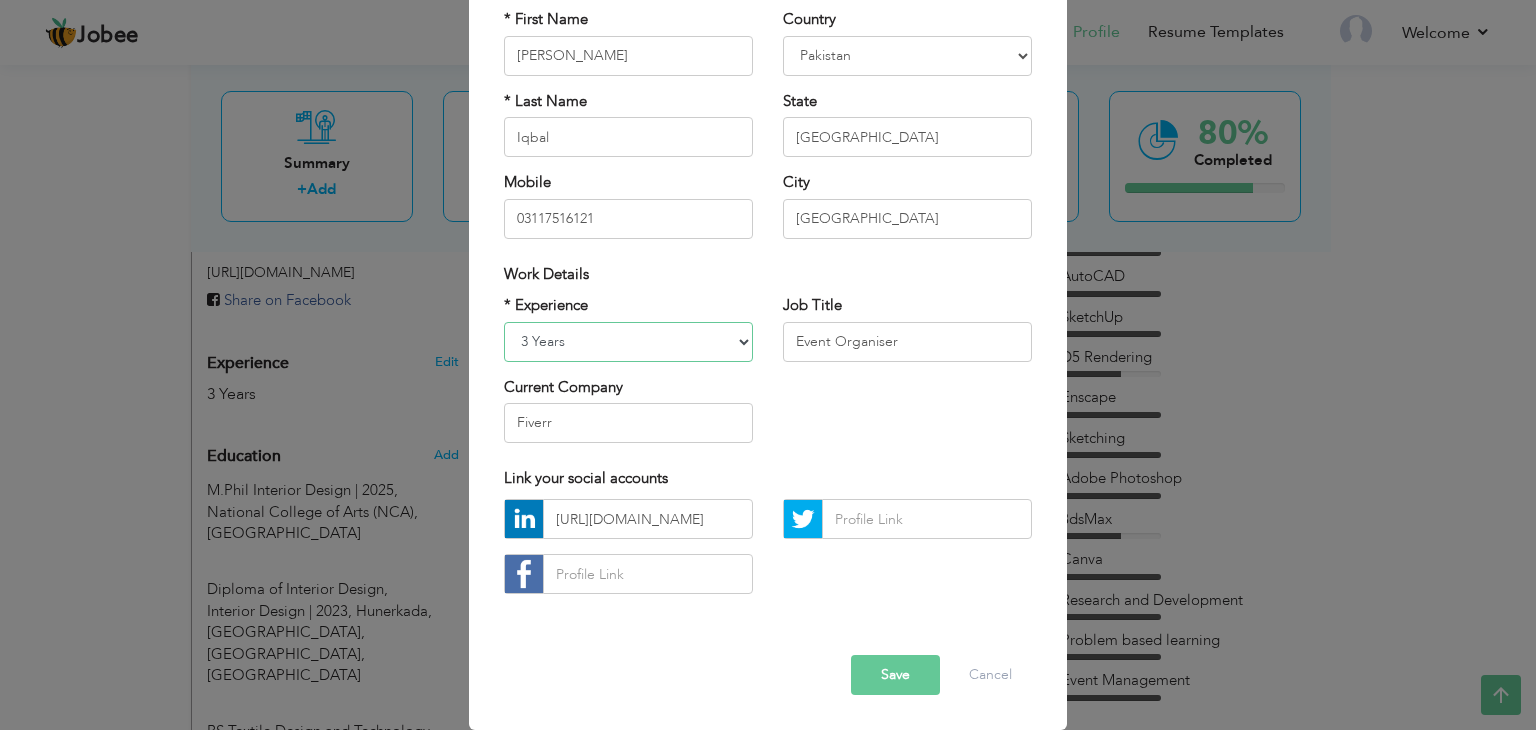 click on "Entry Level Less than 1 Year 1 Year 2 Years 3 Years 4 Years 5 Years 6 Years 7 Years 8 Years 9 Years 10 Years 11 Years 12 Years 13 Years 14 Years 15 Years 16 Years 17 Years 18 Years 19 Years 20 Years 21 Years 22 Years 23 Years 24 Years 25 Years 26 Years 27 Years 28 Years 29 Years 30 Years 31 Years 32 Years 33 Years 34 Years 35 Years More than 35 Years" at bounding box center (628, 342) 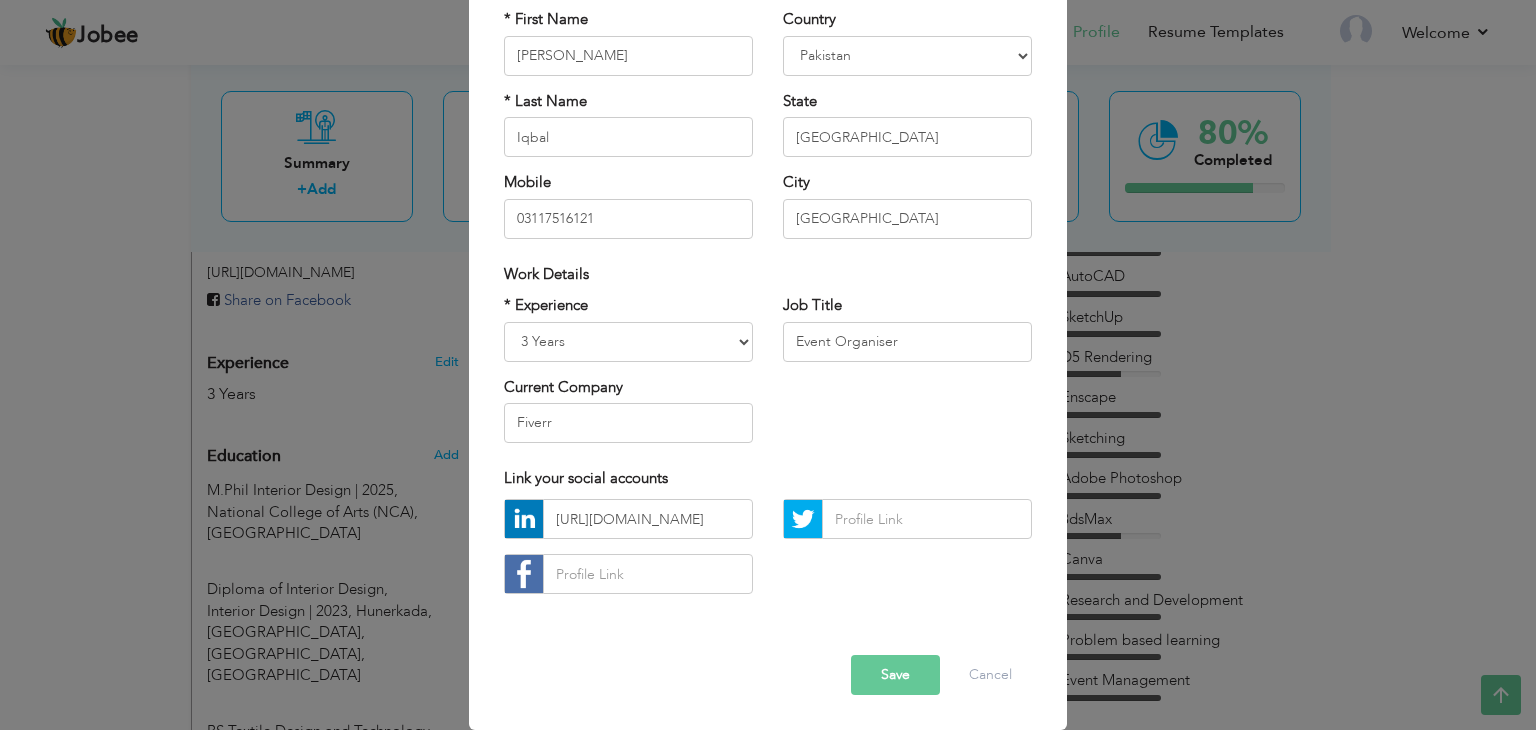 click on "Save" at bounding box center [895, 675] 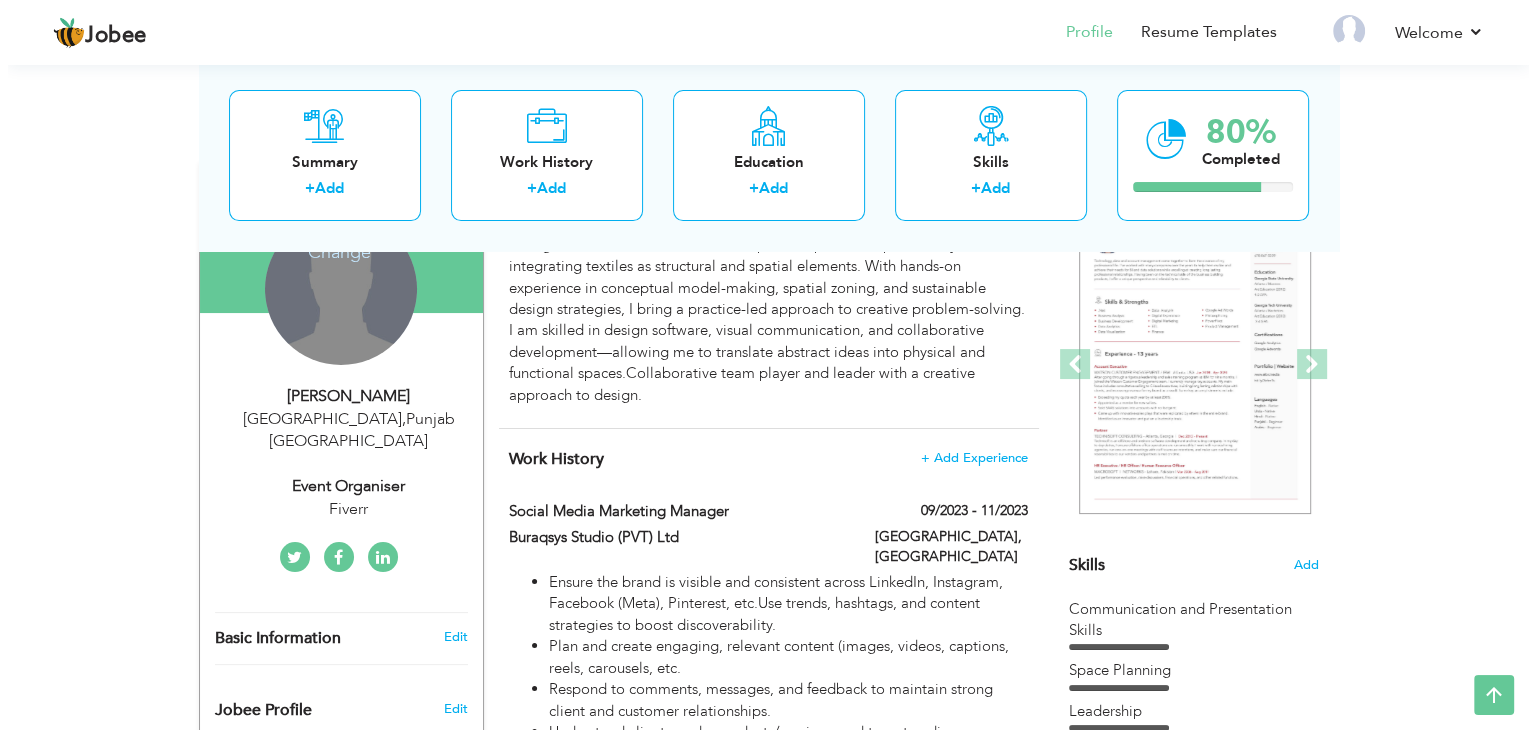 scroll, scrollTop: 214, scrollLeft: 0, axis: vertical 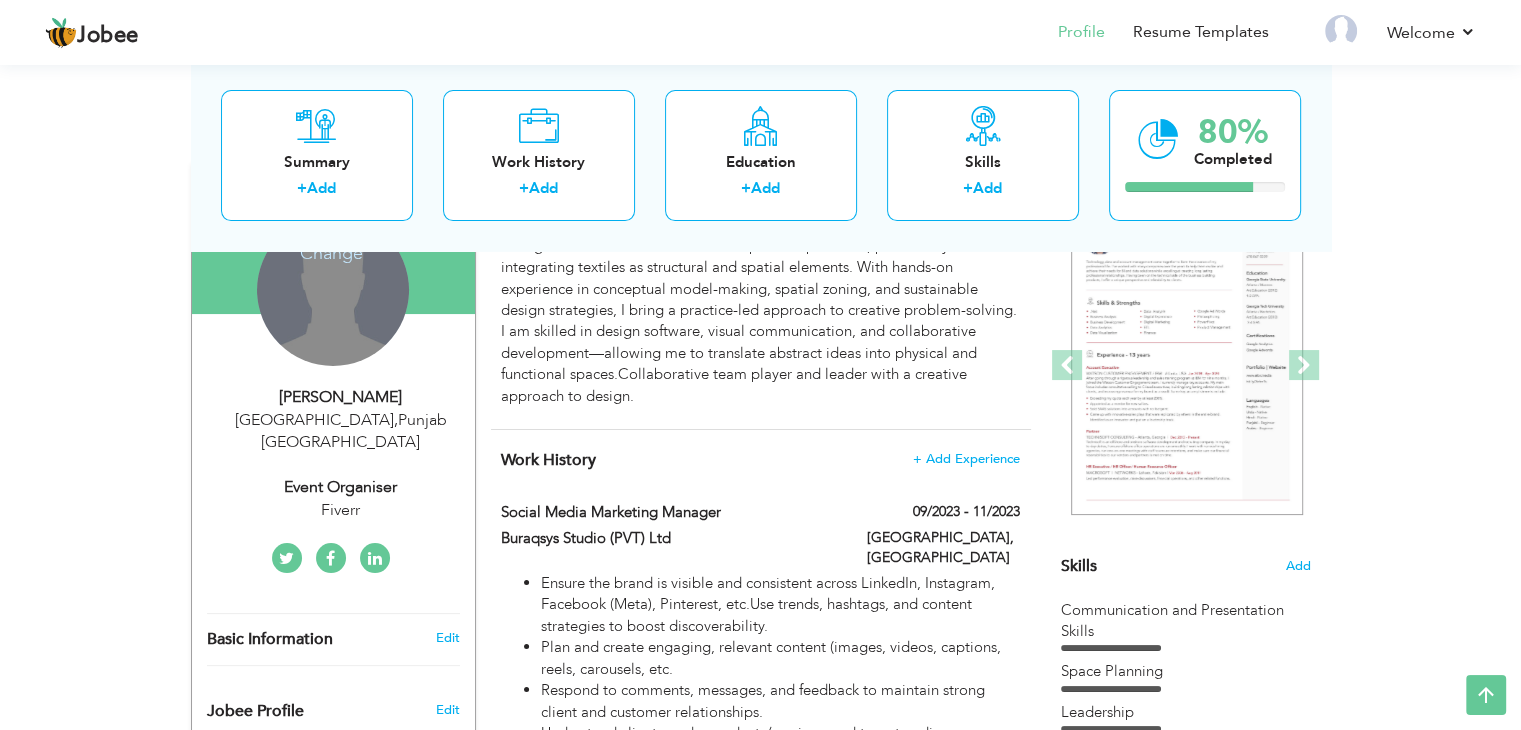 click on "Event Organiser" at bounding box center (341, 487) 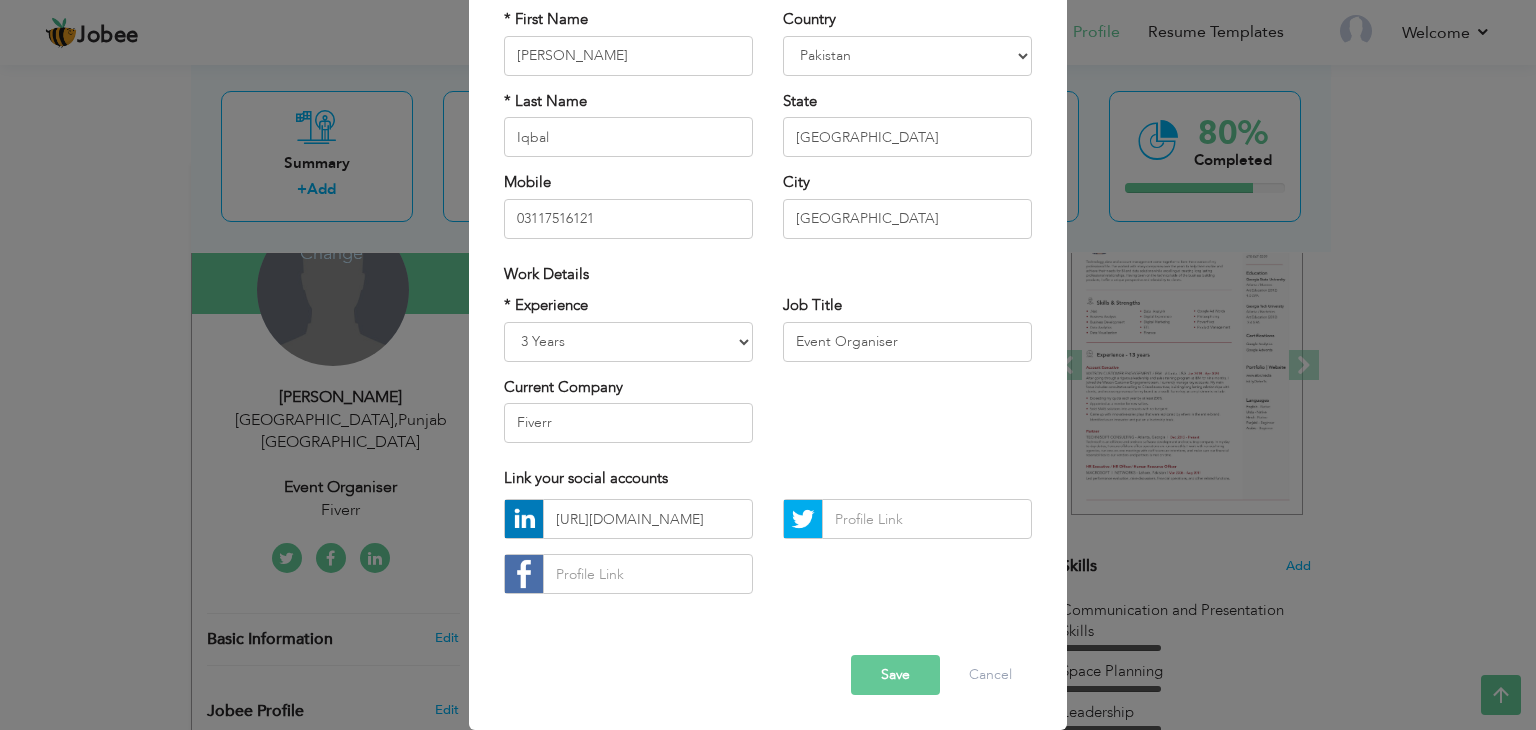 scroll, scrollTop: 0, scrollLeft: 0, axis: both 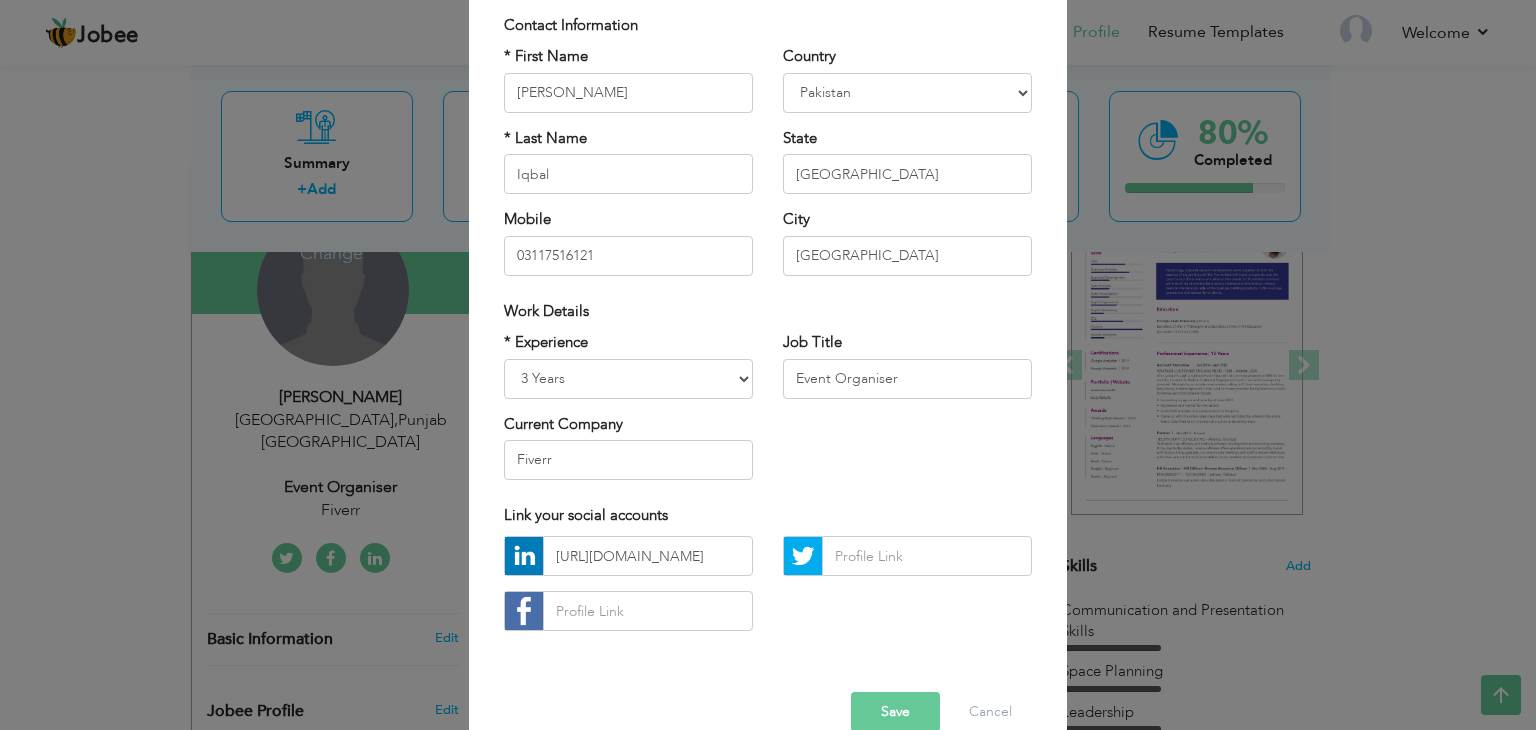 click on "×
Profile
Contact Information
* First Name
Ayesha
* Last Name
Iqbal" at bounding box center [768, 365] 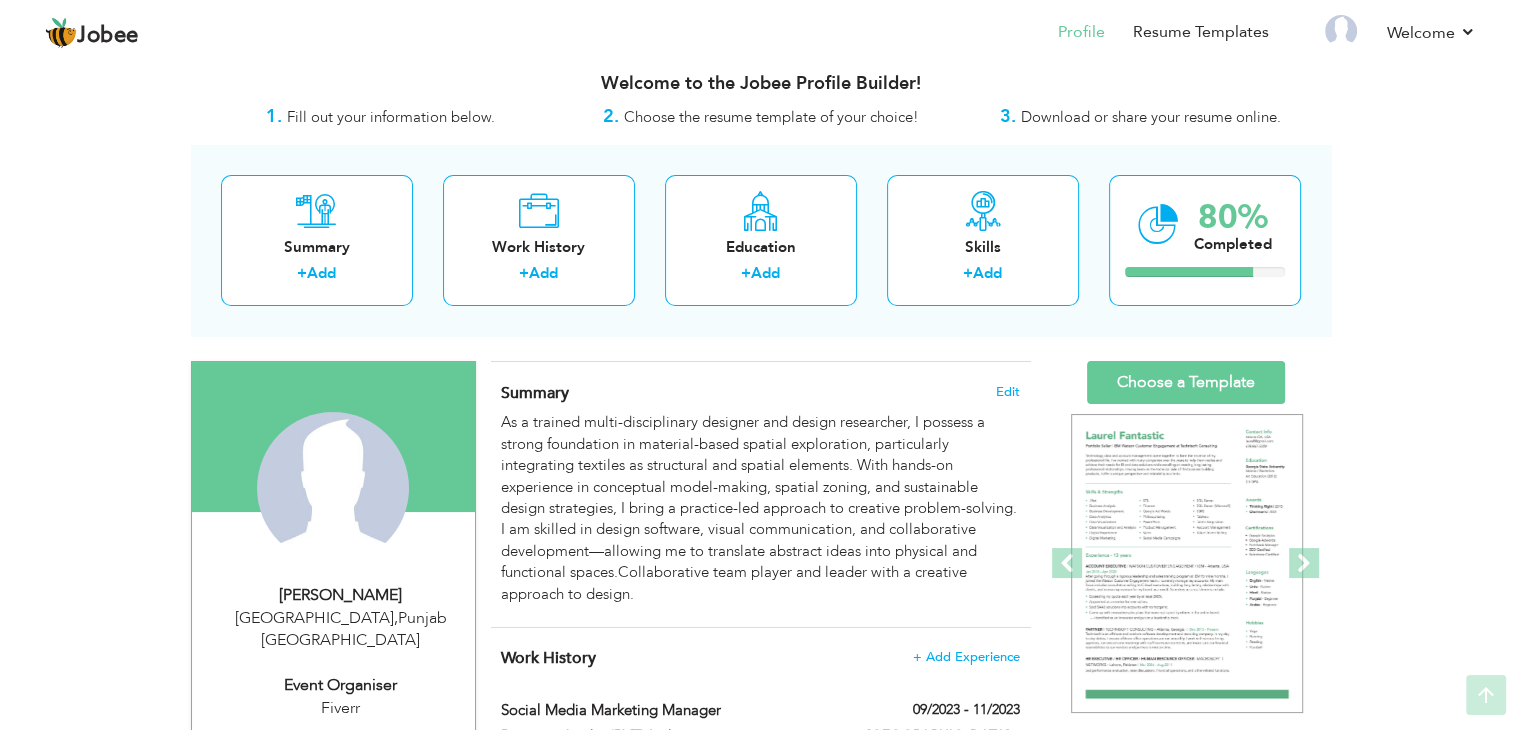scroll, scrollTop: 0, scrollLeft: 0, axis: both 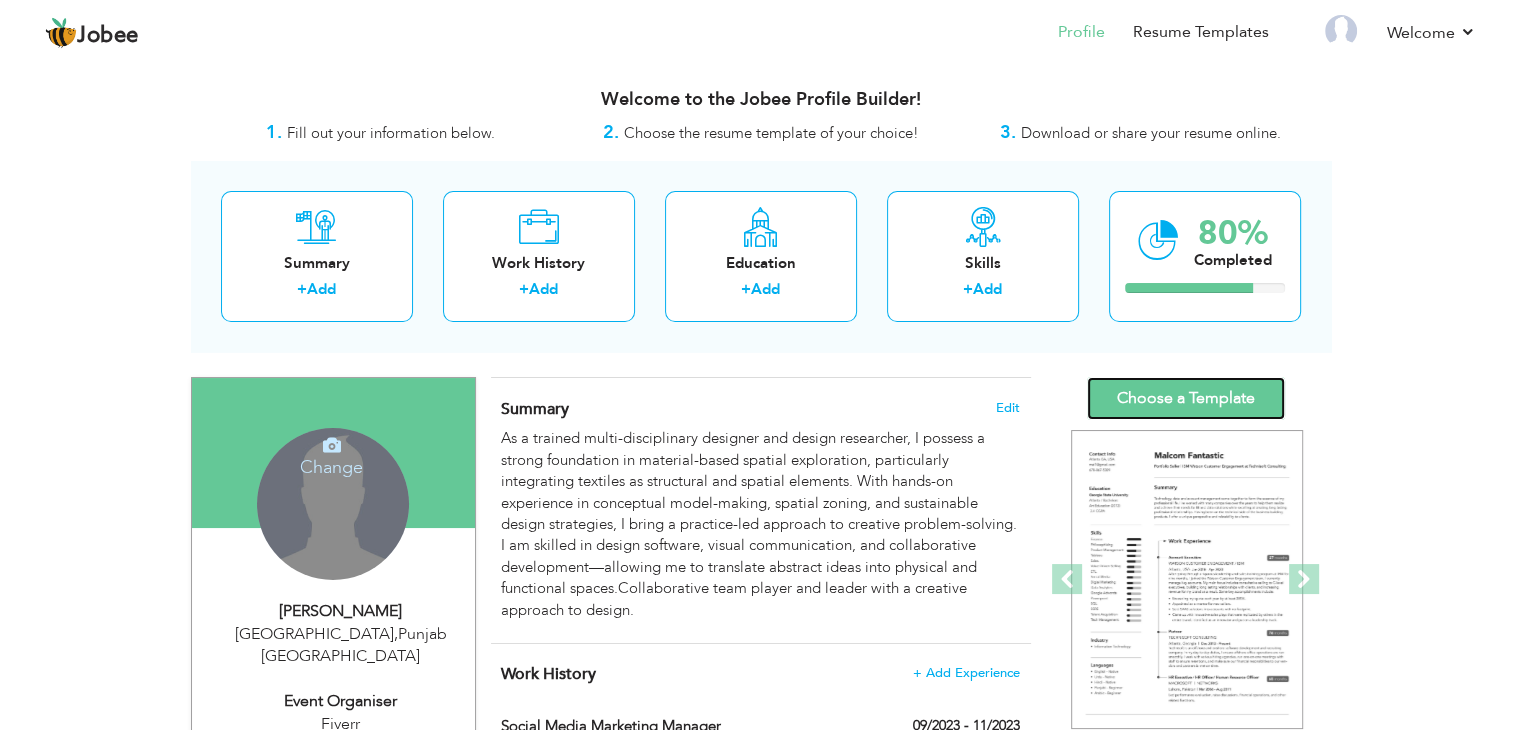 click on "Choose a Template" at bounding box center [1186, 398] 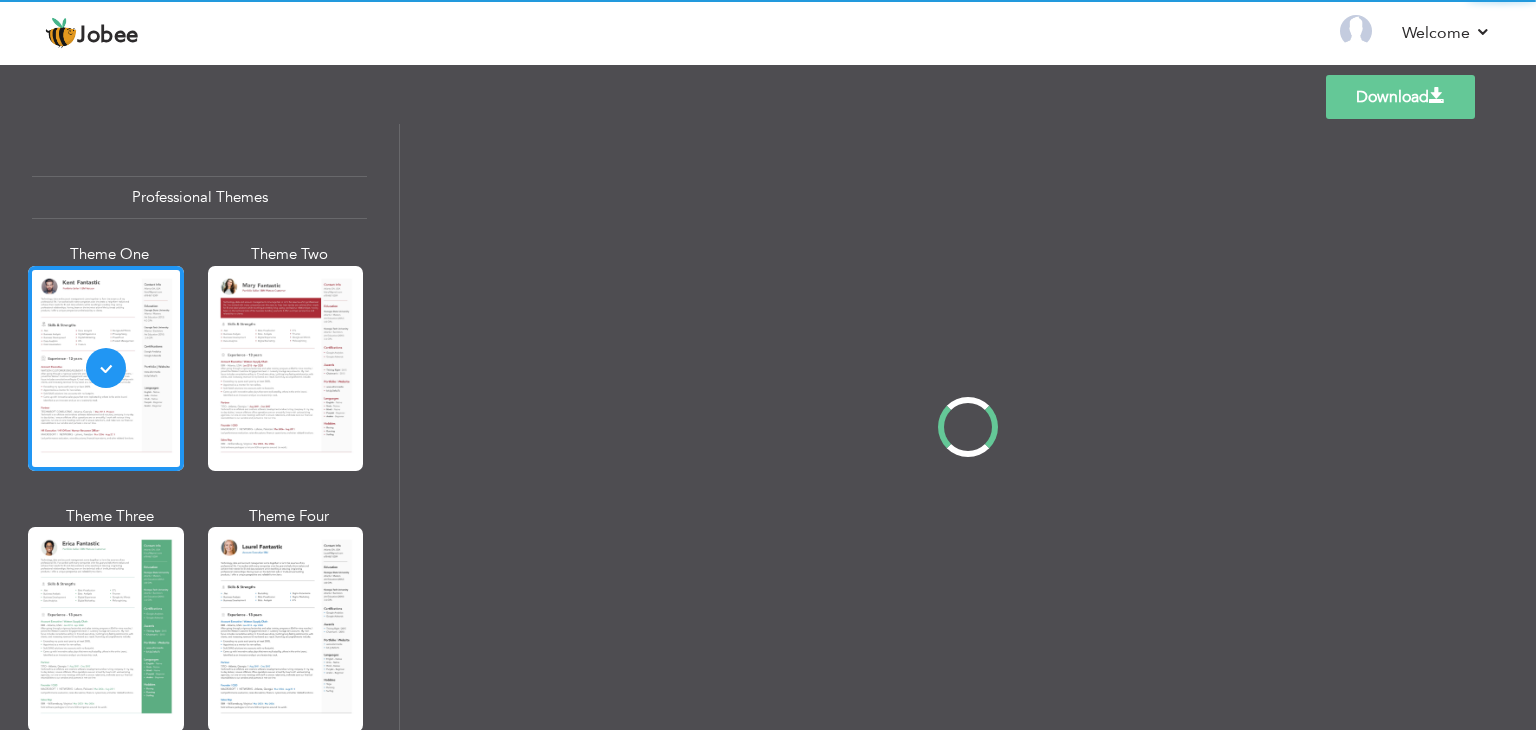 scroll, scrollTop: 0, scrollLeft: 0, axis: both 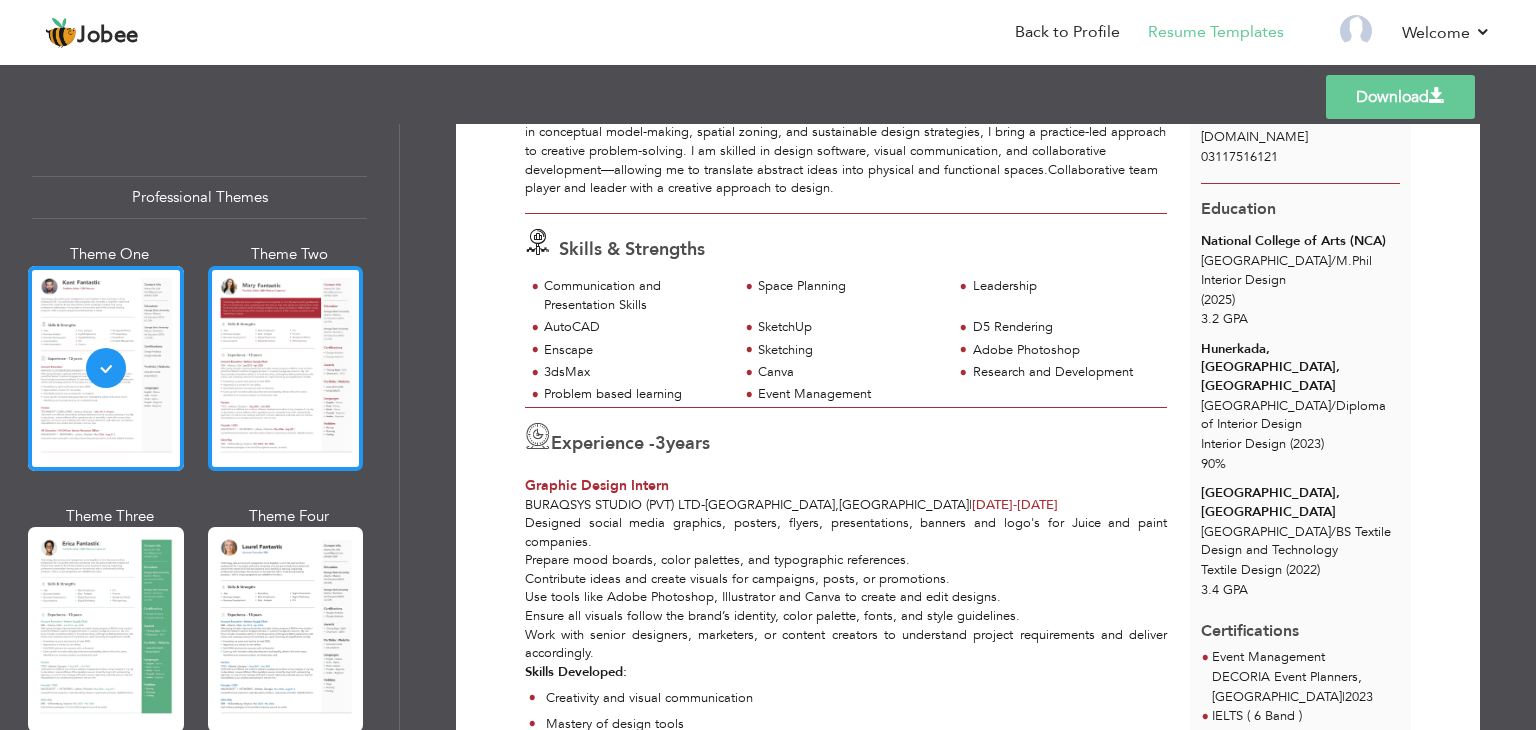 click at bounding box center (286, 368) 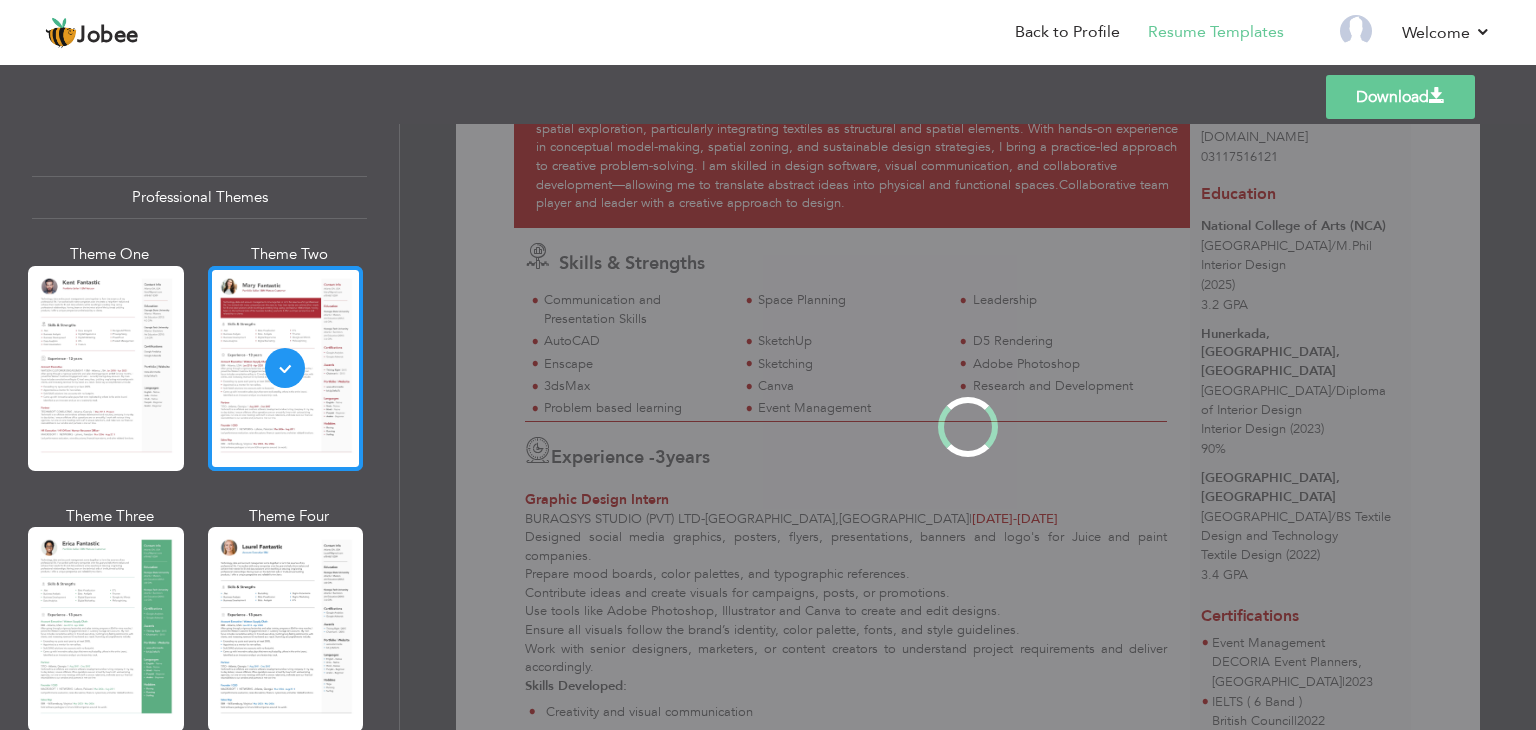 scroll, scrollTop: 0, scrollLeft: 0, axis: both 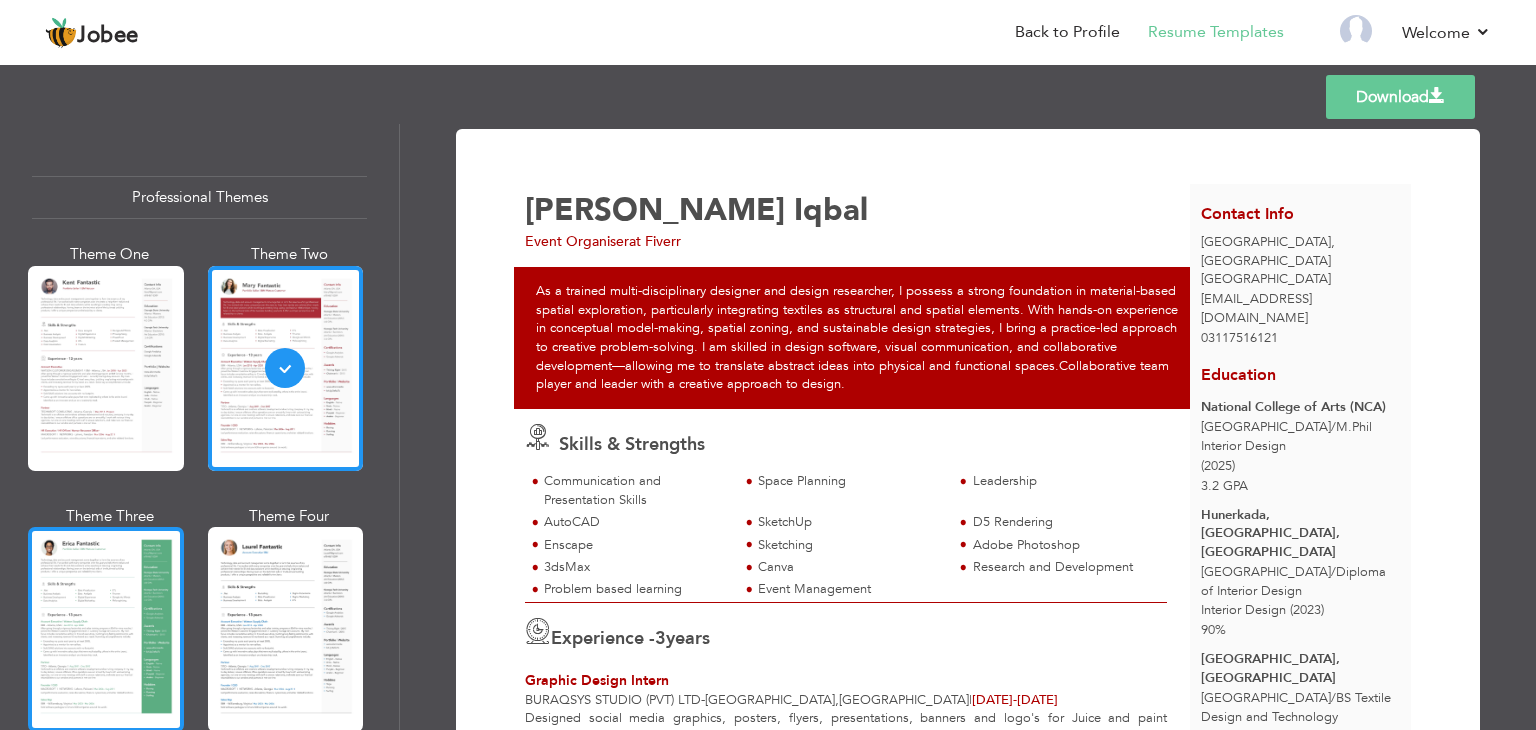click at bounding box center (106, 629) 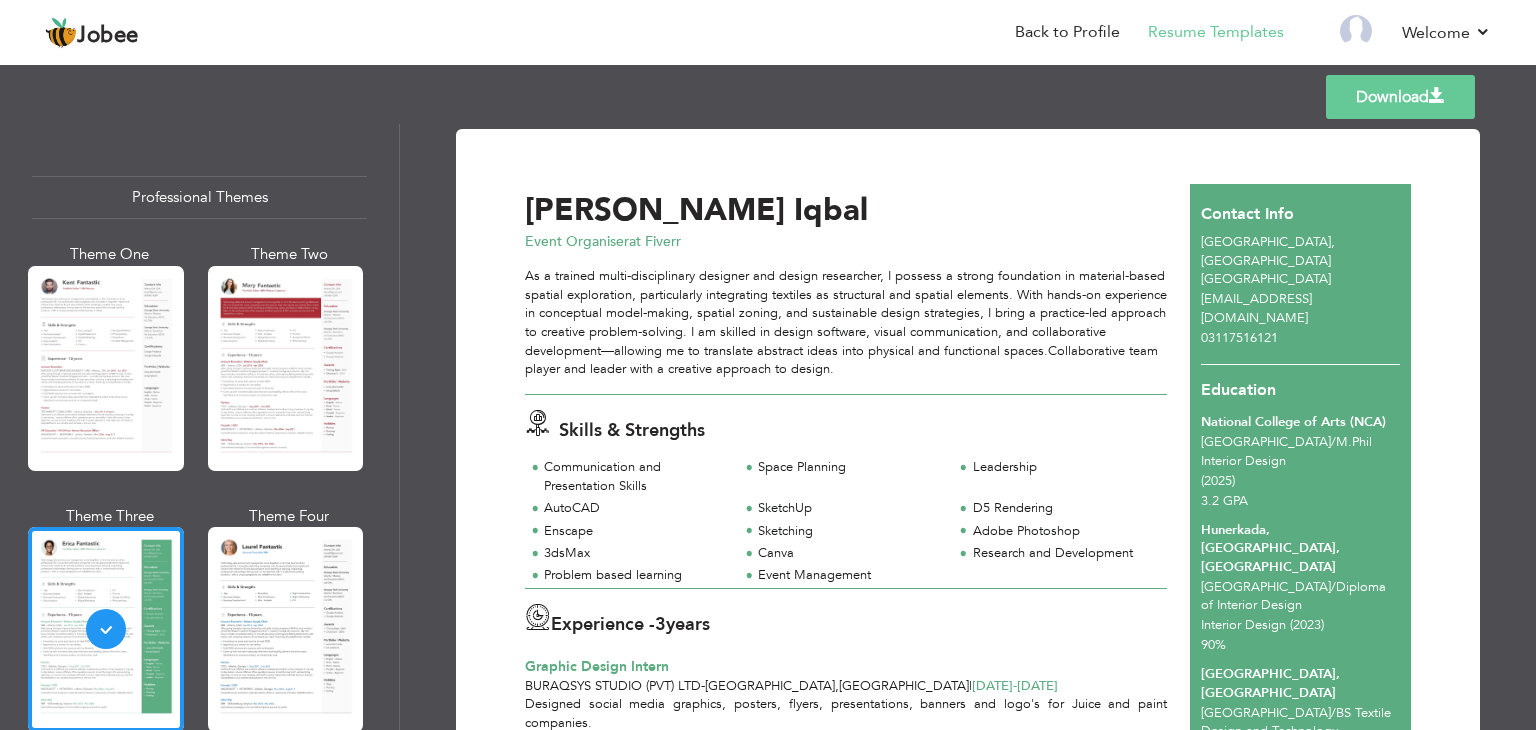 click at bounding box center (286, 629) 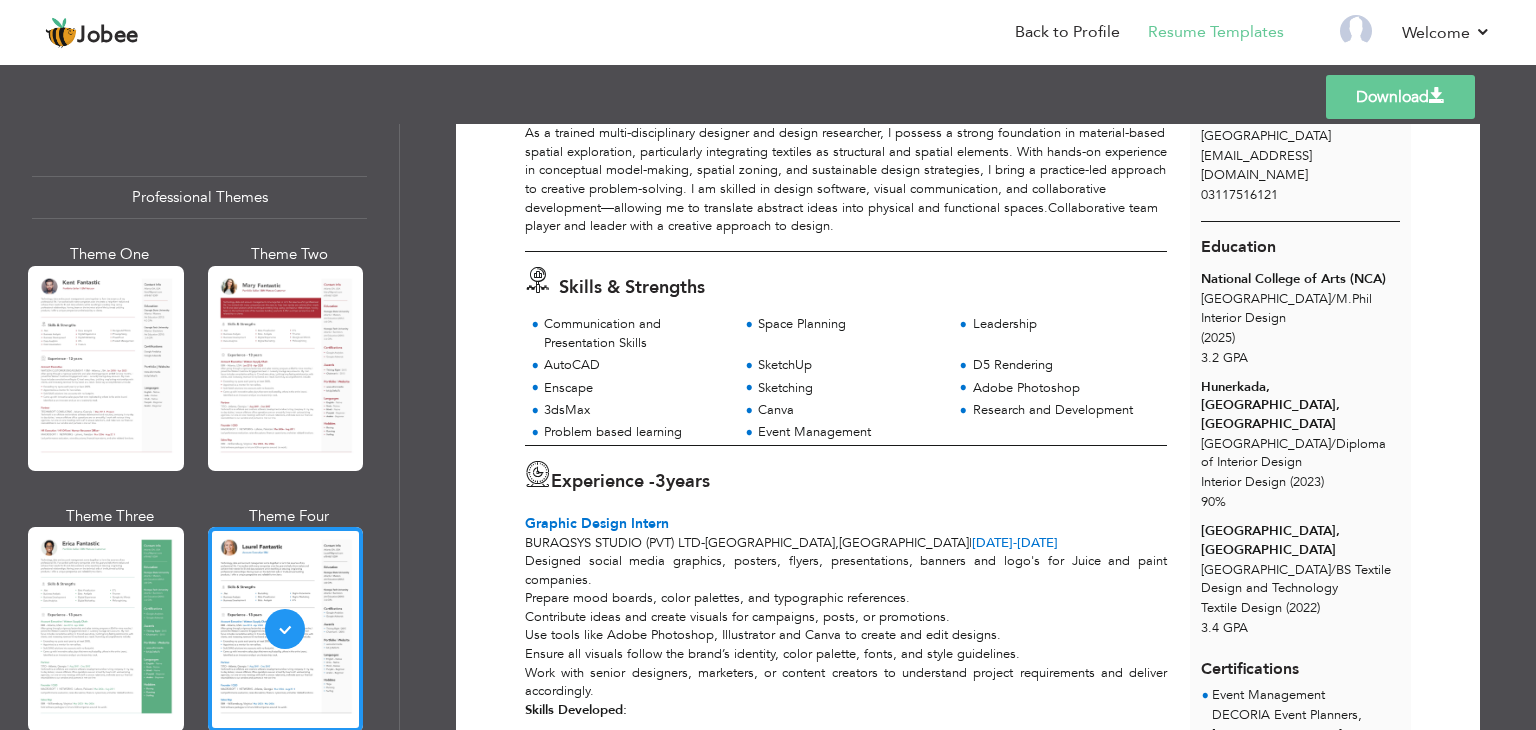 scroll, scrollTop: 145, scrollLeft: 0, axis: vertical 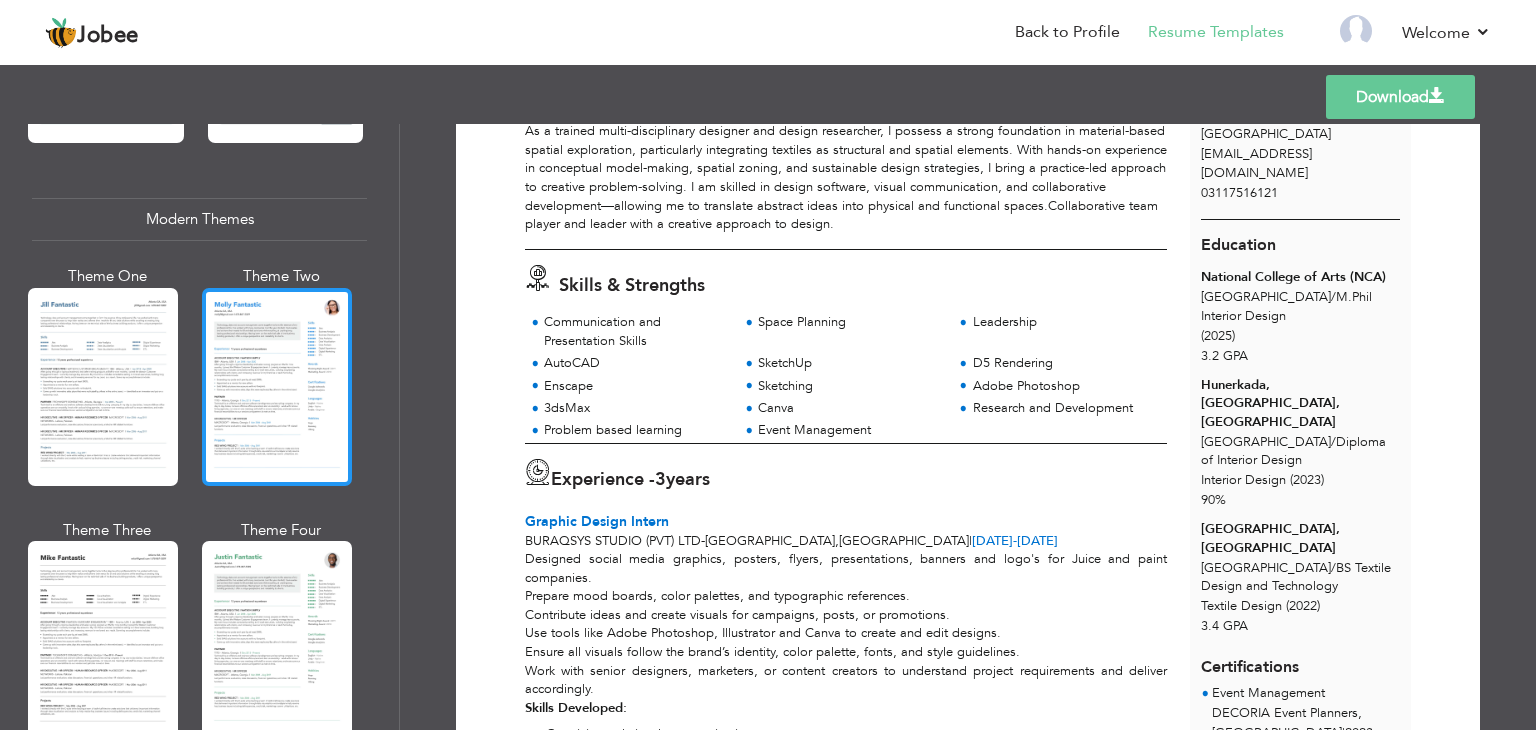 click at bounding box center (277, 387) 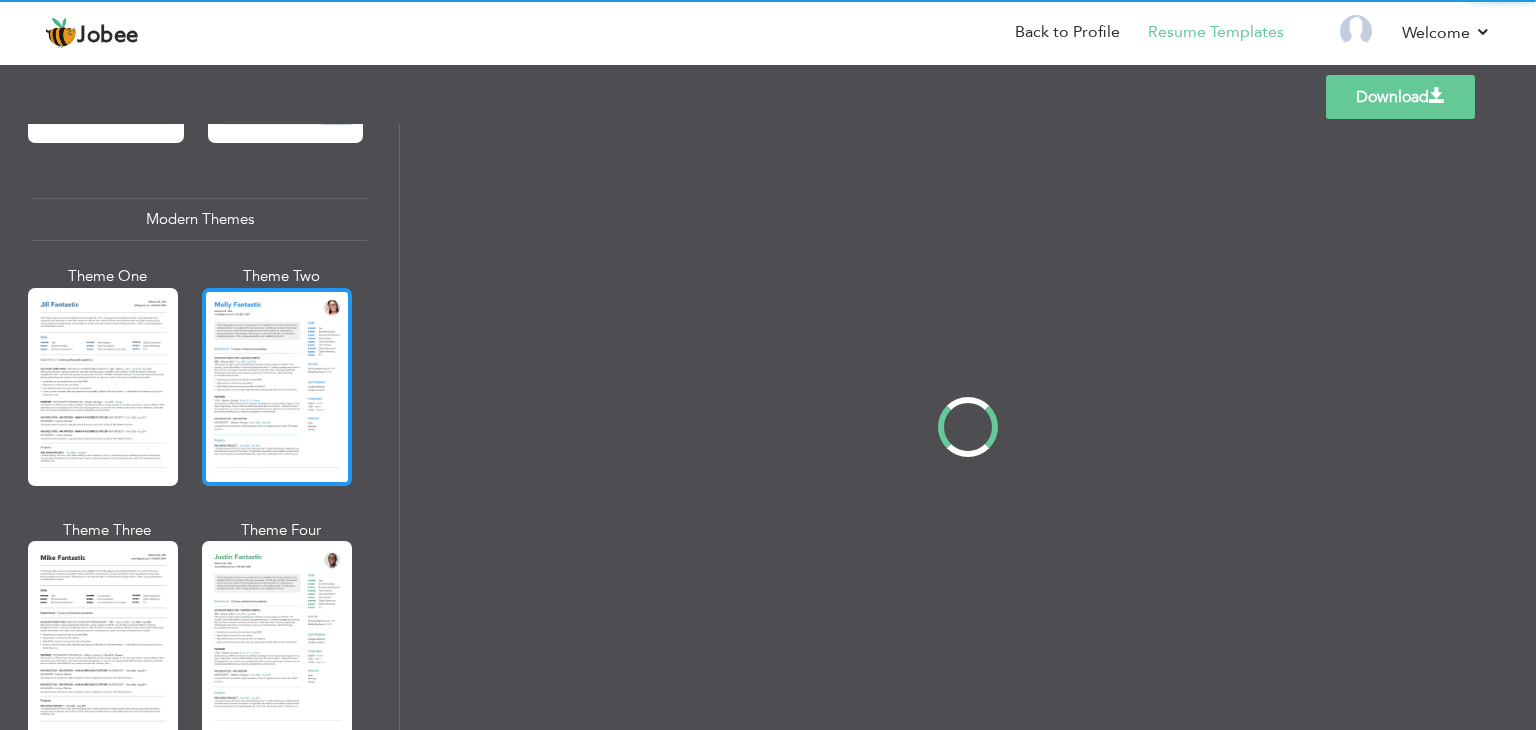 scroll, scrollTop: 0, scrollLeft: 0, axis: both 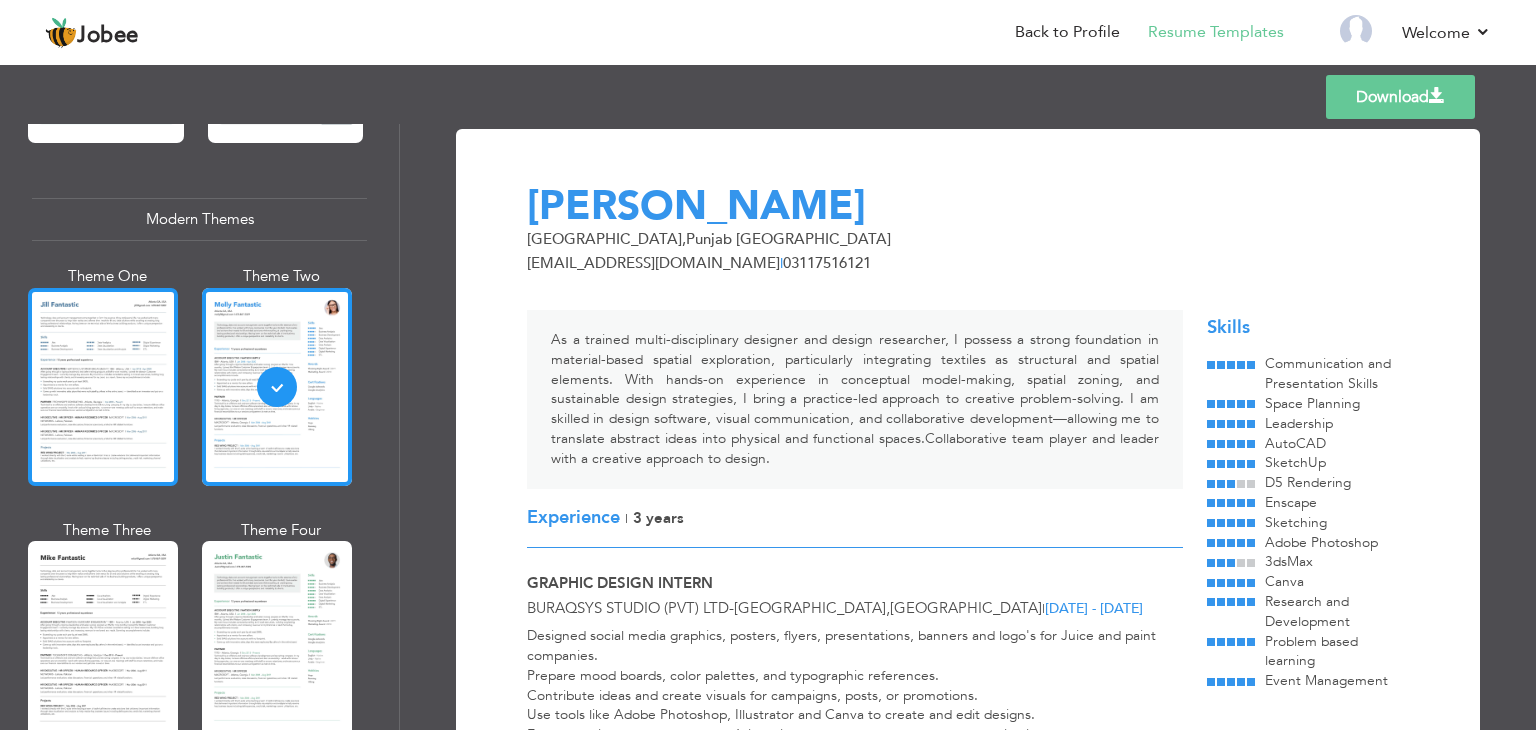 click at bounding box center (103, 387) 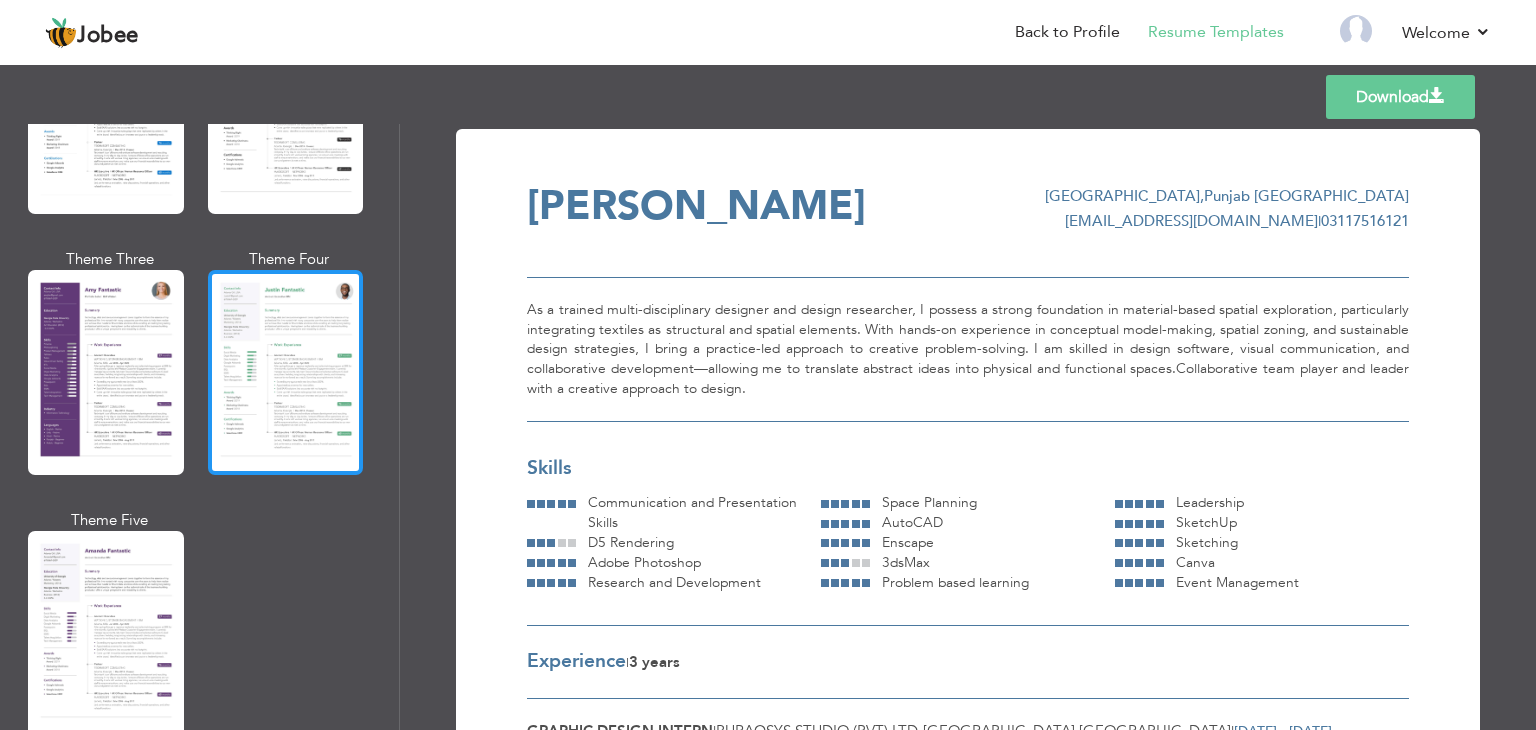 scroll, scrollTop: 1531, scrollLeft: 0, axis: vertical 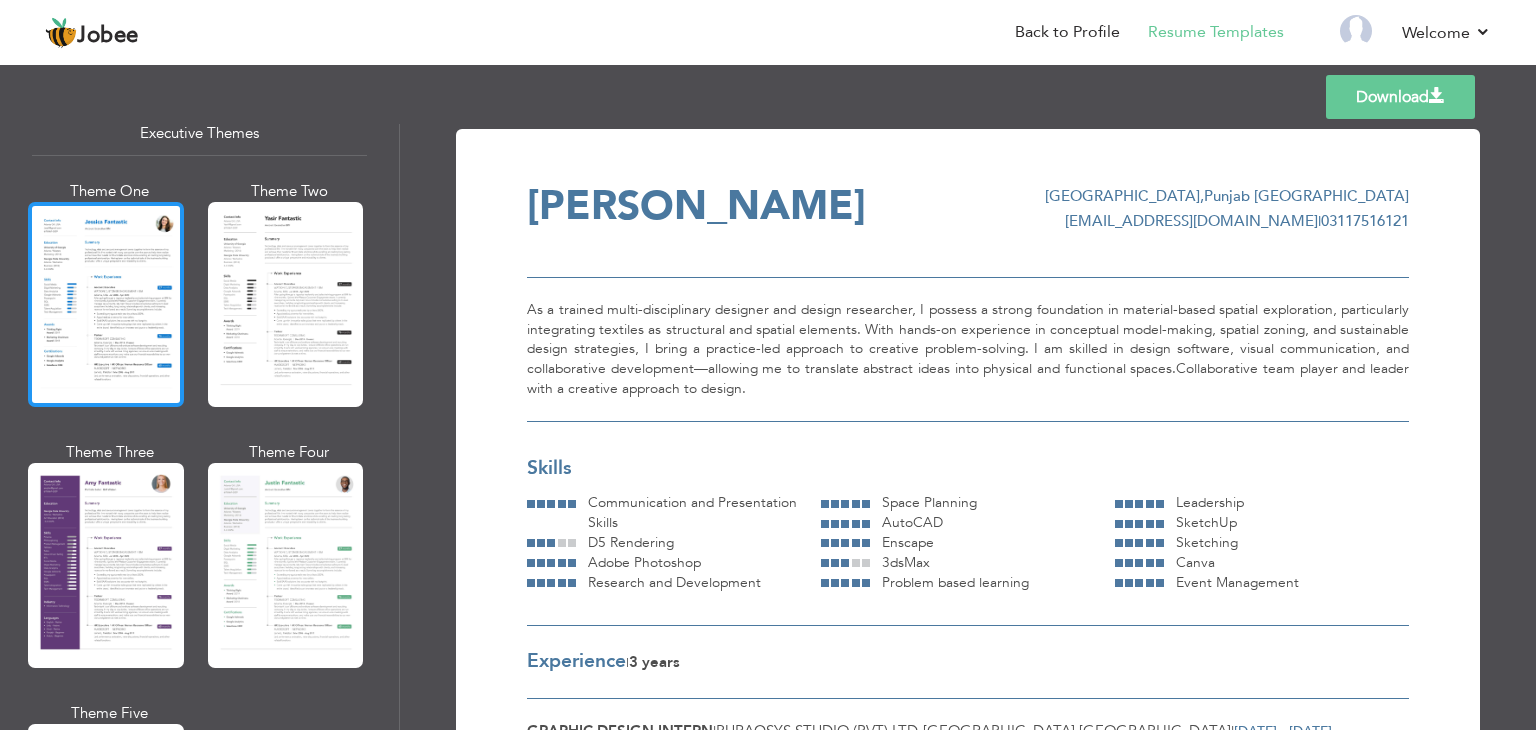 click at bounding box center (106, 304) 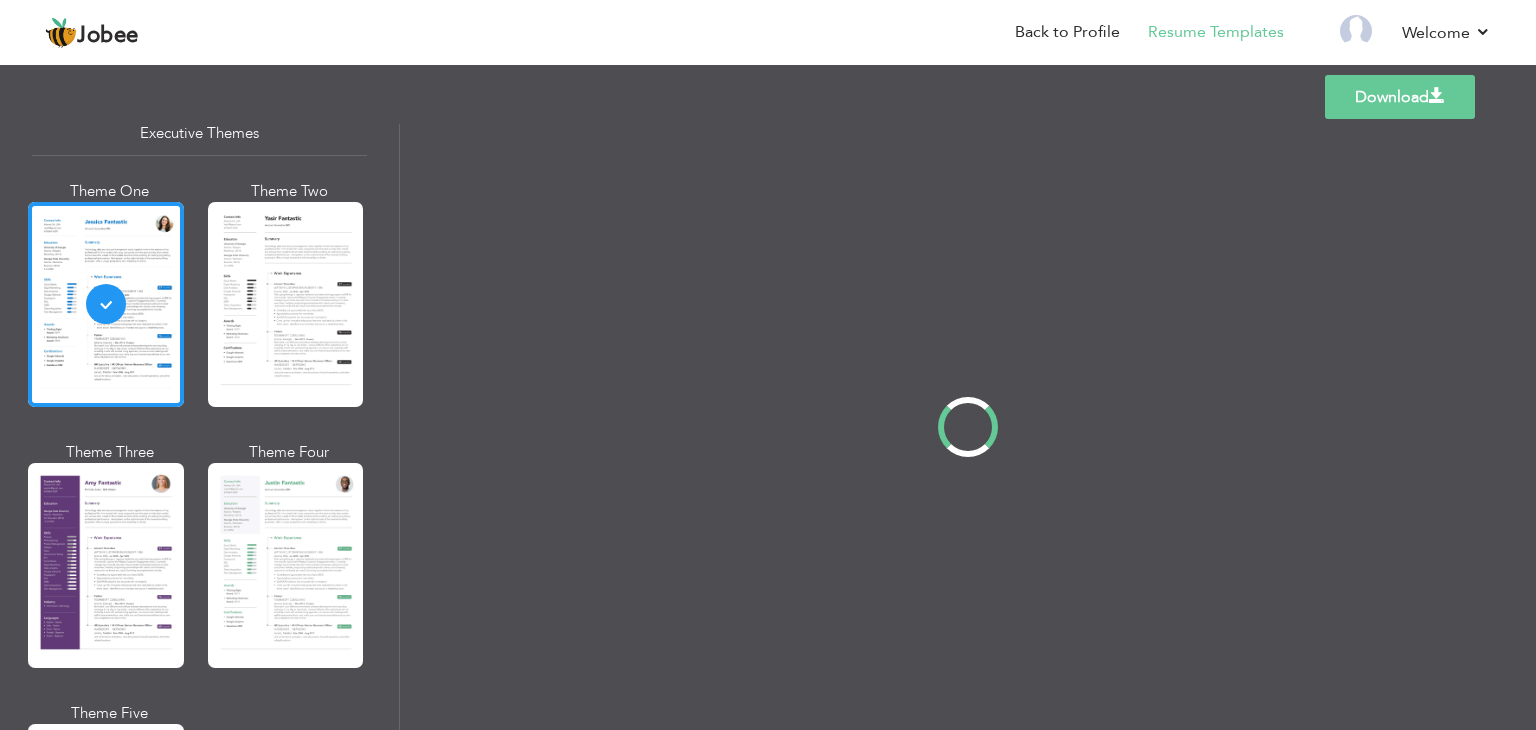 scroll, scrollTop: 1528, scrollLeft: 0, axis: vertical 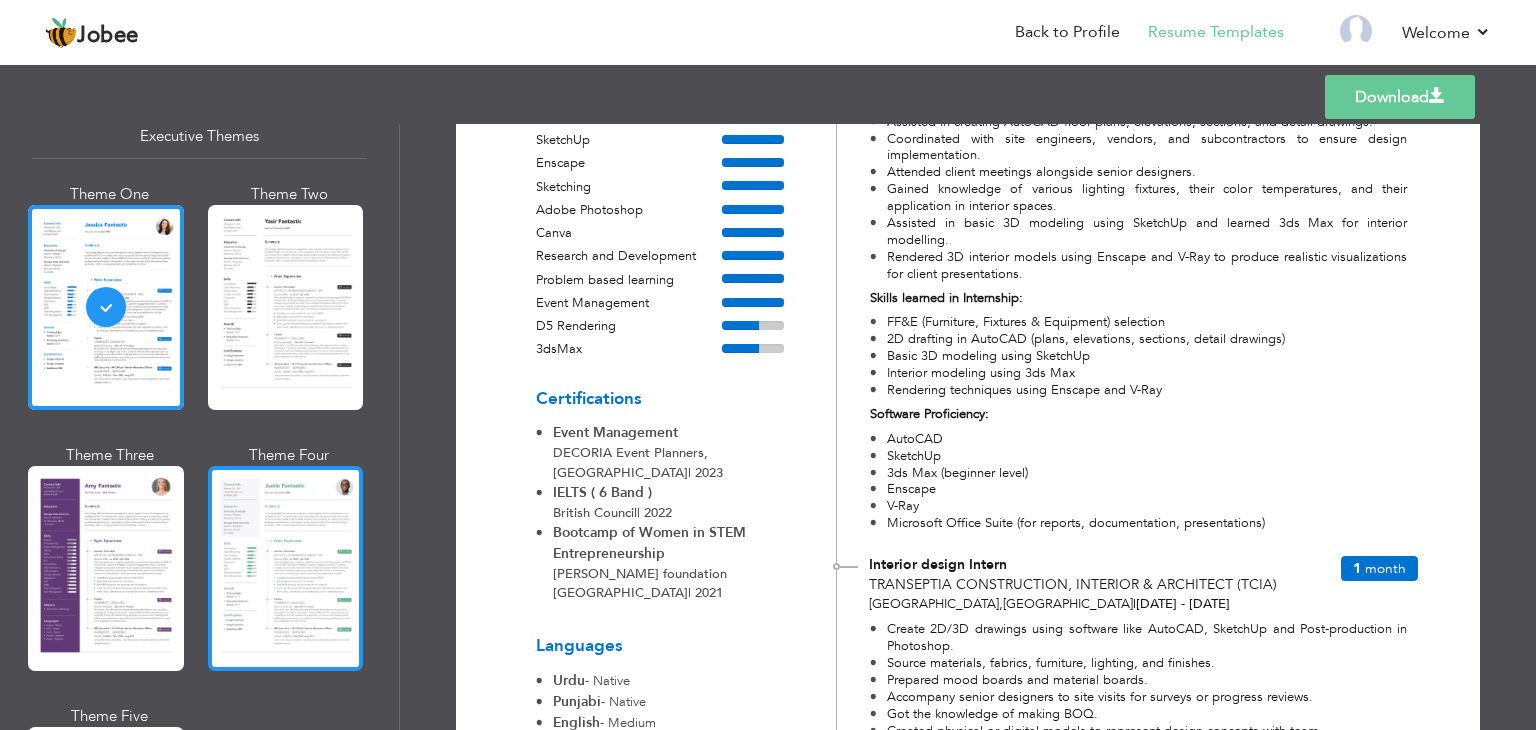 click at bounding box center (286, 568) 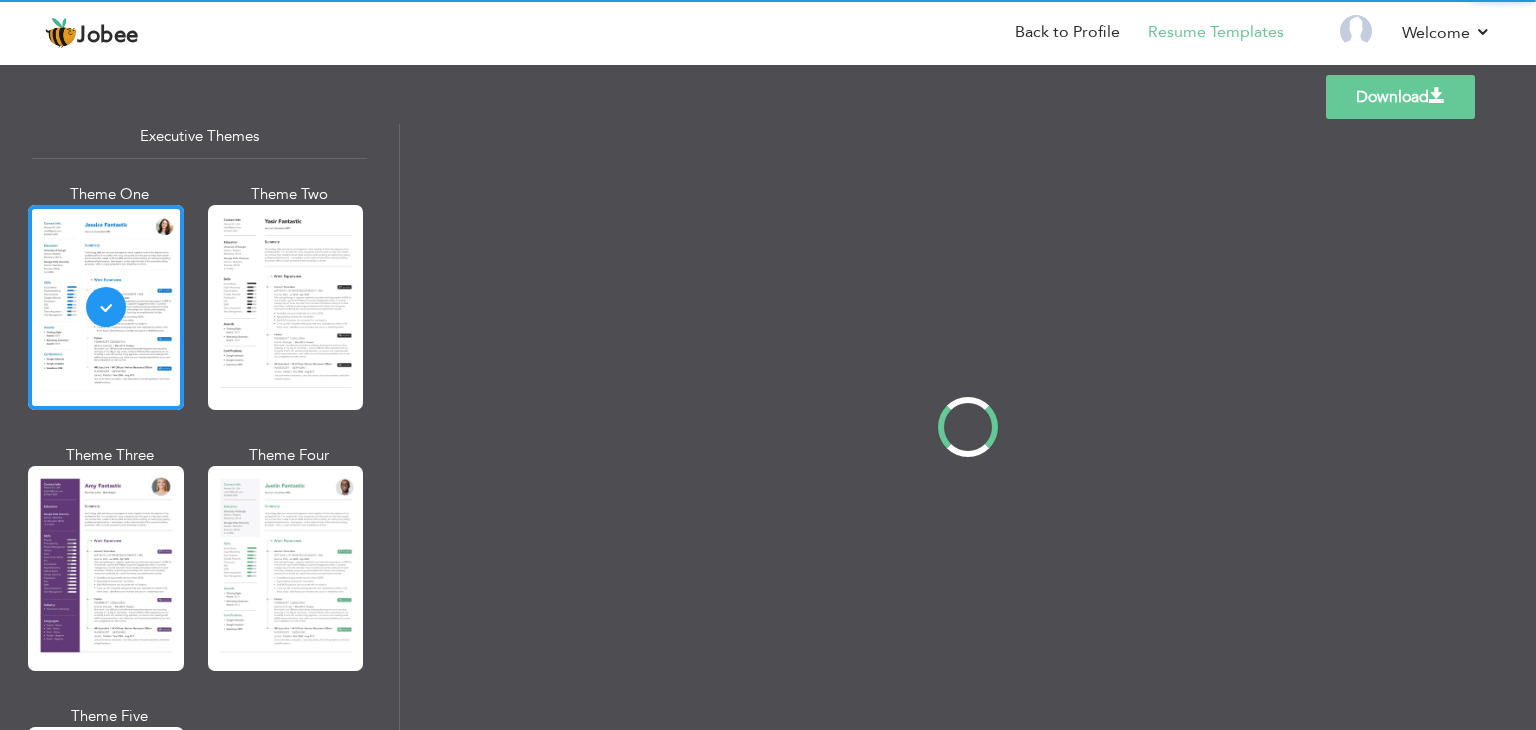 scroll, scrollTop: 1531, scrollLeft: 0, axis: vertical 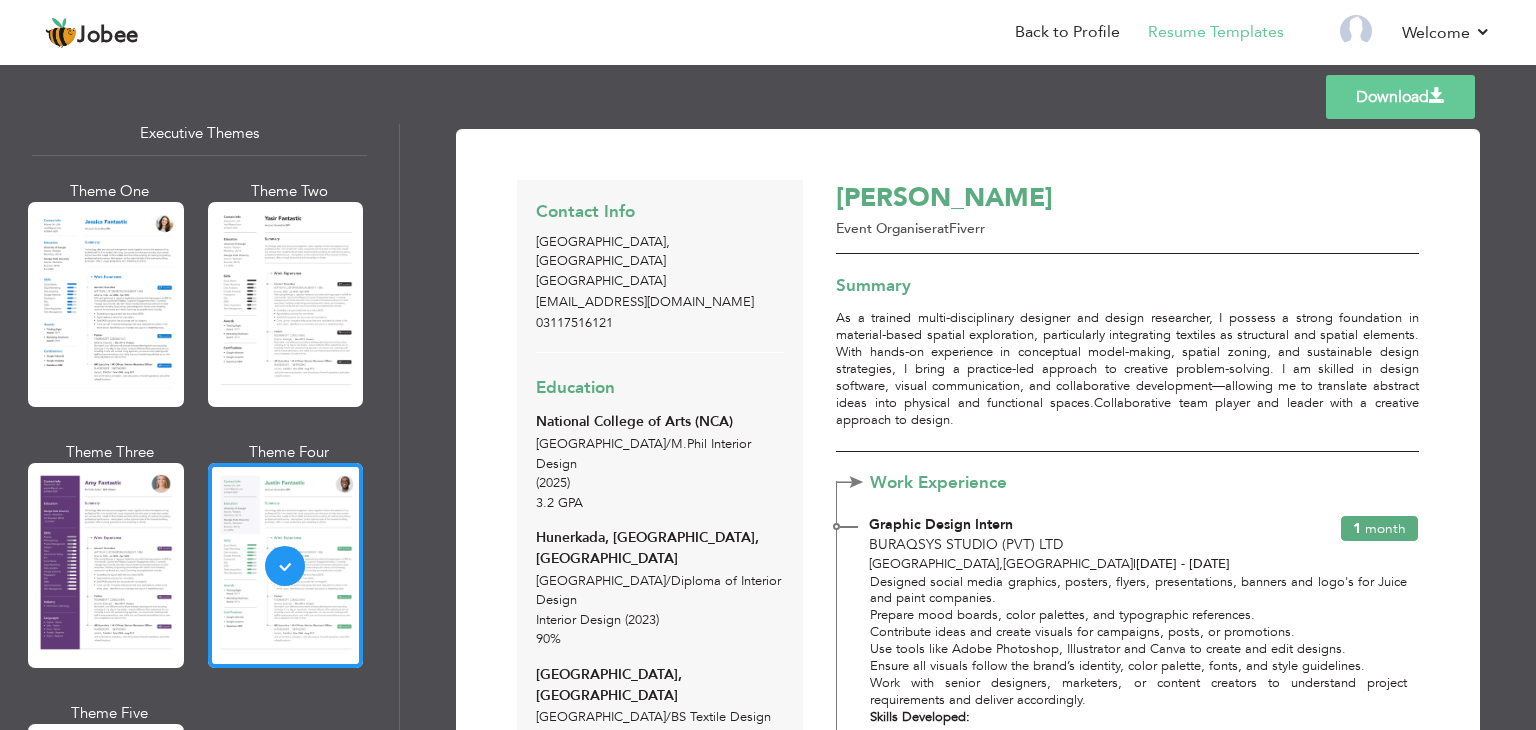 click at bounding box center (286, 304) 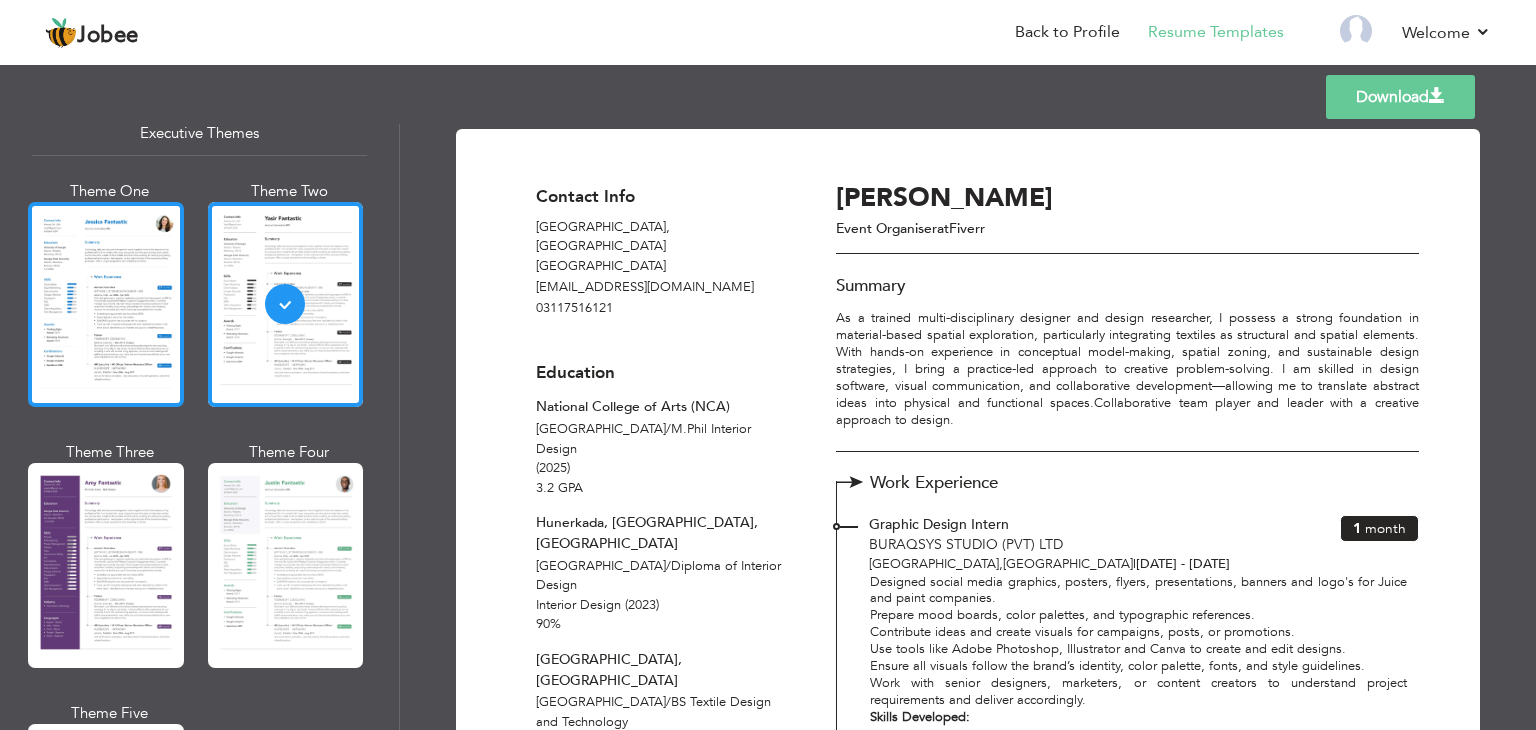 click at bounding box center (106, 304) 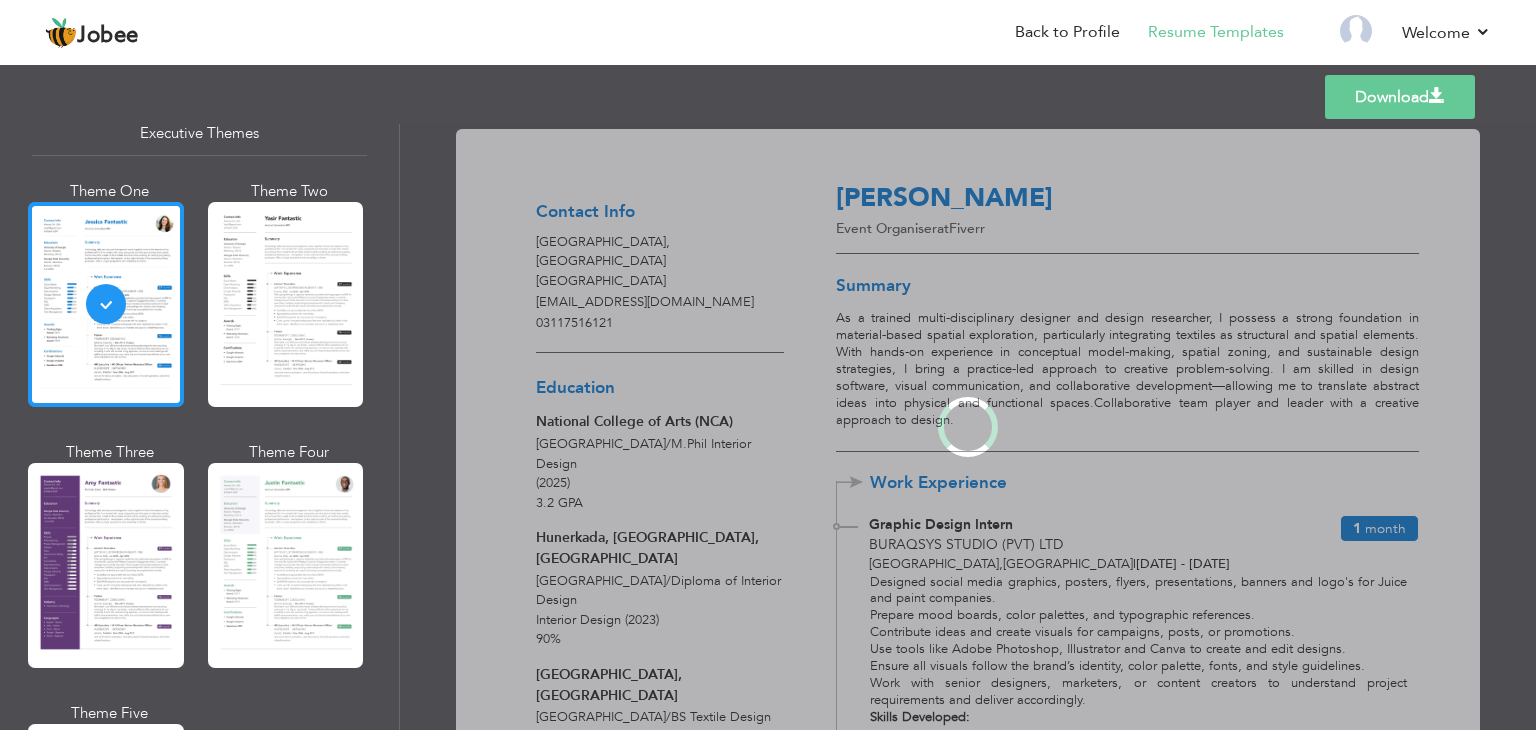 scroll, scrollTop: 1528, scrollLeft: 0, axis: vertical 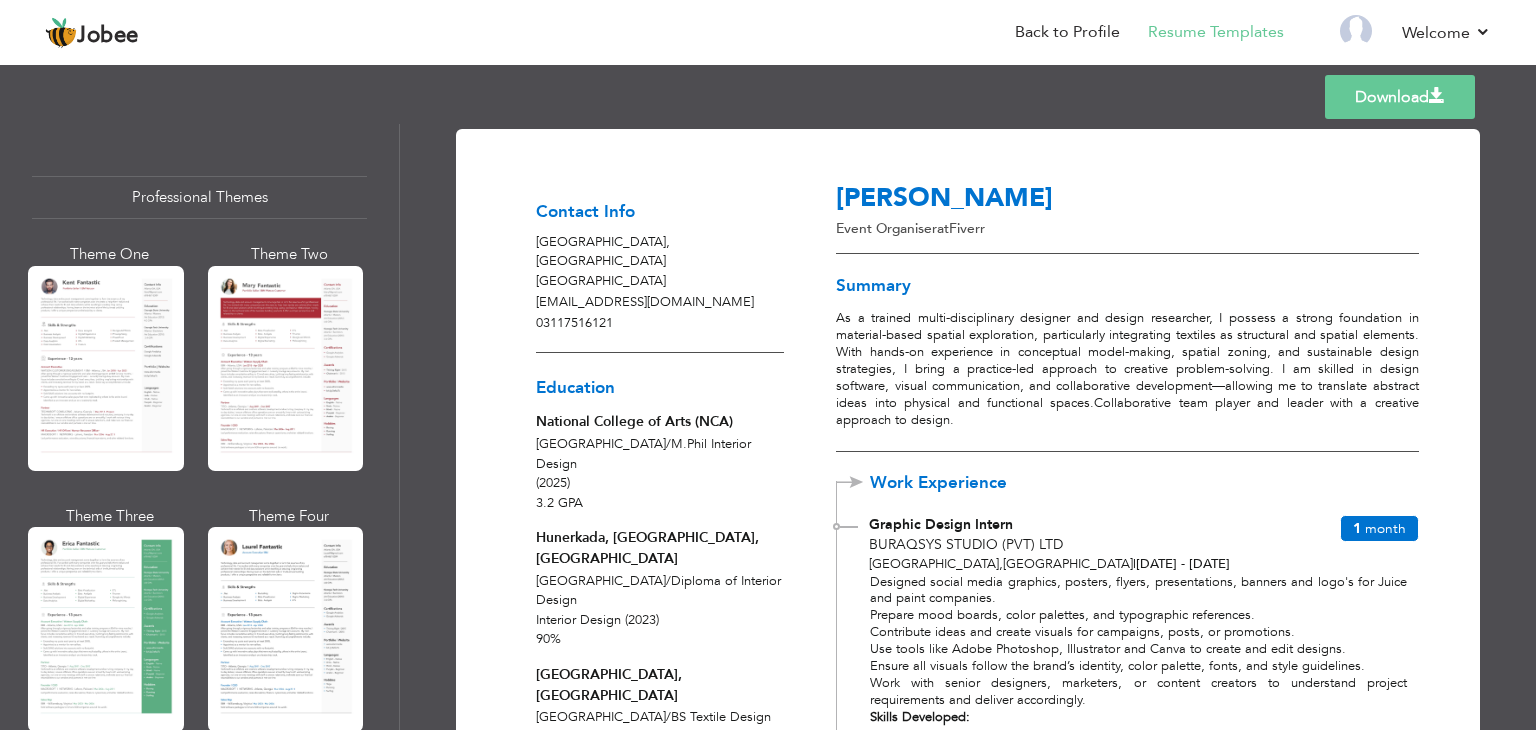 click on "Download
Contact Info
Faisalabad ,  Punjab  Pakistan
ayeshaiqbal1211@gmail.com
03117516121
Education
National College of Arts (NCA)
Lahore
/
M.Phil Interior Design
(2025) 3.2 GPA  /  90%" at bounding box center (968, 427) 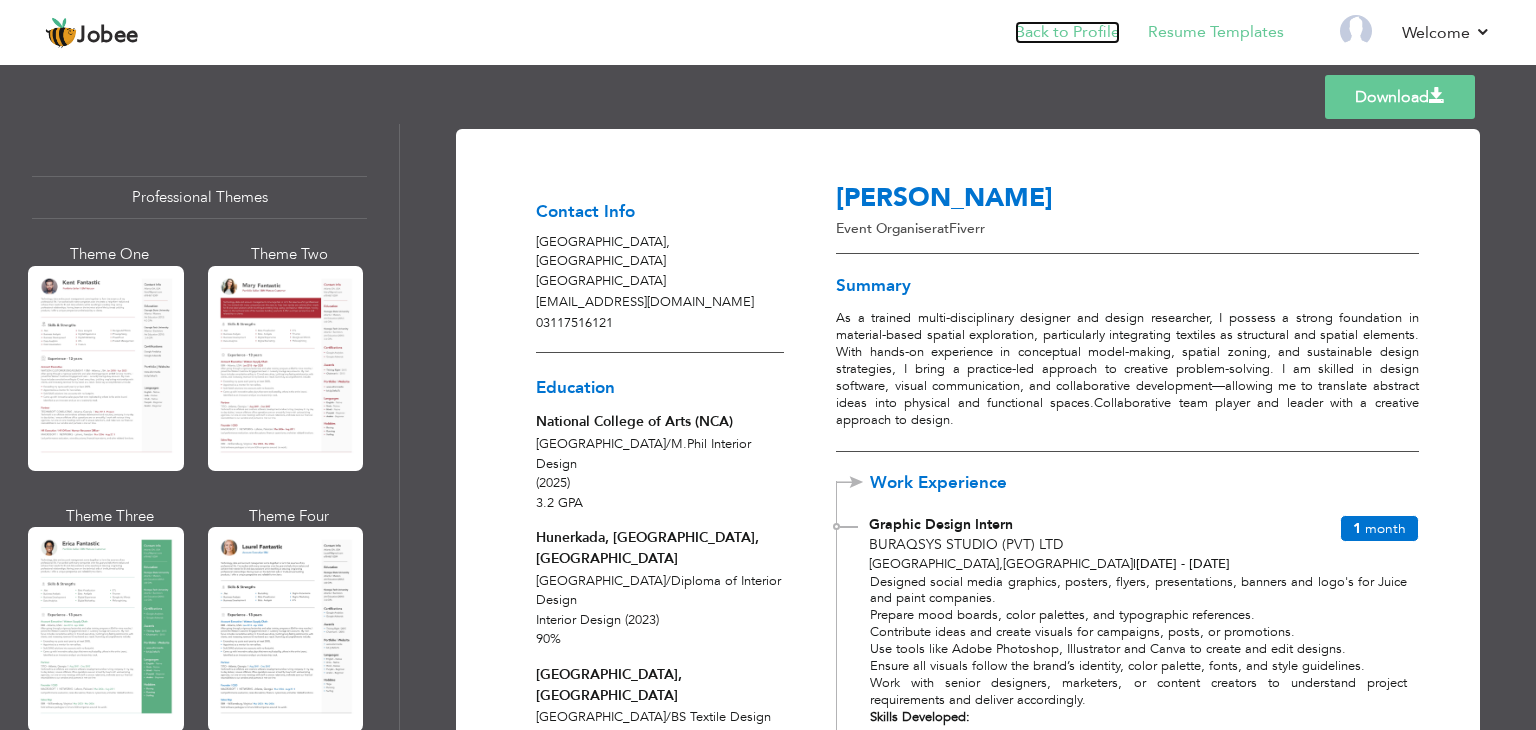 click on "Back to Profile" at bounding box center (1067, 32) 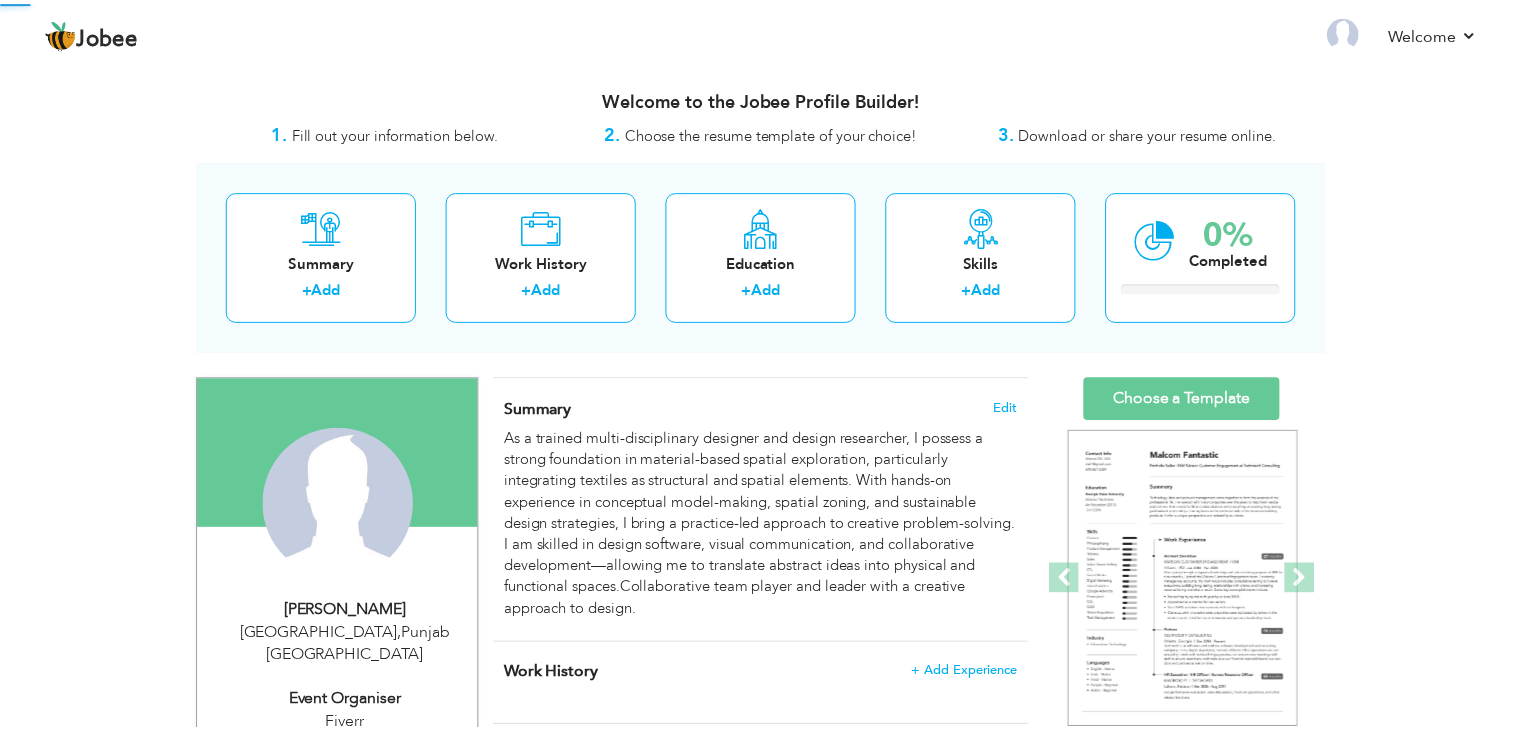 scroll, scrollTop: 0, scrollLeft: 0, axis: both 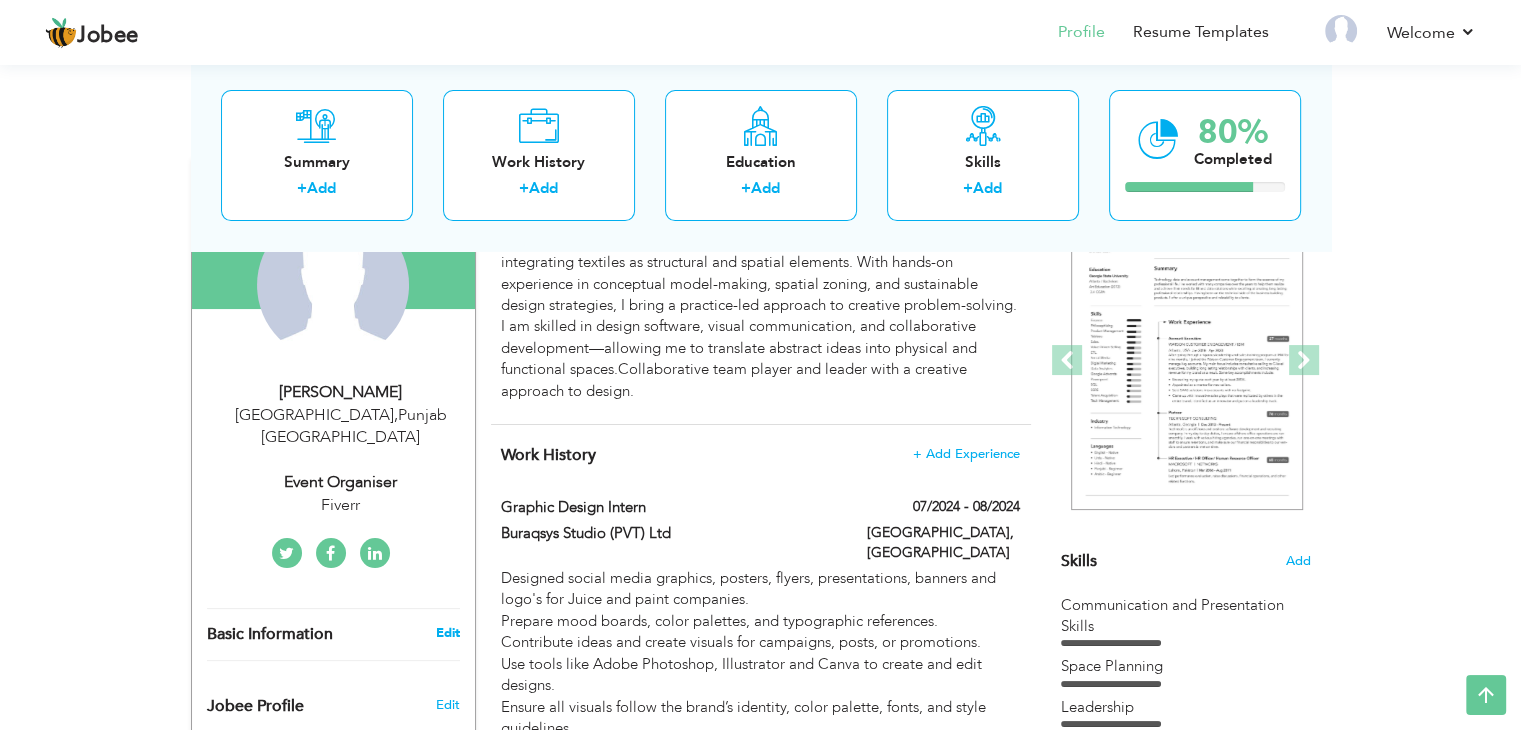 click on "Edit" at bounding box center [447, 633] 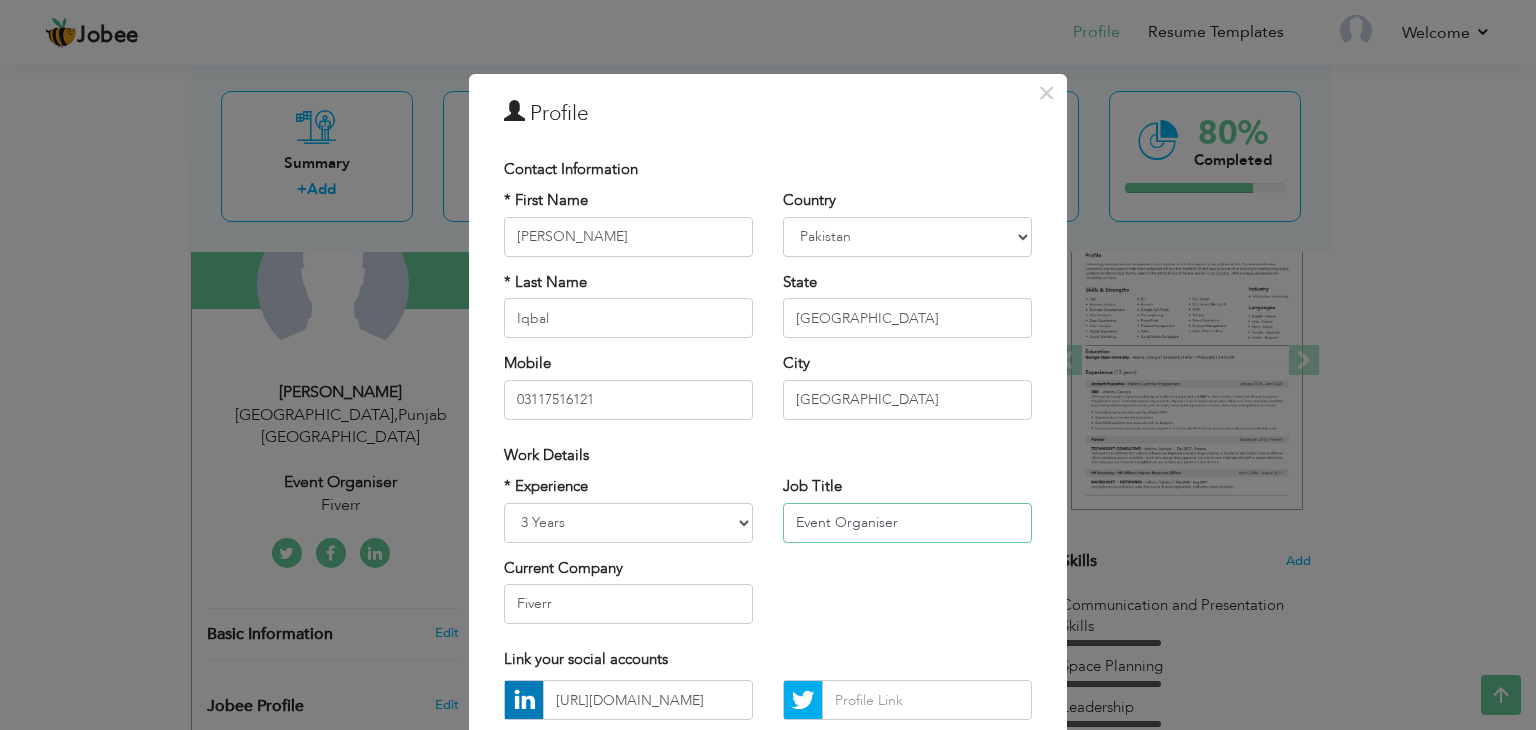 drag, startPoint x: 902, startPoint y: 525, endPoint x: 745, endPoint y: 527, distance: 157.01274 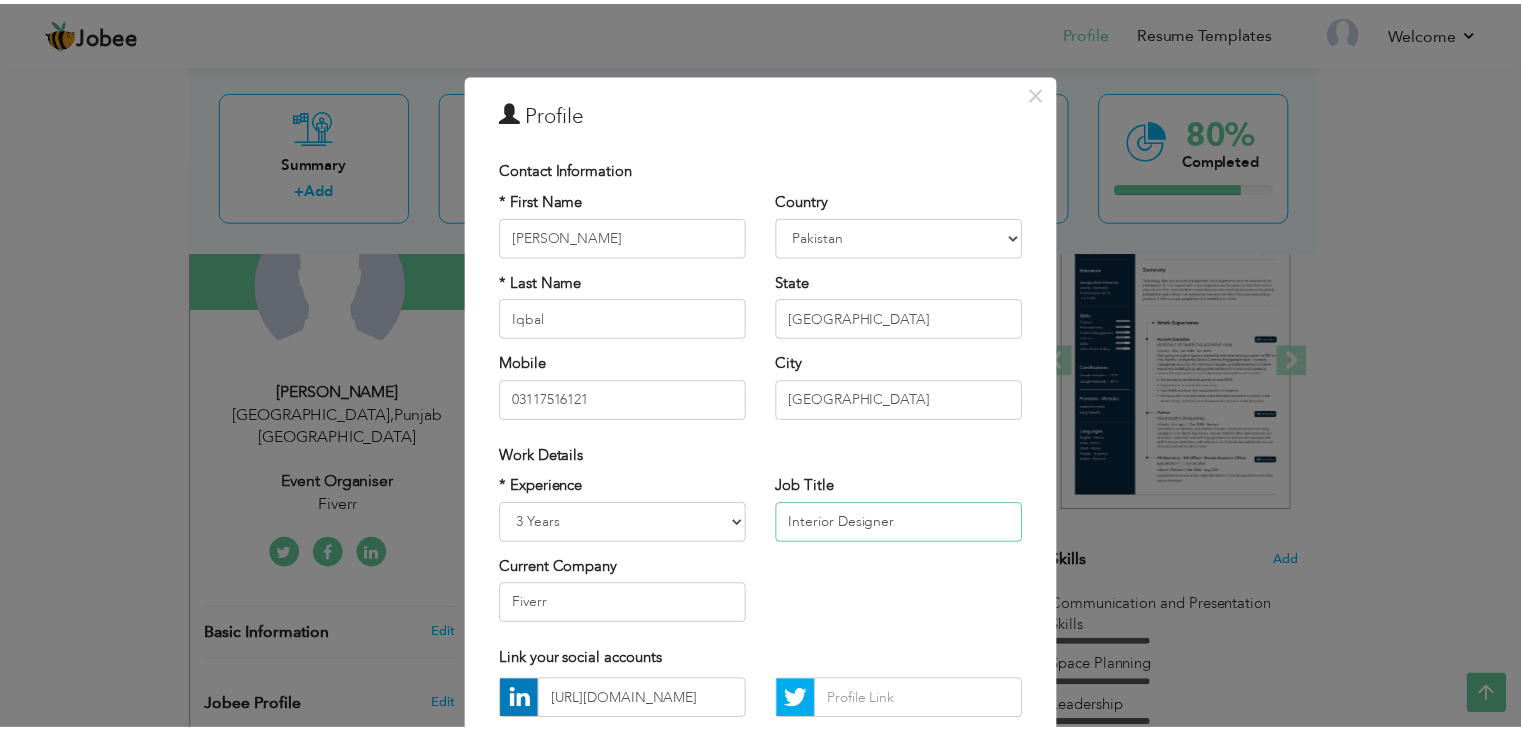 scroll, scrollTop: 181, scrollLeft: 0, axis: vertical 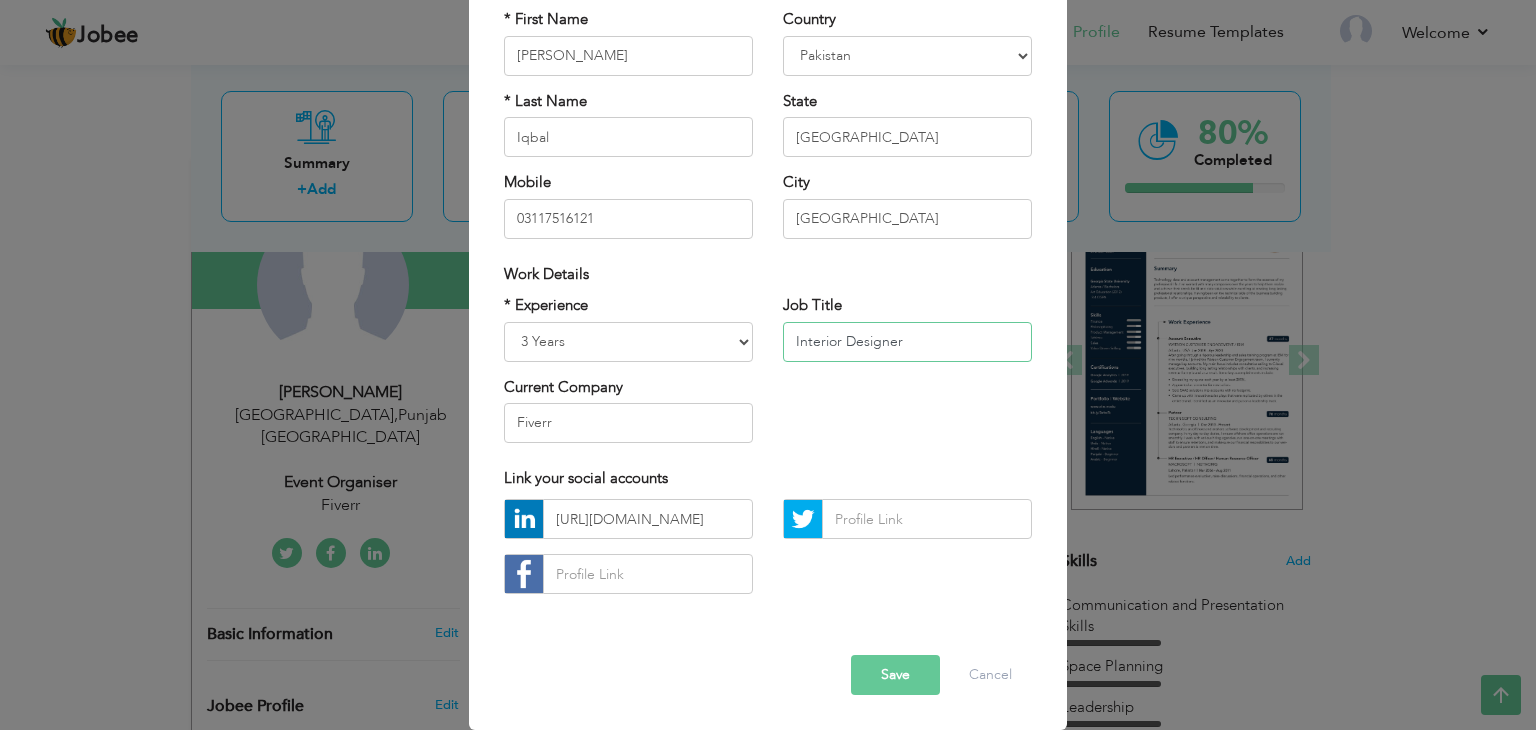 type on "Interior Designer" 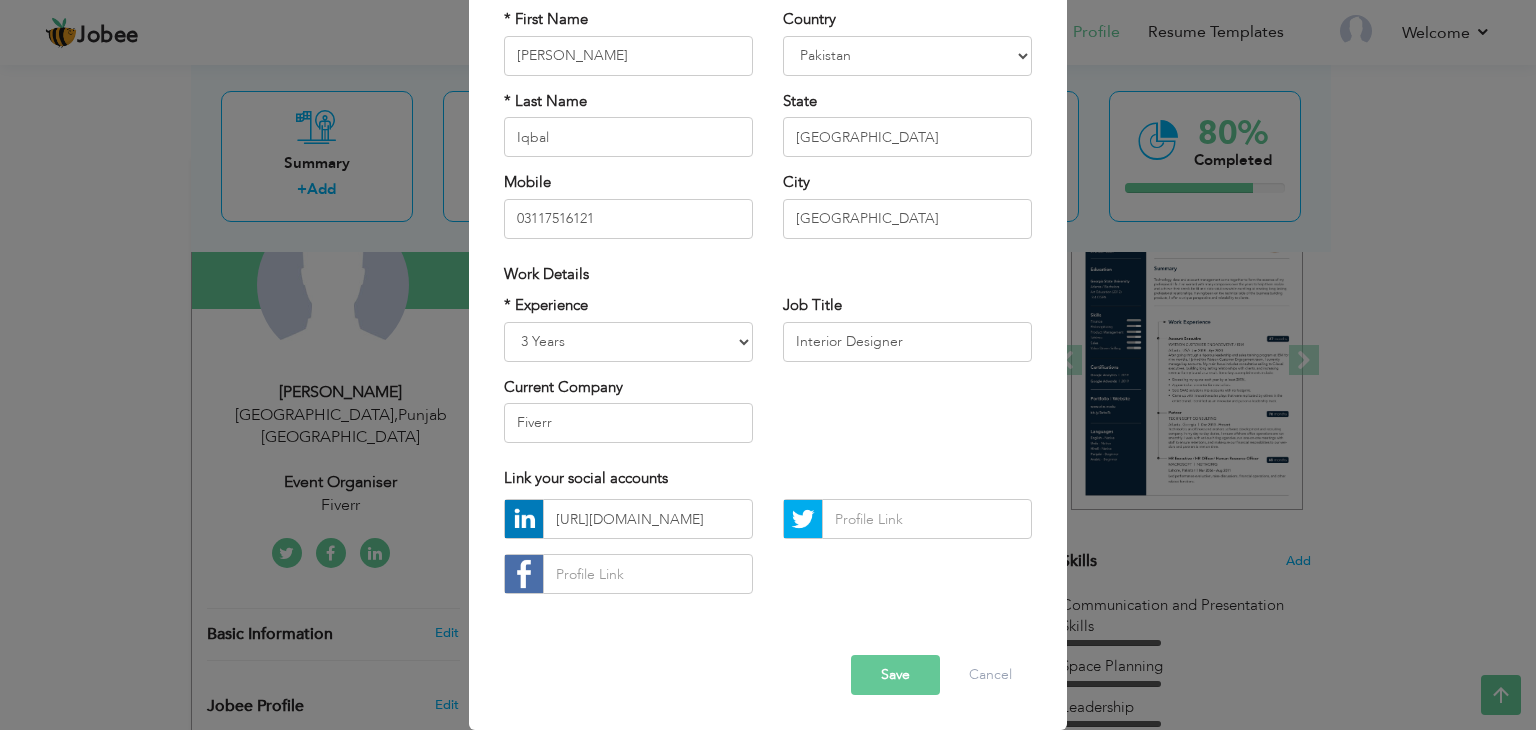 click on "Save" at bounding box center [895, 675] 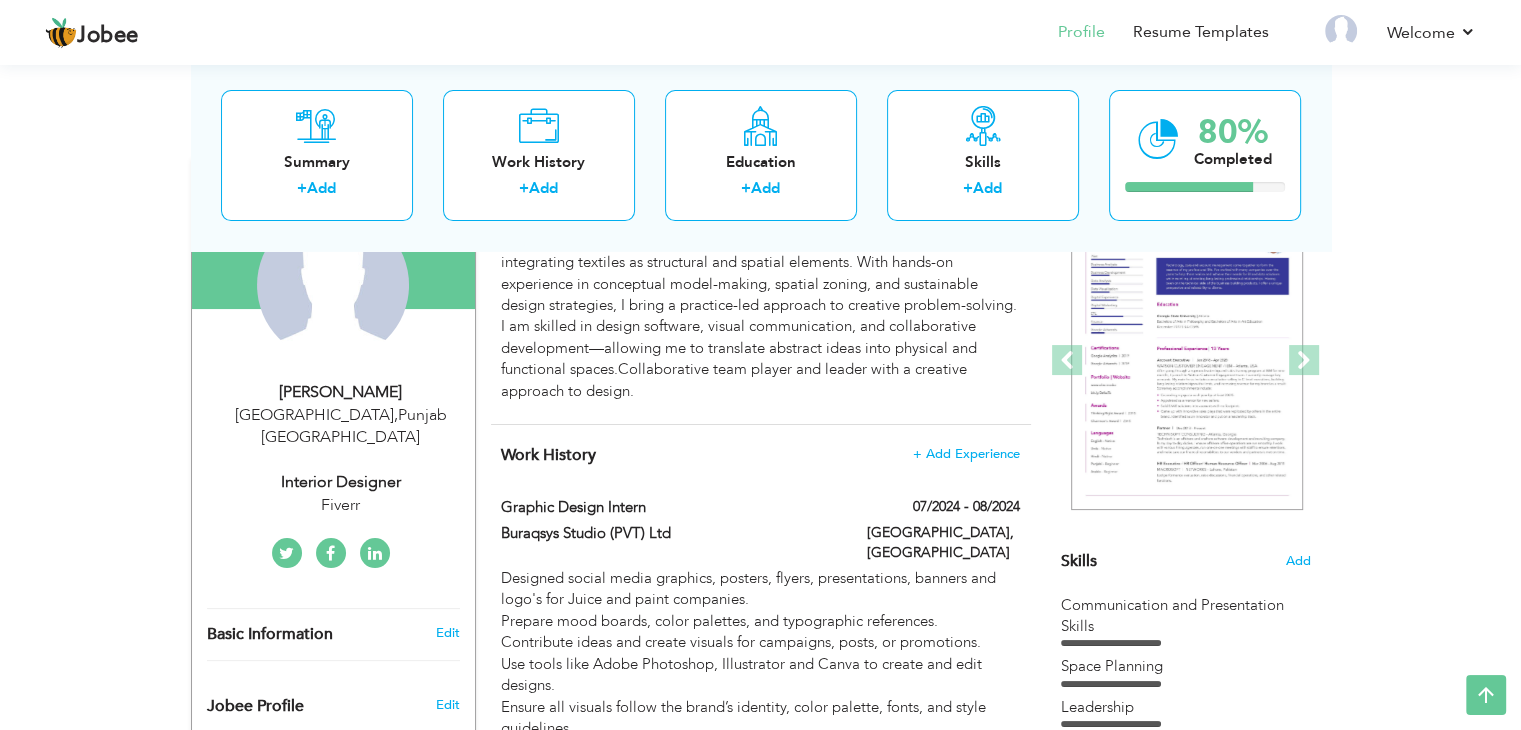 scroll, scrollTop: 0, scrollLeft: 0, axis: both 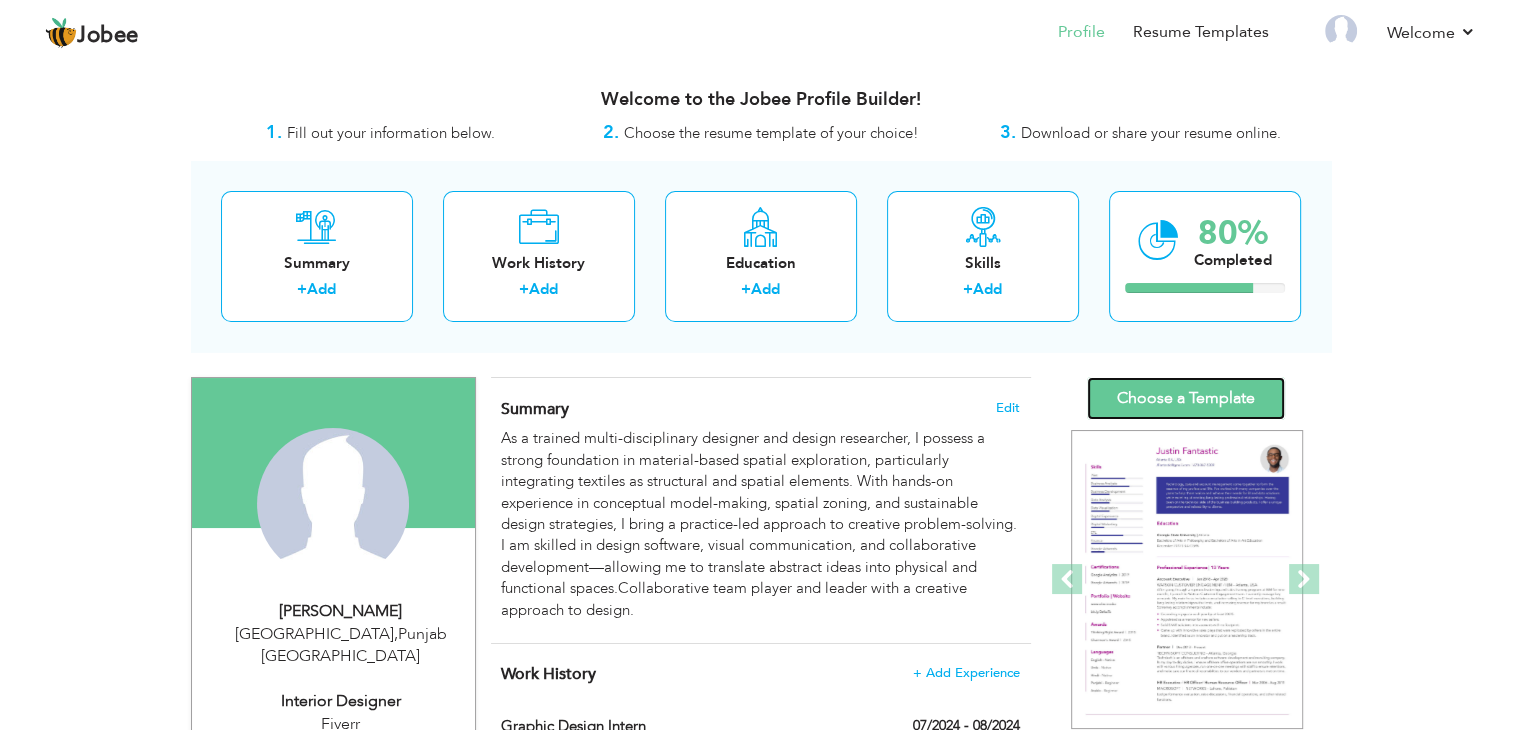 click on "Choose a Template" at bounding box center (1186, 398) 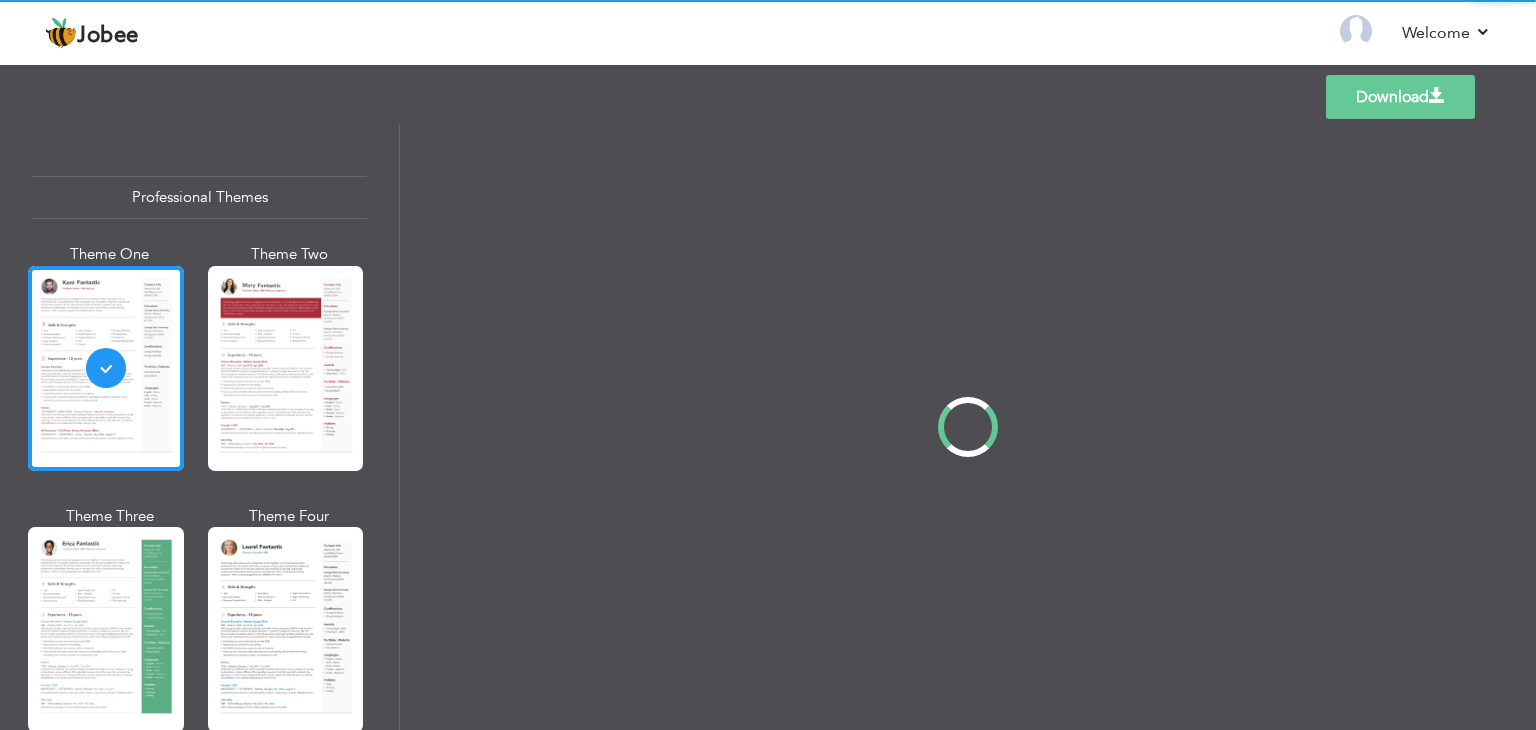 scroll, scrollTop: 0, scrollLeft: 0, axis: both 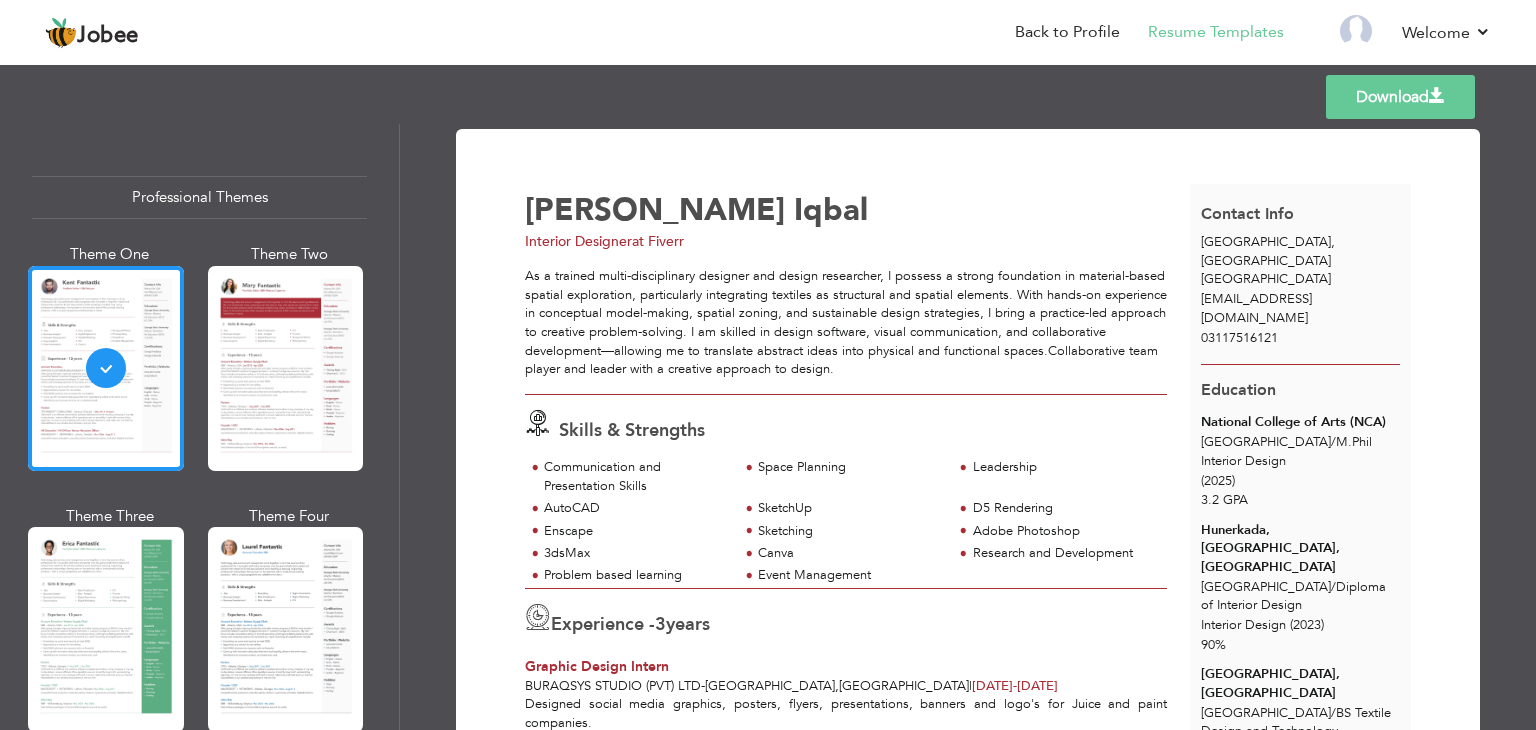 click on "Professional Themes" at bounding box center [199, 197] 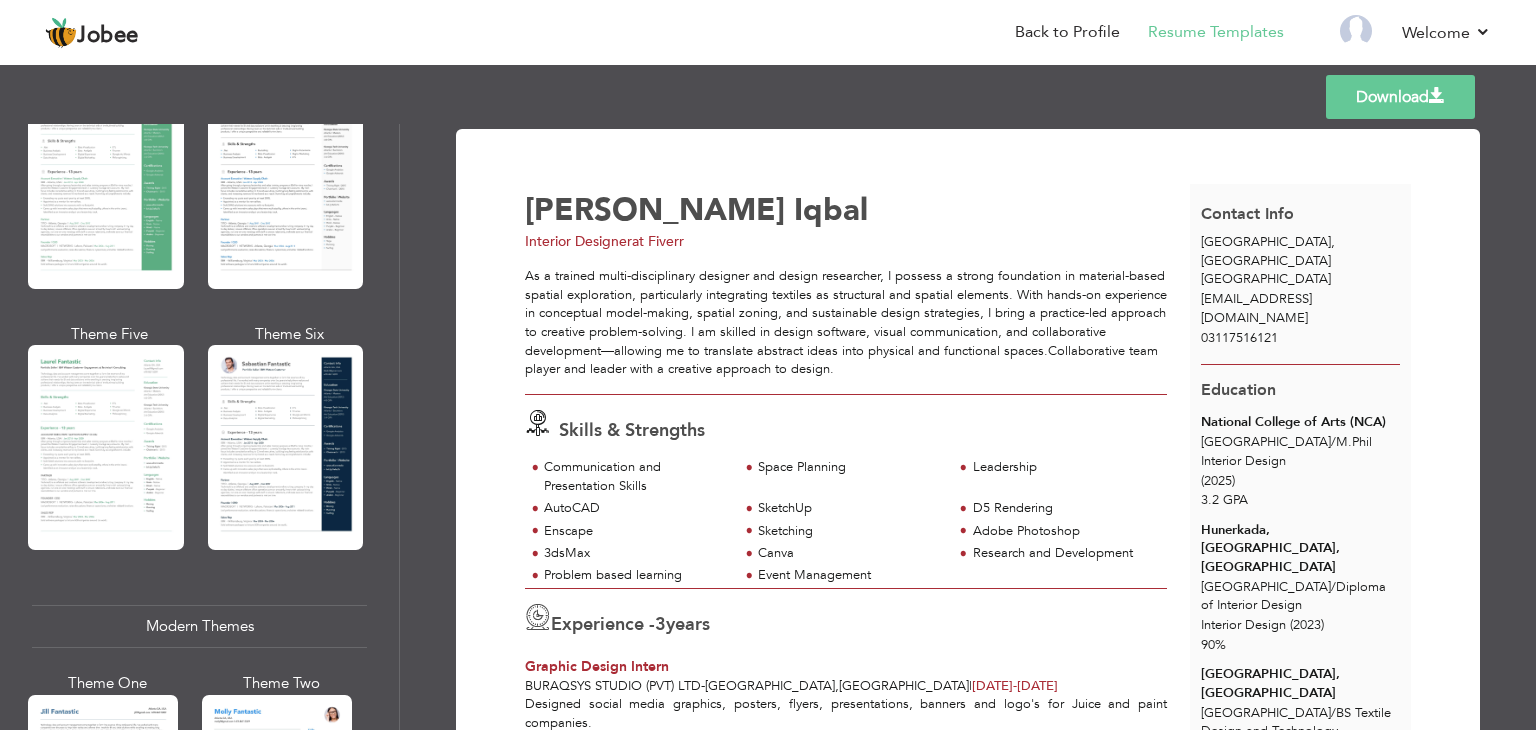 scroll, scrollTop: 446, scrollLeft: 0, axis: vertical 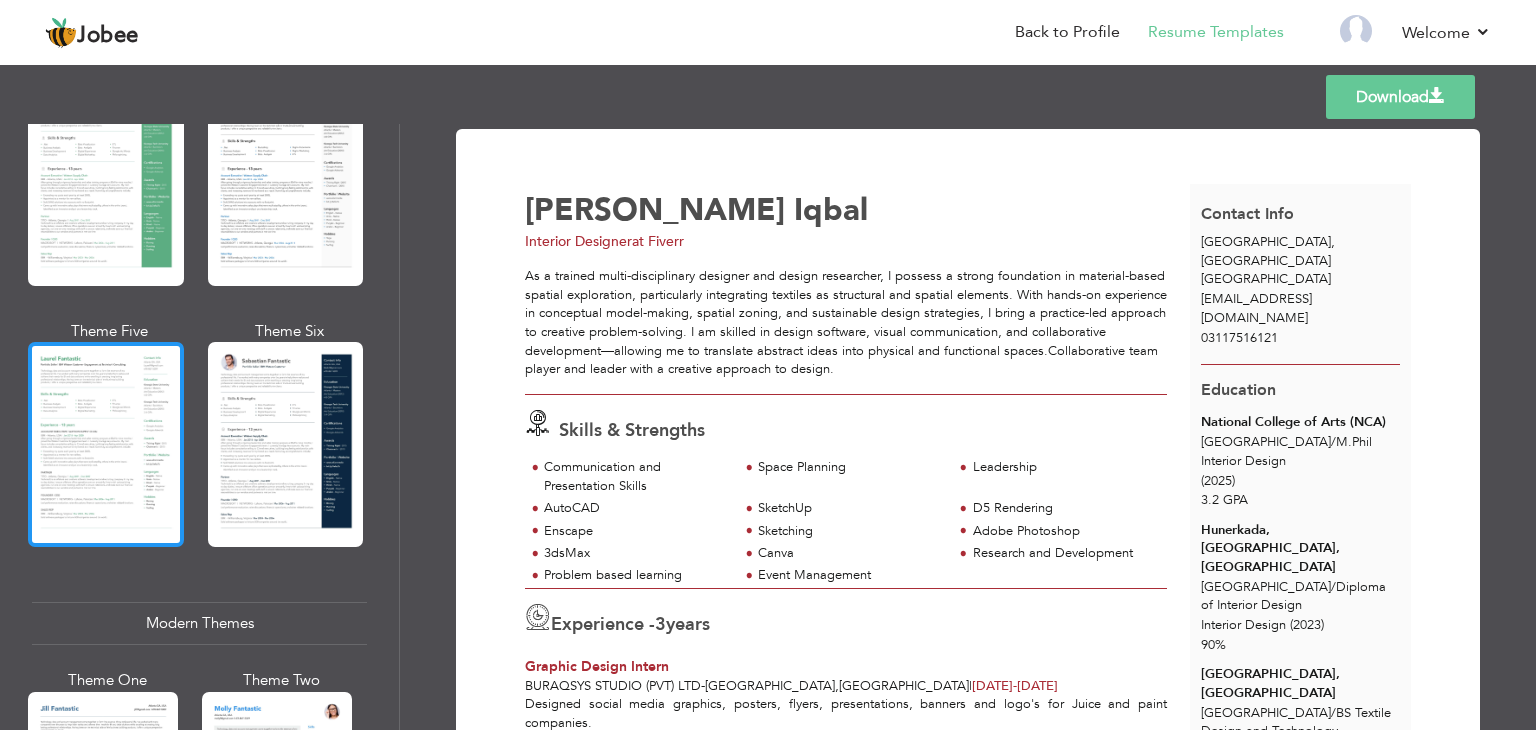 click at bounding box center [106, 444] 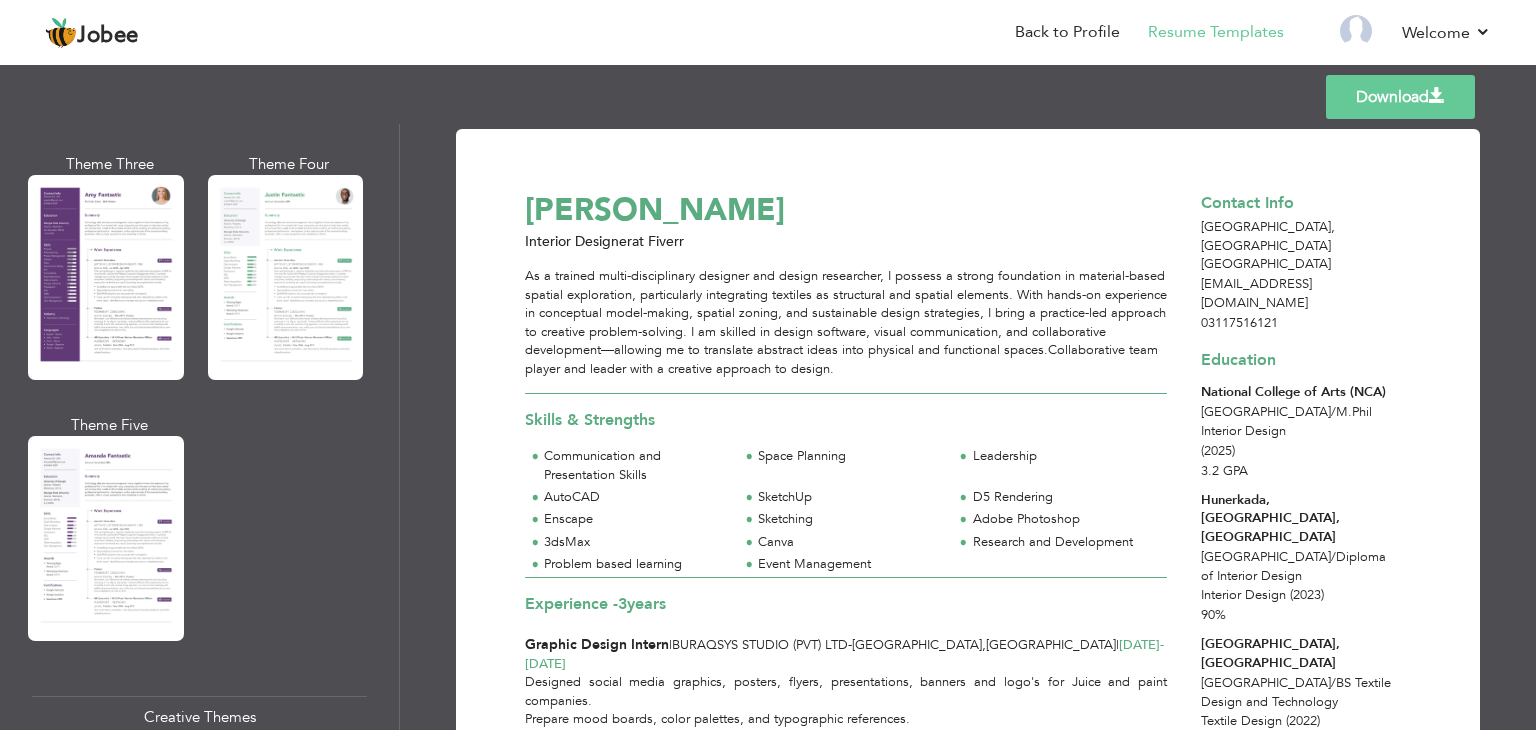 scroll, scrollTop: 1804, scrollLeft: 0, axis: vertical 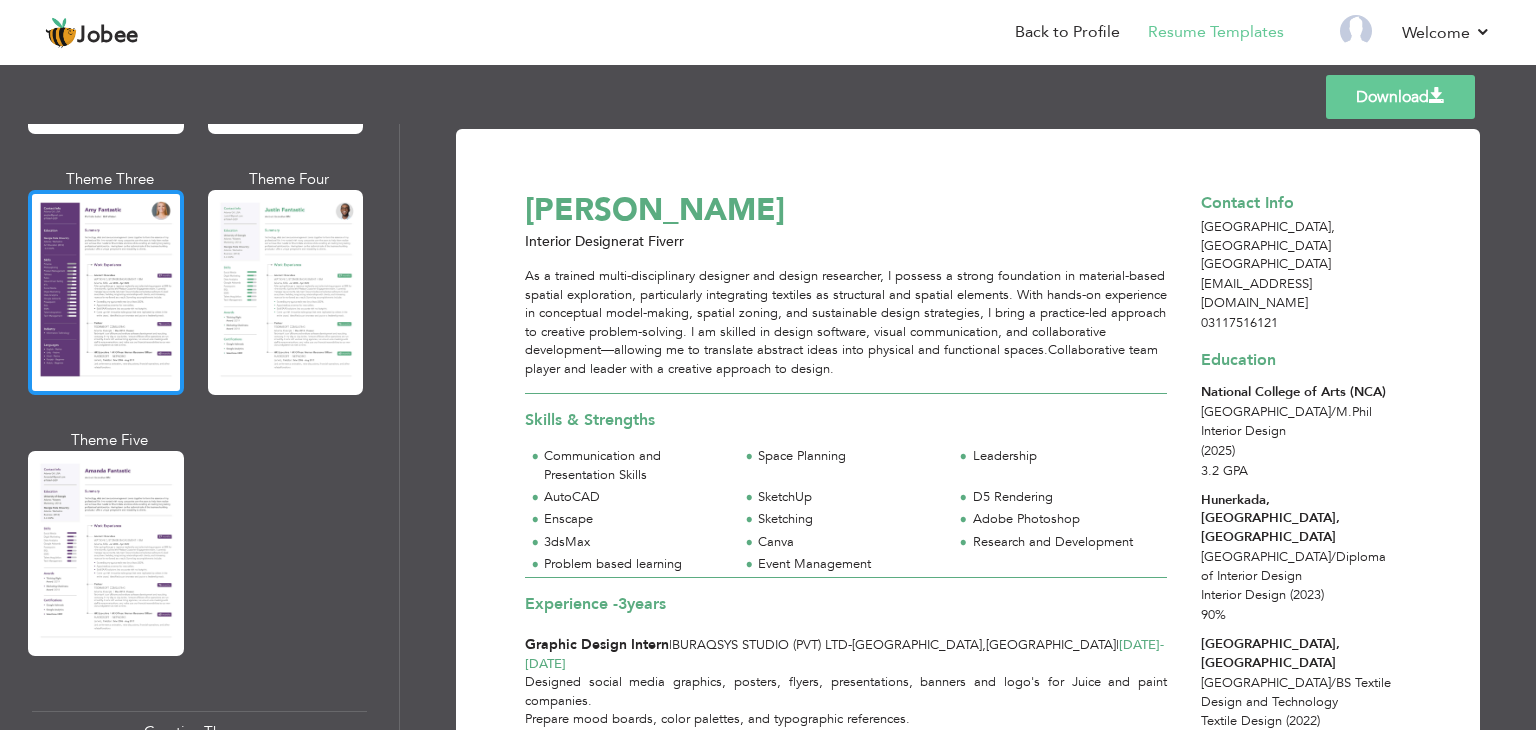 click at bounding box center (106, 292) 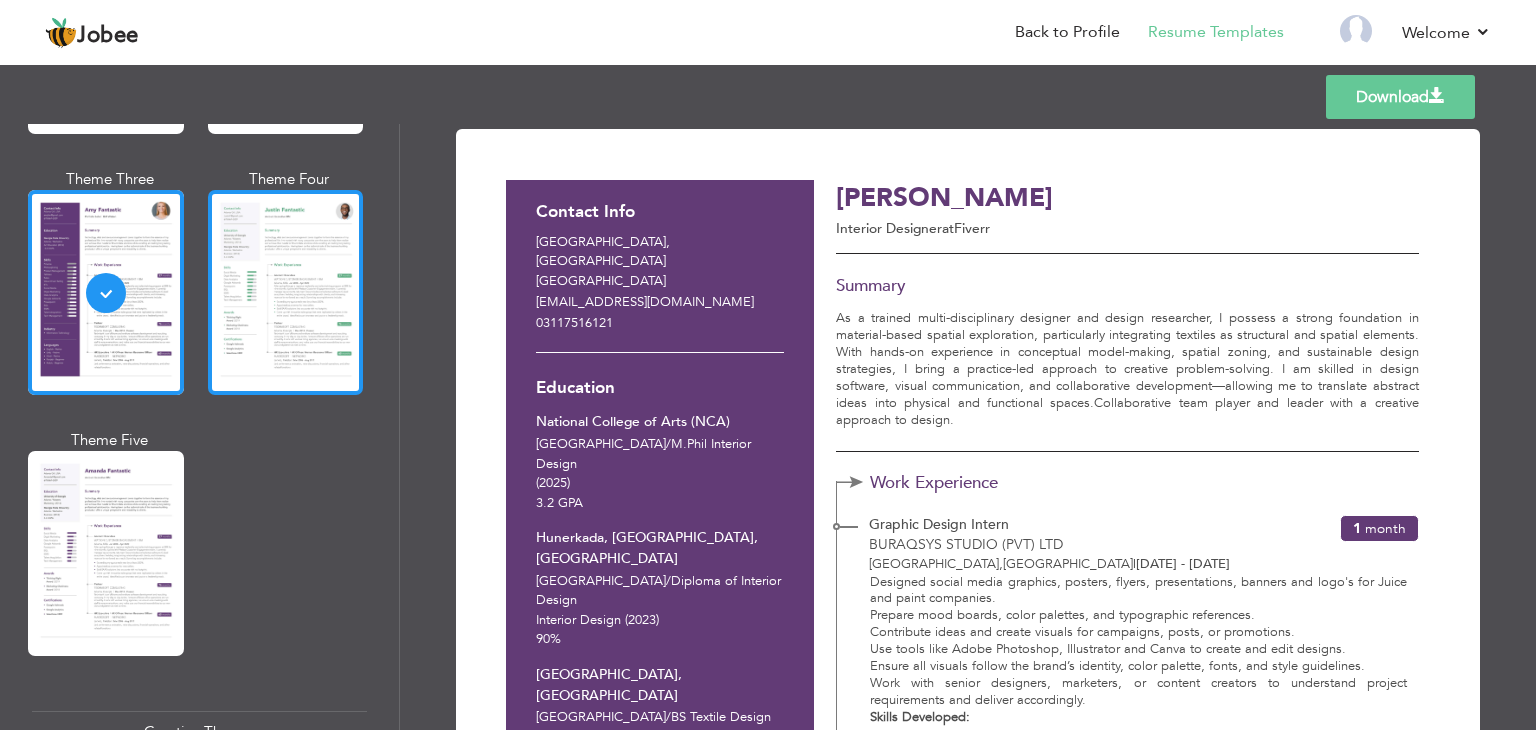 click at bounding box center (286, 292) 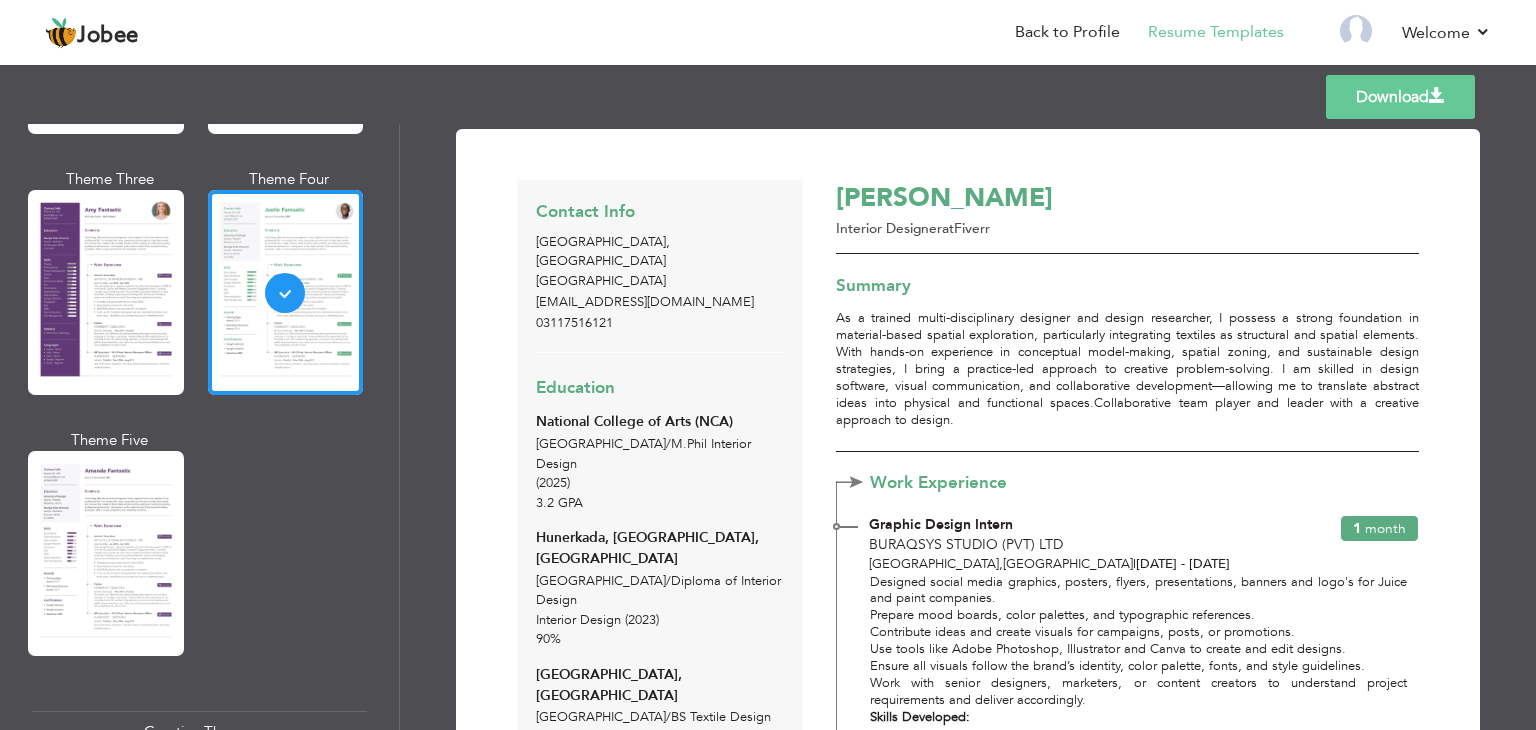 click at bounding box center [106, 553] 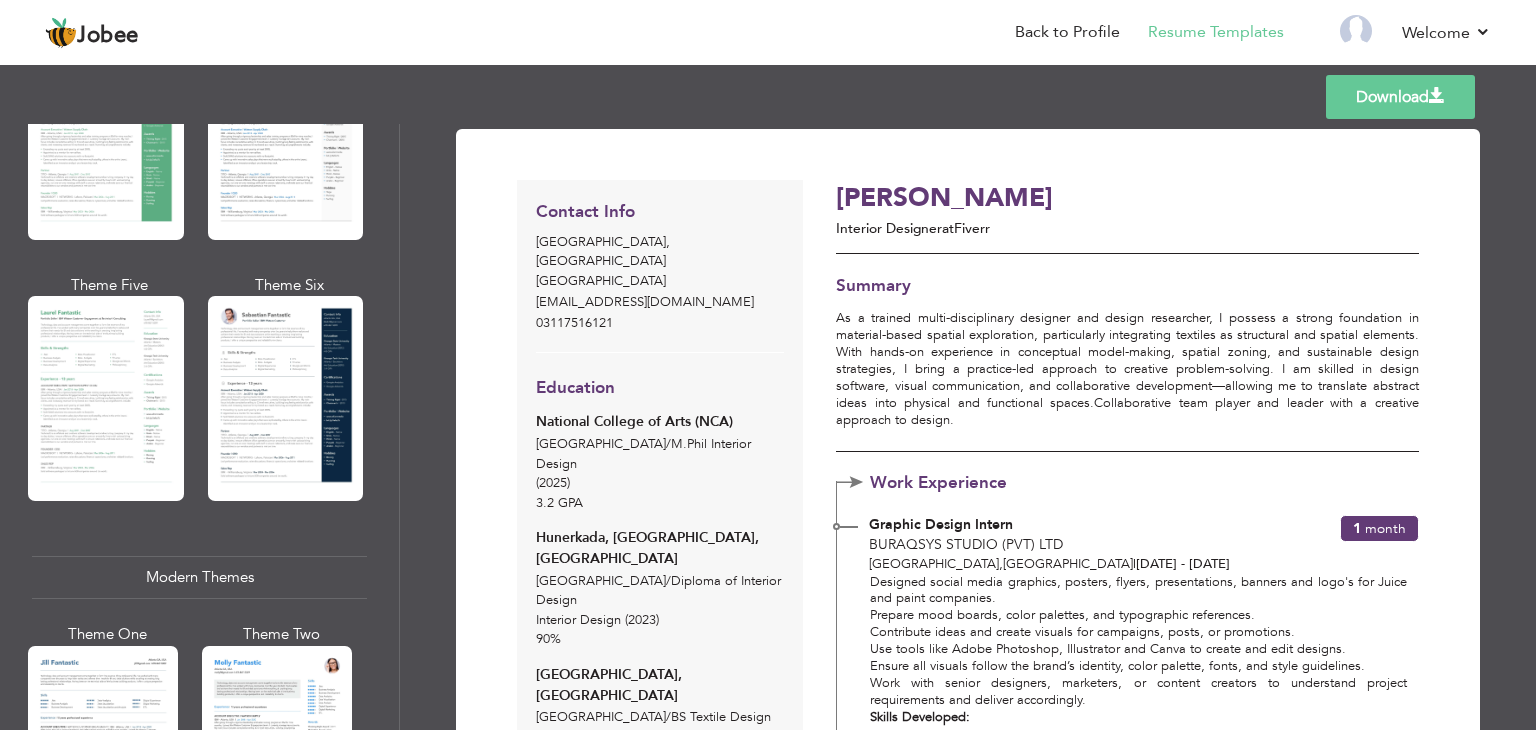 scroll, scrollTop: 0, scrollLeft: 0, axis: both 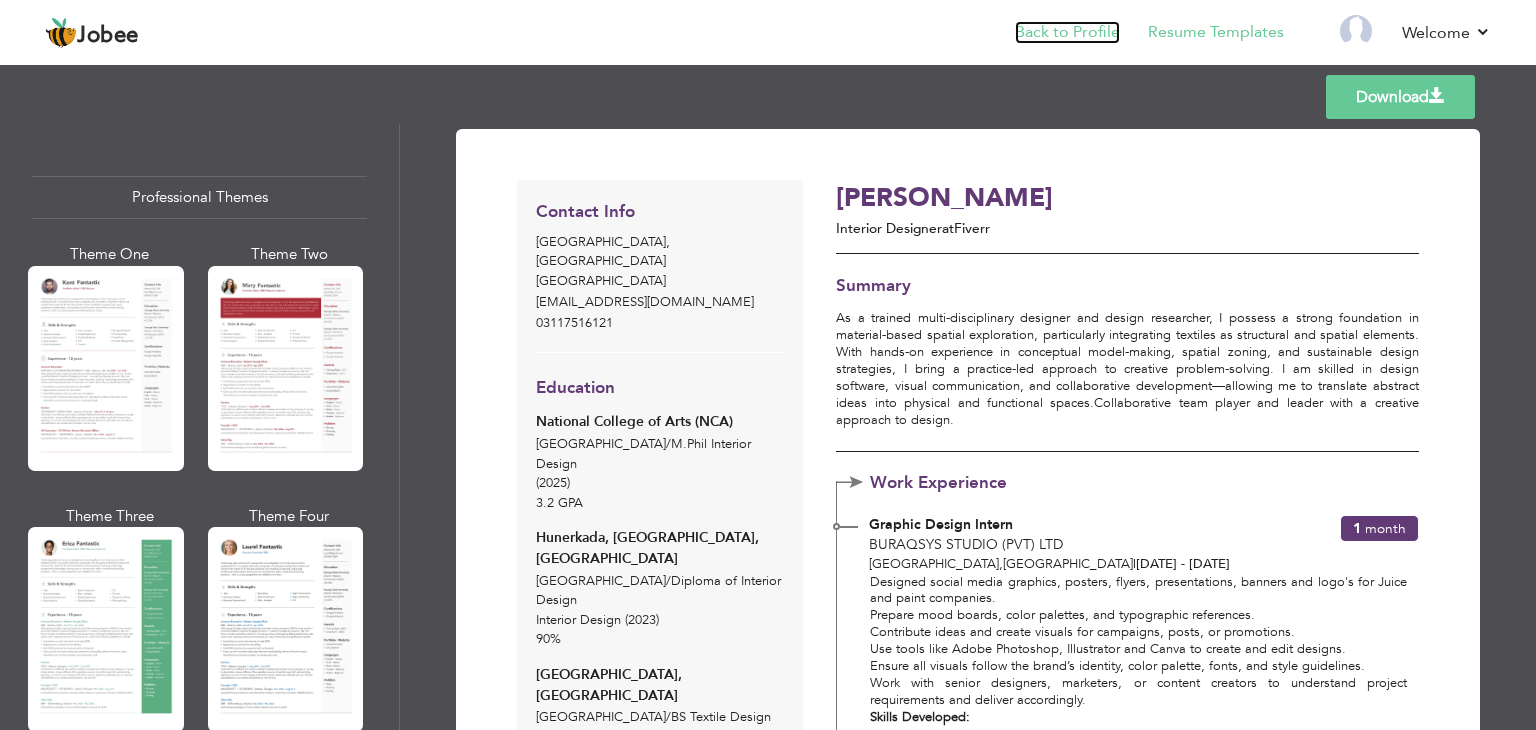 click on "Back to Profile" at bounding box center [1067, 32] 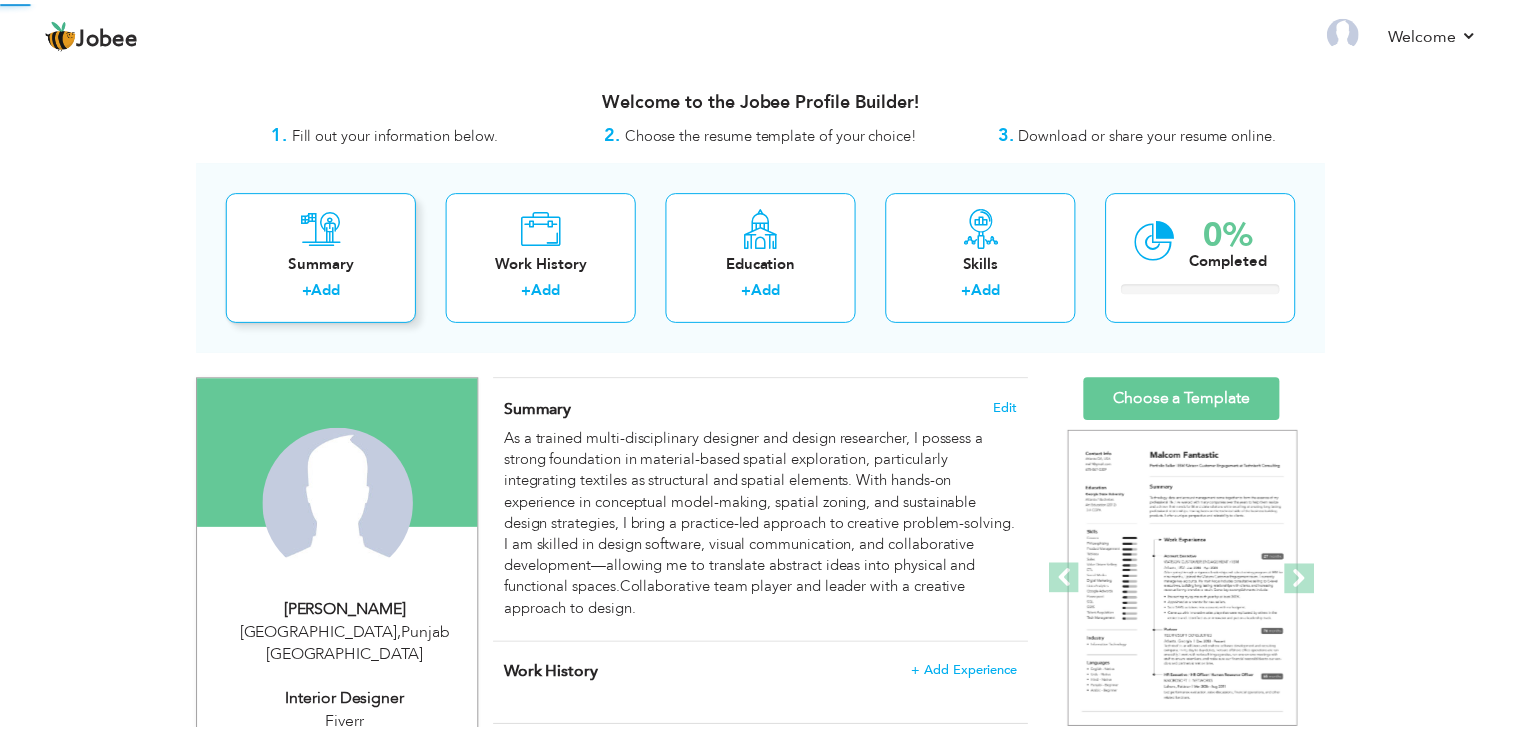 scroll, scrollTop: 0, scrollLeft: 0, axis: both 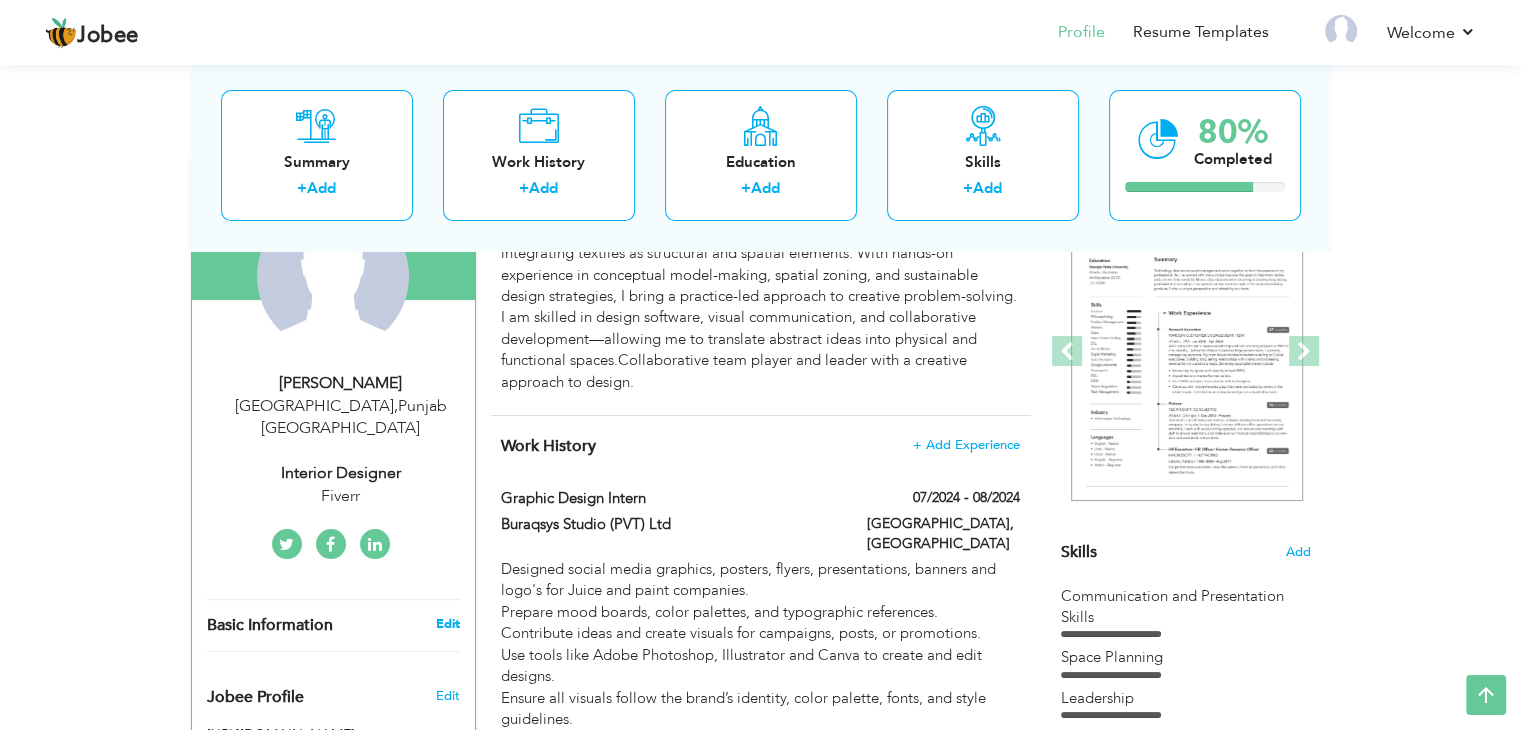 click on "Edit" at bounding box center (447, 624) 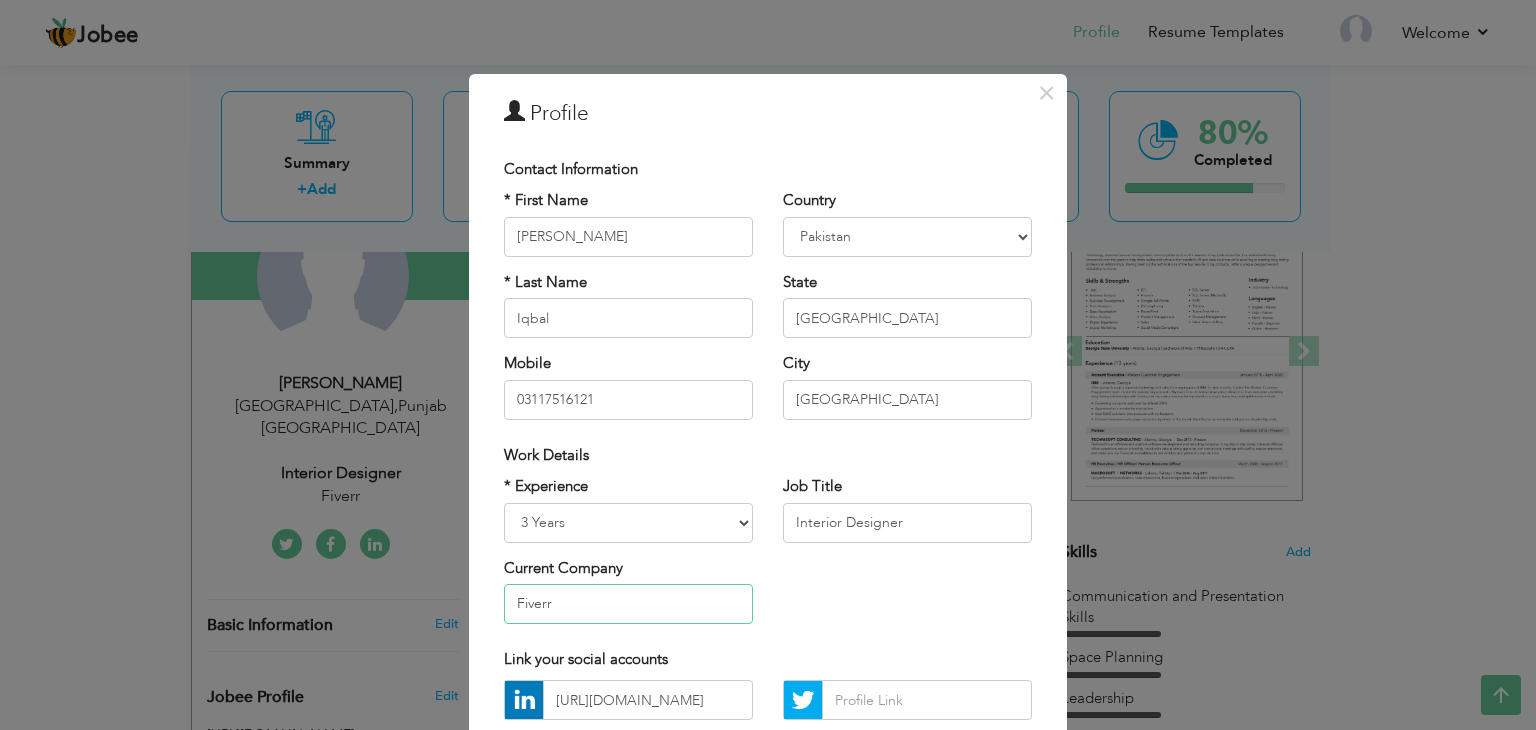 drag, startPoint x: 649, startPoint y: 608, endPoint x: 441, endPoint y: 621, distance: 208.40585 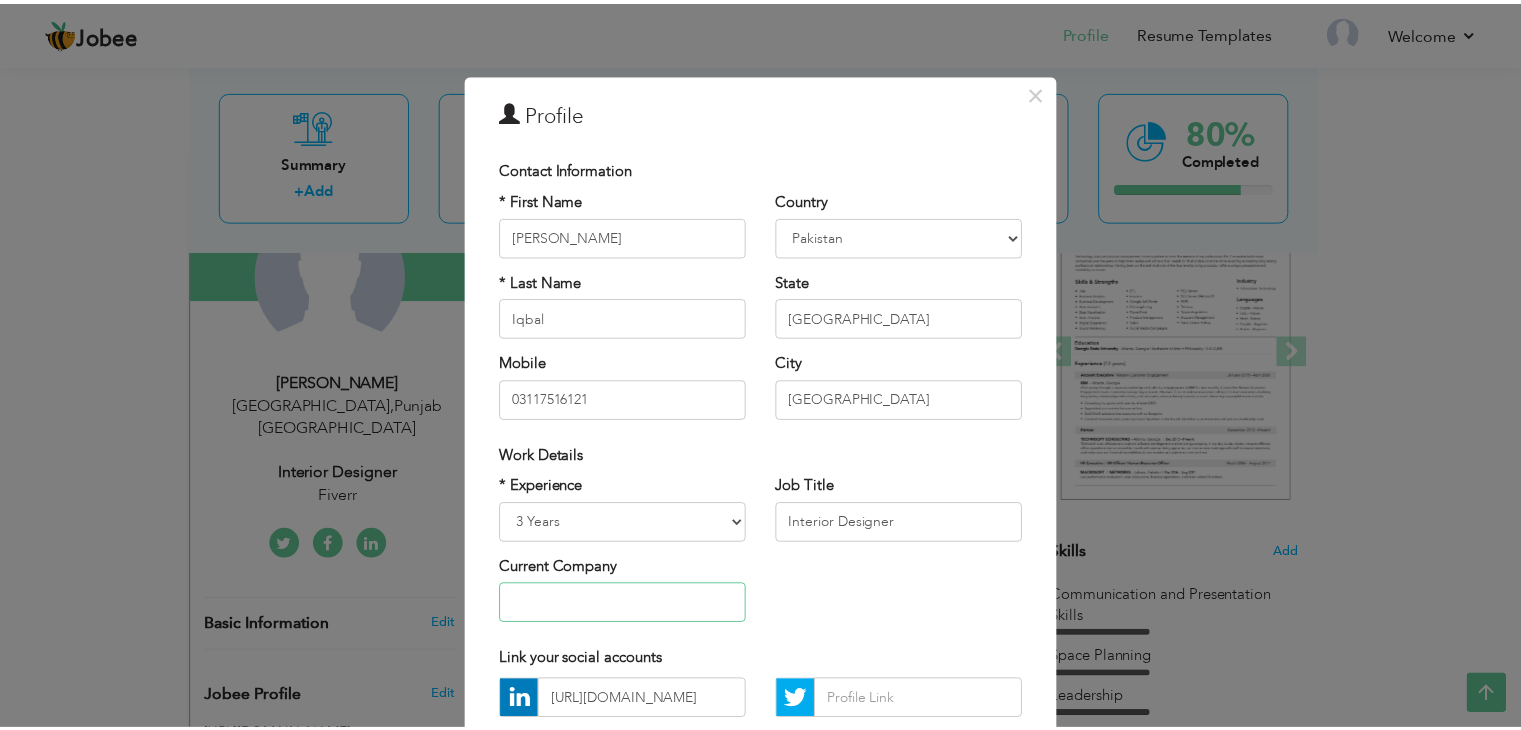 scroll, scrollTop: 181, scrollLeft: 0, axis: vertical 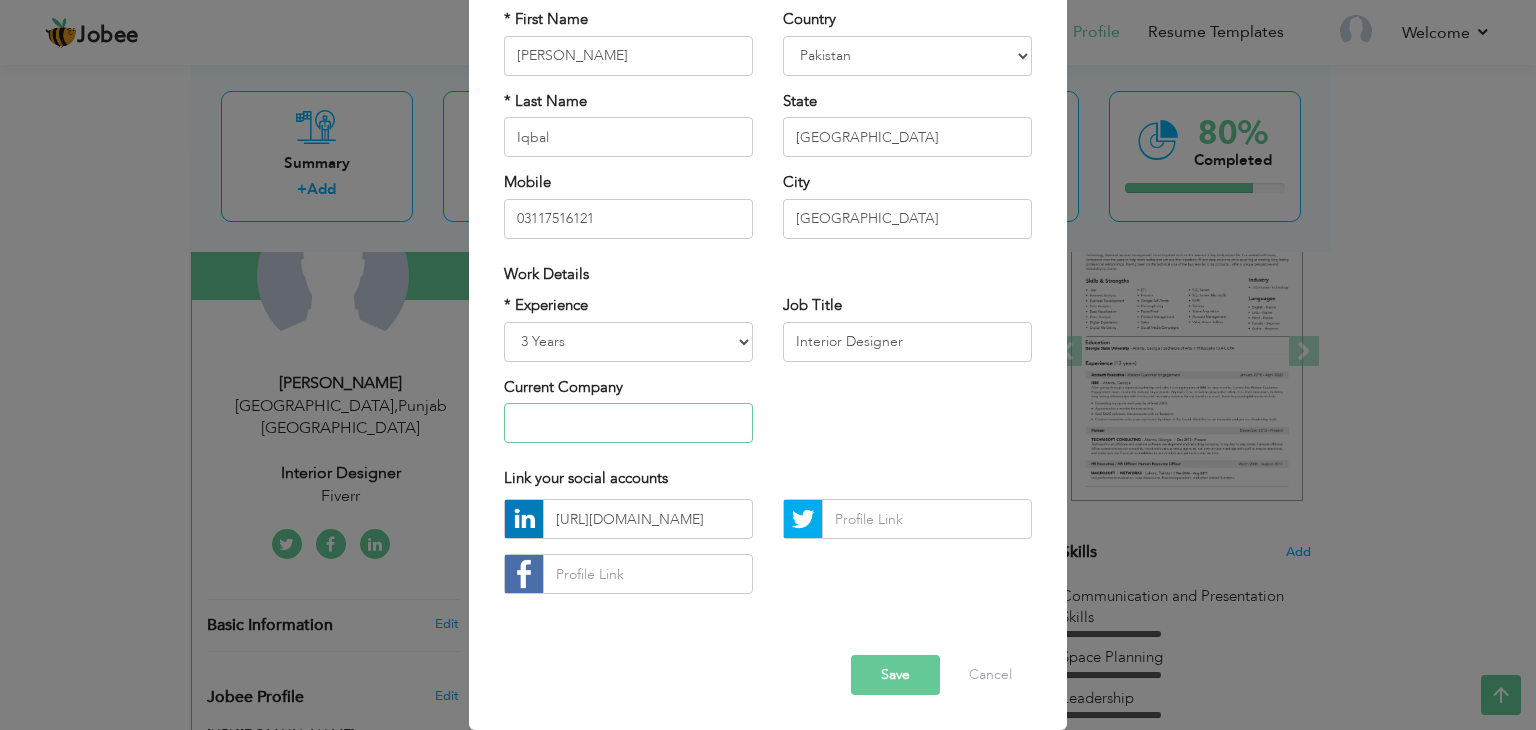 type 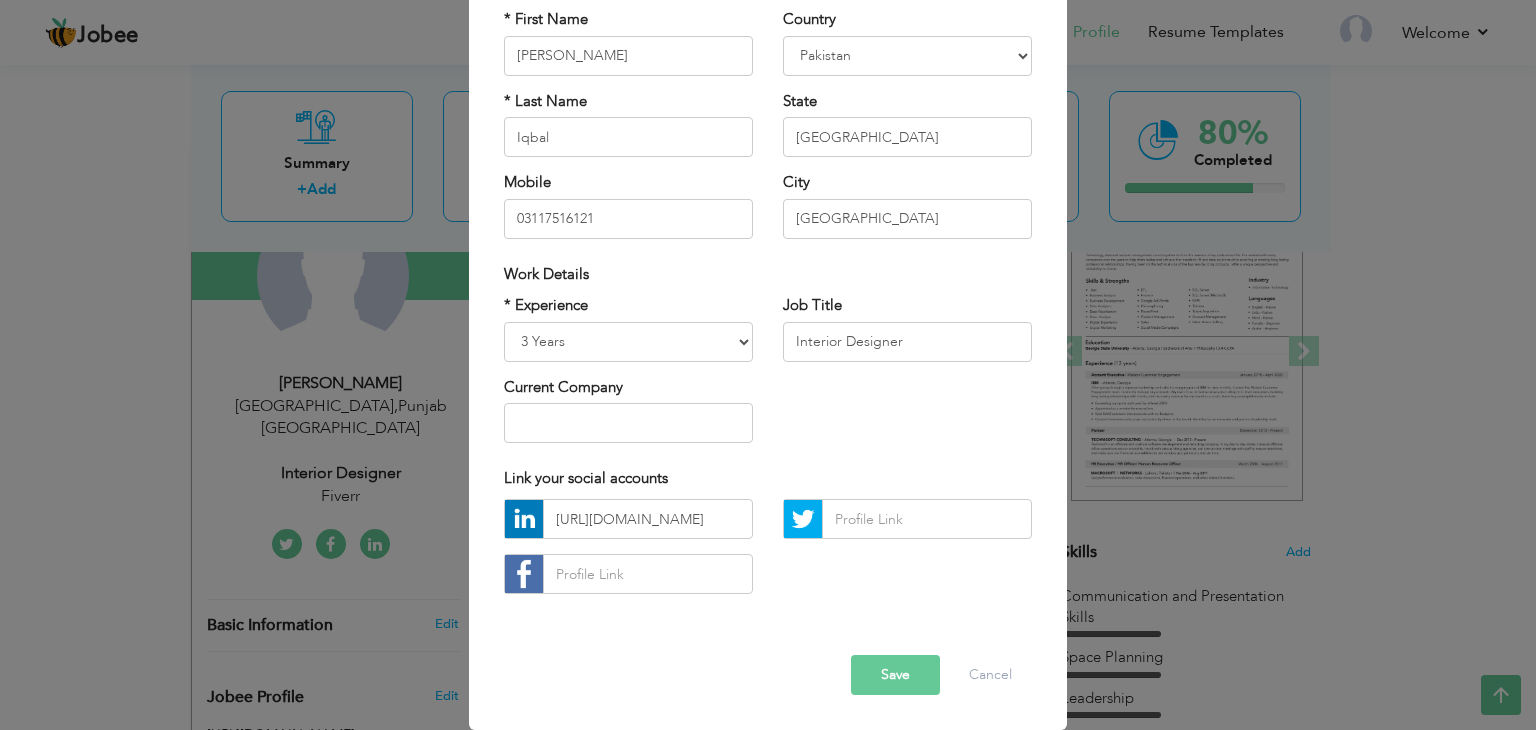 click on "Save" at bounding box center (895, 675) 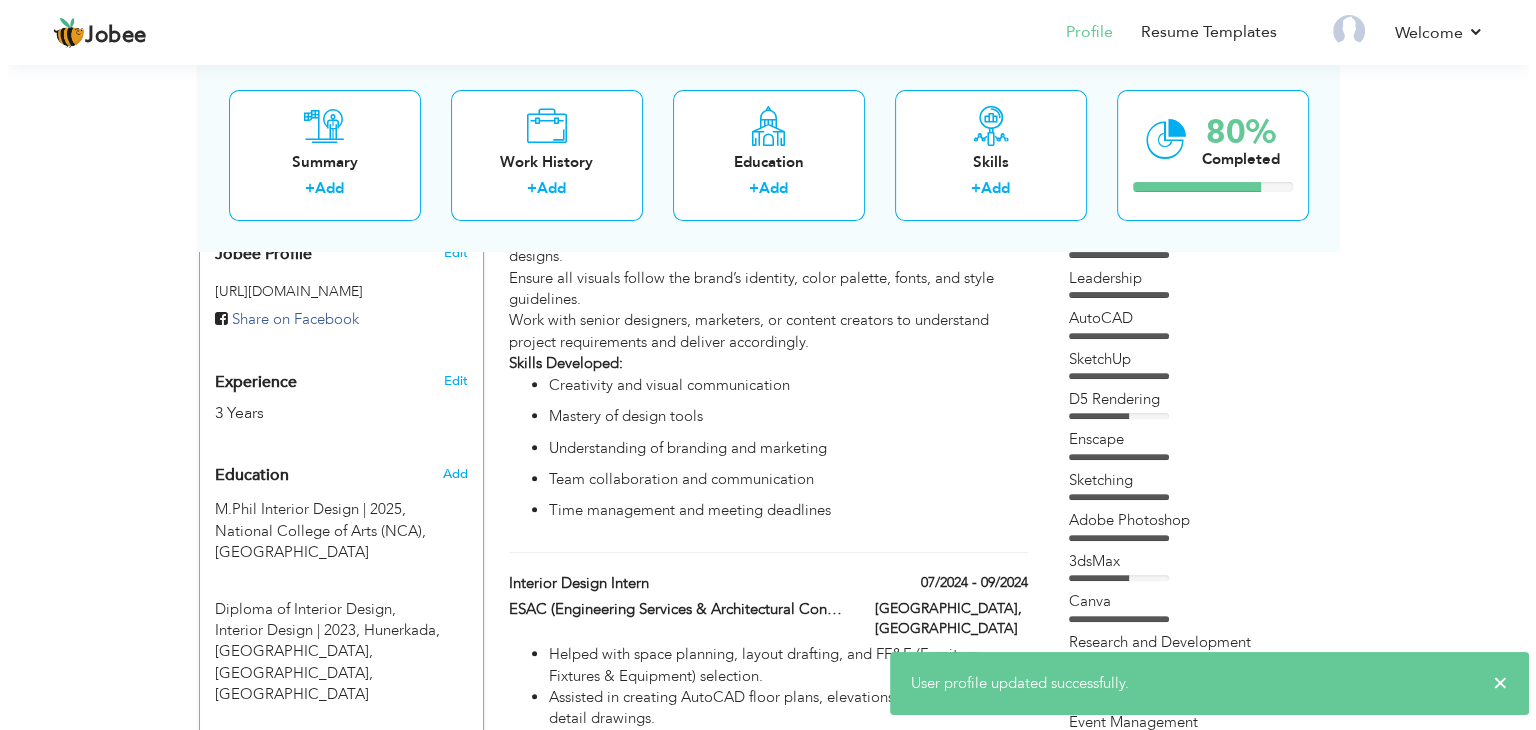 scroll, scrollTop: 648, scrollLeft: 0, axis: vertical 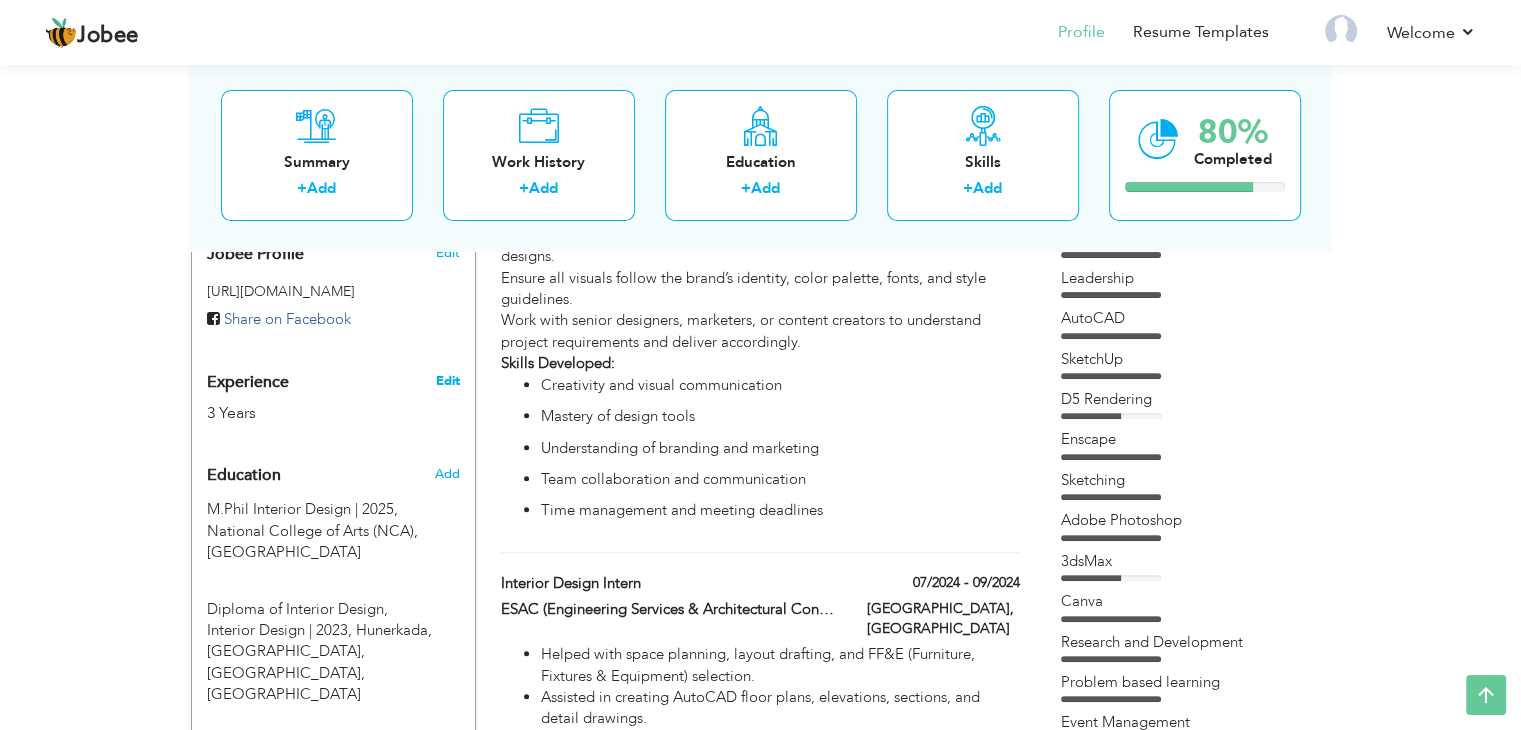 click on "Edit" at bounding box center (447, 381) 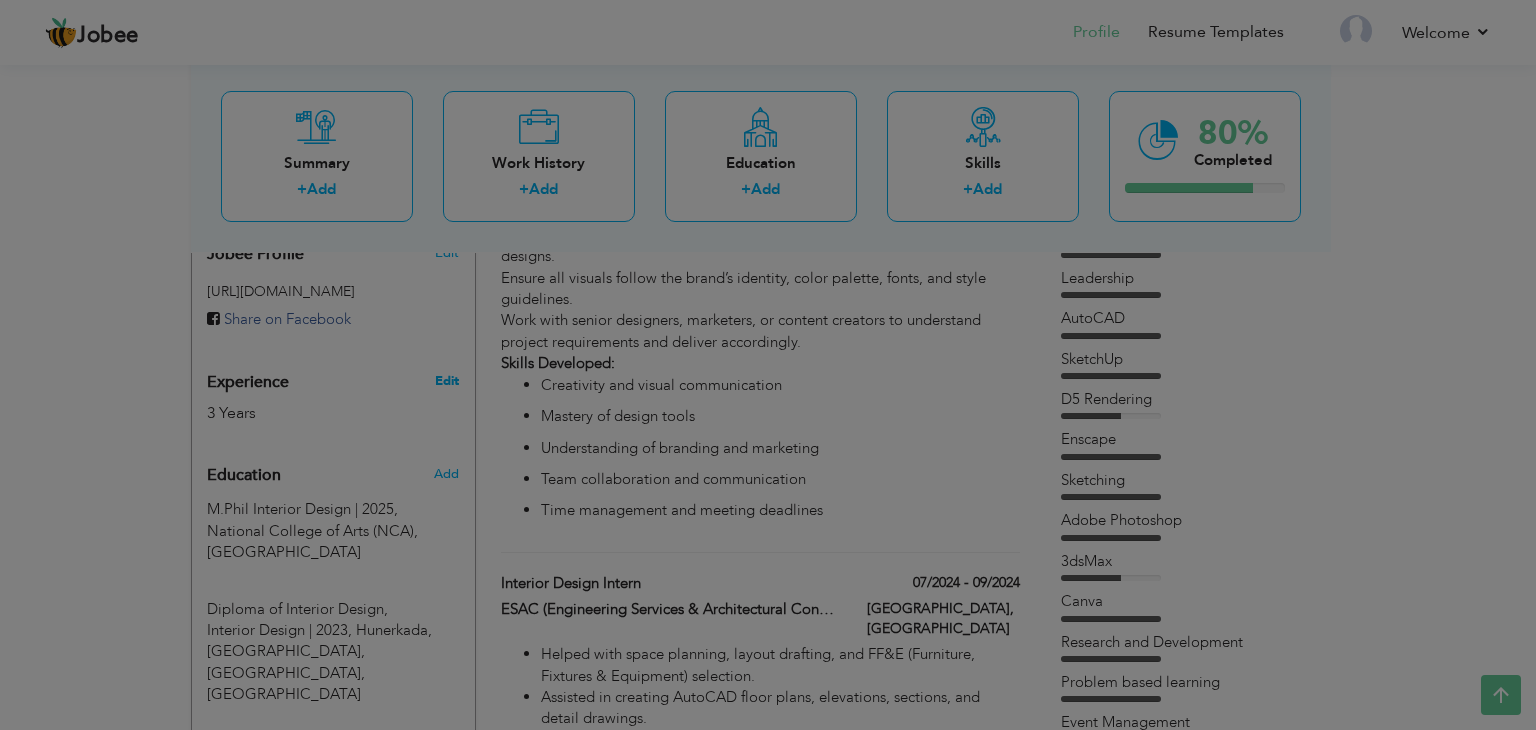 scroll, scrollTop: 0, scrollLeft: 0, axis: both 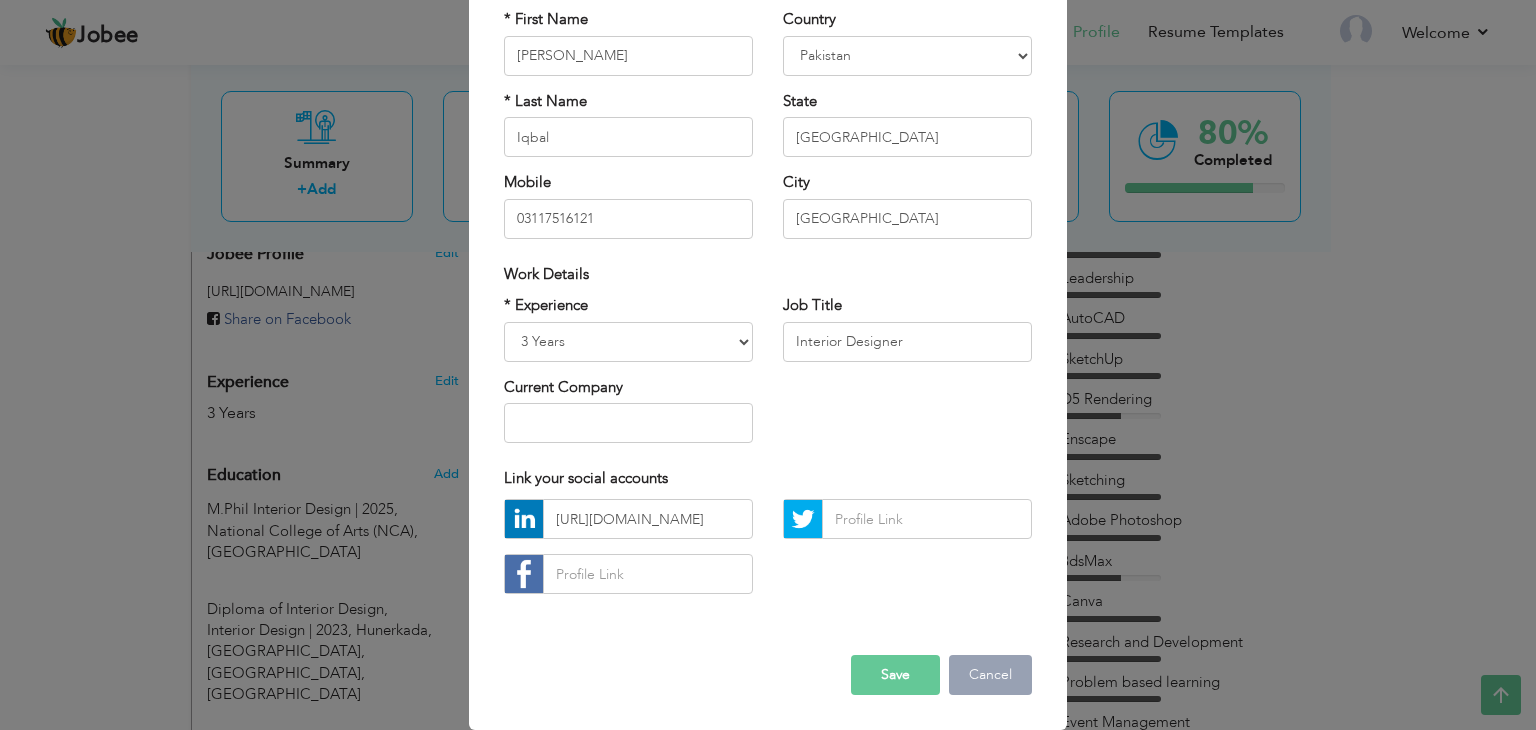 click on "Cancel" at bounding box center [990, 675] 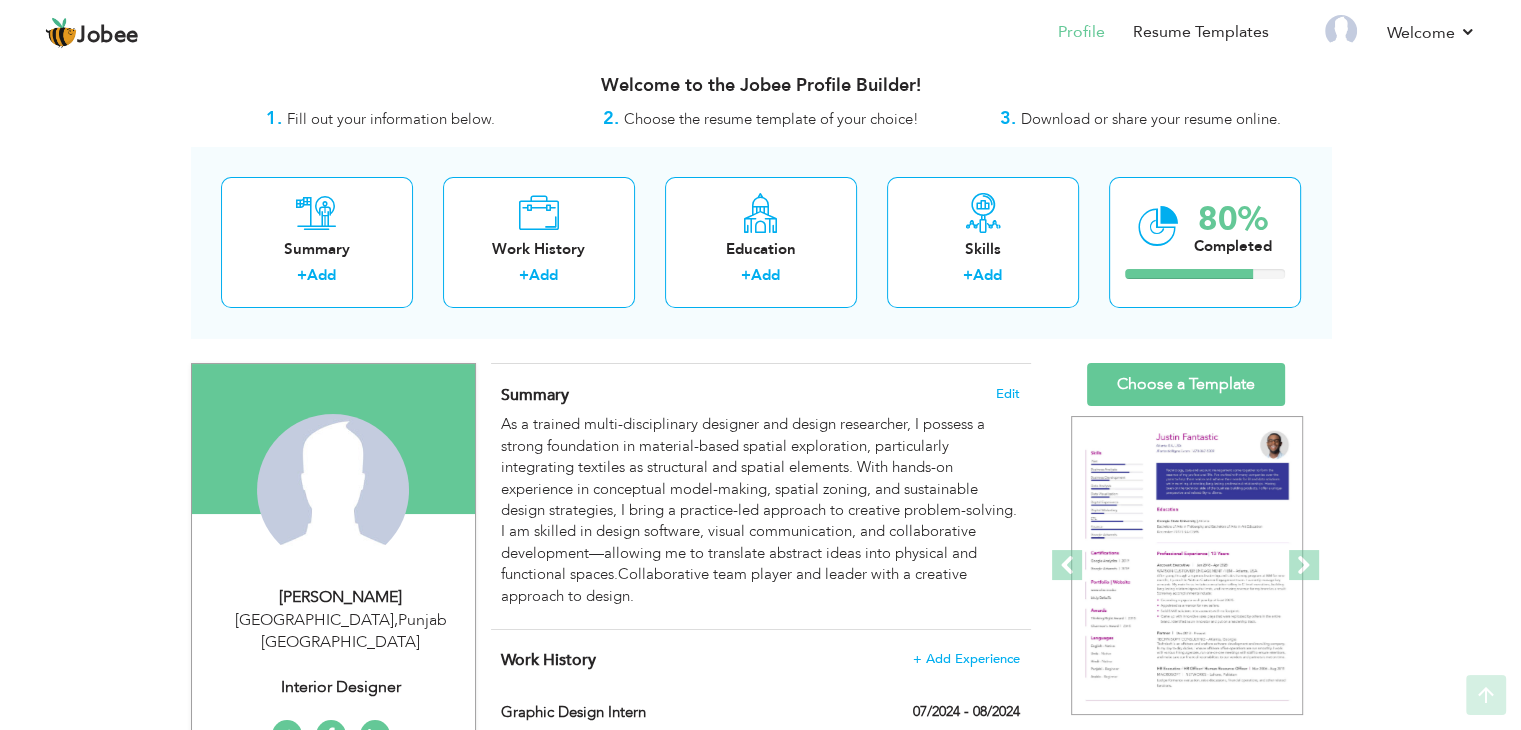 scroll, scrollTop: 0, scrollLeft: 0, axis: both 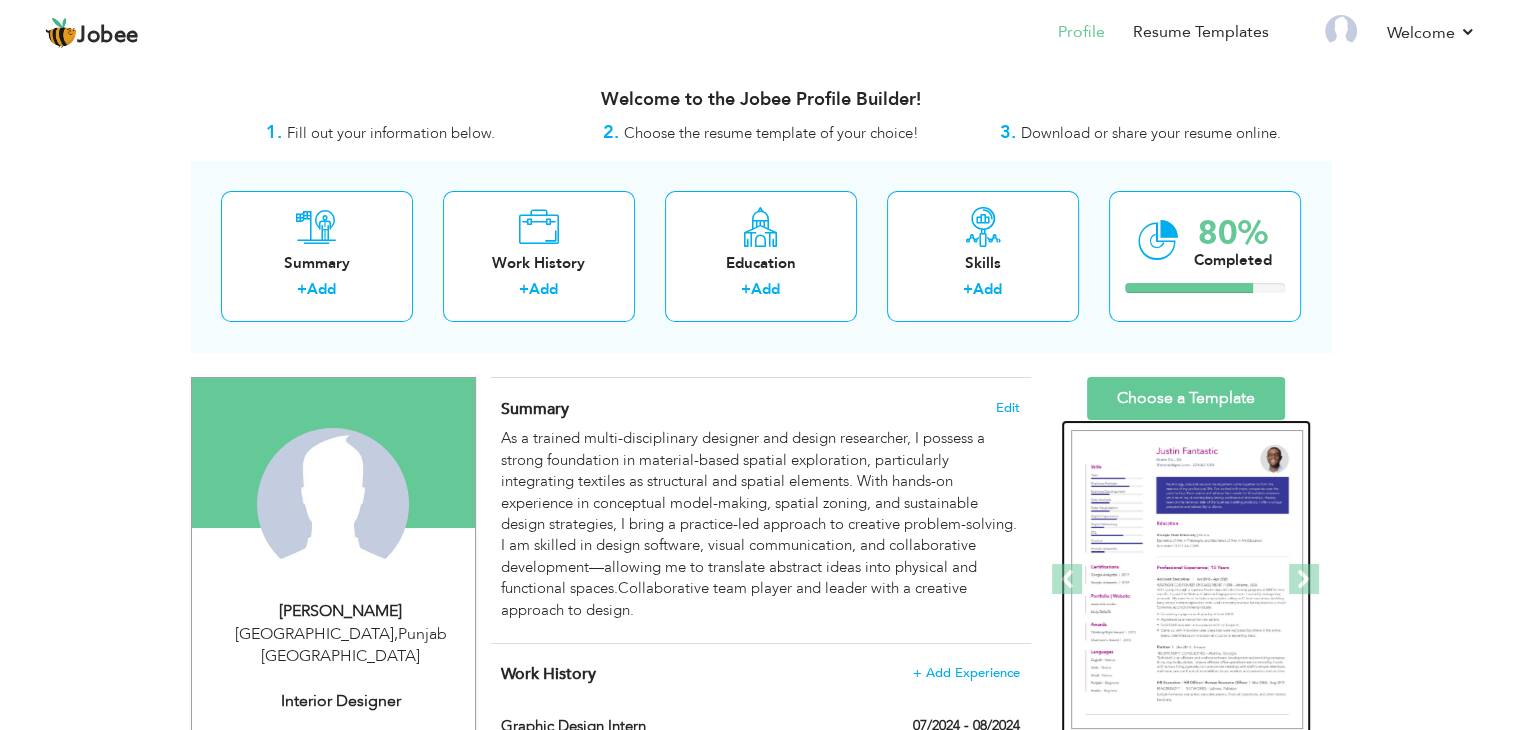 click at bounding box center [1187, 580] 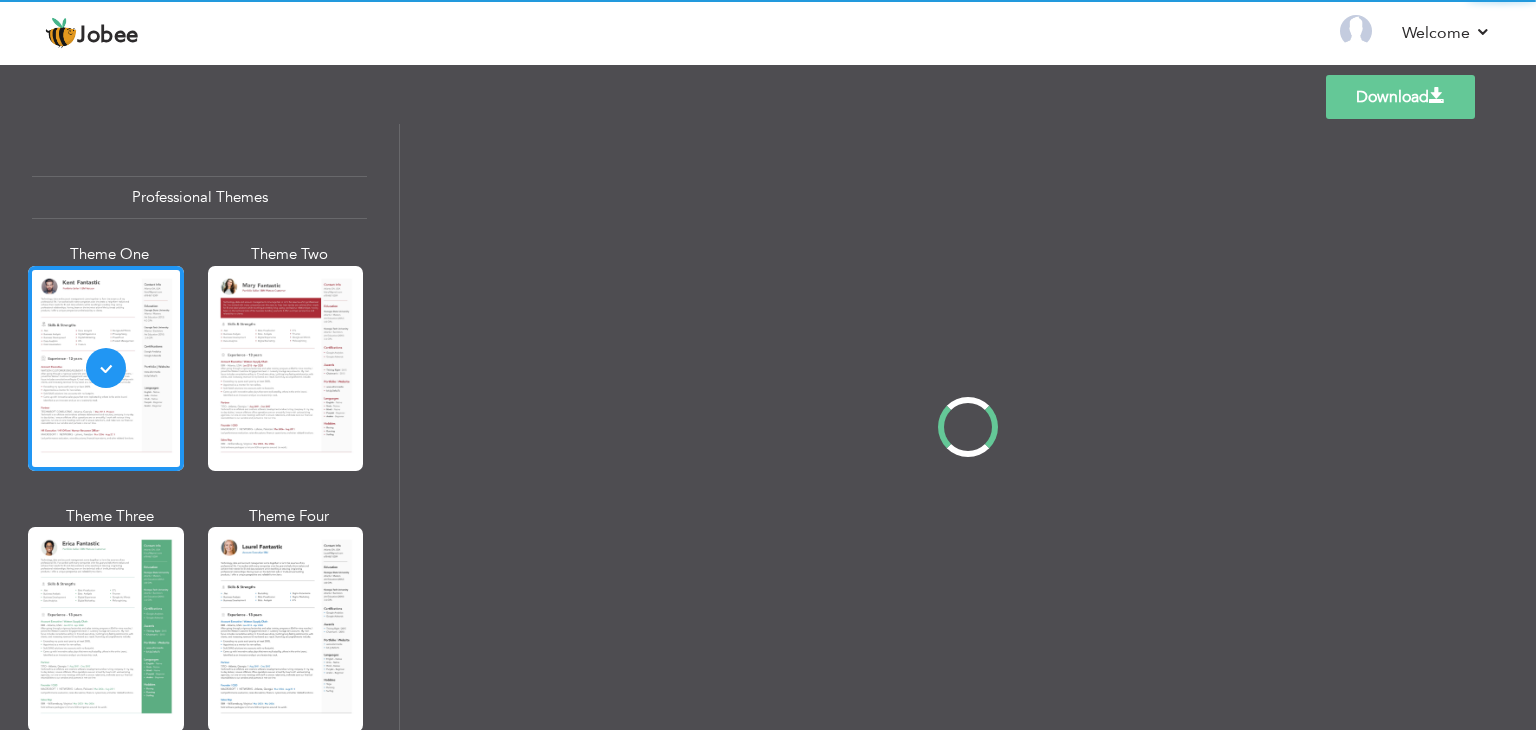 scroll, scrollTop: 0, scrollLeft: 0, axis: both 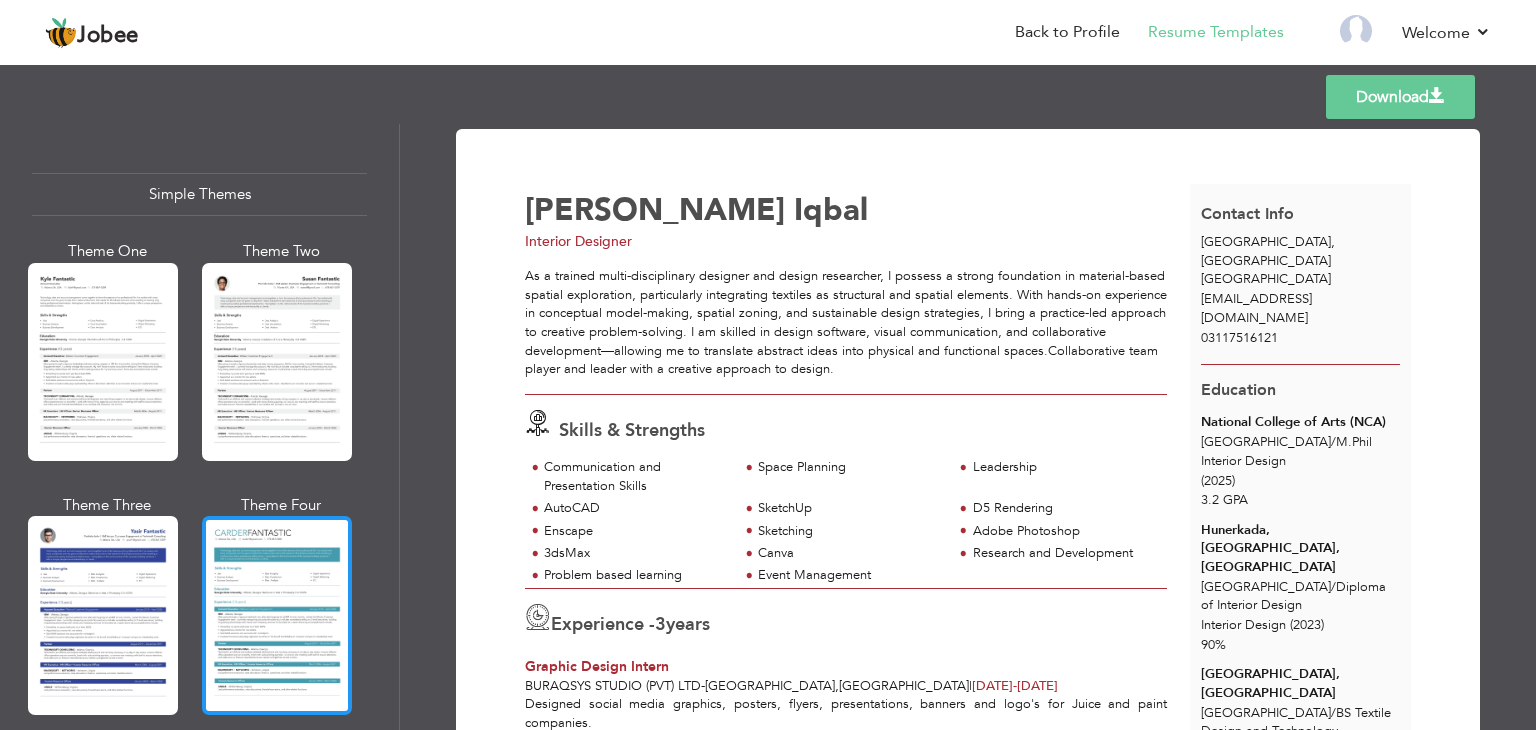 click at bounding box center (277, 615) 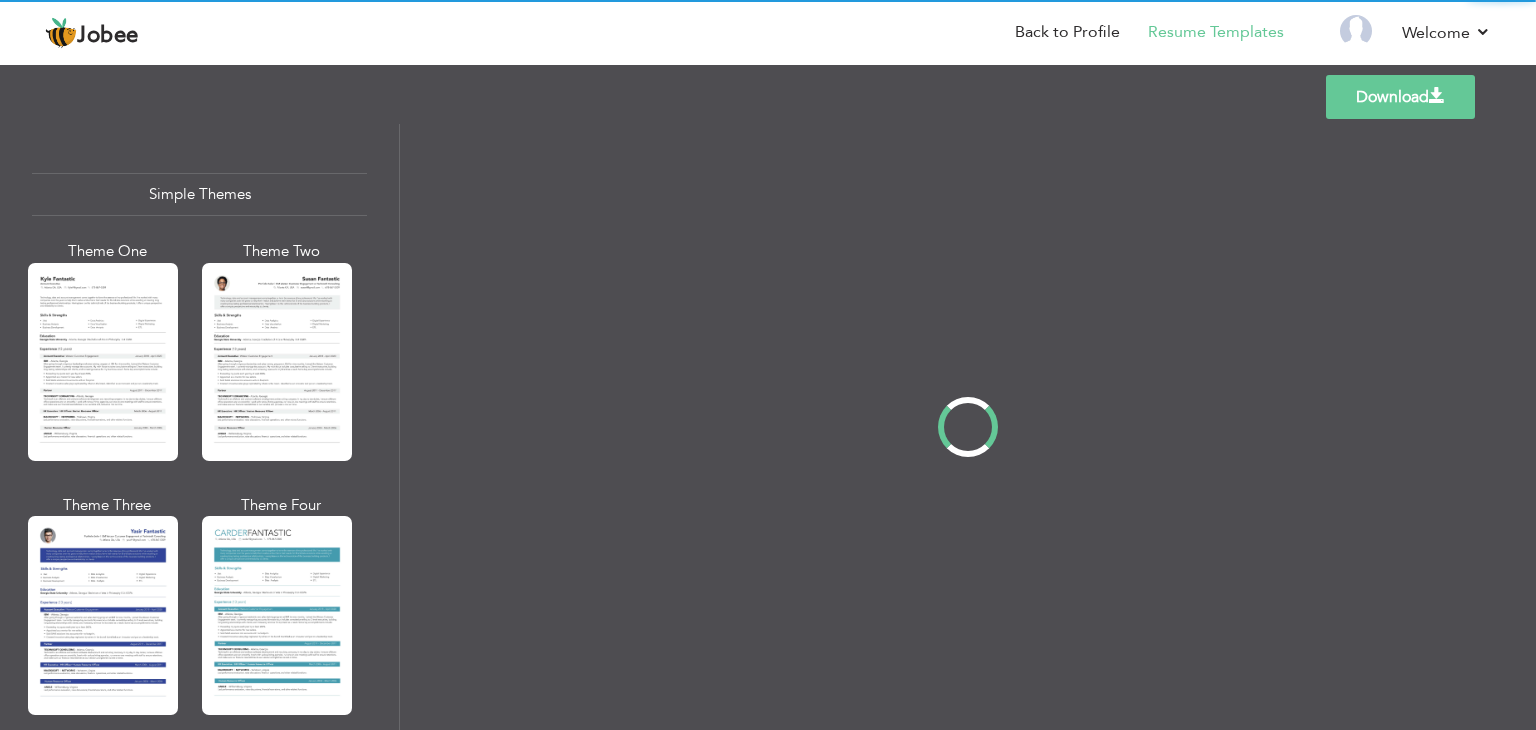 scroll, scrollTop: 3475, scrollLeft: 0, axis: vertical 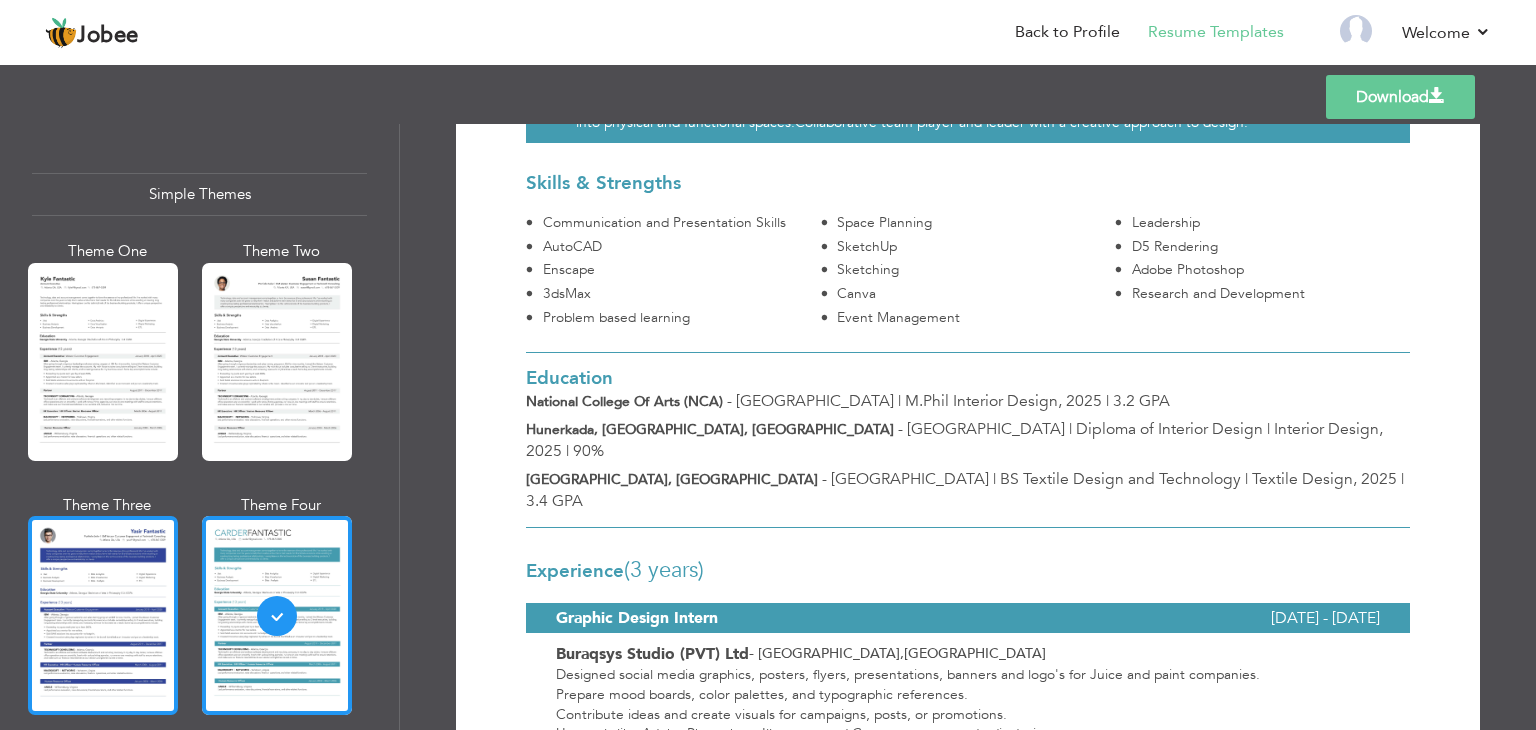 click at bounding box center [103, 615] 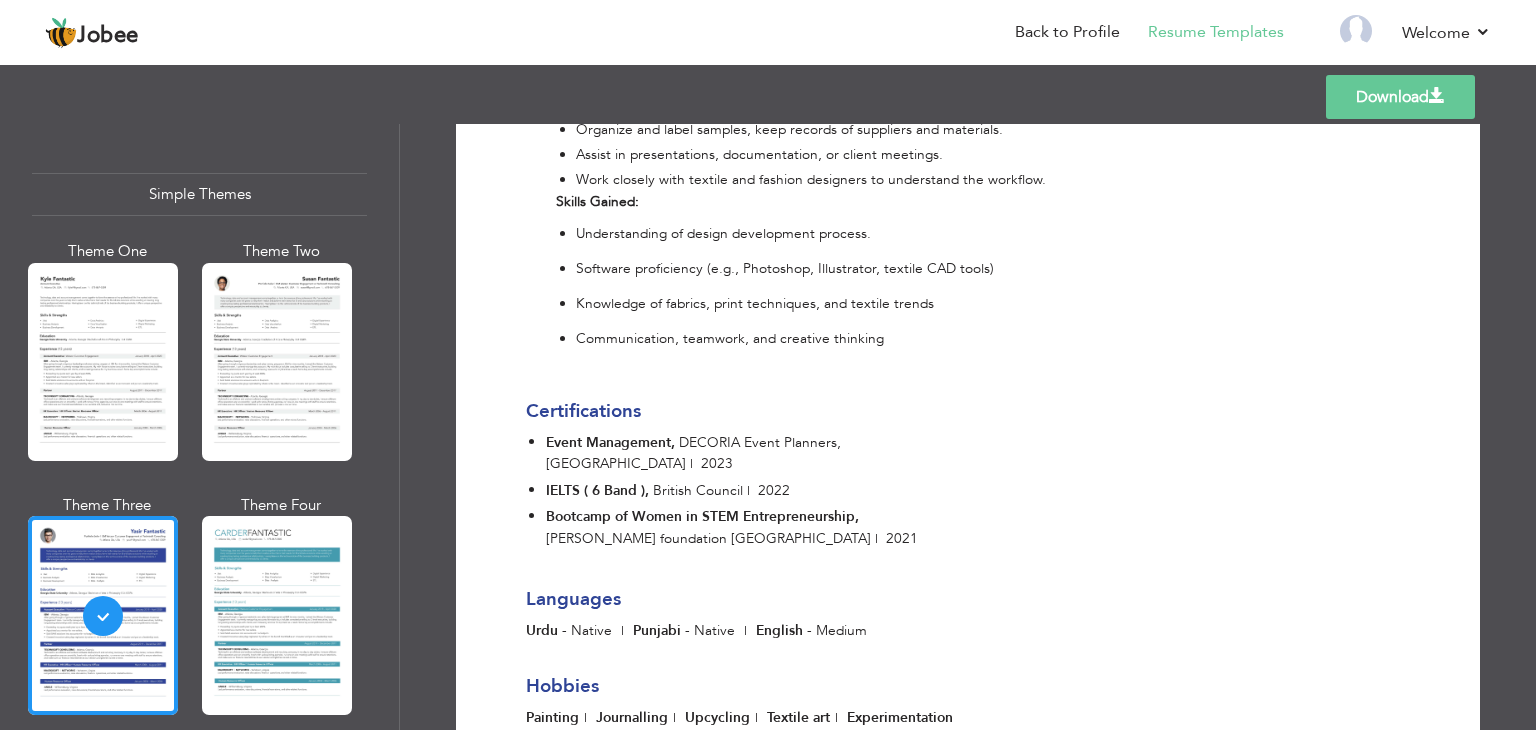 scroll, scrollTop: 3036, scrollLeft: 0, axis: vertical 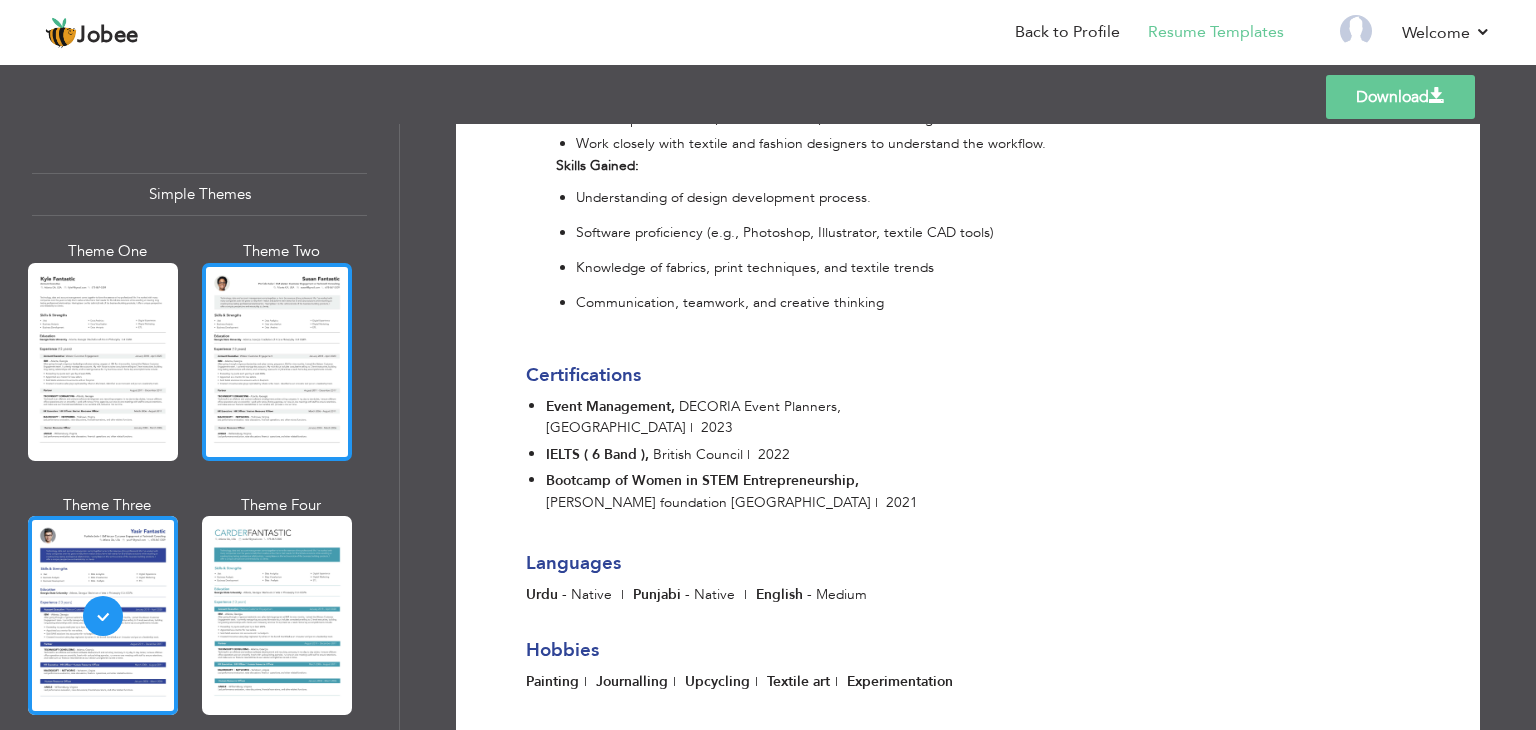 click at bounding box center [277, 362] 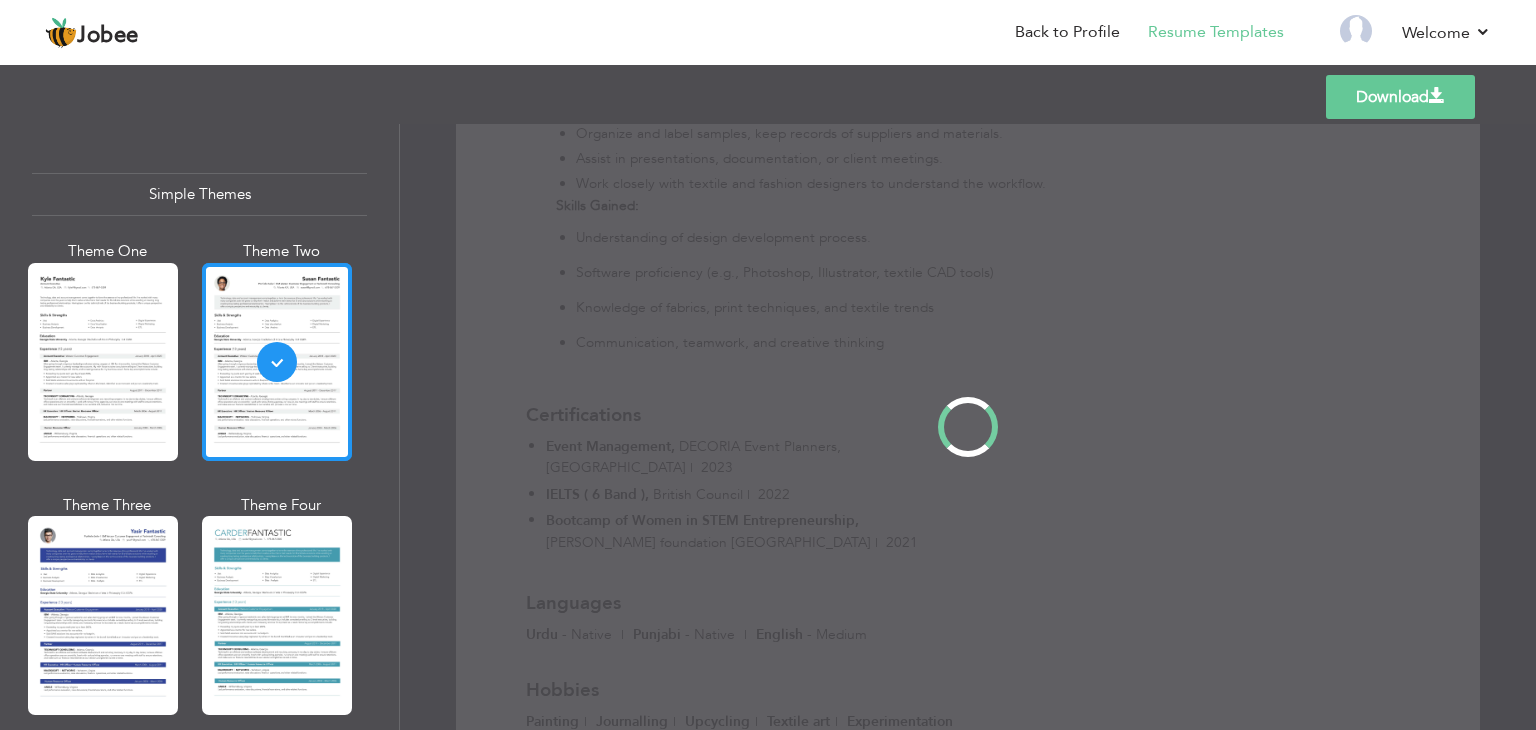 scroll, scrollTop: 0, scrollLeft: 0, axis: both 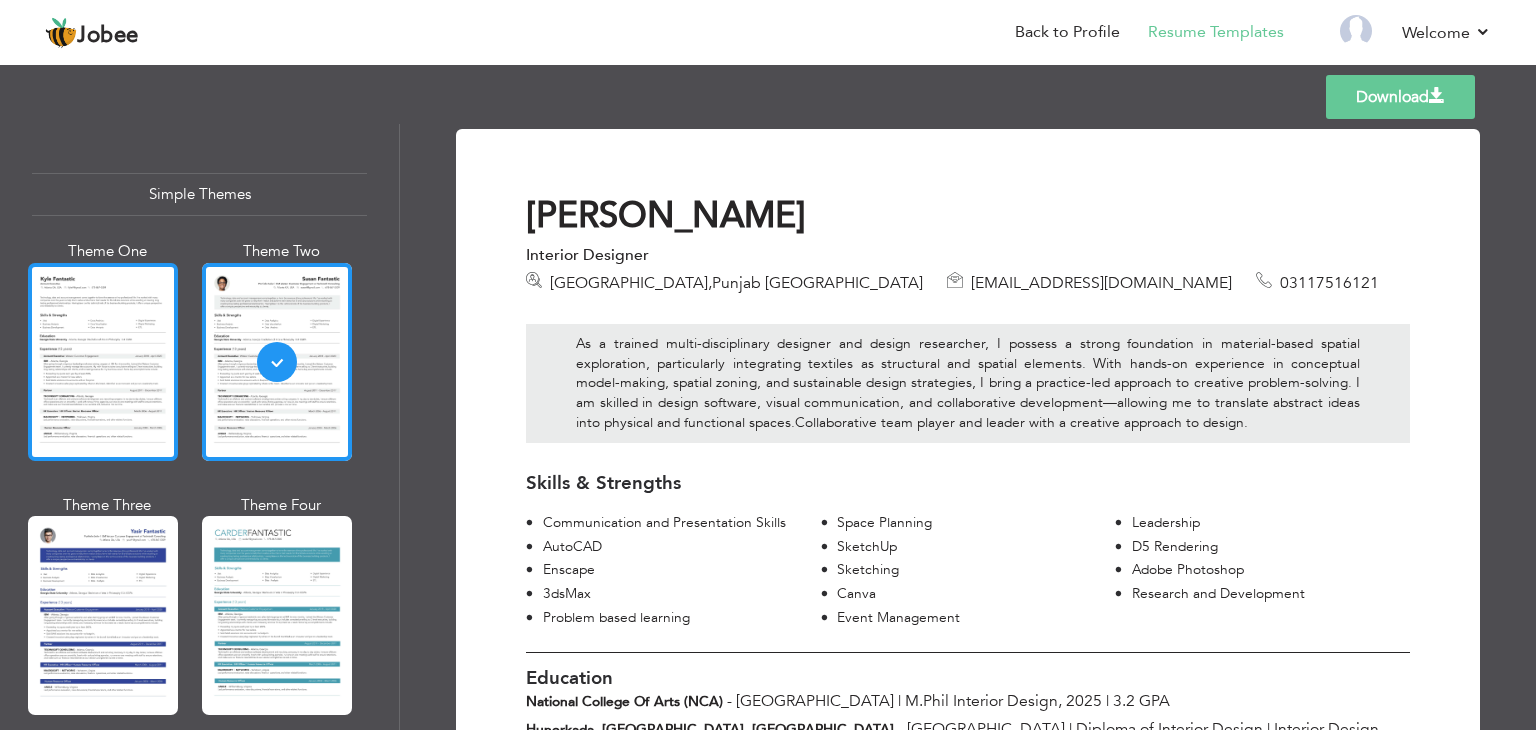 click at bounding box center [103, 362] 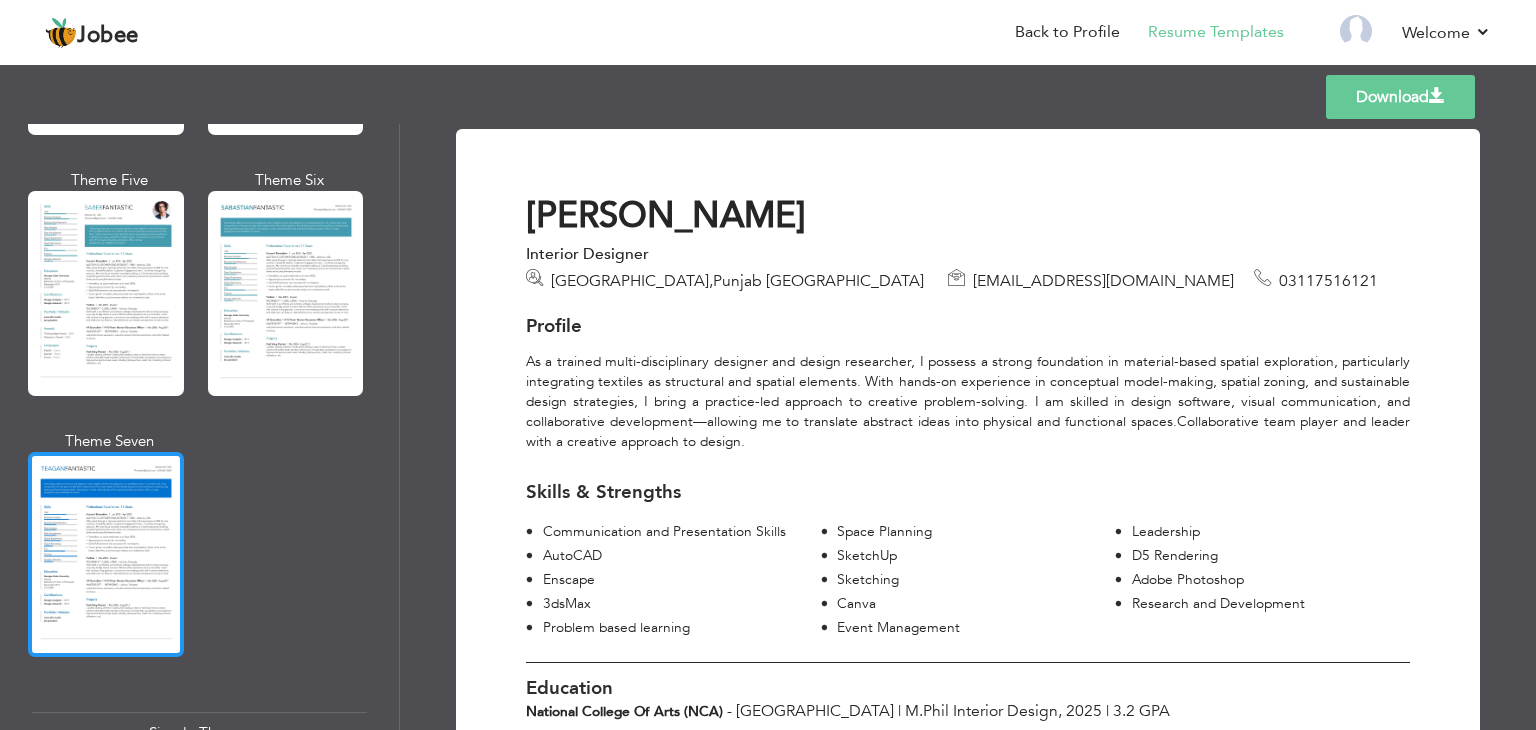 scroll, scrollTop: 2935, scrollLeft: 0, axis: vertical 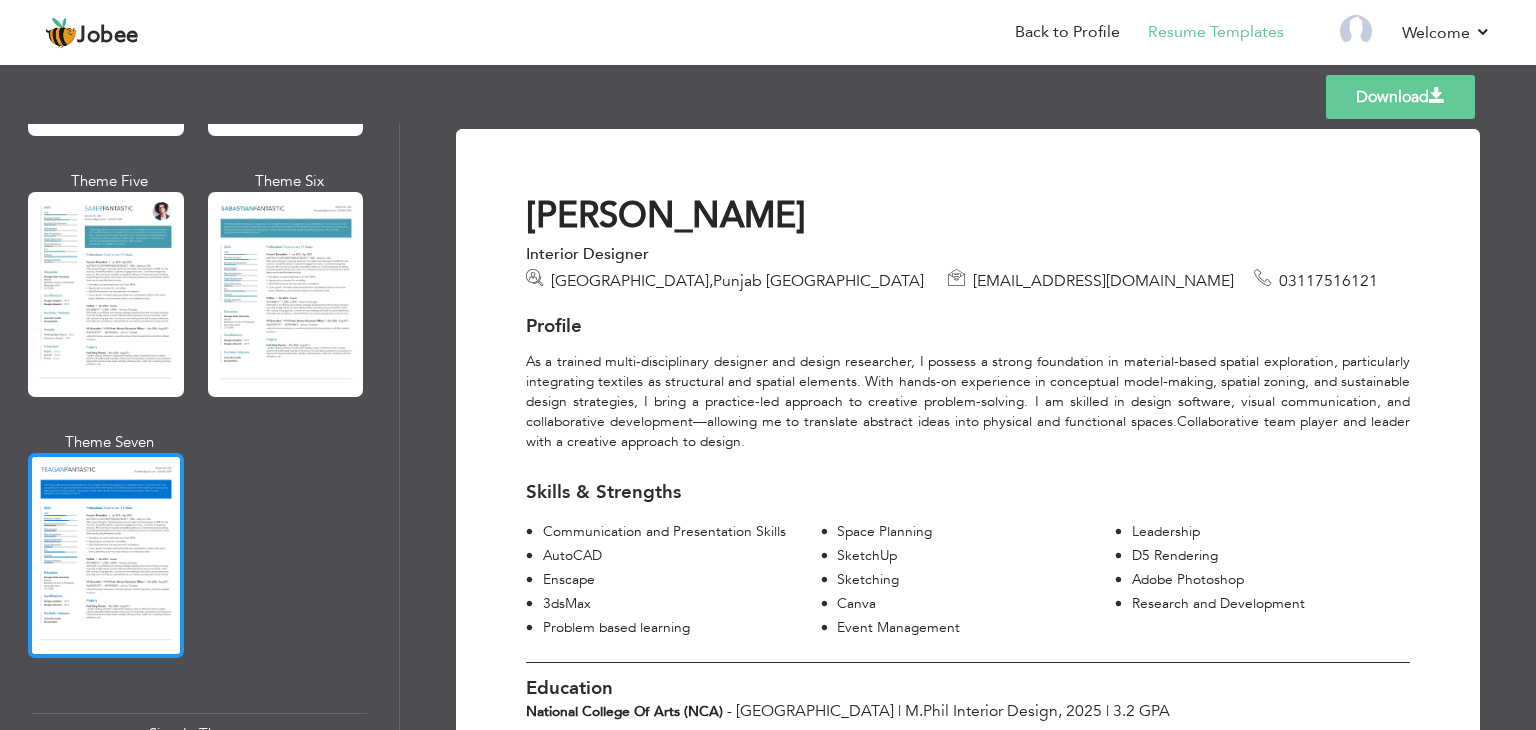 click at bounding box center [106, 555] 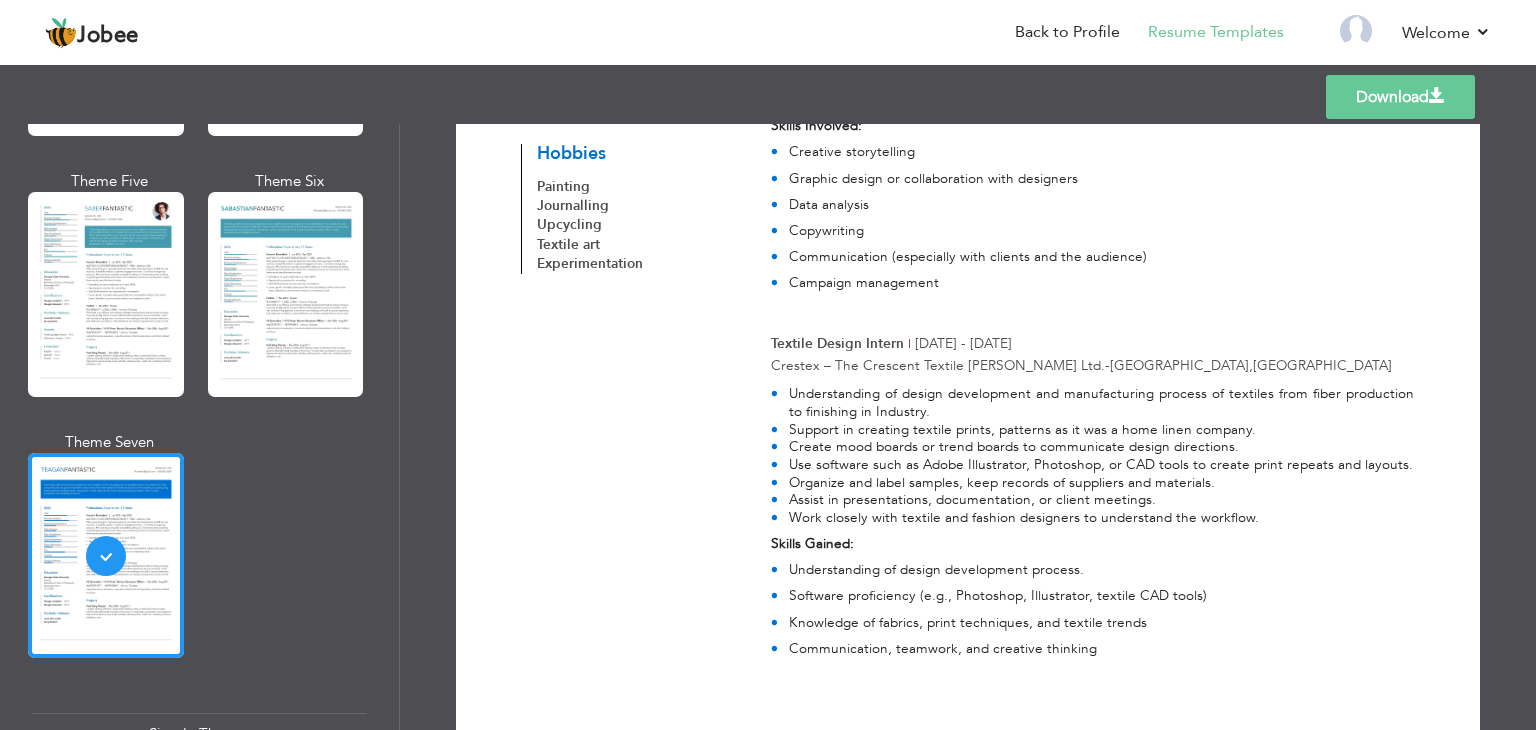 scroll, scrollTop: 1835, scrollLeft: 0, axis: vertical 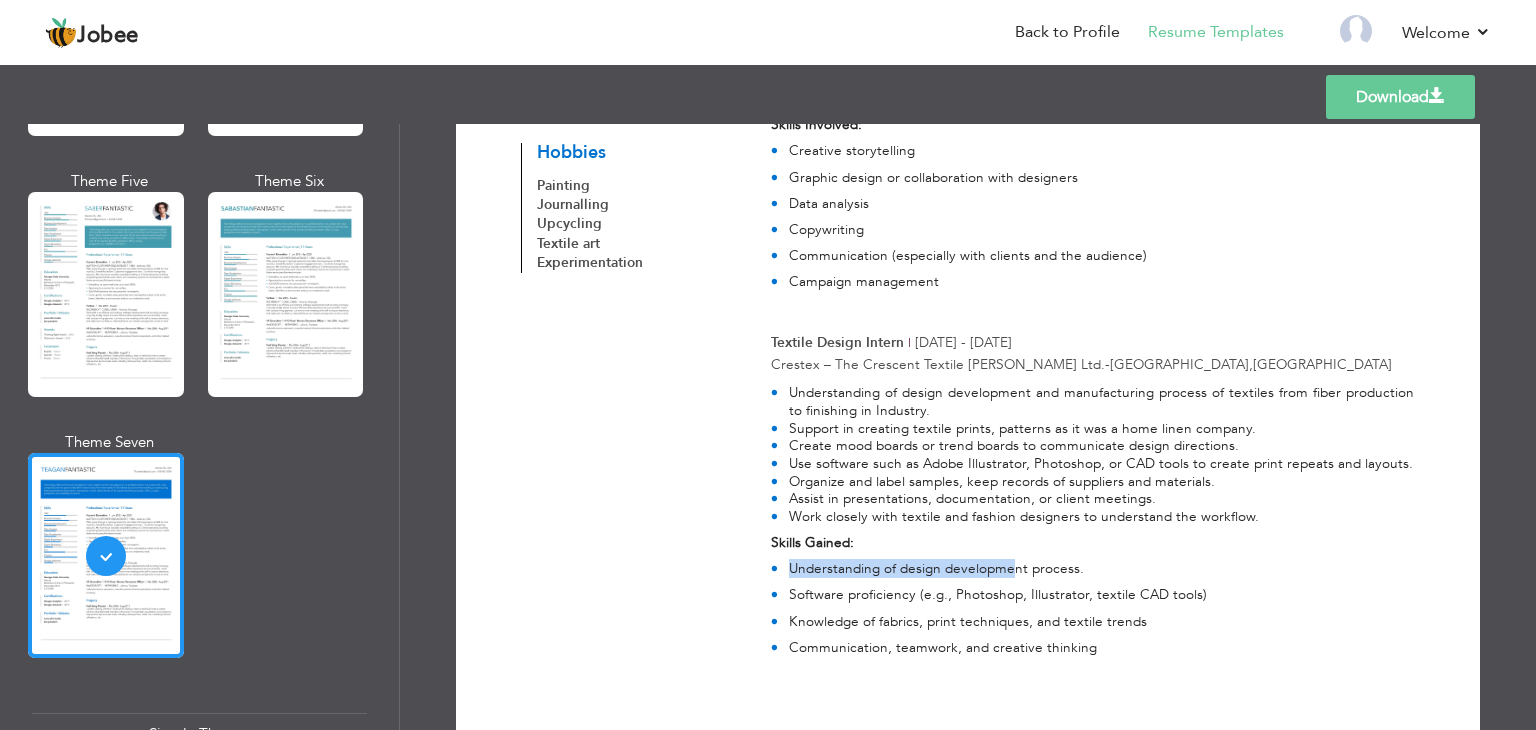 drag, startPoint x: 1011, startPoint y: 525, endPoint x: 1007, endPoint y: 538, distance: 13.601471 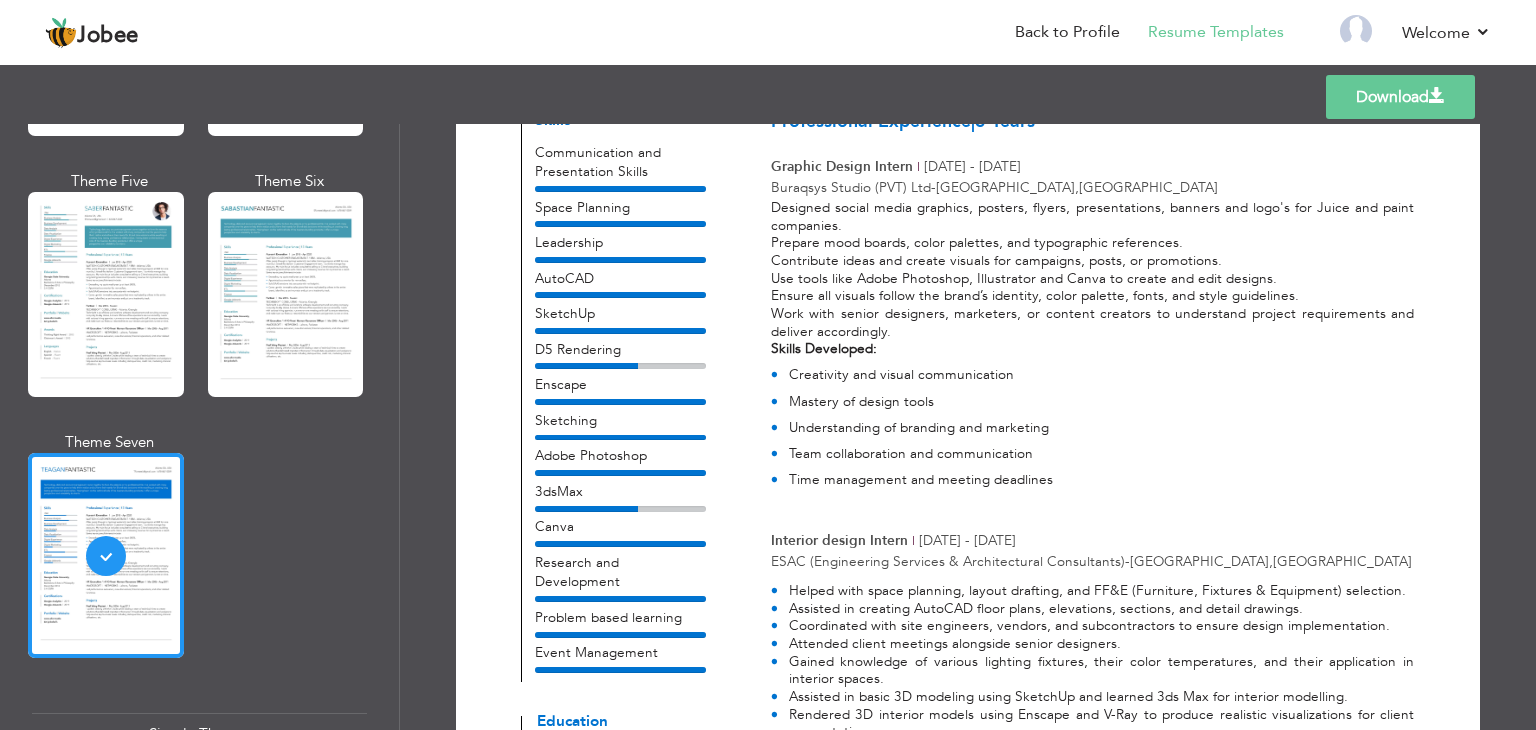 scroll, scrollTop: 320, scrollLeft: 0, axis: vertical 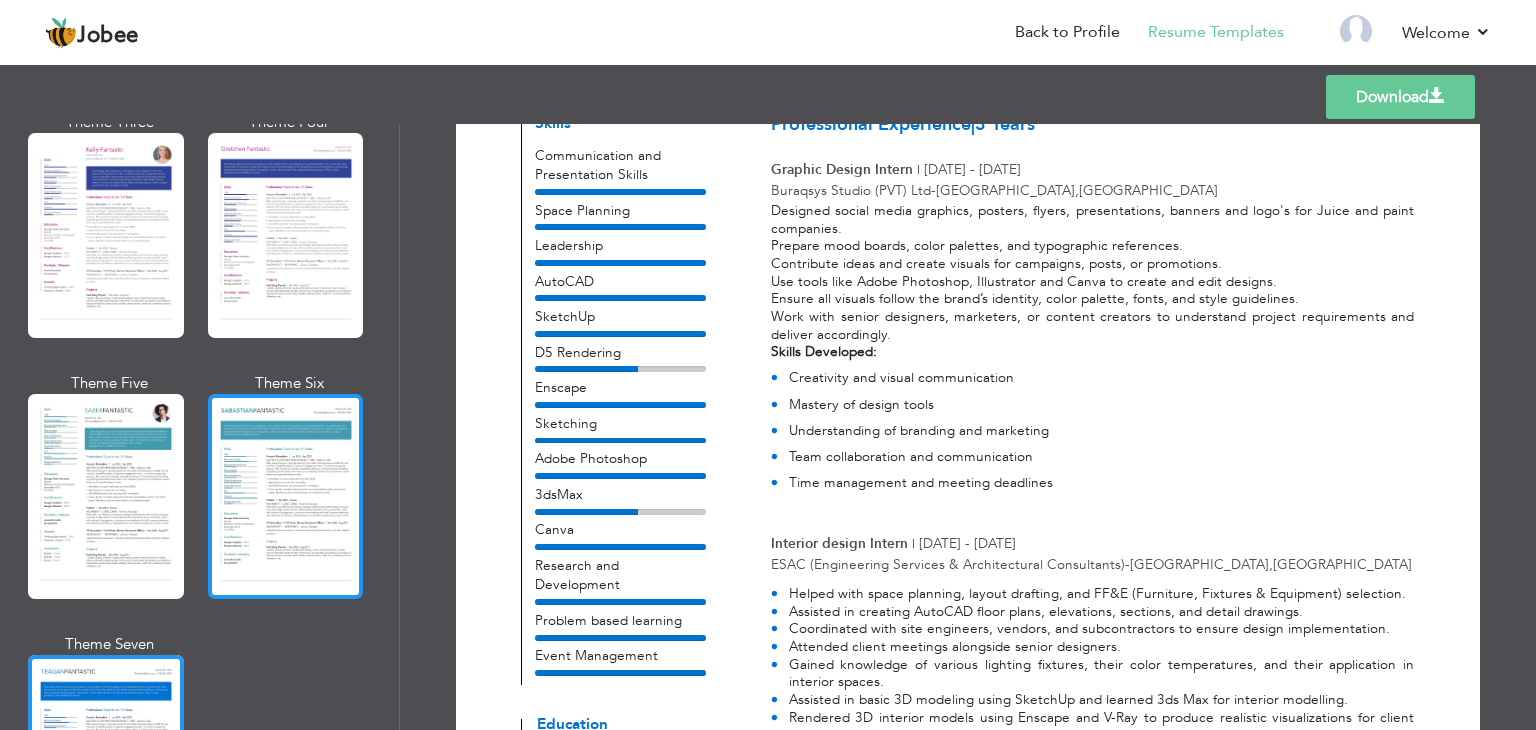 click at bounding box center [286, 496] 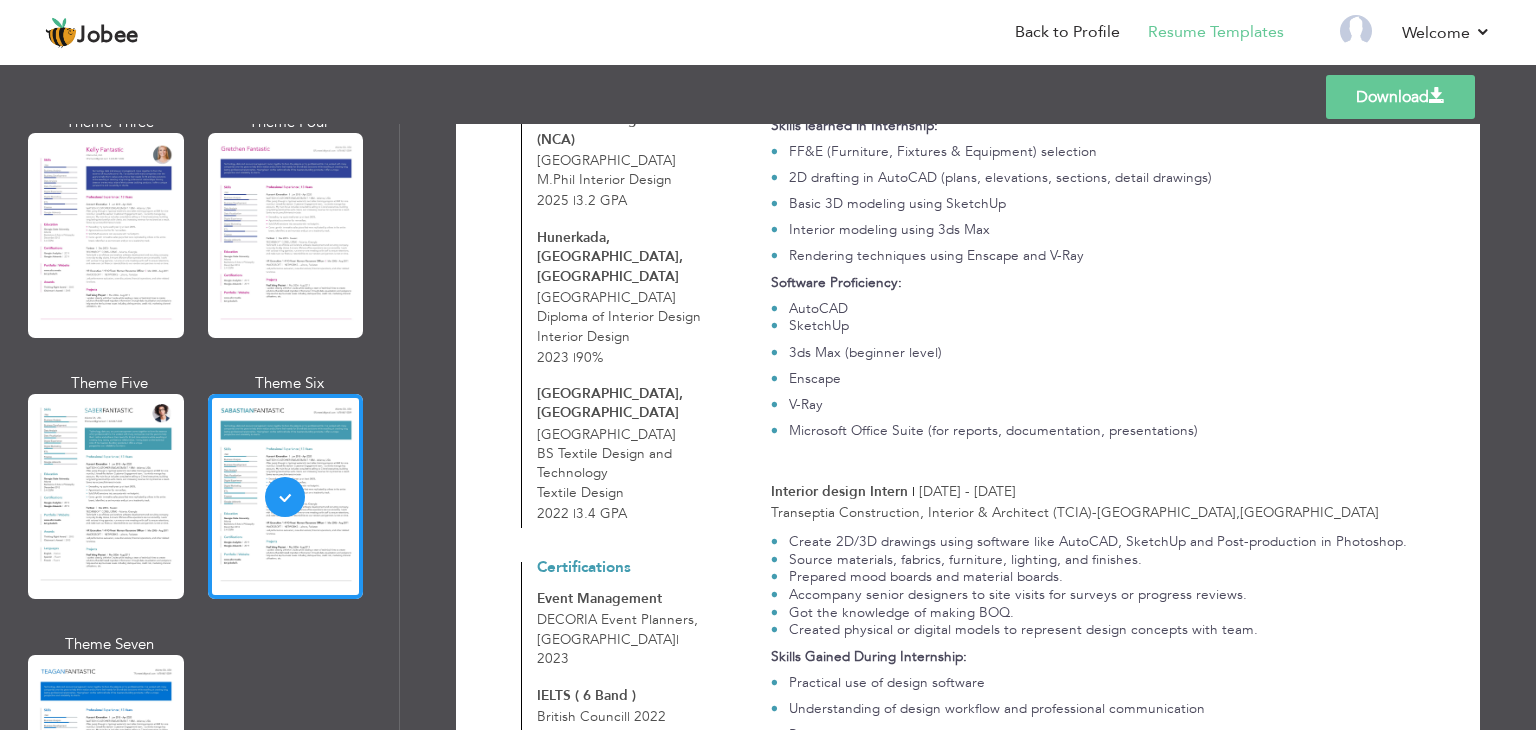 scroll, scrollTop: 0, scrollLeft: 0, axis: both 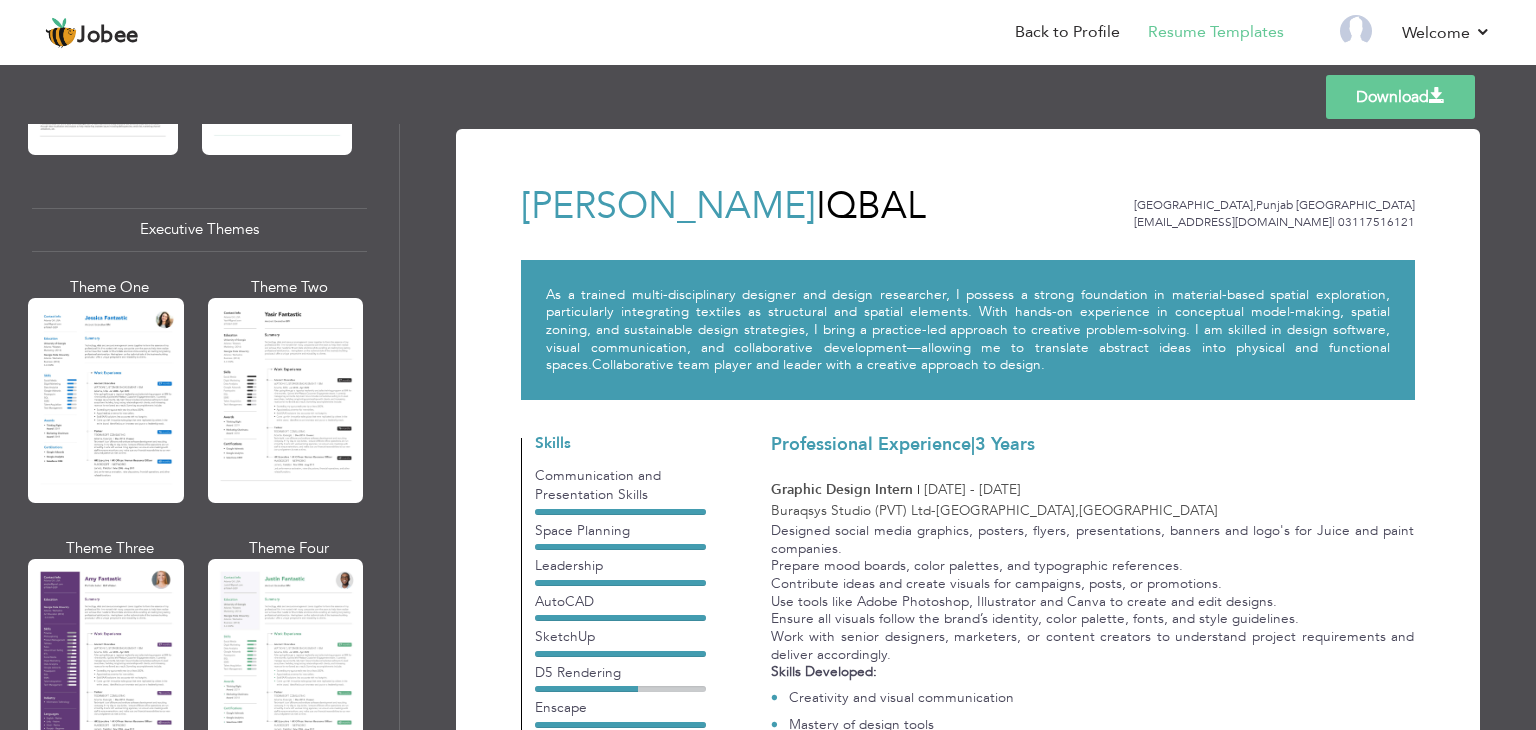 click at bounding box center [106, 400] 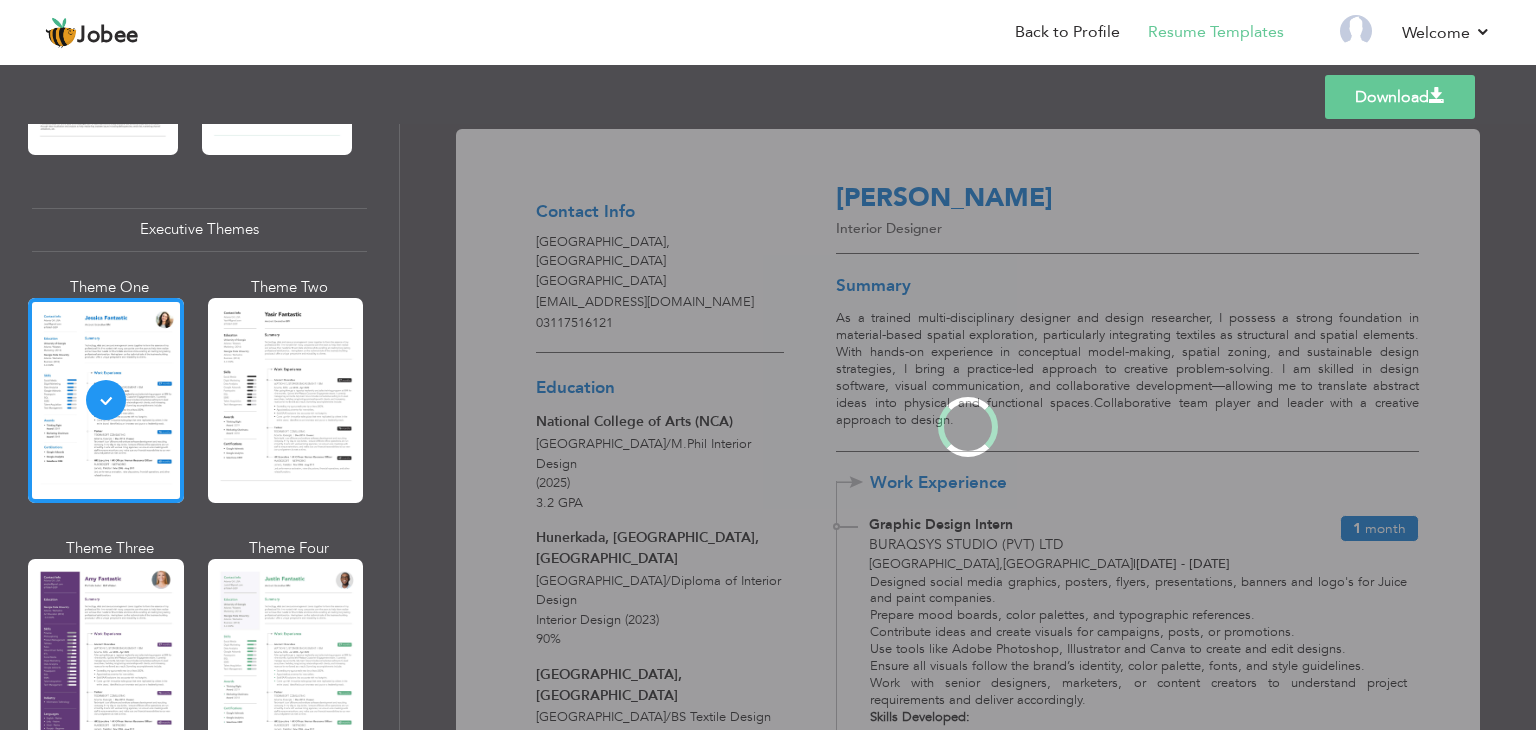 scroll, scrollTop: 1434, scrollLeft: 0, axis: vertical 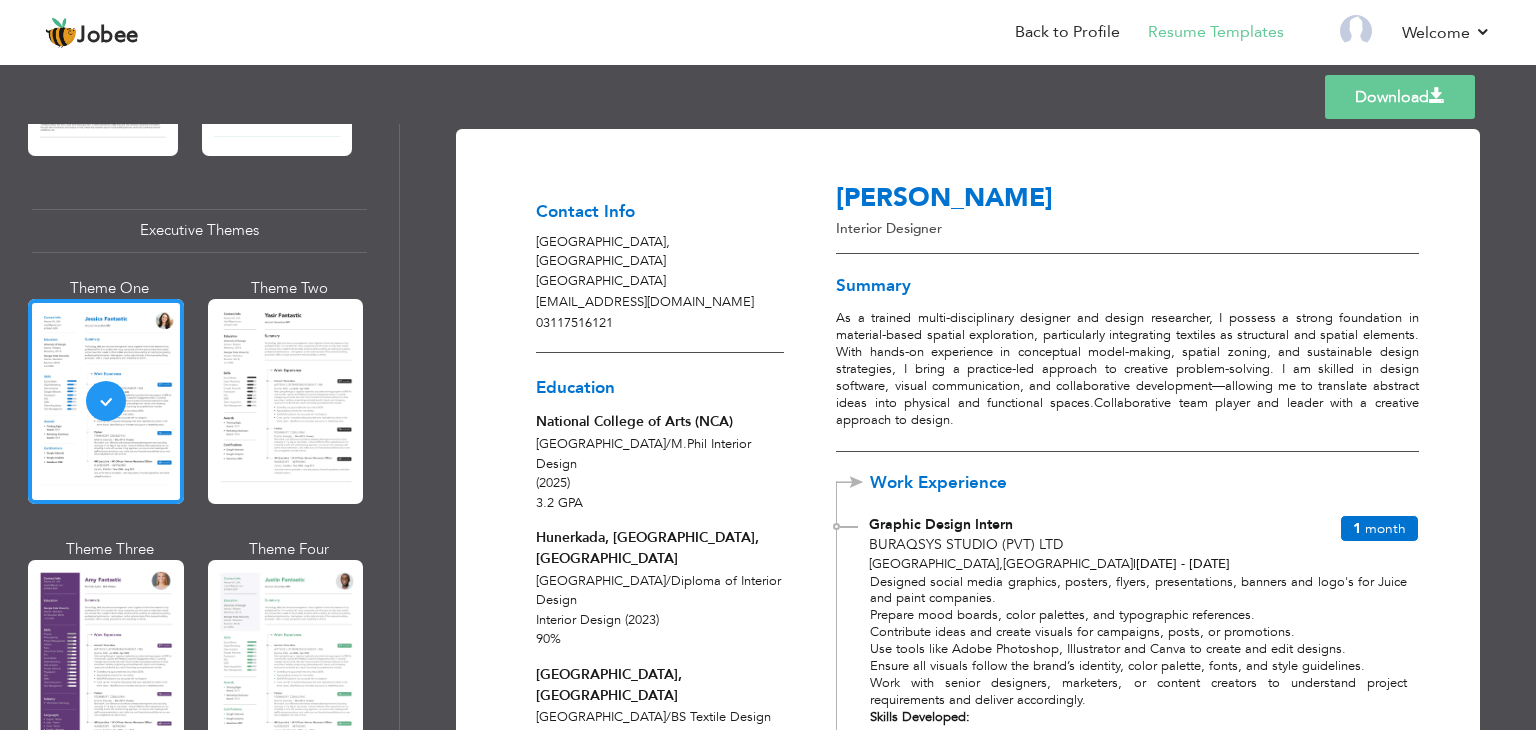 click on "Download" at bounding box center (1400, 97) 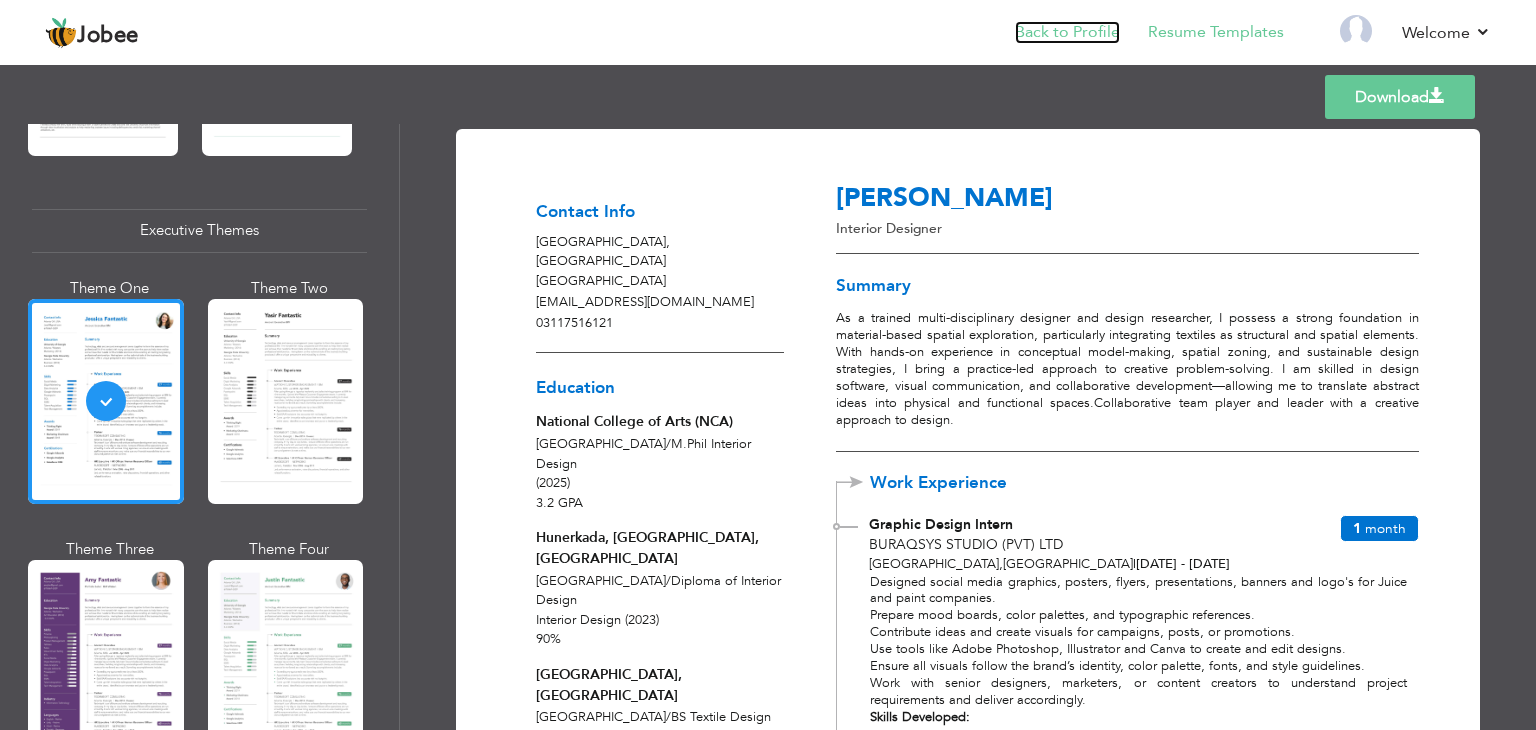 click on "Back to Profile" at bounding box center [1067, 32] 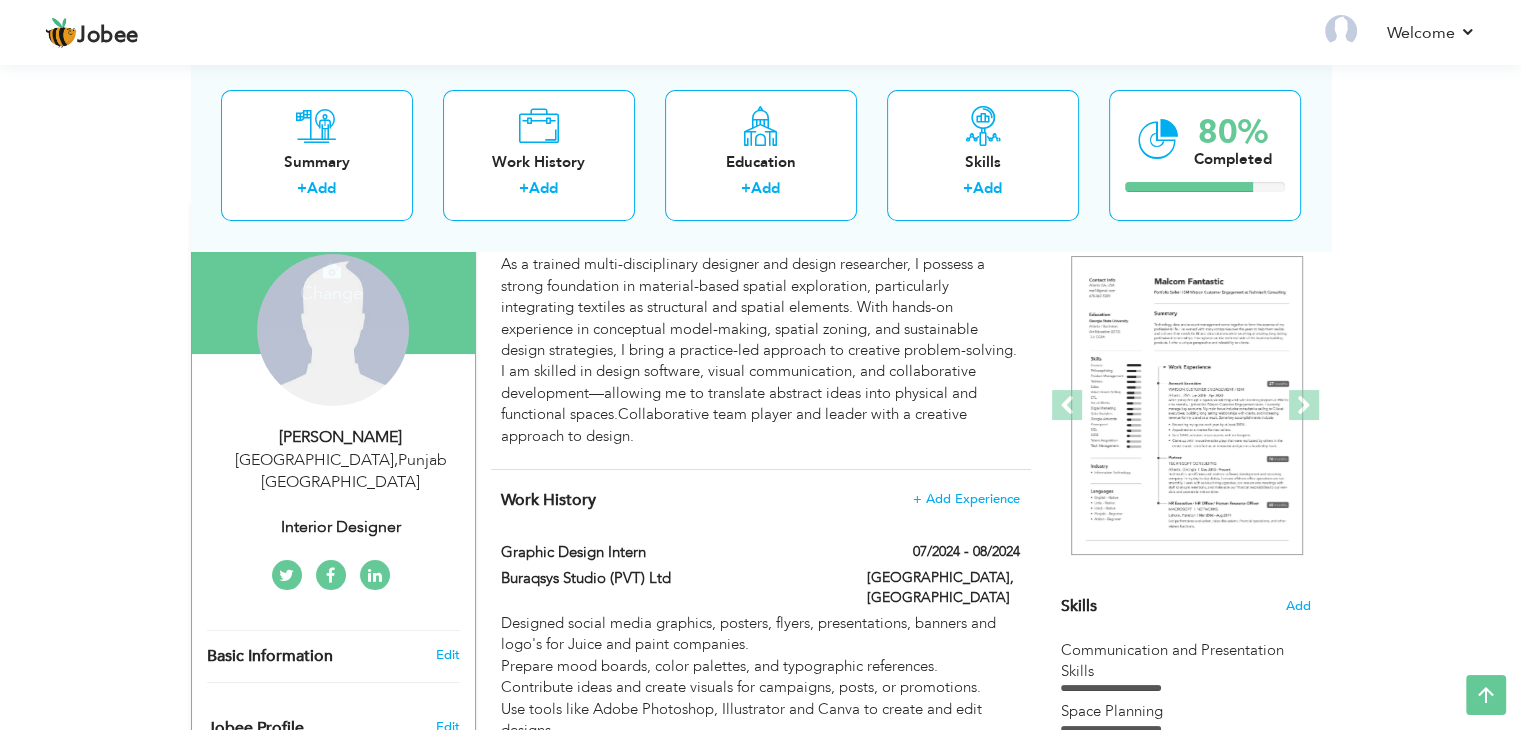 scroll, scrollTop: 174, scrollLeft: 0, axis: vertical 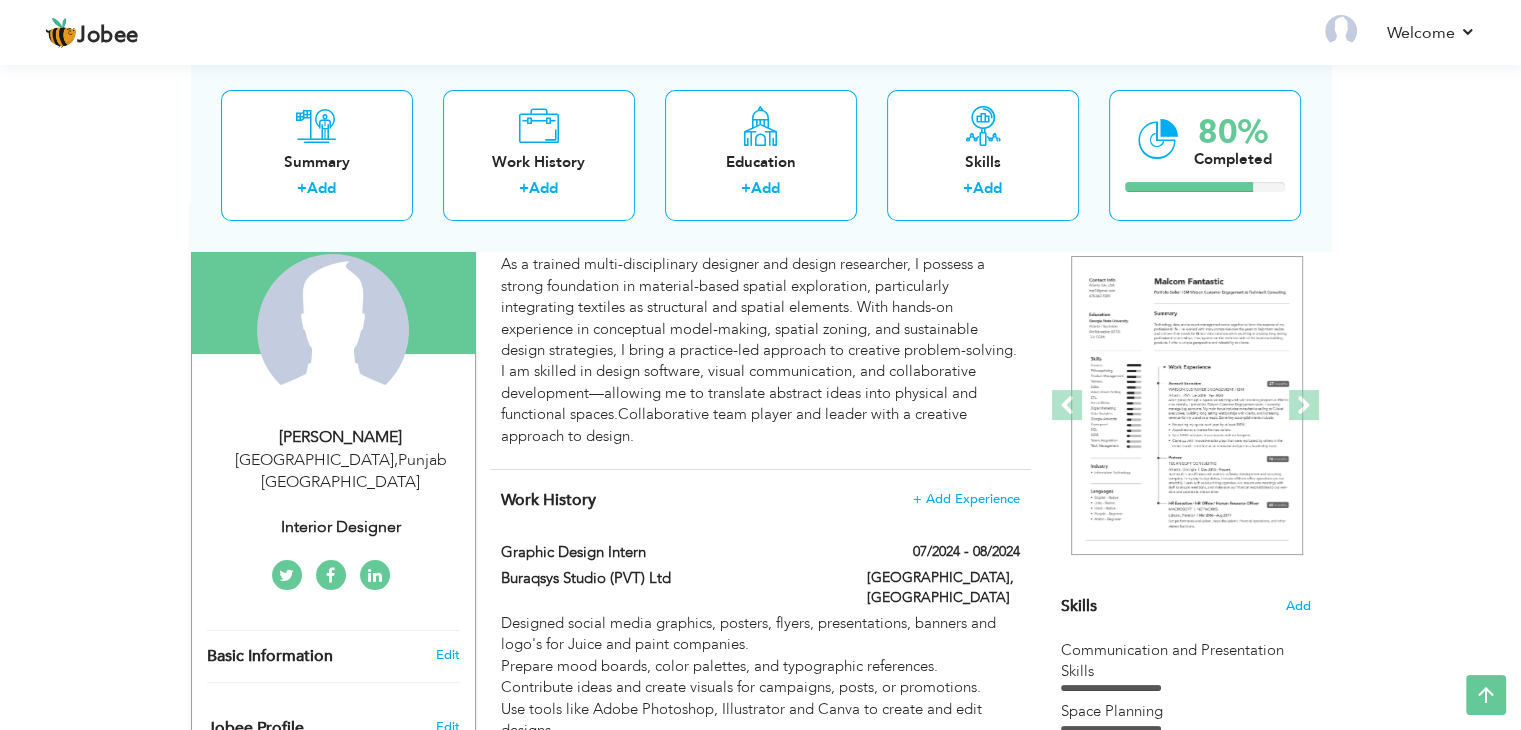 click on "Change
Remove" at bounding box center (0, 0) 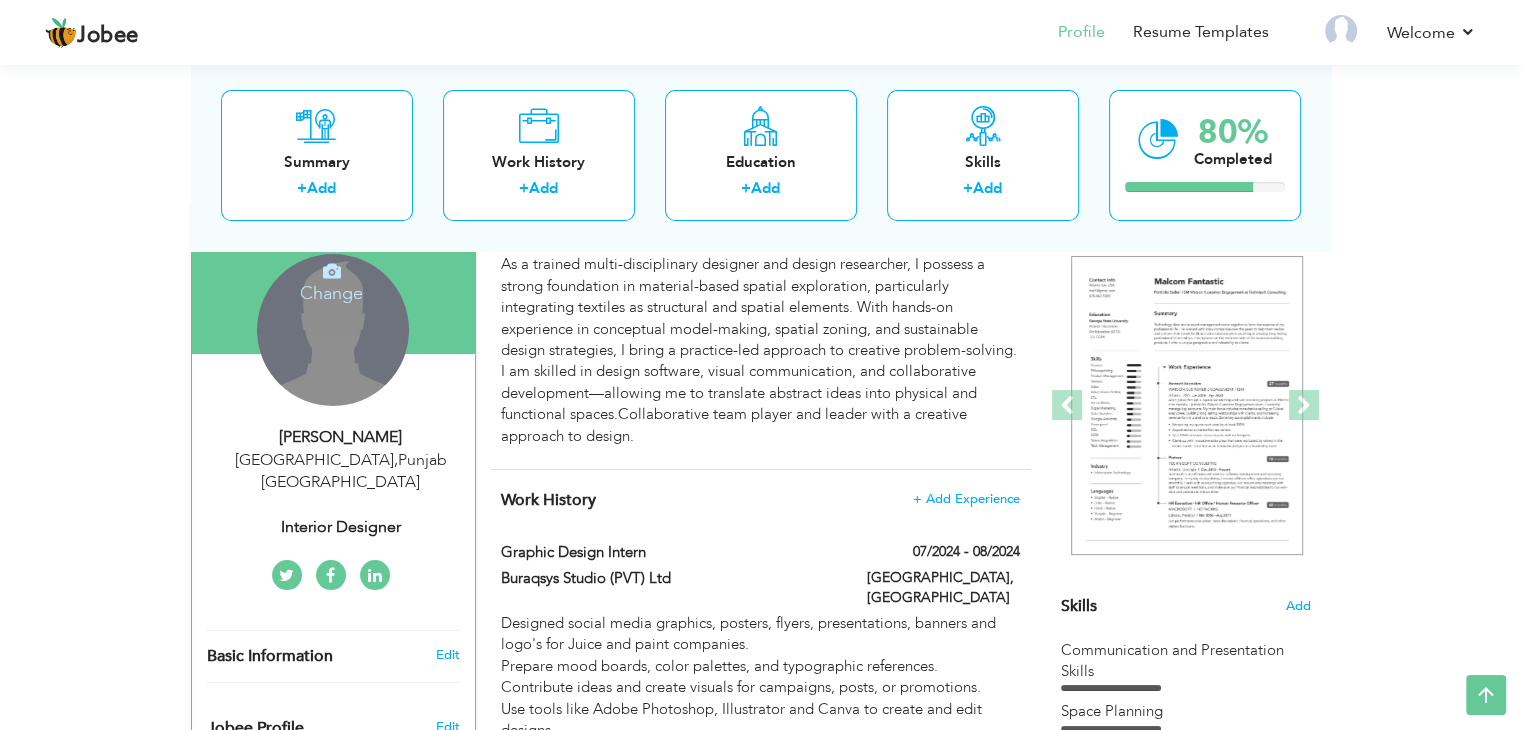 scroll, scrollTop: 0, scrollLeft: 0, axis: both 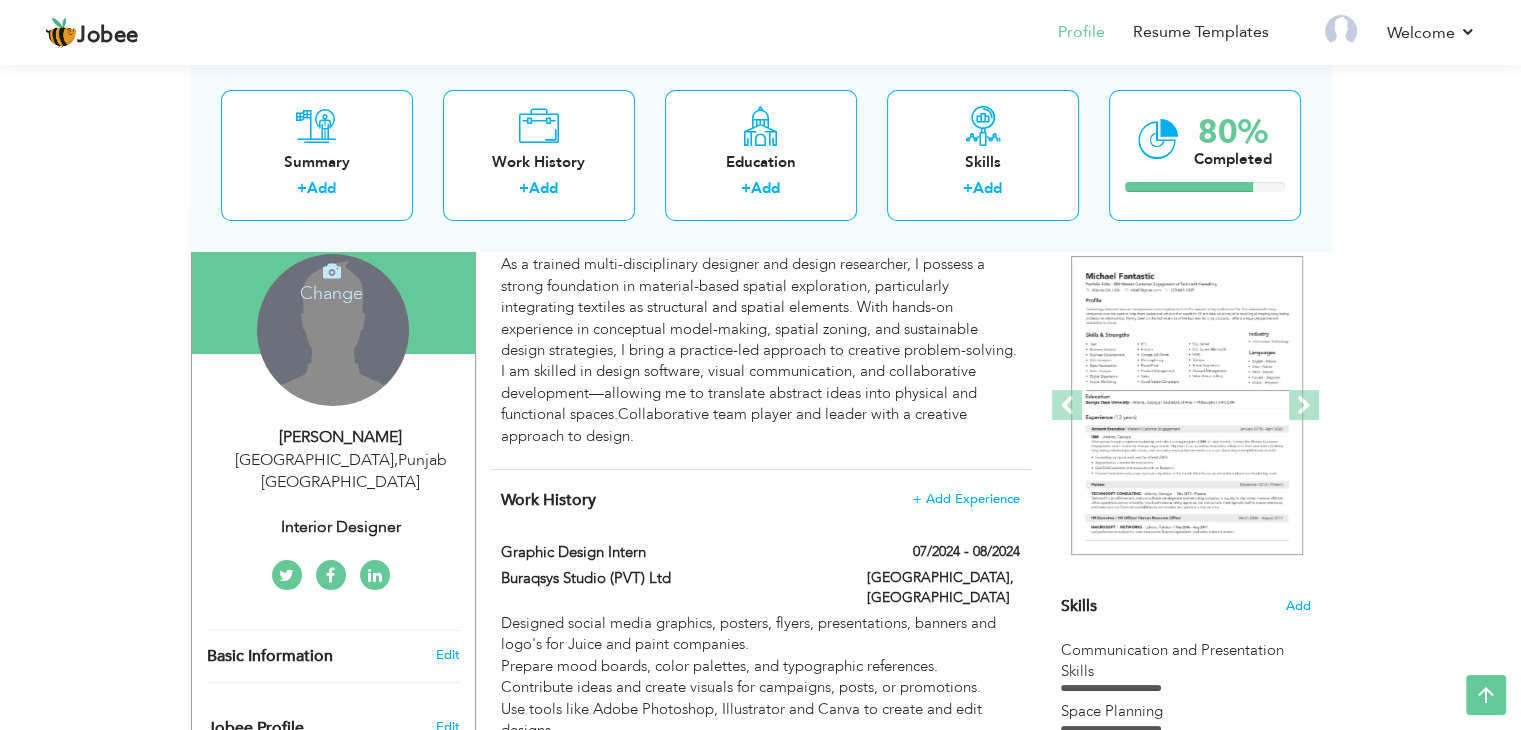 click on "Change
Remove" at bounding box center [333, 330] 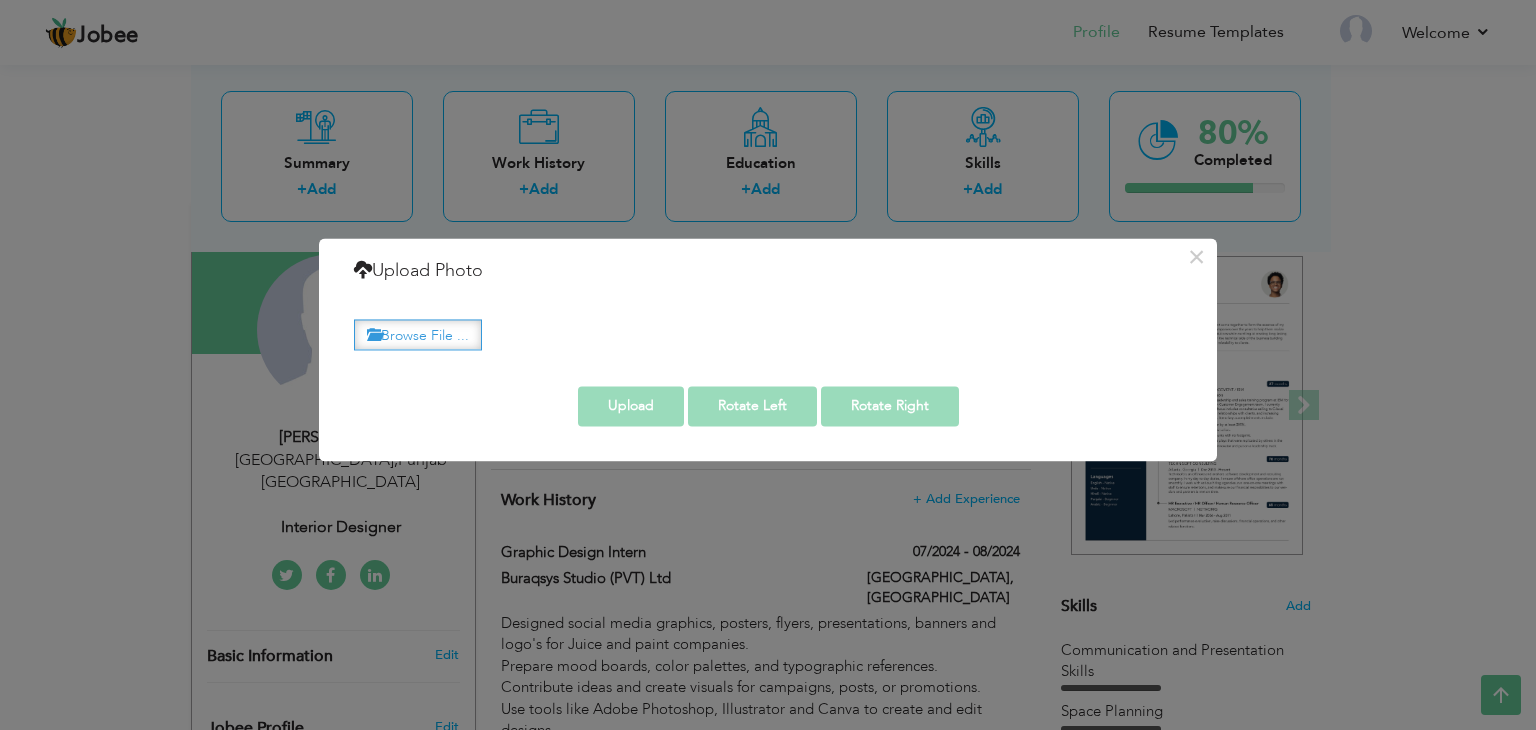 click on "Browse File ..." at bounding box center (418, 334) 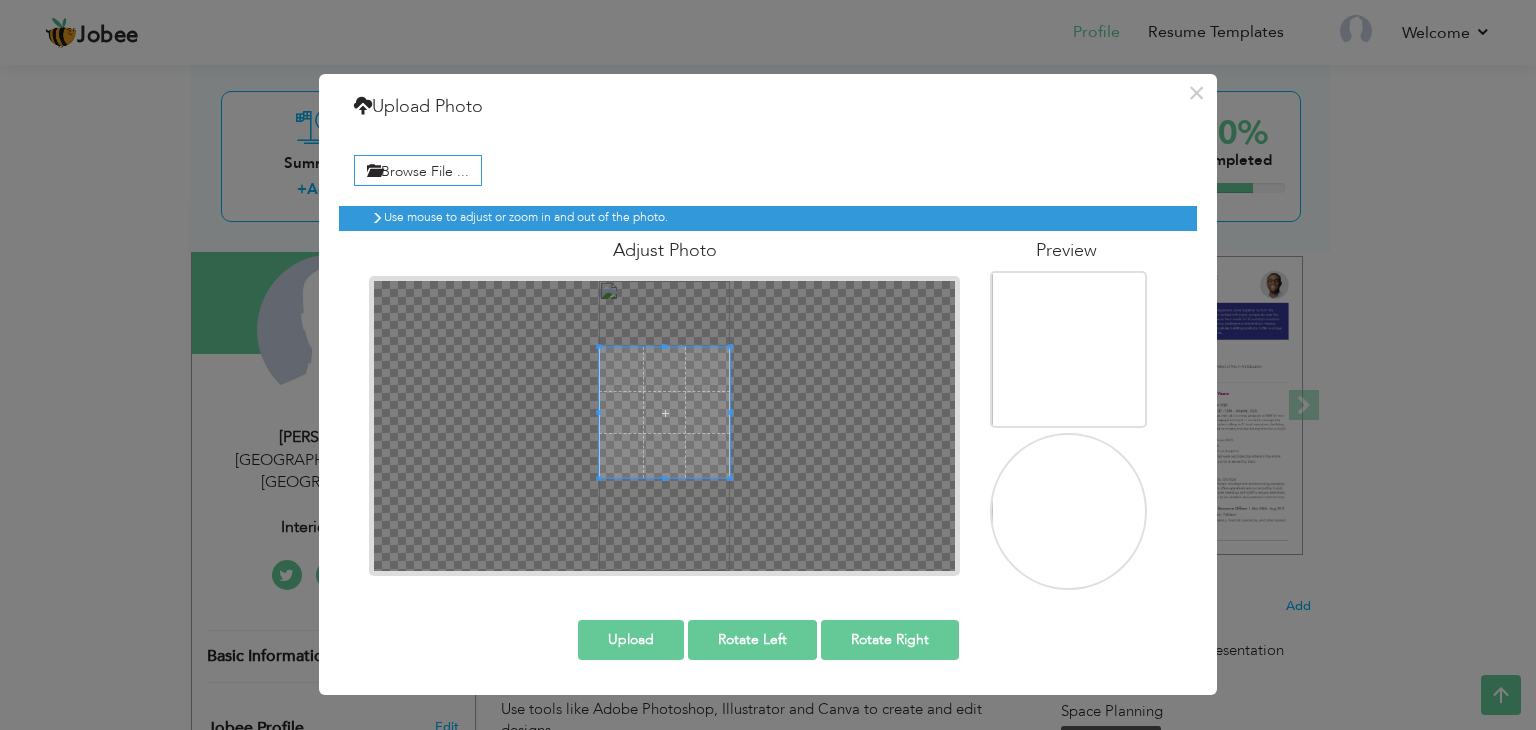 click at bounding box center [664, 412] 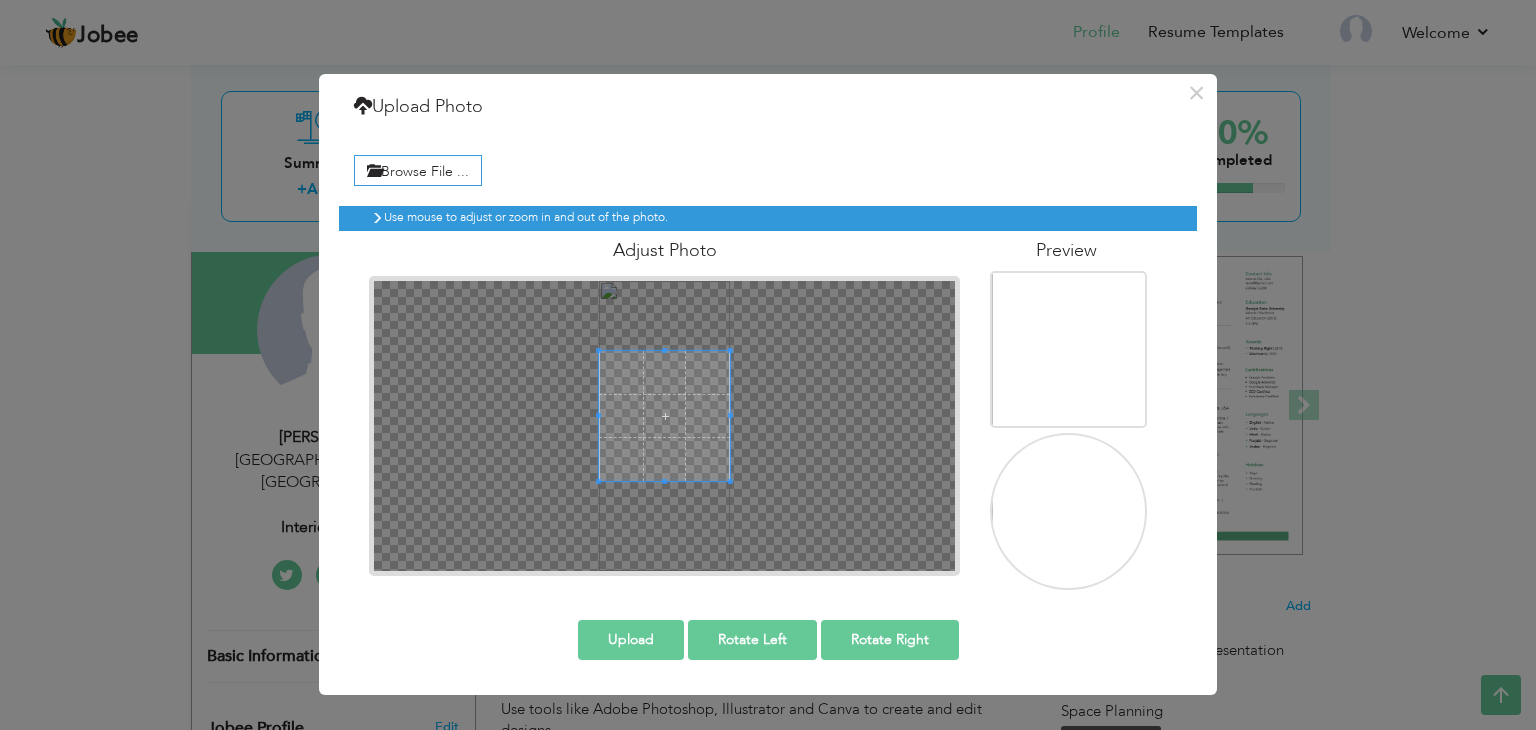 click at bounding box center [664, 416] 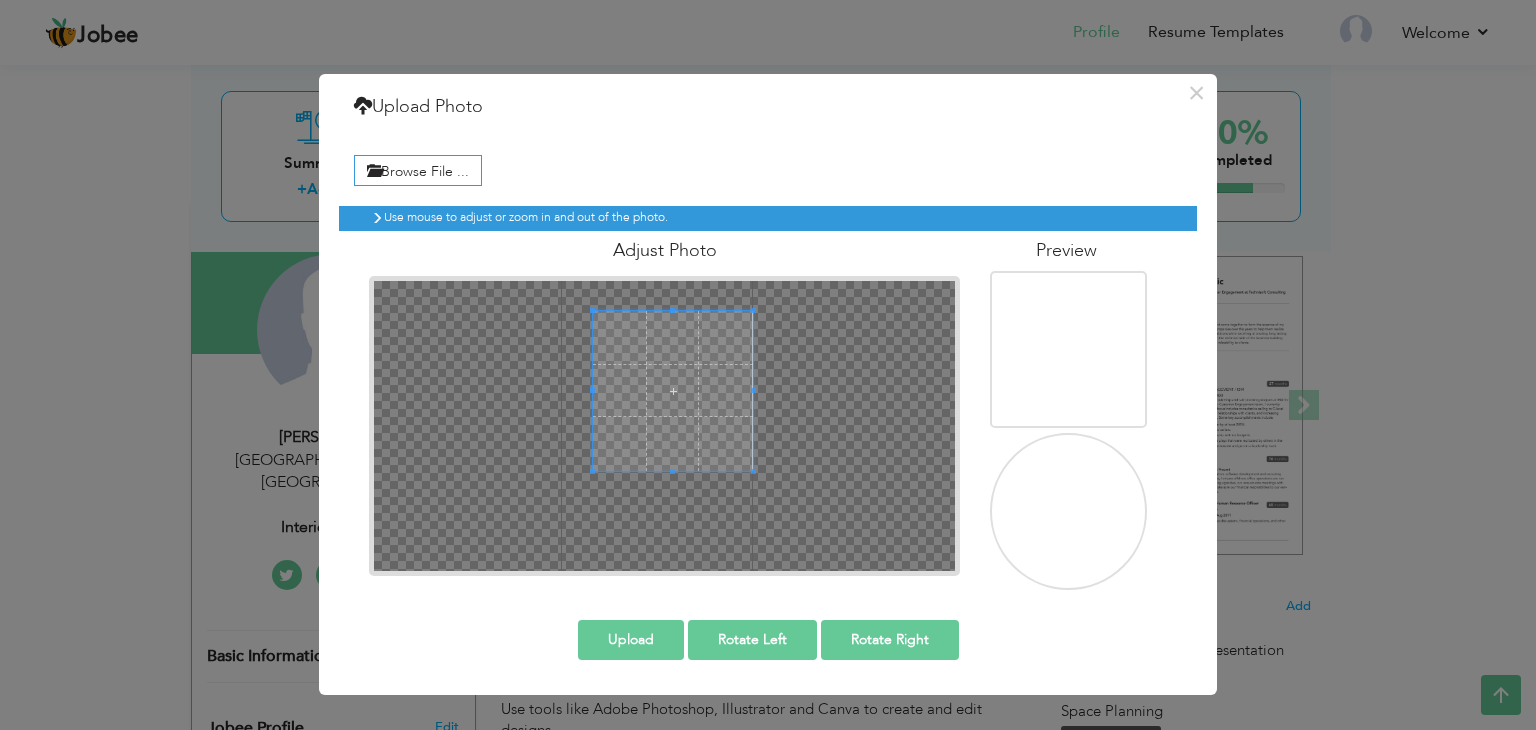 click at bounding box center (673, 391) 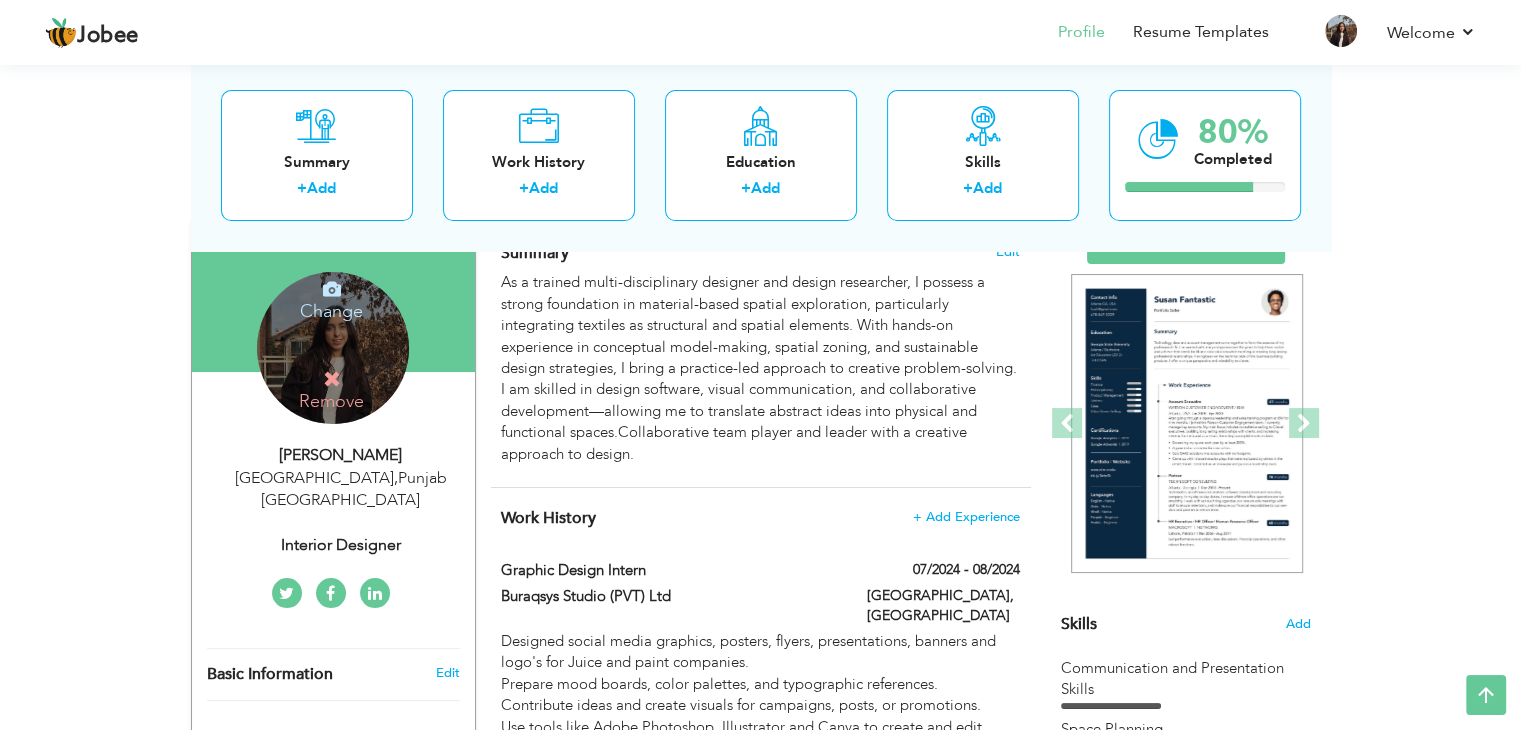 scroll, scrollTop: 155, scrollLeft: 0, axis: vertical 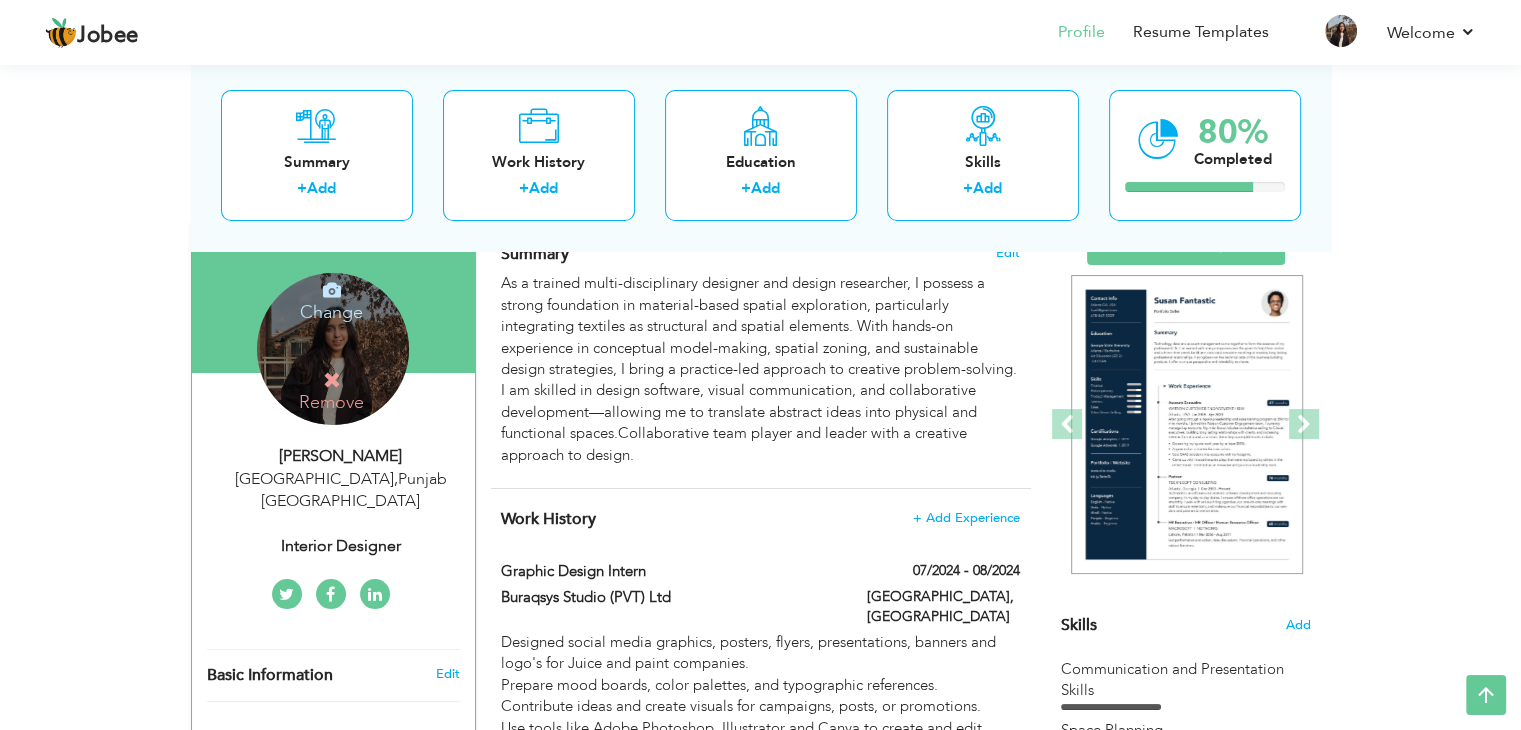click on "Change
Remove" at bounding box center (333, 349) 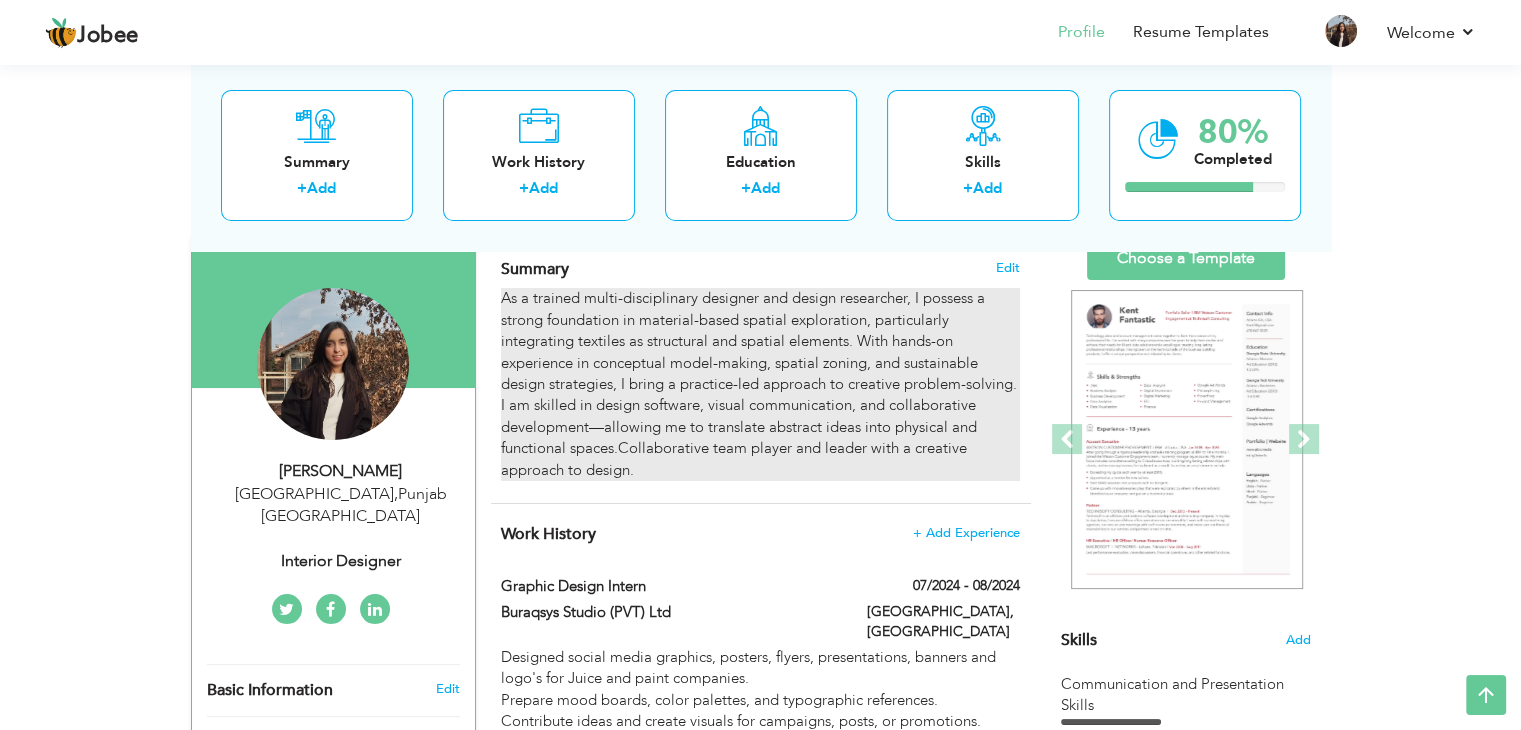 scroll, scrollTop: 144, scrollLeft: 0, axis: vertical 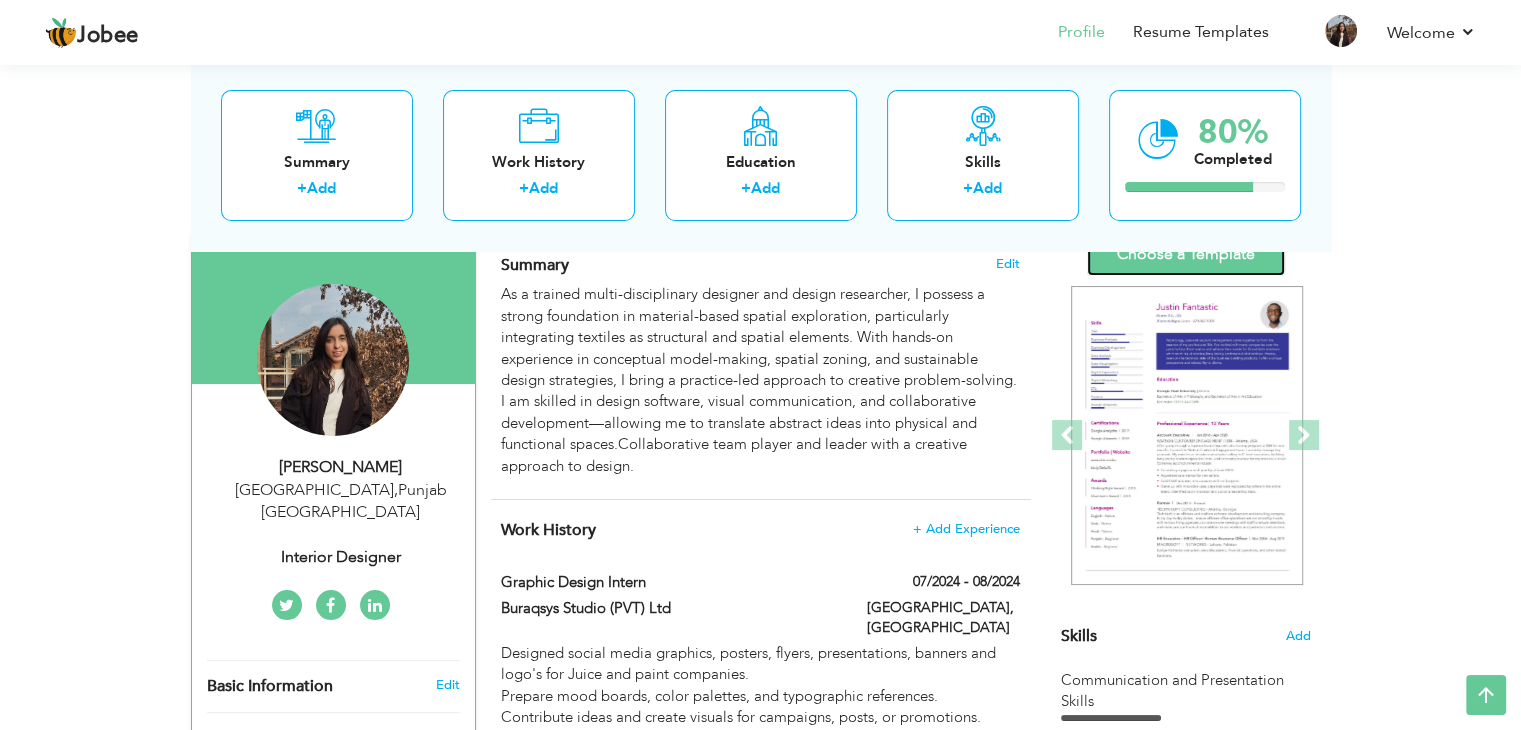 click on "Choose a Template" at bounding box center [1186, 254] 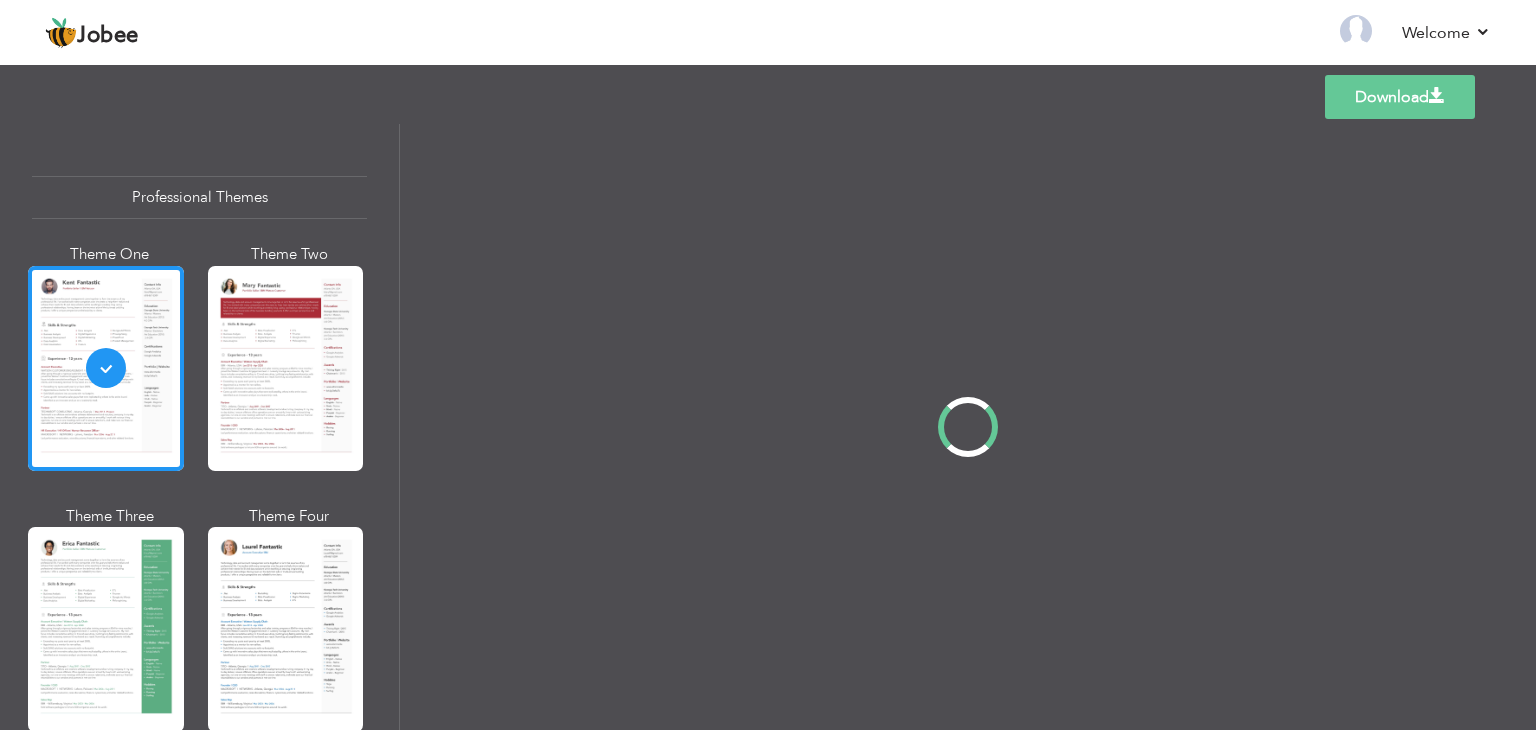 scroll, scrollTop: 0, scrollLeft: 0, axis: both 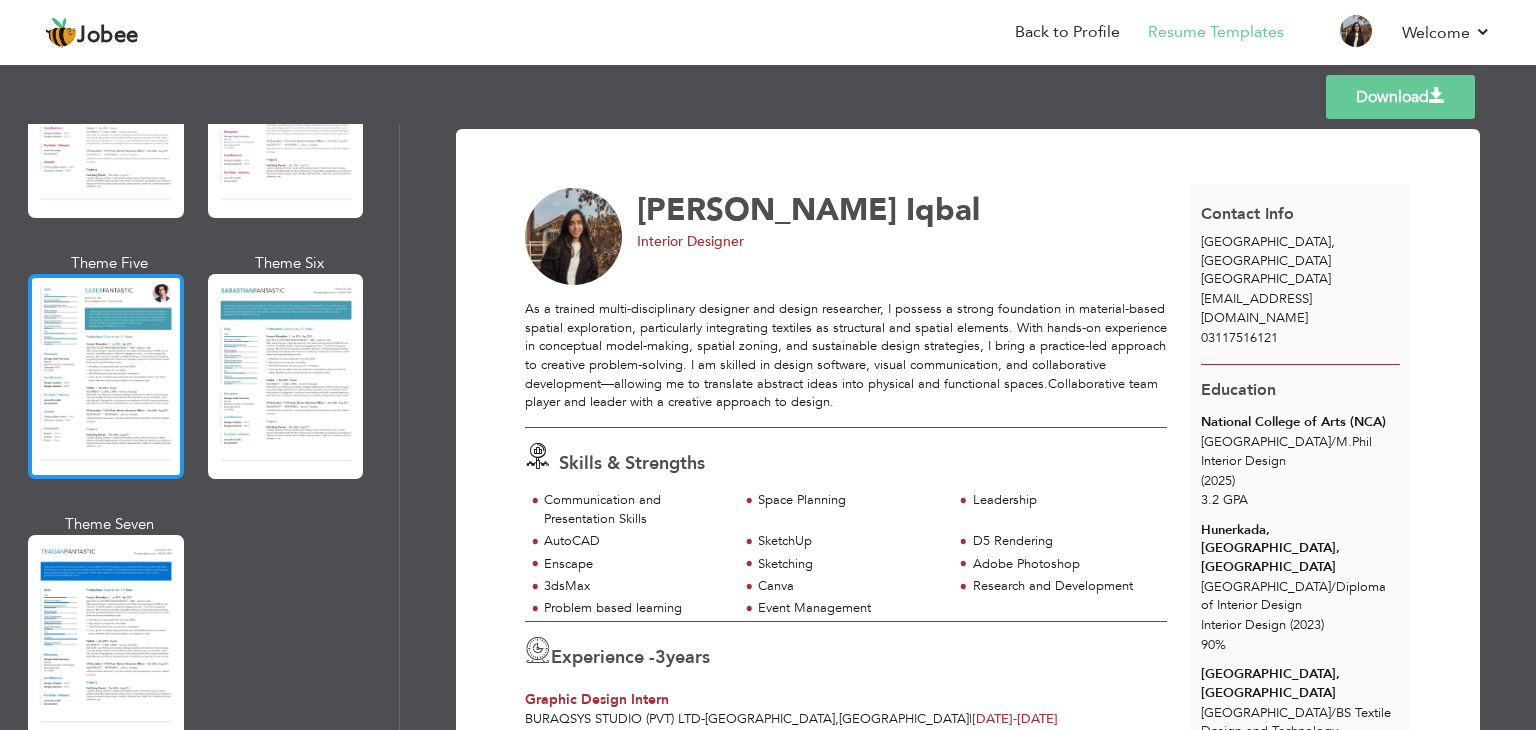 click at bounding box center (106, 376) 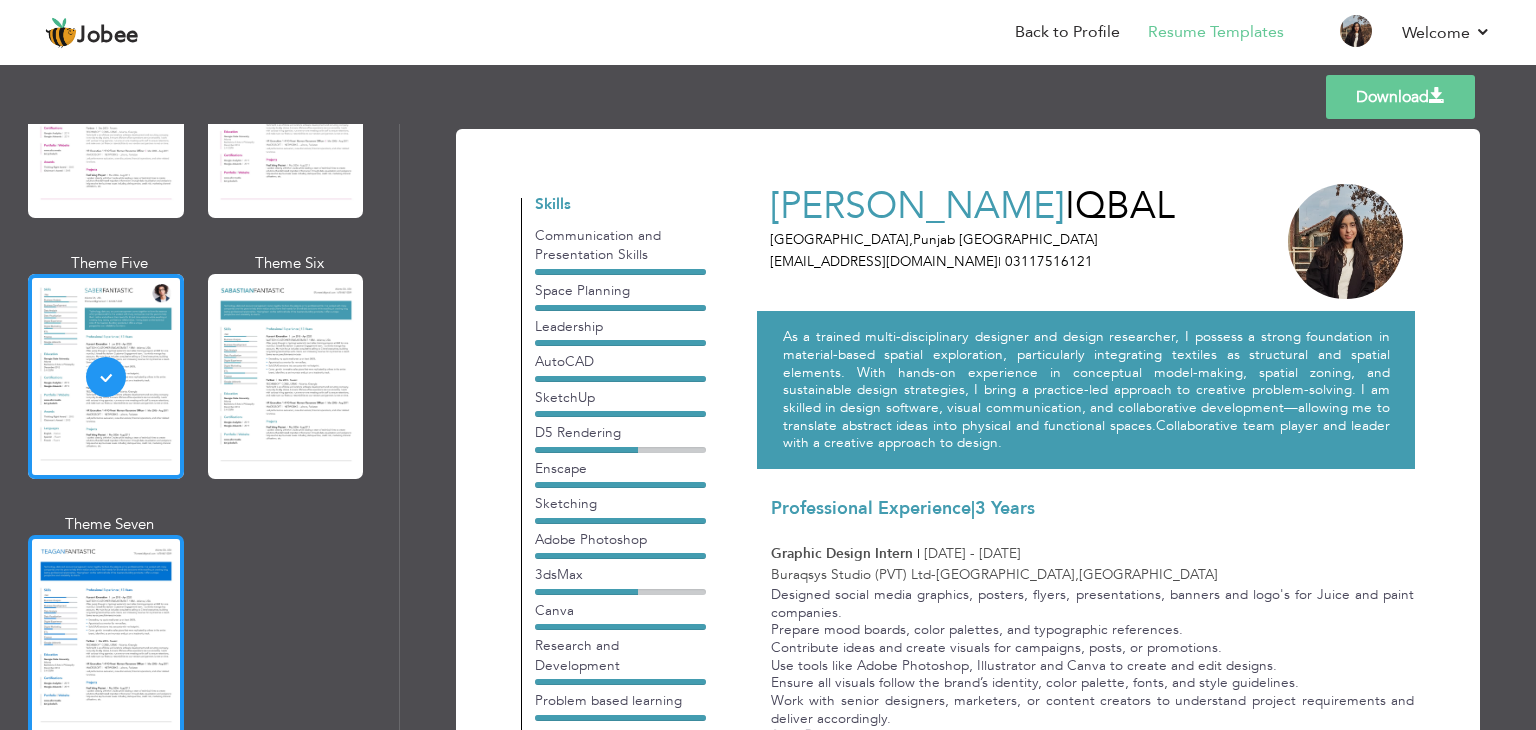 click at bounding box center [106, 637] 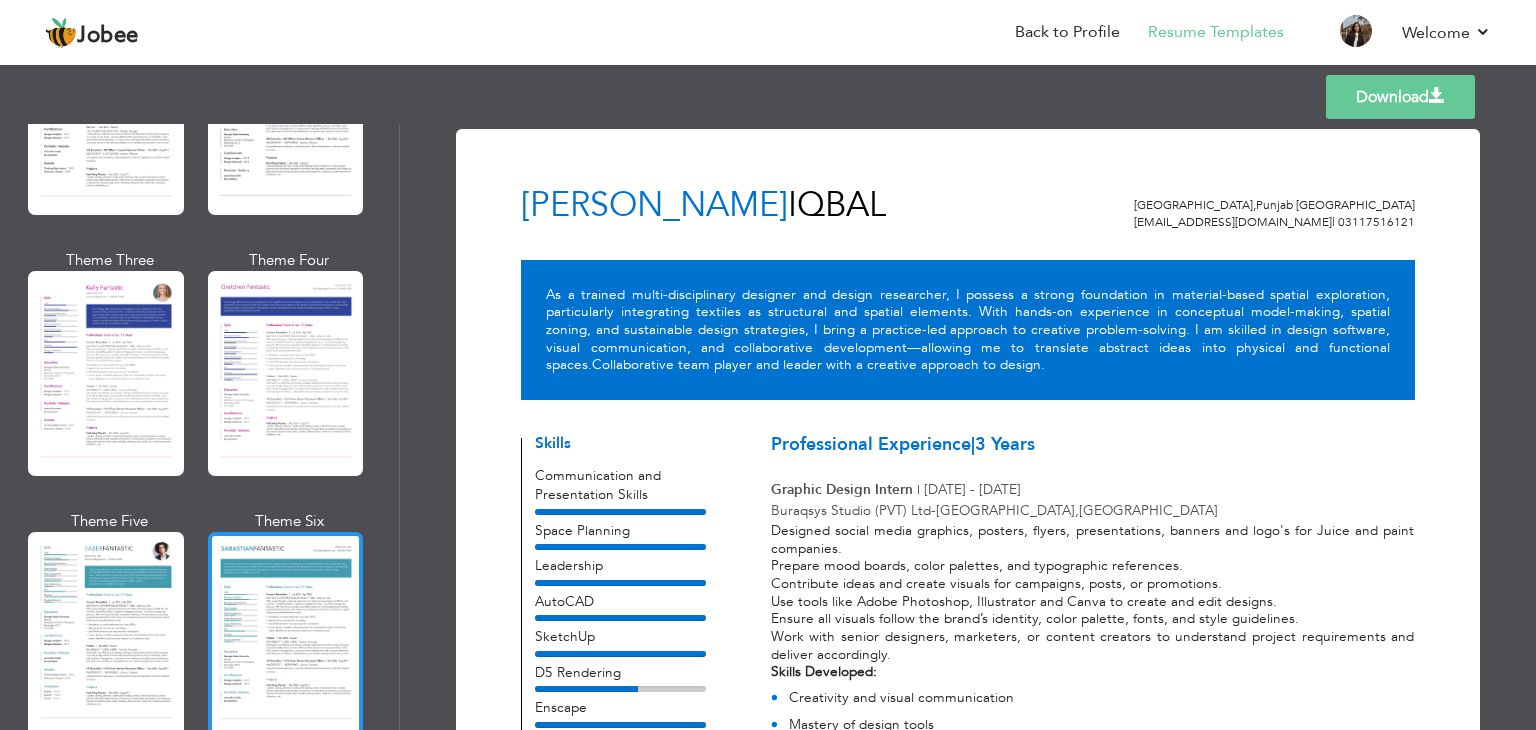 scroll, scrollTop: 2566, scrollLeft: 0, axis: vertical 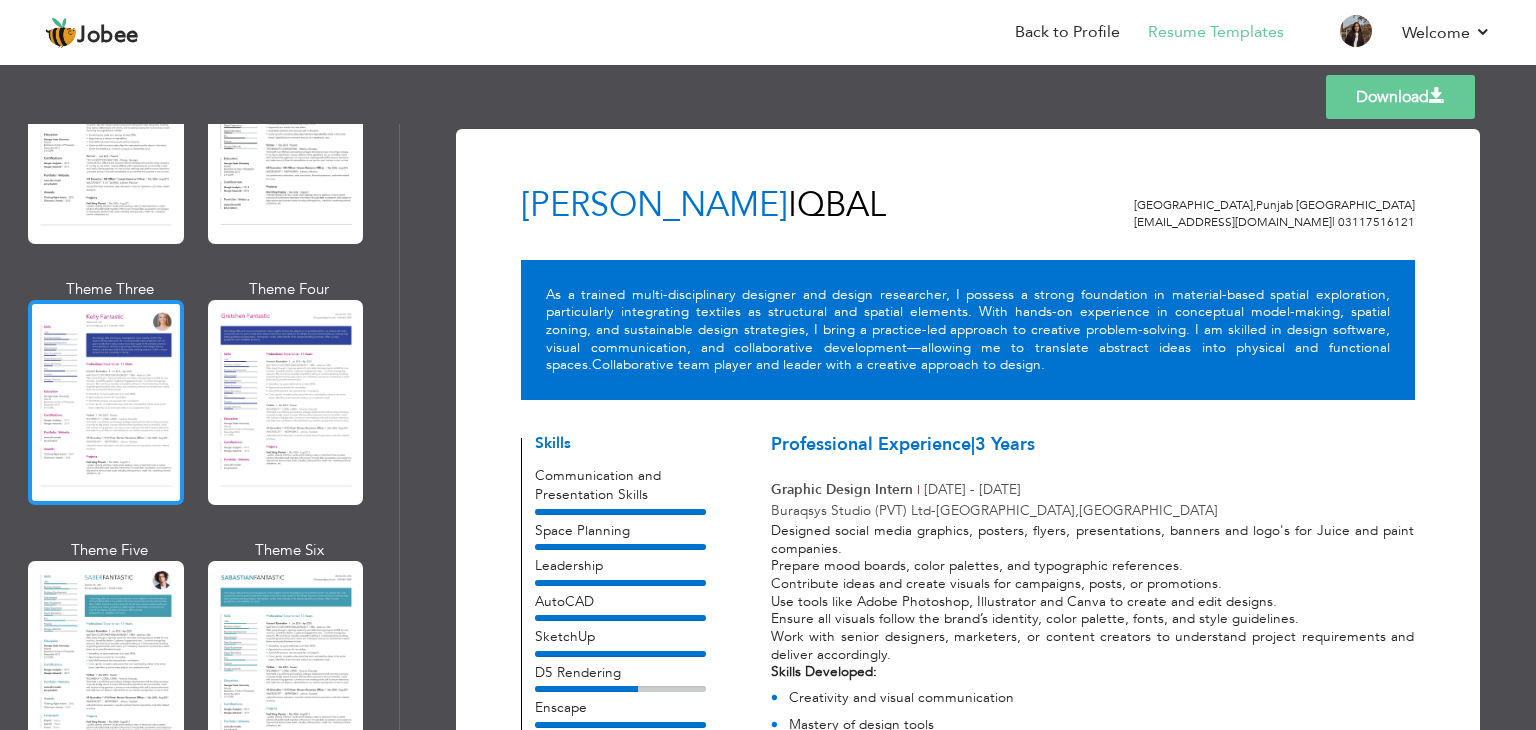 click at bounding box center [106, 402] 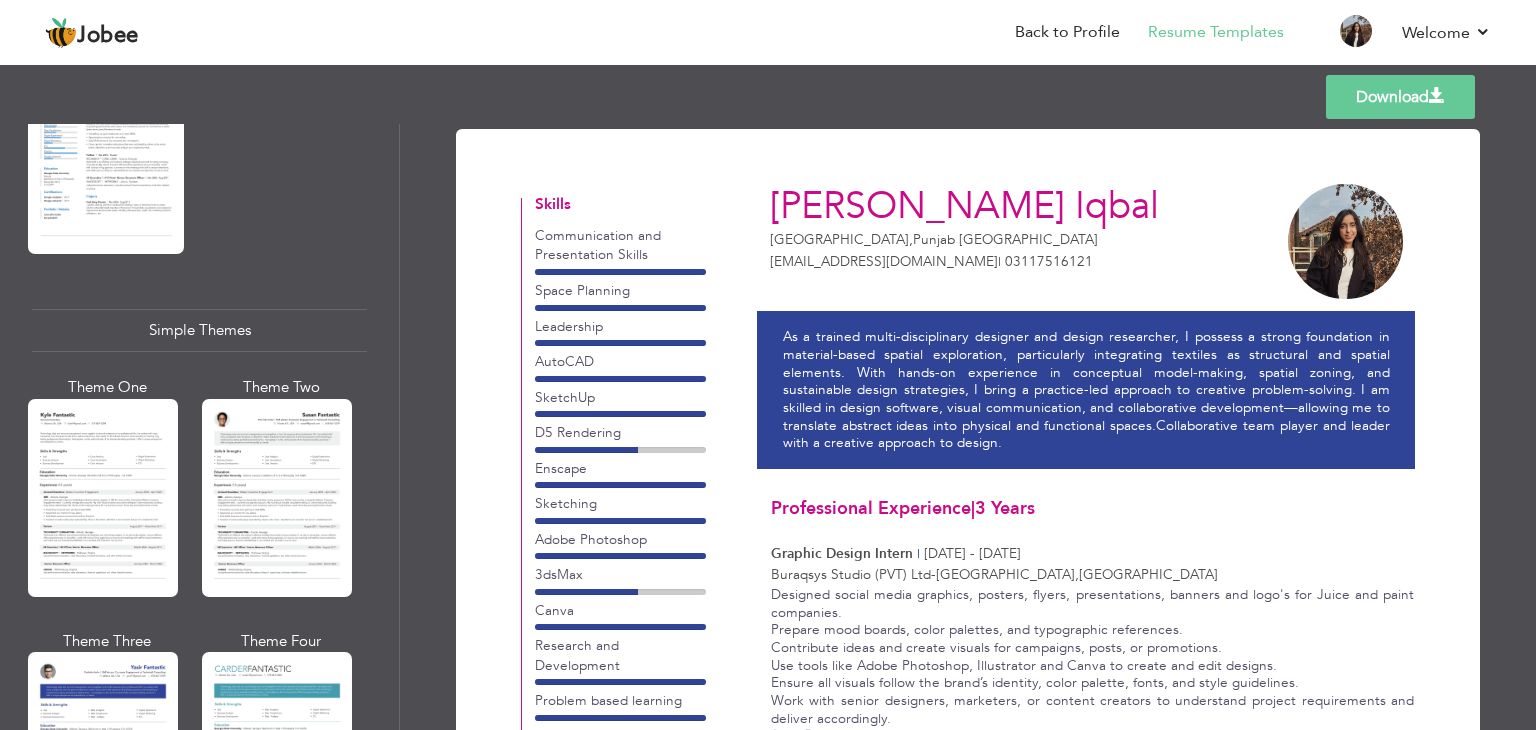 scroll, scrollTop: 3475, scrollLeft: 0, axis: vertical 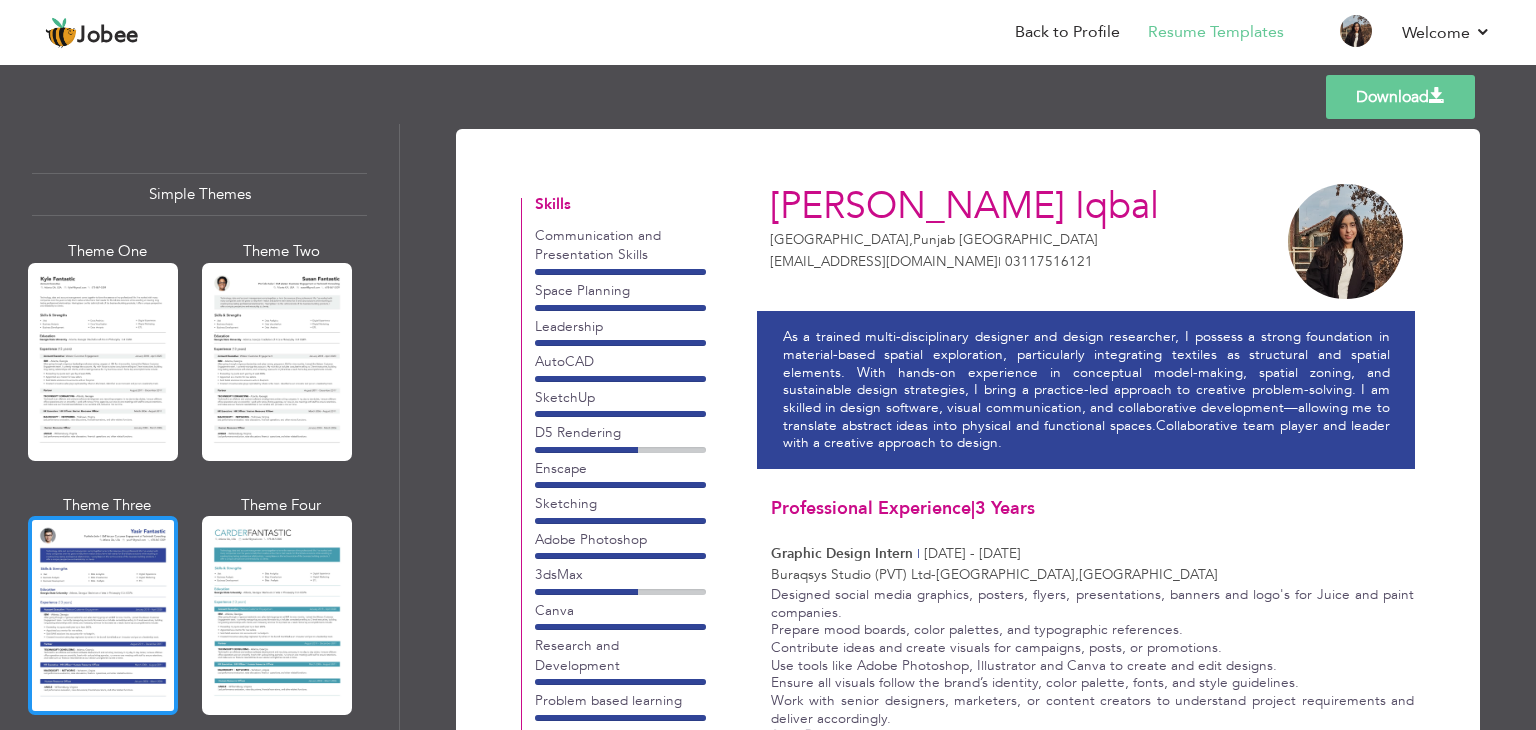 click at bounding box center [103, 615] 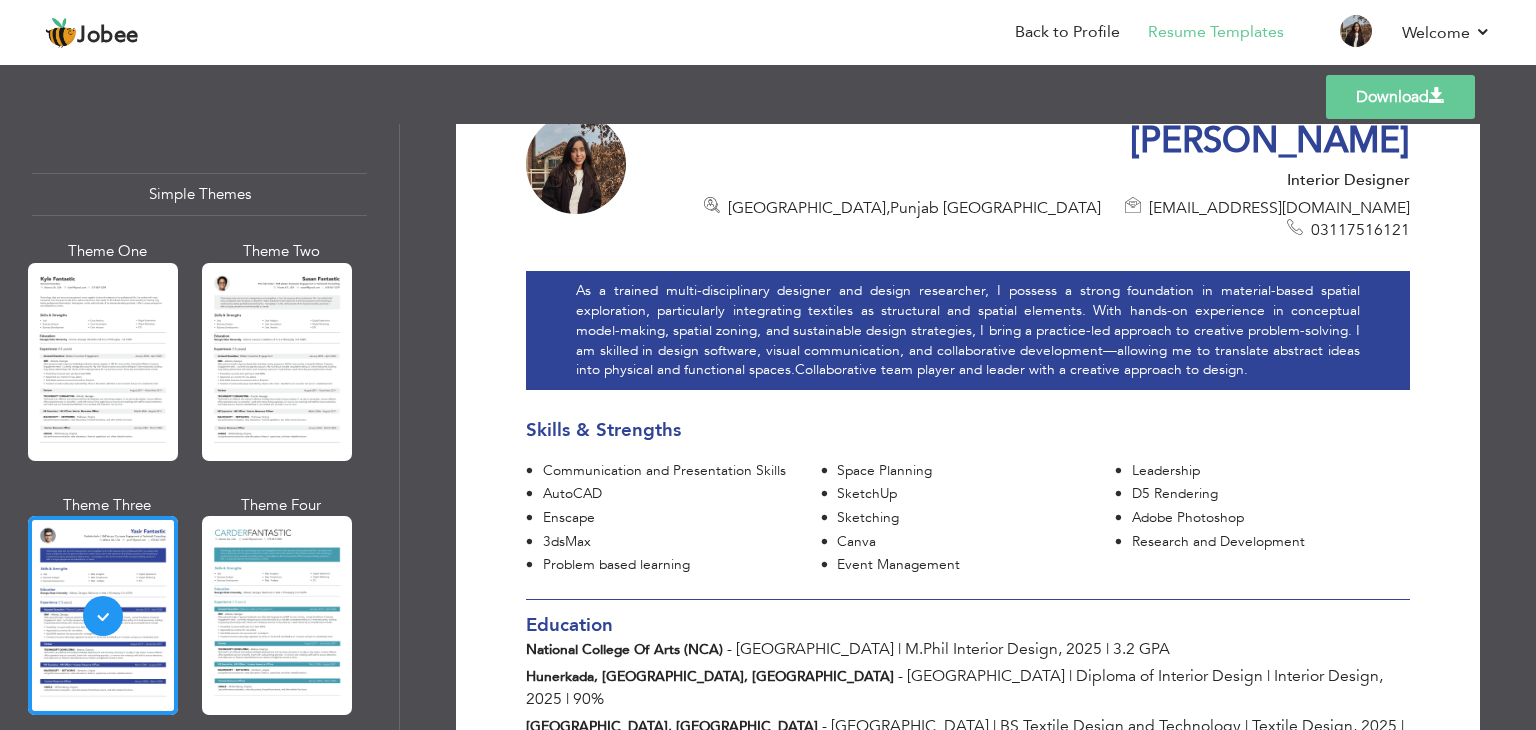 scroll, scrollTop: 40, scrollLeft: 0, axis: vertical 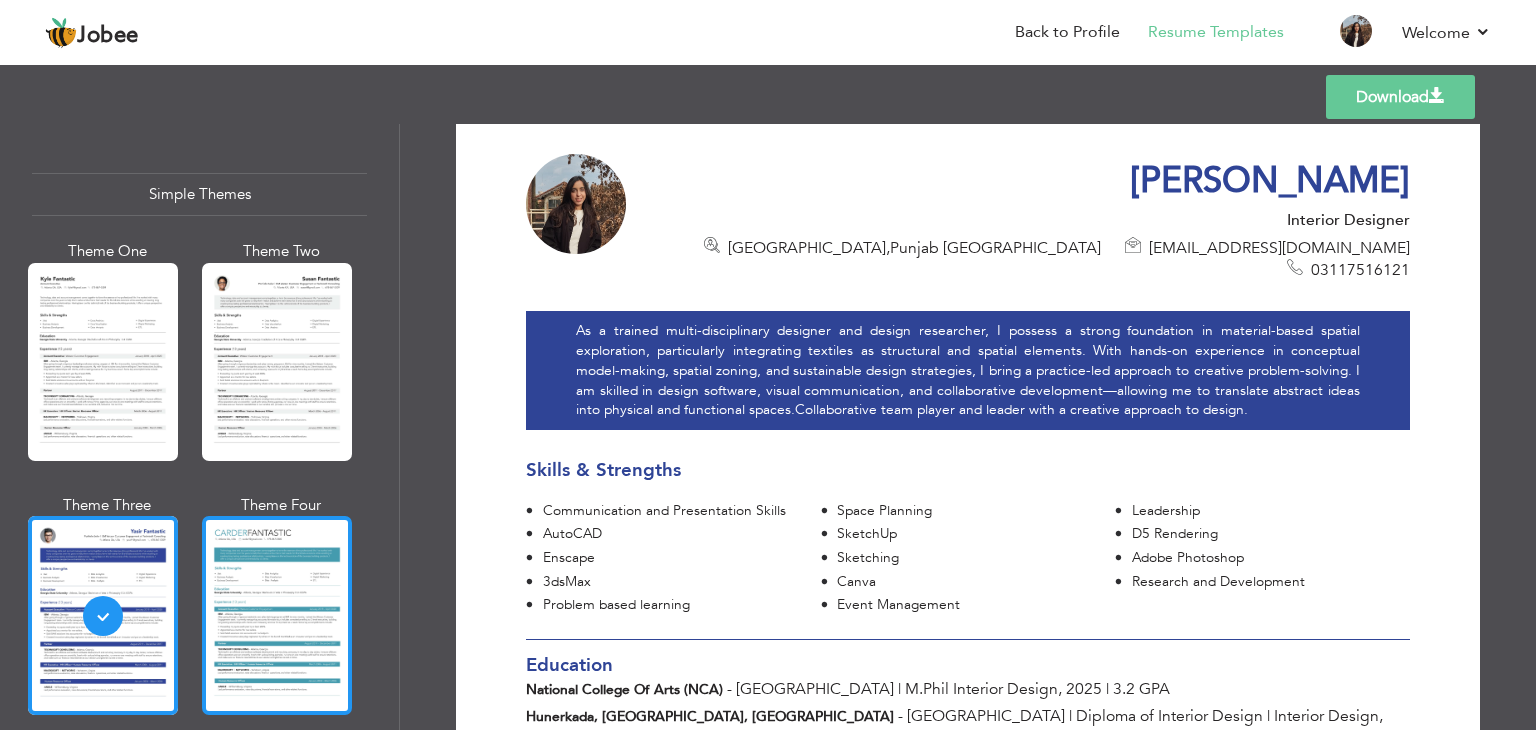click at bounding box center [277, 615] 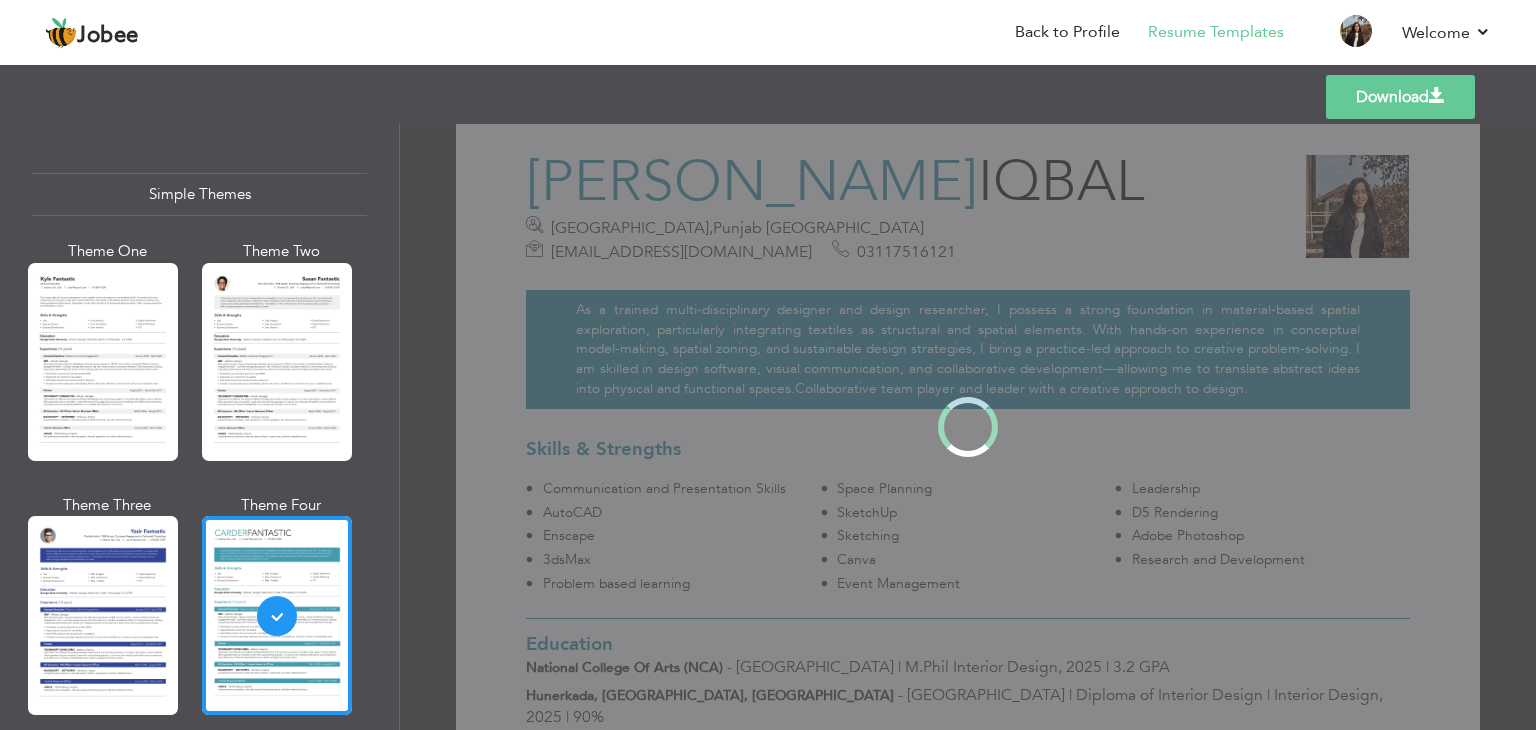 scroll, scrollTop: 0, scrollLeft: 0, axis: both 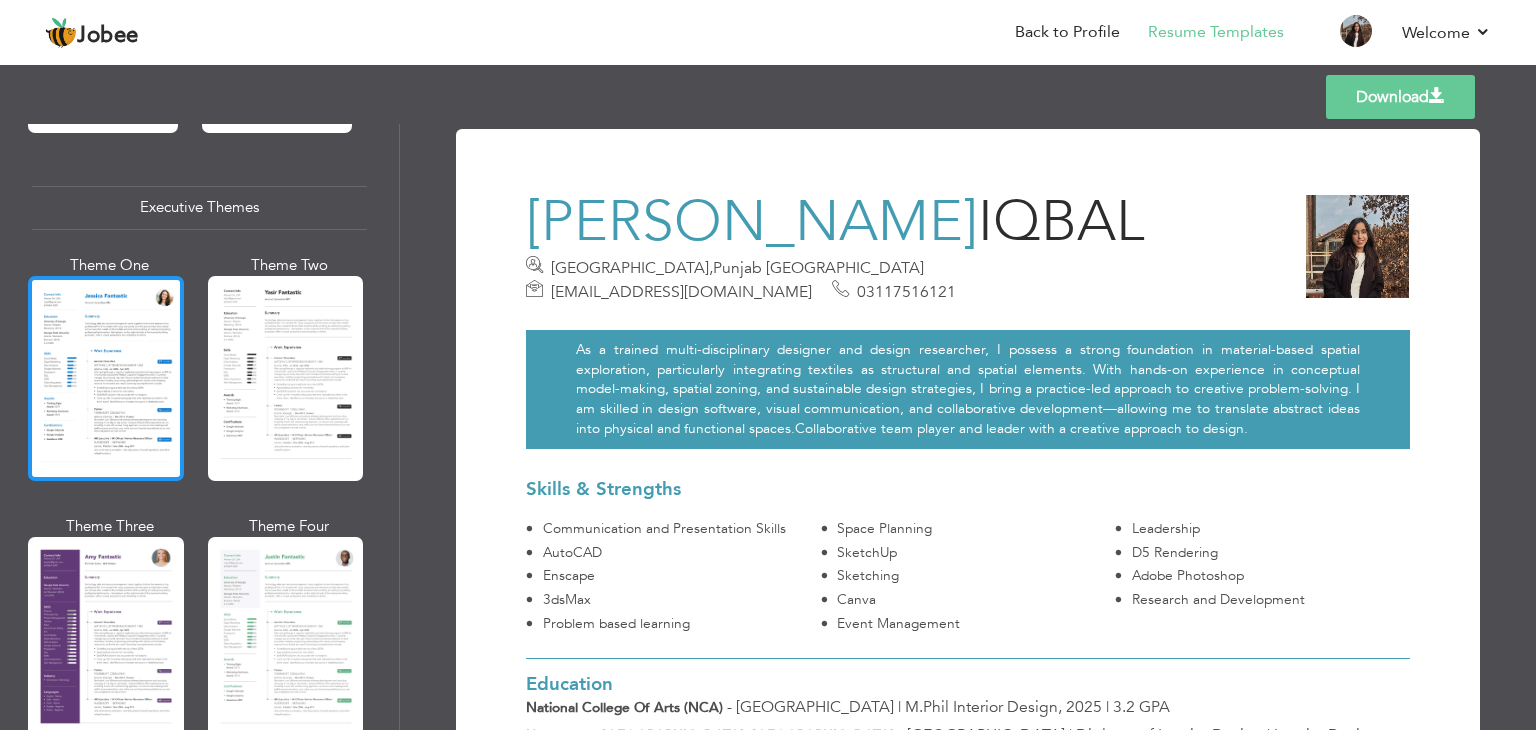 click at bounding box center [106, 378] 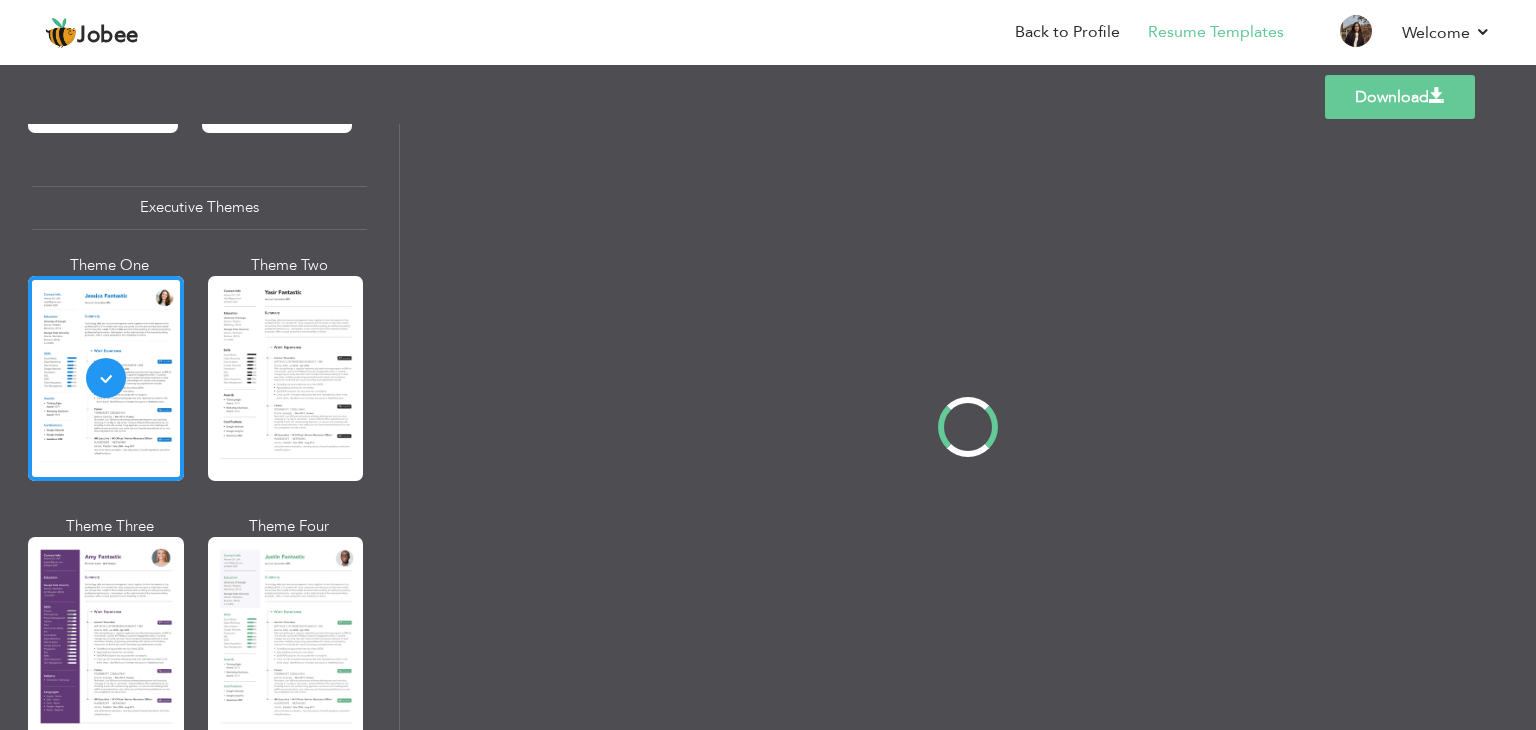 scroll, scrollTop: 1456, scrollLeft: 0, axis: vertical 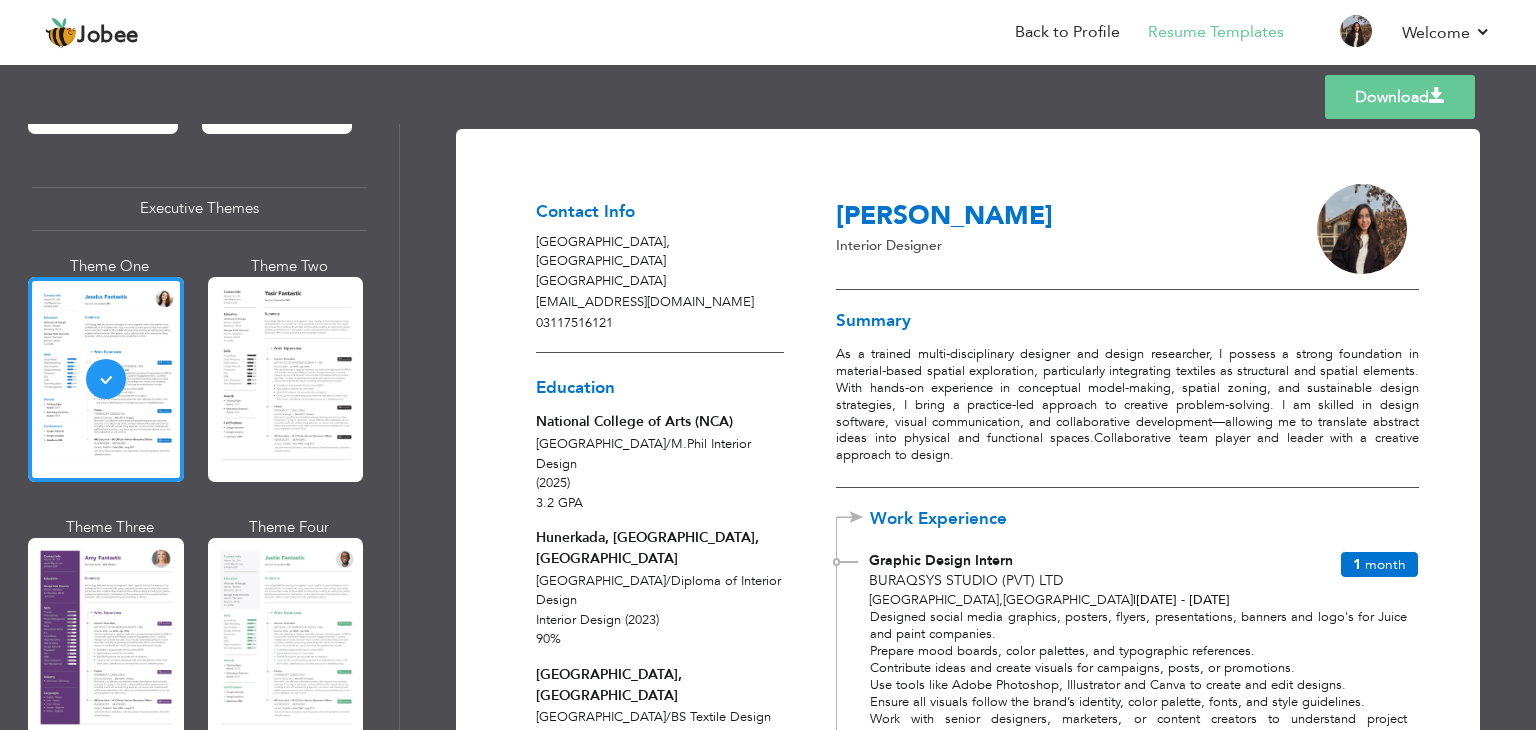 click on "Download" at bounding box center (1400, 97) 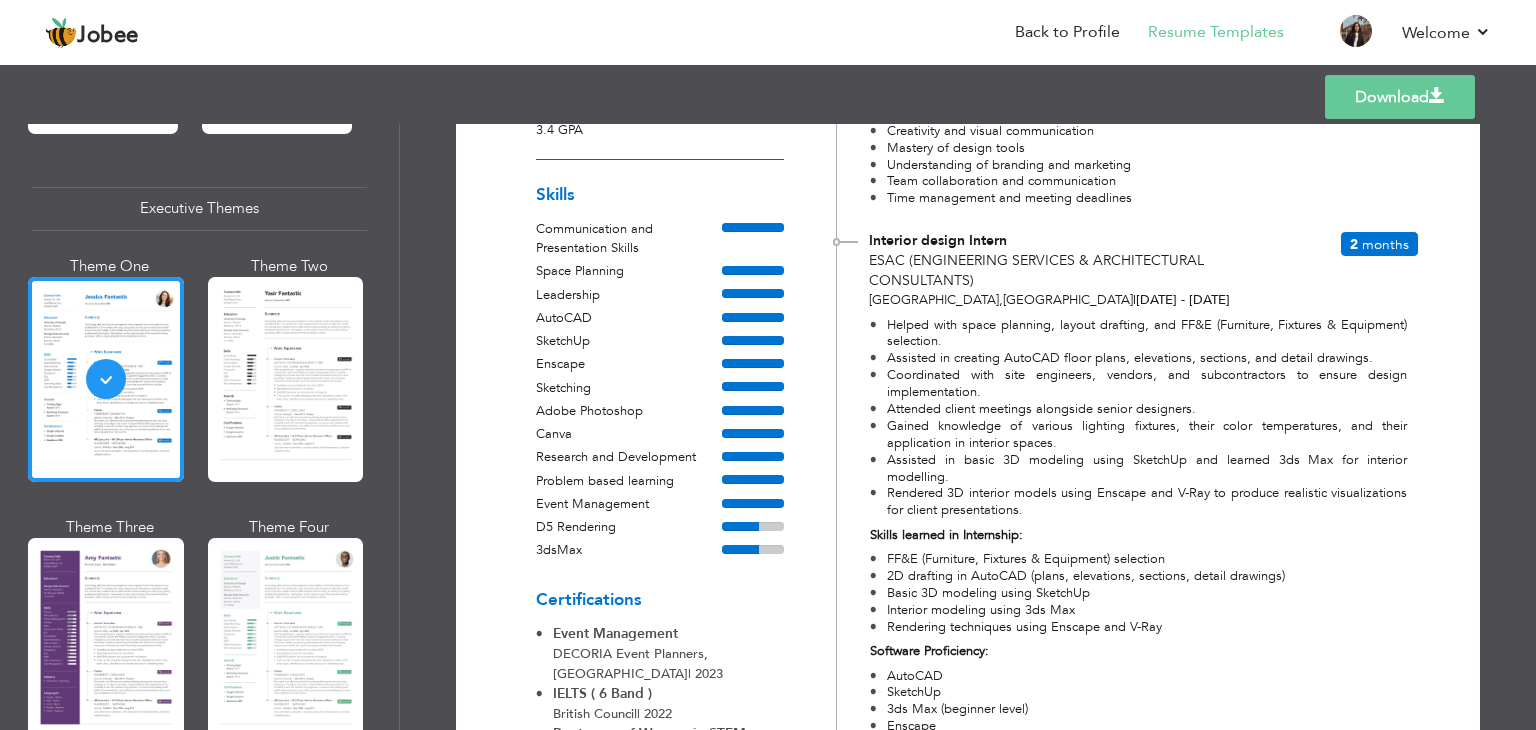 scroll, scrollTop: 0, scrollLeft: 0, axis: both 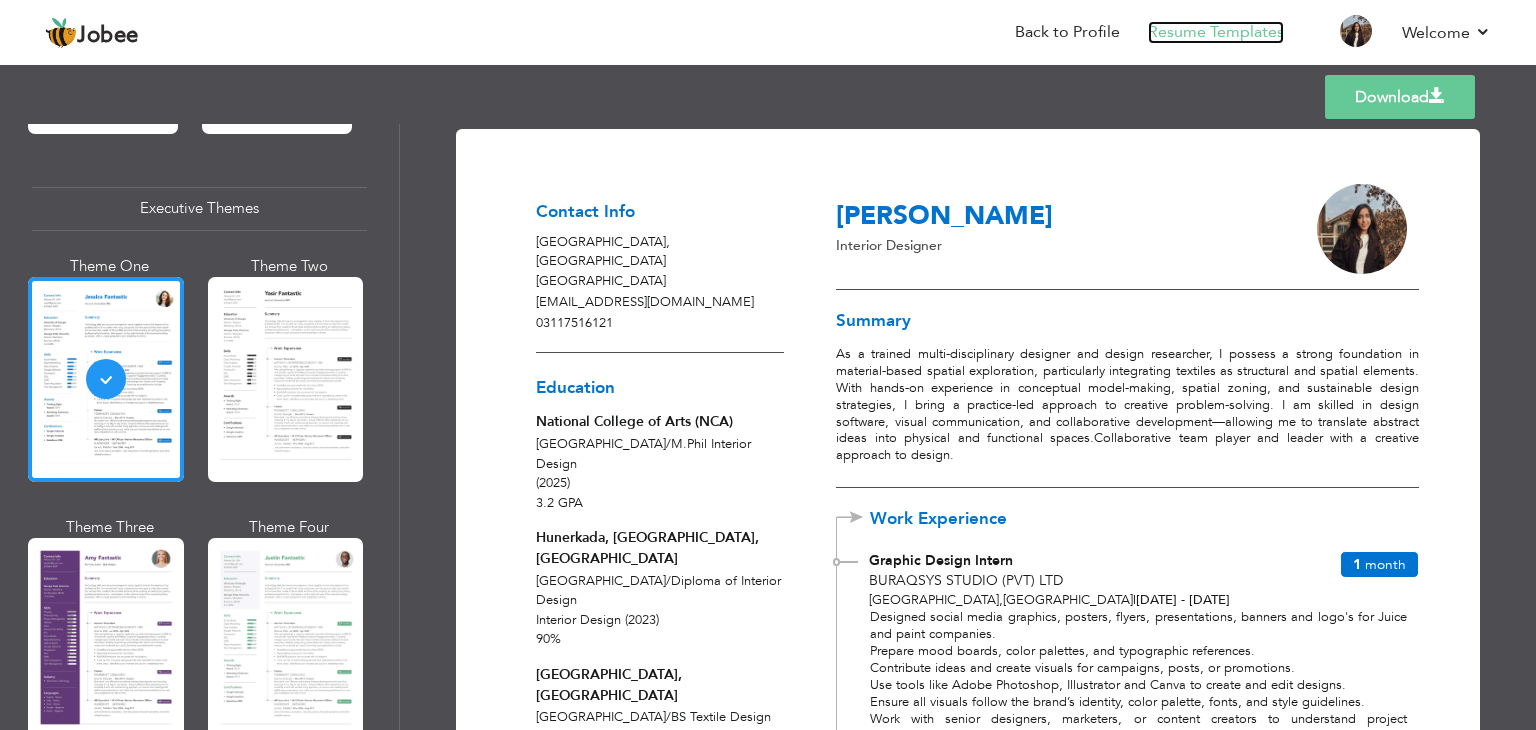 click on "Resume Templates" at bounding box center [1216, 32] 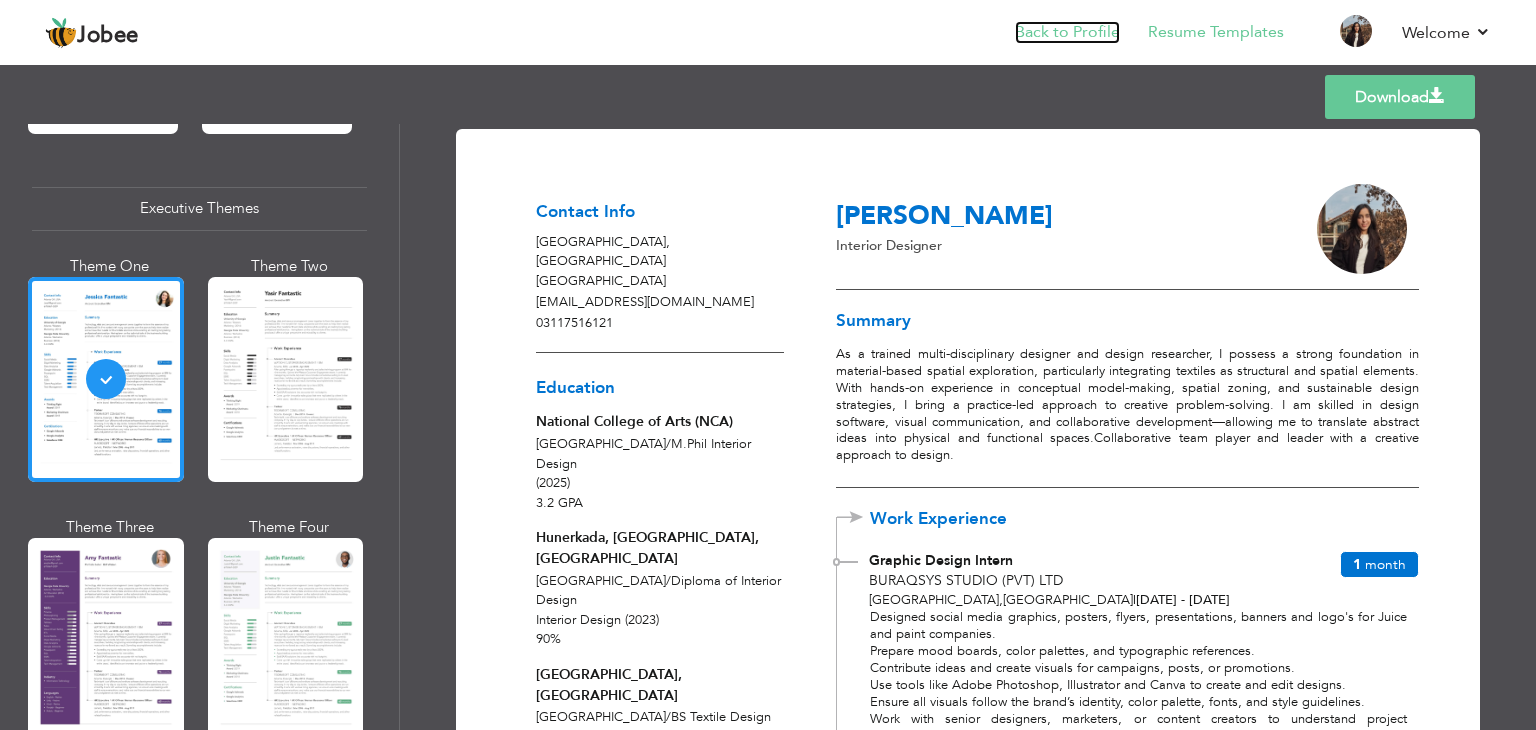 click on "Back to Profile" at bounding box center (1067, 32) 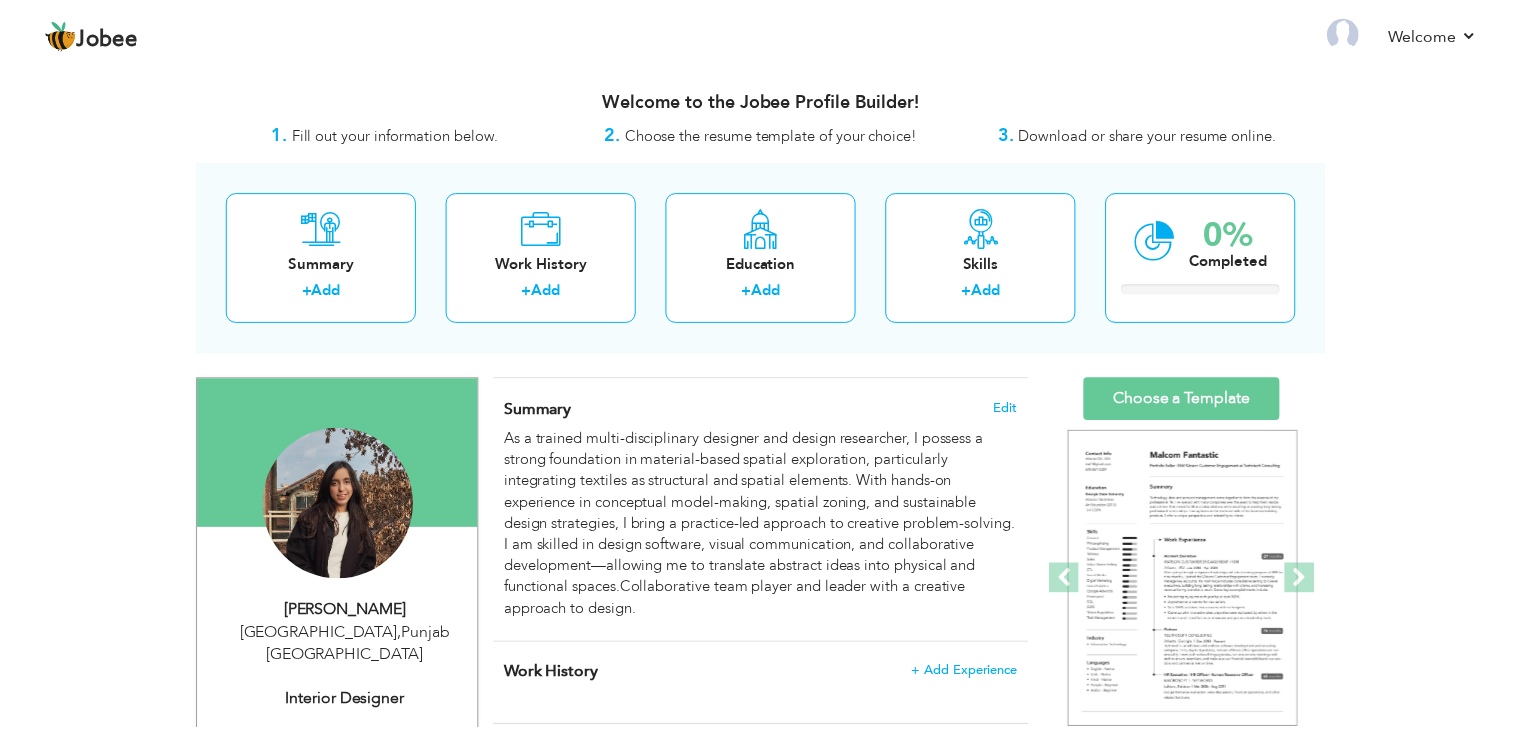 scroll, scrollTop: 0, scrollLeft: 0, axis: both 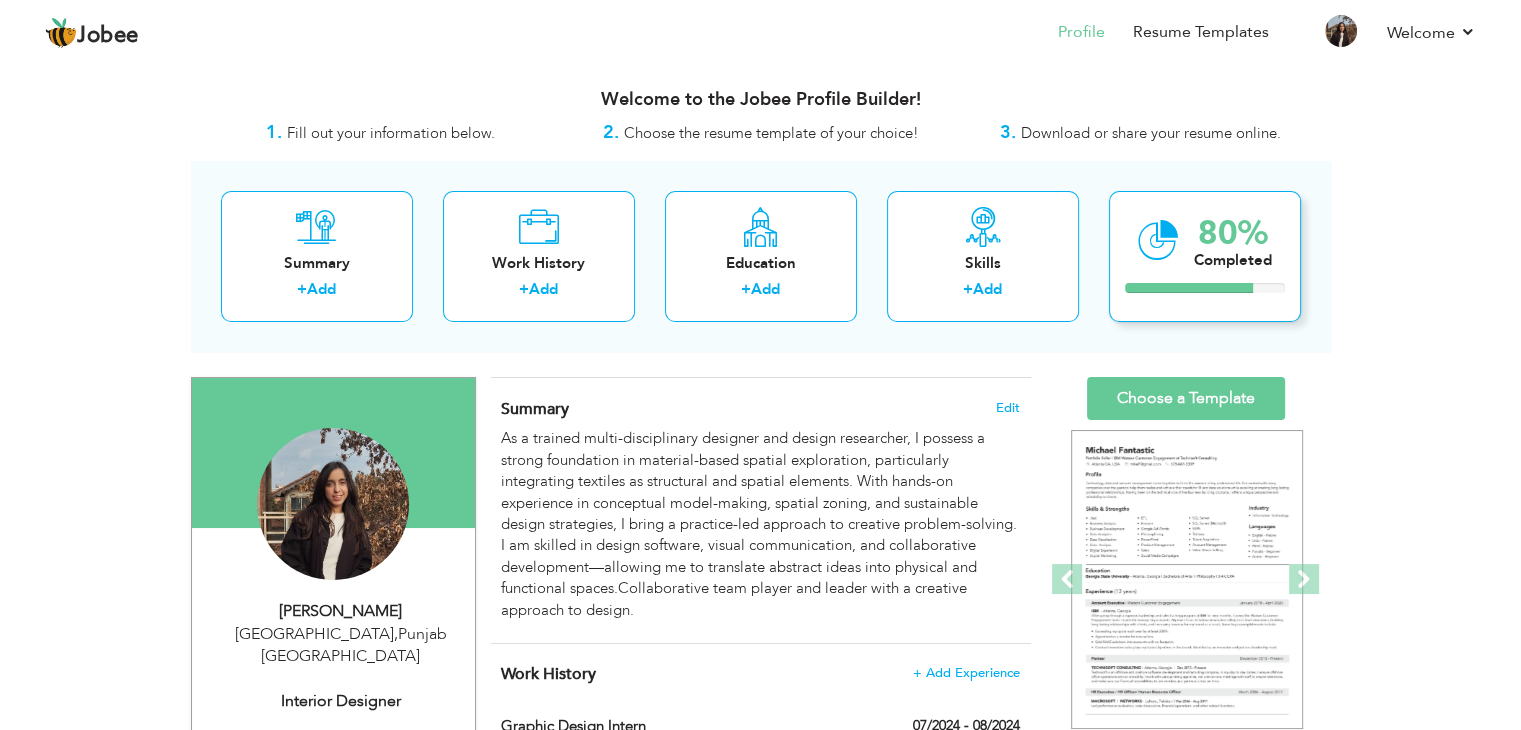 click on "80%" at bounding box center (1233, 233) 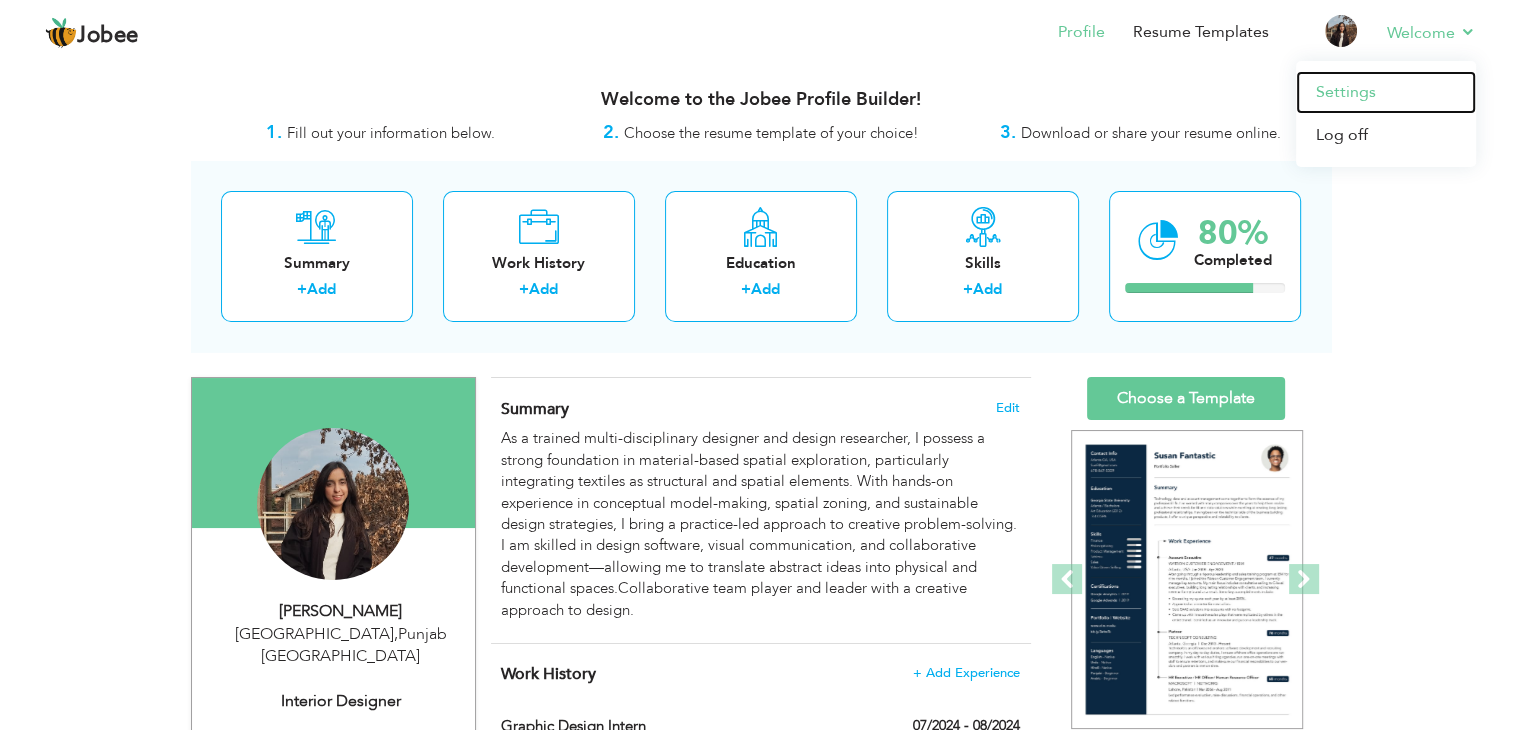 click on "Settings" at bounding box center (1386, 92) 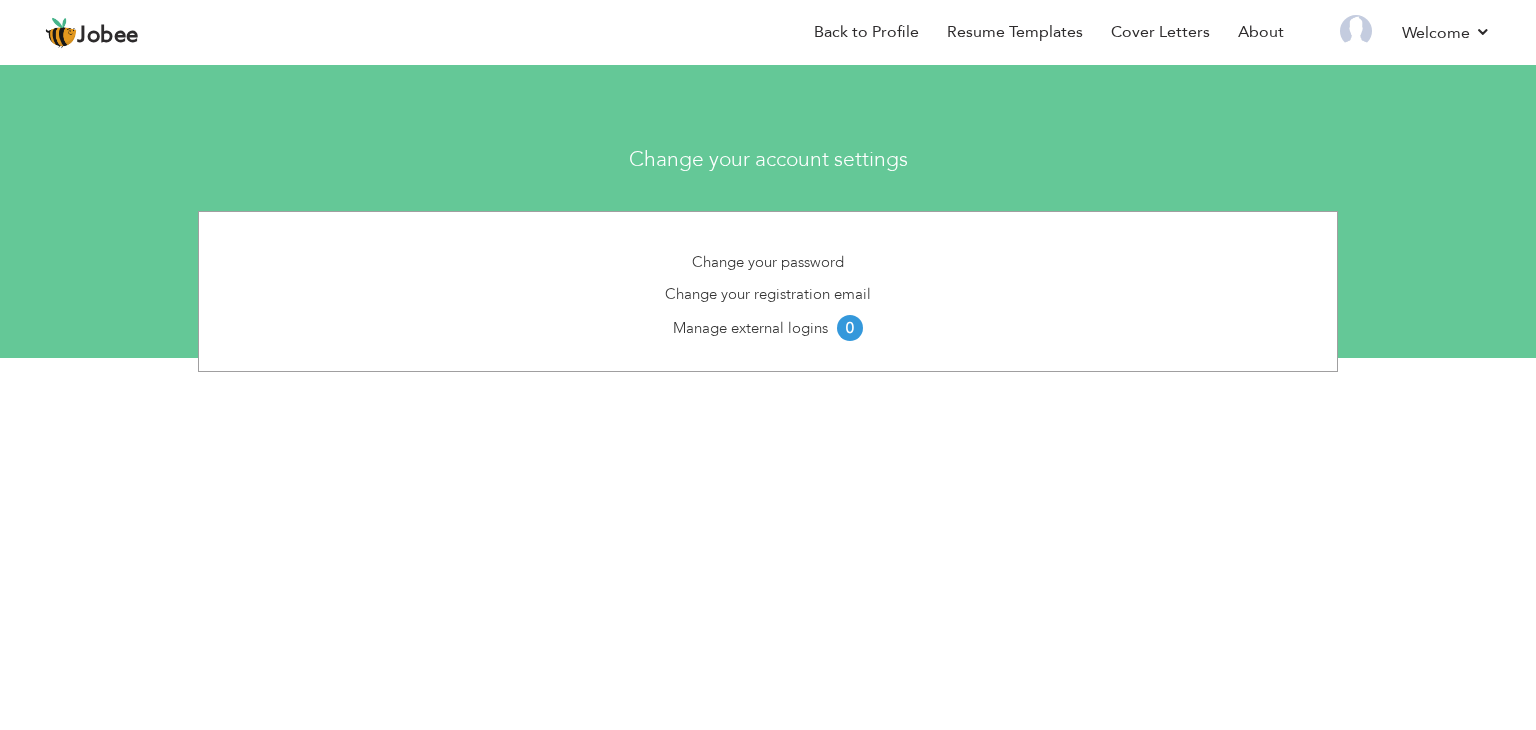 scroll, scrollTop: 0, scrollLeft: 0, axis: both 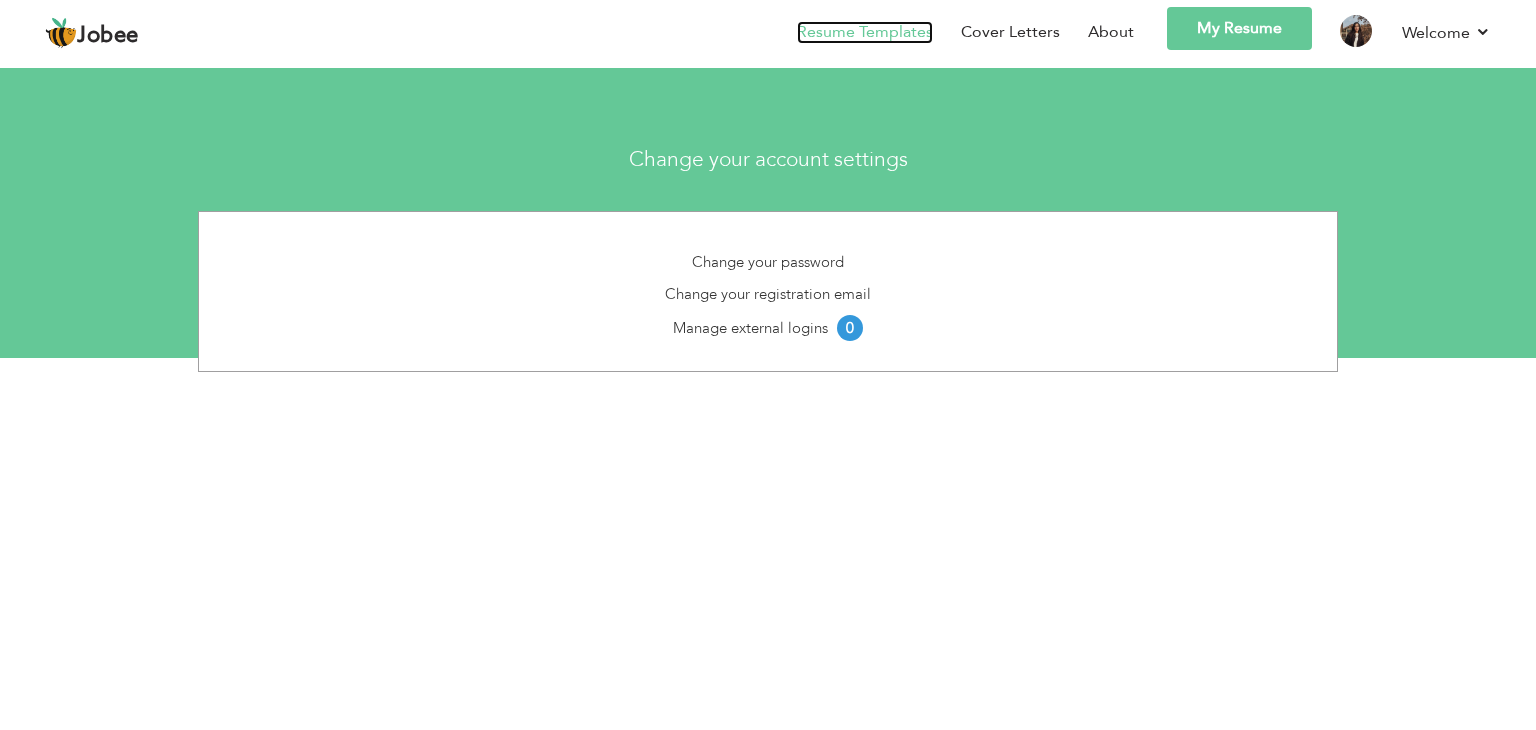 click on "Resume Templates" at bounding box center [865, 32] 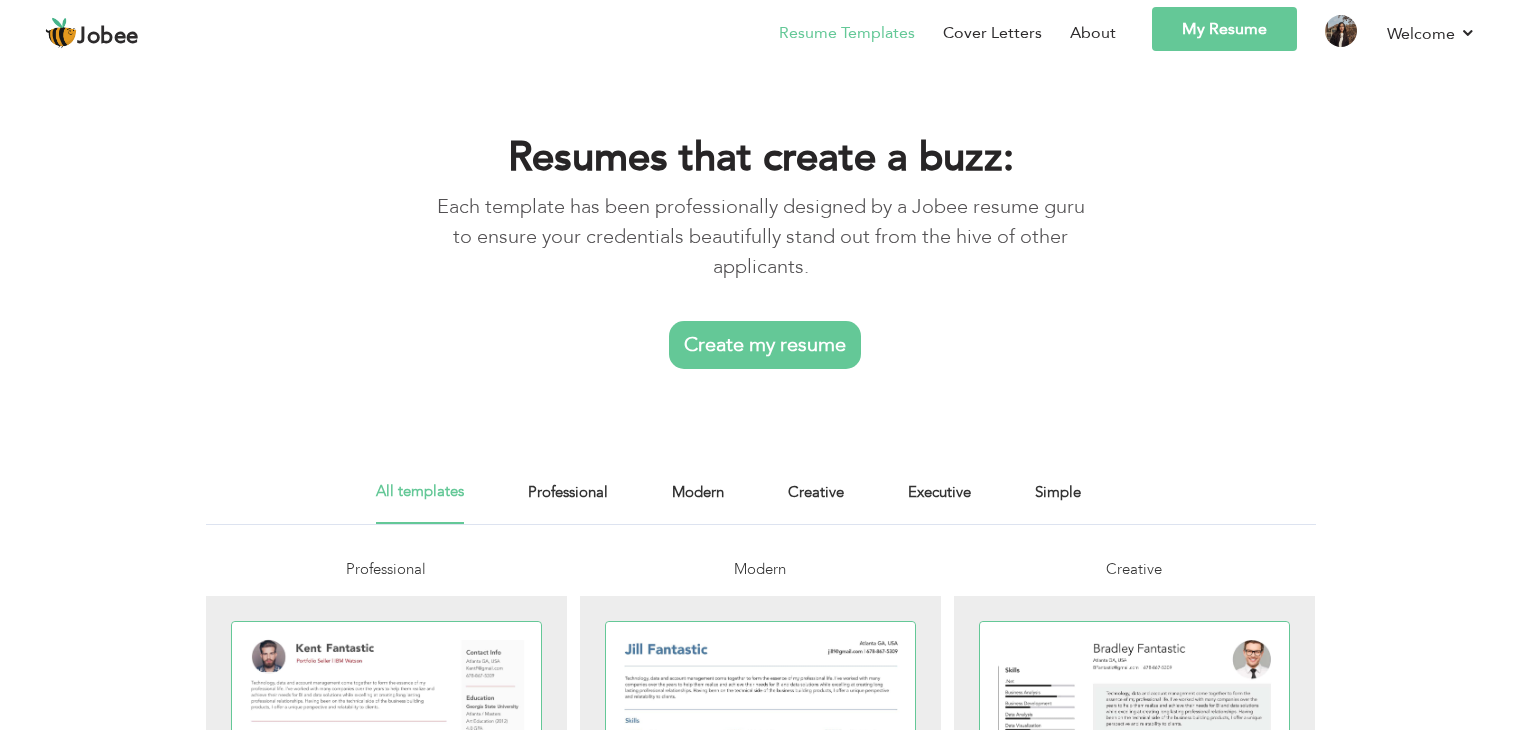 scroll, scrollTop: 0, scrollLeft: 0, axis: both 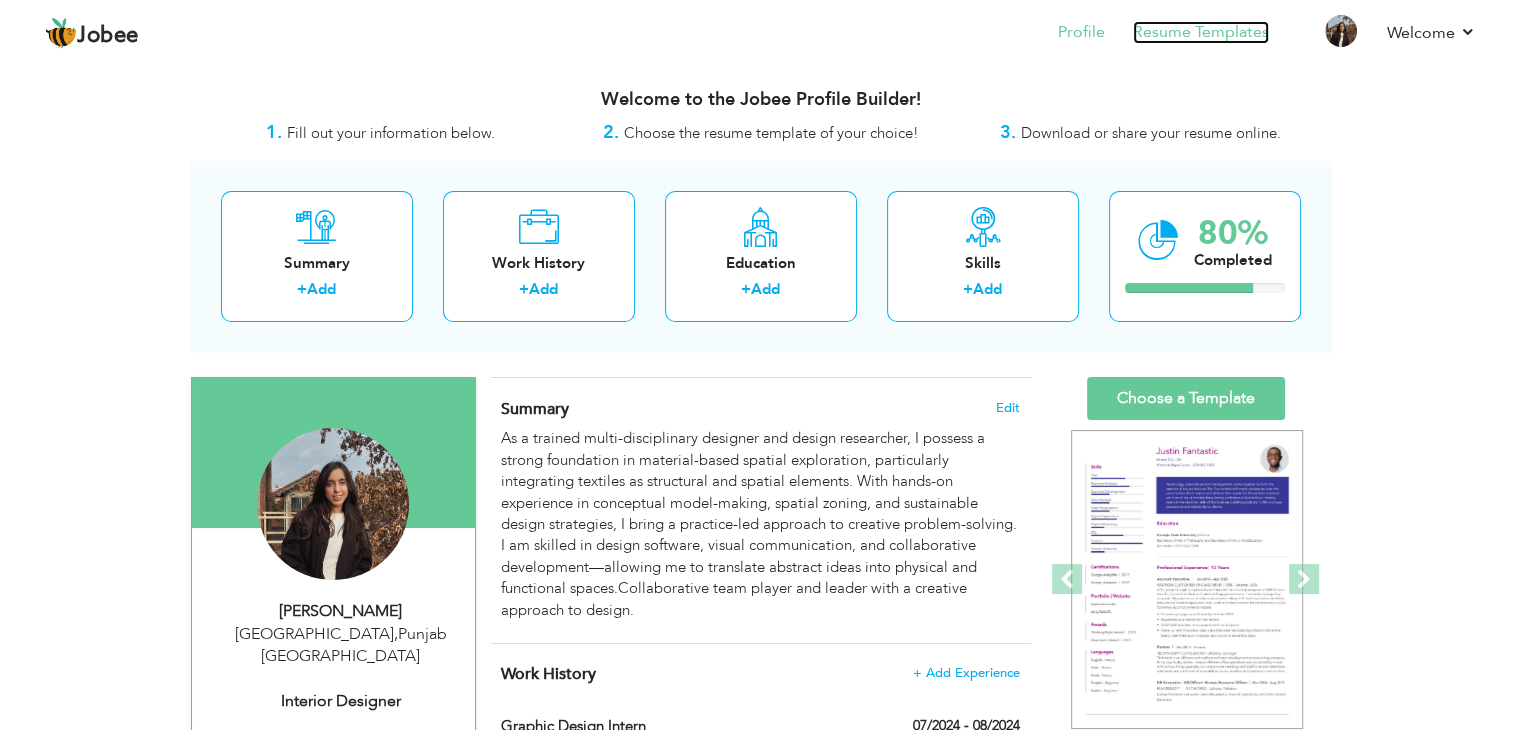 click on "Resume Templates" at bounding box center [1201, 32] 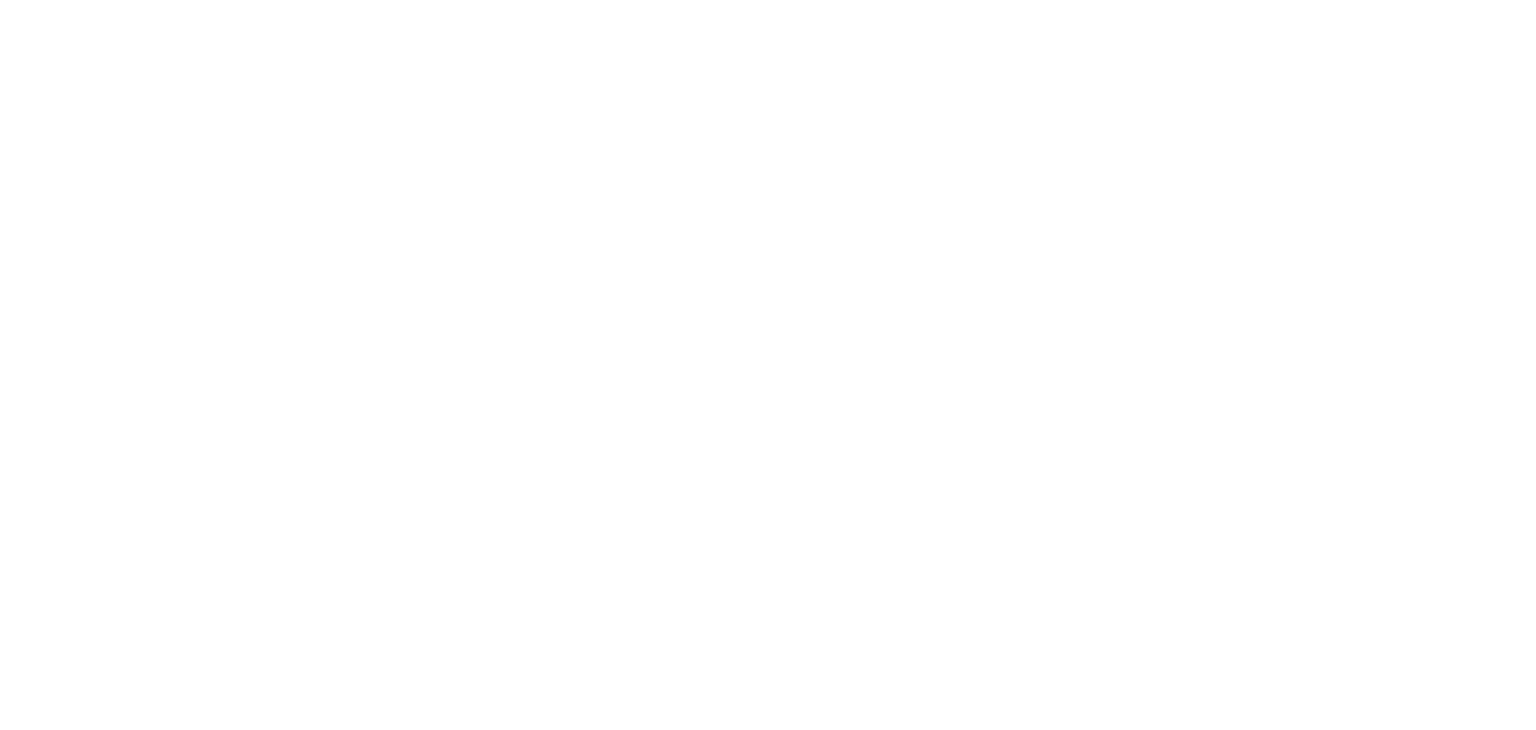 scroll, scrollTop: 0, scrollLeft: 0, axis: both 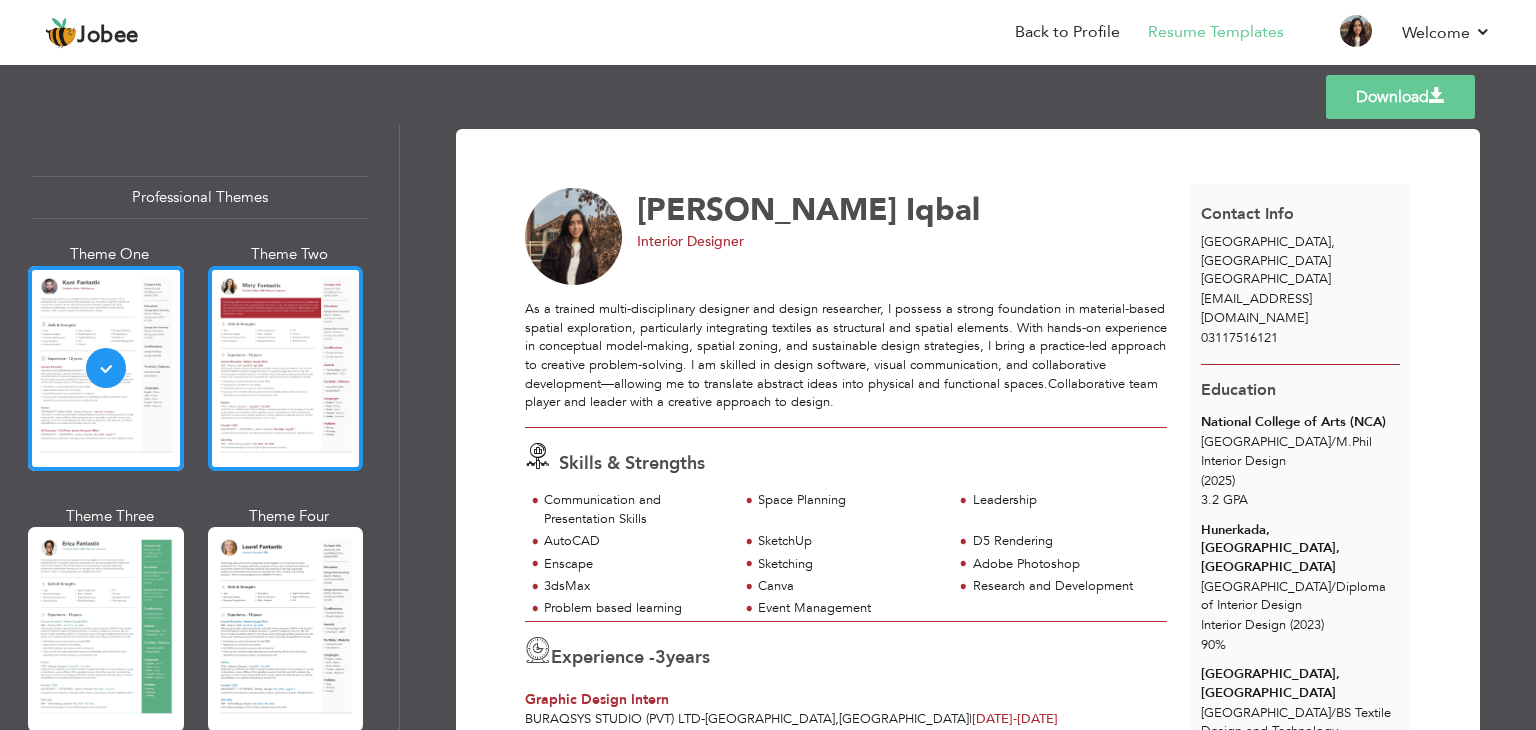 click at bounding box center (286, 368) 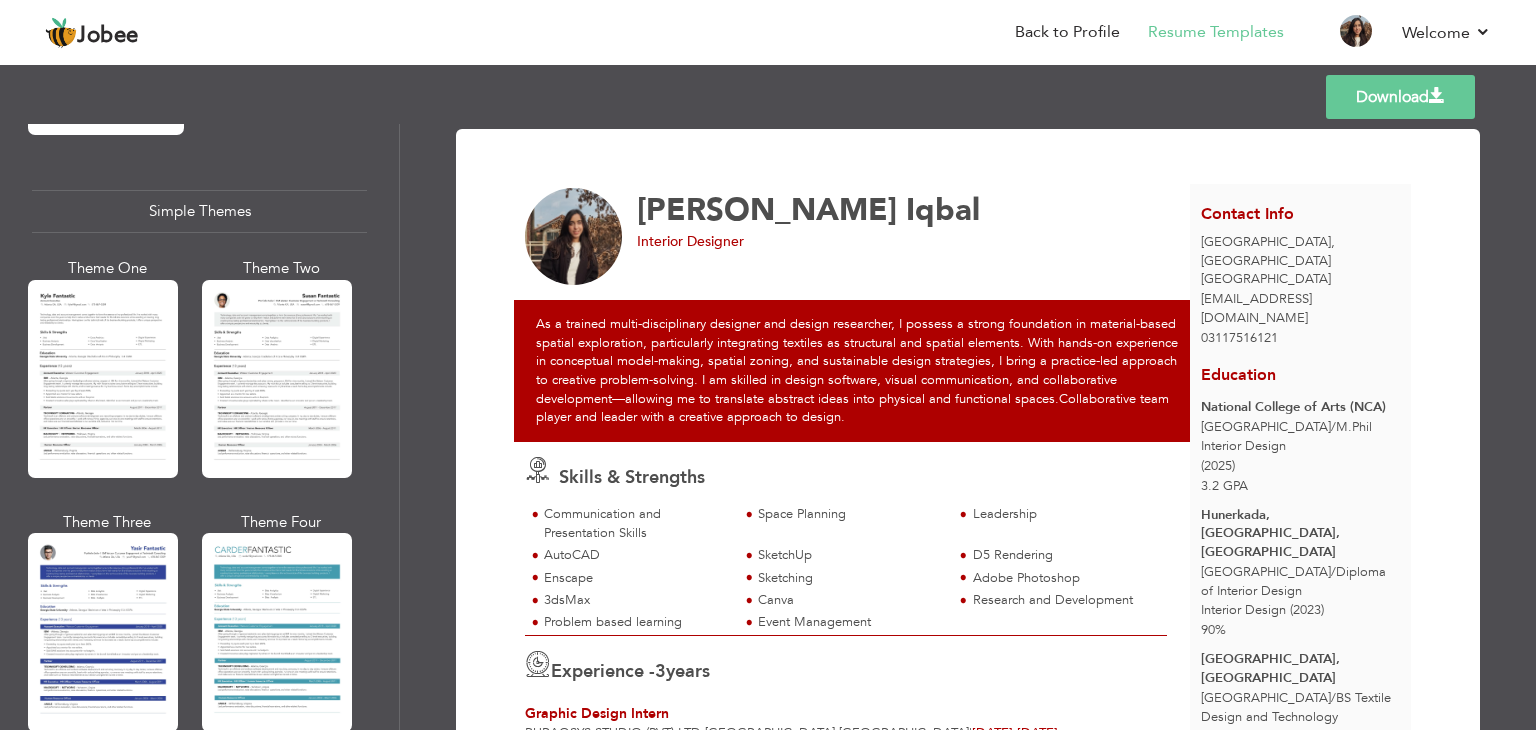 scroll, scrollTop: 3475, scrollLeft: 0, axis: vertical 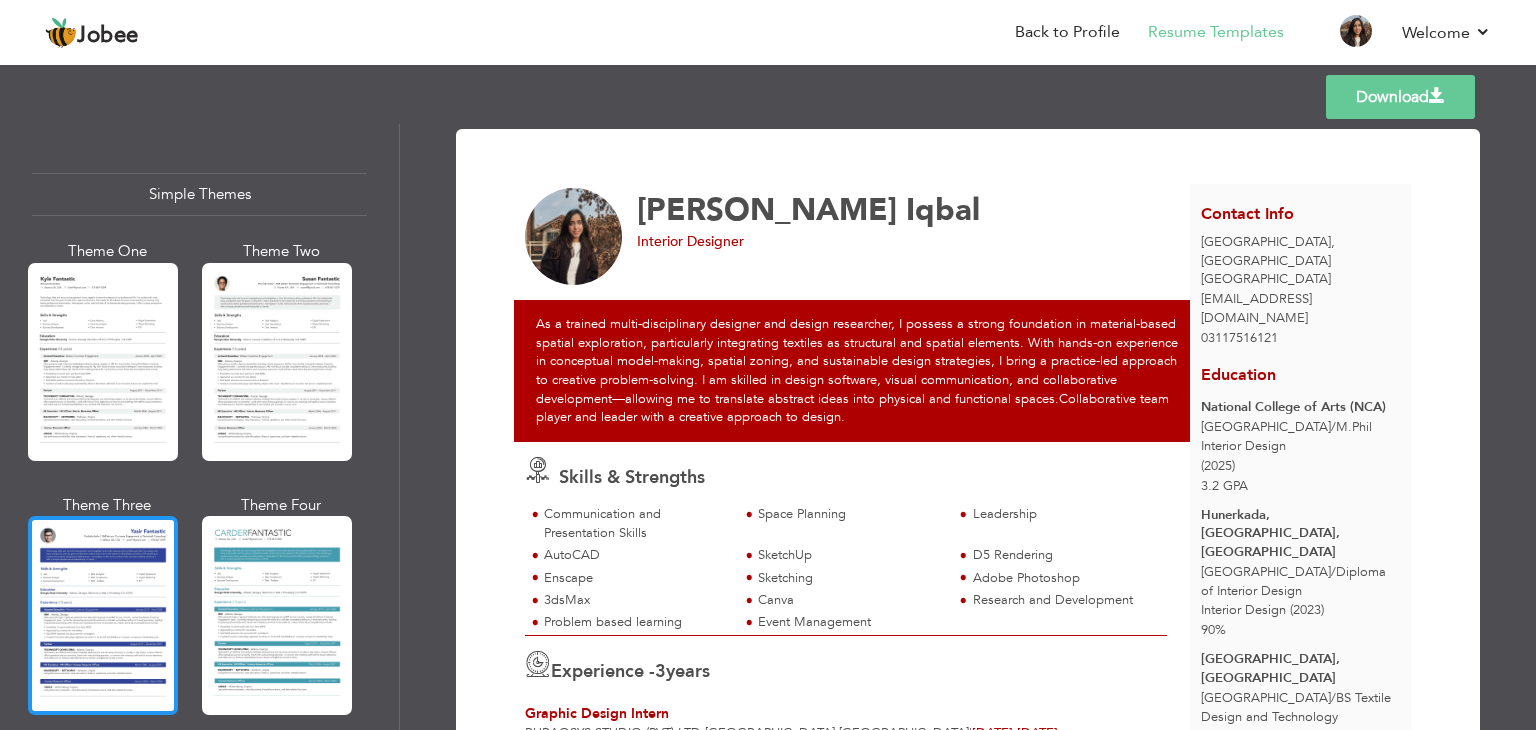 click at bounding box center [103, 615] 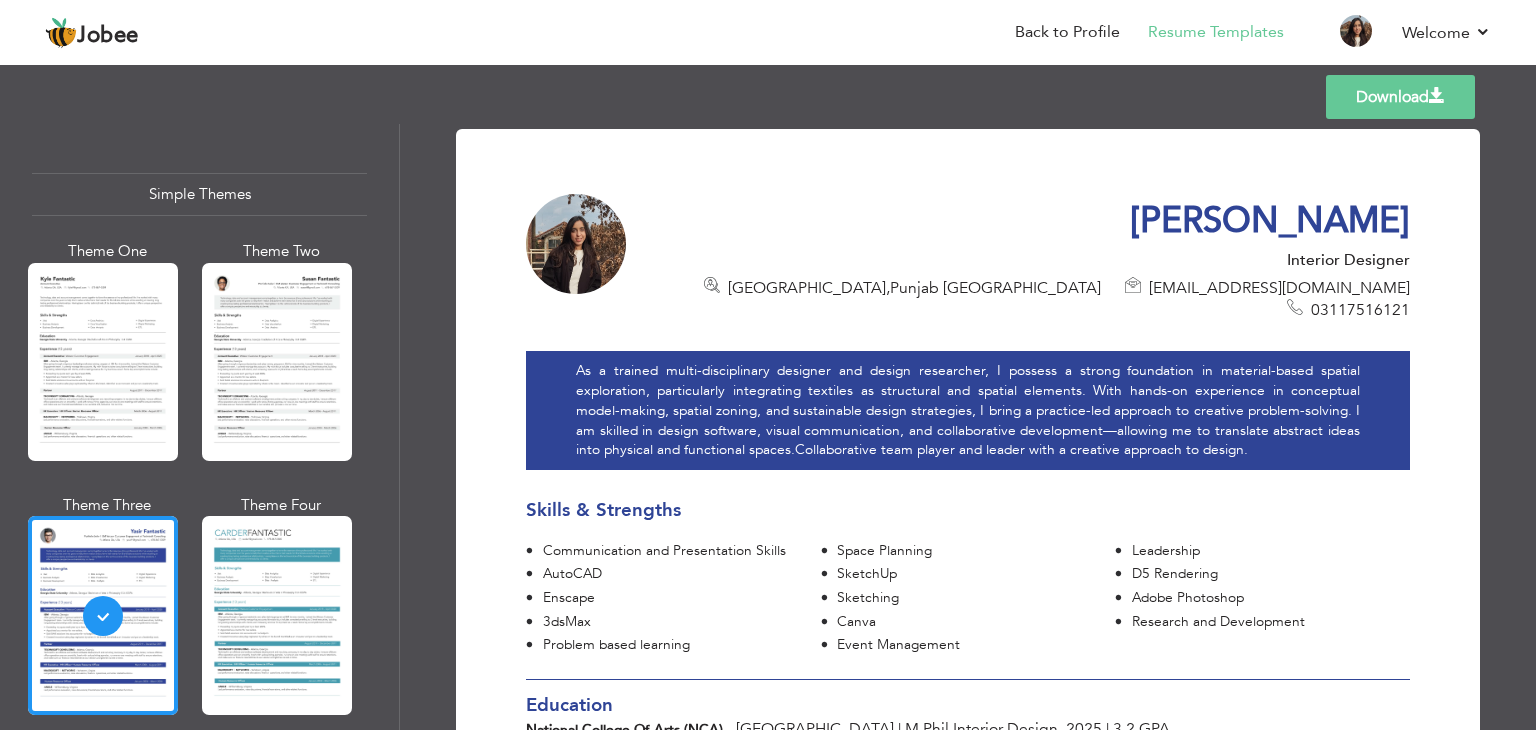 click at bounding box center (576, 244) 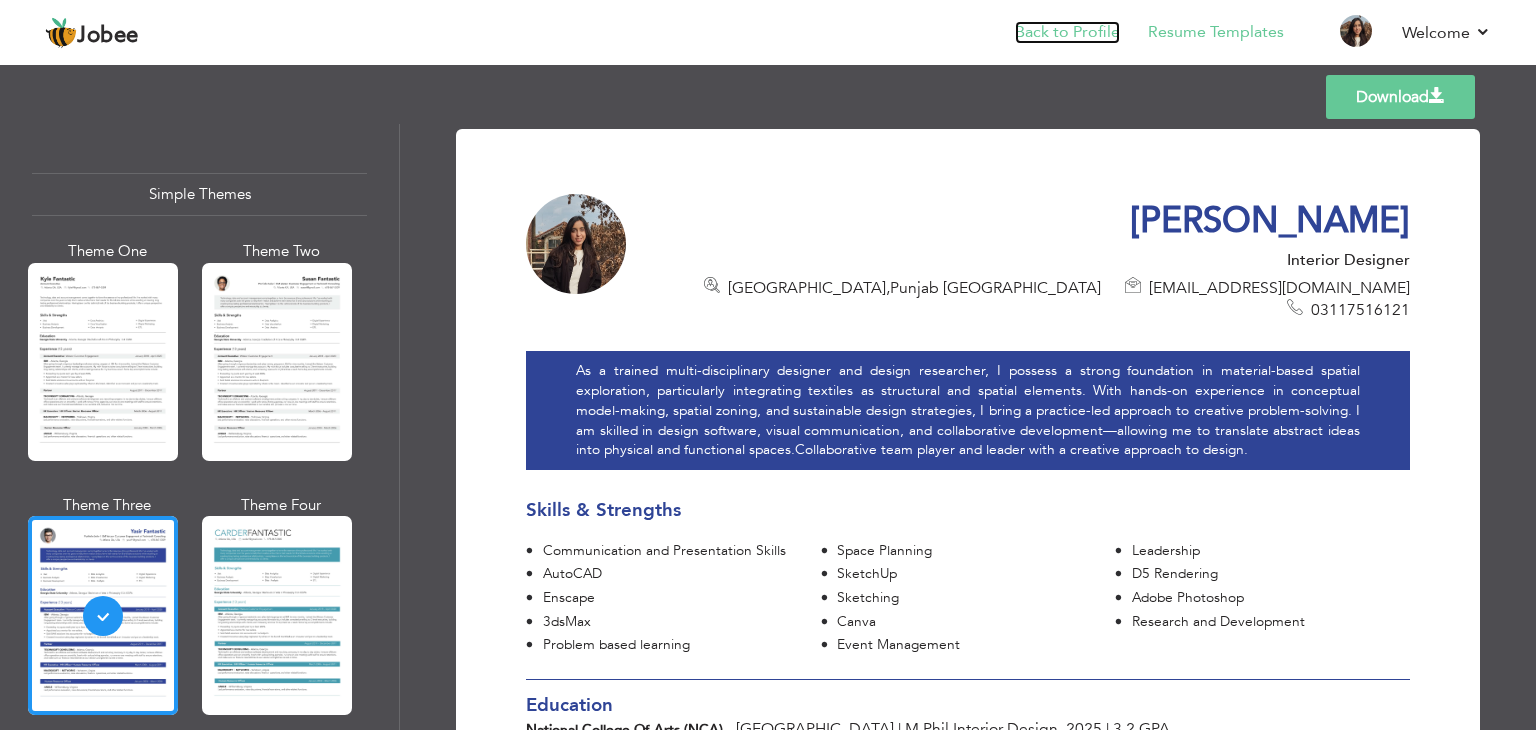 click on "Back to Profile" at bounding box center [1067, 32] 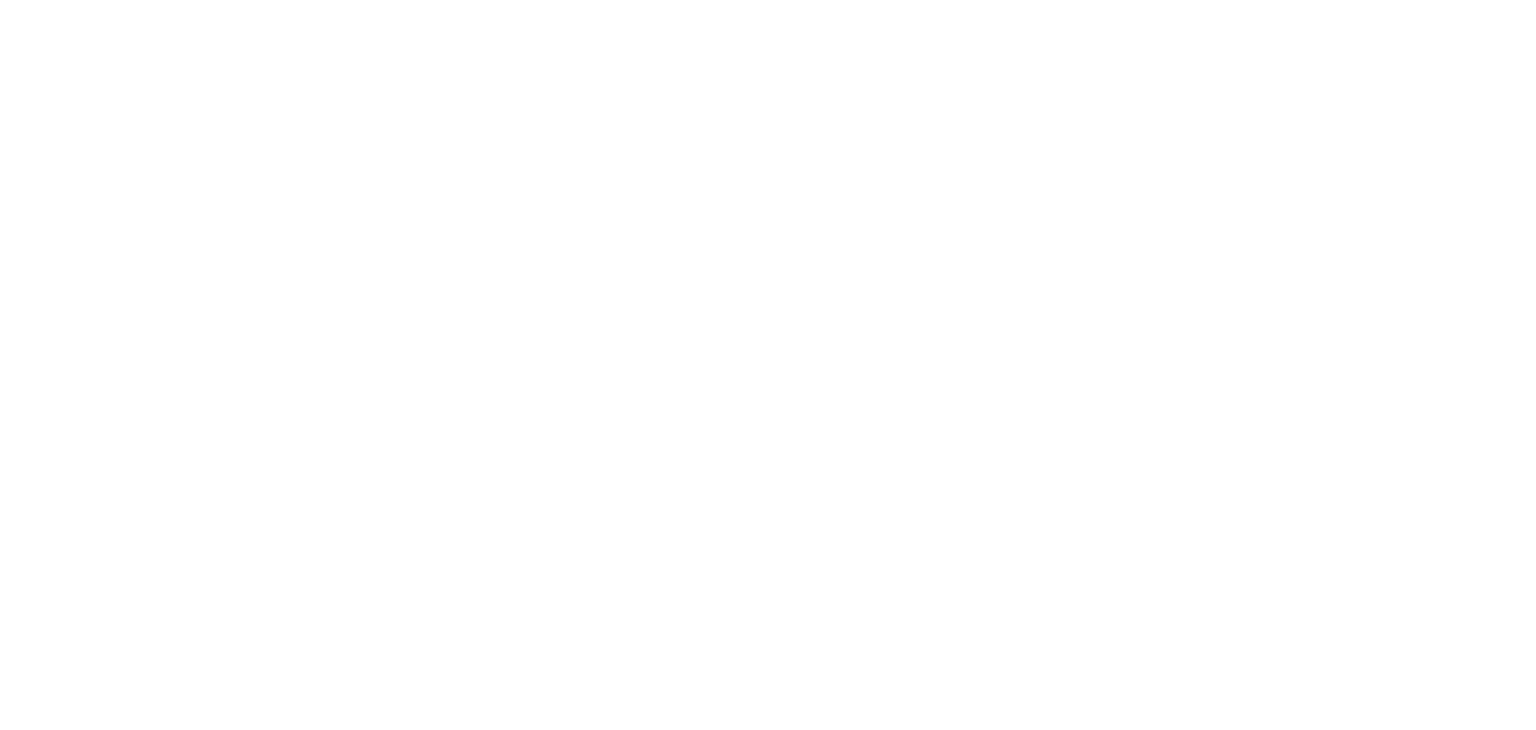 scroll, scrollTop: 0, scrollLeft: 0, axis: both 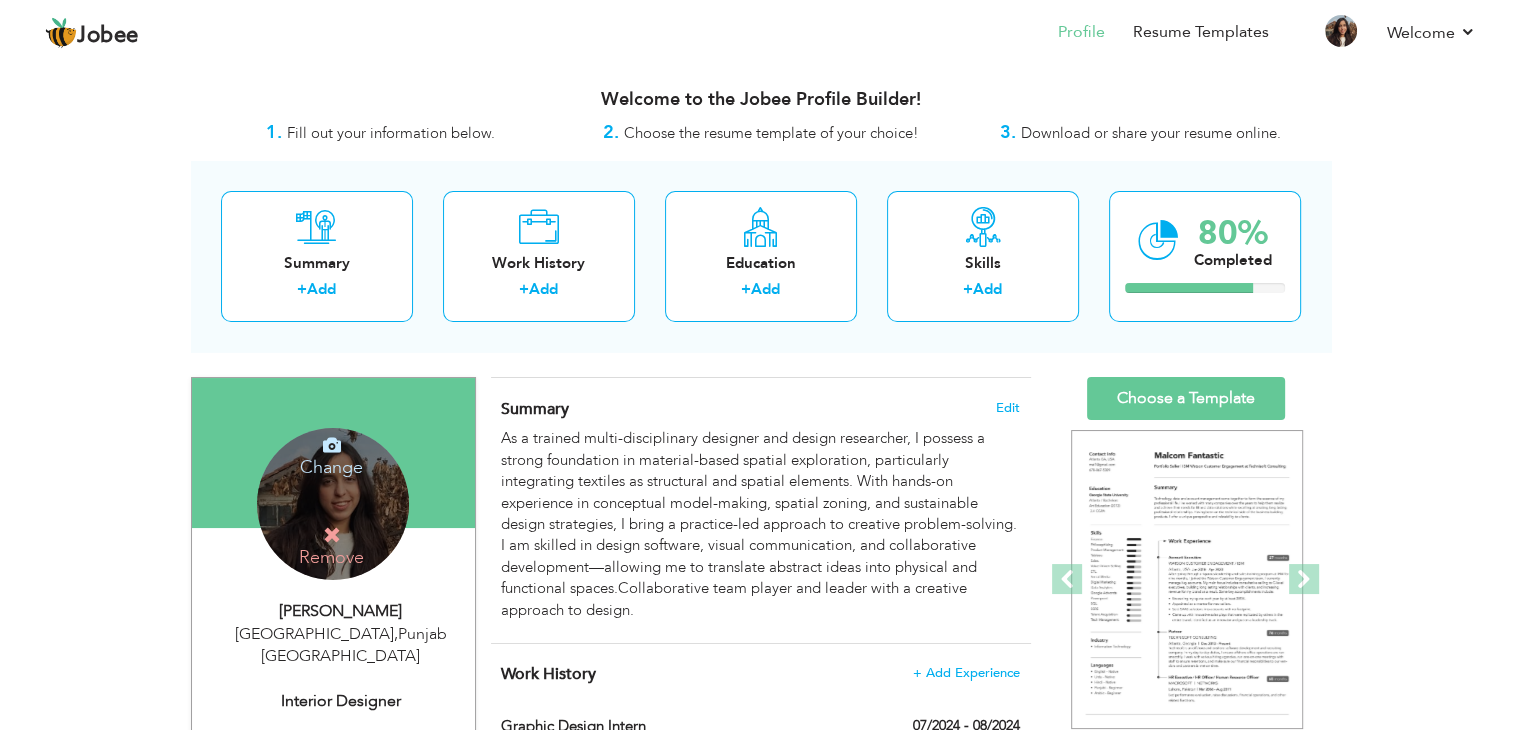 click at bounding box center [332, 445] 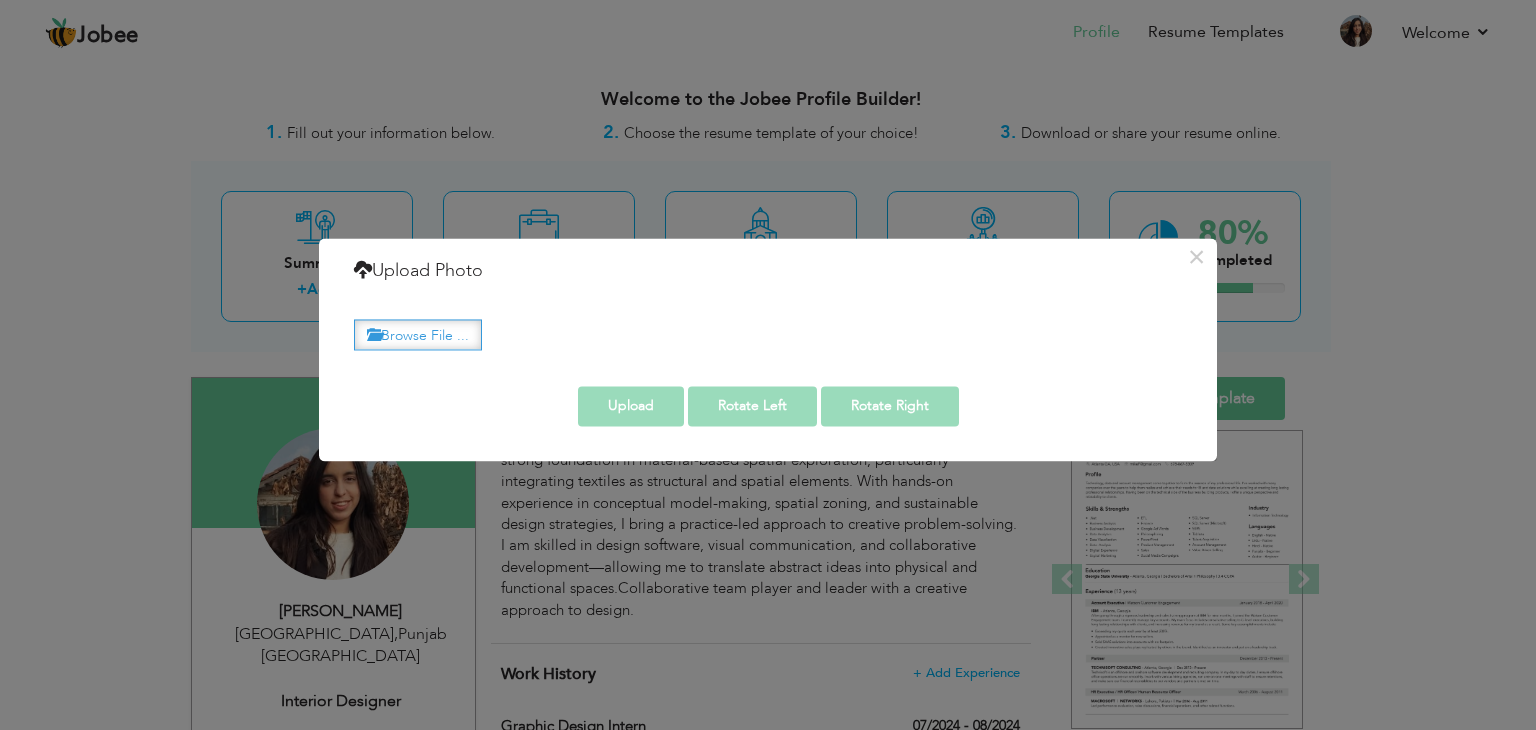 click on "Browse File ..." at bounding box center [418, 334] 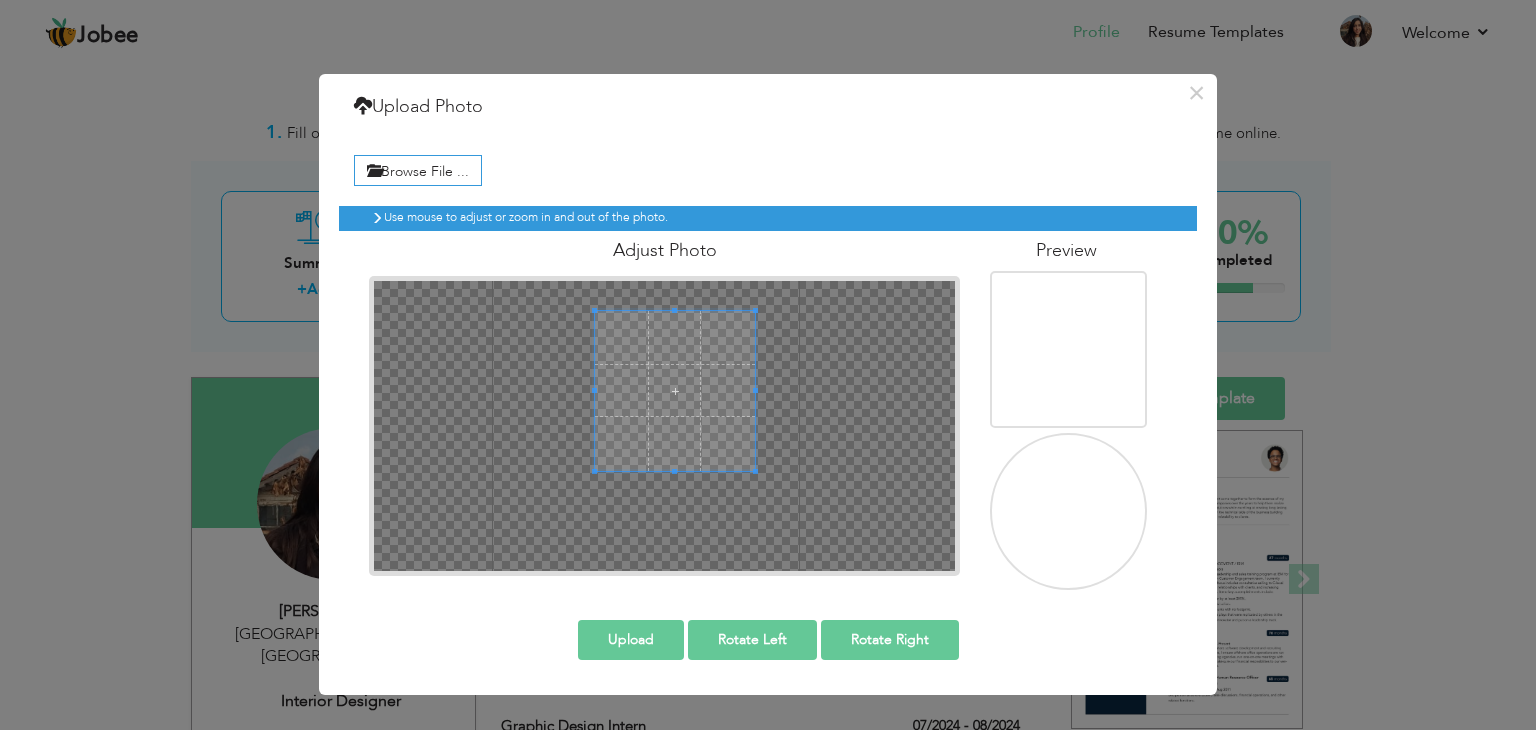 click at bounding box center (675, 391) 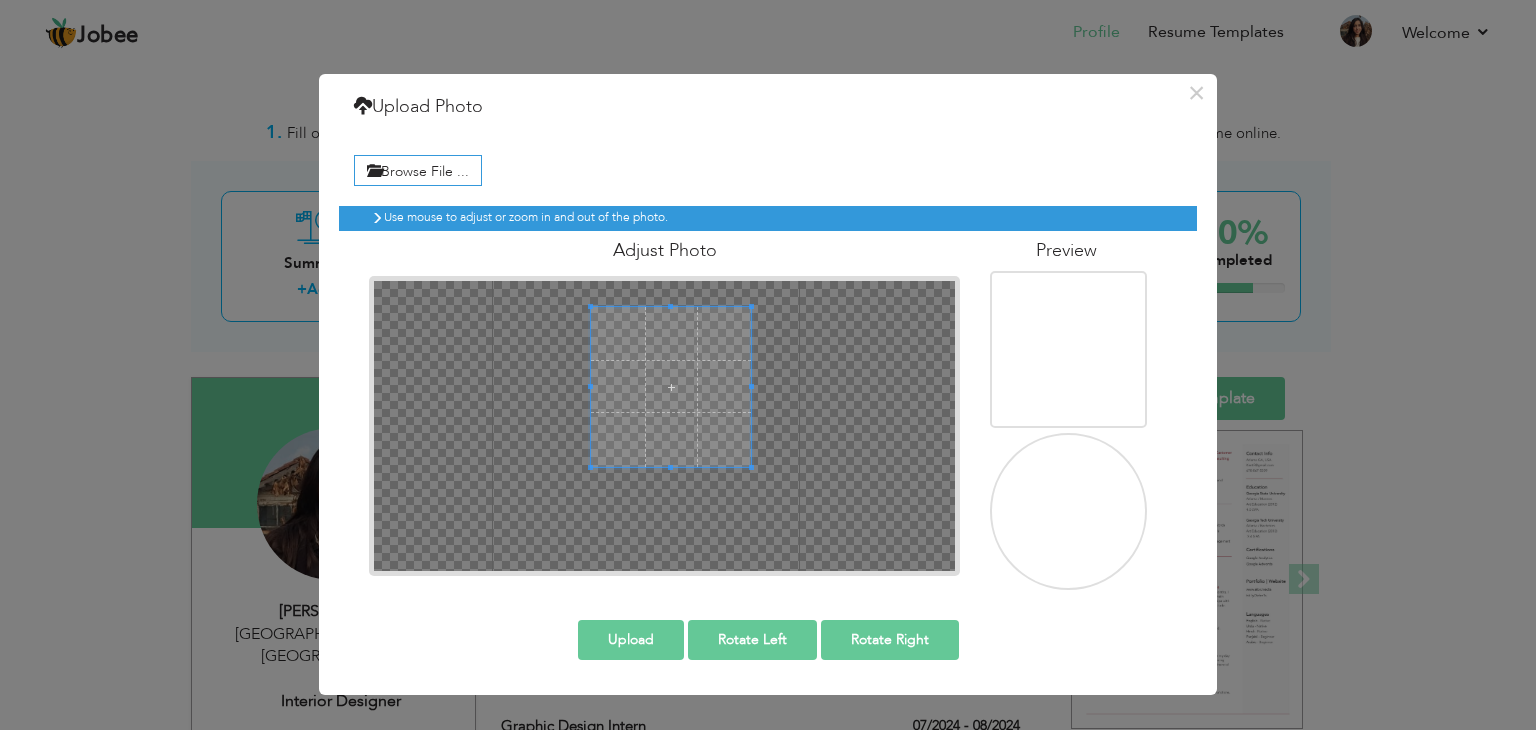 click at bounding box center [671, 387] 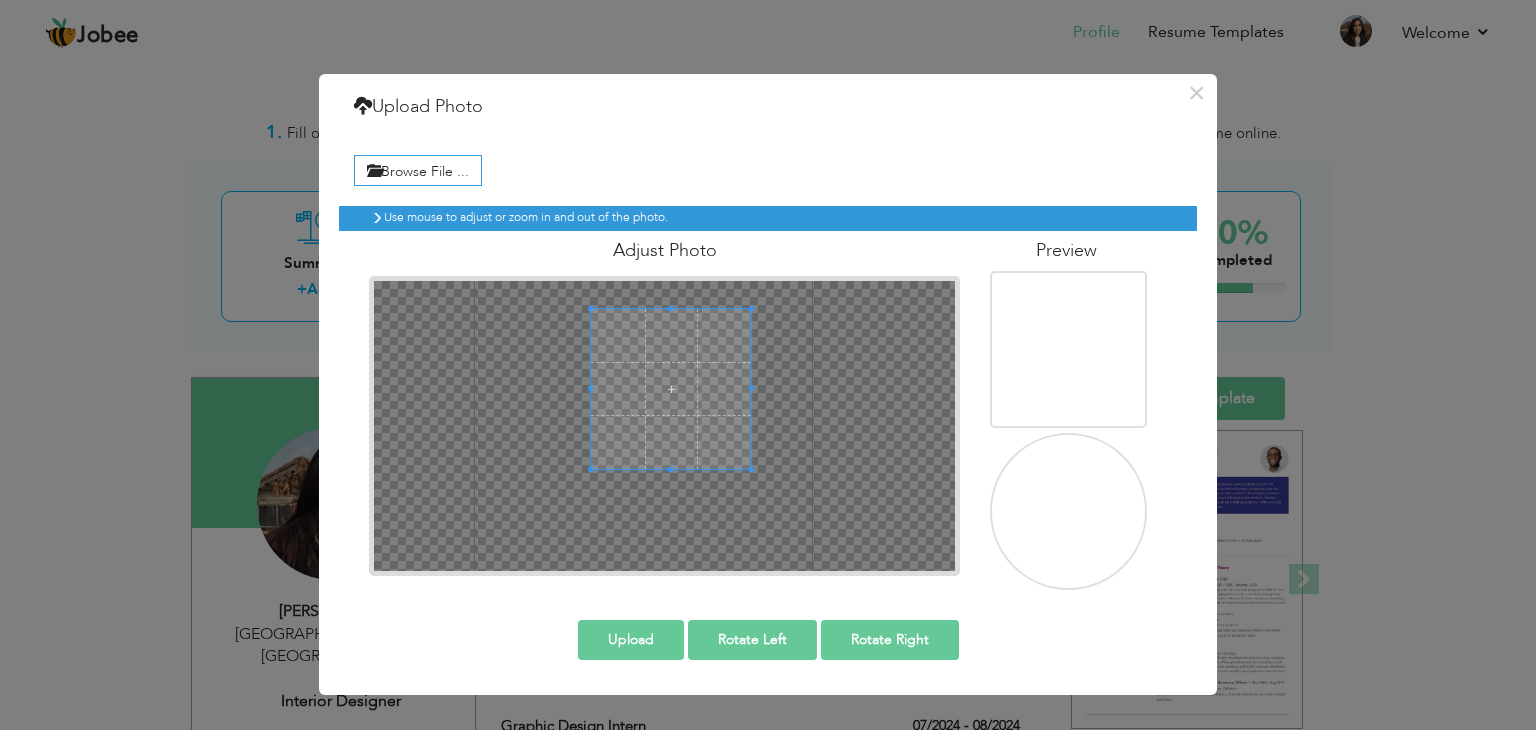 click at bounding box center (671, 389) 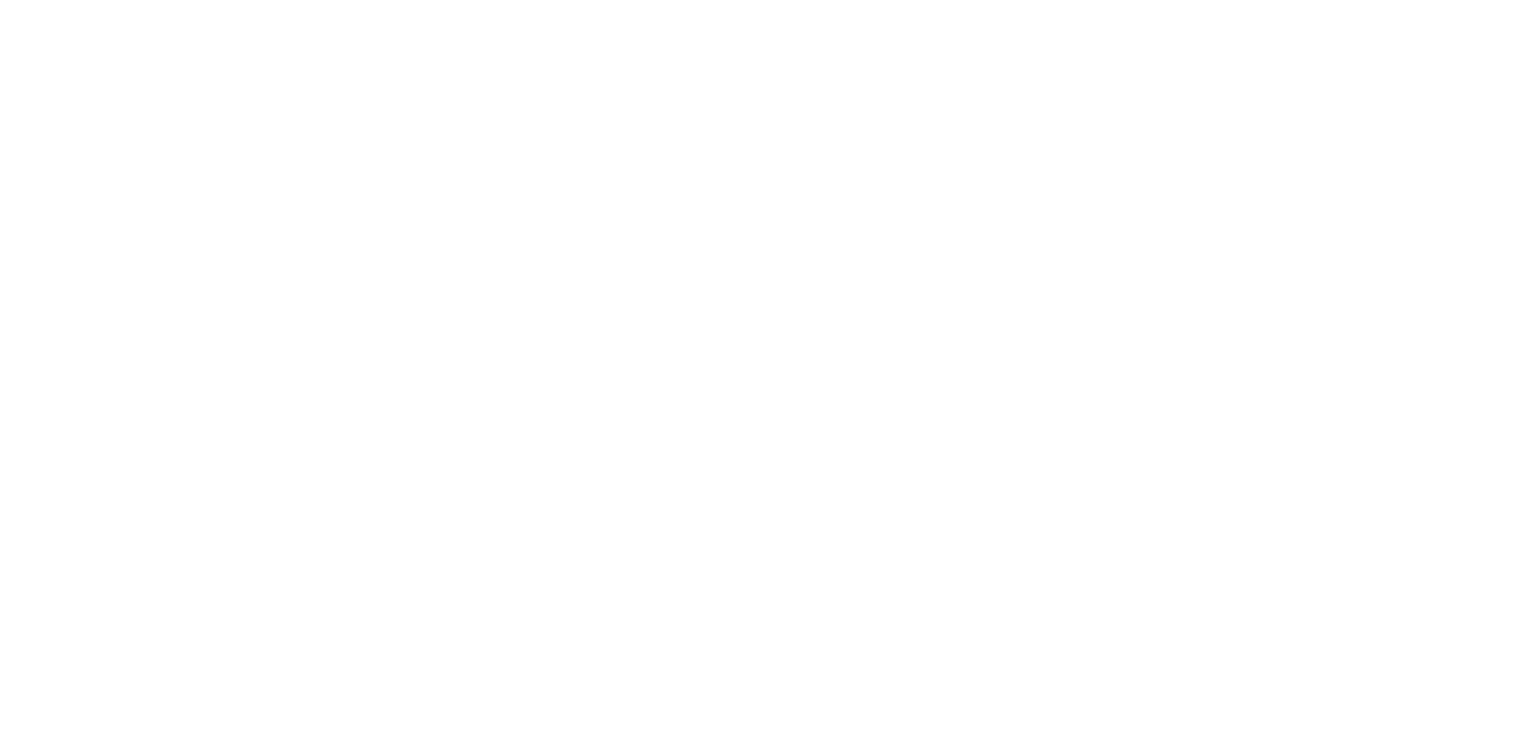 scroll, scrollTop: 0, scrollLeft: 0, axis: both 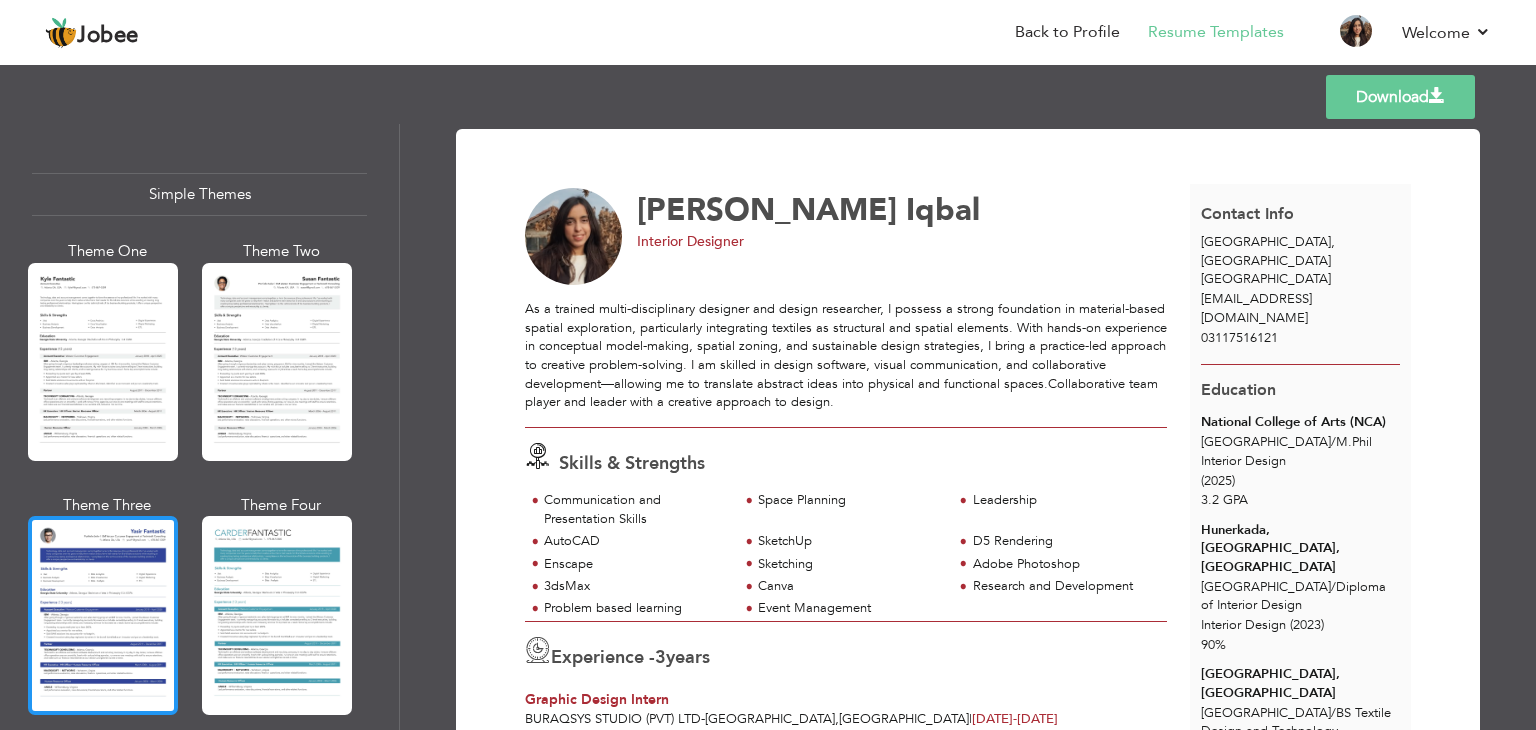 click at bounding box center (103, 615) 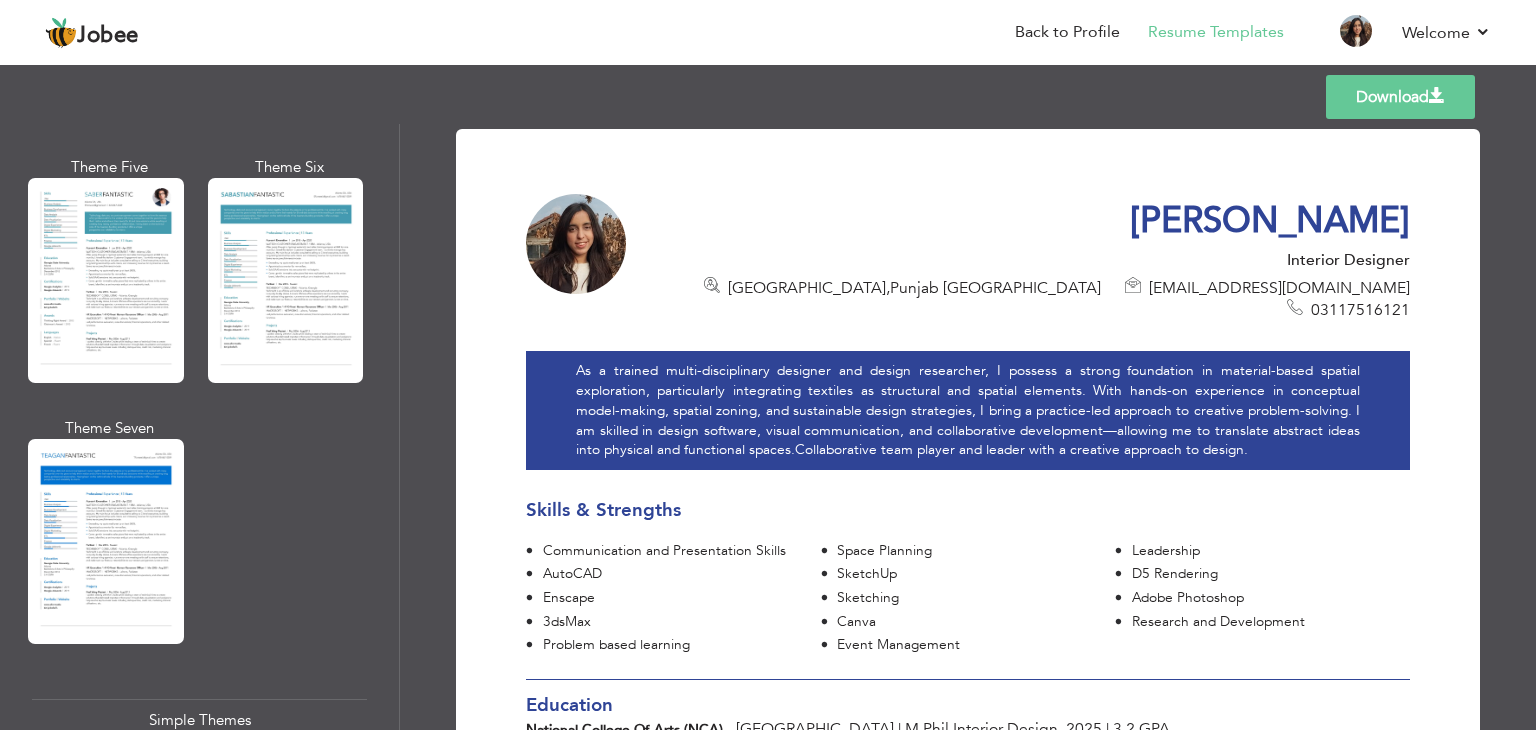 scroll, scrollTop: 2933, scrollLeft: 0, axis: vertical 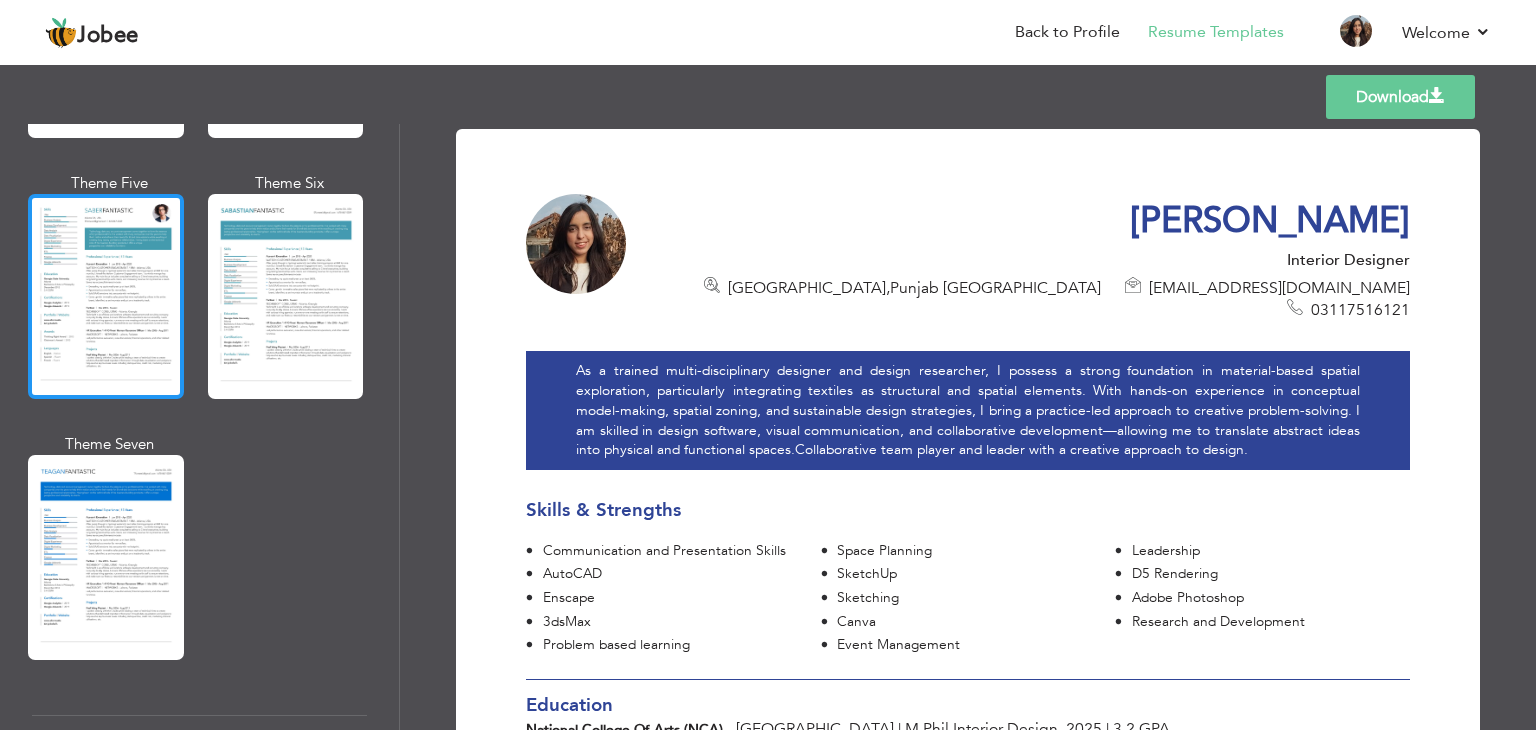 click at bounding box center (106, 296) 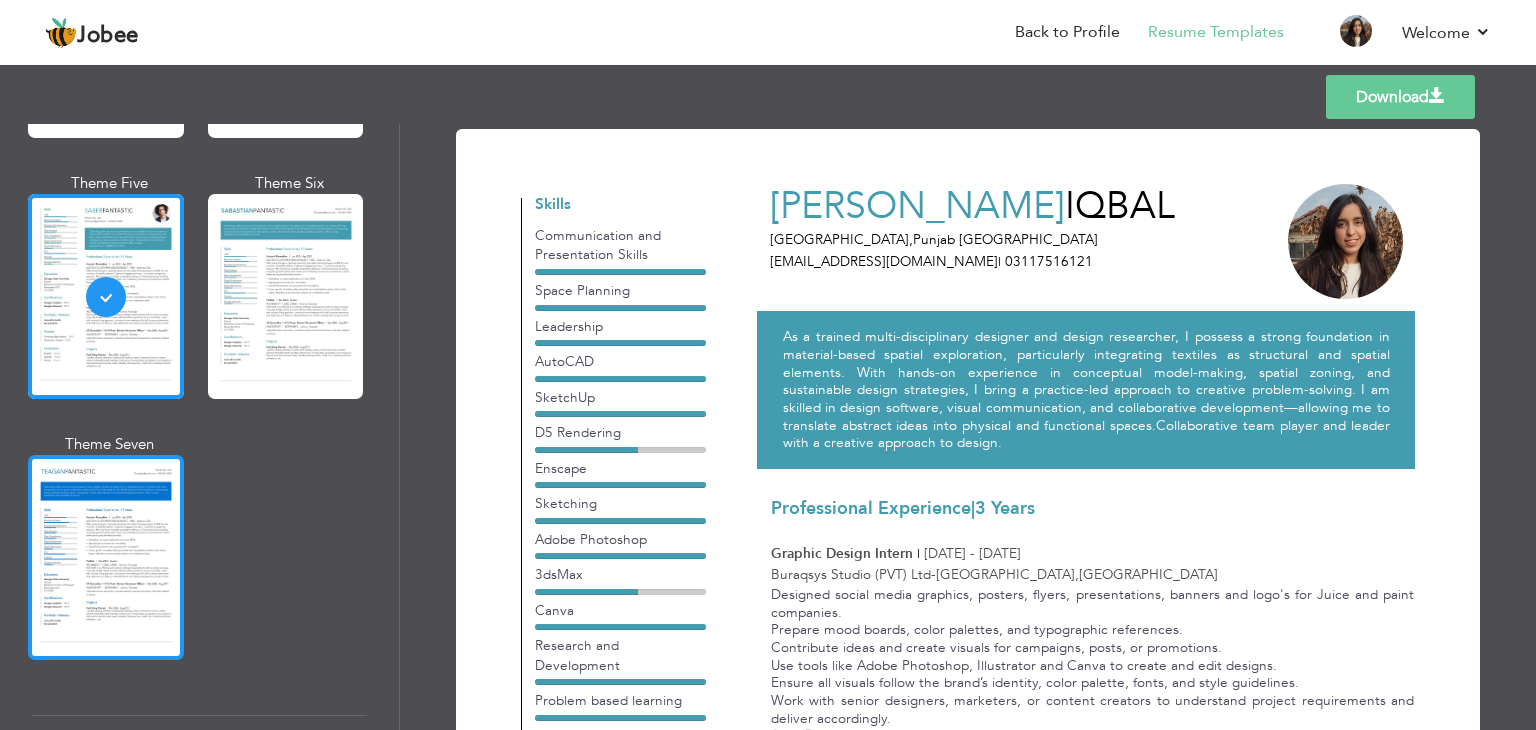 click at bounding box center (106, 557) 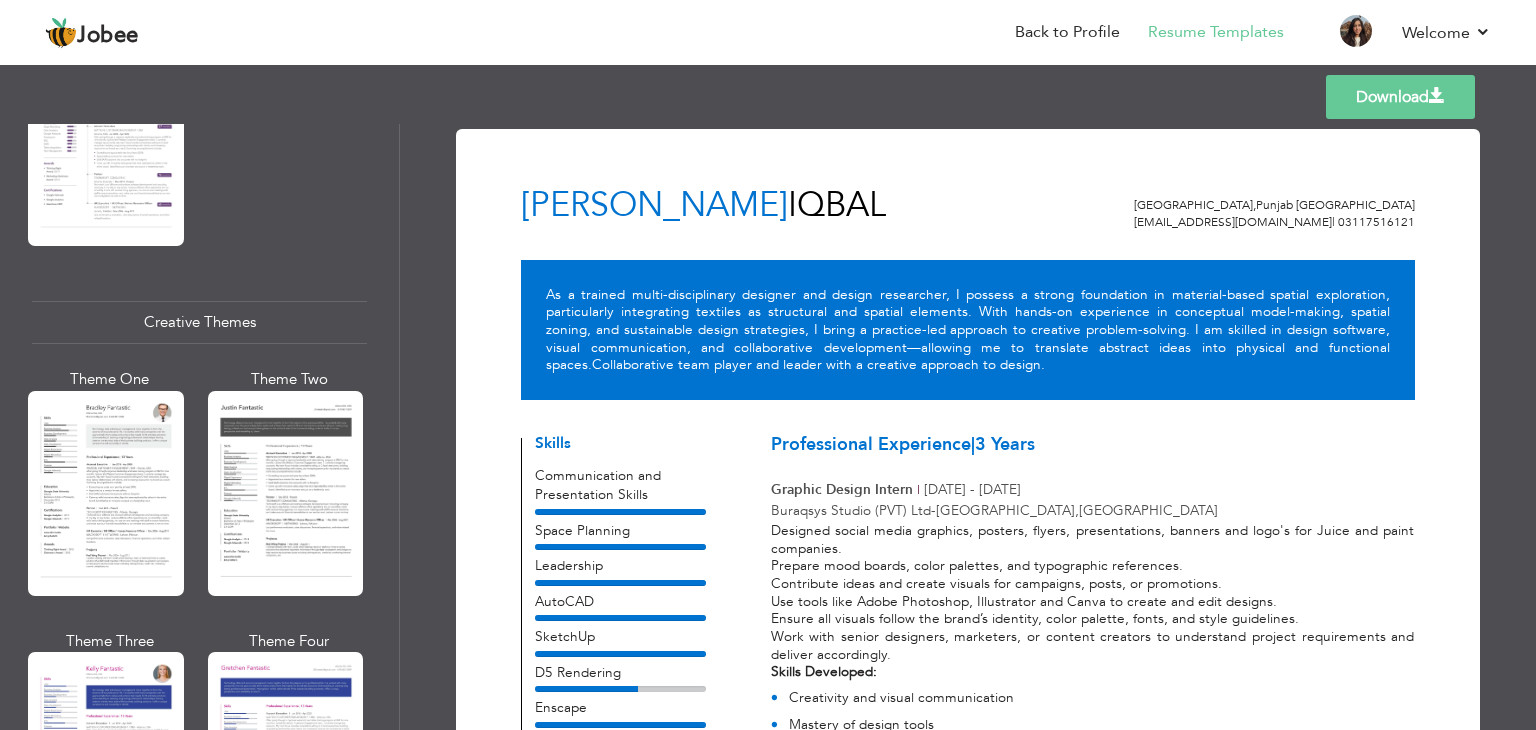 scroll, scrollTop: 2227, scrollLeft: 0, axis: vertical 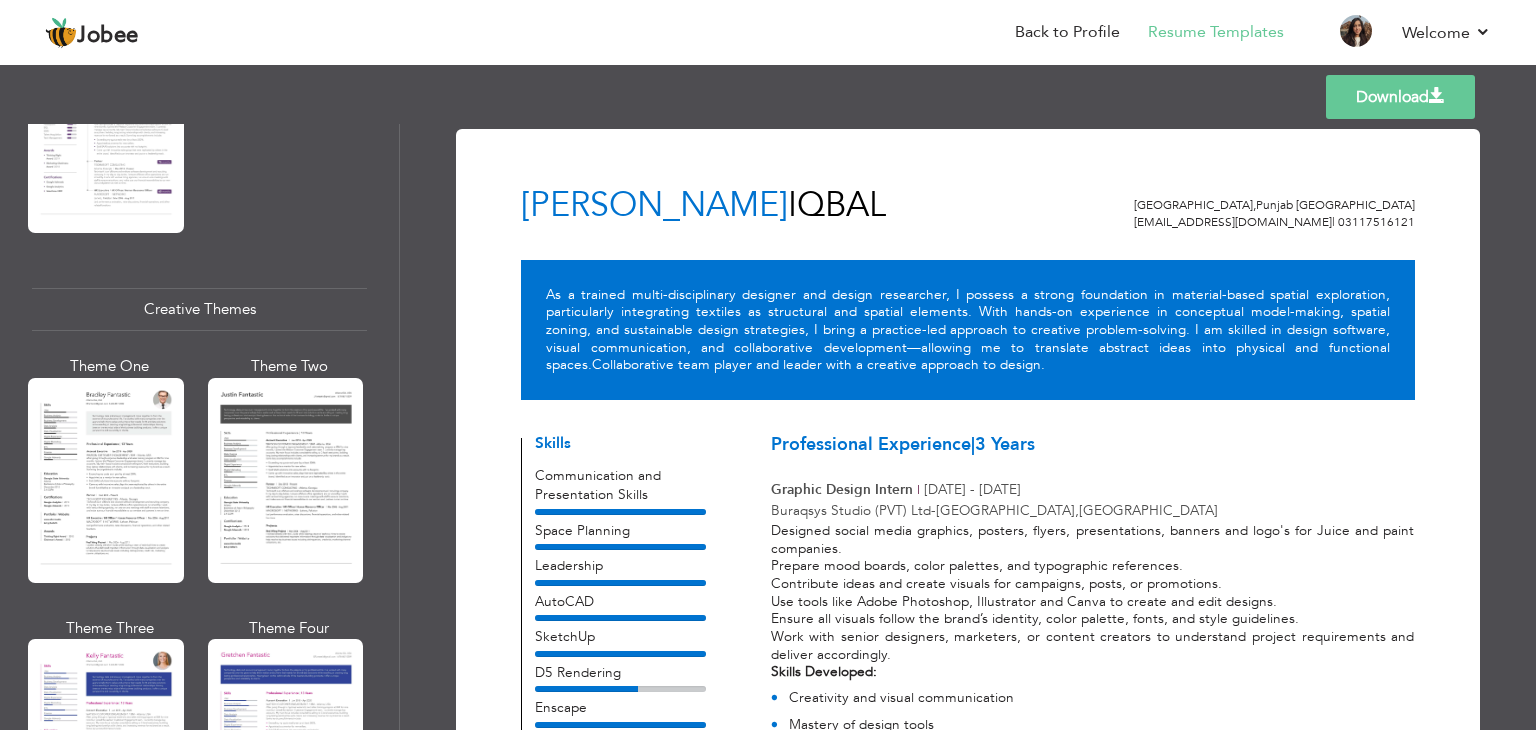 click at bounding box center [106, 480] 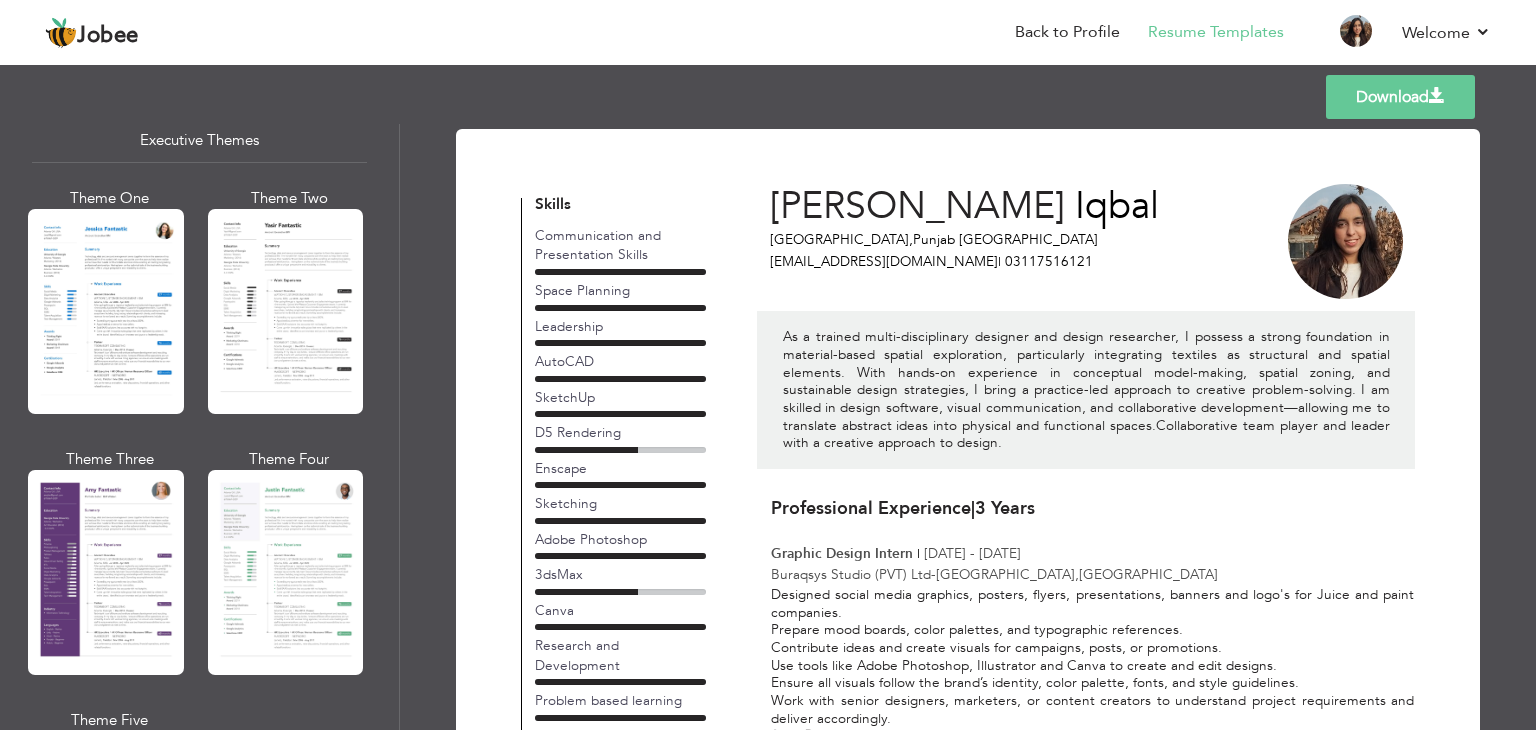 scroll, scrollTop: 1523, scrollLeft: 0, axis: vertical 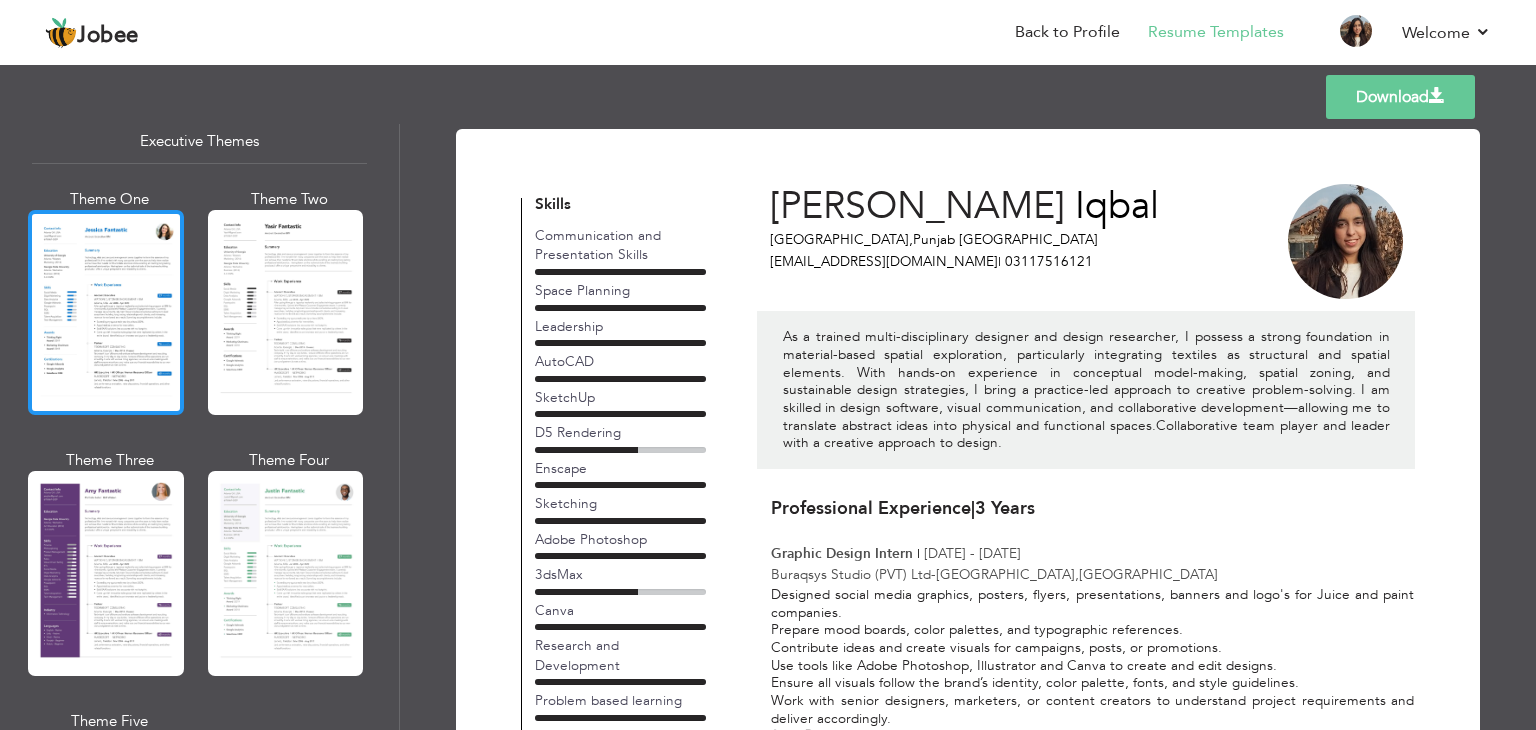 click at bounding box center [106, 312] 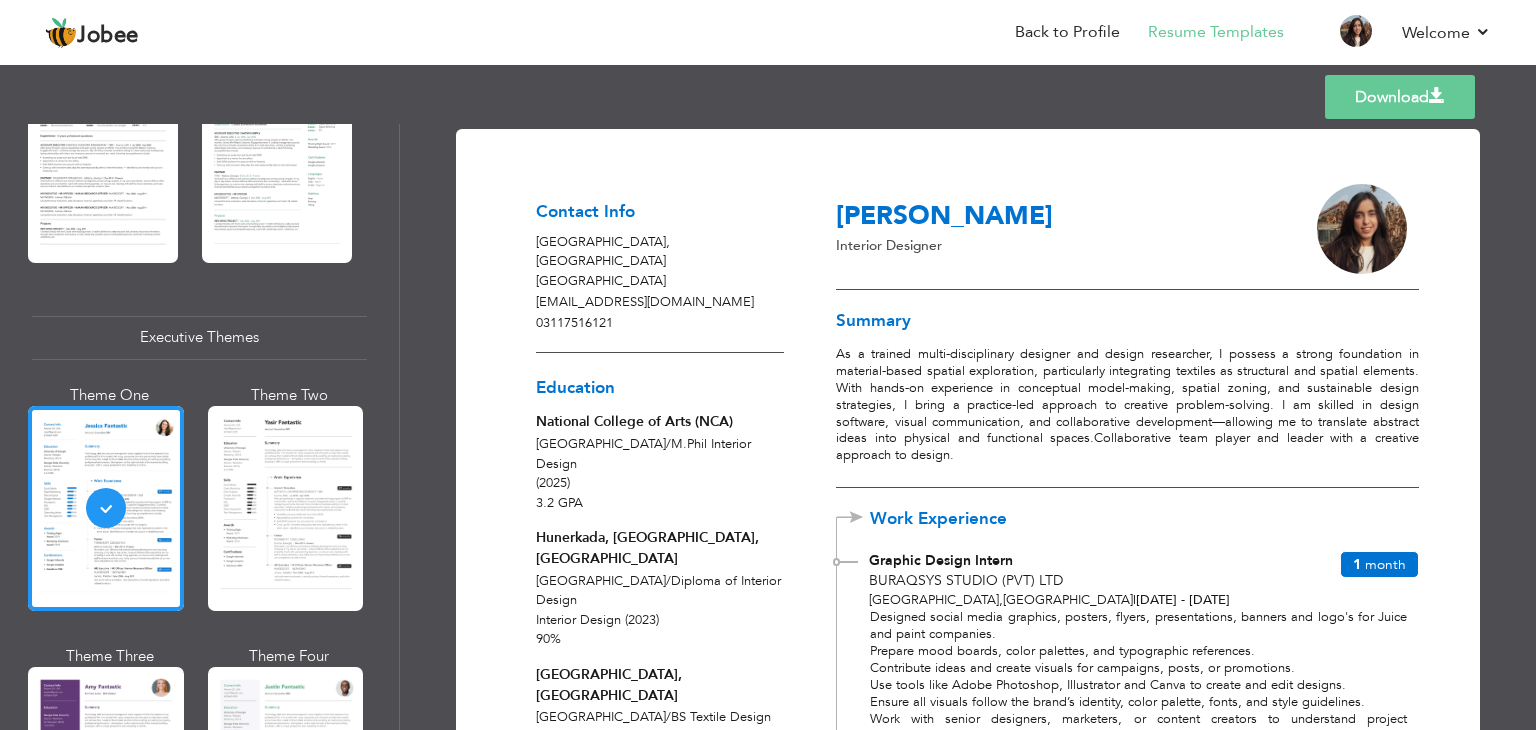 scroll, scrollTop: 776, scrollLeft: 0, axis: vertical 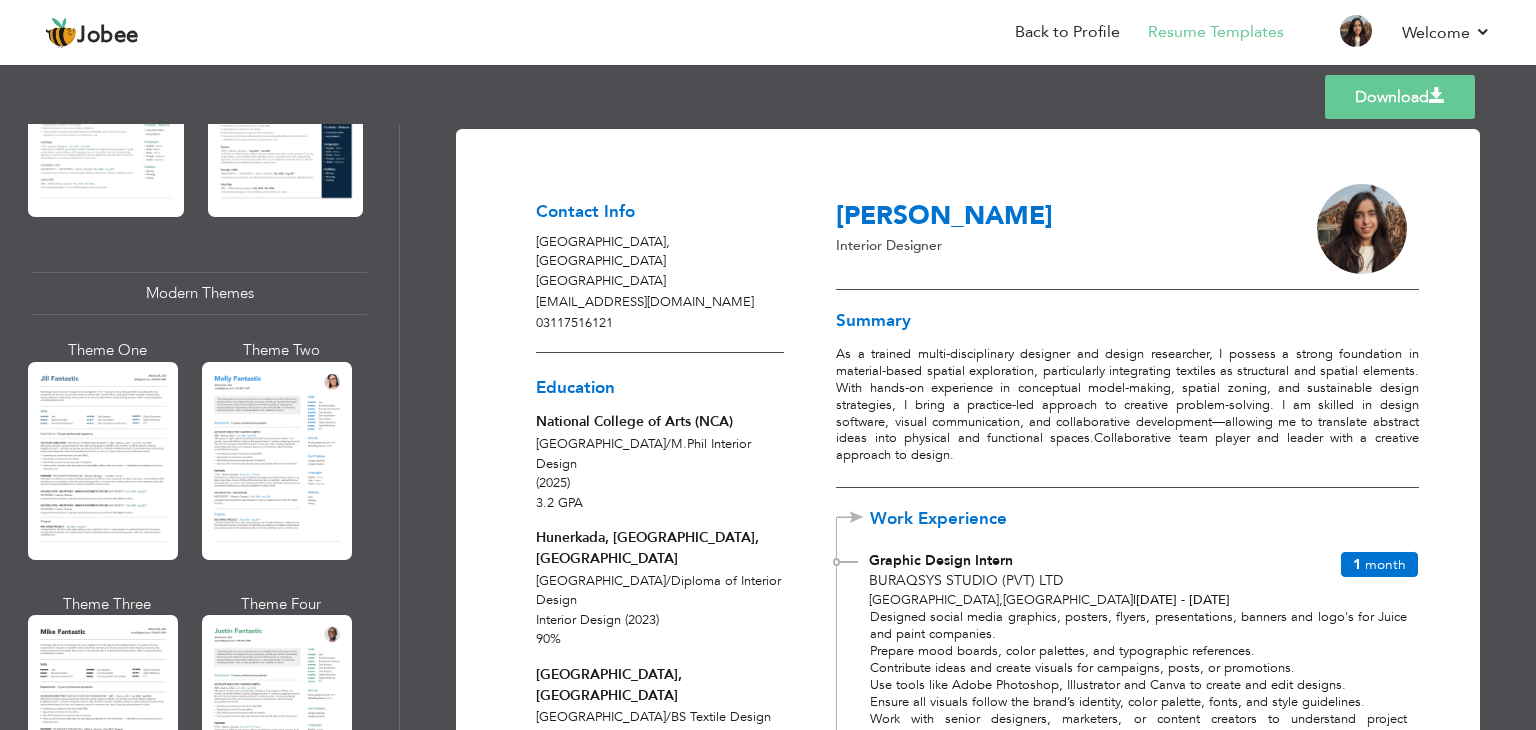 click on "Download" at bounding box center [1400, 97] 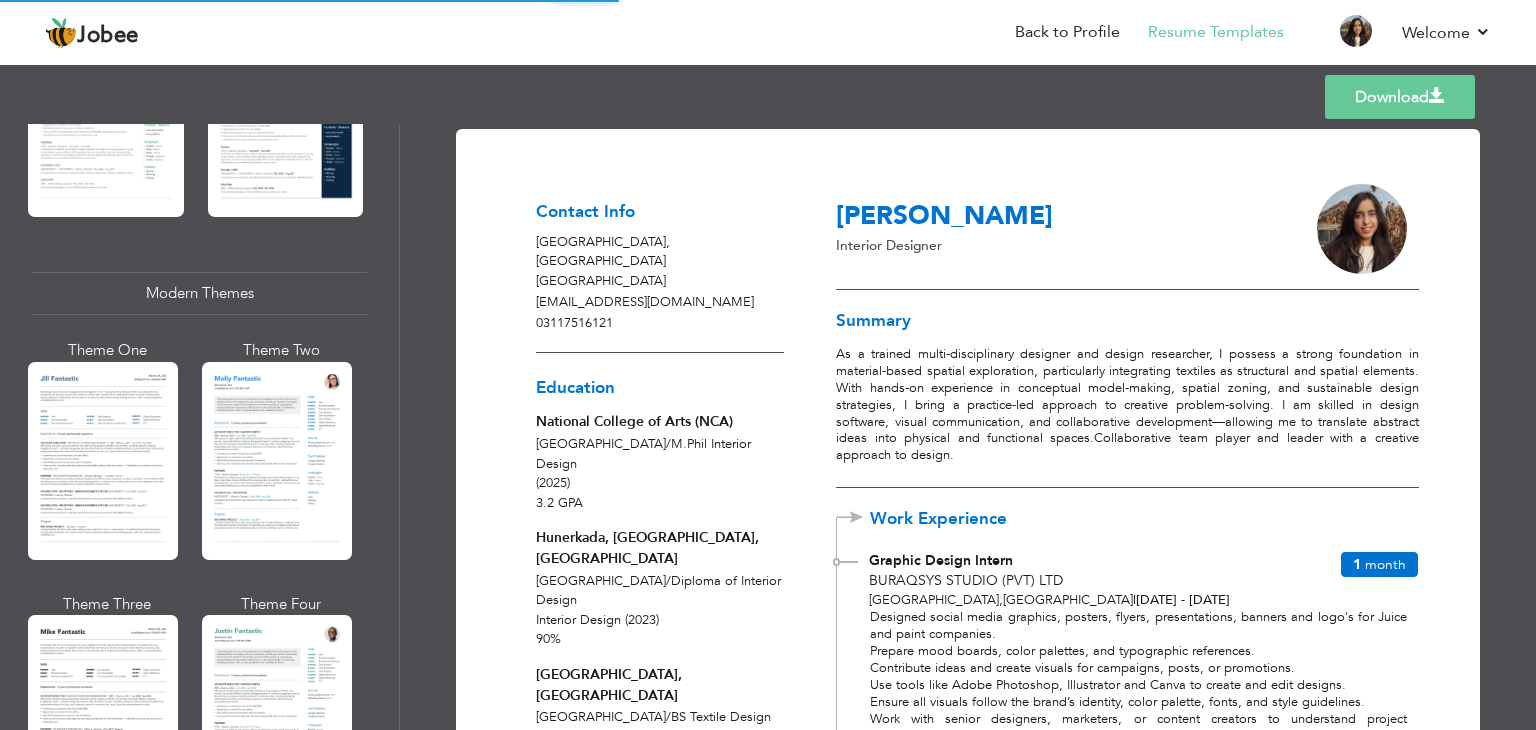 click on "Theme One
Theme Two
Theme Three
Theme Four" at bounding box center [194, 593] 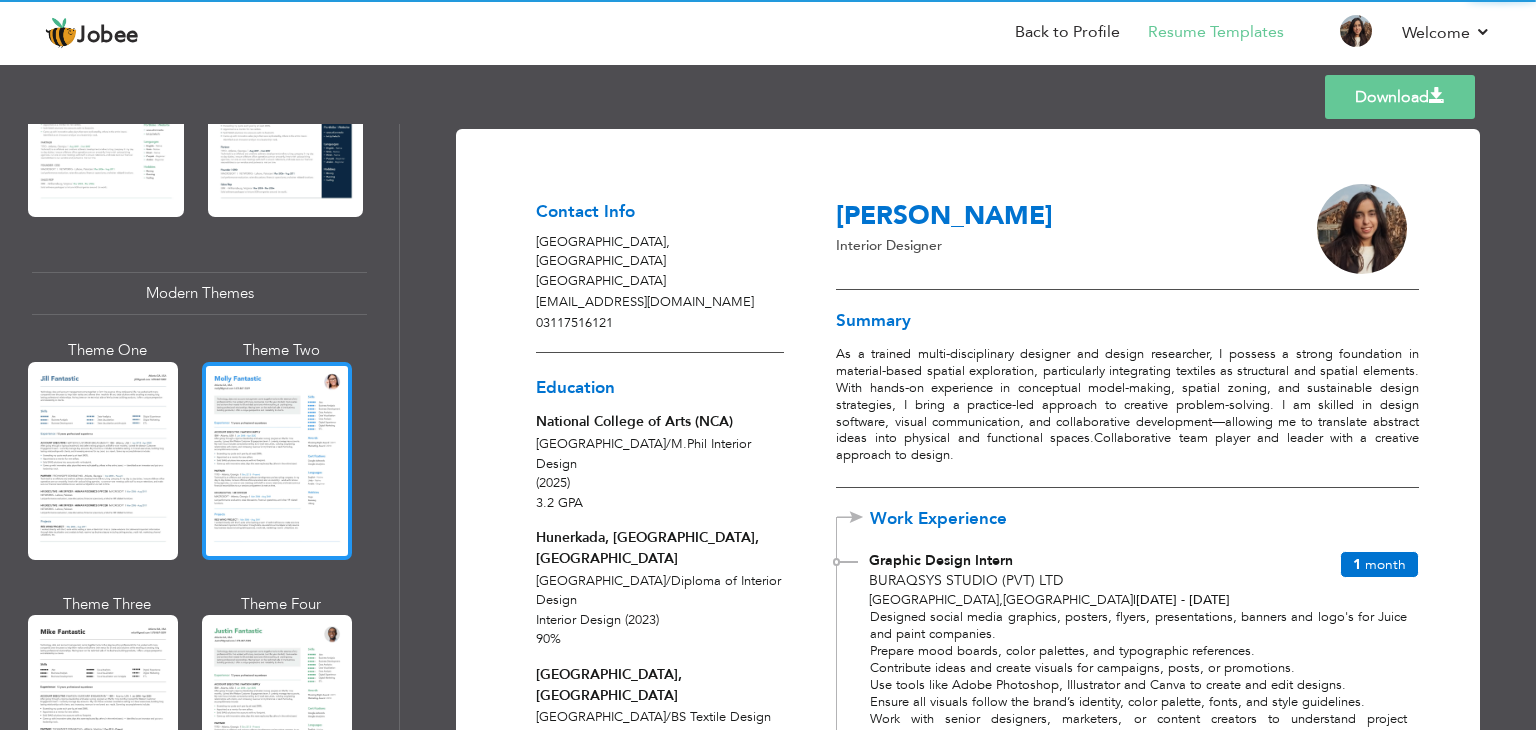 click at bounding box center (277, 461) 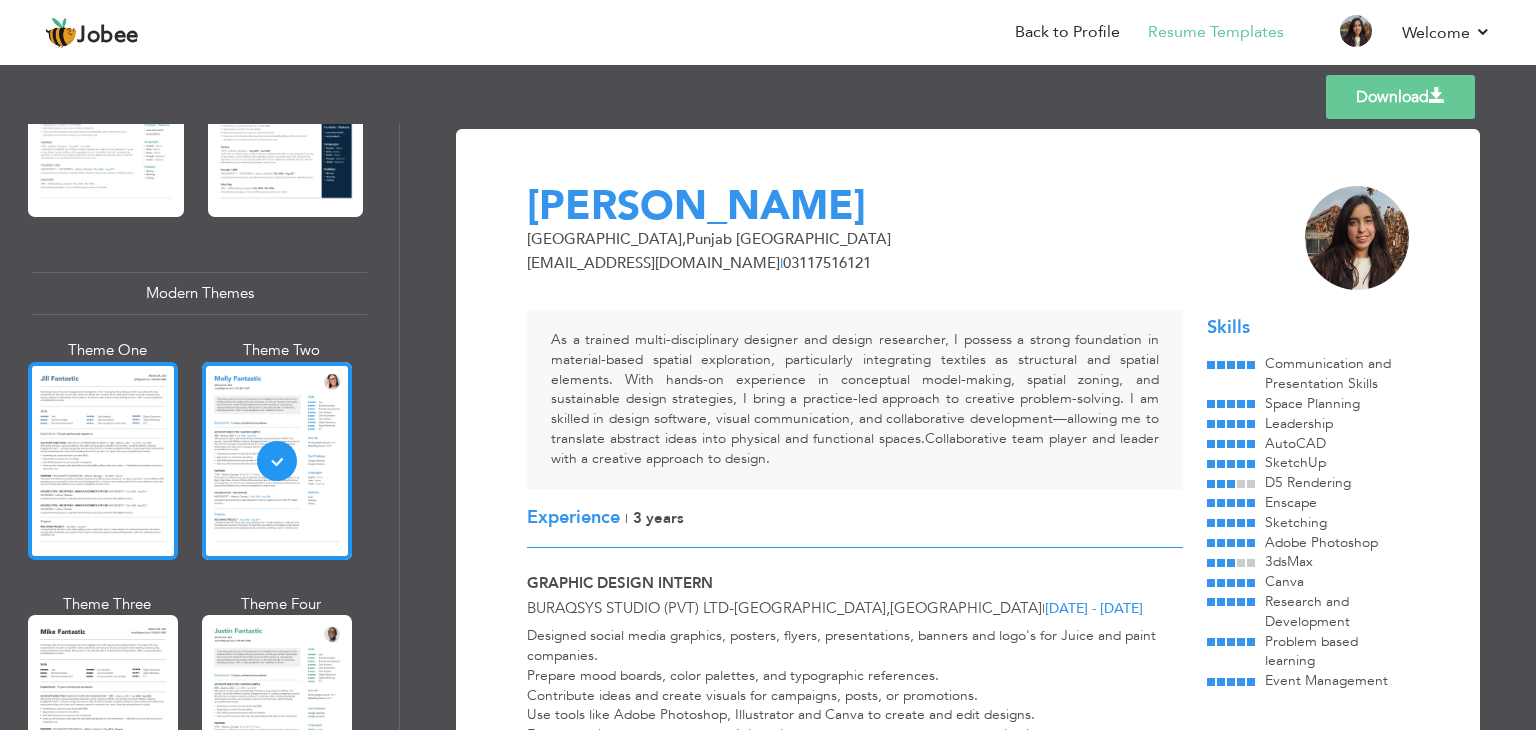 click at bounding box center [103, 461] 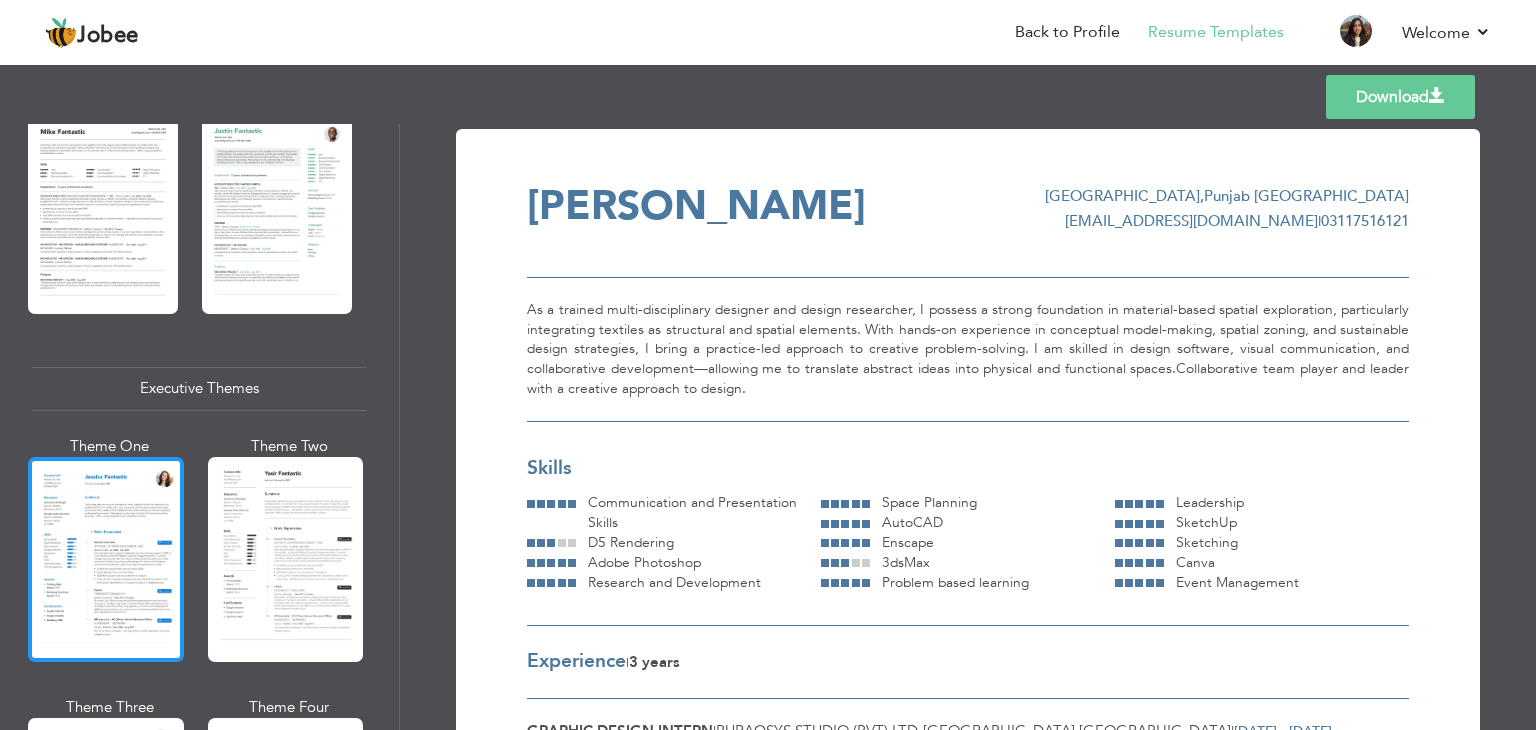 click at bounding box center [106, 559] 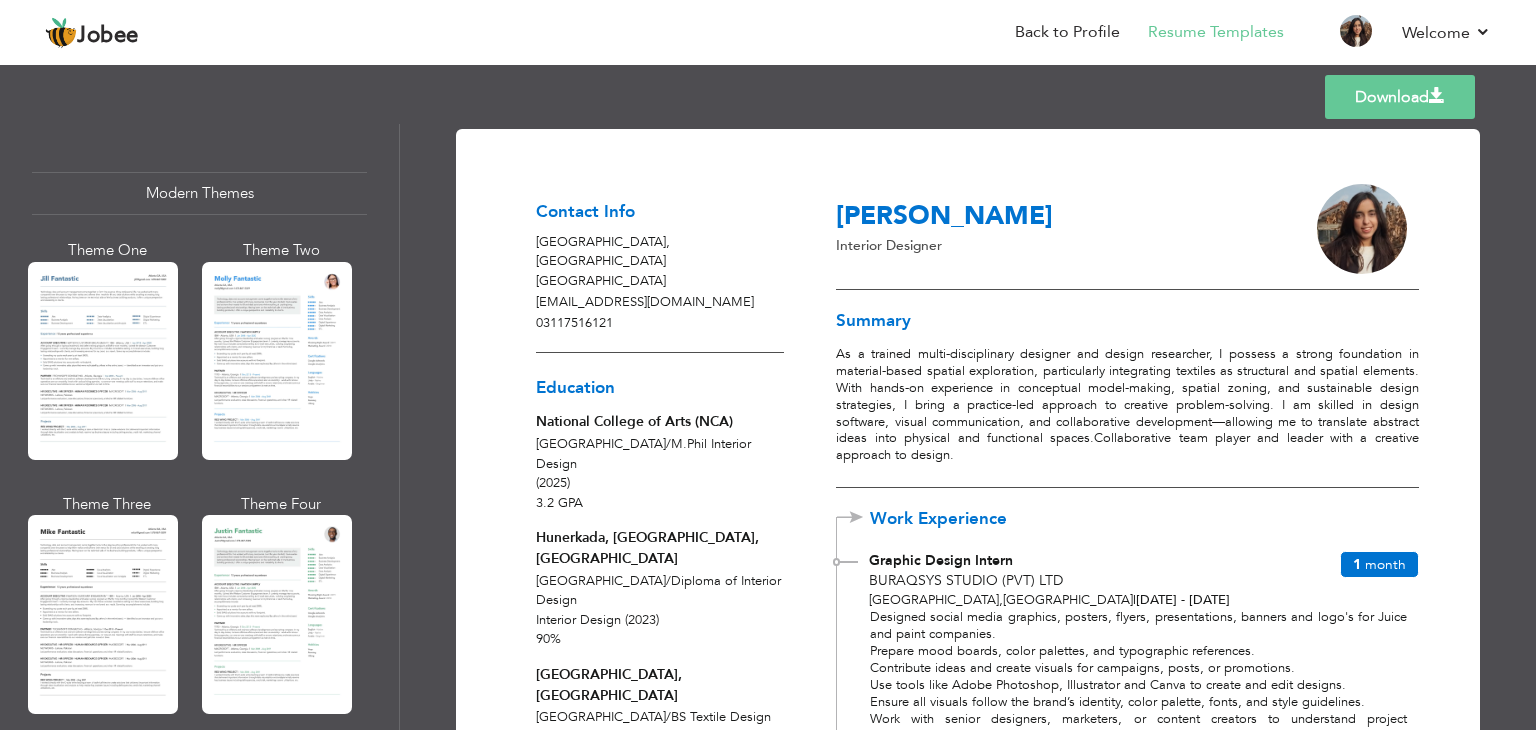 scroll, scrollTop: 878, scrollLeft: 0, axis: vertical 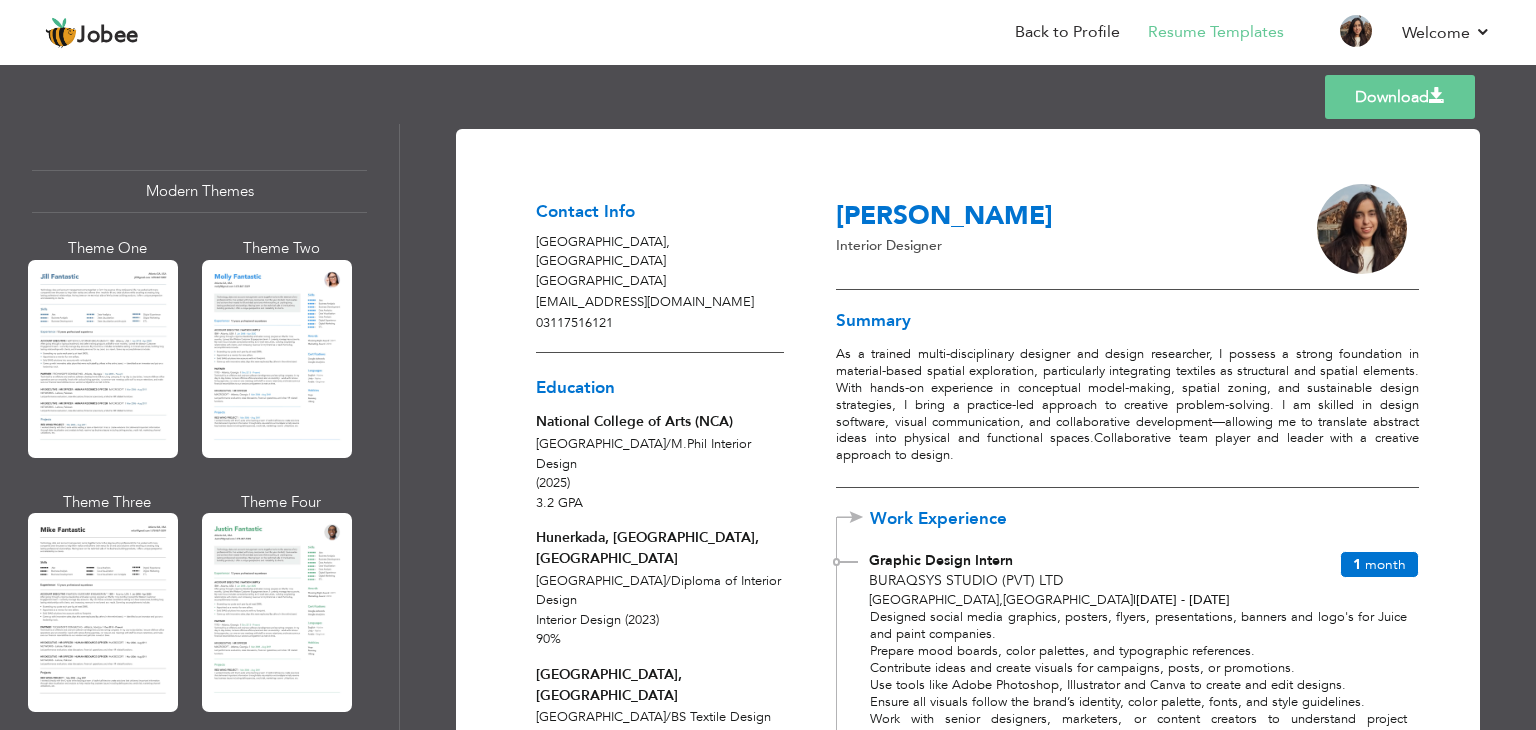 click at bounding box center (277, 359) 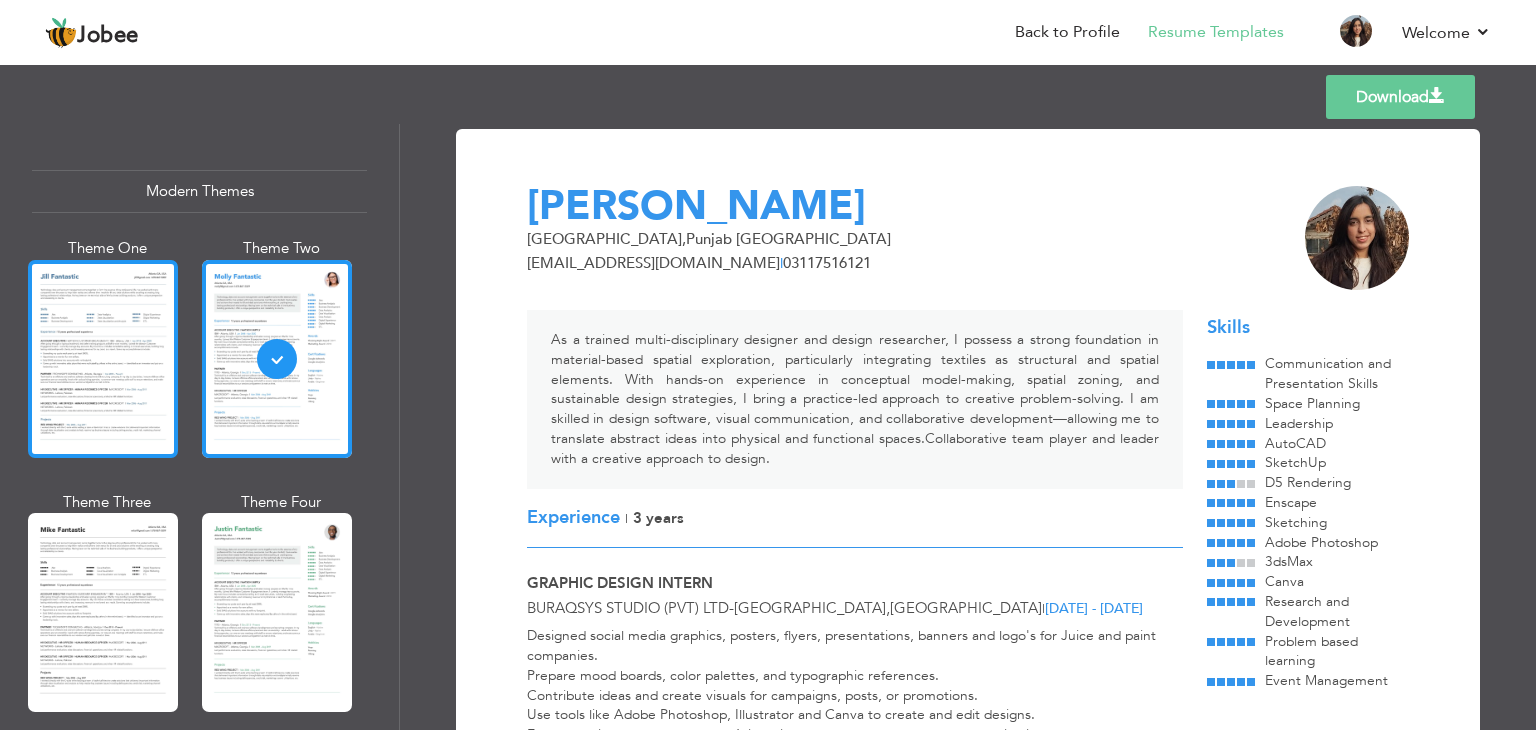 click at bounding box center [103, 359] 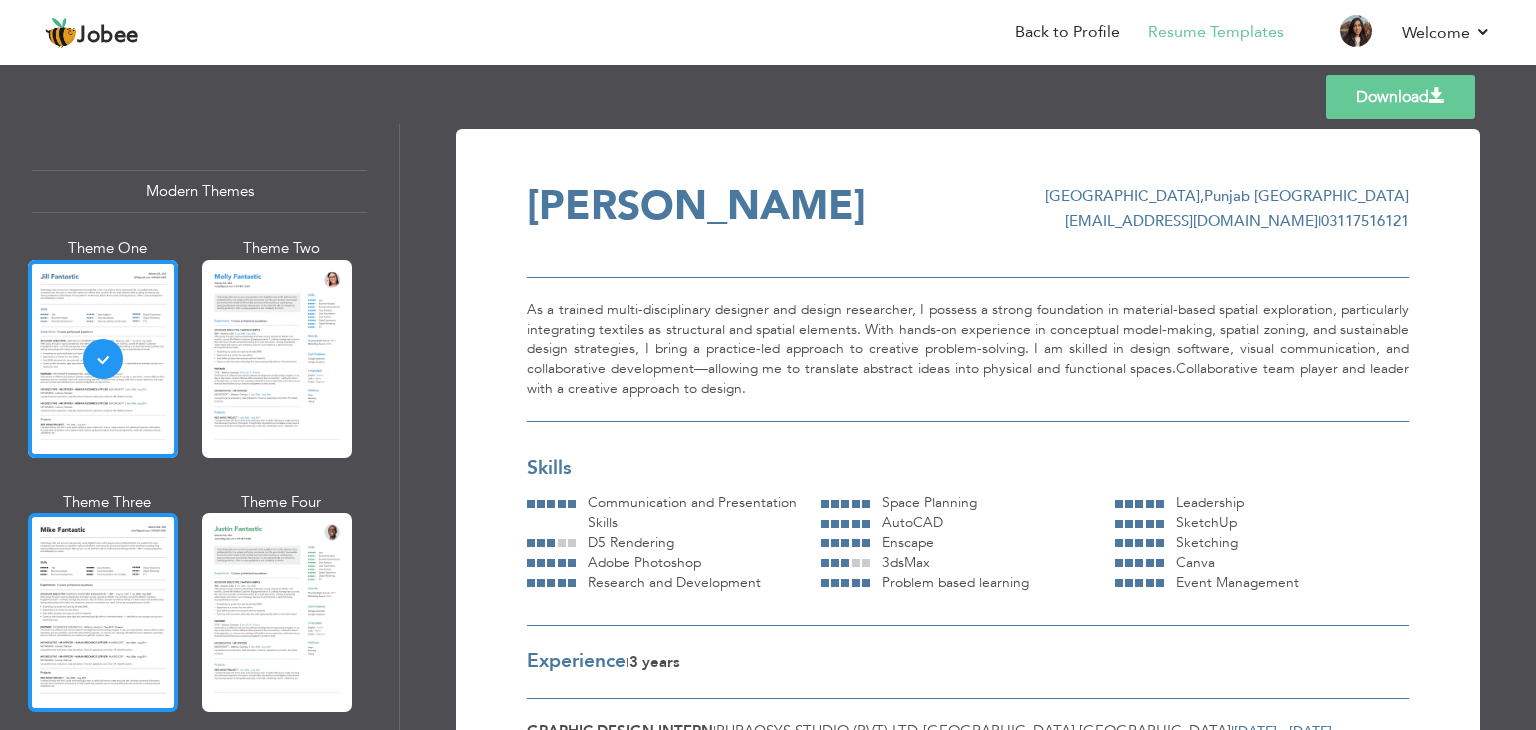 click at bounding box center [103, 612] 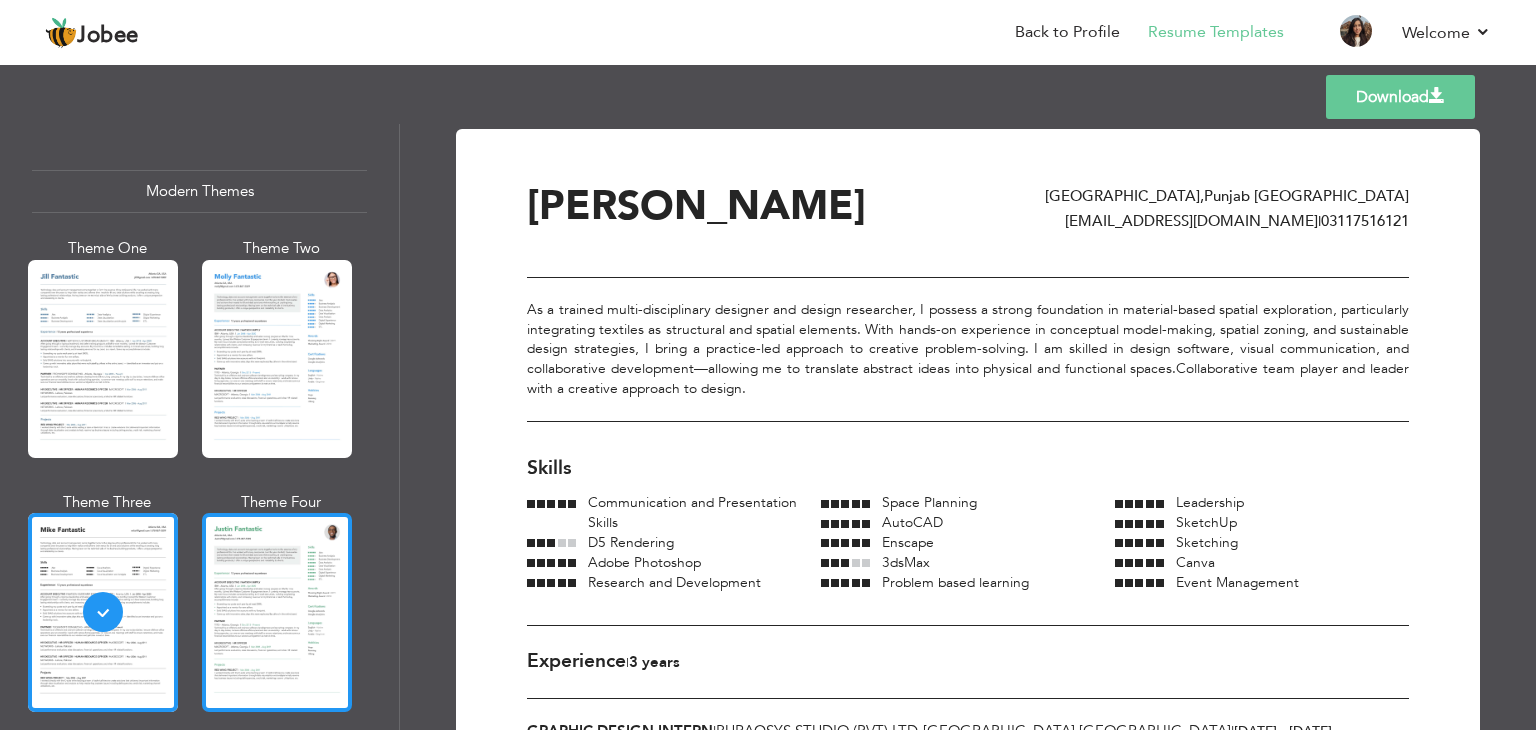 click at bounding box center [277, 612] 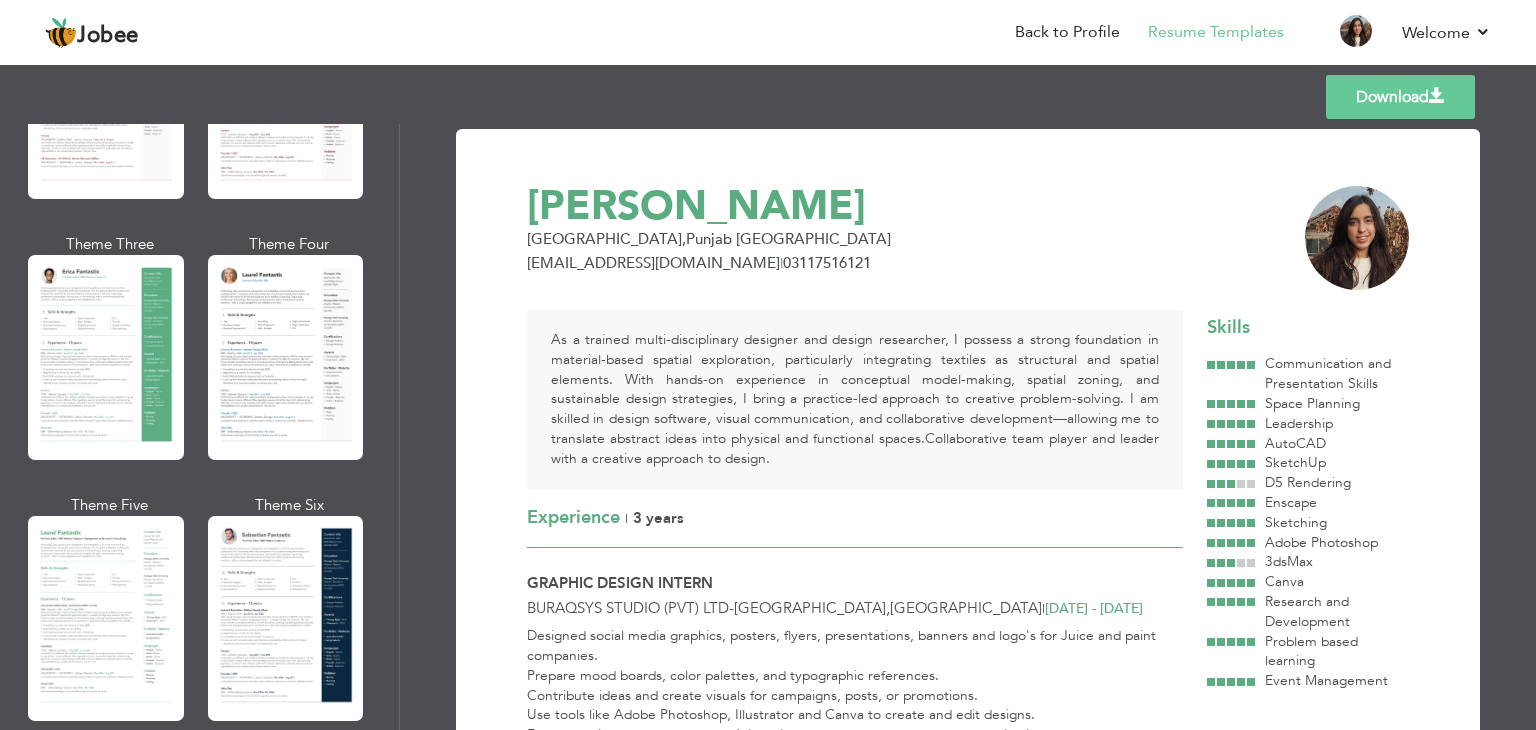 scroll, scrollTop: 268, scrollLeft: 0, axis: vertical 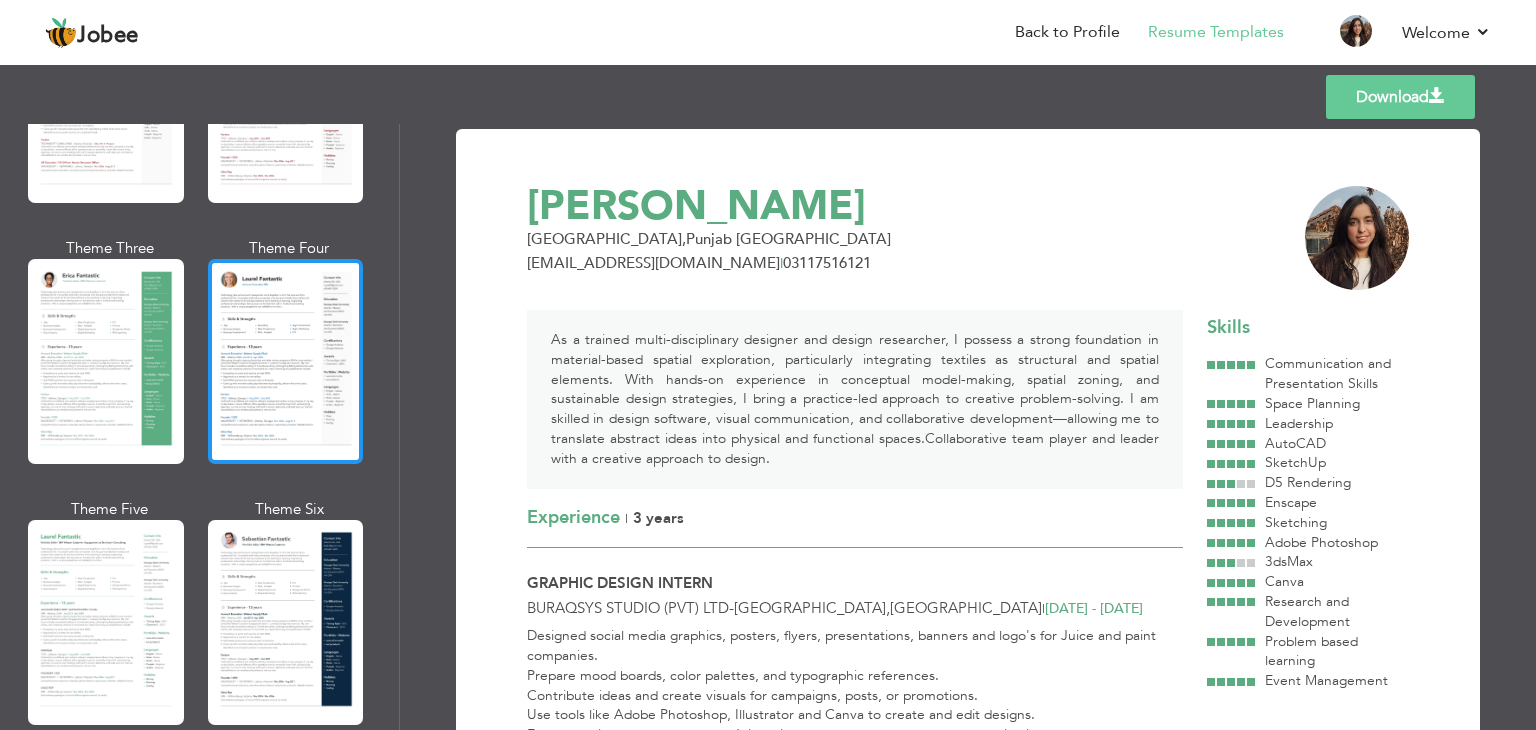 click at bounding box center (286, 361) 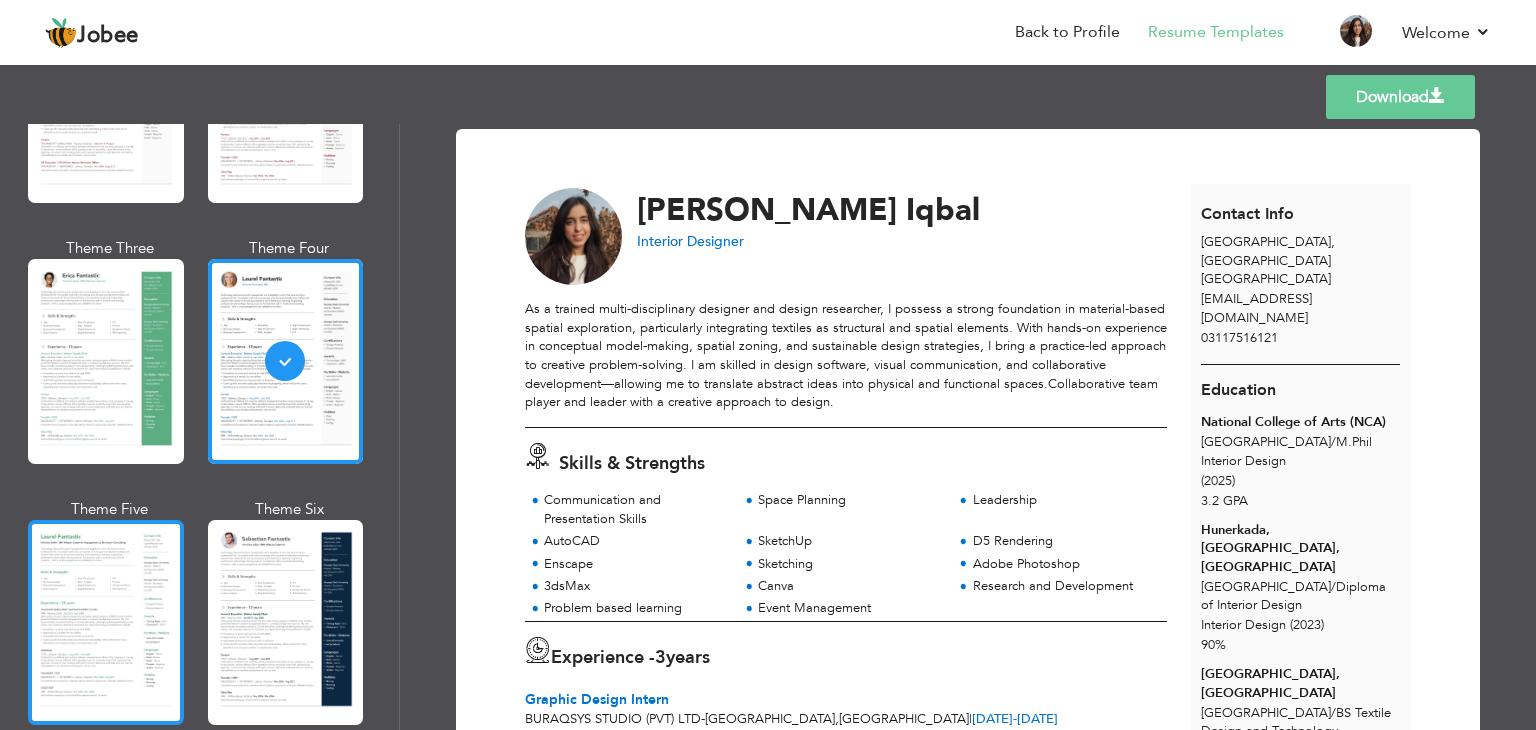 click at bounding box center (106, 622) 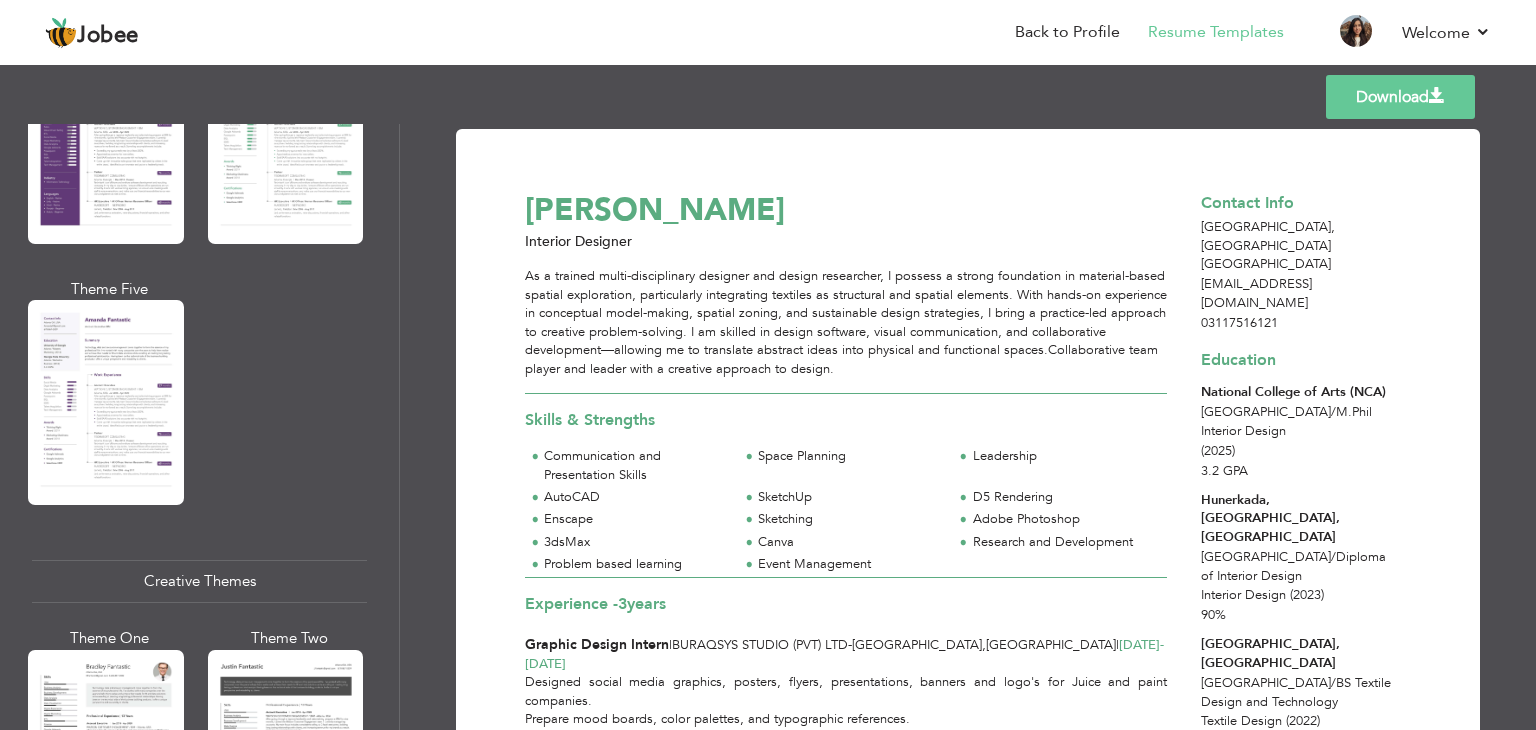 scroll, scrollTop: 1988, scrollLeft: 0, axis: vertical 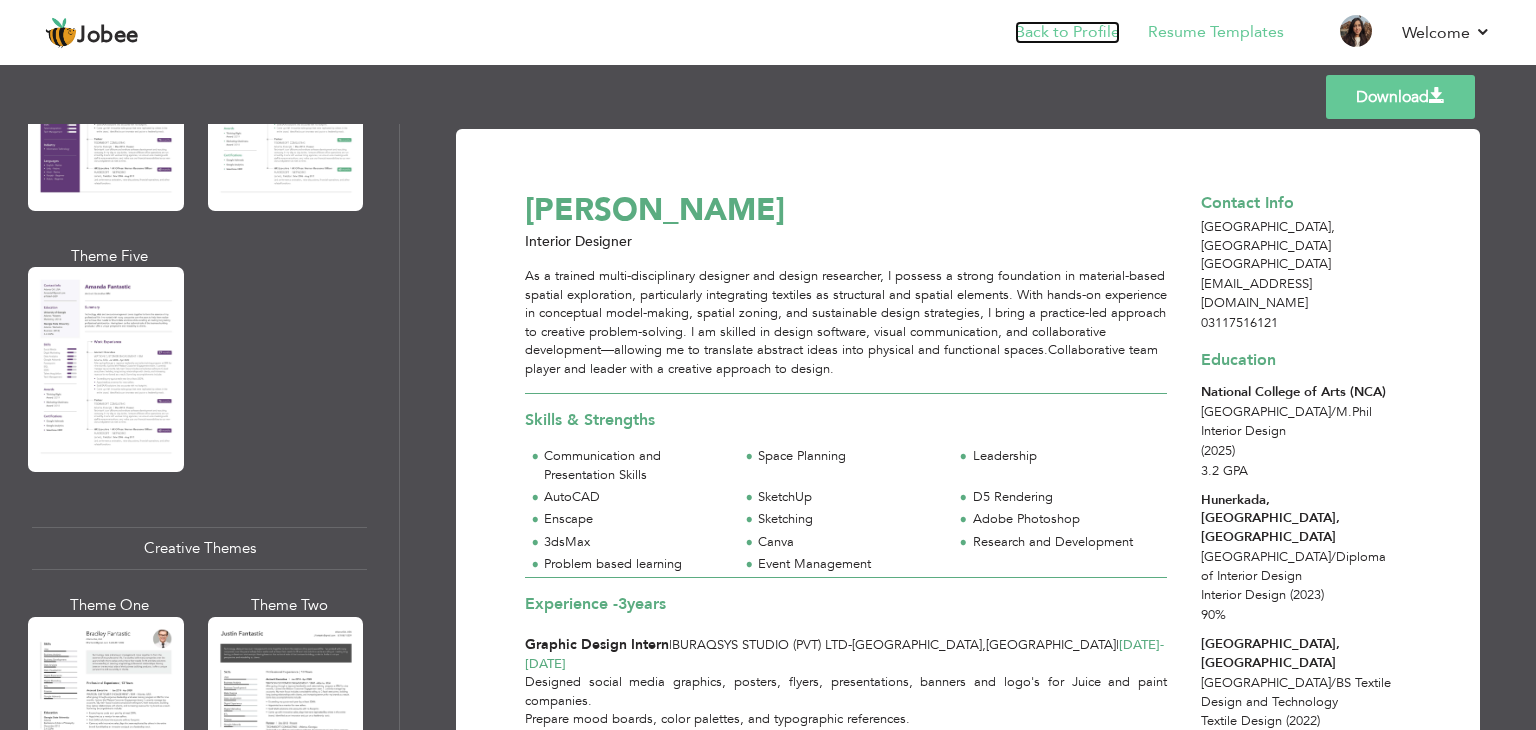 click on "Back to Profile" at bounding box center (1067, 32) 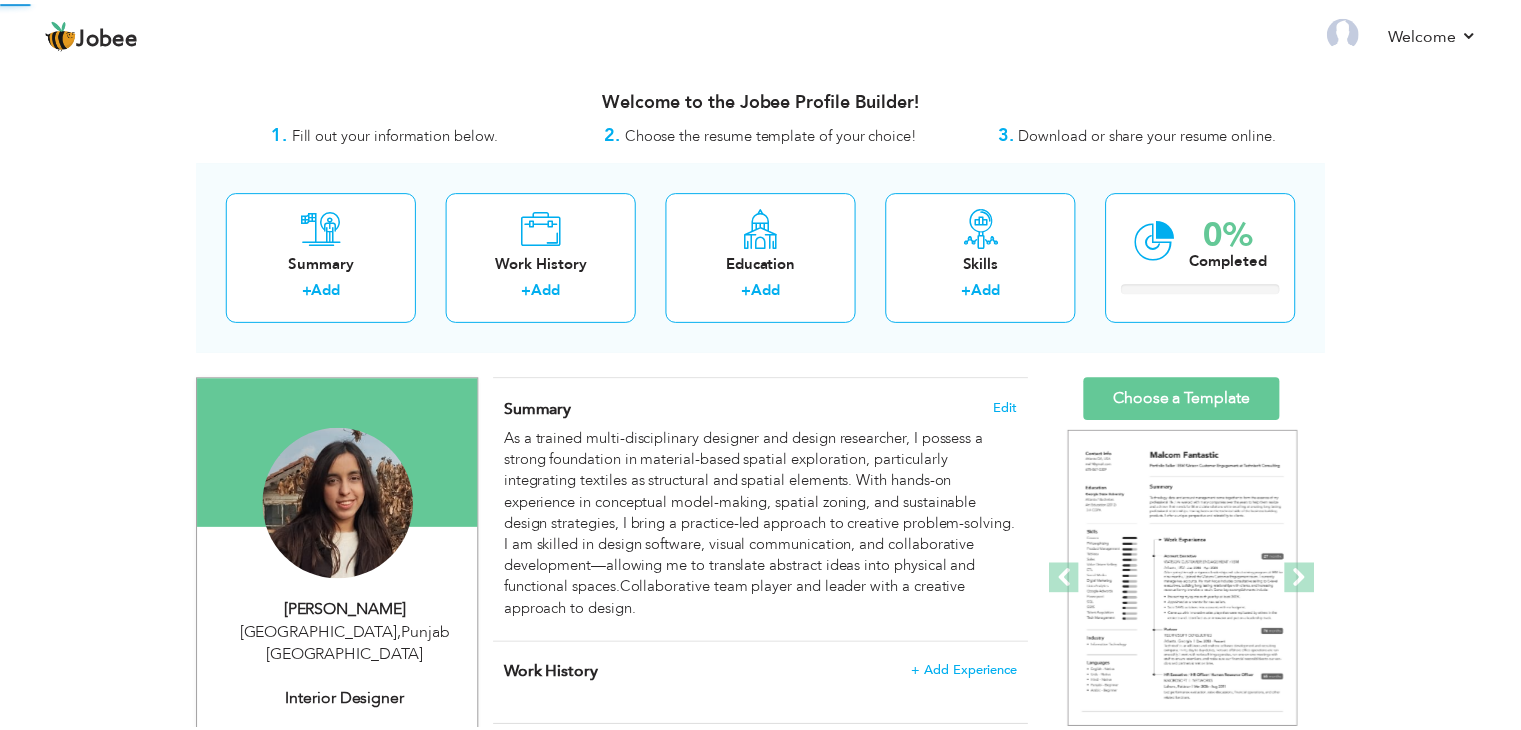 scroll, scrollTop: 0, scrollLeft: 0, axis: both 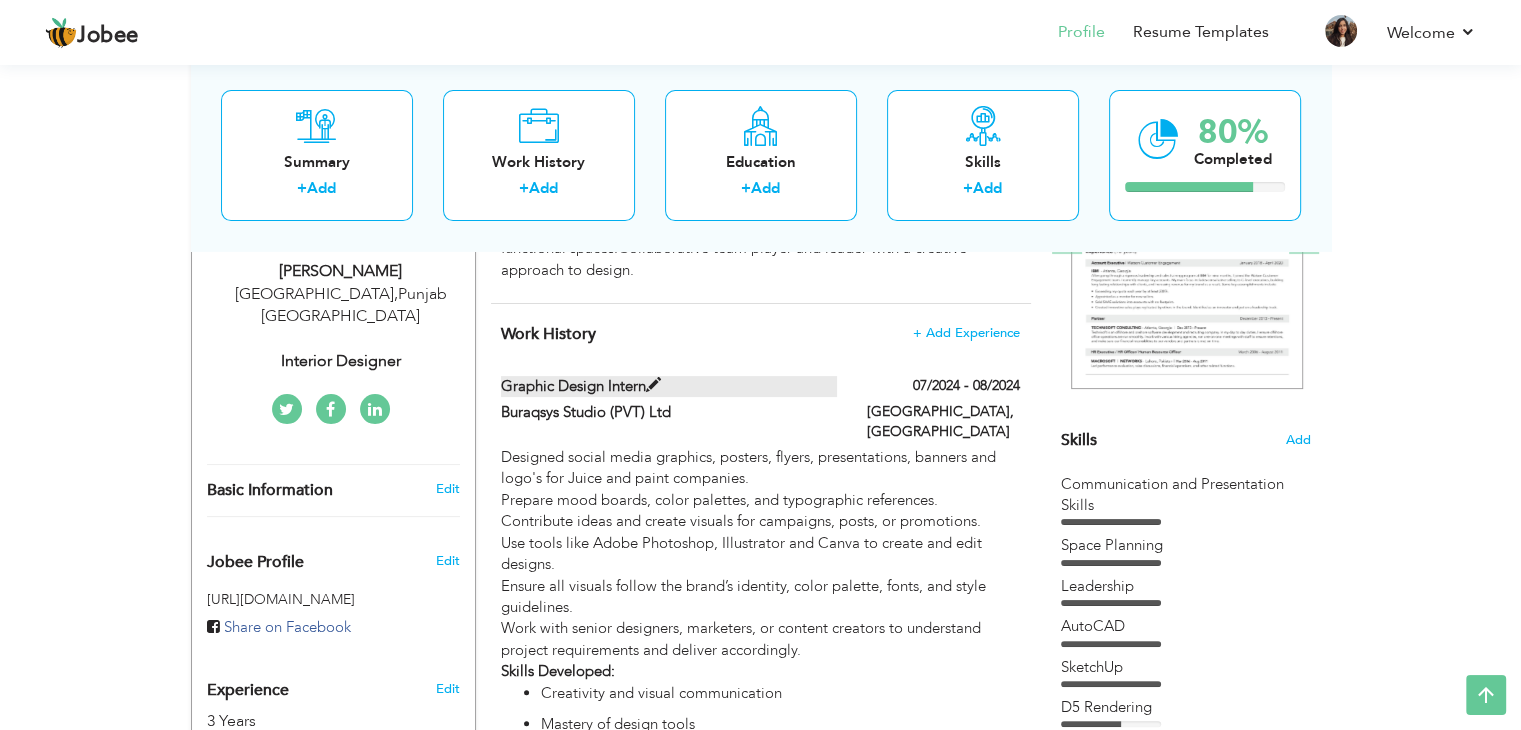 click on "Graphic Design Intern" at bounding box center [669, 386] 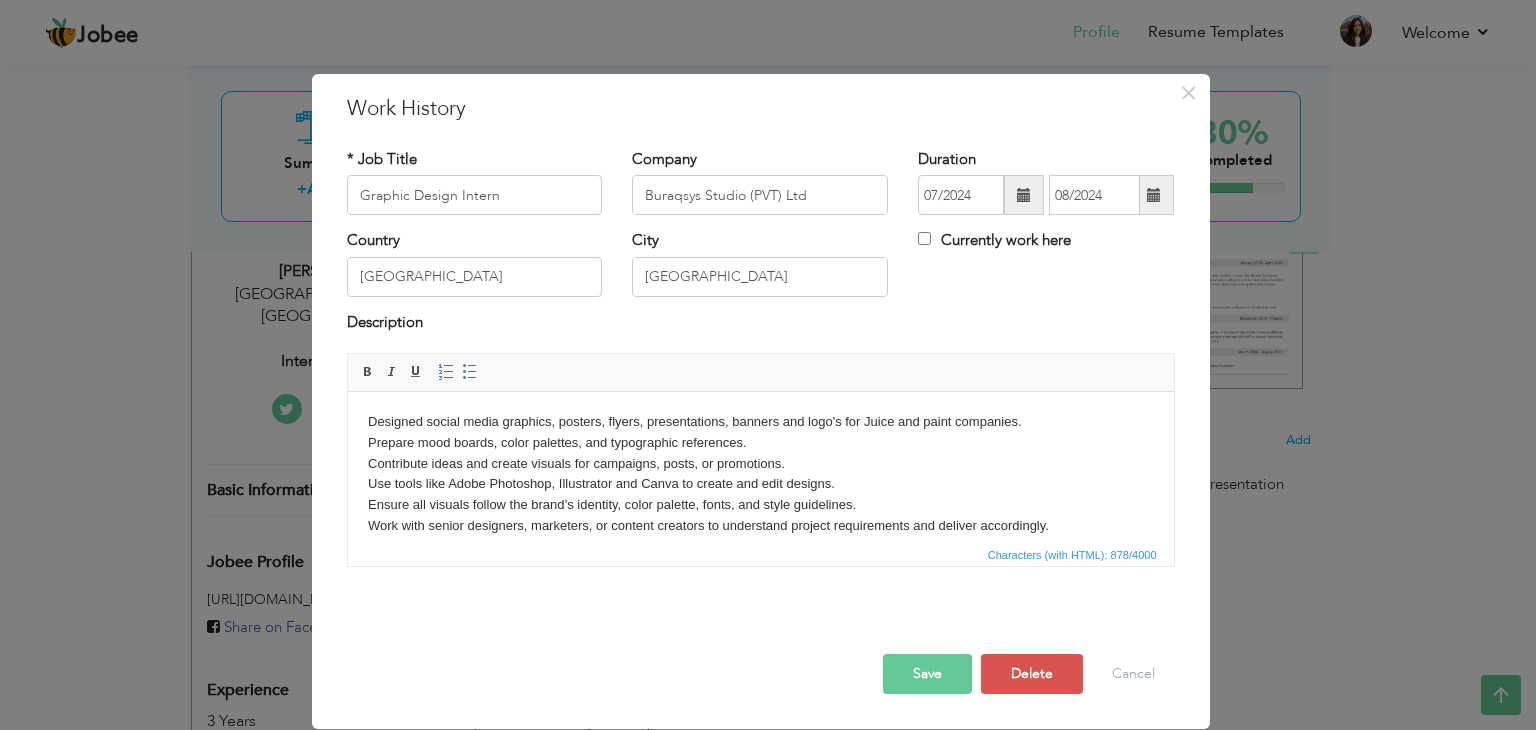 click on "×
Work History
* Job Title
Graphic Design Intern
Company
Buraqsys Studio (PVT) Ltd
Duration 07/2024 08/2024 Country" at bounding box center (768, 365) 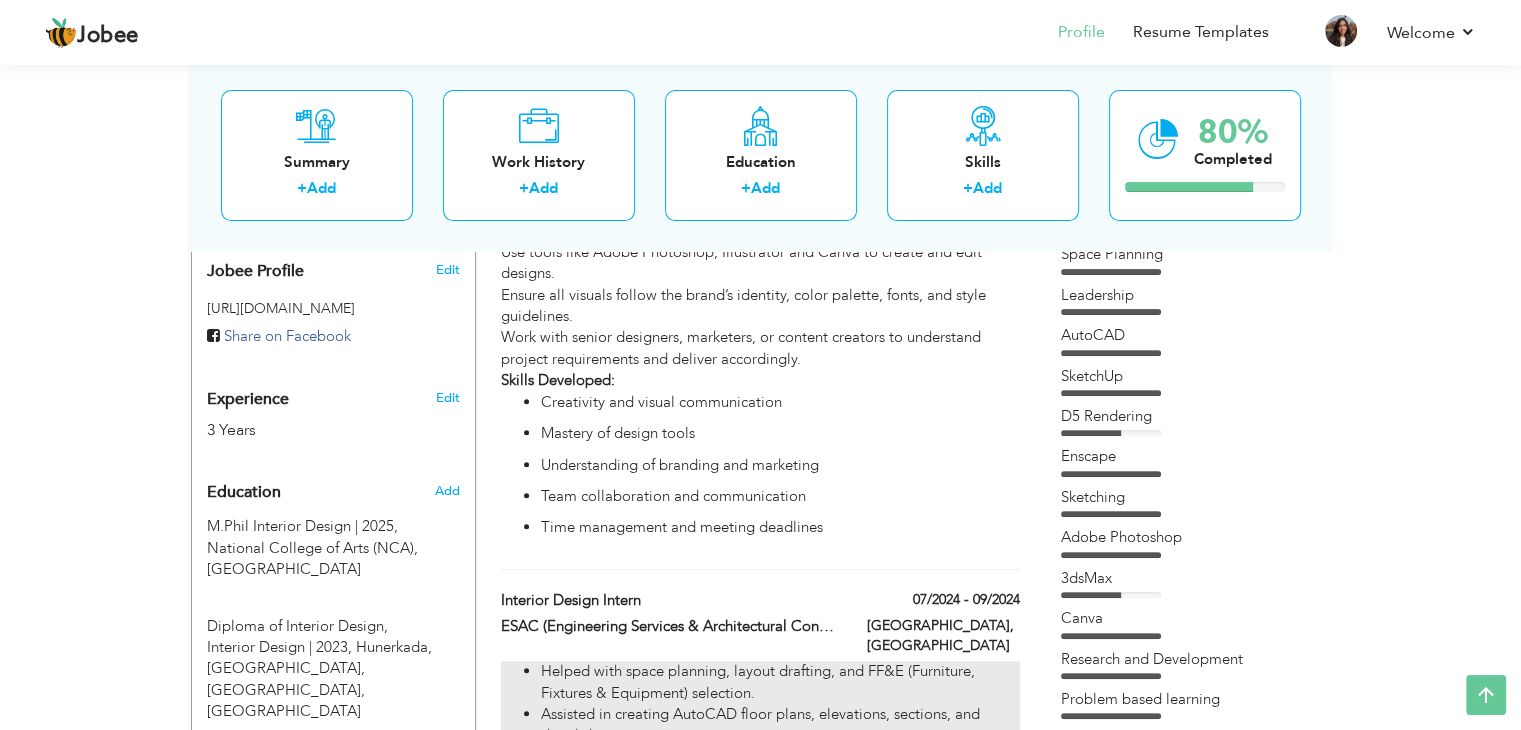 scroll, scrollTop: 662, scrollLeft: 0, axis: vertical 